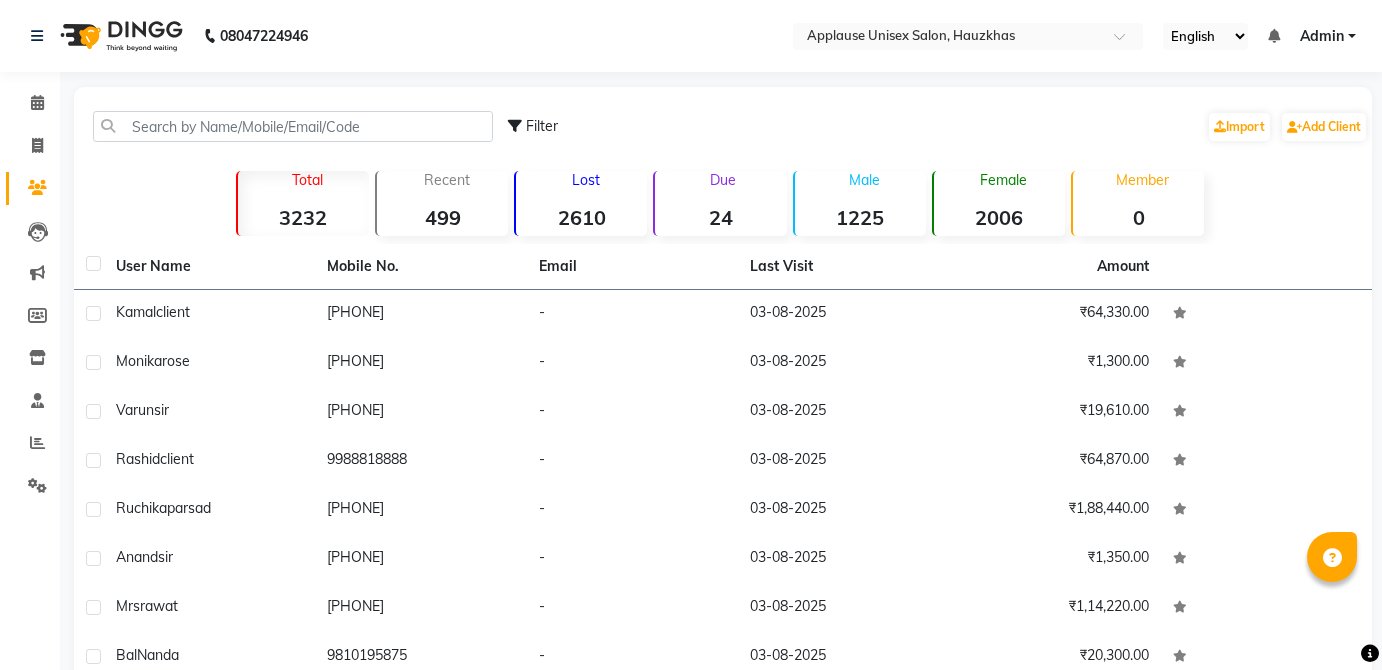 scroll, scrollTop: 0, scrollLeft: 0, axis: both 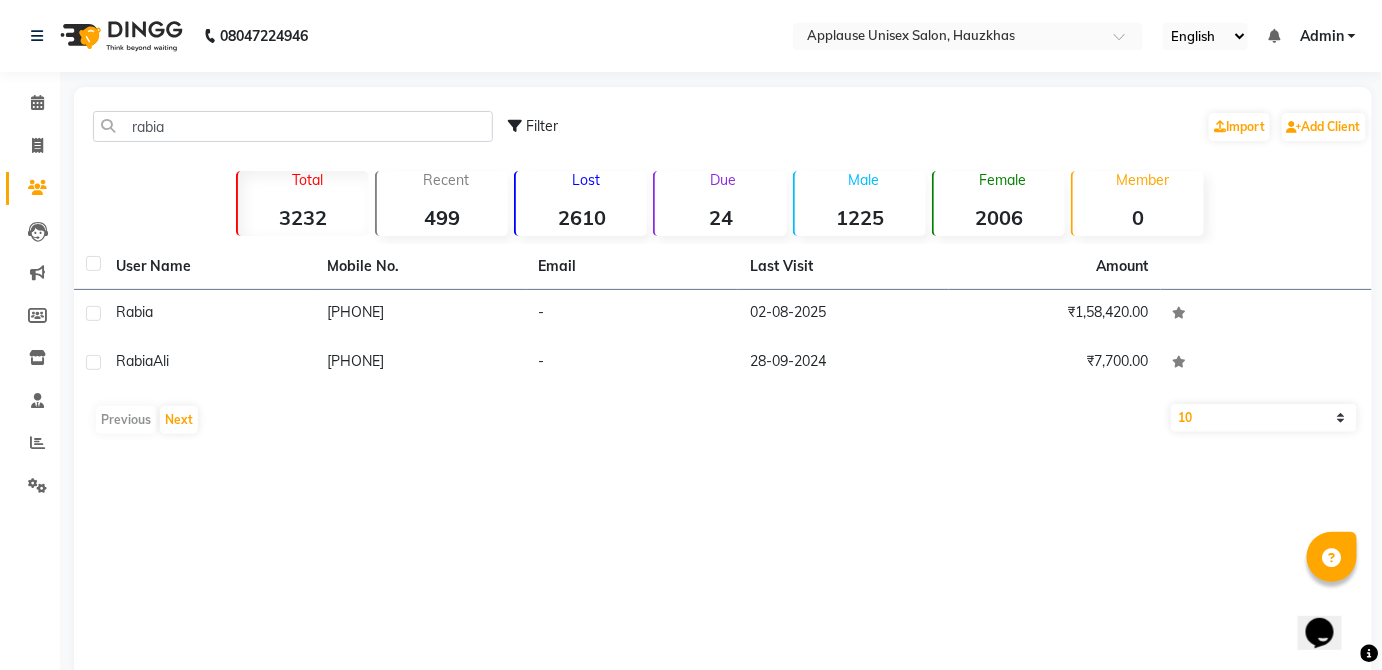type on "rabia" 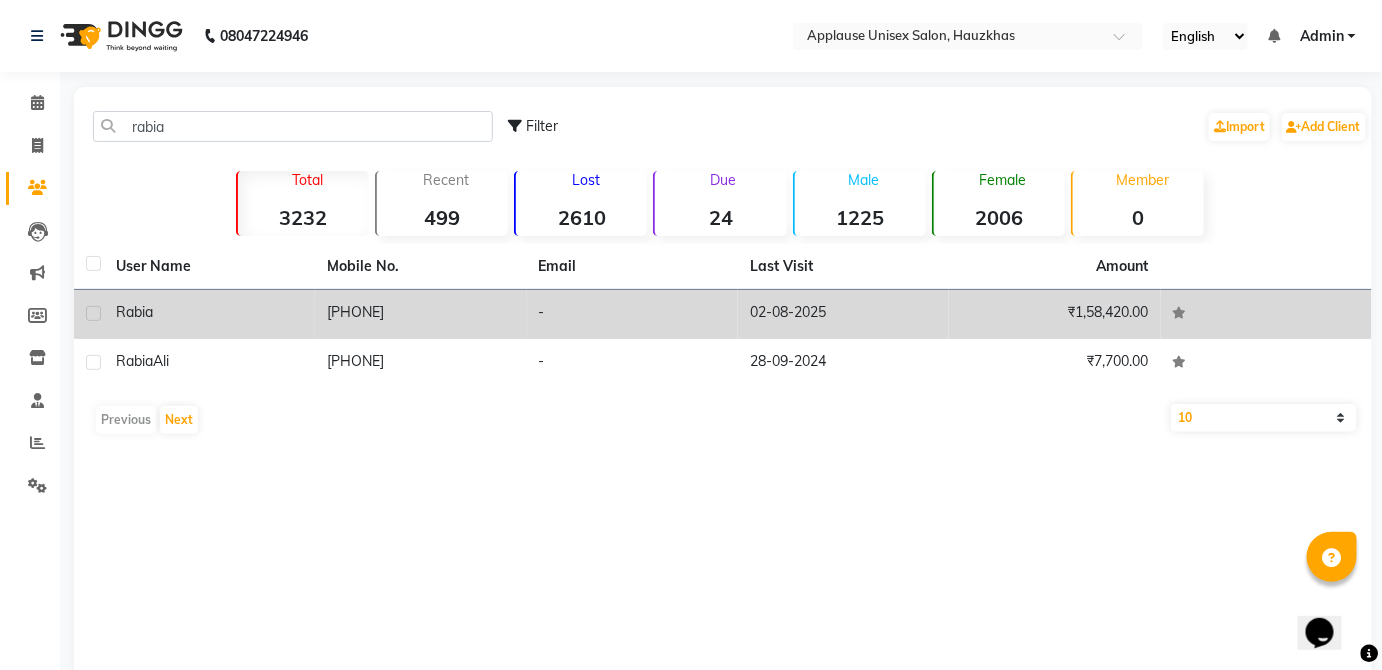 click on "-" 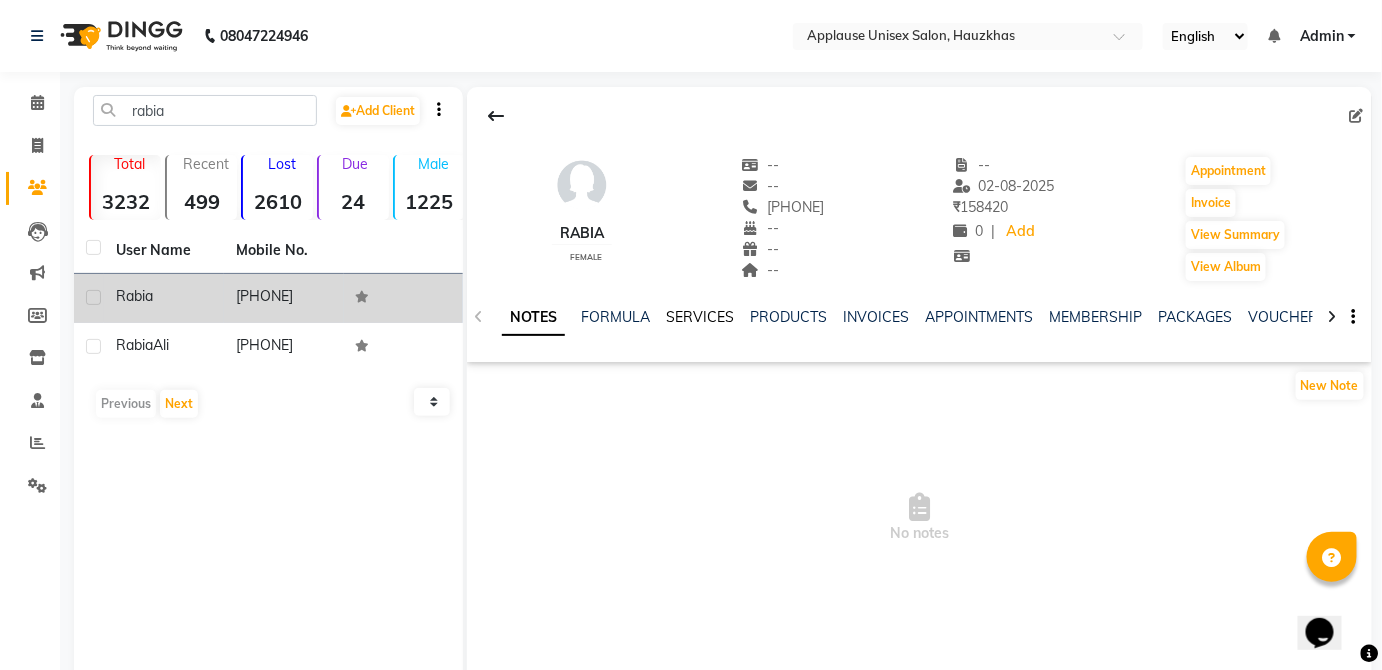 click on "SERVICES" 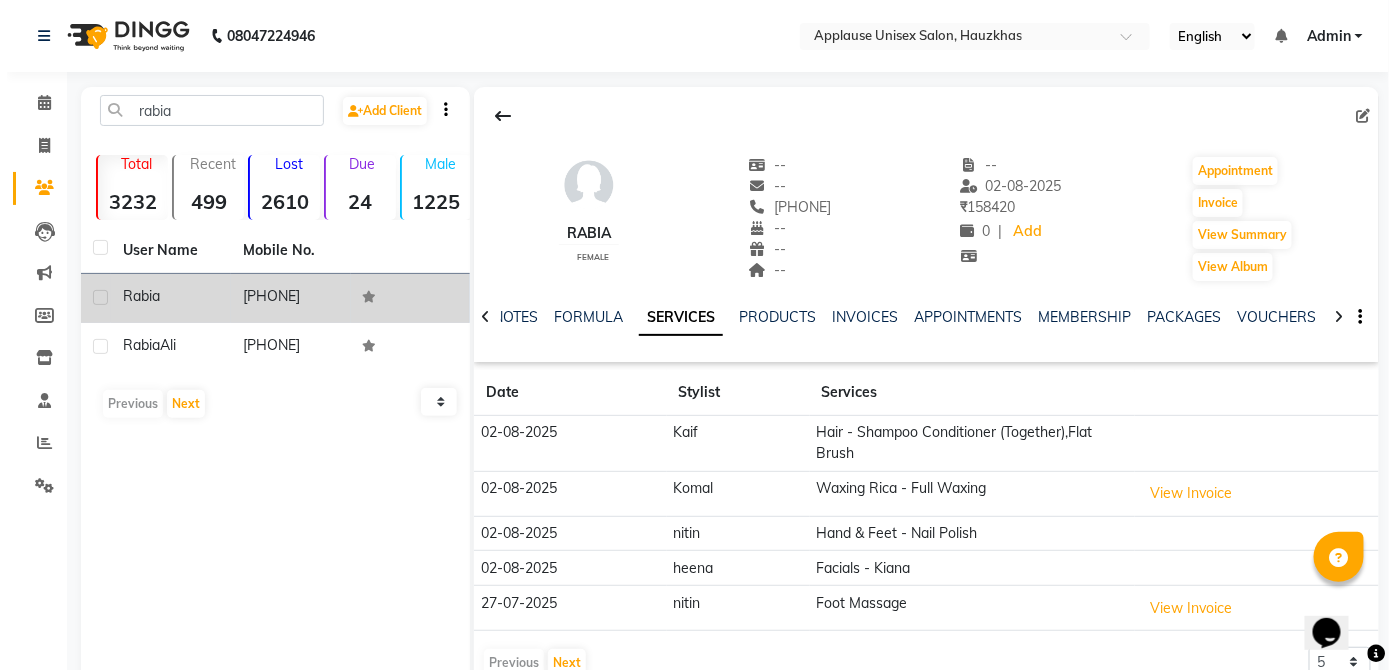 scroll, scrollTop: 46, scrollLeft: 0, axis: vertical 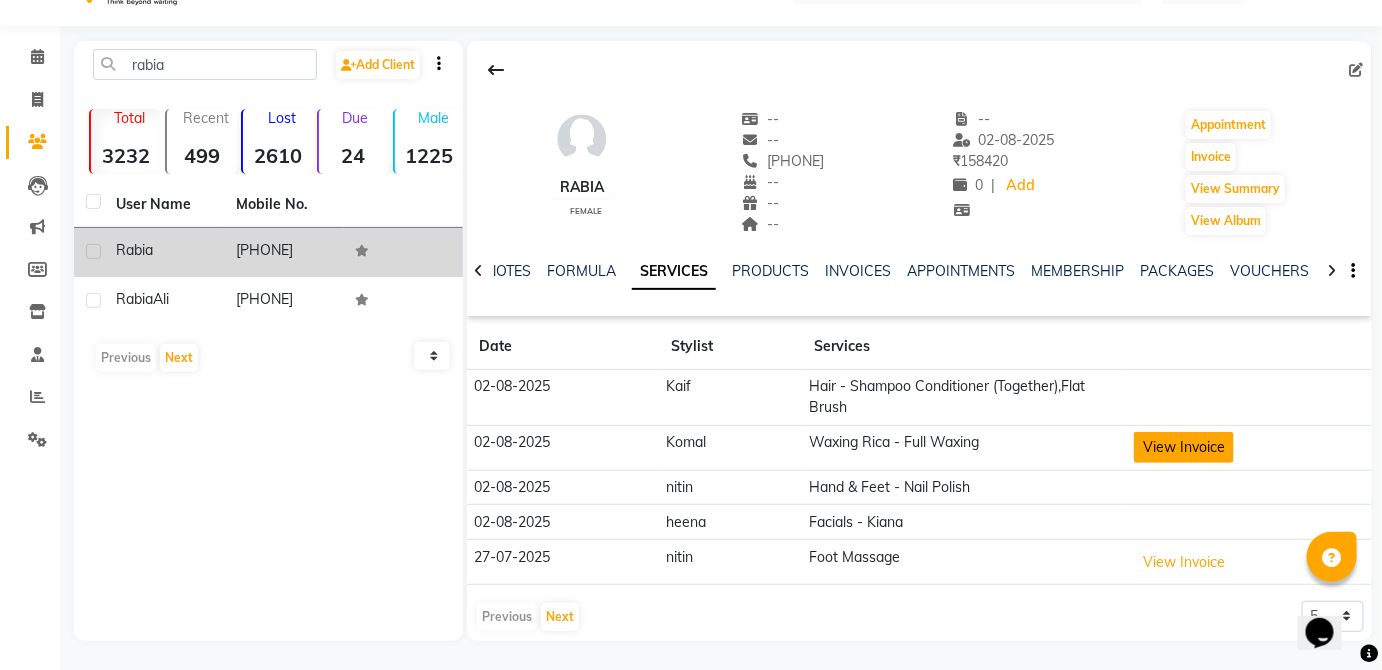 click on "View Invoice" 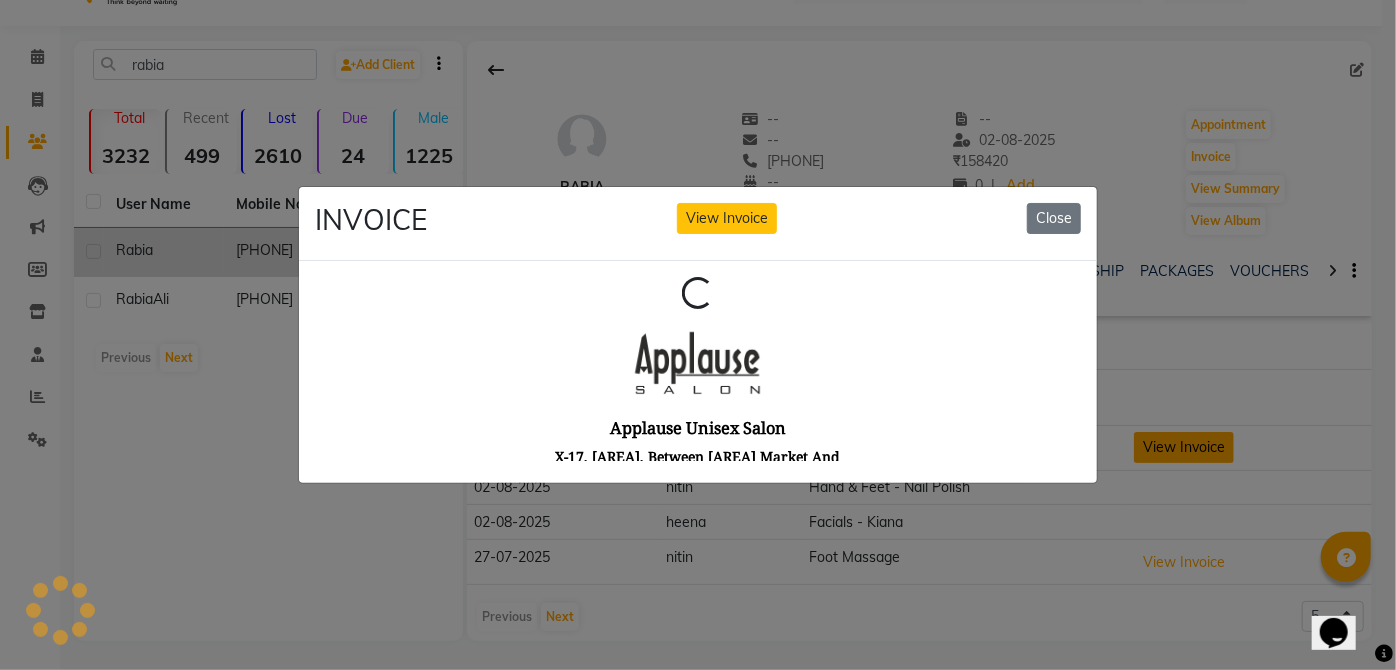 scroll, scrollTop: 0, scrollLeft: 0, axis: both 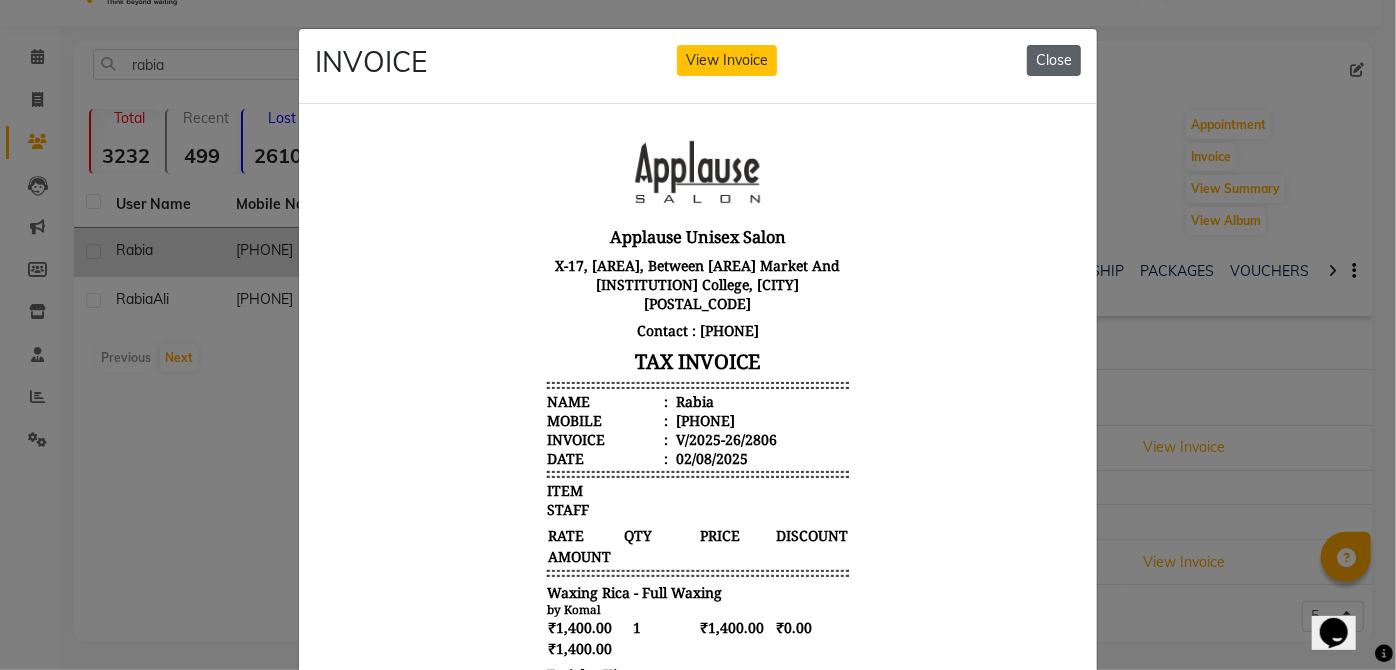 click on "Close" 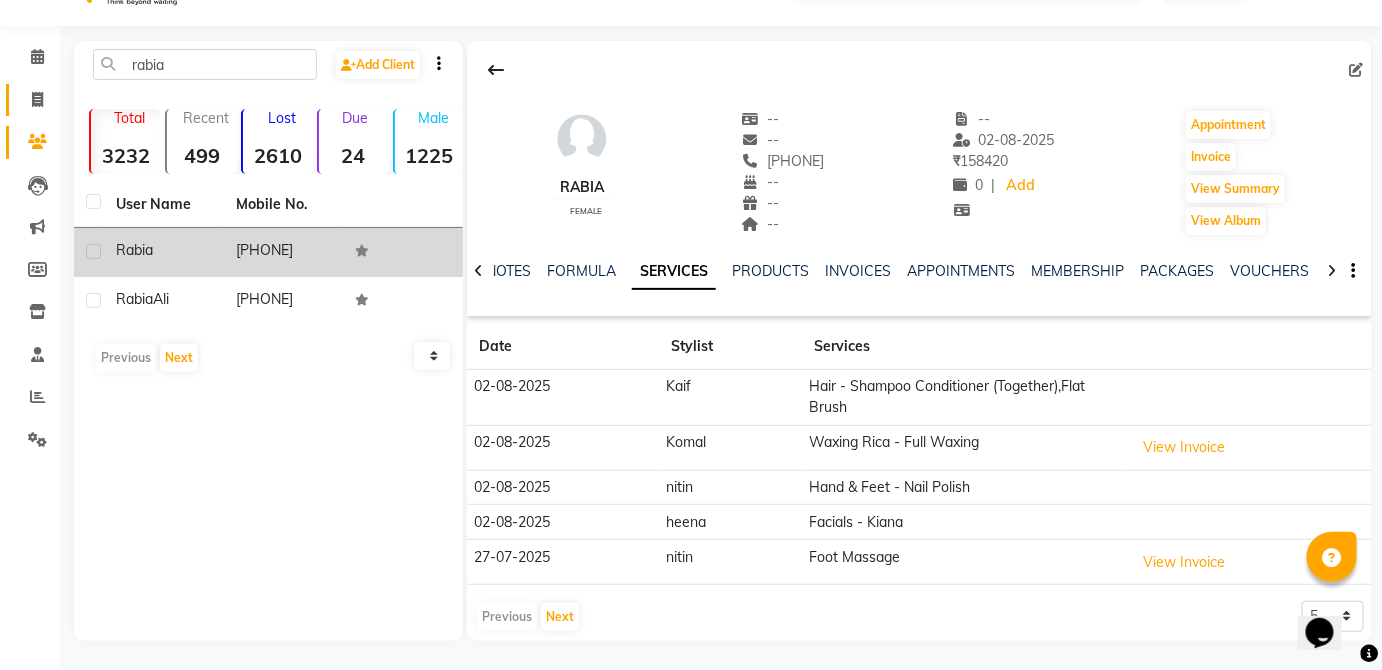 click 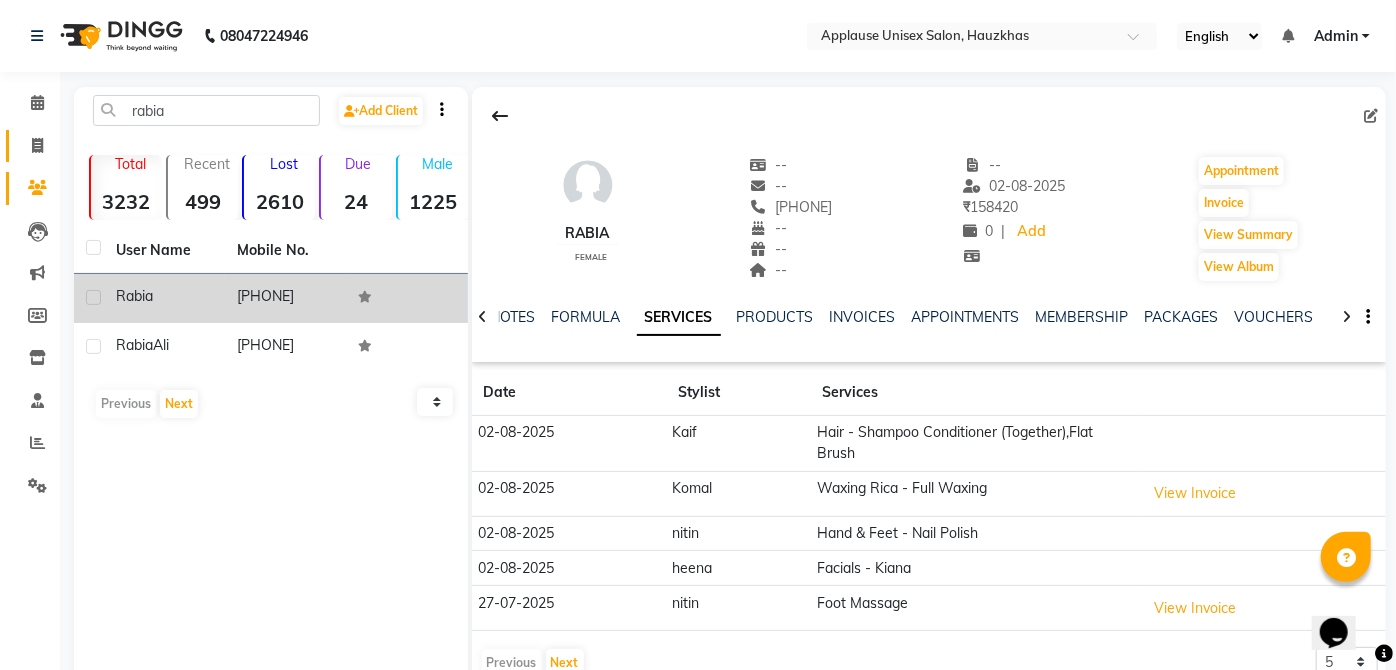 select on "service" 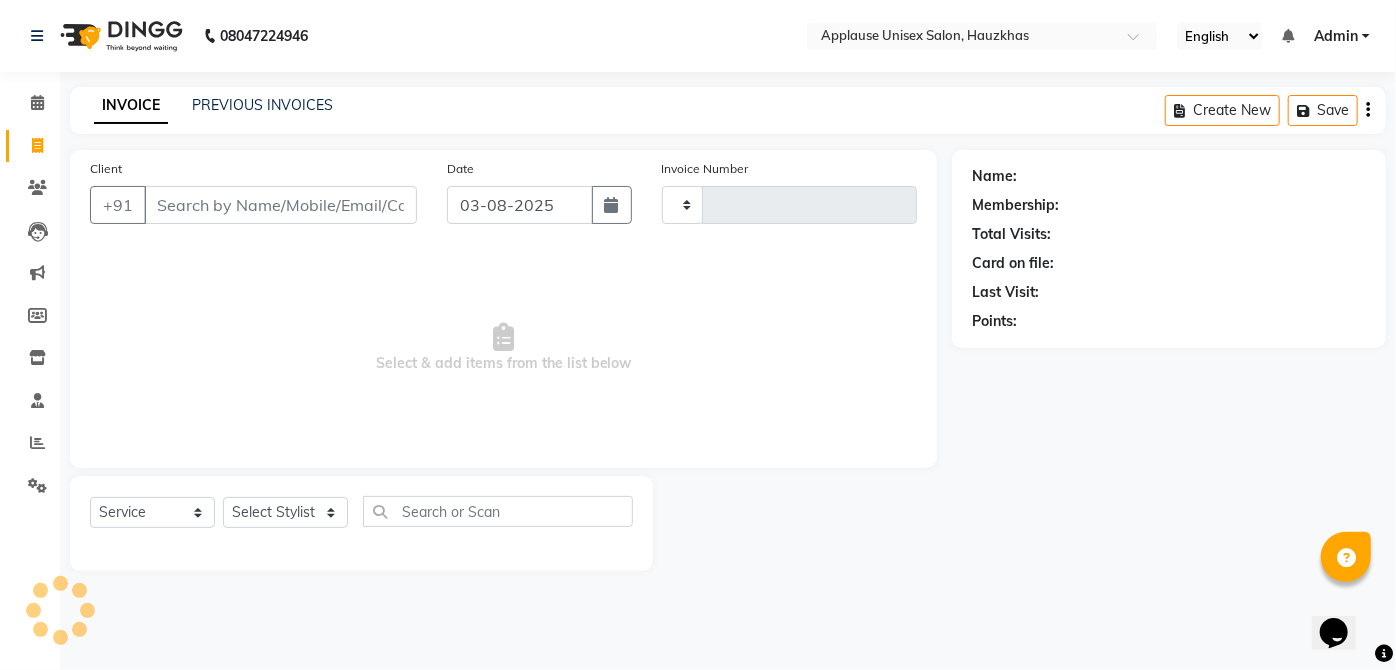 type on "2828" 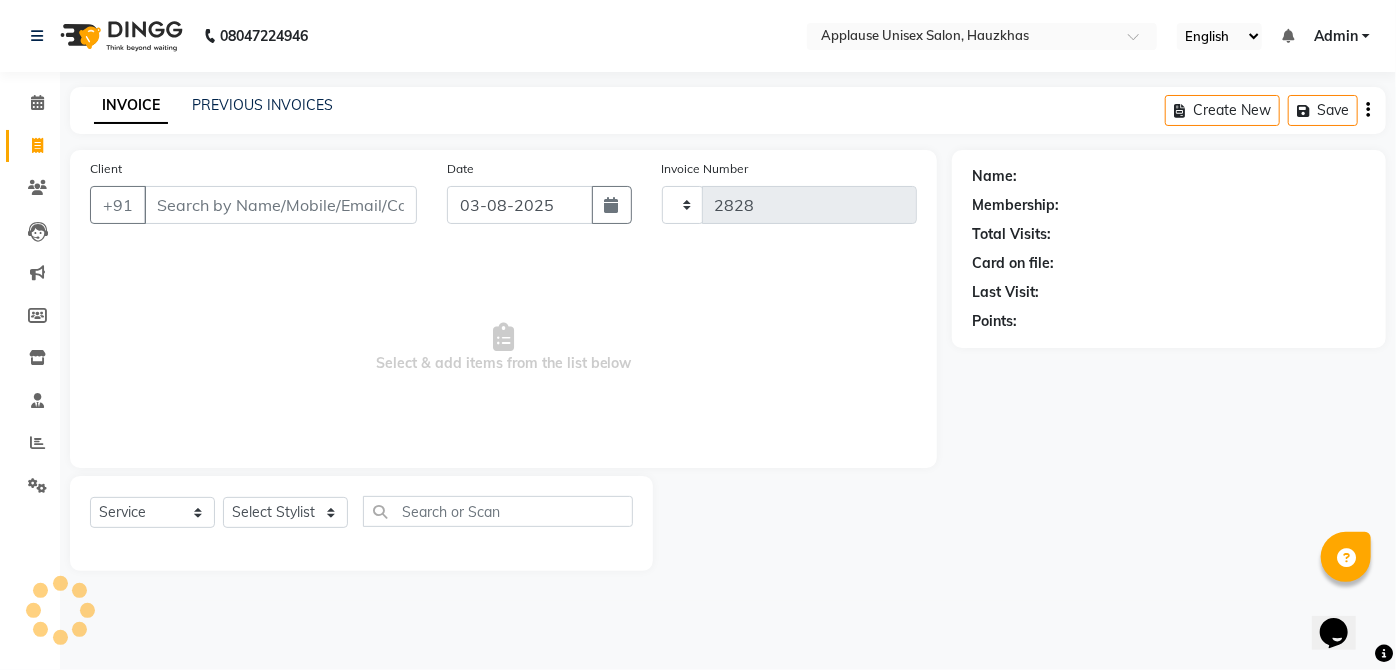 select on "5082" 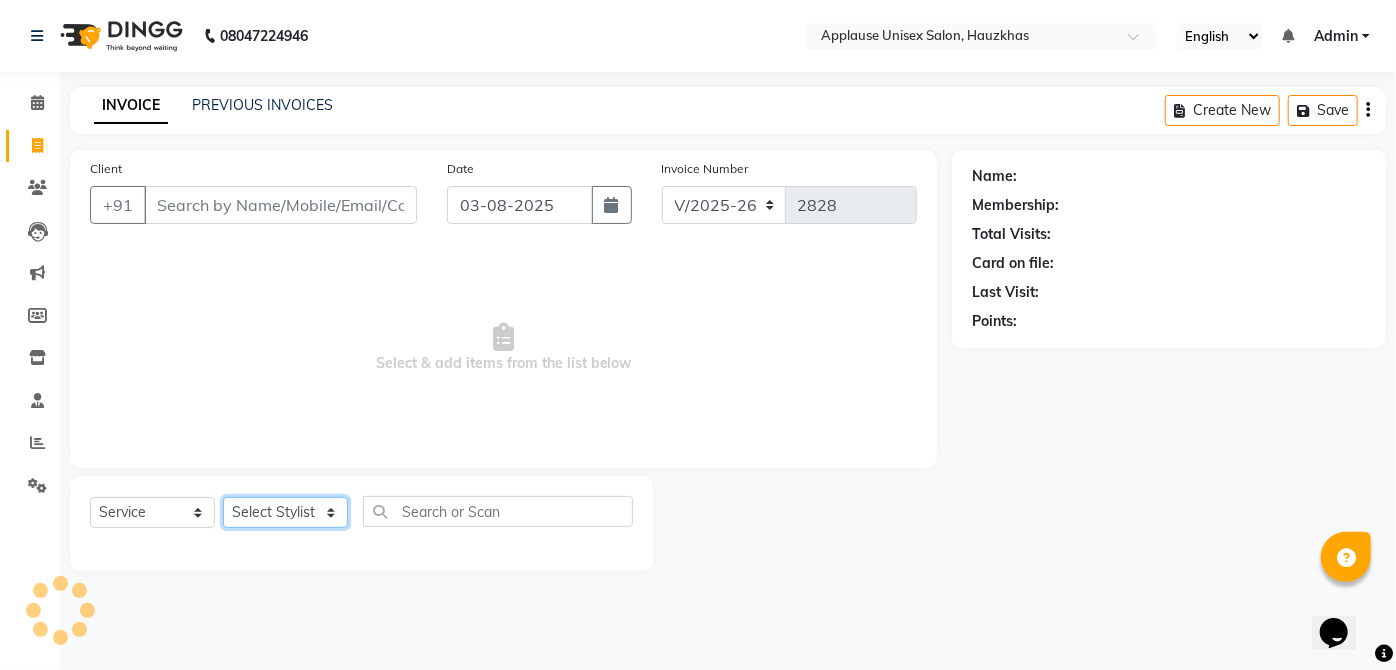 click on "Select Stylist" 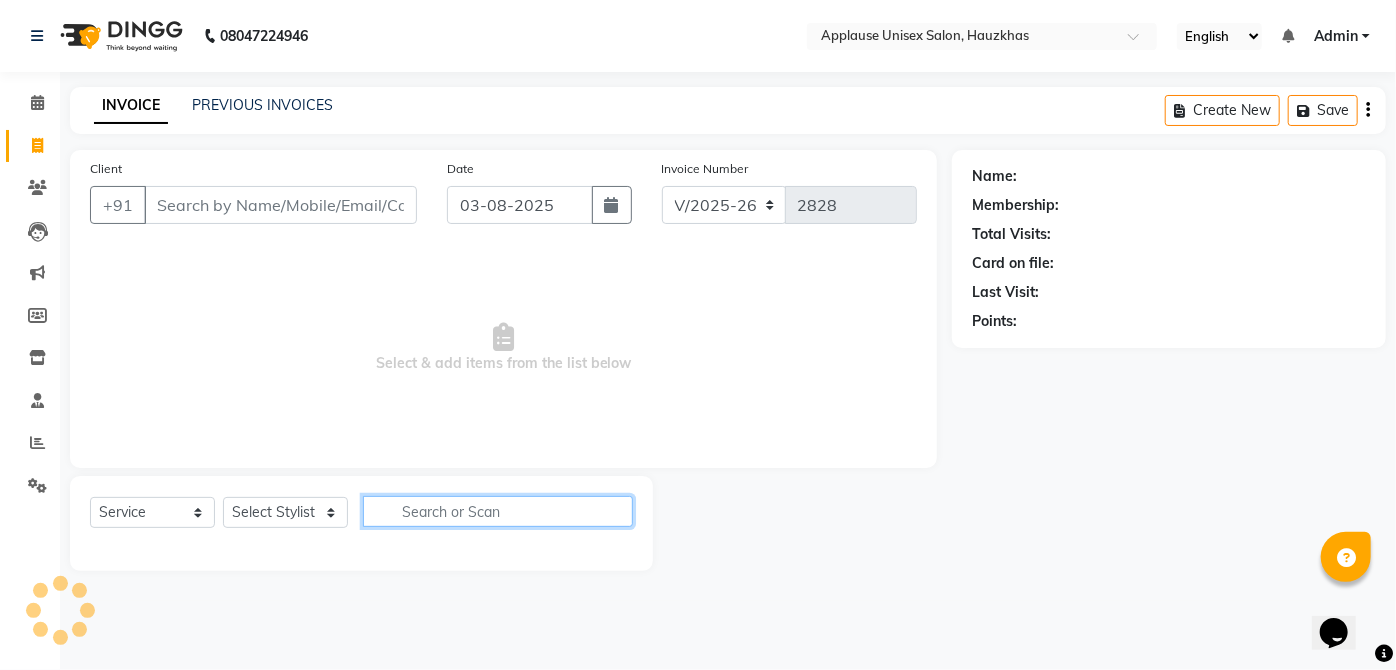 click 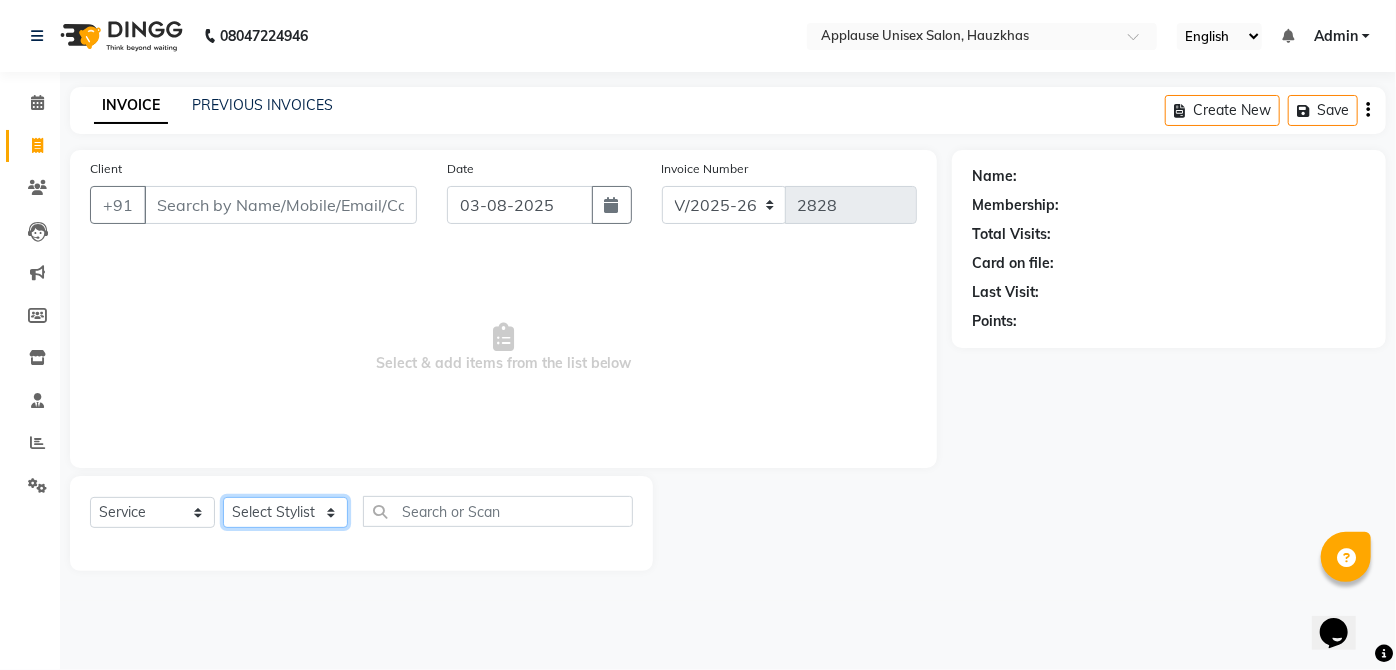 click on "Select Stylist" 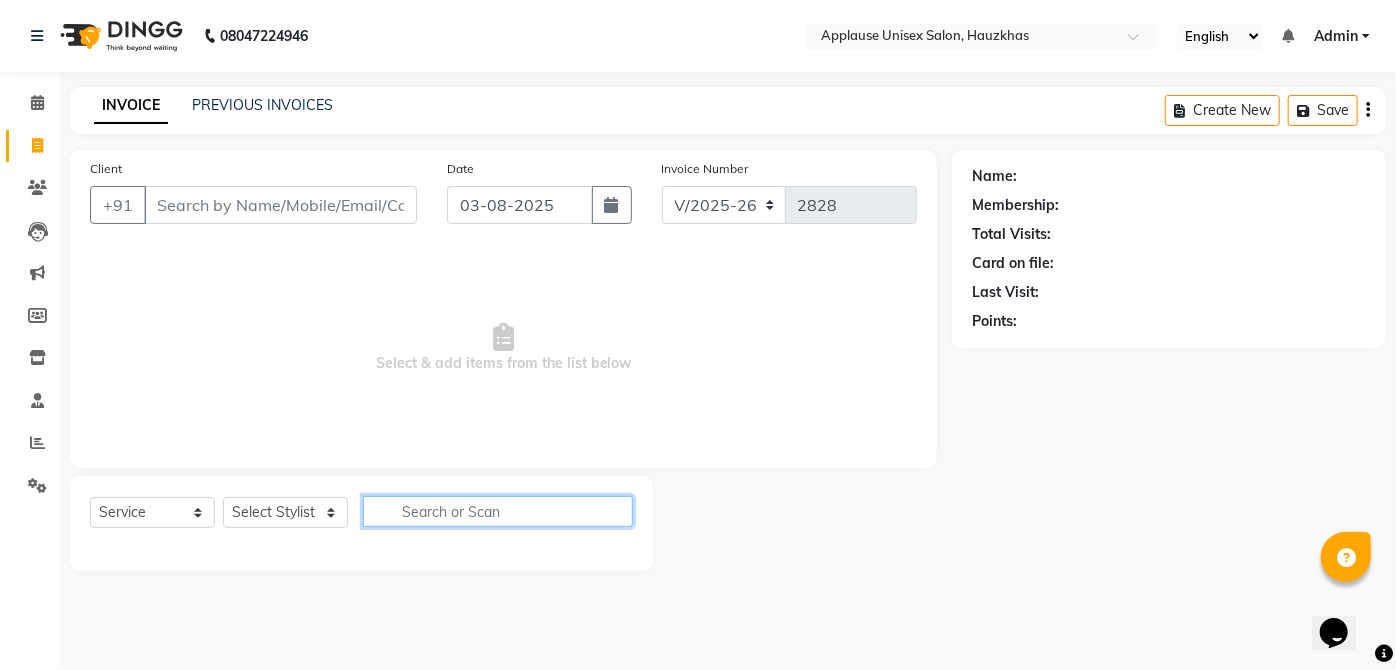 click 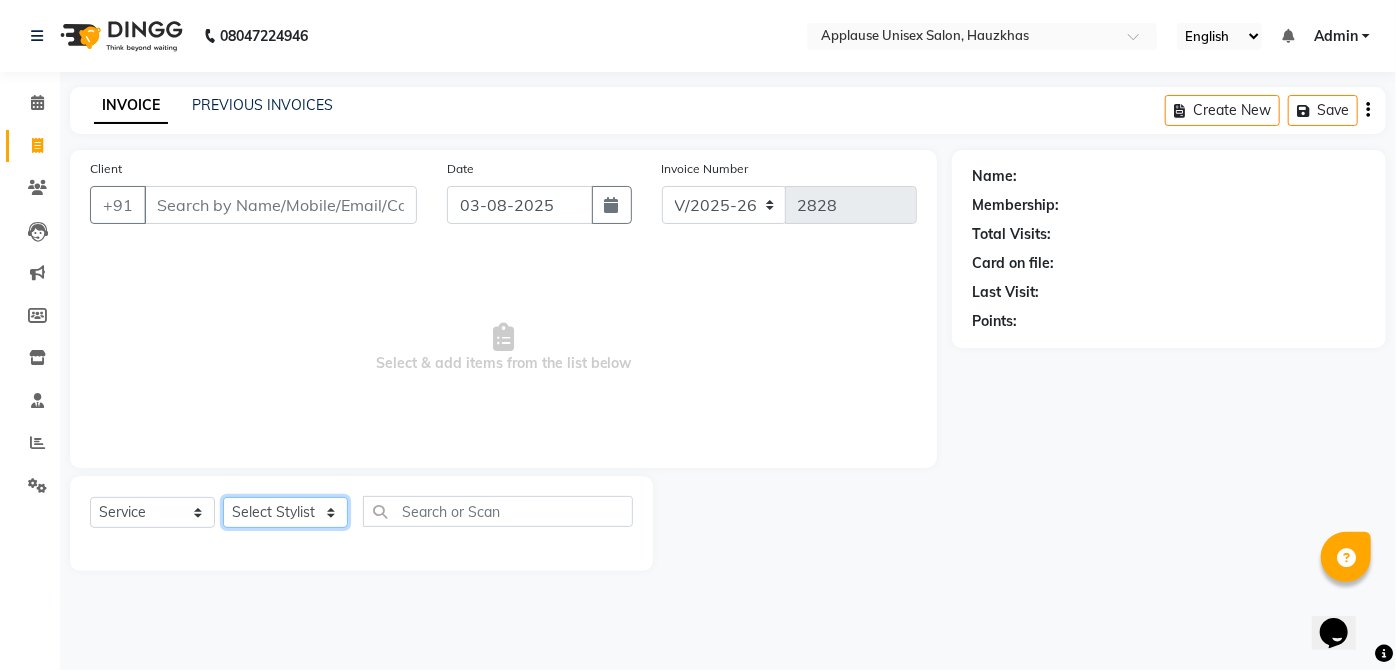 click on "Select Stylist  [FIRST] [FIRST] [FIRST] [FIRST] [FIRST] [FIRST] [FIRST] [FIRST]  [FIRST] [FIRST] [FIRST] [FIRST] [FIRST] [FIRST] [FIRST] [FIRST] [FIRST] [FIRST]  [FIRST] [FIRST] [FIRST] [FIRST] [FIRST] [FIRST] [FIRST] [FIRST]" 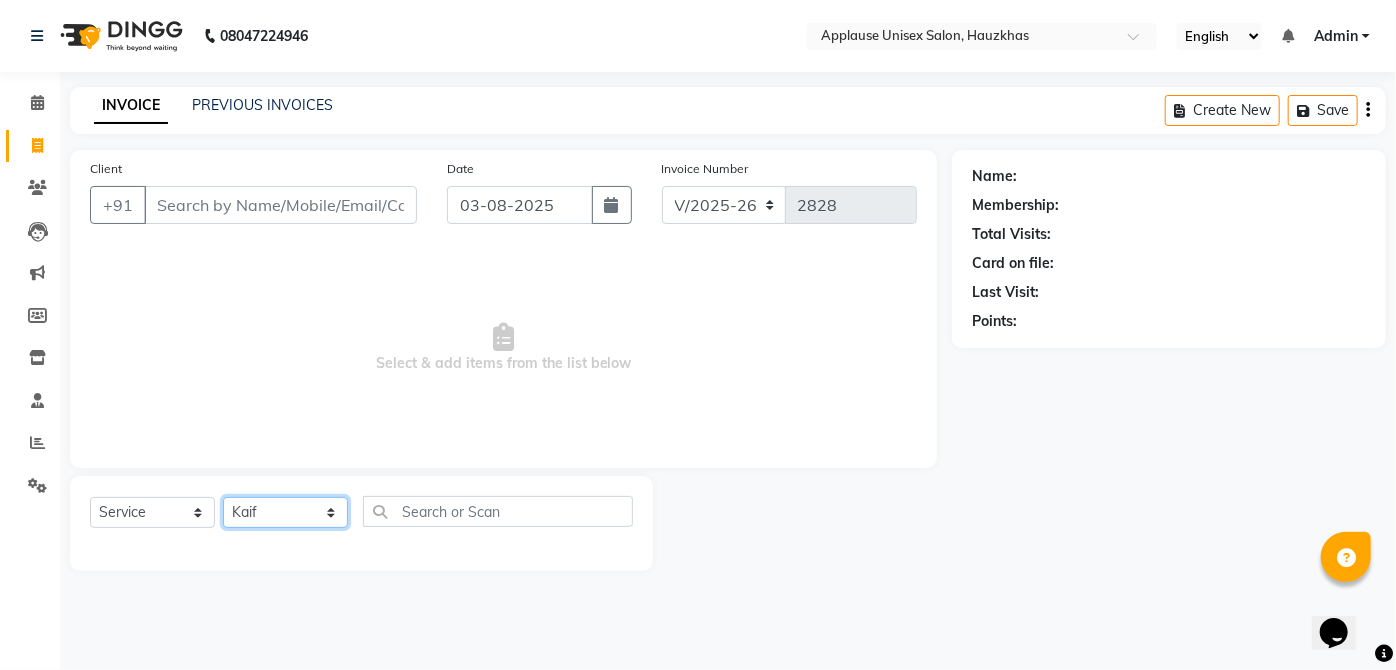 click on "Select Stylist  [FIRST] [FIRST] [FIRST] [FIRST] [FIRST] [FIRST] [FIRST] [FIRST]  [FIRST] [FIRST] [FIRST] [FIRST] [FIRST] [FIRST] [FIRST] [FIRST] [FIRST] [FIRST]  [FIRST] [FIRST] [FIRST] [FIRST] [FIRST] [FIRST] [FIRST] [FIRST]" 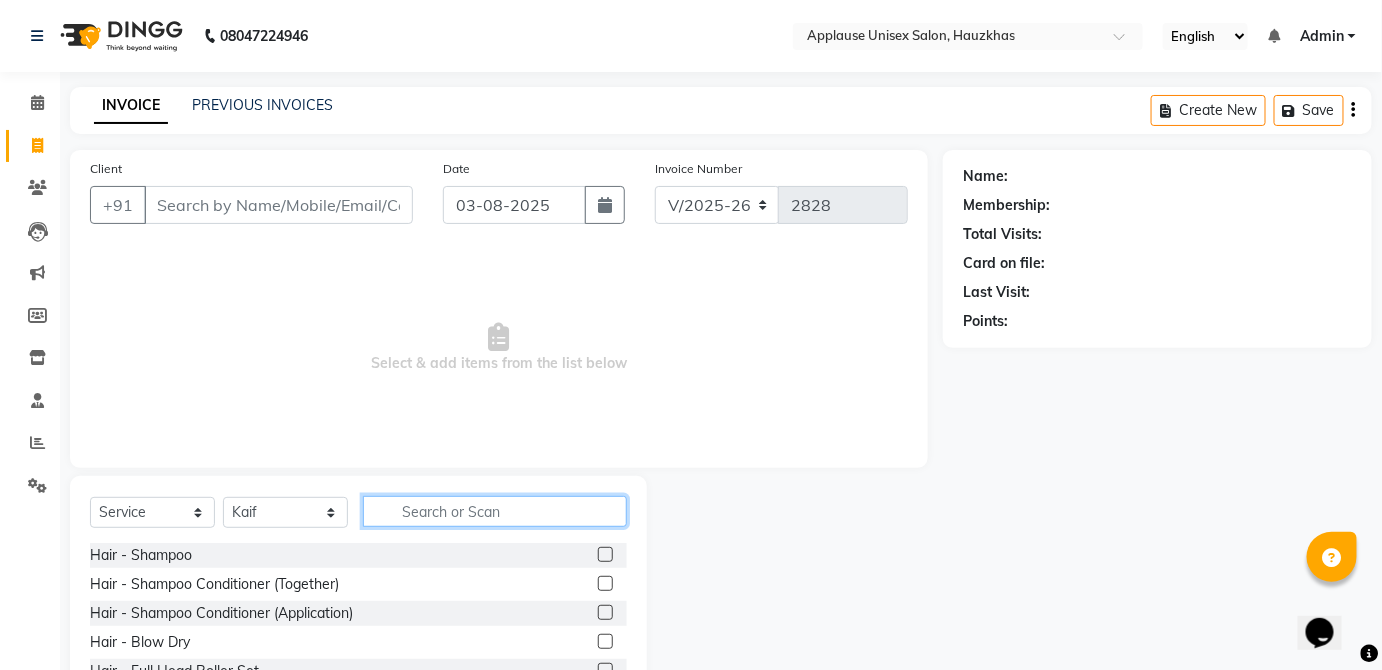 click 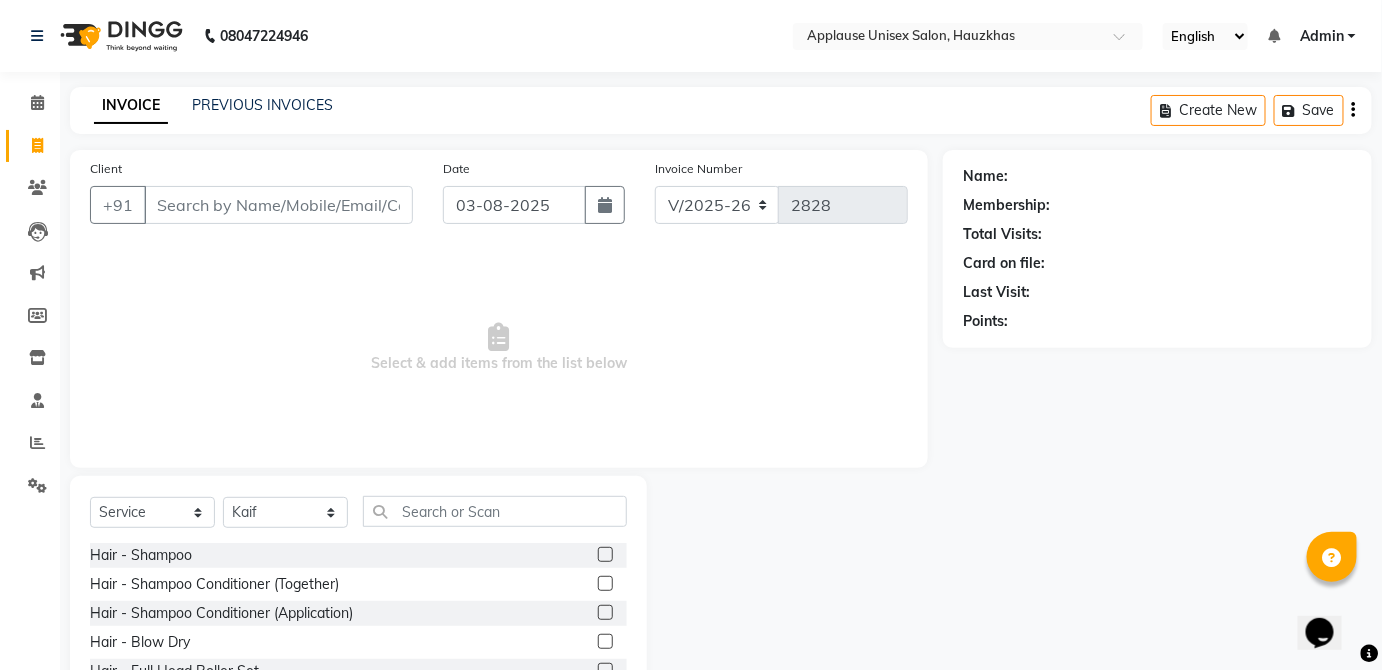 click 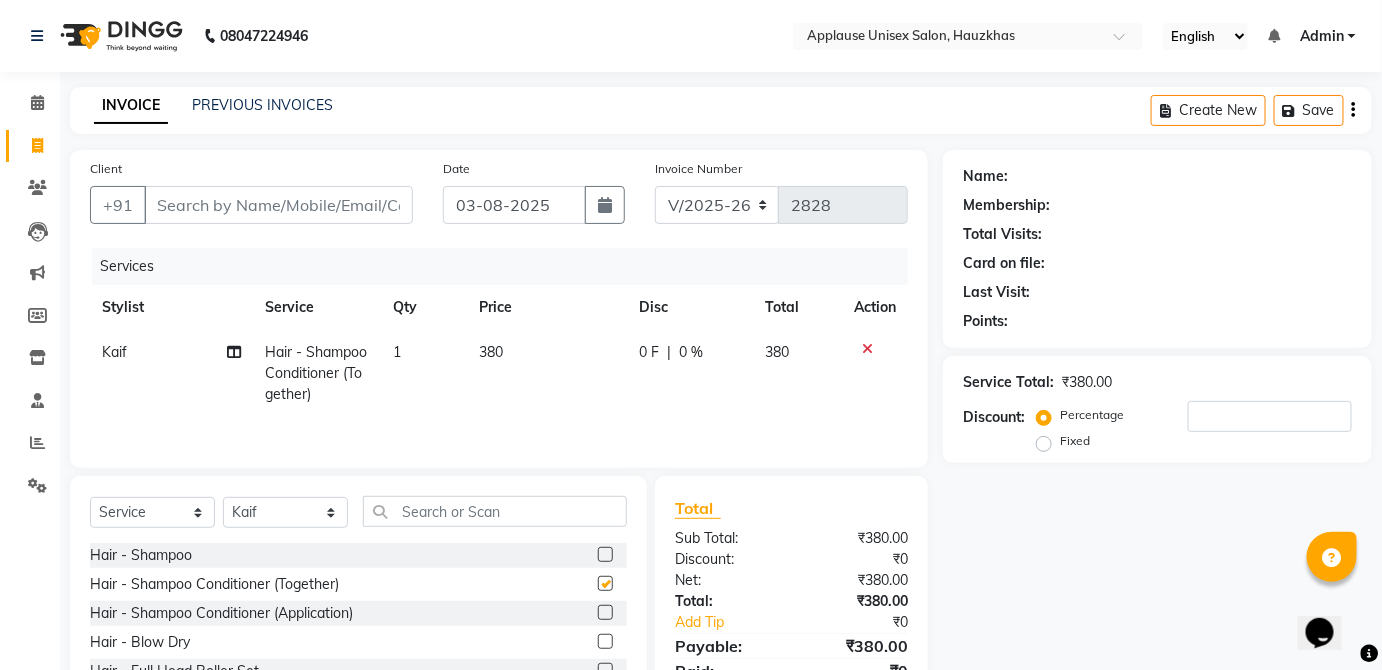 click on "380" 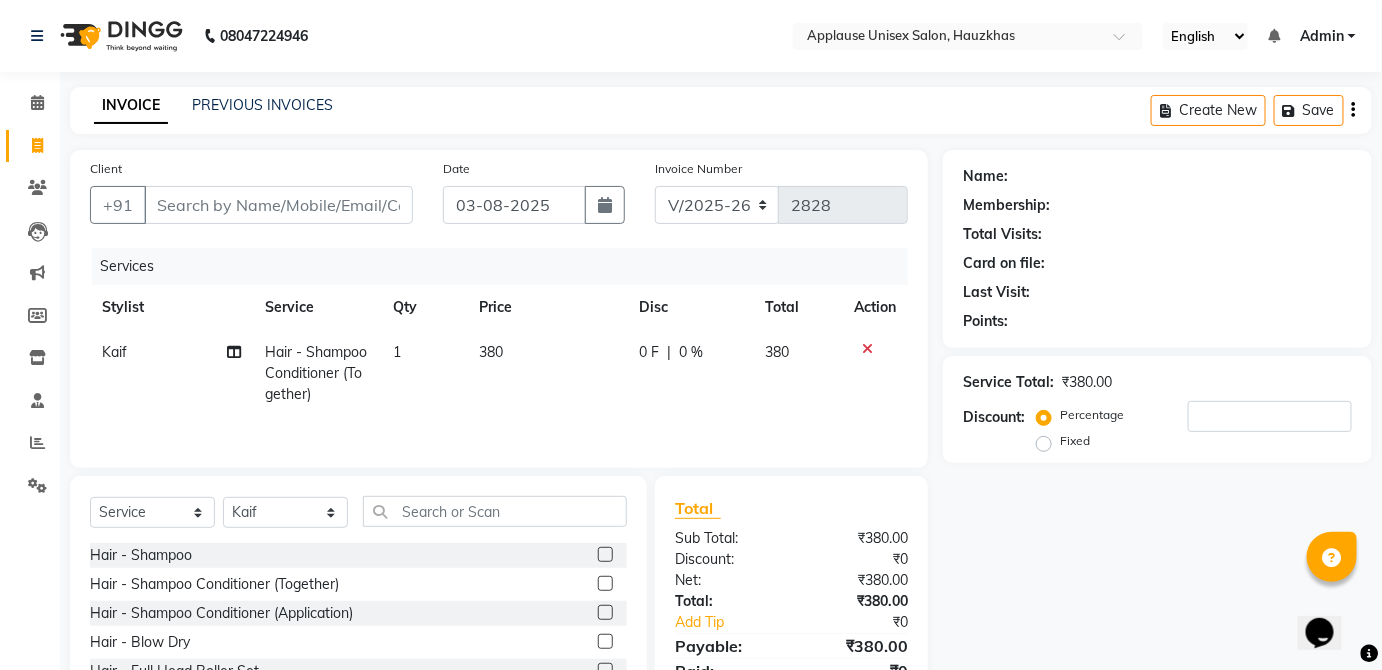 checkbox on "false" 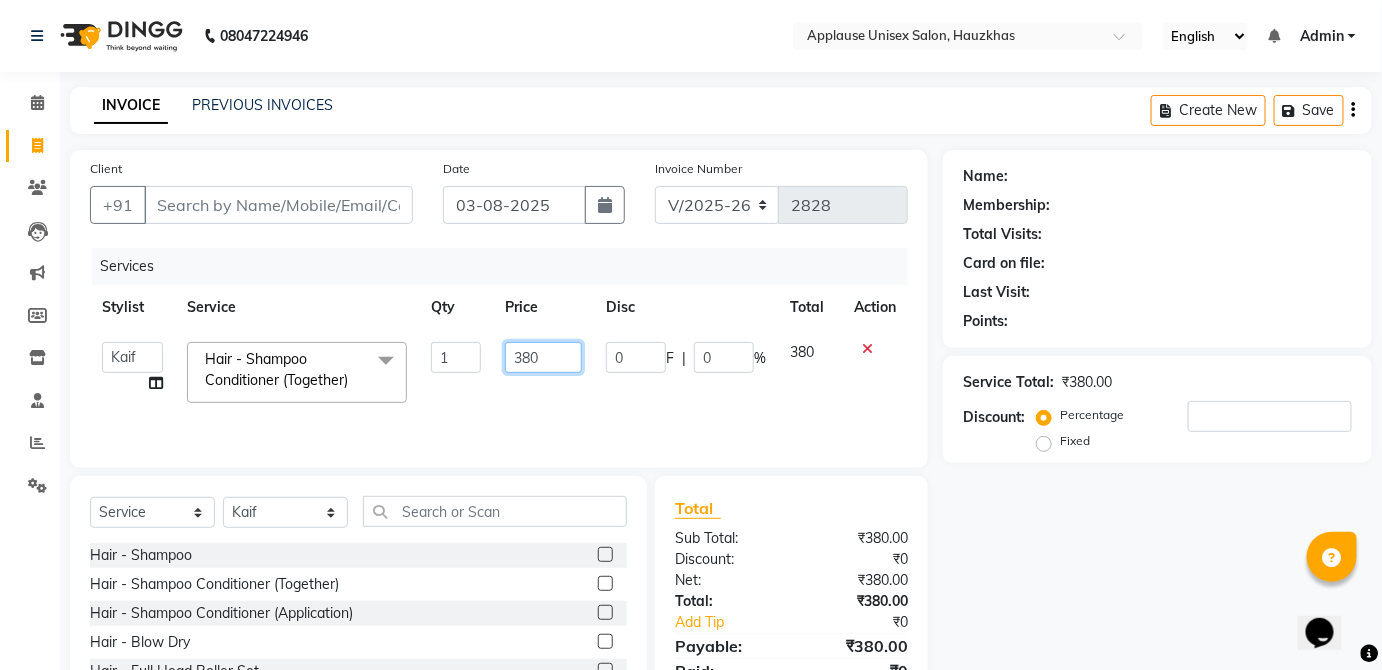 click on "380" 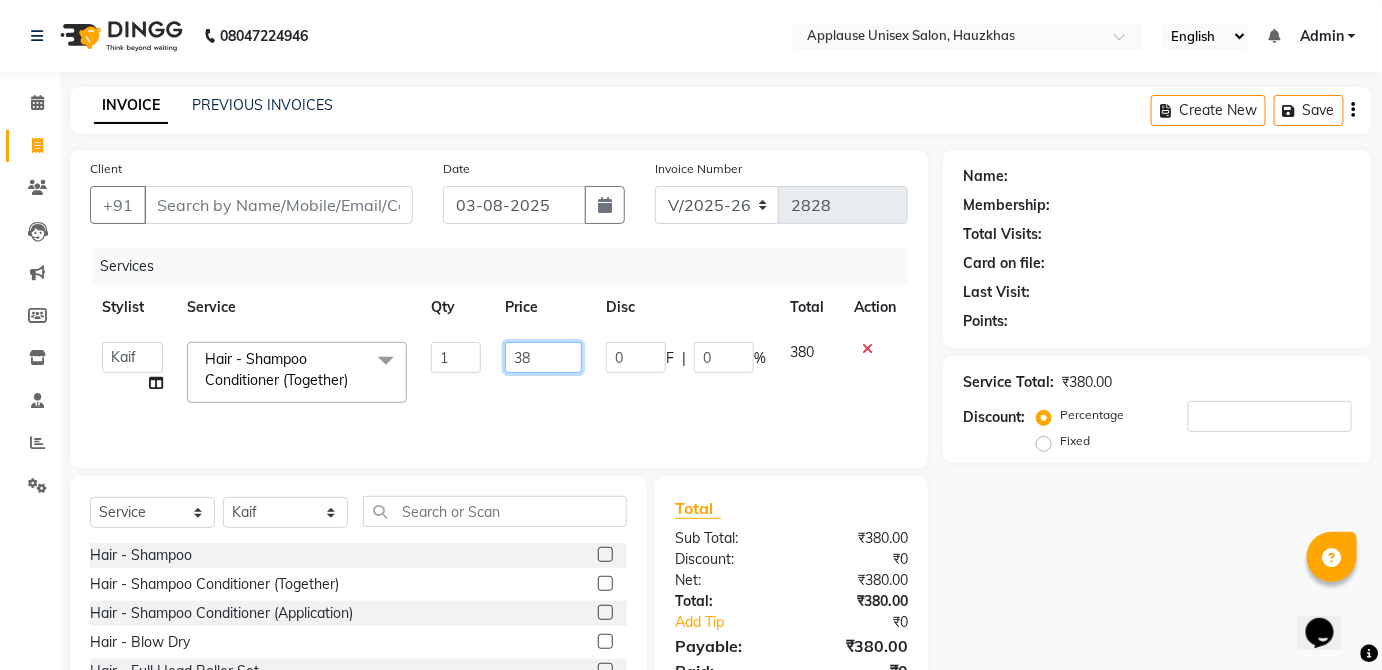 type on "3" 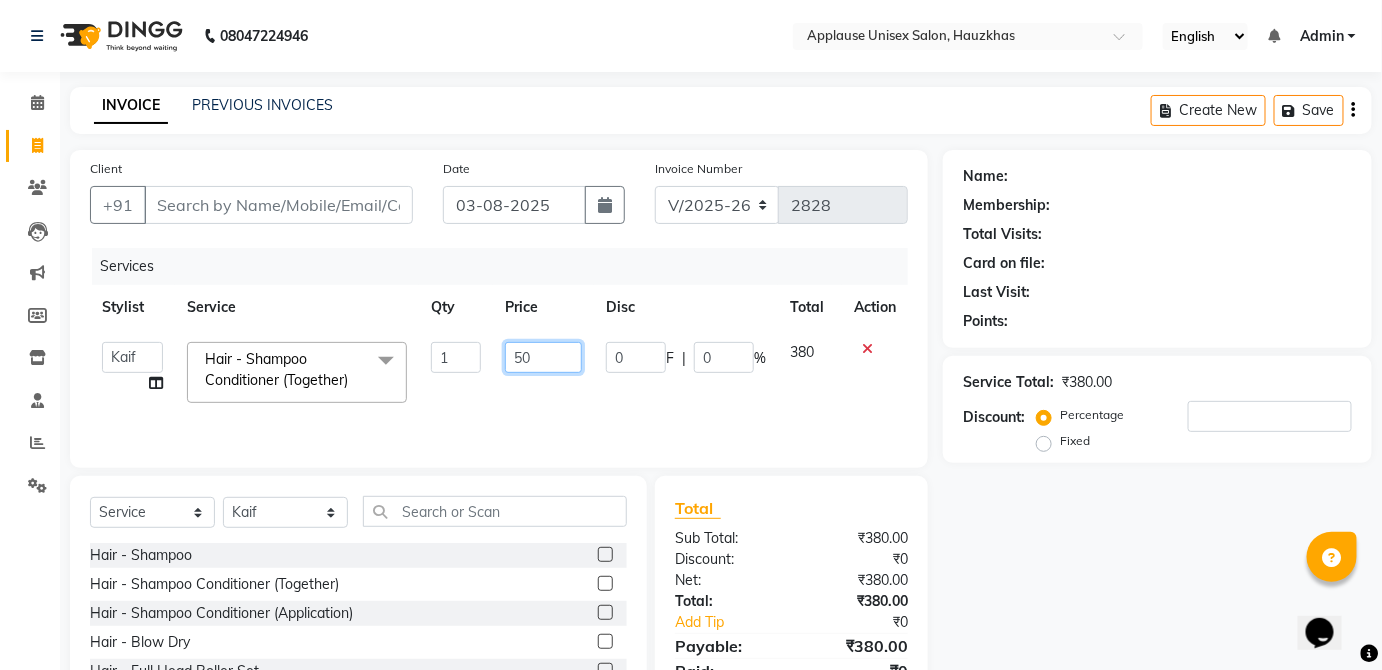 type on "500" 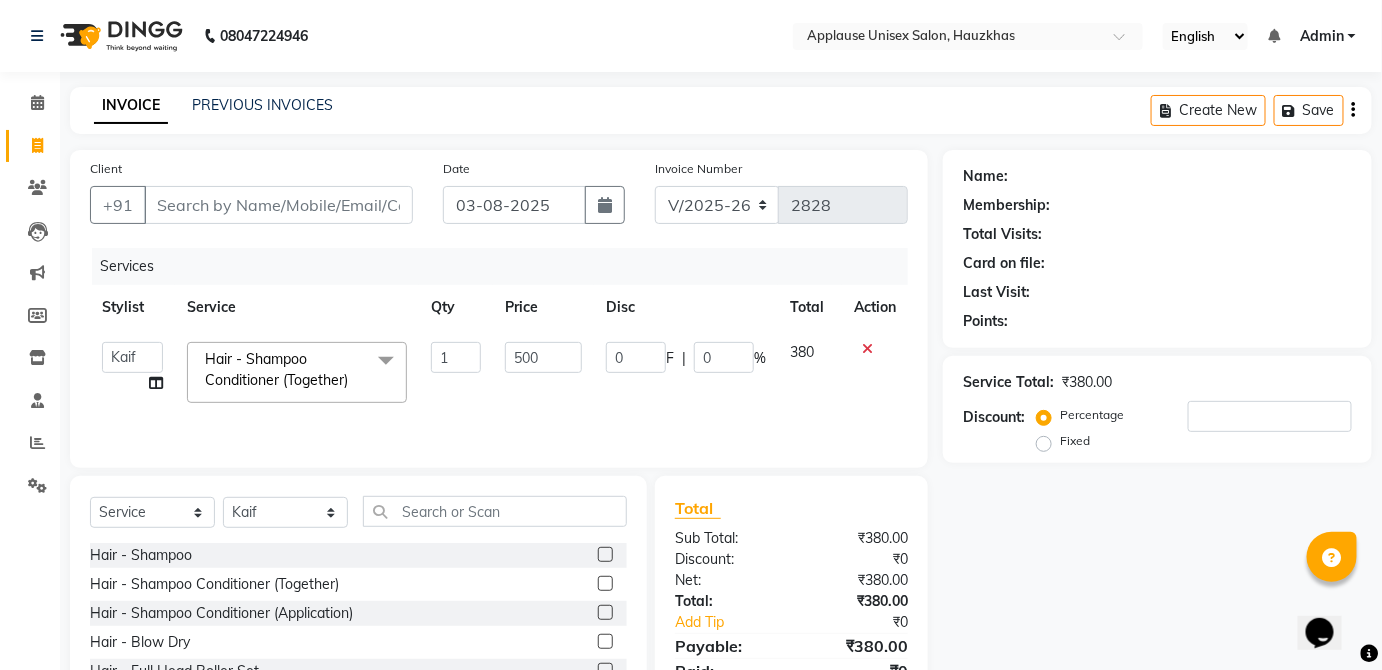 click on "380" 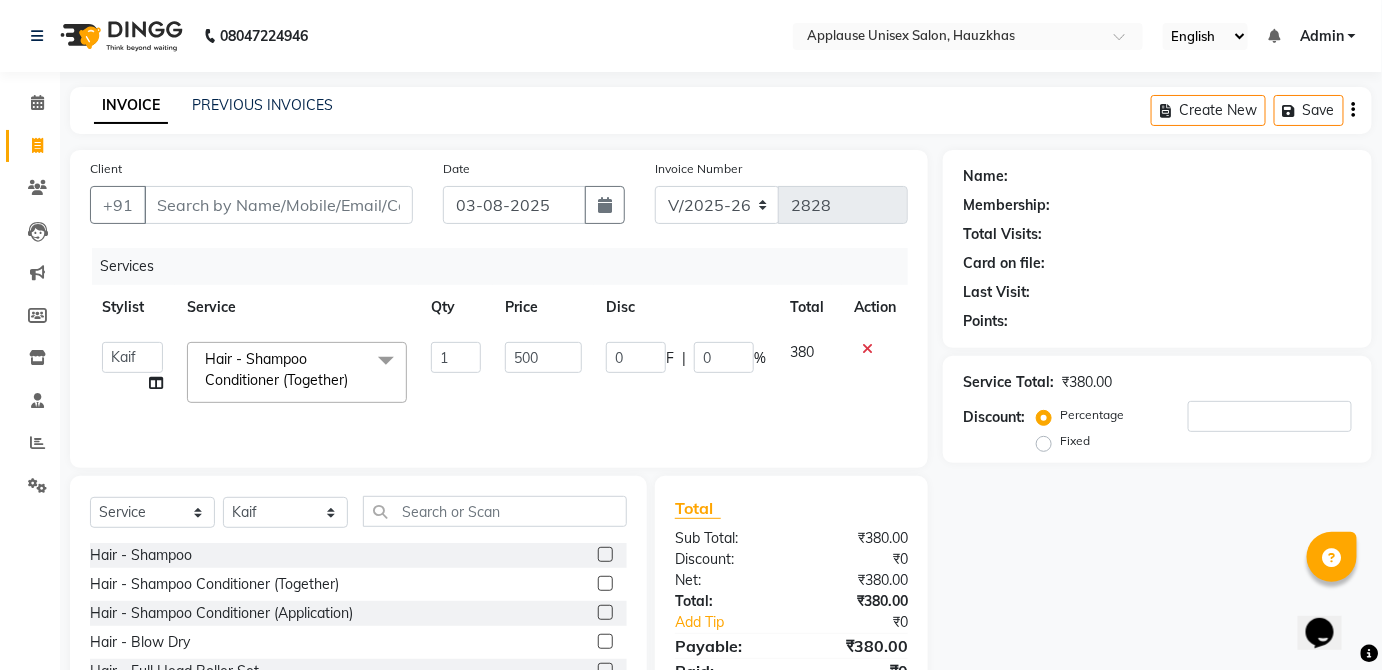 select on "32126" 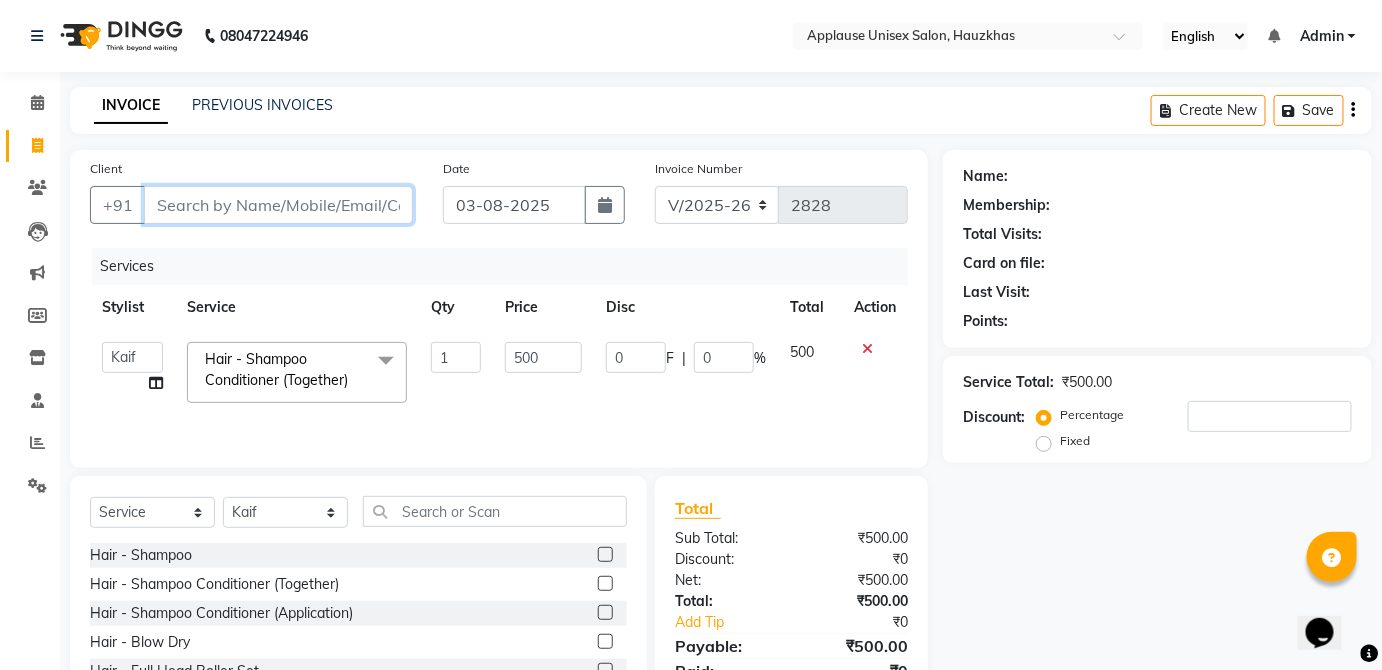 click on "Client" at bounding box center [278, 205] 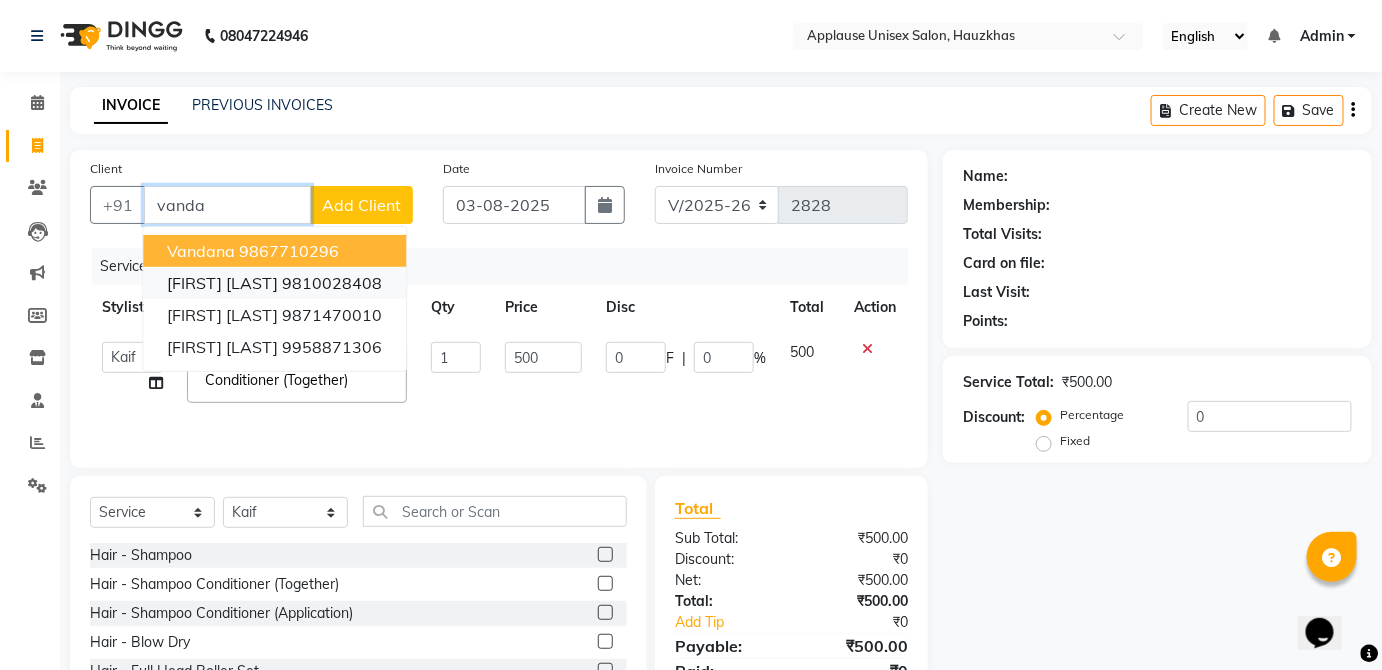 click on "[FIRST] [LAST]  [PHONE]" at bounding box center [274, 283] 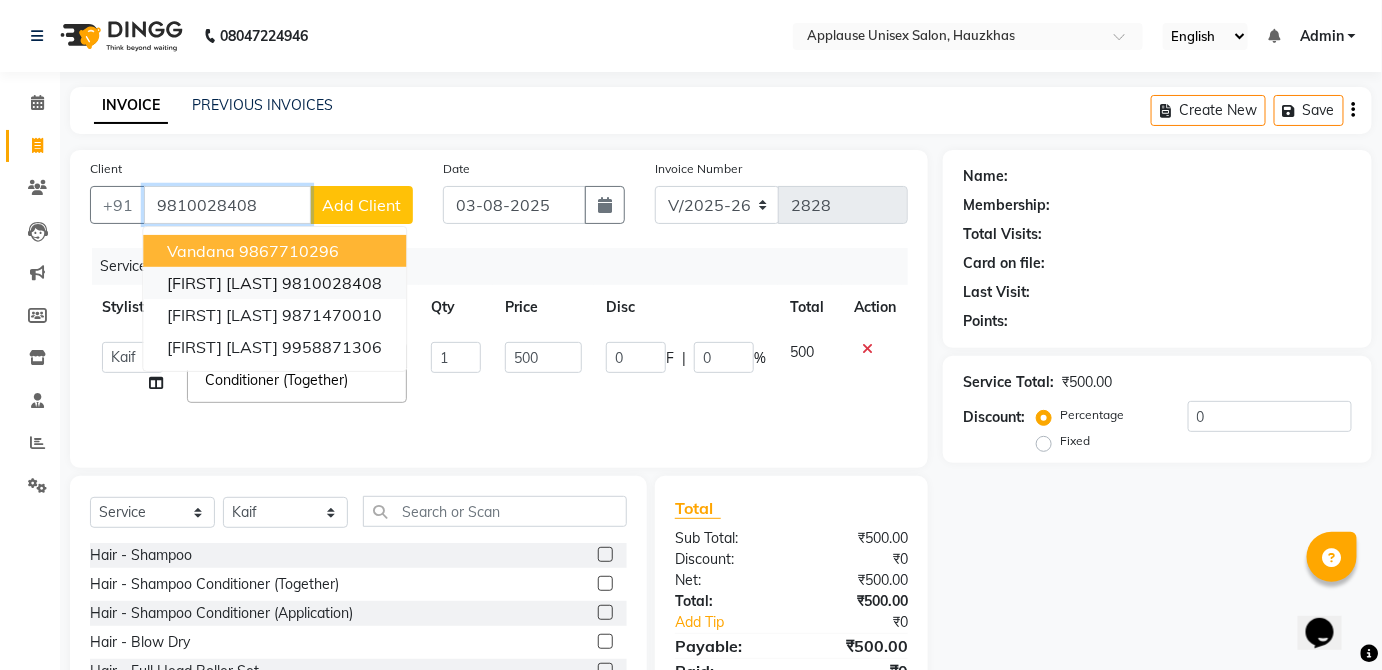 type on "9810028408" 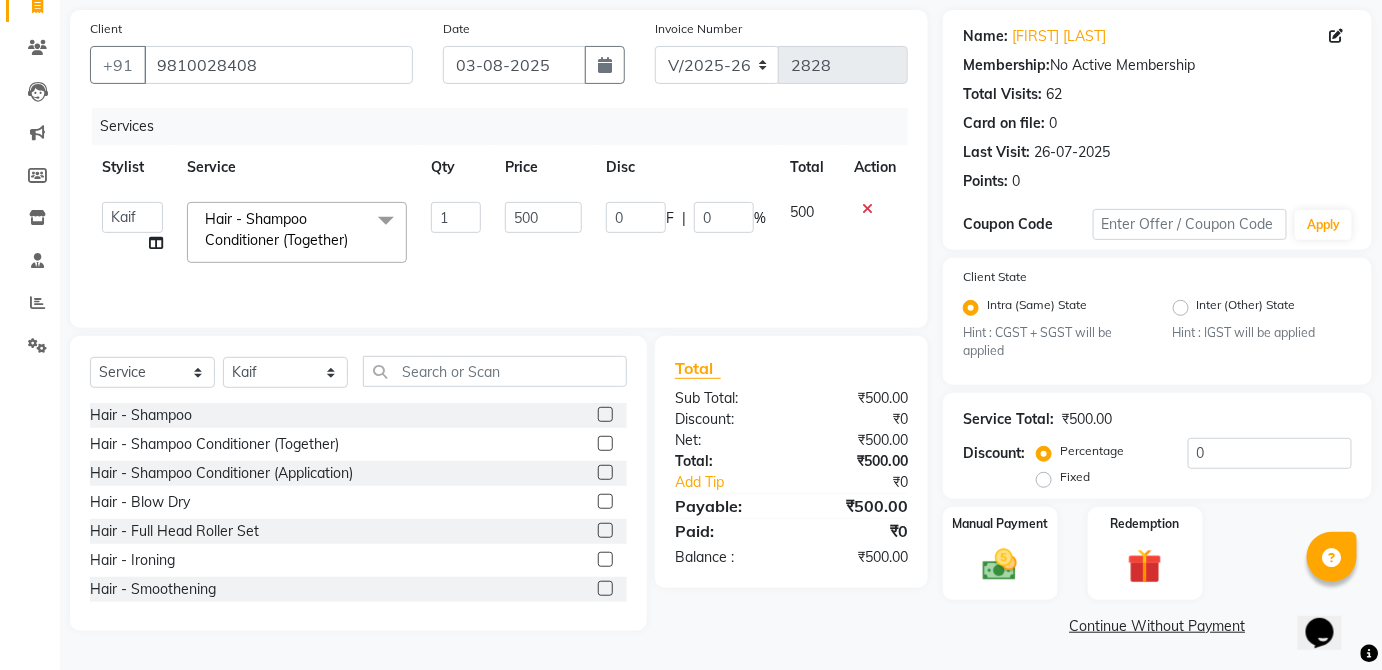click 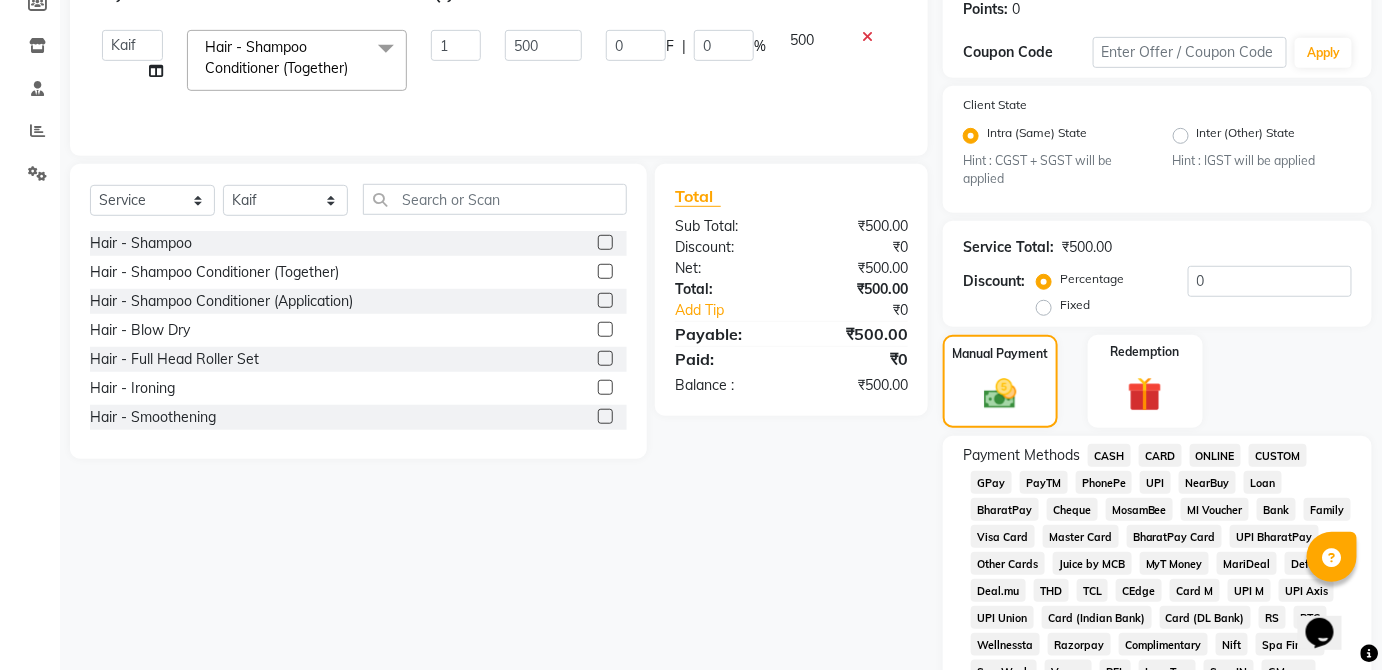 click on "CASH" 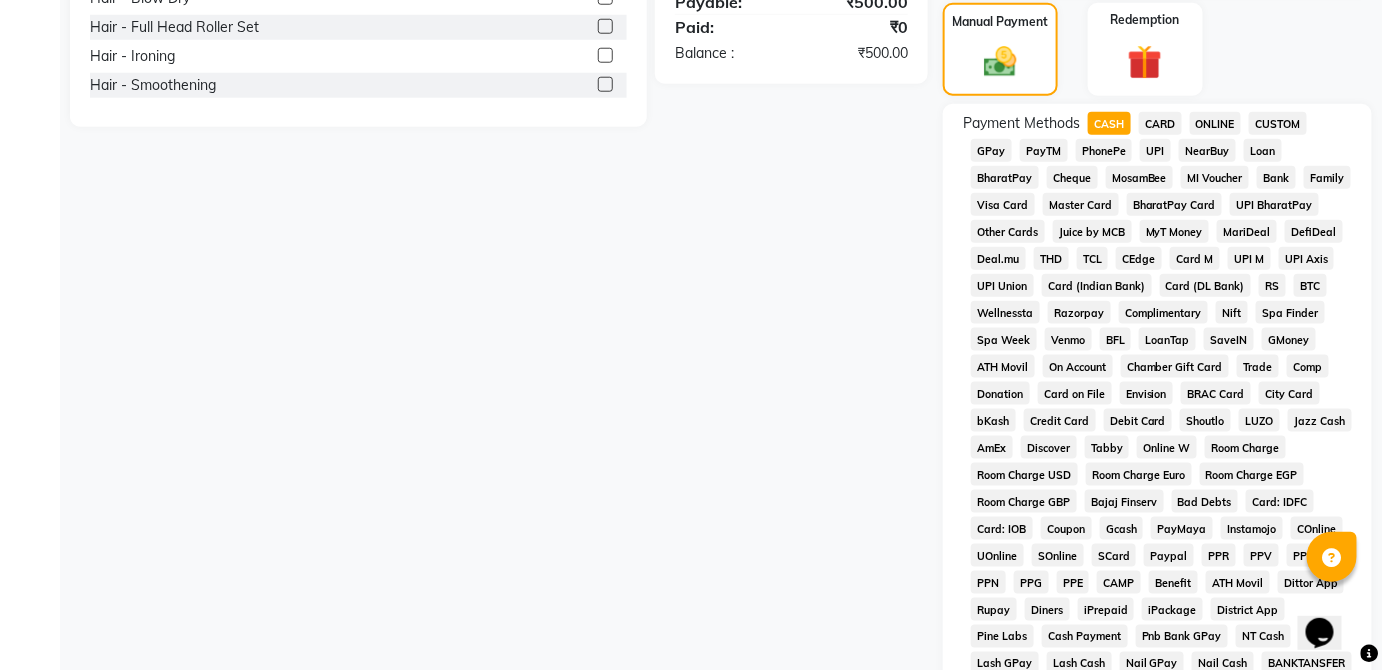 scroll, scrollTop: 943, scrollLeft: 0, axis: vertical 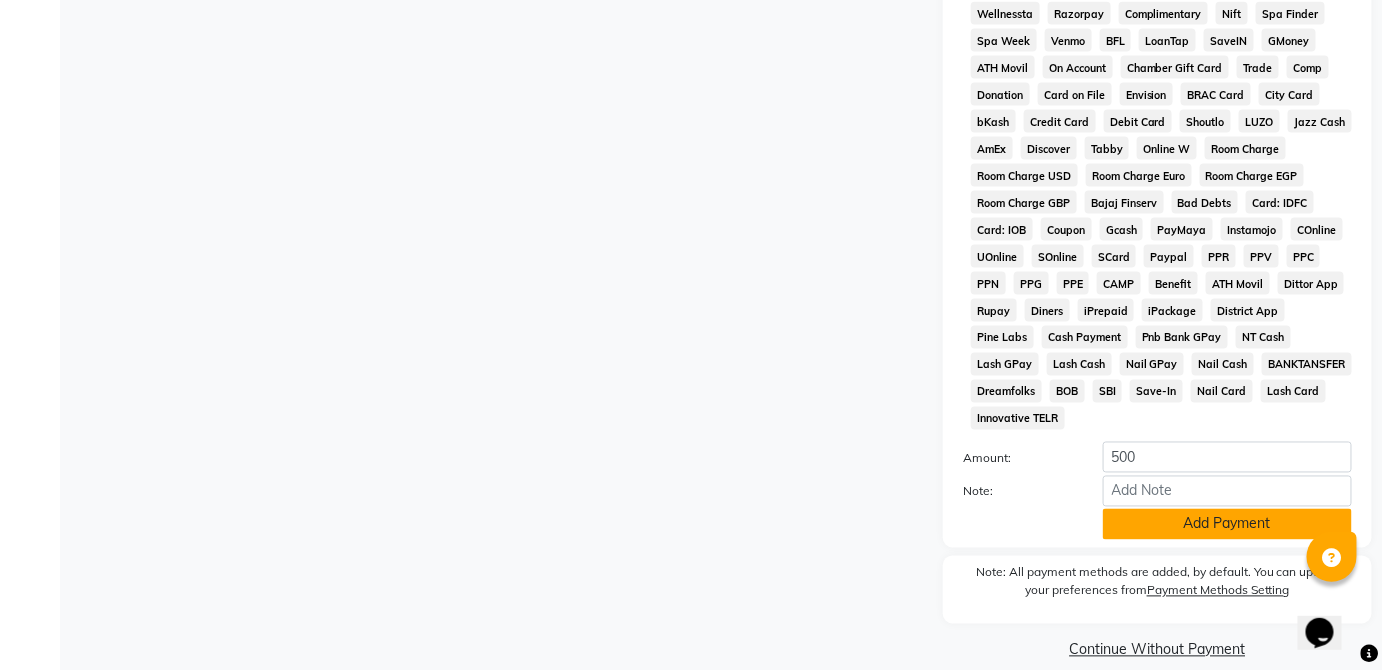 click on "Add Payment" 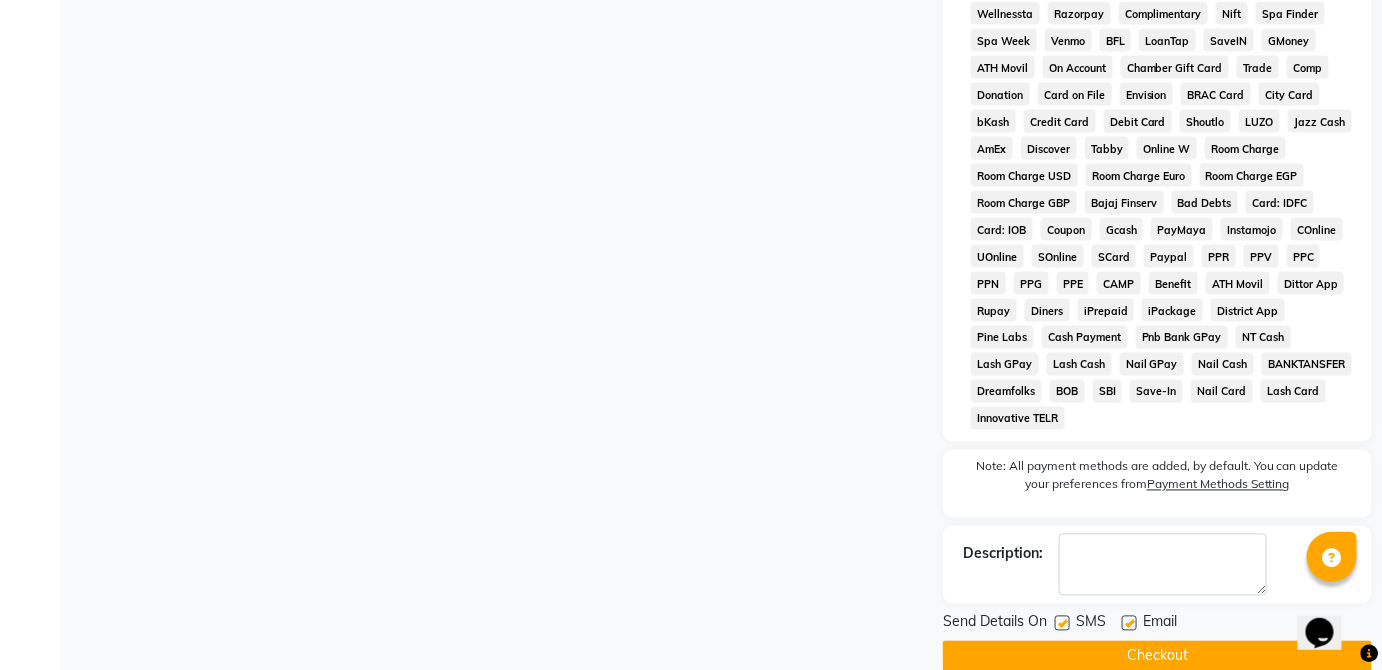 click on "Checkout" 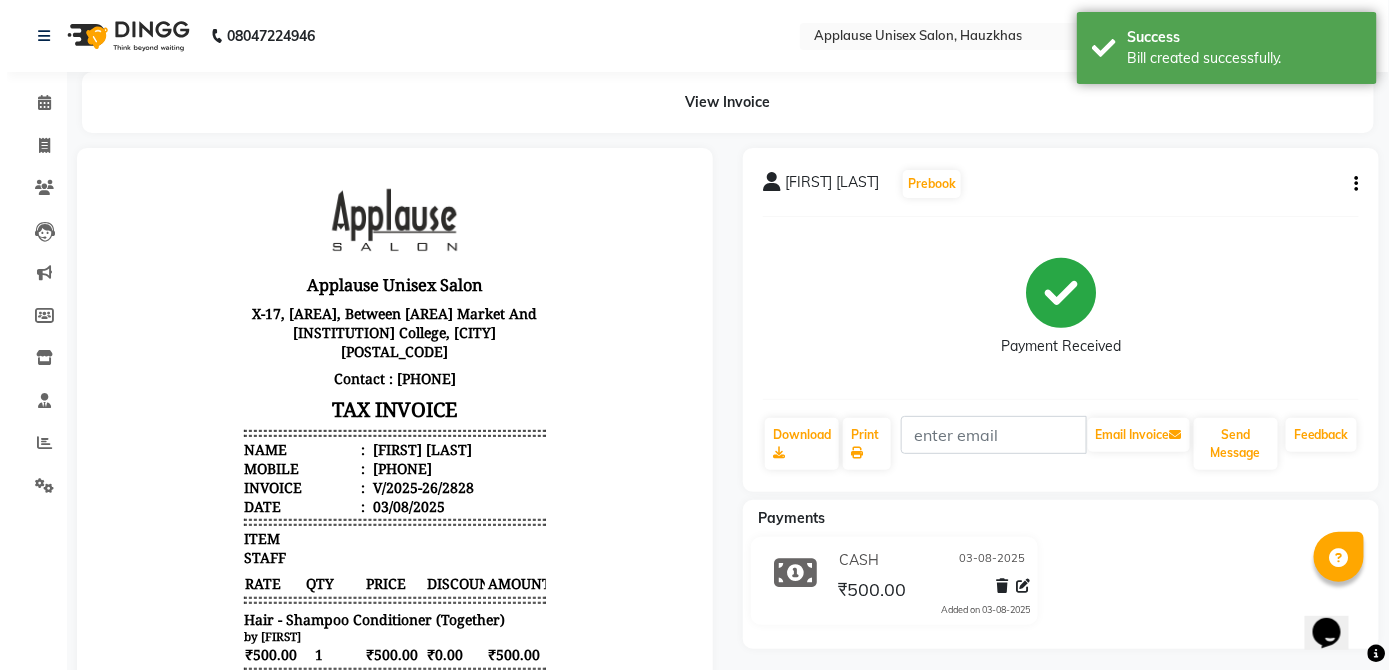 scroll, scrollTop: 0, scrollLeft: 0, axis: both 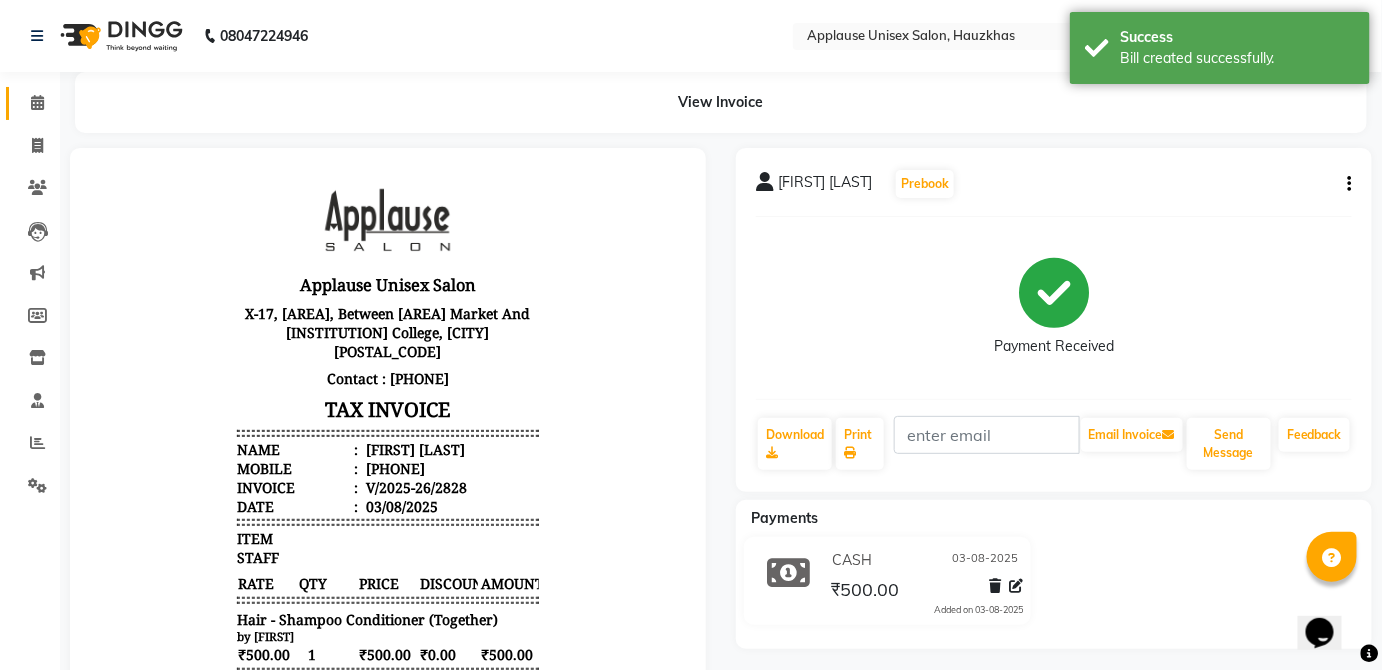 click 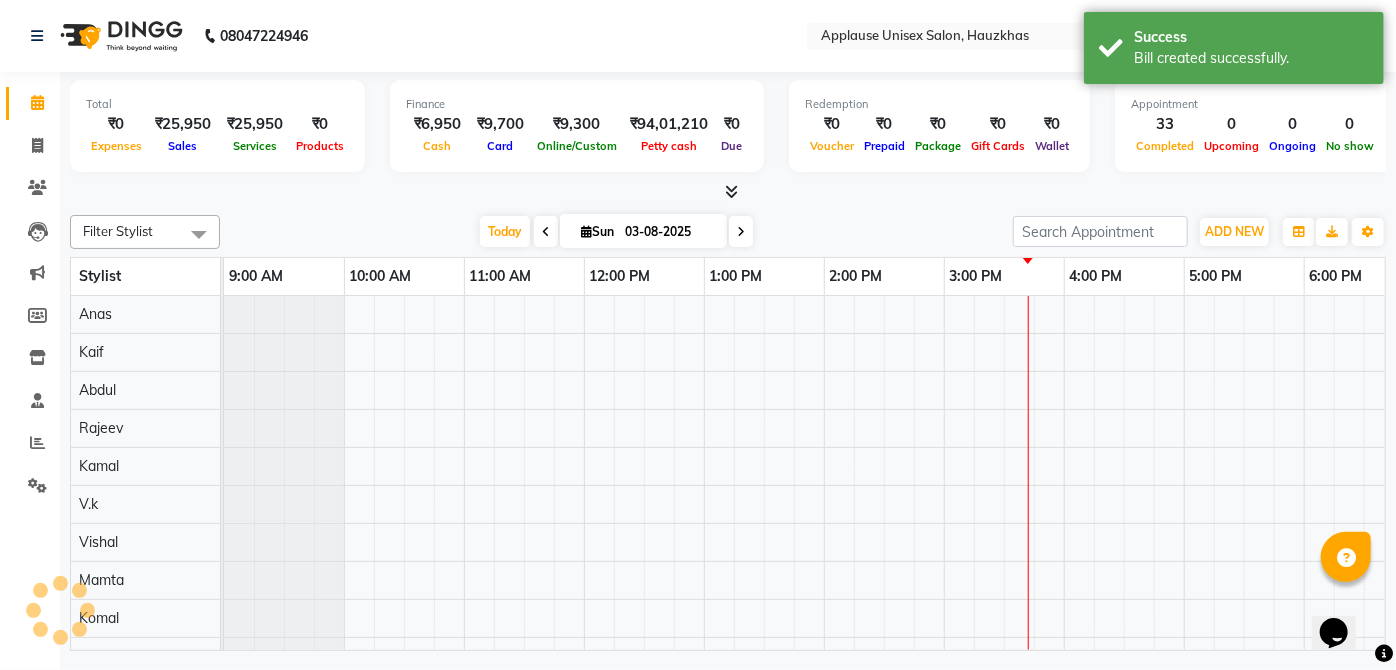 scroll, scrollTop: 0, scrollLeft: 397, axis: horizontal 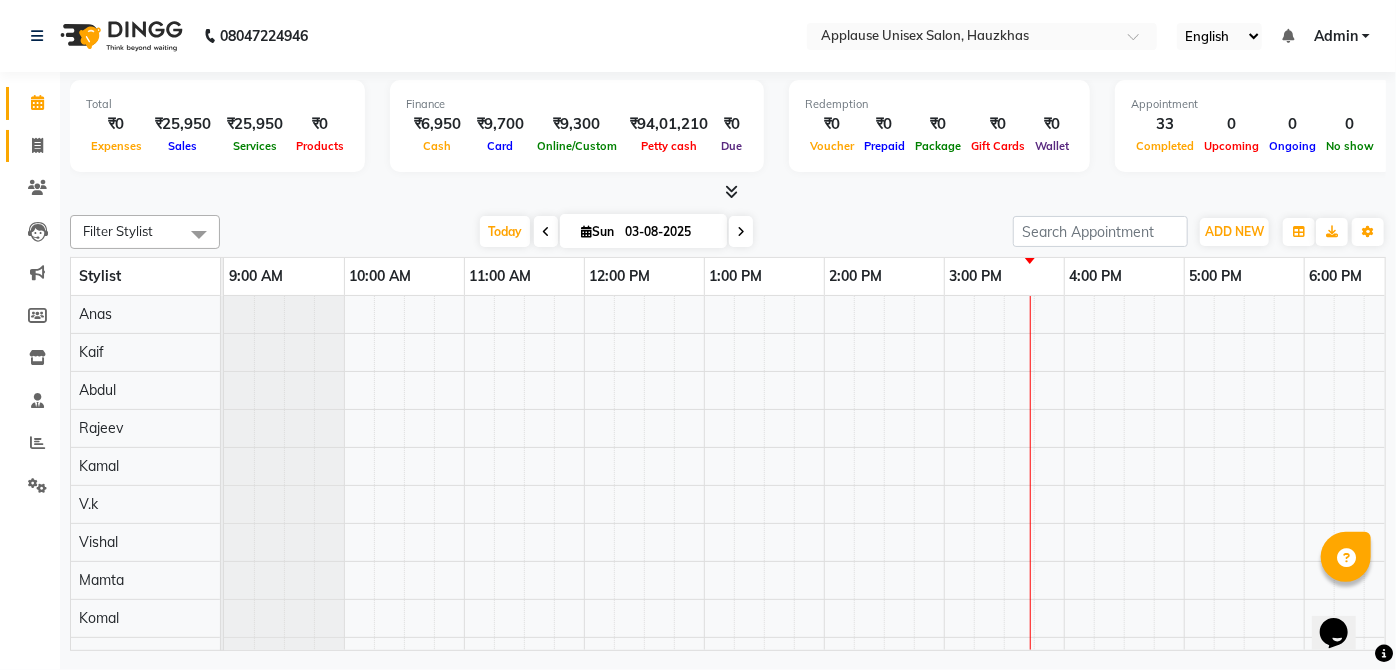 click 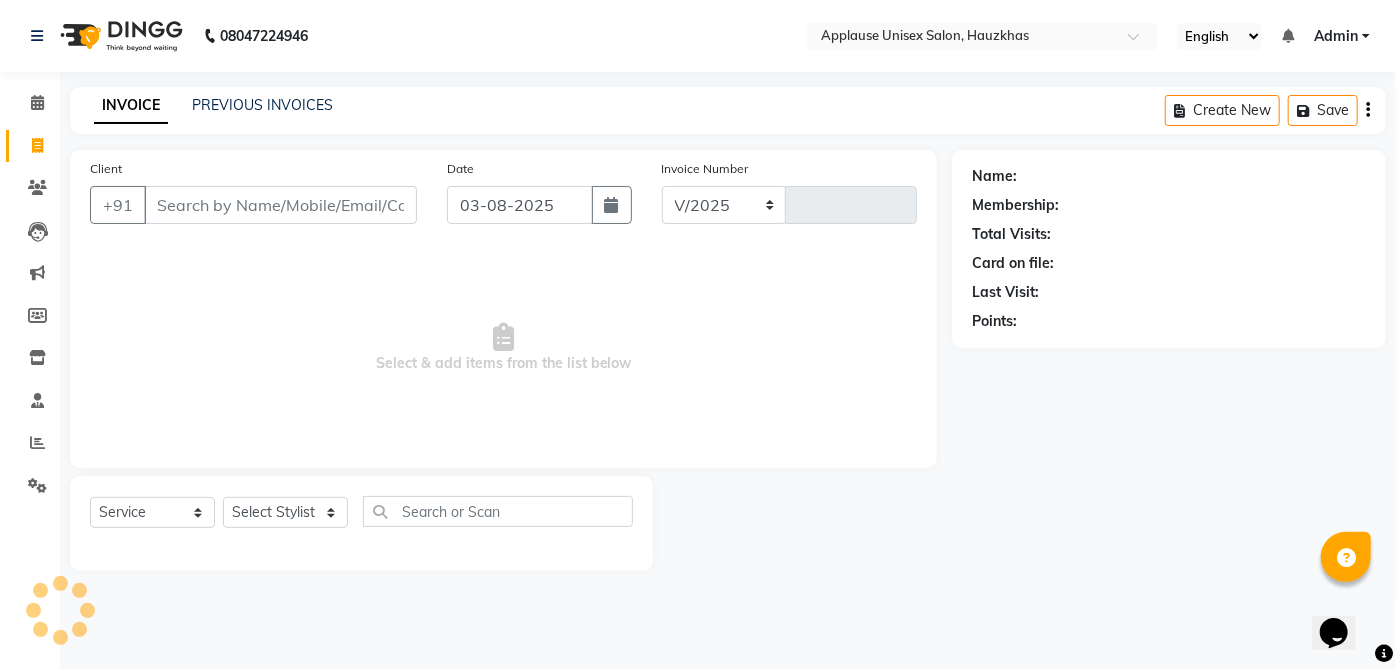 select on "5082" 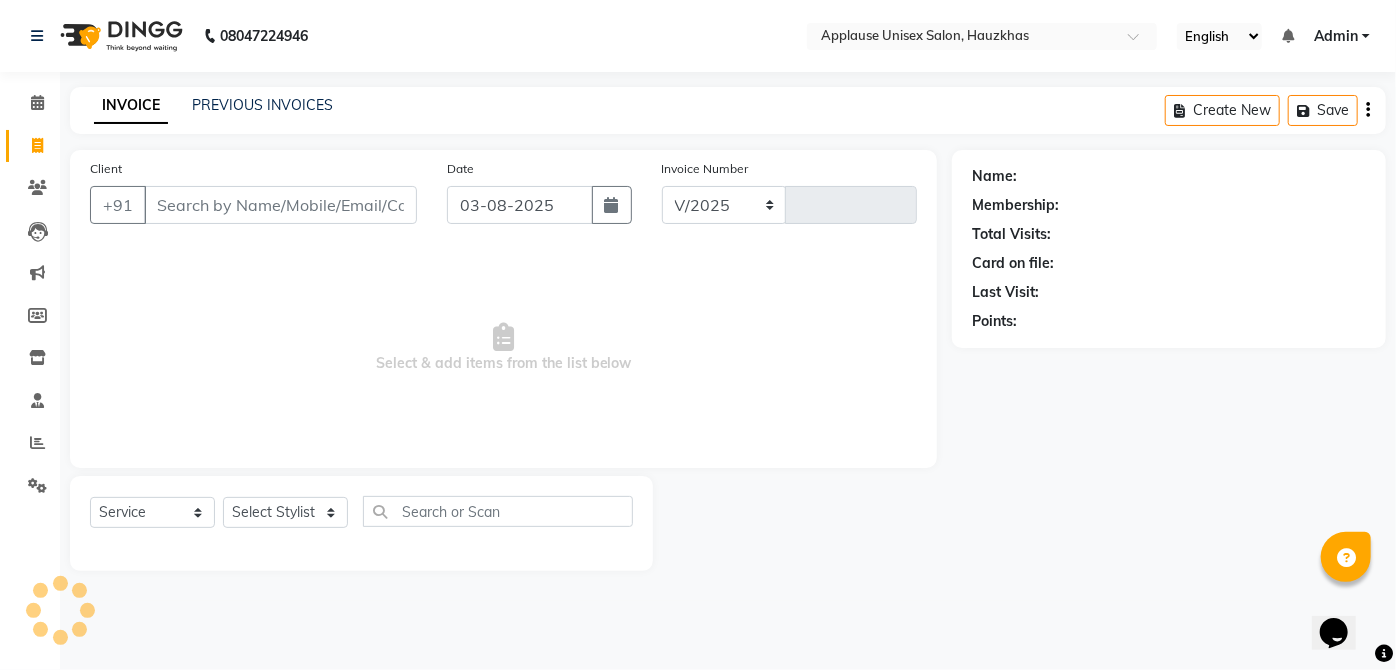 type on "2829" 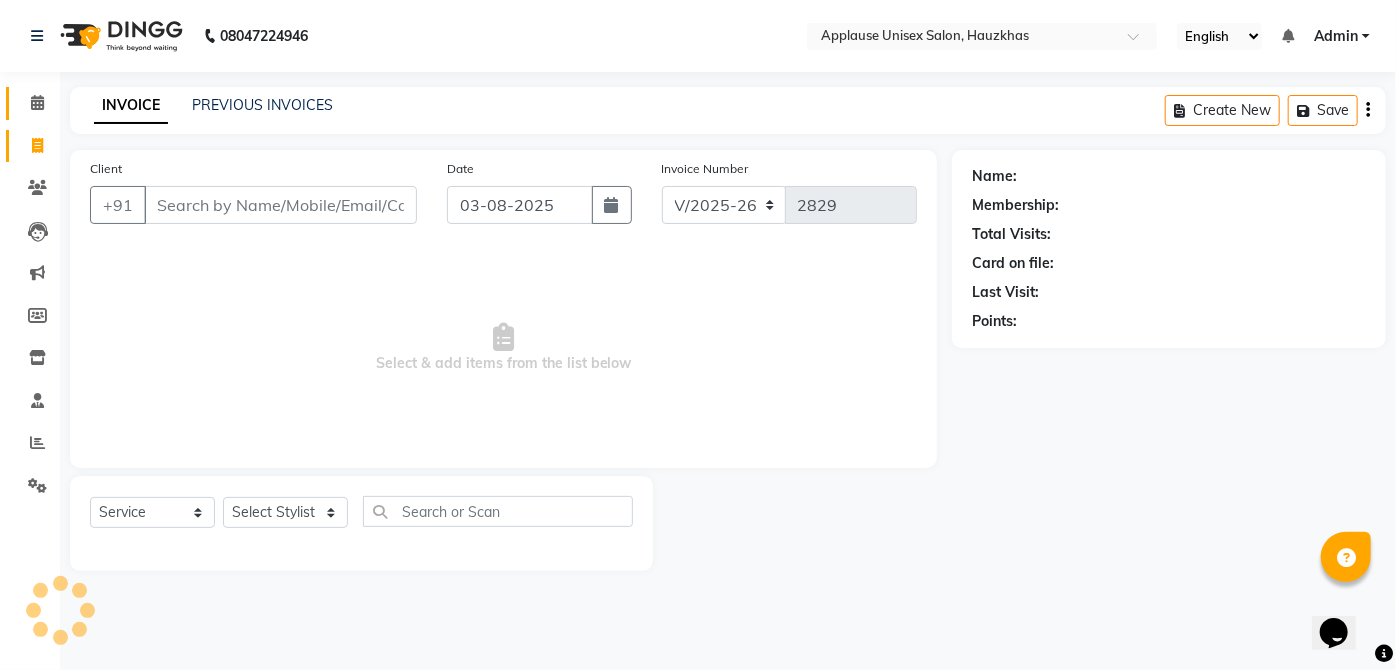 click 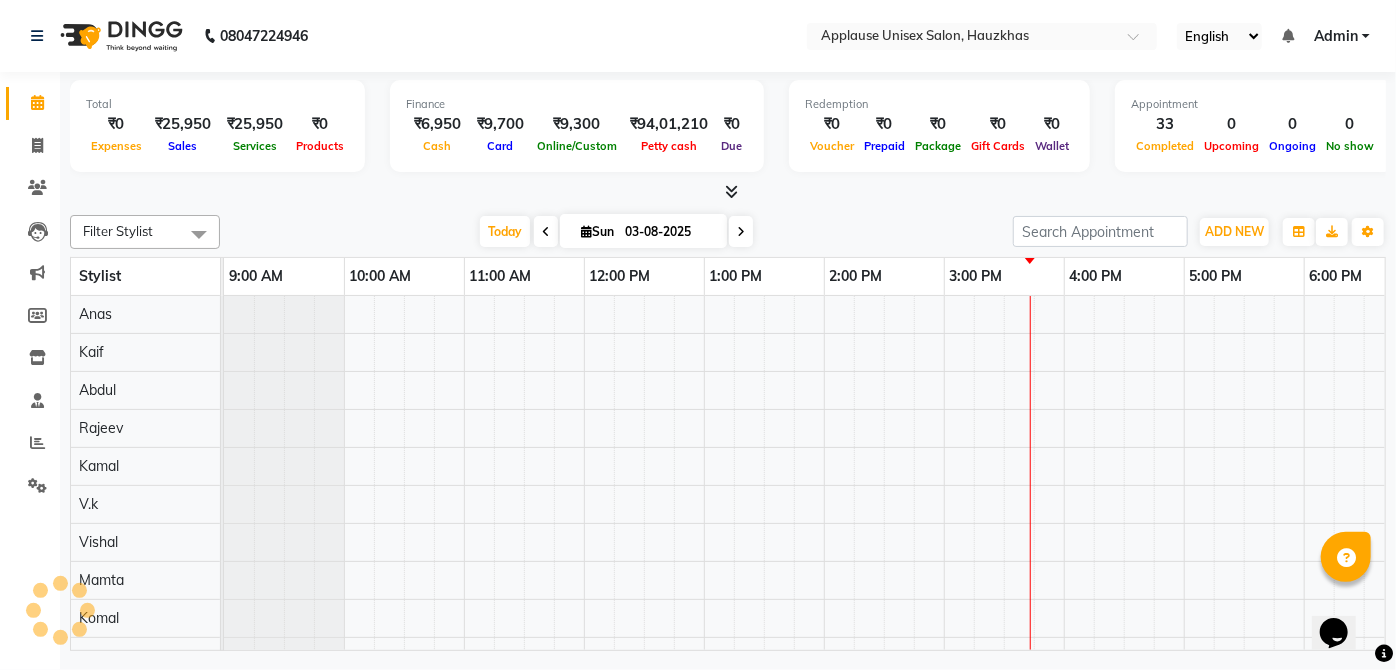 scroll, scrollTop: 0, scrollLeft: 0, axis: both 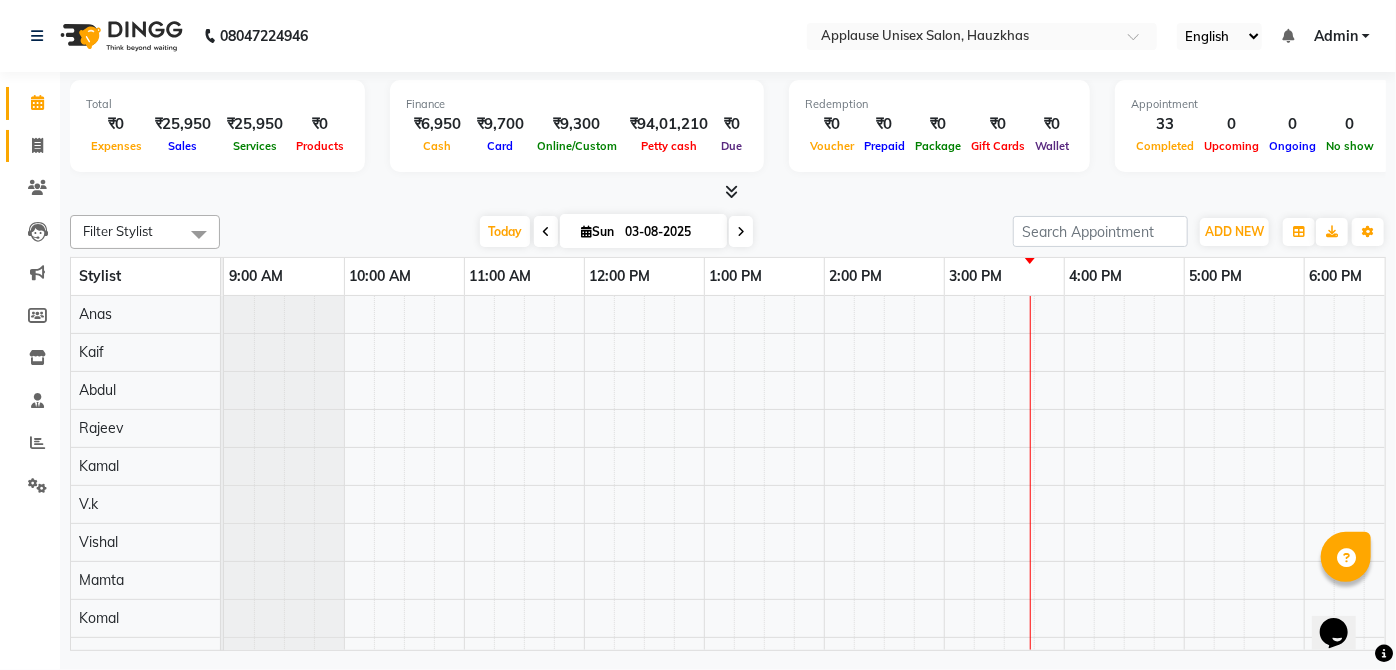 click 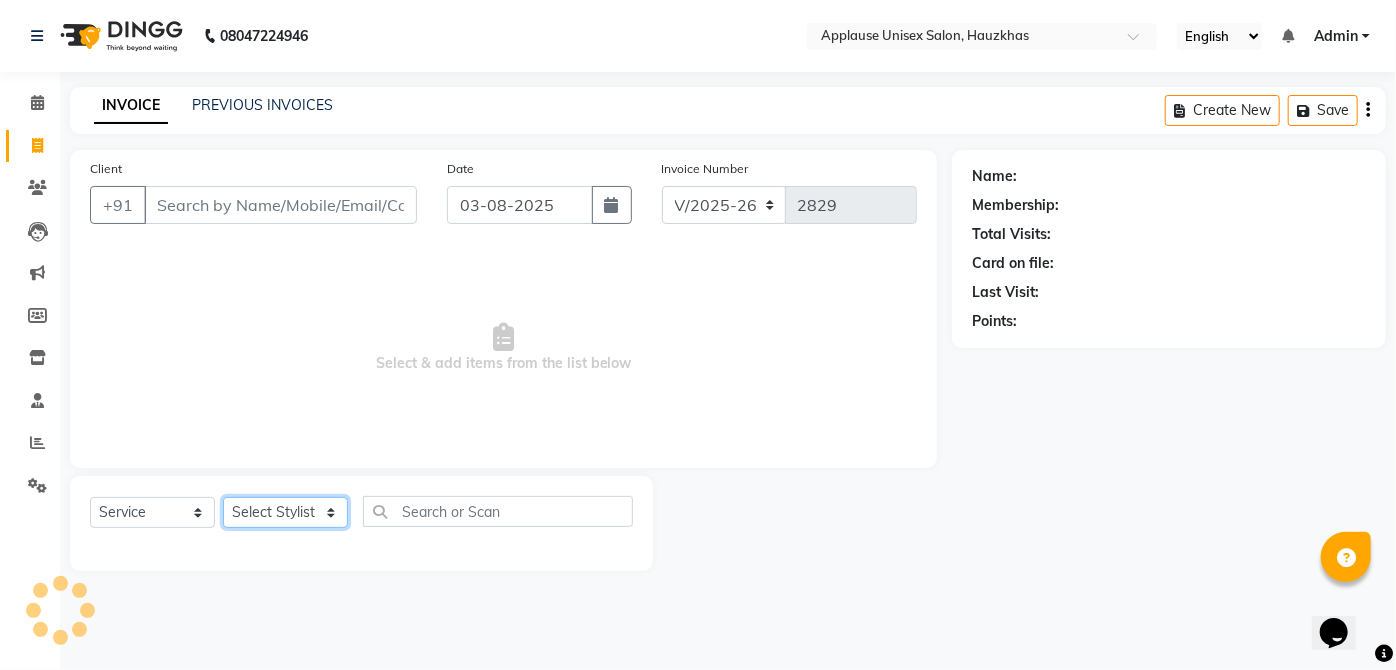 click on "Select Stylist  [FIRST] [FIRST] [FIRST] [FIRST] [FIRST] [FIRST] [FIRST] [FIRST]  [FIRST] [FIRST] [FIRST] [FIRST] [FIRST] [FIRST] [FIRST] [FIRST] [FIRST] [FIRST]  [FIRST] [FIRST] [FIRST] [FIRST] [FIRST] [FIRST] [FIRST] [FIRST]" 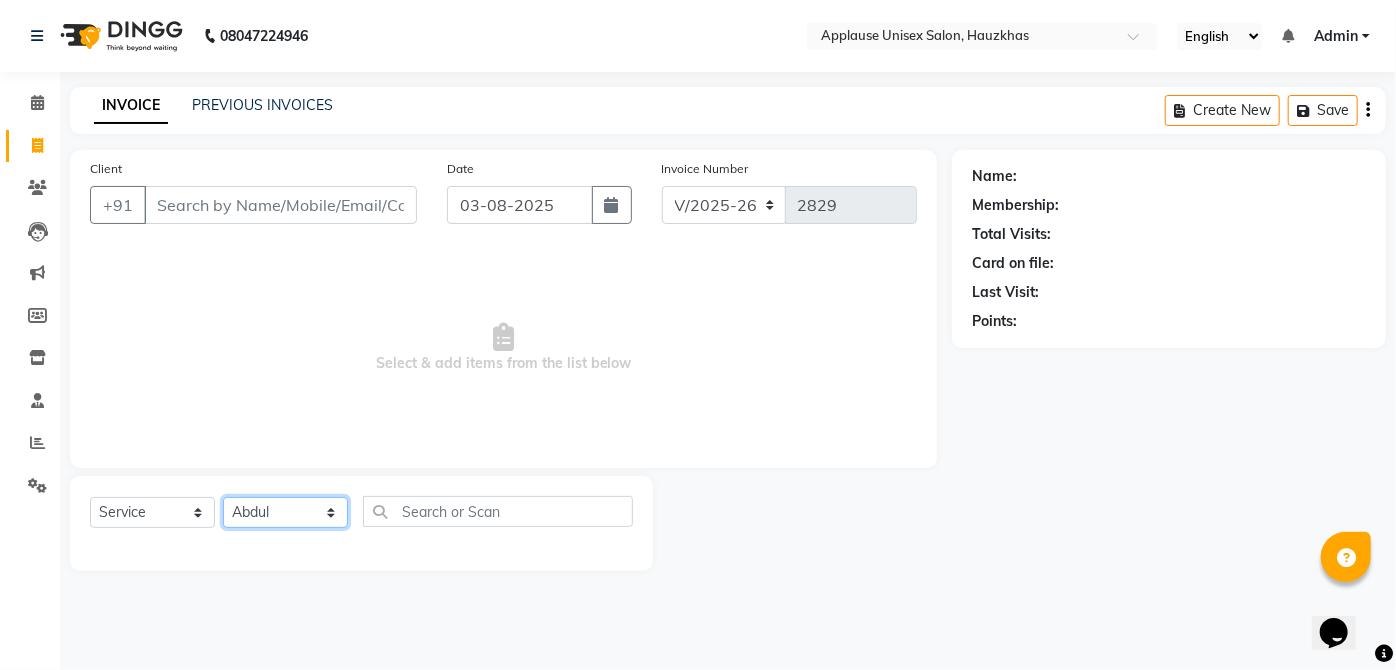 click on "Select Stylist  [FIRST] [FIRST] [FIRST] [FIRST] [FIRST] [FIRST] [FIRST] [FIRST]  [FIRST] [FIRST] [FIRST] [FIRST] [FIRST] [FIRST] [FIRST] [FIRST] [FIRST] [FIRST]  [FIRST] [FIRST] [FIRST] [FIRST] [FIRST] [FIRST] [FIRST] [FIRST]" 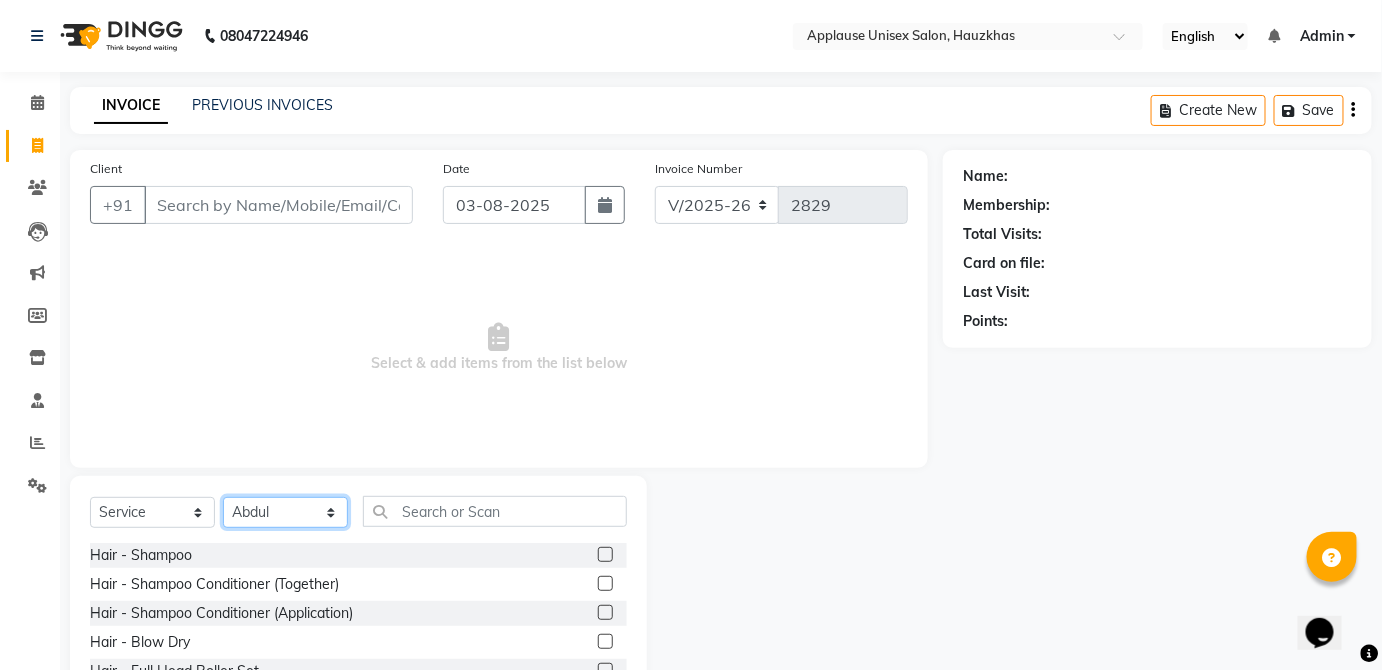 click on "Select Stylist  [FIRST] [FIRST] [FIRST] [FIRST] [FIRST] [FIRST] [FIRST] [FIRST]  [FIRST] [FIRST] [FIRST] [FIRST] [FIRST] [FIRST] [FIRST] [FIRST] [FIRST] [FIRST]  [FIRST] [FIRST] [FIRST] [FIRST] [FIRST] [FIRST] [FIRST] [FIRST]" 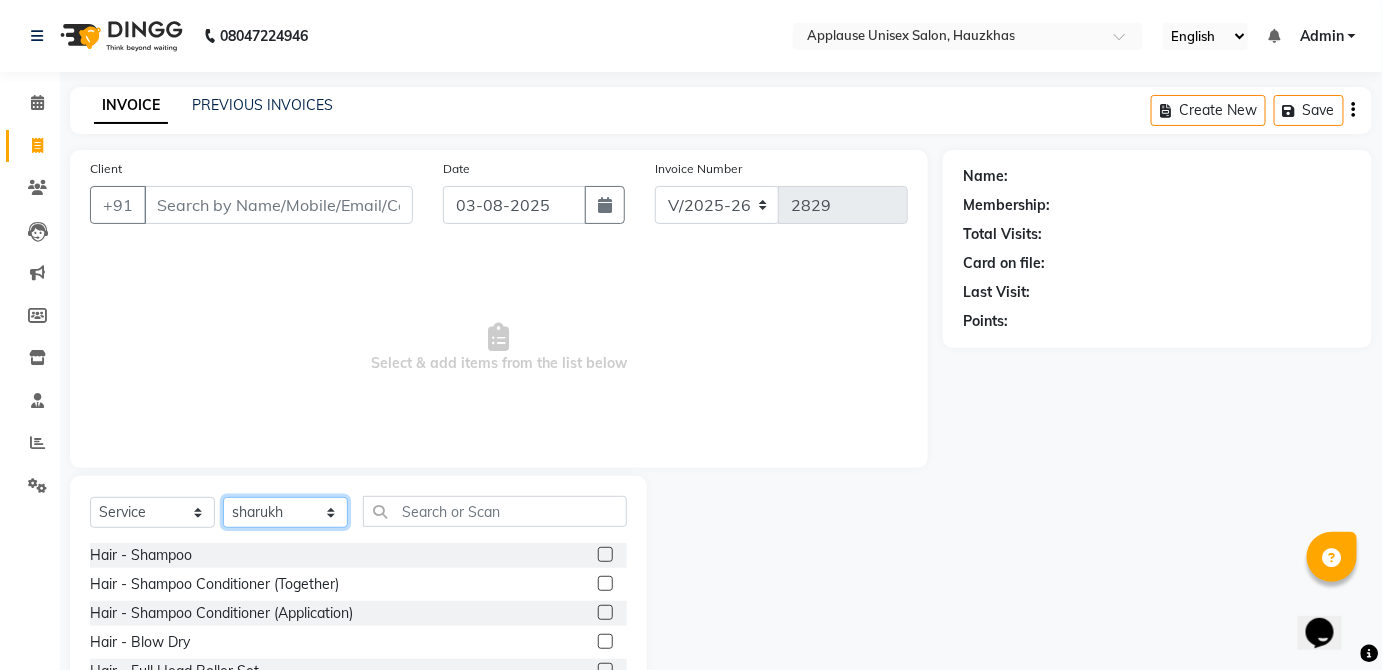 click on "Select Stylist  [FIRST] [FIRST] [FIRST] [FIRST] [FIRST] [FIRST] [FIRST] [FIRST]  [FIRST] [FIRST] [FIRST] [FIRST] [FIRST] [FIRST] [FIRST] [FIRST] [FIRST] [FIRST]  [FIRST] [FIRST] [FIRST] [FIRST] [FIRST] [FIRST] [FIRST] [FIRST]" 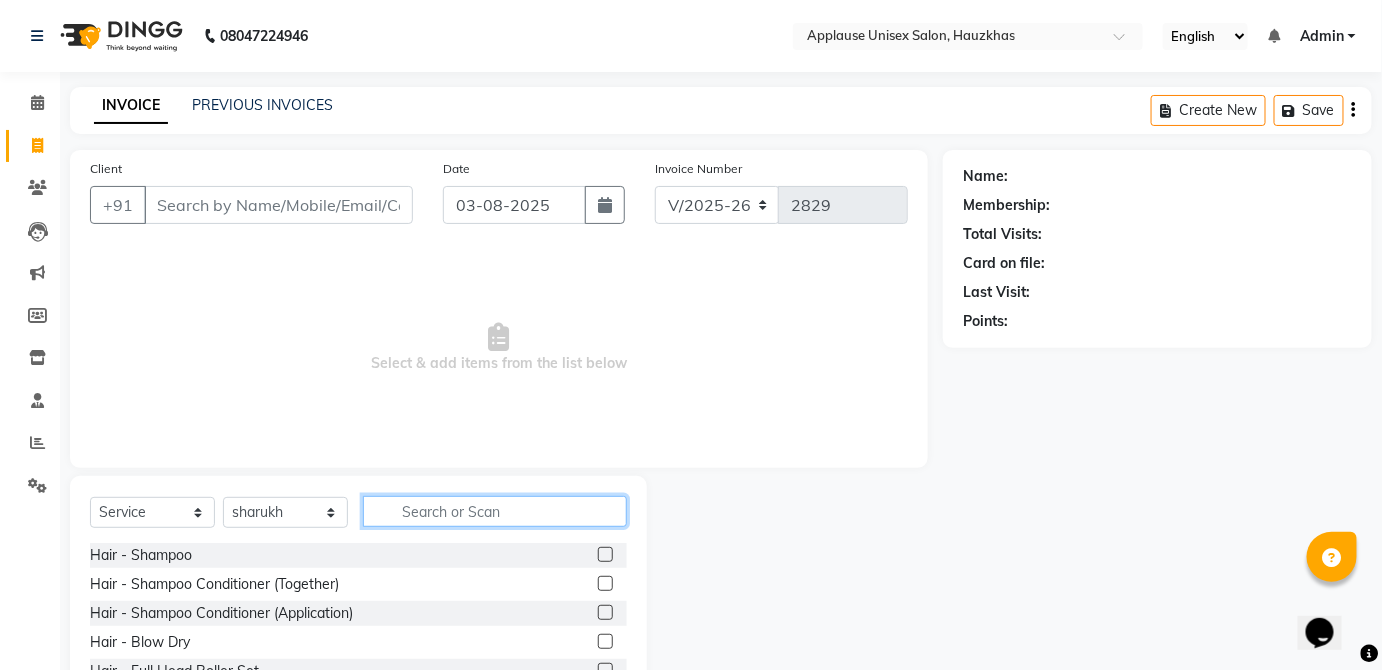 click 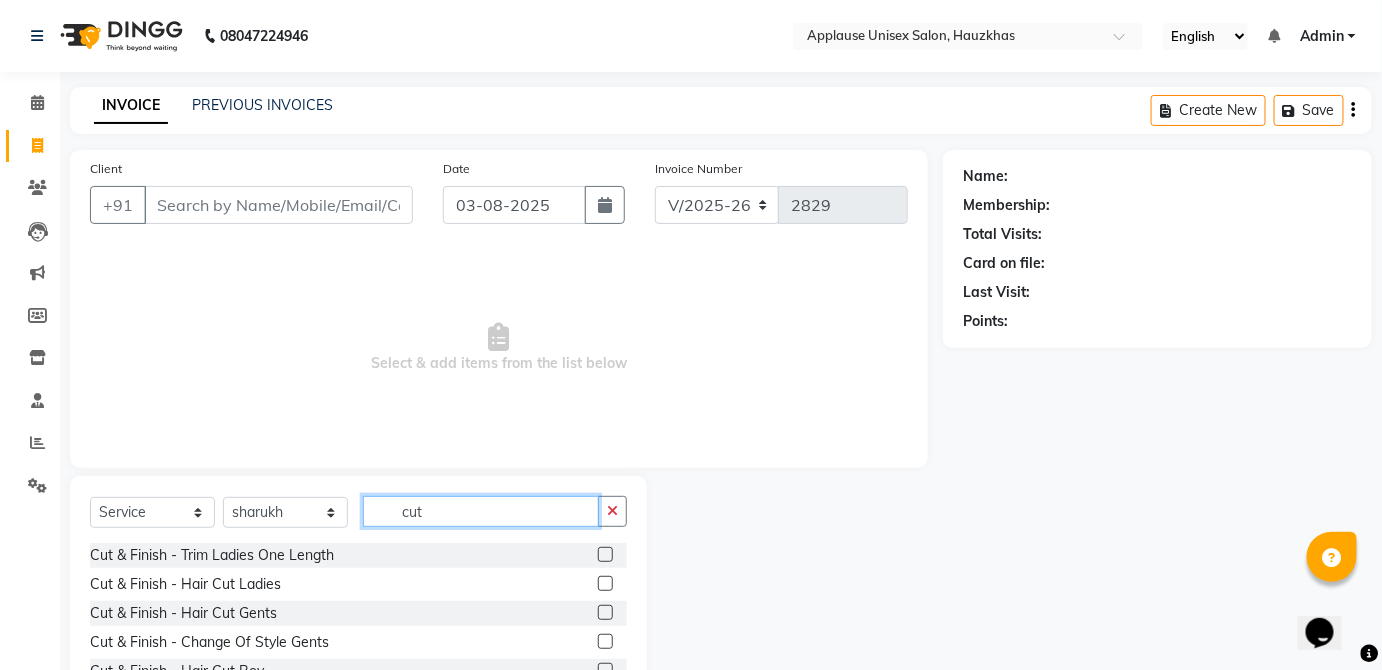 type on "cut" 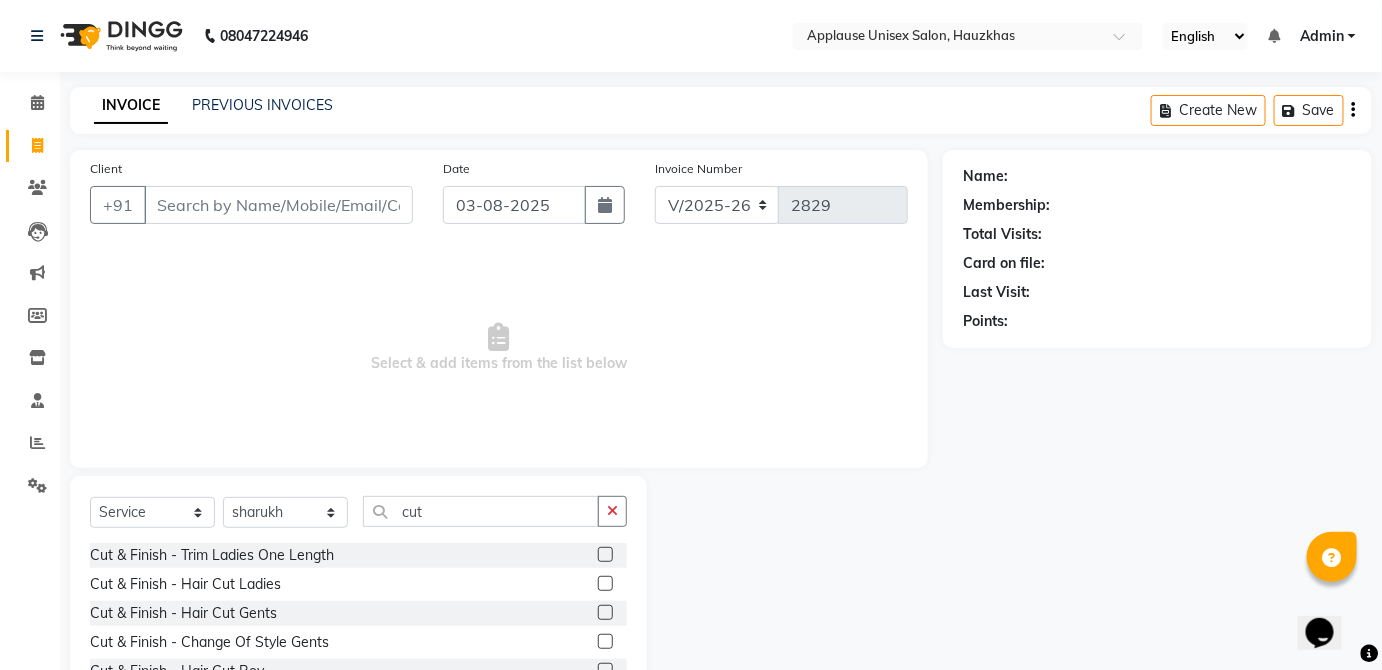 click 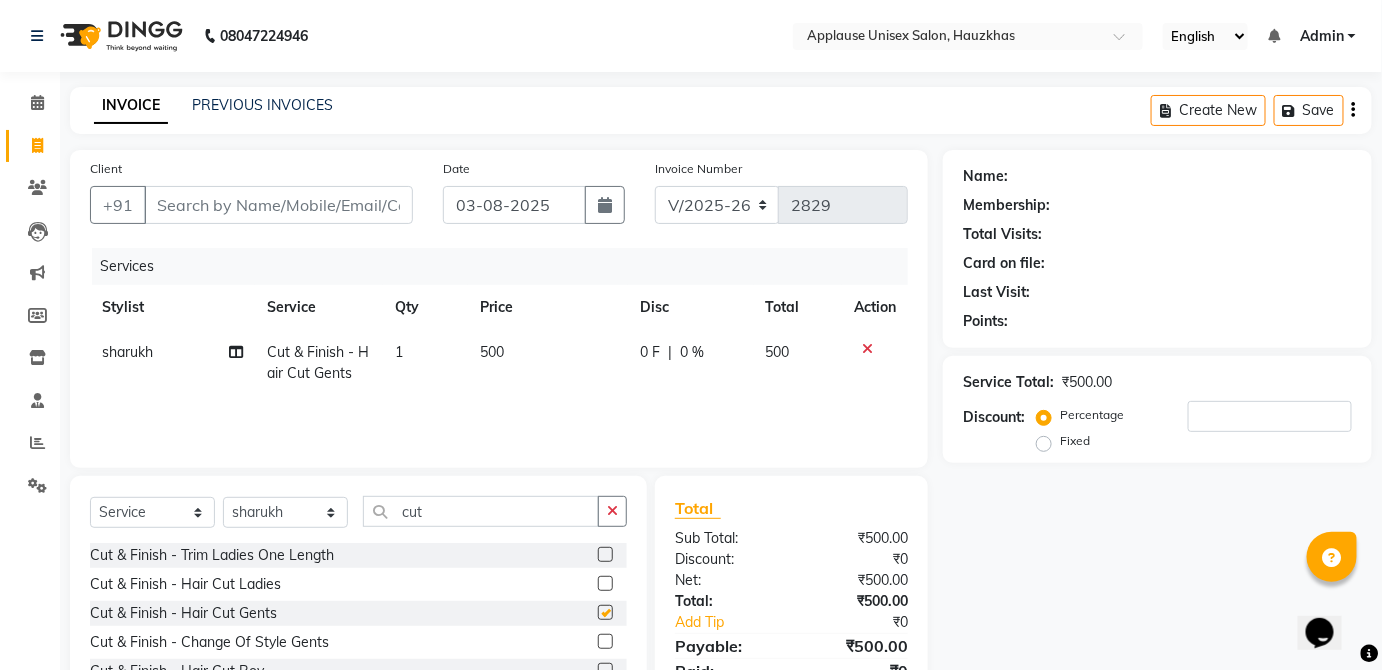 click on "500" 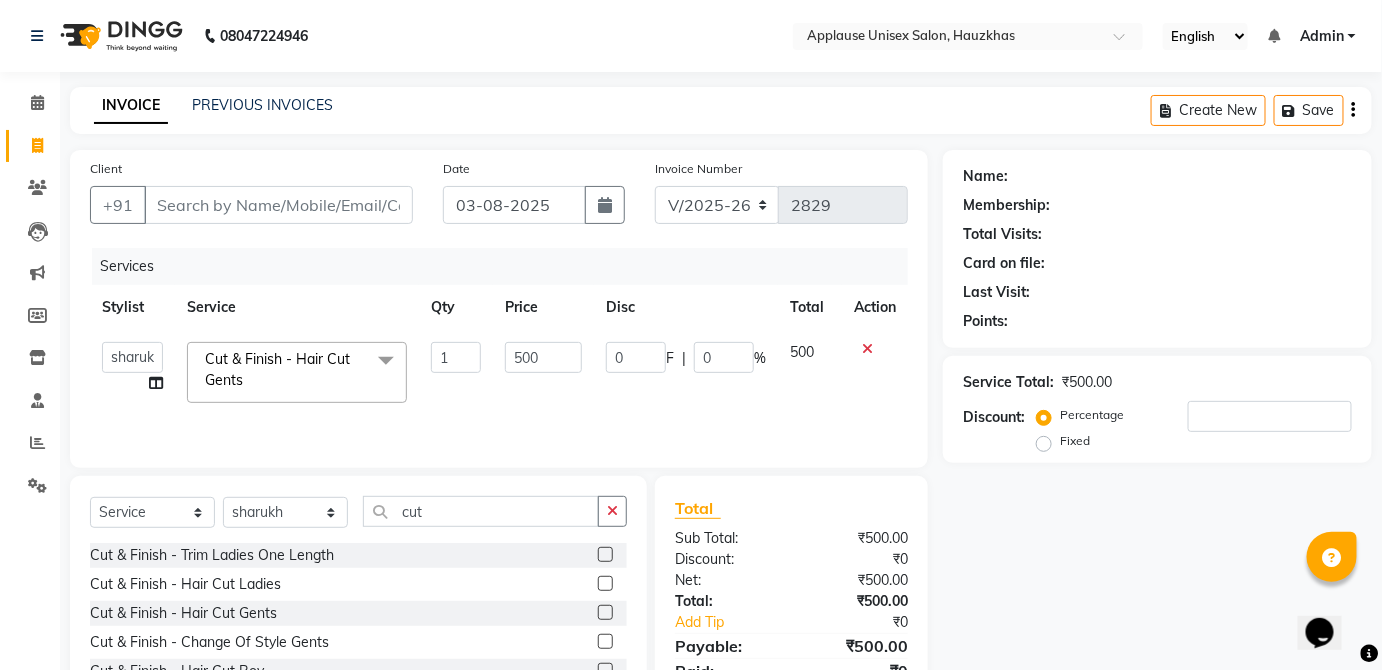 checkbox on "false" 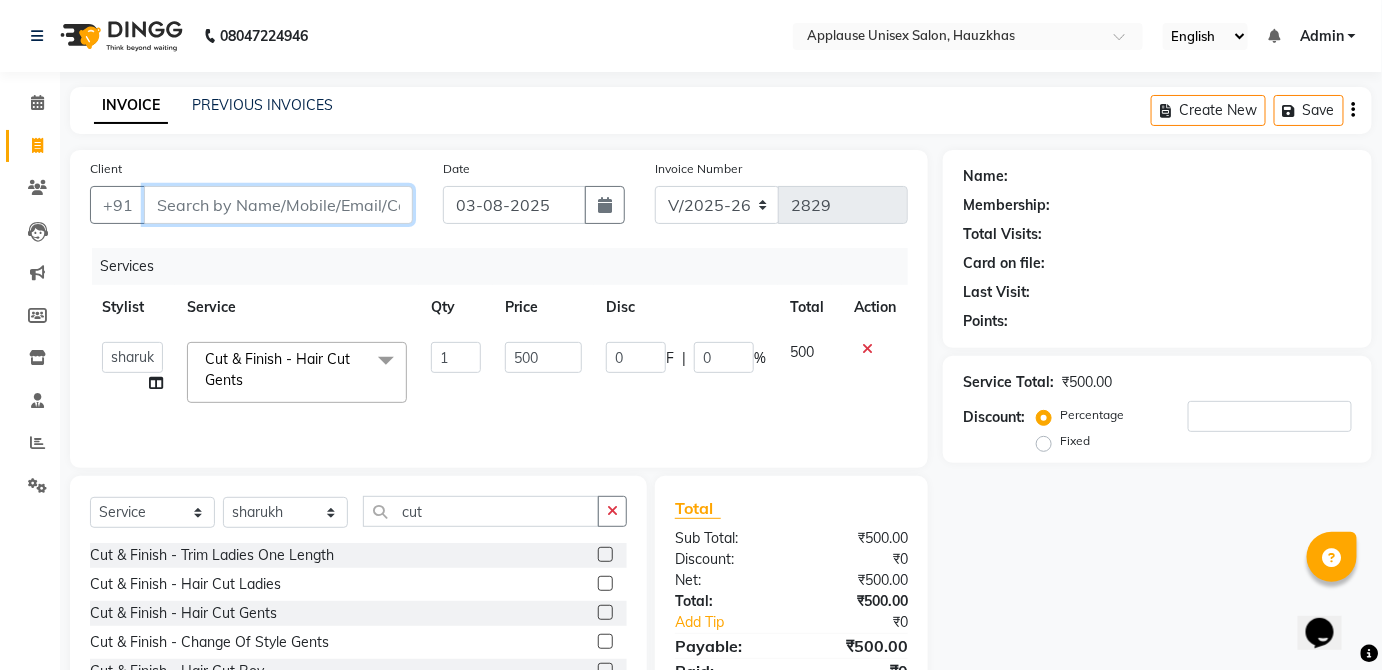 click on "Client" at bounding box center (278, 205) 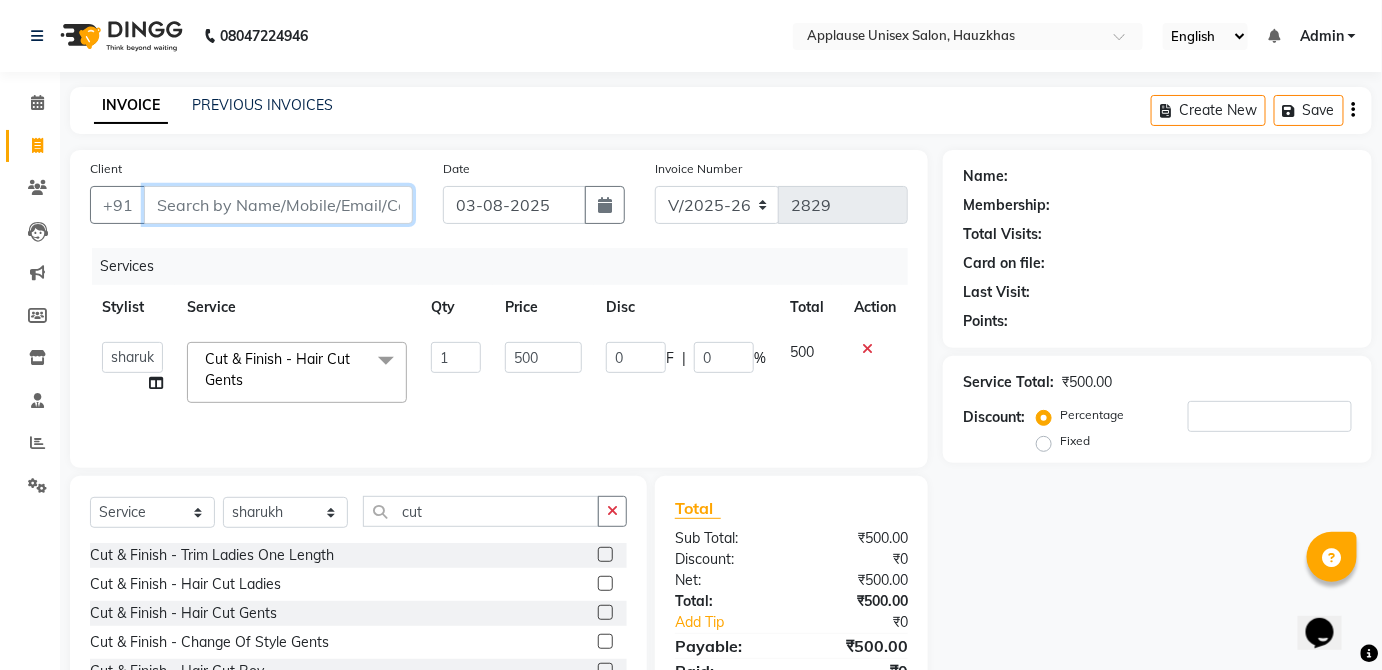 type on "s" 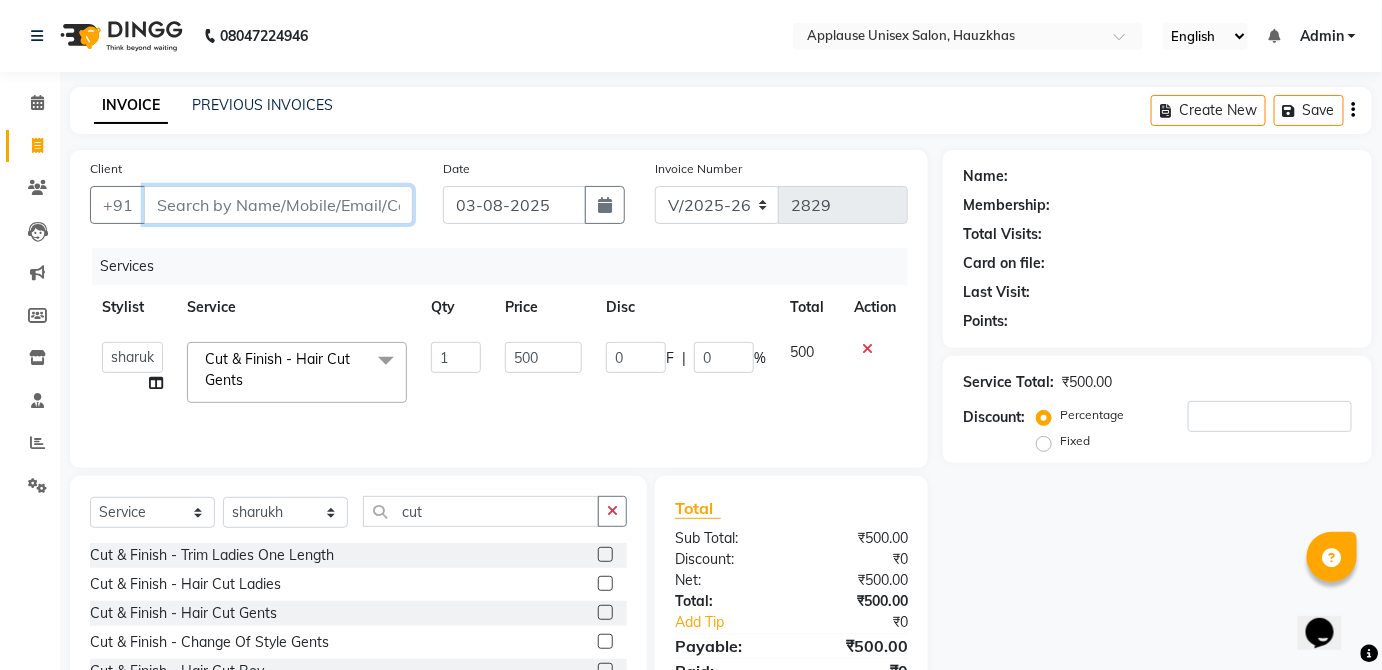 type on "0" 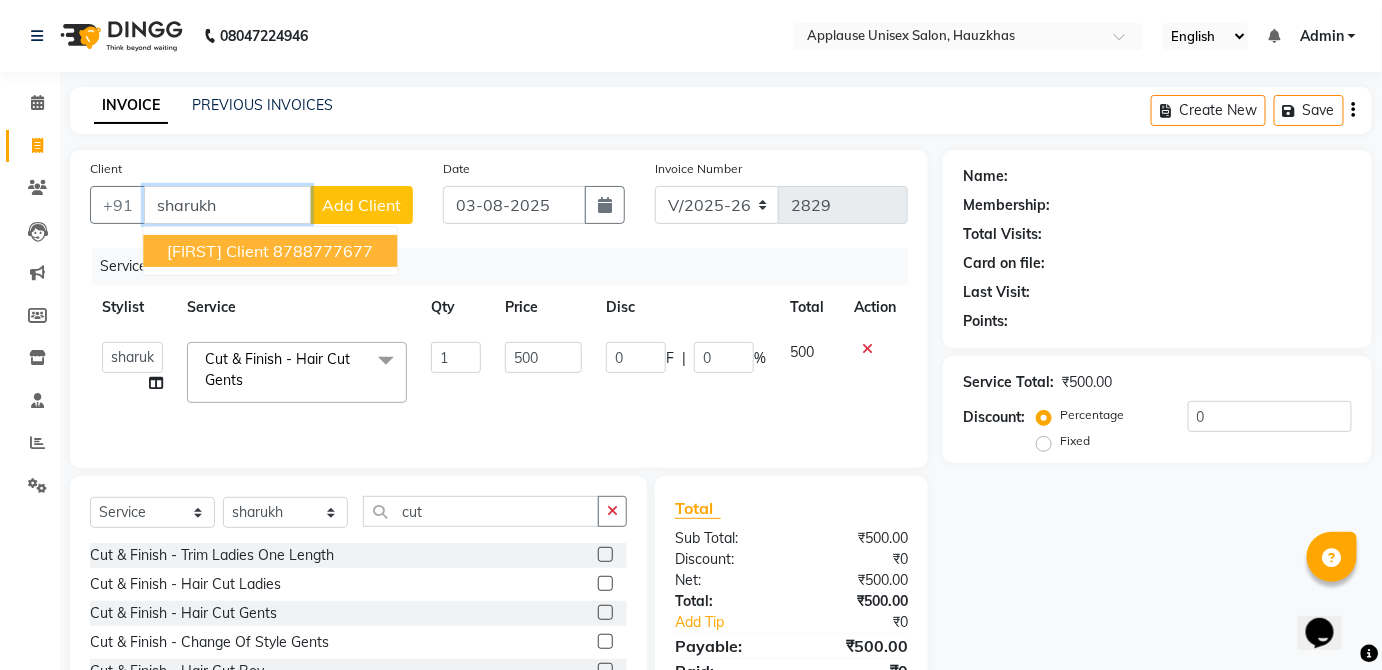 click on "[FIRST] [LAST] [PHONE]" at bounding box center [270, 251] 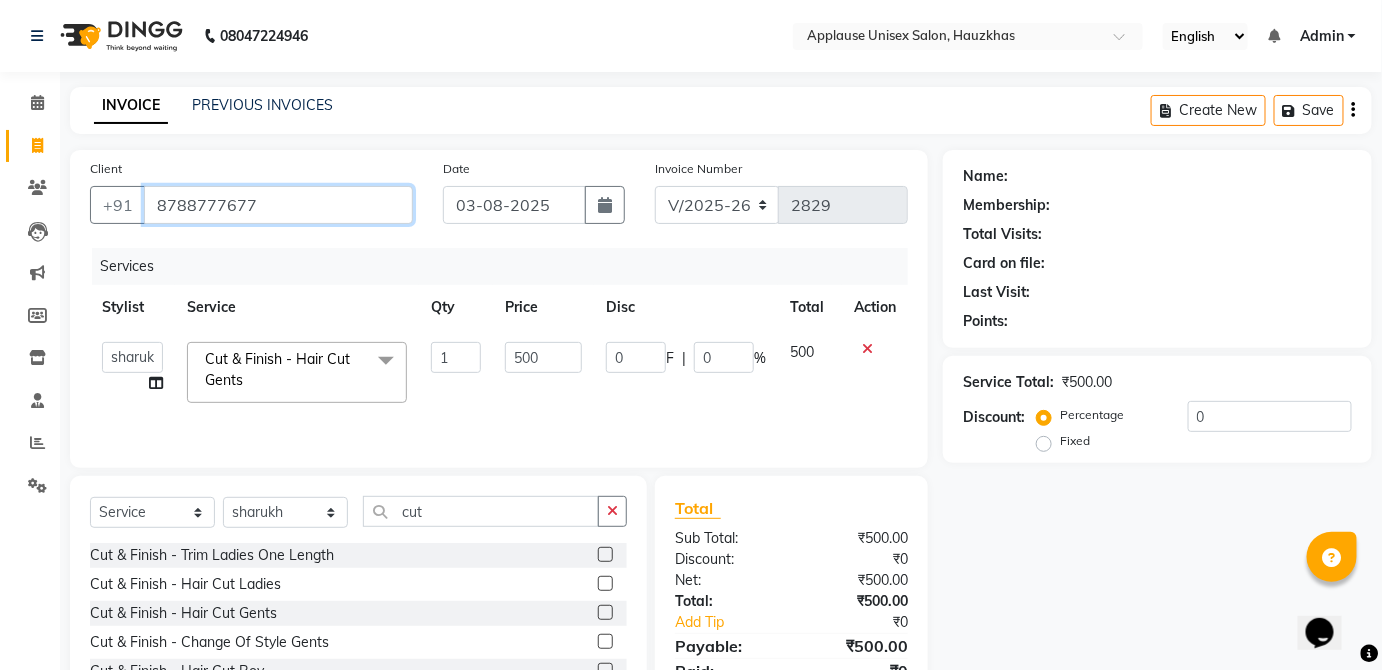 type on "8788777677" 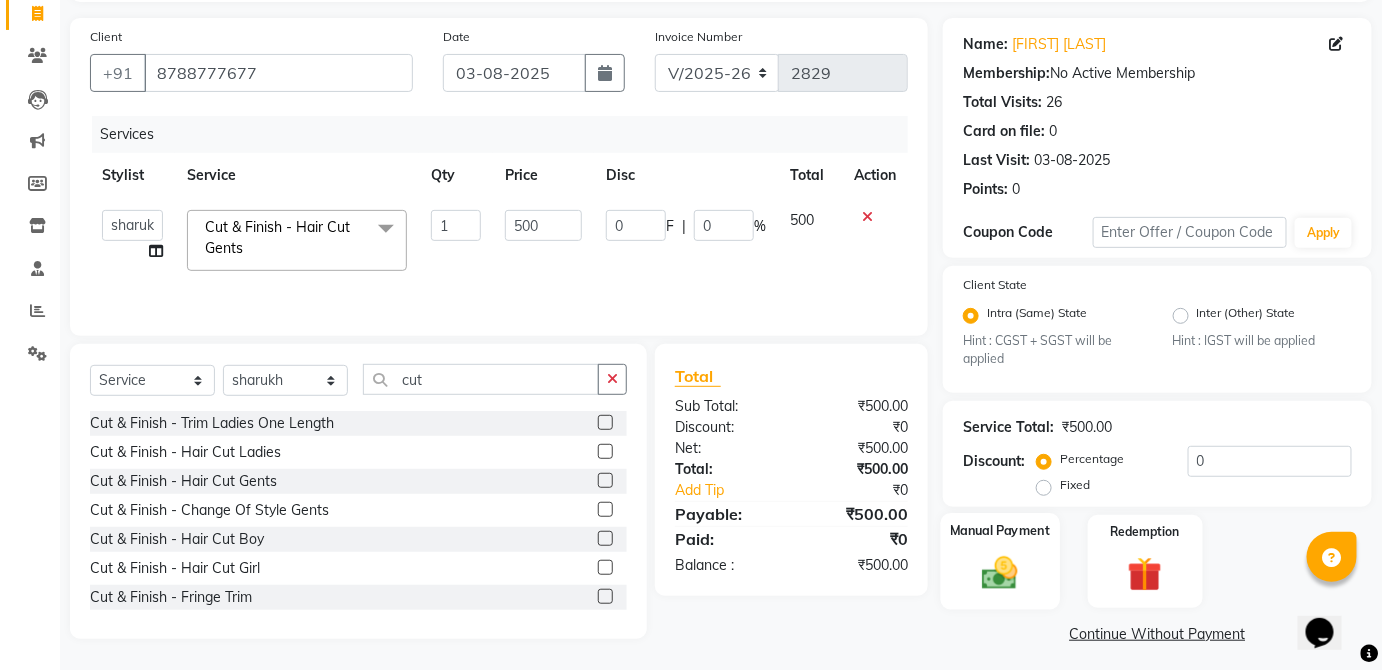 click on "Manual Payment" 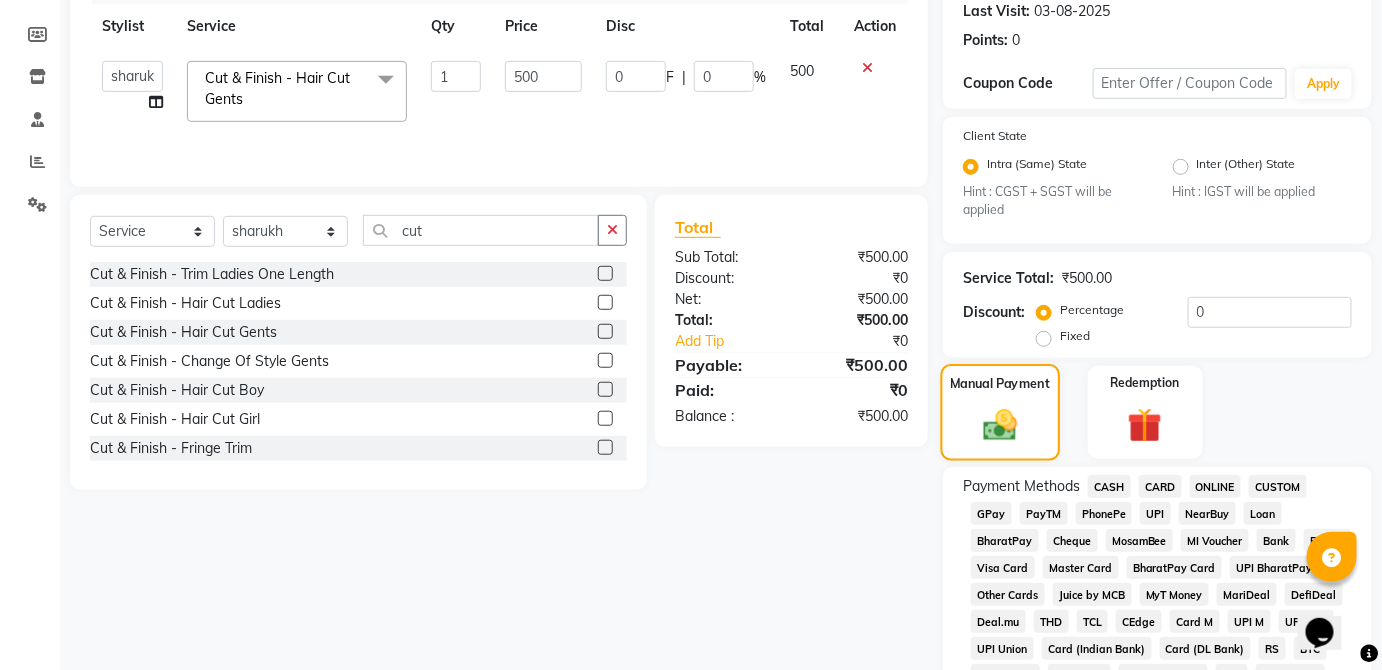scroll, scrollTop: 285, scrollLeft: 0, axis: vertical 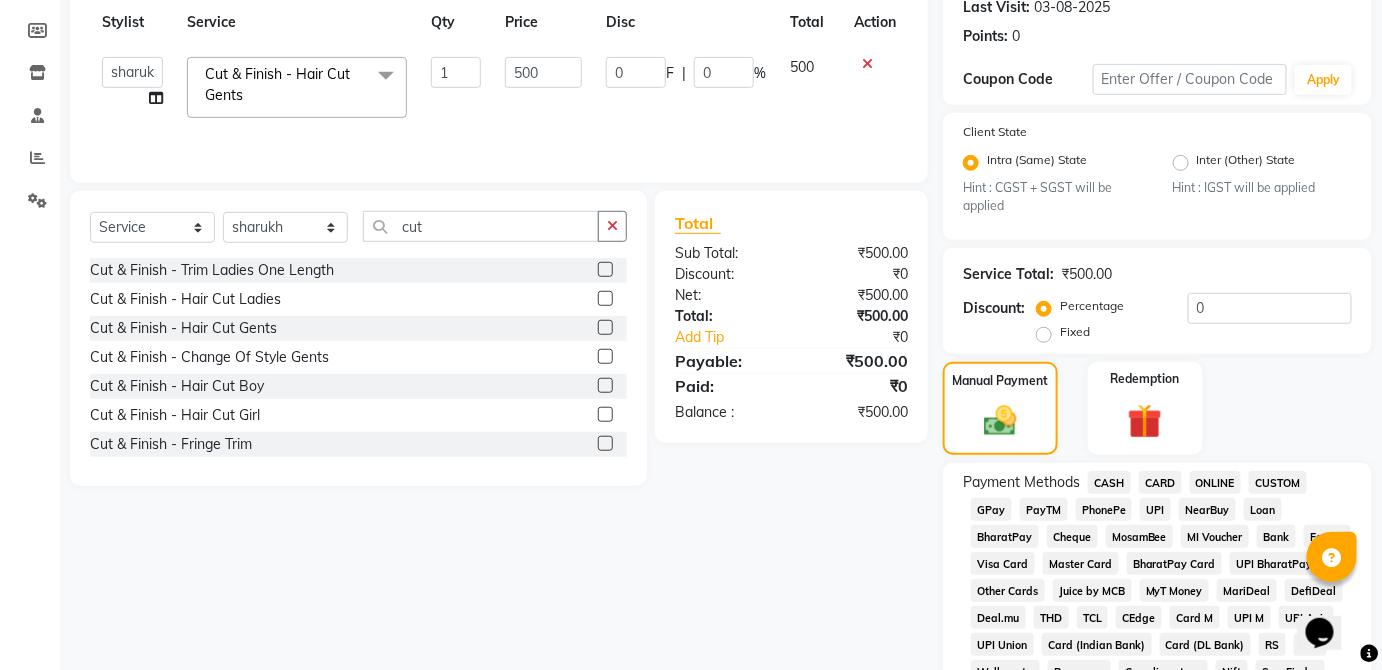 click on "UPI" 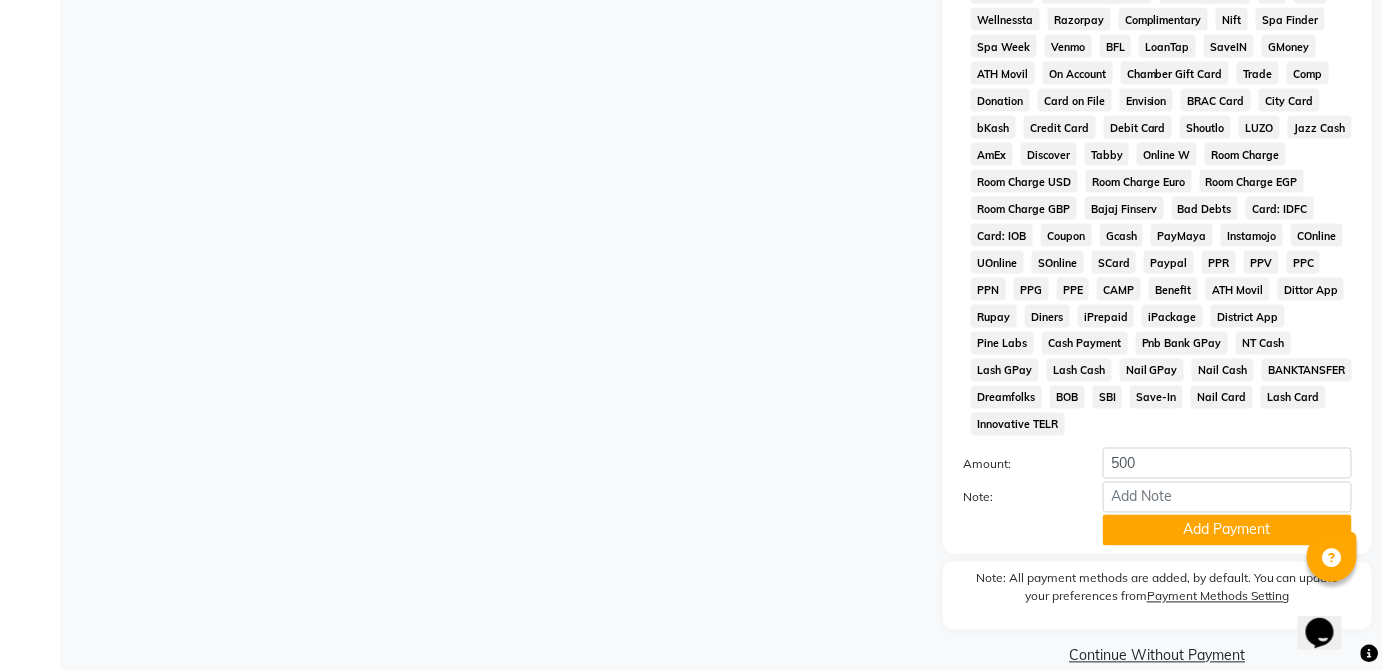 scroll, scrollTop: 943, scrollLeft: 0, axis: vertical 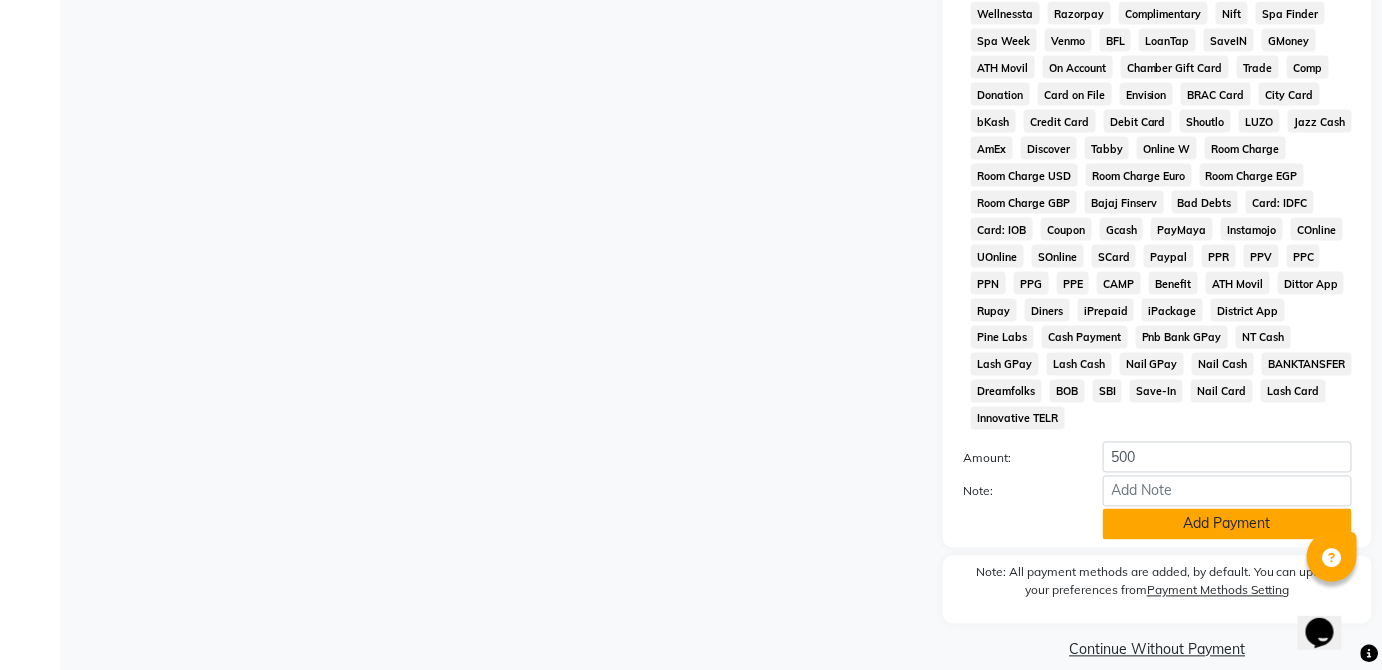 click on "Add Payment" 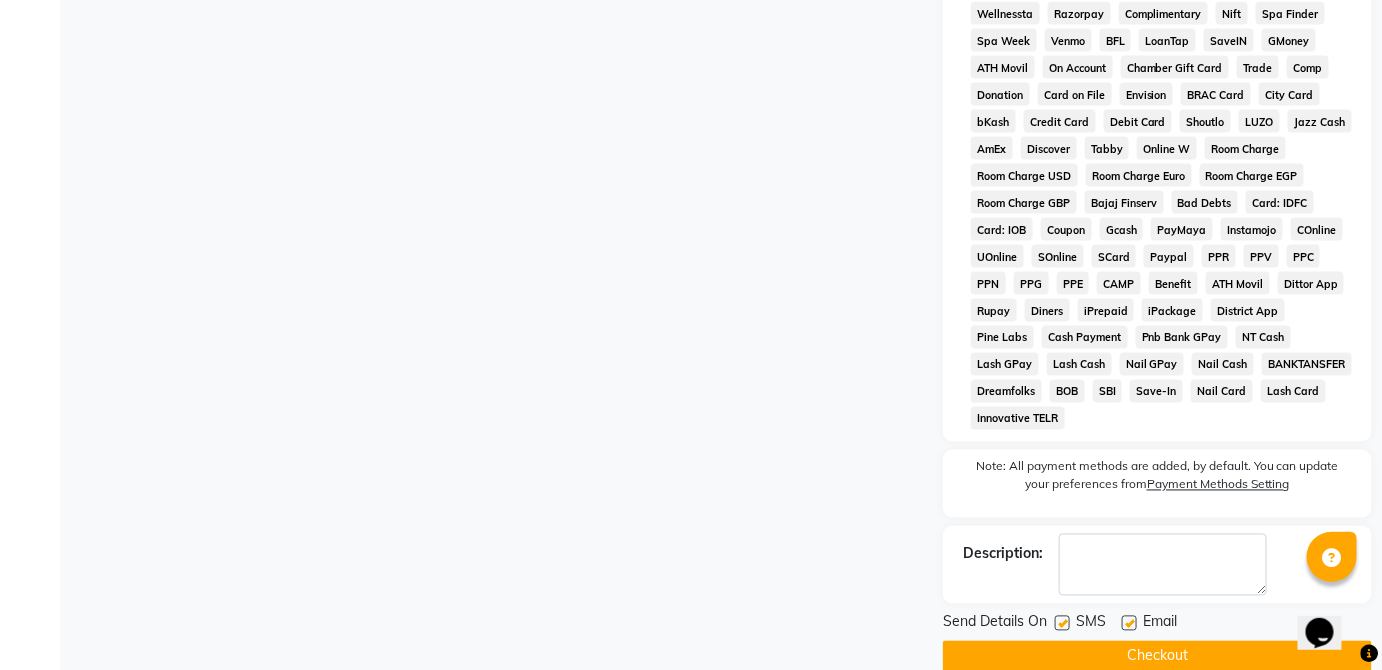 click on "Checkout" 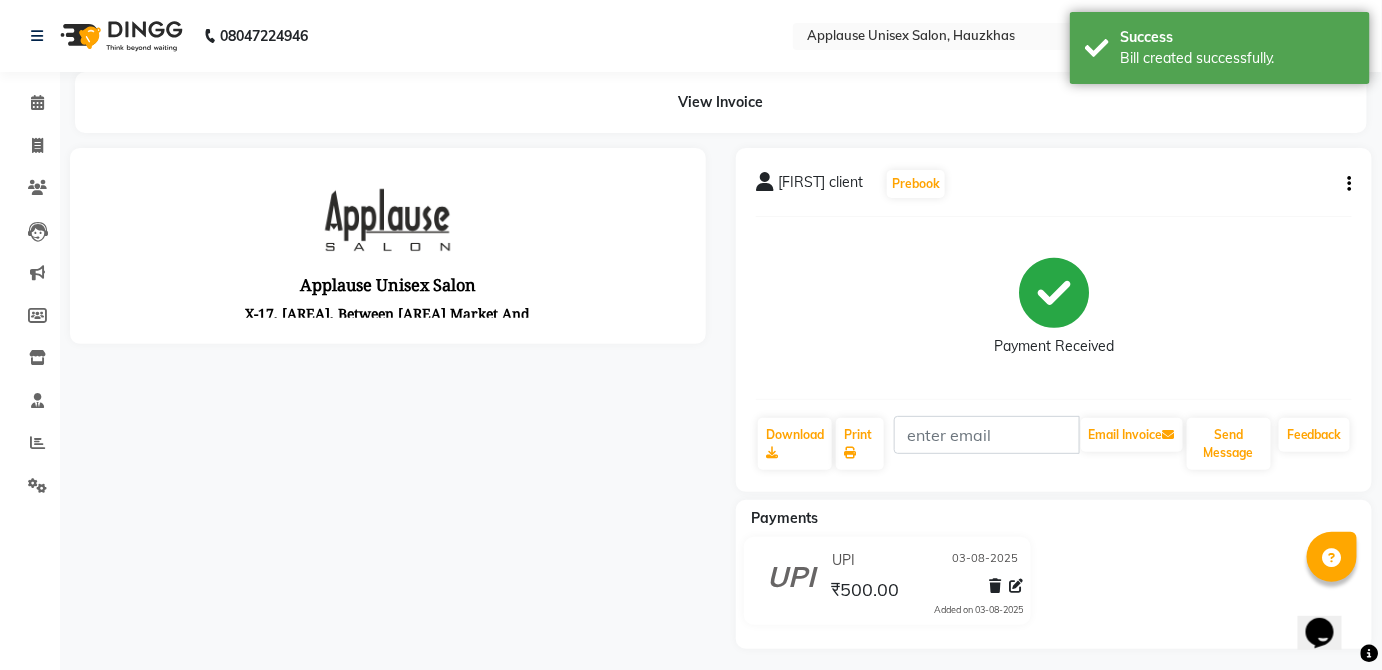 scroll, scrollTop: 0, scrollLeft: 0, axis: both 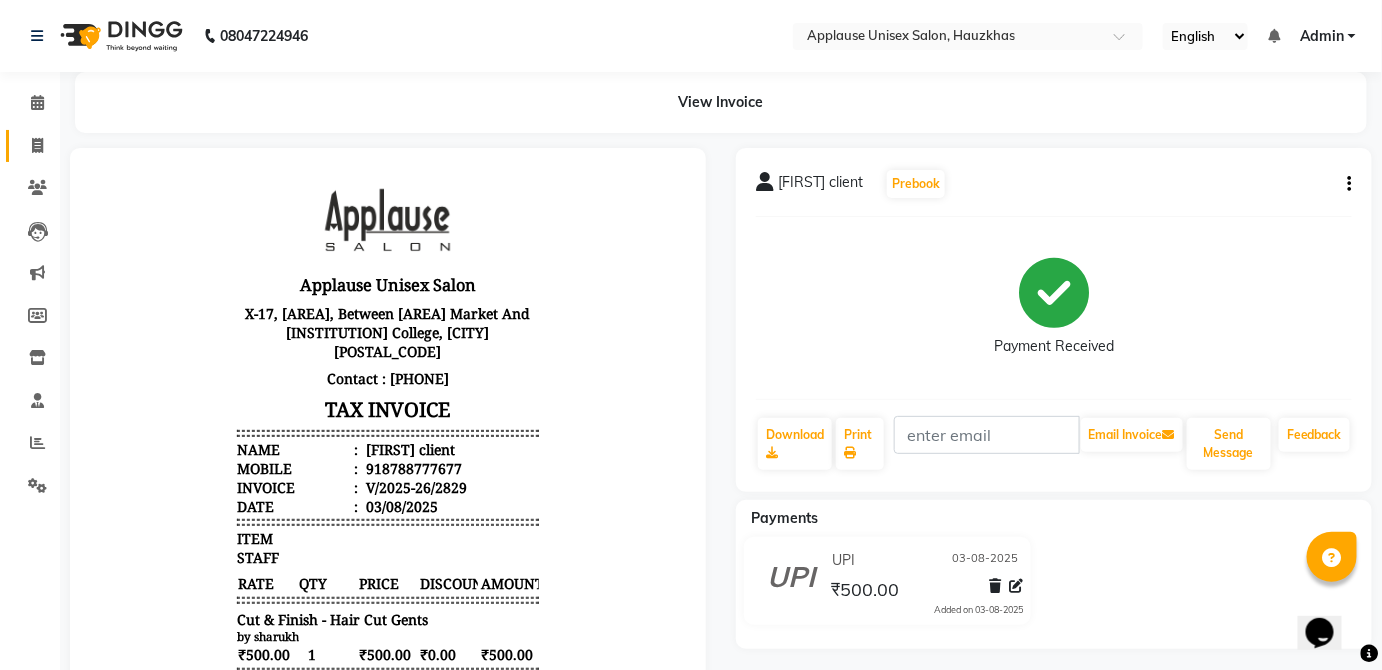 click 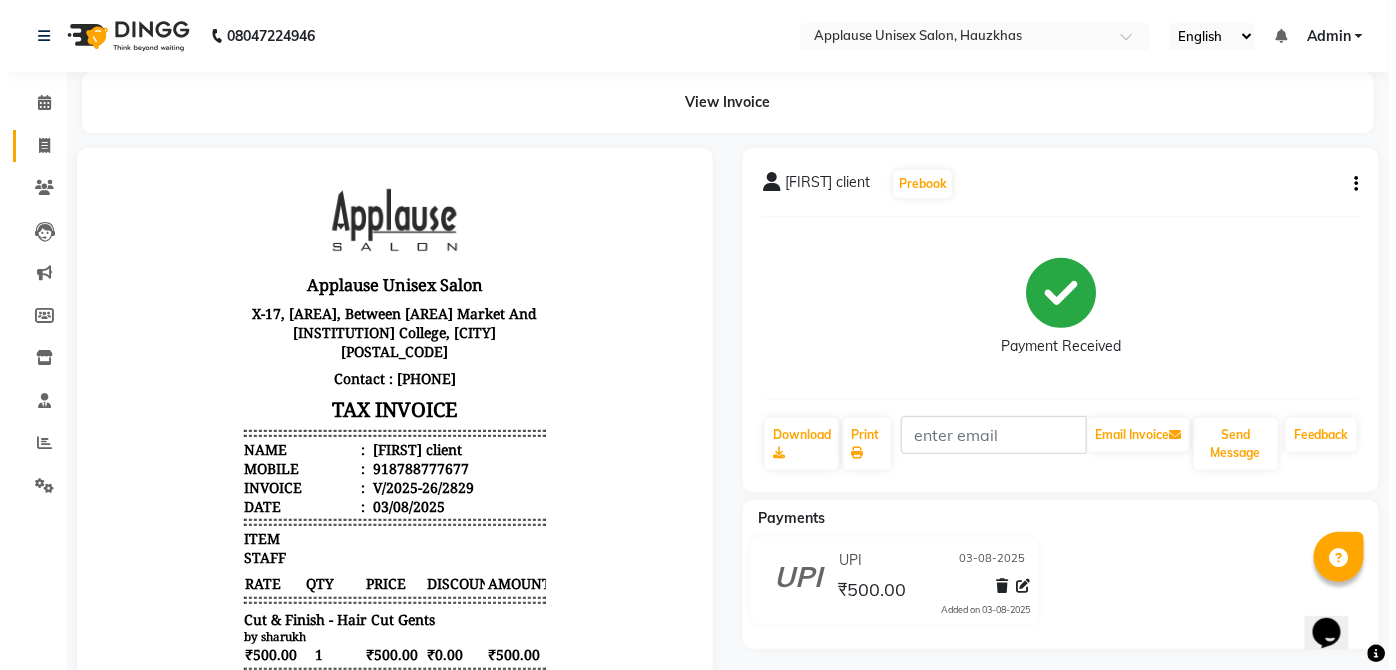 select on "service" 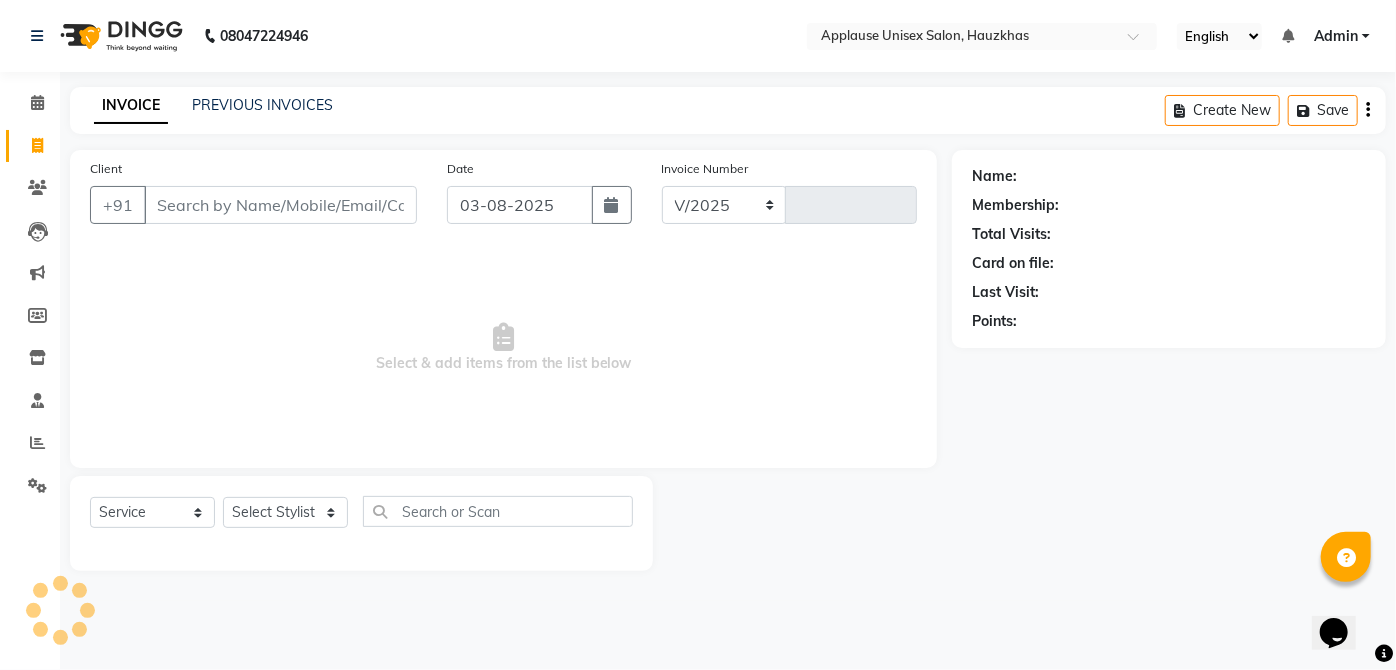 select on "5082" 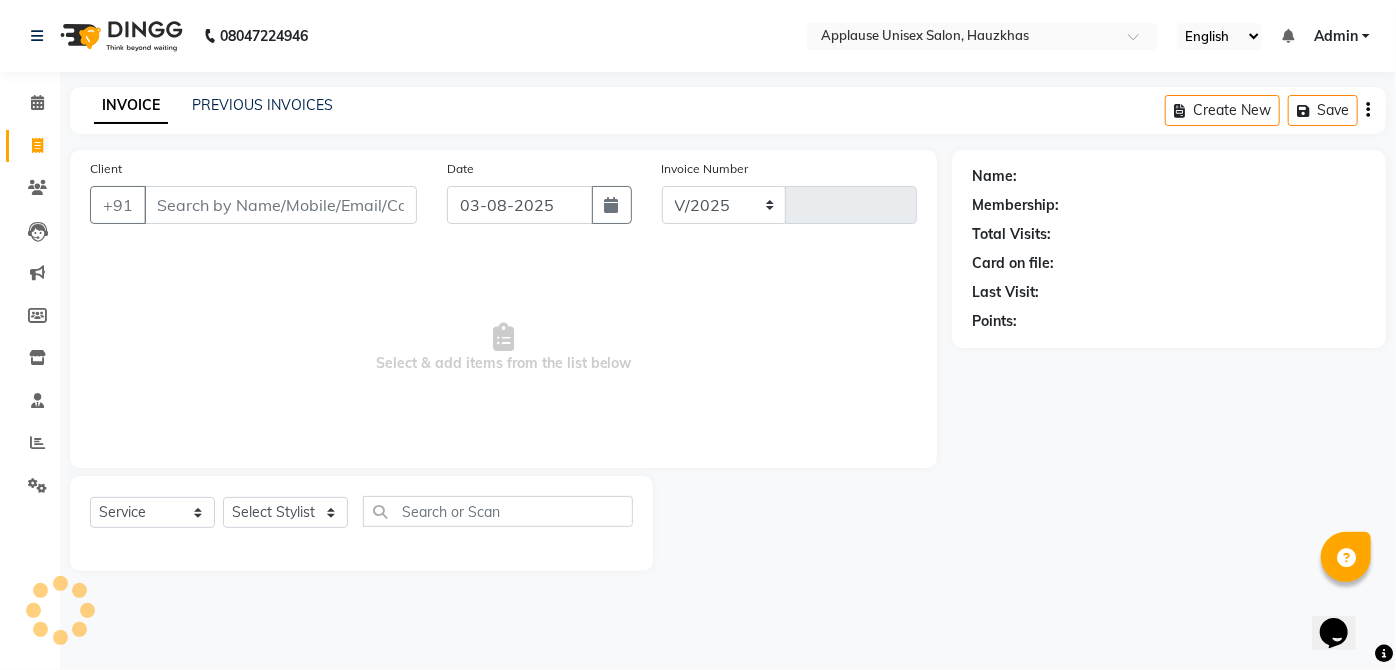 type on "2830" 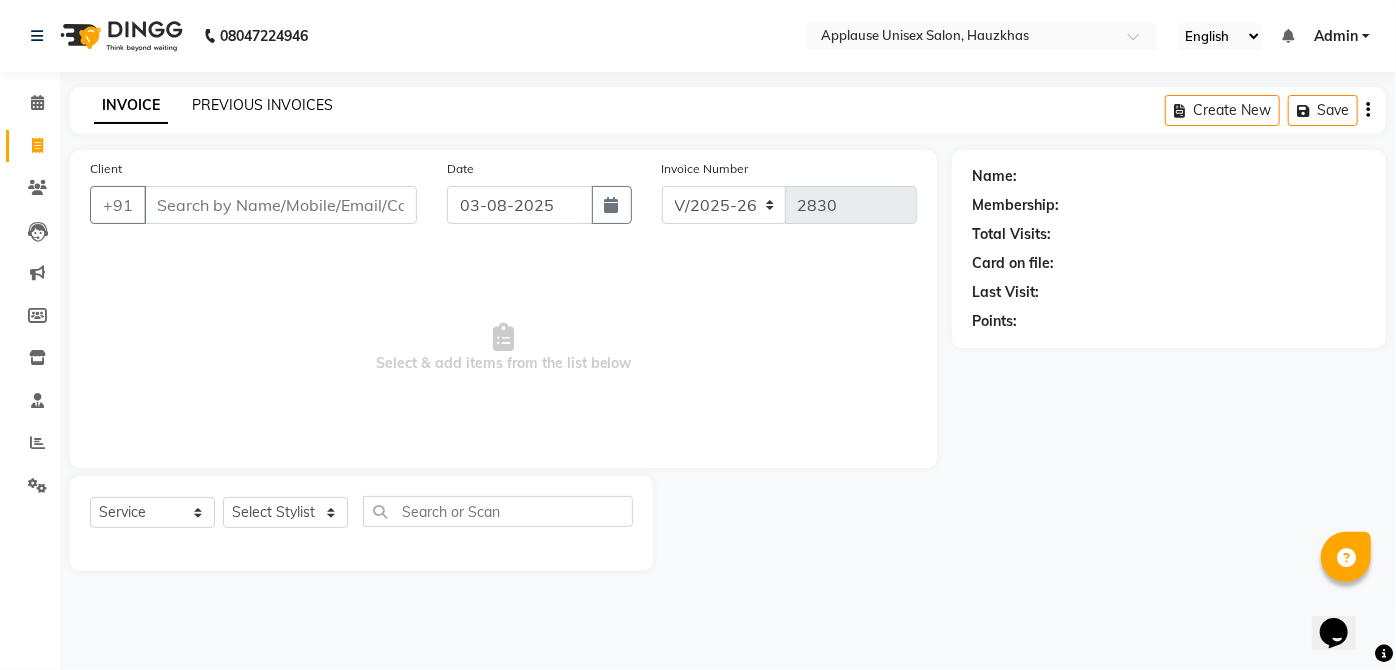 click on "PREVIOUS INVOICES" 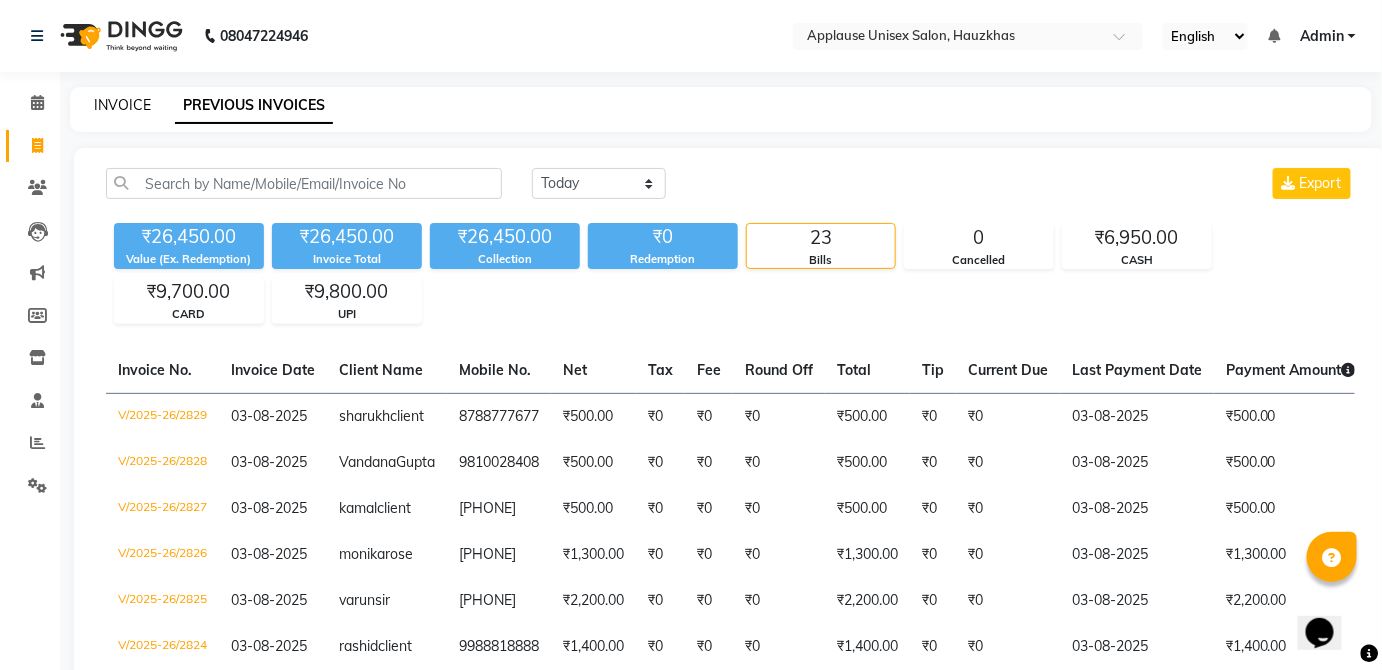 click on "INVOICE" 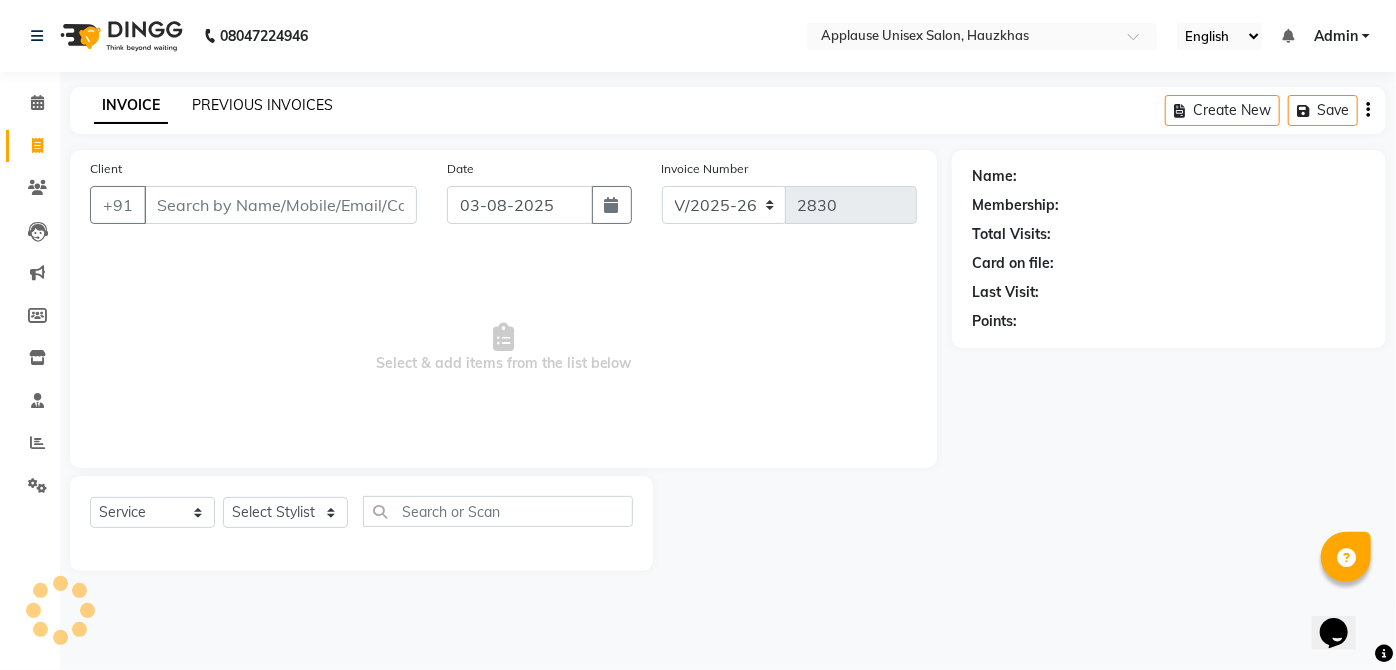 click on "PREVIOUS INVOICES" 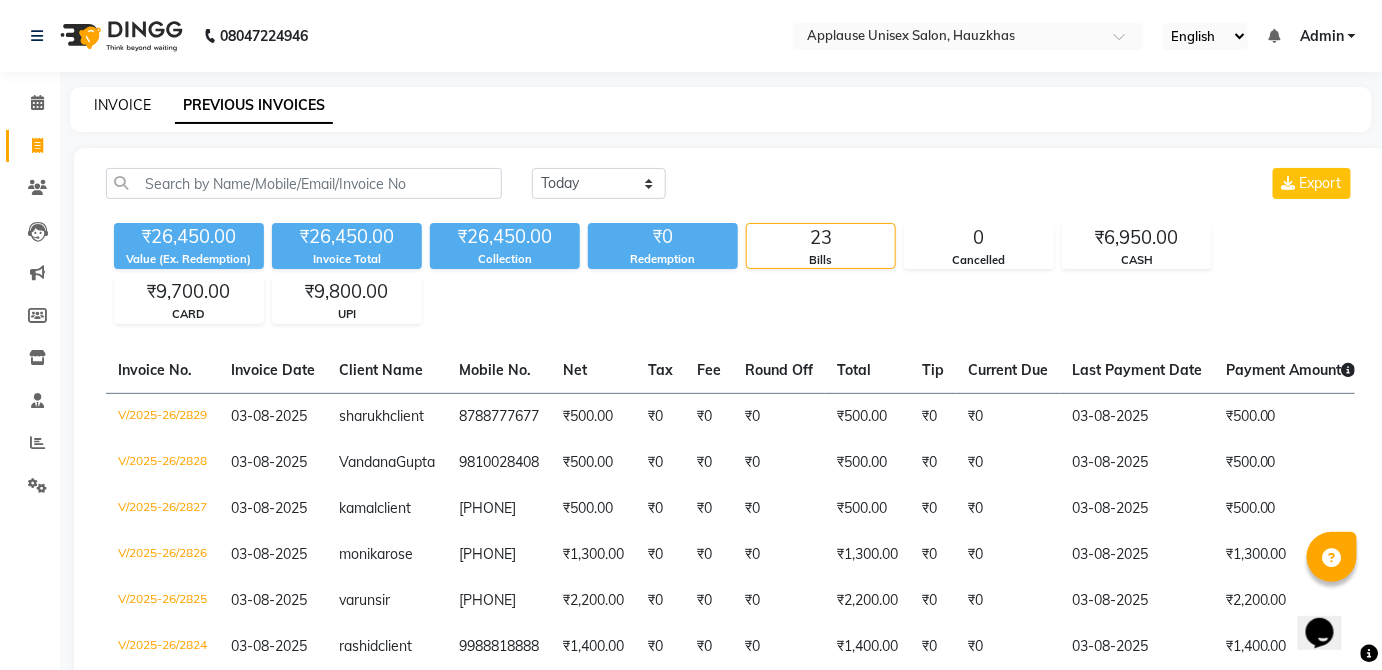 click on "INVOICE" 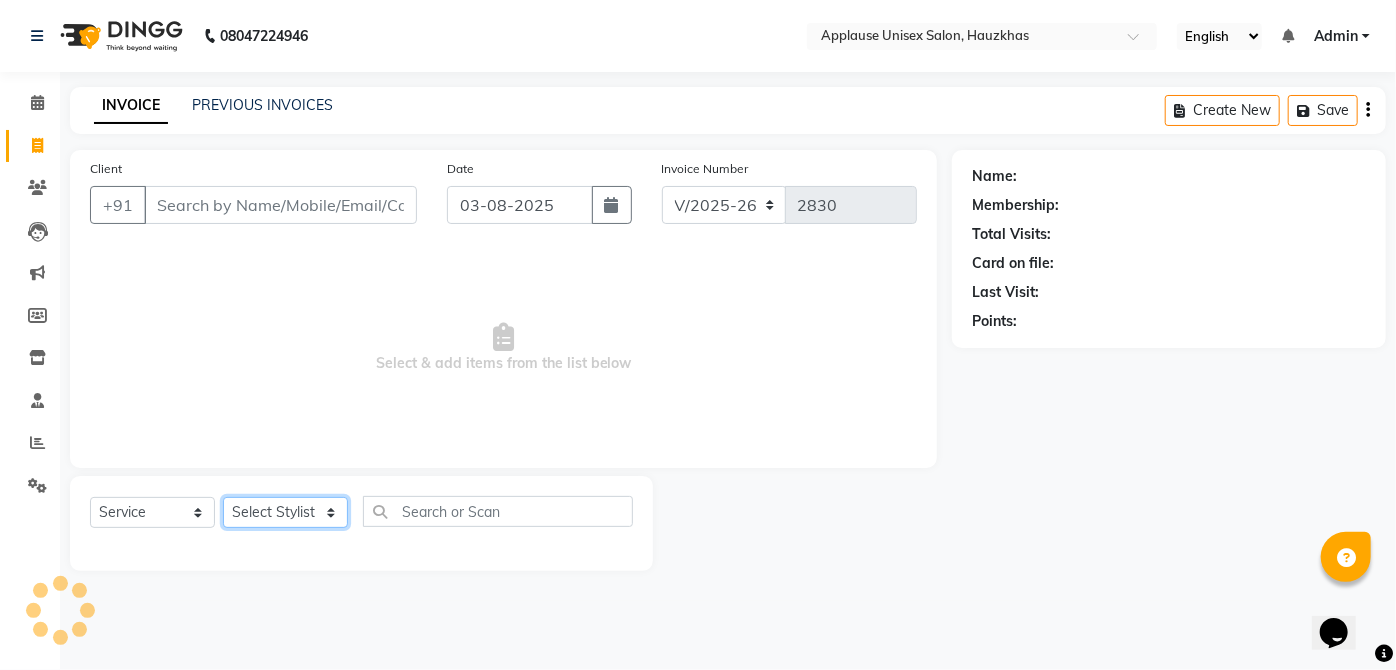 click on "Select Stylist  [FIRST] [FIRST] [FIRST] [FIRST] [FIRST] [FIRST] [FIRST] [FIRST]  [FIRST] [FIRST] [FIRST] [FIRST] [FIRST] [FIRST] [FIRST] [FIRST] [FIRST] [FIRST]  [FIRST] [FIRST] [FIRST] [FIRST] [FIRST] [FIRST] [FIRST] [FIRST]" 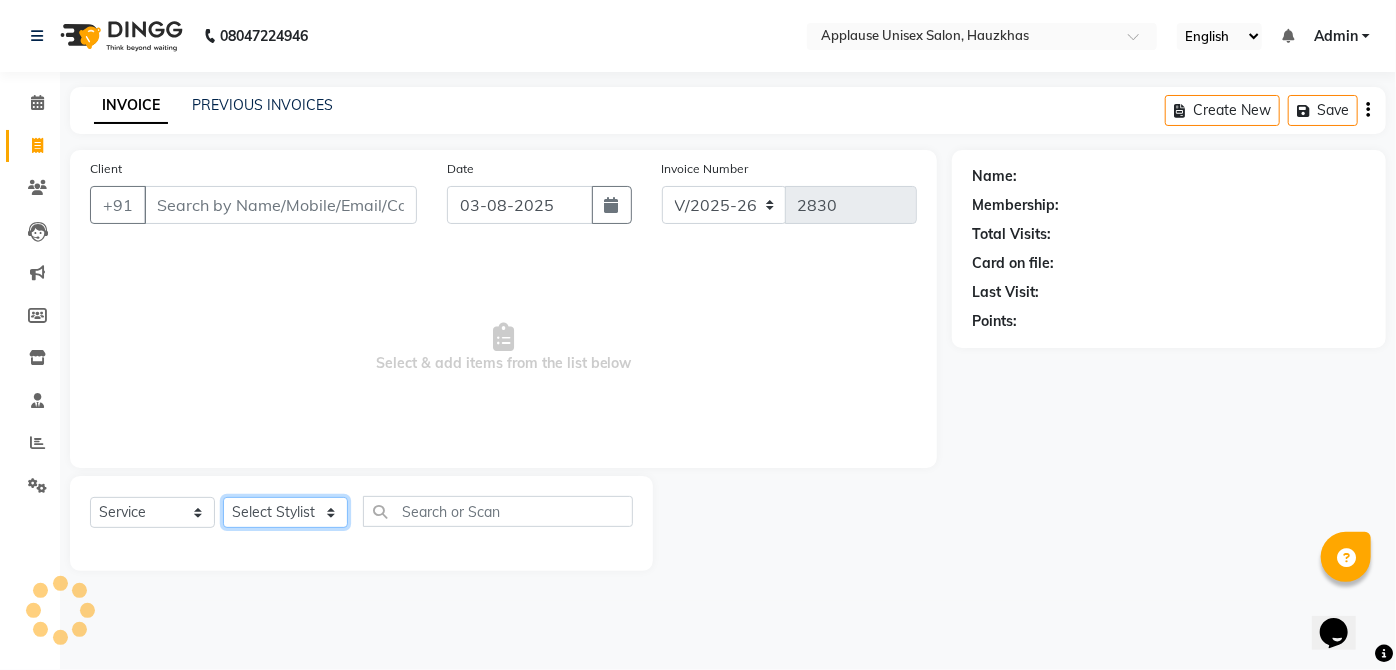 select on "[PHONE]" 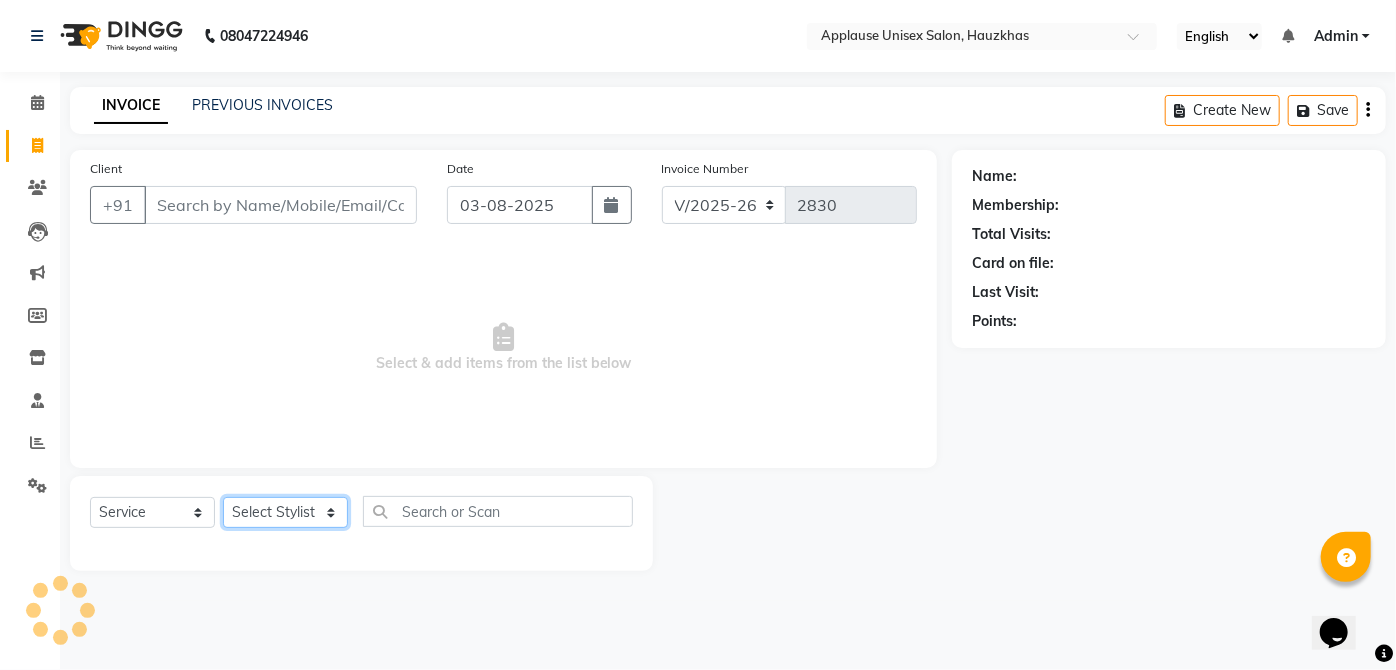 click on "Select Stylist  [FIRST] [FIRST] [FIRST] [FIRST] [FIRST] [FIRST] [FIRST] [FIRST]  [FIRST] [FIRST] [FIRST] [FIRST] [FIRST] [FIRST] [FIRST] [FIRST] [FIRST] [FIRST]  [FIRST] [FIRST] [FIRST] [FIRST] [FIRST] [FIRST] [FIRST] [FIRST]" 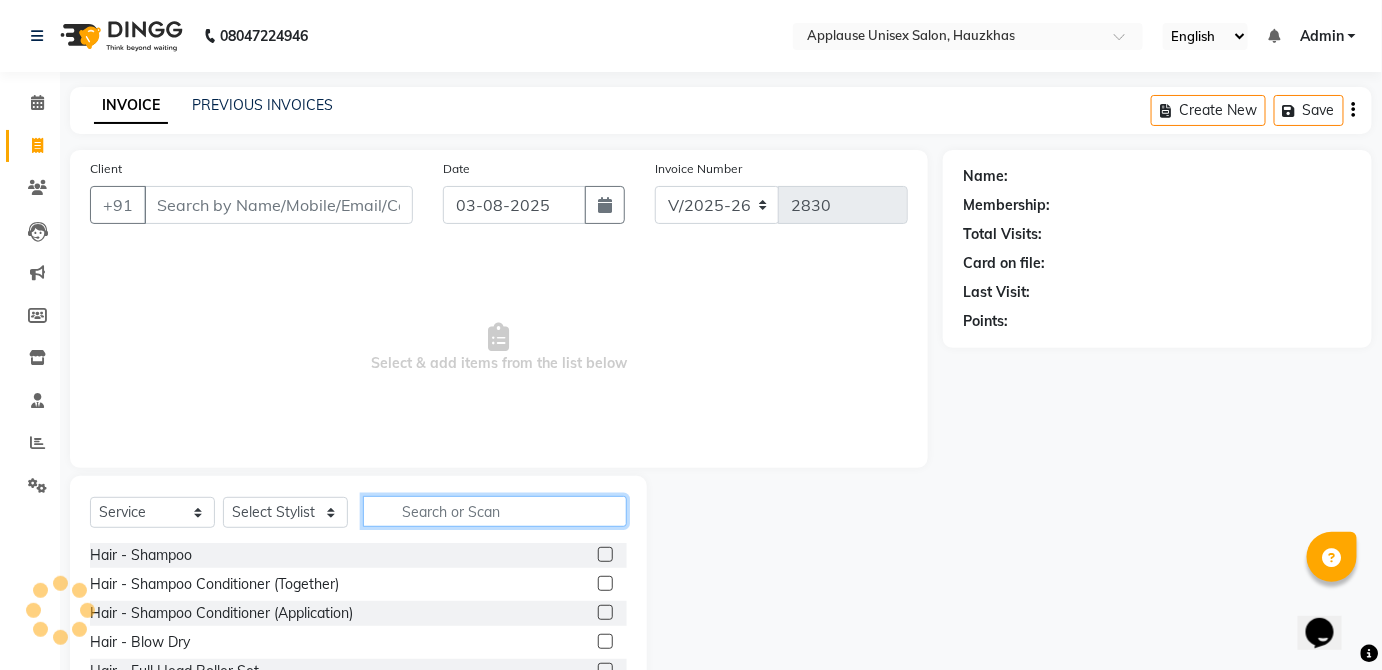 click 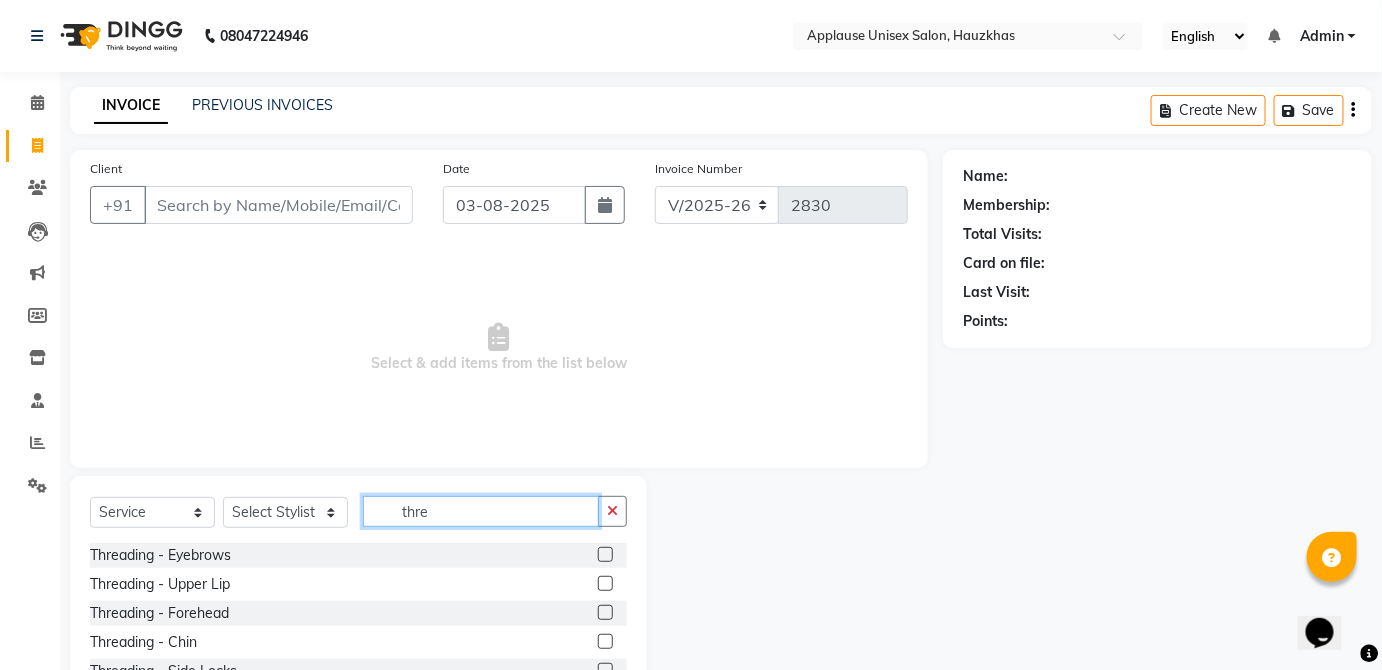 type on "thre" 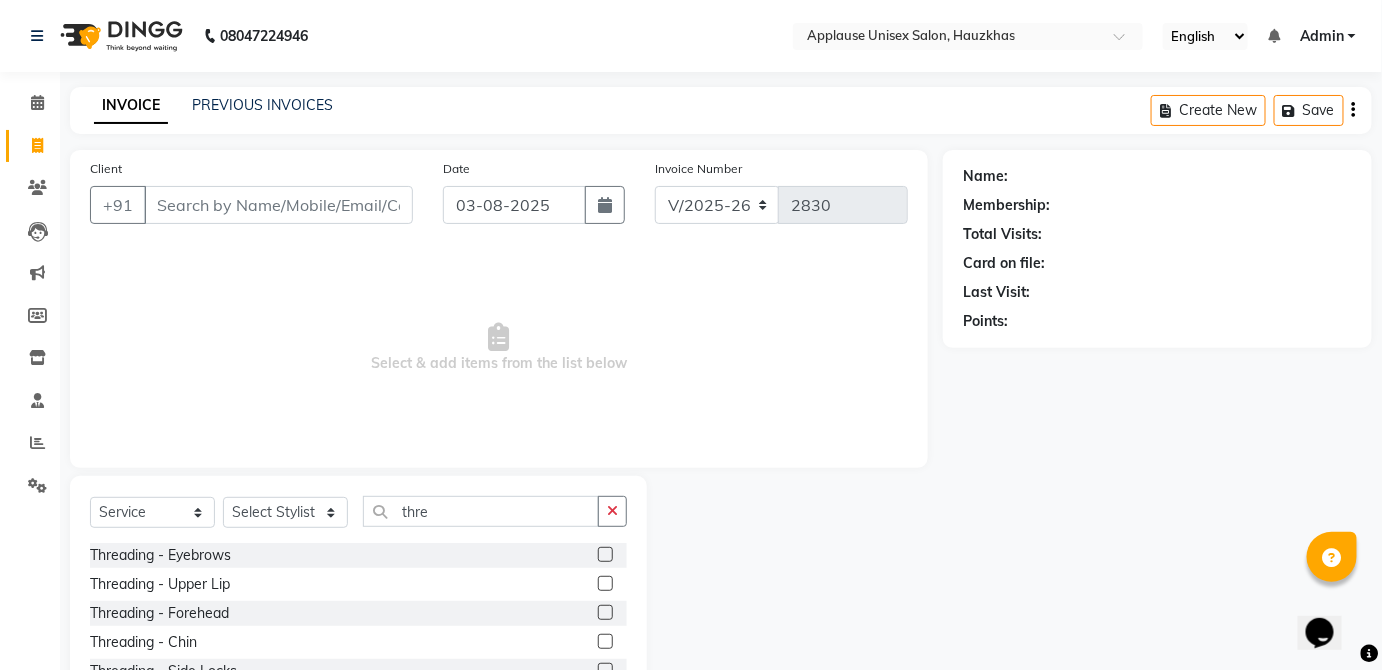 click 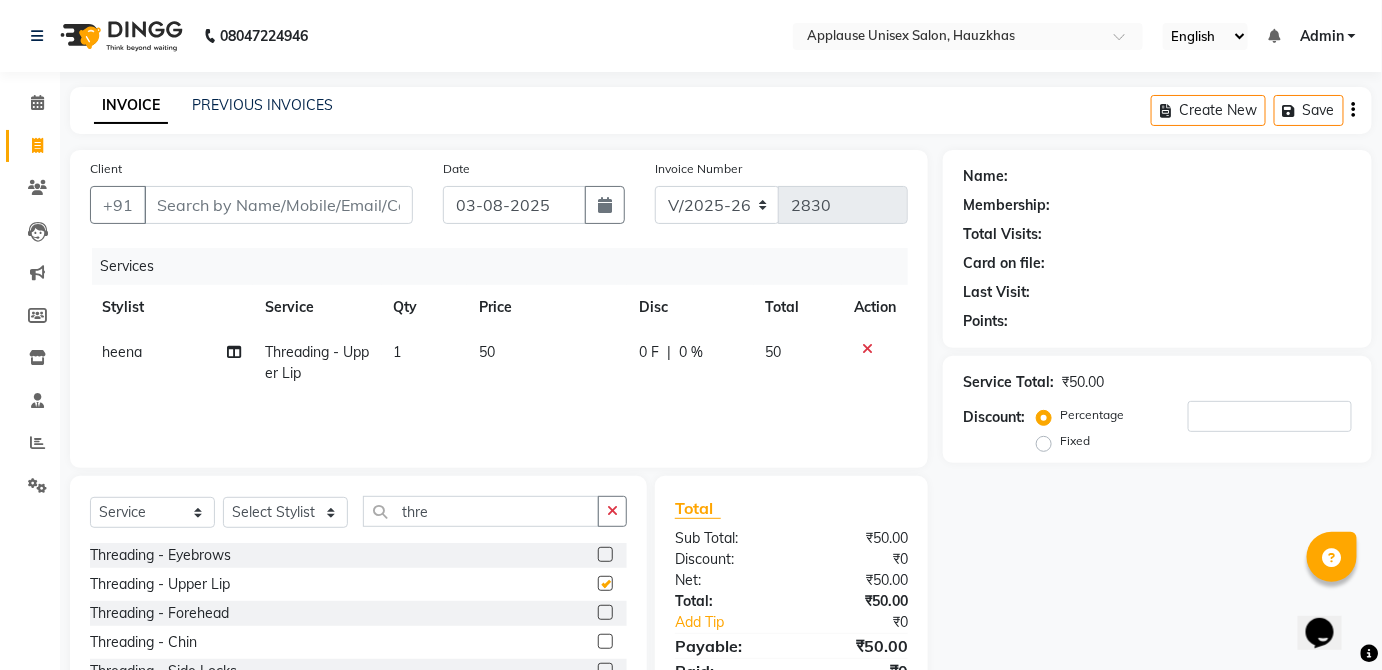 click on "50" 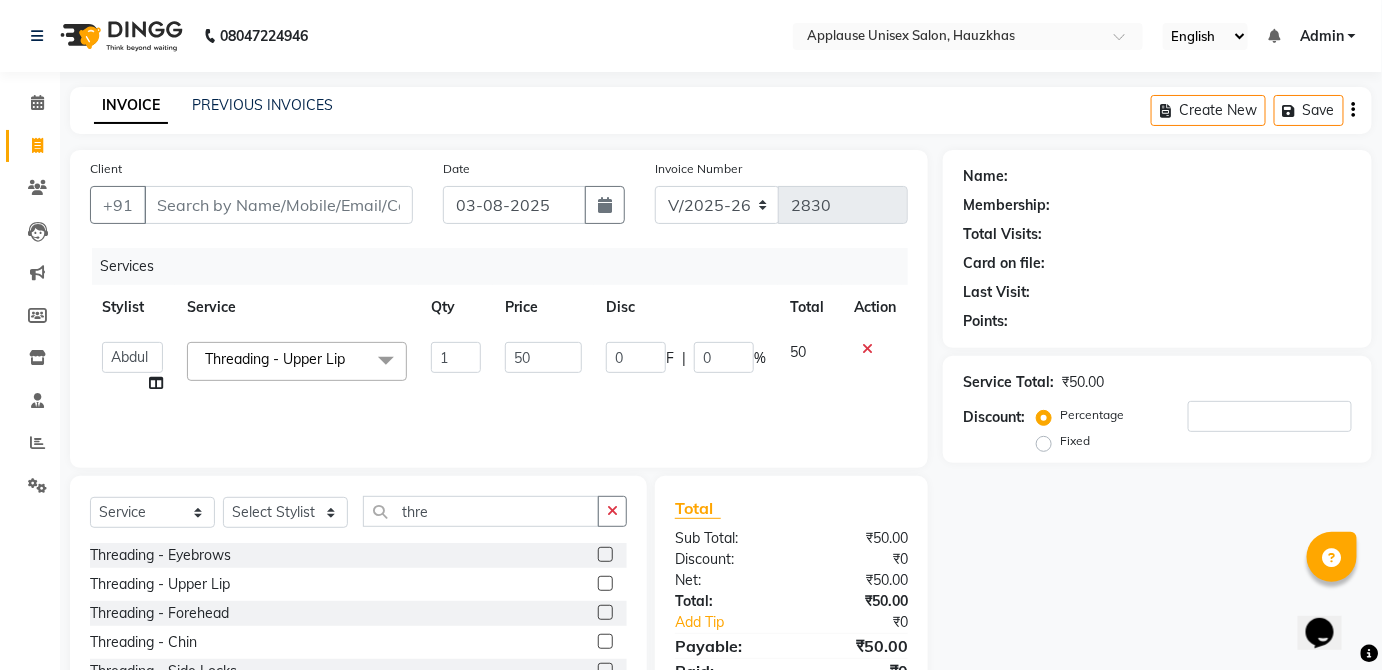 checkbox on "false" 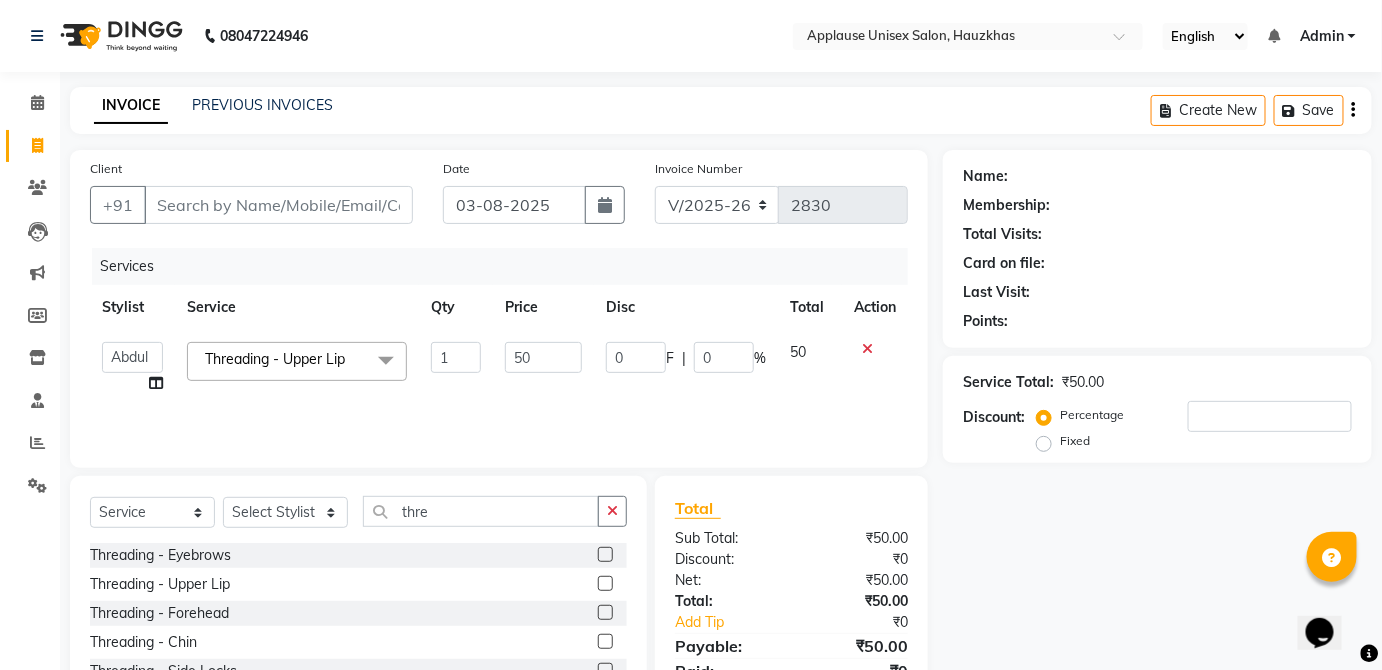 scroll, scrollTop: 130, scrollLeft: 0, axis: vertical 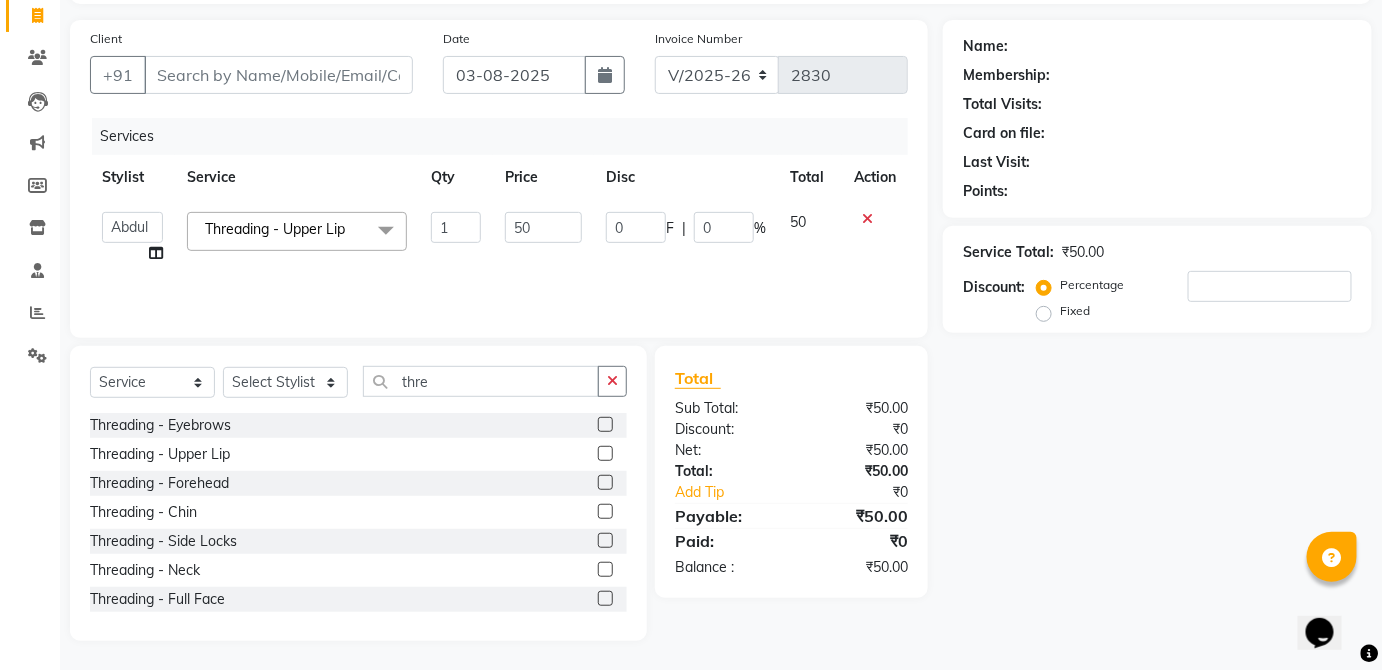 click 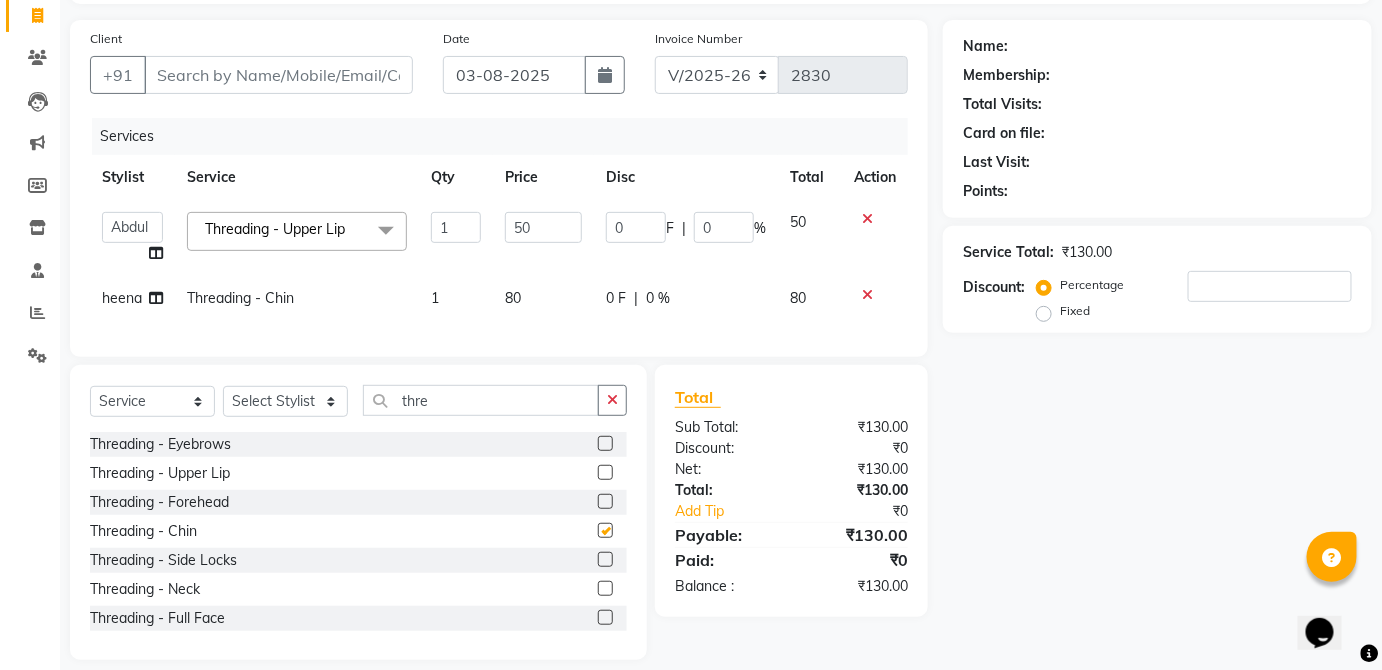 checkbox on "false" 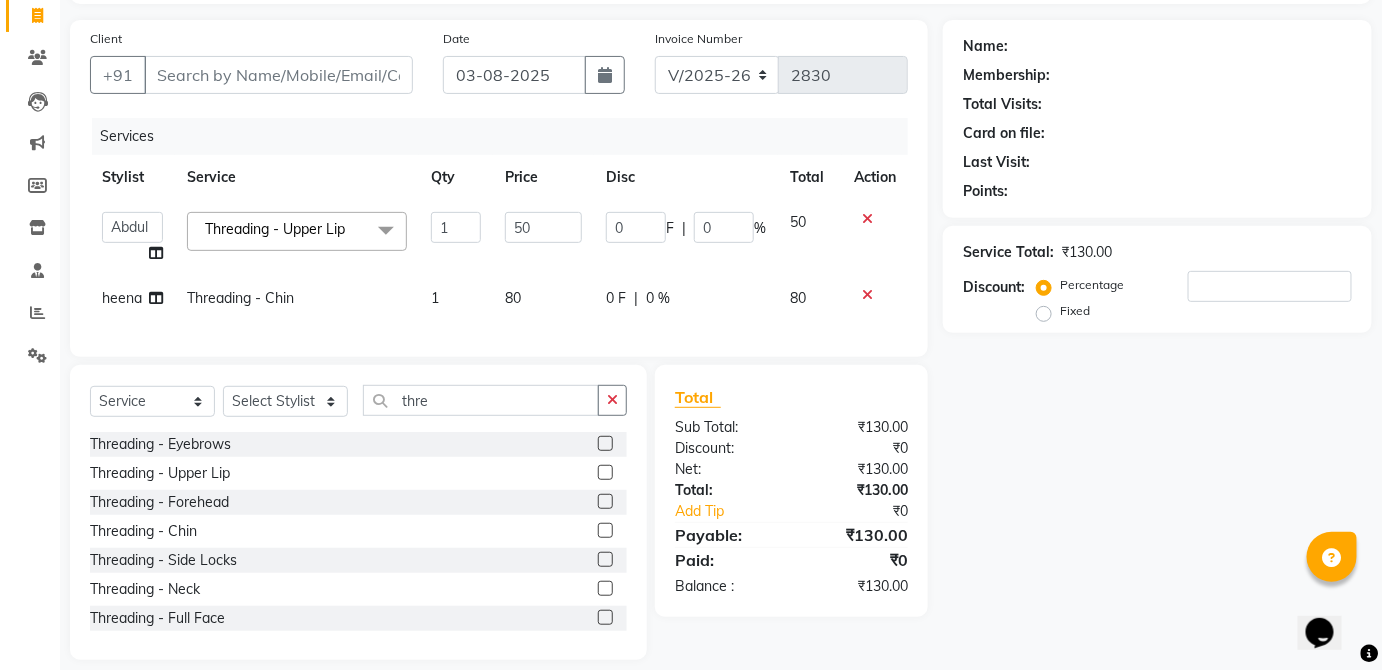 click on "80" 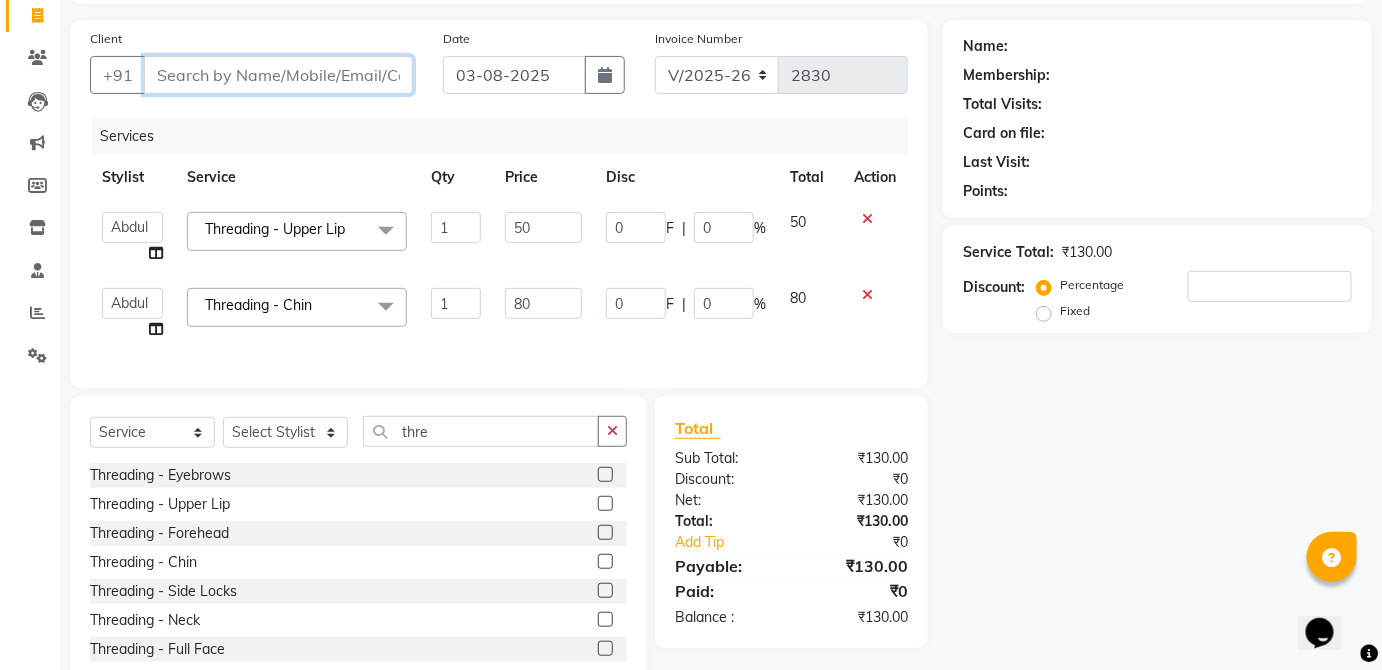 click on "Client" at bounding box center (278, 75) 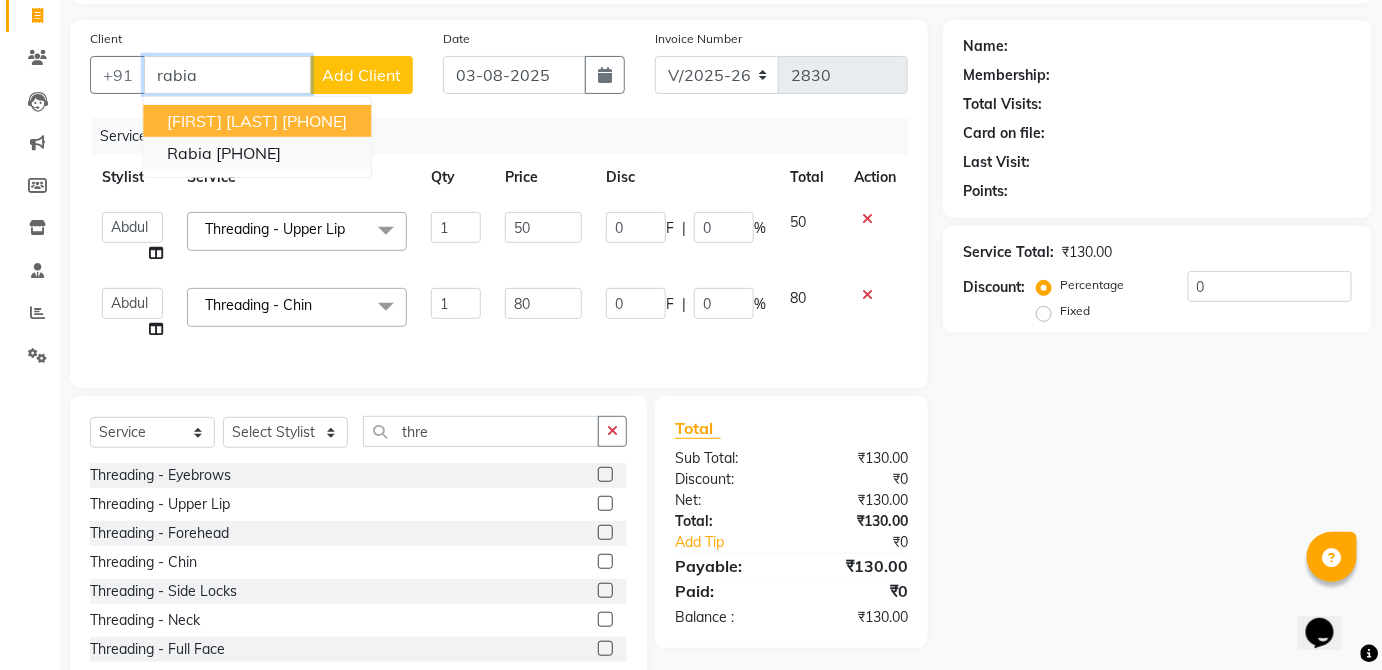 click on "[FIRST] [PHONE]" at bounding box center (257, 153) 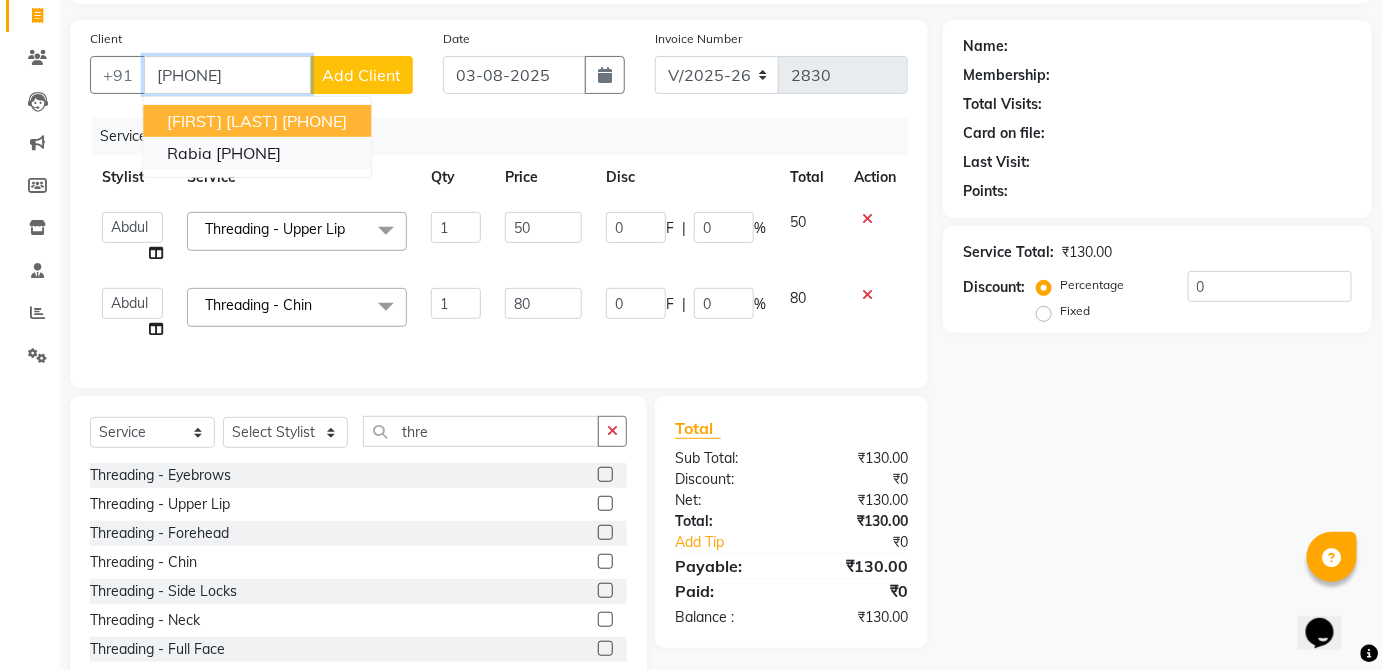 type on "[PHONE]" 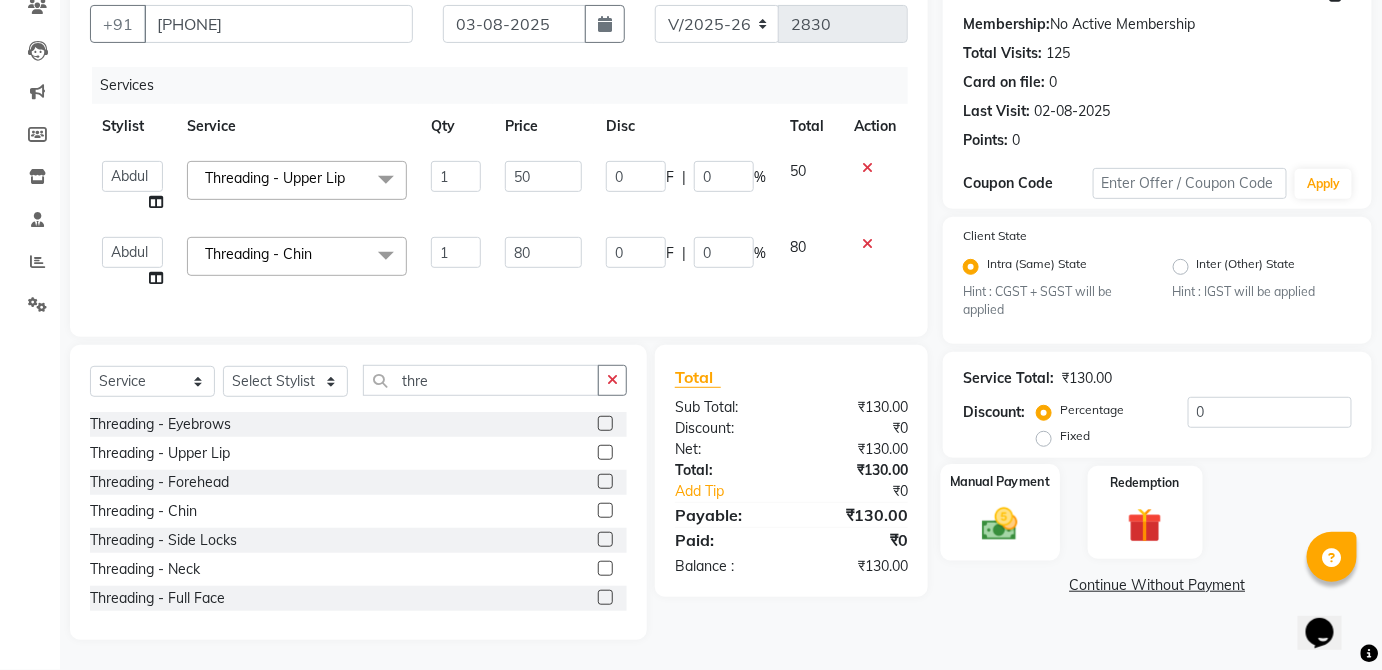 click 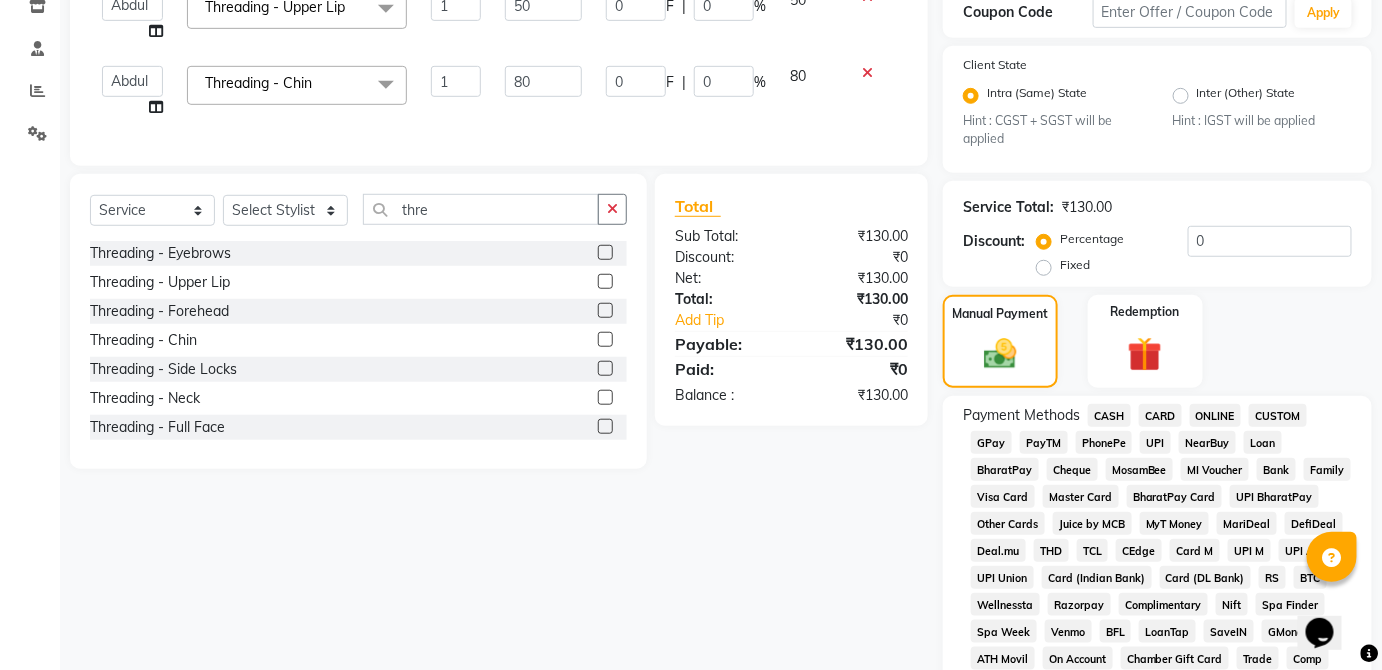 click on "UPI" 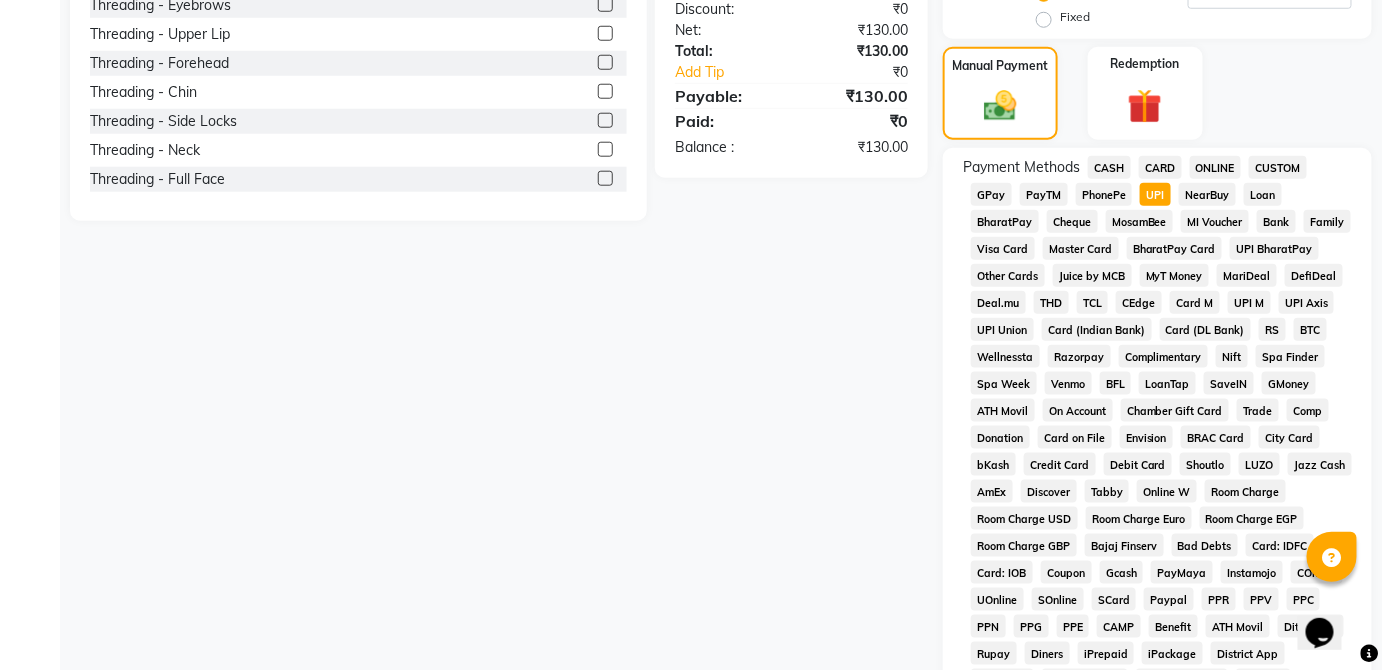 scroll, scrollTop: 943, scrollLeft: 0, axis: vertical 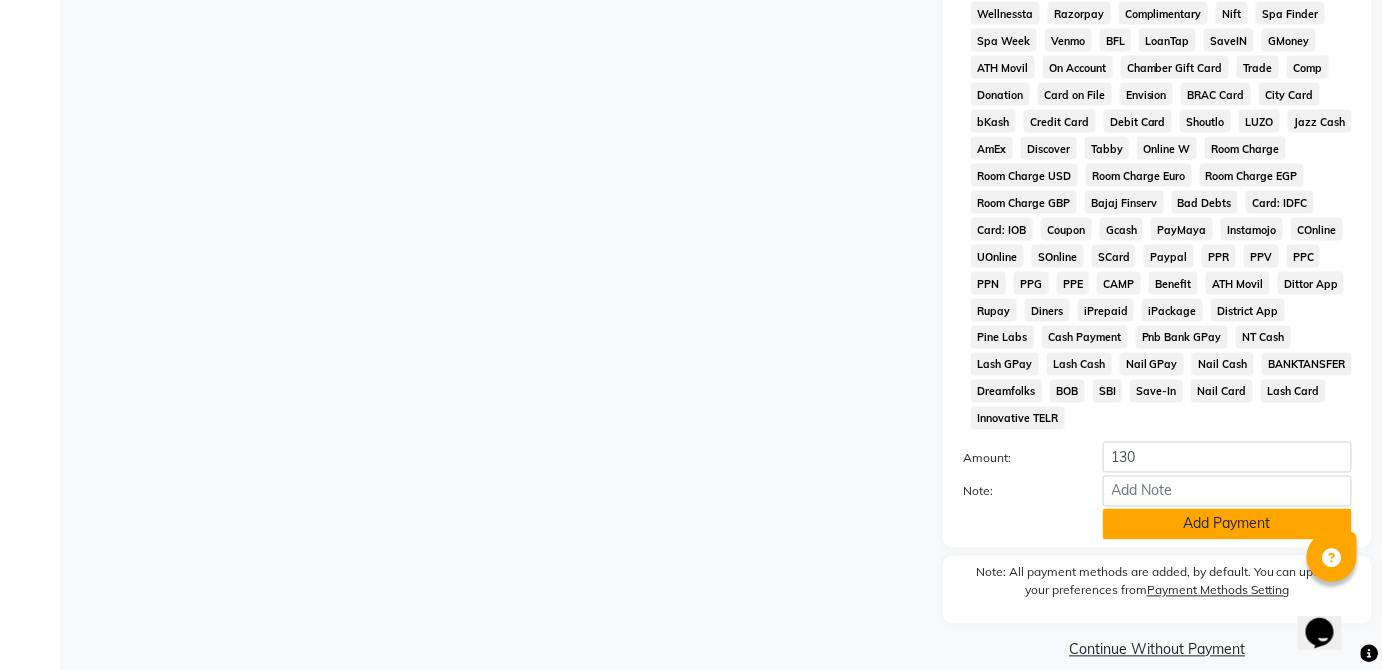click on "Add Payment" 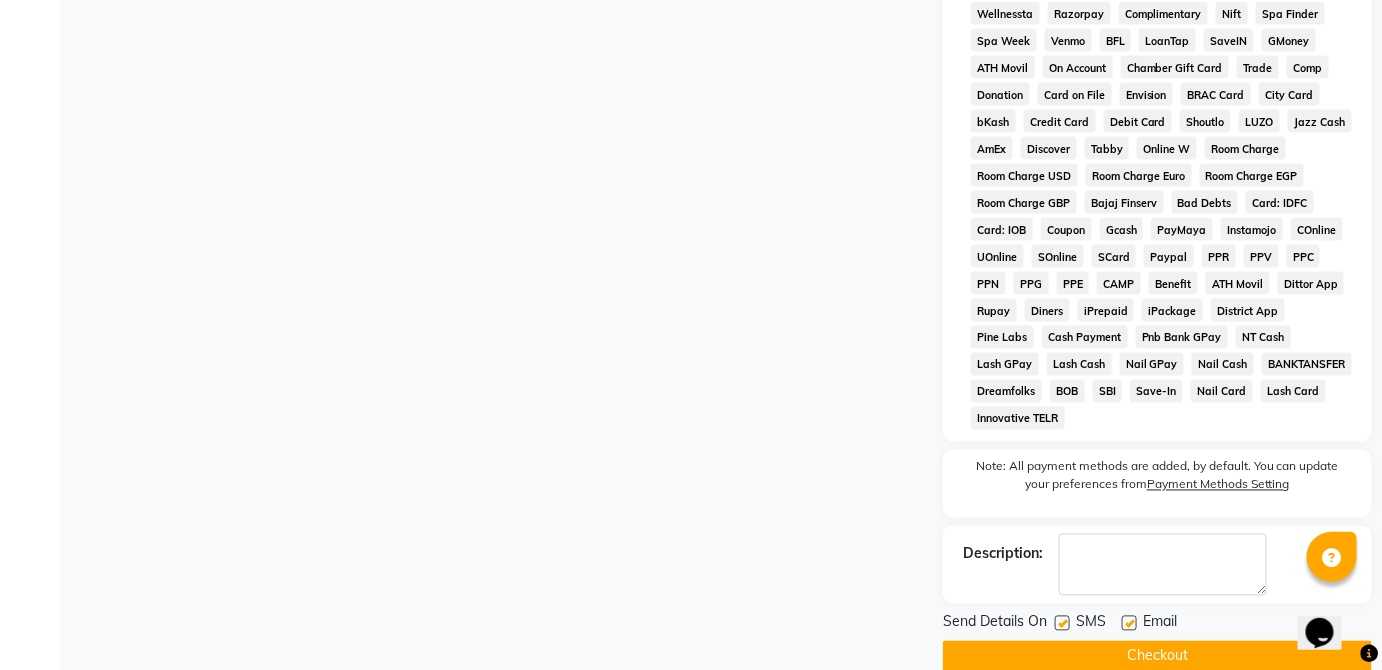 click on "Checkout" 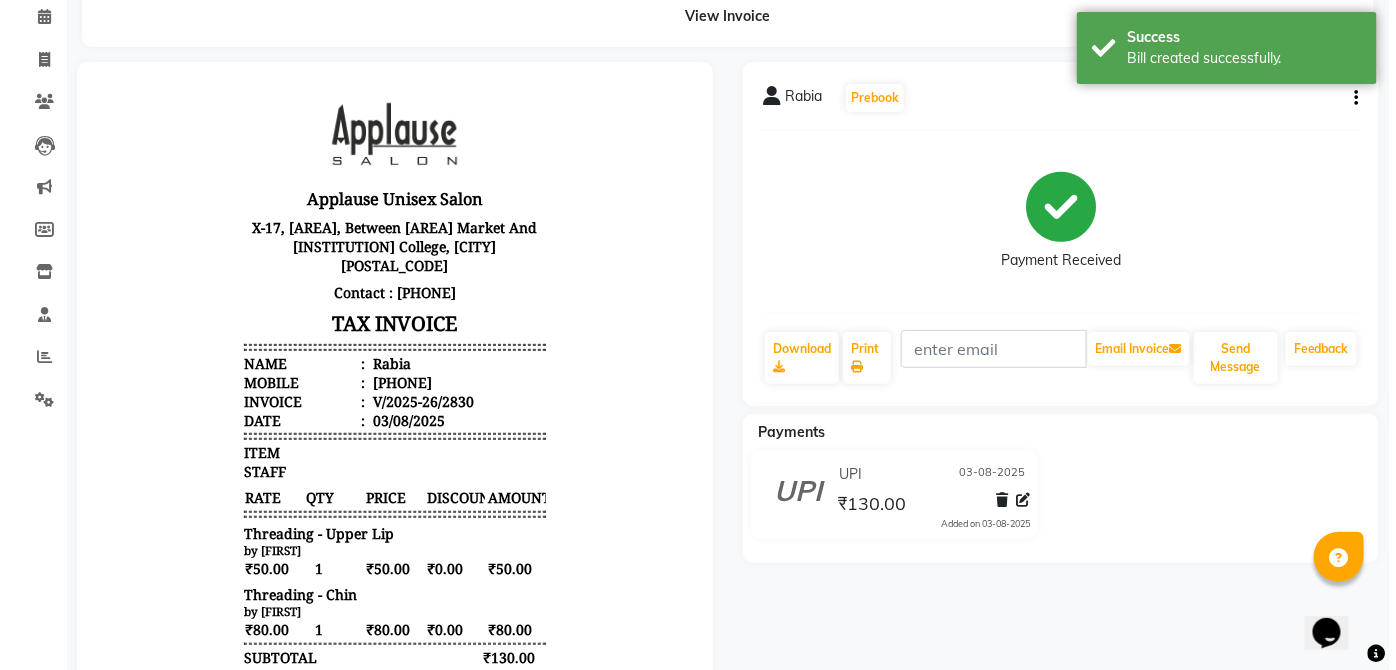 scroll, scrollTop: 0, scrollLeft: 0, axis: both 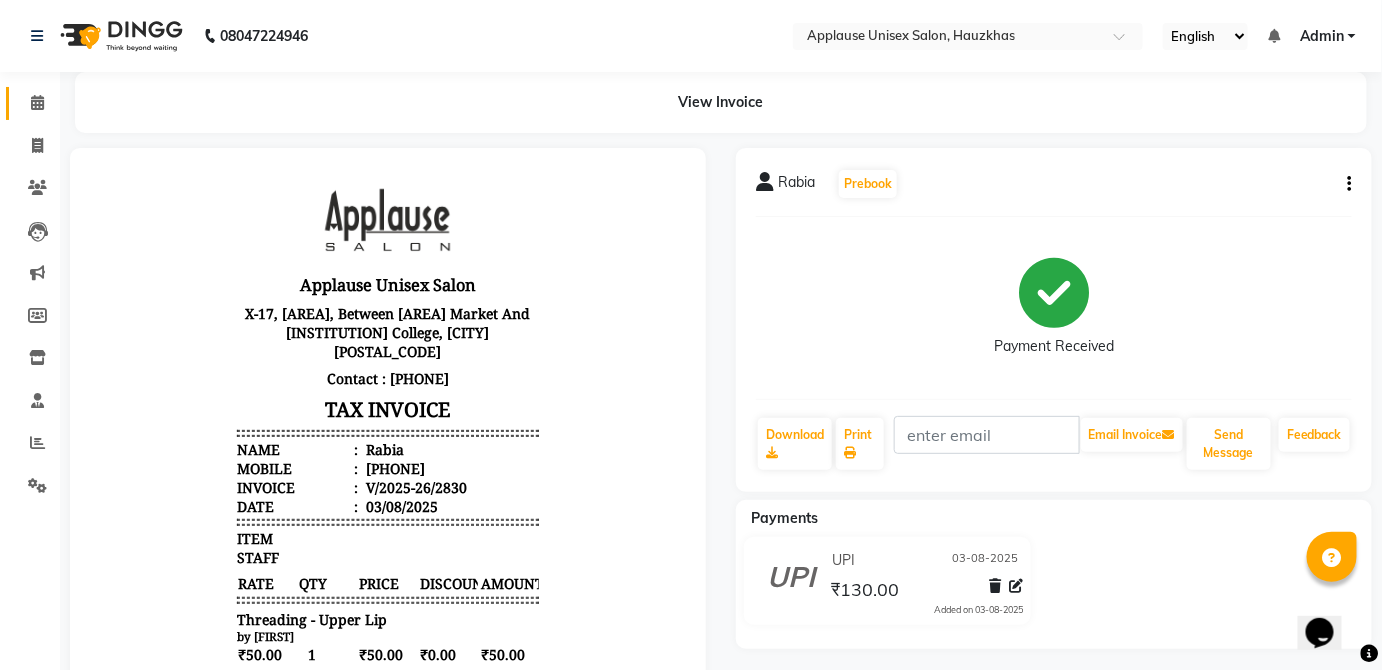 click 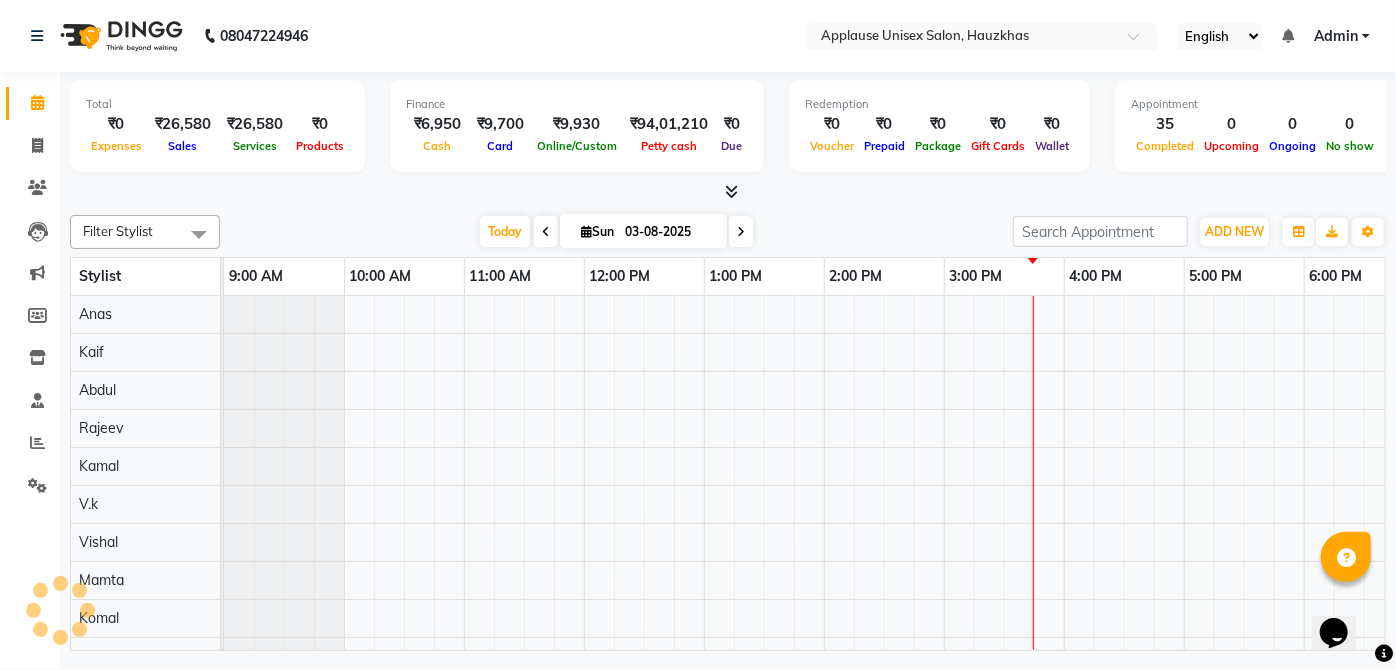 scroll, scrollTop: 0, scrollLeft: 0, axis: both 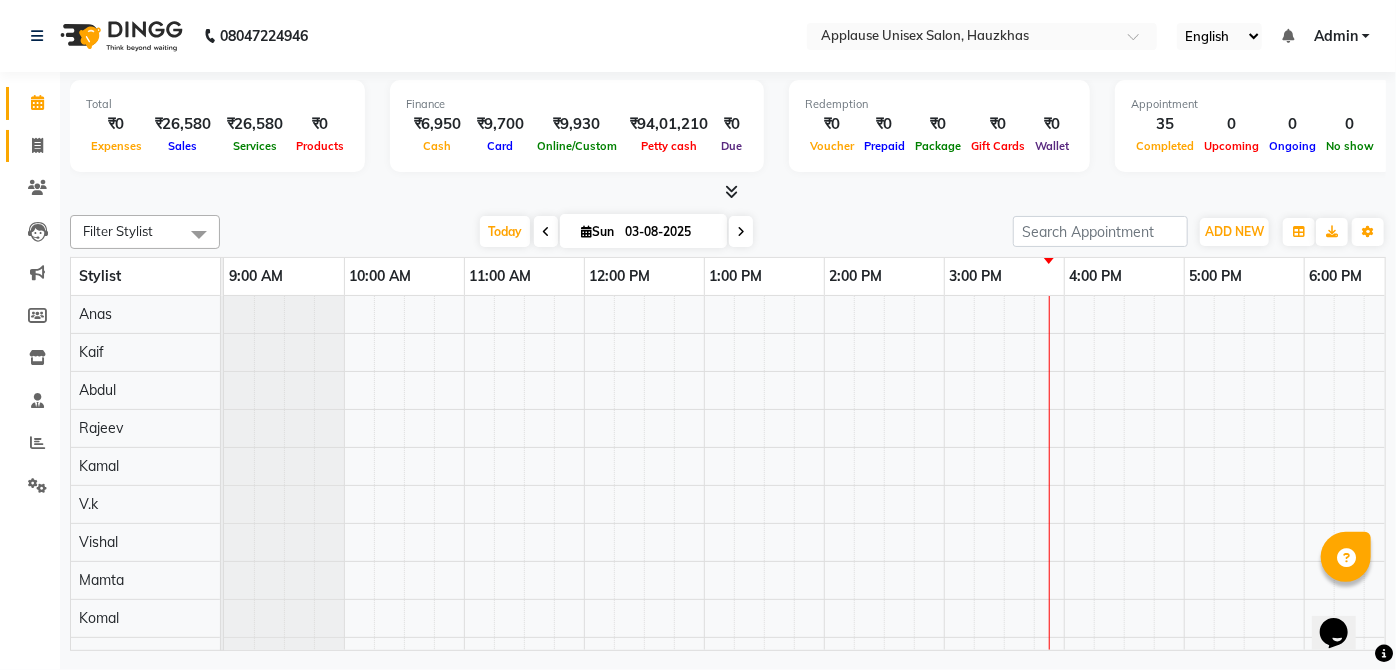 click 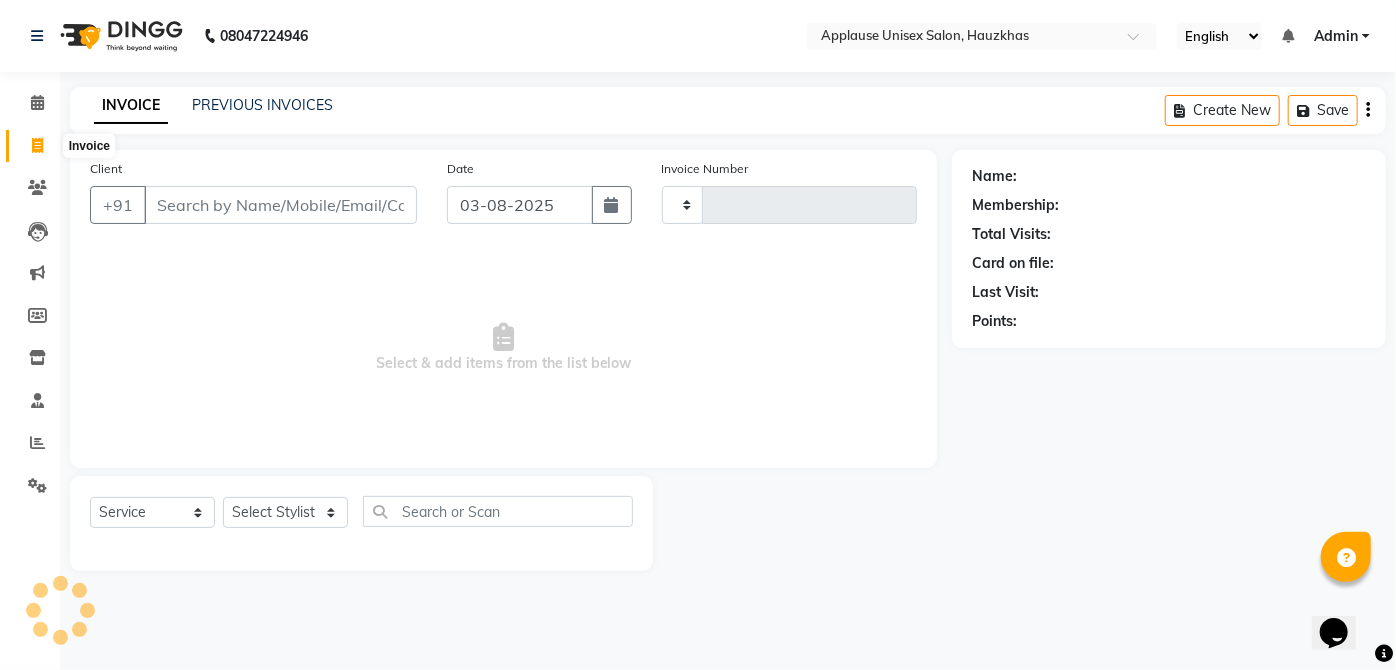 type on "2831" 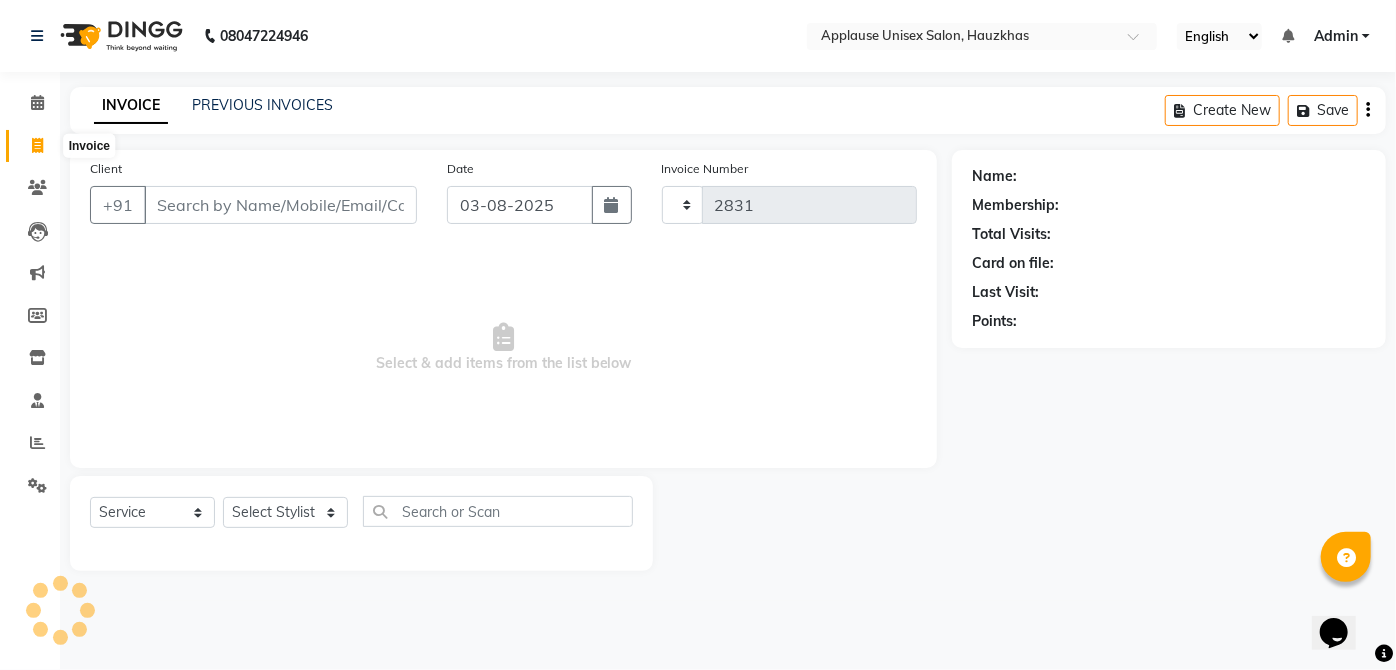 select on "5082" 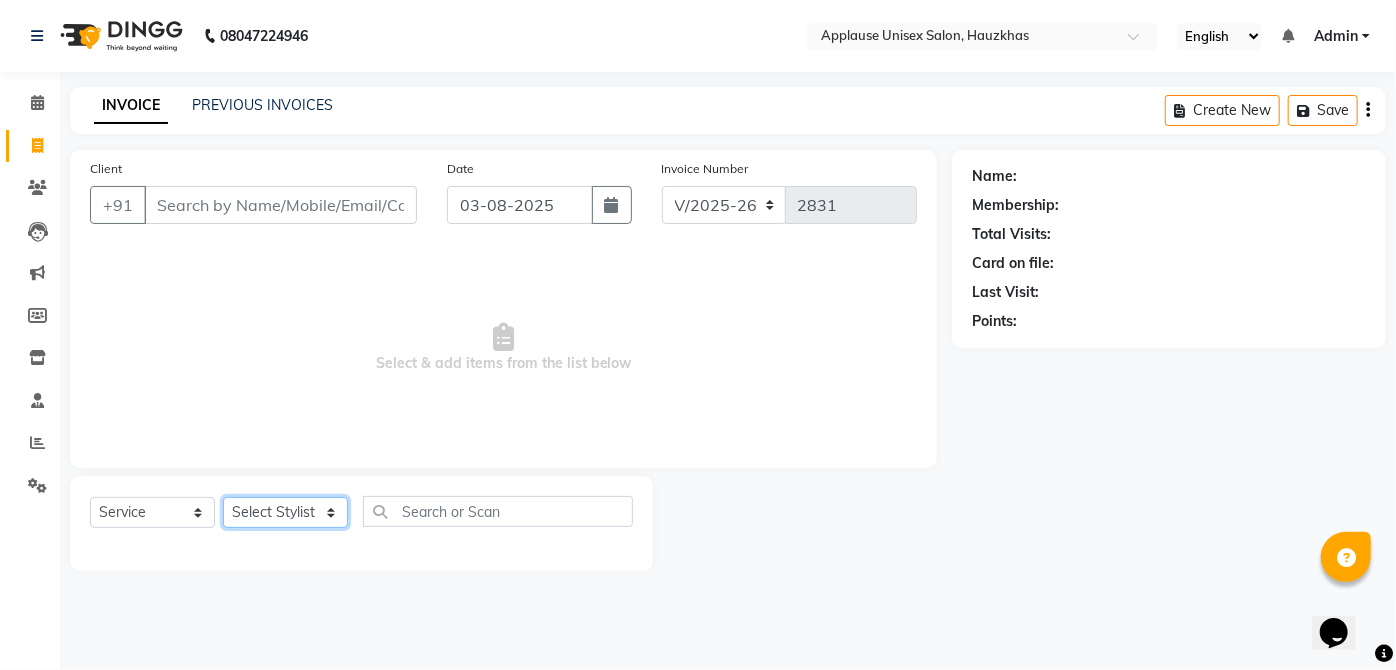 click on "Select Stylist  [FIRST] [FIRST] [FIRST] [FIRST] [FIRST] [FIRST] [FIRST] [FIRST]  [FIRST] [FIRST] [FIRST] [FIRST] [FIRST] [FIRST] [FIRST] [FIRST] [FIRST] [FIRST]  [FIRST] [FIRST] [FIRST] [FIRST] [FIRST] [FIRST] [FIRST] [FIRST]" 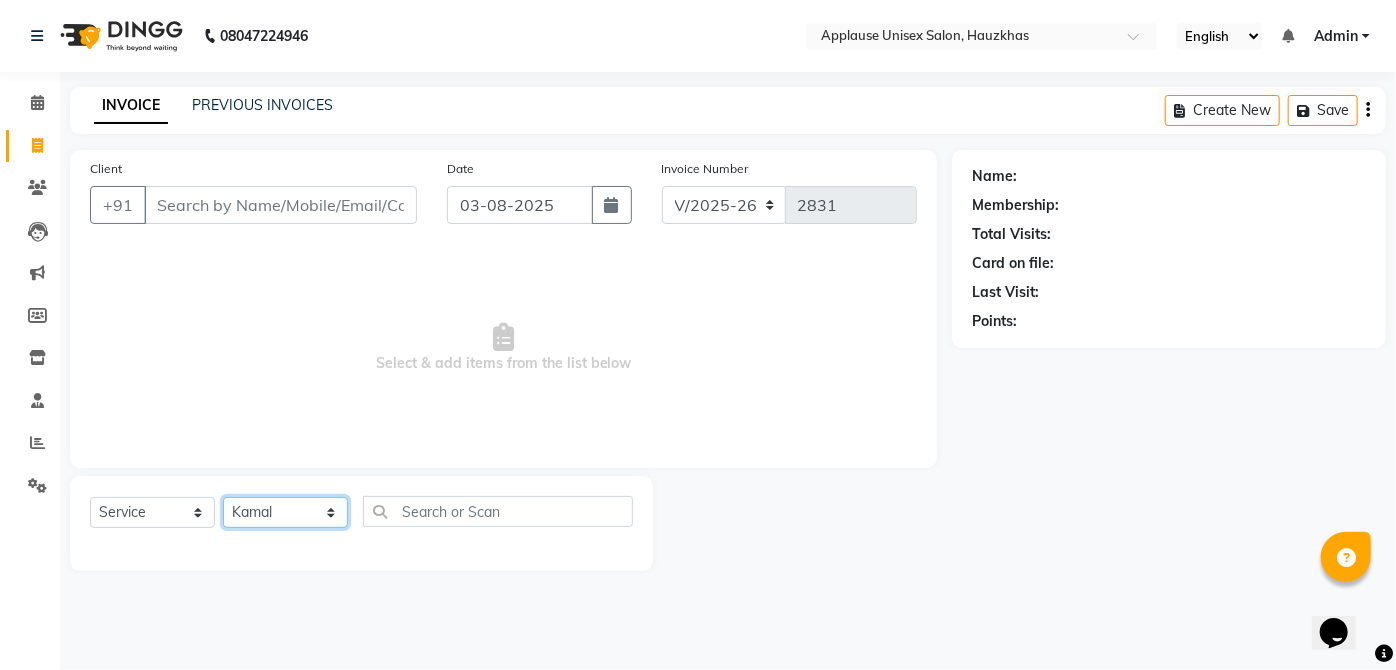 click on "Select Stylist  [FIRST] [FIRST] [FIRST] [FIRST] [FIRST] [FIRST] [FIRST] [FIRST]  [FIRST] [FIRST] [FIRST] [FIRST] [FIRST] [FIRST] [FIRST] [FIRST] [FIRST] [FIRST]  [FIRST] [FIRST] [FIRST] [FIRST] [FIRST] [FIRST] [FIRST] [FIRST]" 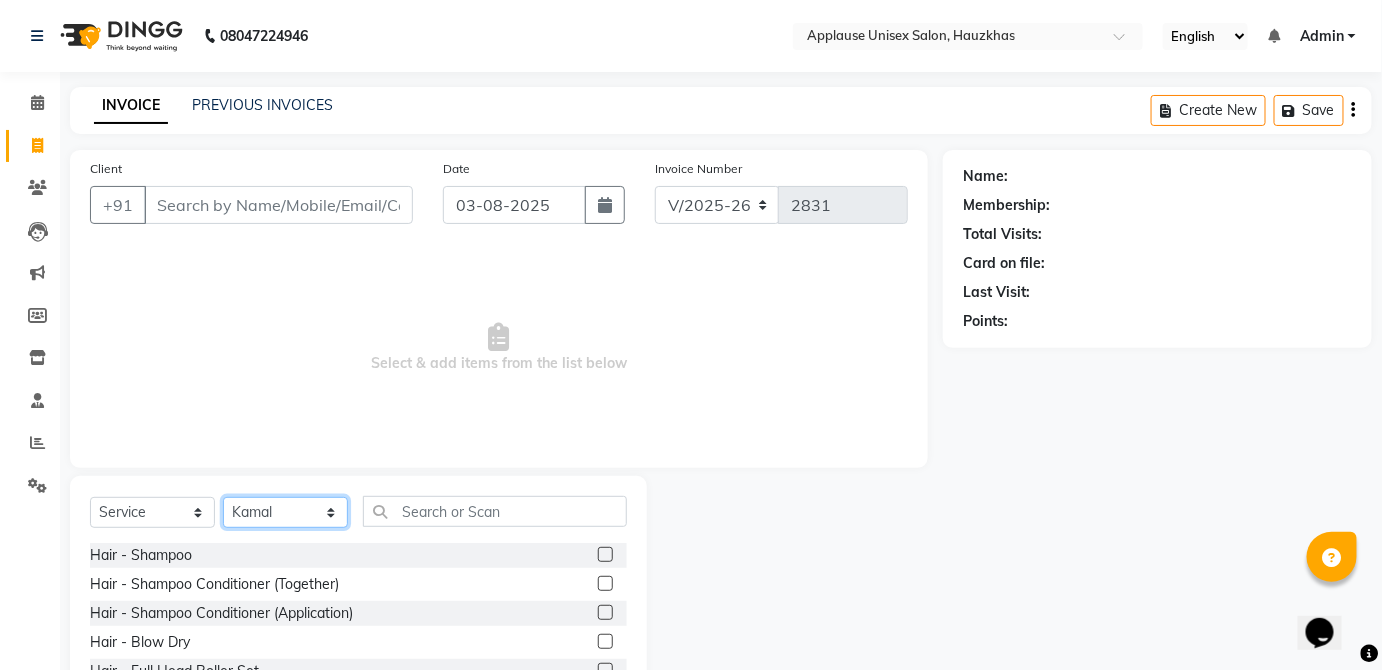 click on "Select Stylist  [FIRST] [FIRST] [FIRST] [FIRST] [FIRST] [FIRST] [FIRST] [FIRST]  [FIRST] [FIRST] [FIRST] [FIRST] [FIRST] [FIRST] [FIRST] [FIRST] [FIRST] [FIRST]  [FIRST] [FIRST] [FIRST] [FIRST] [FIRST] [FIRST] [FIRST] [FIRST]" 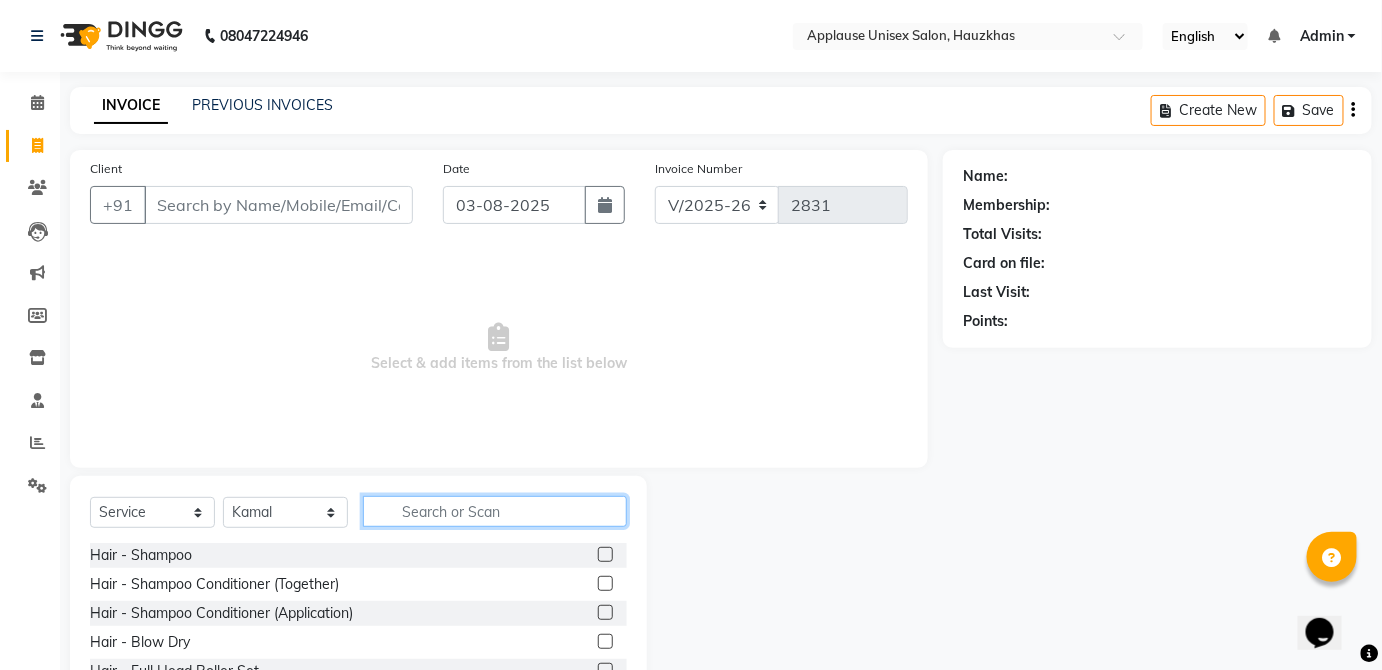 click 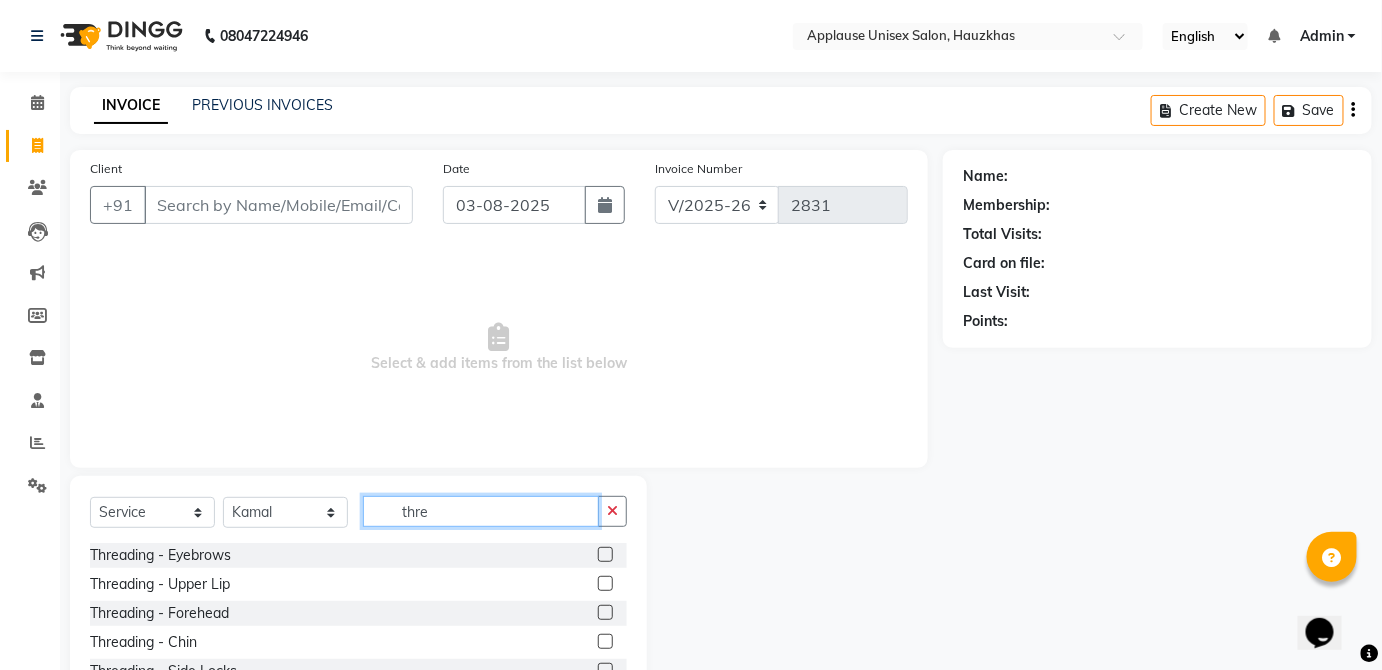 type on "thre" 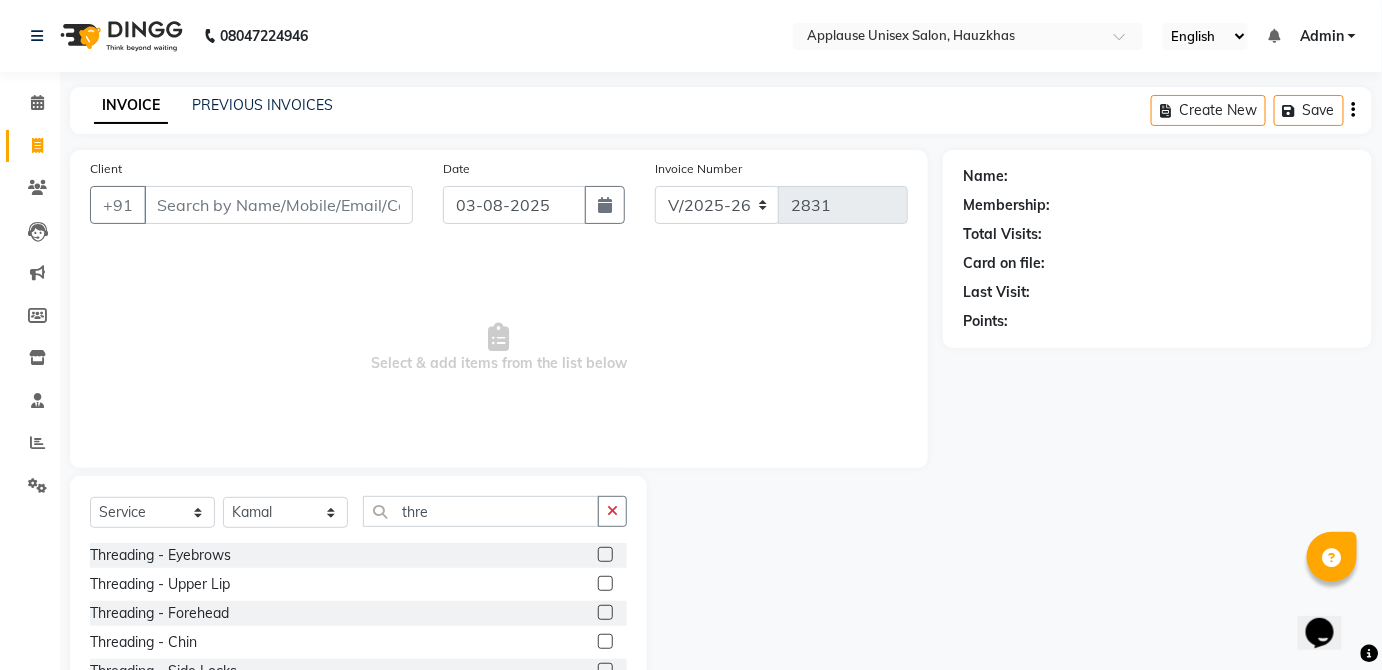click 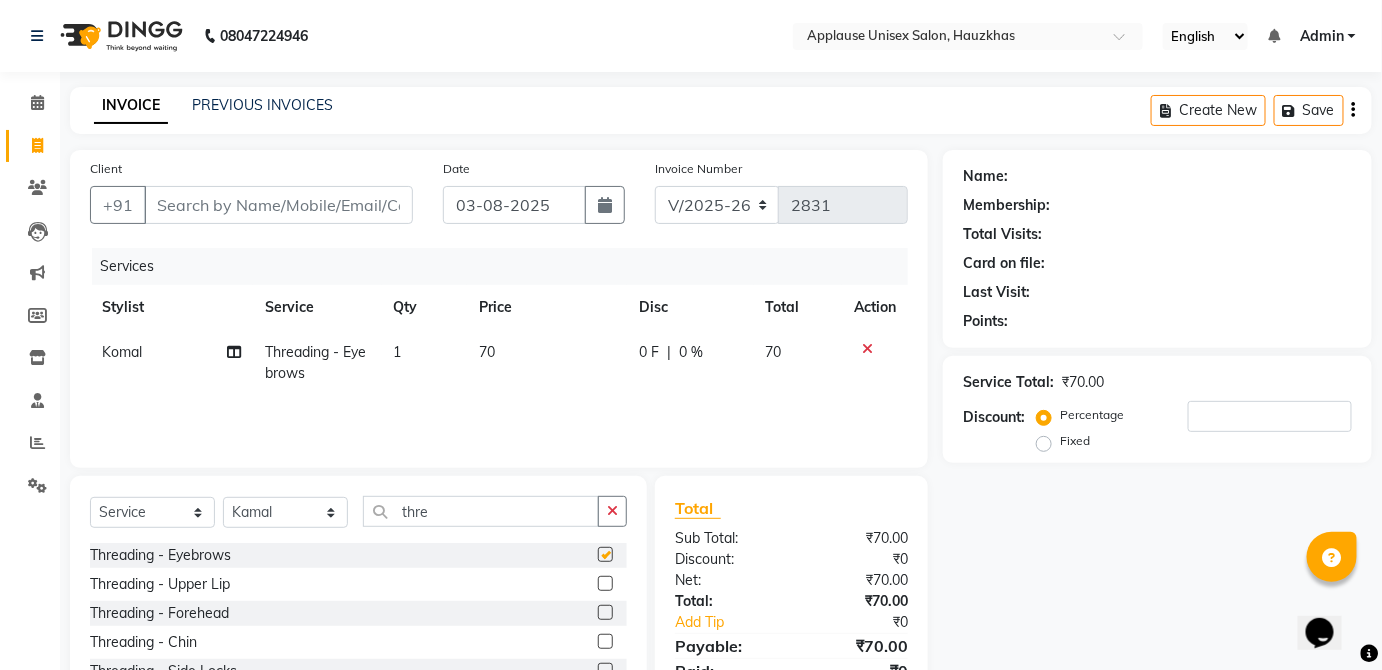 click on "0 F | 0 %" 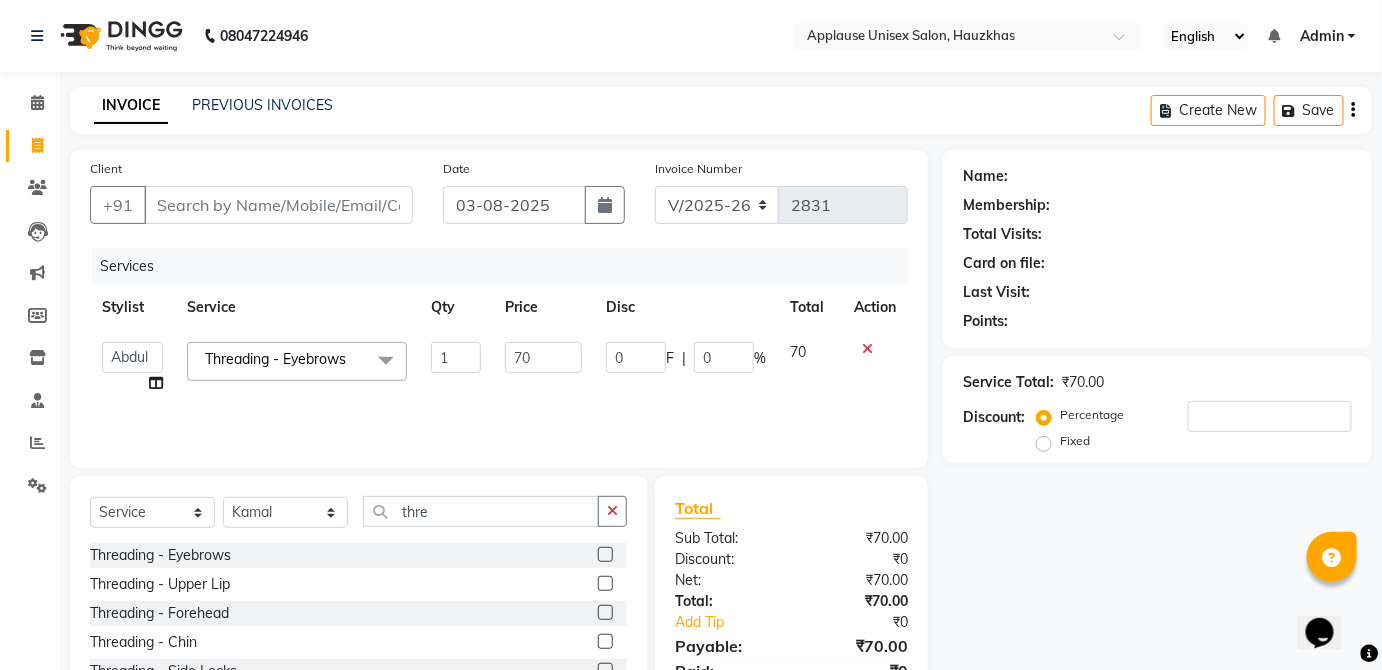 checkbox on "false" 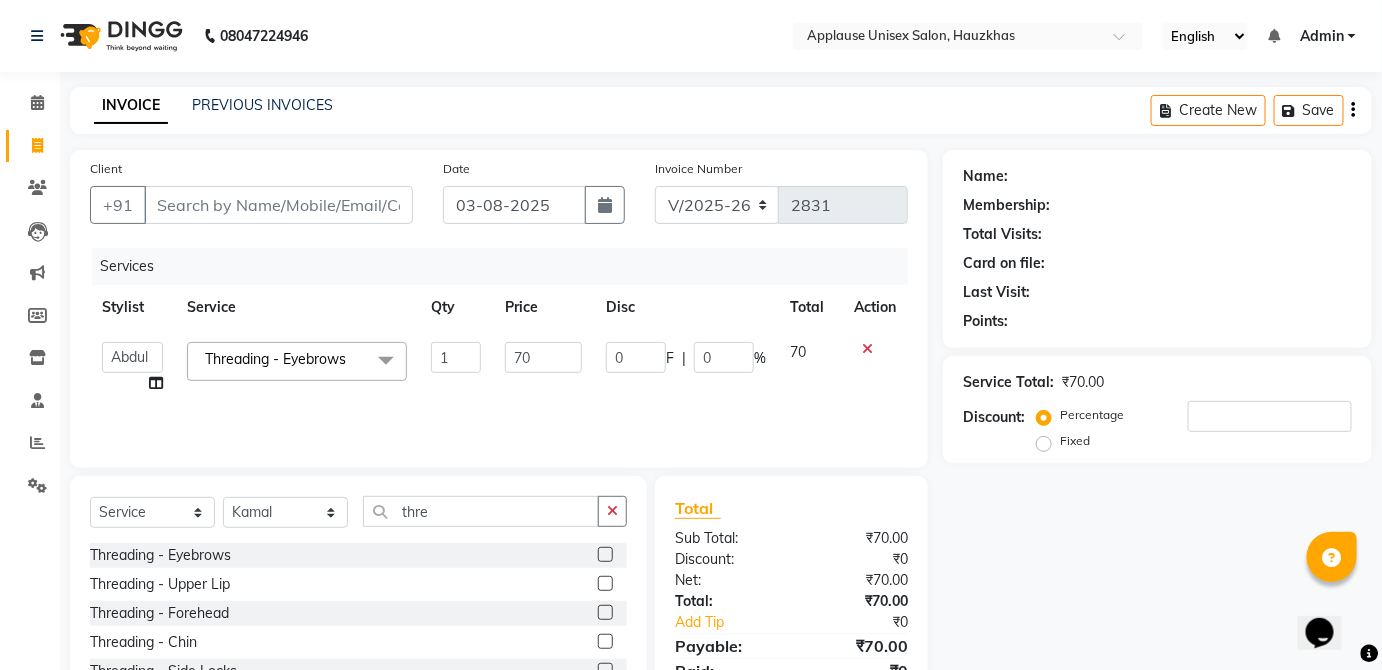click 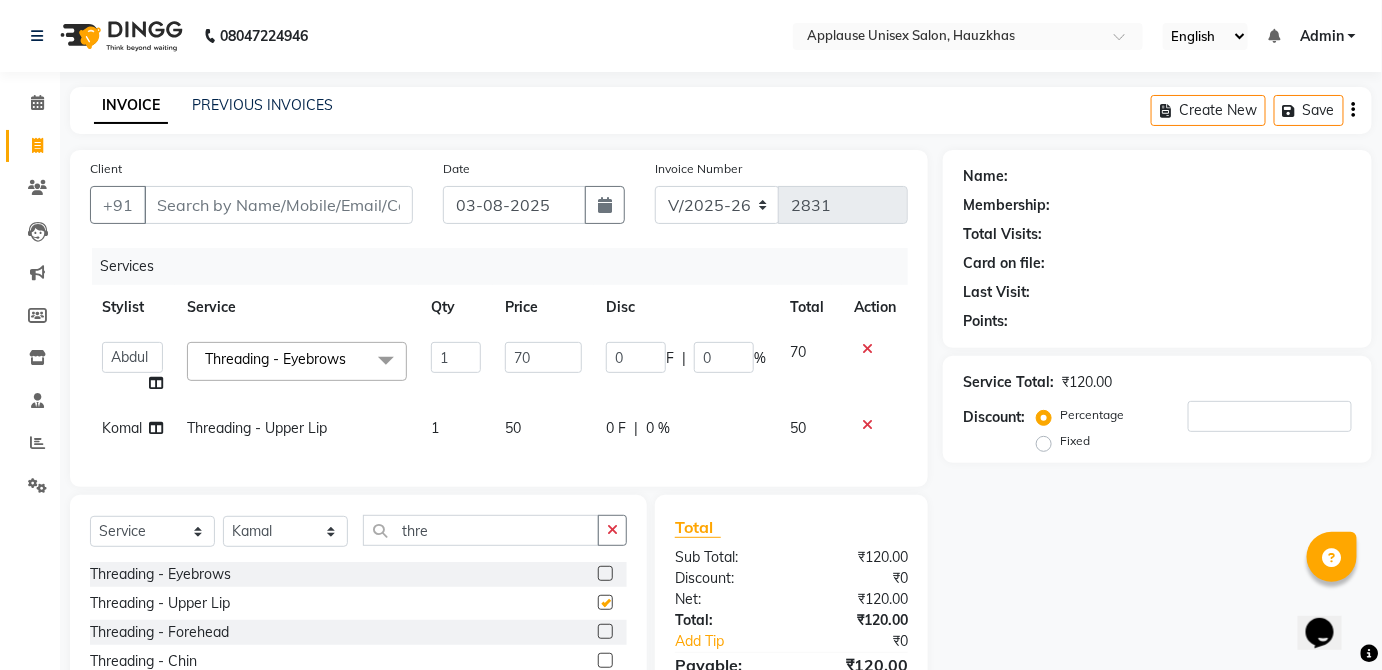 click on "0 F | 0 %" 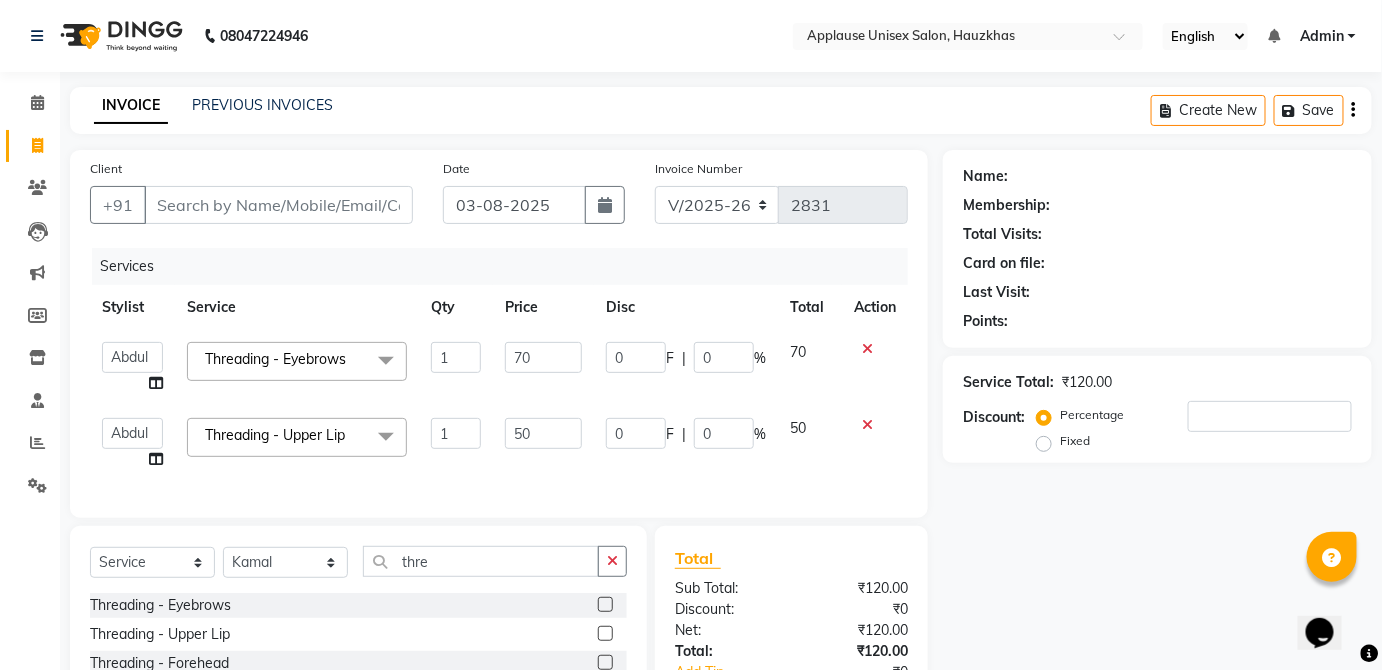 checkbox on "false" 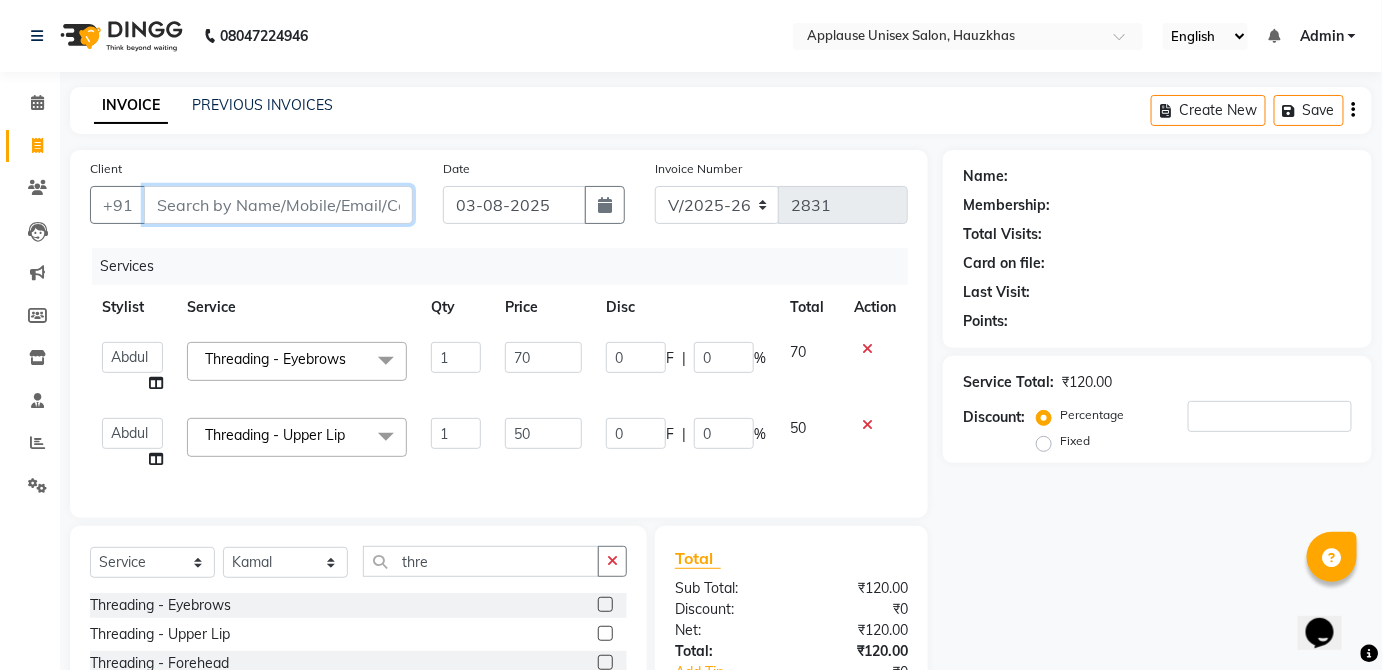 click on "Client" at bounding box center (278, 205) 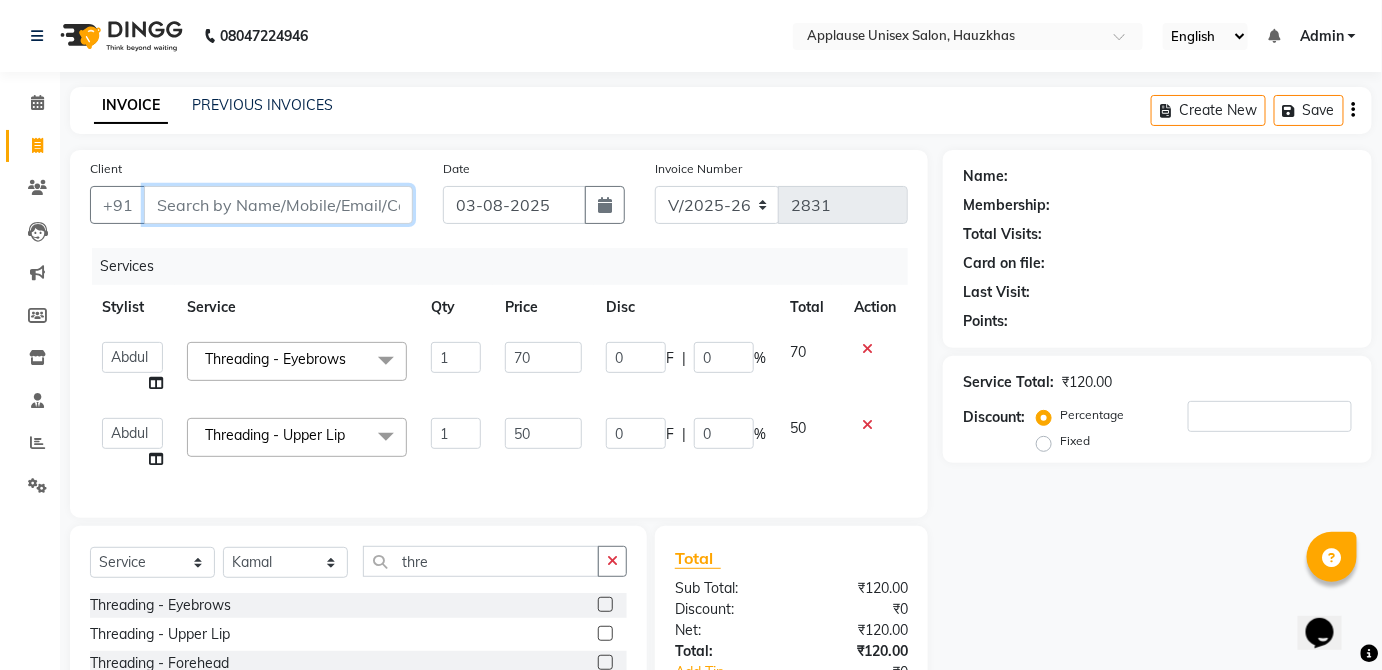 type on "k" 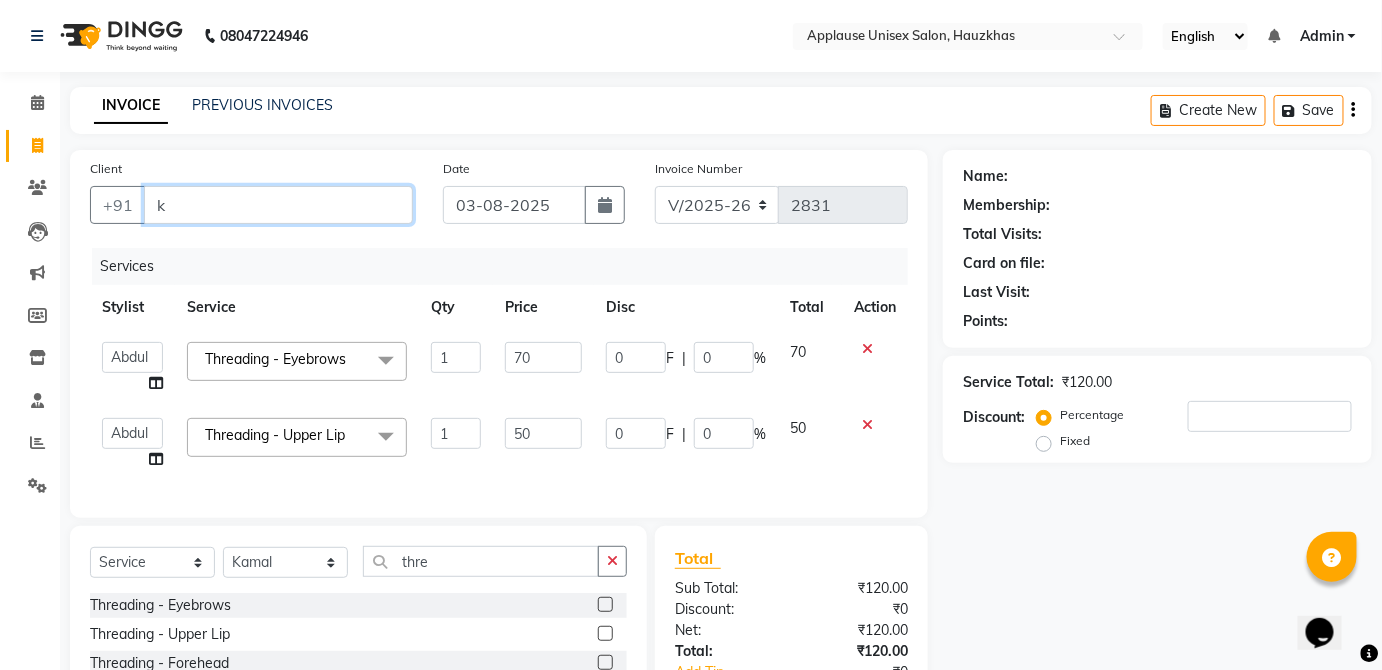type on "0" 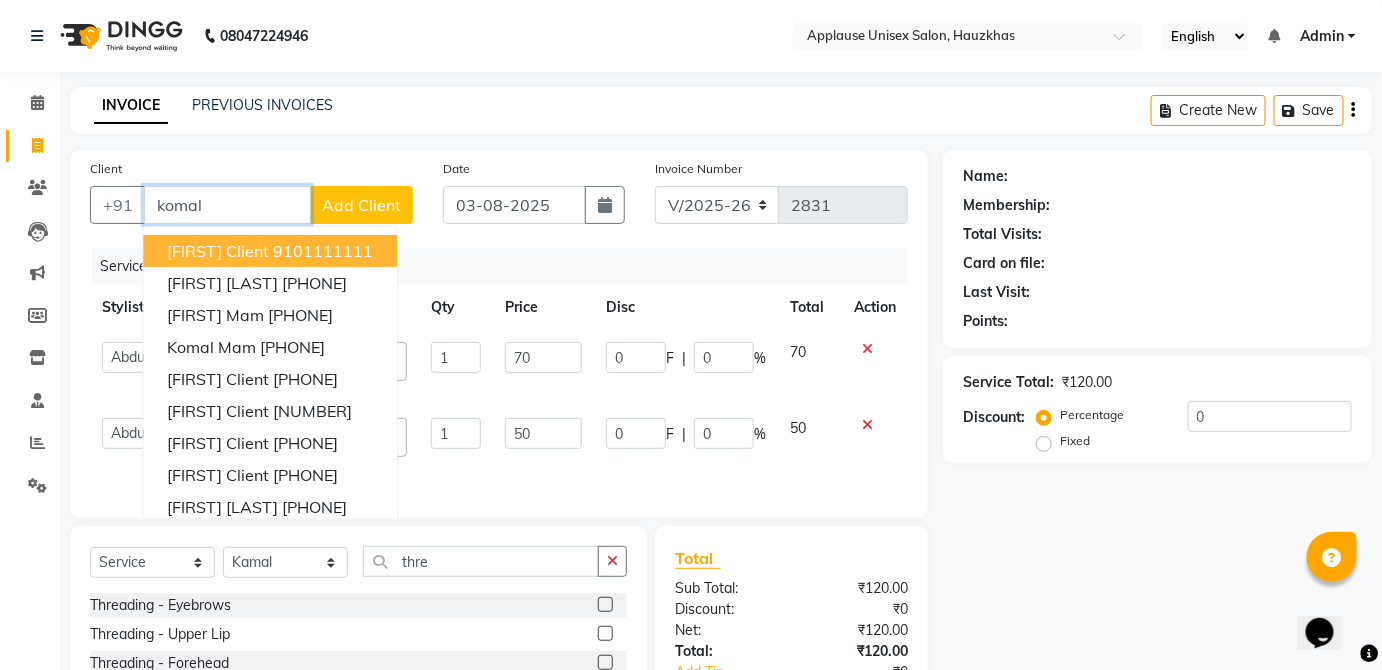 click on "[FIRST] [LAST] [PHONE]" at bounding box center (270, 251) 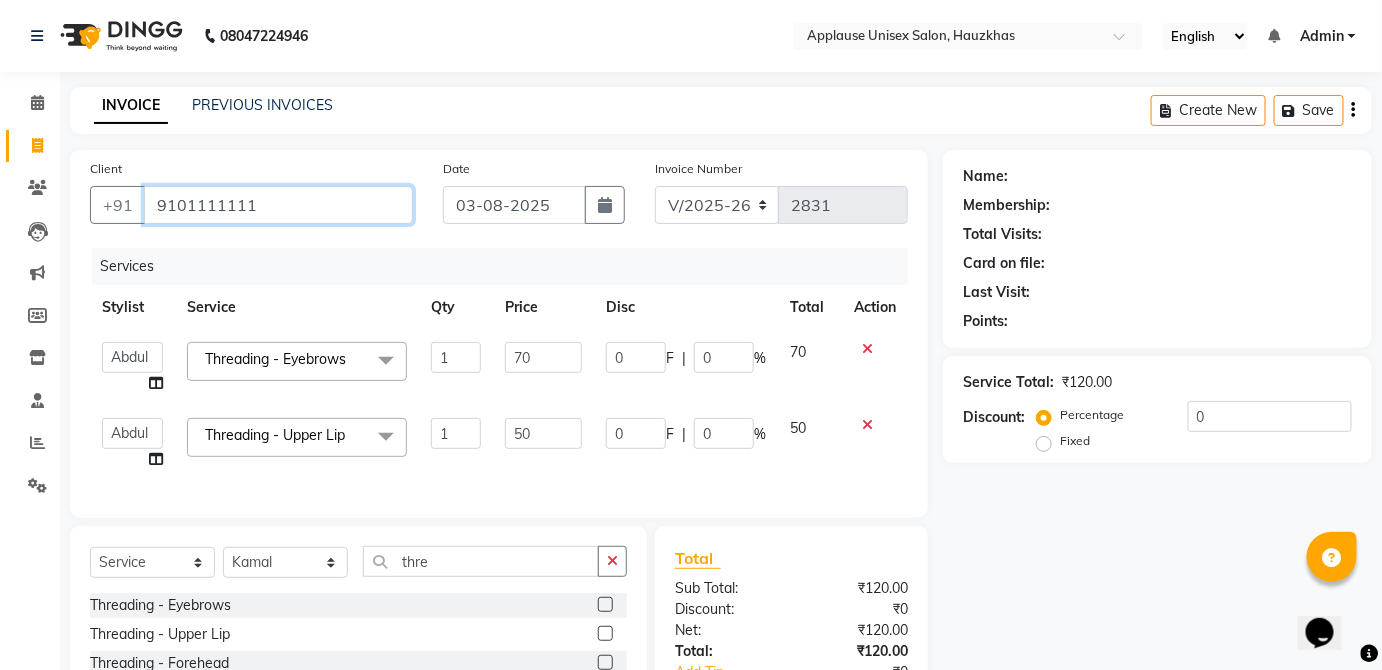 type on "9101111111" 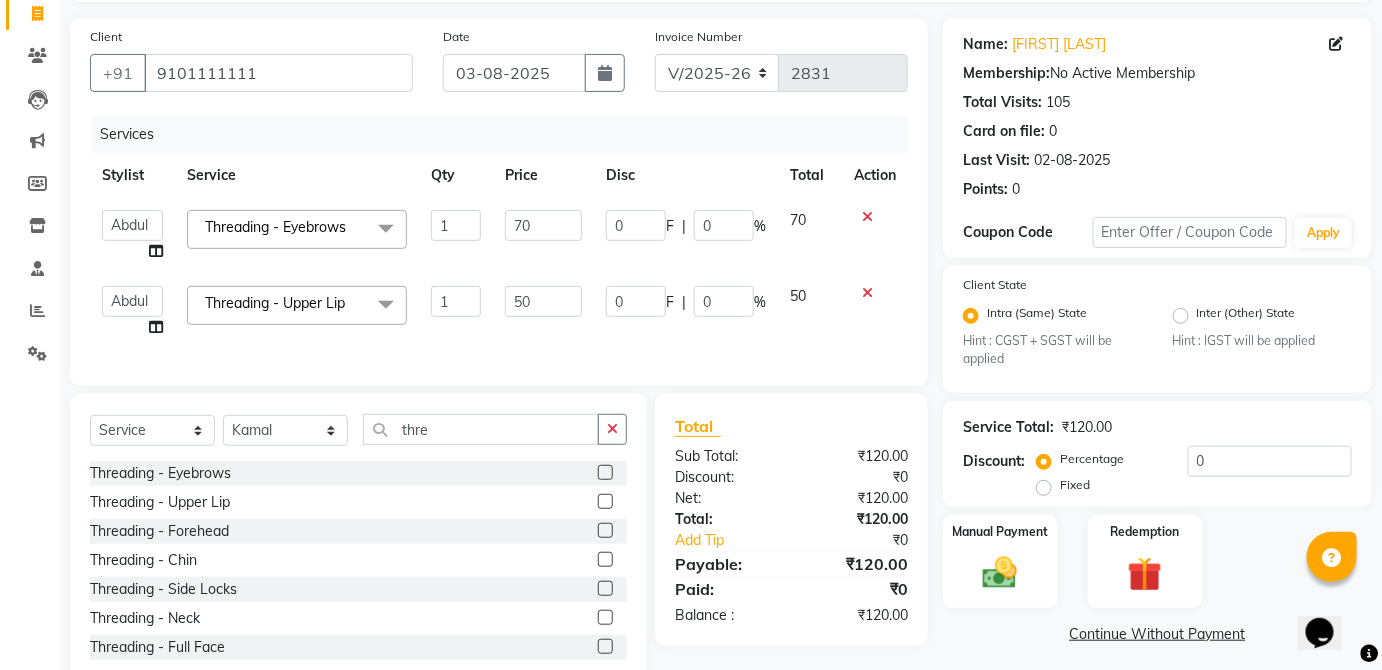 scroll, scrollTop: 162, scrollLeft: 0, axis: vertical 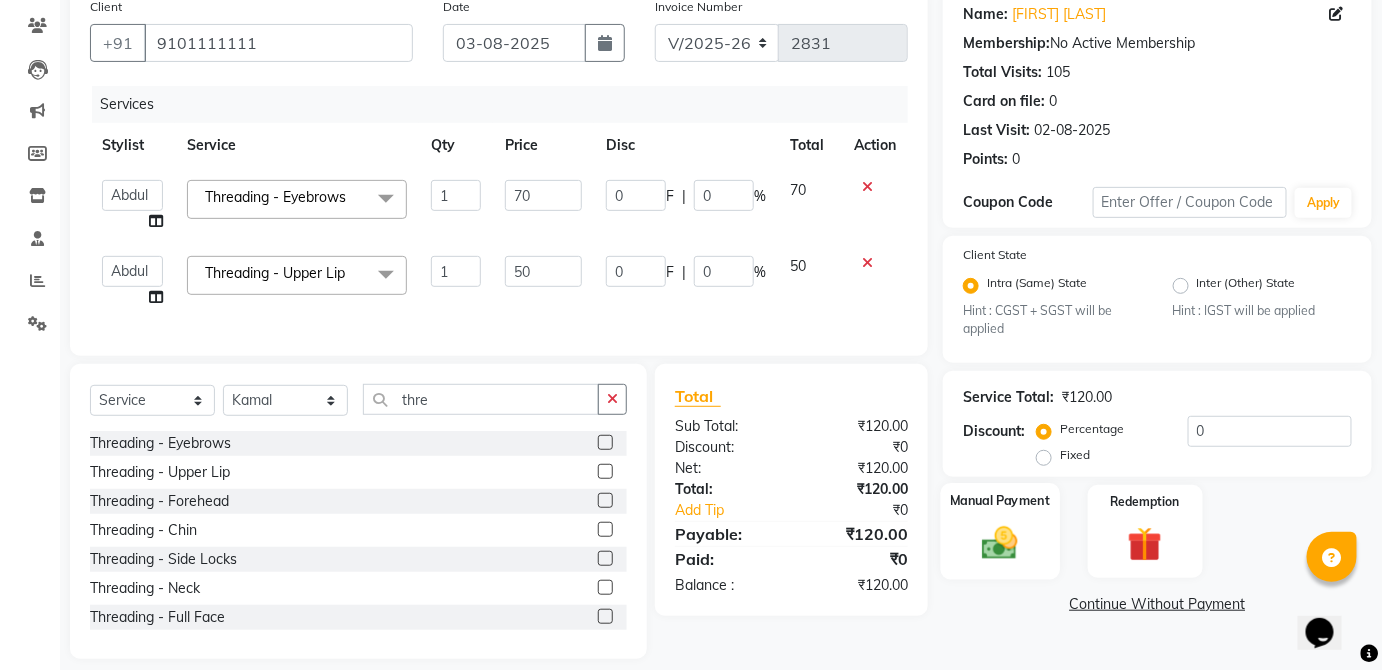 click on "Manual Payment" 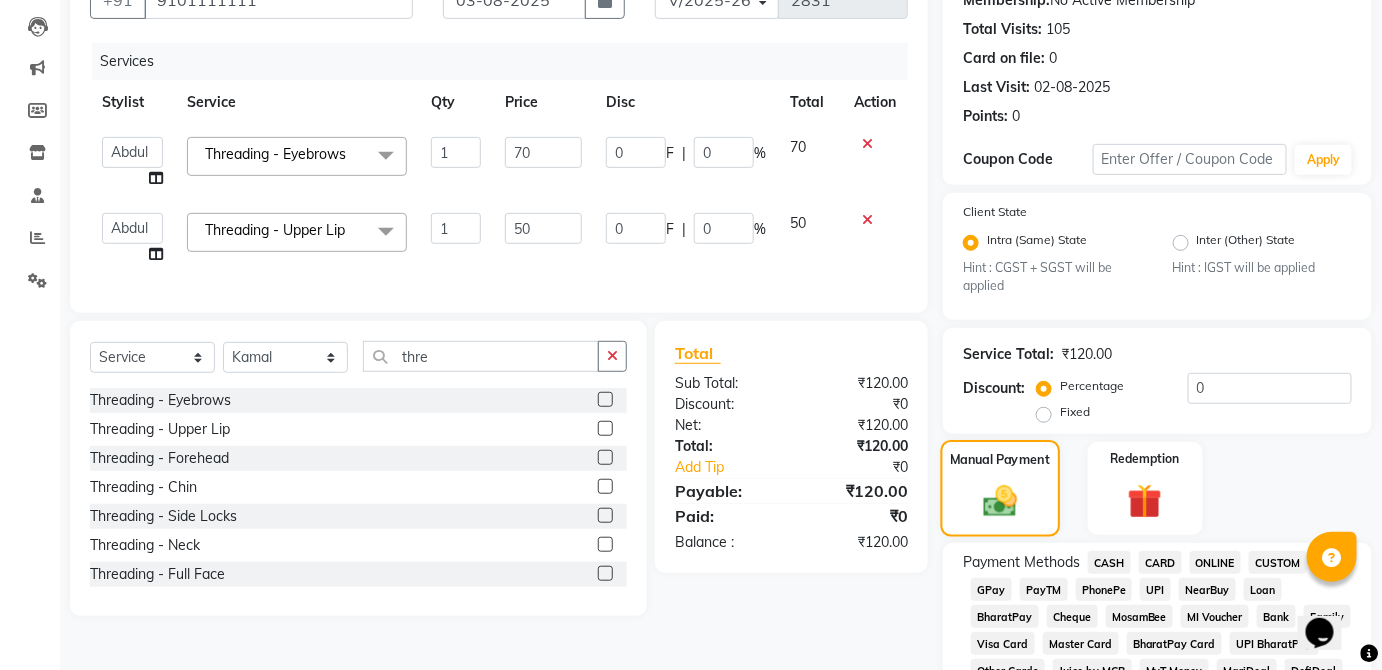 scroll, scrollTop: 214, scrollLeft: 0, axis: vertical 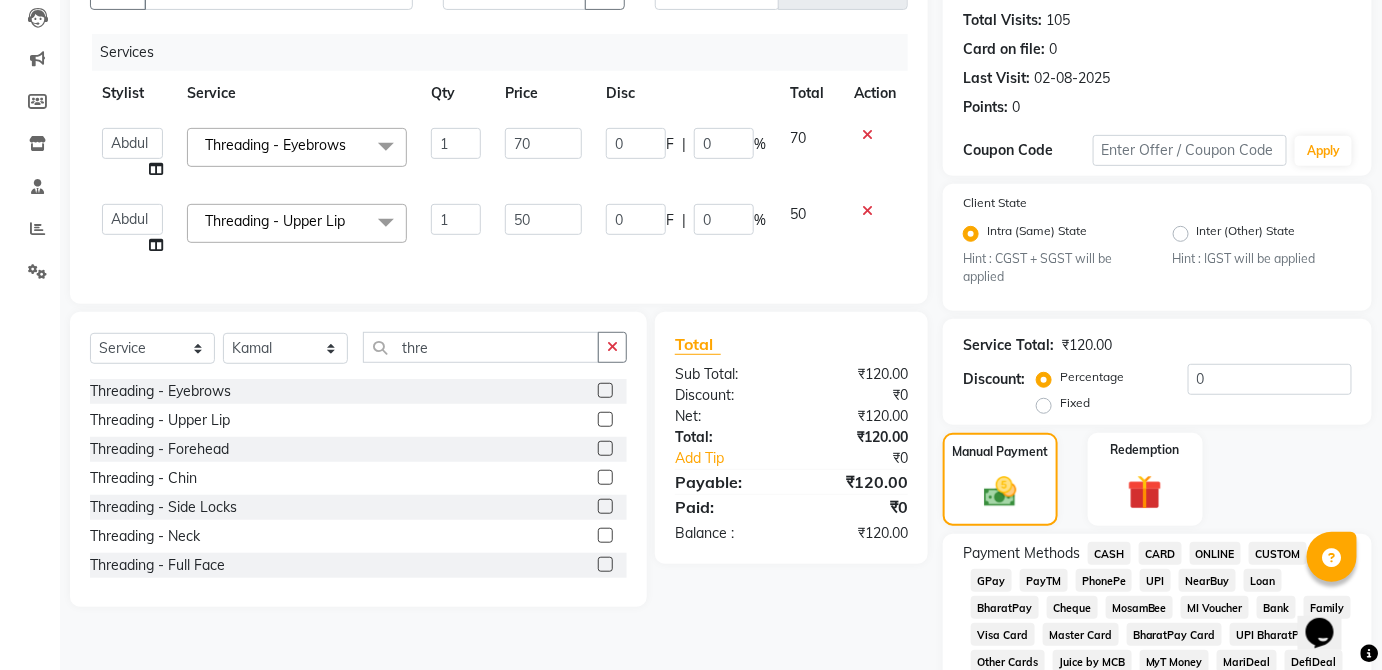 click on "UPI" 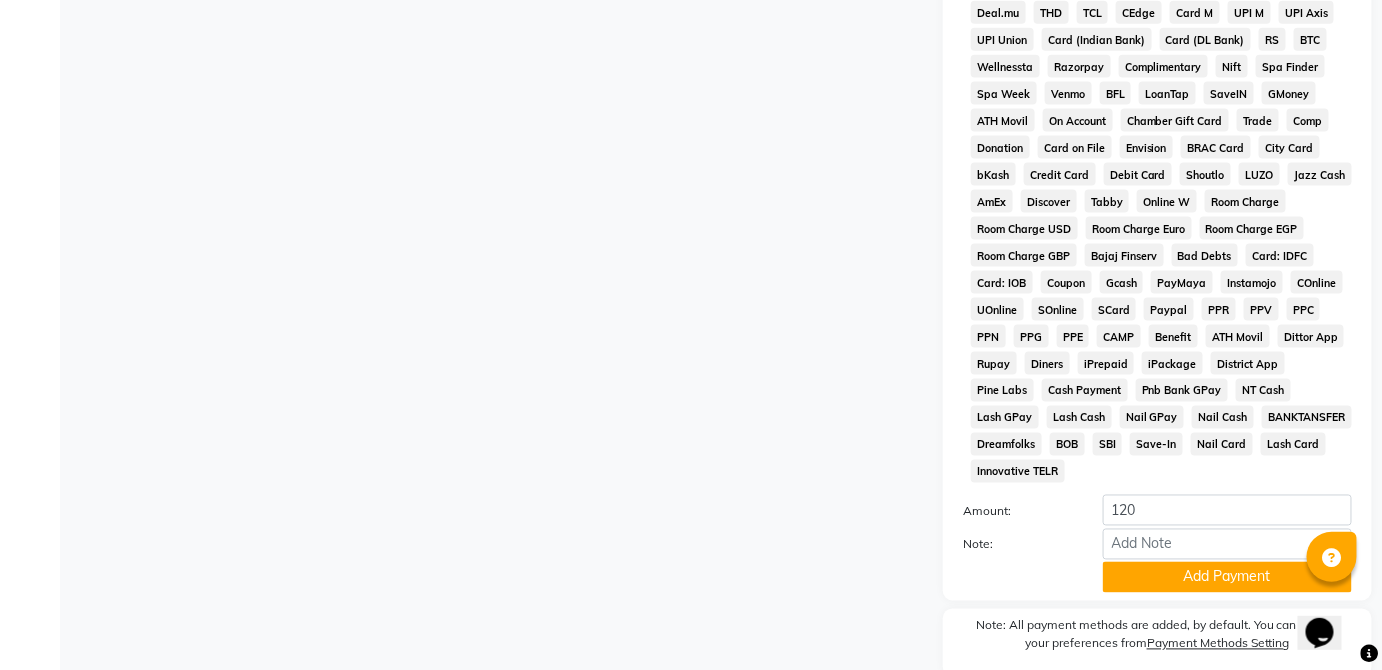 scroll, scrollTop: 943, scrollLeft: 0, axis: vertical 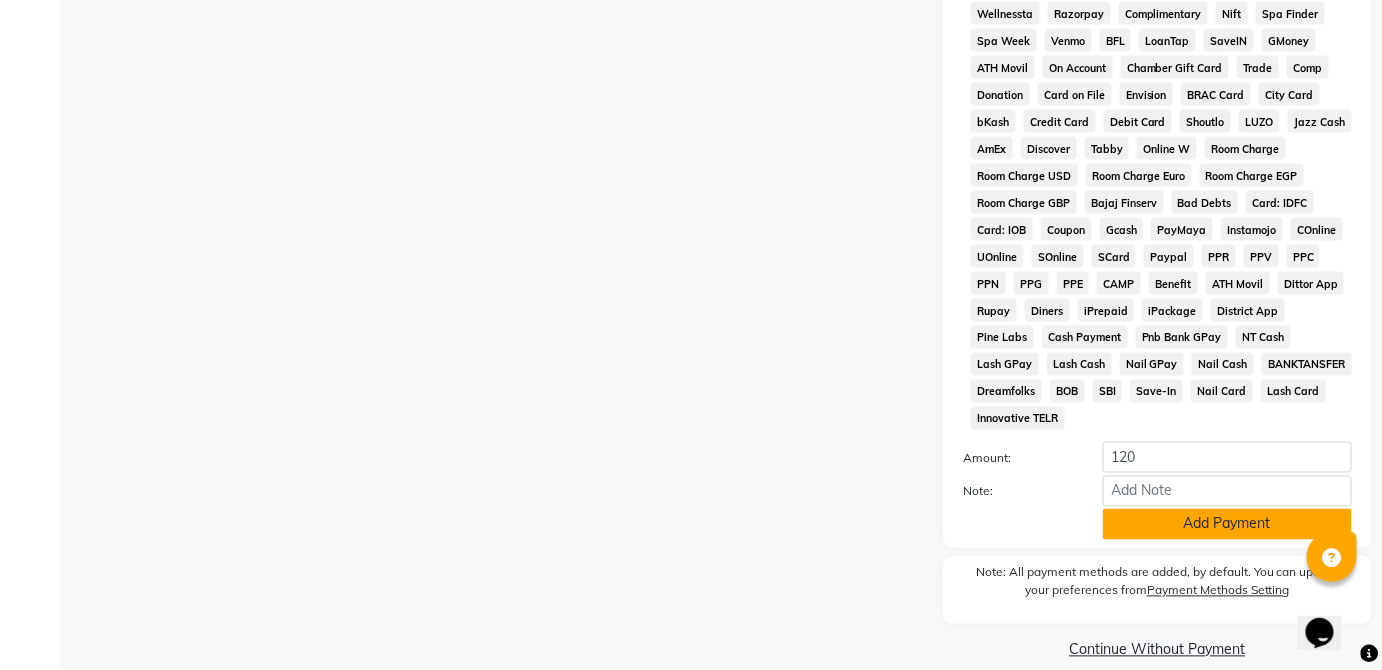 click on "Add Payment" 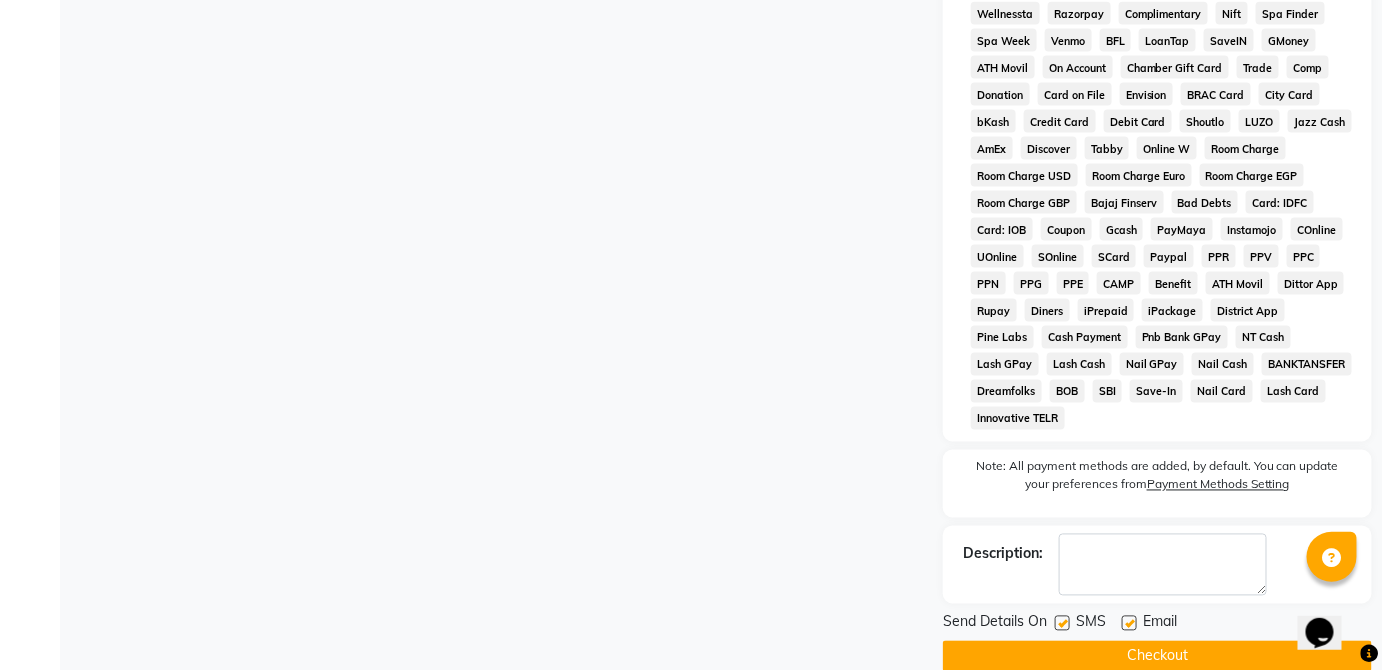 click on "Checkout" 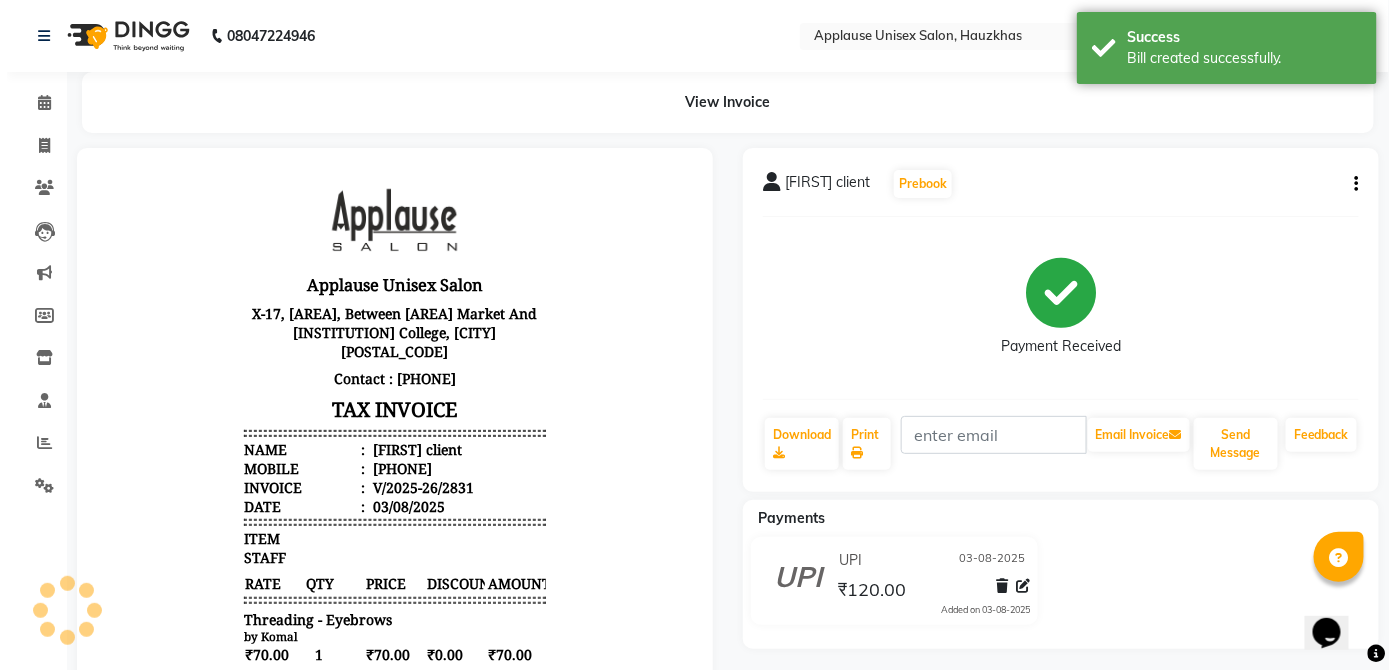 scroll, scrollTop: 0, scrollLeft: 0, axis: both 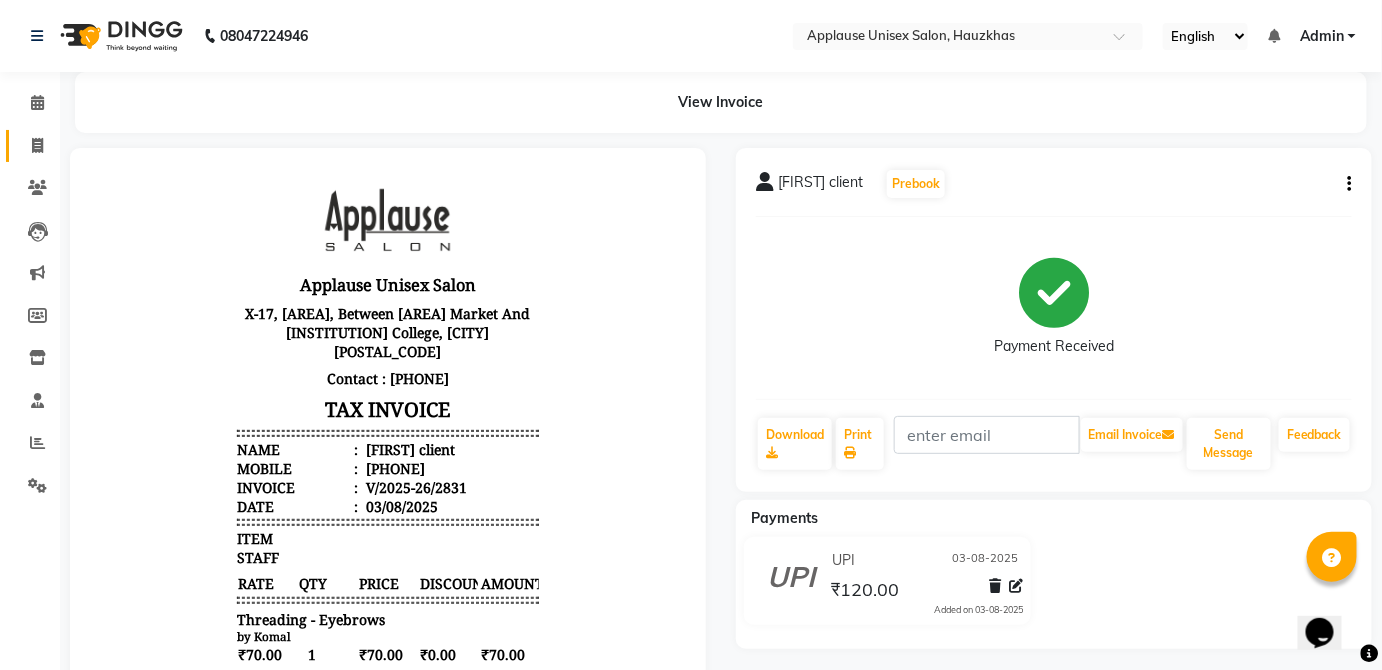 click on "Invoice" 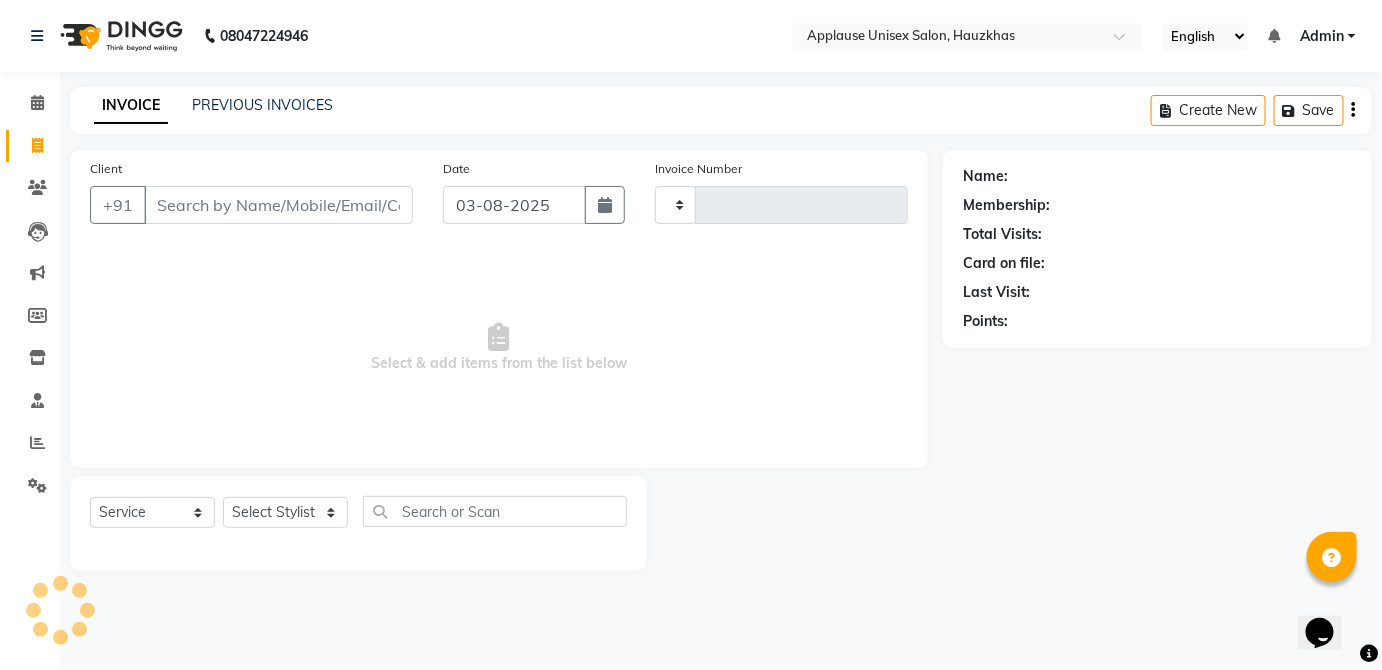 type on "2832" 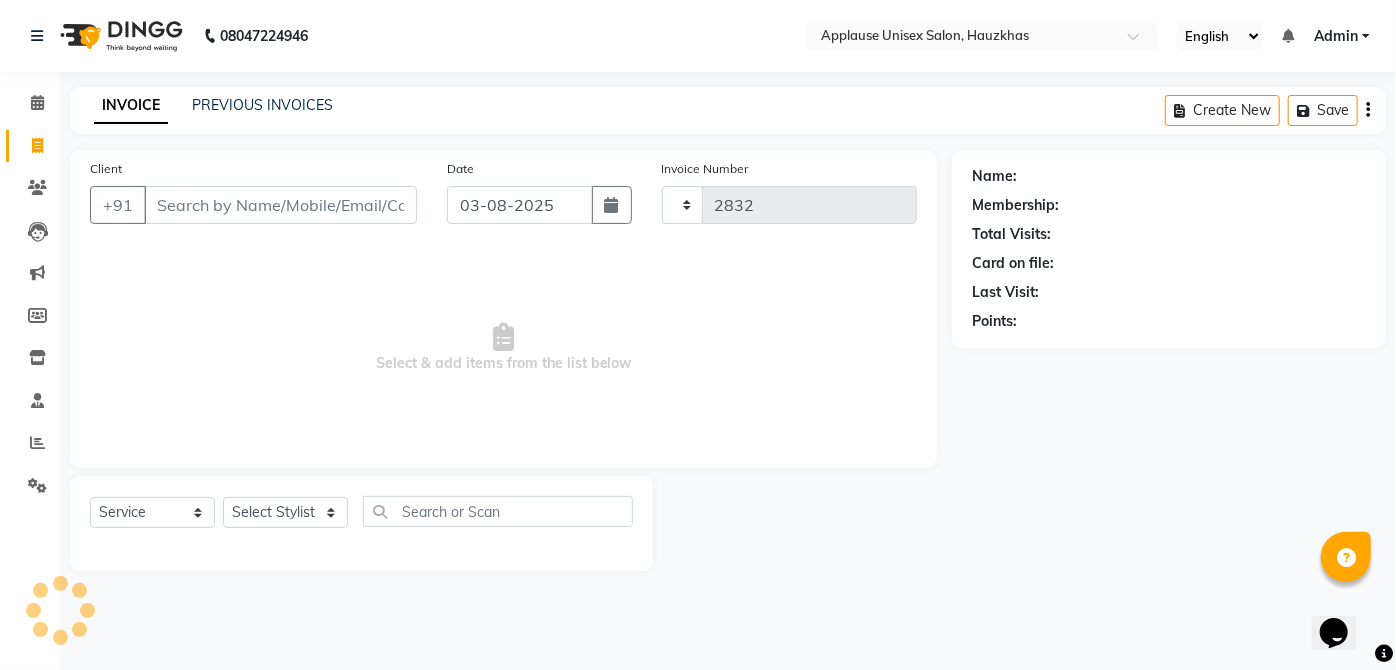 select on "5082" 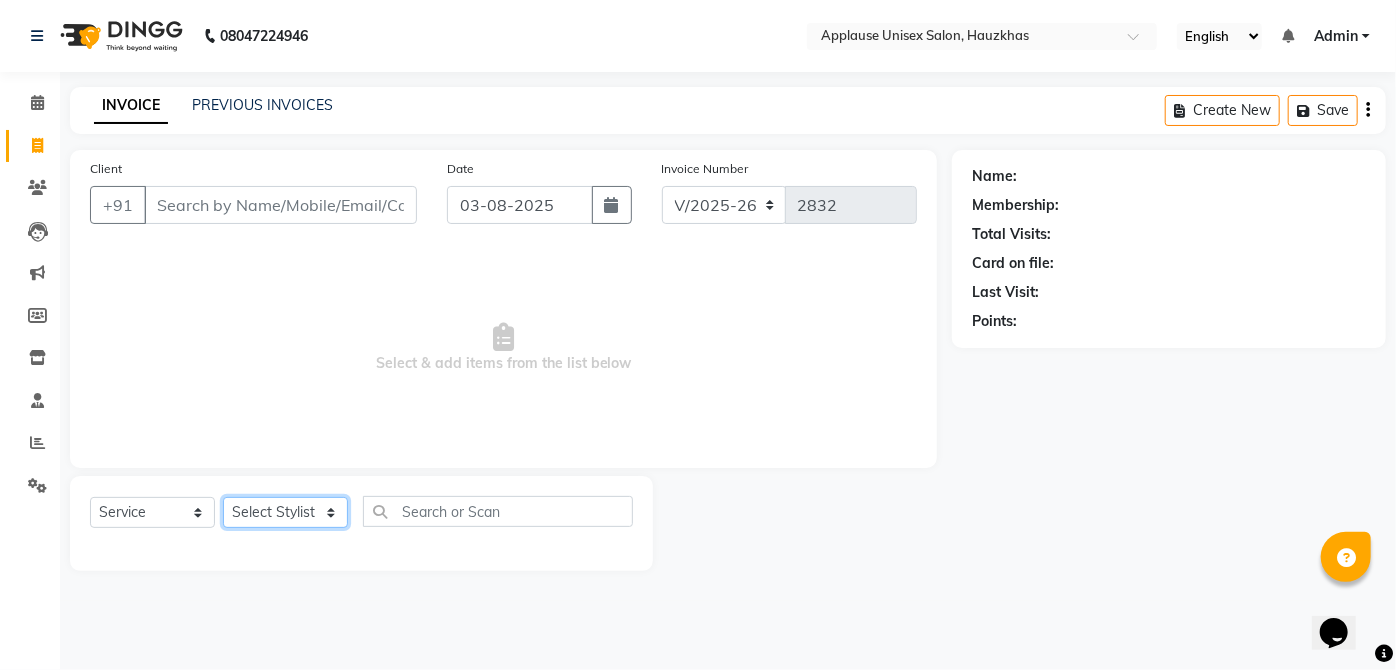 click on "Select Stylist  [FIRST] [FIRST] [FIRST] [FIRST] [FIRST] [FIRST] [FIRST] [FIRST]  [FIRST] [FIRST] [FIRST] [FIRST] [FIRST] [FIRST] [FIRST] [FIRST] [FIRST] [FIRST]  [FIRST] [FIRST] [FIRST] [FIRST] [FIRST] [FIRST] [FIRST] [FIRST]" 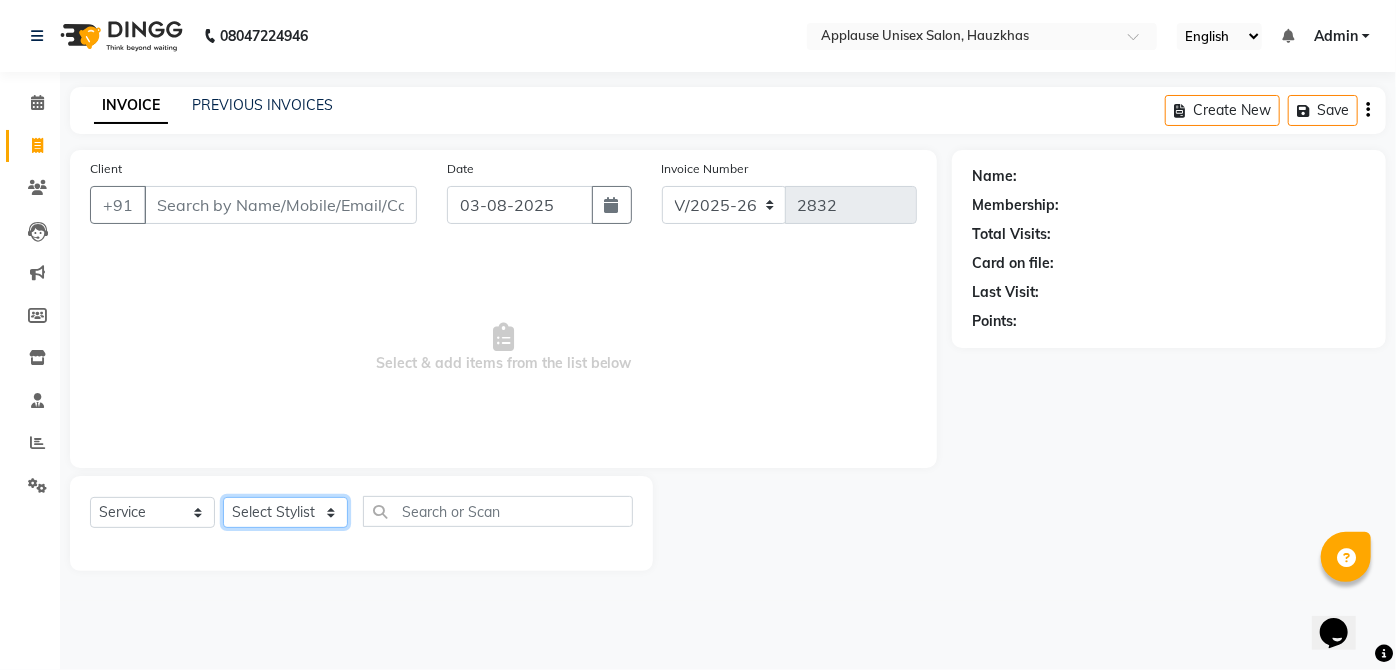 select on "32130" 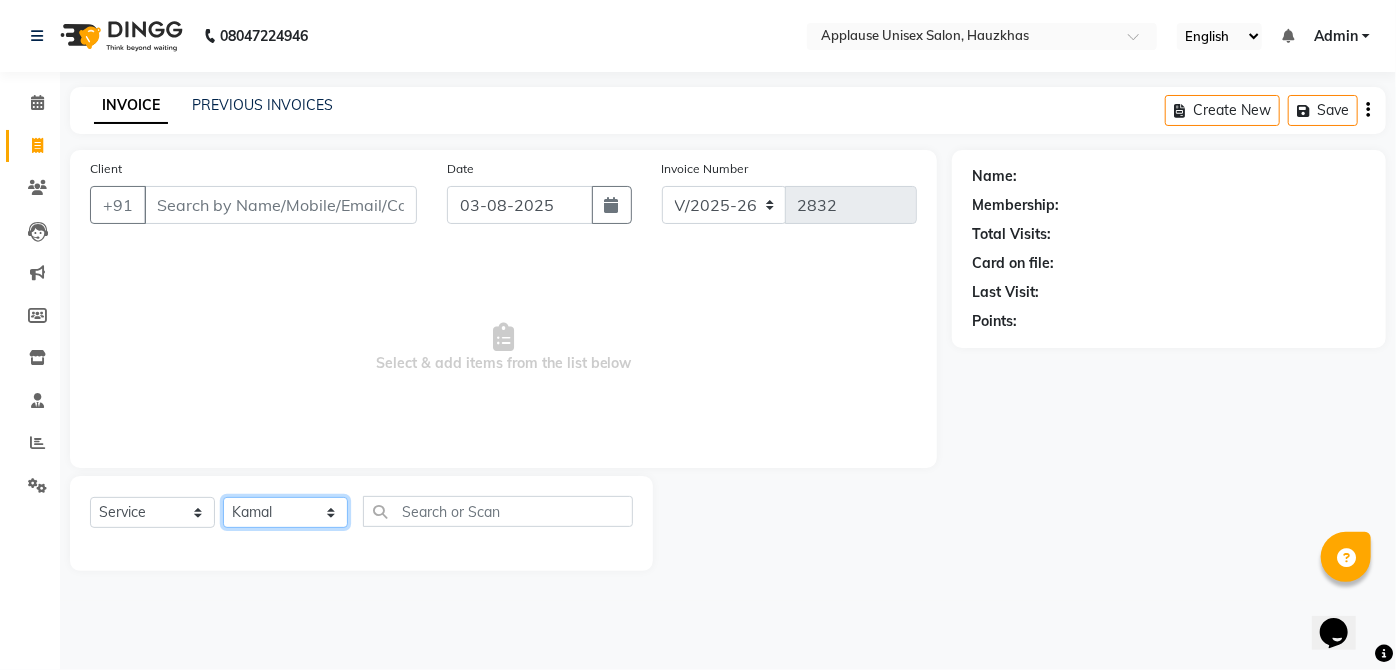 click on "Select Stylist  [FIRST] [FIRST] [FIRST] [FIRST] [FIRST] [FIRST] [FIRST] [FIRST]  [FIRST] [FIRST] [FIRST] [FIRST] [FIRST] [FIRST] [FIRST] [FIRST] [FIRST] [FIRST]  [FIRST] [FIRST] [FIRST] [FIRST] [FIRST] [FIRST] [FIRST] [FIRST]" 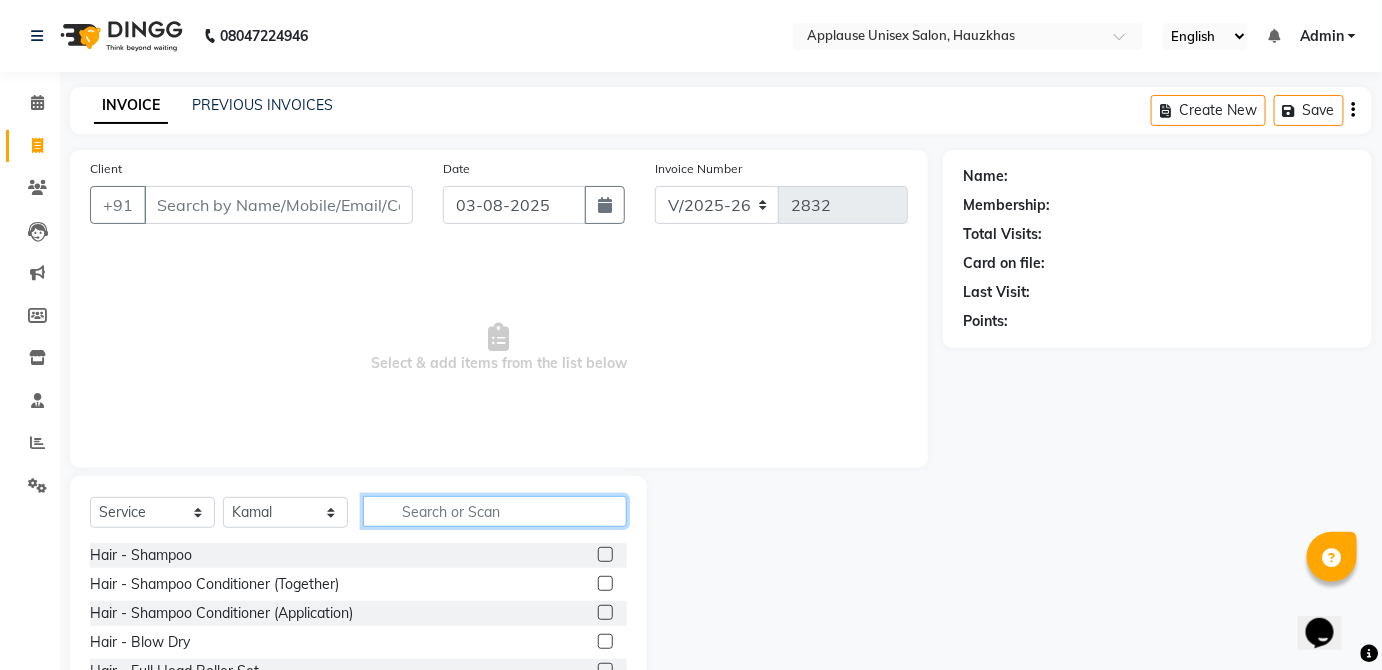 click 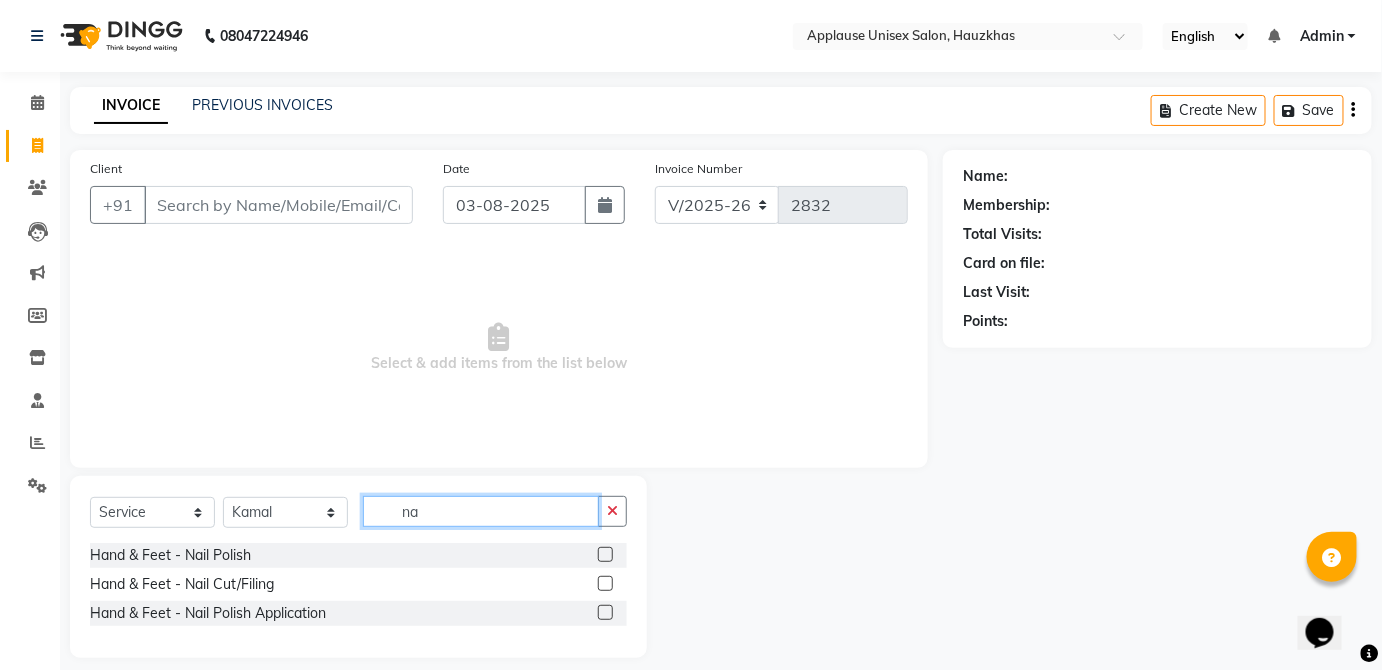 type on "n" 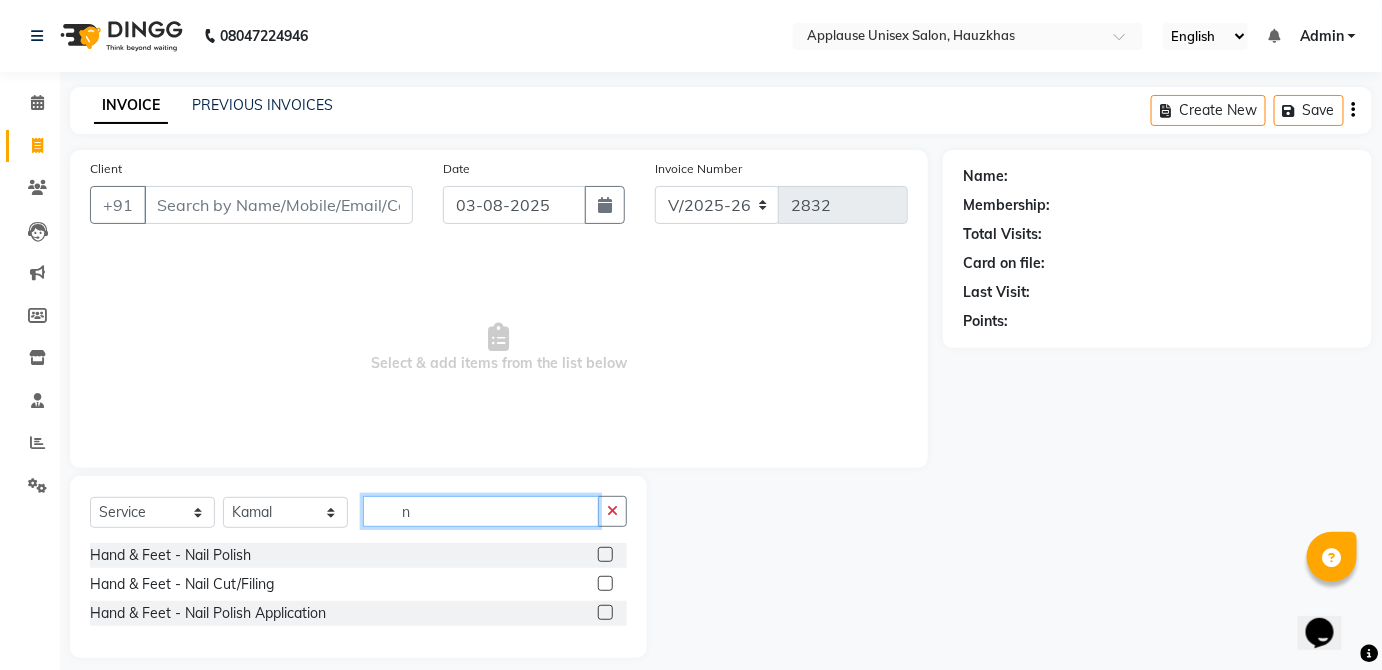 type 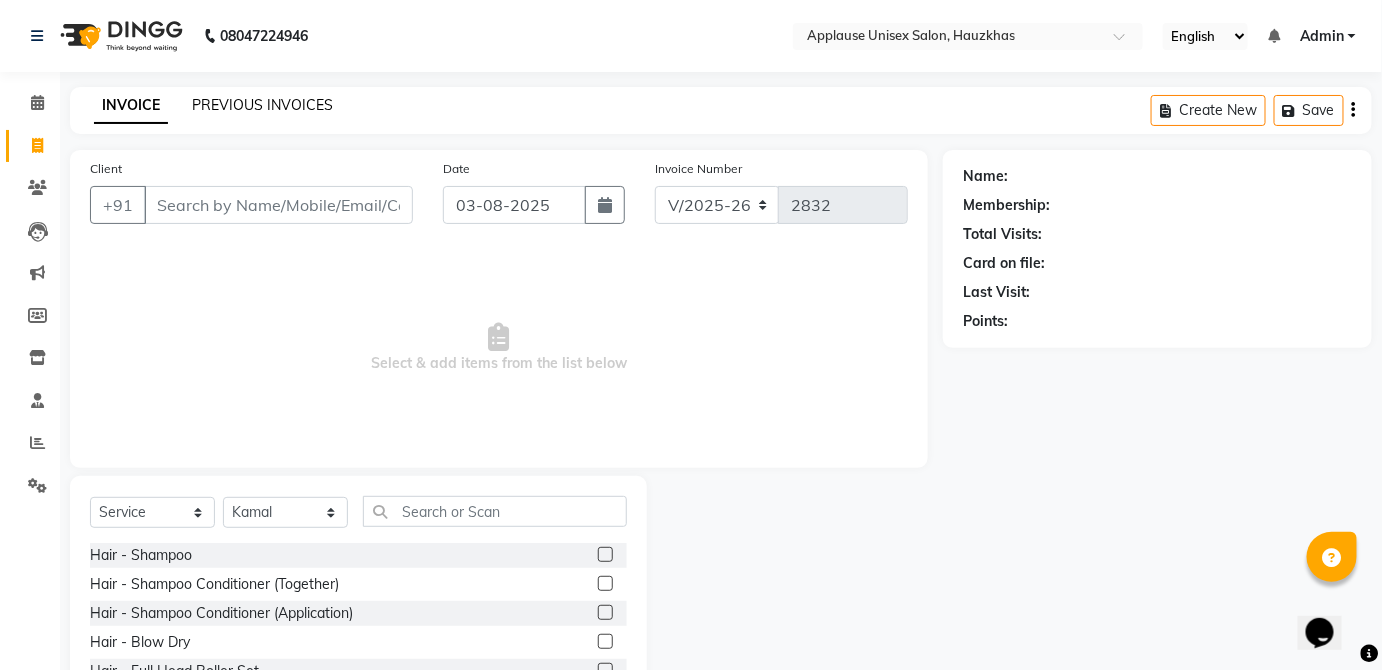 click on "PREVIOUS INVOICES" 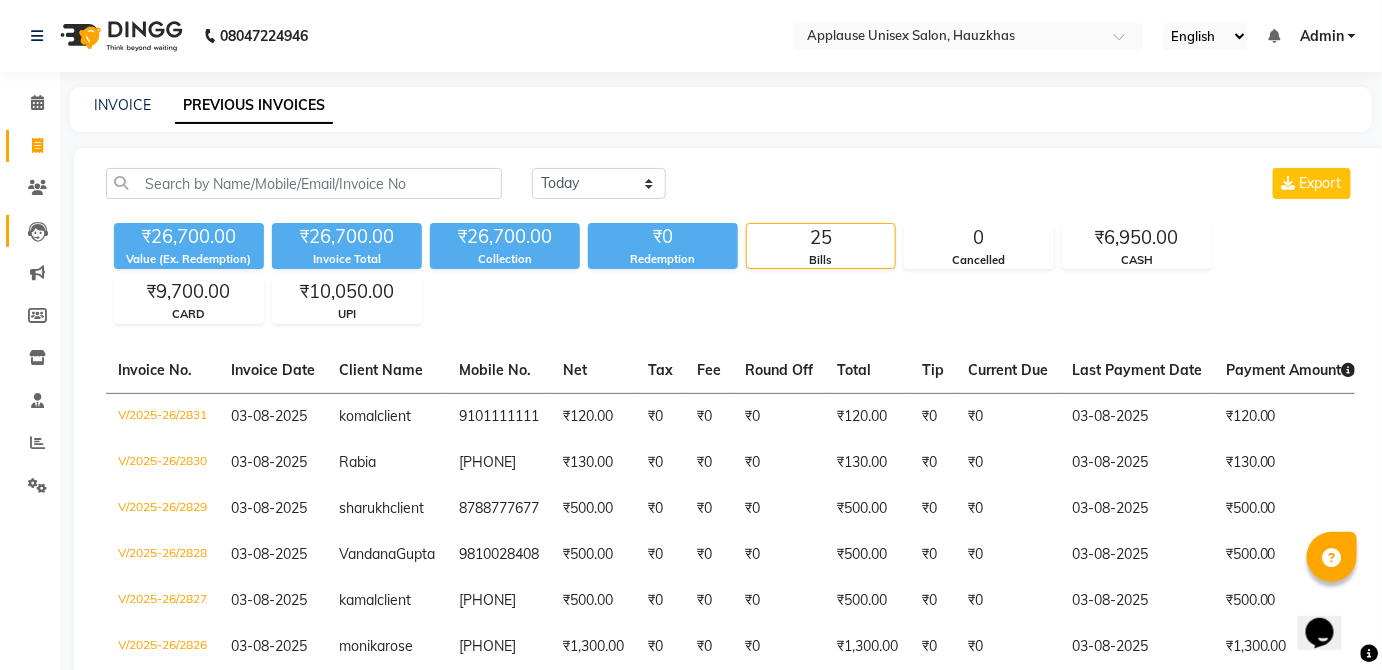 click on "Leads" 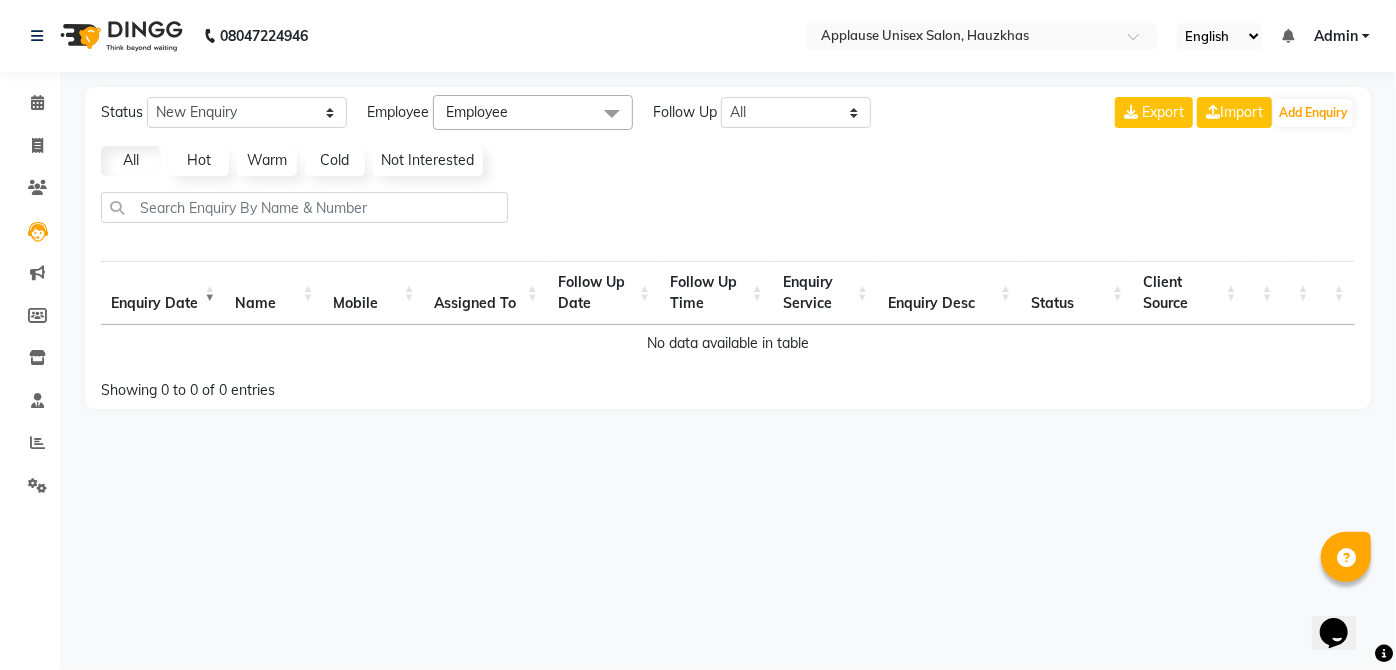 click on "Employee" 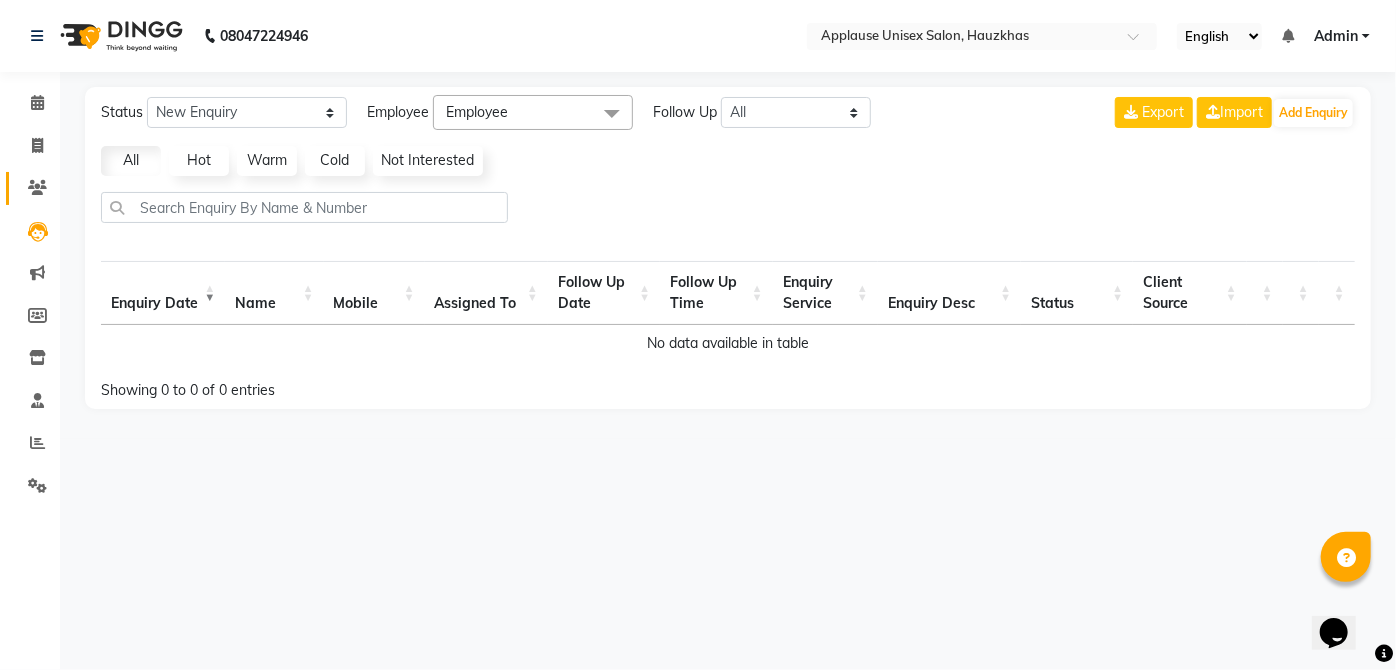 click 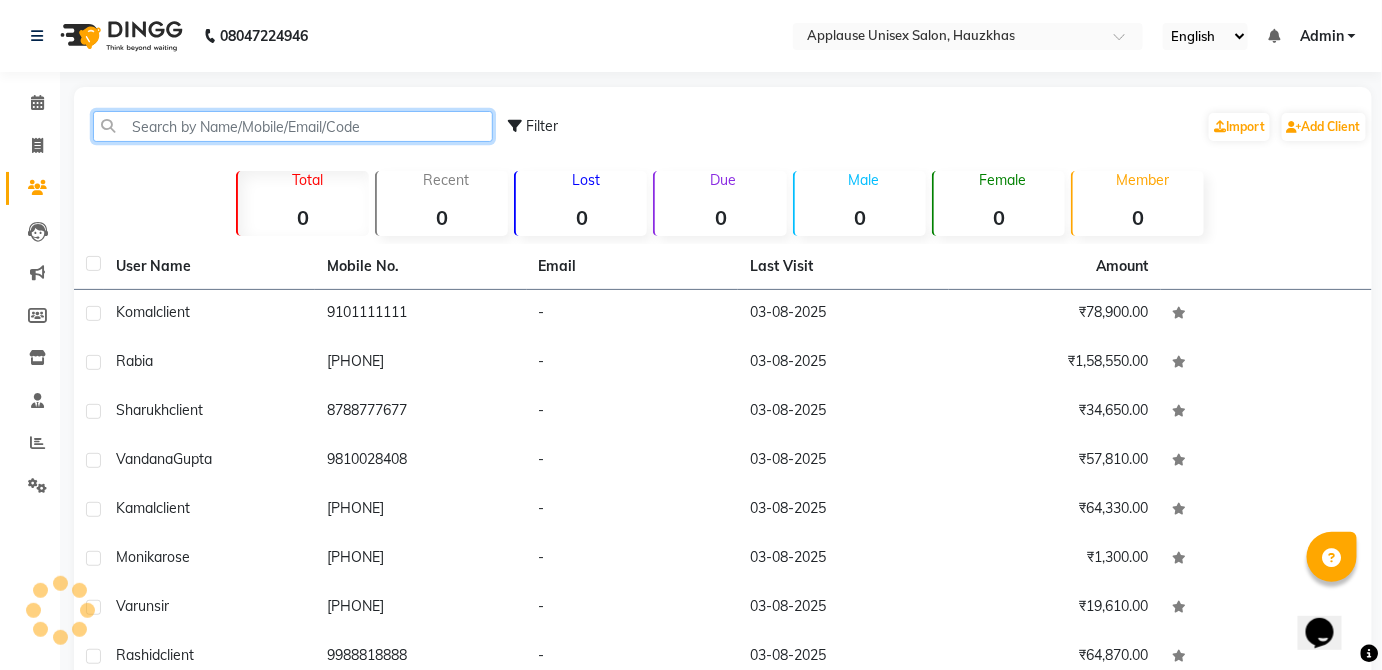 click 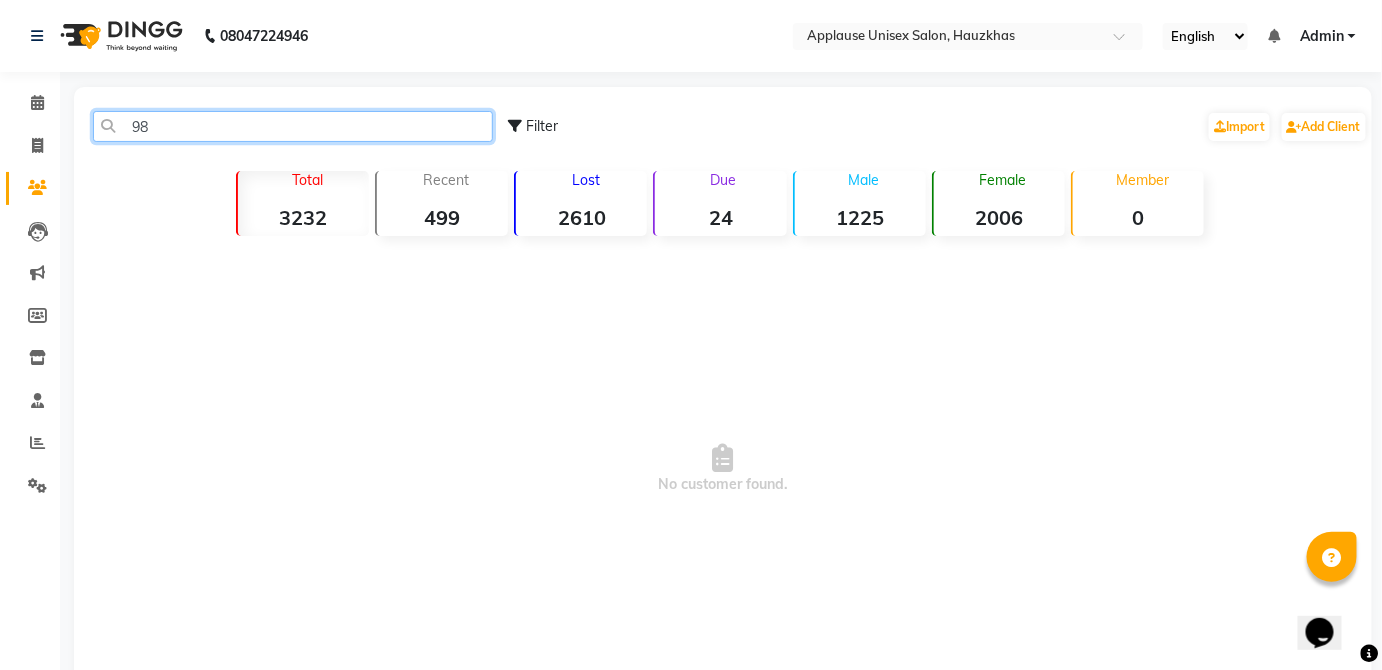 type on "9" 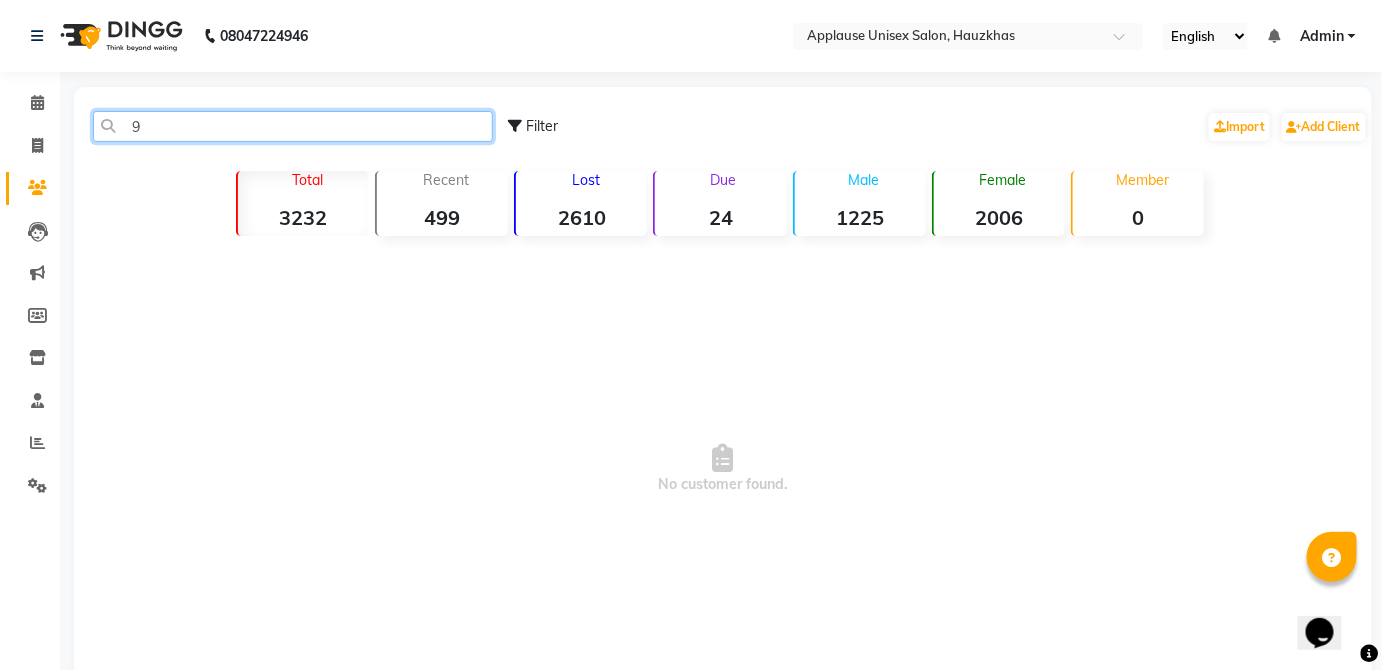 type 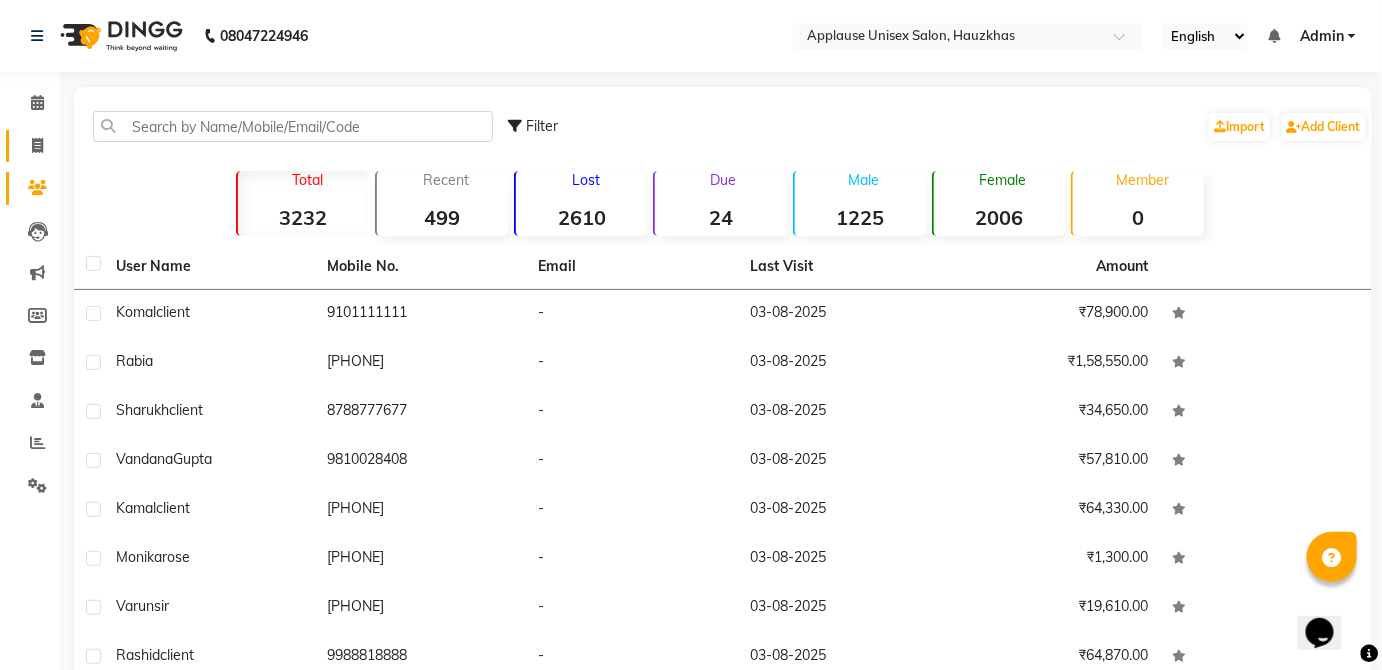 click 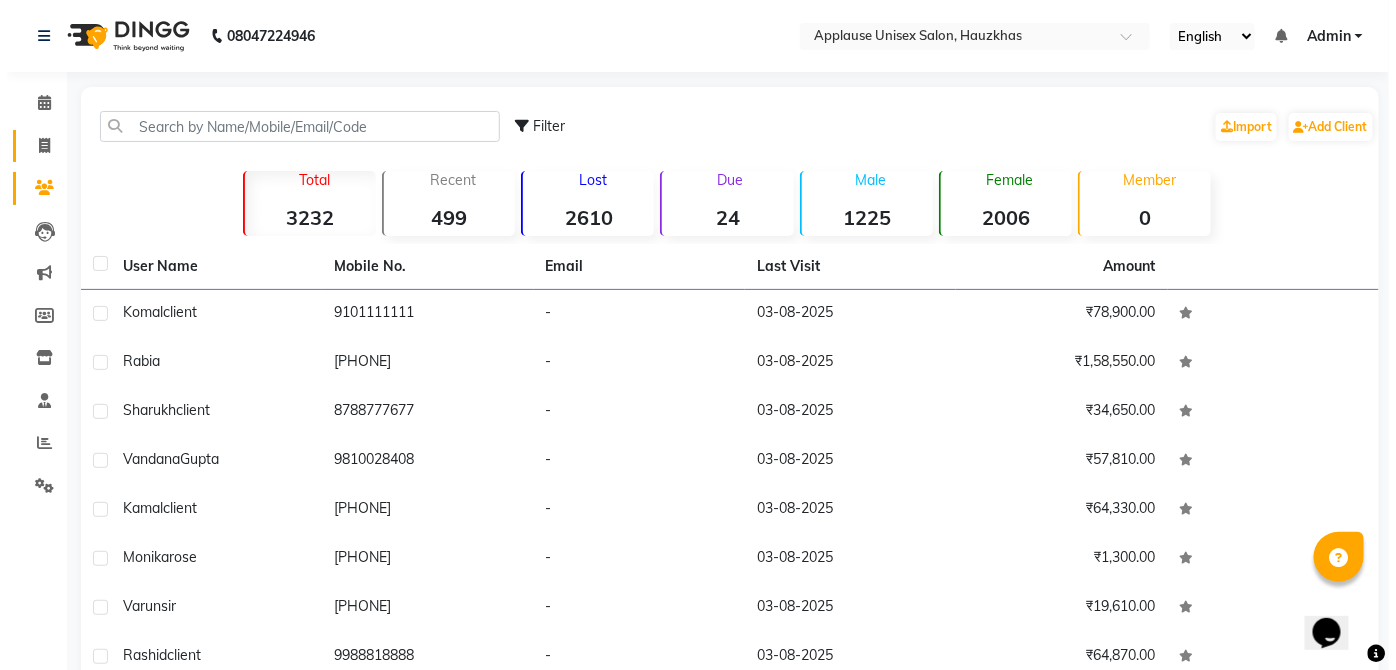 select on "service" 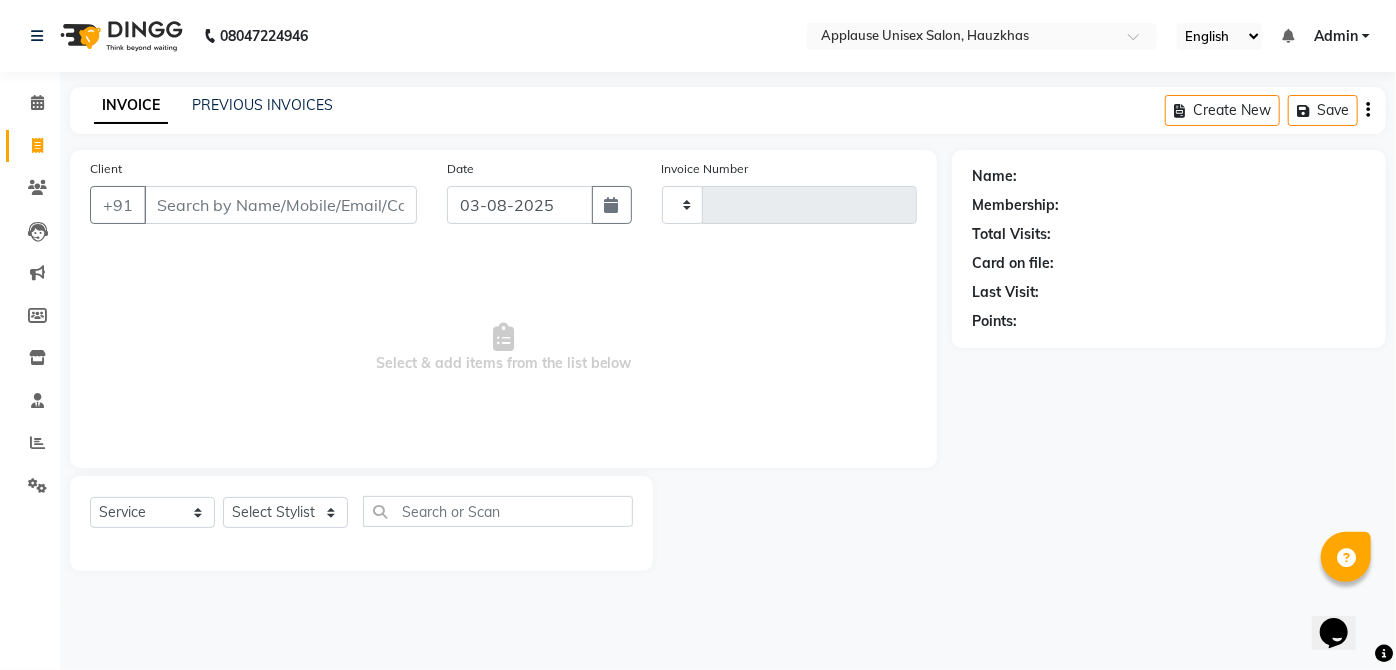 type on "2832" 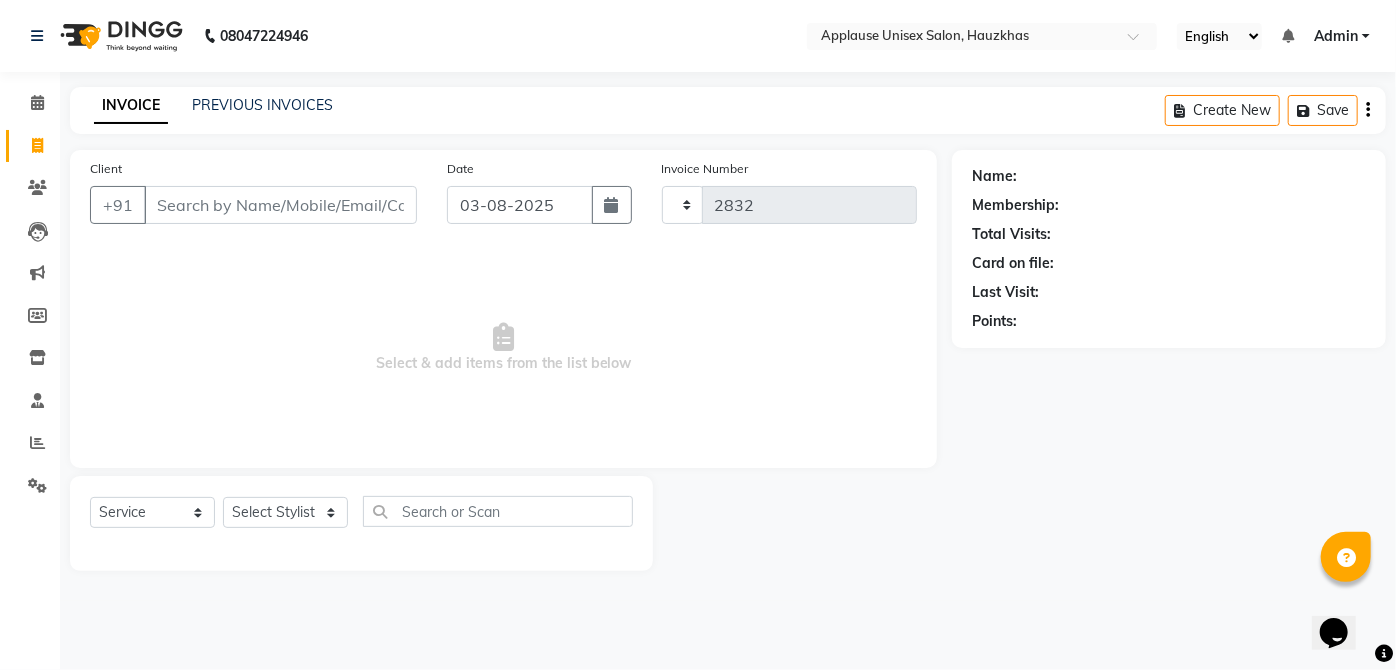 select on "5082" 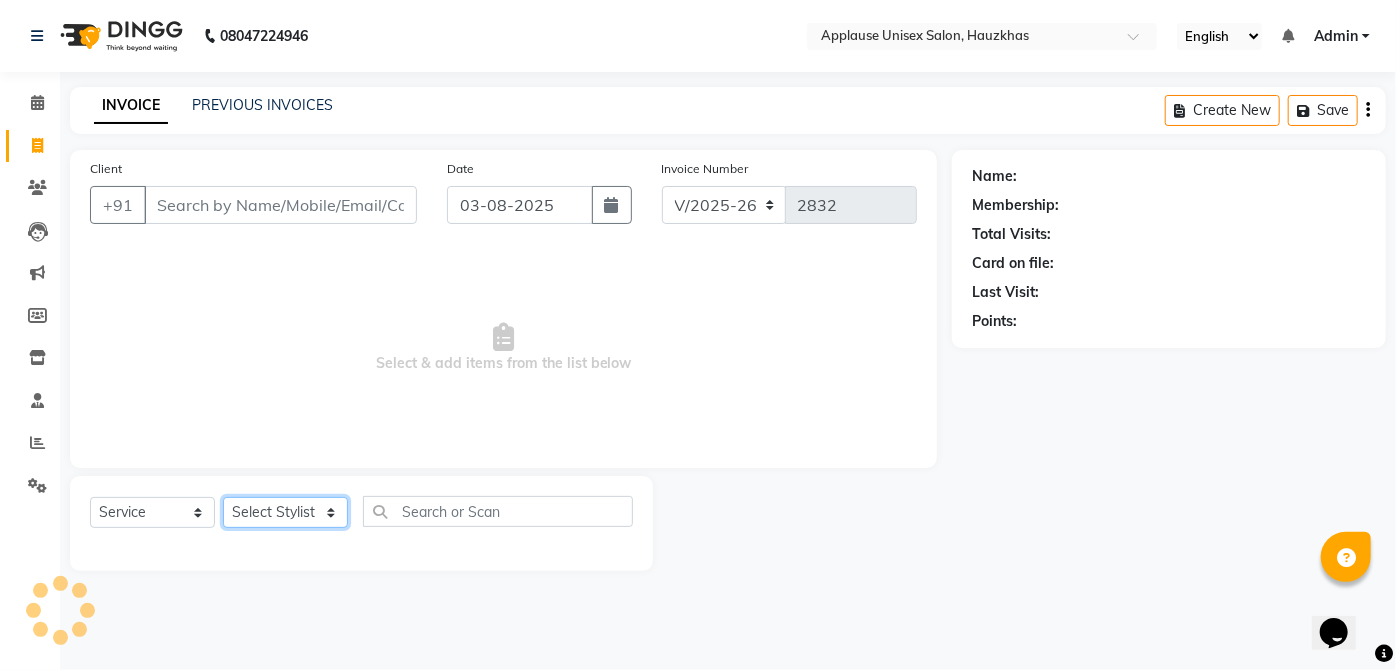 click on "Select Stylist" 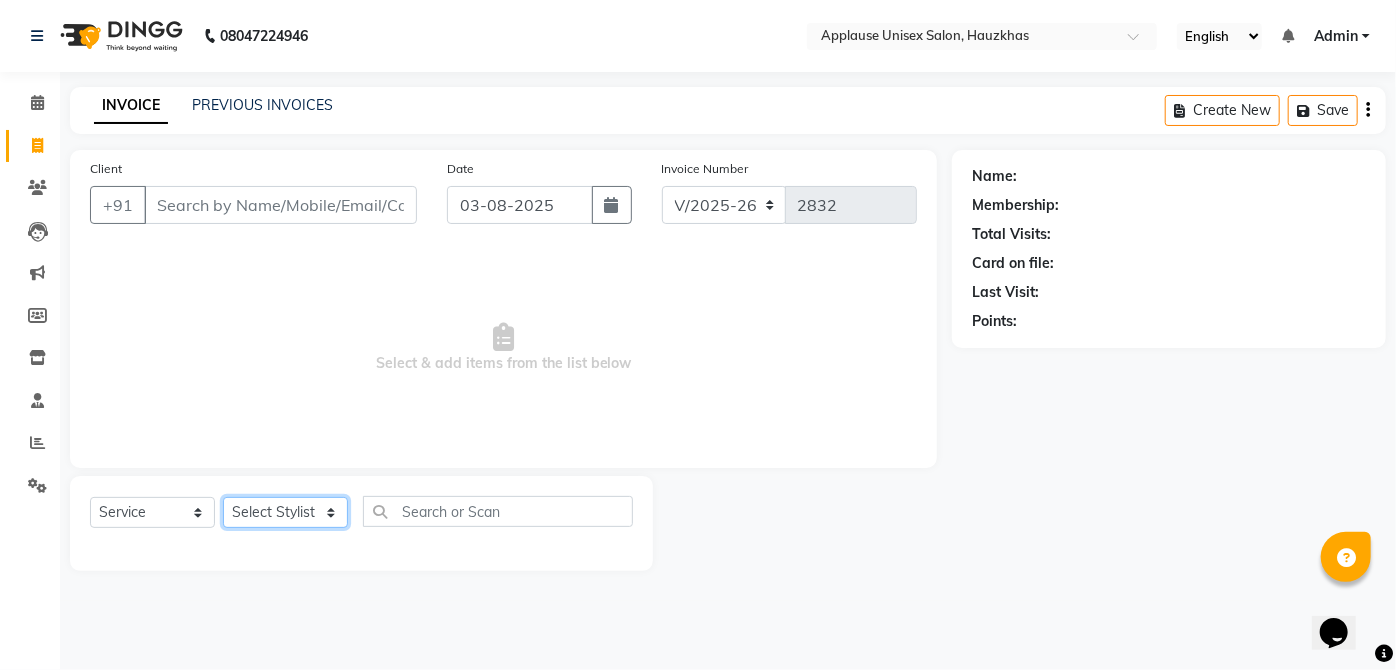 select on "32130" 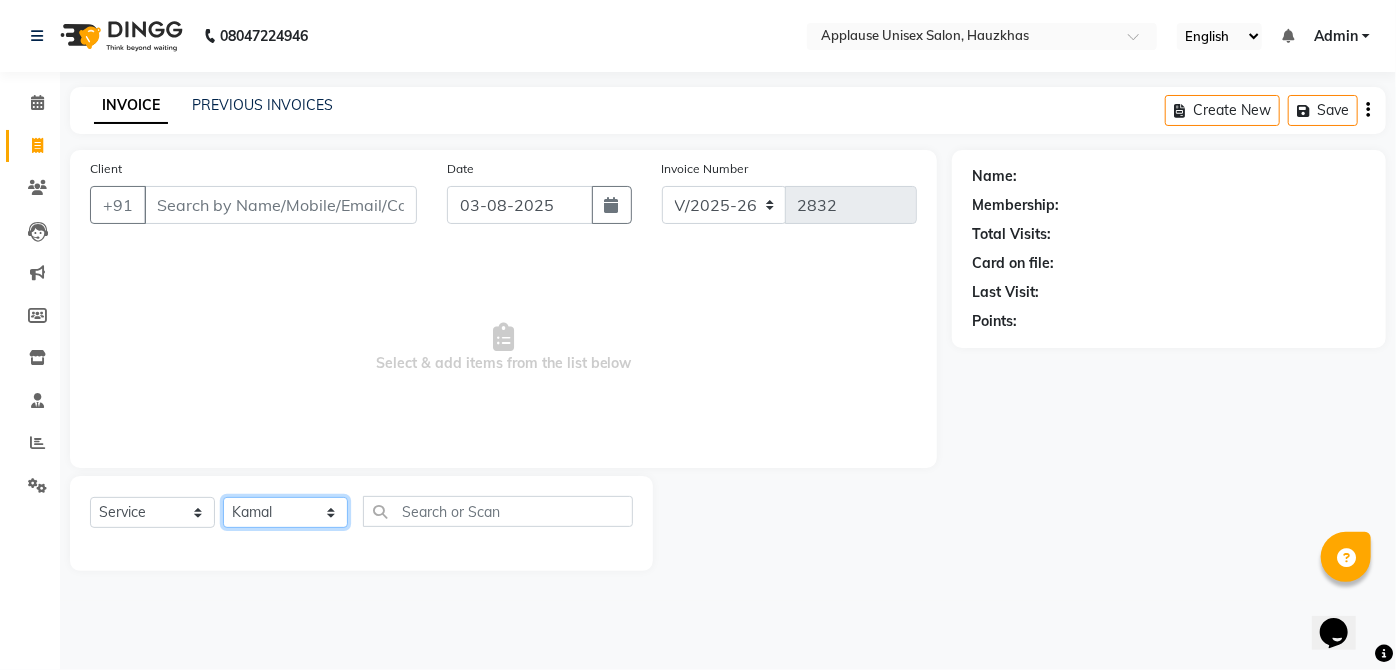 click on "Select Stylist  [FIRST] [FIRST] [FIRST] [FIRST] [FIRST] [FIRST] [FIRST] [FIRST]  [FIRST] [FIRST] [FIRST] [FIRST] [FIRST] [FIRST] [FIRST] [FIRST] [FIRST] [FIRST]  [FIRST] [FIRST] [FIRST] [FIRST] [FIRST] [FIRST] [FIRST] [FIRST]" 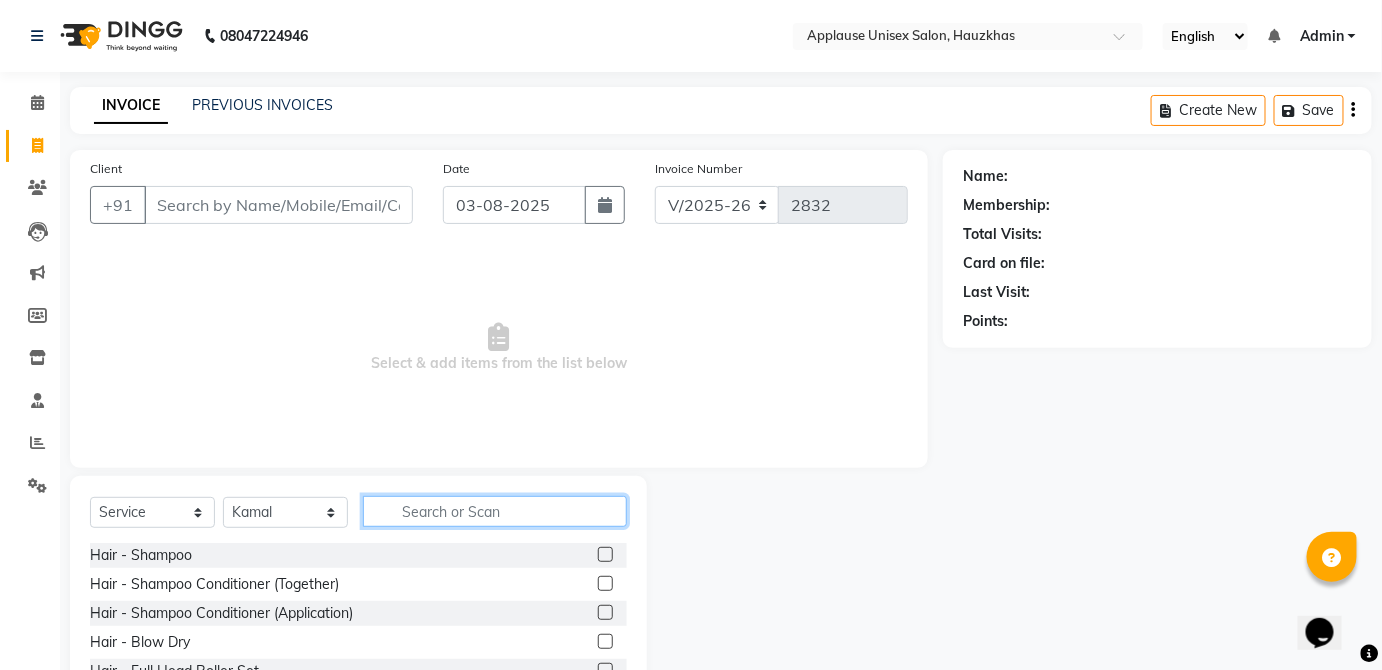 click 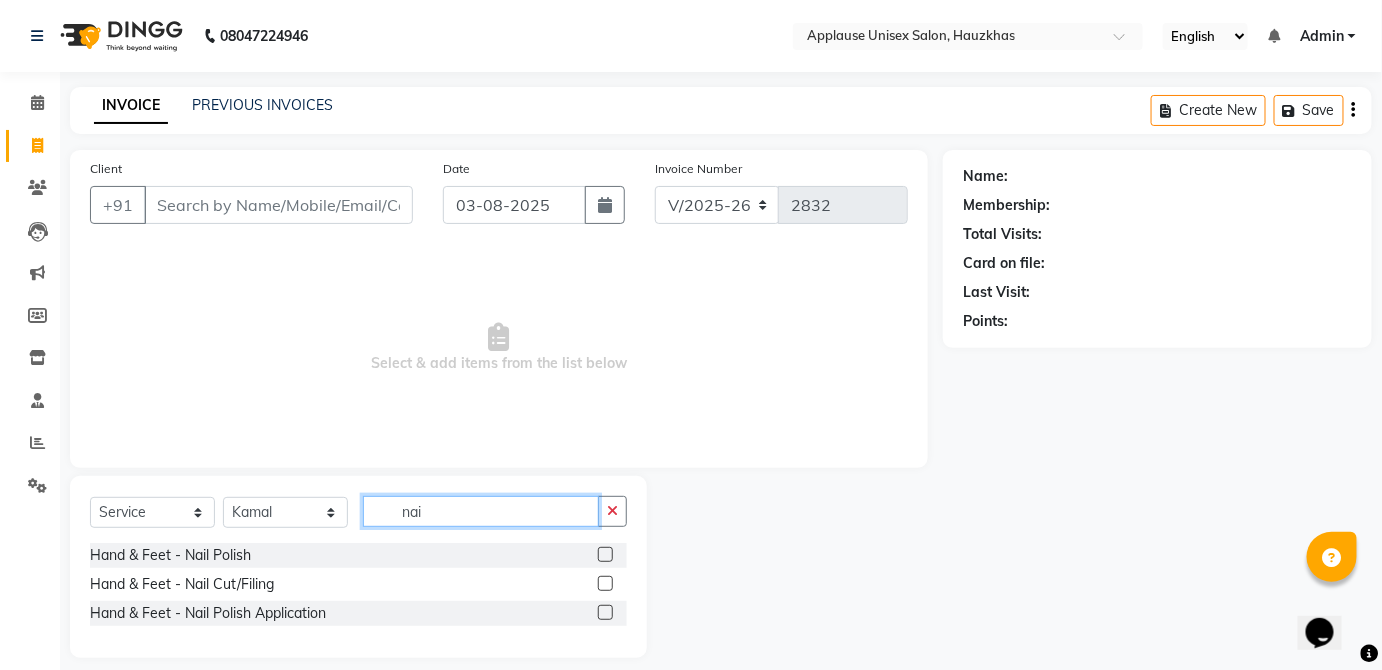 type on "nai" 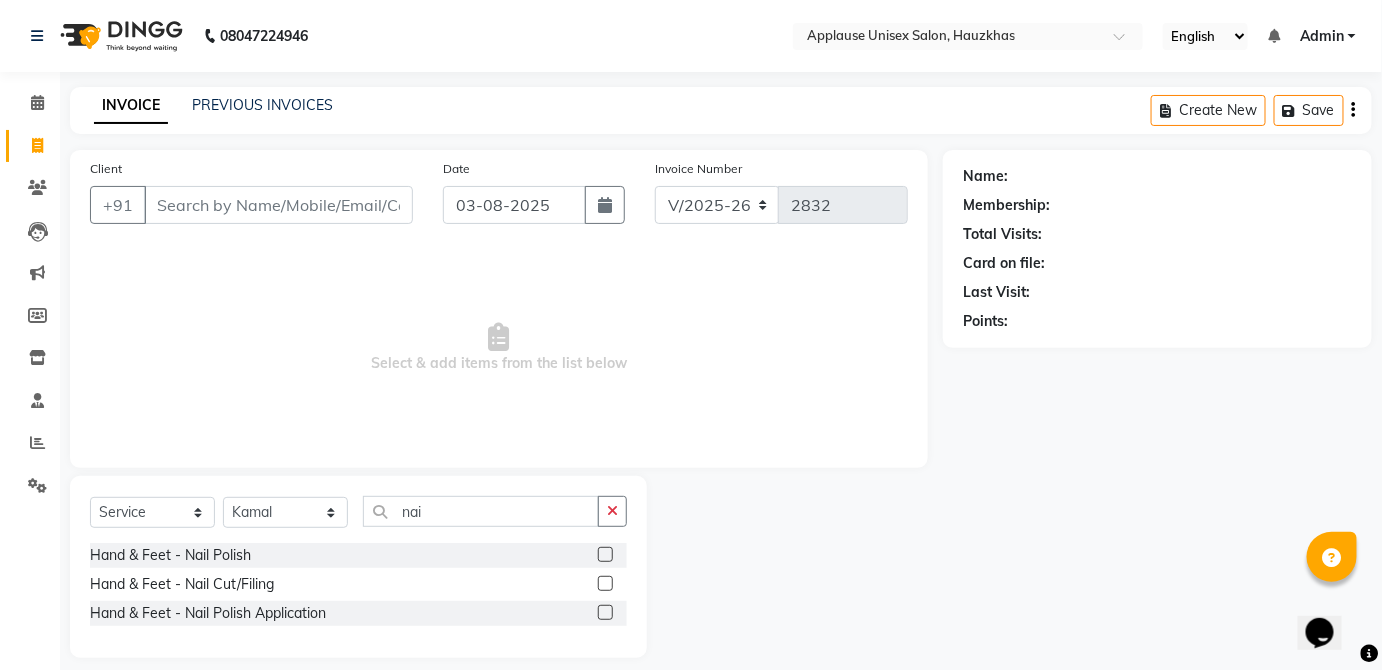 click 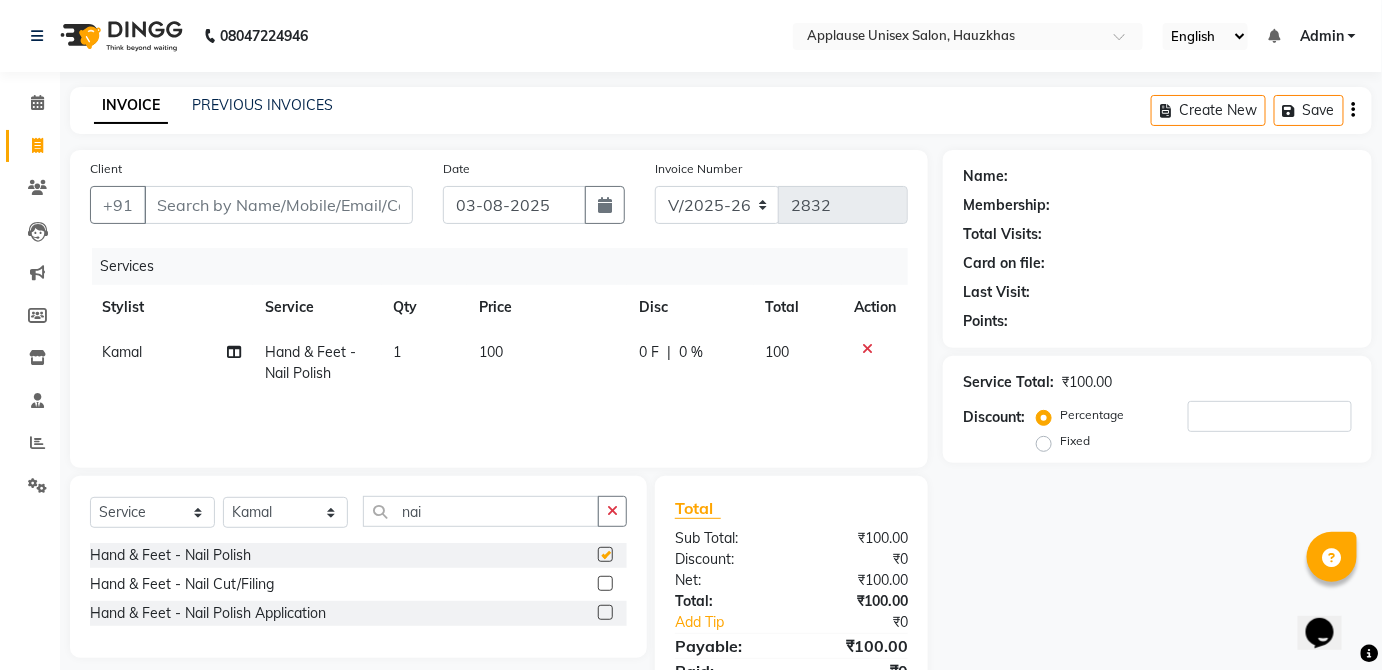 click on "100" 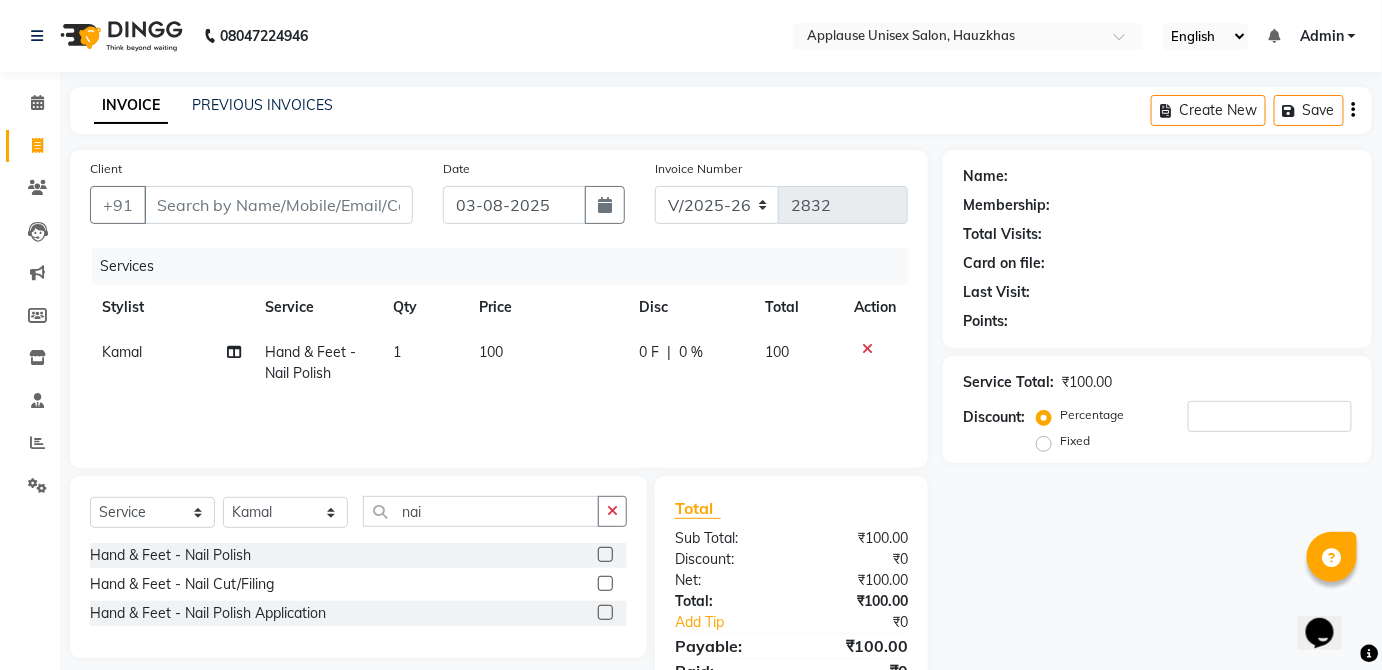 select on "32130" 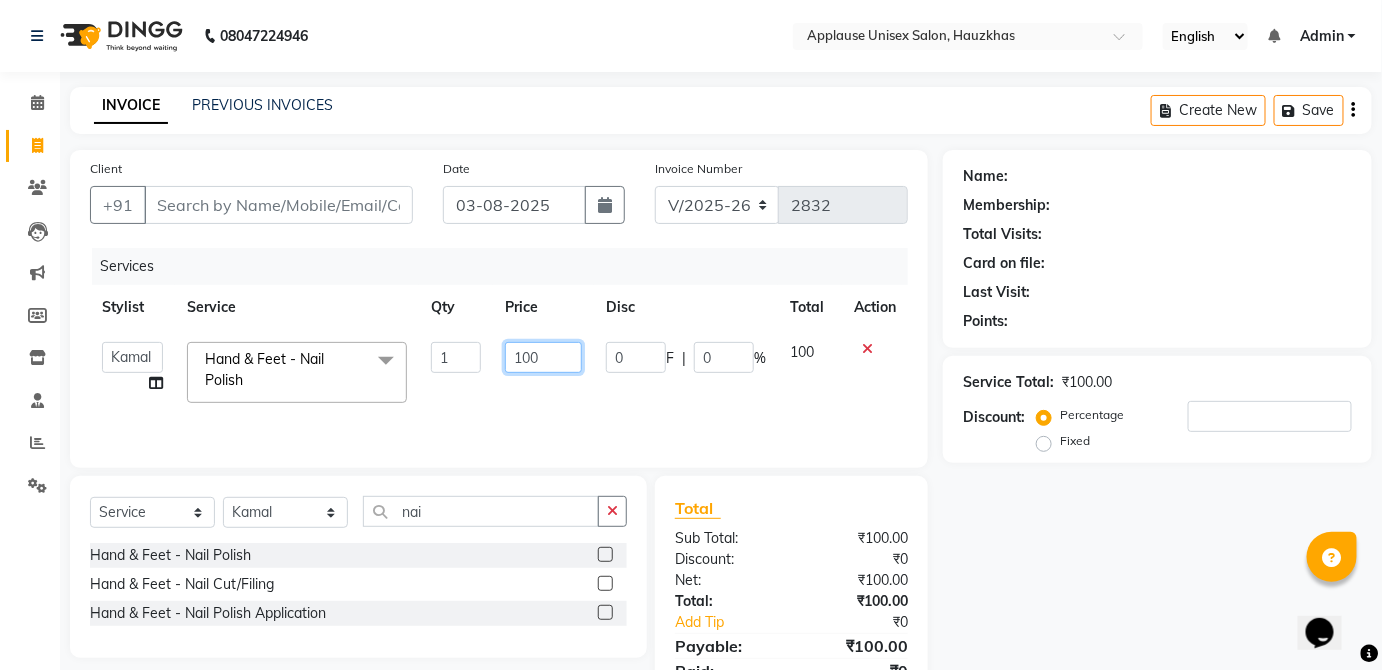 click on "100" 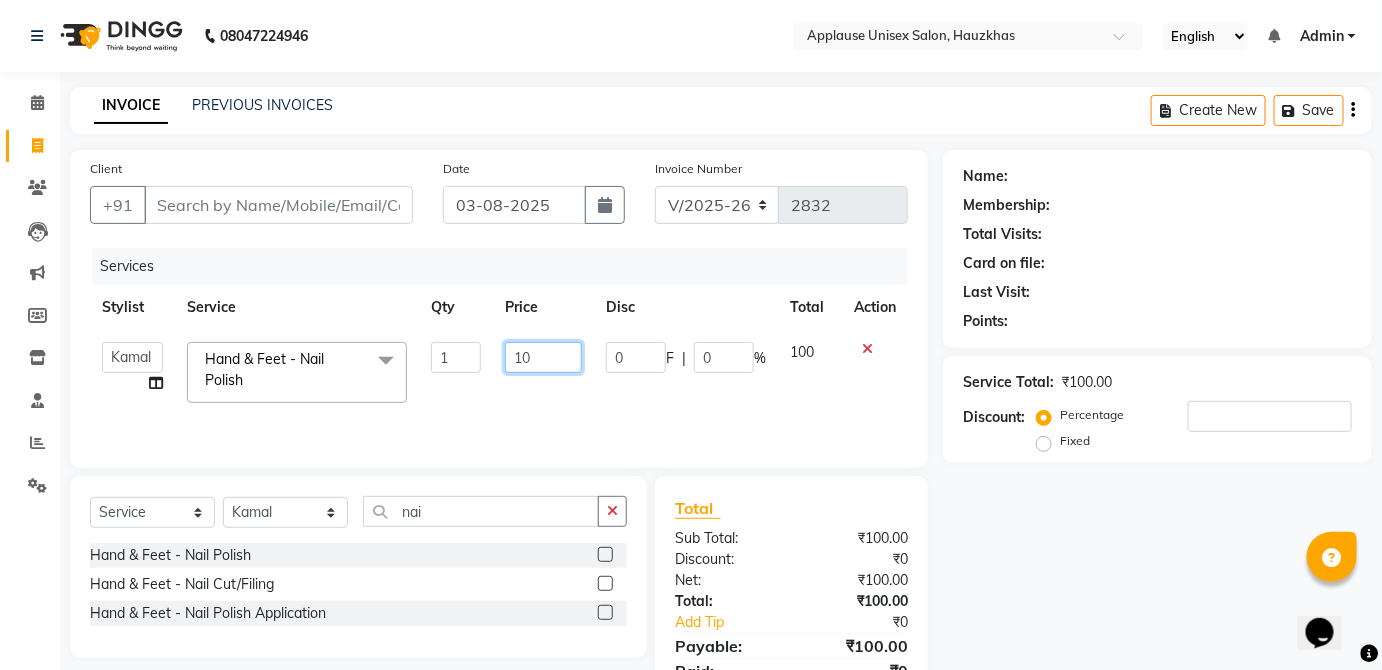 type on "1" 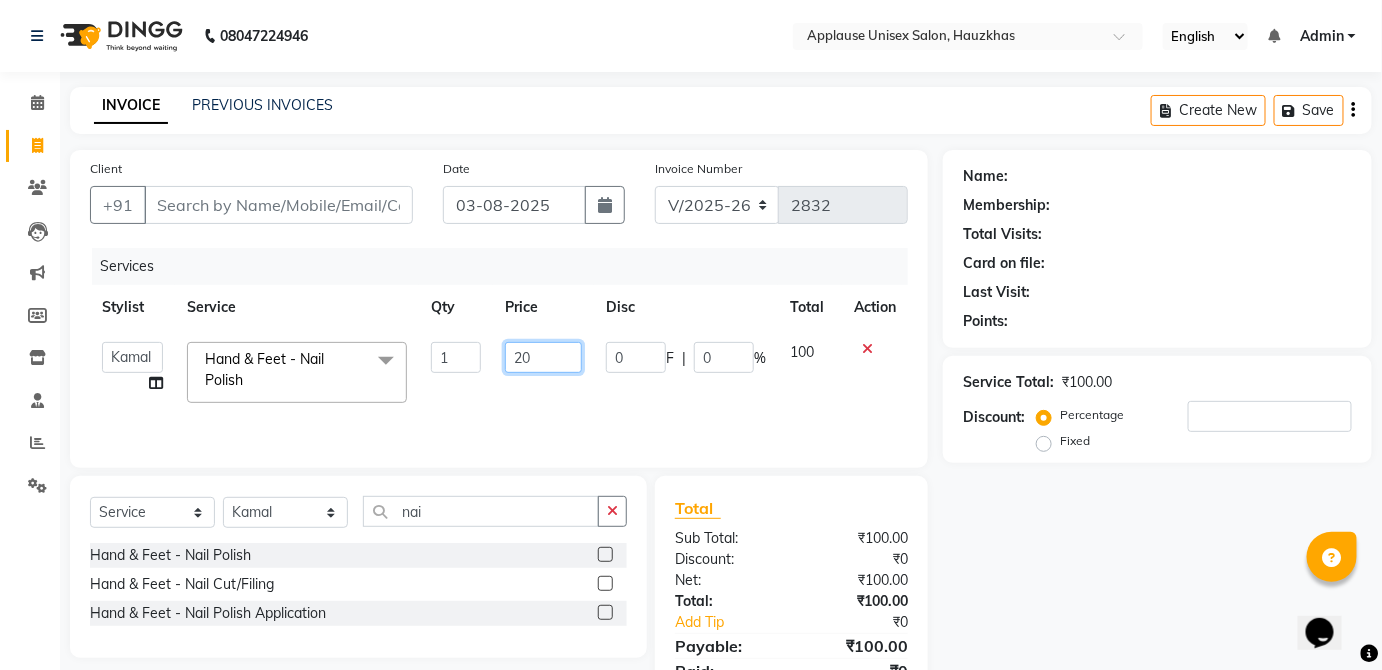 type on "200" 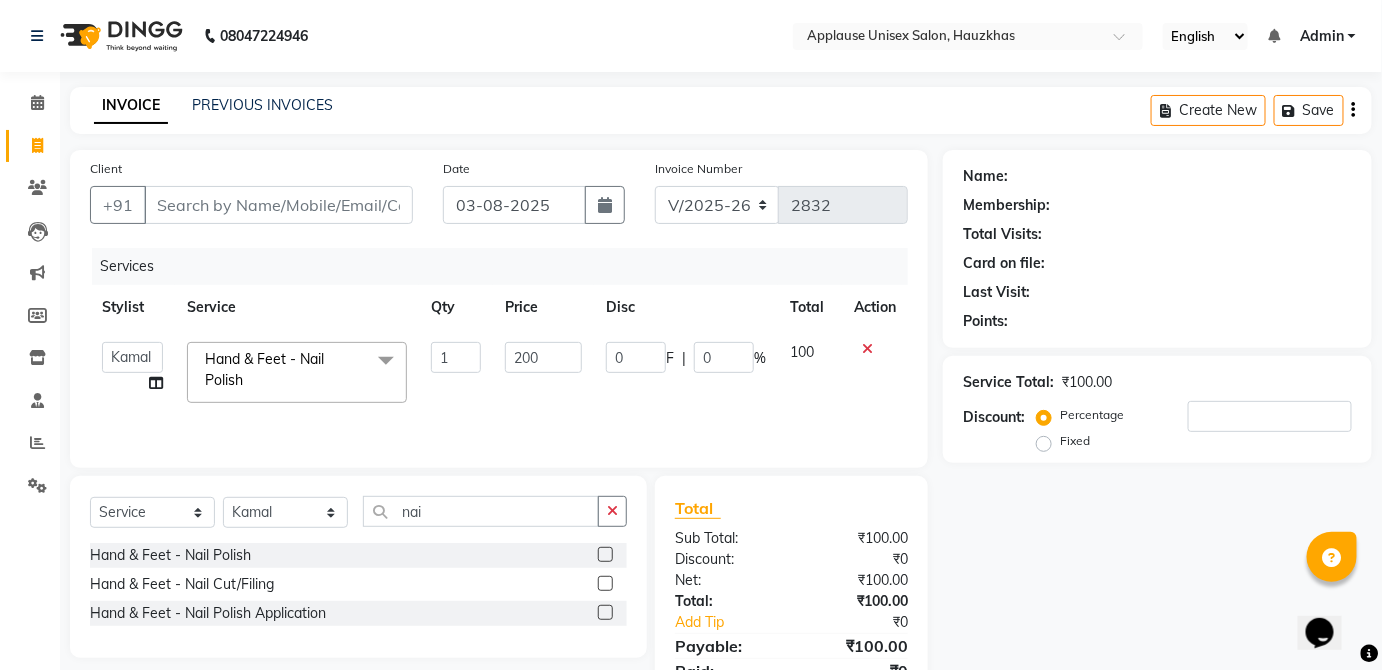click on "100" 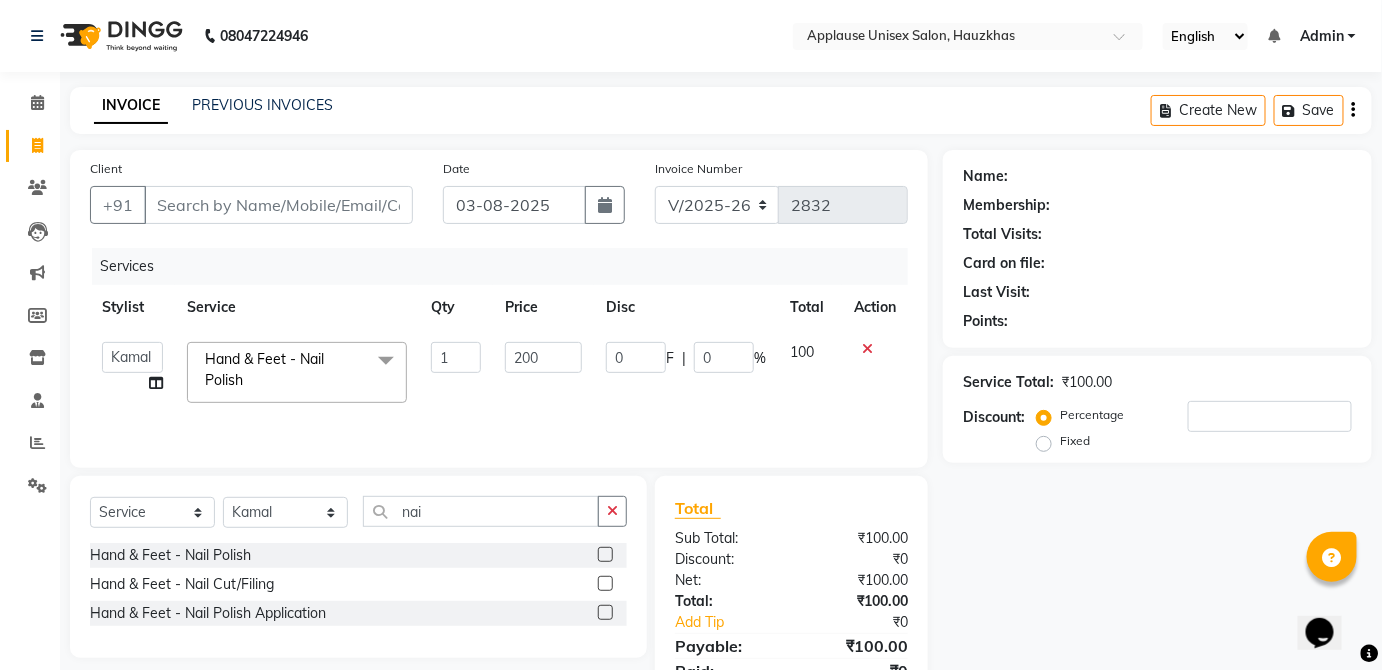 select on "32130" 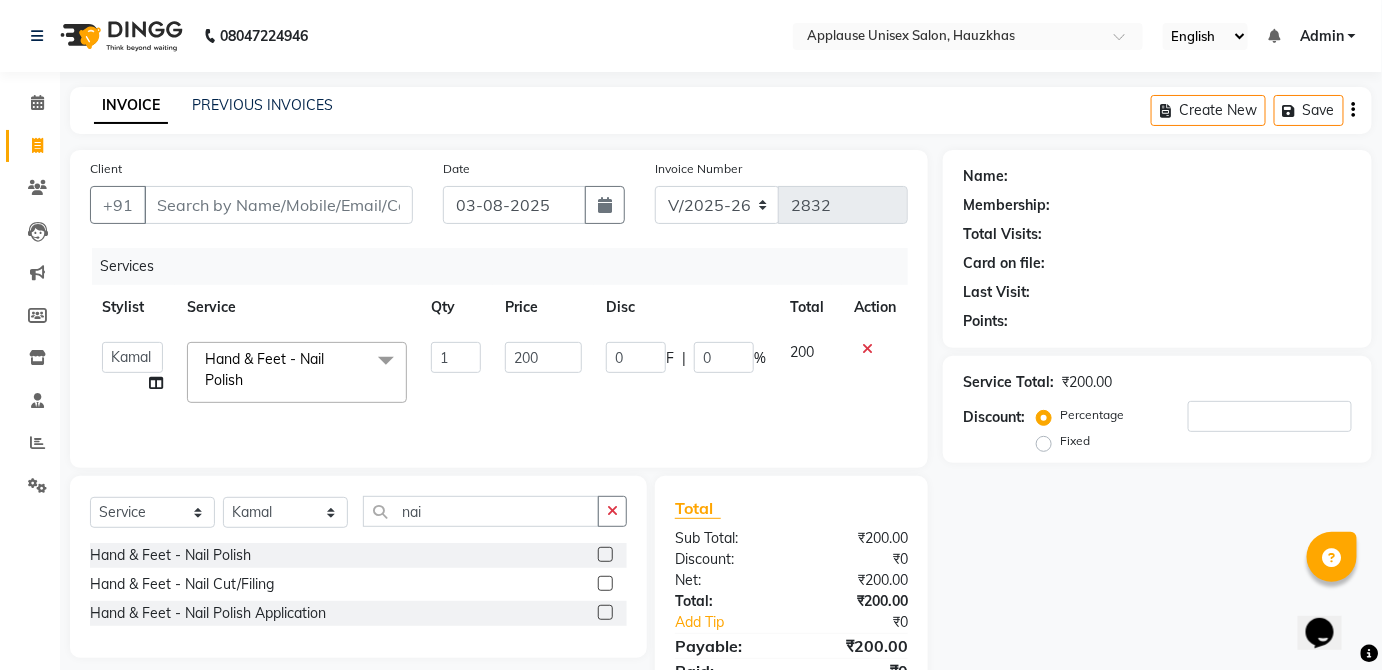 click 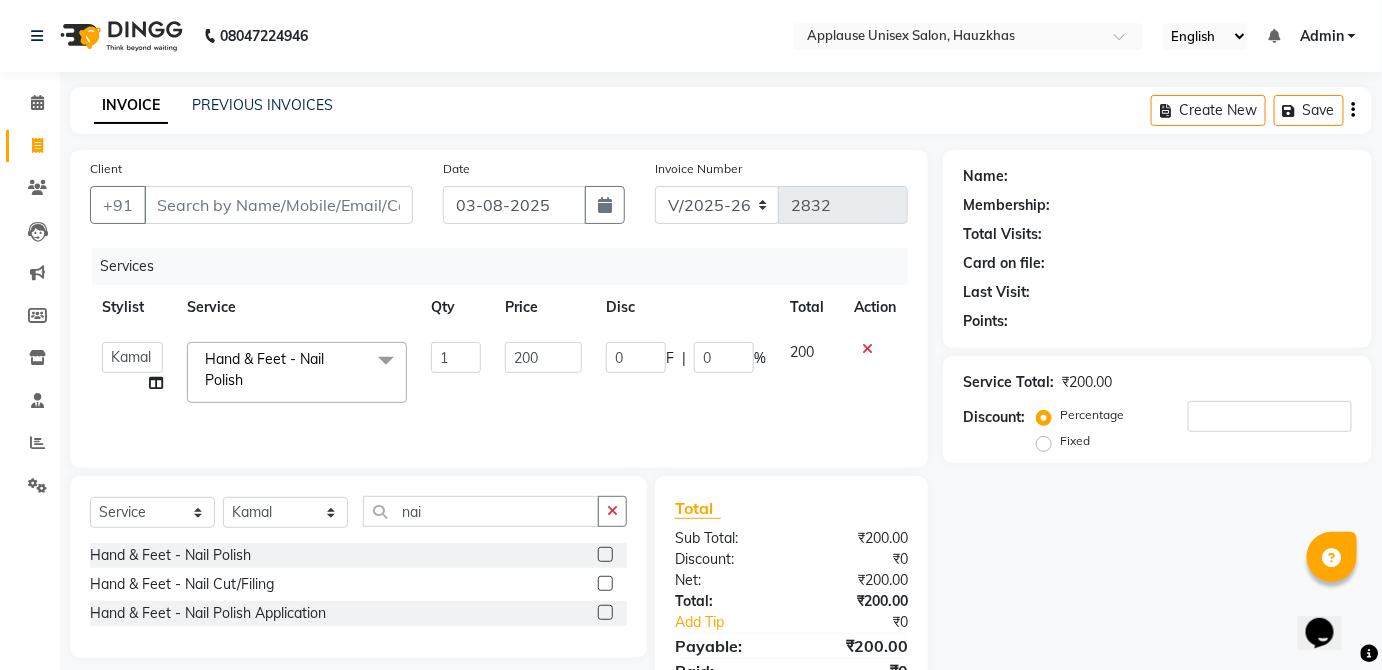 click at bounding box center [604, 584] 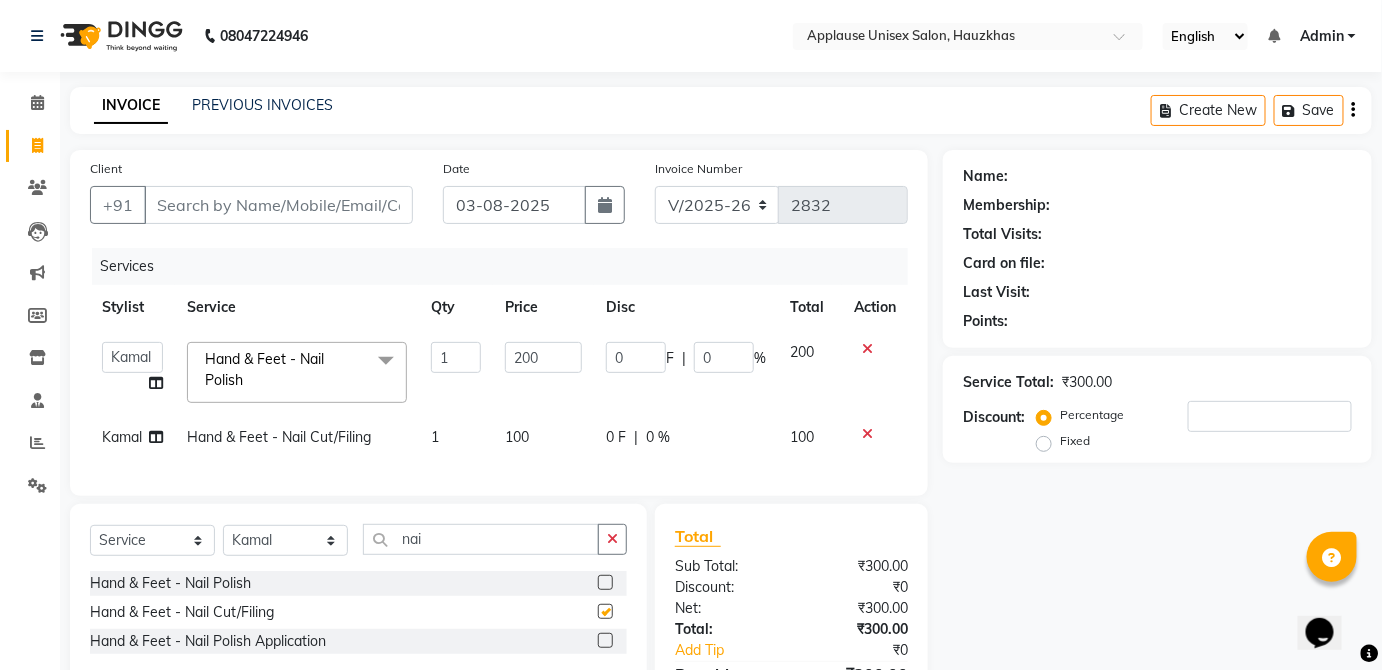 click on "0 F | 0 %" 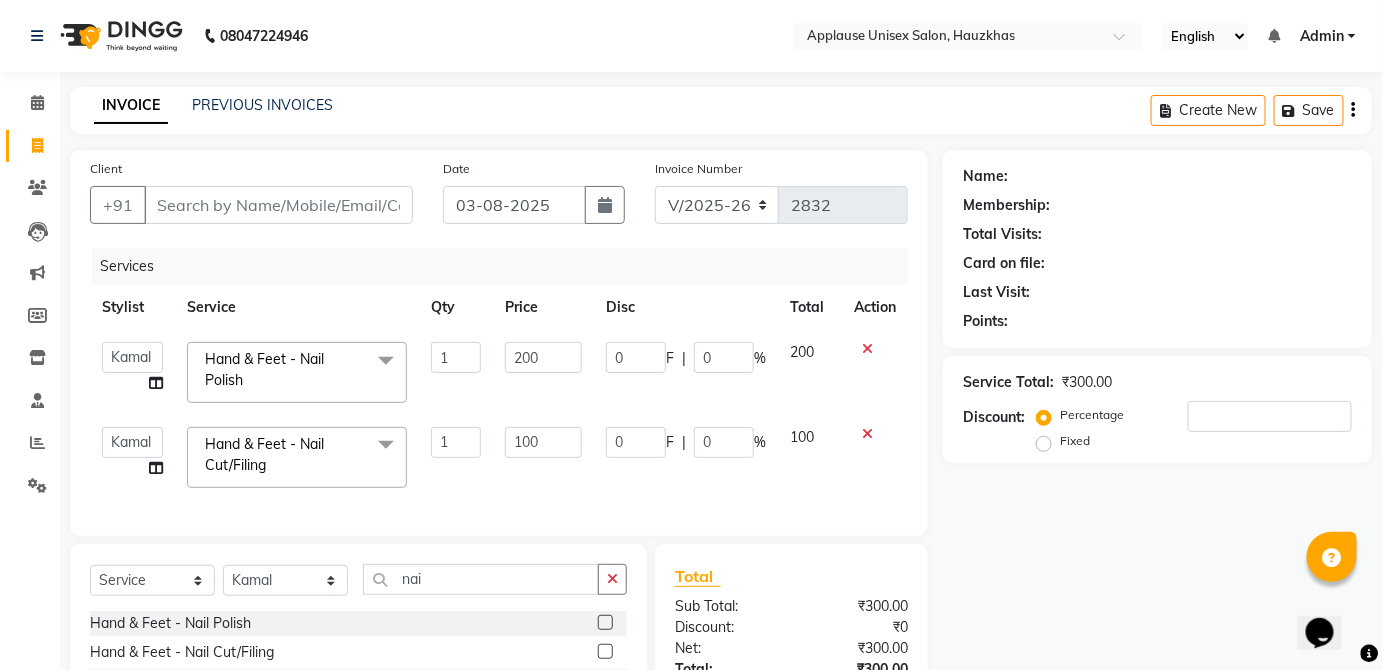 checkbox on "false" 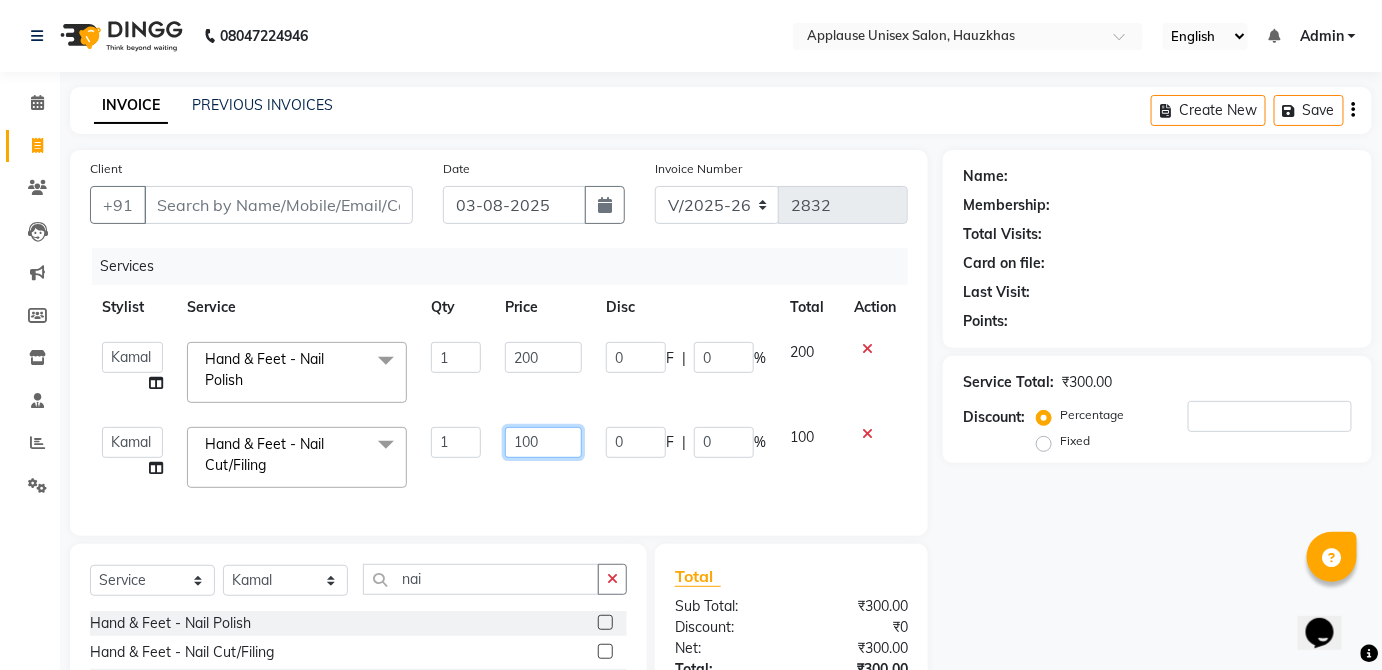 click on "100" 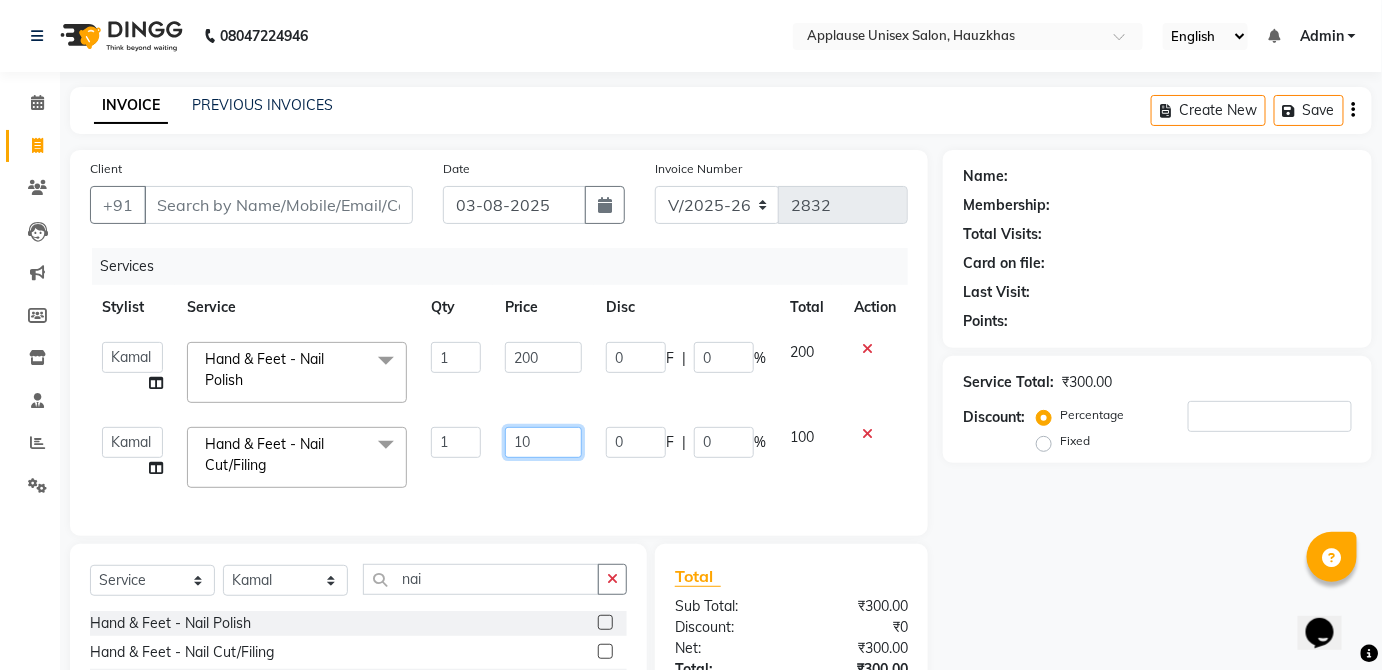 type on "1" 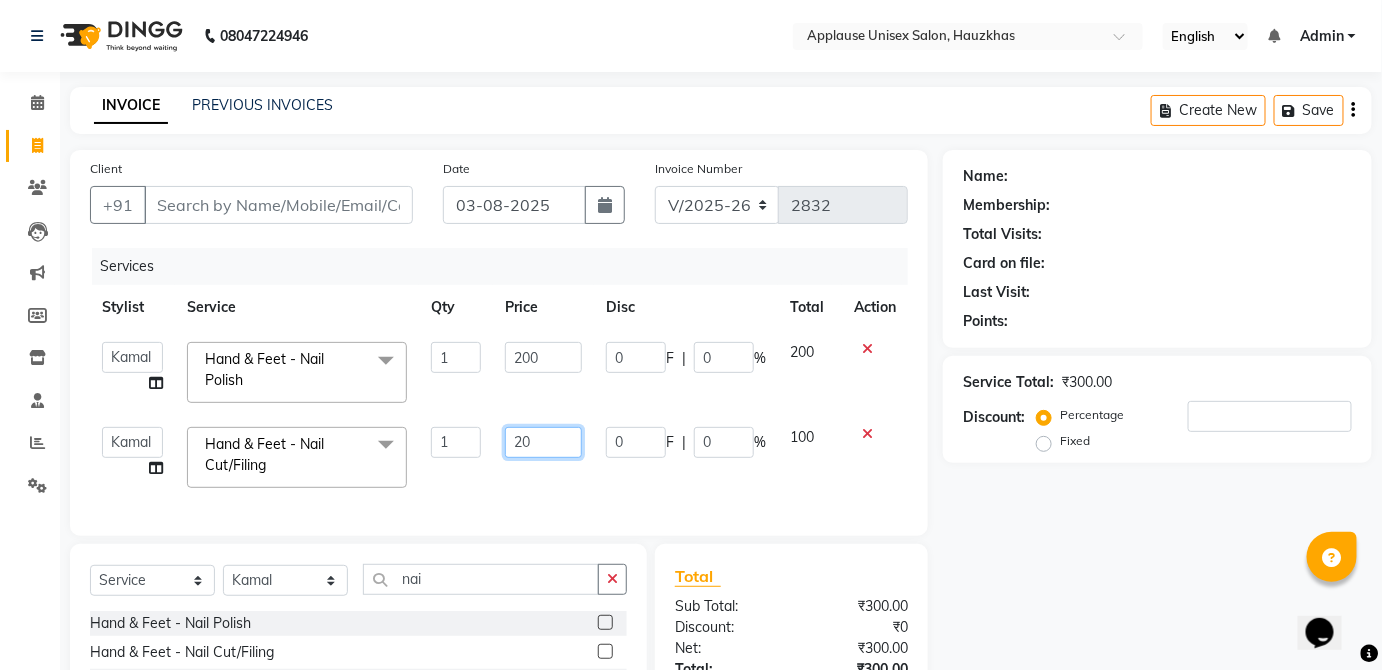 type on "200" 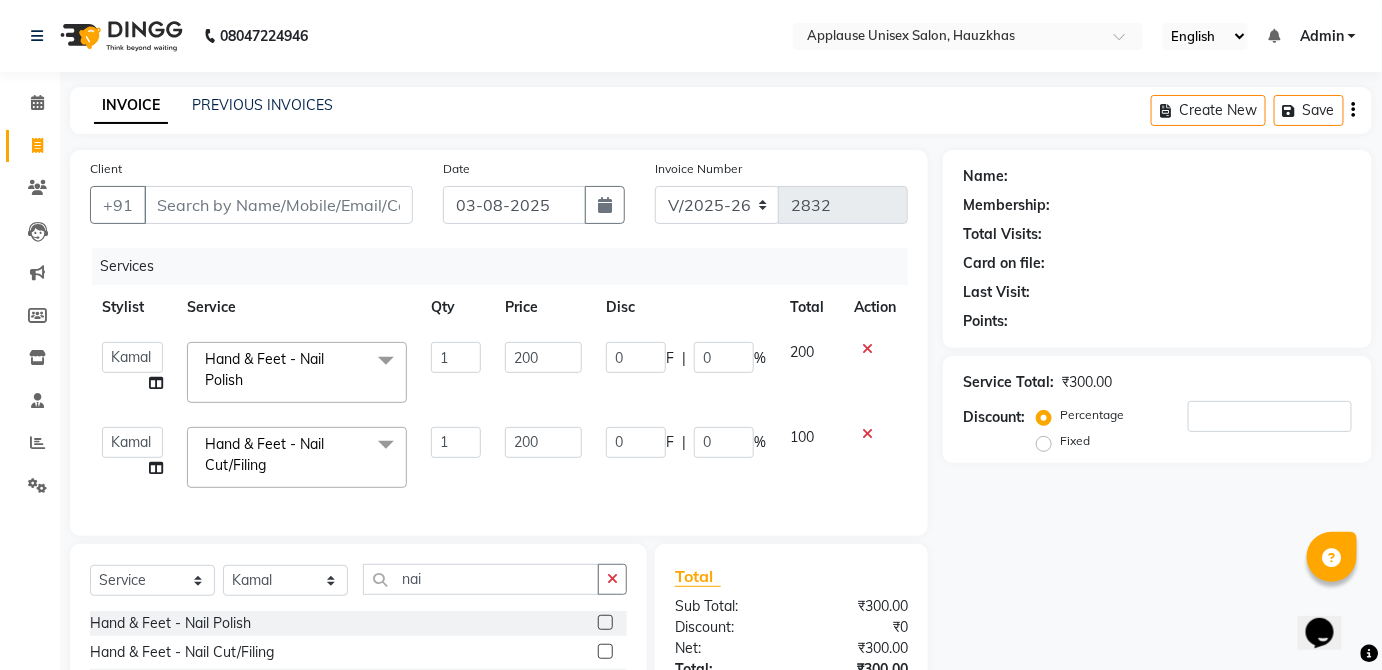 click on "100" 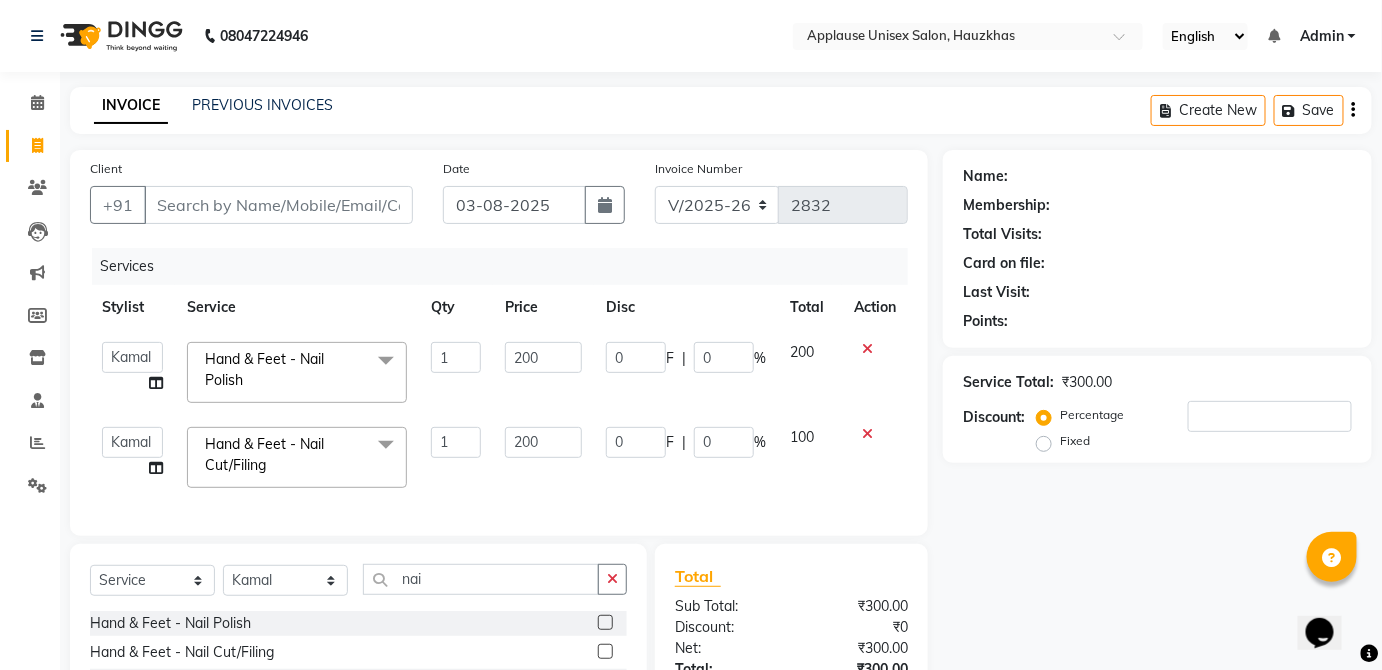 select on "32130" 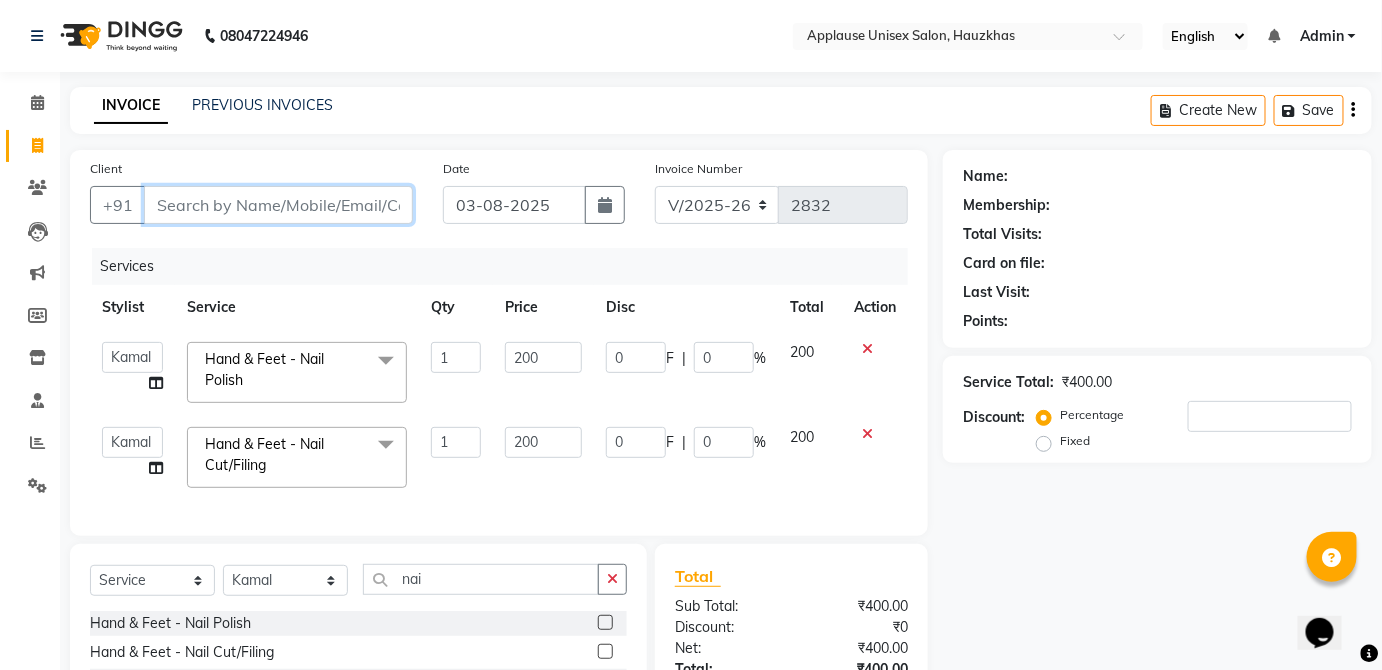 click on "Client" at bounding box center (278, 205) 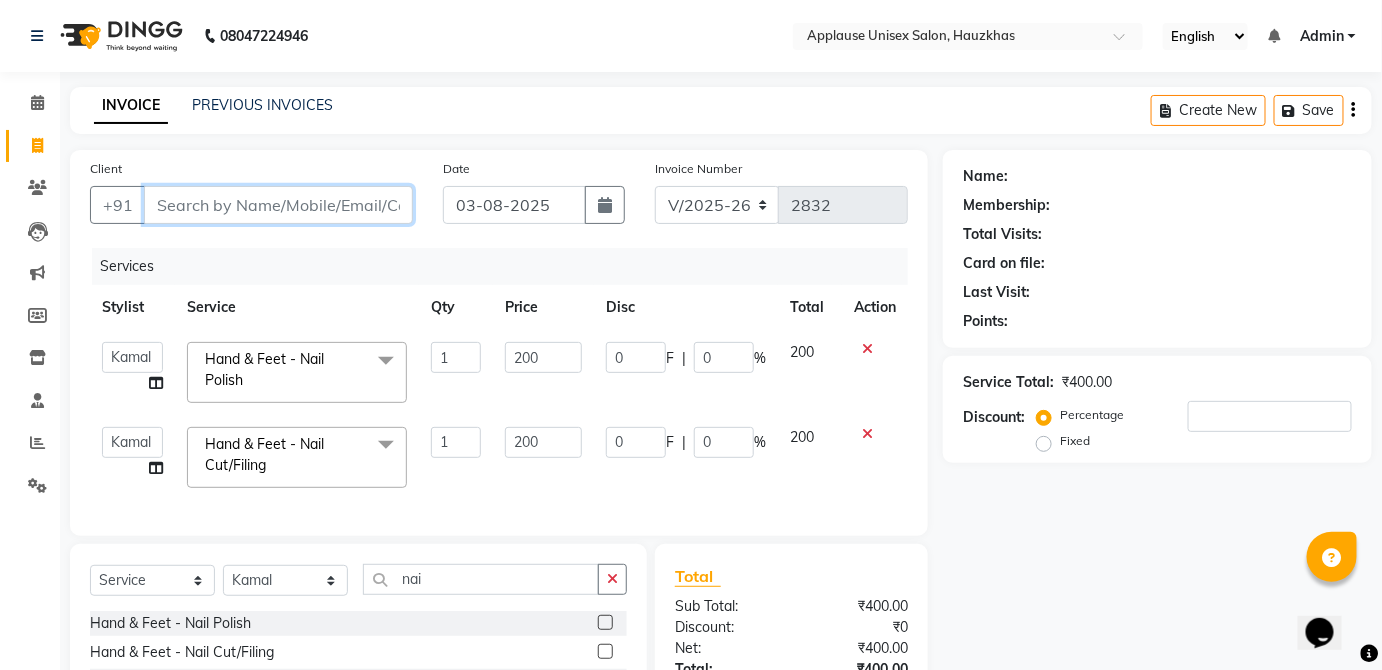 type on "9" 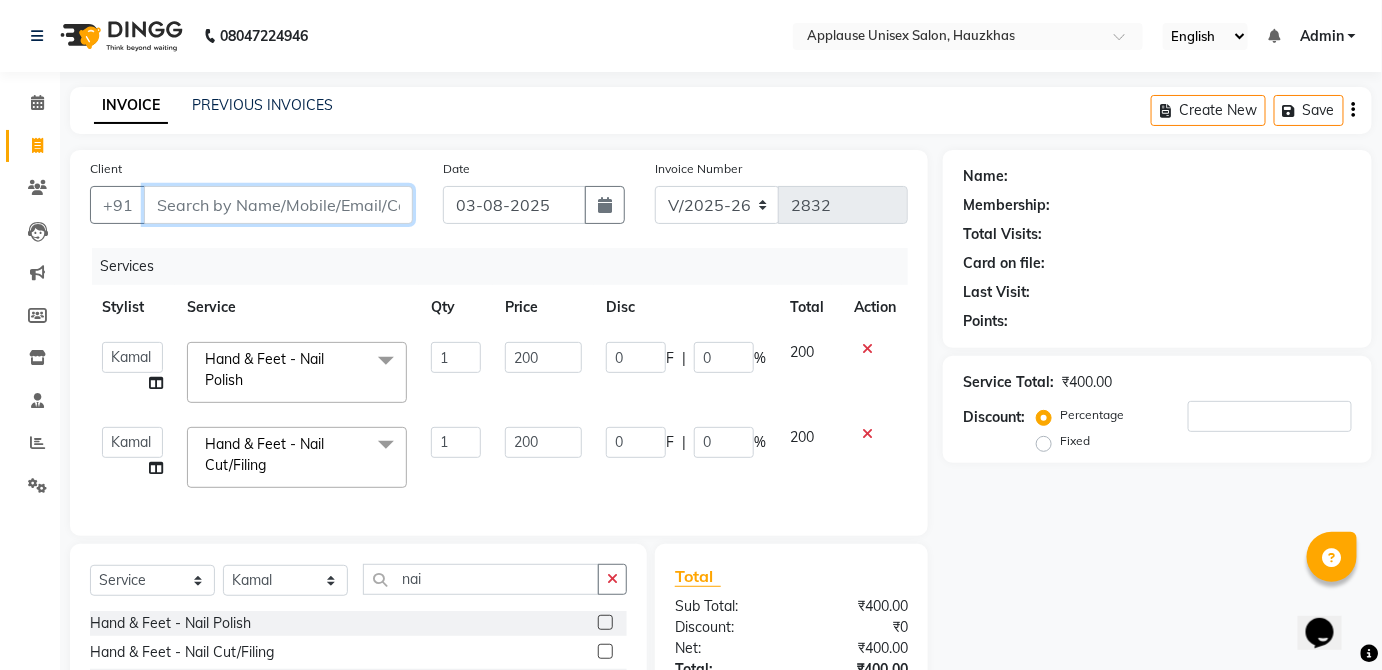 type on "0" 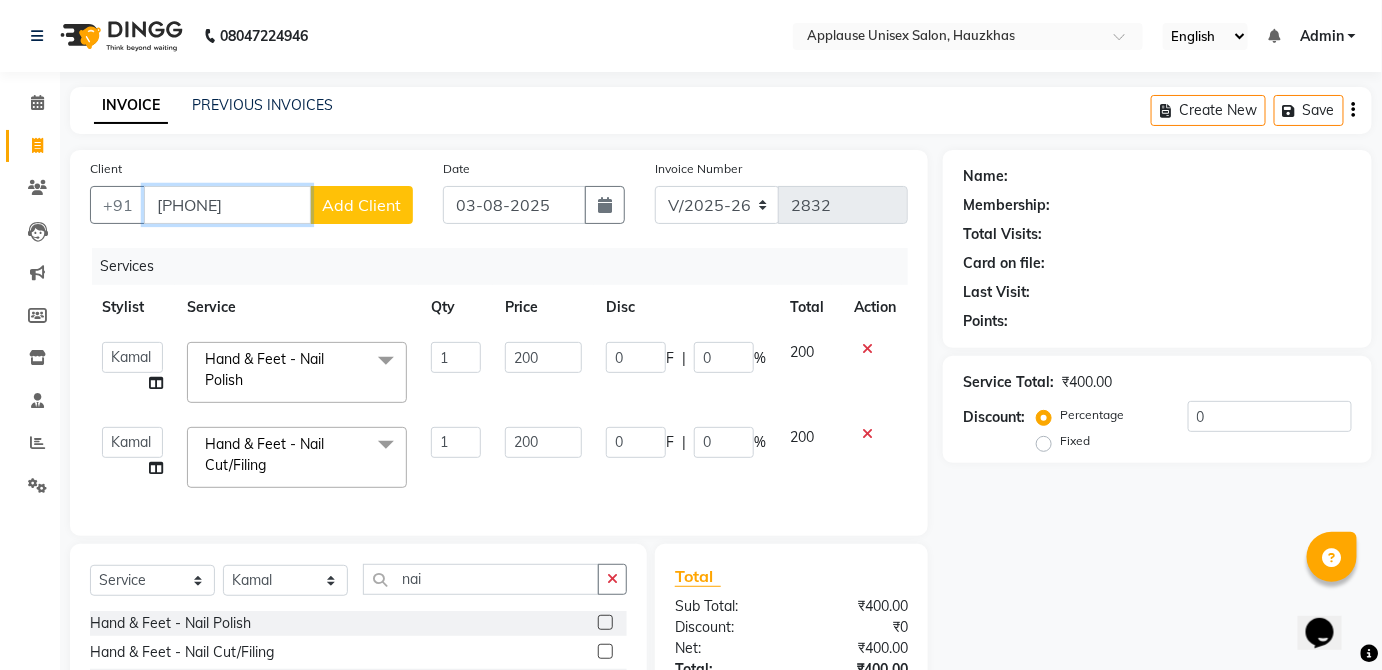 type on "[PHONE]" 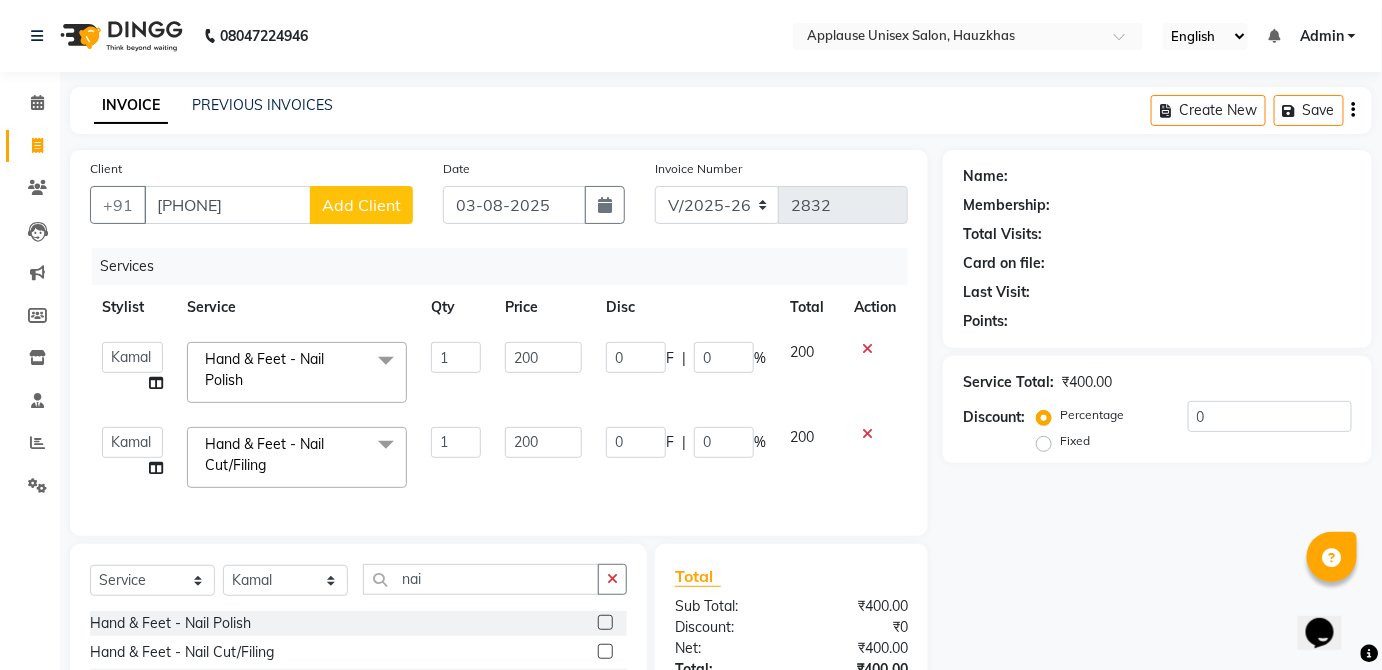 click on "Add Client" 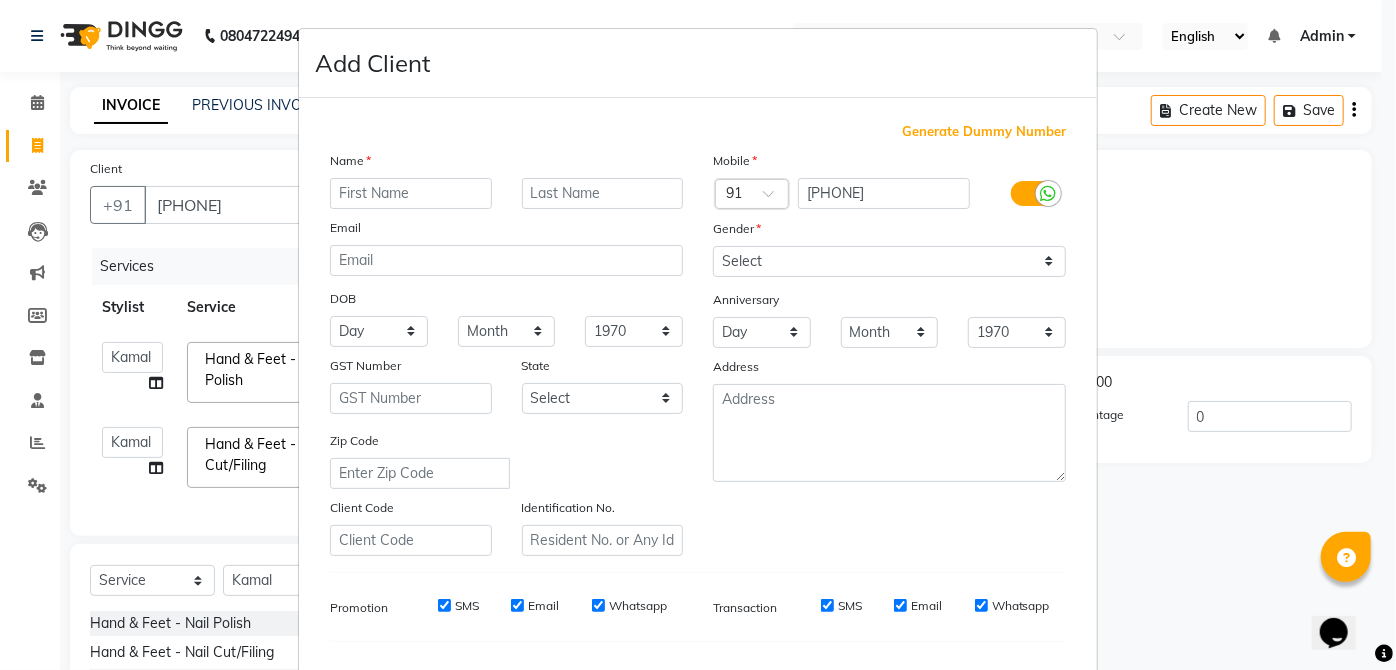 click at bounding box center [411, 193] 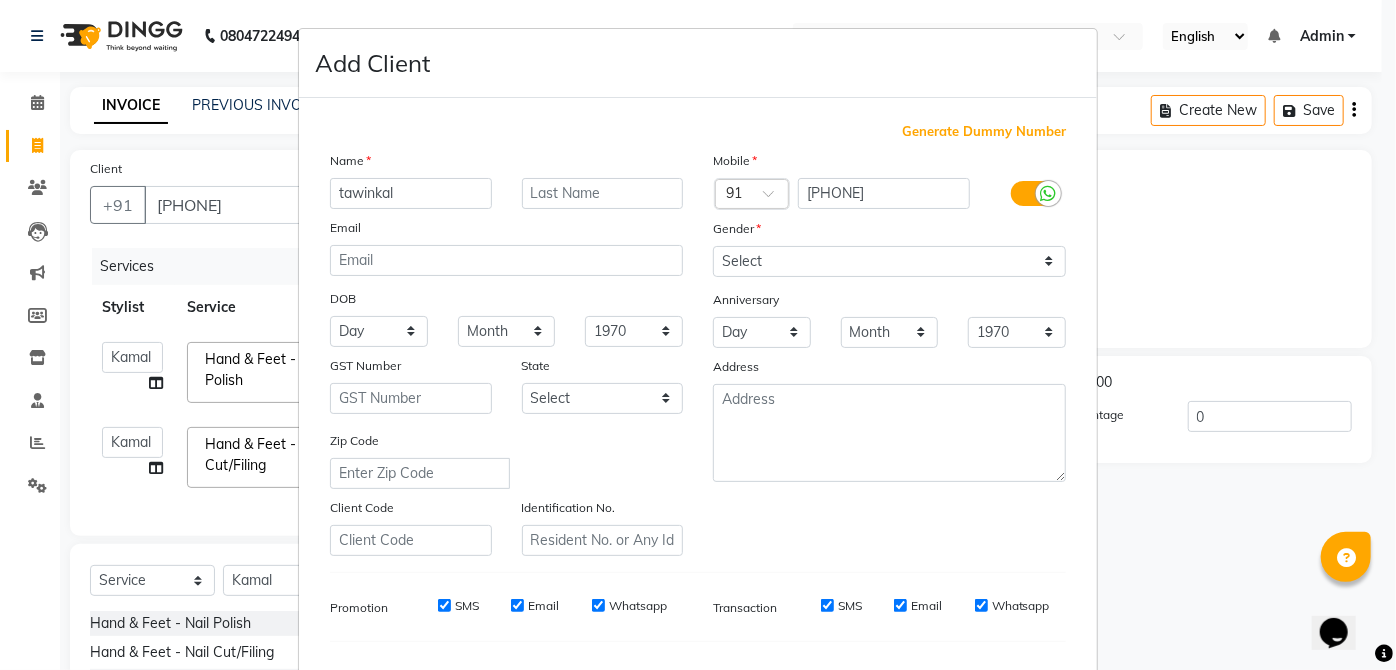 type on "tawinkal" 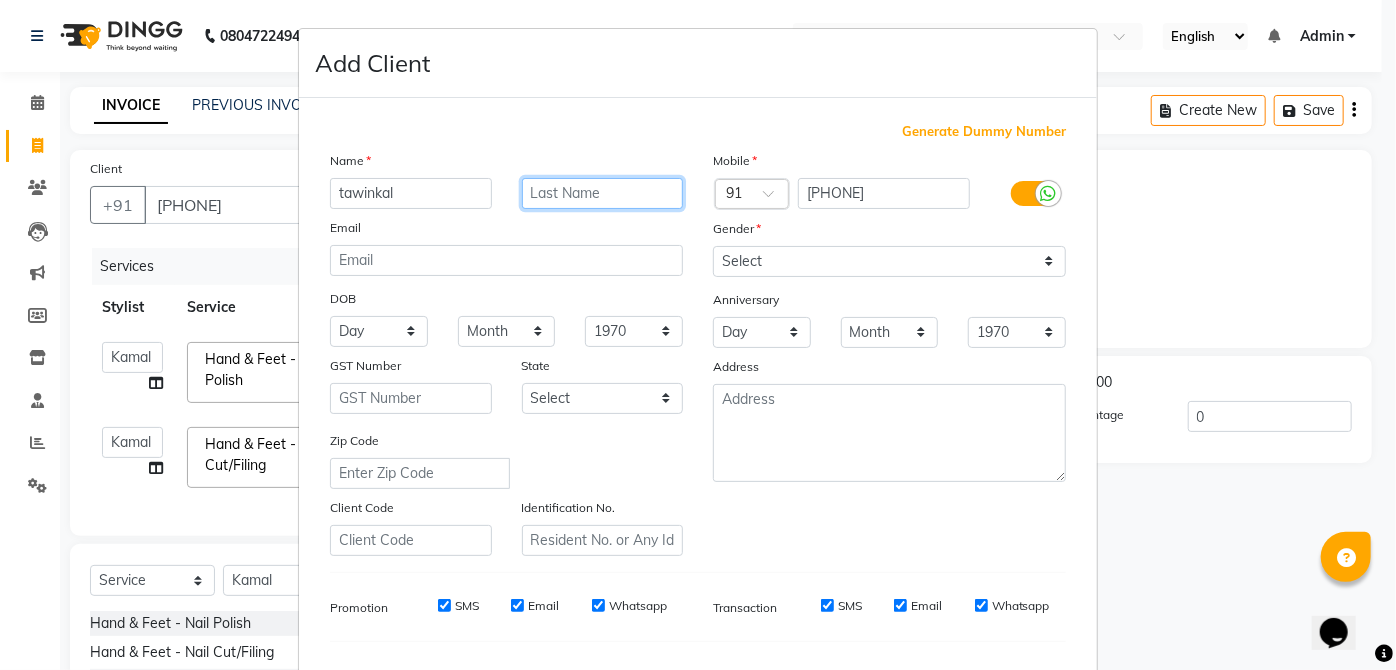 click at bounding box center [603, 193] 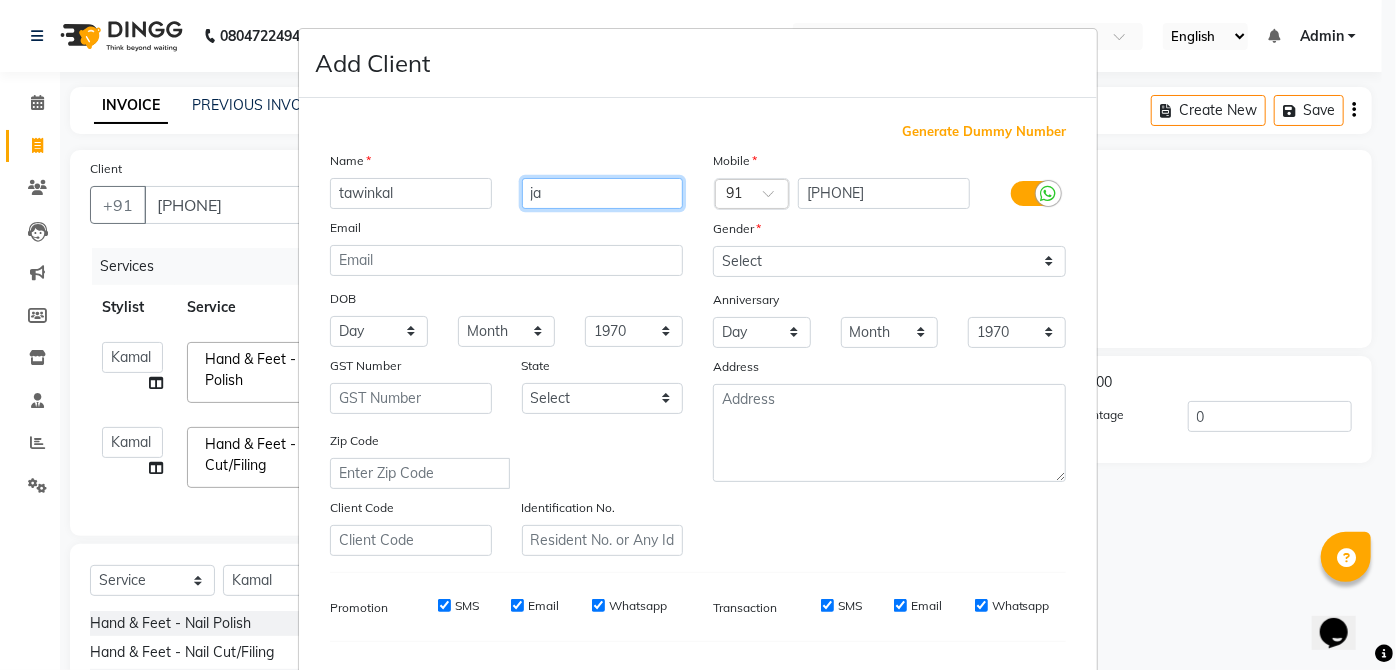 type on "j" 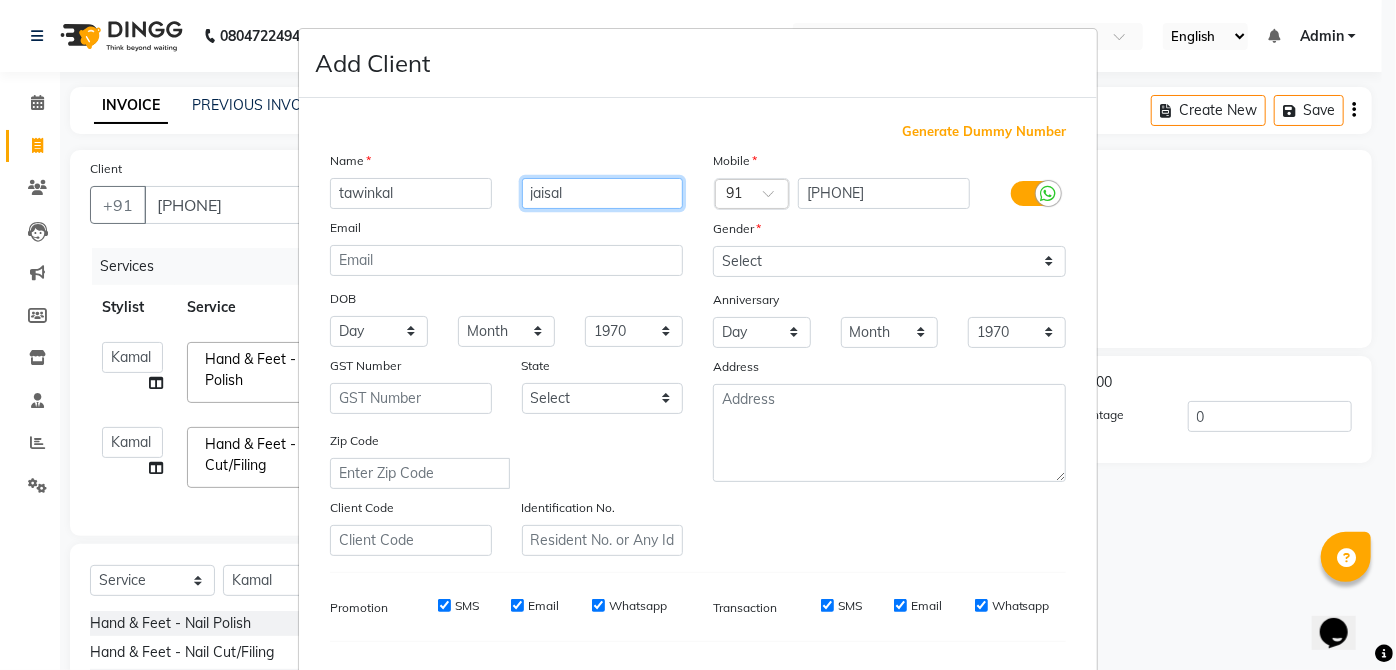 type on "jaisal" 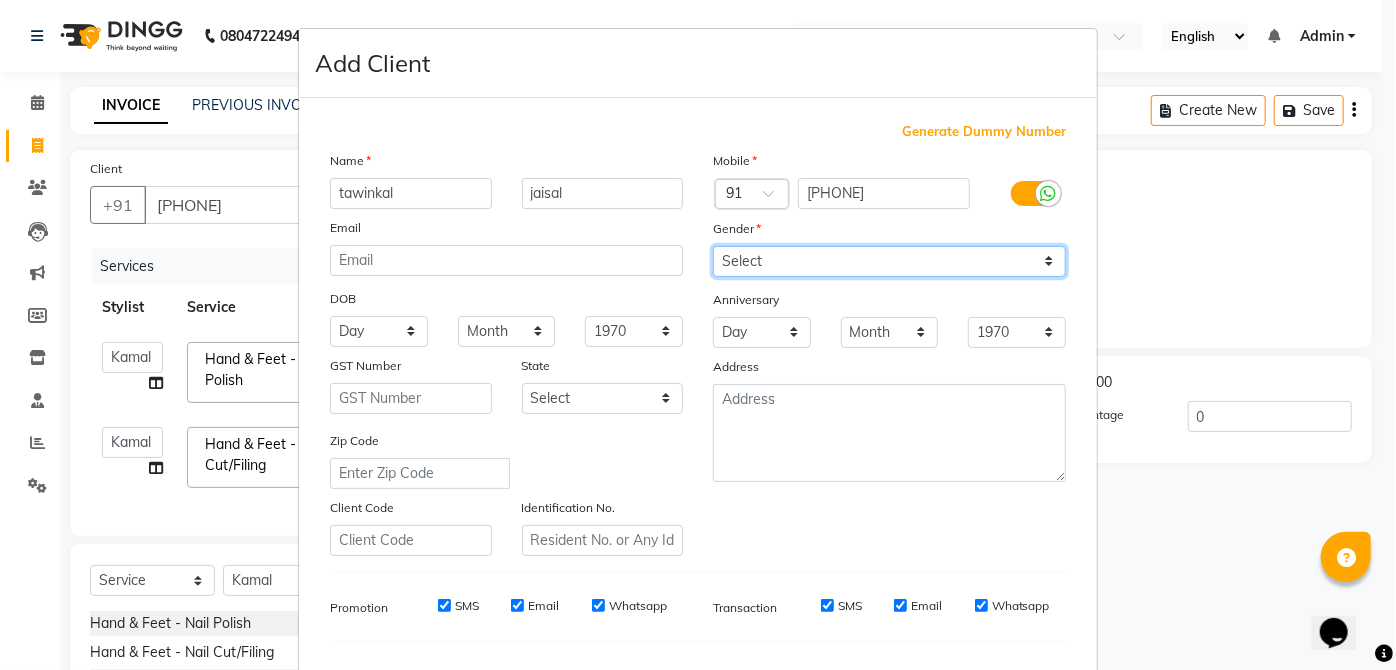 click on "Select Male Female Other Prefer Not To Say" at bounding box center [889, 261] 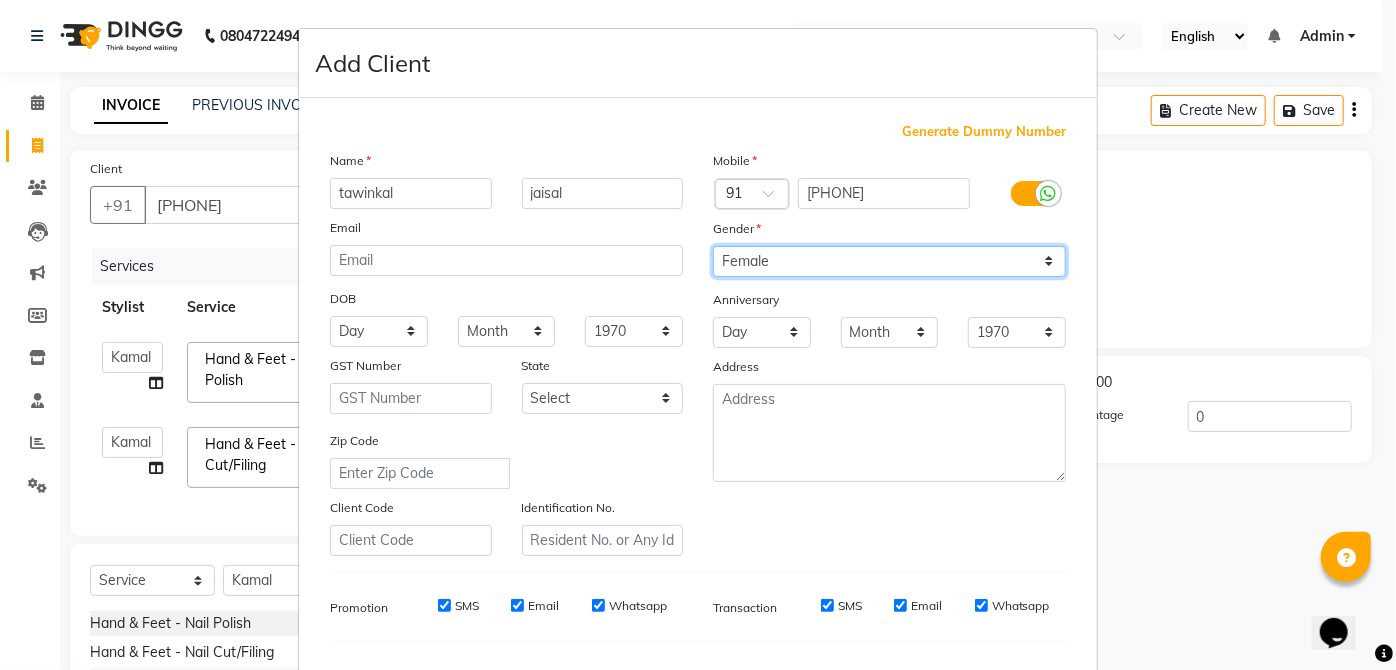 click on "Select Male Female Other Prefer Not To Say" at bounding box center (889, 261) 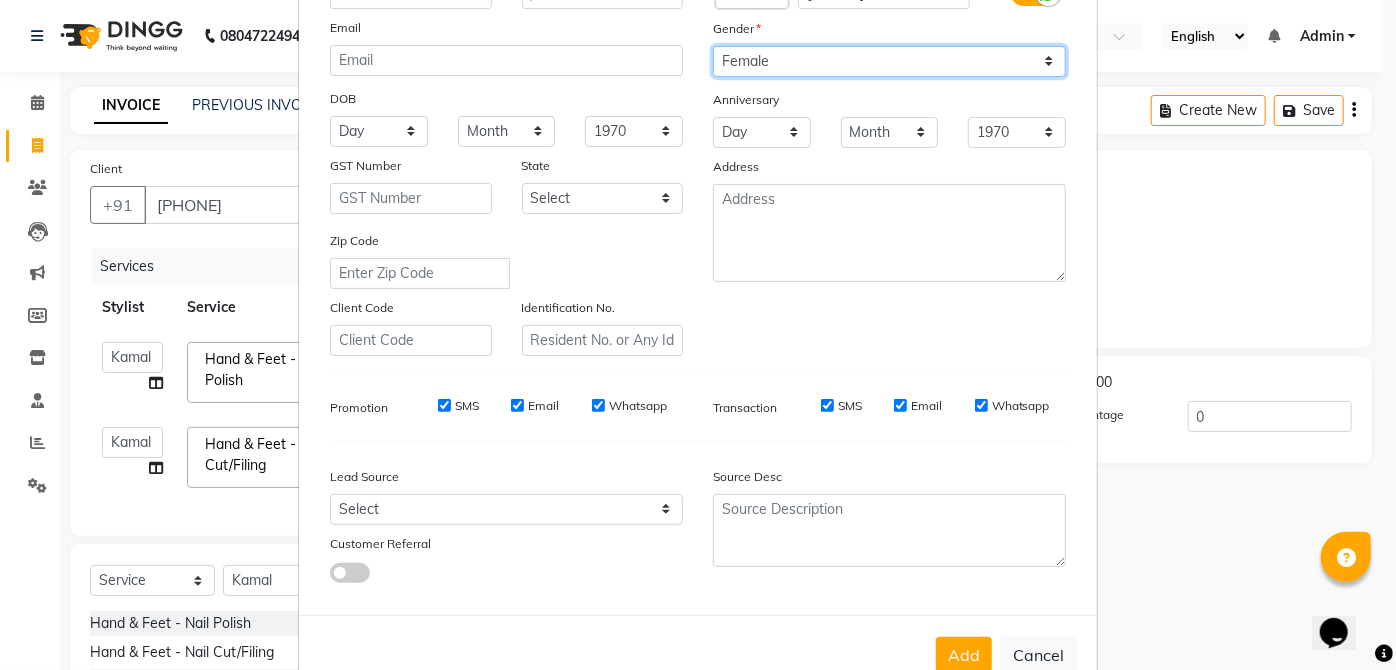 scroll, scrollTop: 251, scrollLeft: 0, axis: vertical 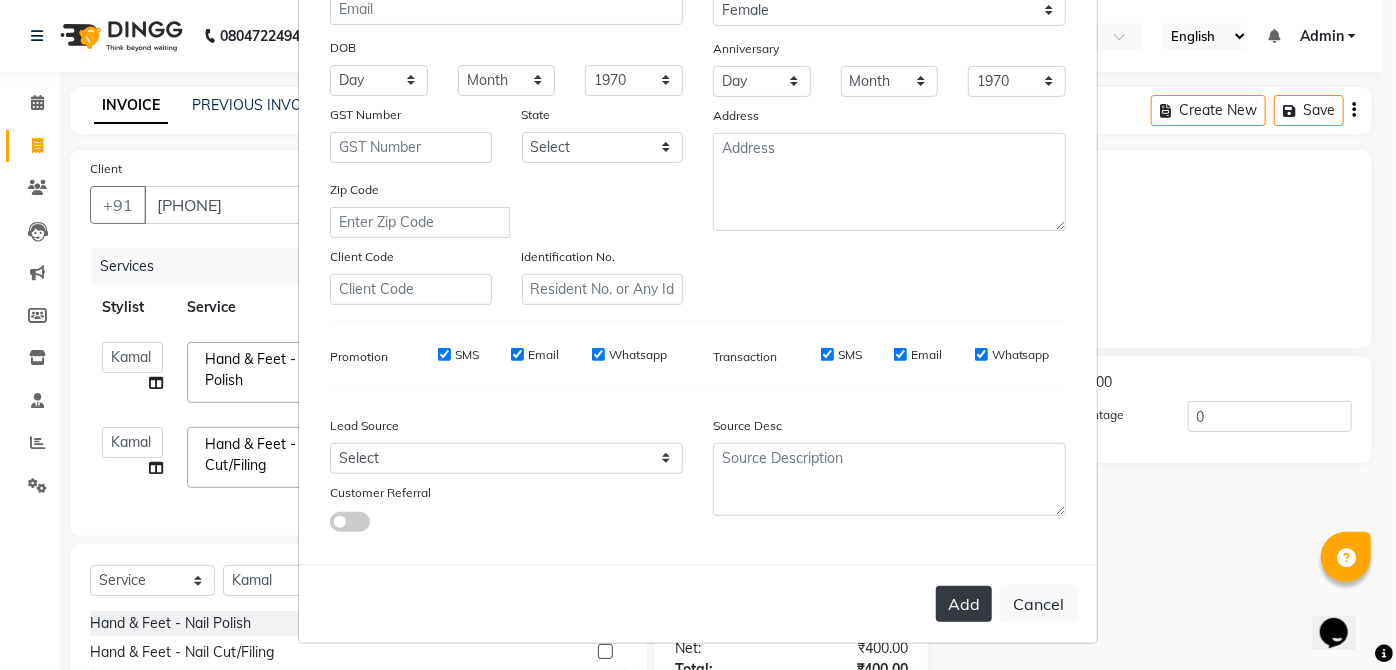 click on "Add" at bounding box center (964, 604) 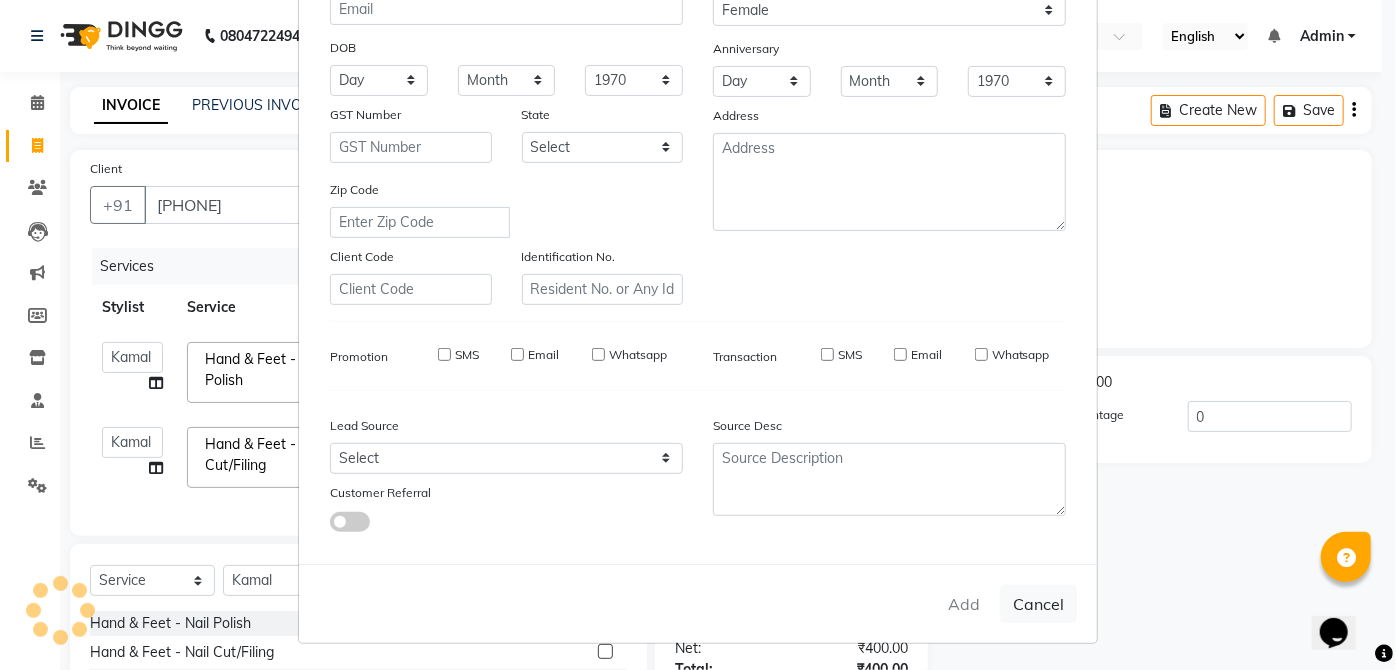 type 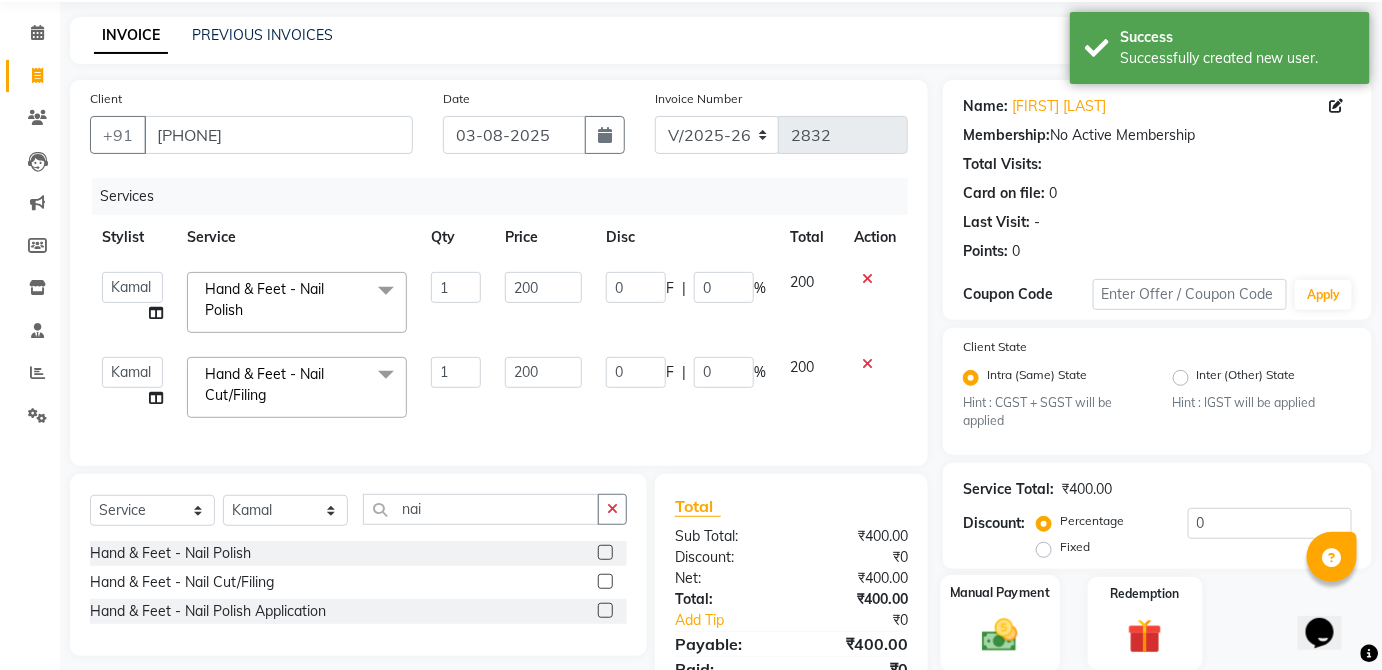 click on "Manual Payment" 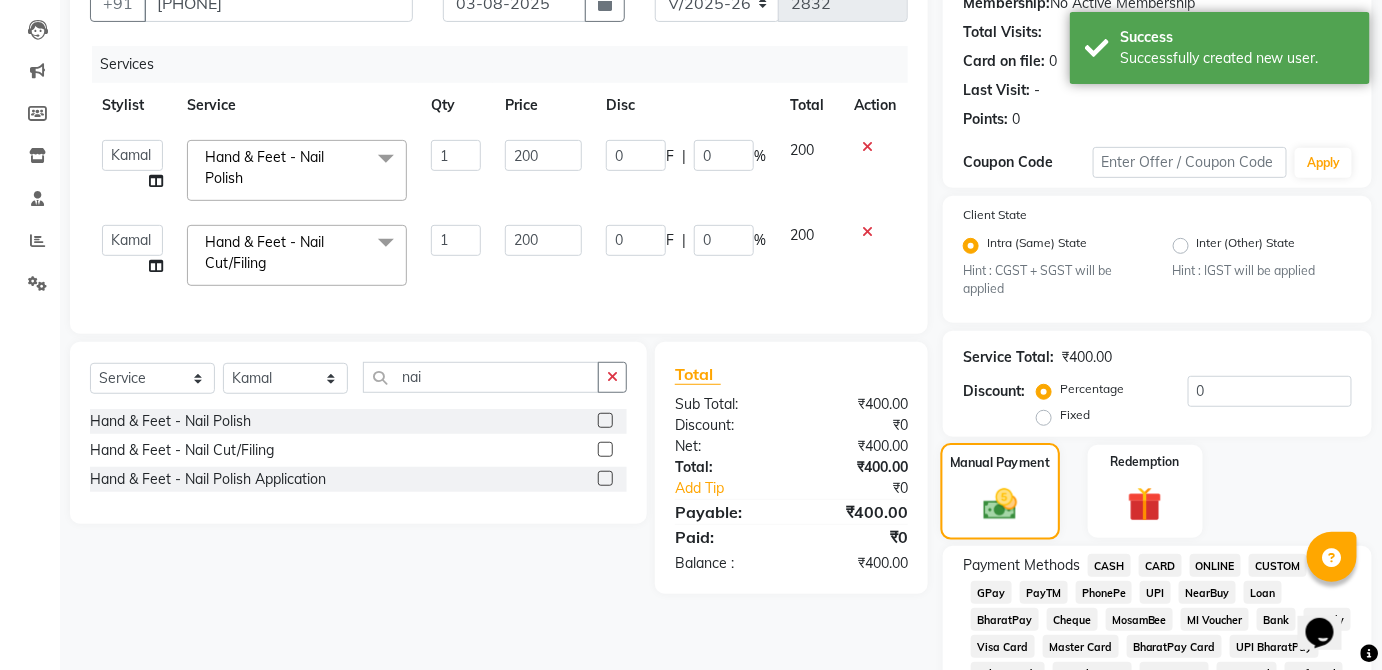 scroll, scrollTop: 202, scrollLeft: 0, axis: vertical 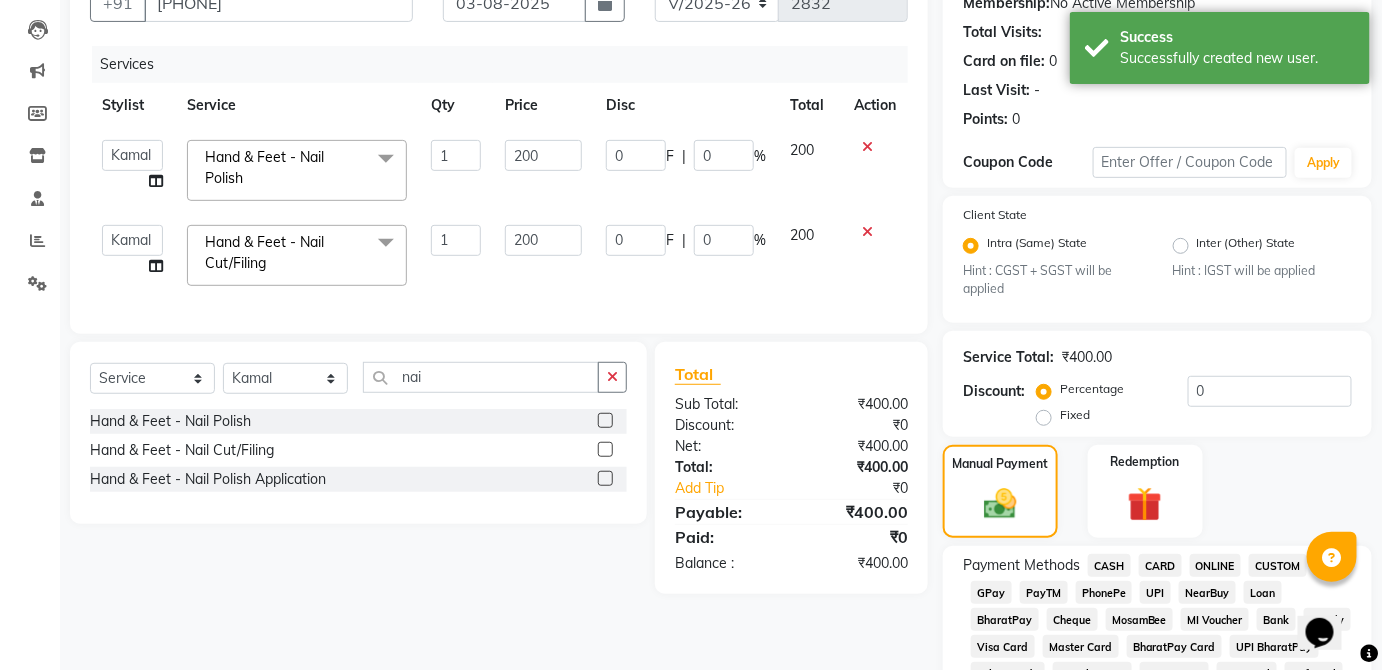 click on "UPI" 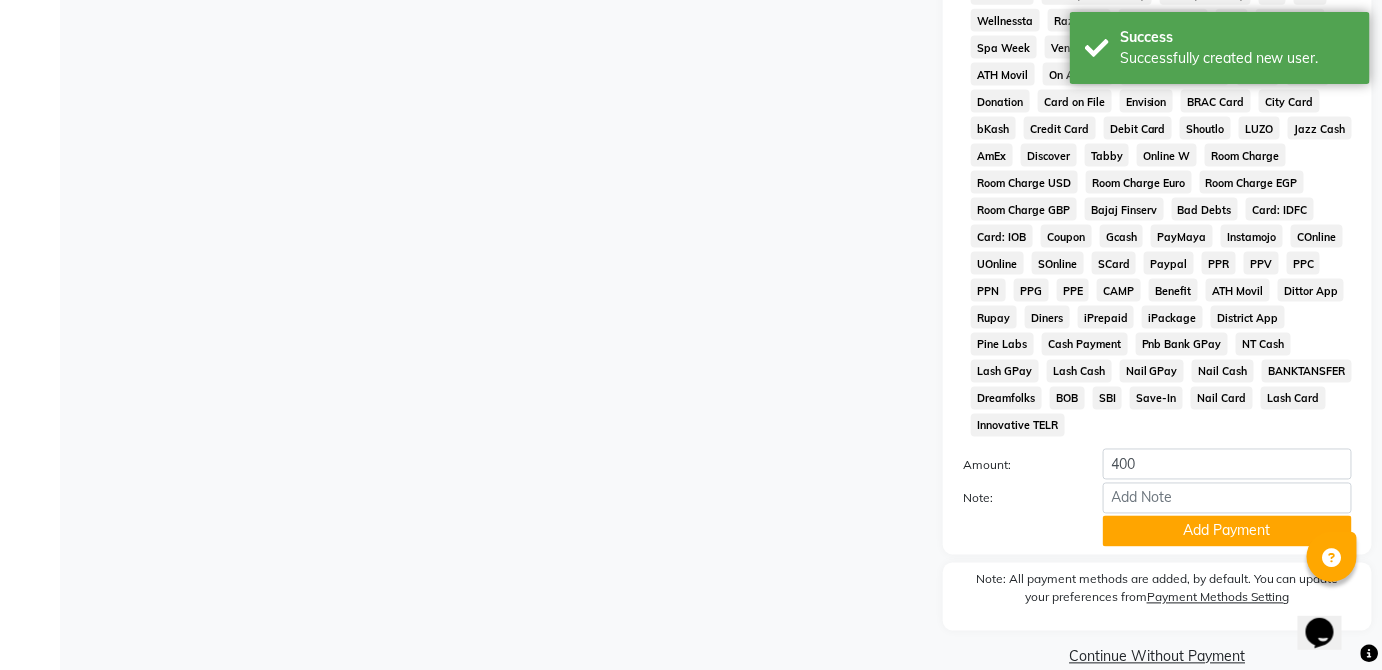 scroll, scrollTop: 943, scrollLeft: 0, axis: vertical 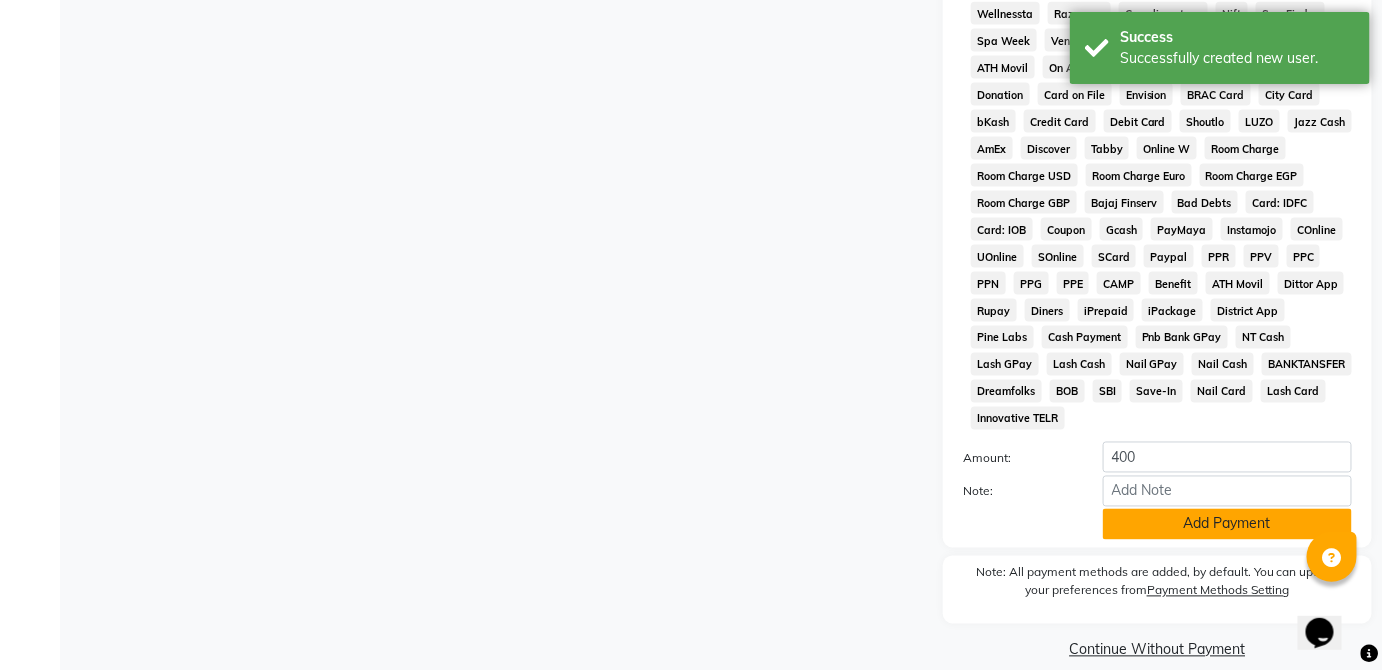 click on "Add Payment" 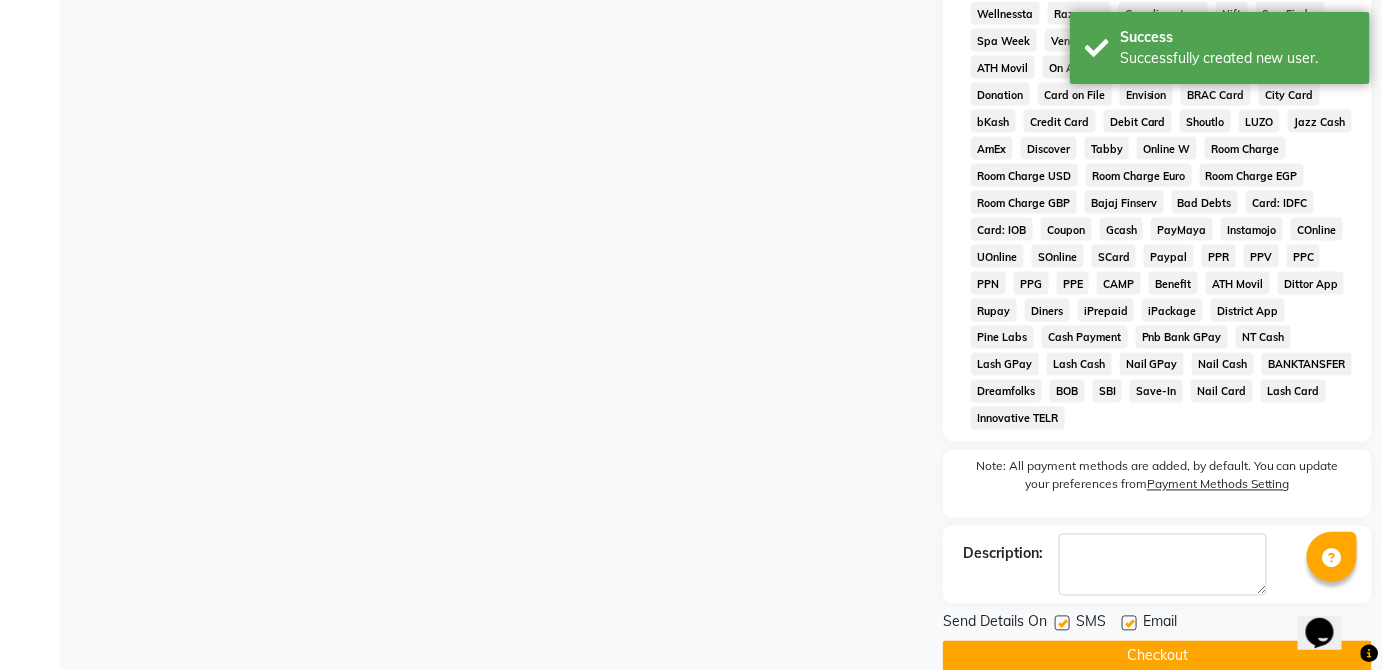 click on "Checkout" 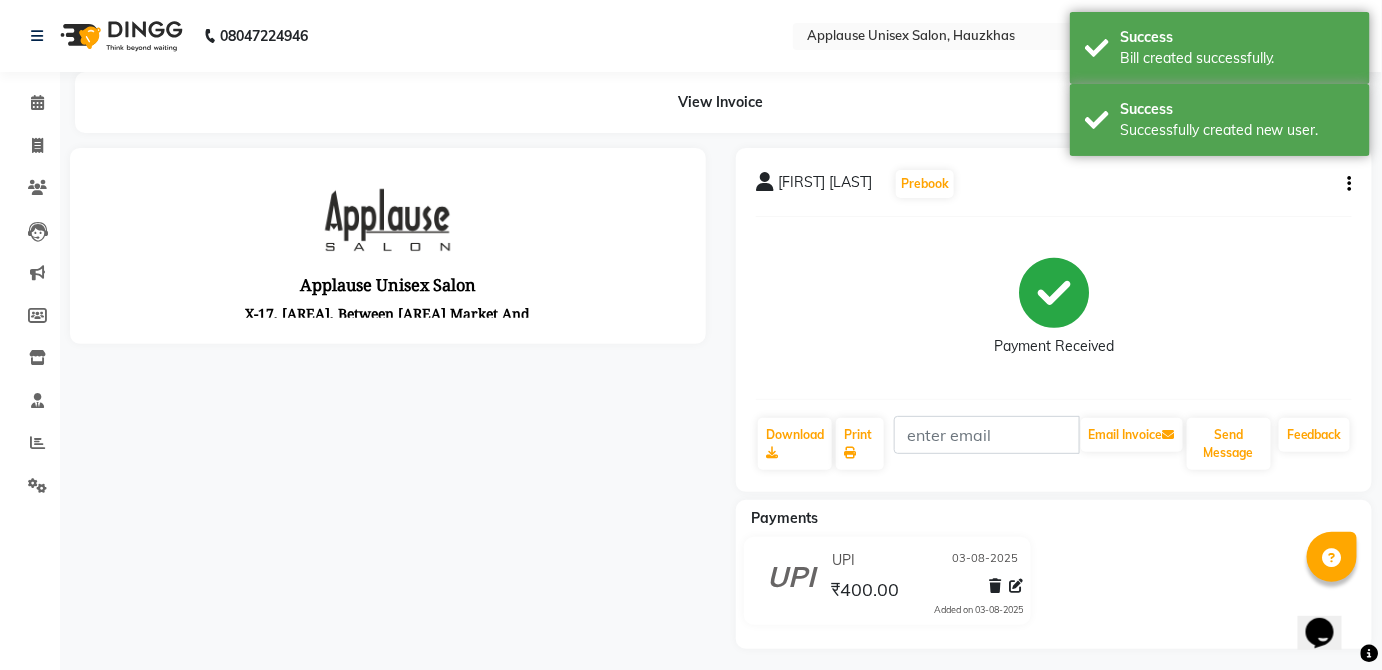 scroll, scrollTop: 0, scrollLeft: 0, axis: both 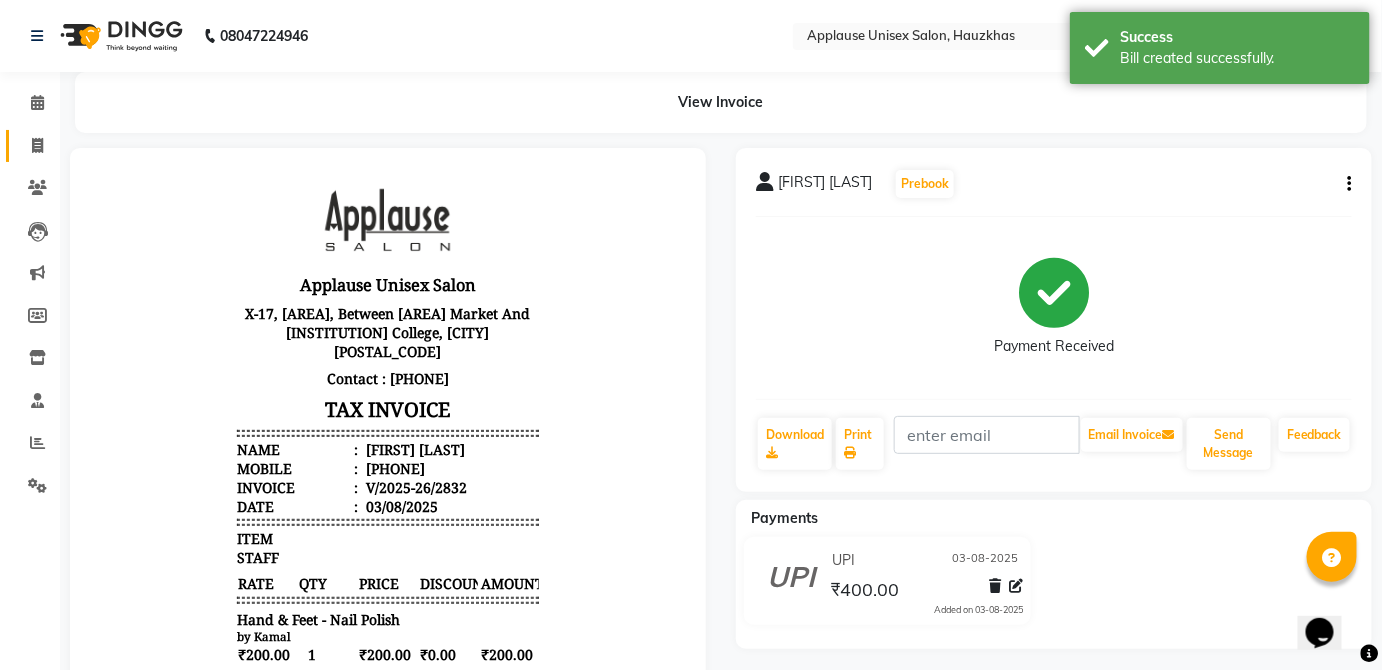 click 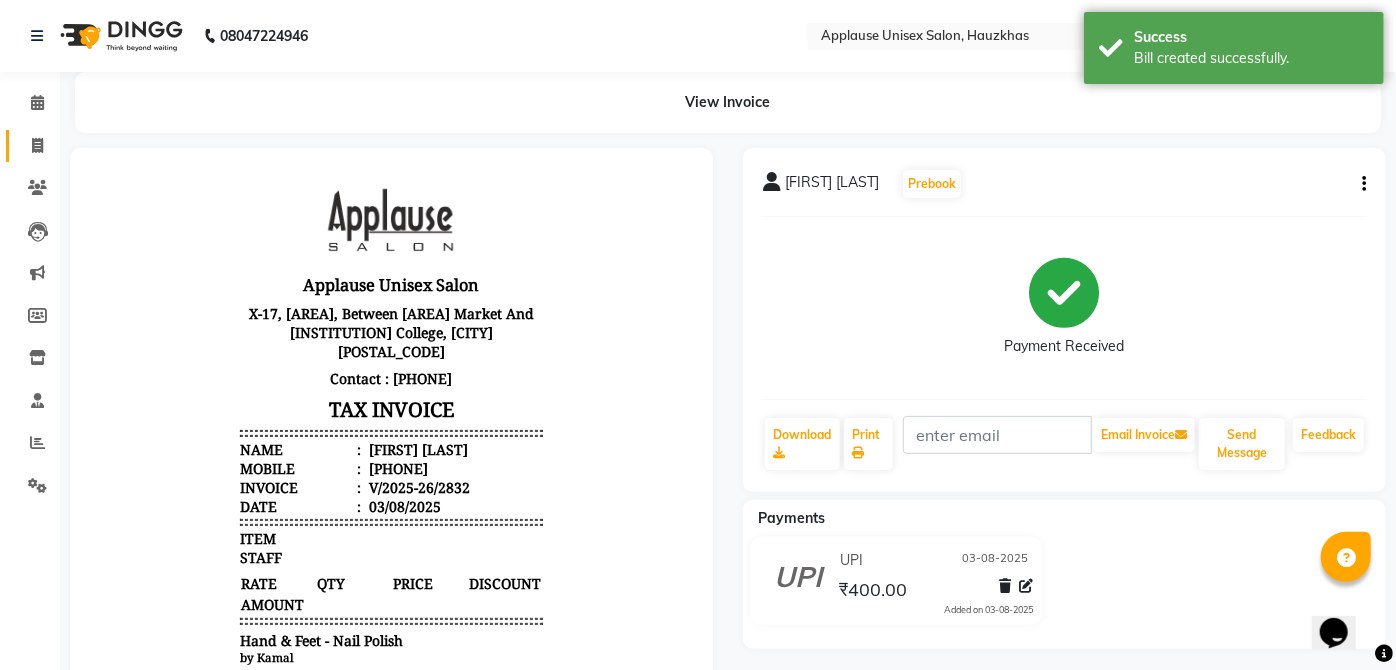 select on "service" 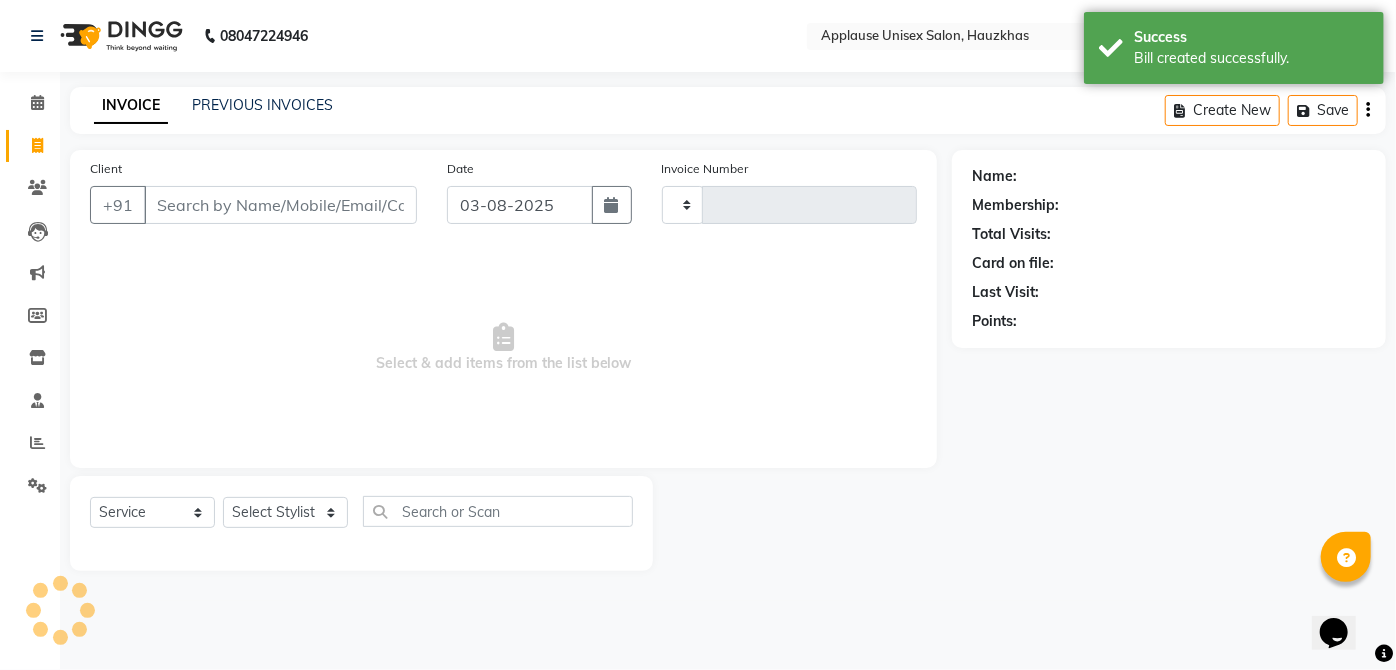type on "2833" 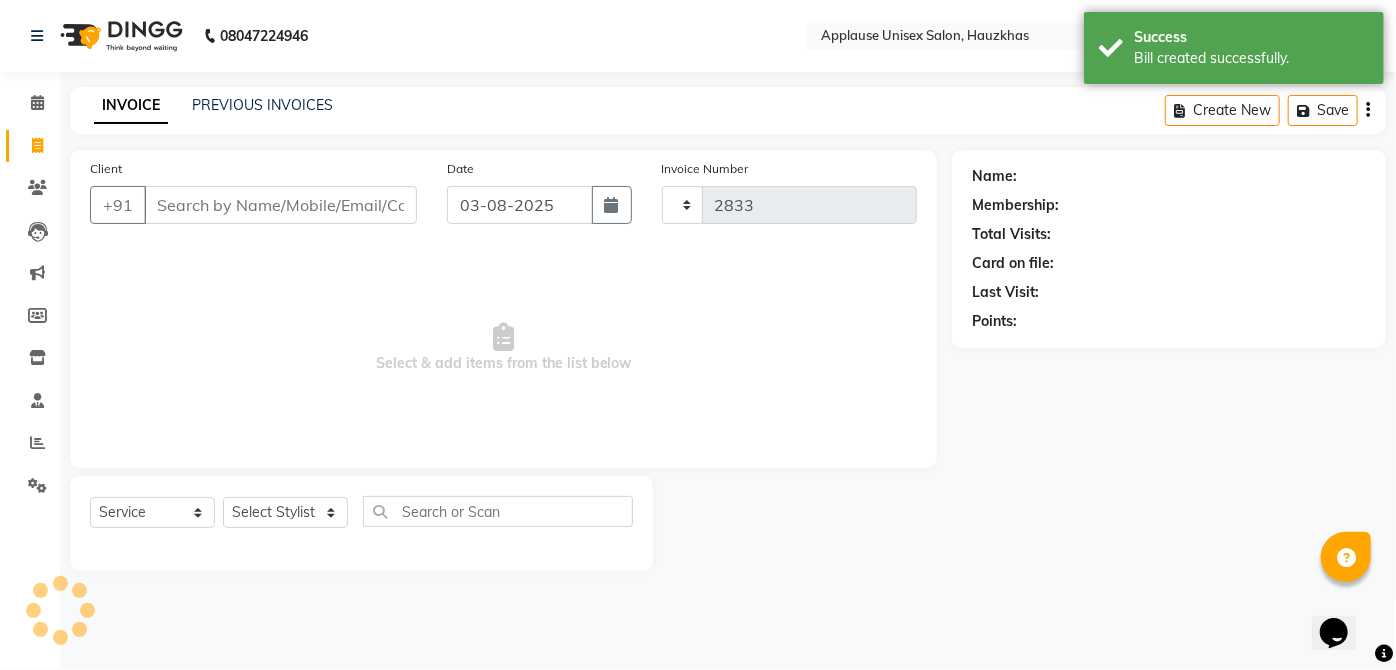 select on "5082" 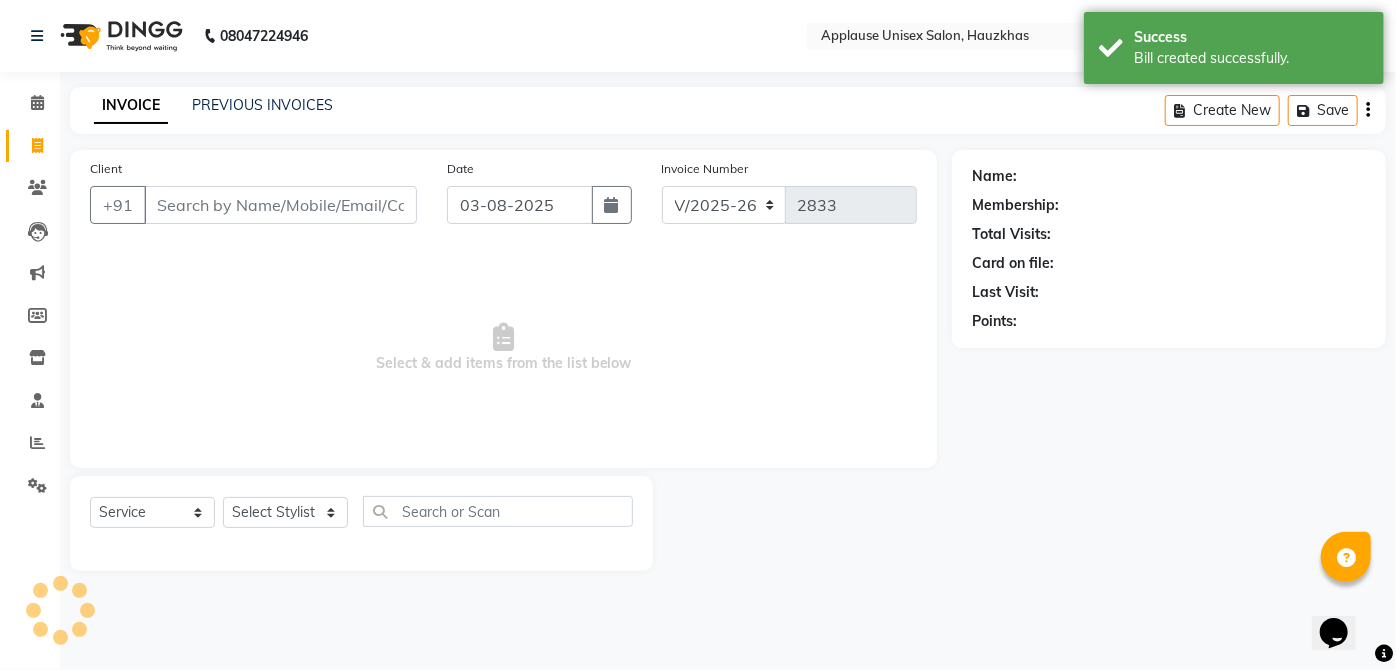 click on "INVOICE PREVIOUS INVOICES Create New   Save" 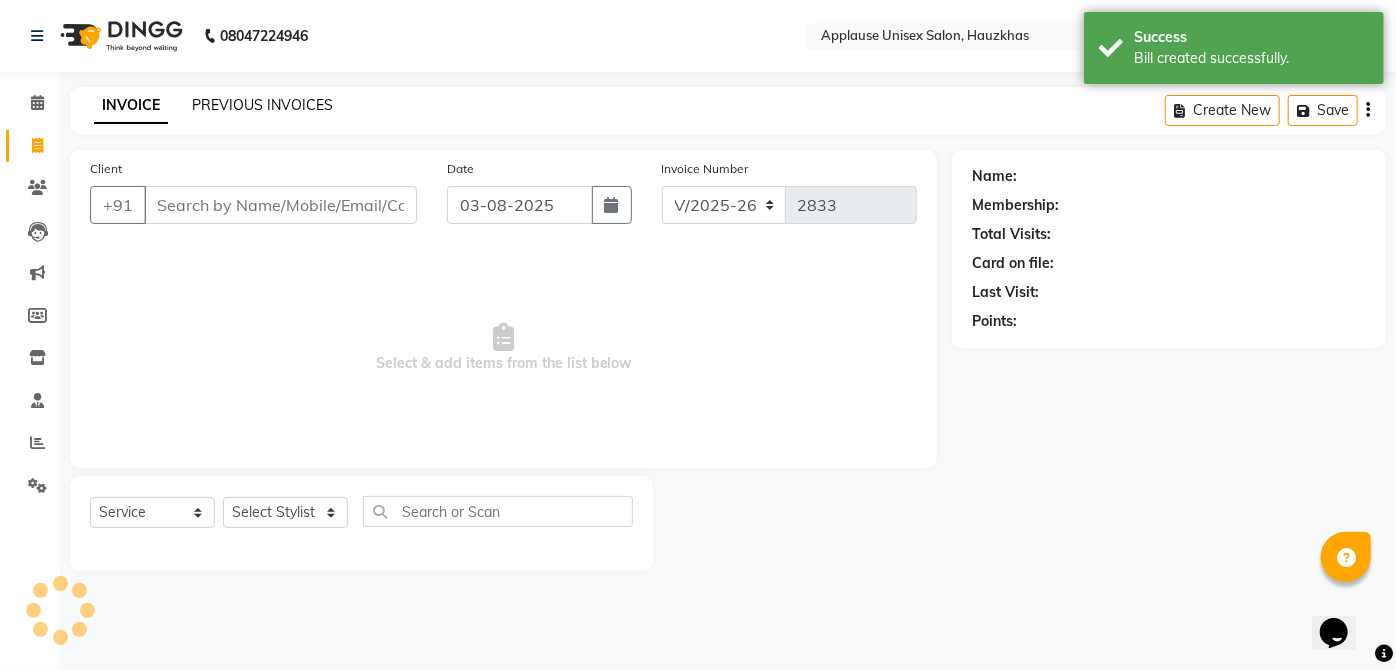 click on "PREVIOUS INVOICES" 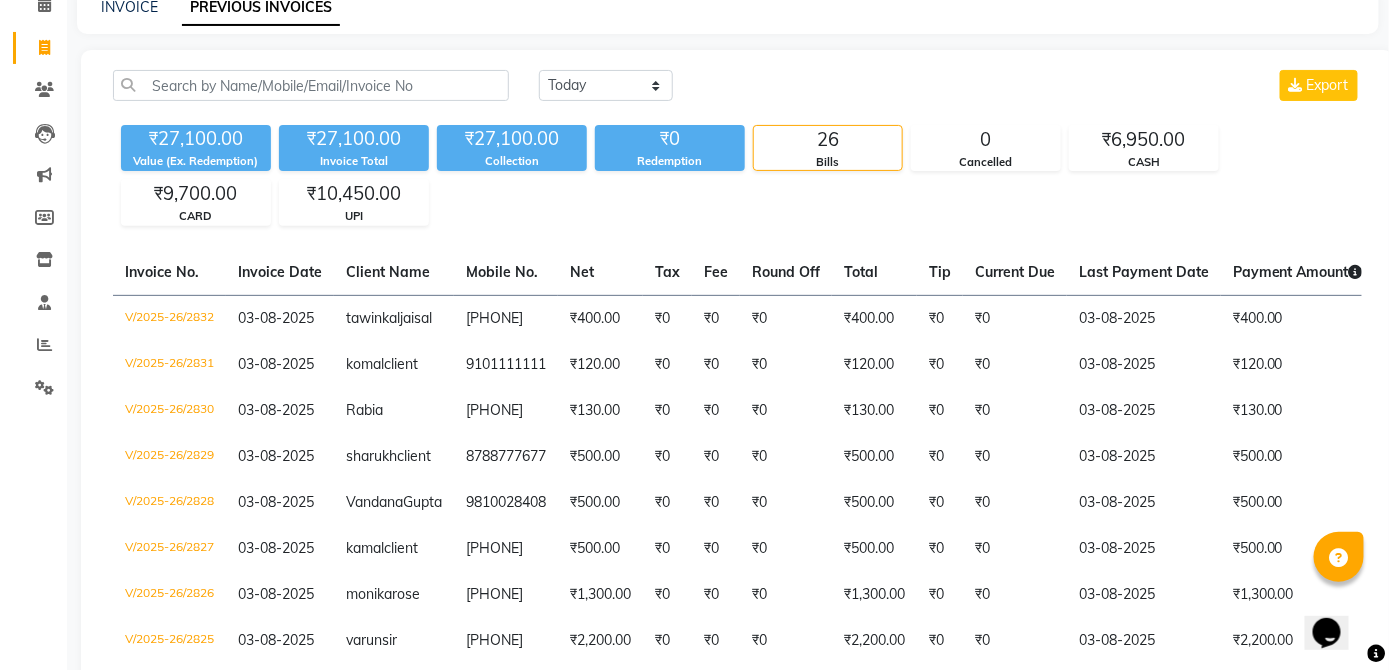 scroll, scrollTop: 0, scrollLeft: 0, axis: both 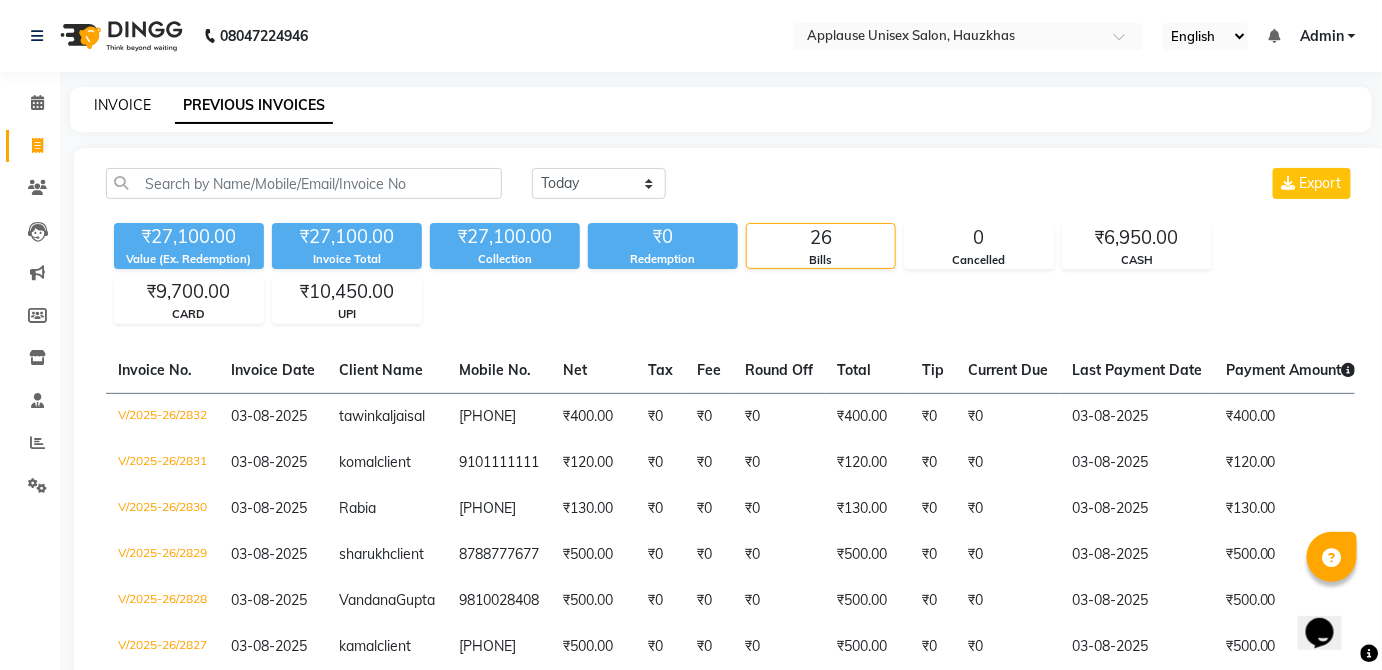 click on "INVOICE" 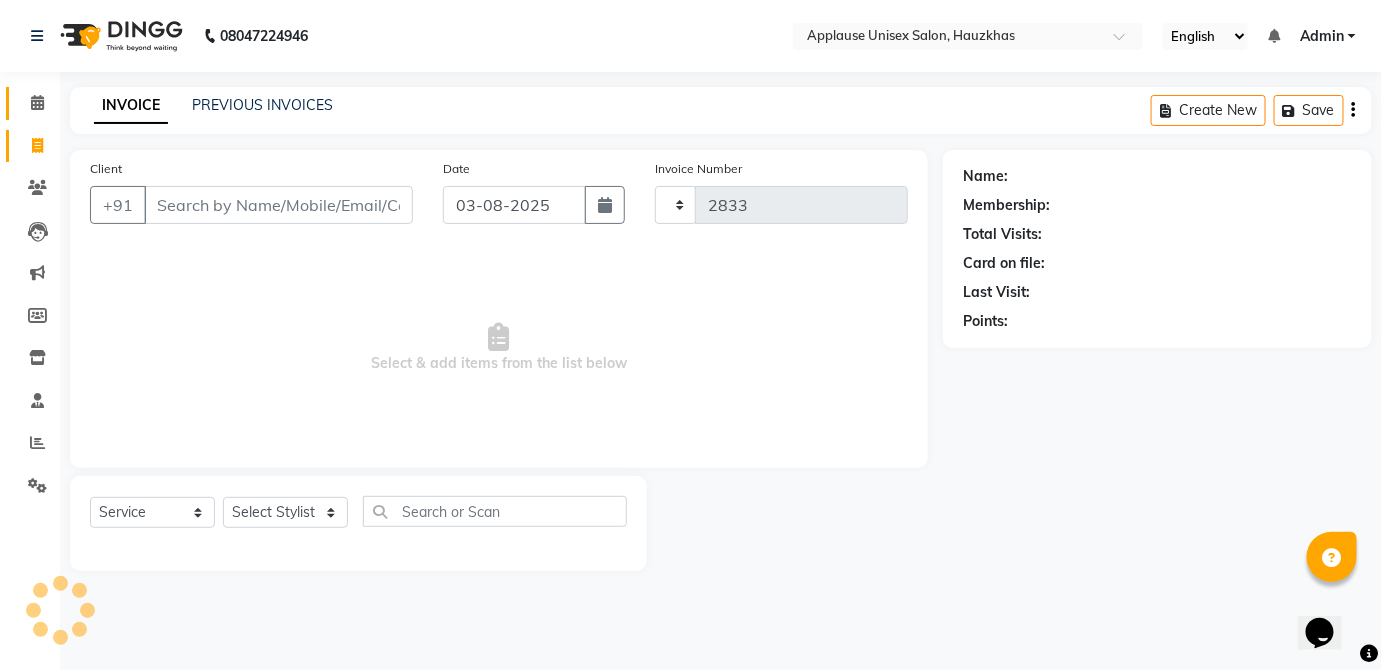 click on "Calendar" 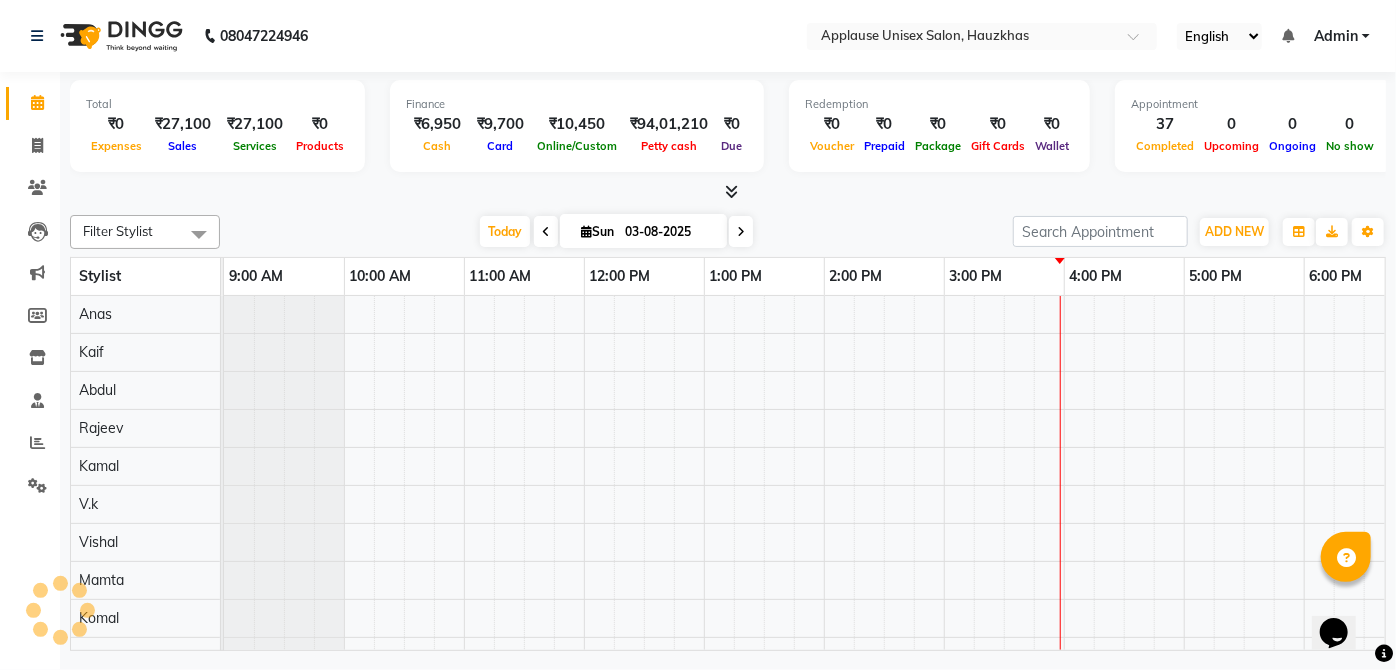 scroll, scrollTop: 0, scrollLeft: 0, axis: both 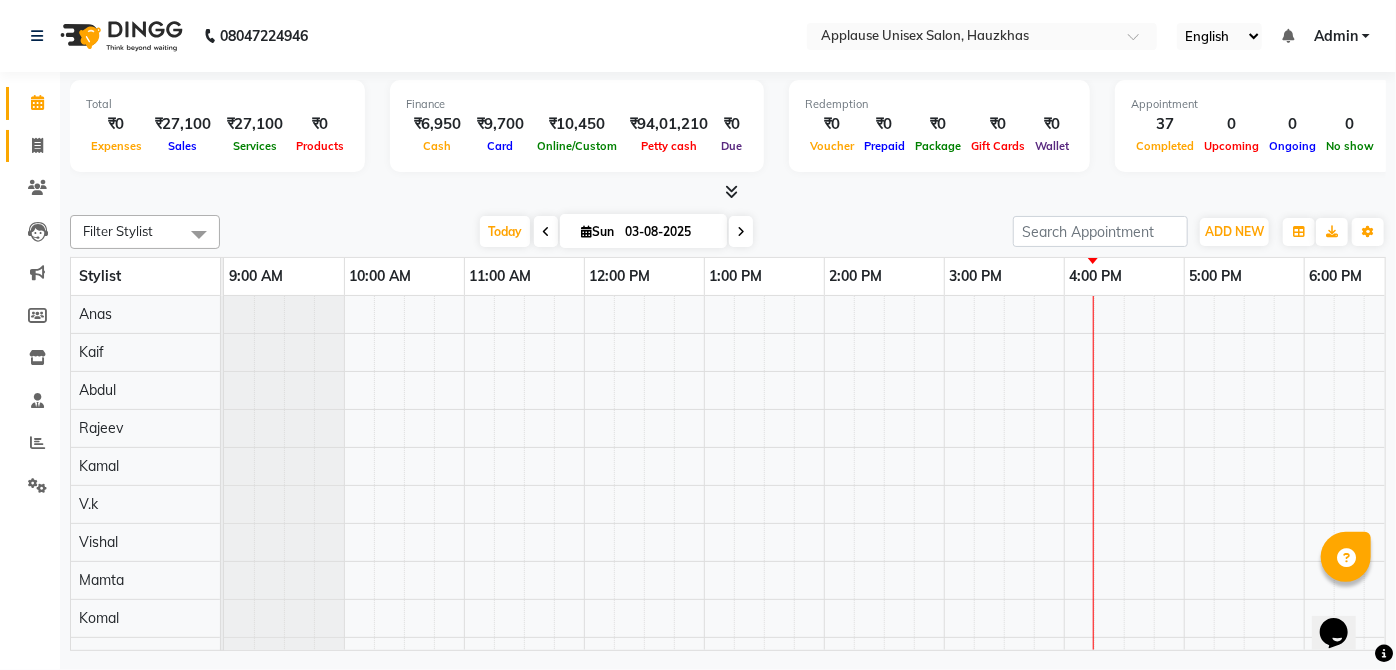 click 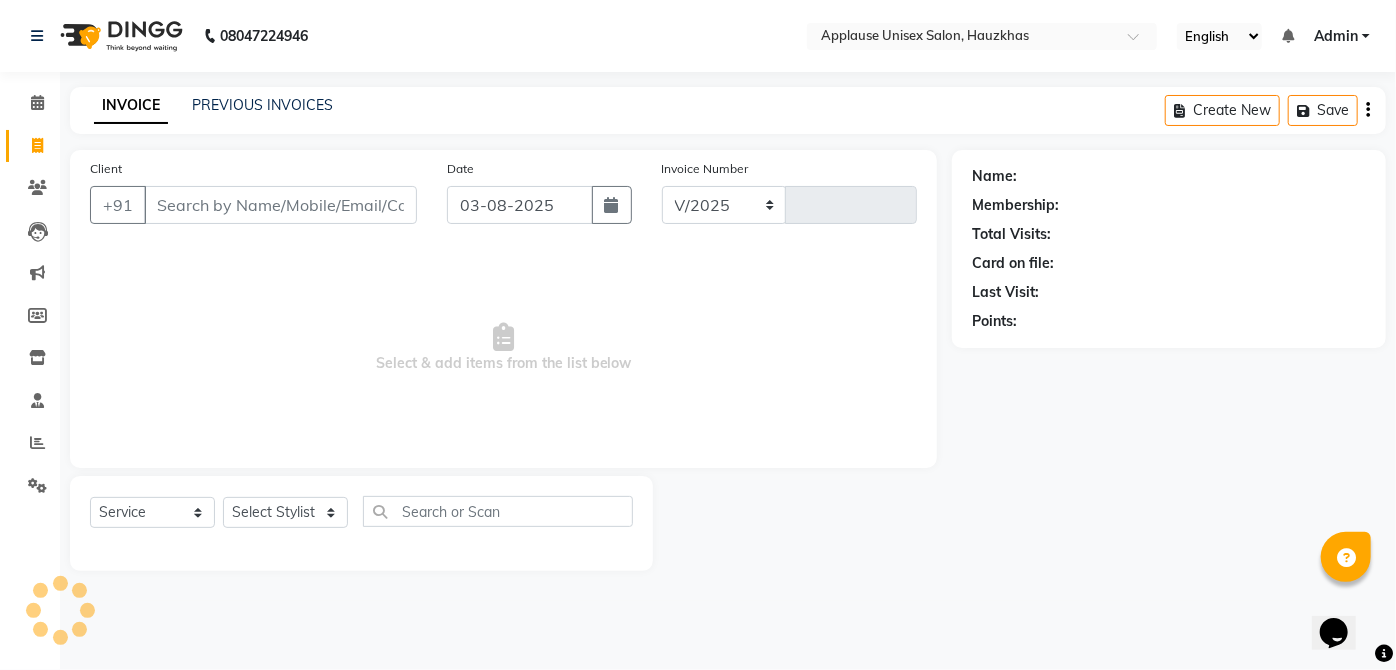 select on "5082" 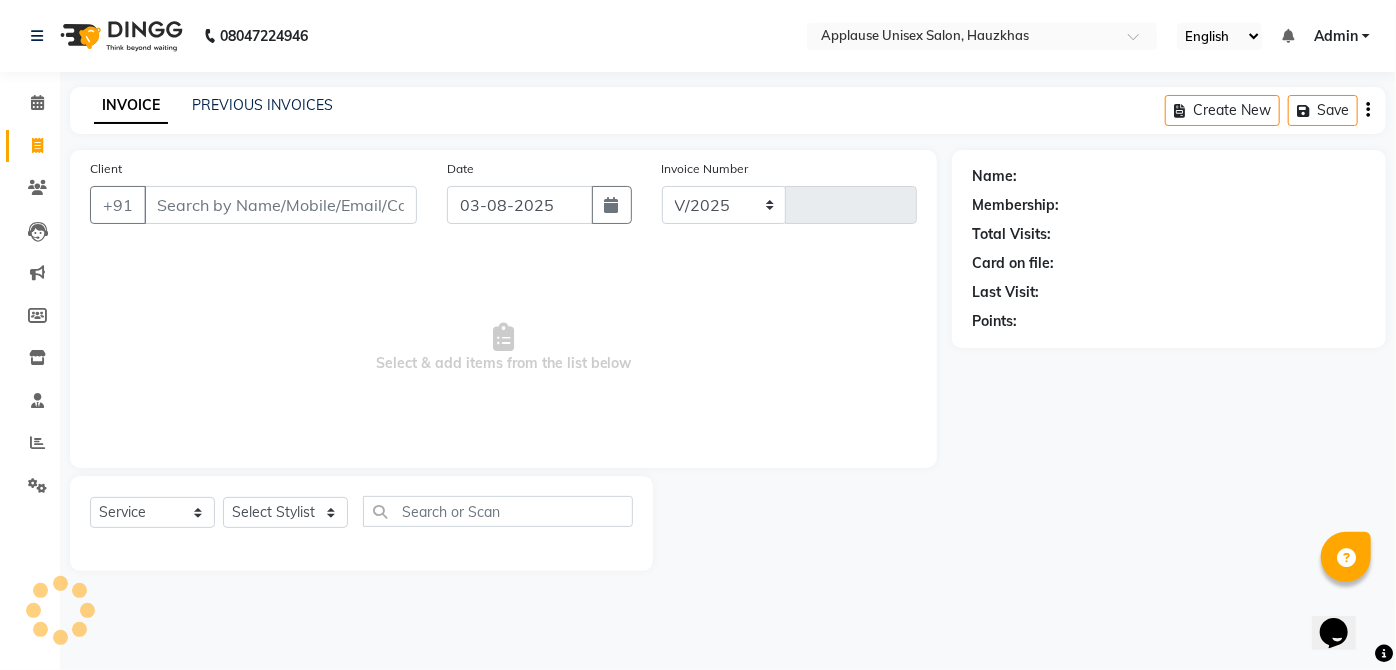 type on "2833" 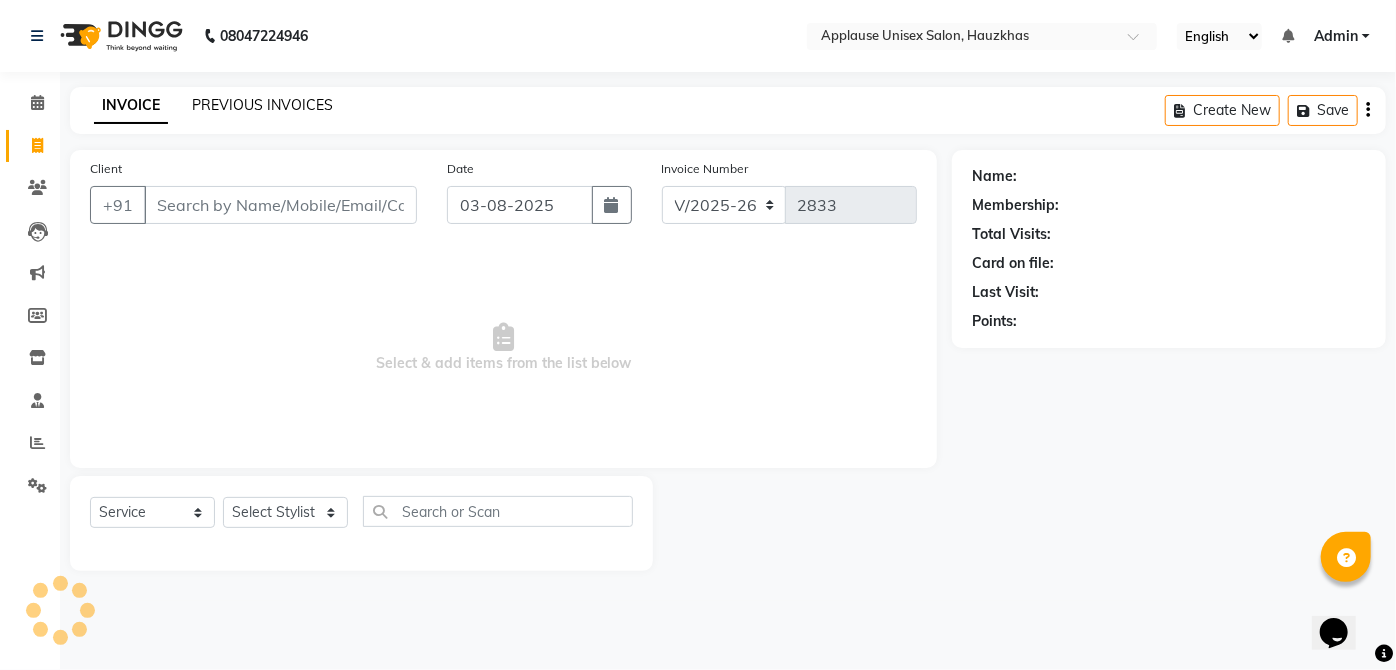 click on "PREVIOUS INVOICES" 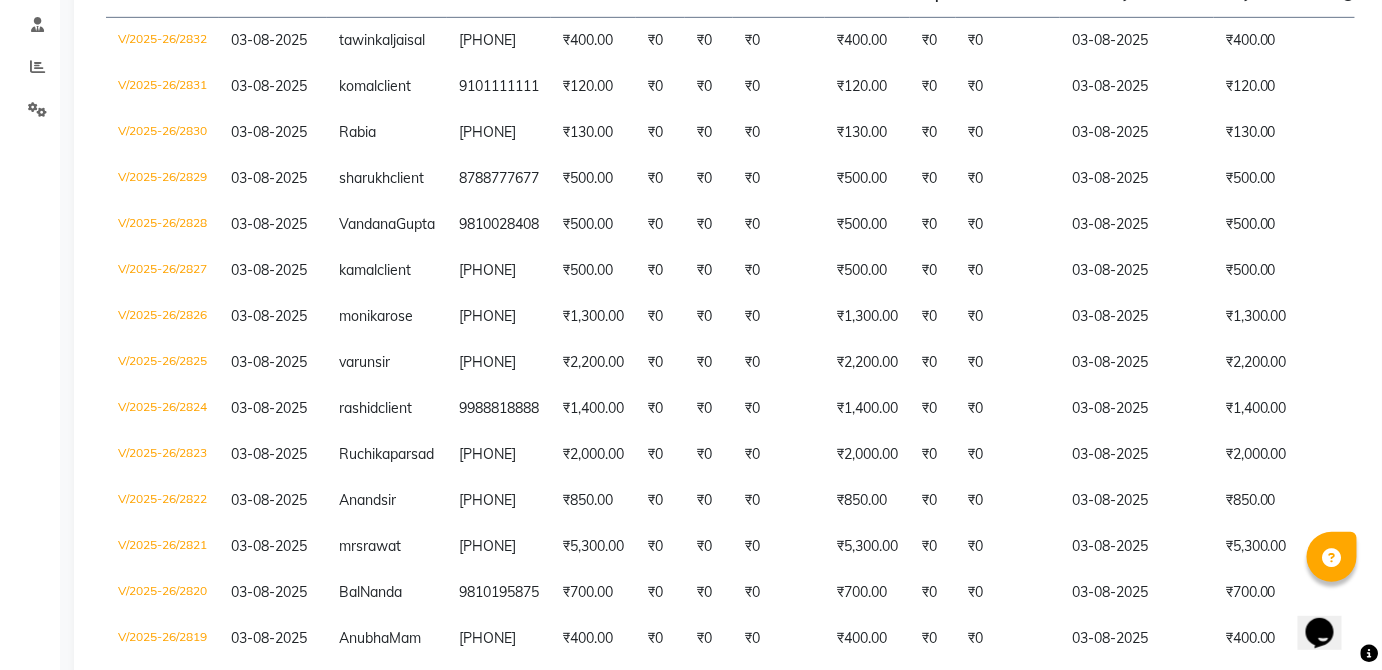 scroll, scrollTop: 378, scrollLeft: 0, axis: vertical 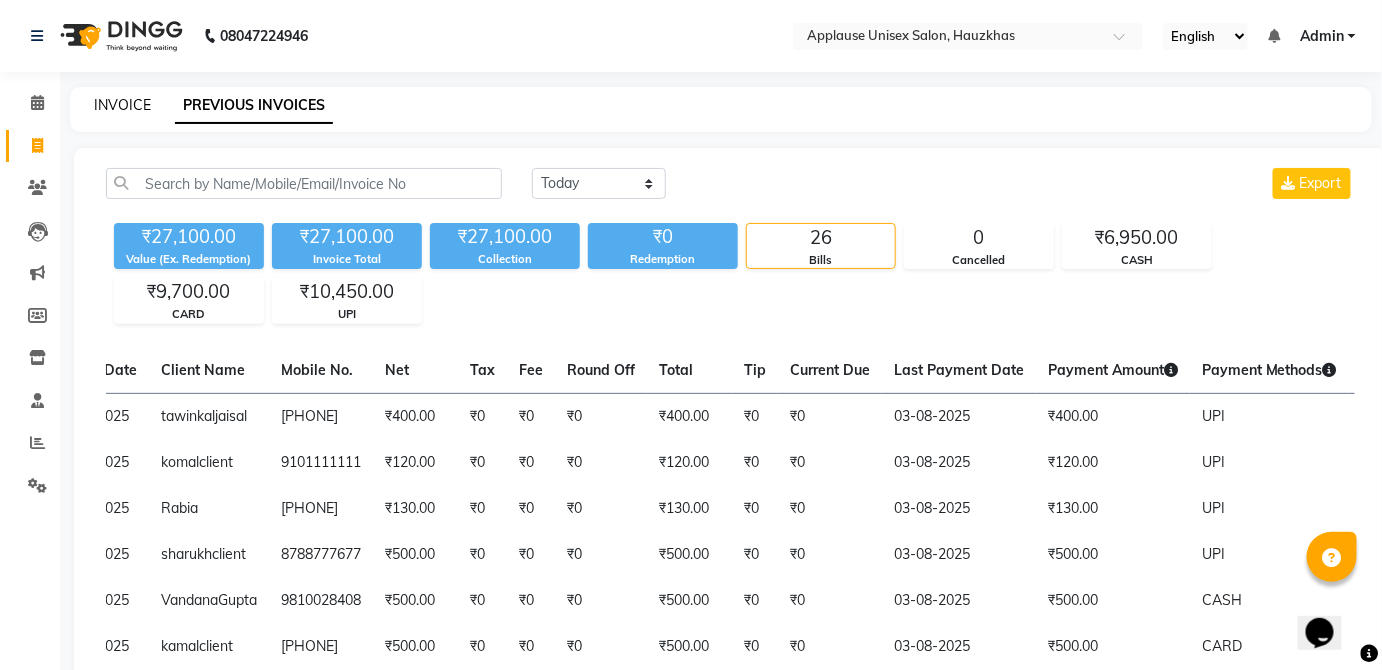 click on "INVOICE" 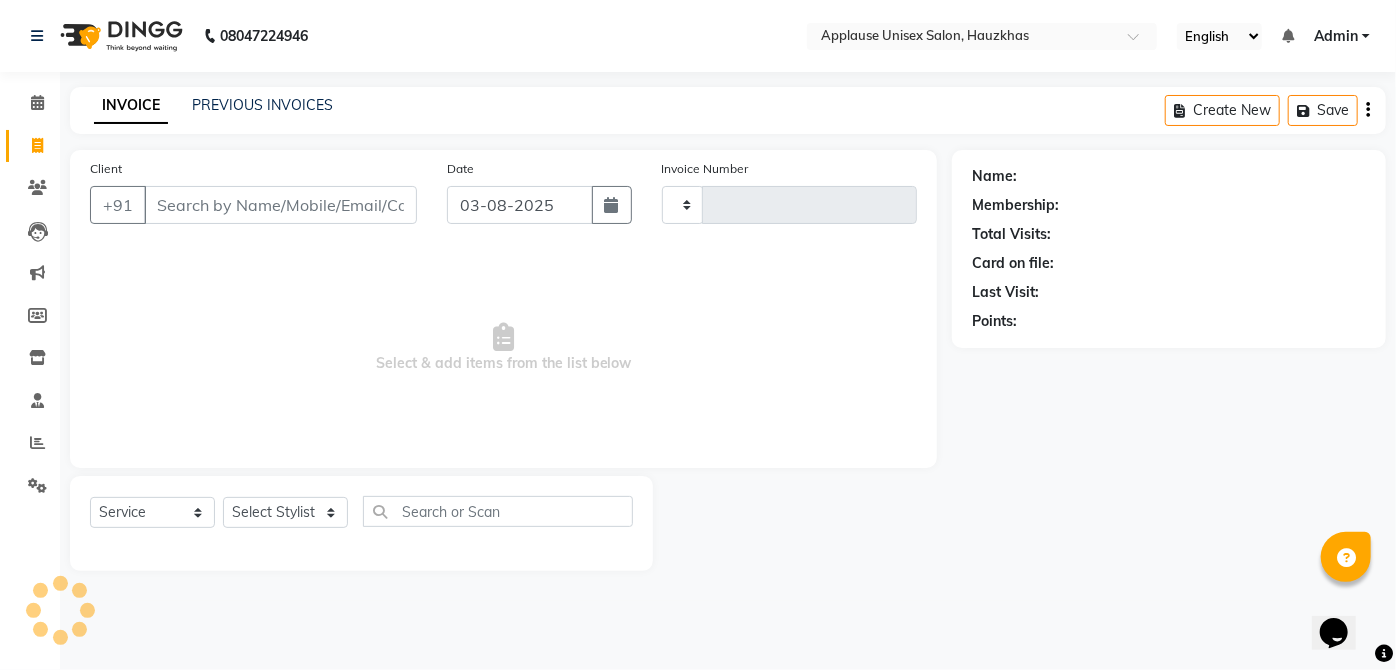 type on "2833" 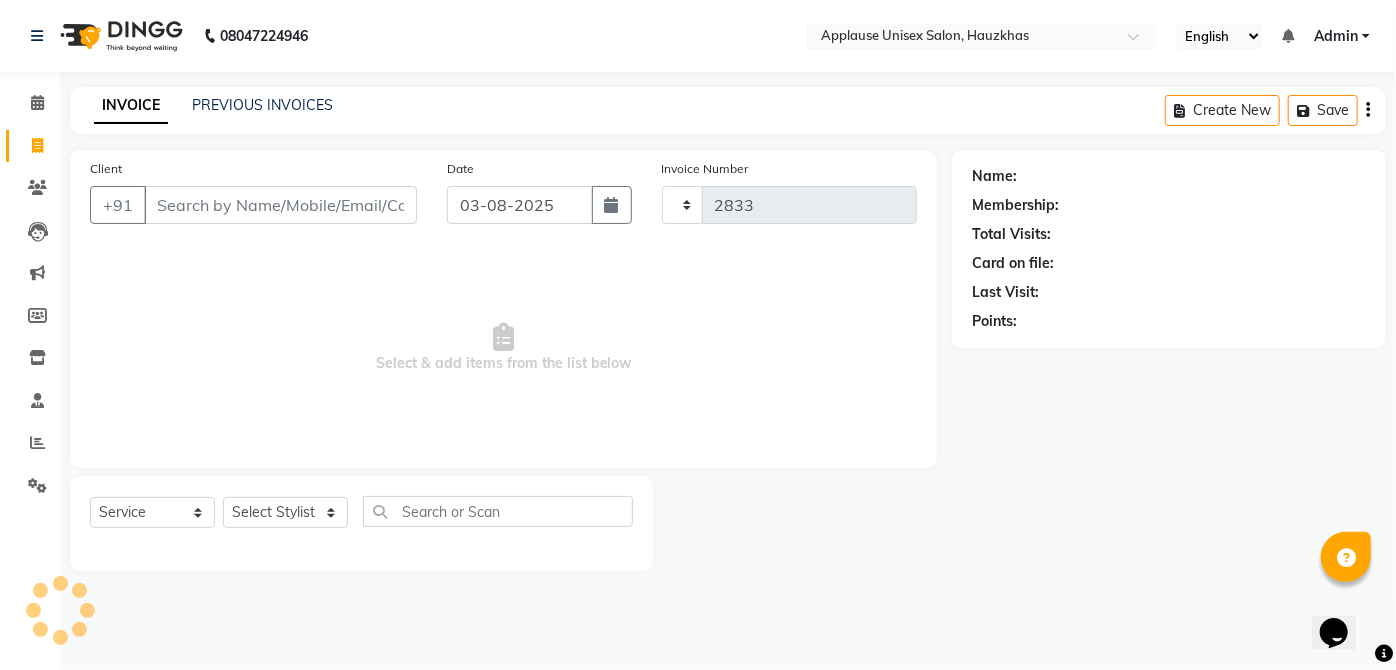 select on "5082" 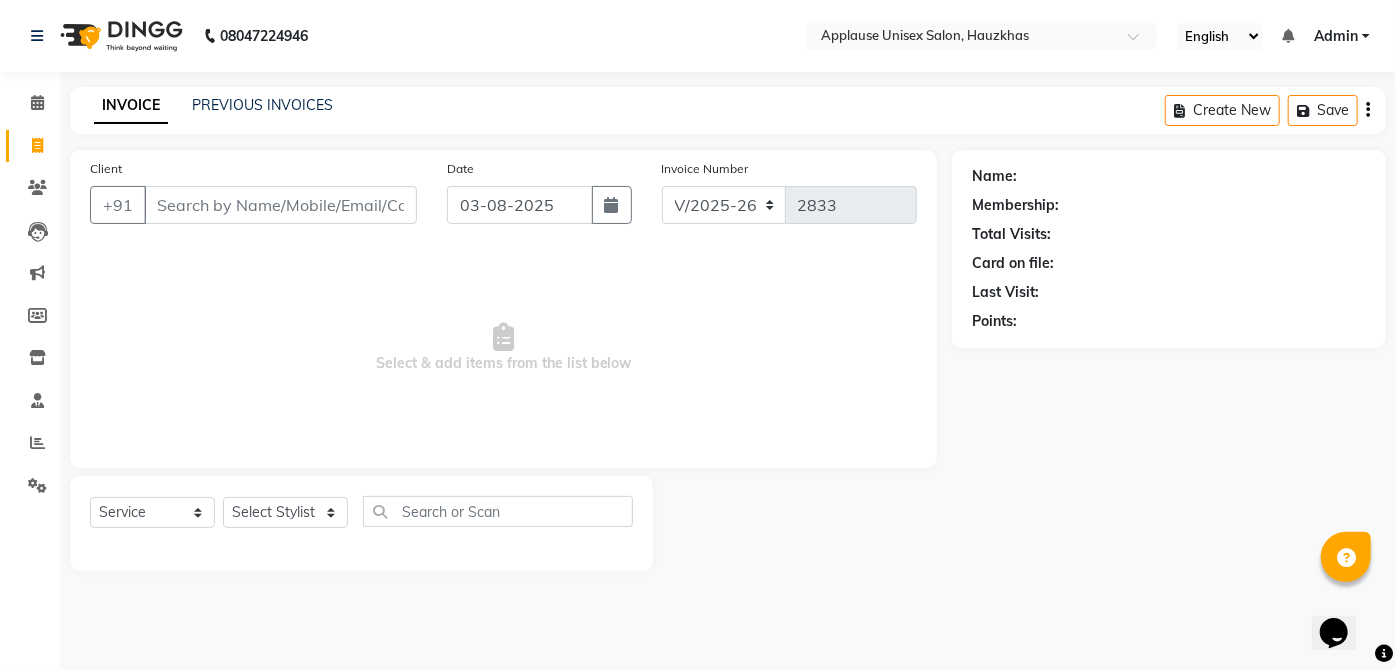 click on "Client" at bounding box center (280, 205) 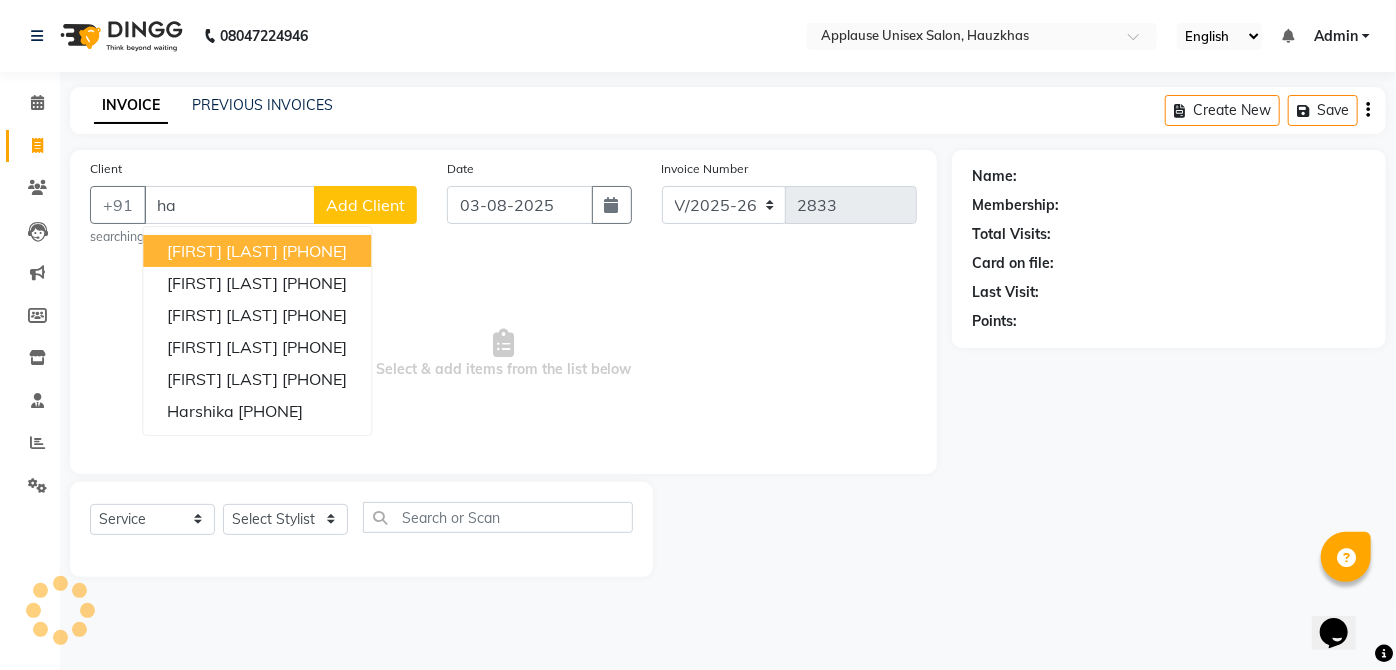 type on "h" 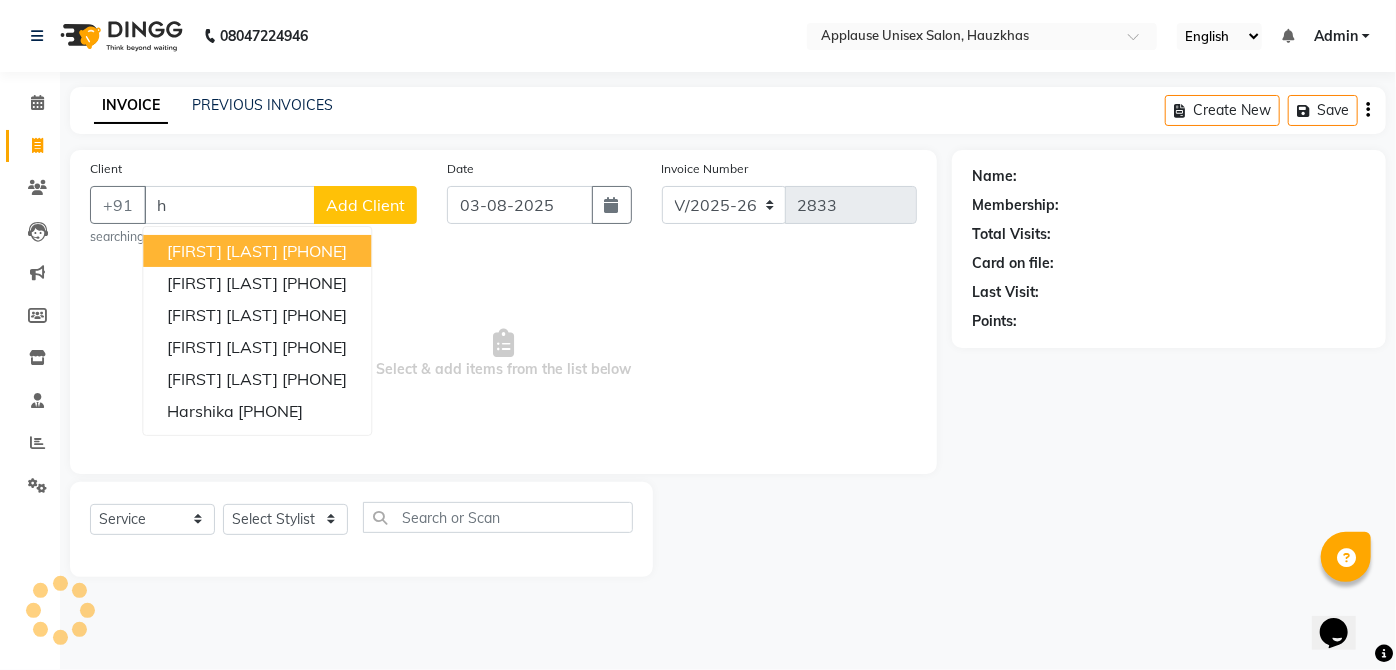 type 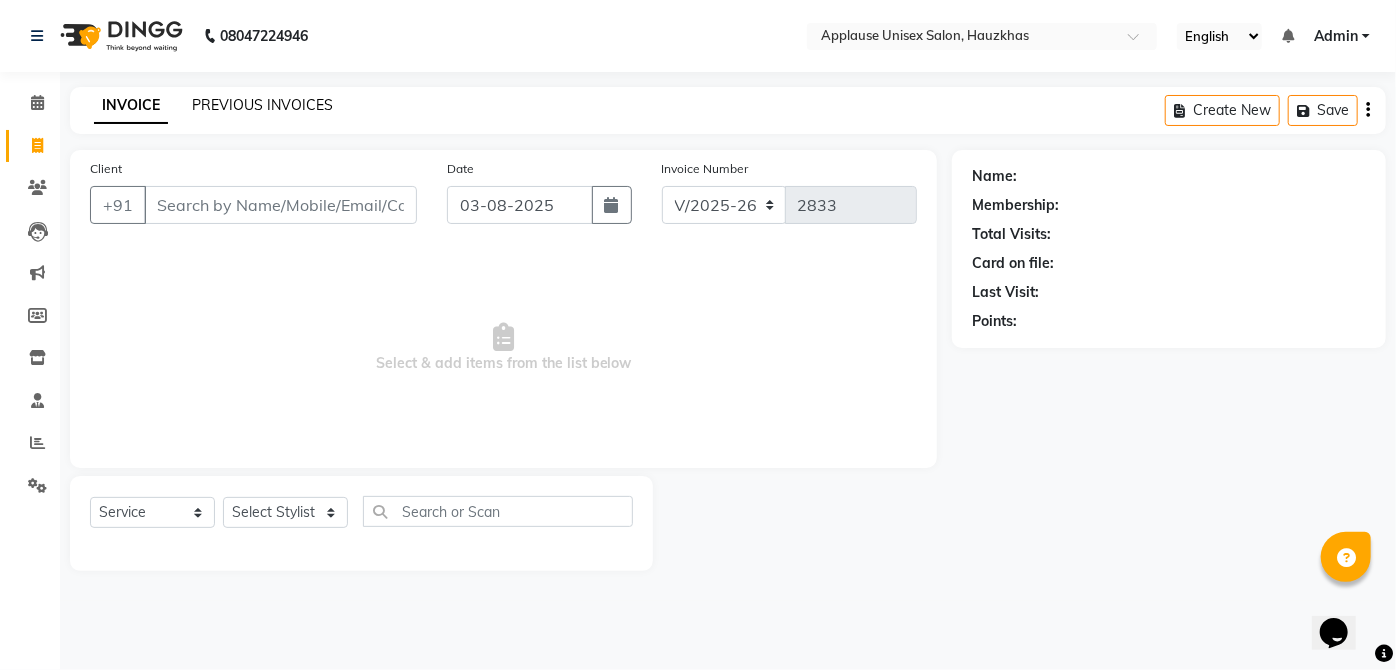 click on "PREVIOUS INVOICES" 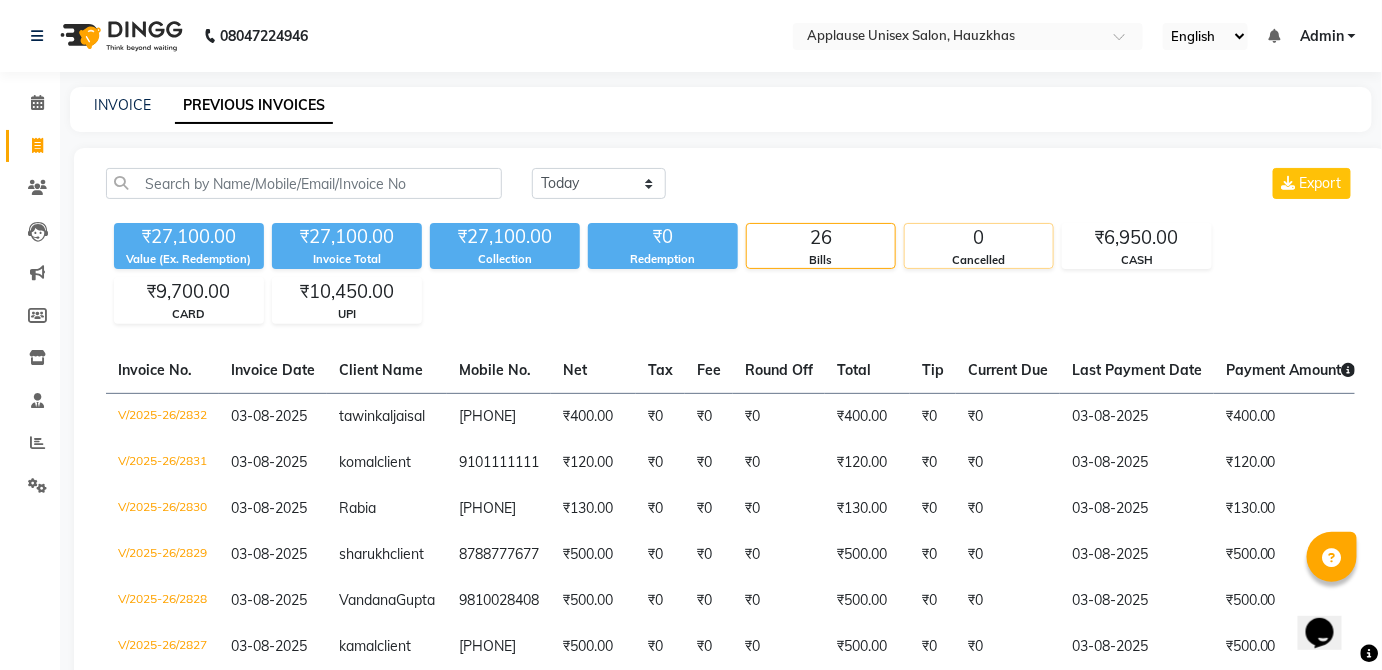 click on "0" 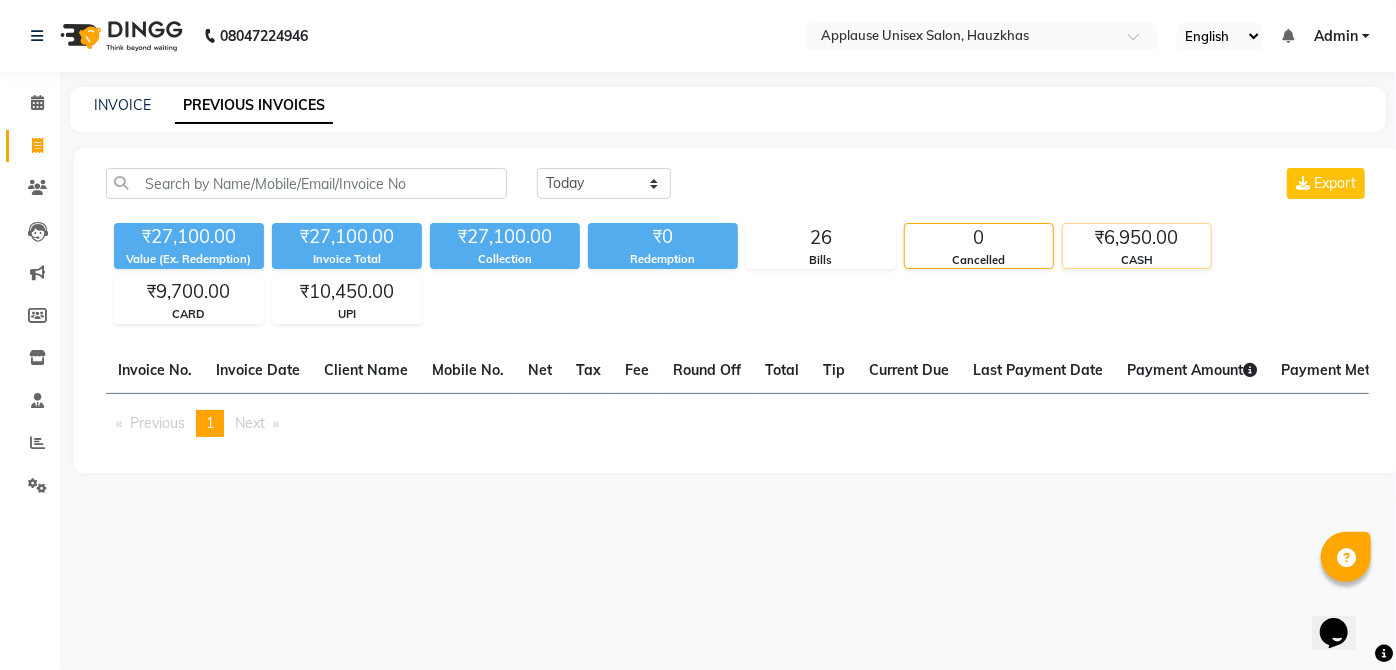 click on "₹6,950.00" 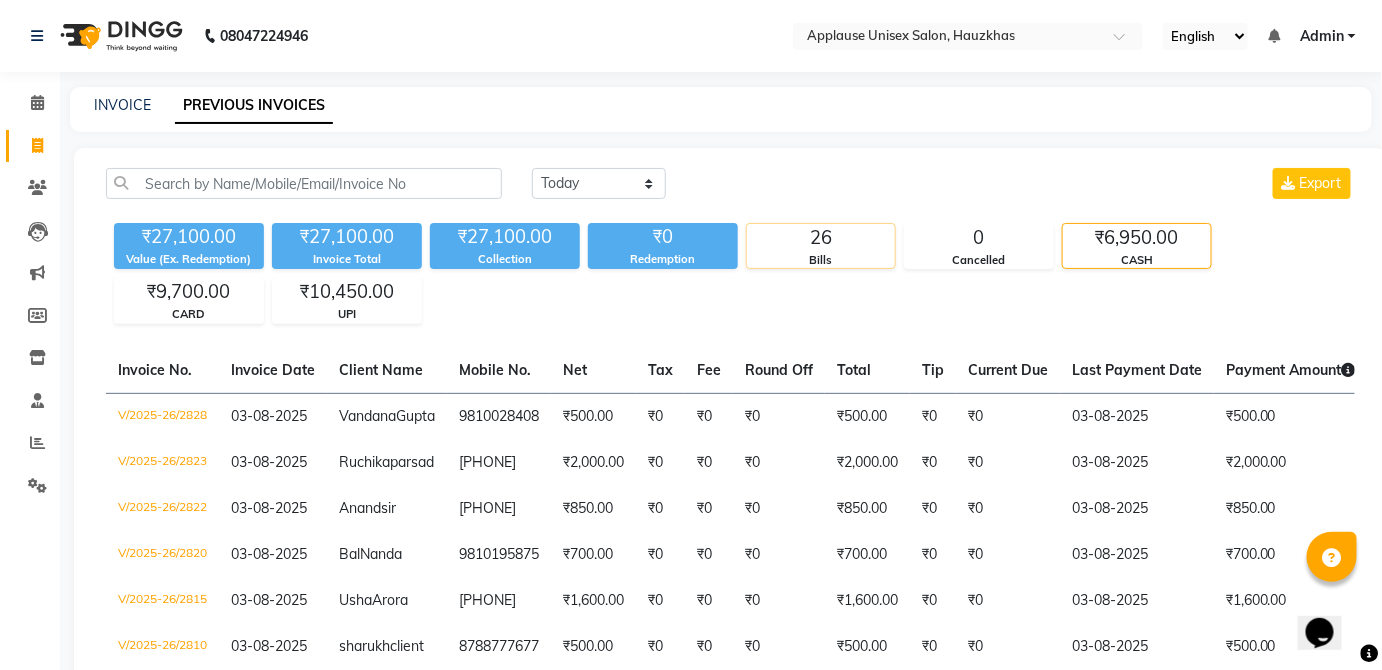 click on "26" 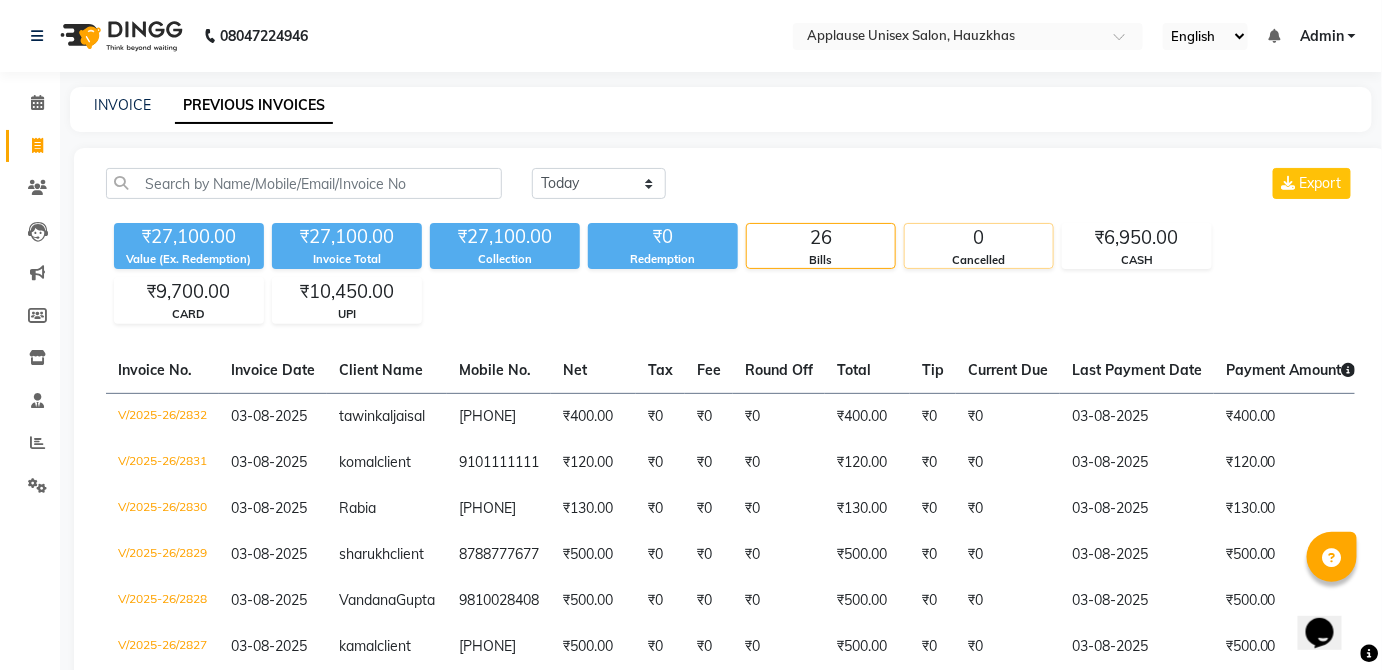 click on "0" 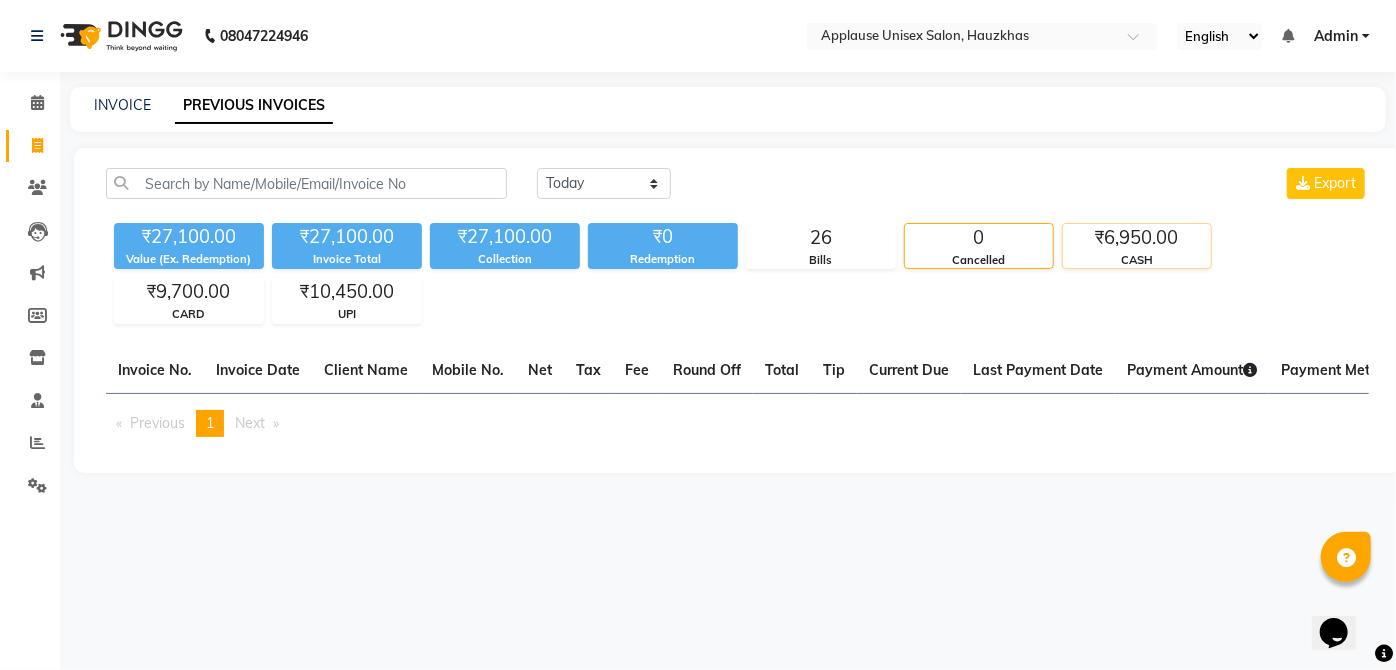 click on "₹6,950.00" 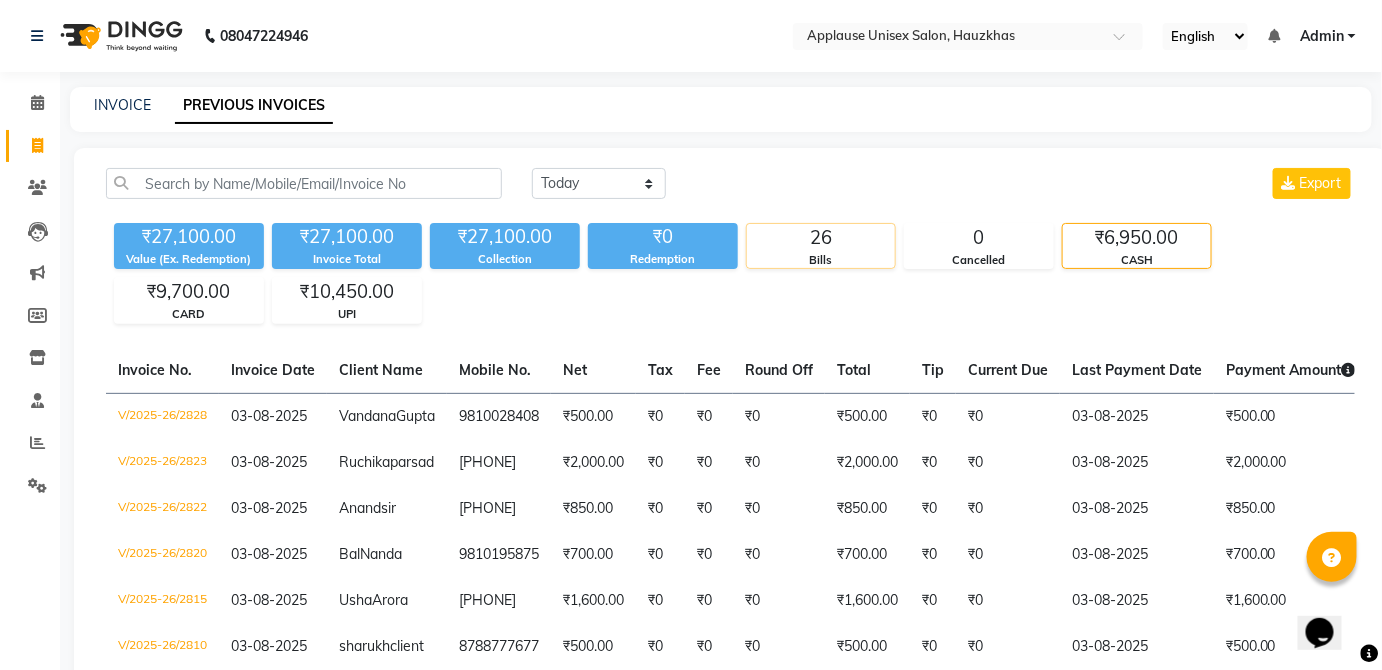 click on "Bills" 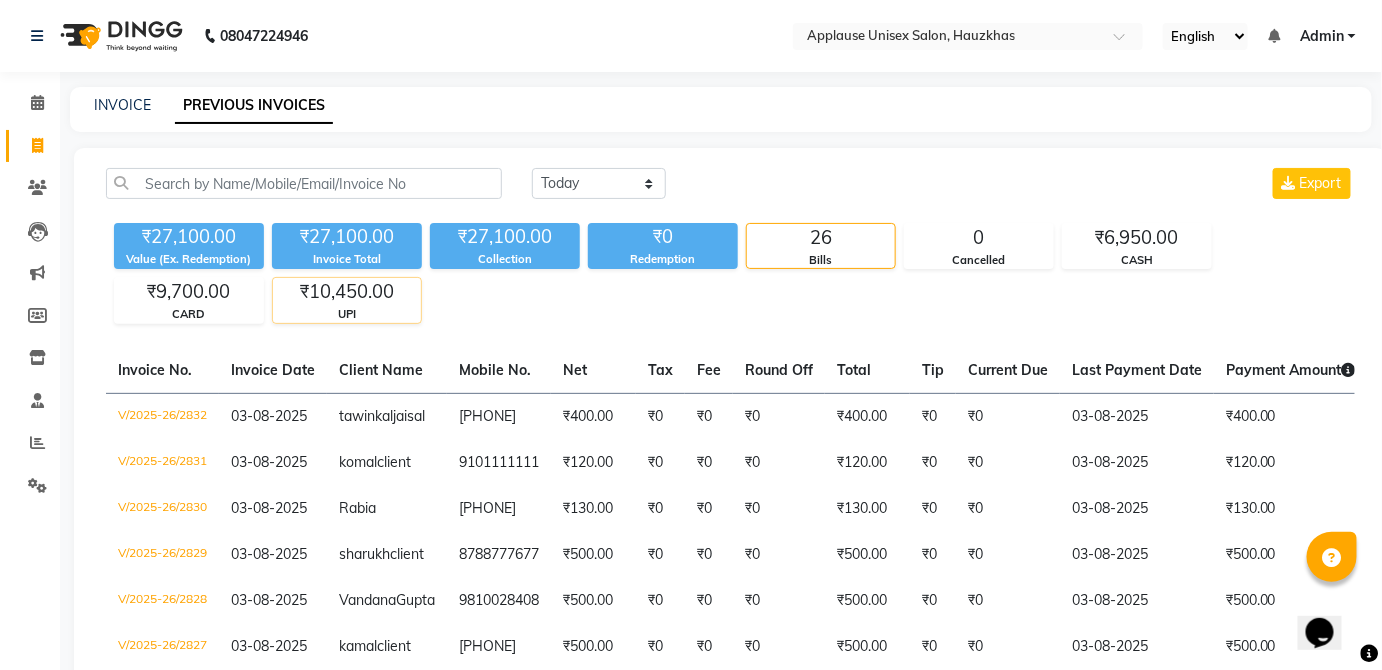 click on "₹10,450.00" 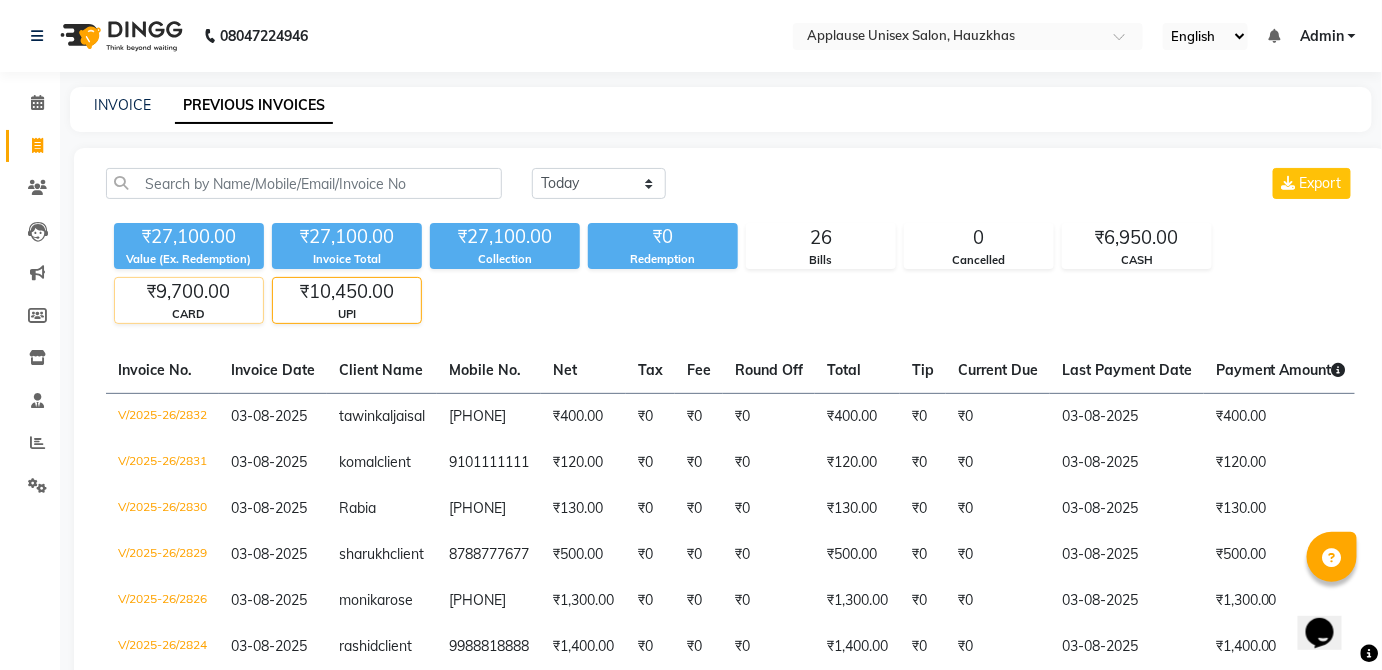 click on "₹9,700.00" 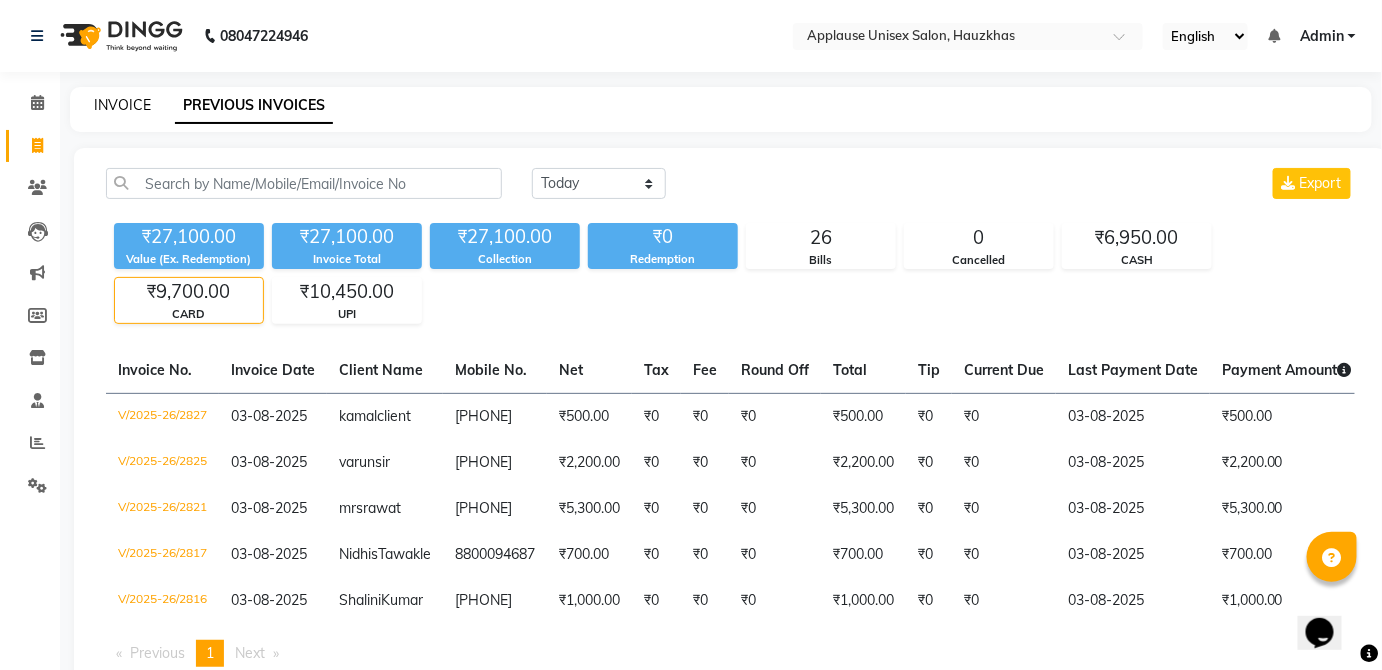 click on "INVOICE" 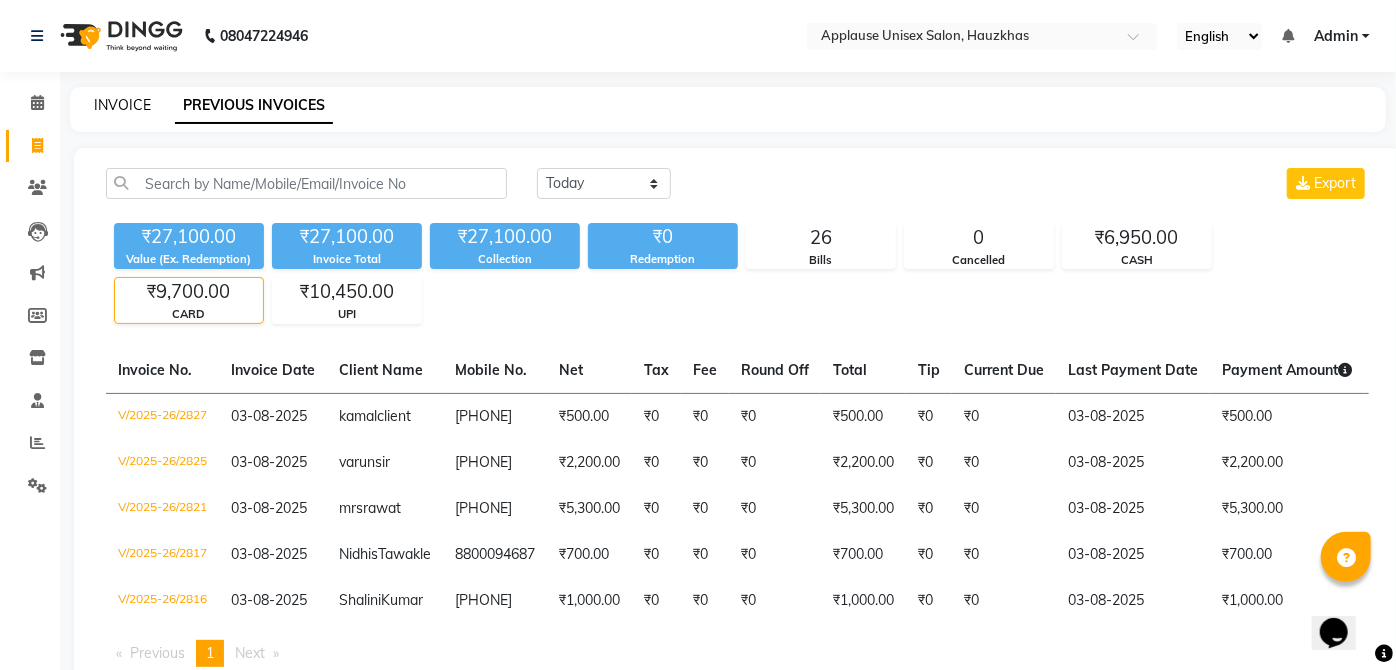 select on "service" 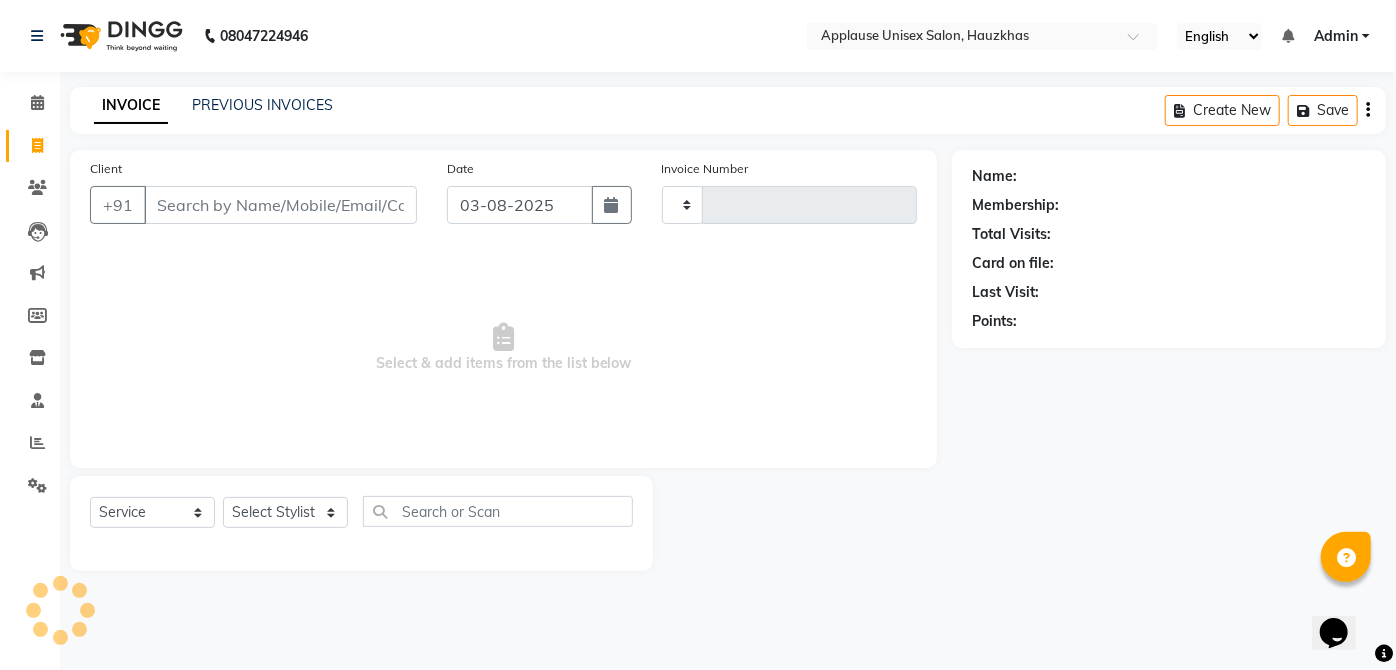 type on "2833" 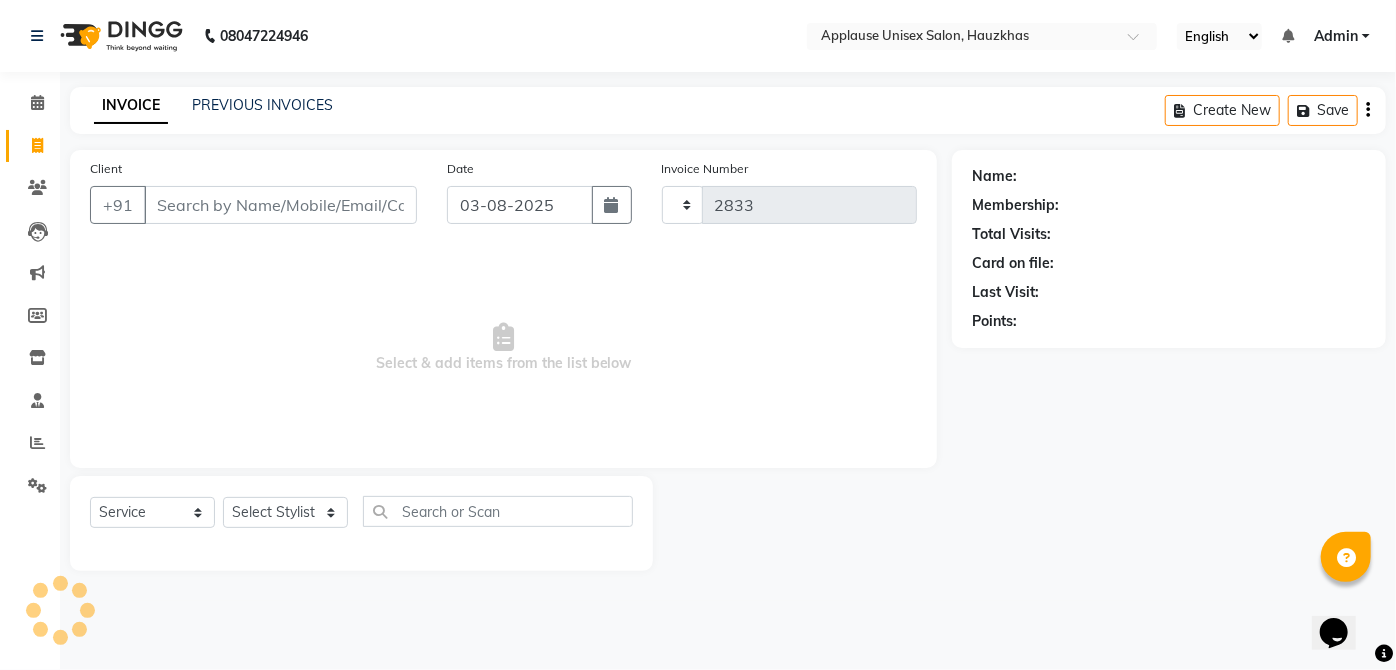 select on "5082" 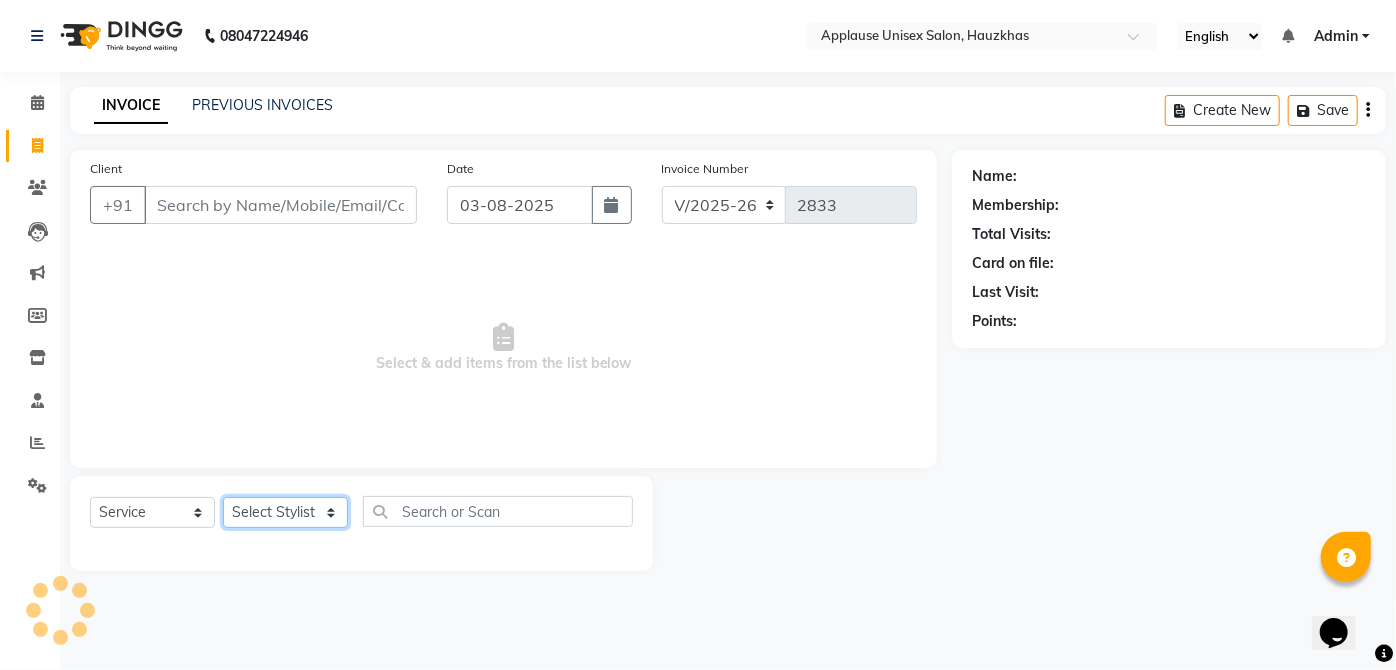 click on "Select Stylist" 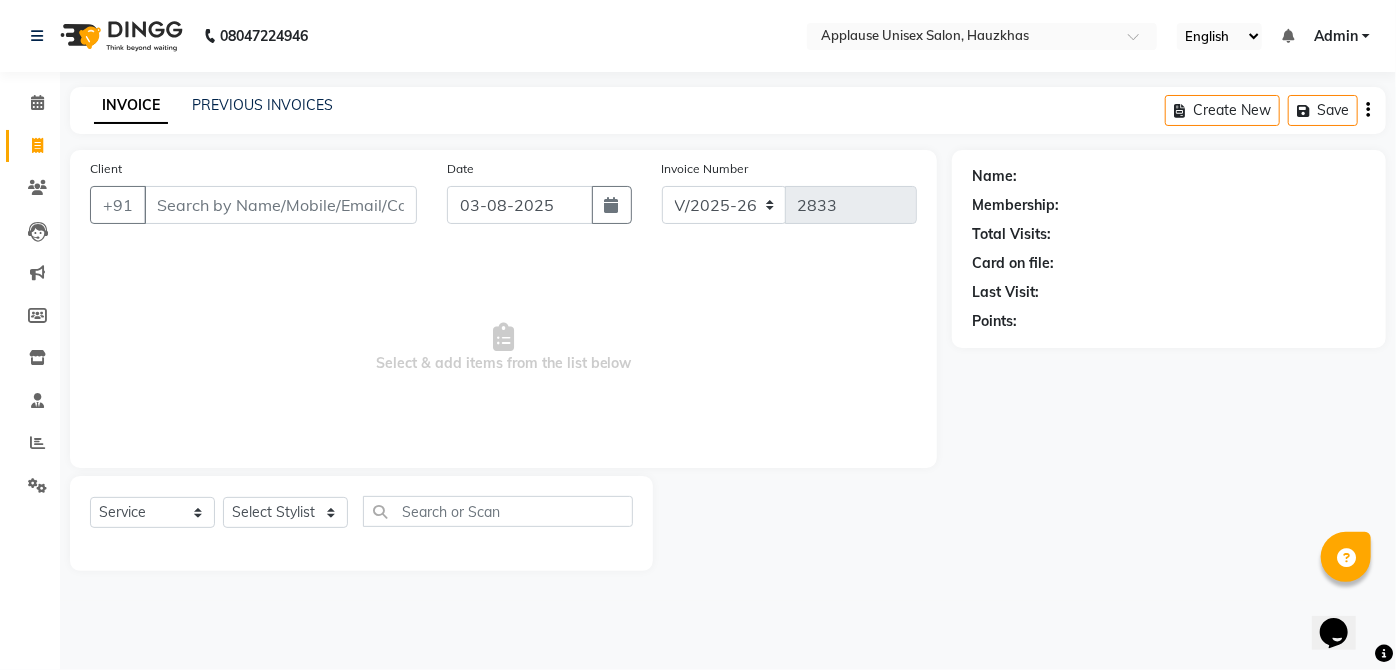 click on "Select & add items from the list below" at bounding box center [503, 348] 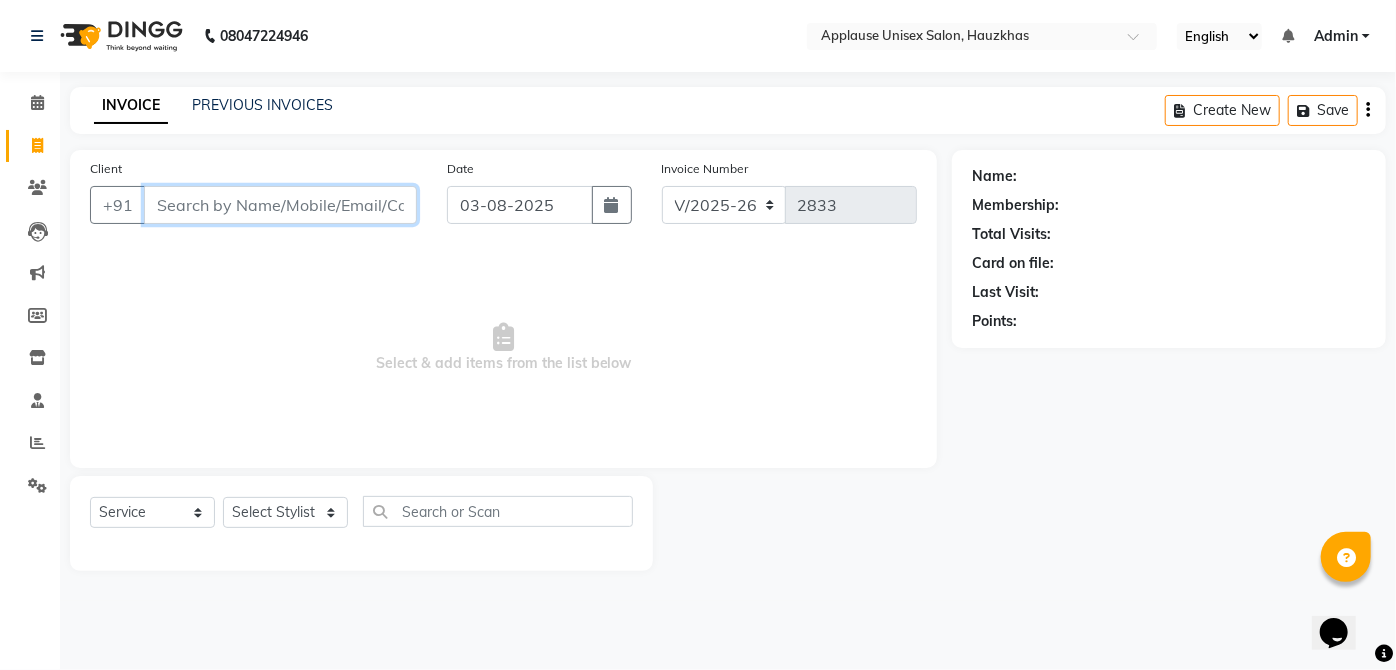 click on "Client" at bounding box center [280, 205] 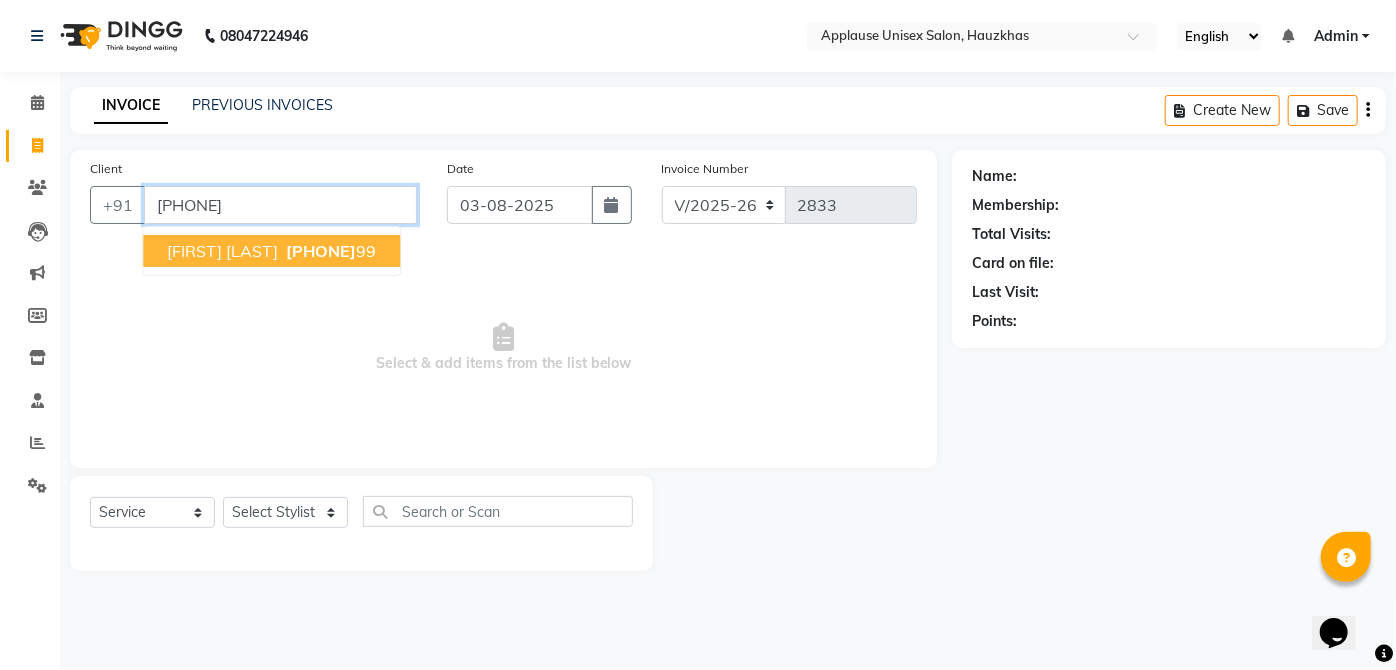 type on "[PHONE]" 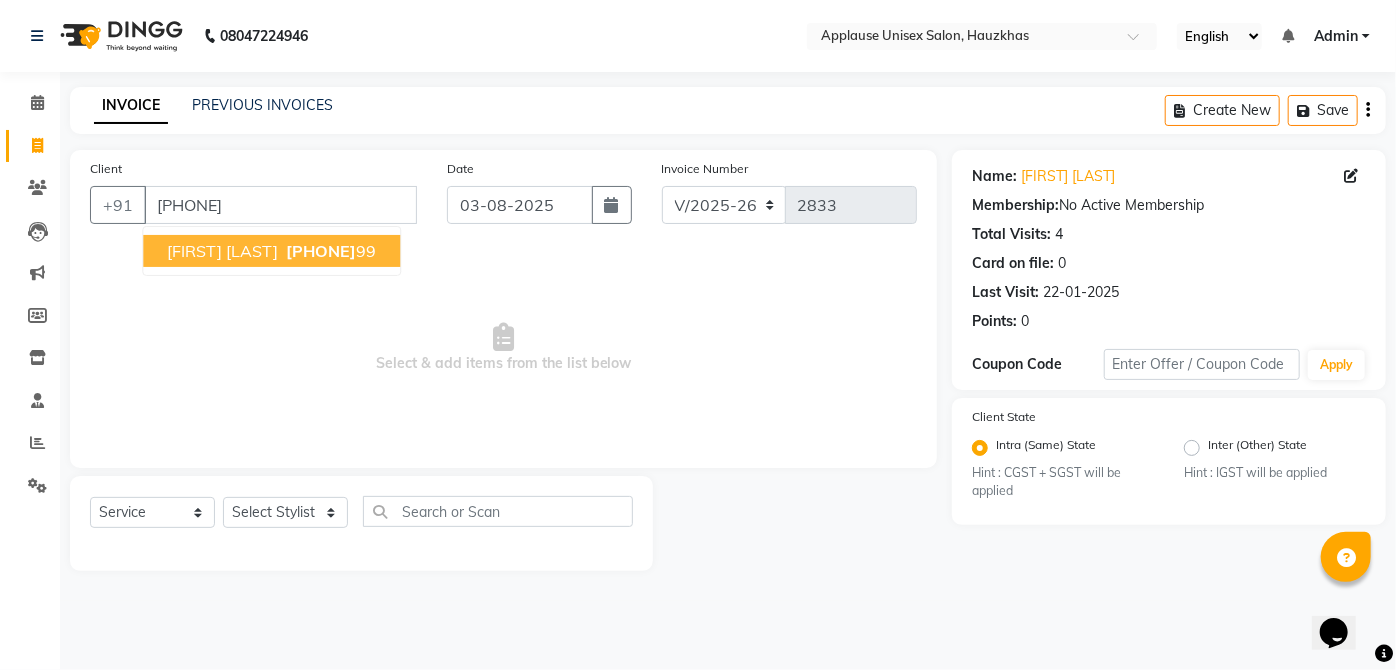 click on "[FIRST] [LAST] [PHONE] [PHONE]" at bounding box center [271, 251] 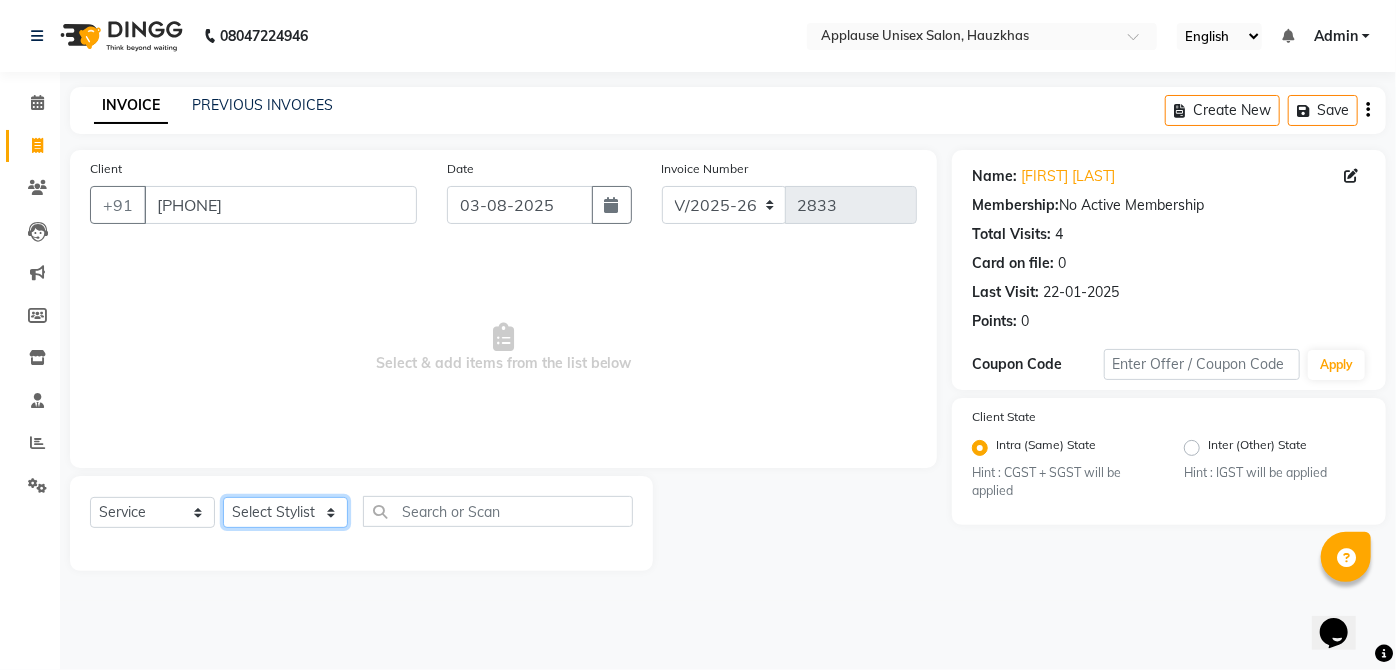 click on "Select Stylist  [FIRST] [FIRST] [FIRST] [FIRST] [FIRST] [FIRST] [FIRST] [FIRST]  [FIRST] [FIRST] [FIRST] [FIRST] [FIRST] [FIRST] [FIRST] [FIRST] [FIRST] [FIRST]  [FIRST] [FIRST] [FIRST] [FIRST] [FIRST] [FIRST] [FIRST] [FIRST]" 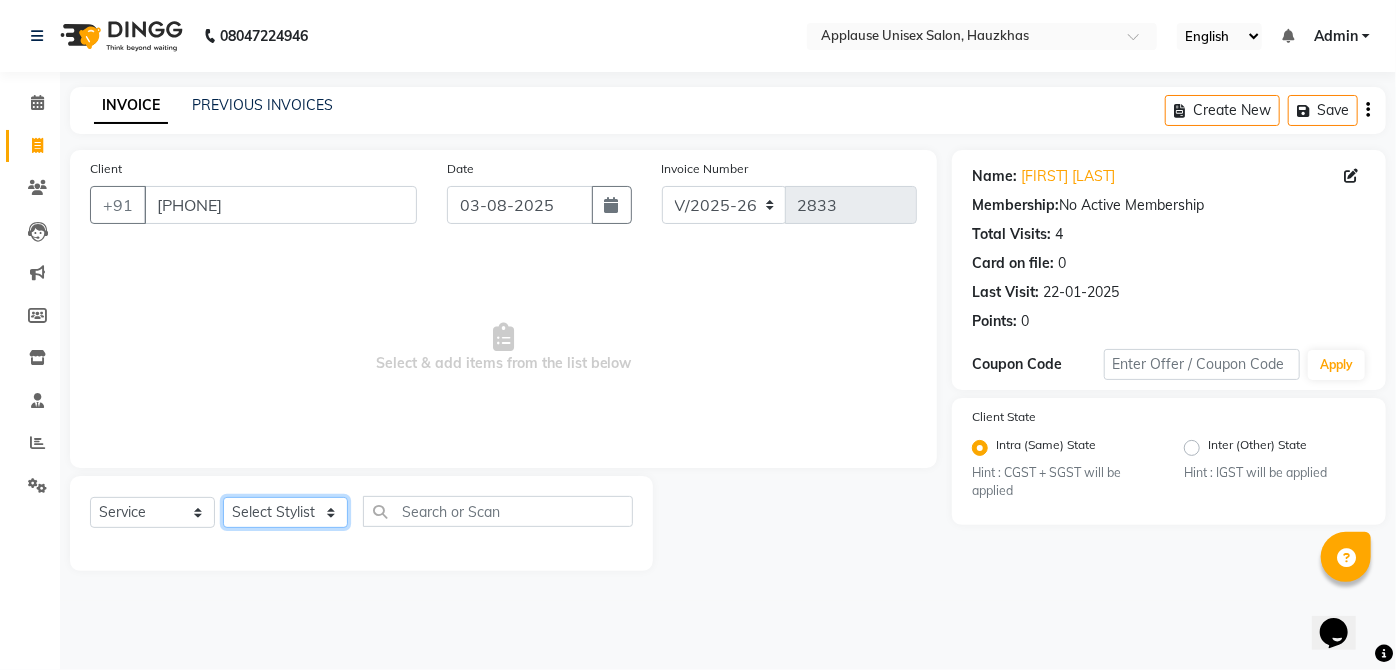 select on "32125" 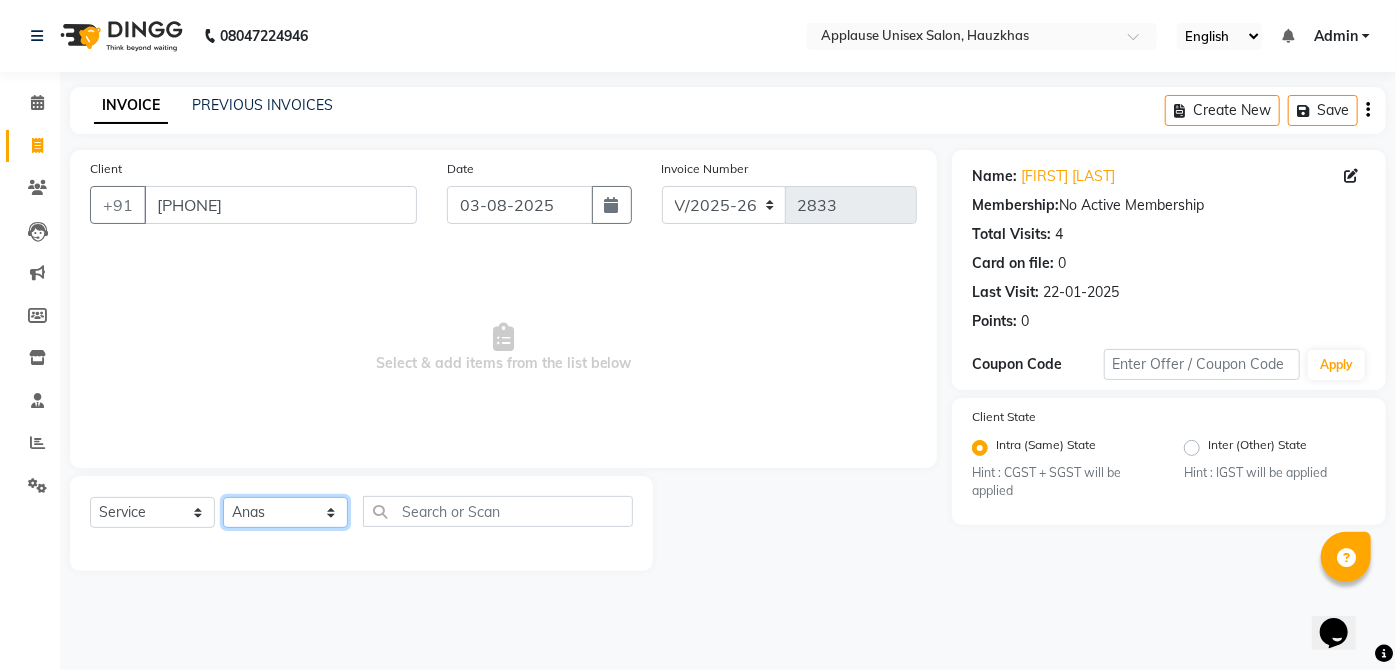 click on "Select Stylist  [FIRST] [FIRST] [FIRST] [FIRST] [FIRST] [FIRST] [FIRST] [FIRST]  [FIRST] [FIRST] [FIRST] [FIRST] [FIRST] [FIRST] [FIRST] [FIRST] [FIRST] [FIRST]  [FIRST] [FIRST] [FIRST] [FIRST] [FIRST] [FIRST] [FIRST] [FIRST]" 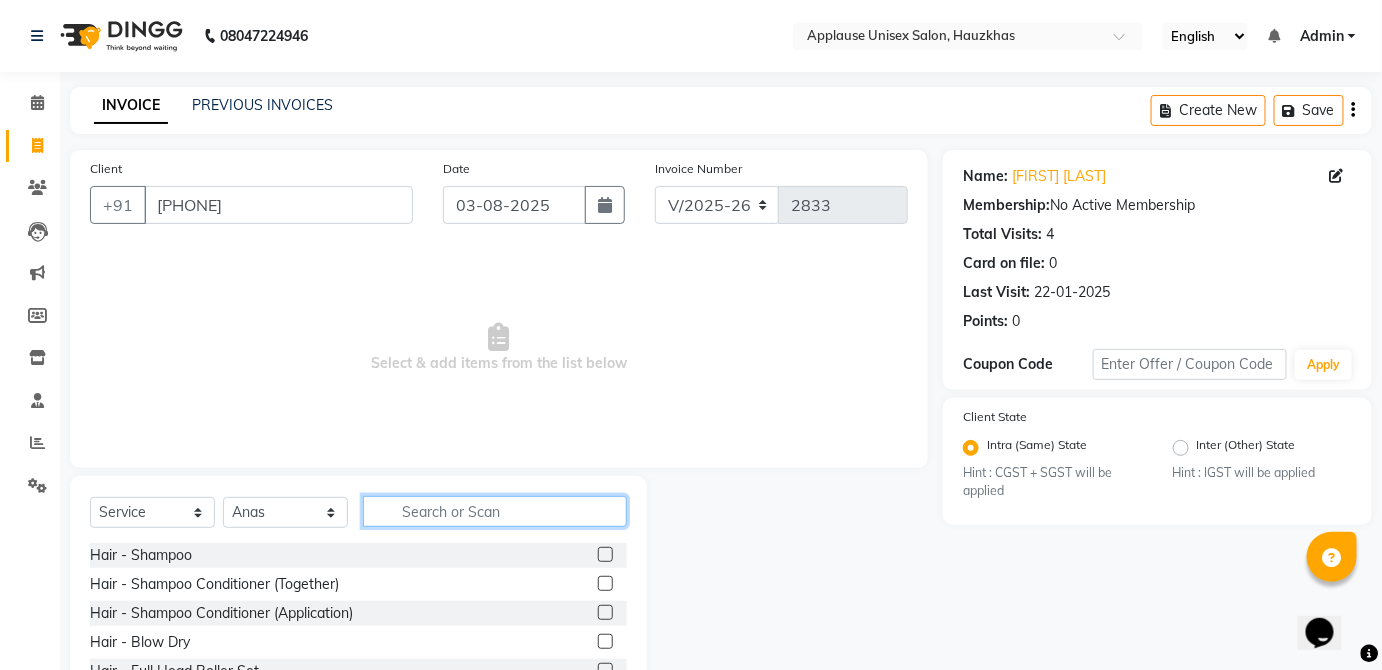 click 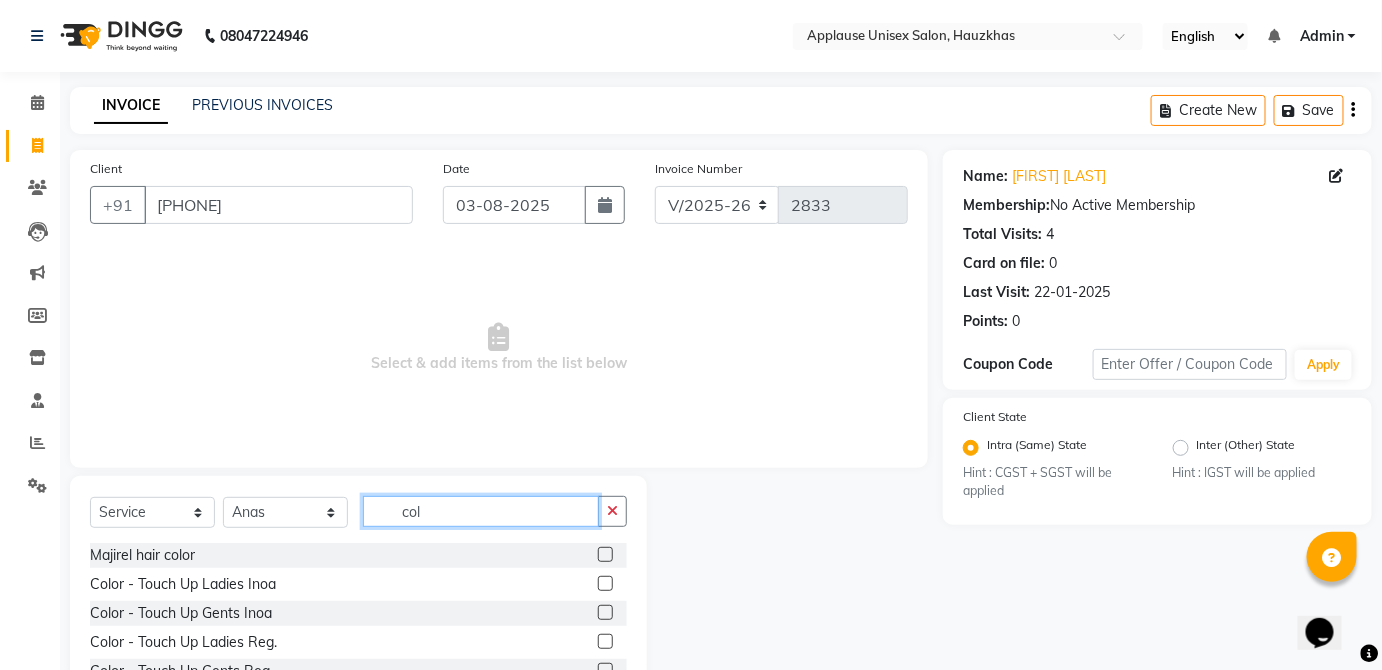 scroll, scrollTop: 130, scrollLeft: 0, axis: vertical 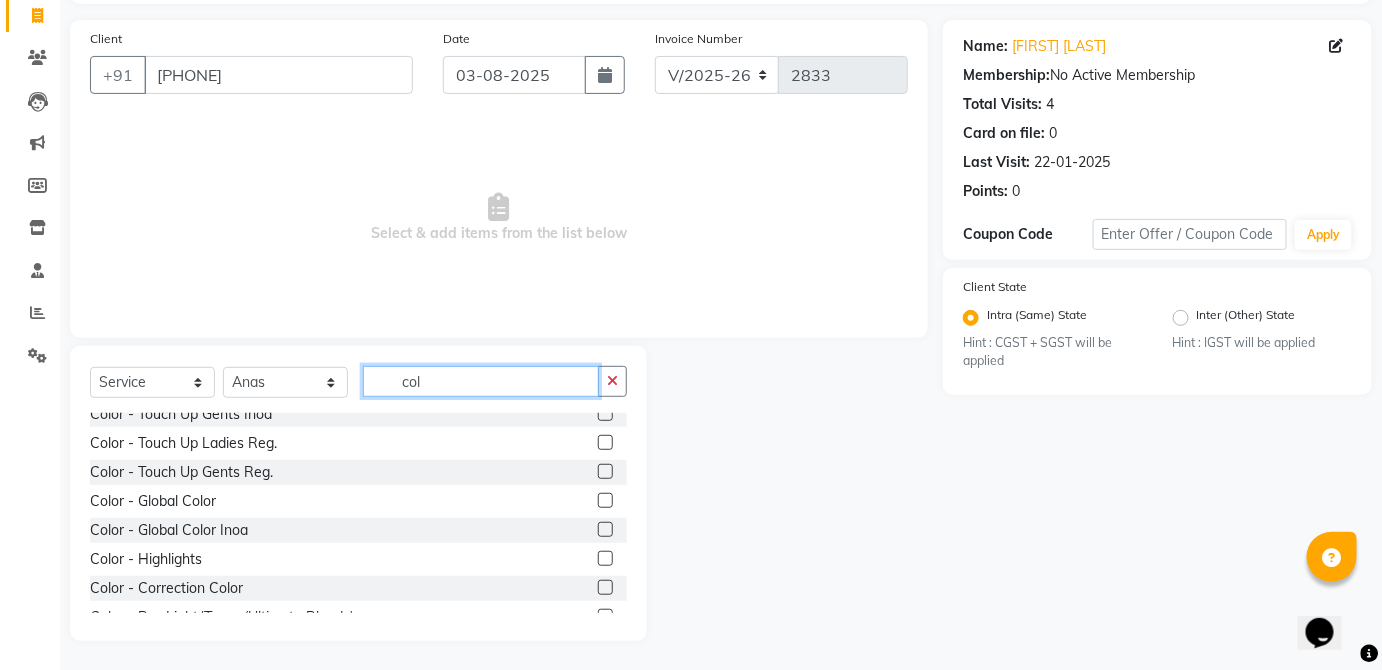 type on "col" 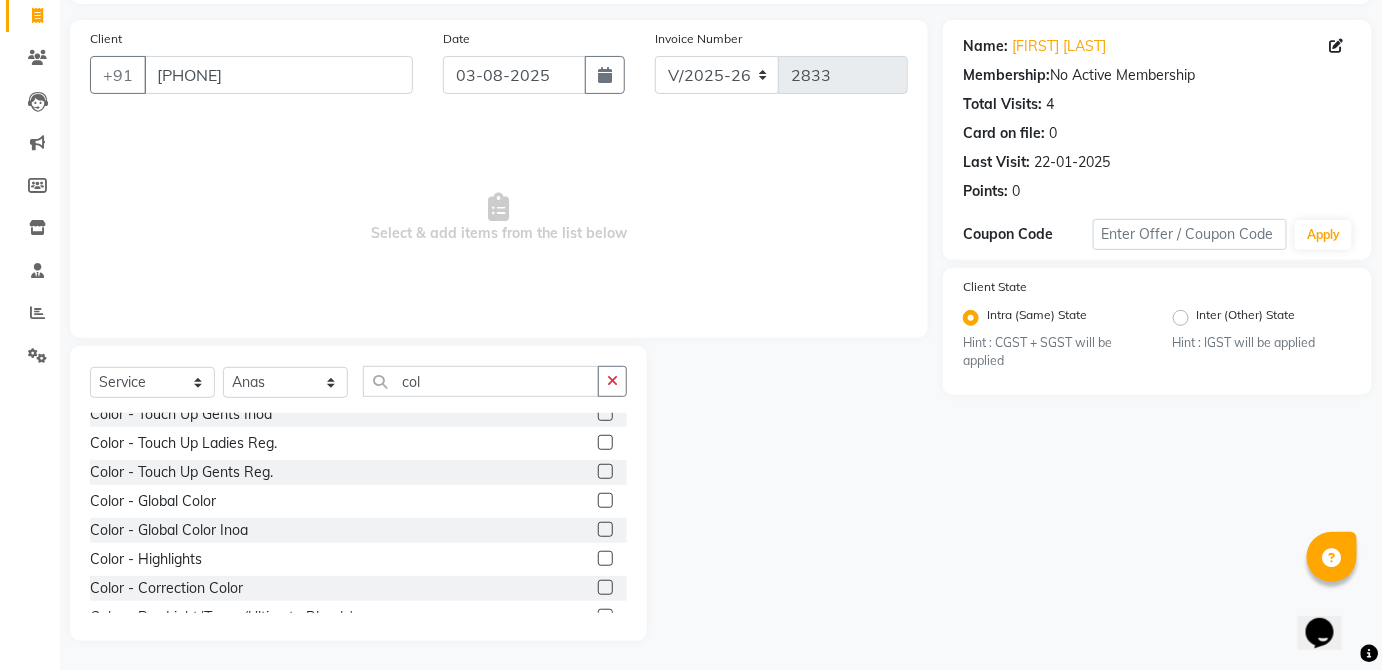 click 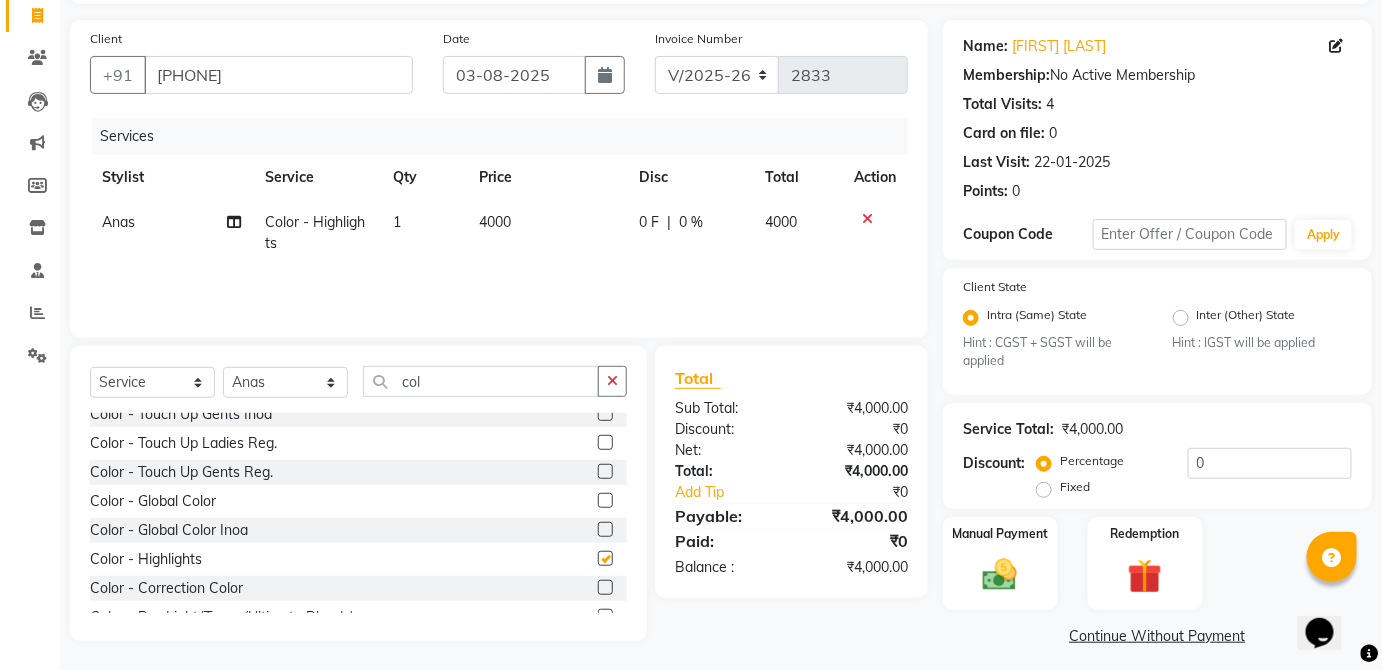 click on "4000" 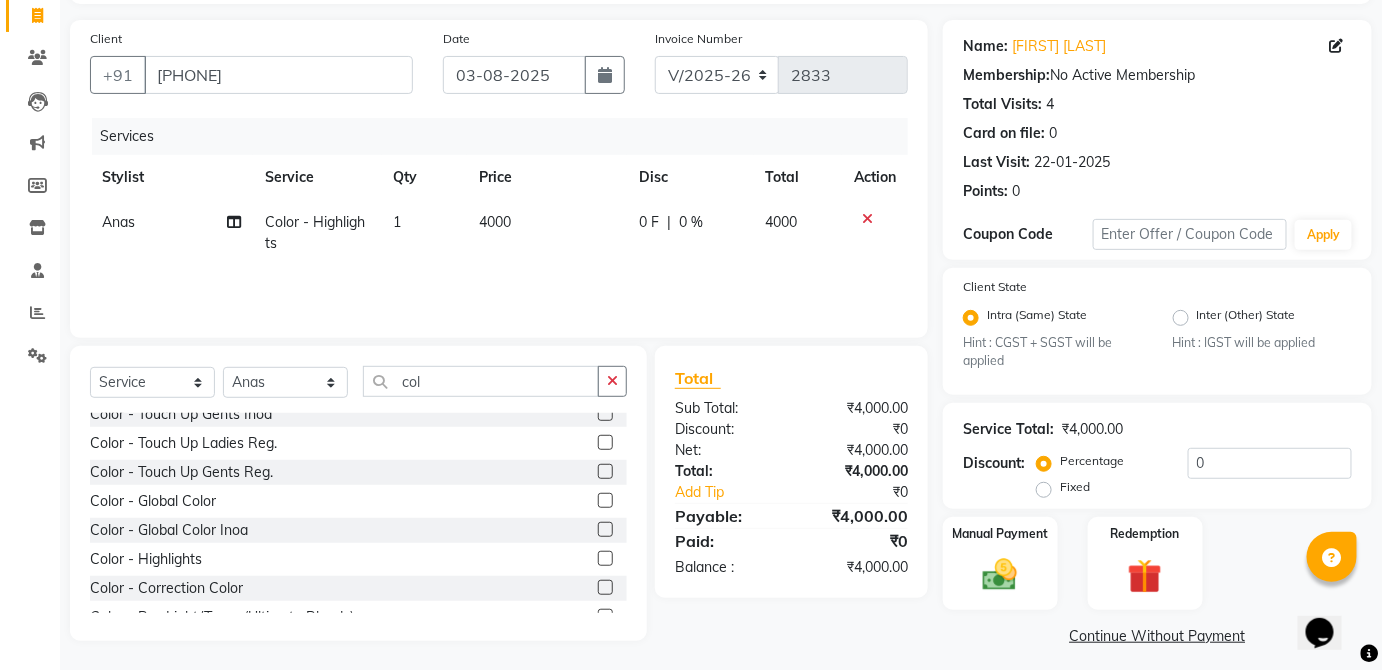 checkbox on "false" 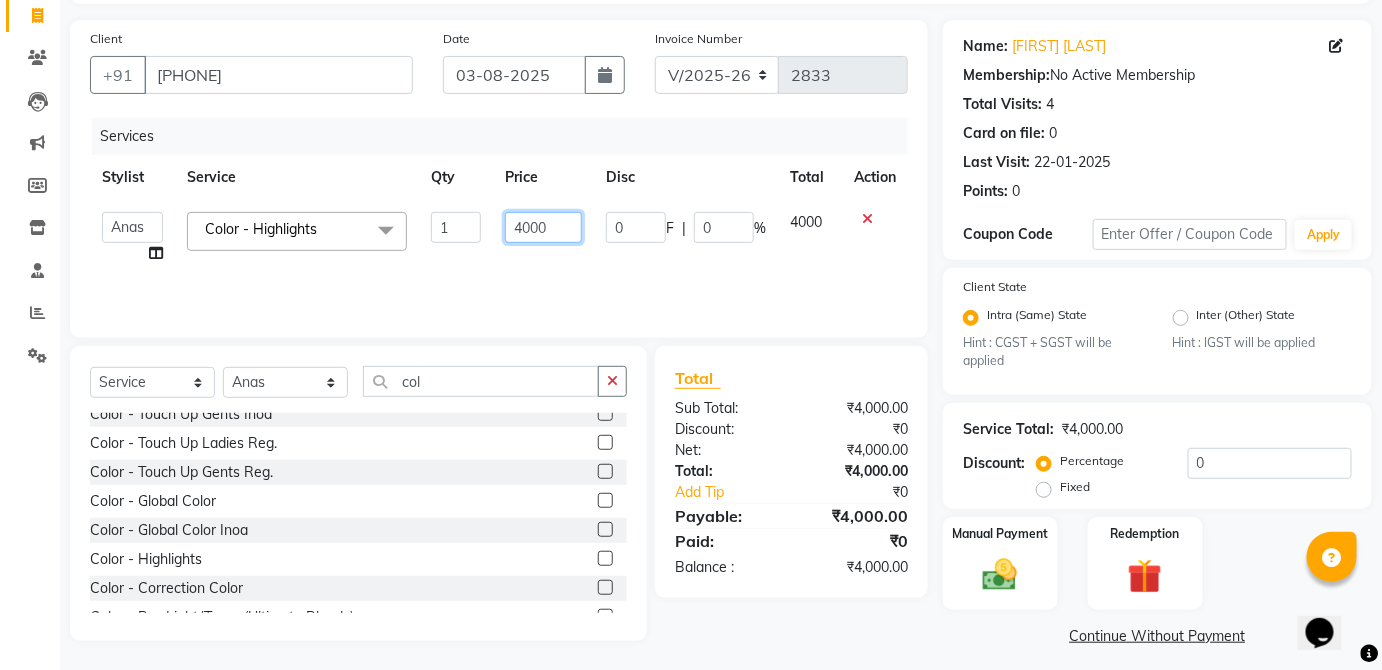 click on "4000" 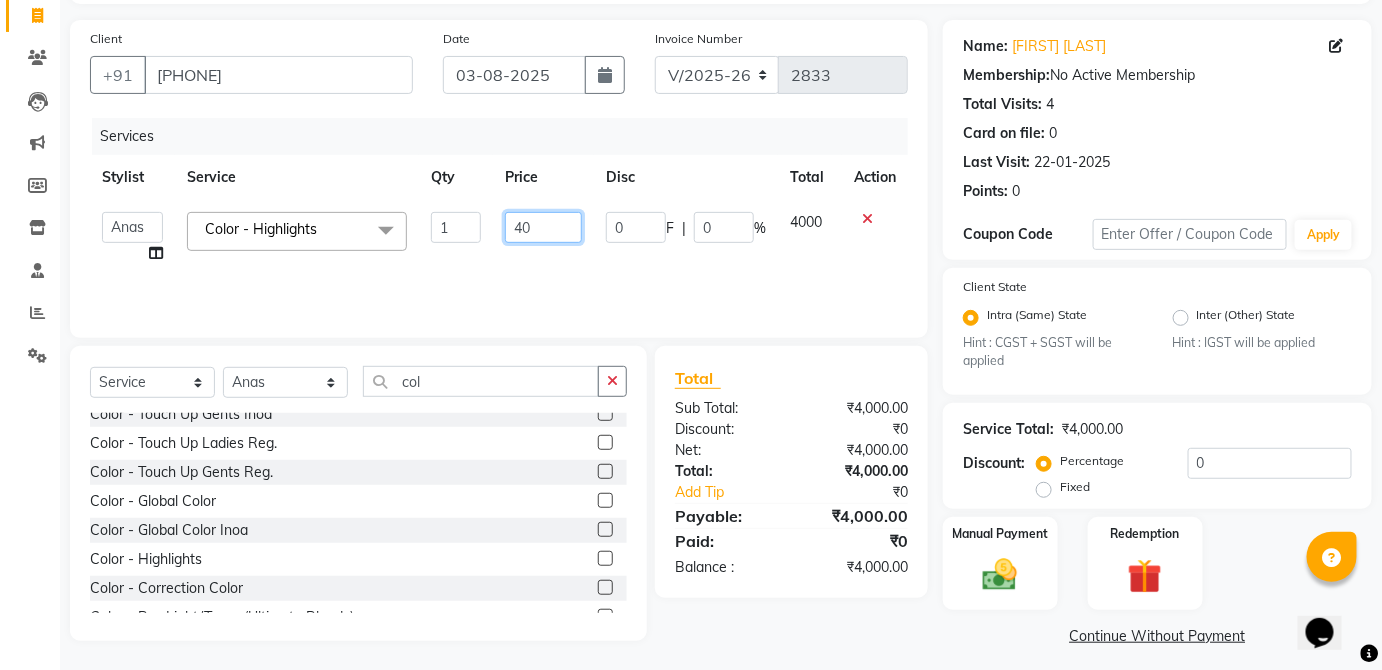 type on "4" 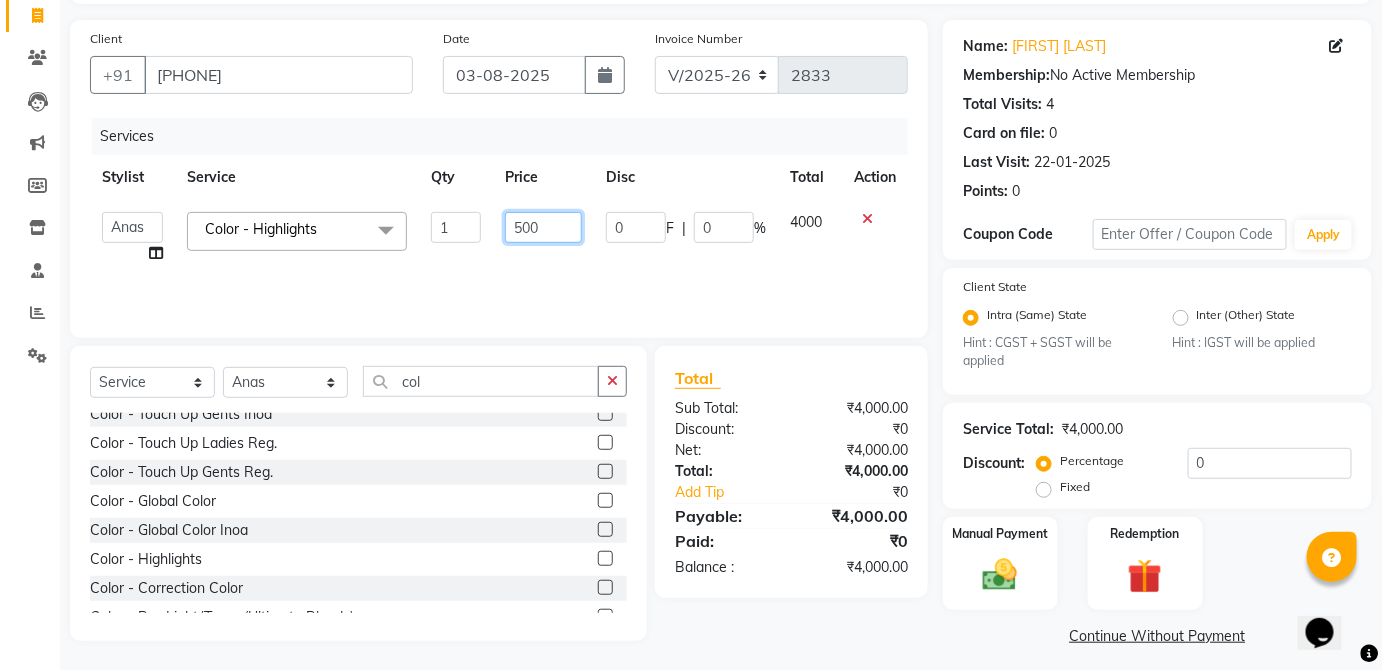 type on "5000" 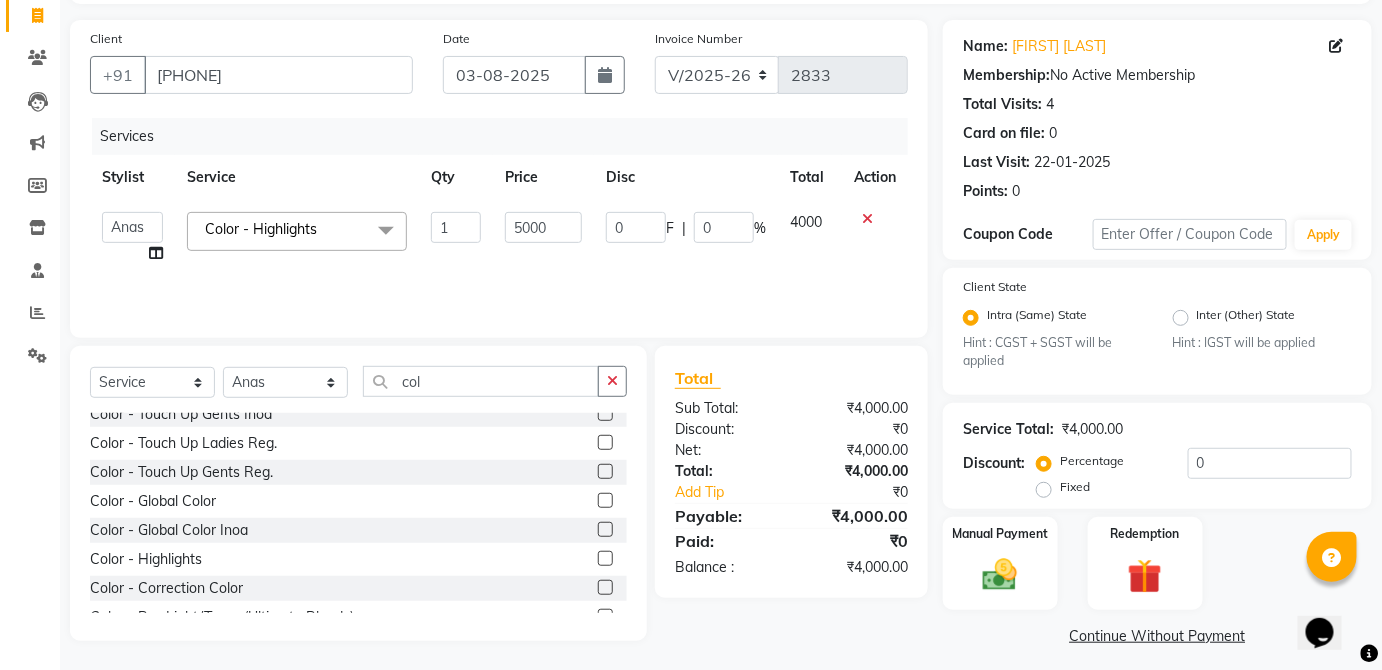 click on "4000" 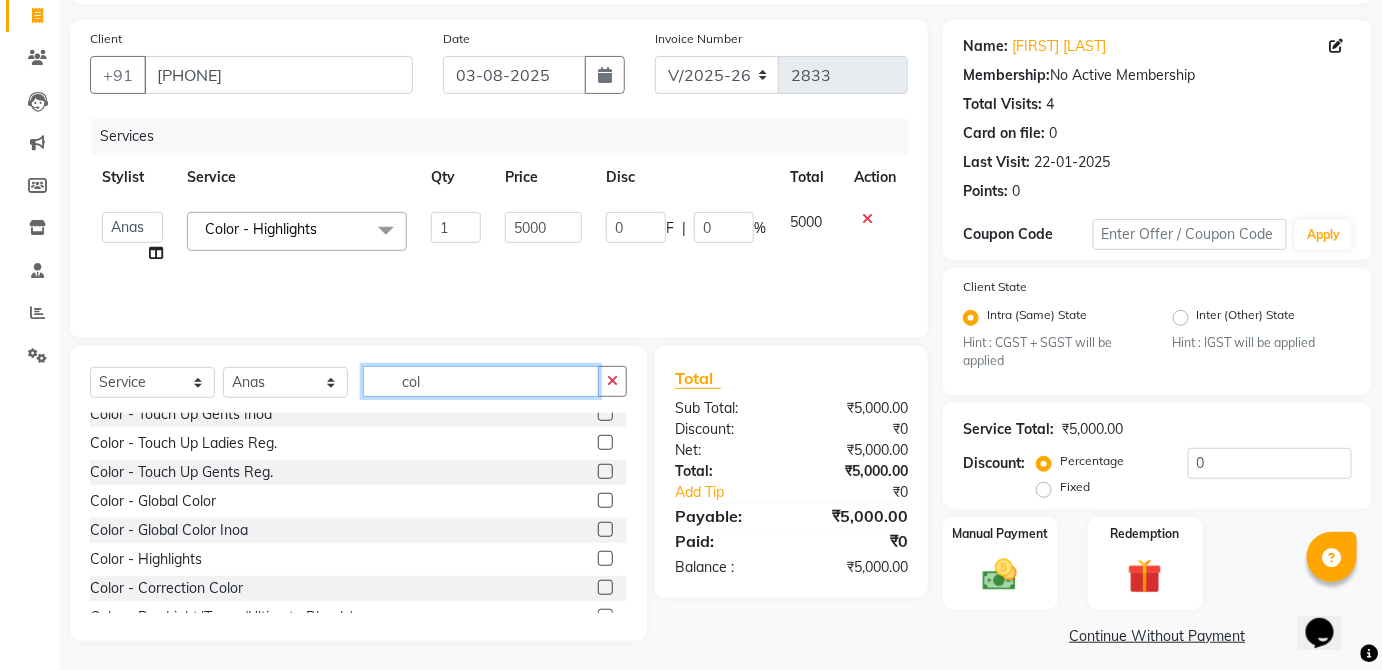 click on "col" 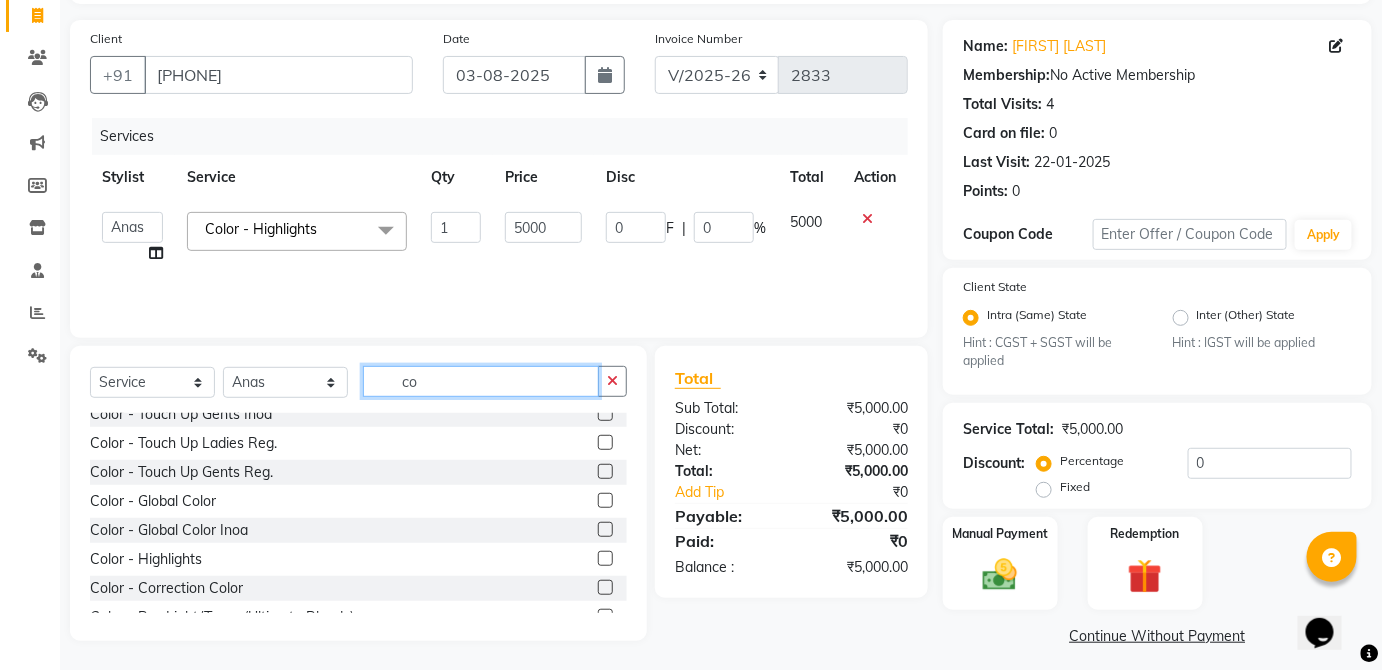 type on "c" 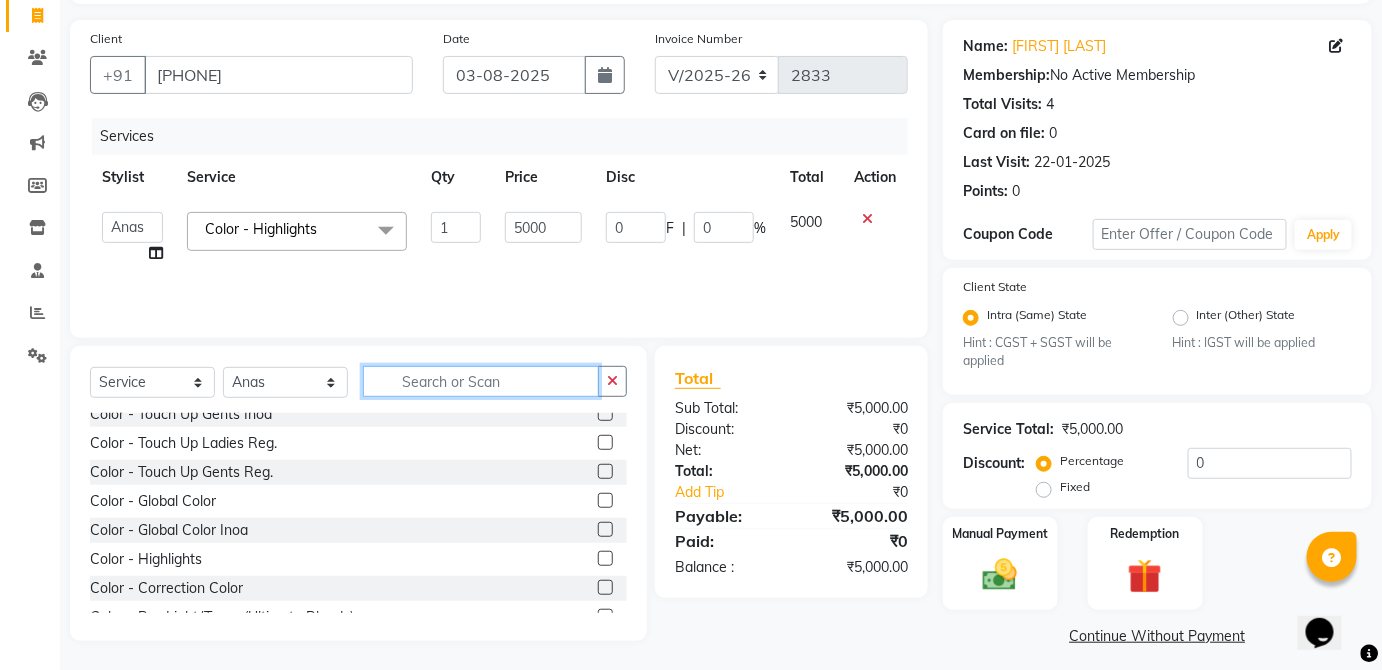 scroll, scrollTop: 997, scrollLeft: 0, axis: vertical 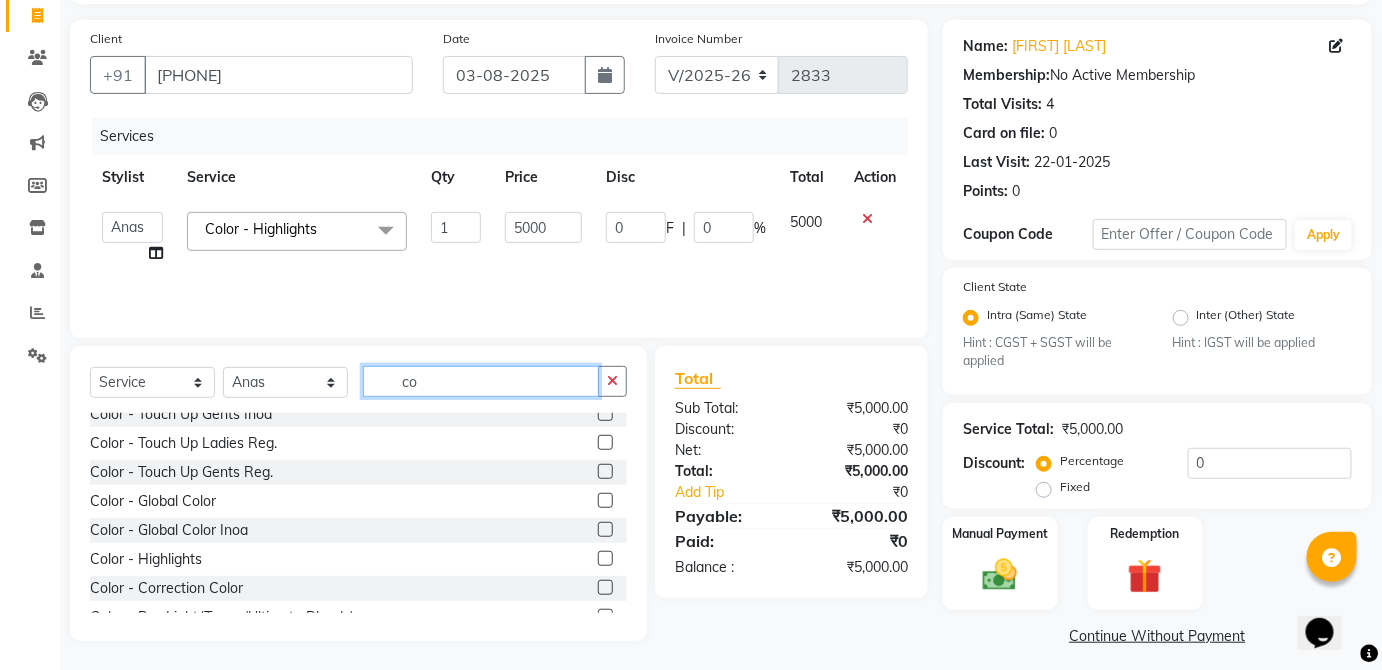 type on "col" 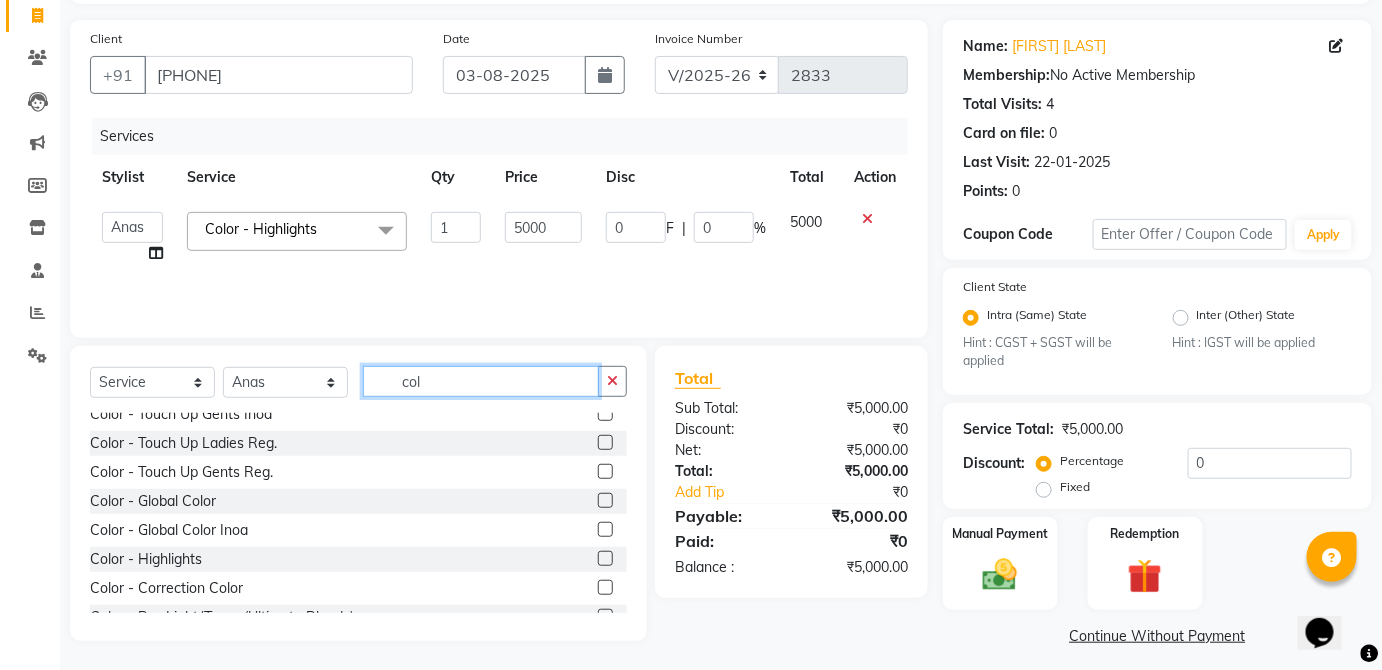 scroll, scrollTop: 69, scrollLeft: 0, axis: vertical 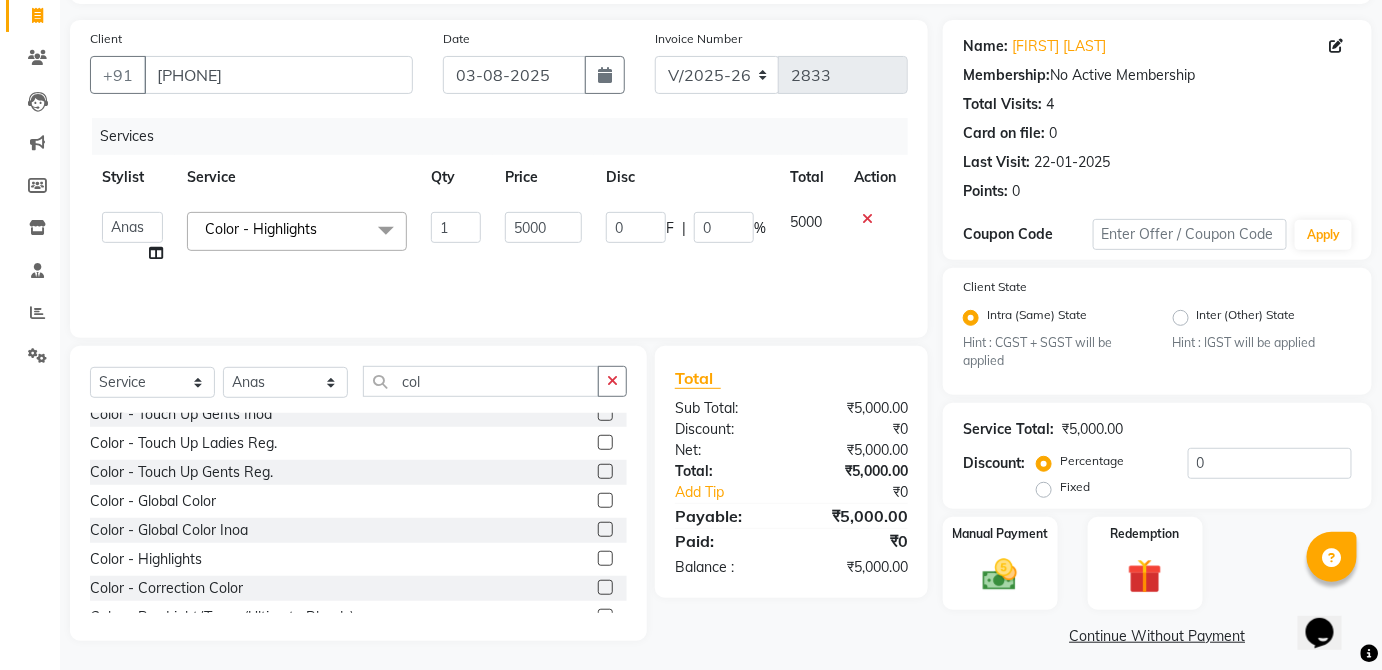 click 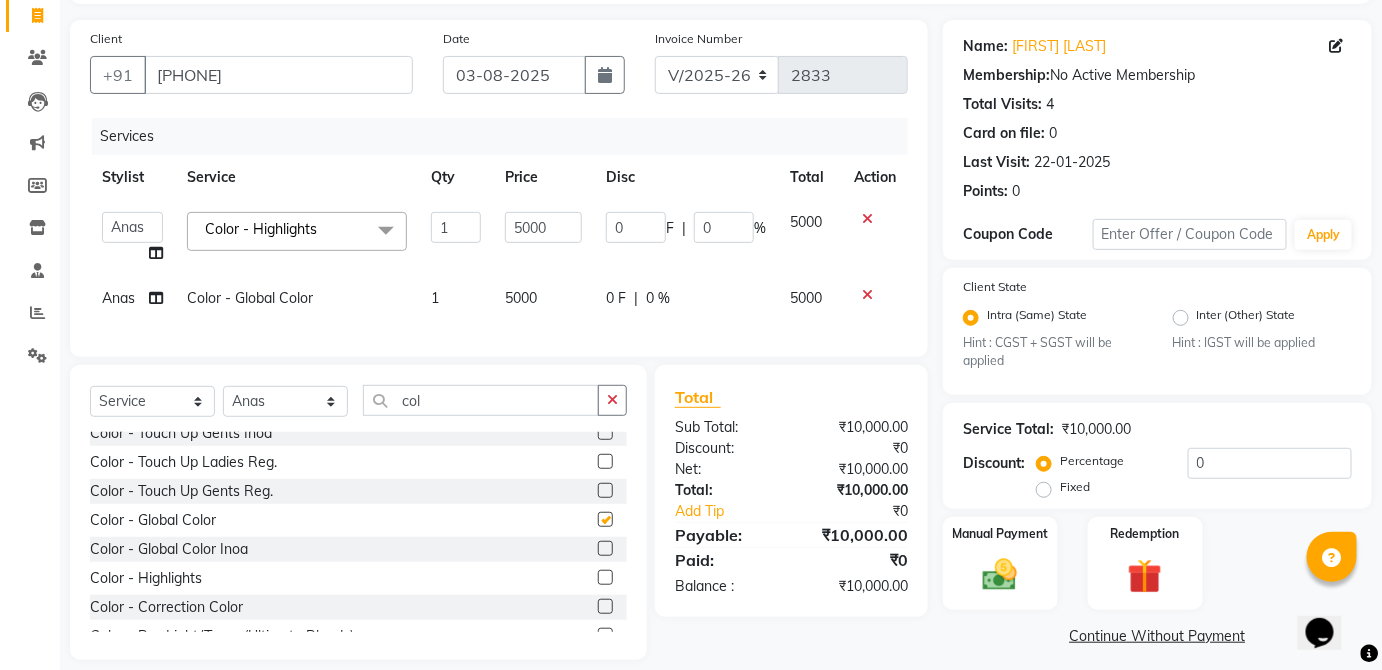 checkbox on "false" 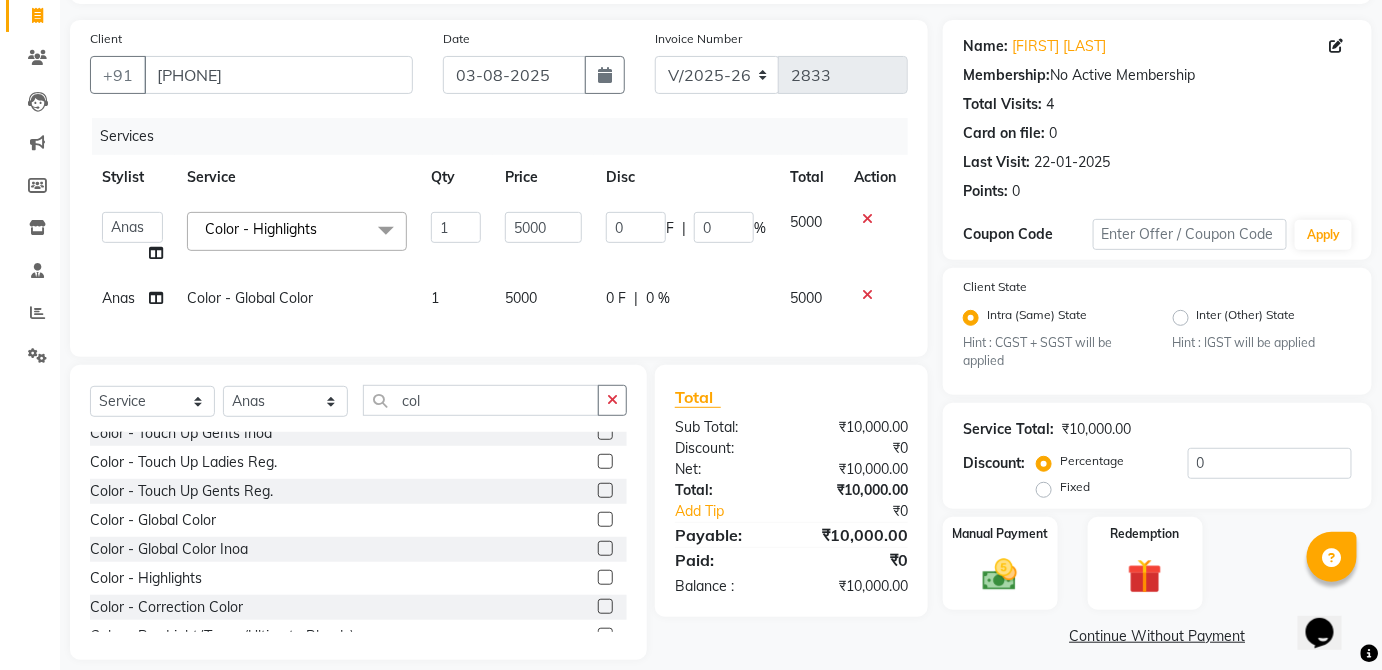 click on "5000" 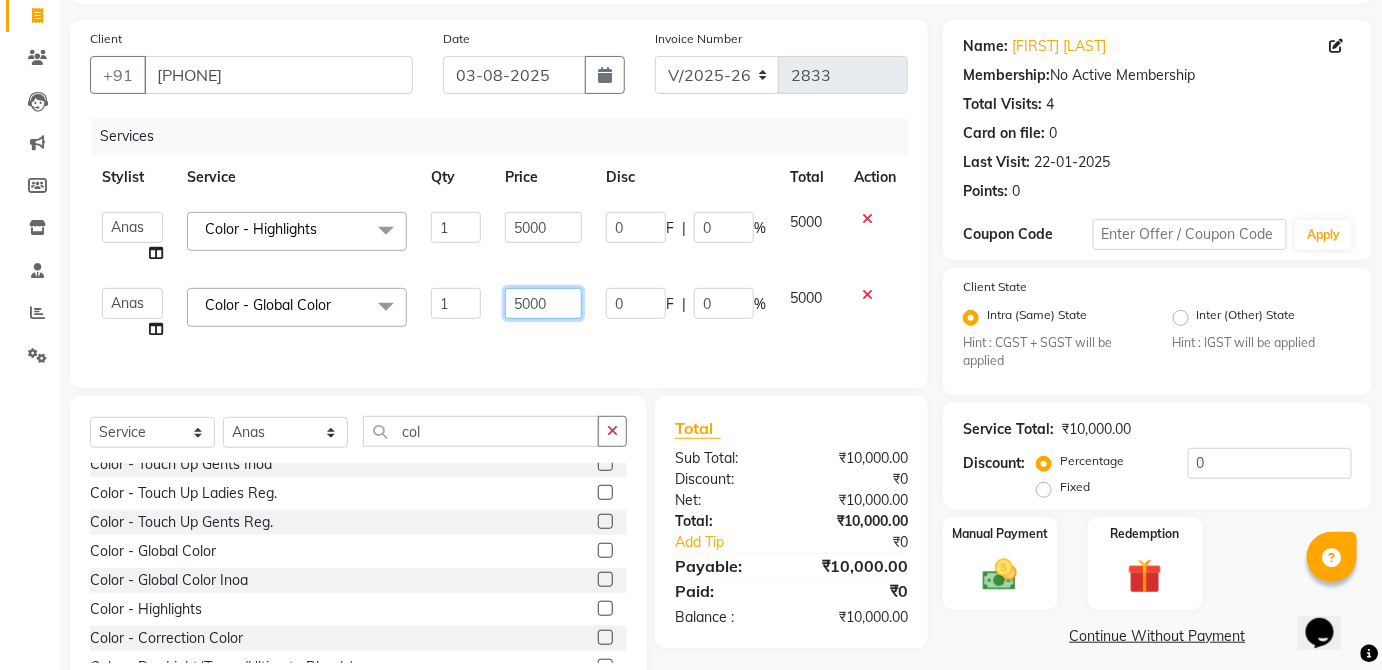 click on "5000" 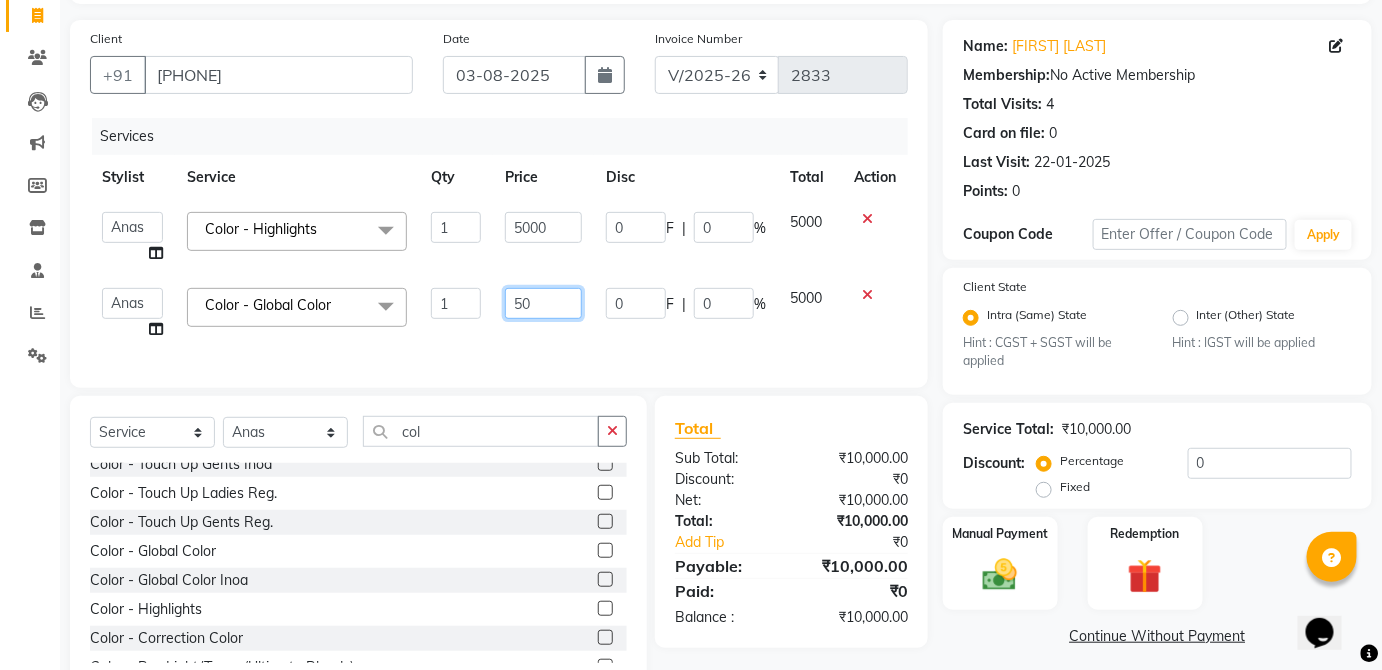 type on "5" 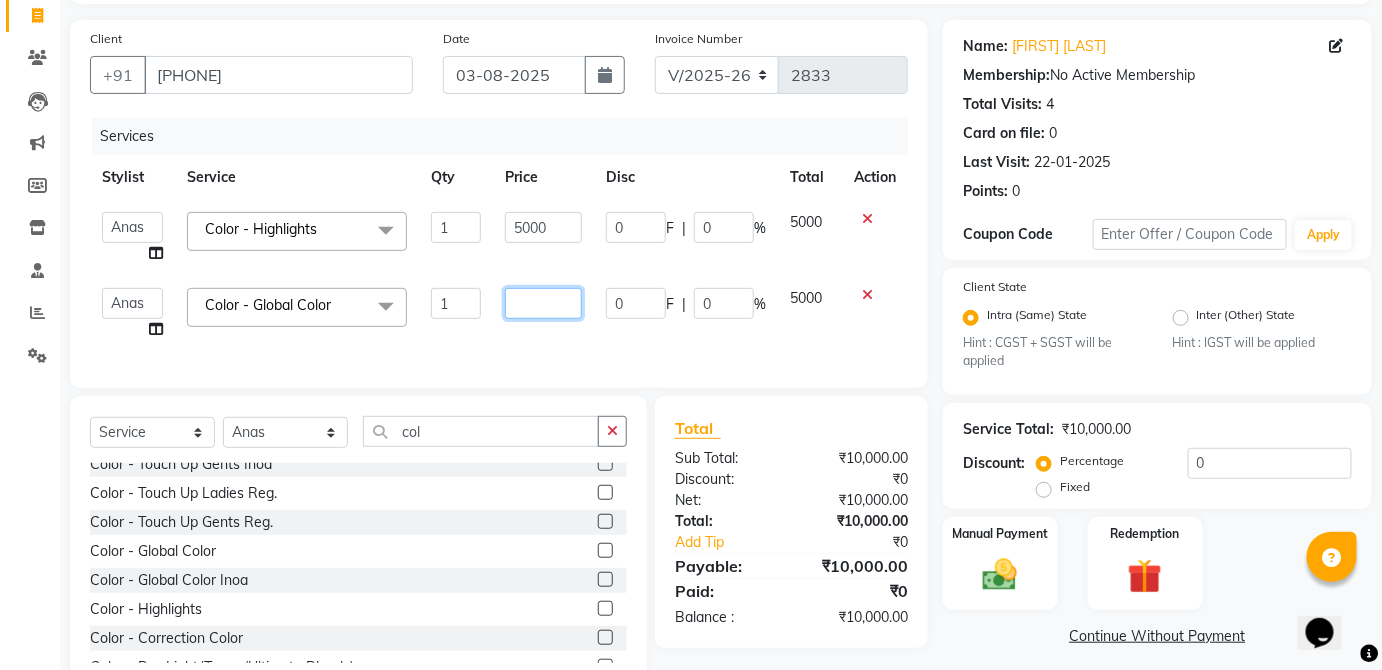 type on "4" 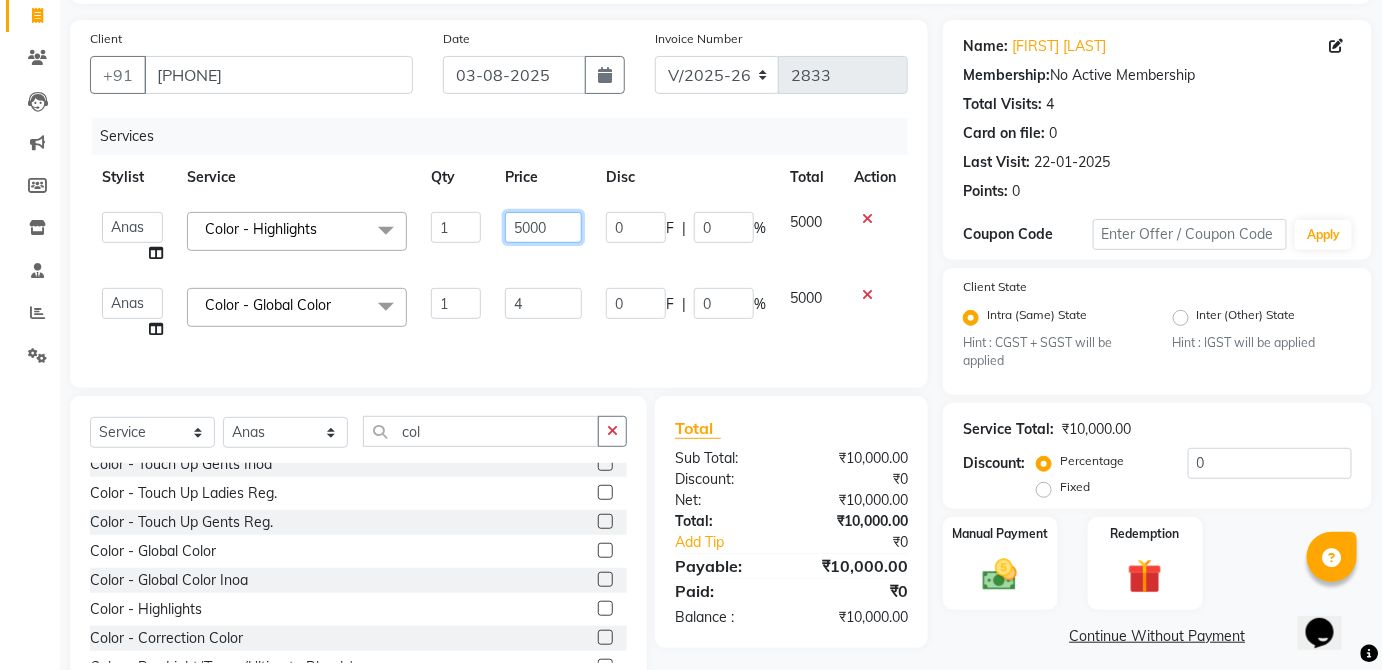 click on "5000" 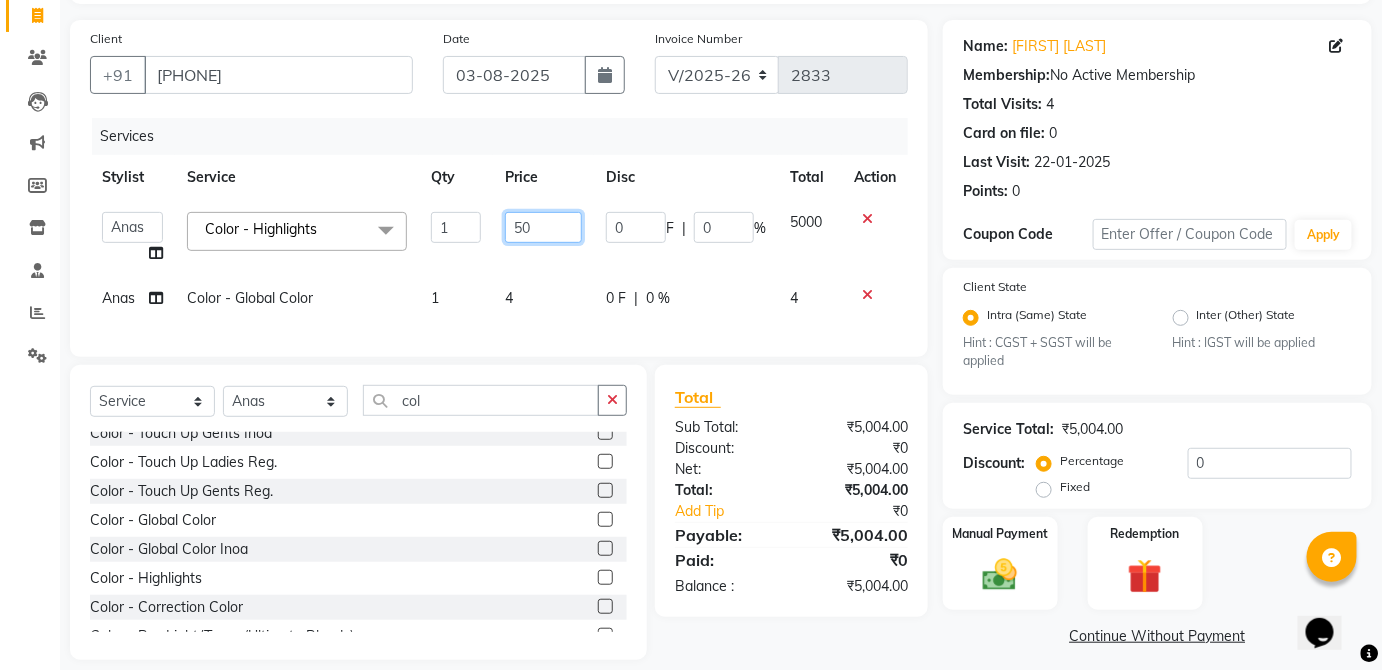 type on "5" 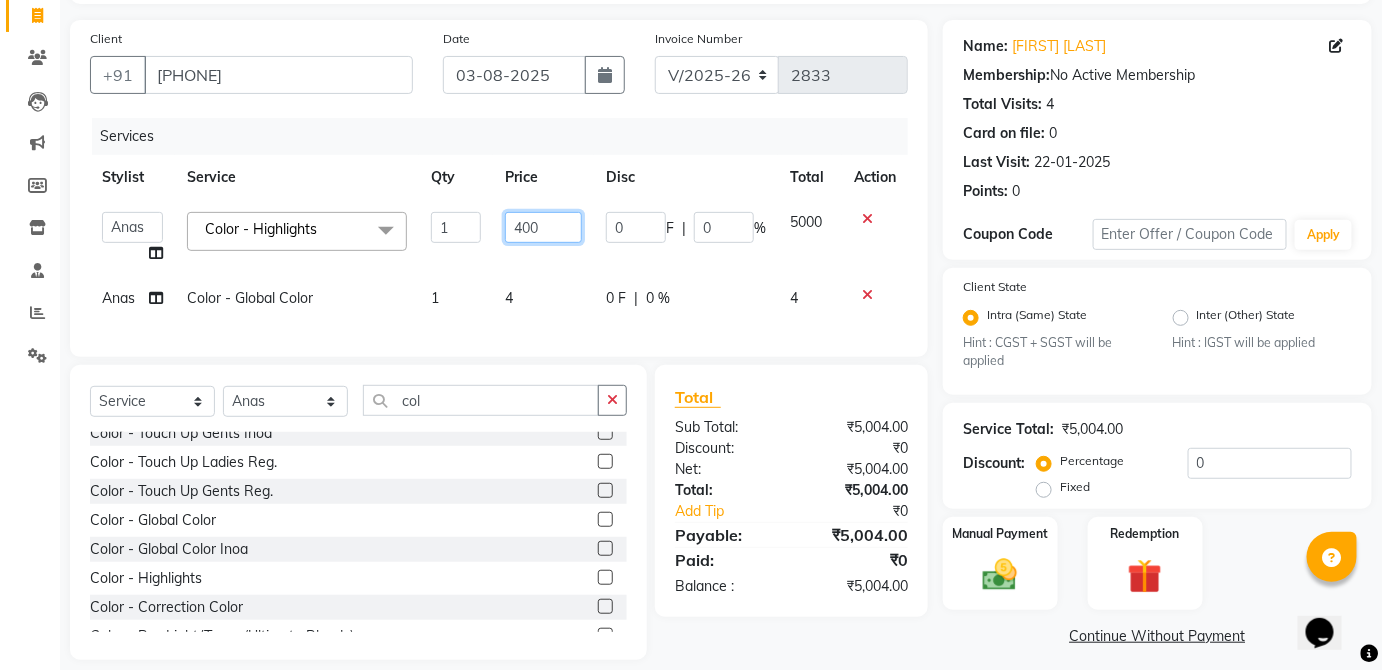 type on "4000" 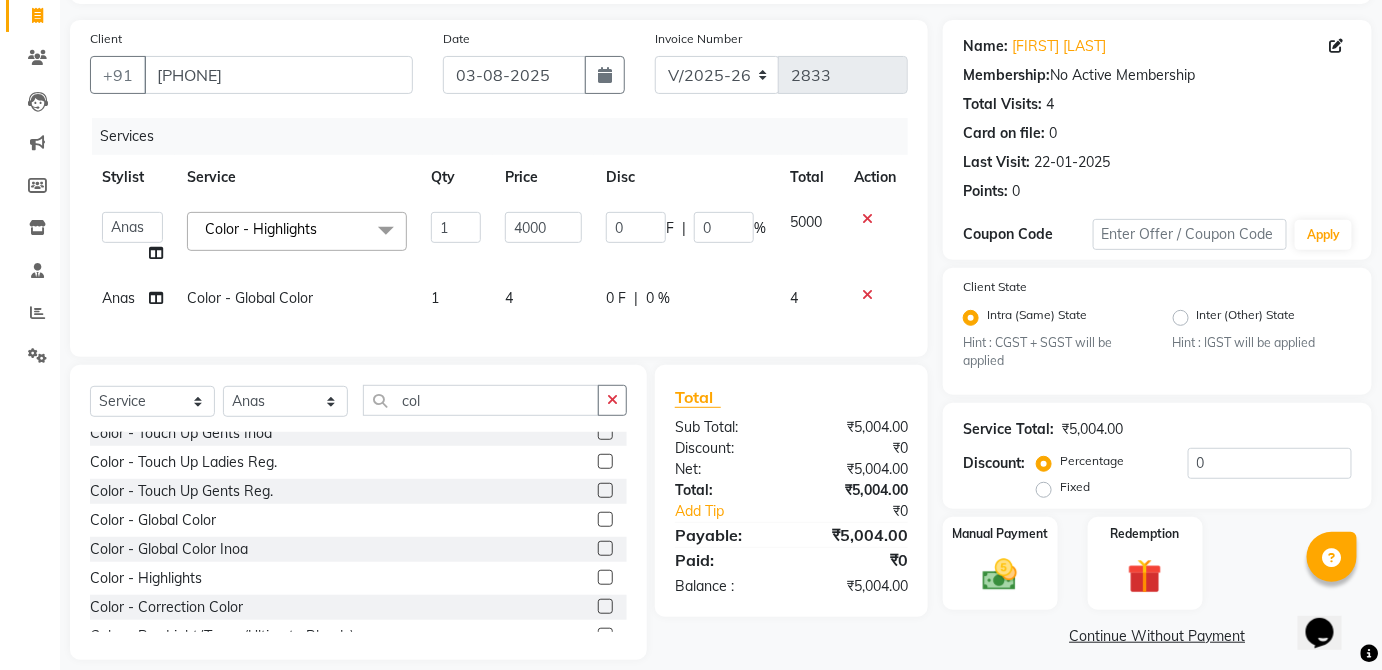 click on "5000" 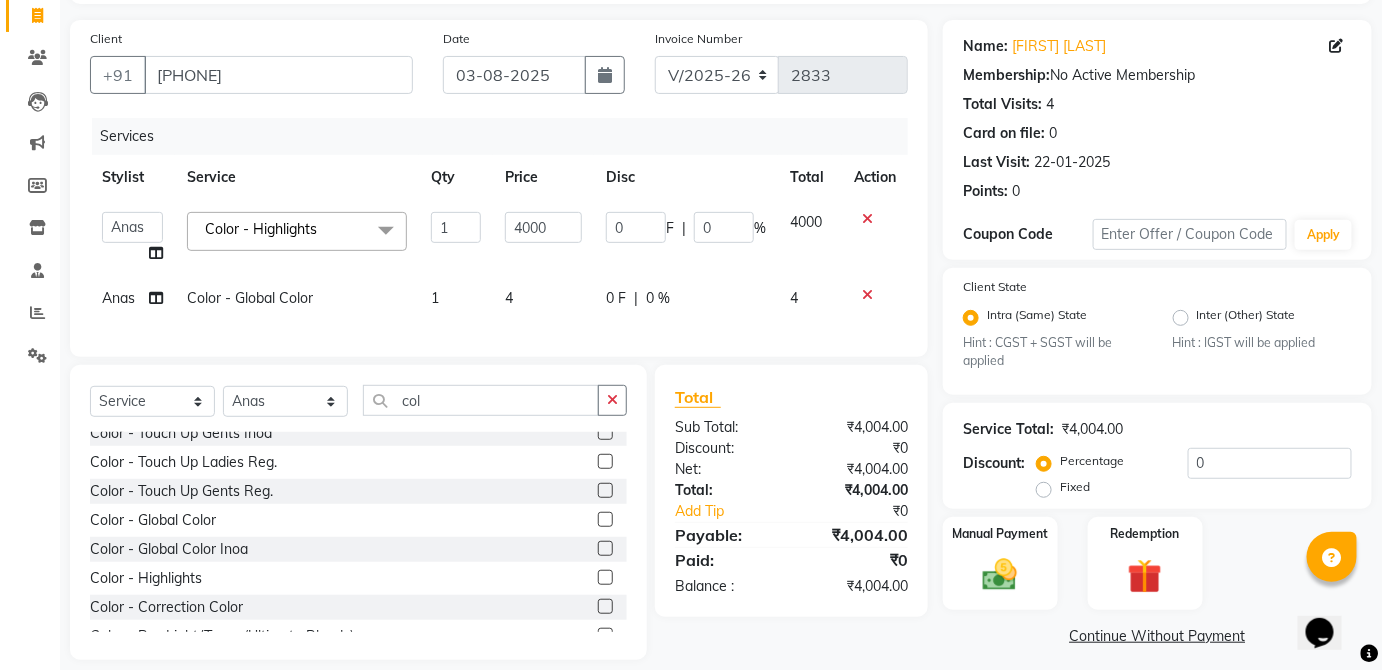 click on "4" 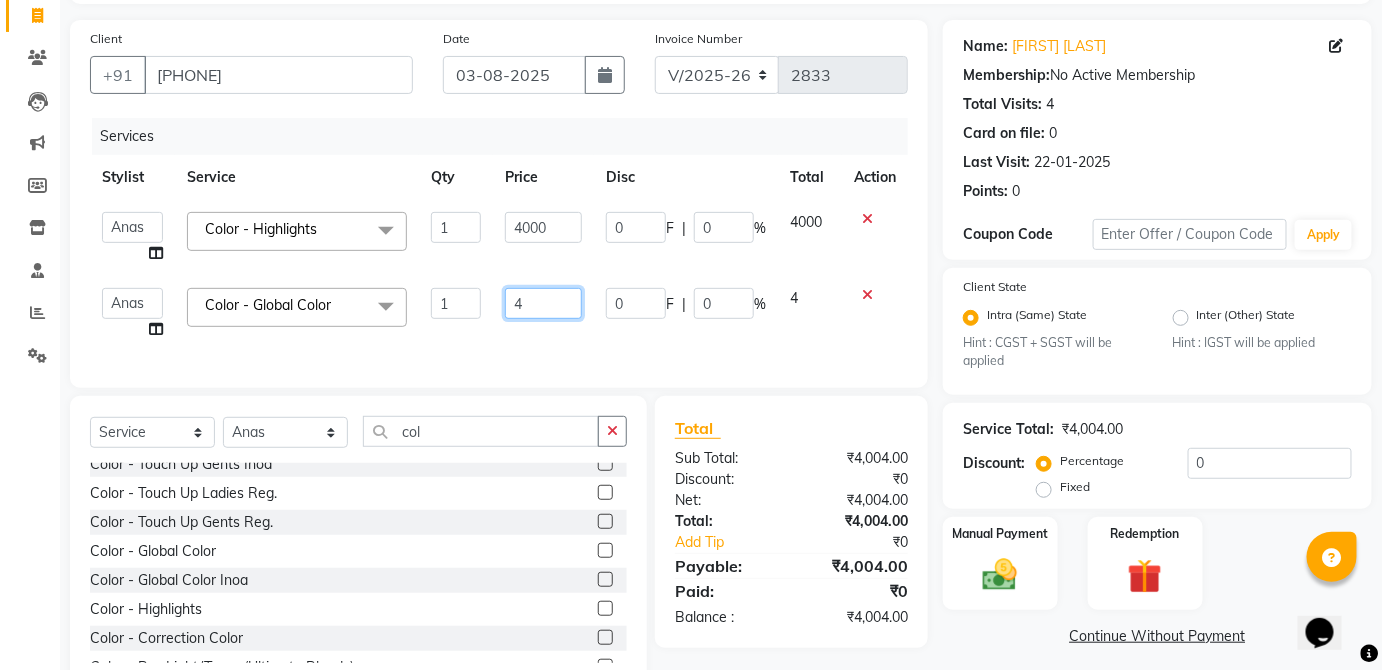click on "4" 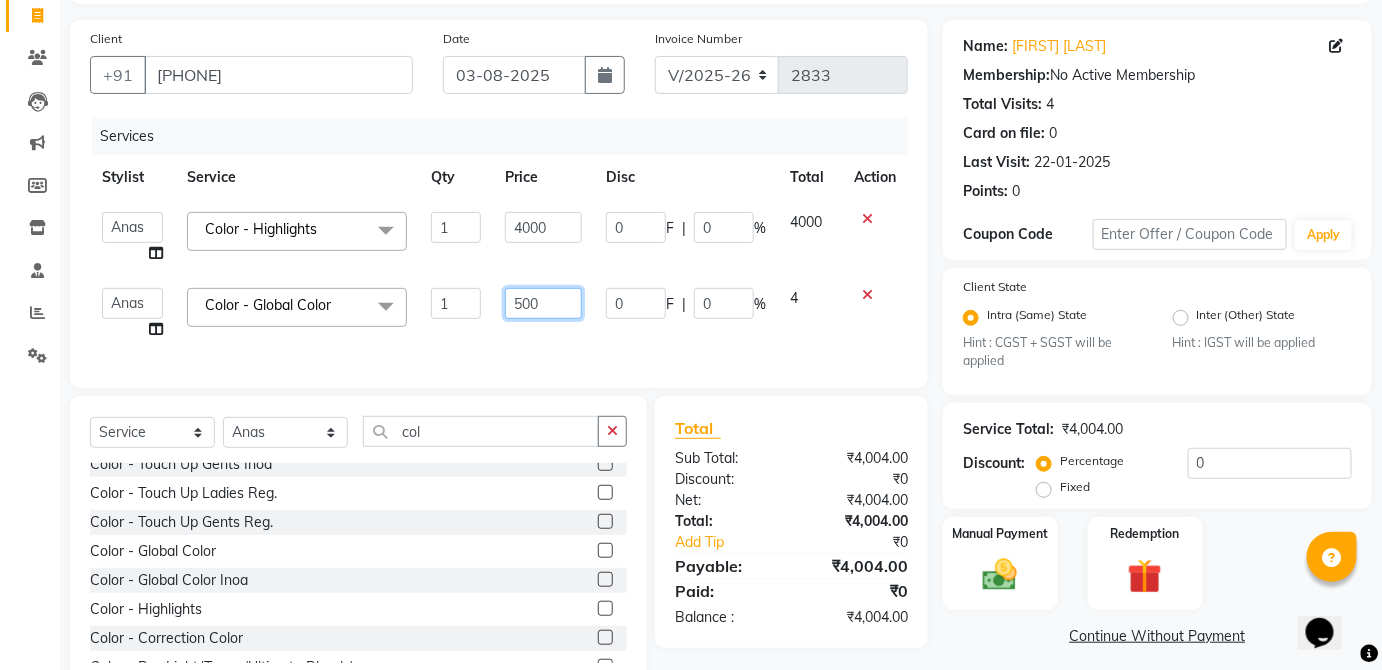type on "5000" 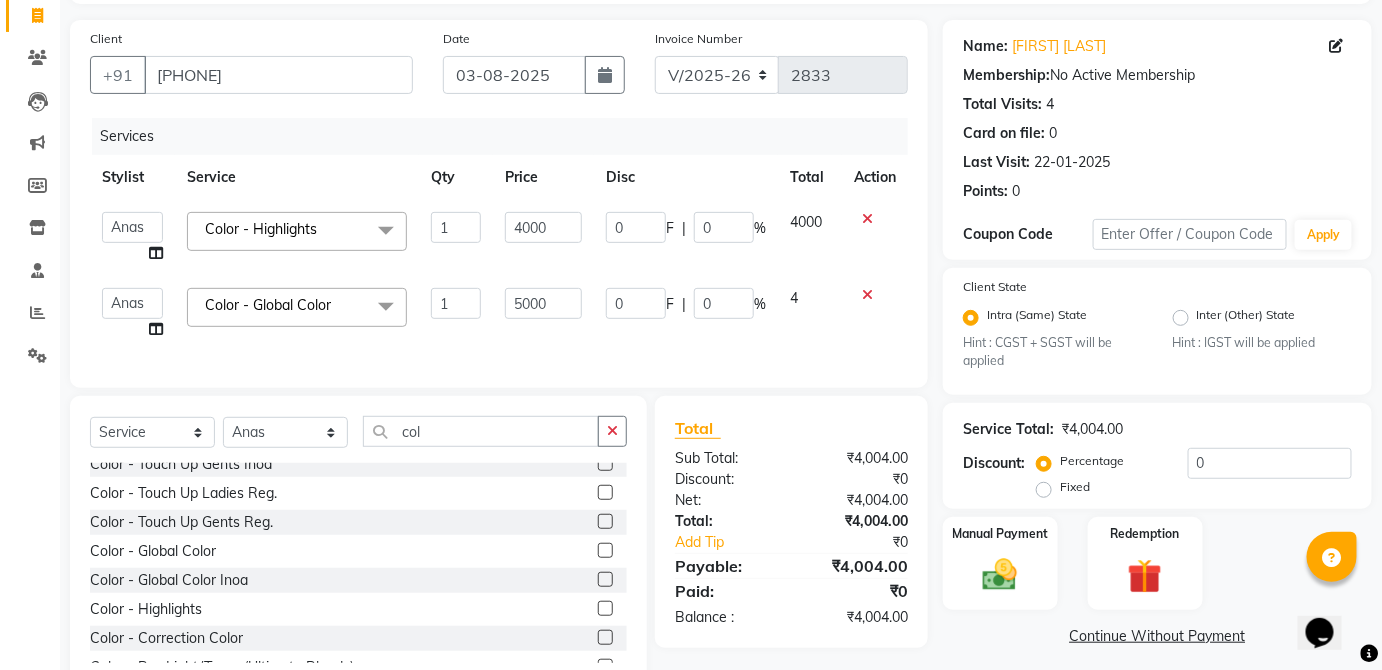 click on "4" 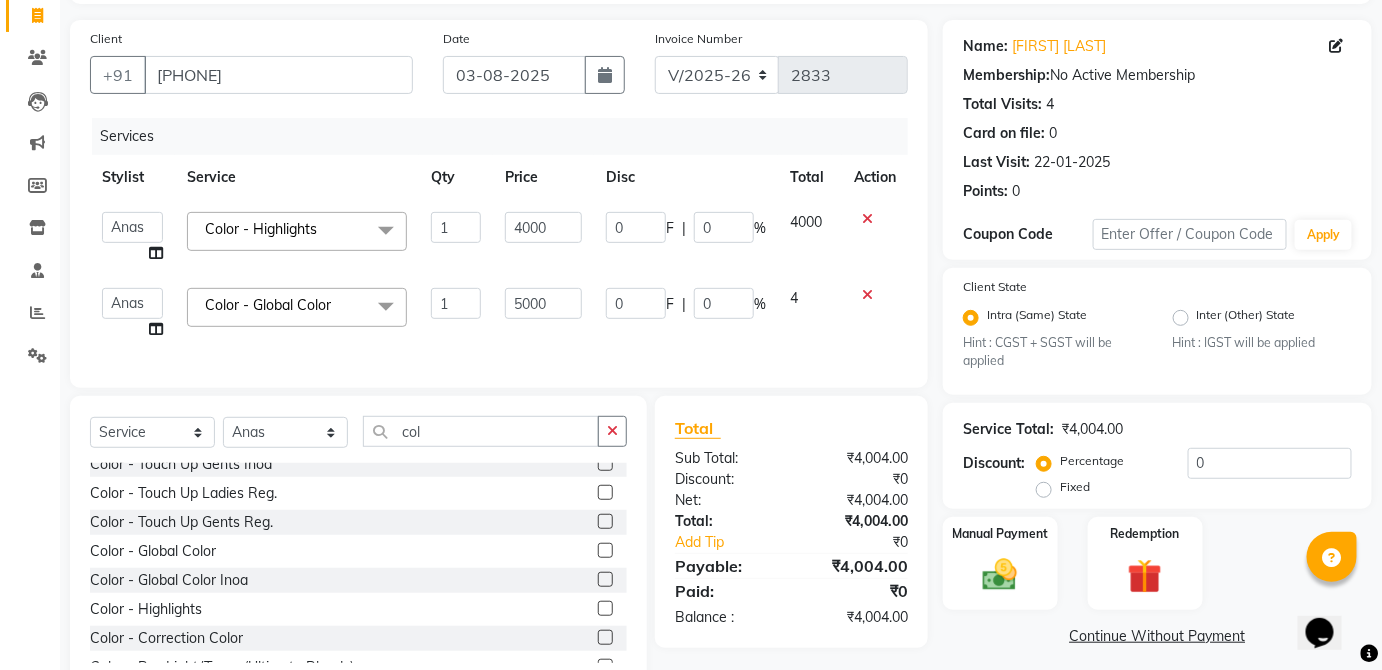 select on "32125" 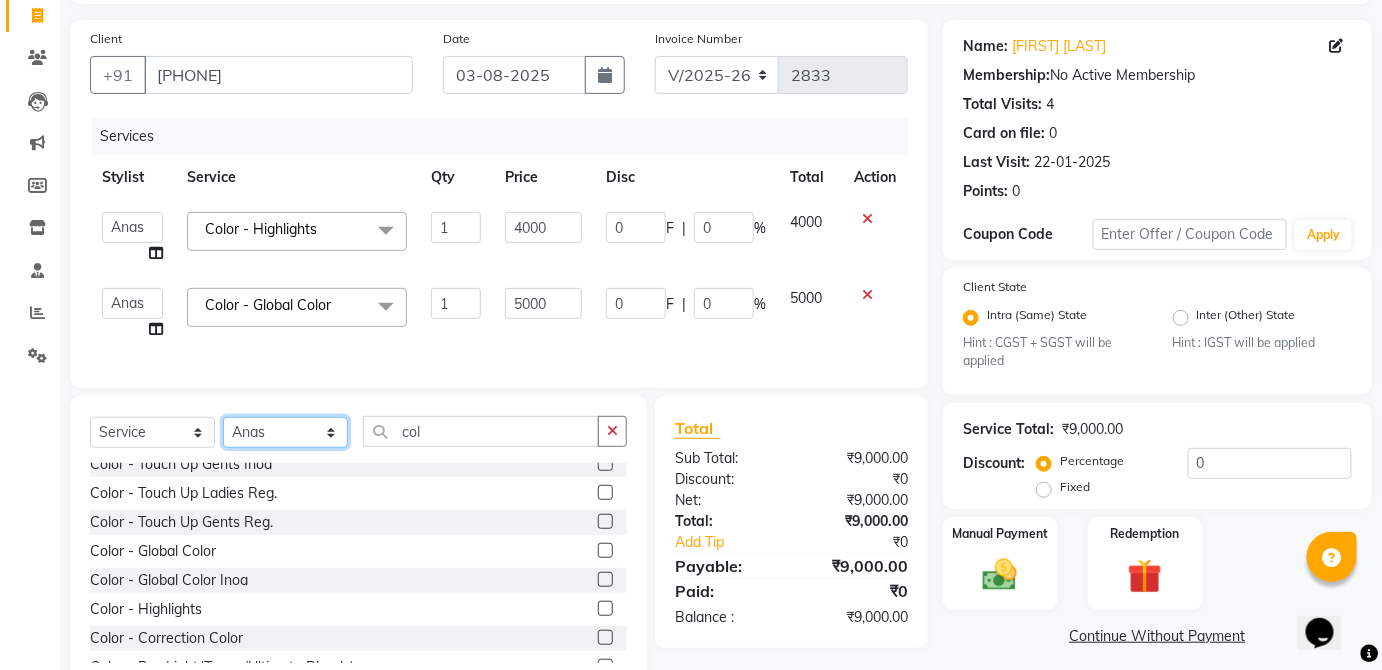 click on "Select Stylist  [FIRST] [FIRST] [FIRST] [FIRST] [FIRST] [FIRST] [FIRST] [FIRST]  [FIRST] [FIRST] [FIRST] [FIRST] [FIRST] [FIRST] [FIRST] [FIRST] [FIRST] [FIRST]  [FIRST] [FIRST] [FIRST] [FIRST] [FIRST] [FIRST] [FIRST] [FIRST]" 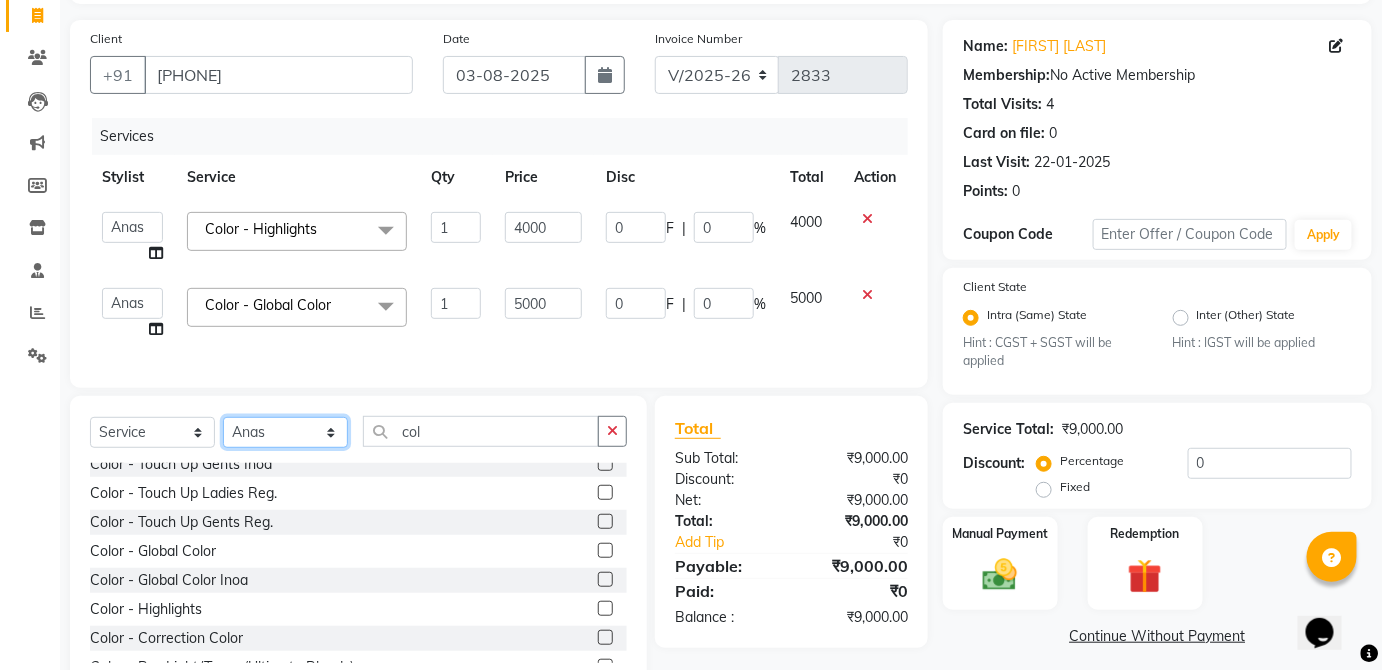 select on "[PHONE]" 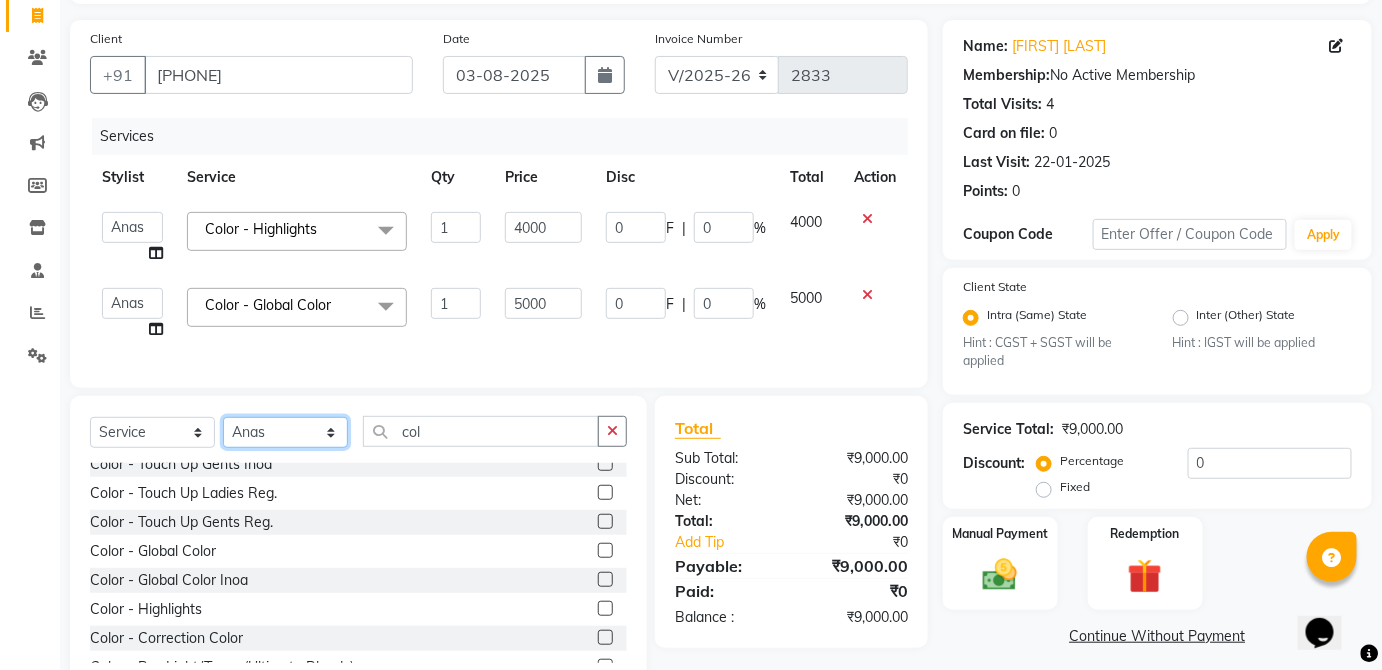 click on "Select Stylist  [FIRST] [FIRST] [FIRST] [FIRST] [FIRST] [FIRST] [FIRST] [FIRST]  [FIRST] [FIRST] [FIRST] [FIRST] [FIRST] [FIRST] [FIRST] [FIRST] [FIRST] [FIRST]  [FIRST] [FIRST] [FIRST] [FIRST] [FIRST] [FIRST] [FIRST] [FIRST]" 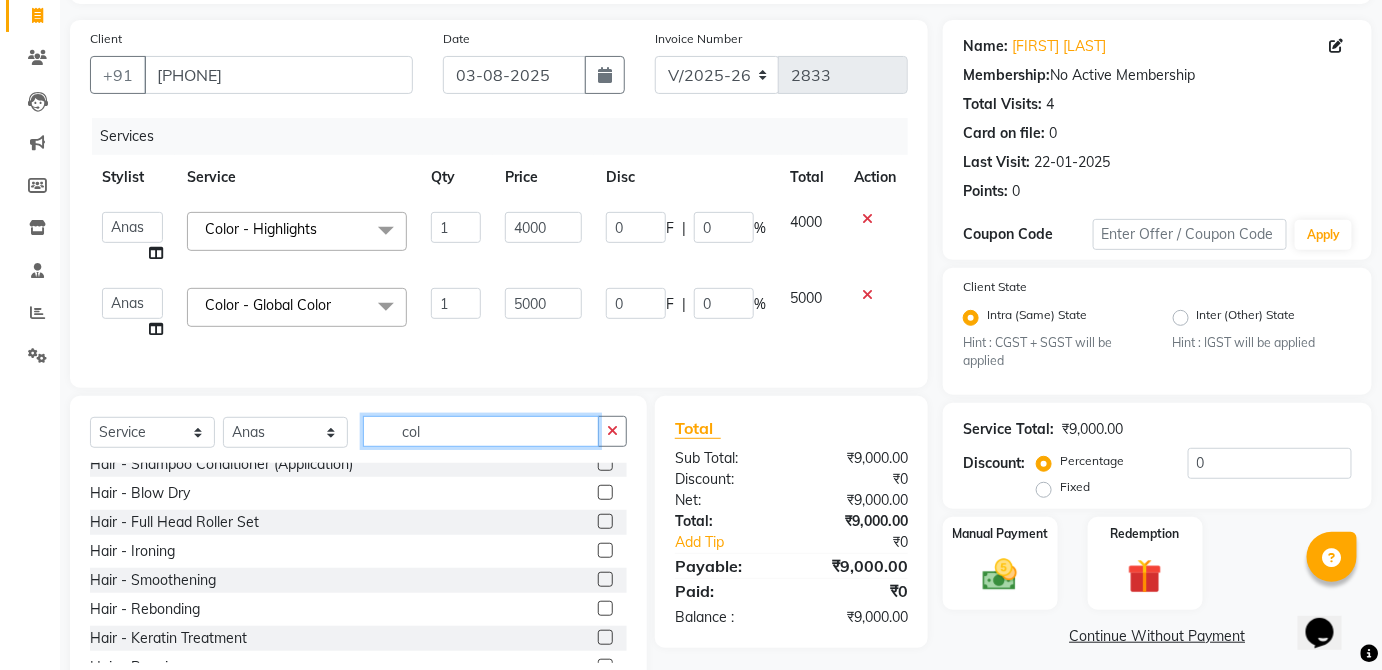 click on "col" 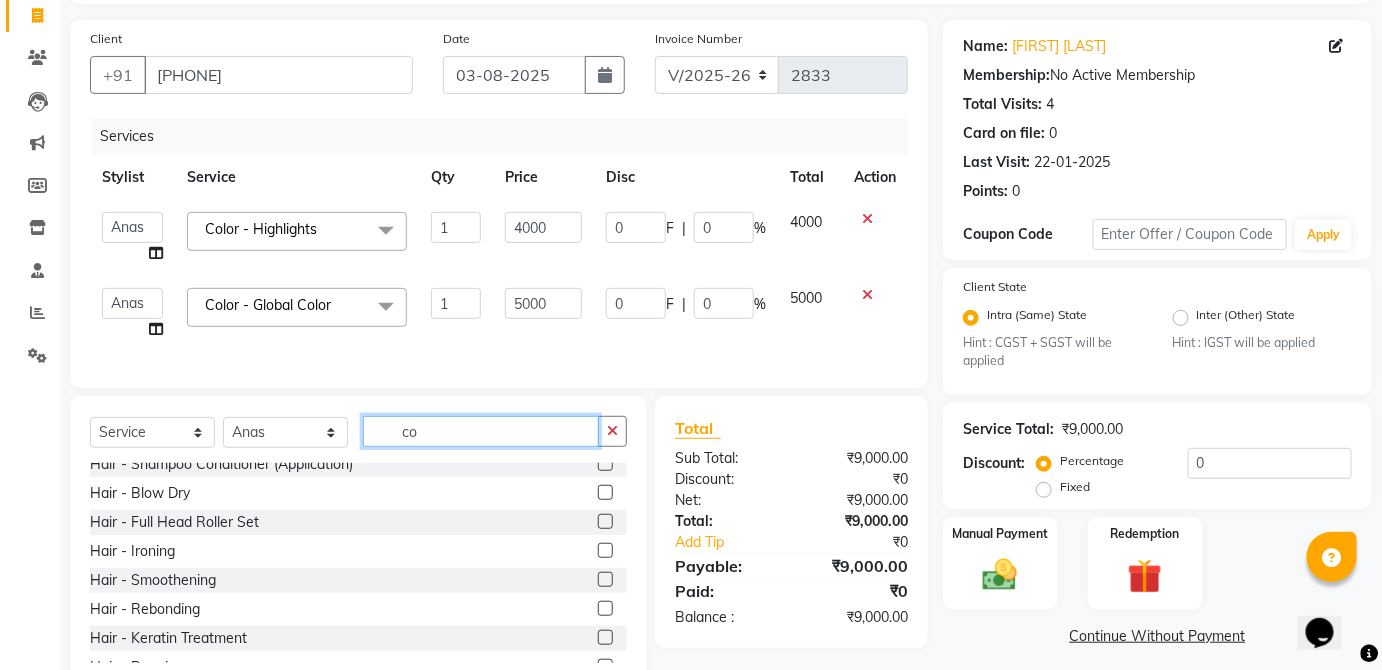 type on "c" 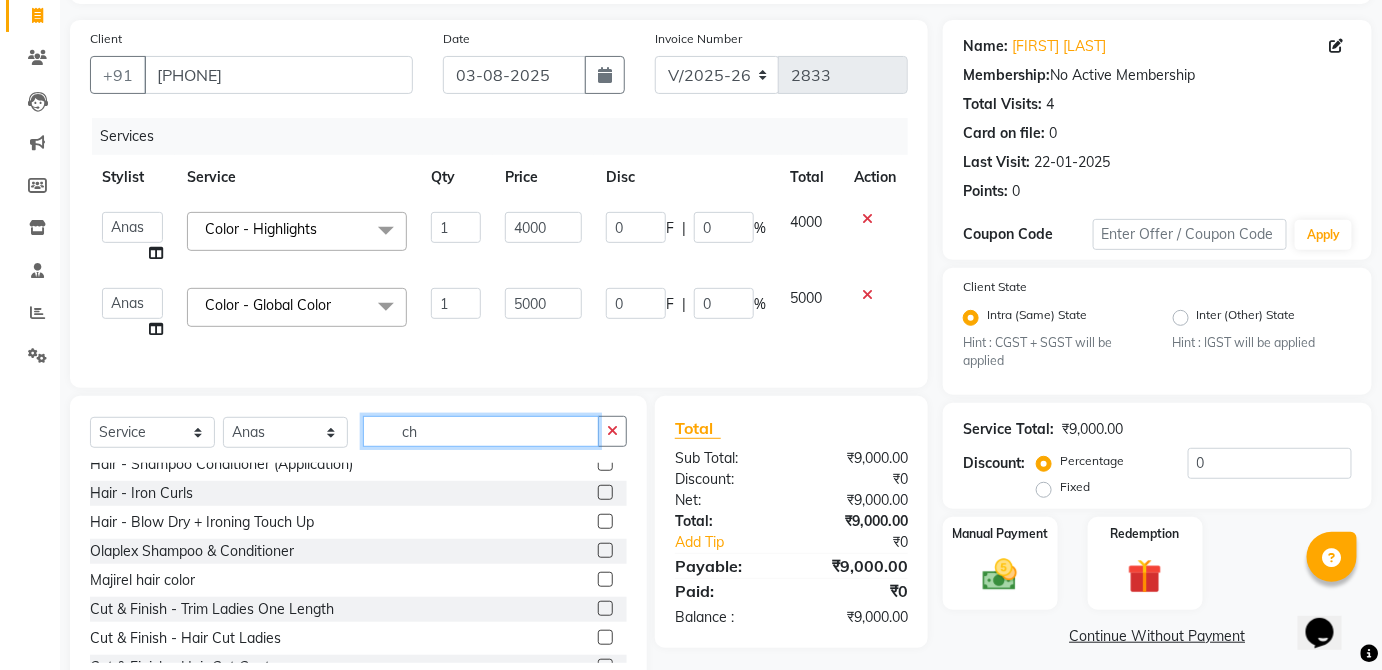 scroll, scrollTop: 0, scrollLeft: 0, axis: both 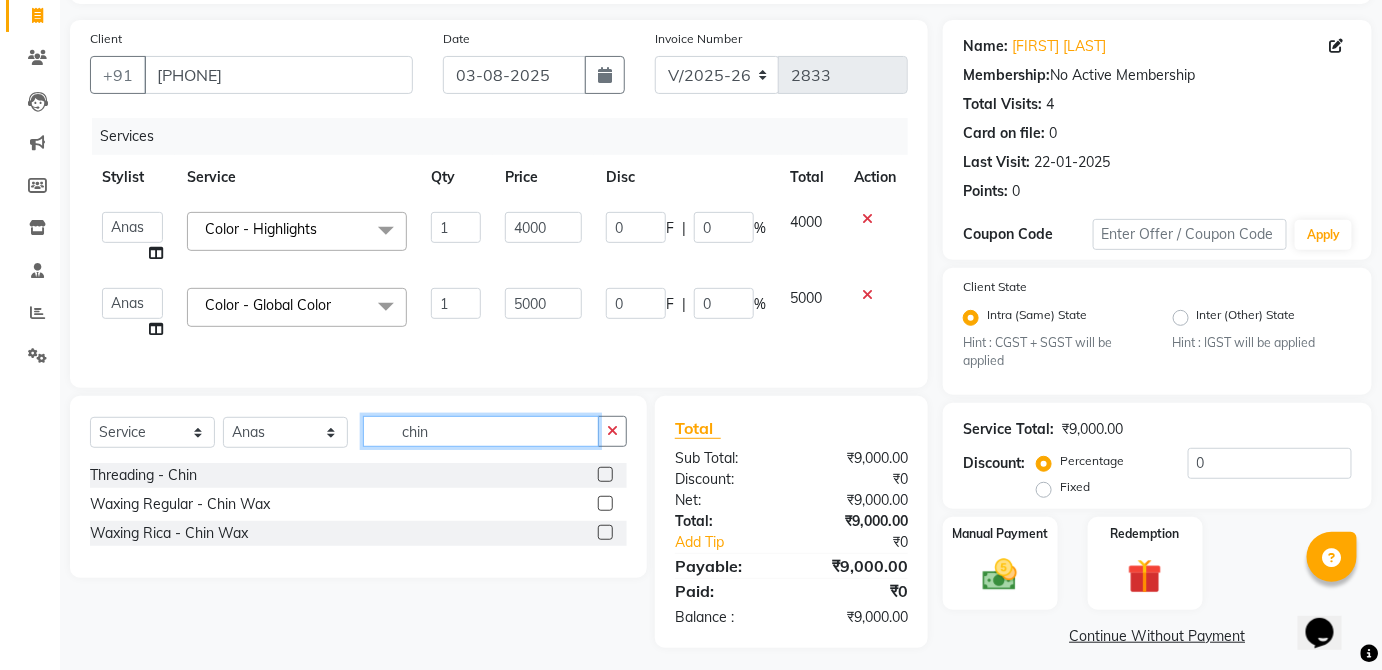 type on "chin" 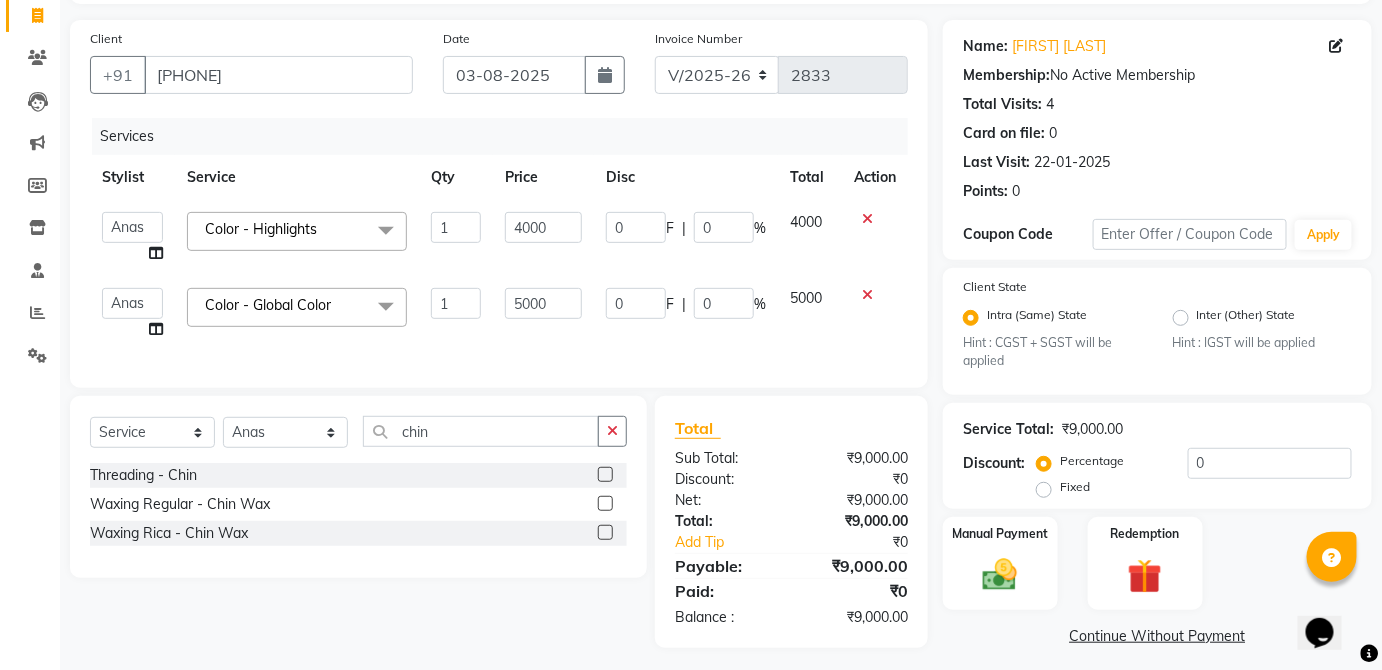 click 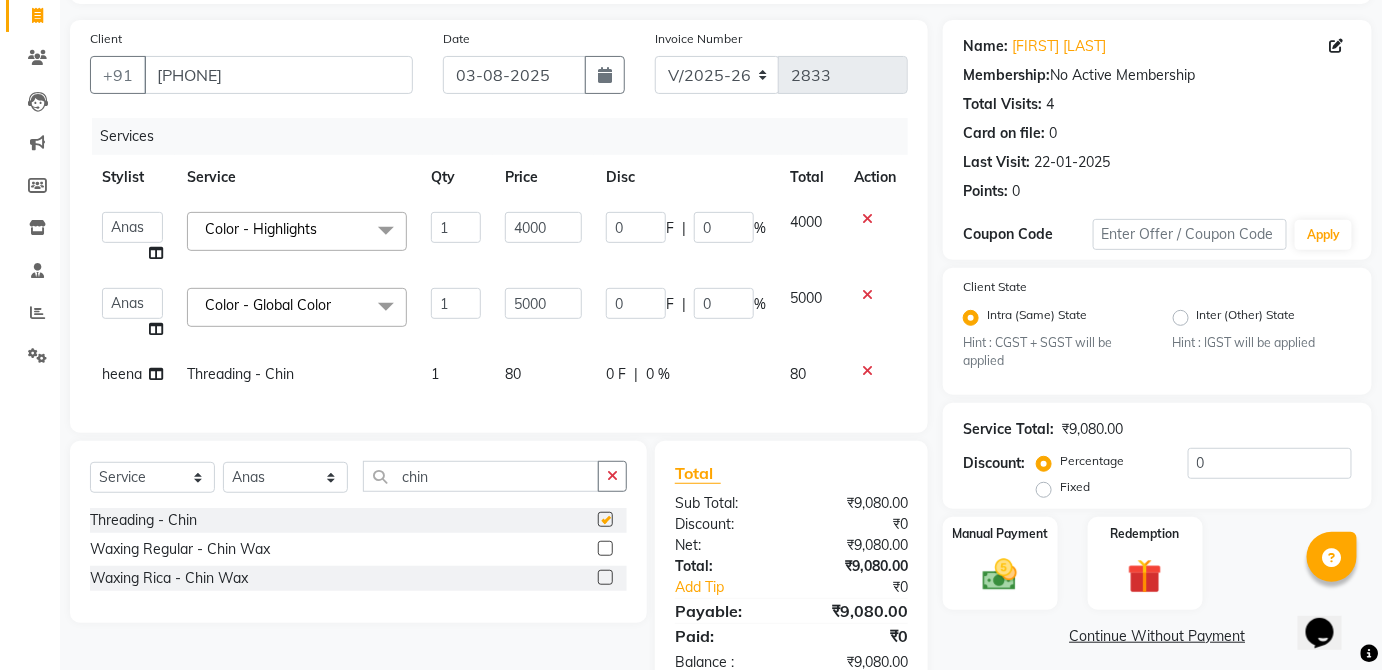 click on "0 F | 0 %" 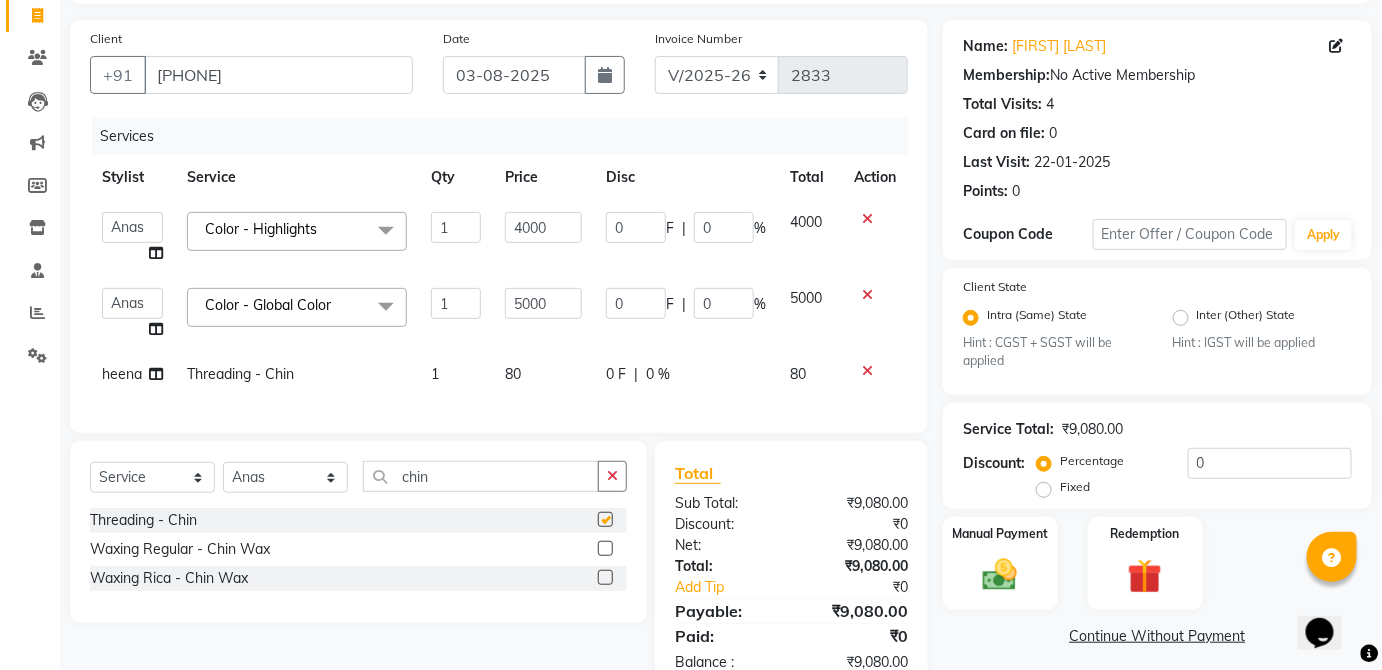 select on "[PHONE]" 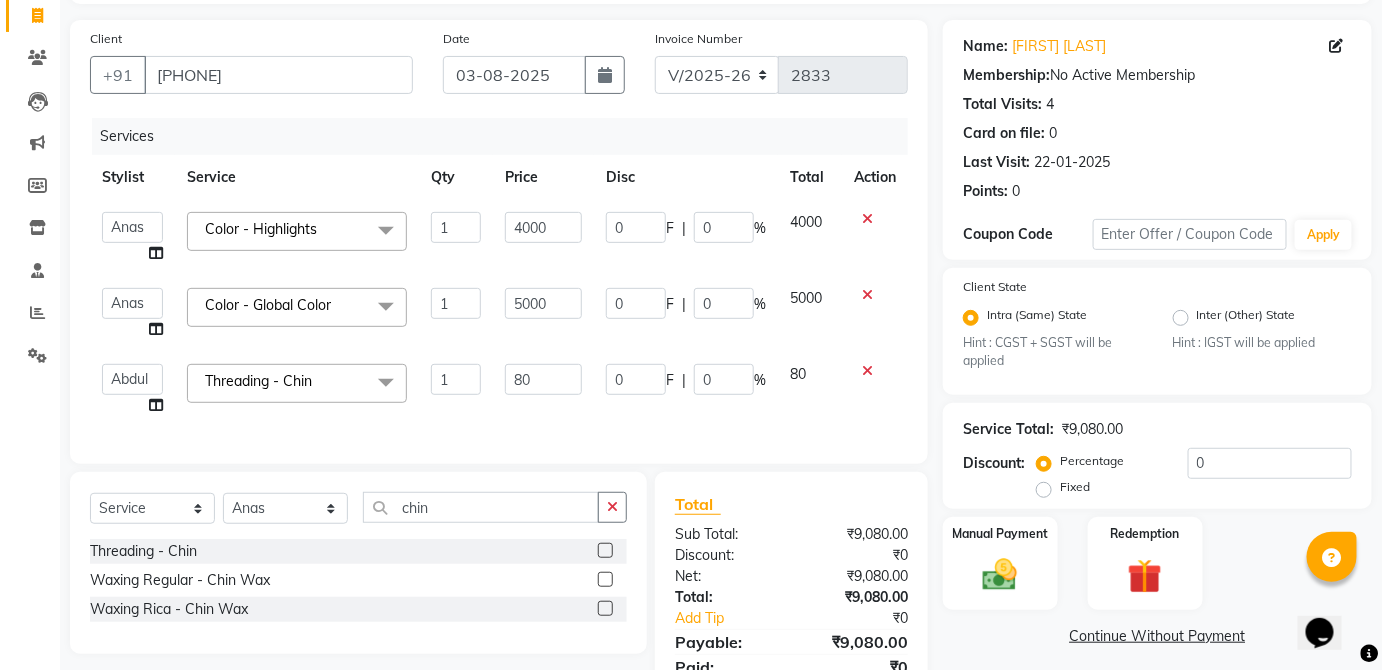 checkbox on "false" 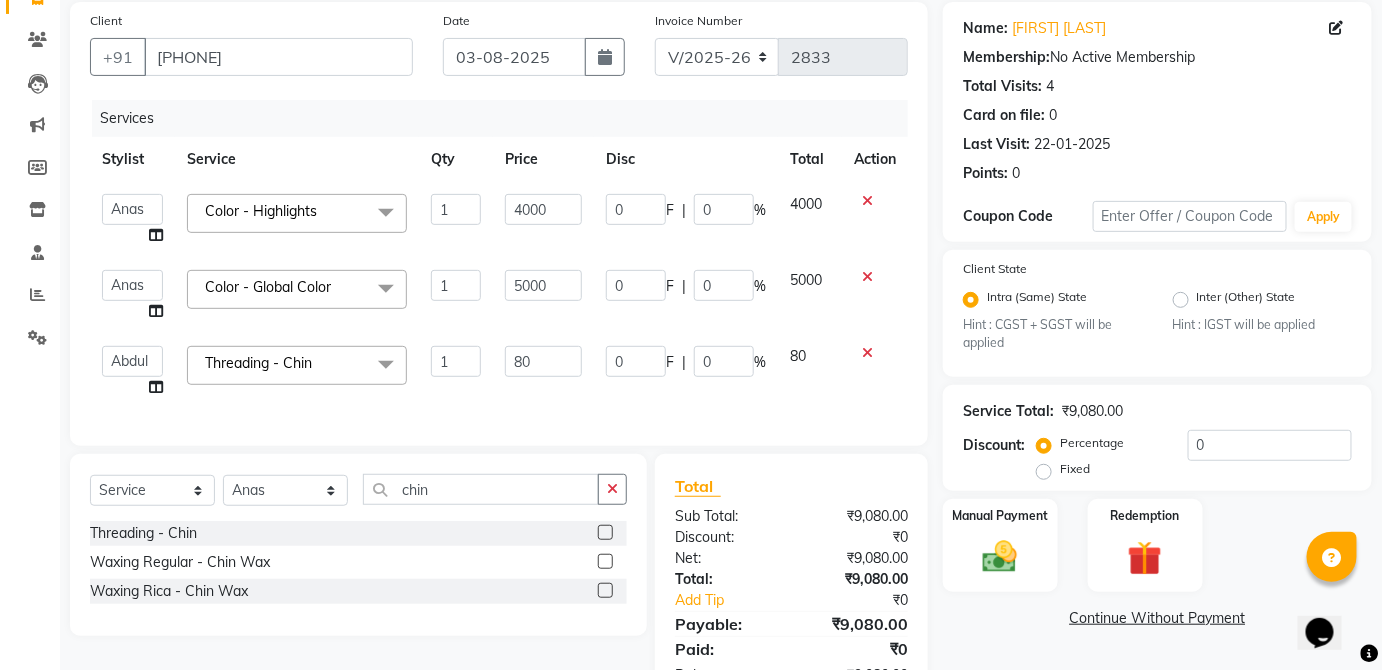 scroll, scrollTop: 162, scrollLeft: 0, axis: vertical 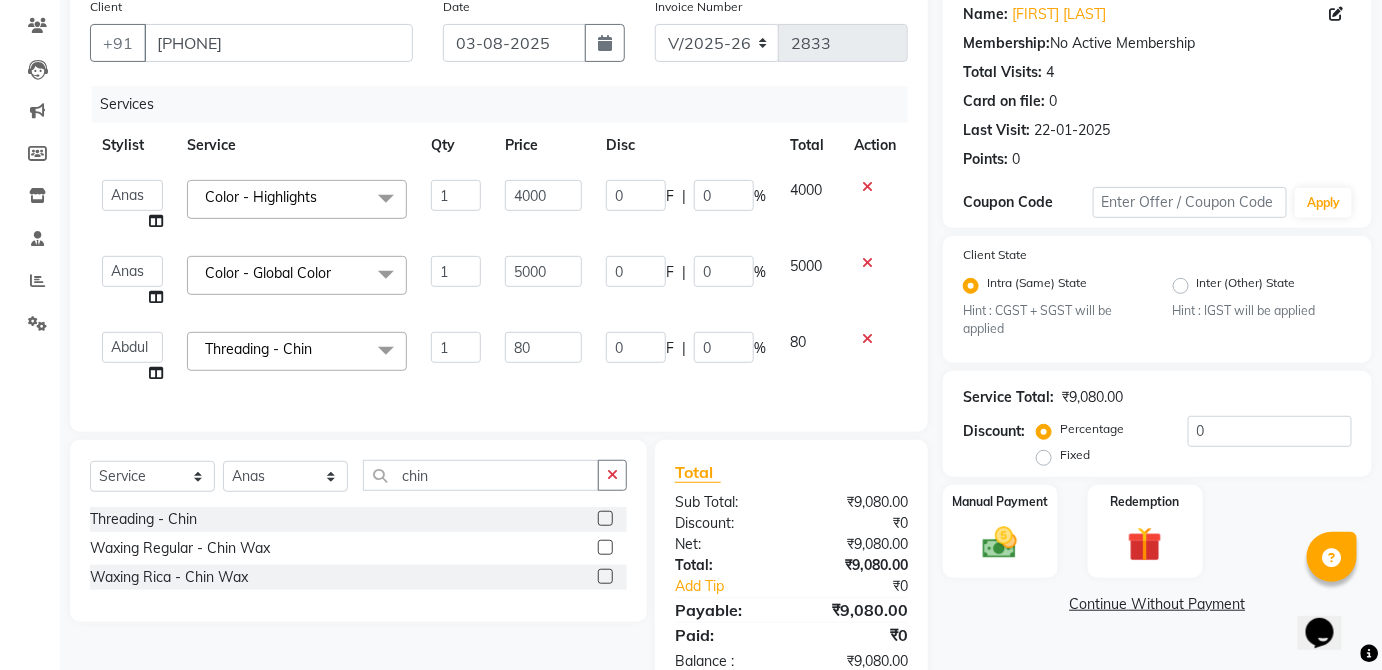 click 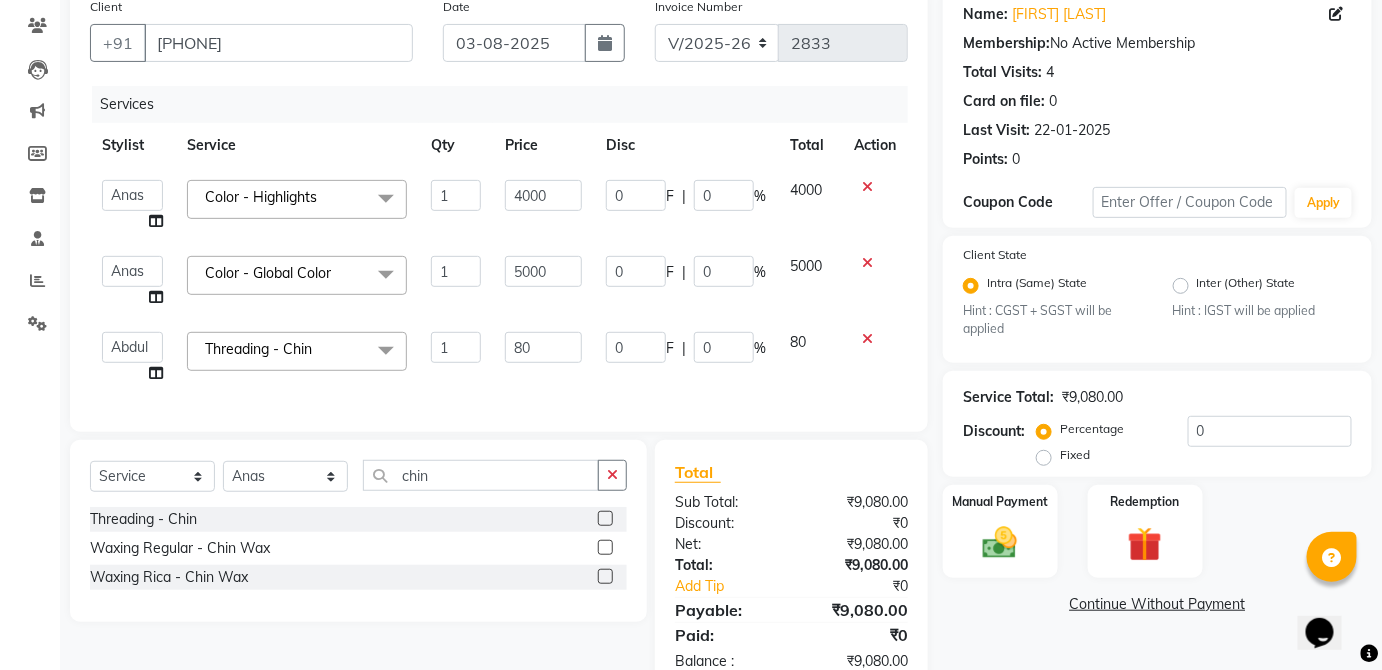 scroll, scrollTop: 150, scrollLeft: 0, axis: vertical 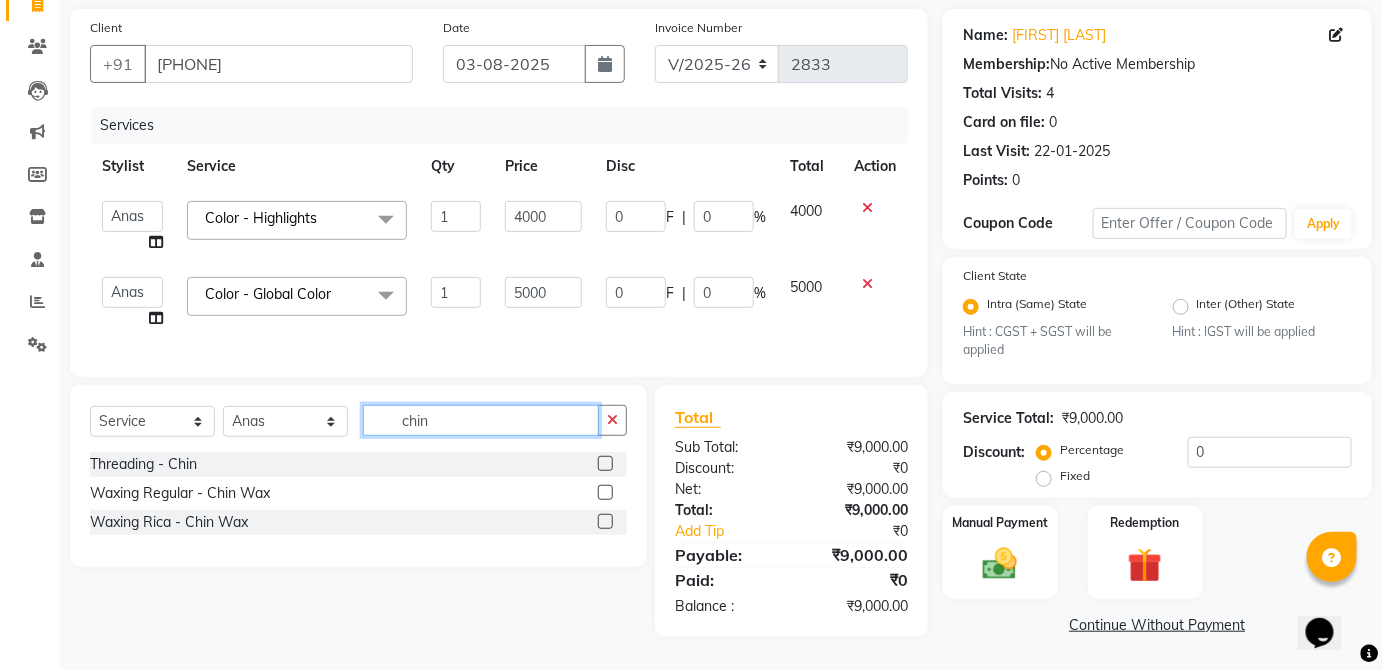click on "chin" 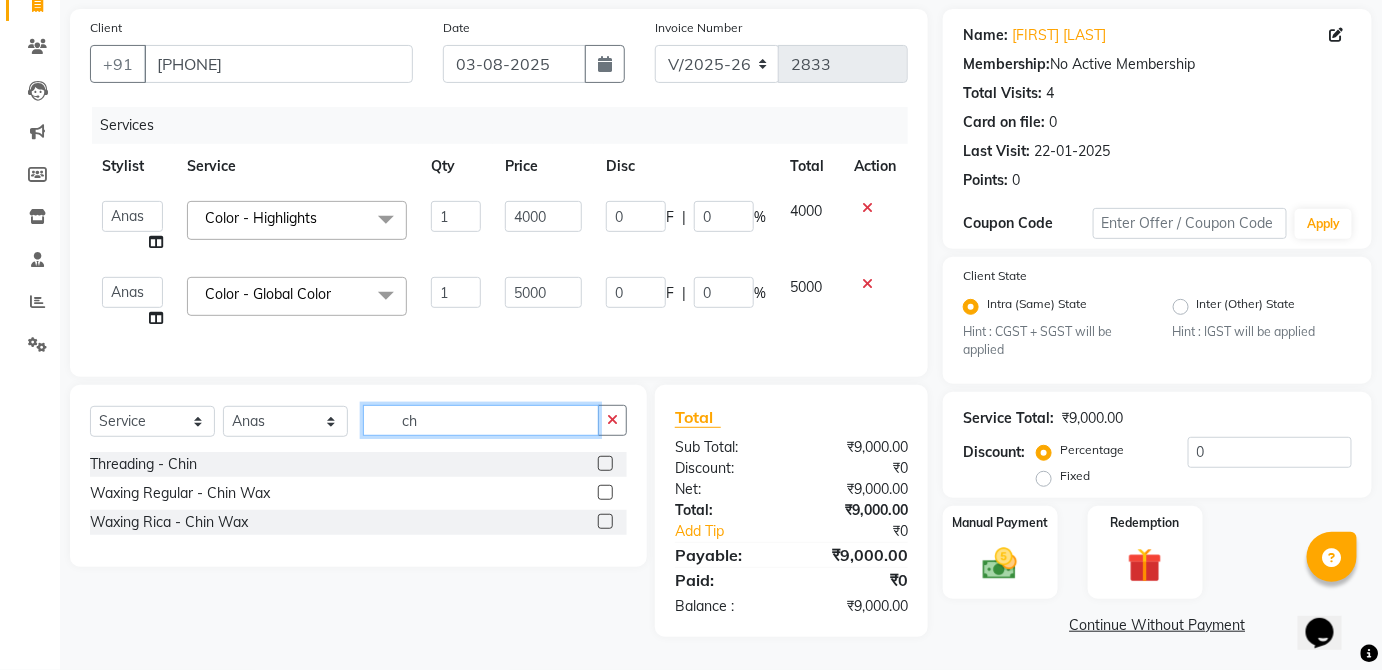 type on "c" 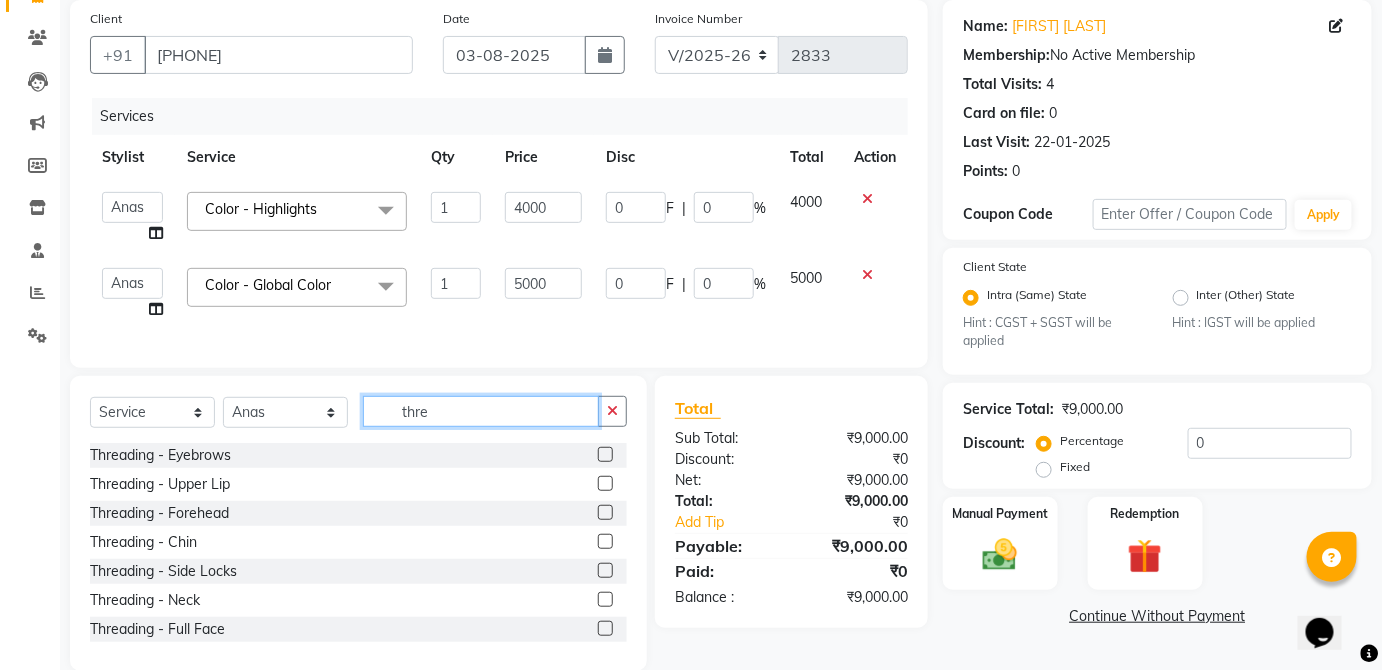 type on "thre" 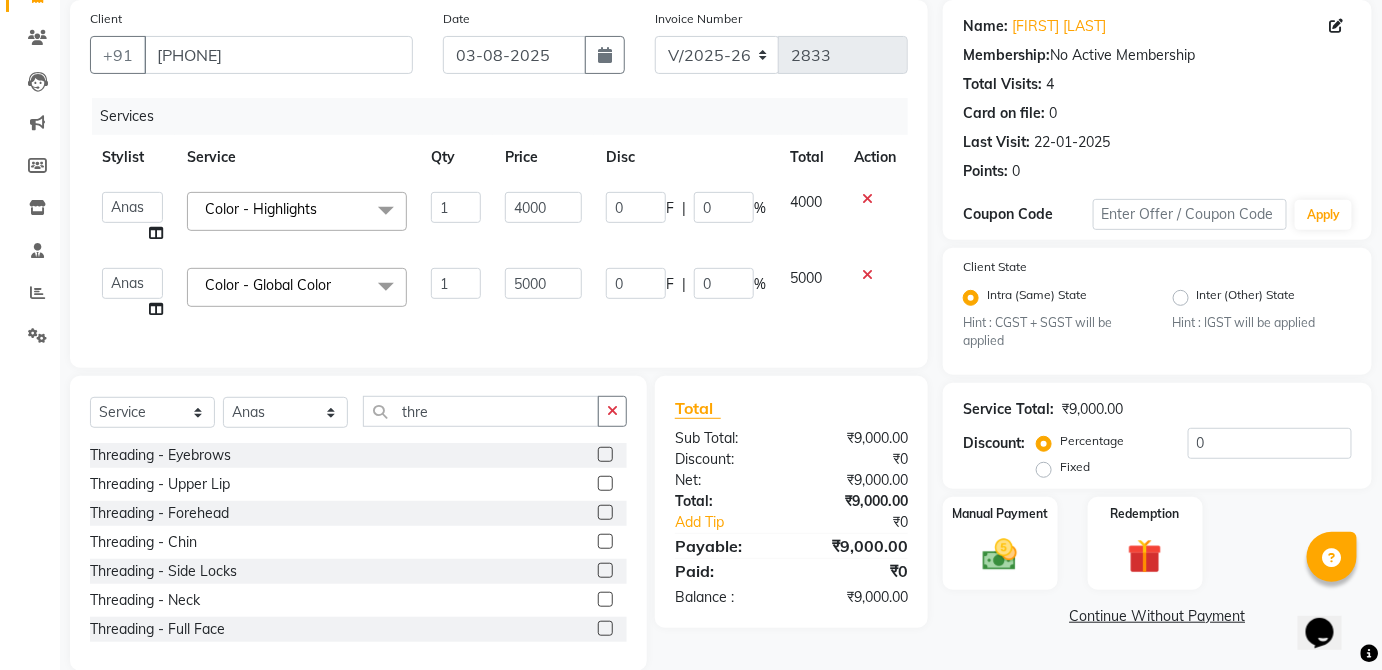 click 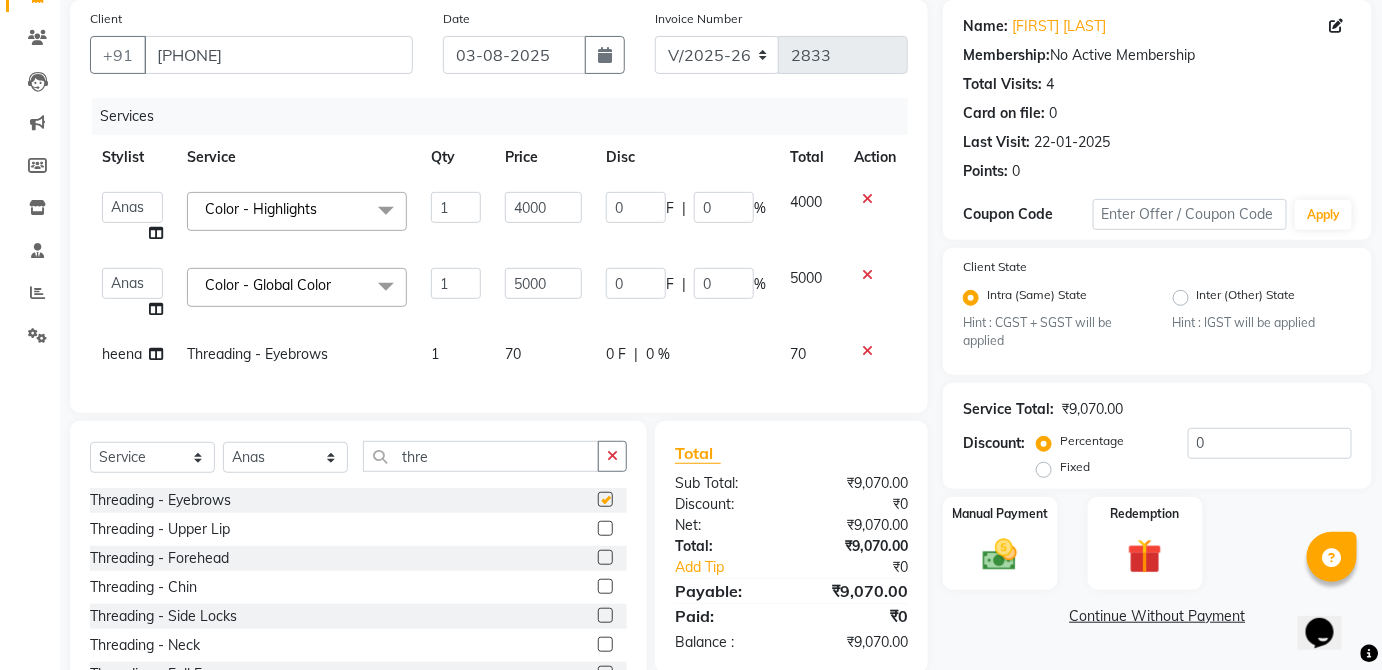 click on "0 F | 0 %" 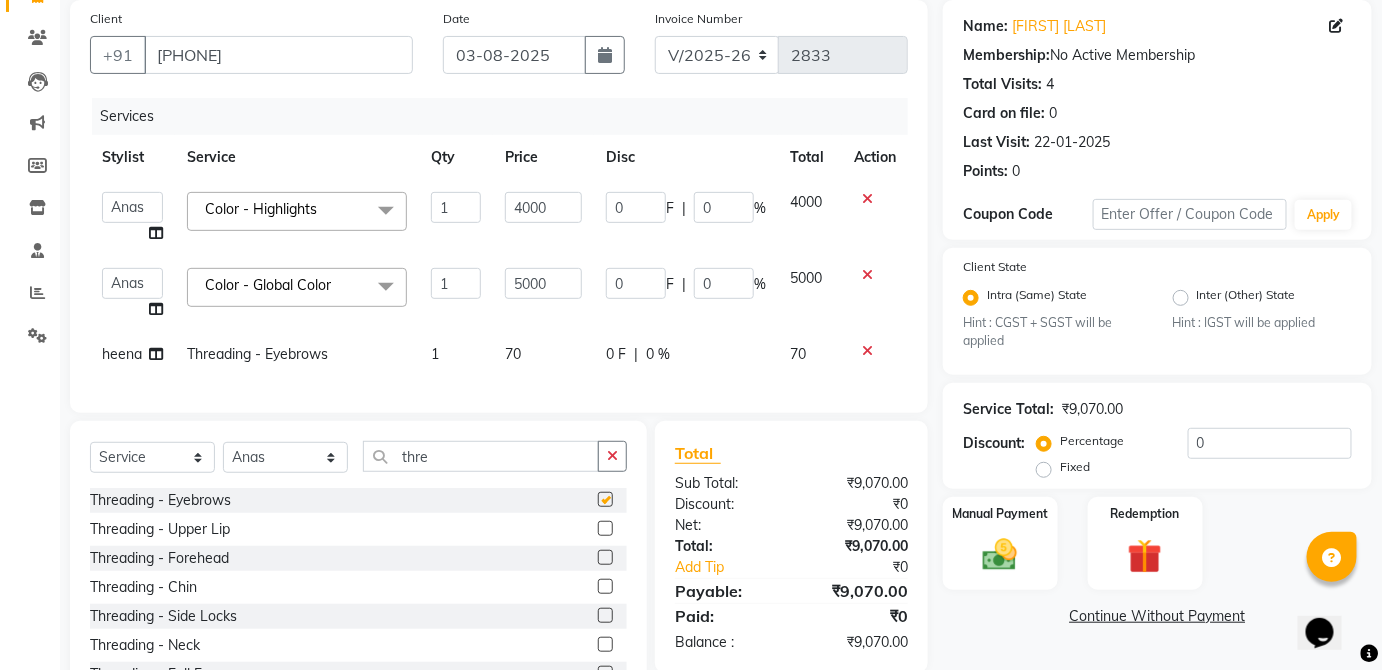 select on "[PHONE]" 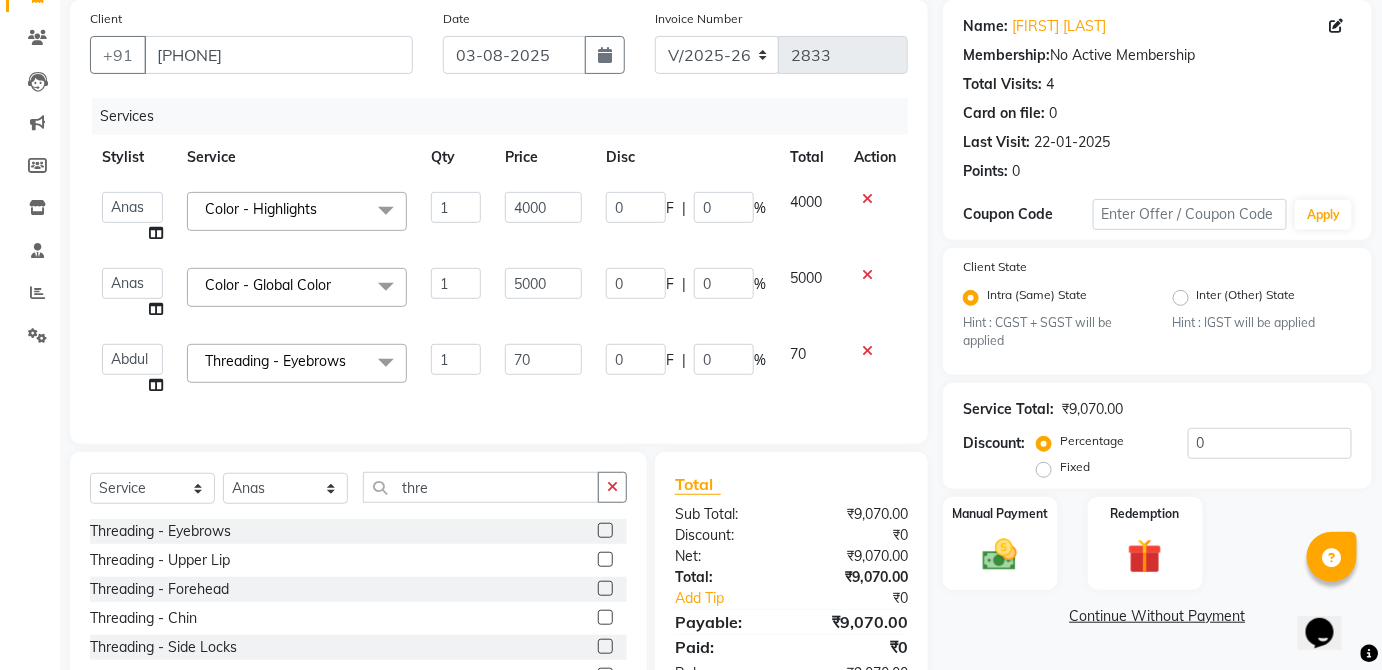 checkbox on "false" 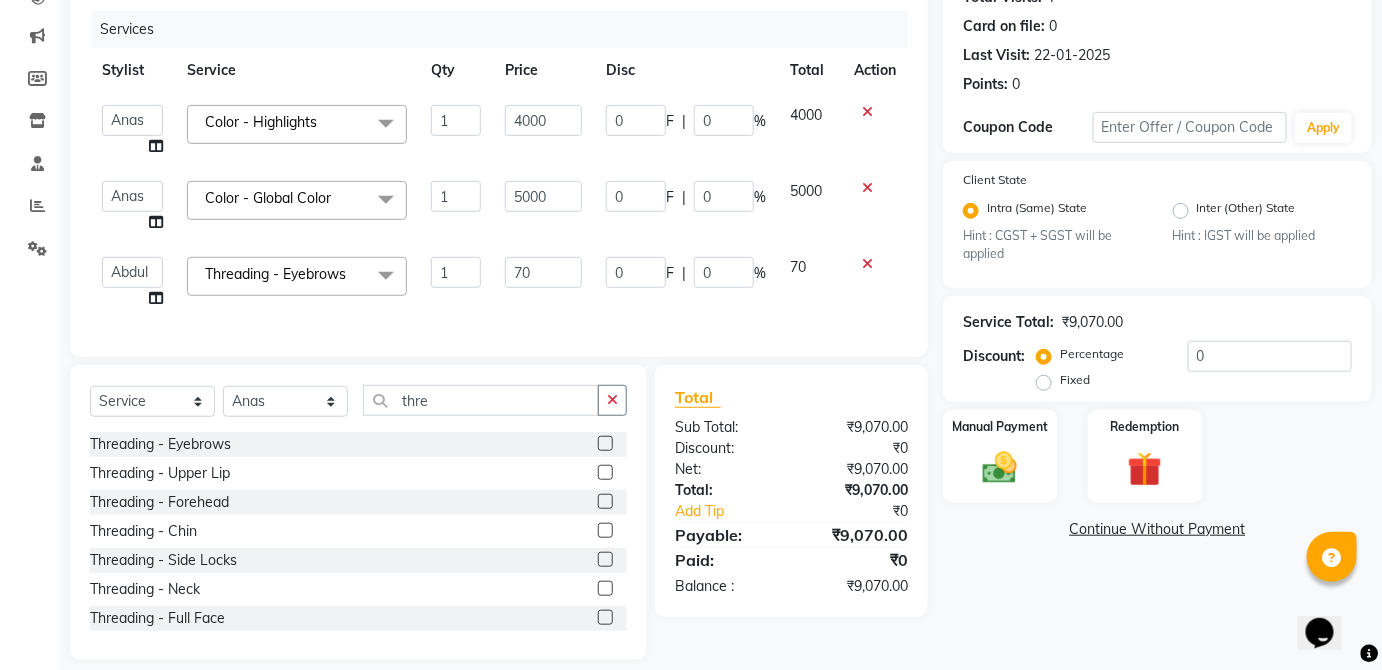 scroll, scrollTop: 269, scrollLeft: 0, axis: vertical 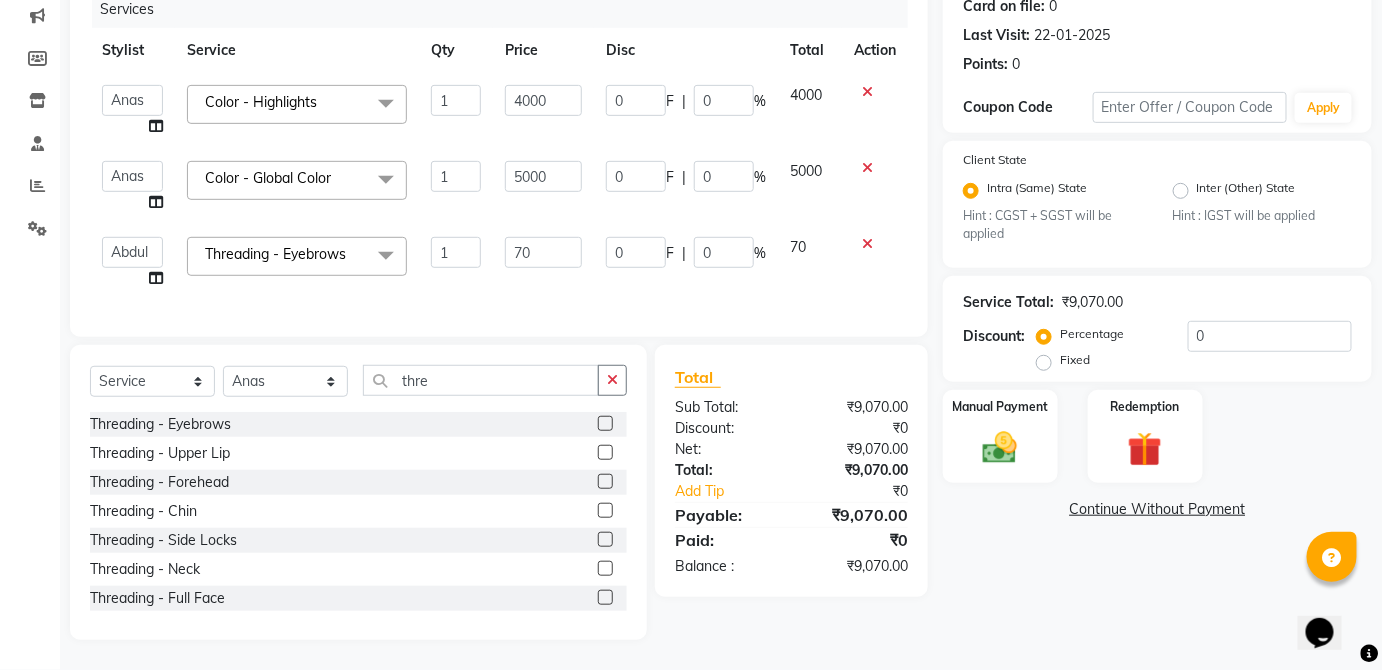 click 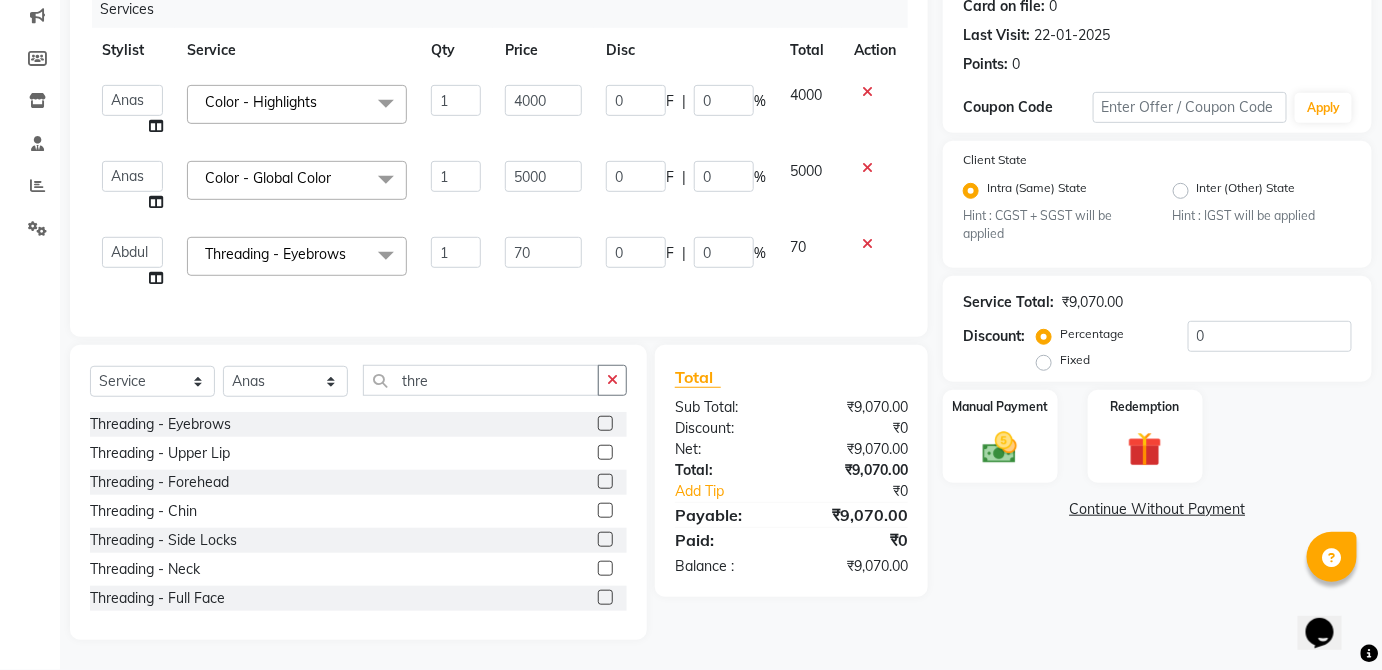 click at bounding box center [604, 453] 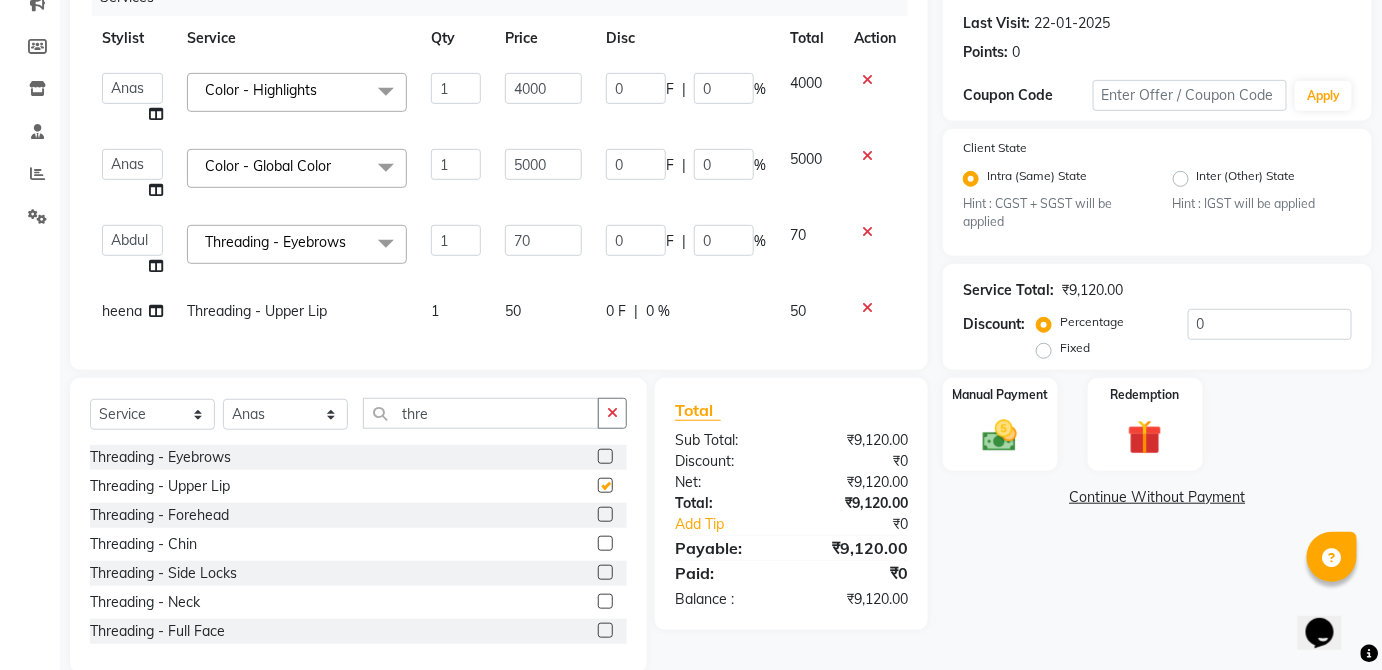 checkbox on "false" 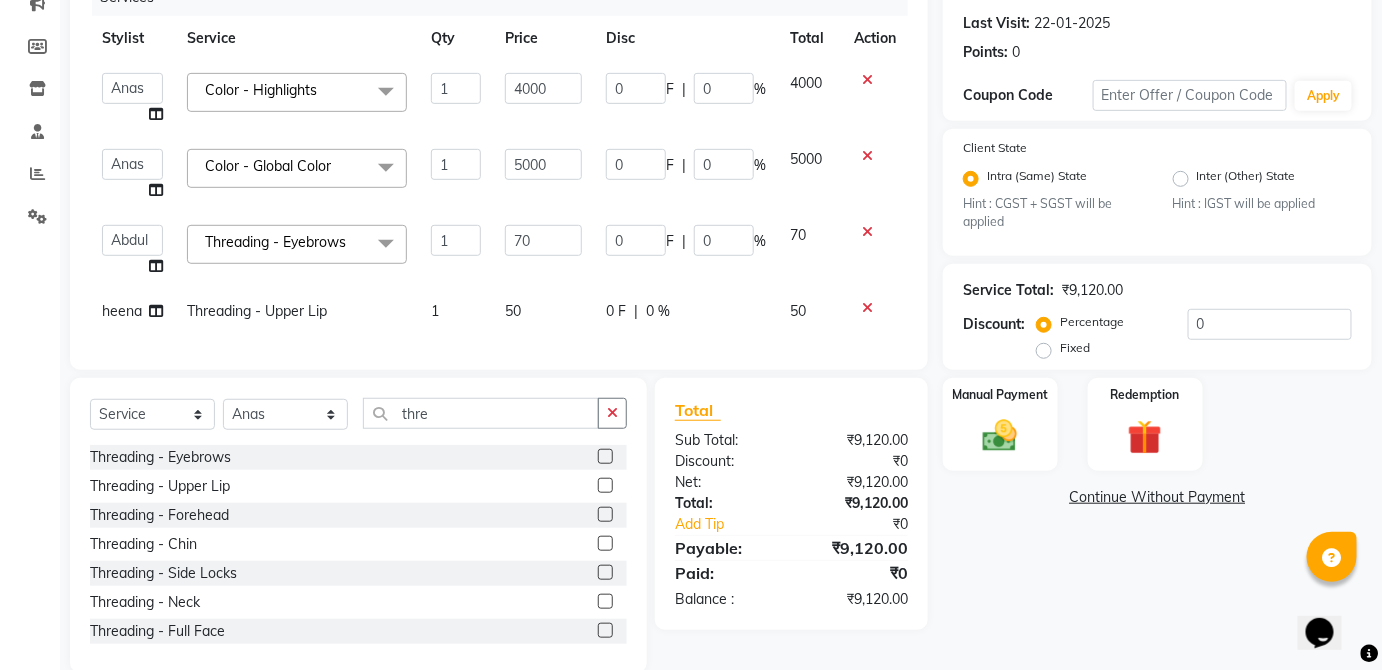 click on "0 F | 0 %" 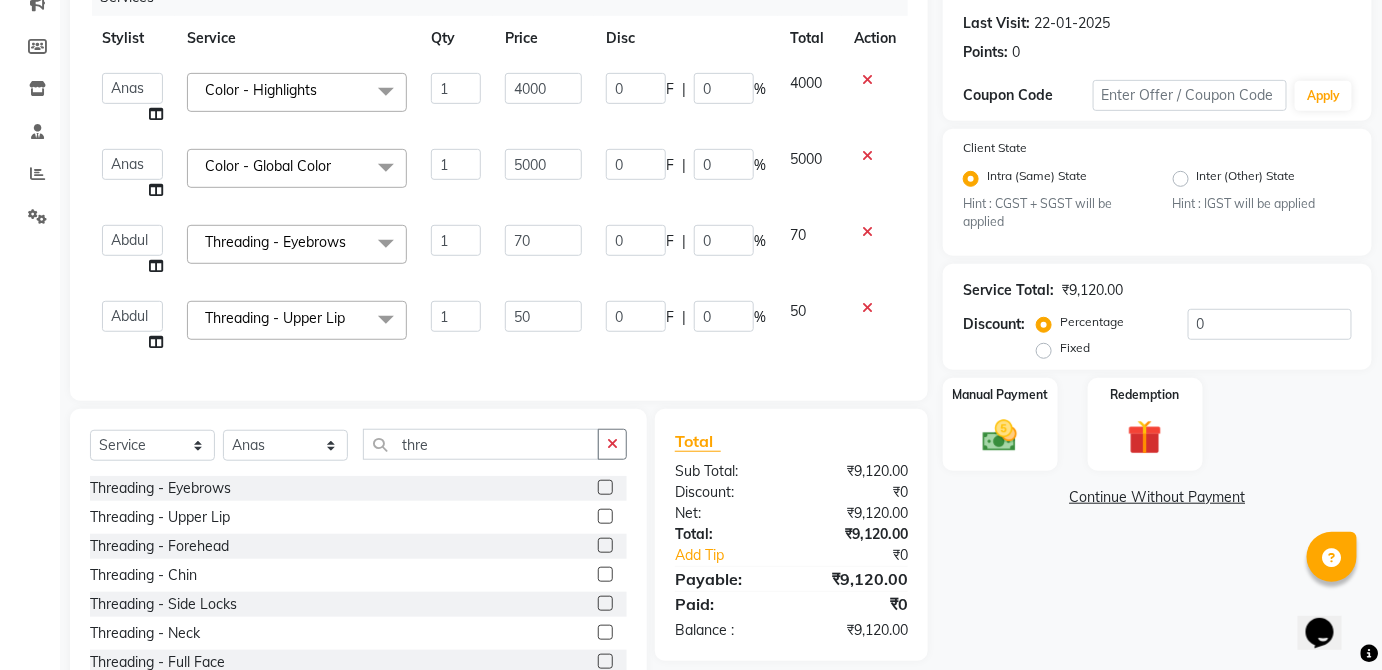 click 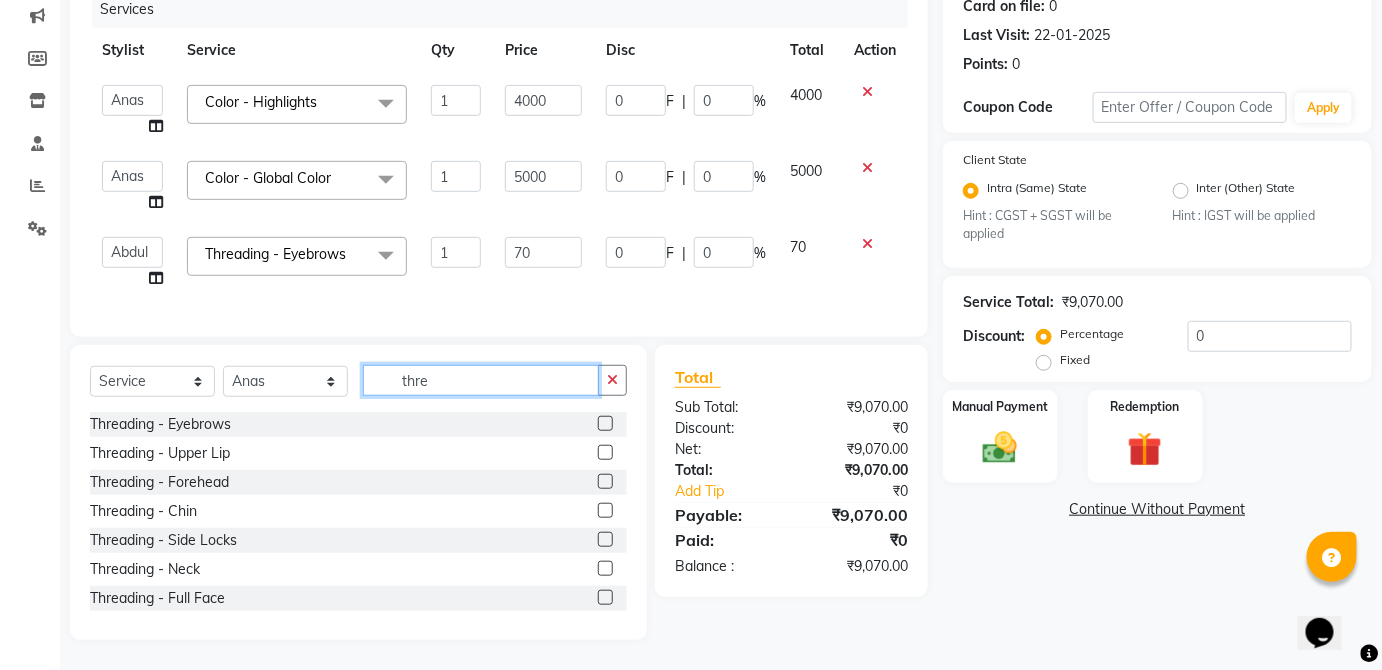 click on "thre" 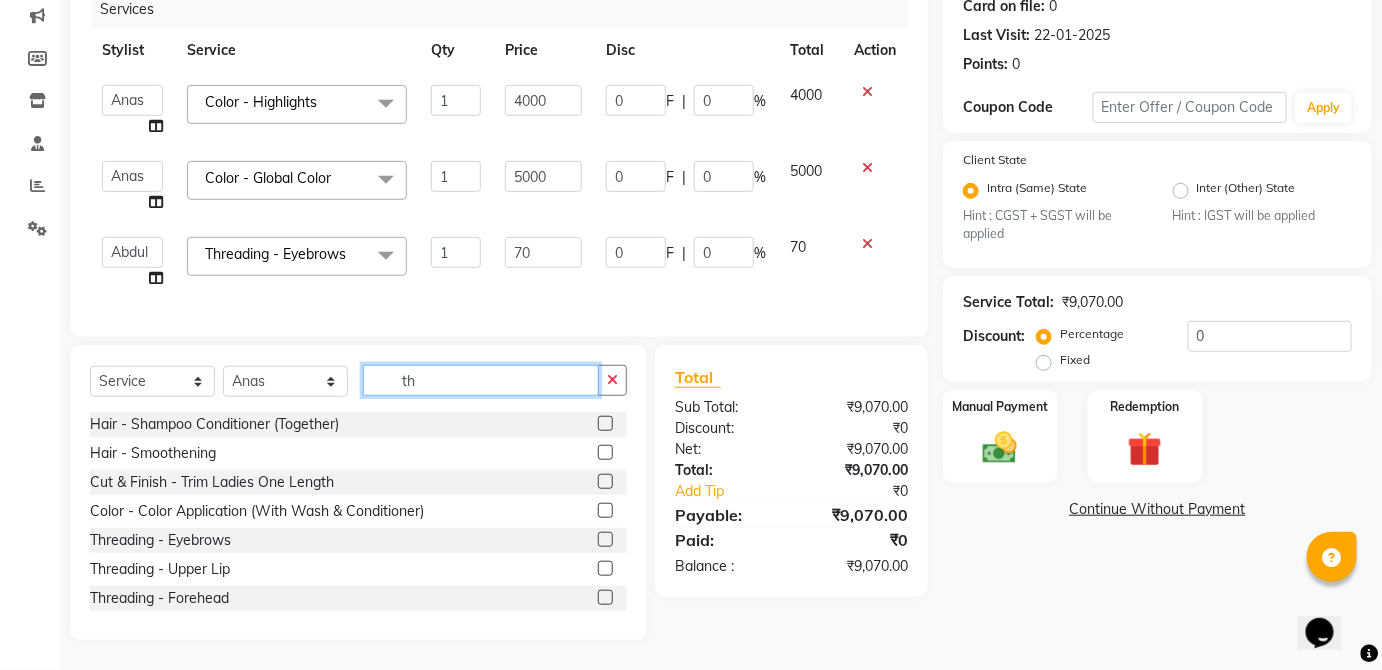 type on "t" 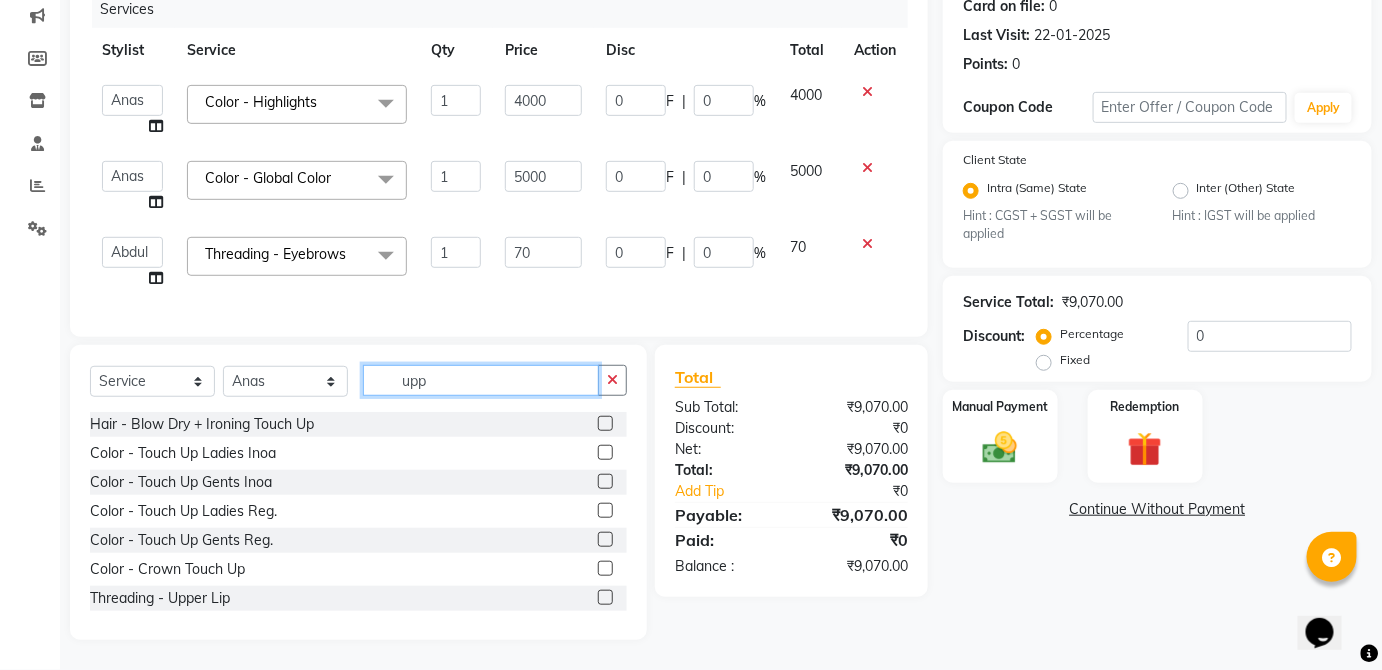 scroll, scrollTop: 226, scrollLeft: 0, axis: vertical 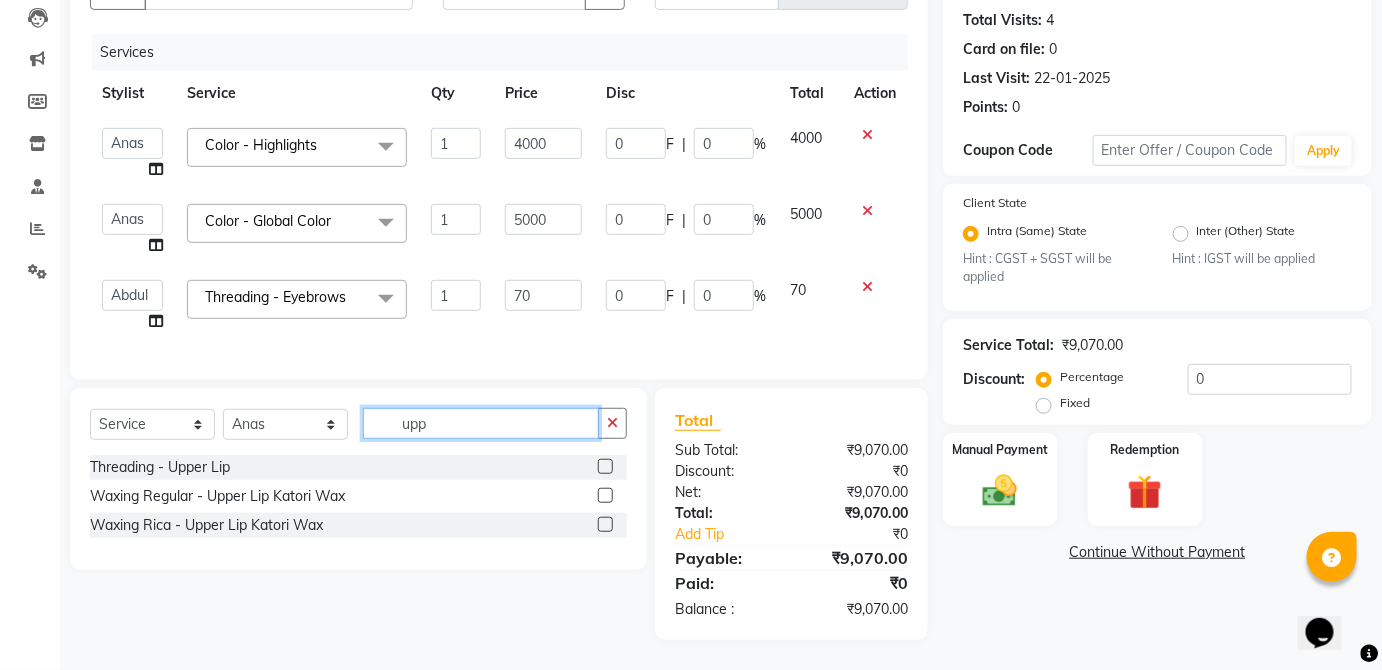 type on "upp" 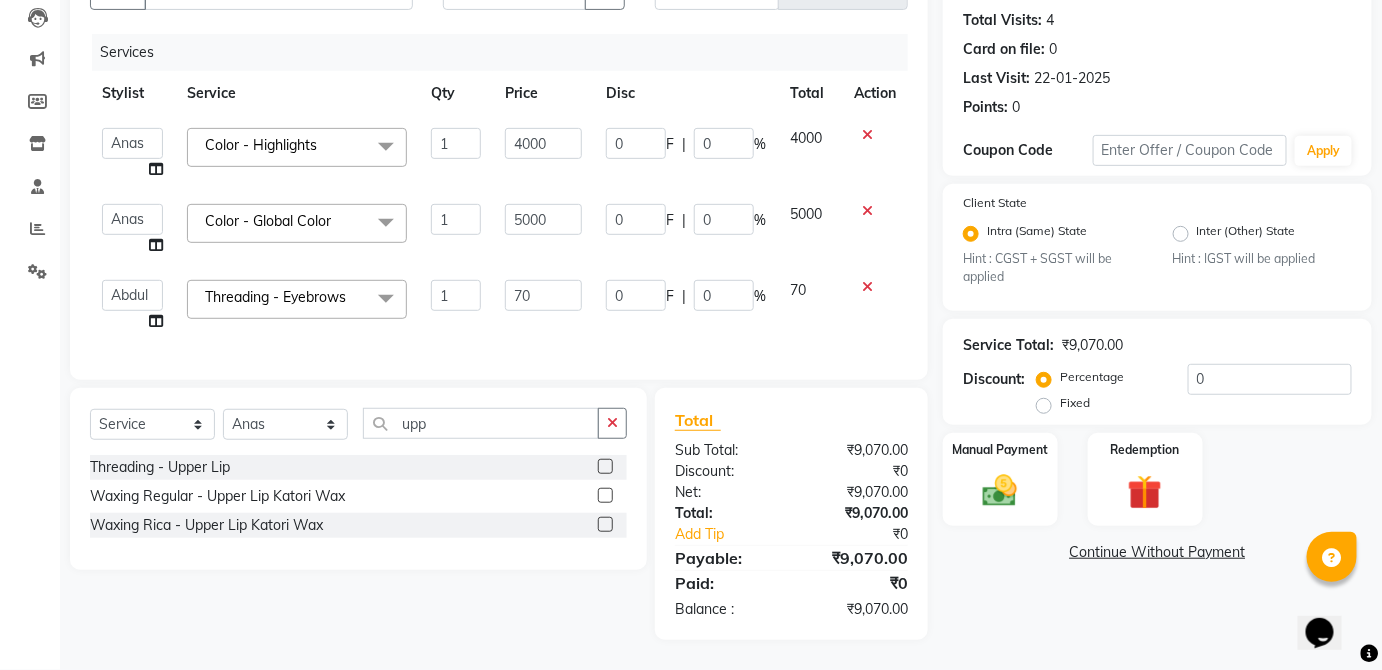 click 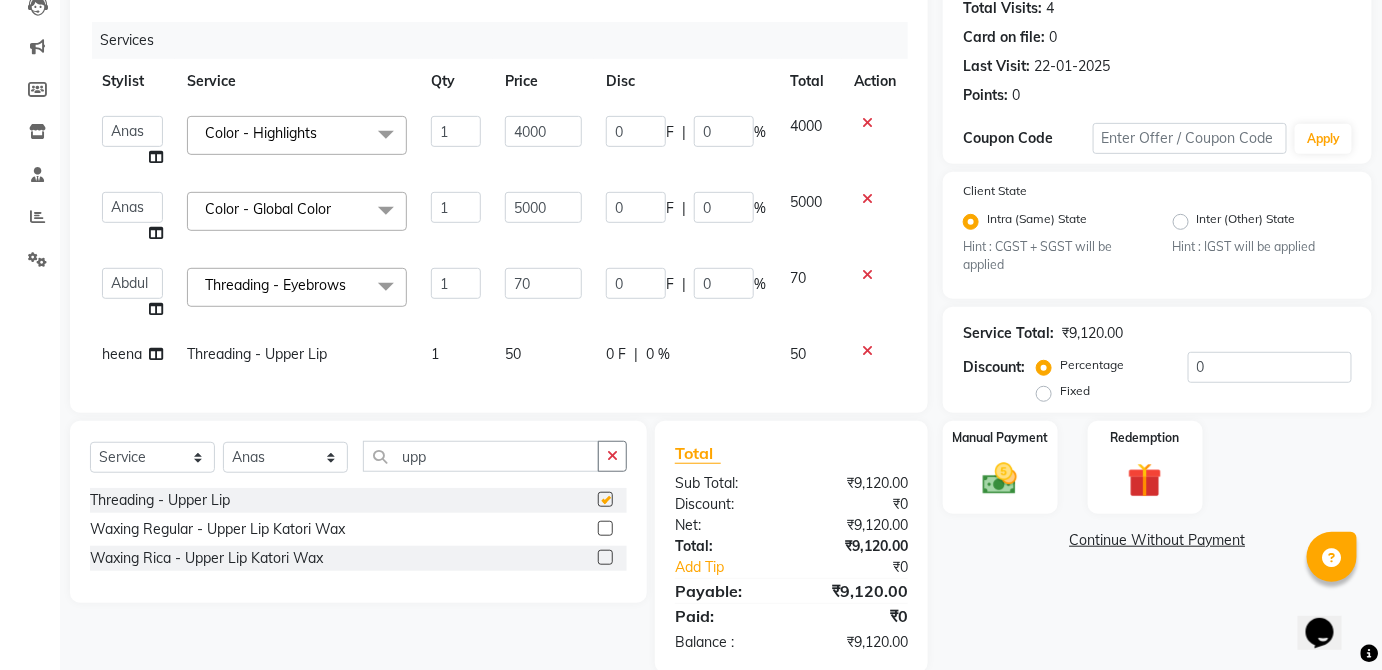 checkbox on "false" 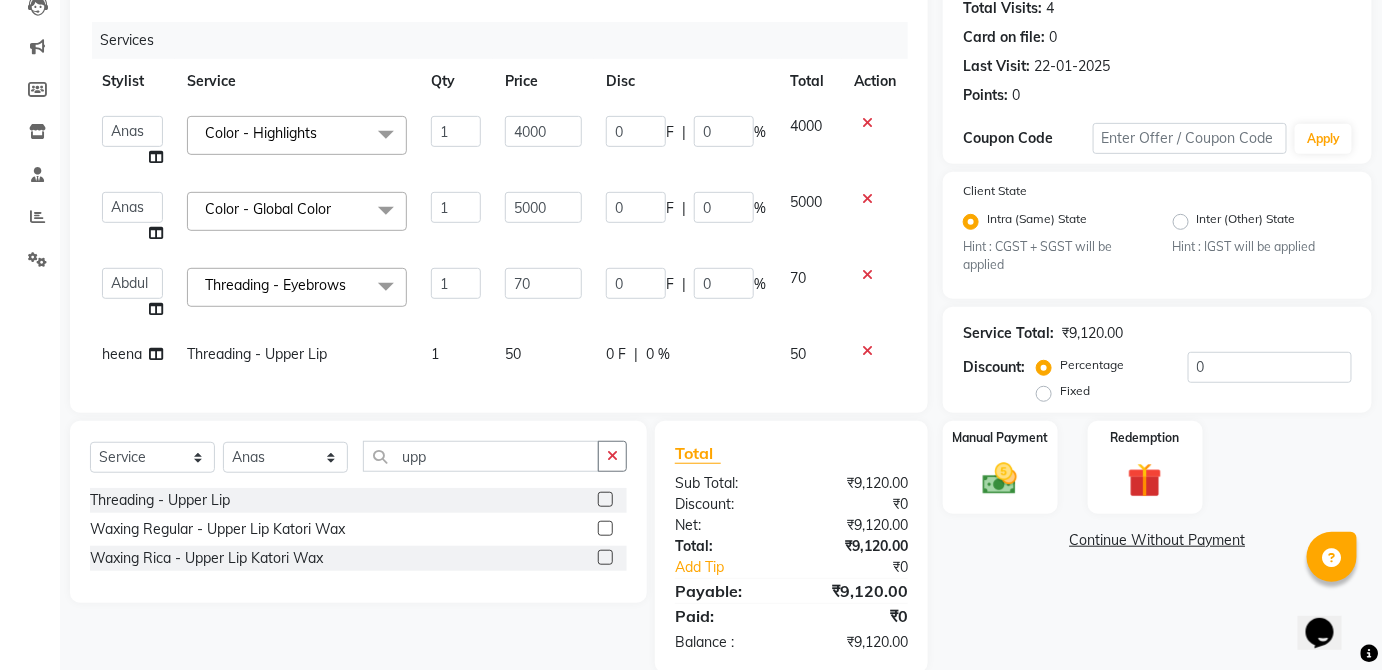 click on "50" 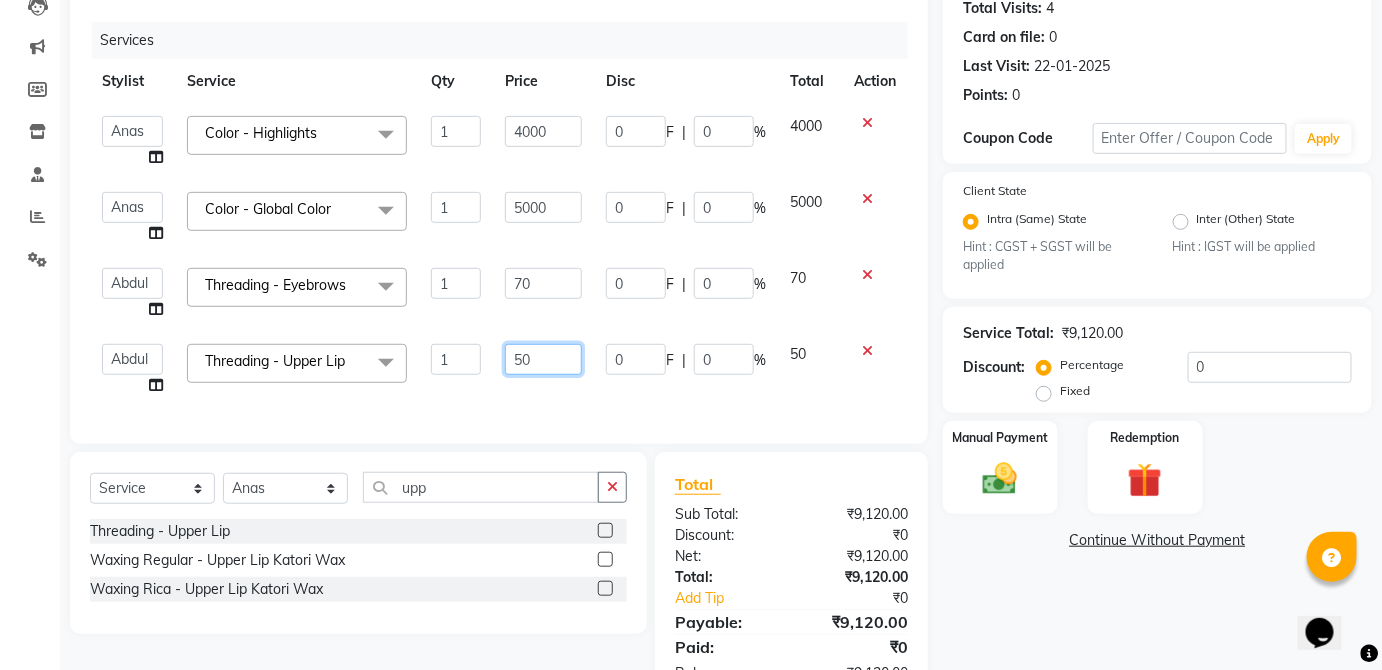 click on "50" 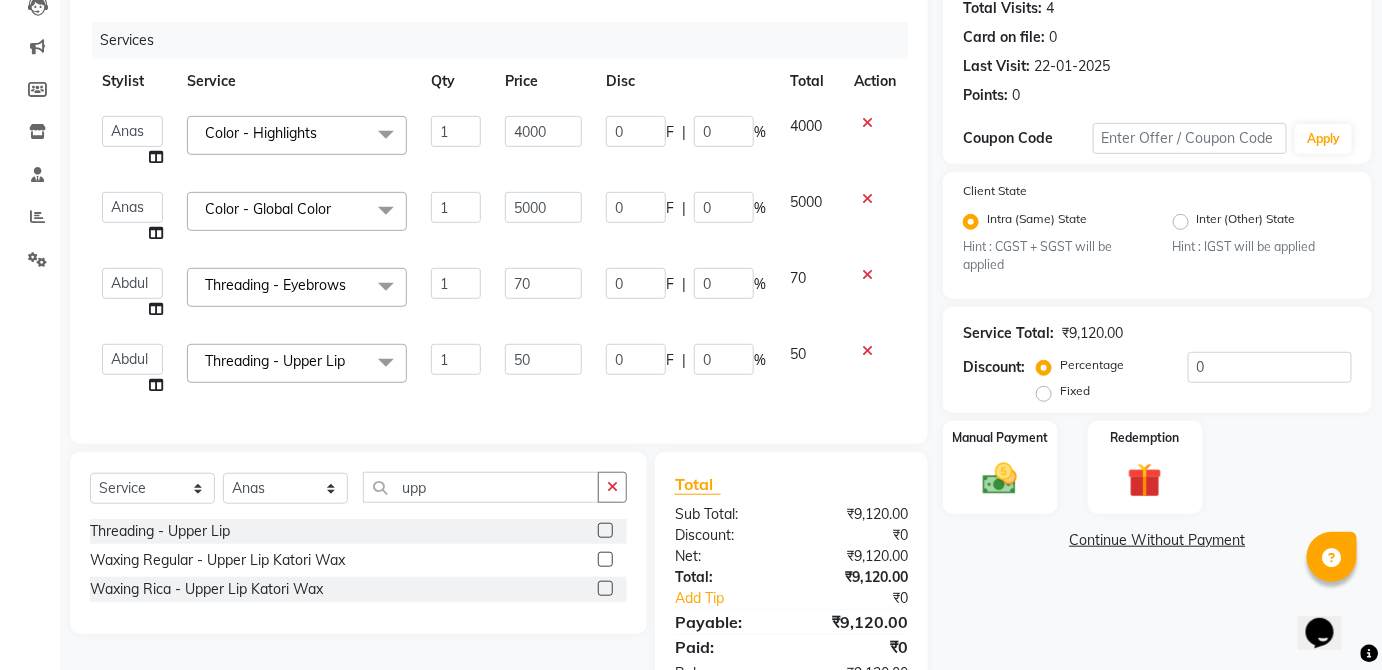 click 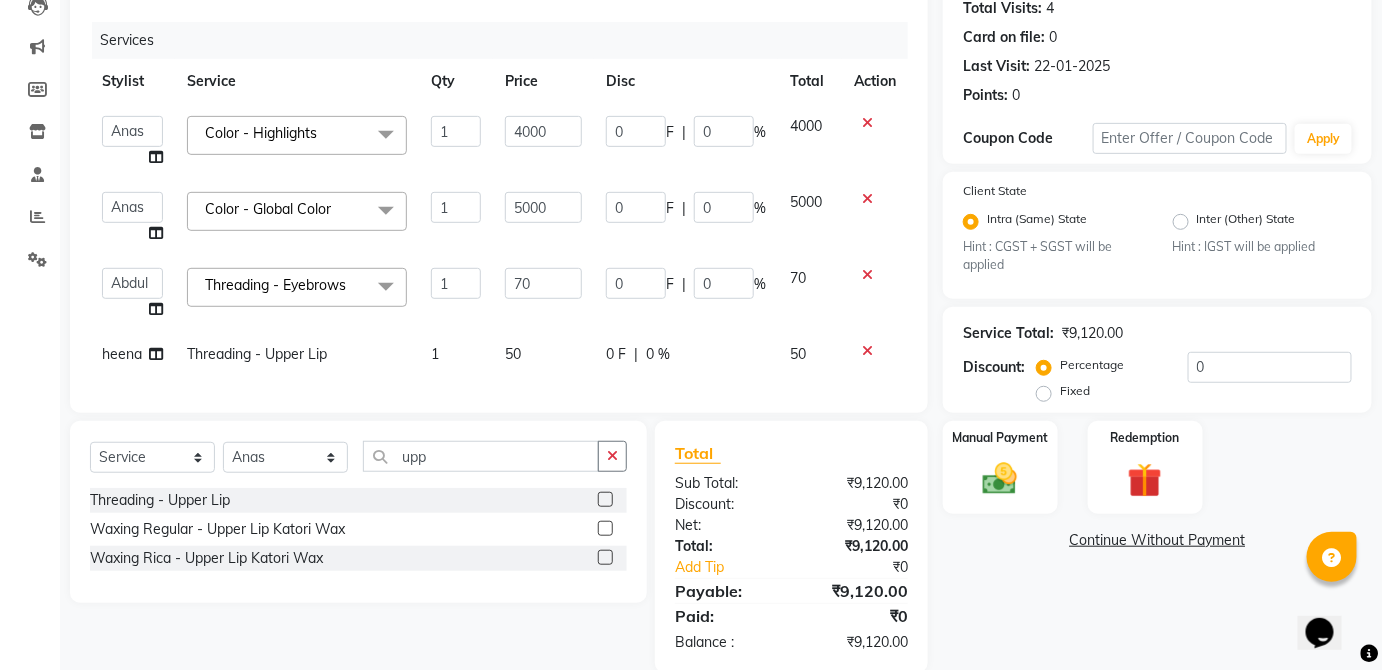 click 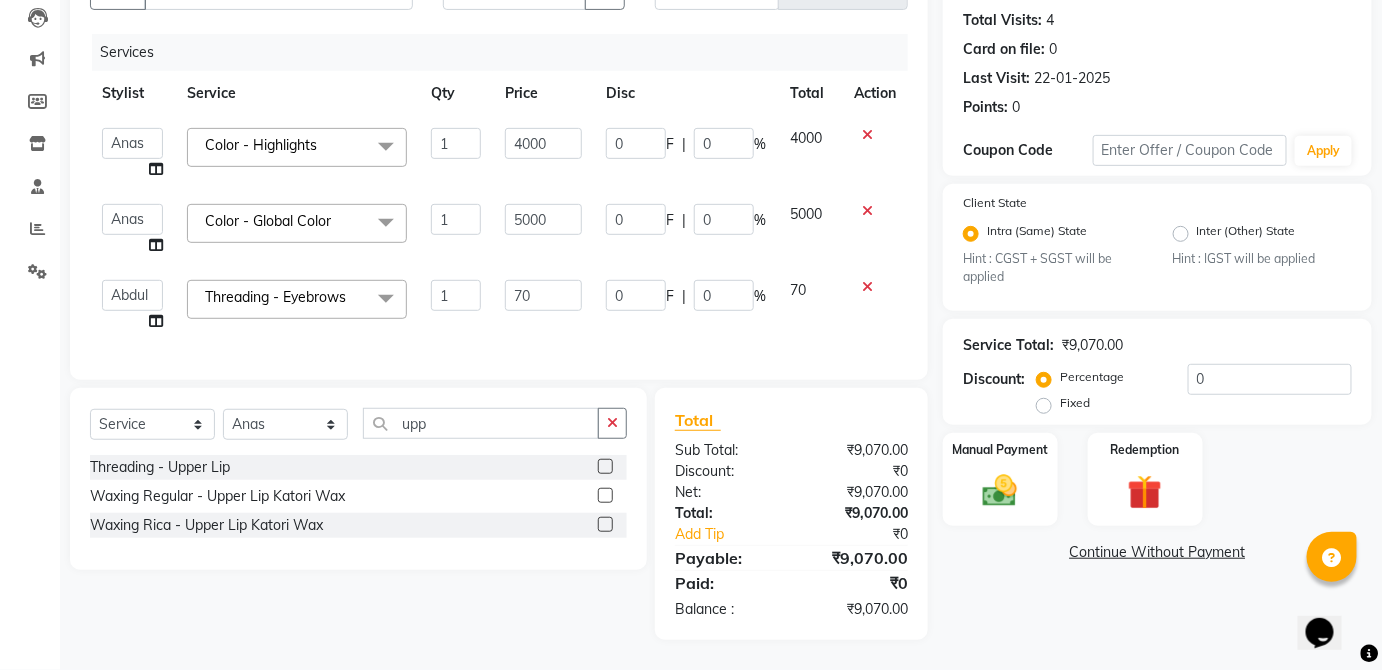 click 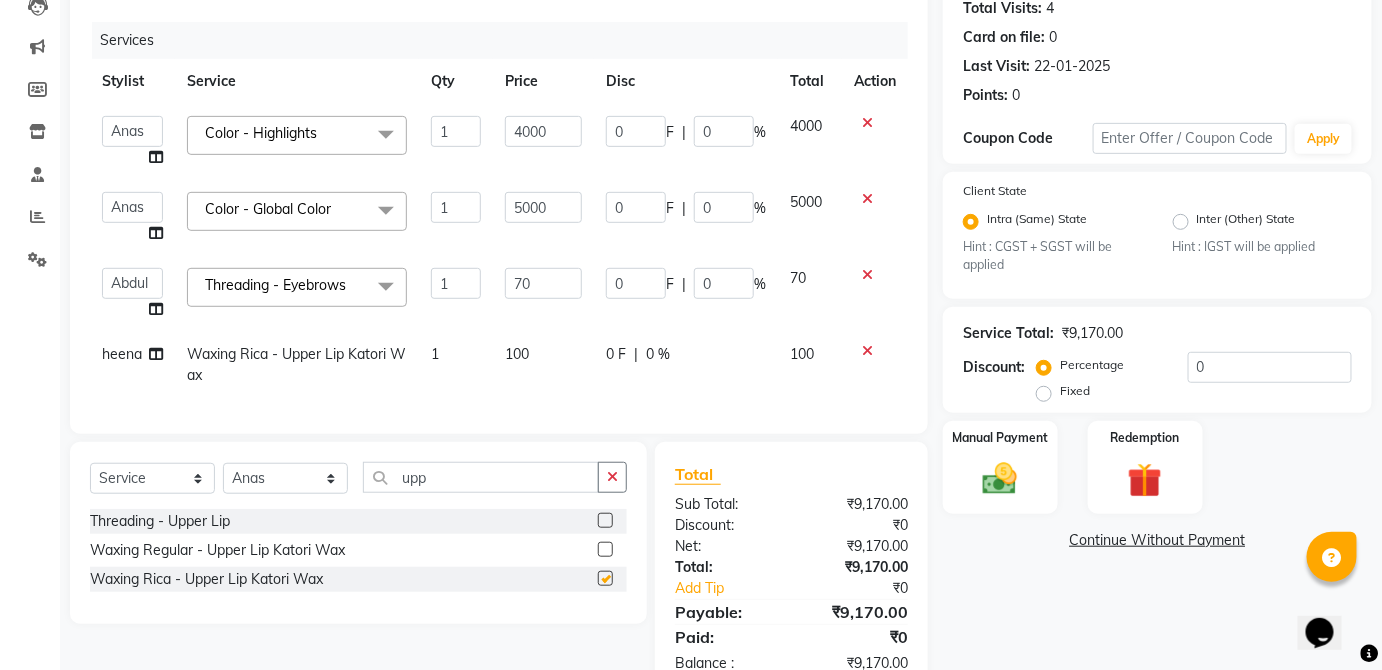 click on "100" 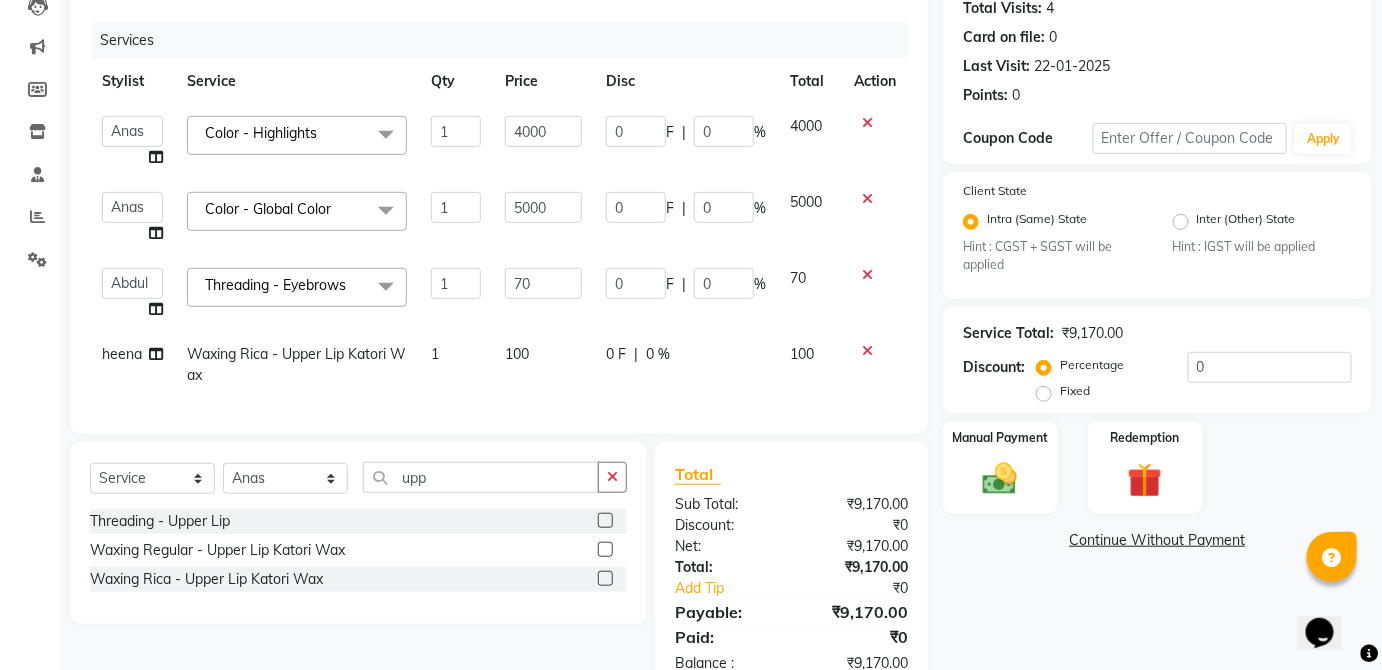 checkbox on "false" 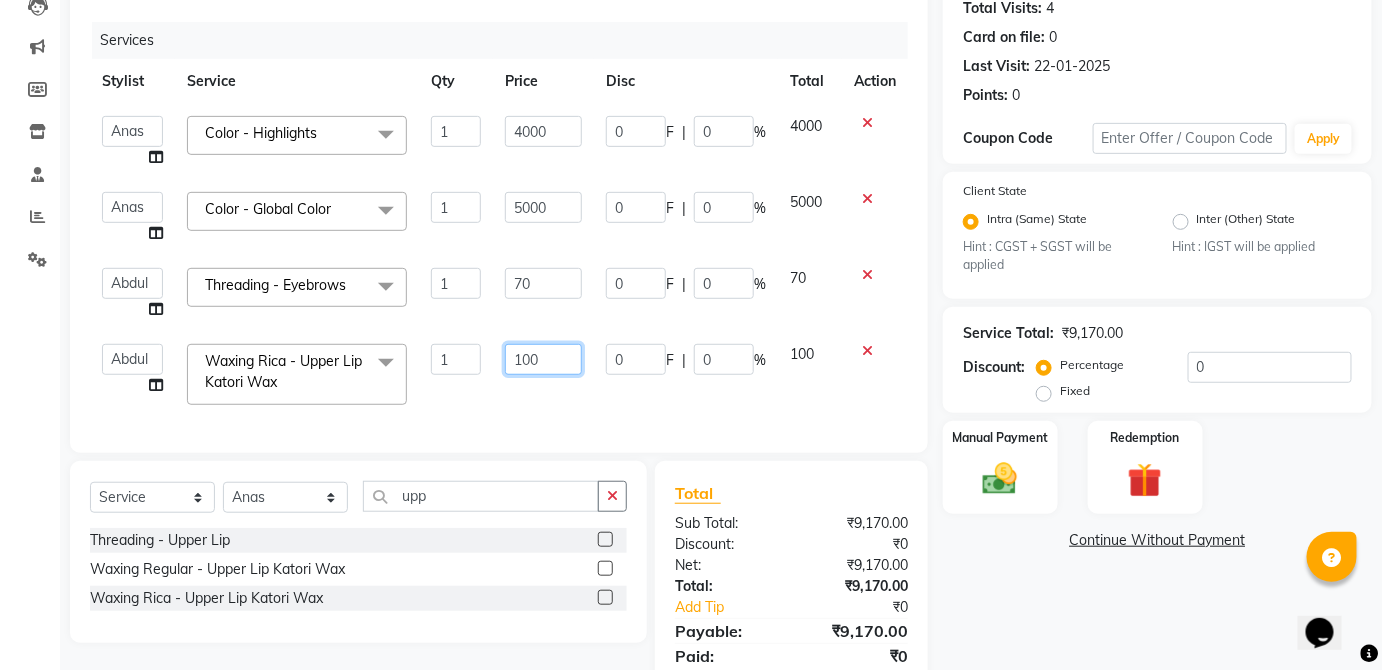 click on "100" 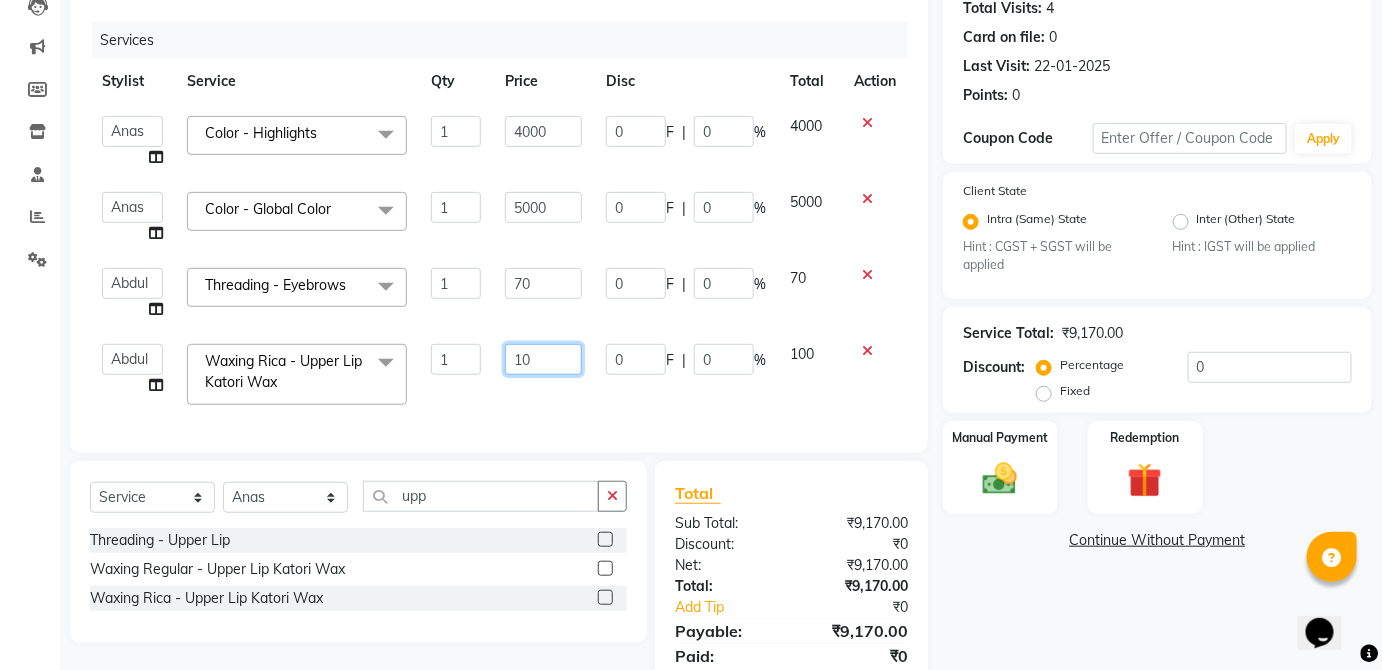 type on "1" 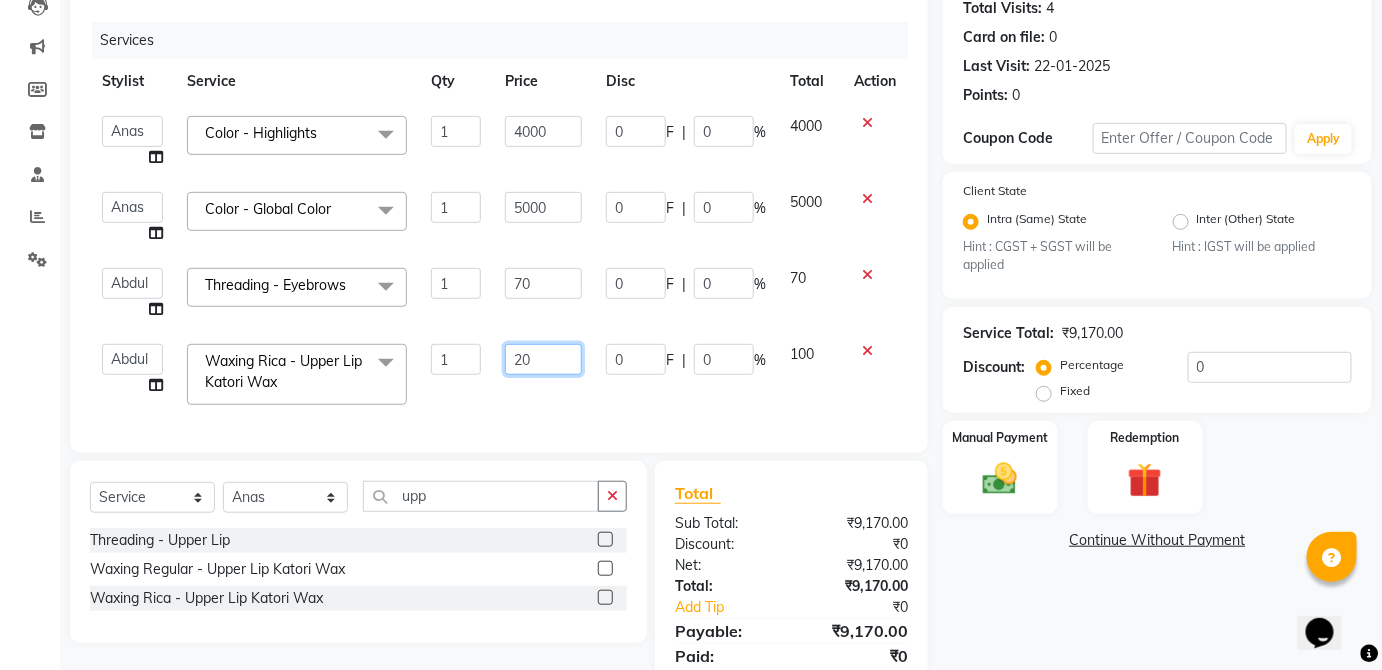 type on "200" 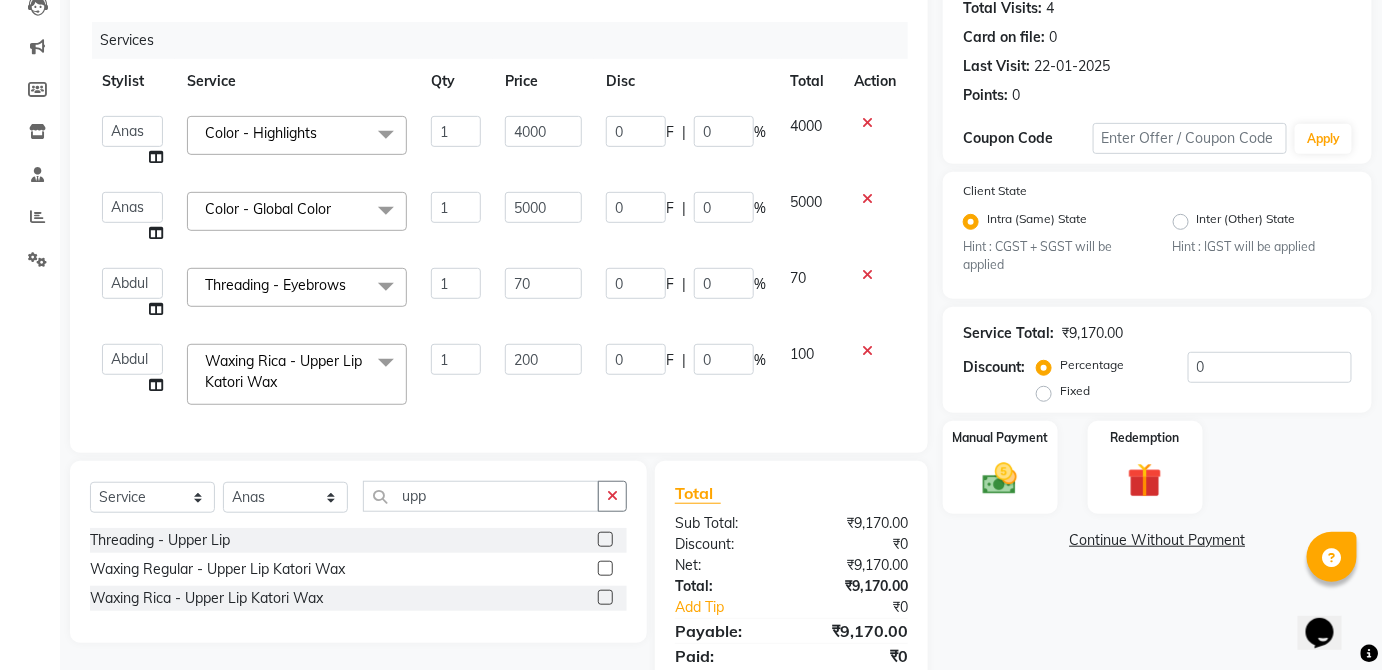 click on "100" 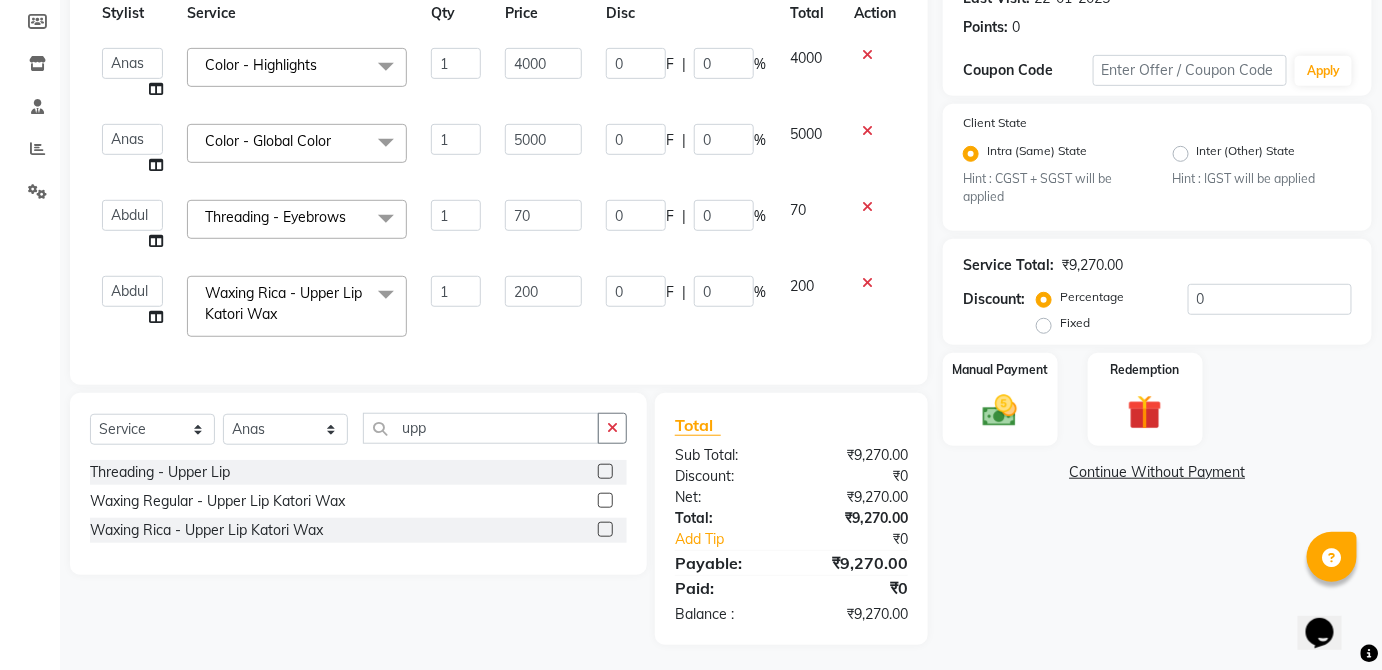 scroll, scrollTop: 310, scrollLeft: 0, axis: vertical 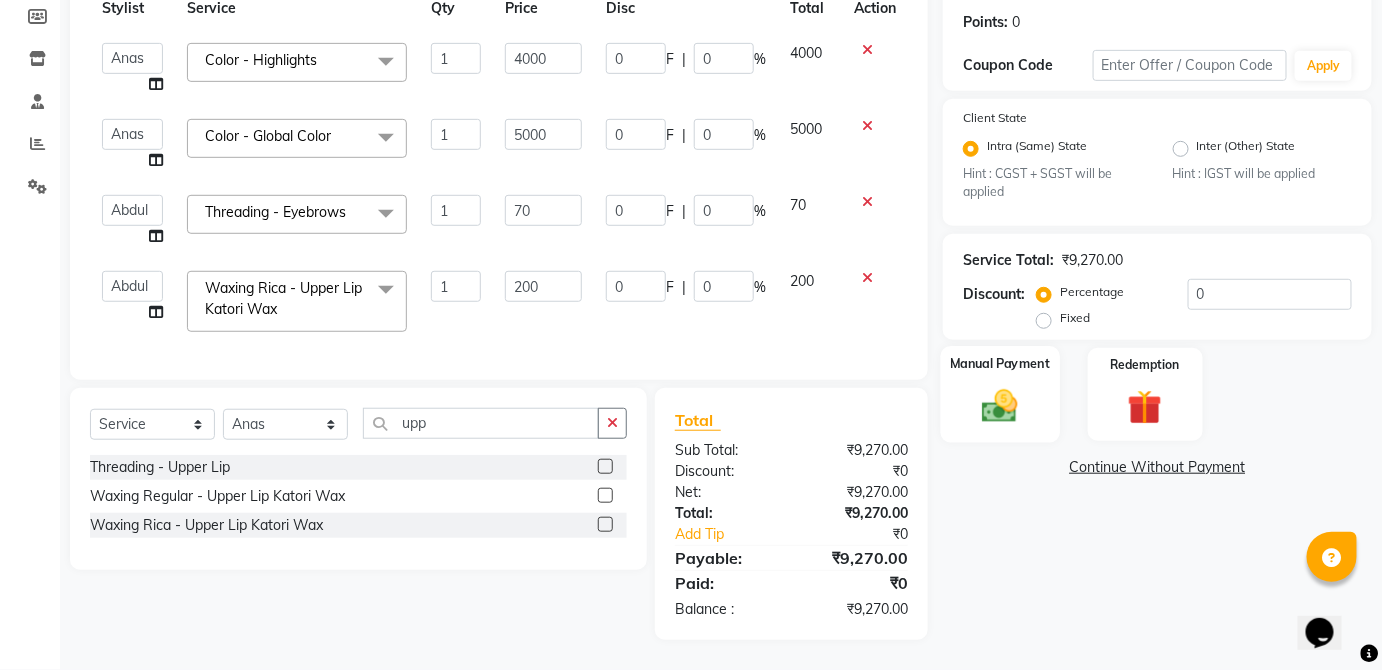 click on "Manual Payment" 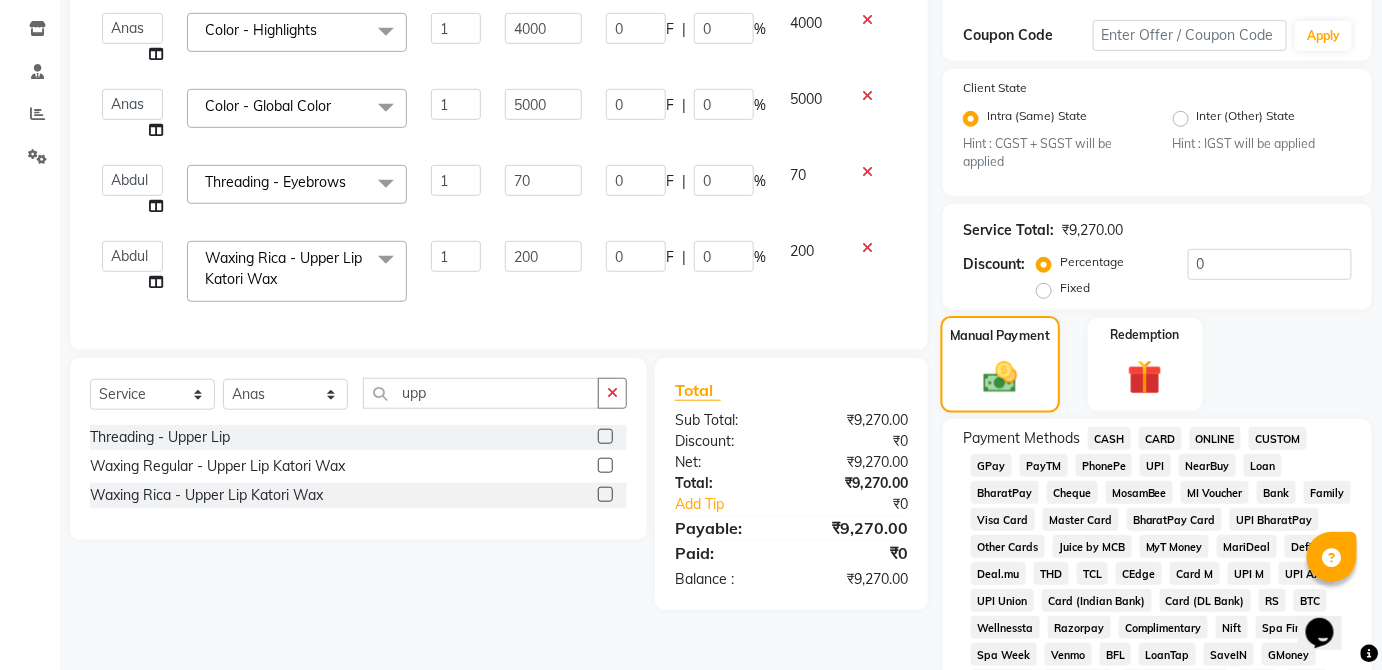 scroll, scrollTop: 333, scrollLeft: 0, axis: vertical 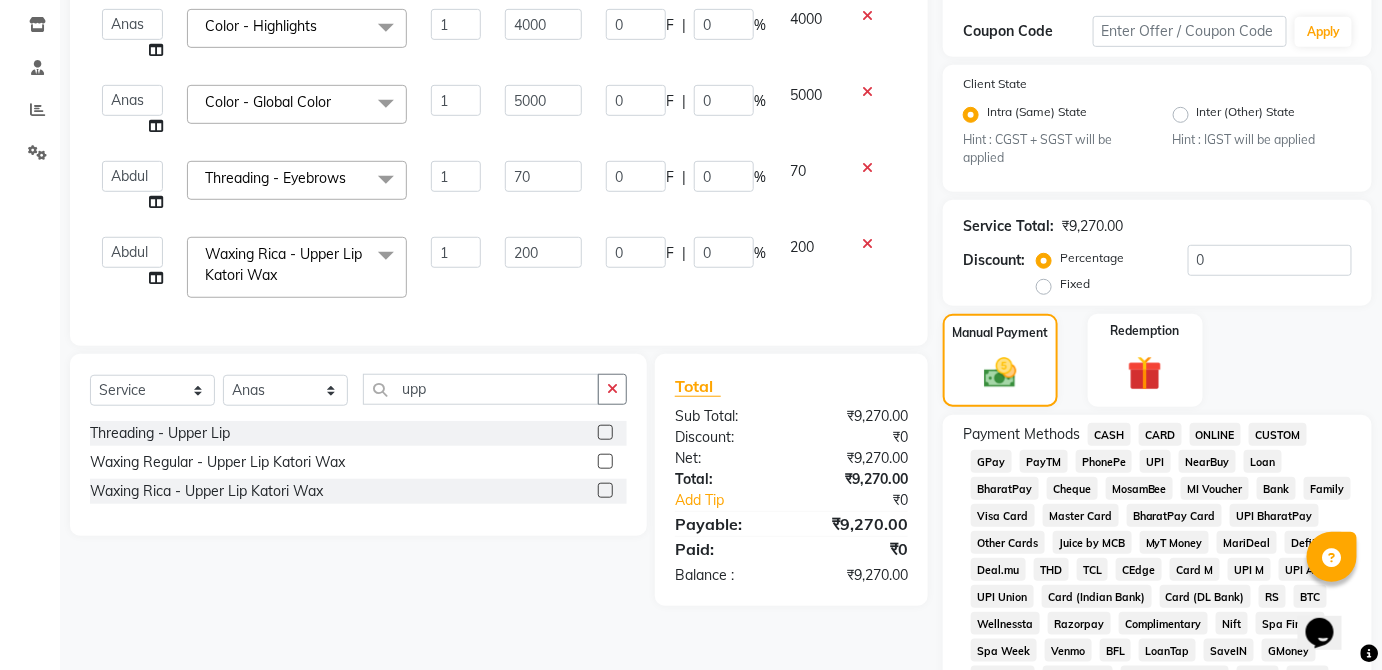 click on "CARD" 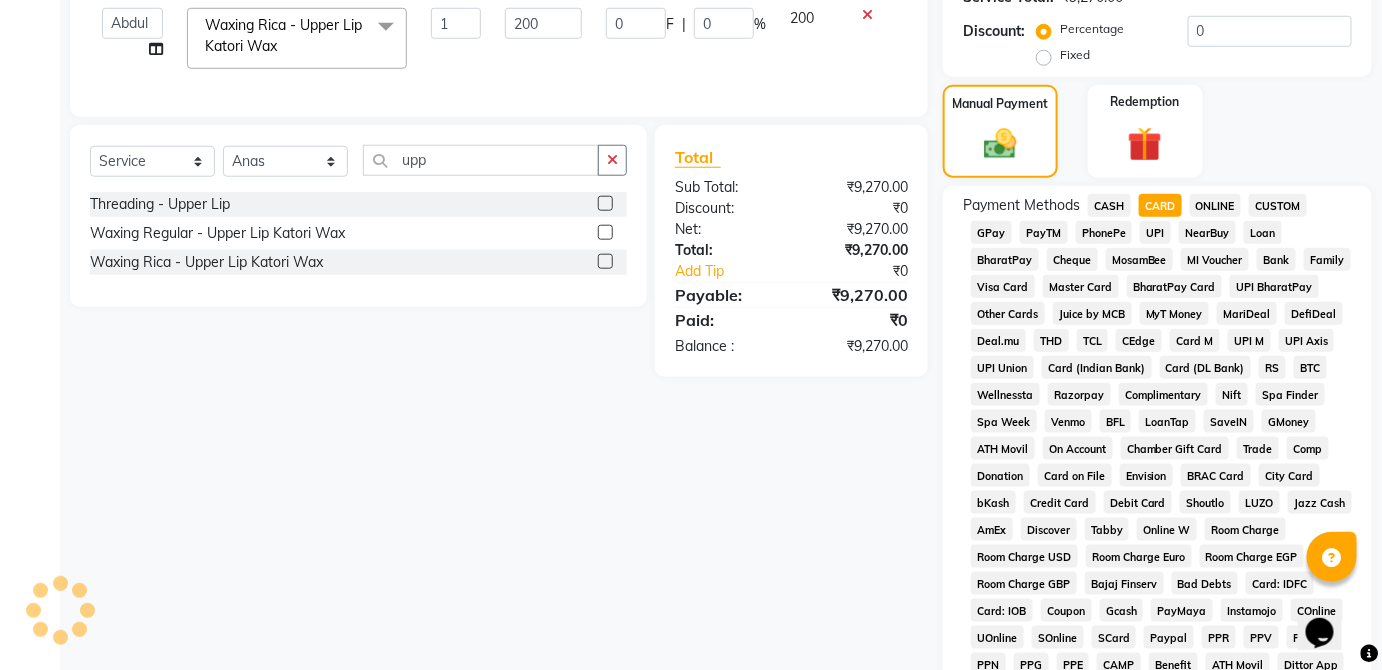 scroll, scrollTop: 943, scrollLeft: 0, axis: vertical 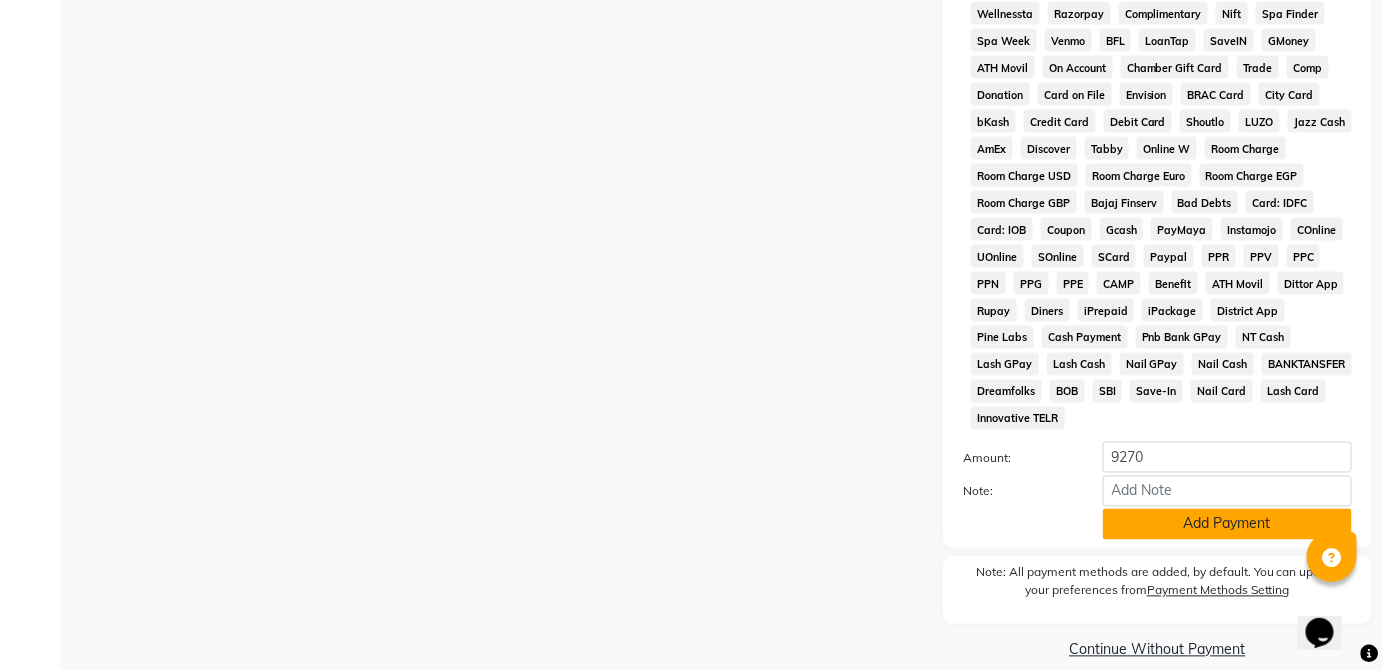 click on "Add Payment" 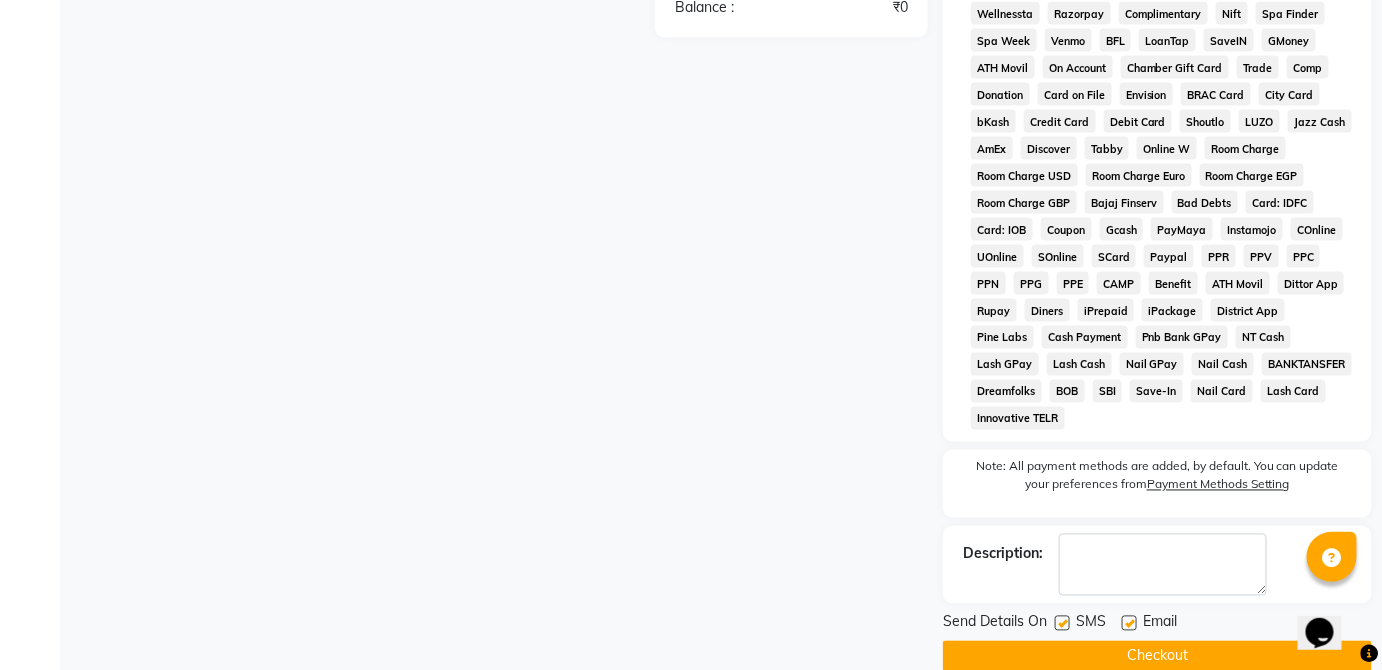 click on "Checkout" 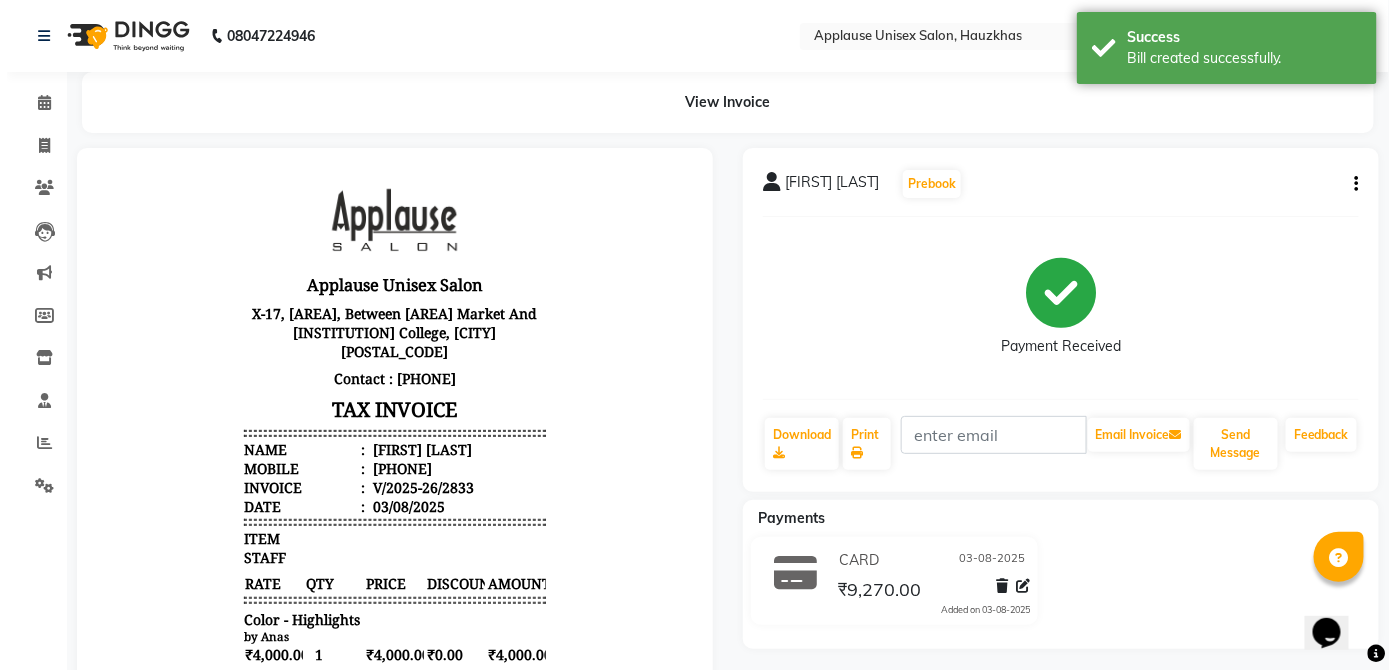 scroll, scrollTop: 0, scrollLeft: 0, axis: both 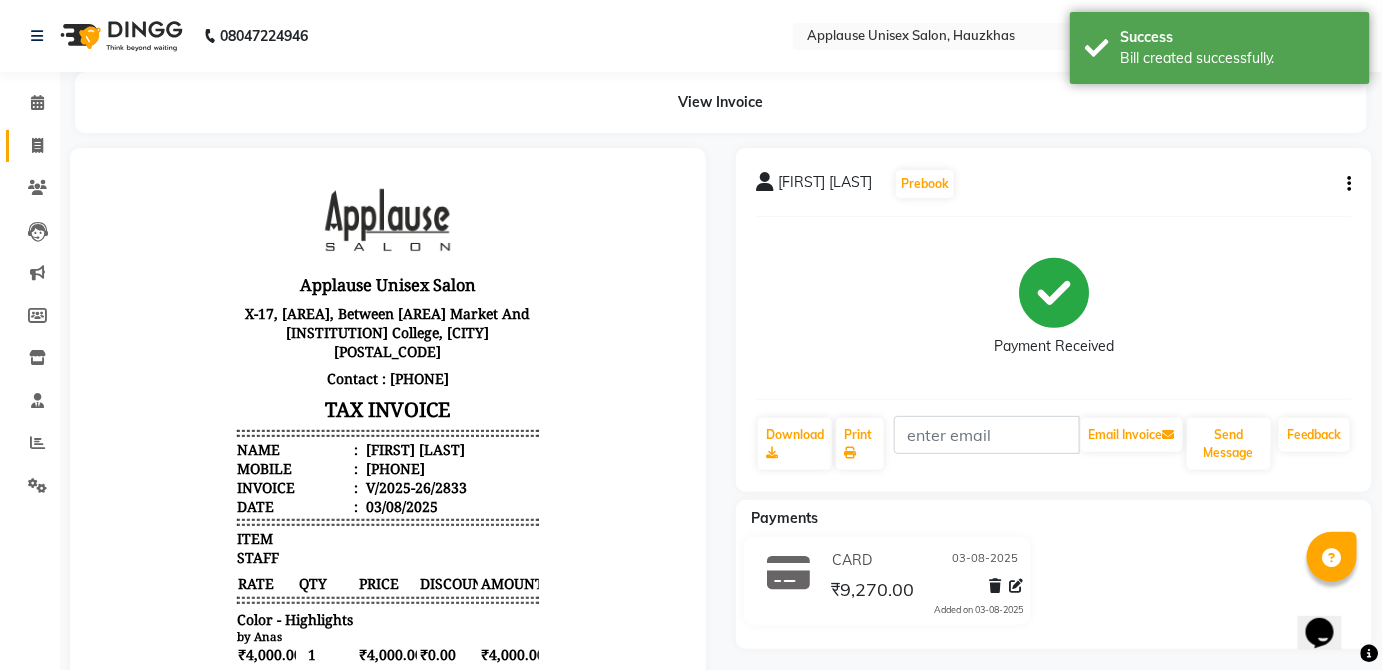 click on "Invoice" 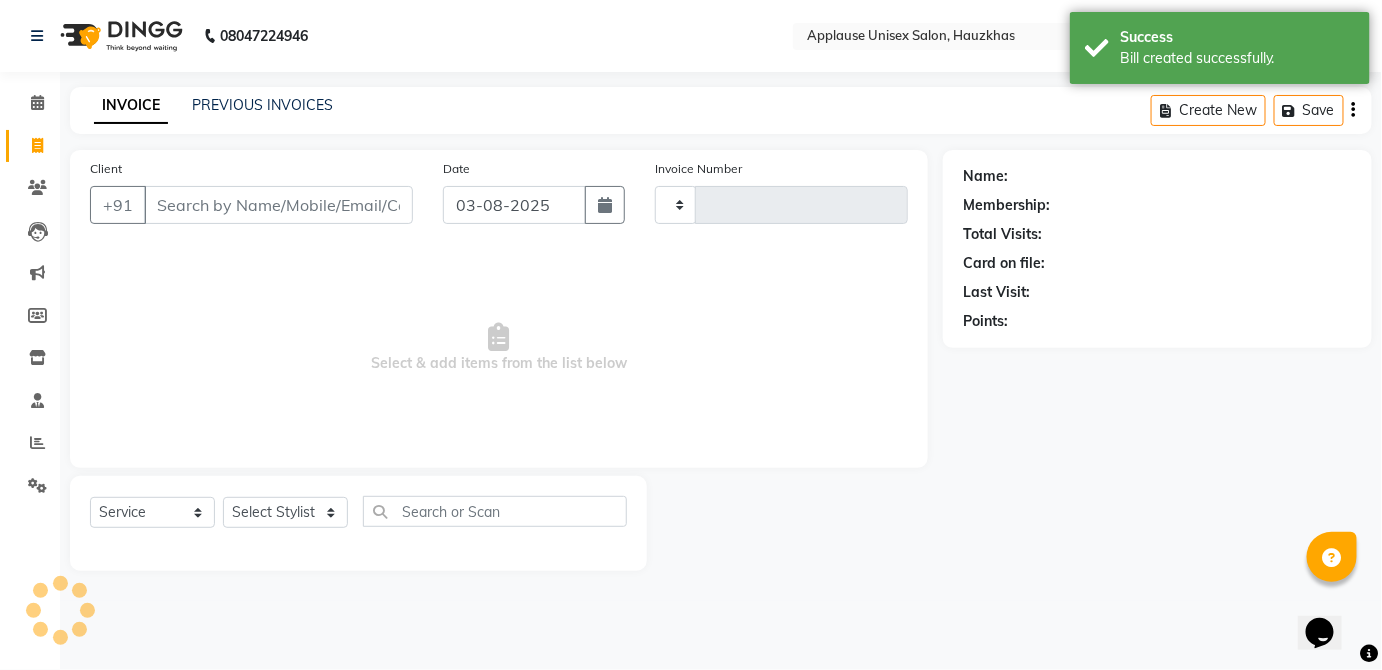 type on "2834" 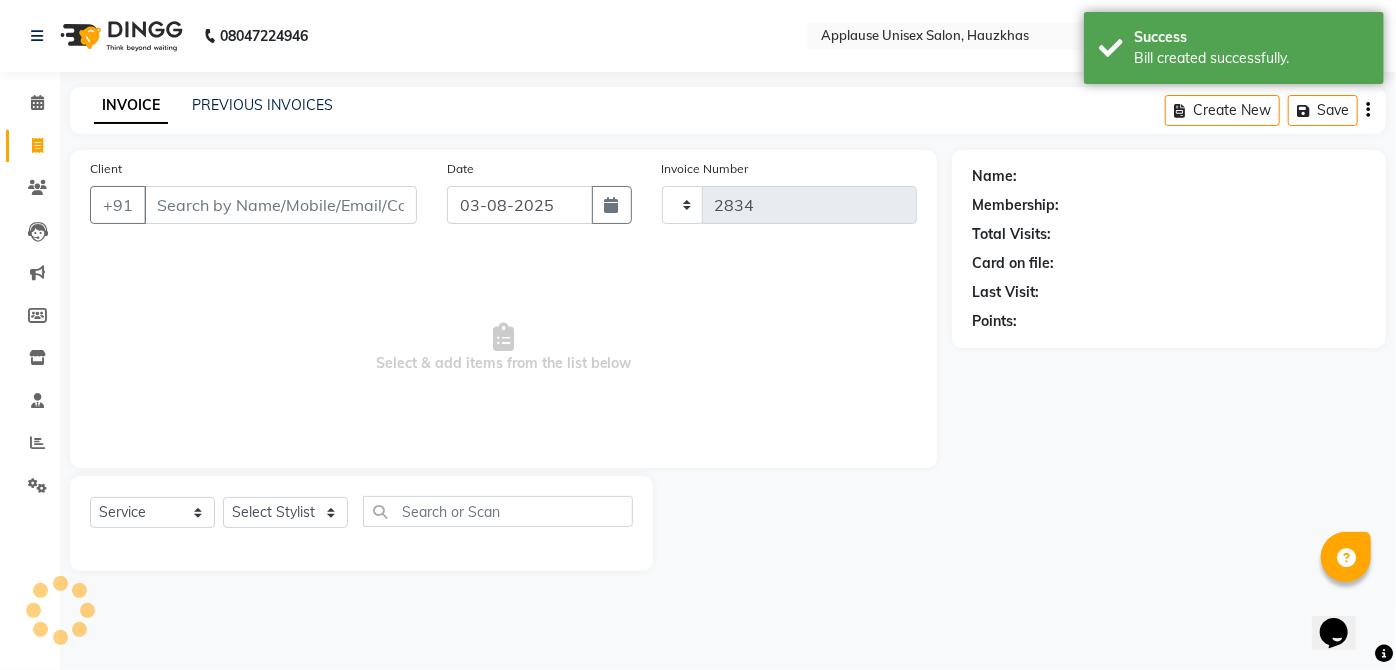 select on "5082" 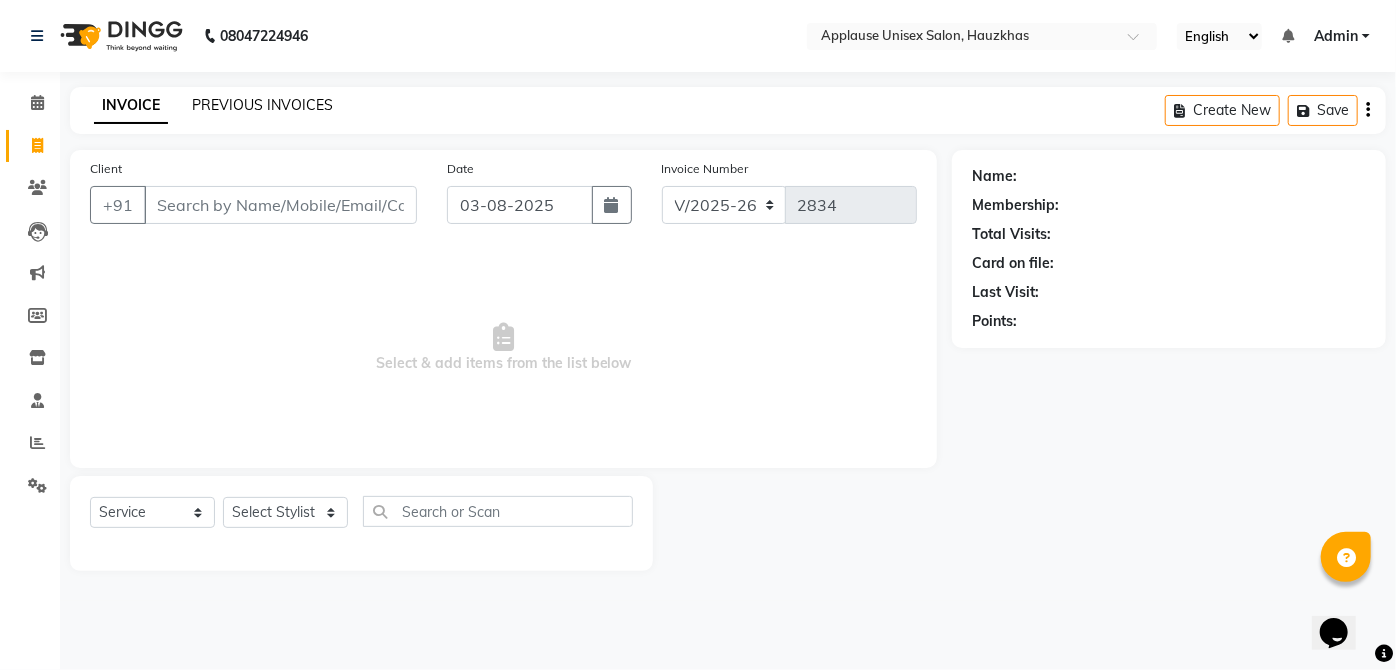 click on "PREVIOUS INVOICES" 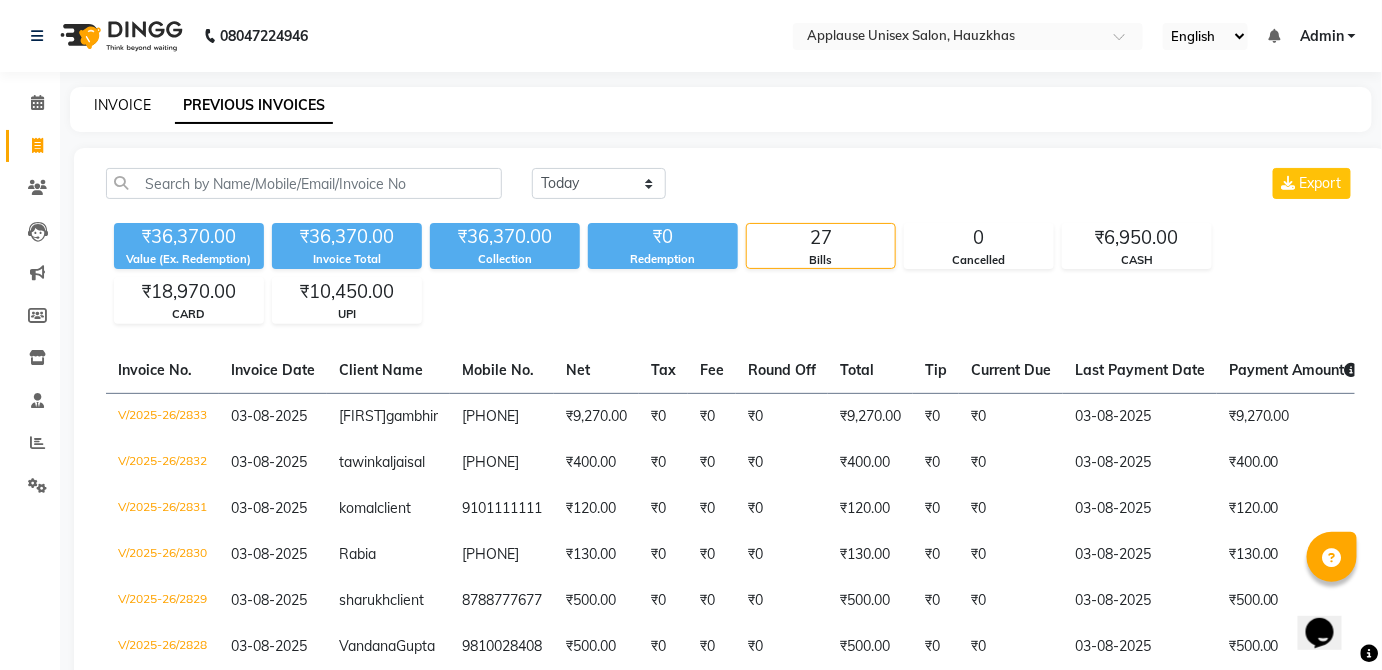 click on "INVOICE" 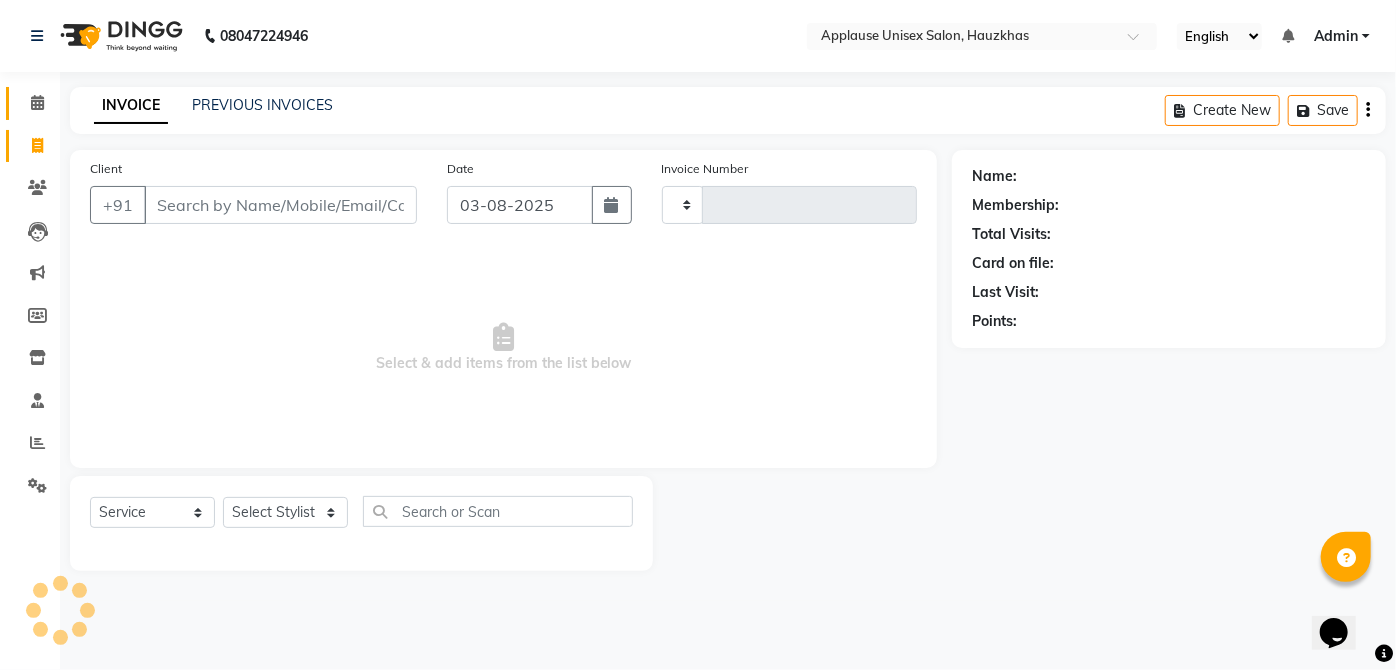 click on "Calendar" 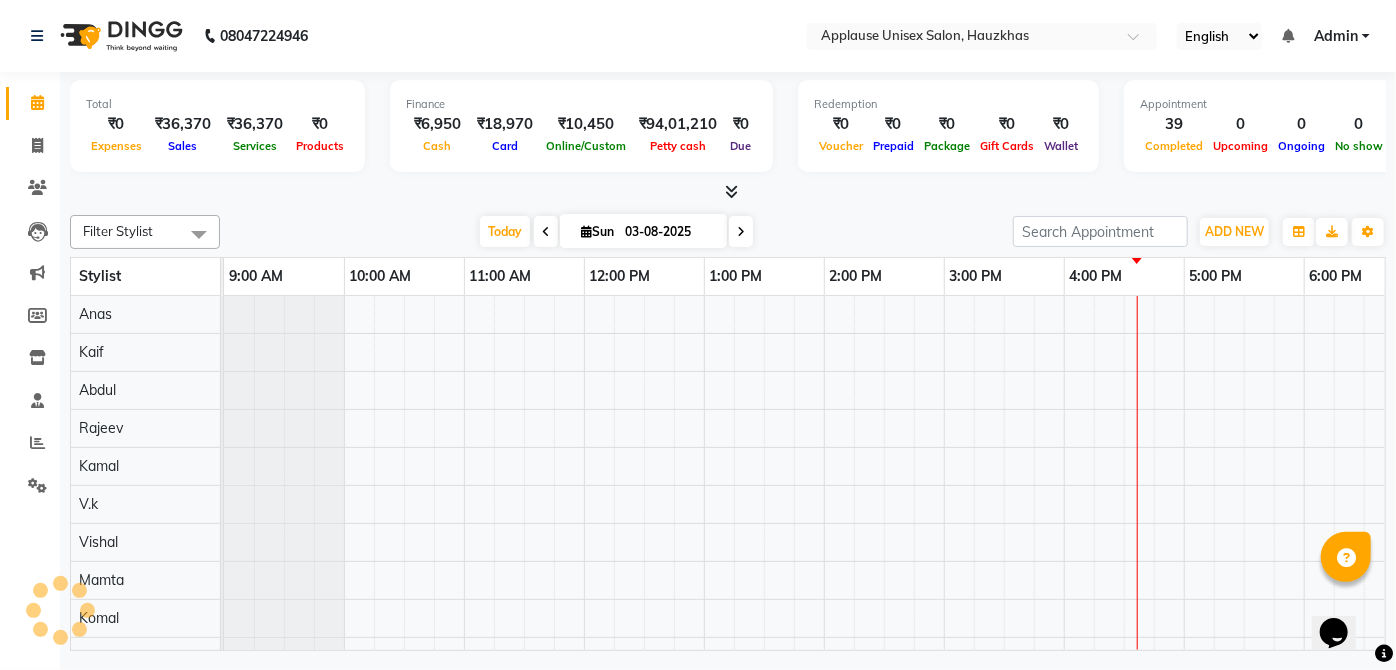 scroll, scrollTop: 0, scrollLeft: 0, axis: both 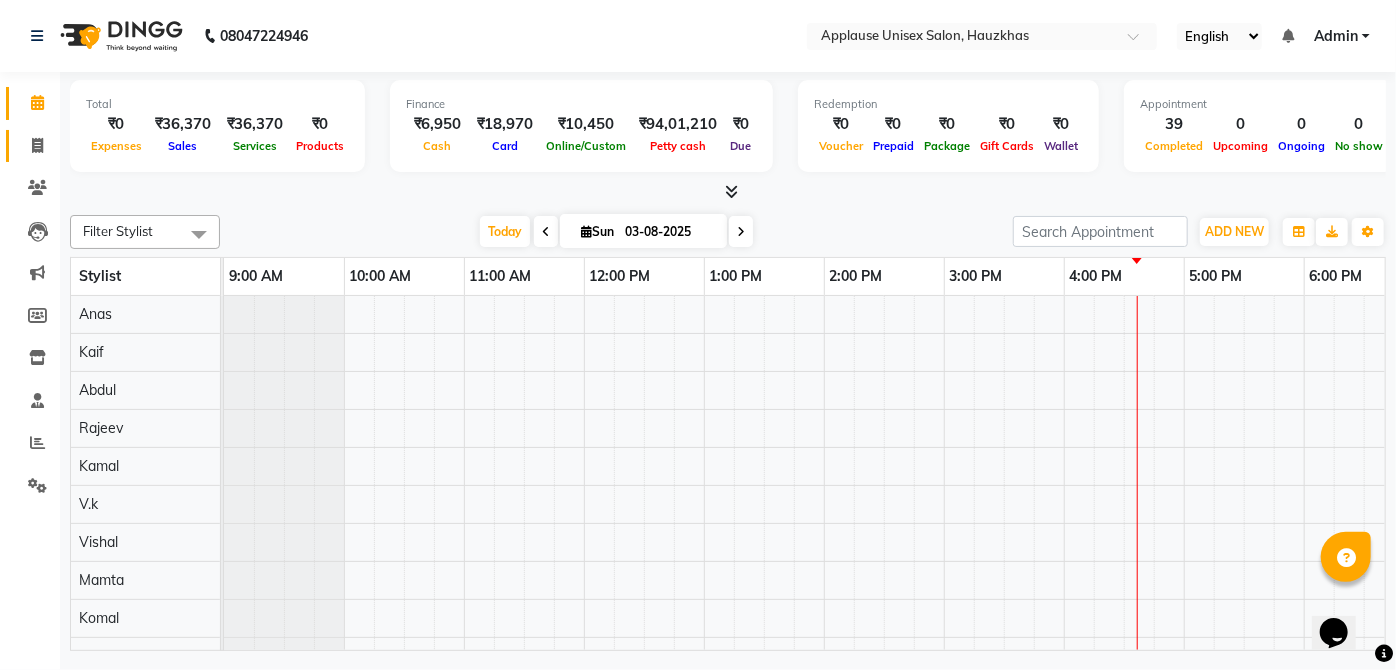 click 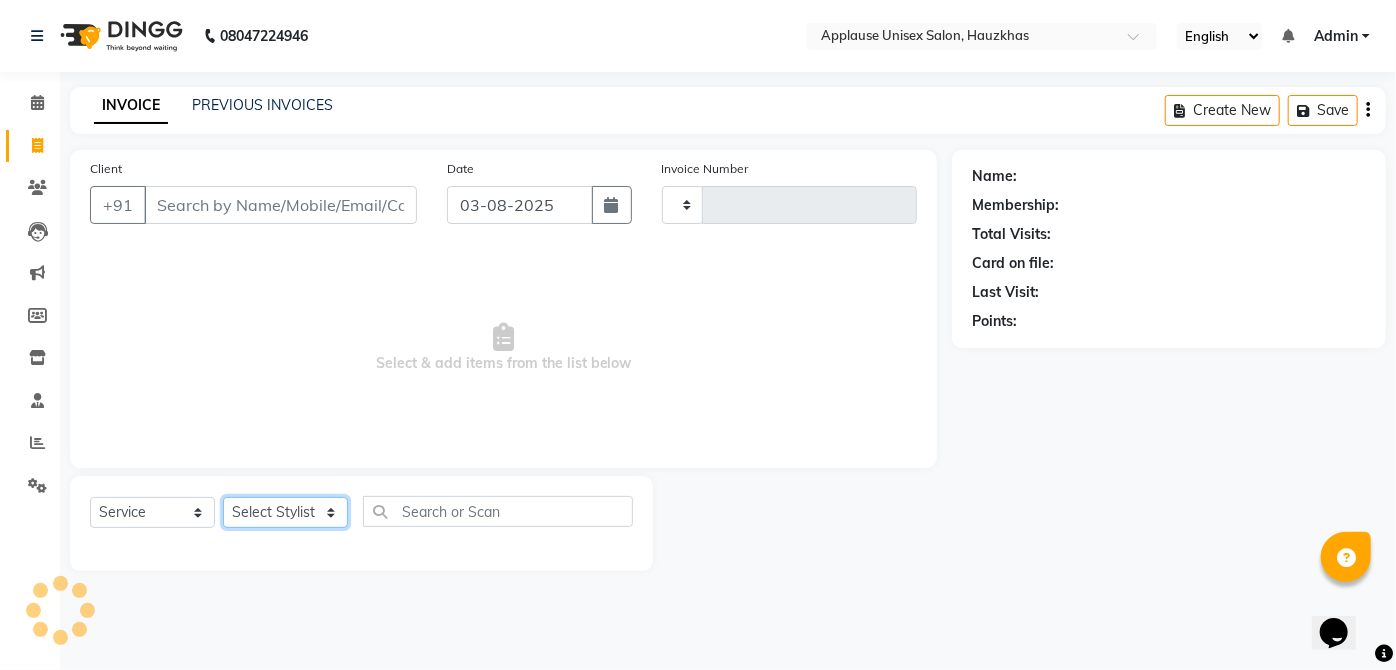 click on "Select Stylist" 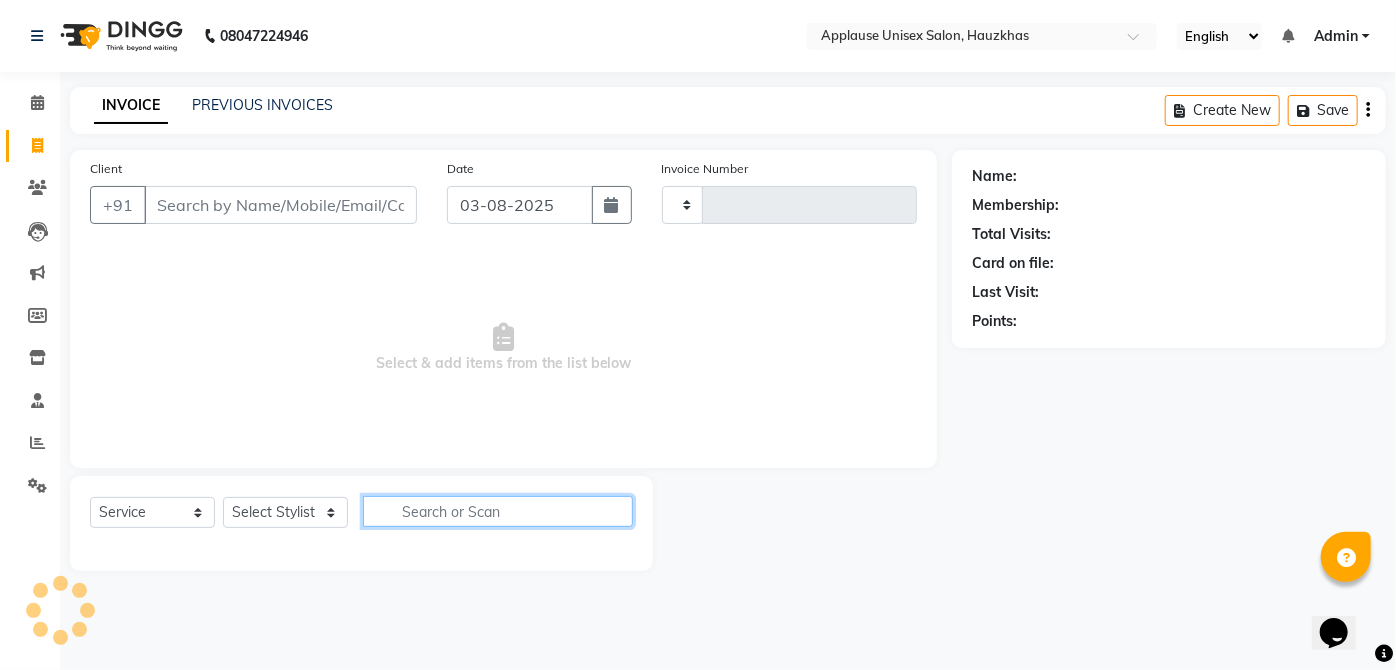 click 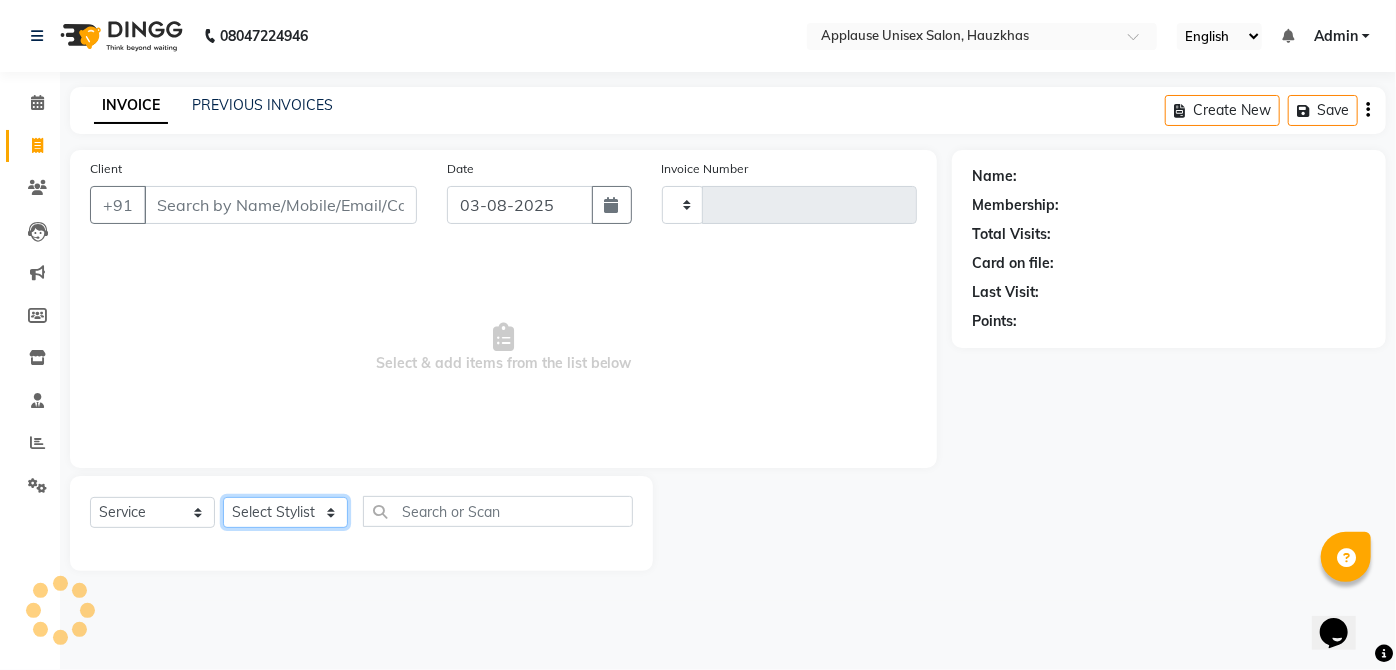 click on "Select Stylist" 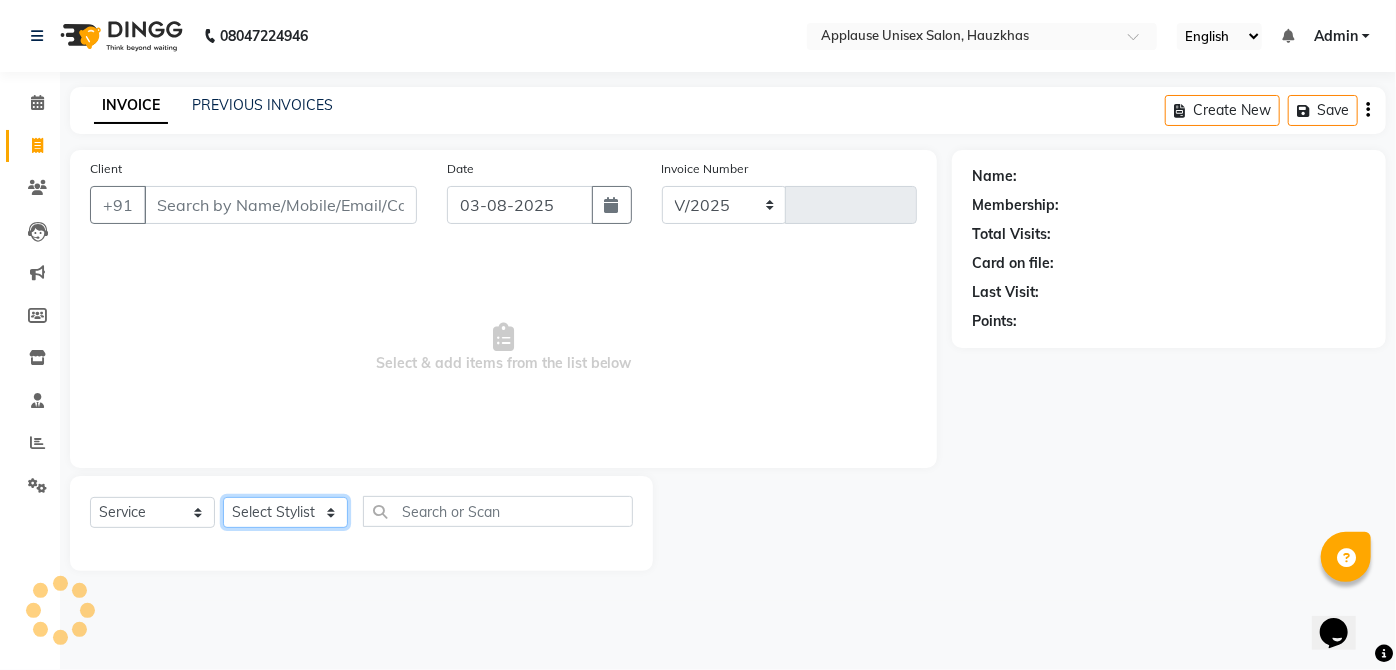 select on "5082" 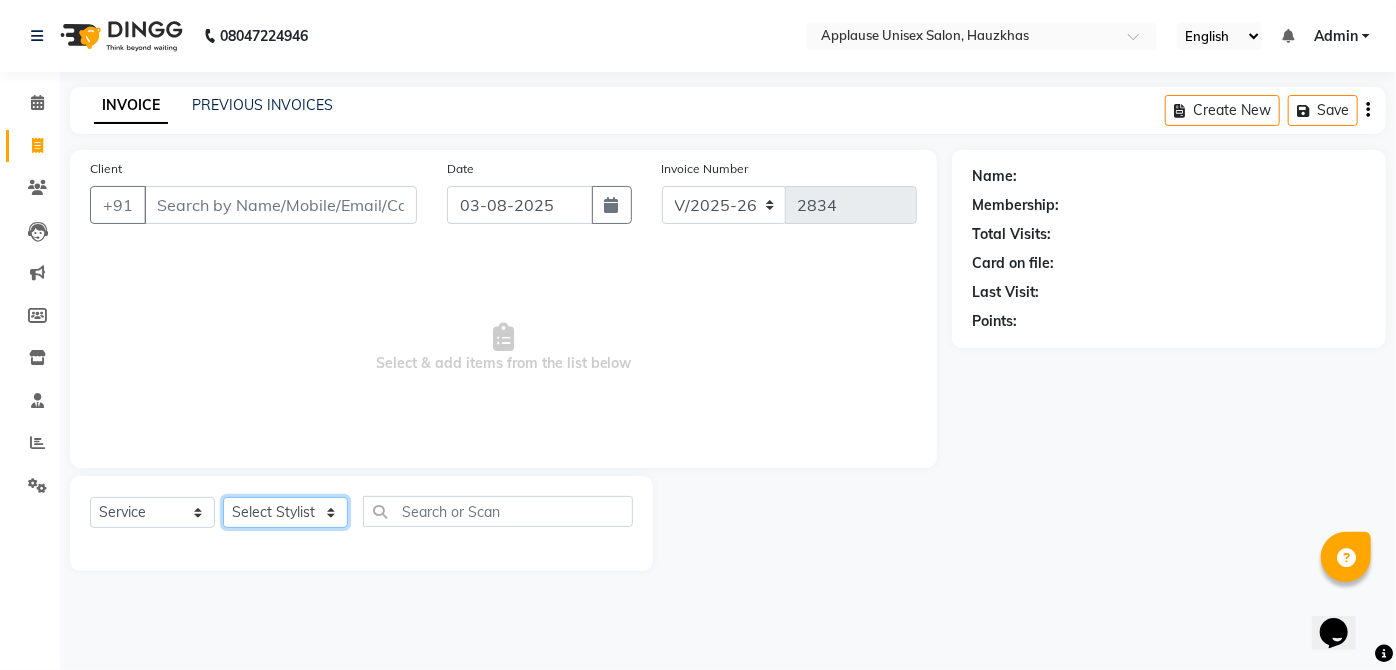 select on "38123" 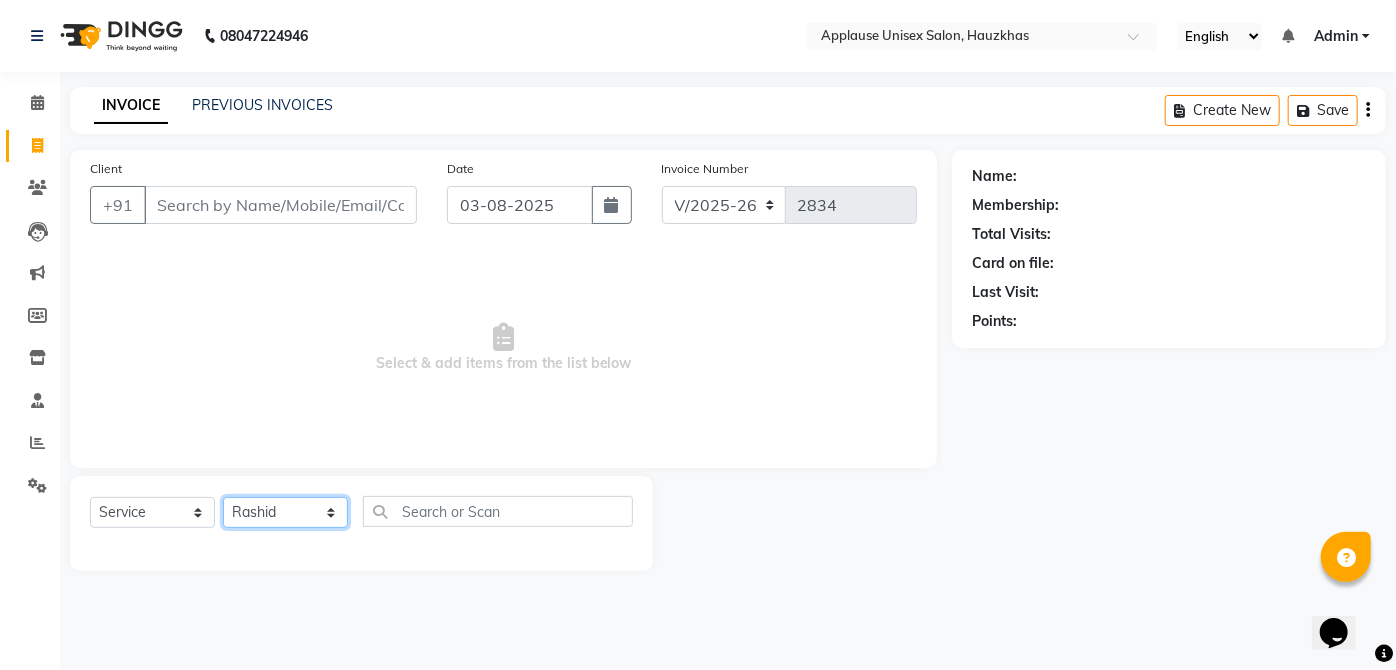 click on "Select Stylist  [FIRST] [FIRST] [FIRST] [FIRST] [FIRST] [FIRST] [FIRST] [FIRST]  [FIRST] [FIRST] [FIRST] [FIRST] [FIRST] [FIRST] [FIRST] [FIRST] [FIRST] [FIRST]  [FIRST] [FIRST] [FIRST] [FIRST] [FIRST] [FIRST] [FIRST] [FIRST]" 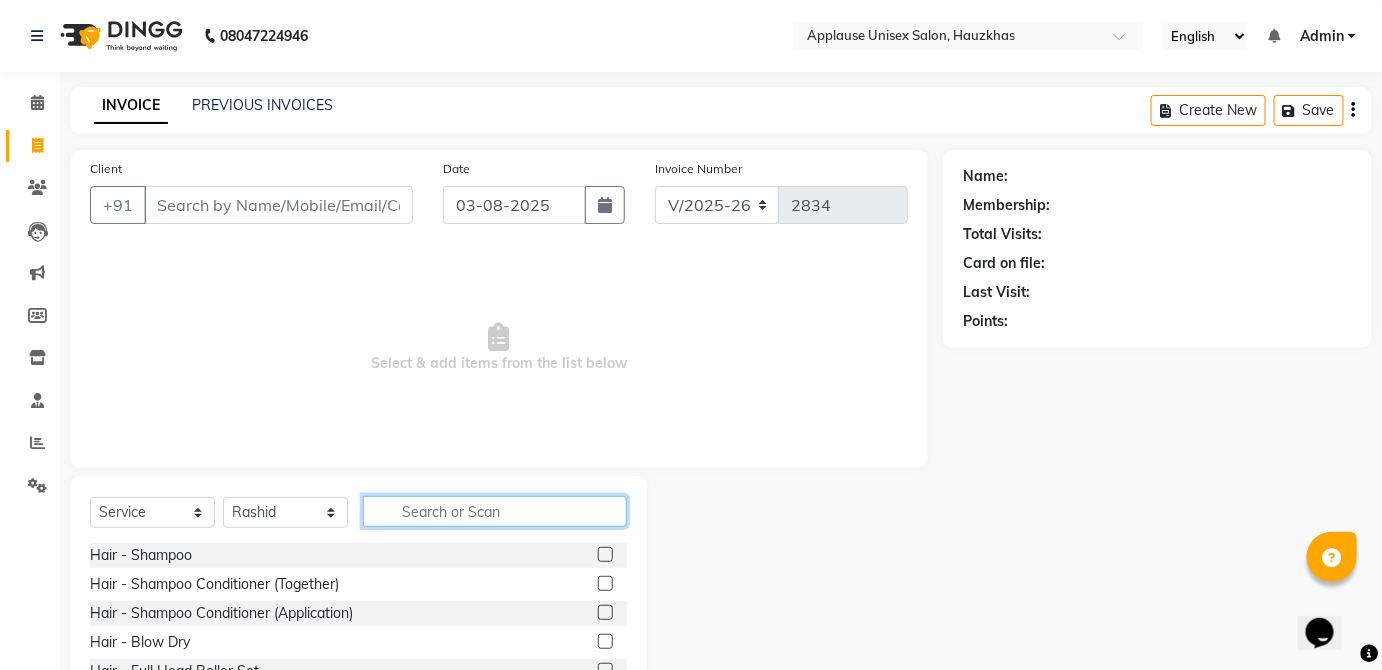 click 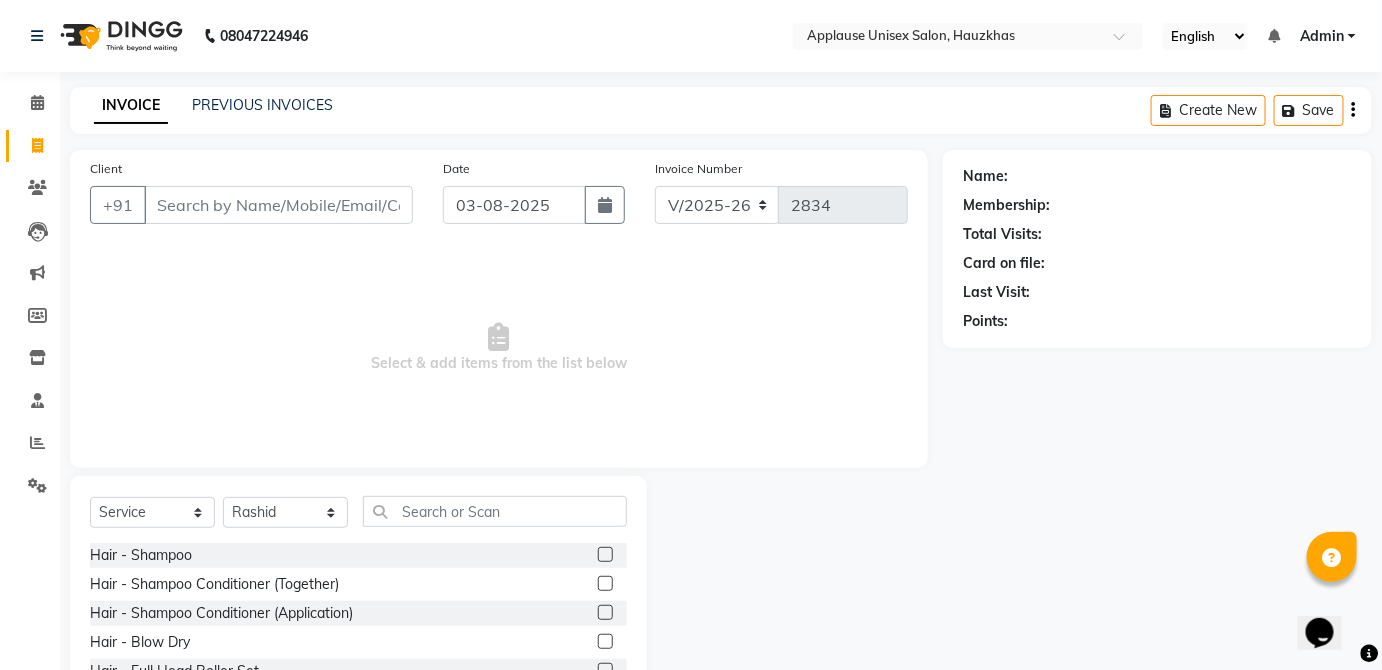 click 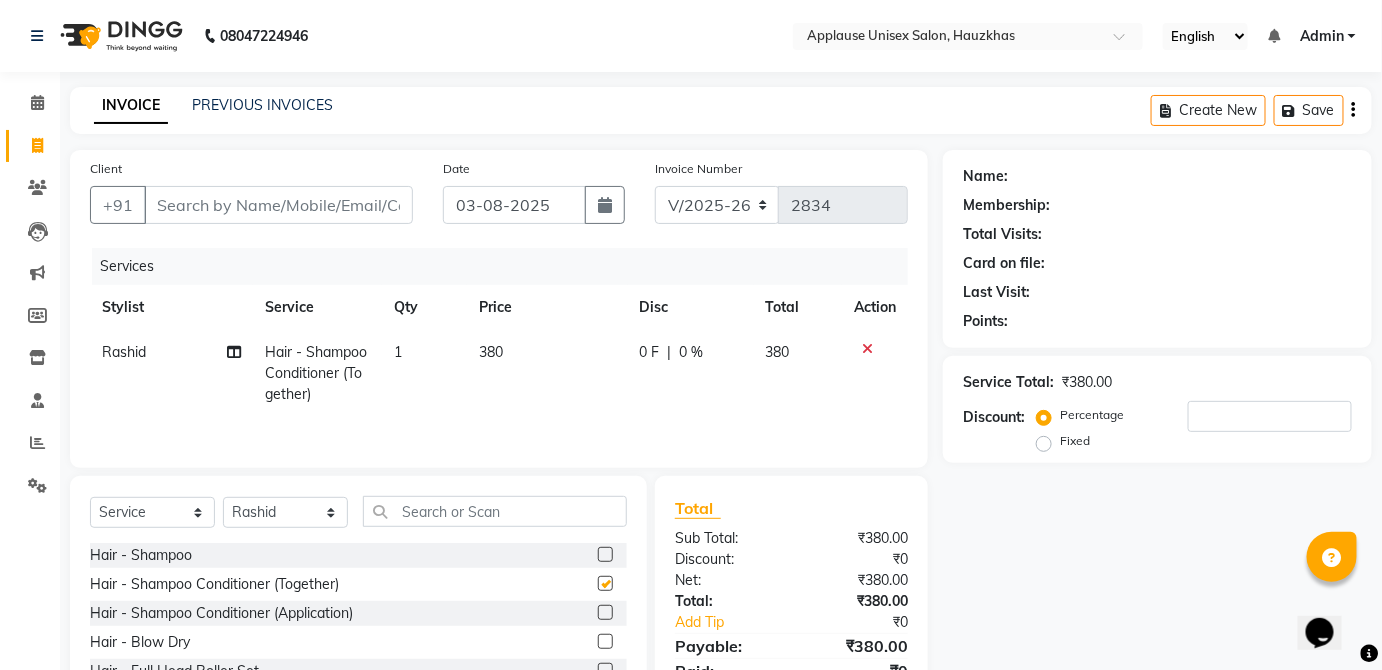 checkbox on "false" 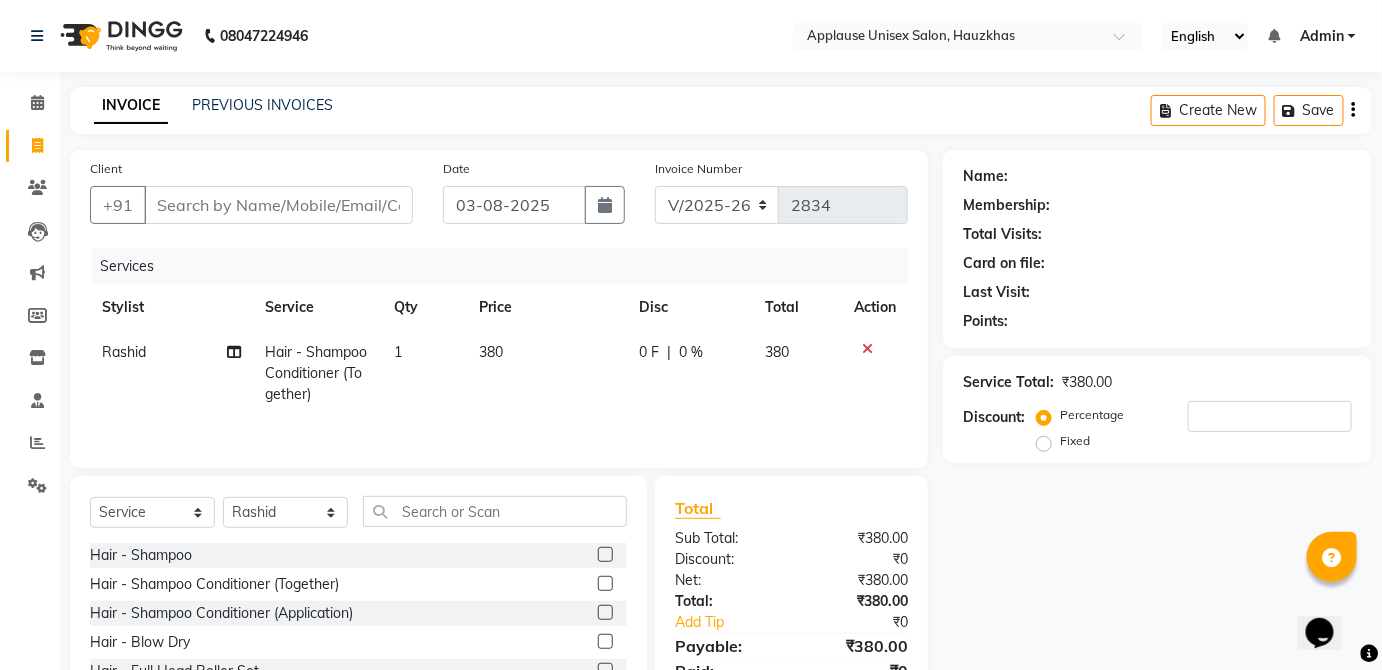 click on "380" 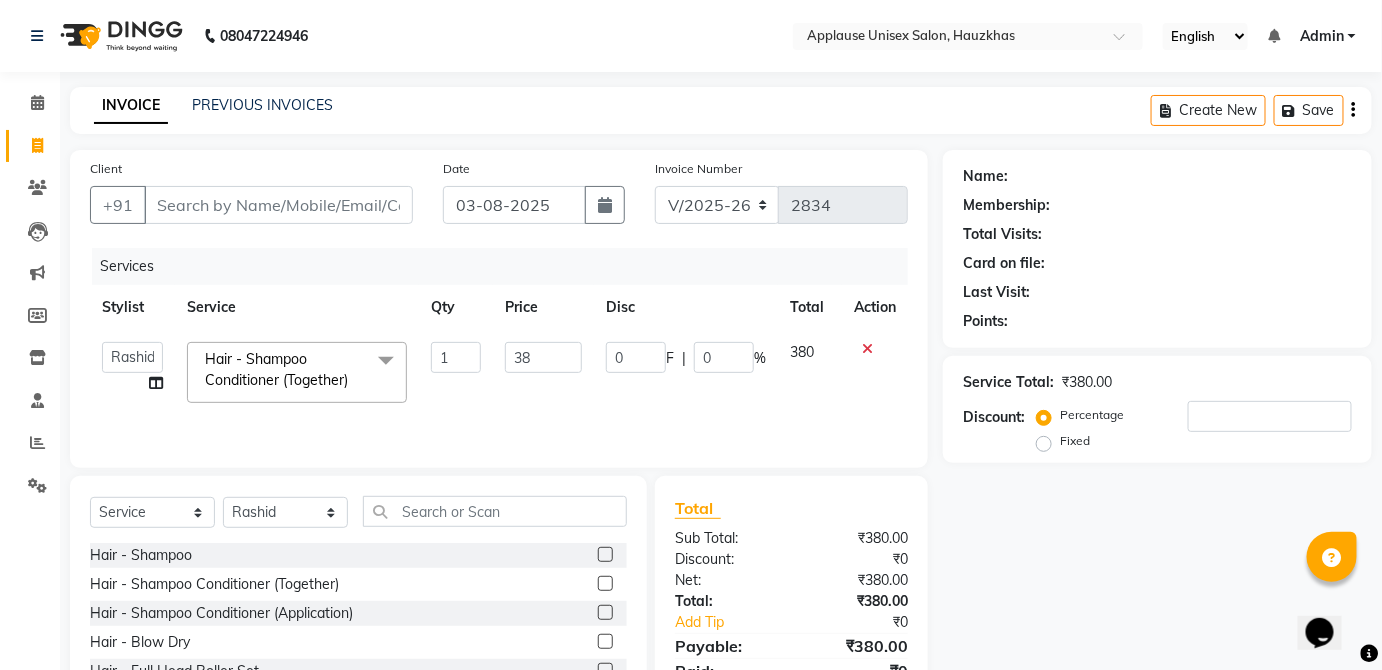 type on "3" 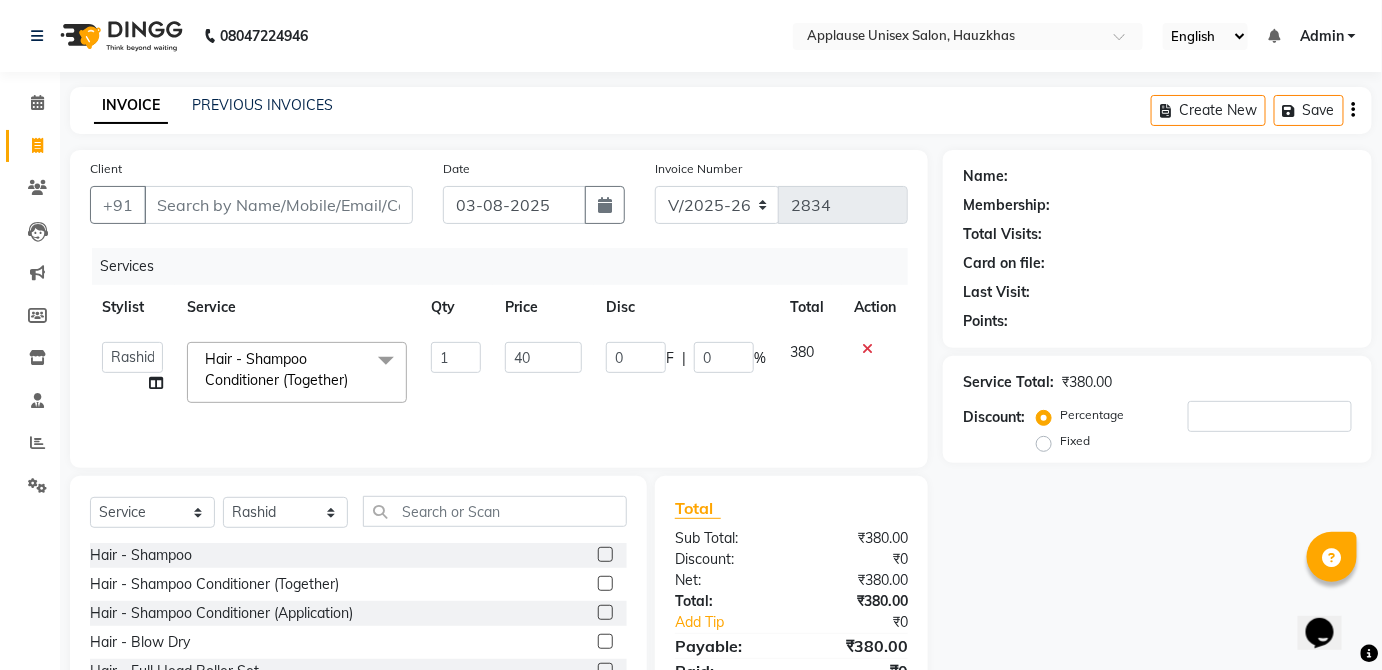 type on "400" 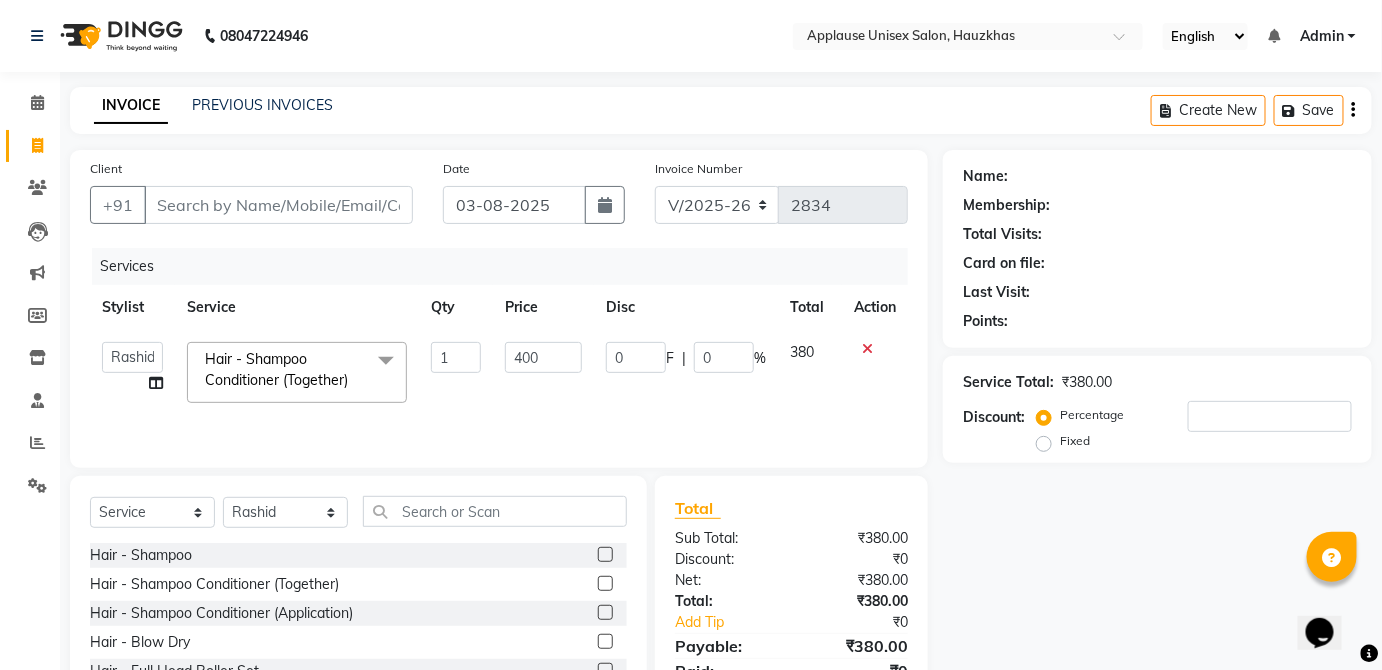 click on "380" 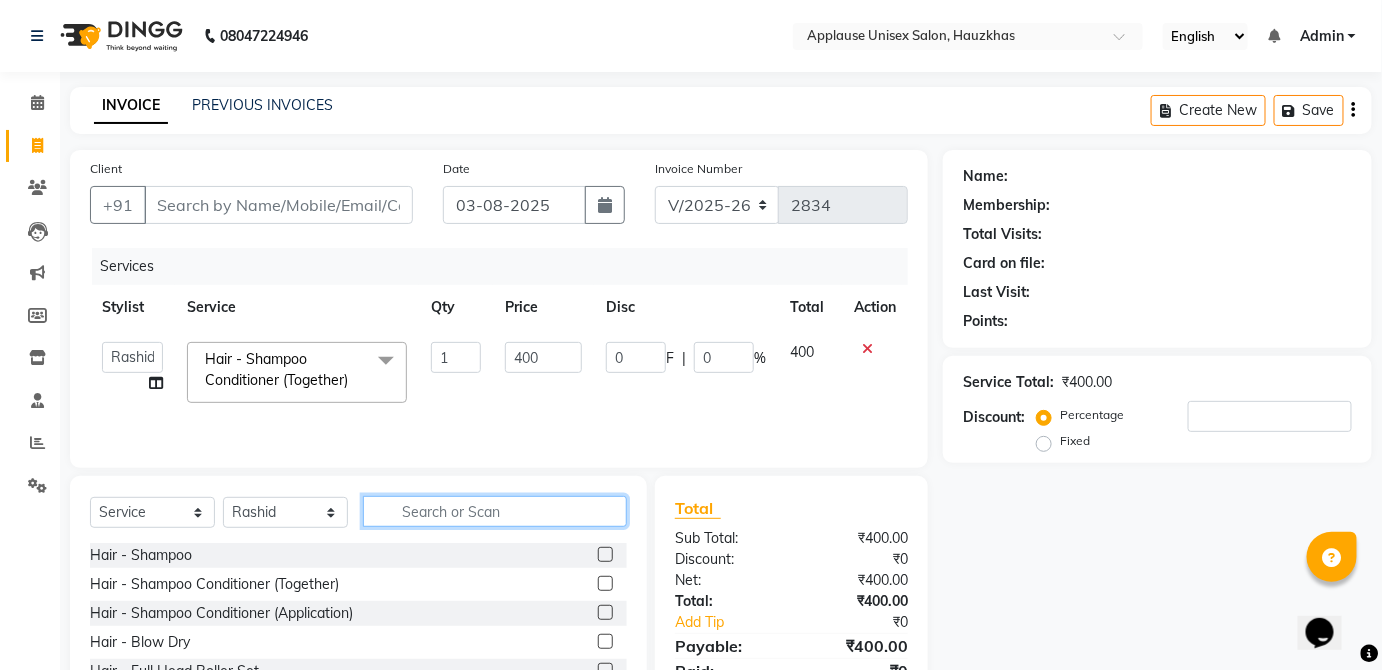 click 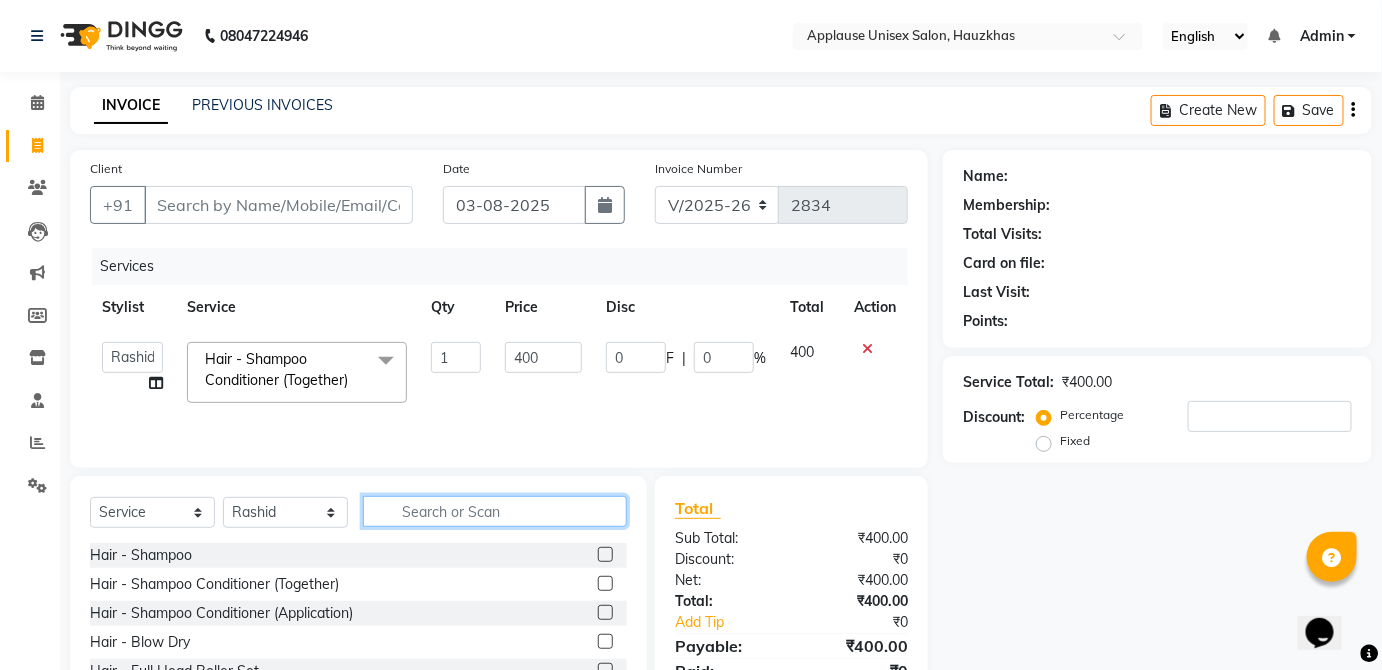 type on "b" 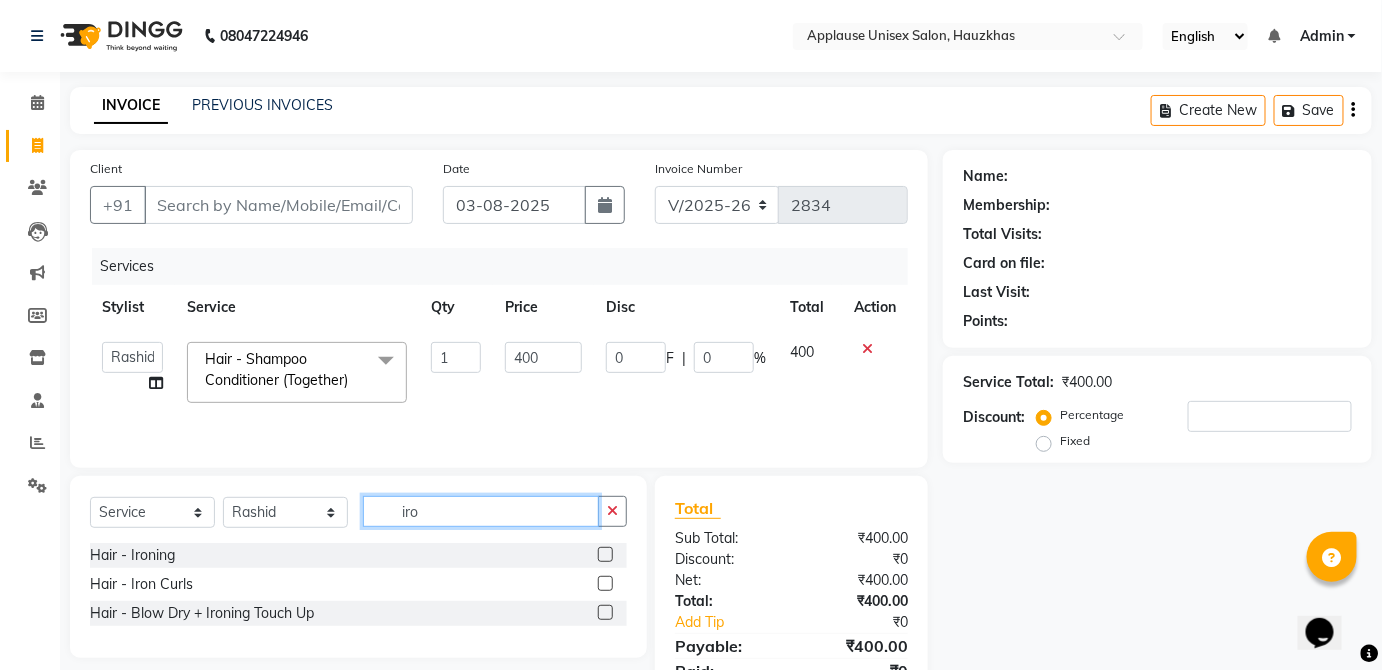 type on "iro" 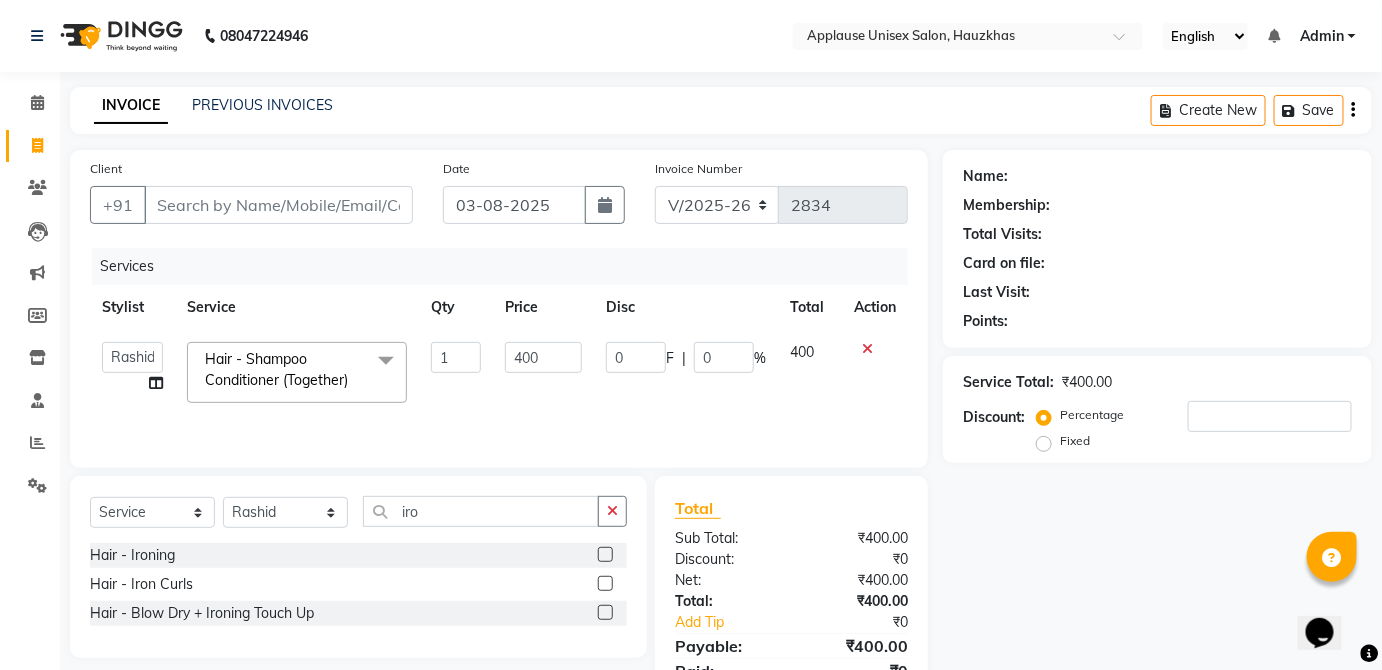 click 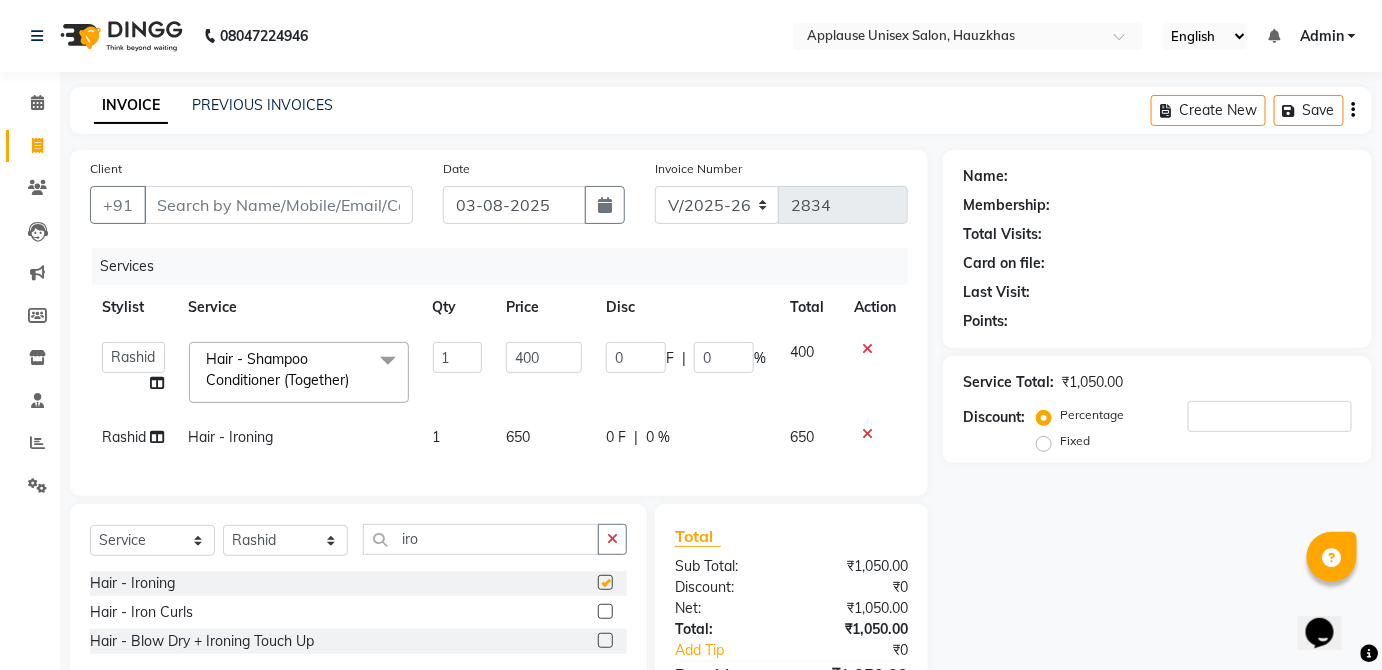 click on "0 F | 0 %" 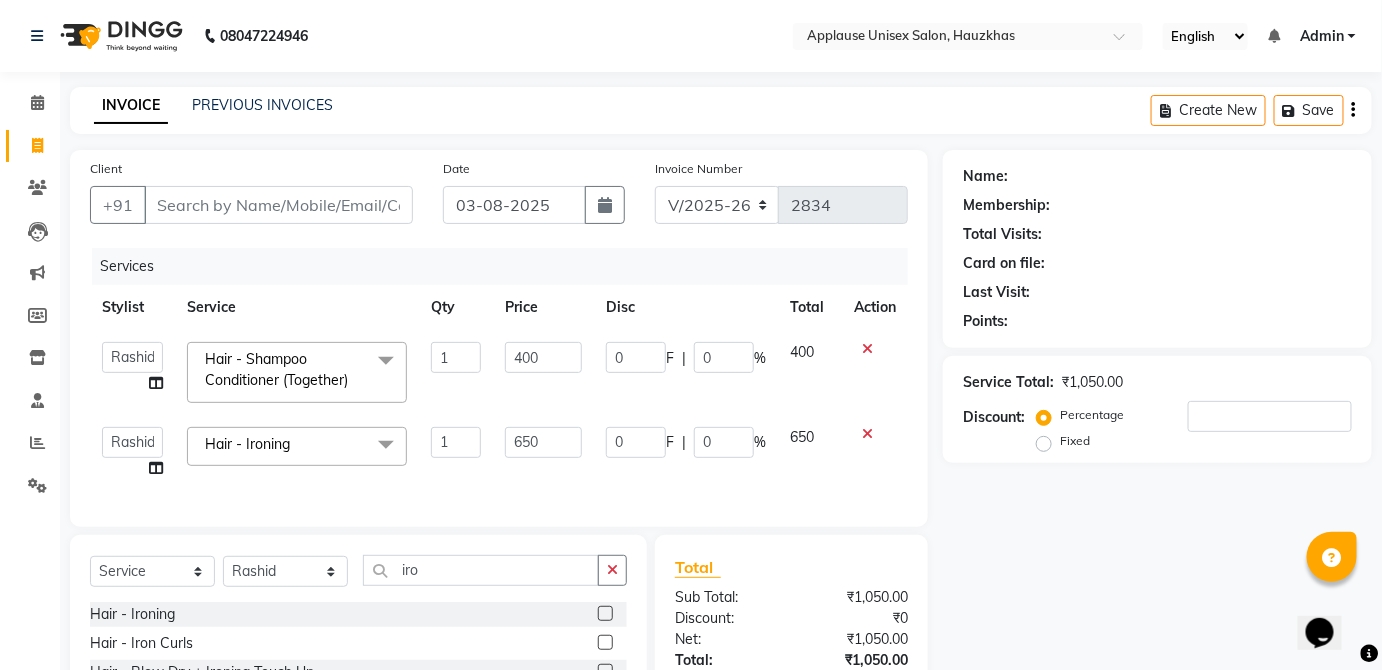checkbox on "false" 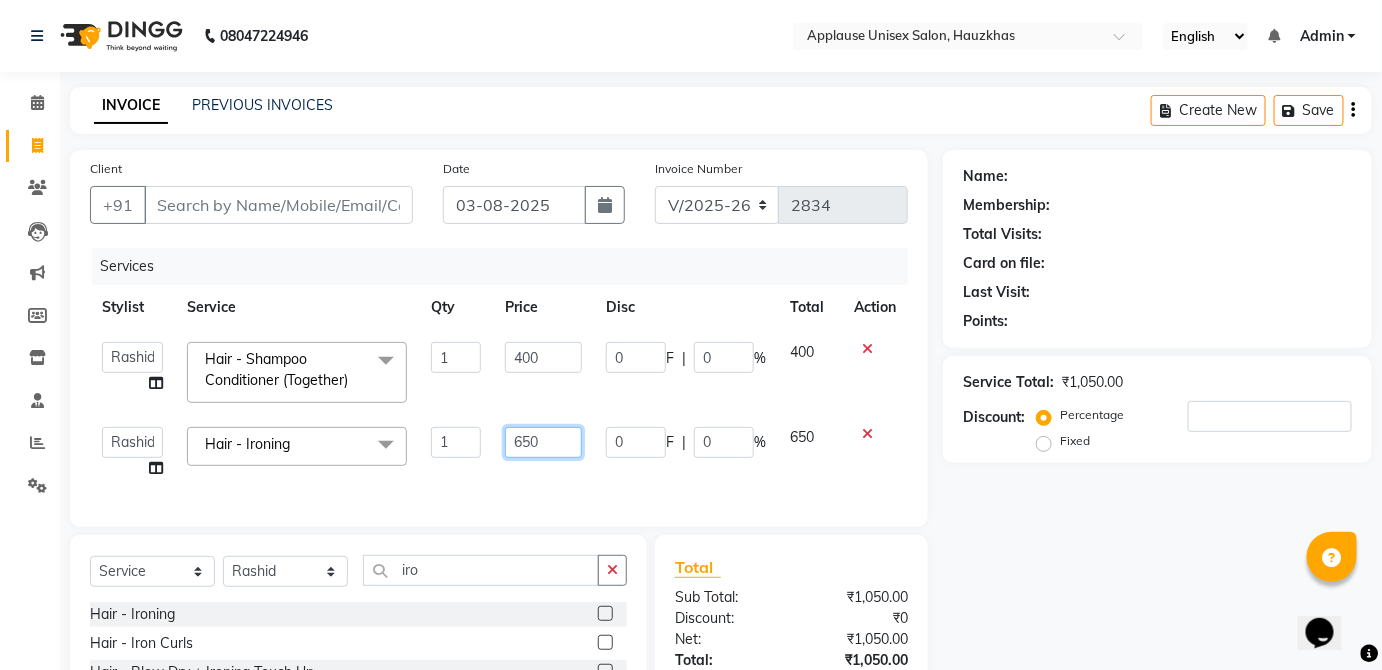click on "650" 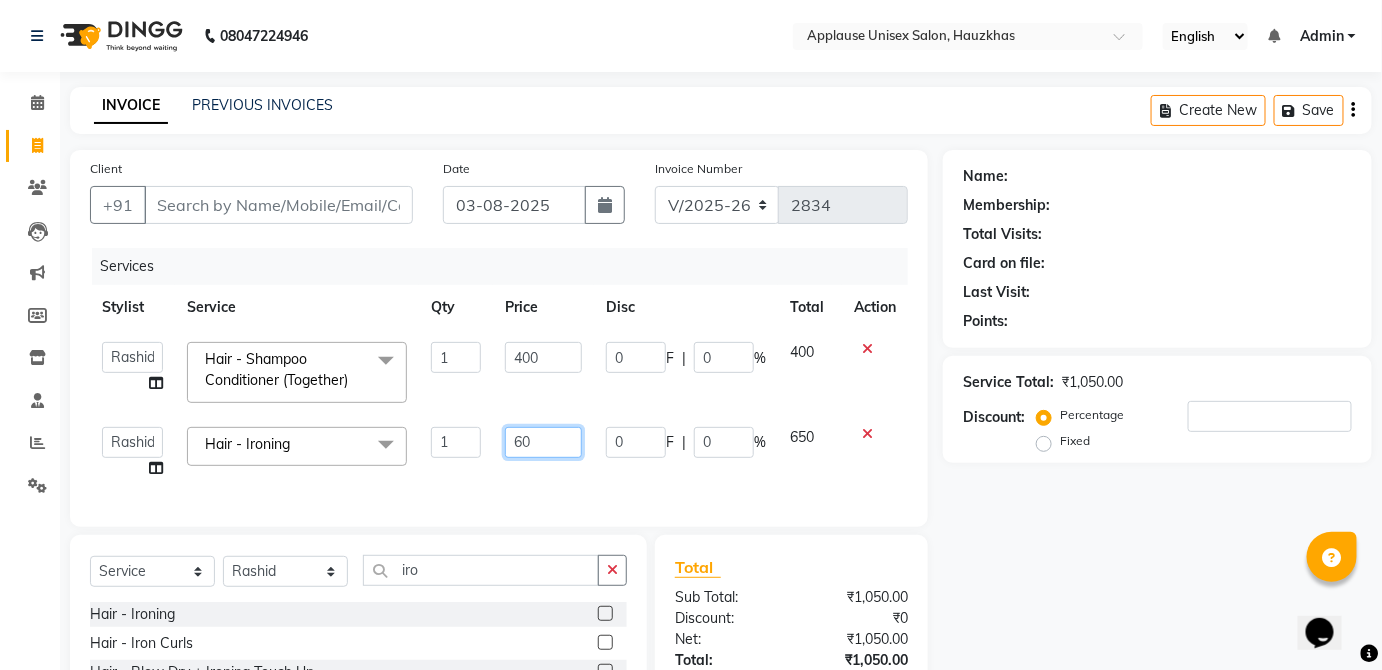 type on "600" 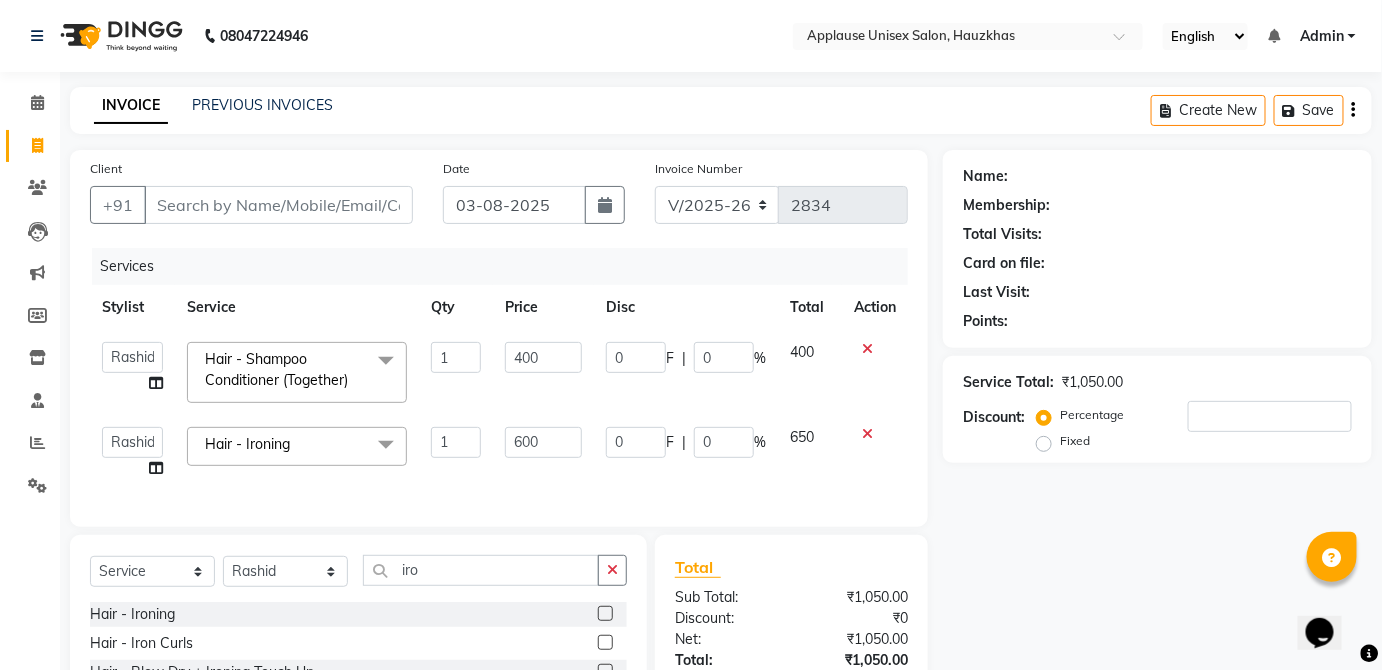 click on "650" 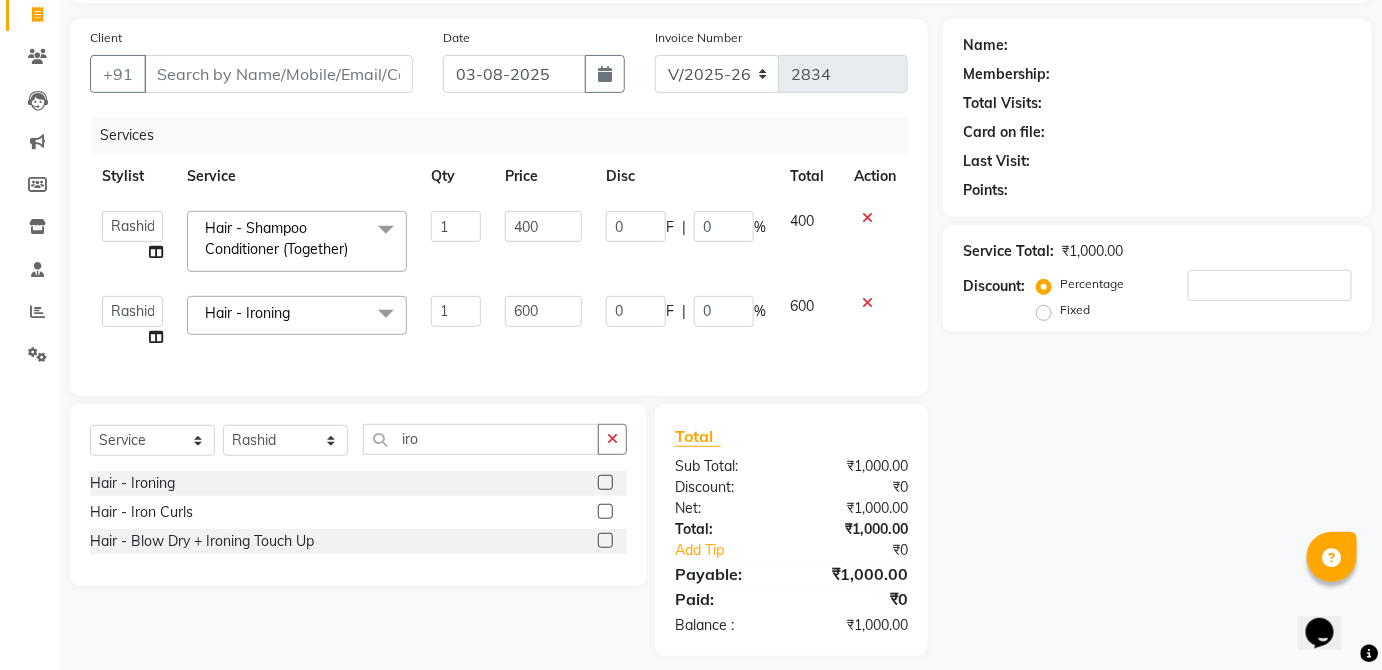 scroll, scrollTop: 145, scrollLeft: 0, axis: vertical 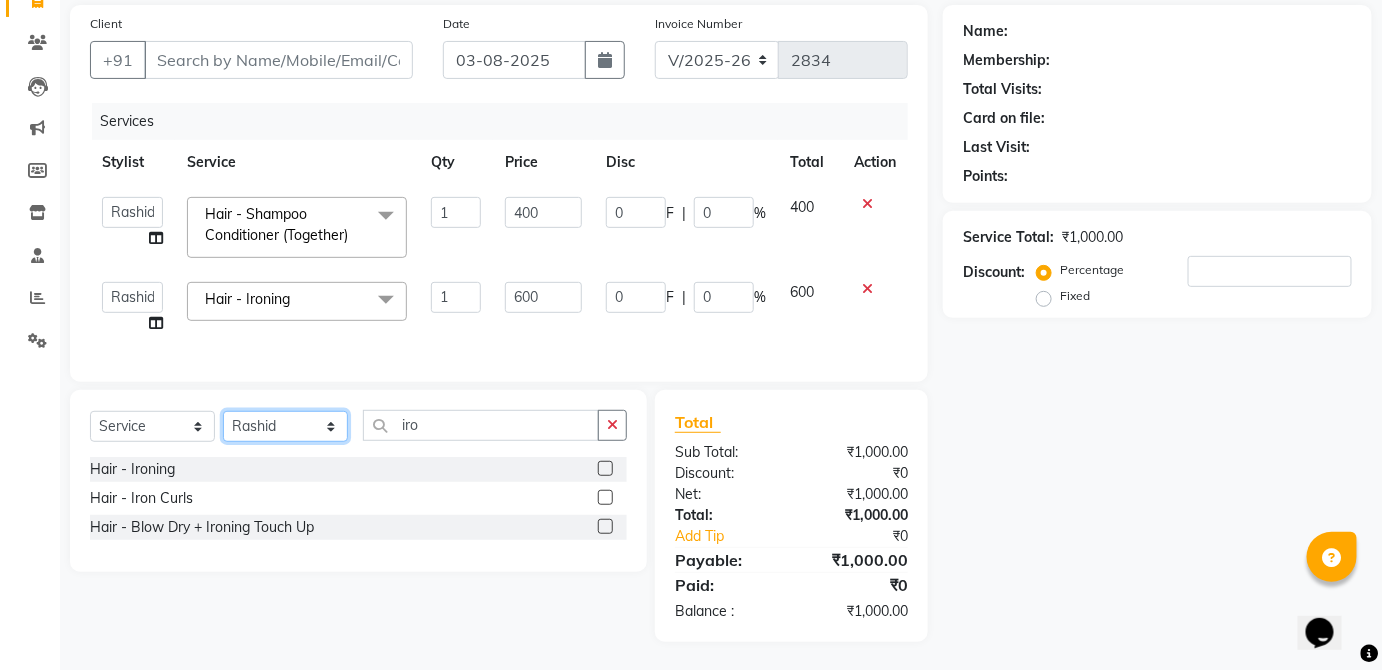 click on "Select Stylist  [FIRST] [FIRST] [FIRST] [FIRST] [FIRST] [FIRST] [FIRST] [FIRST]  [FIRST] [FIRST] [FIRST] [FIRST] [FIRST] [FIRST] [FIRST] [FIRST] [FIRST] [FIRST]  [FIRST] [FIRST] [FIRST] [FIRST] [FIRST] [FIRST] [FIRST] [FIRST]" 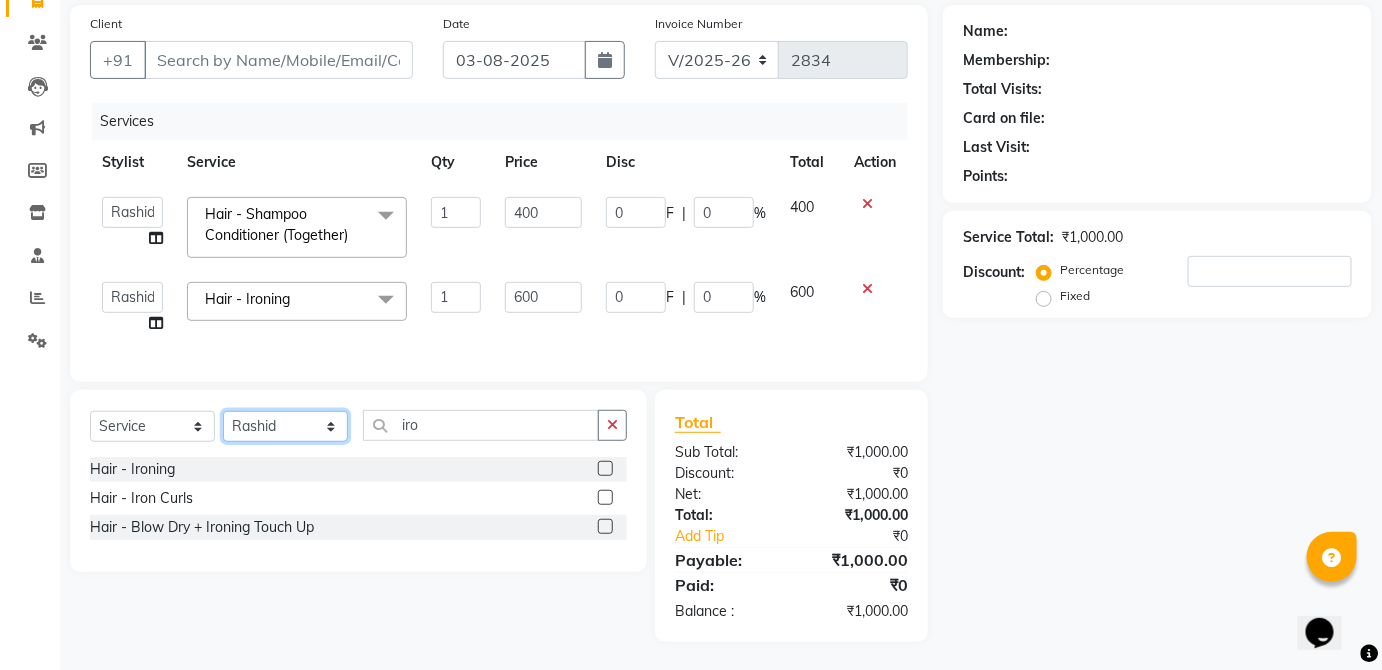 select on "[PHONE]" 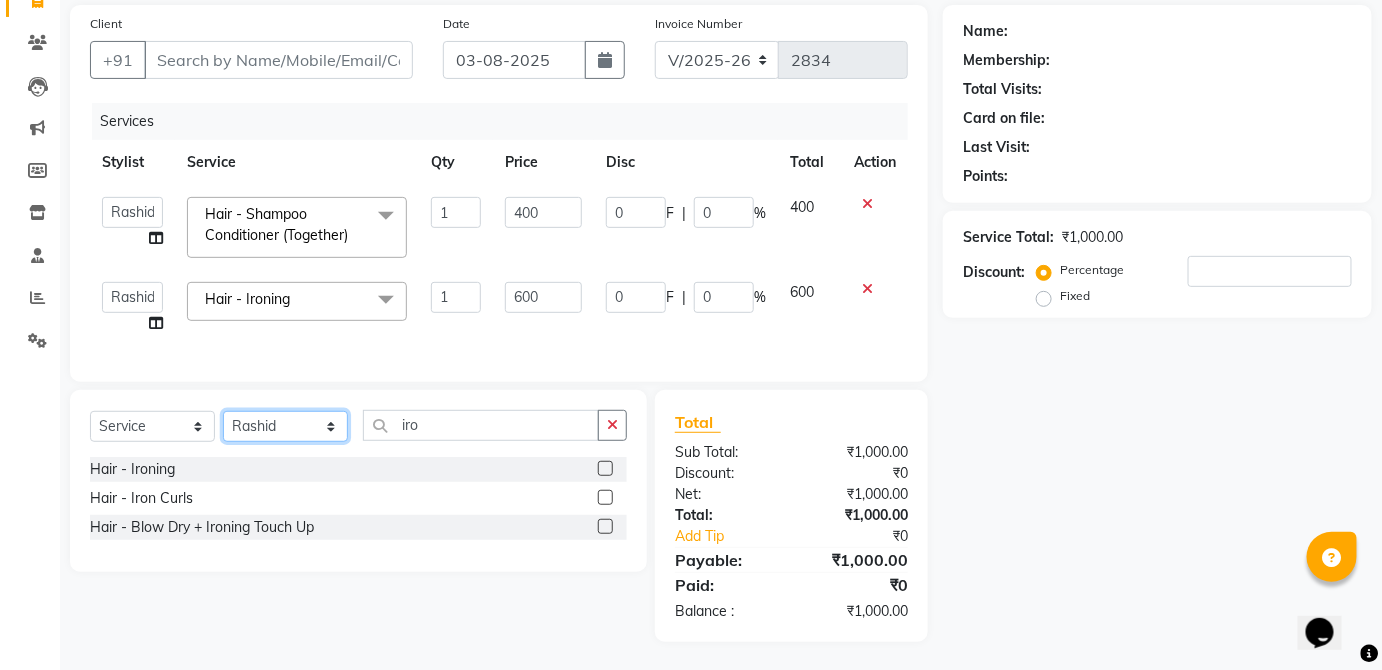 click on "Select Stylist  [FIRST] [FIRST] [FIRST] [FIRST] [FIRST] [FIRST] [FIRST] [FIRST]  [FIRST] [FIRST] [FIRST] [FIRST] [FIRST] [FIRST] [FIRST] [FIRST] [FIRST] [FIRST]  [FIRST] [FIRST] [FIRST] [FIRST] [FIRST] [FIRST] [FIRST] [FIRST]" 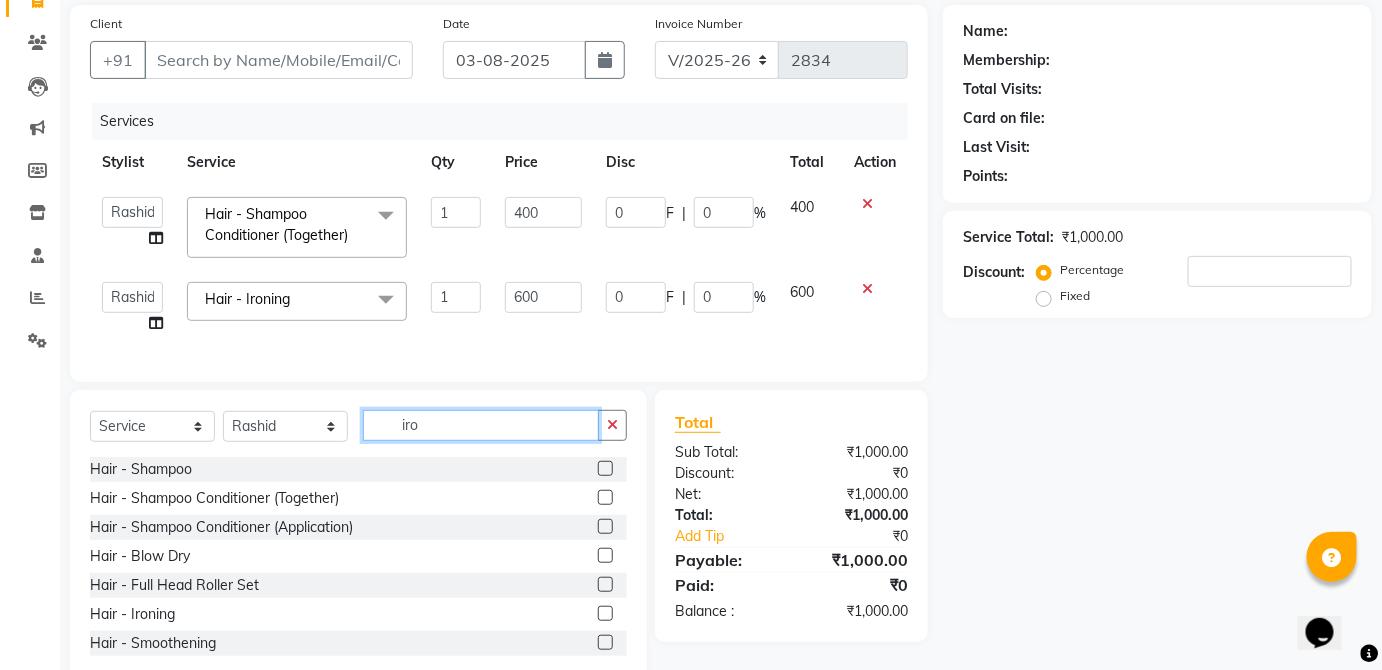 click on "iro" 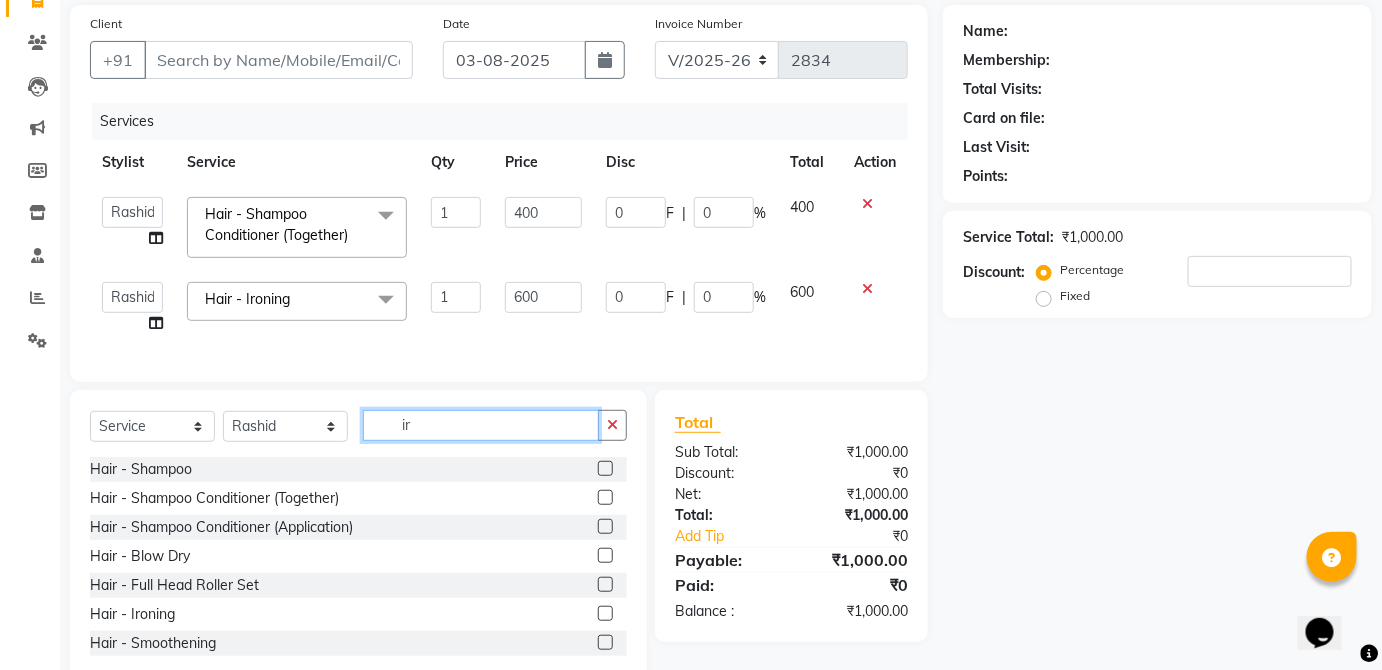 type on "i" 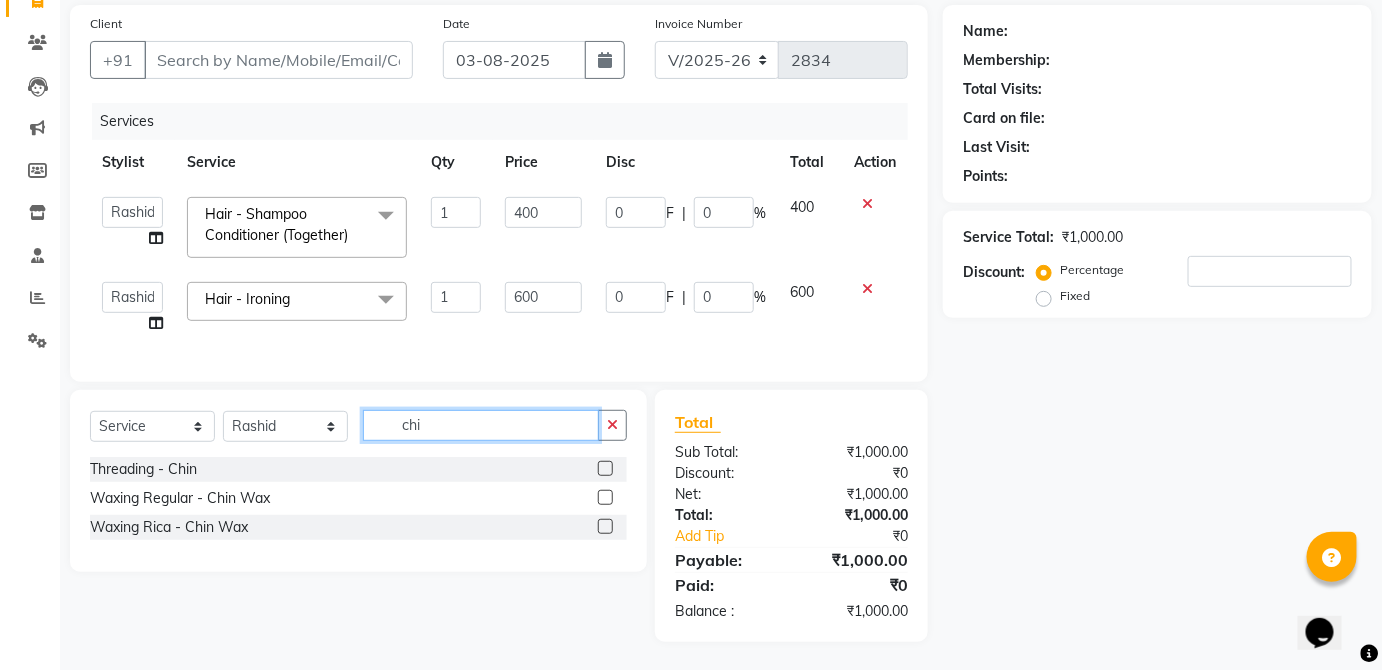 type on "chi" 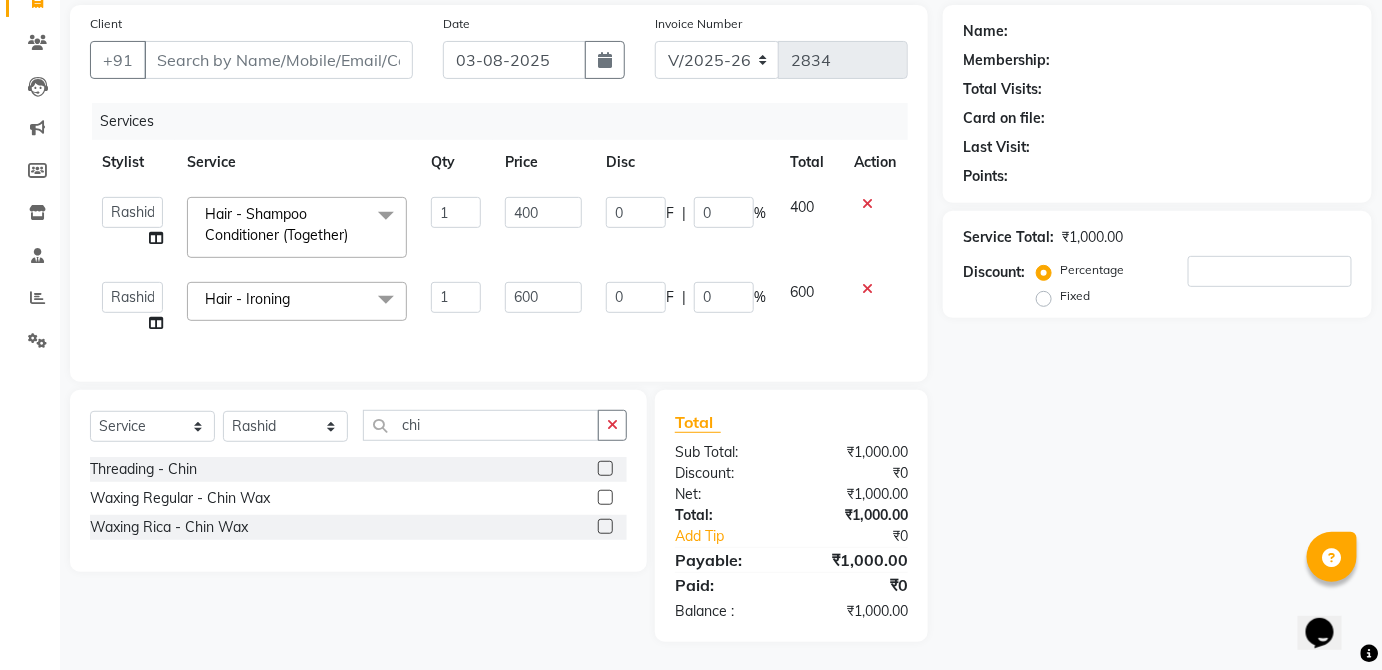 click 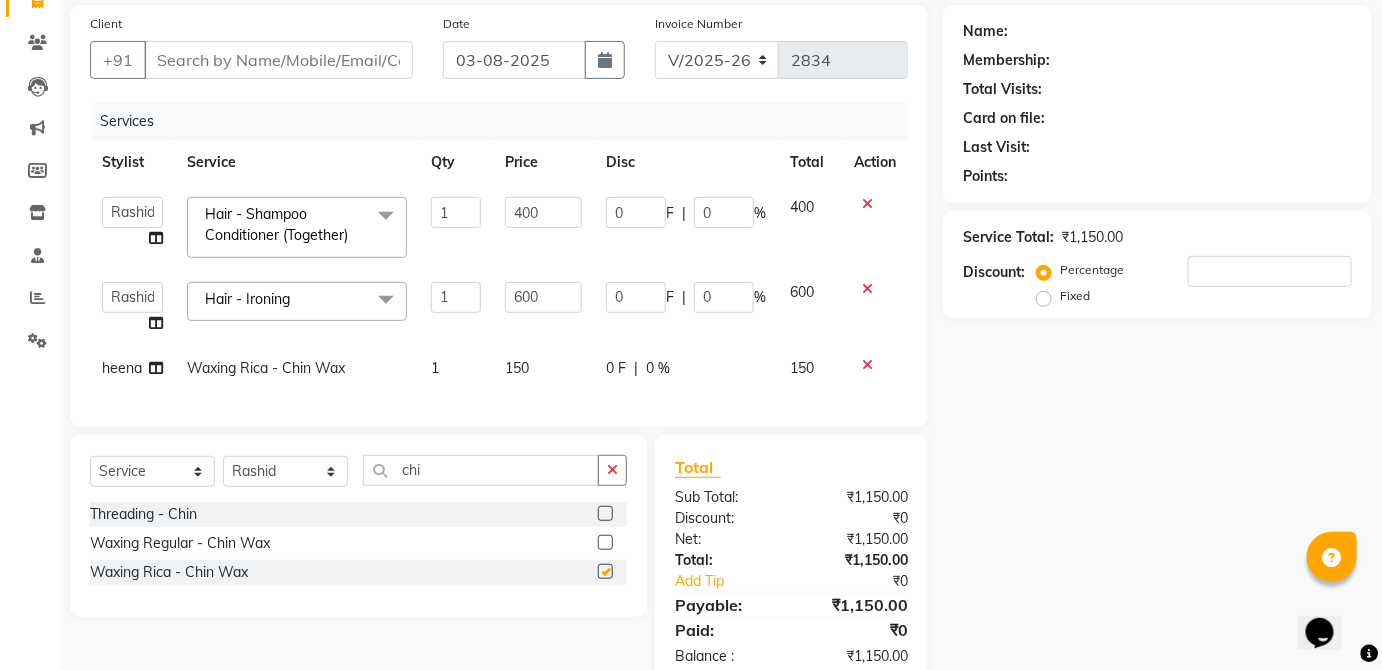 checkbox on "false" 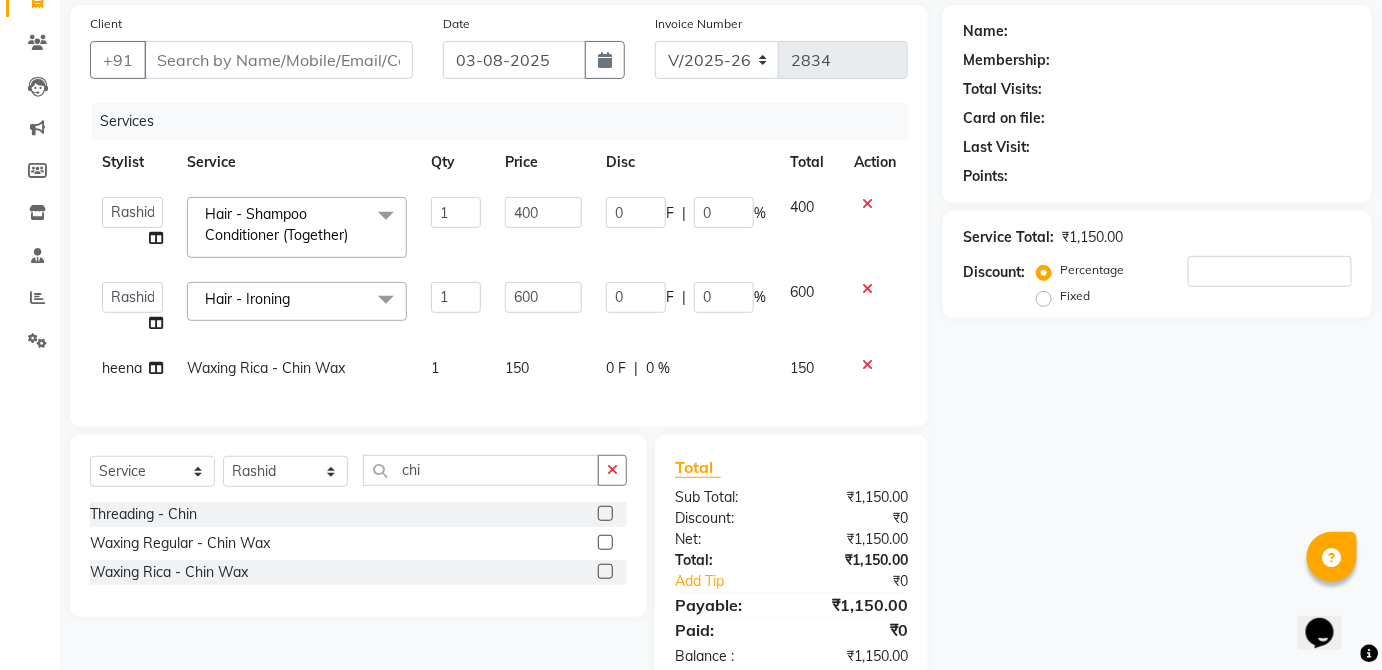 click on "150" 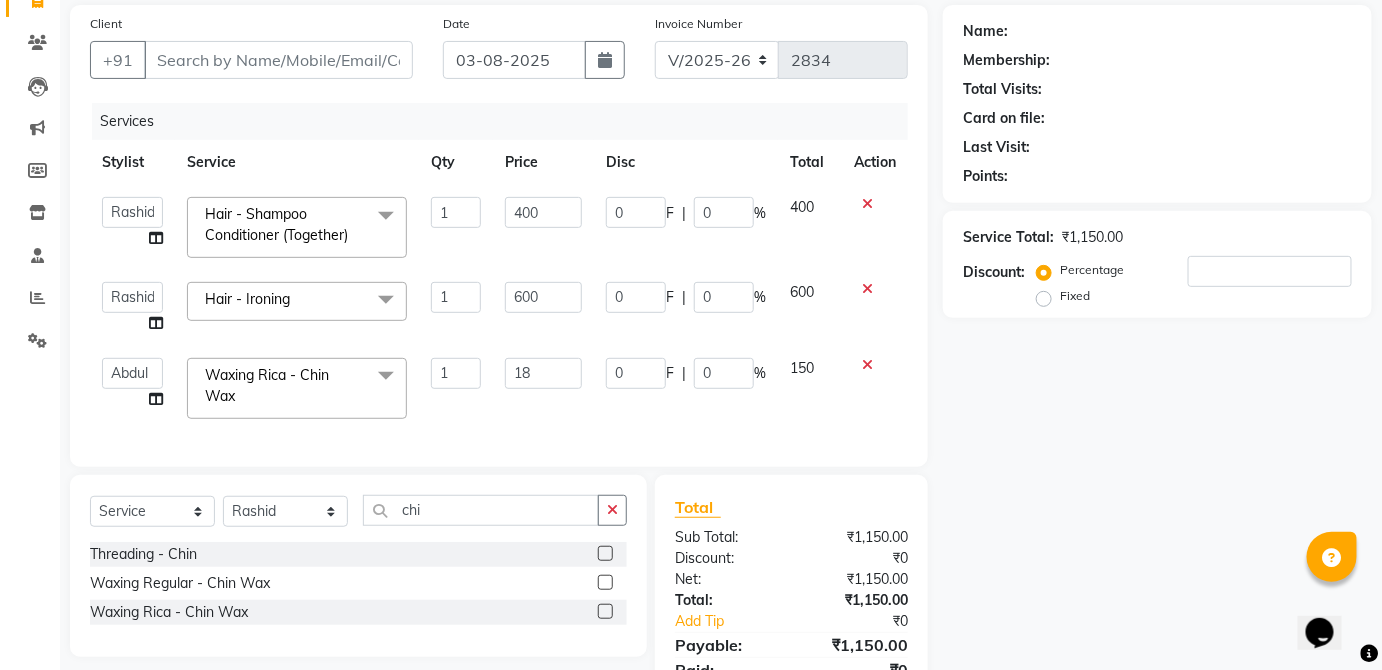 type on "180" 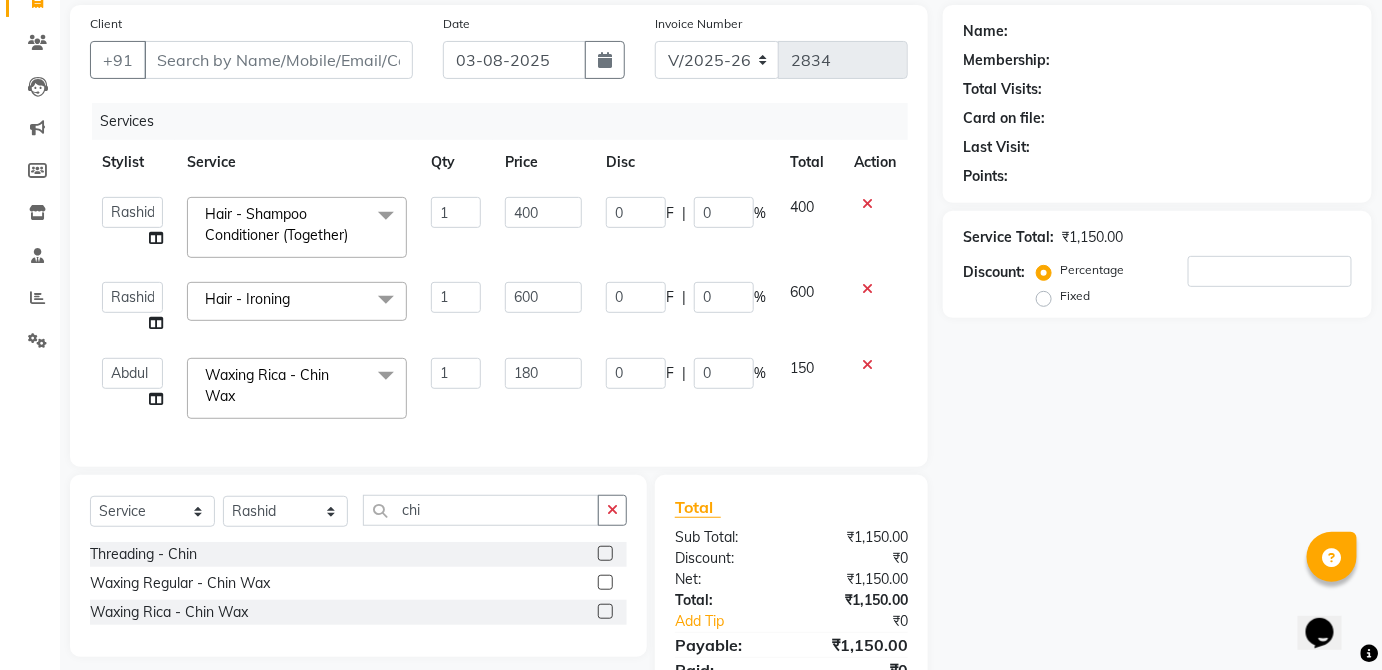 click on "150" 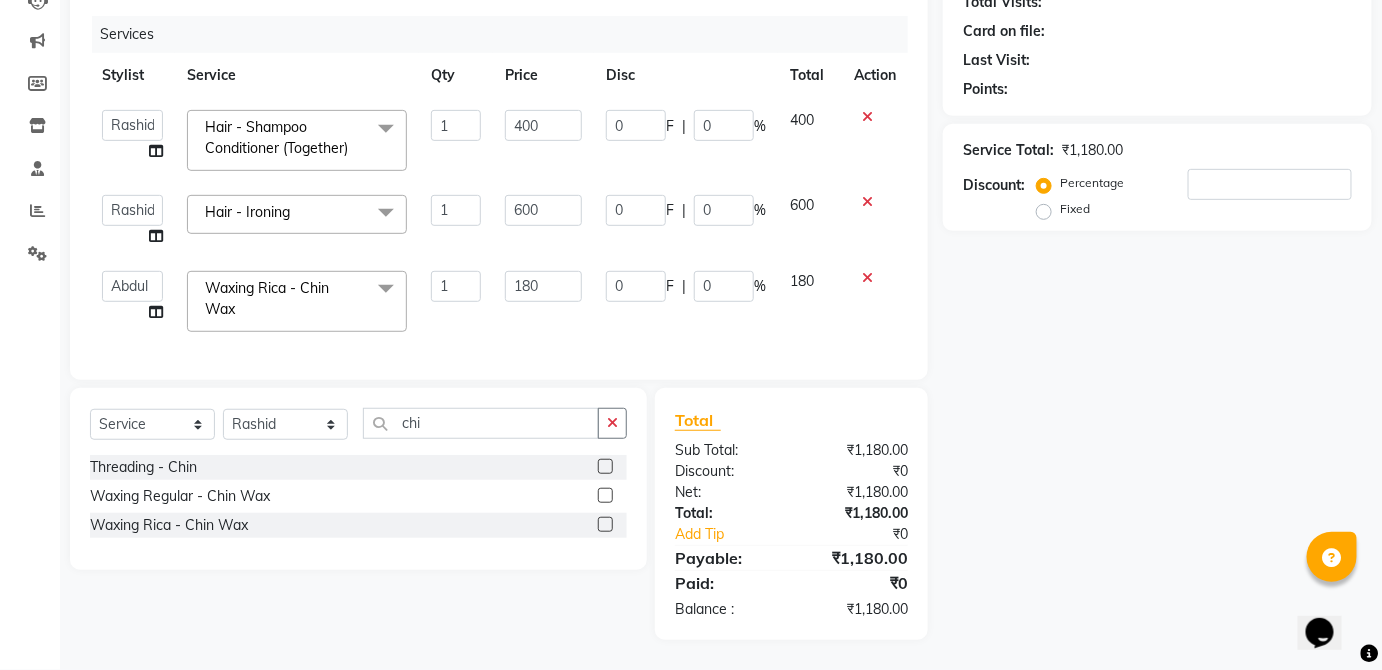 scroll, scrollTop: 167, scrollLeft: 0, axis: vertical 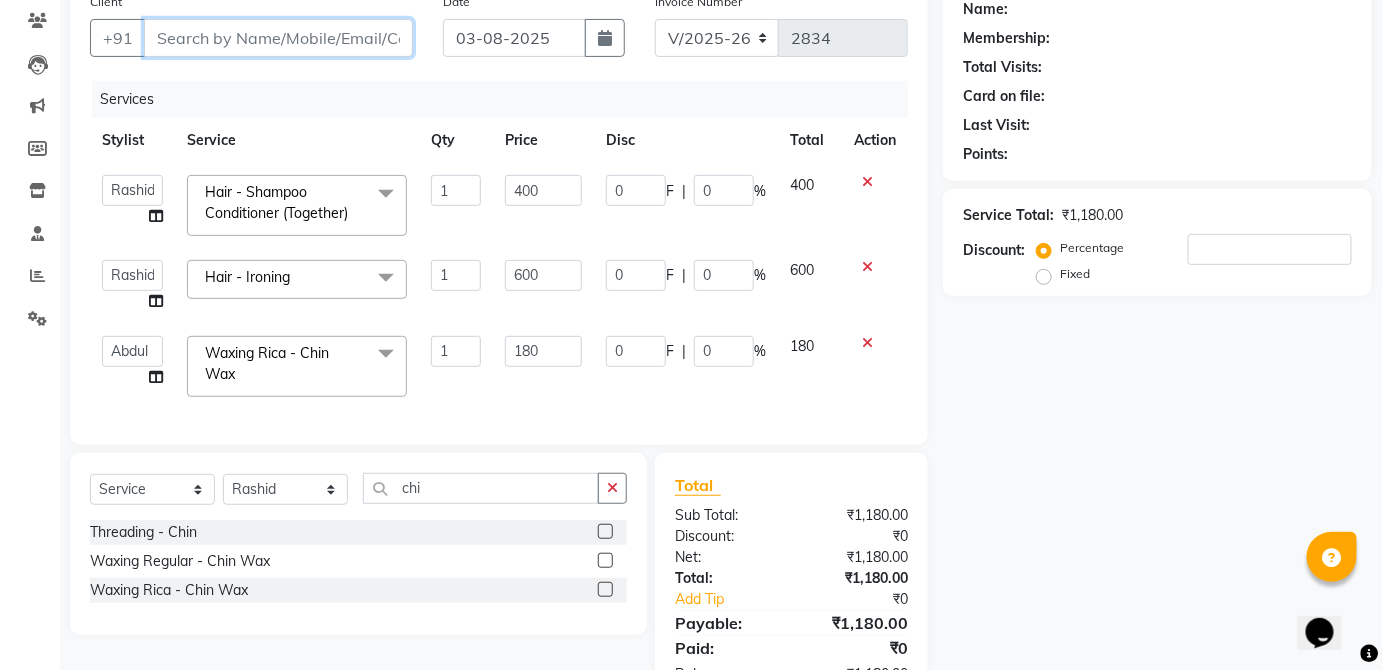 click on "Client" at bounding box center (278, 38) 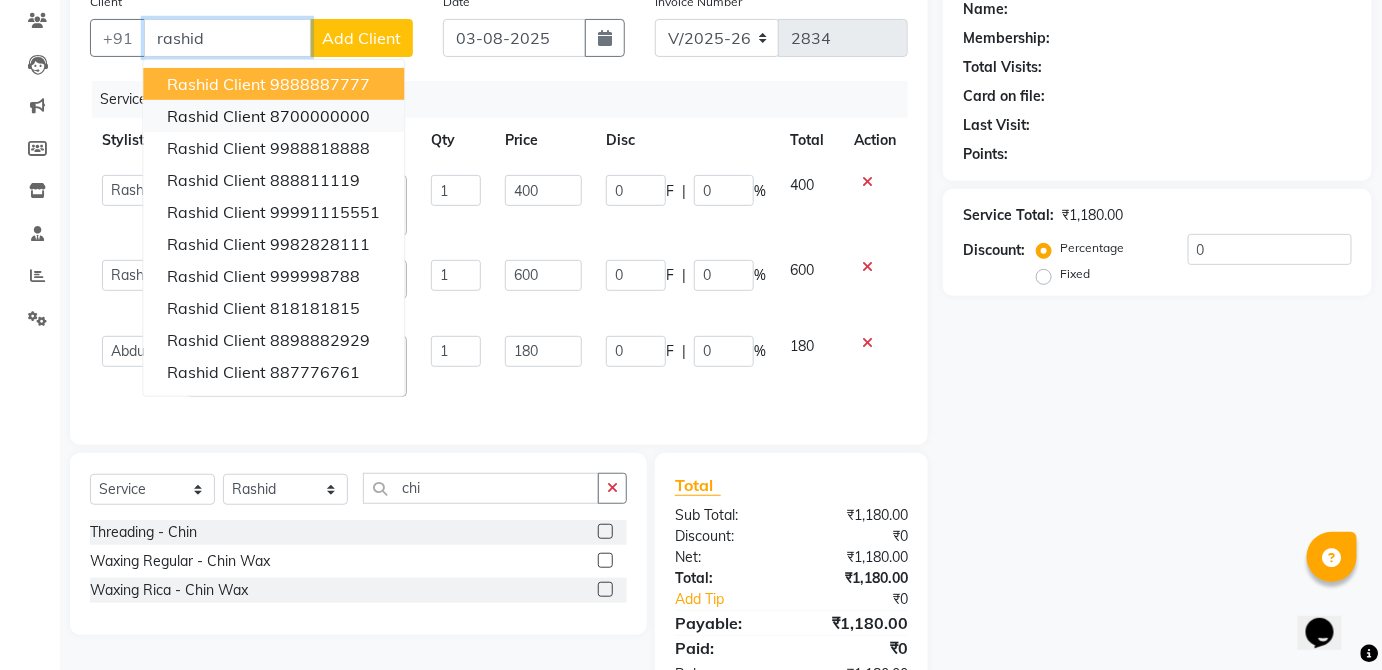 click on "8700000000" at bounding box center [320, 116] 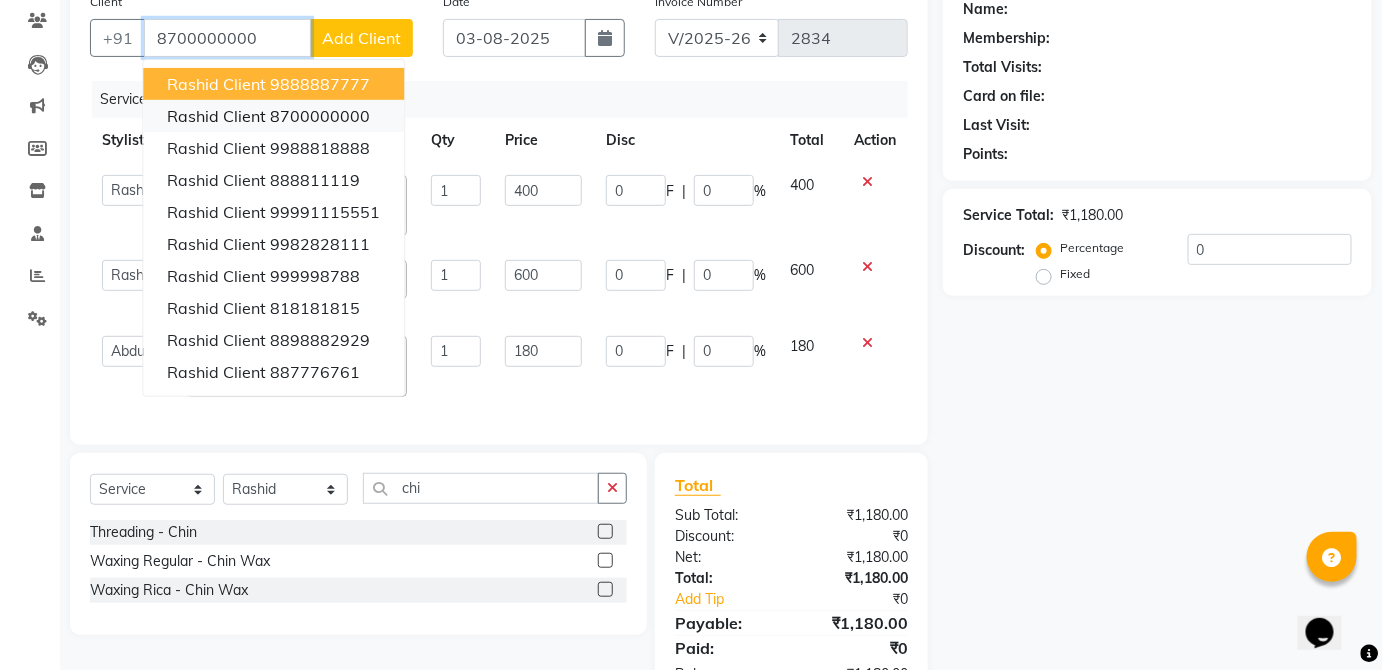 type on "8700000000" 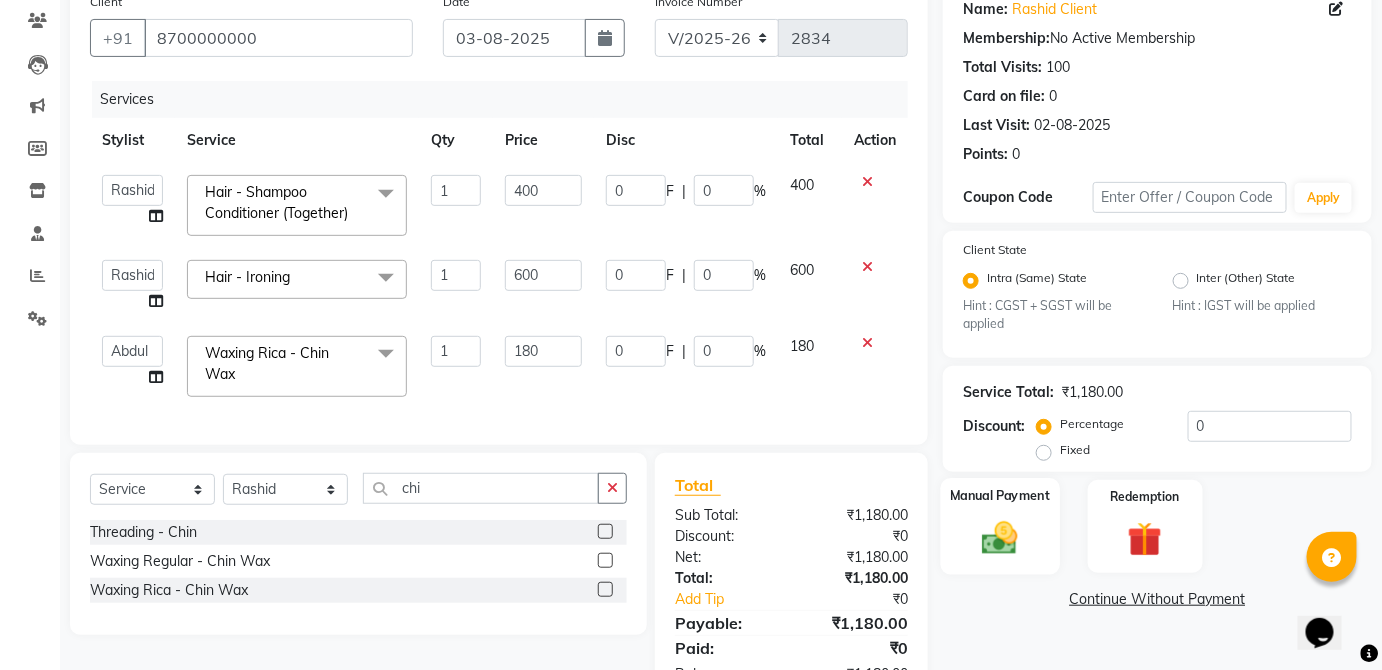 click on "Manual Payment" 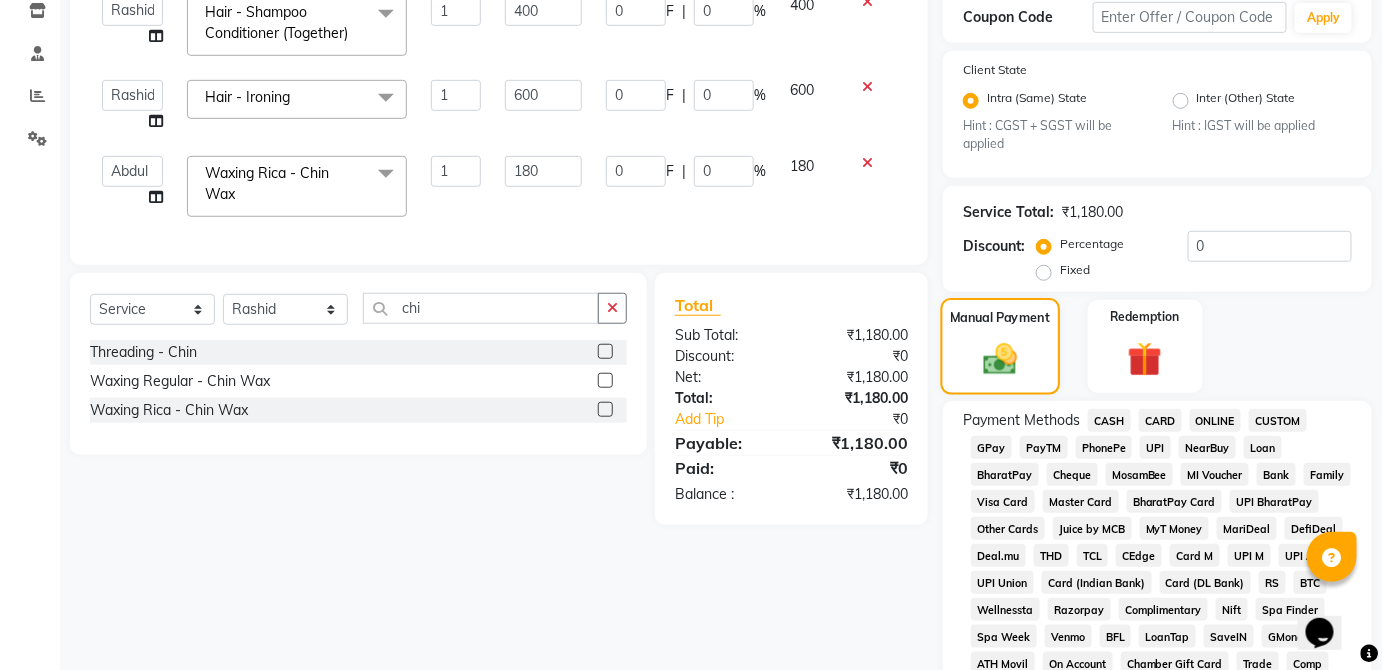 scroll, scrollTop: 368, scrollLeft: 0, axis: vertical 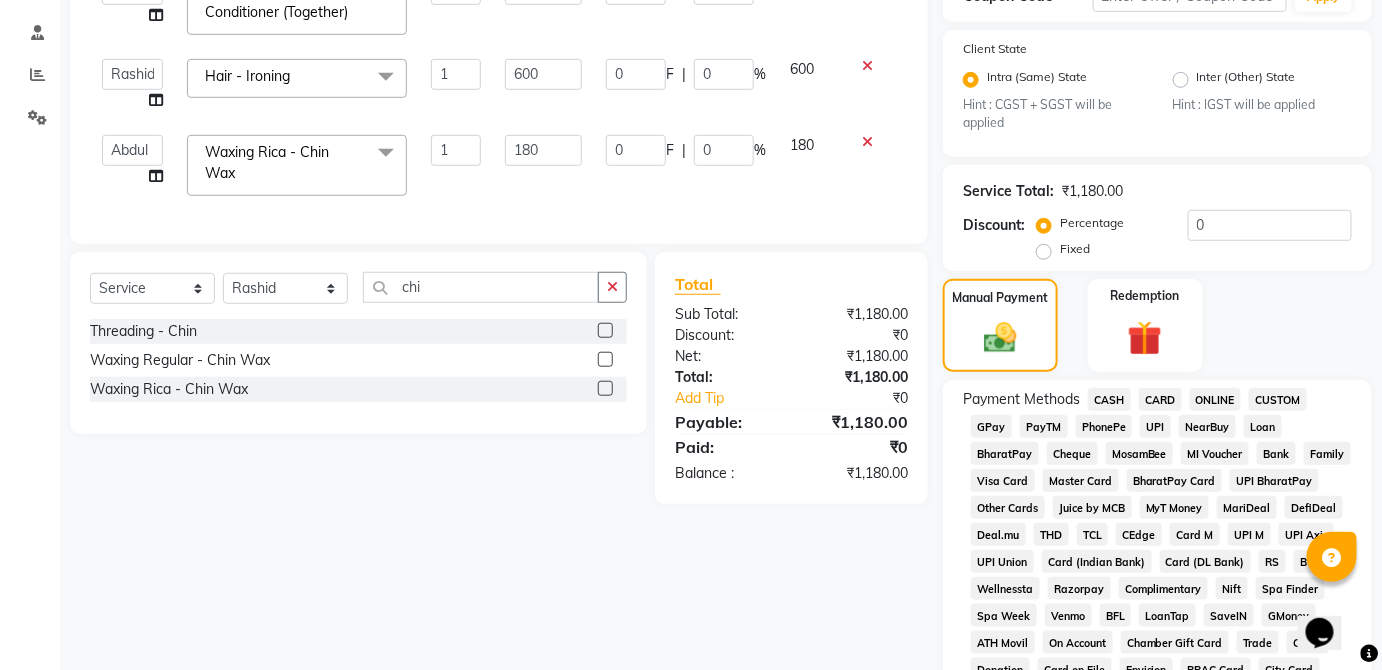click on "CARD" 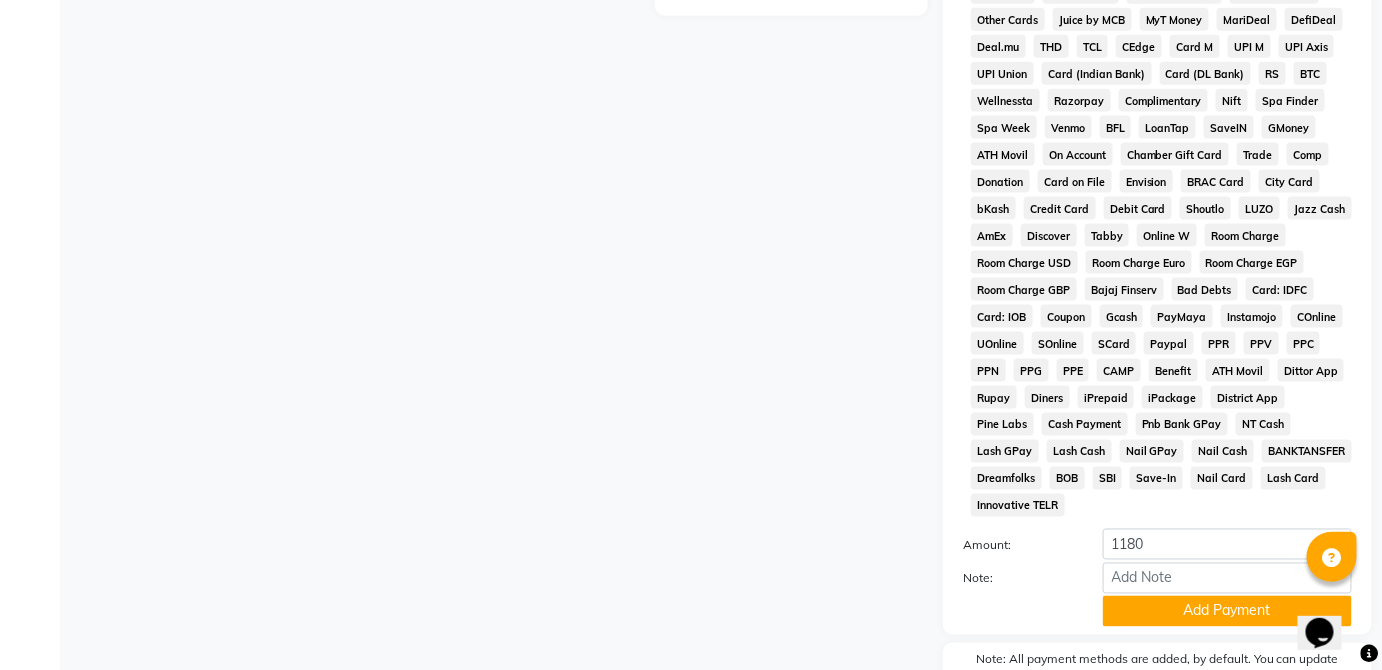 scroll, scrollTop: 943, scrollLeft: 0, axis: vertical 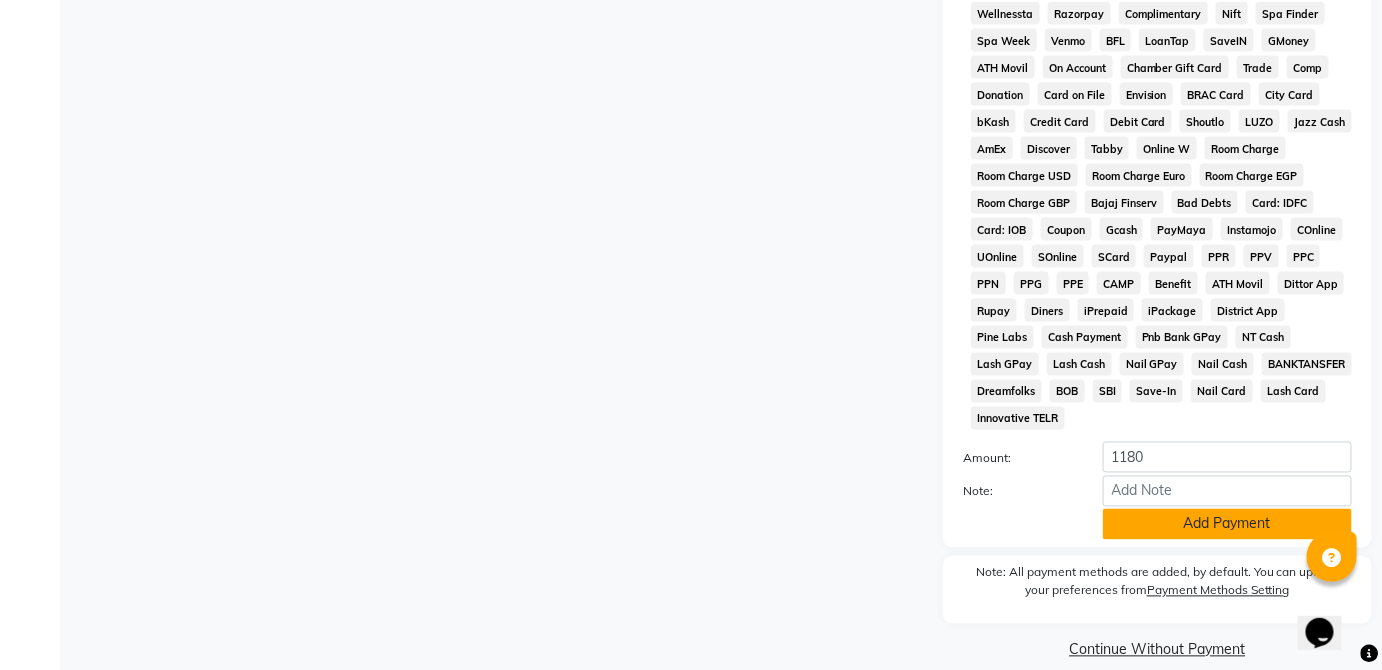click on "Add Payment" 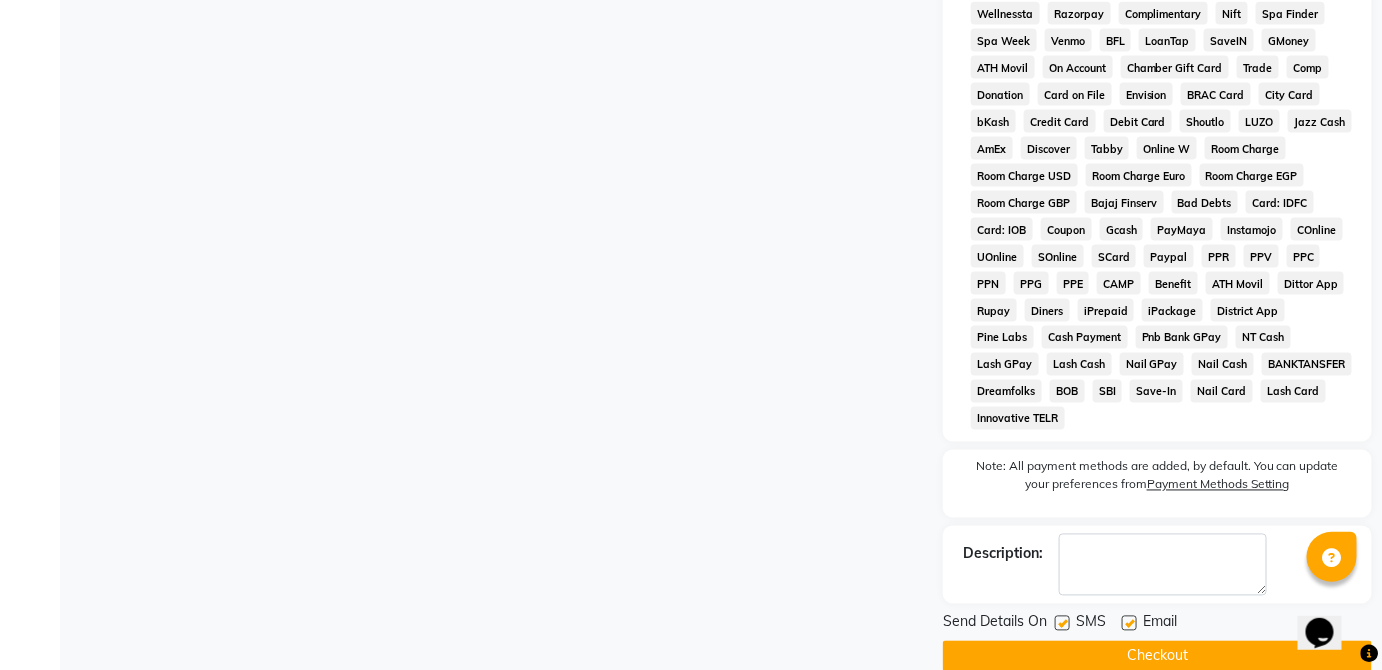 click on "Checkout" 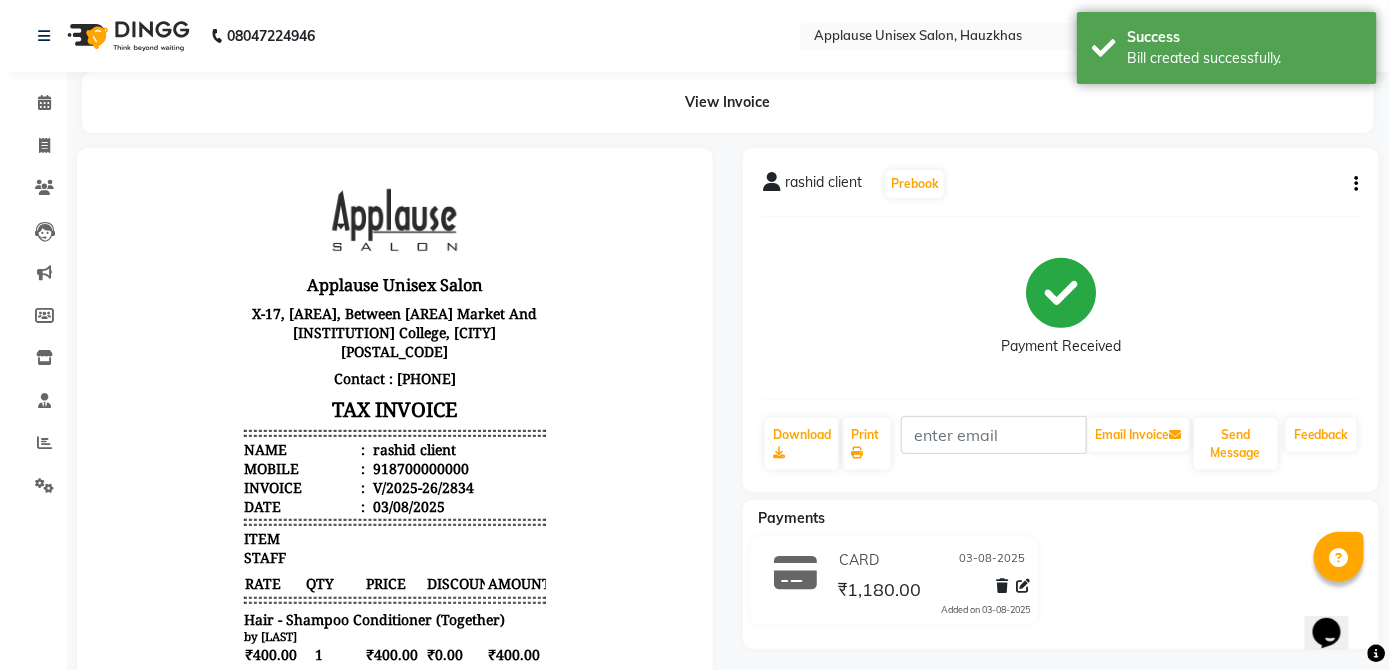 scroll, scrollTop: 0, scrollLeft: 0, axis: both 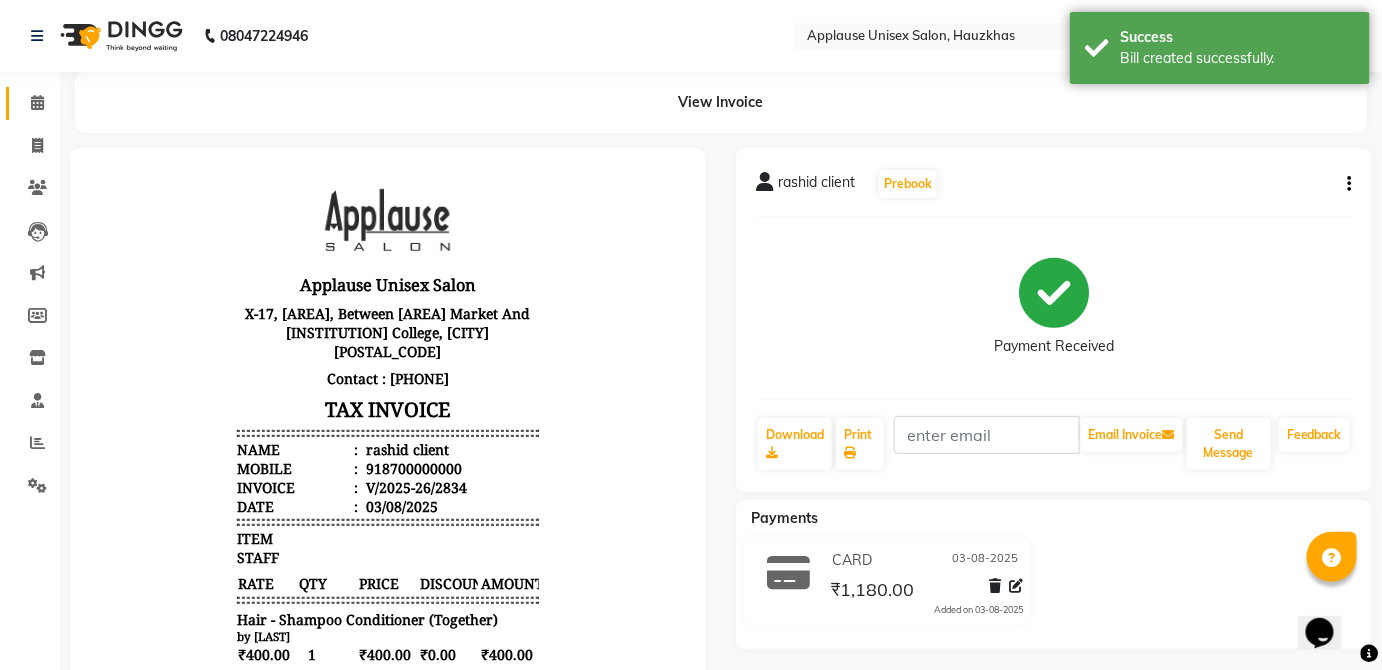 click on "Calendar" 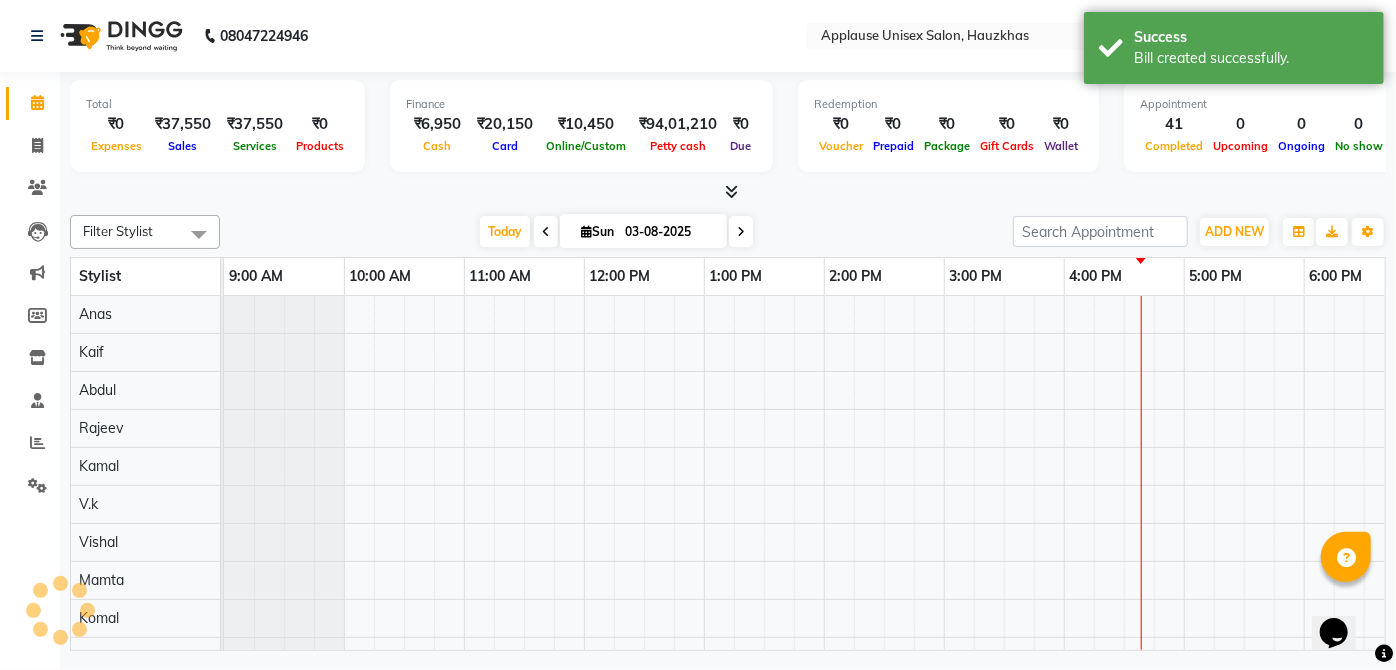 scroll, scrollTop: 0, scrollLeft: 397, axis: horizontal 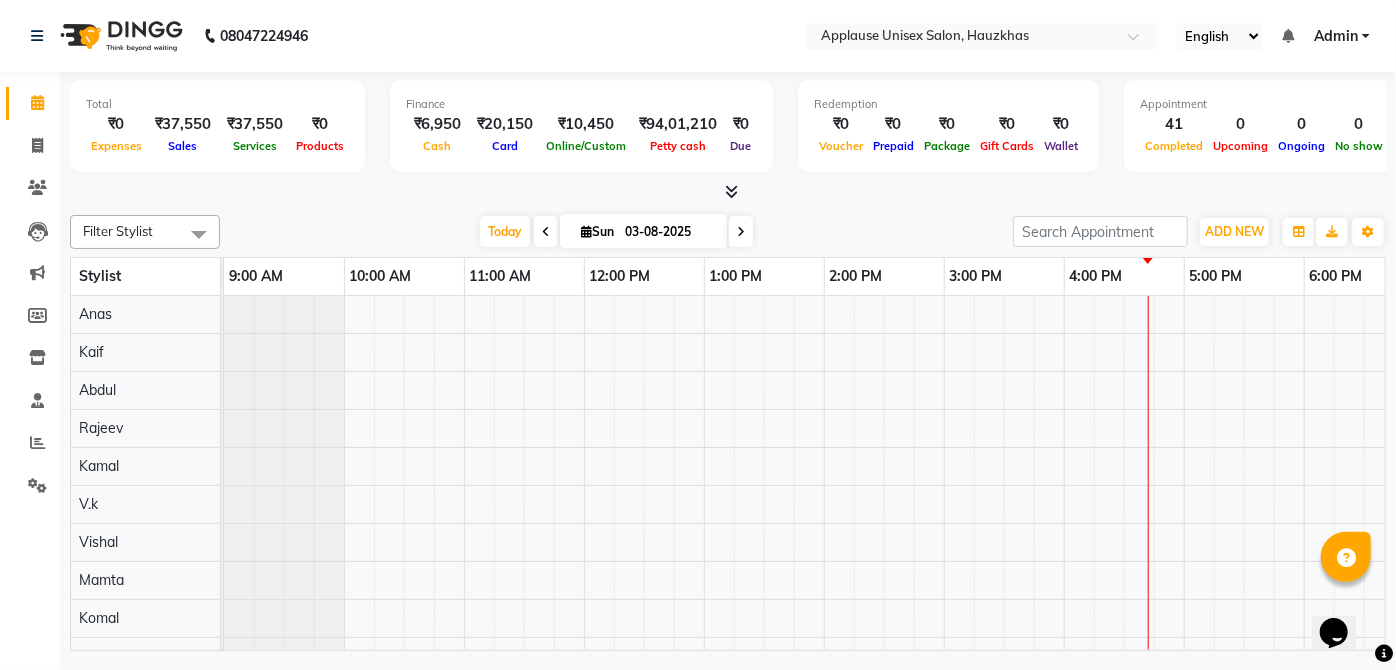 click on "Sales" at bounding box center [183, 145] 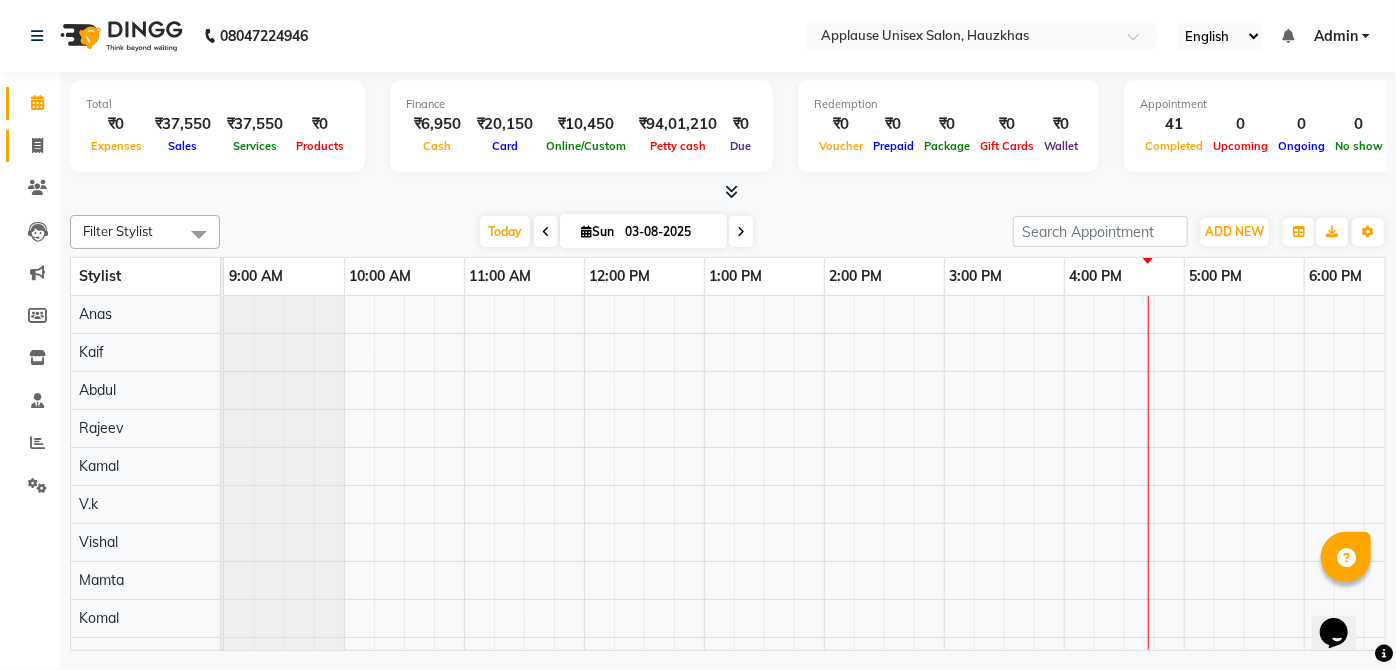 click 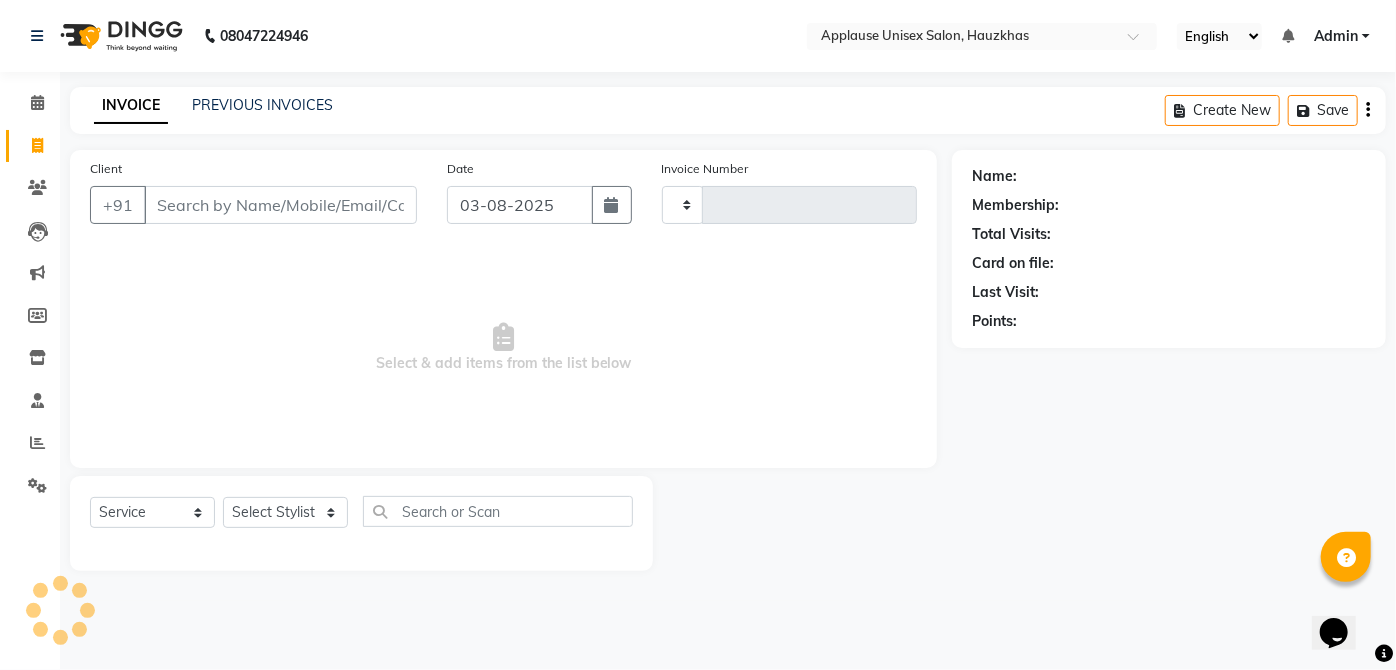 type on "2835" 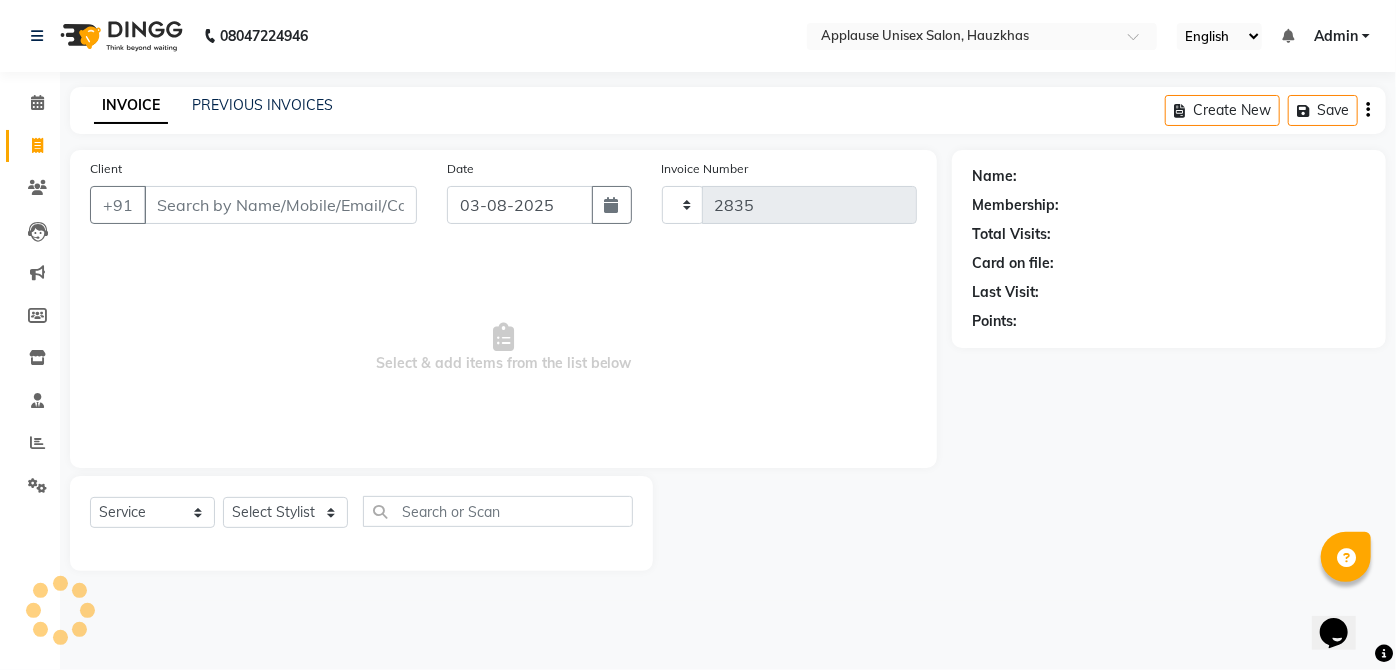 select on "5082" 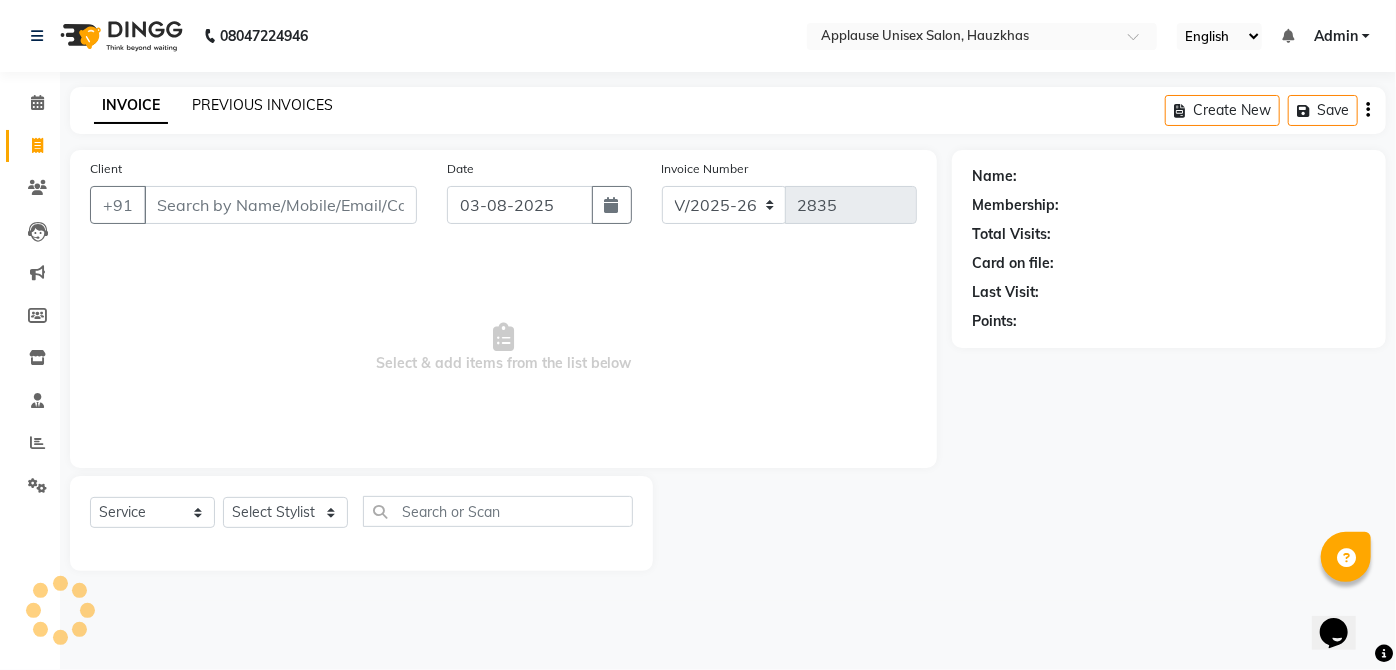 click on "PREVIOUS INVOICES" 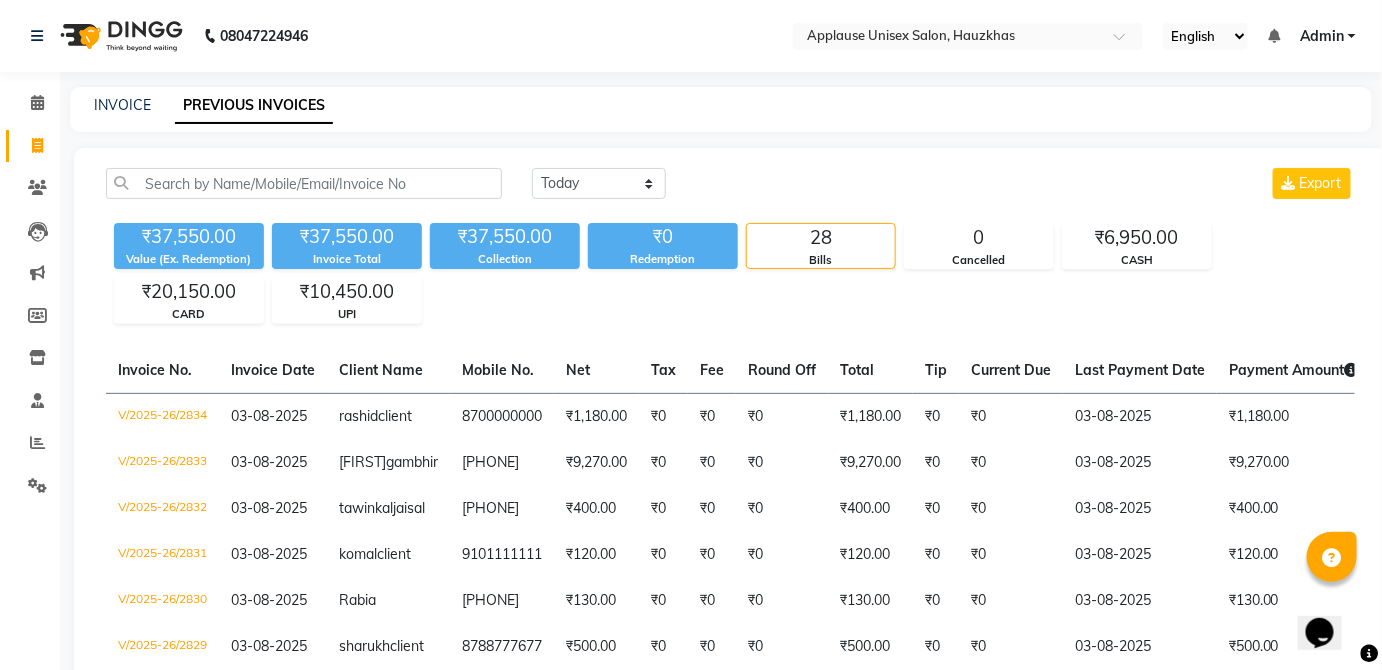 scroll, scrollTop: 5, scrollLeft: 0, axis: vertical 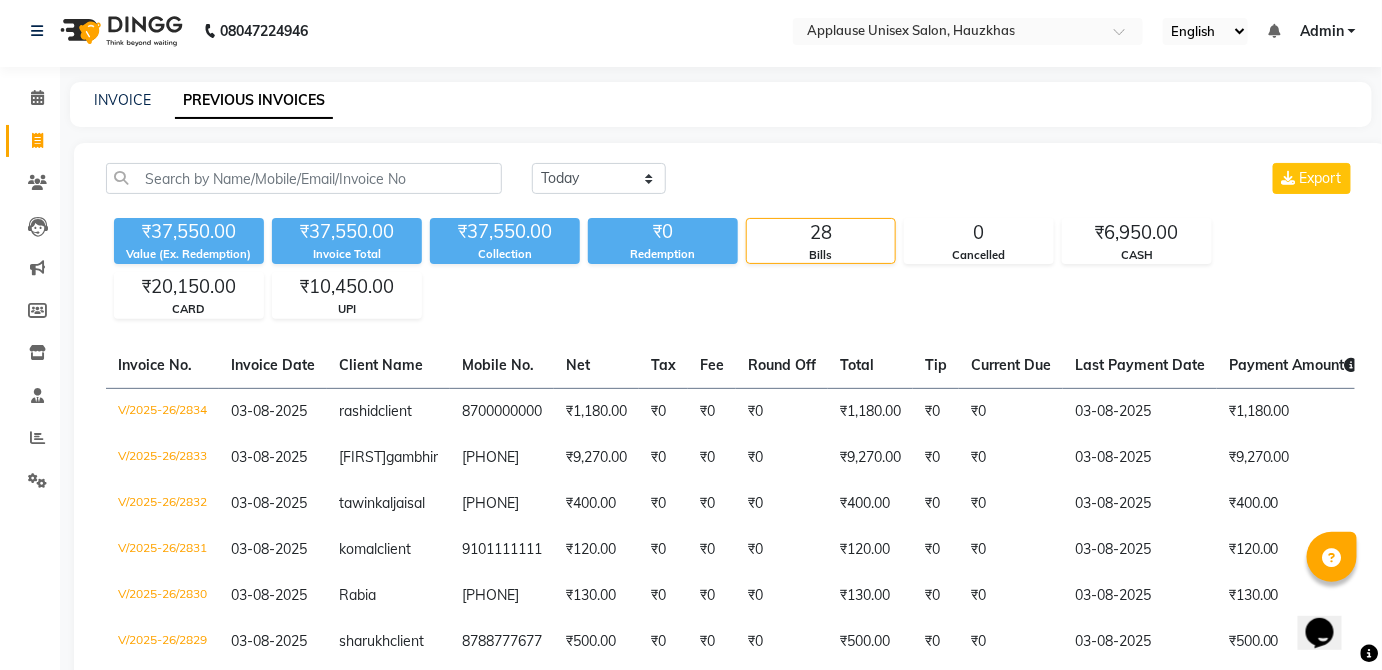 click on "Current Due" 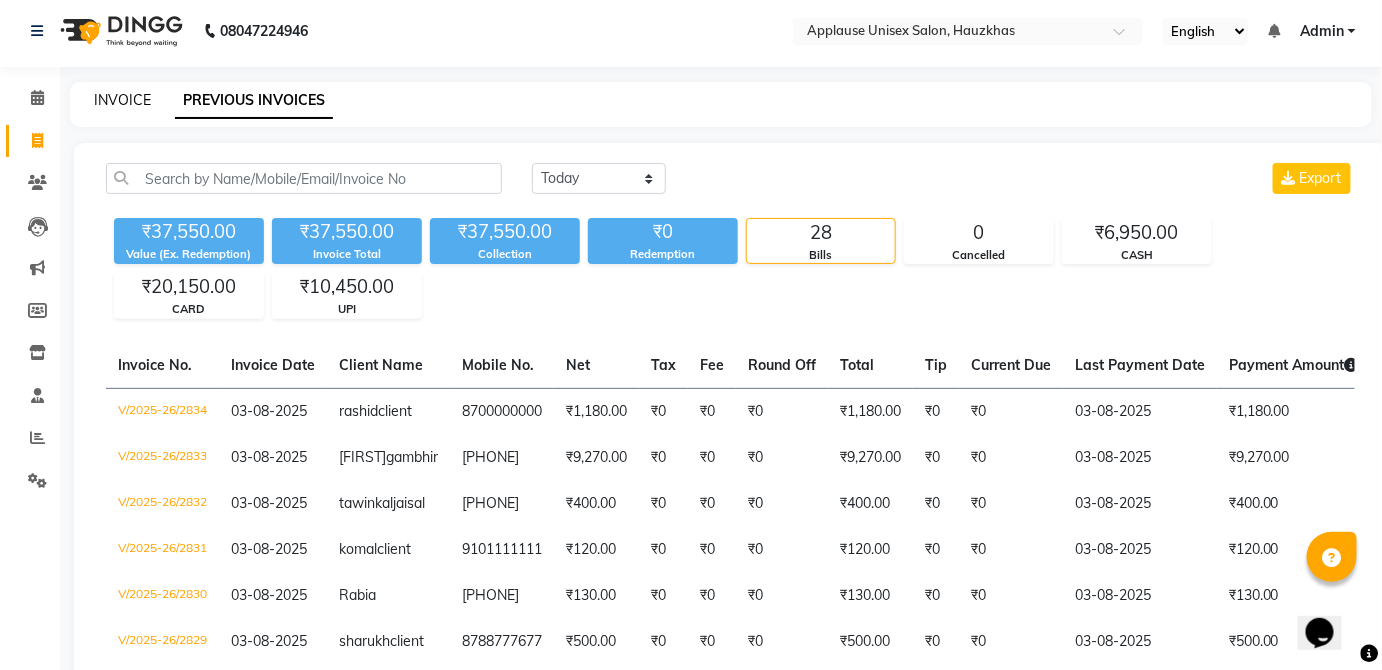 click on "INVOICE" 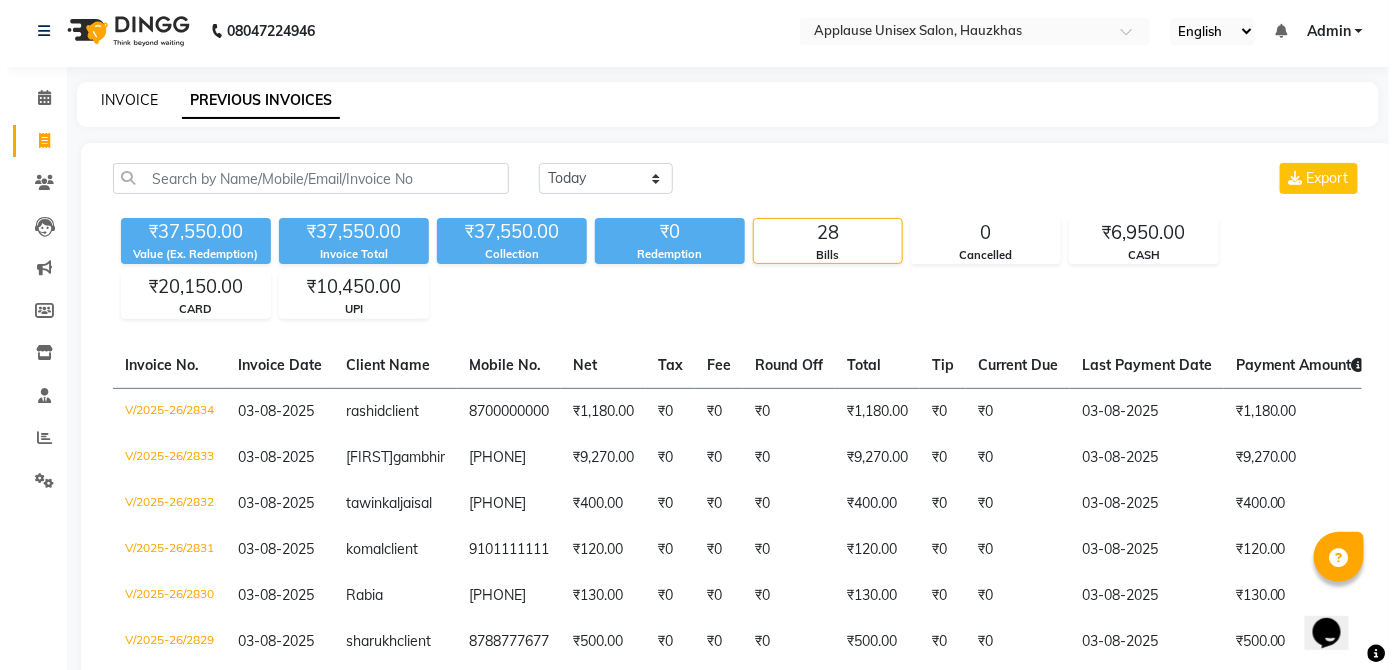 scroll, scrollTop: 0, scrollLeft: 0, axis: both 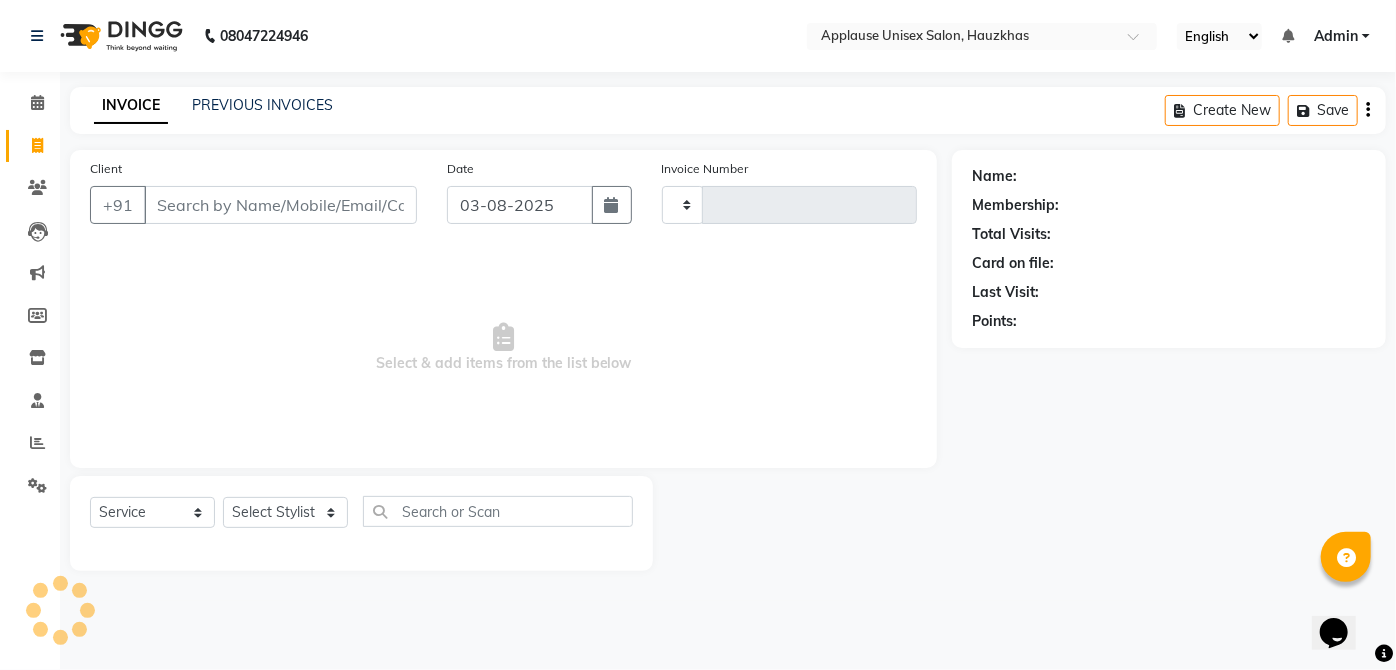 type on "2835" 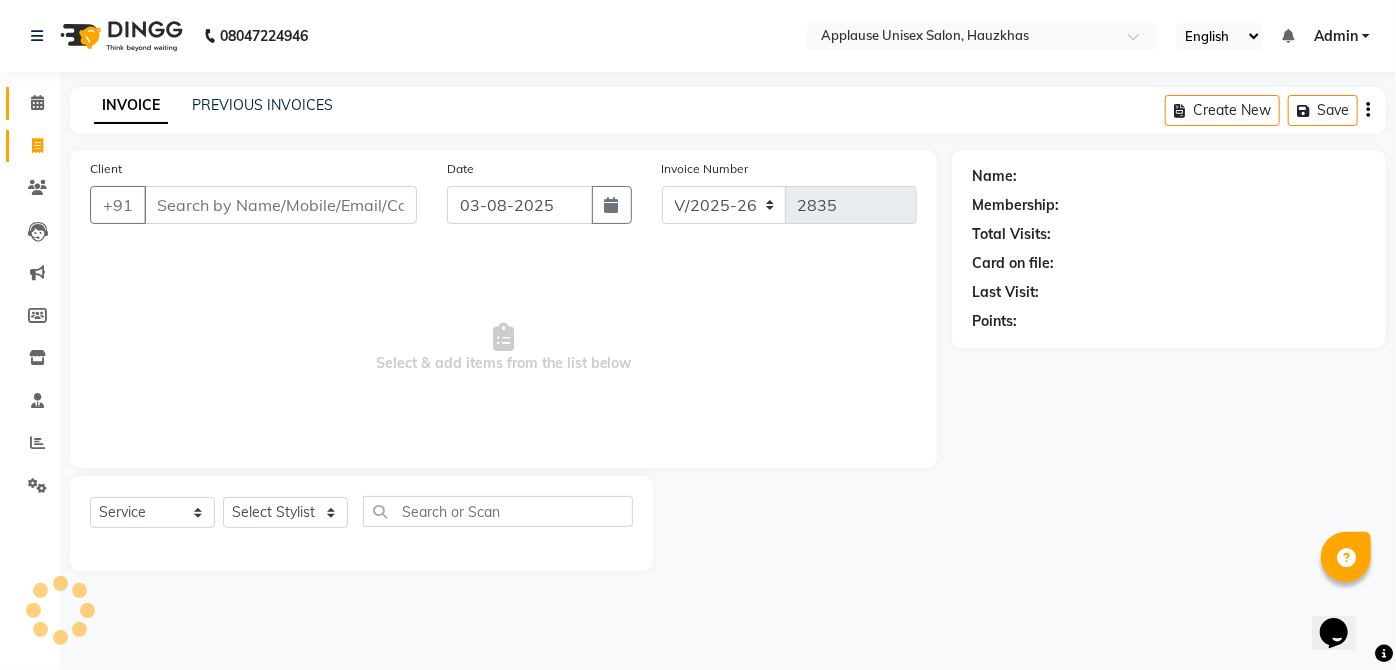 click on "Calendar" 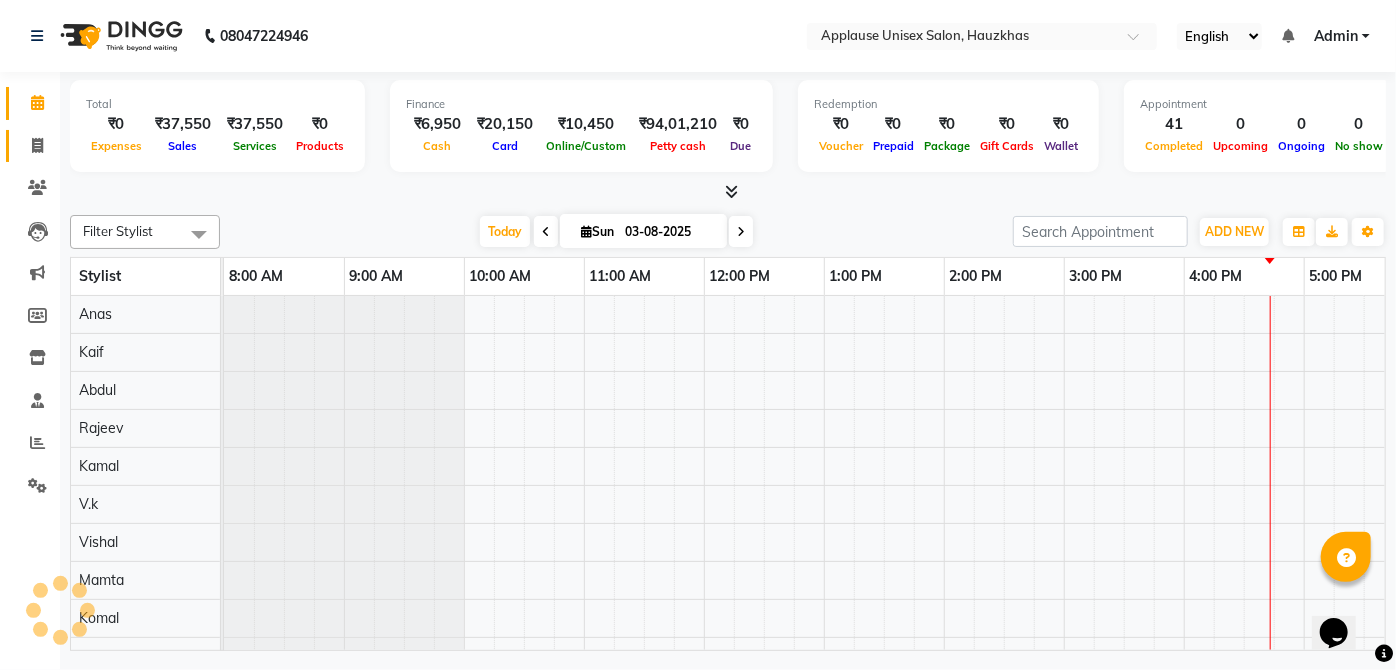 click 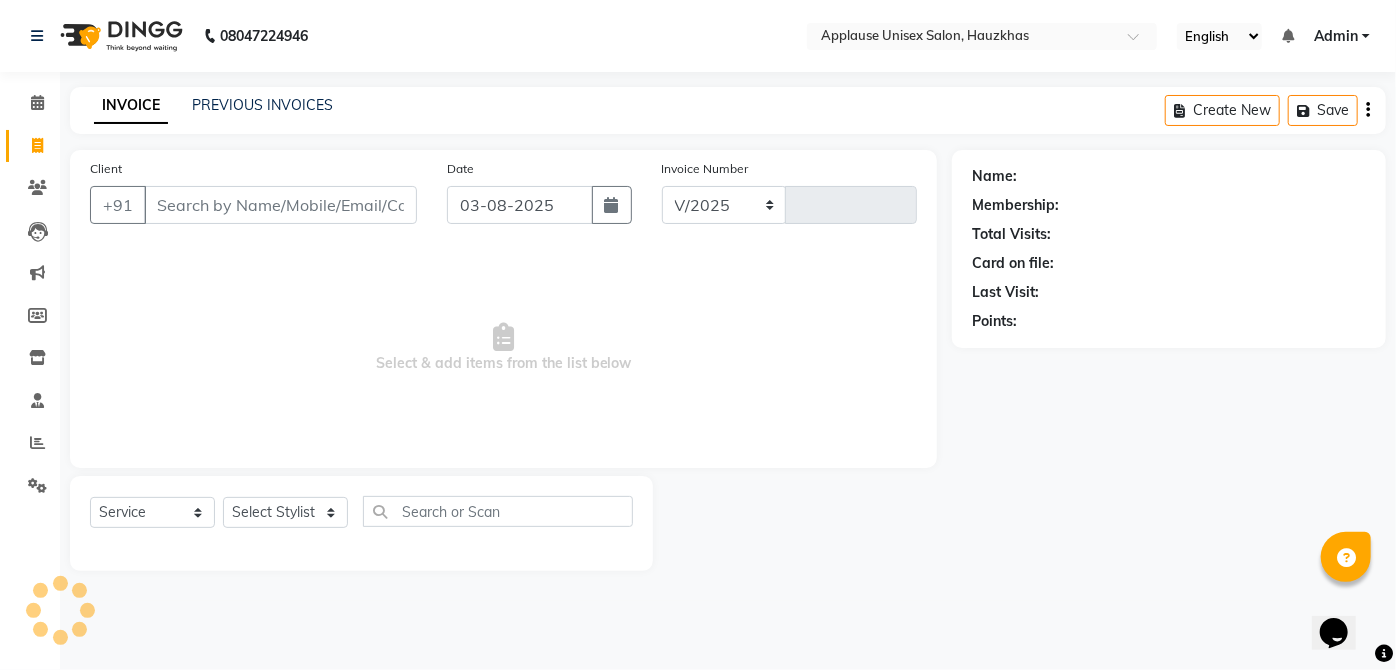 select on "5082" 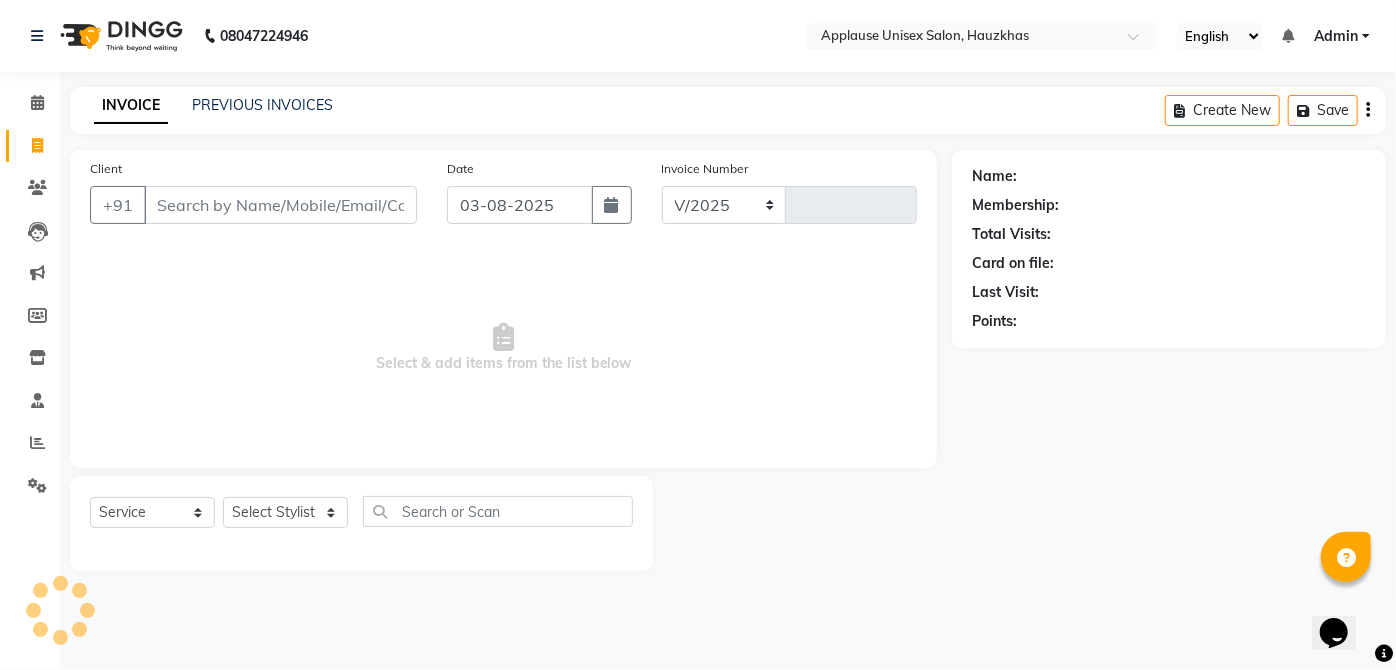 type on "2835" 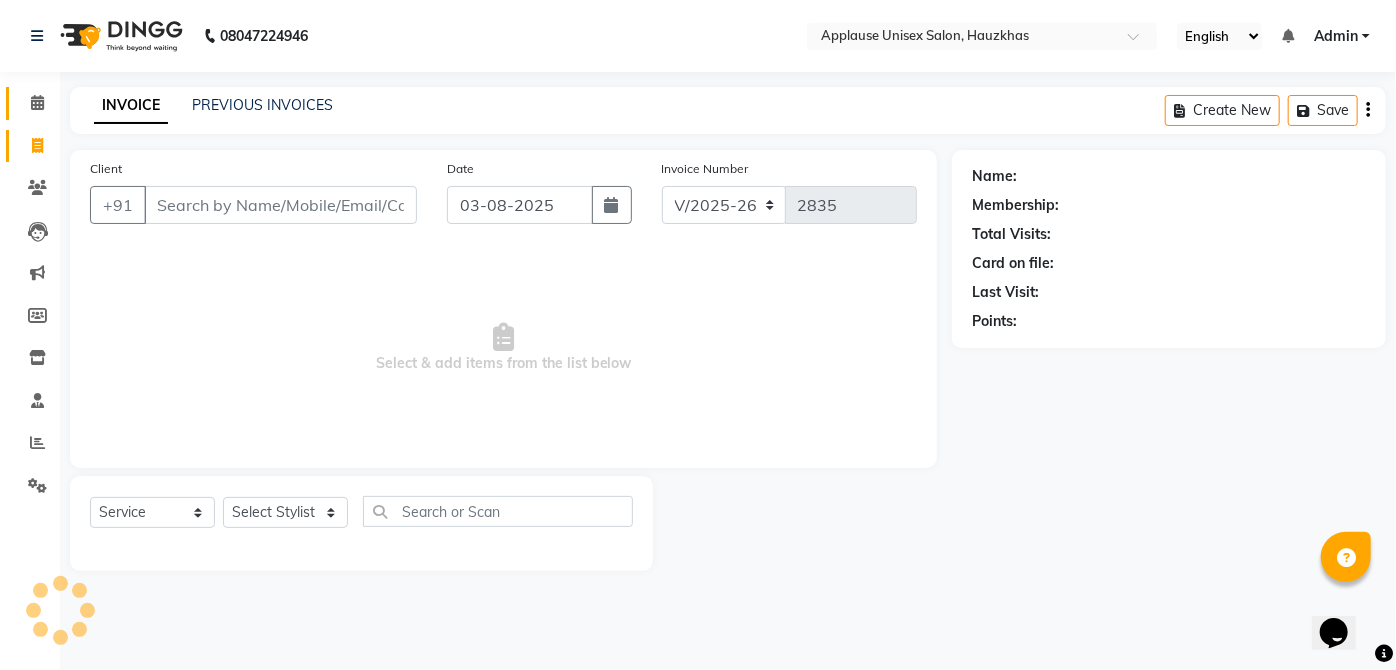 click 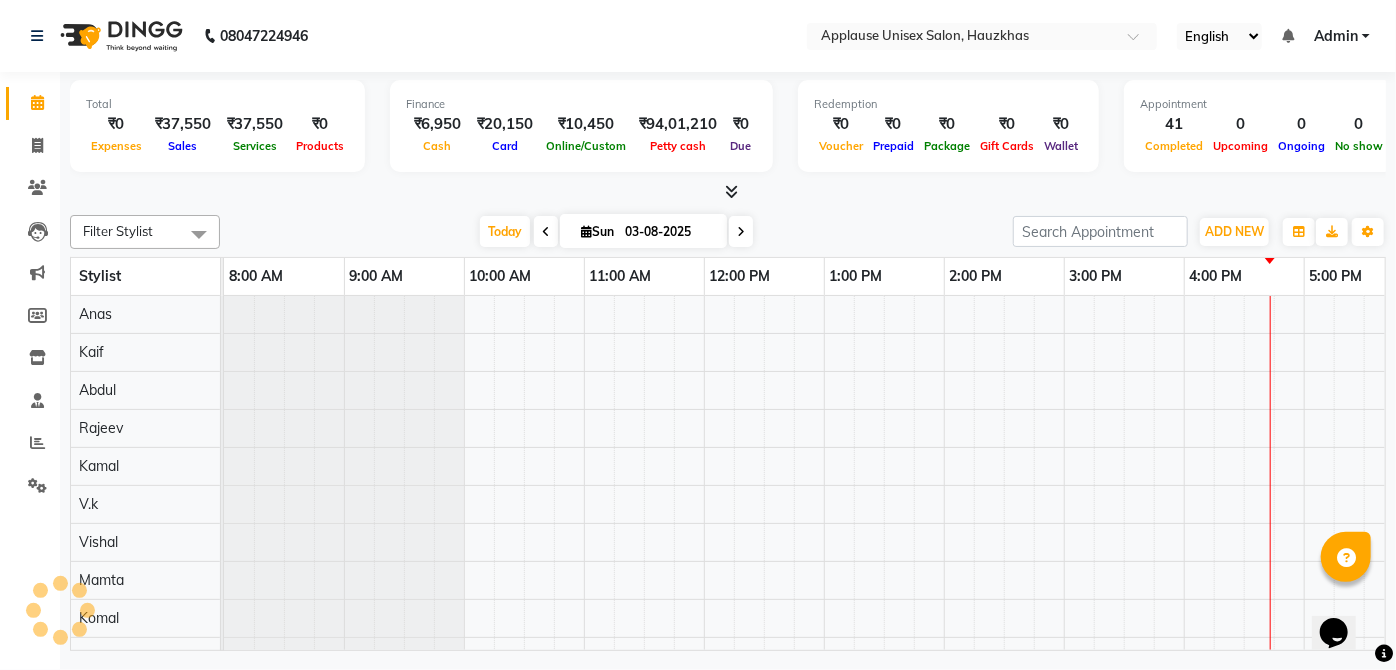 scroll, scrollTop: 0, scrollLeft: 0, axis: both 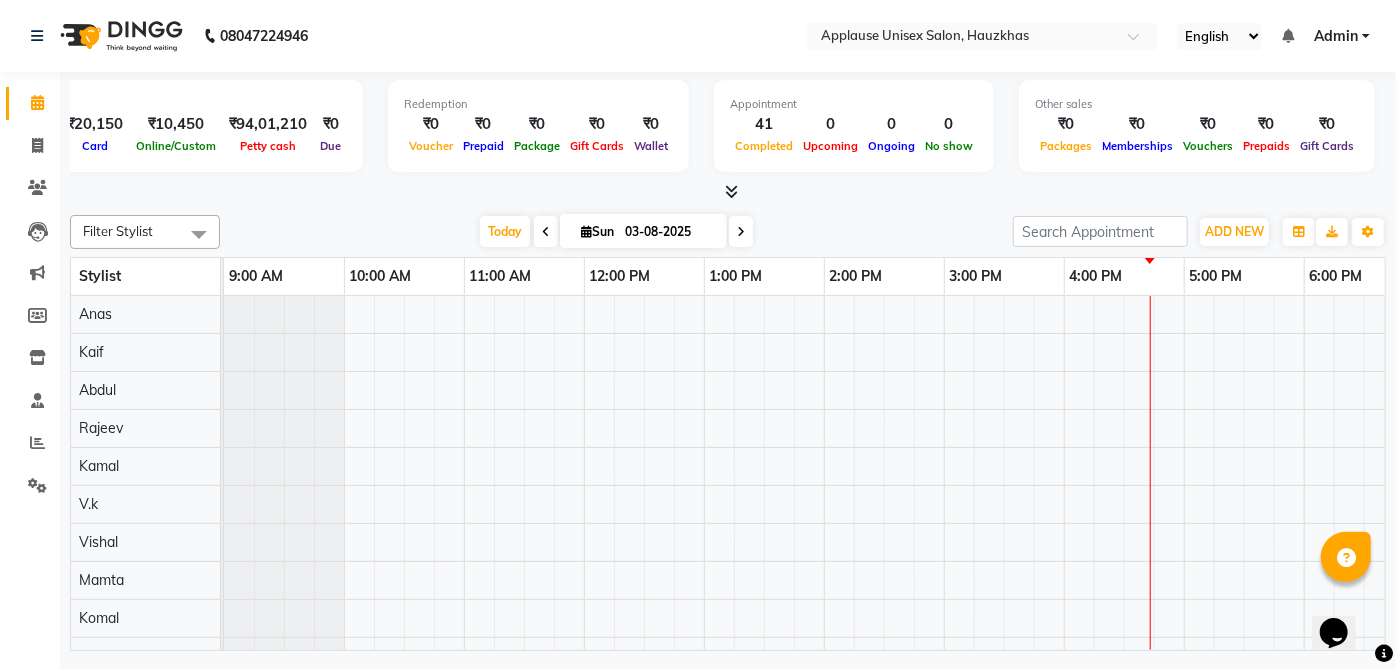 click at bounding box center (732, 191) 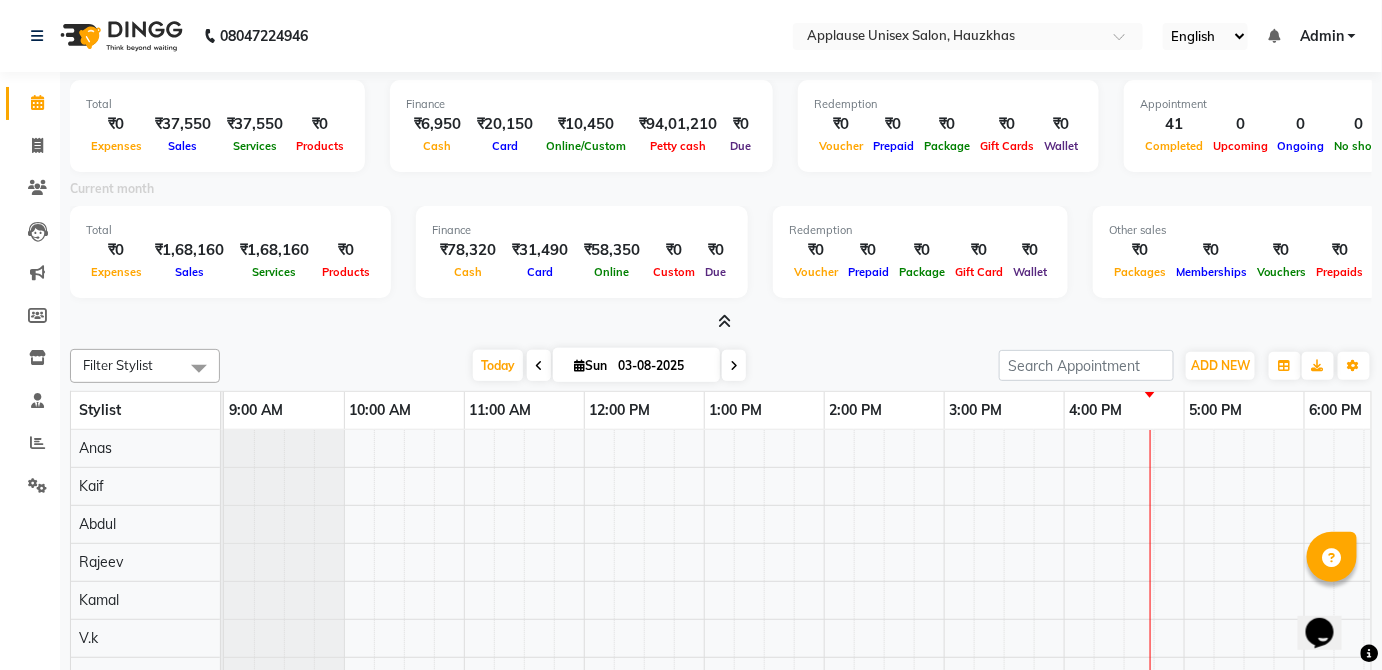 scroll, scrollTop: 0, scrollLeft: 0, axis: both 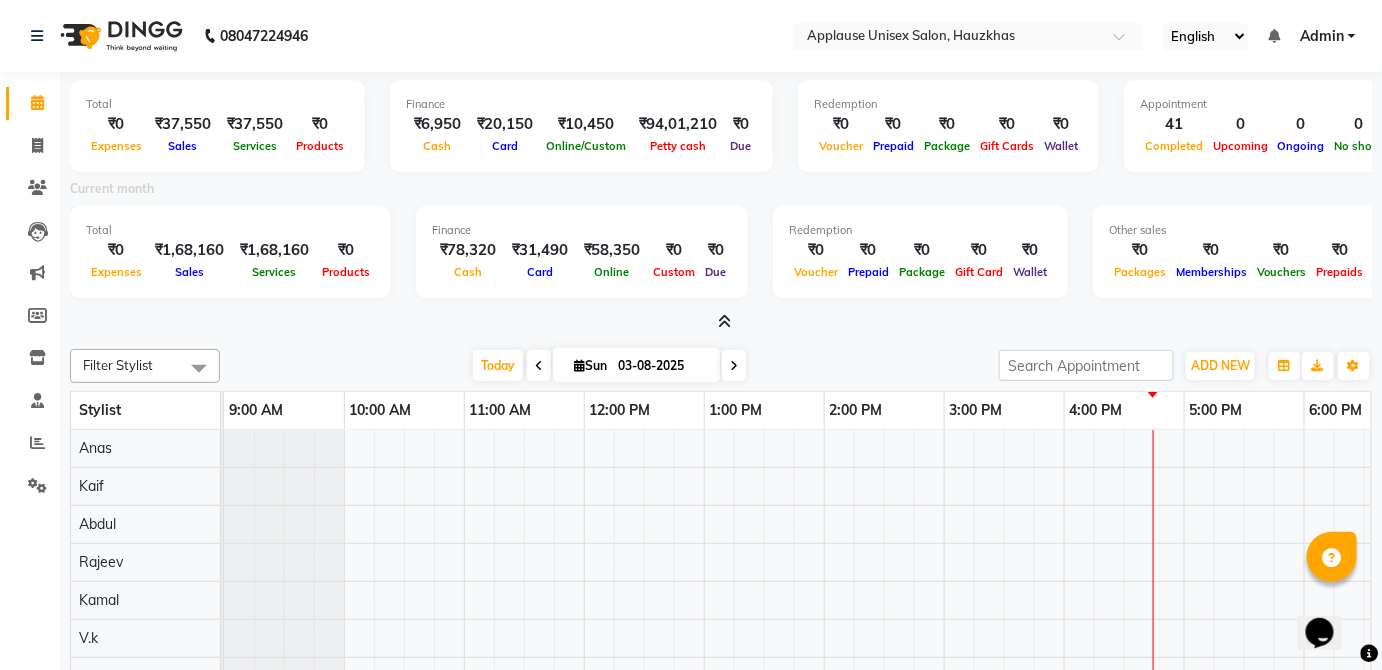 click at bounding box center (725, 321) 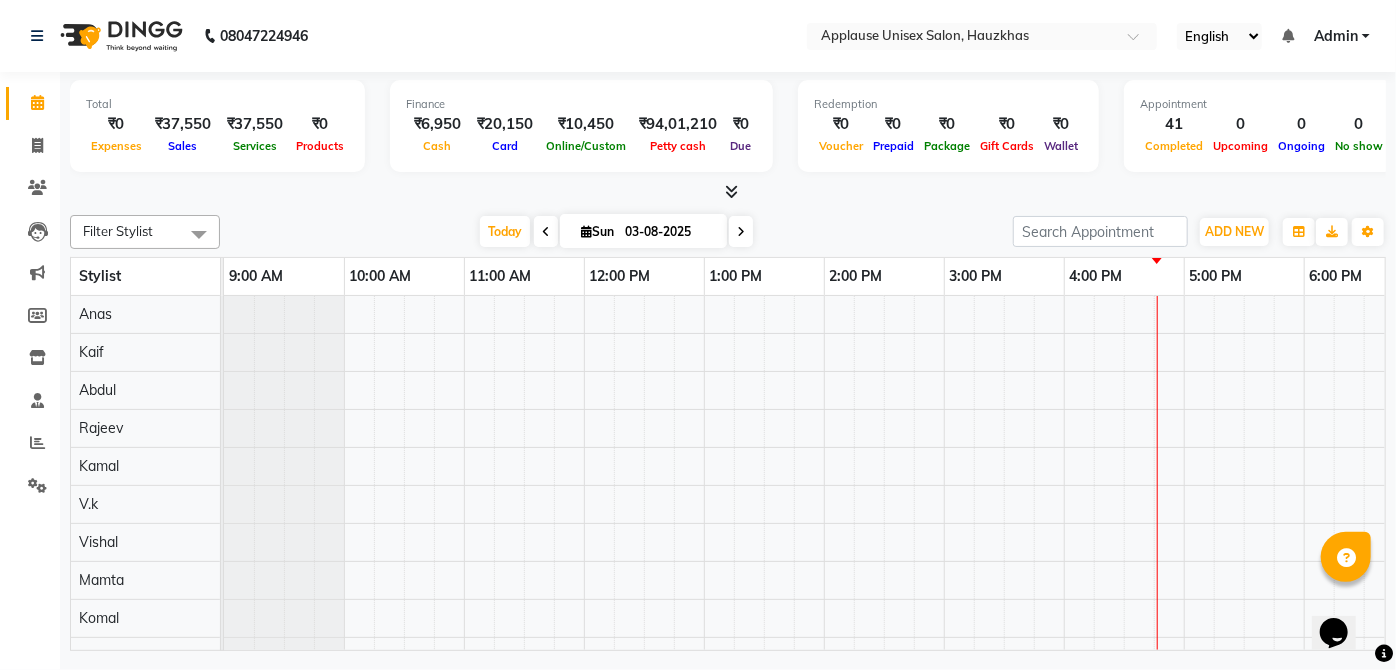 click on "Calendar" 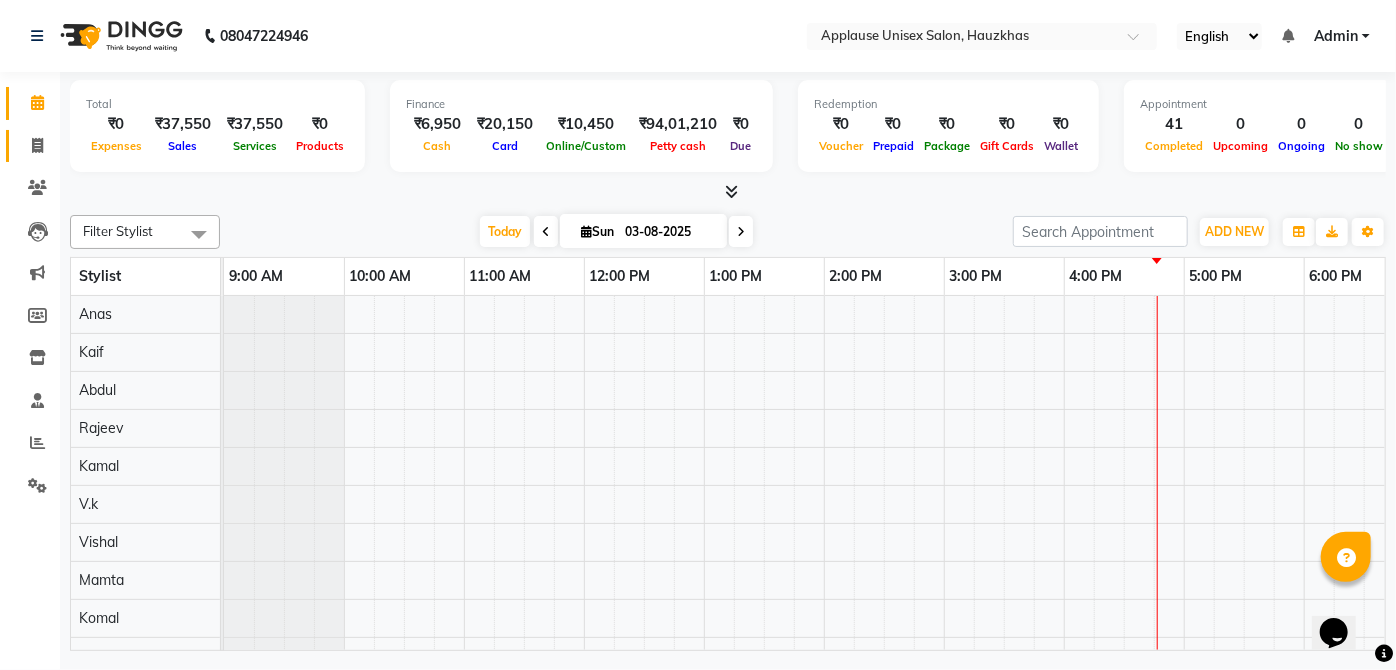 click 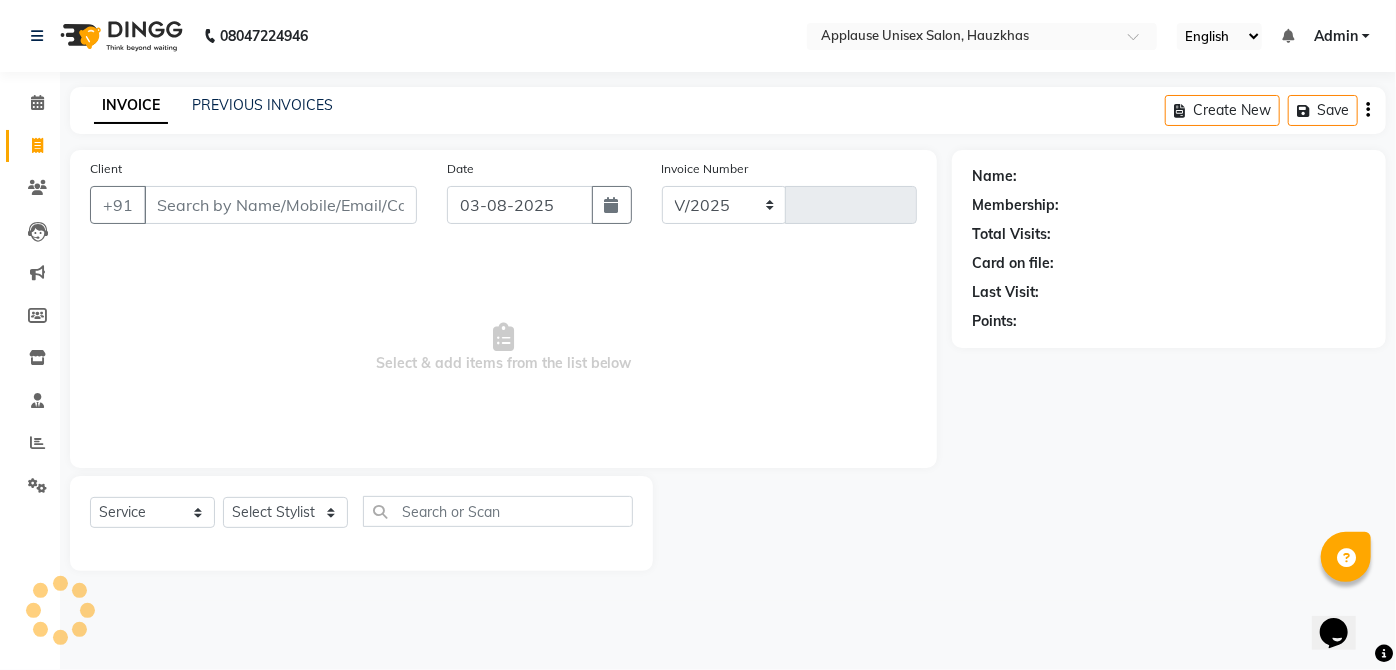 select on "5082" 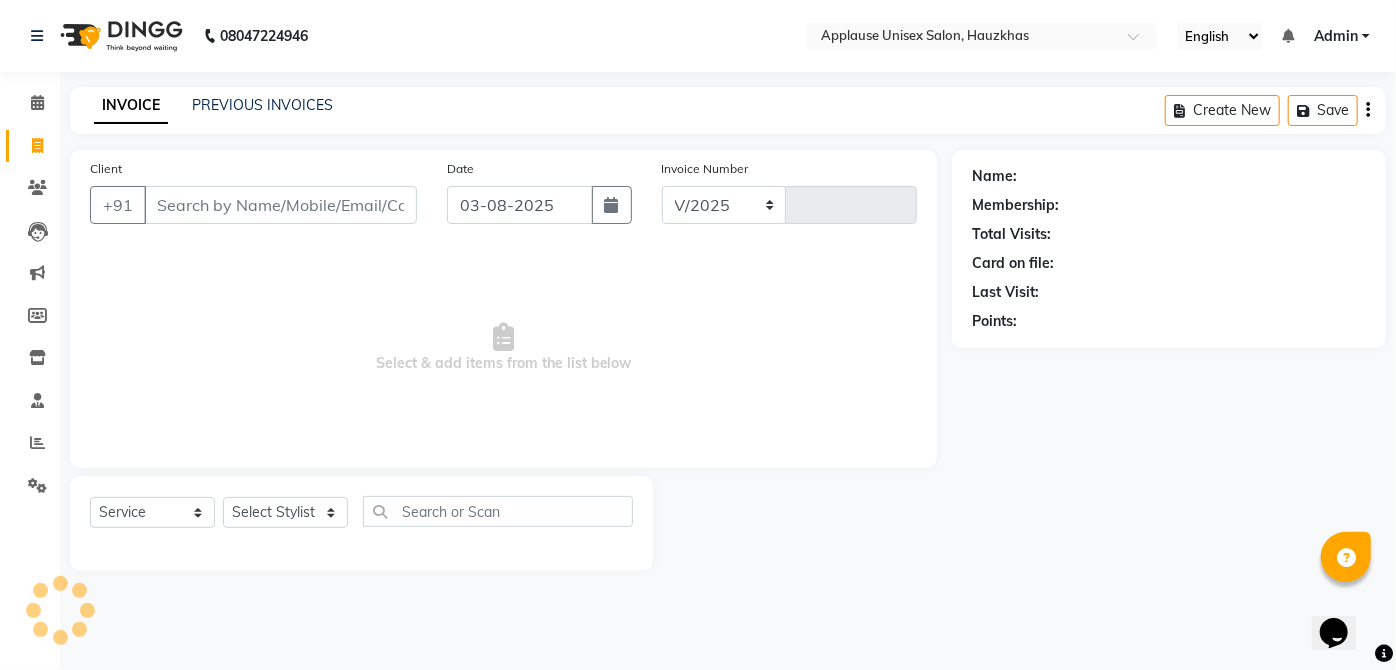 type on "2835" 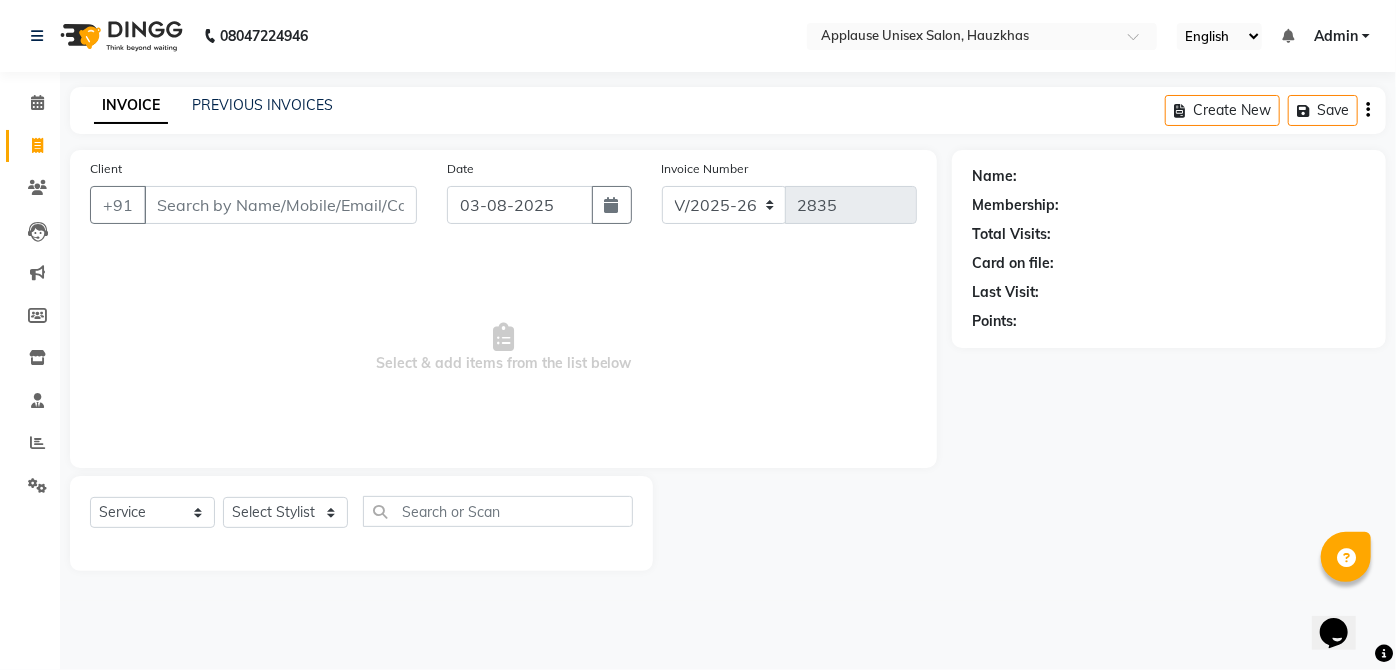 click 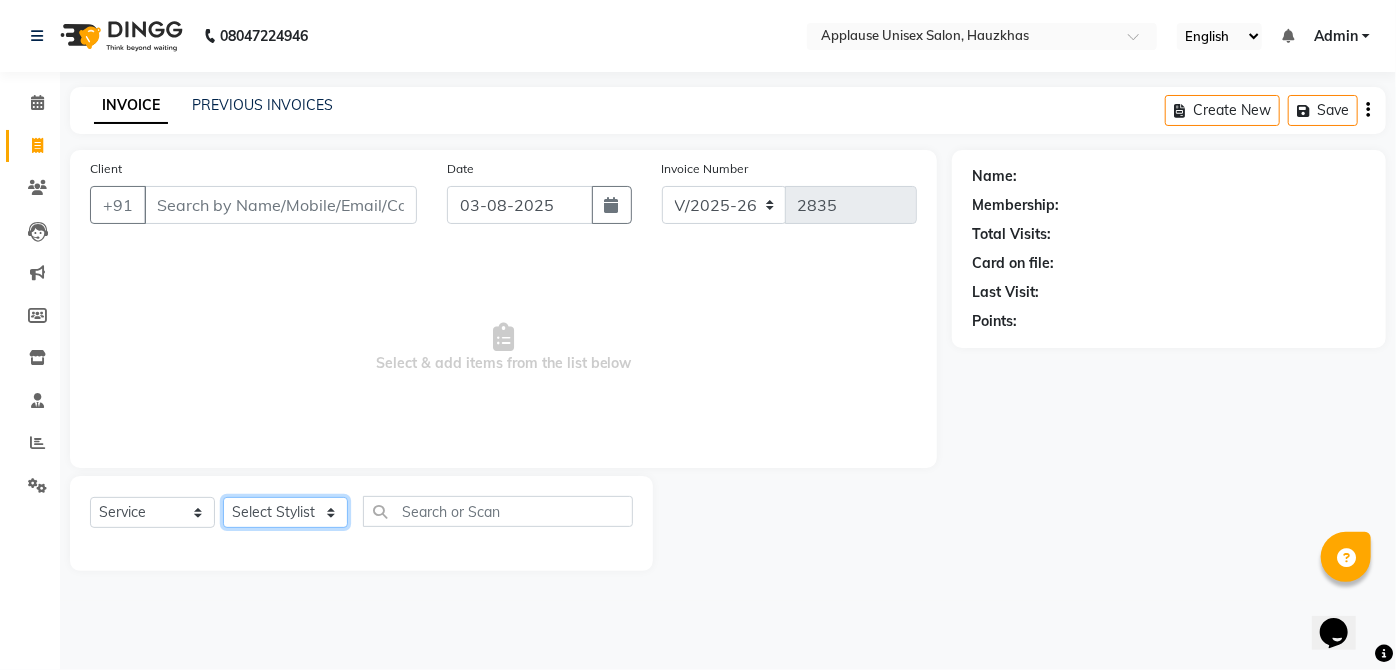 click on "Select Stylist" 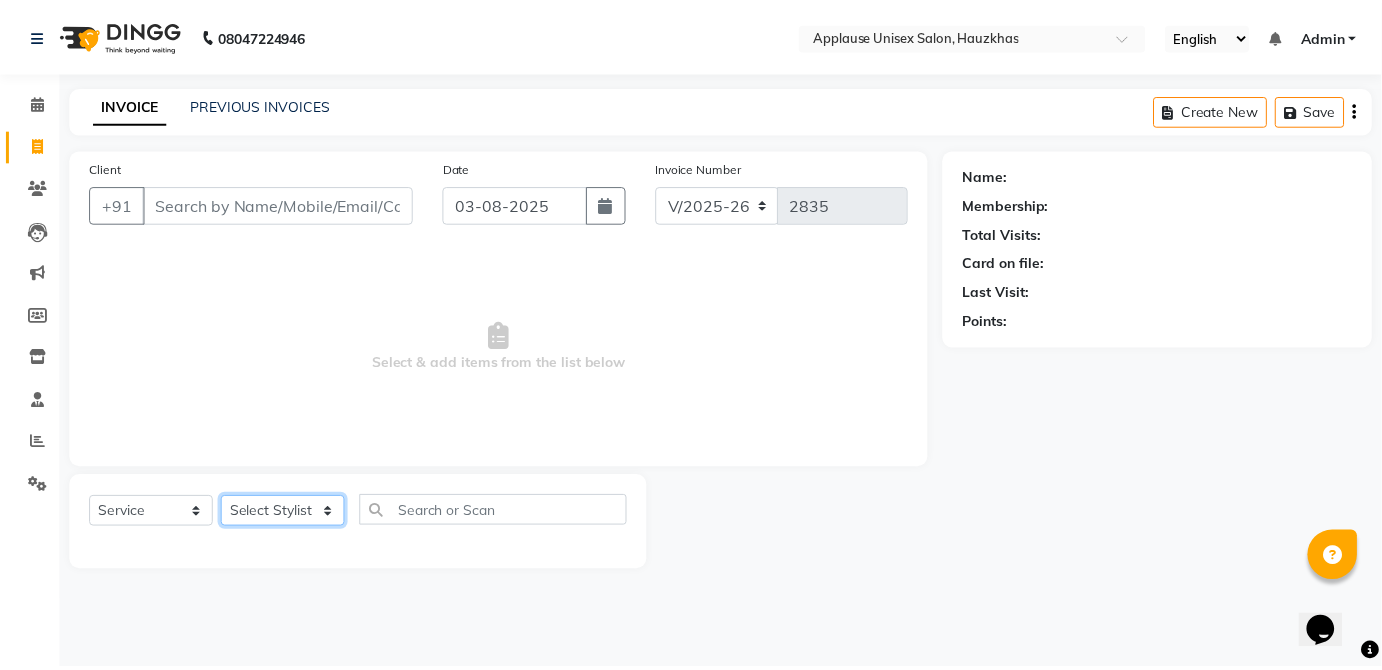 type 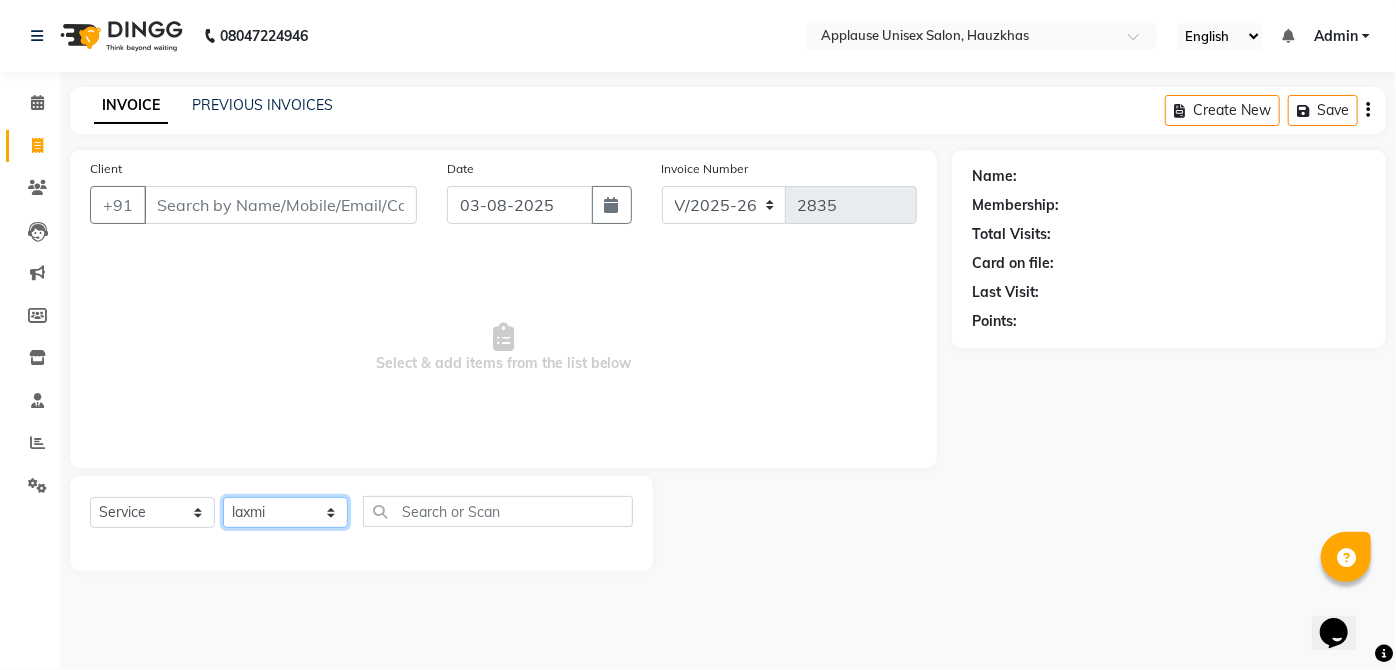 click on "Select Stylist  [FIRST] [FIRST] [FIRST] [FIRST] [FIRST] [FIRST] [FIRST] [FIRST]  [FIRST] [FIRST] [FIRST] [FIRST] [FIRST] [FIRST] [FIRST] [FIRST] [FIRST] [FIRST]  [FIRST] [FIRST] [FIRST] [FIRST] [FIRST] [FIRST] [FIRST] [FIRST]" 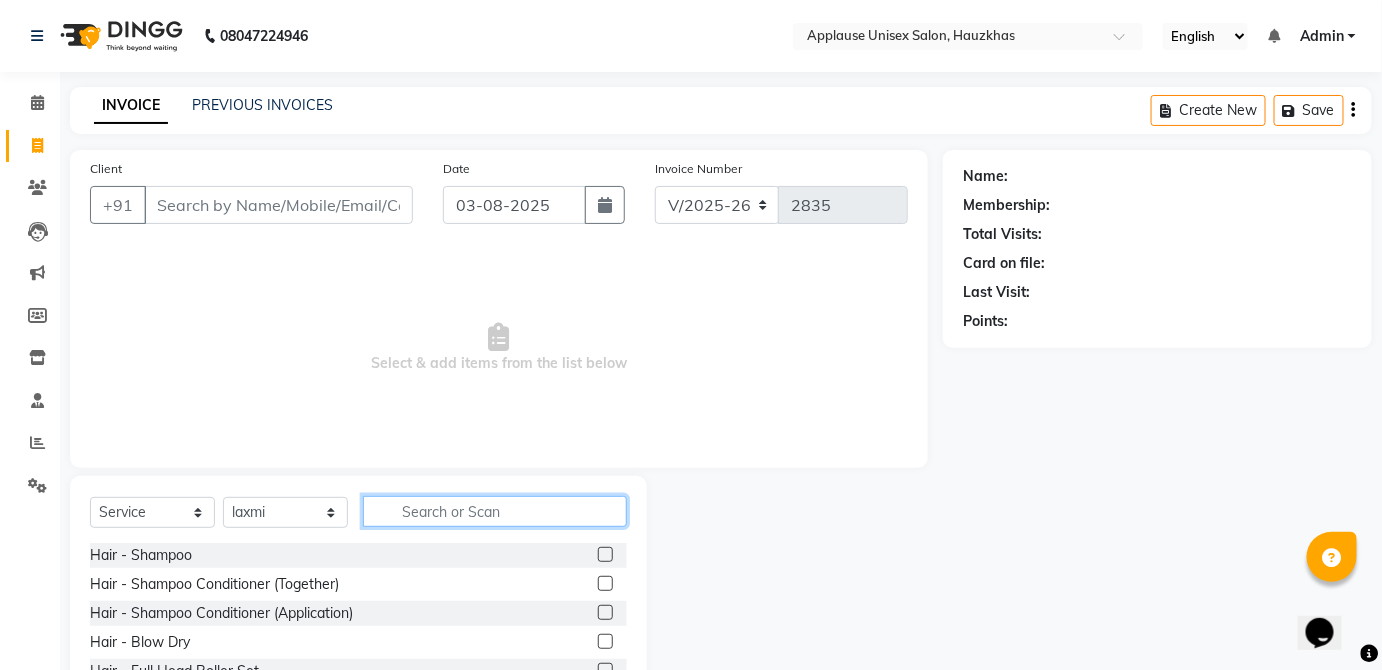 click 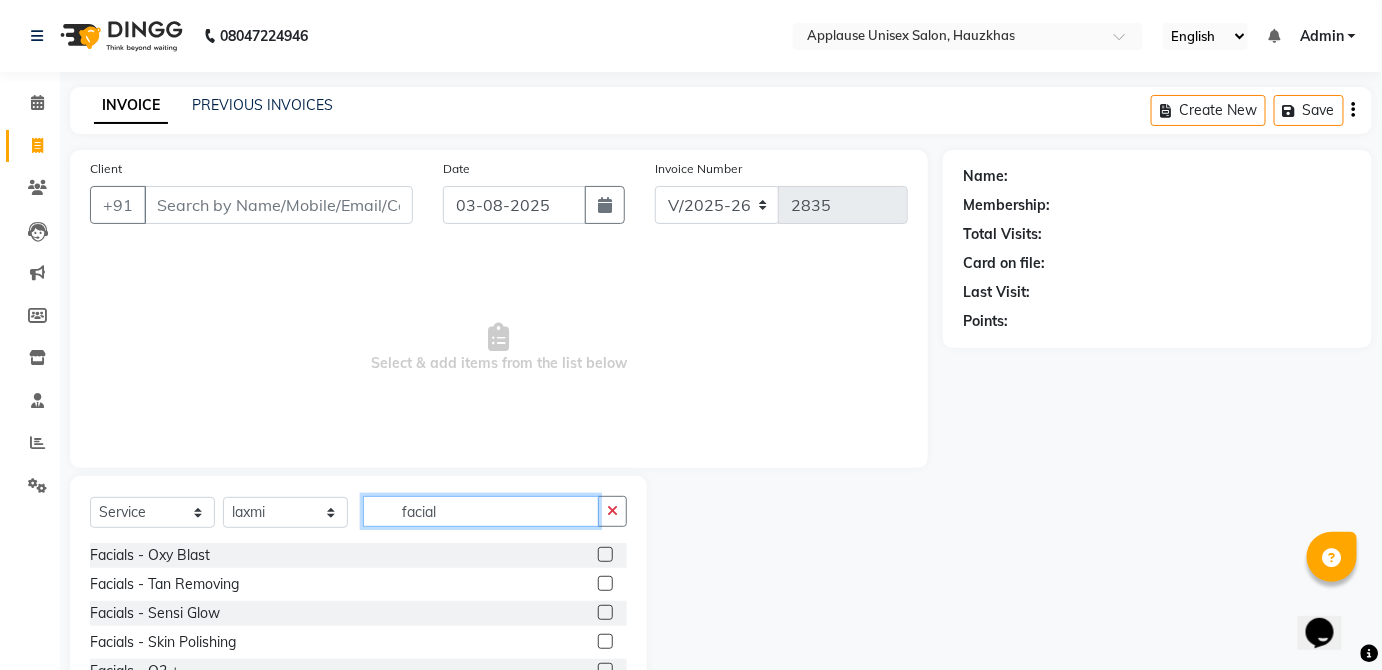scroll, scrollTop: 130, scrollLeft: 0, axis: vertical 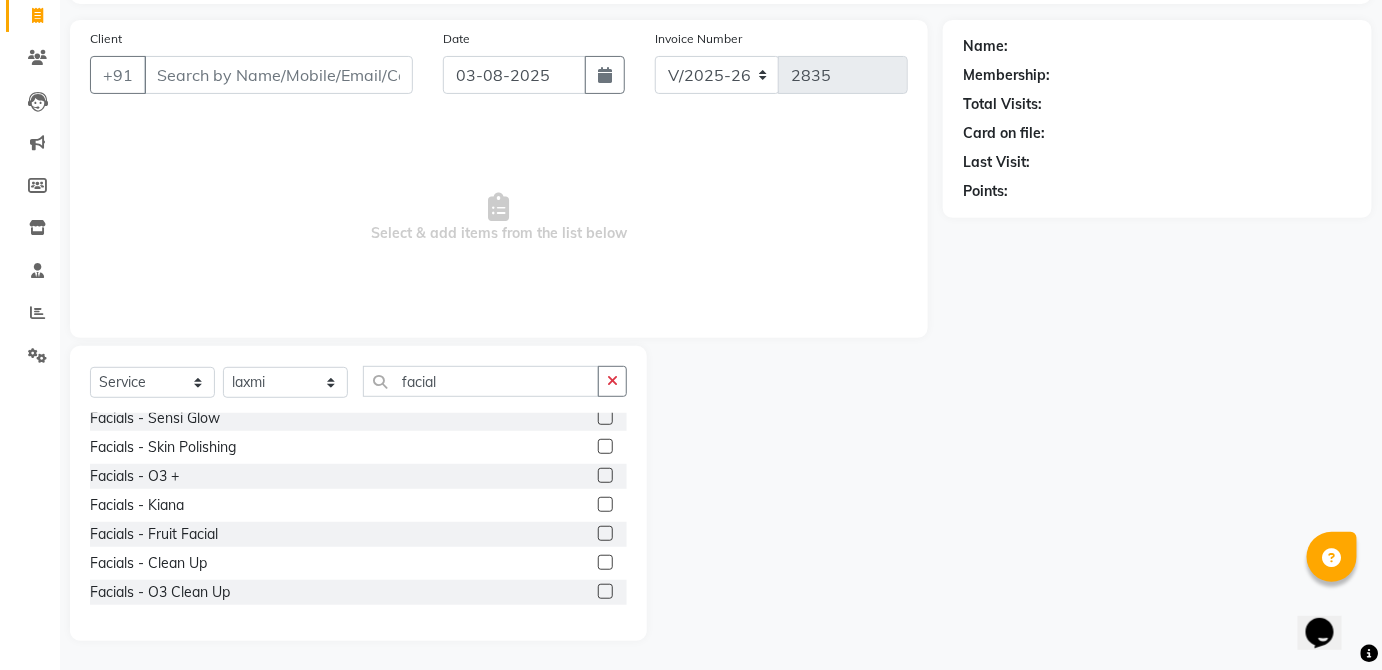 click 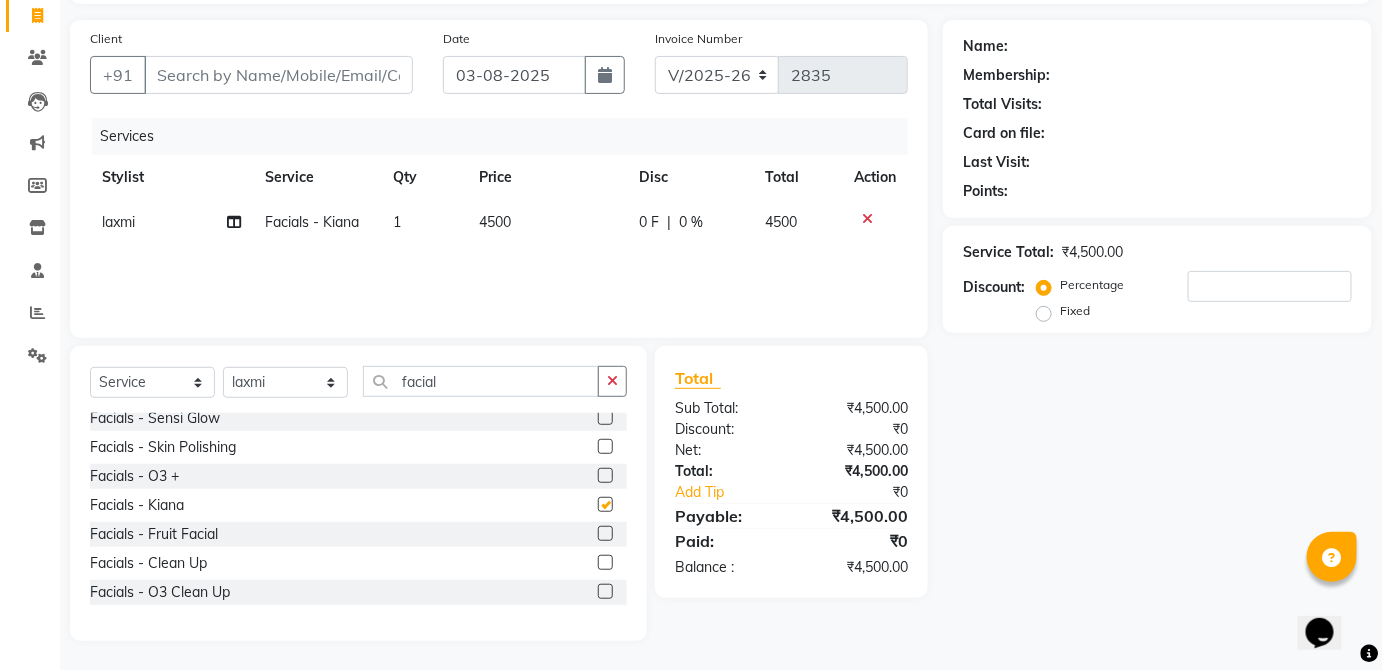 click on "4500" 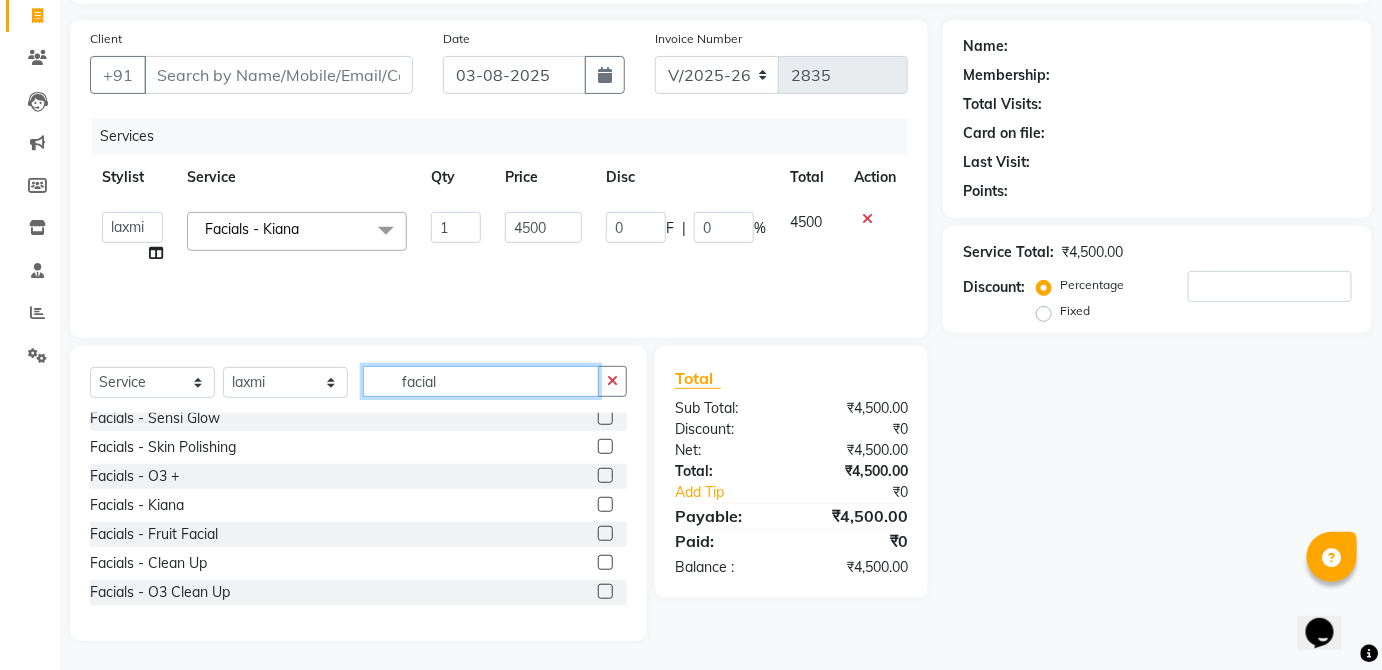 click on "facial" 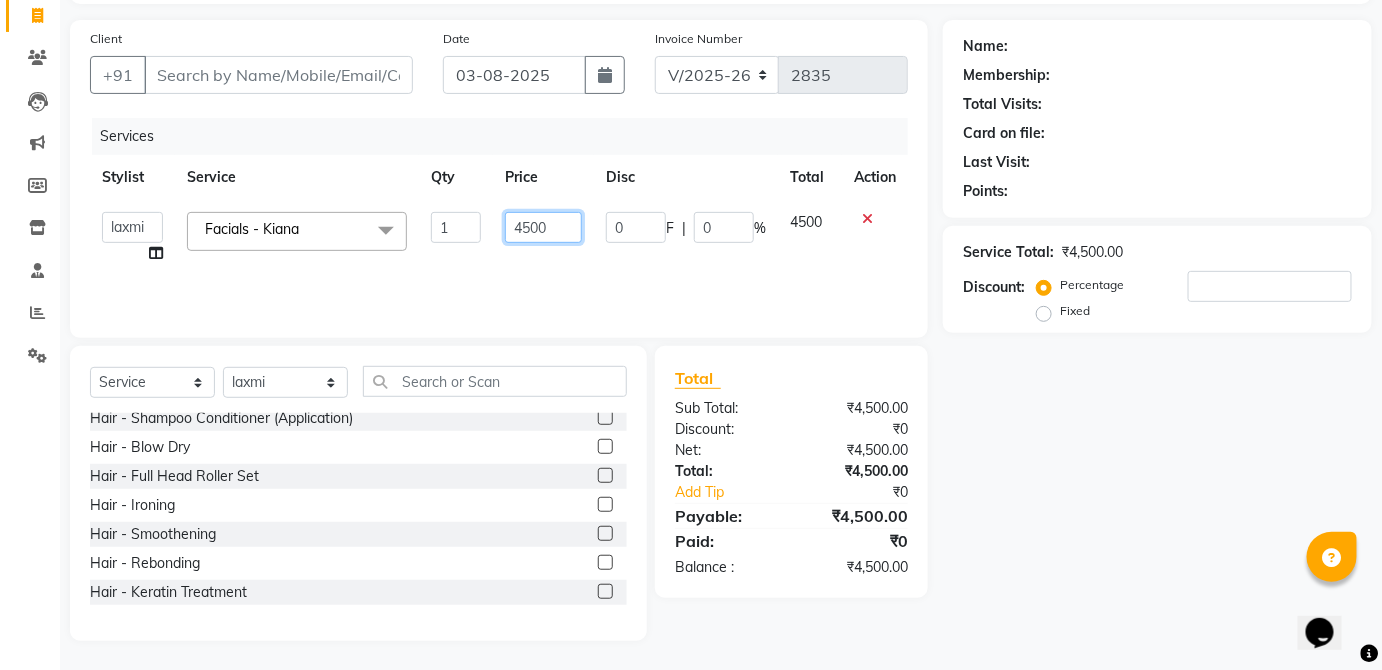 click on "4500" 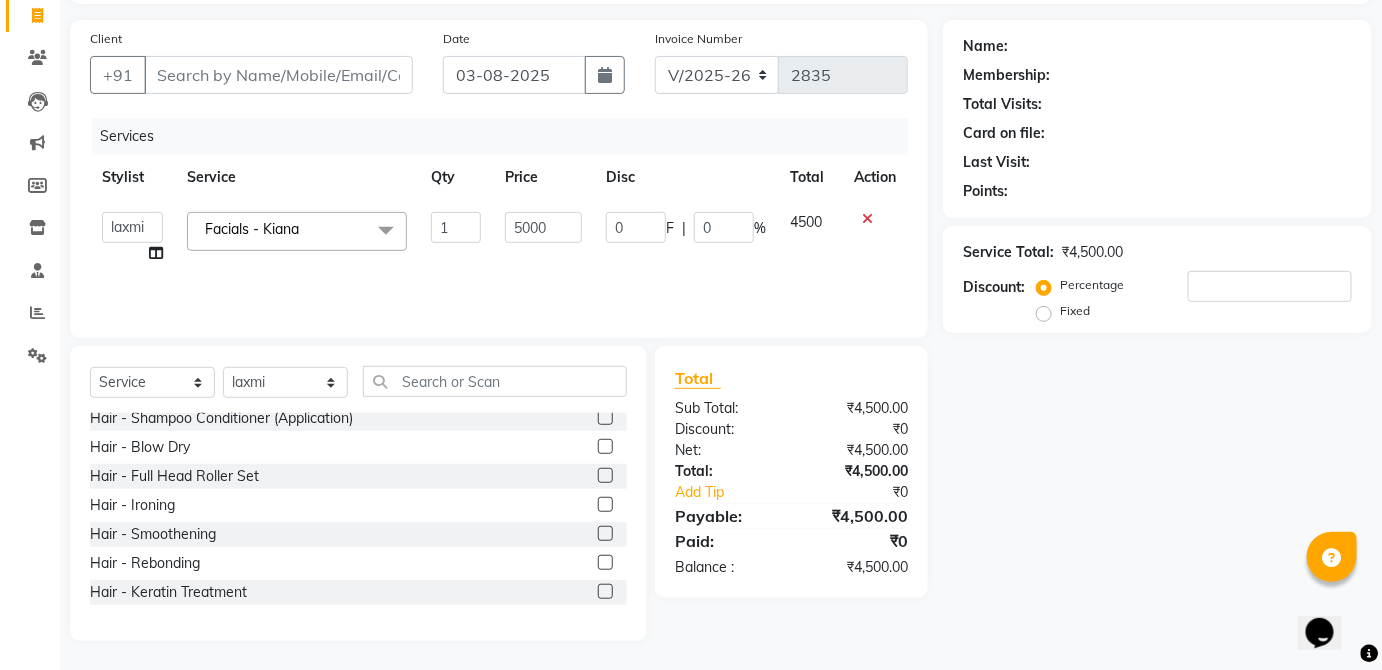 click on "4500" 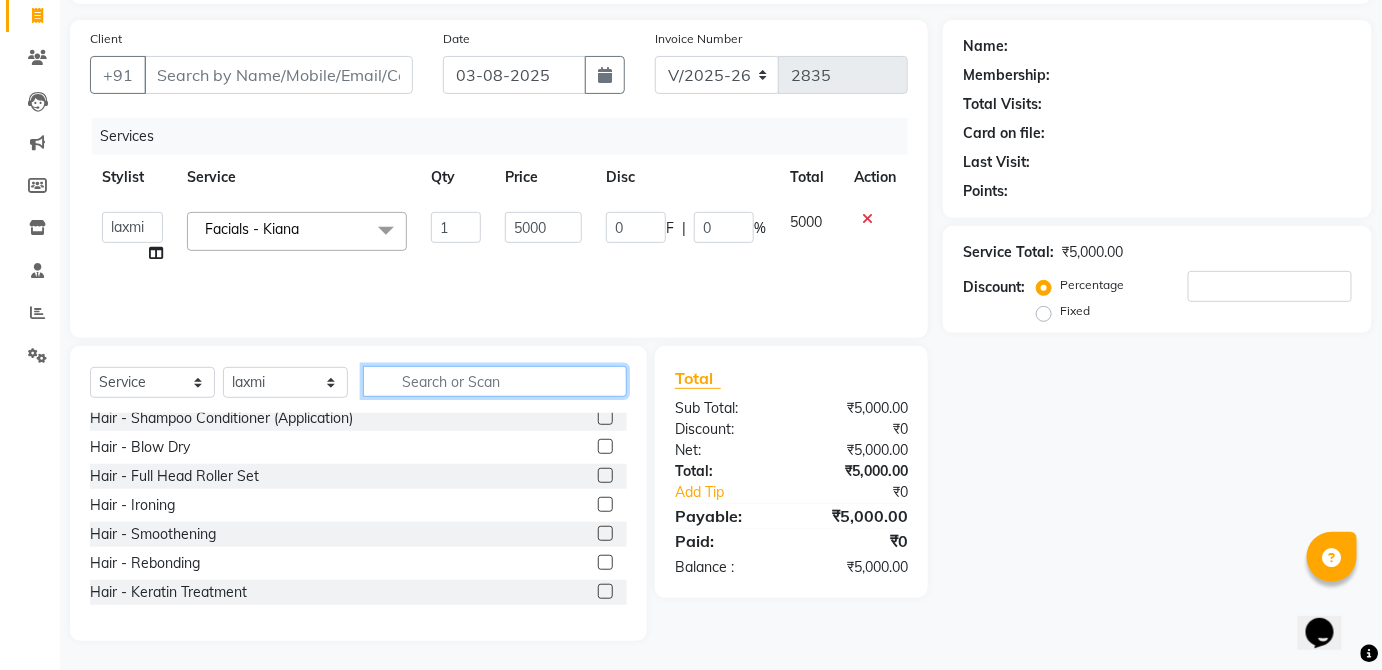 click 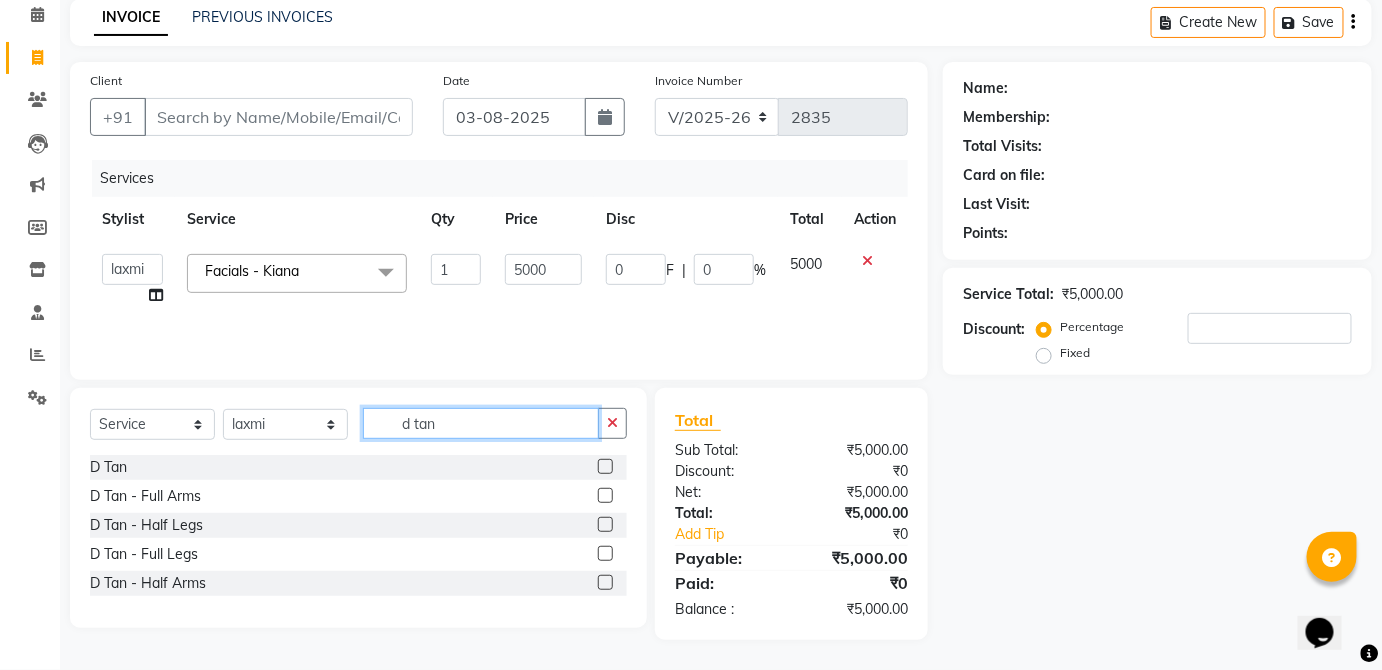 scroll, scrollTop: 0, scrollLeft: 0, axis: both 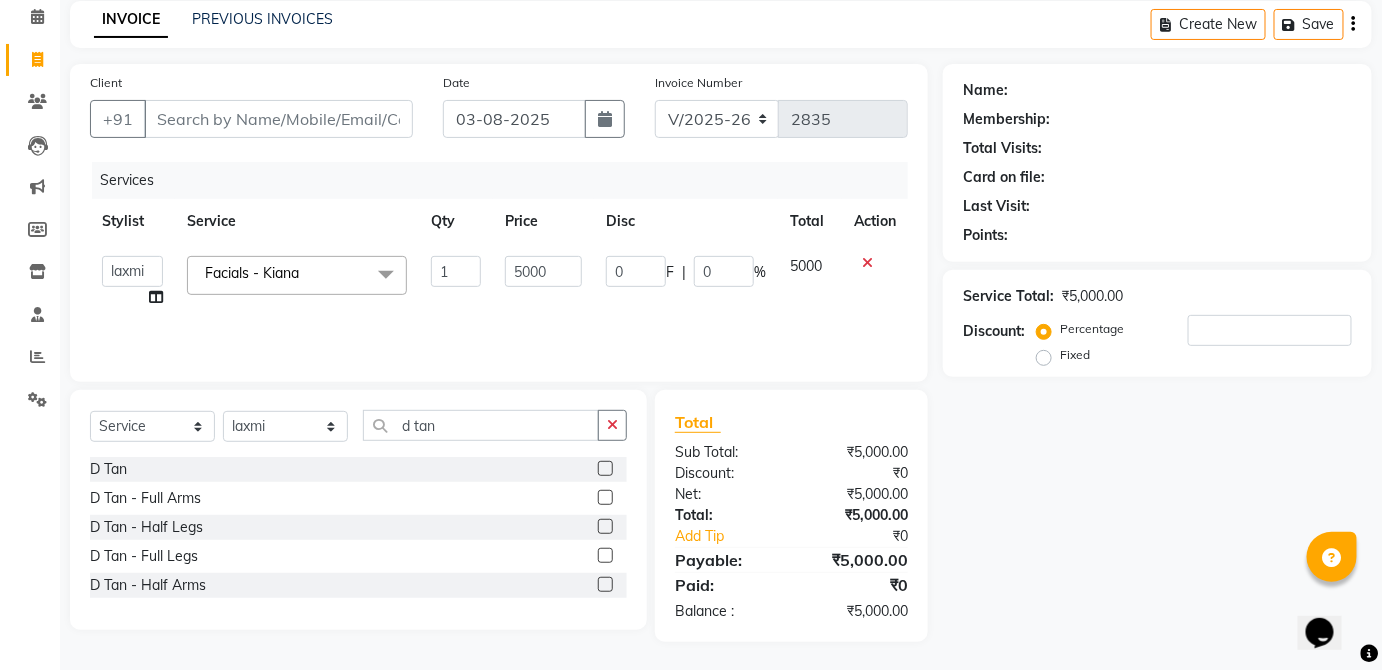 click 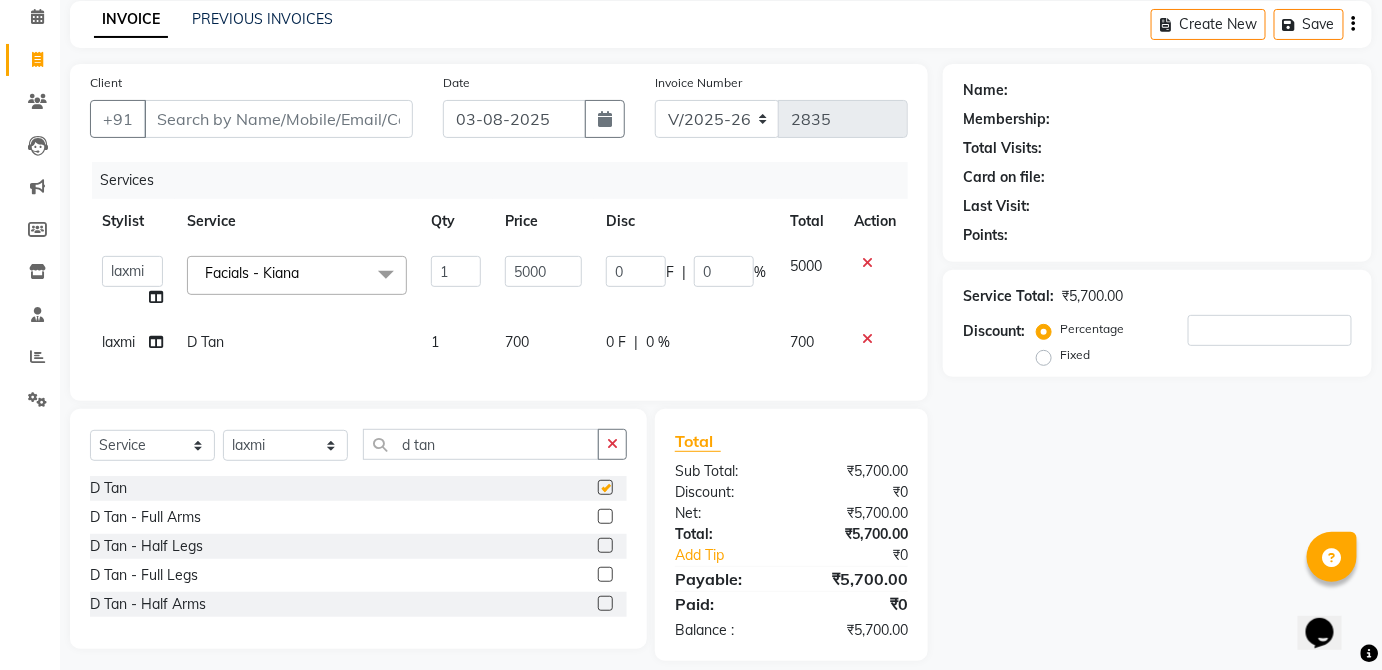 click on "700" 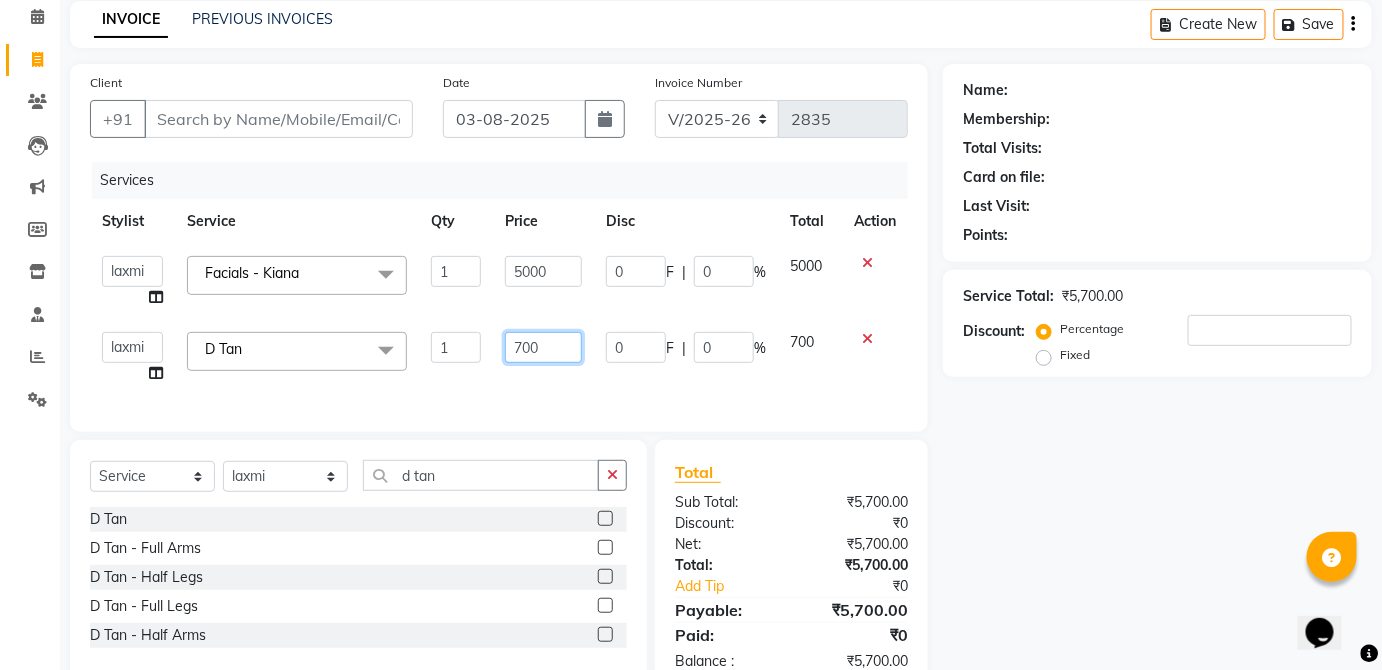 click on "700" 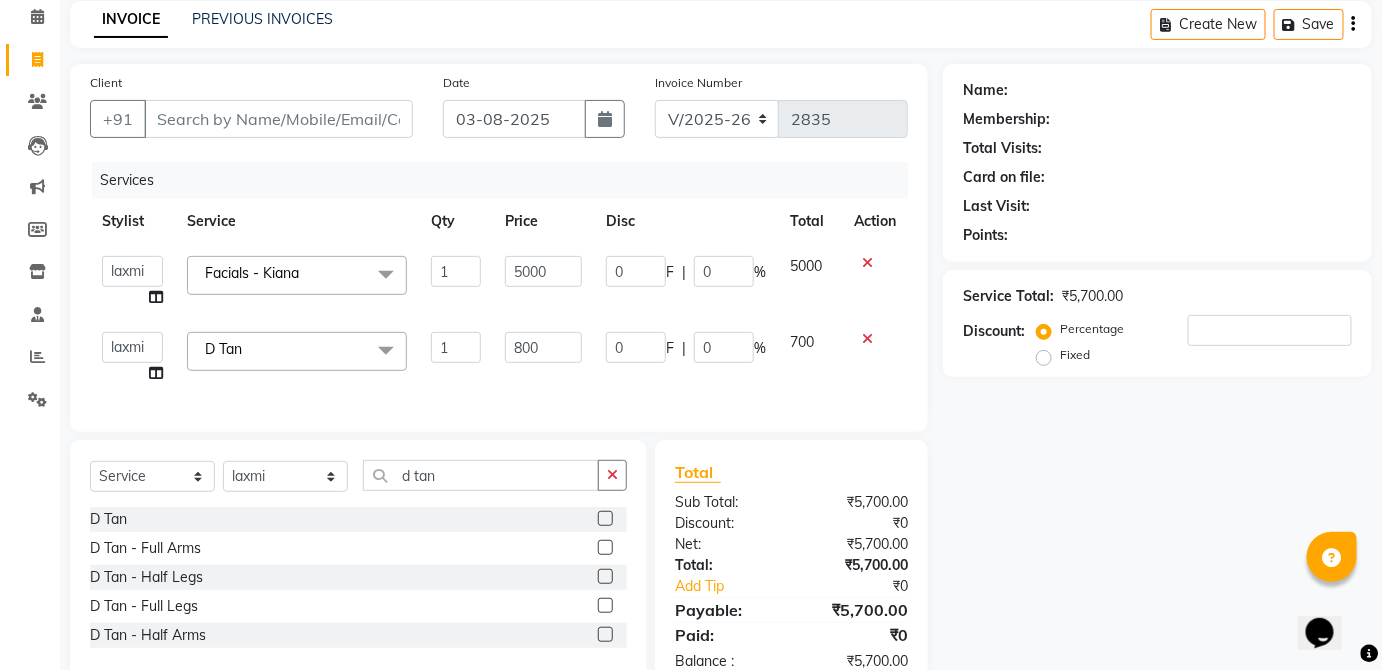 click on "700" 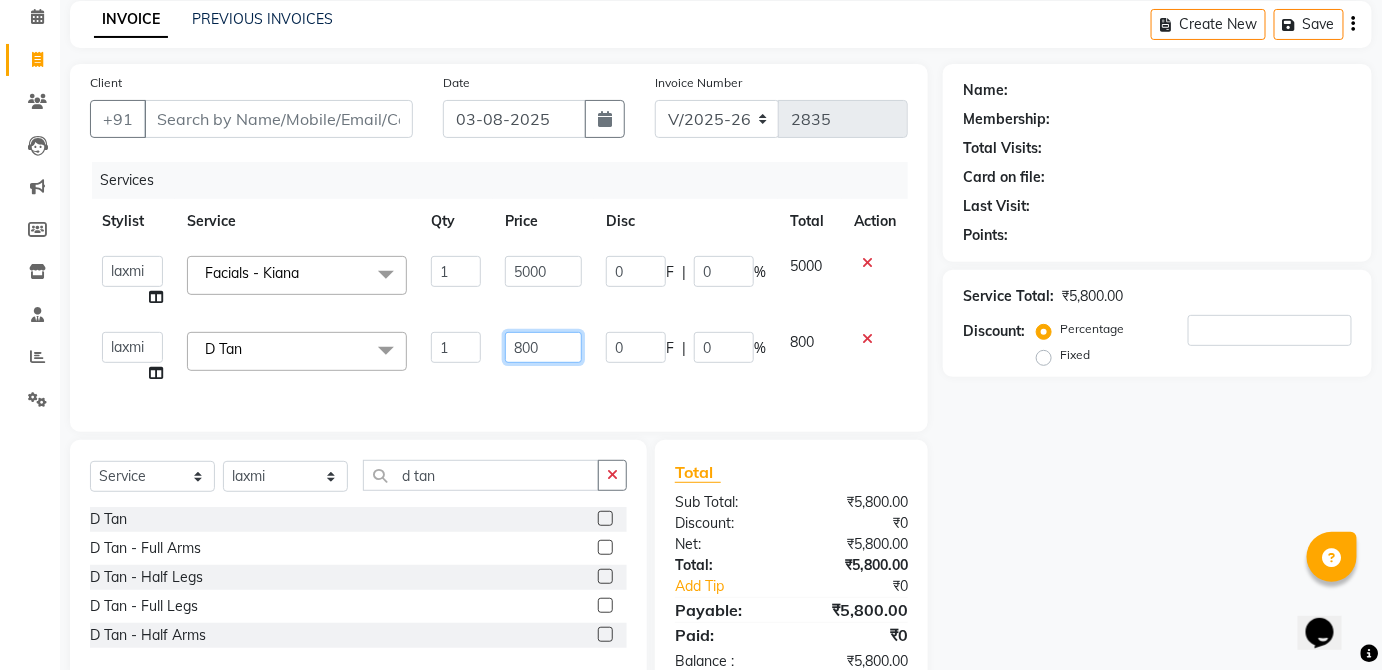 click on "800" 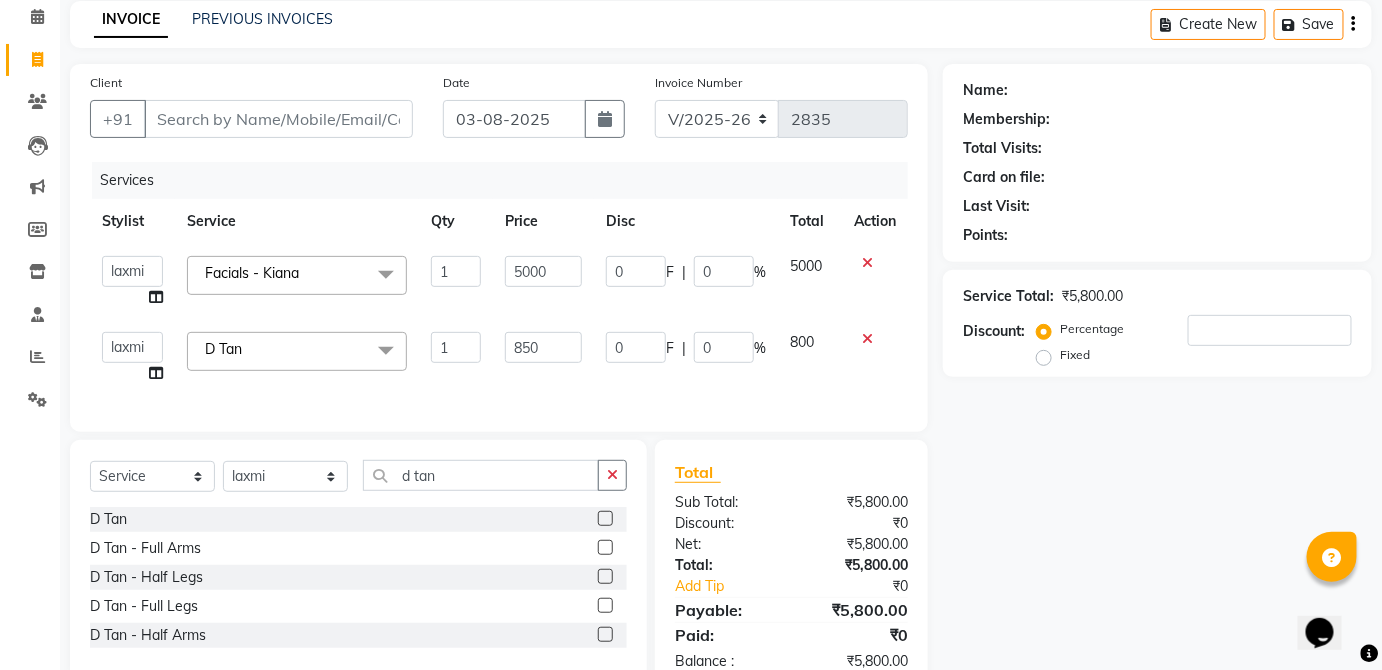 click on "800" 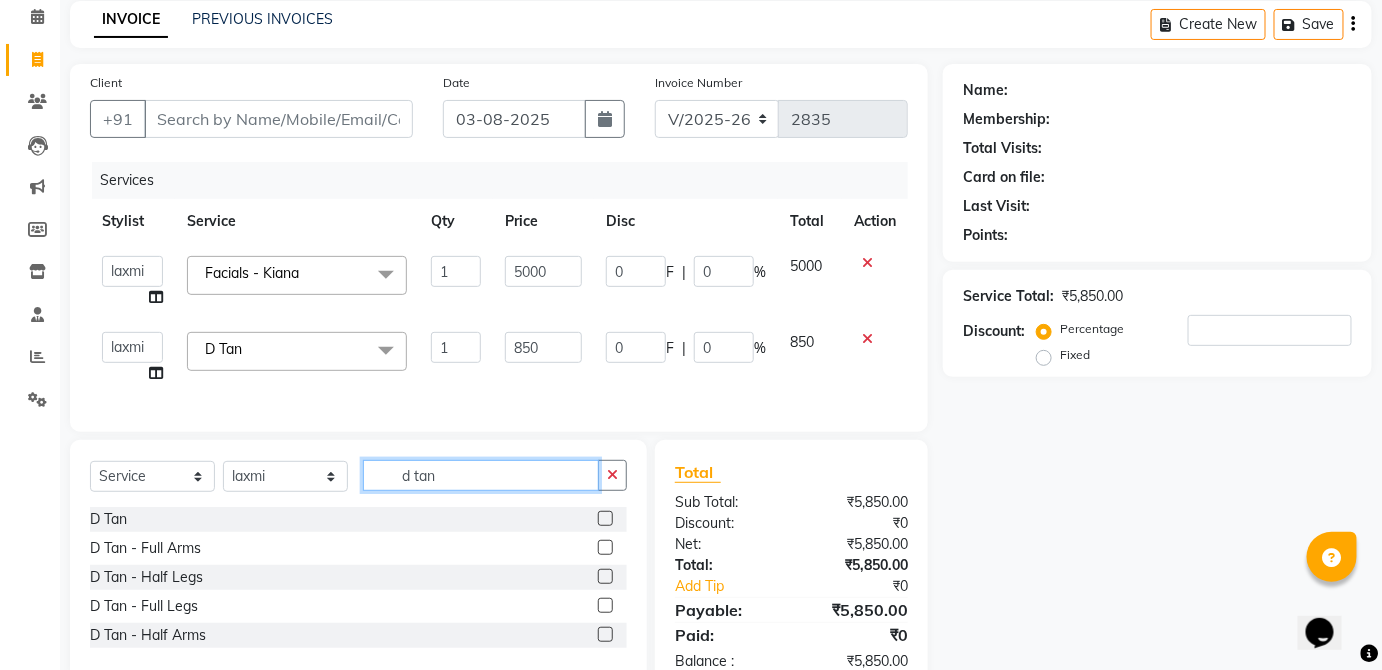 click on "d tan" 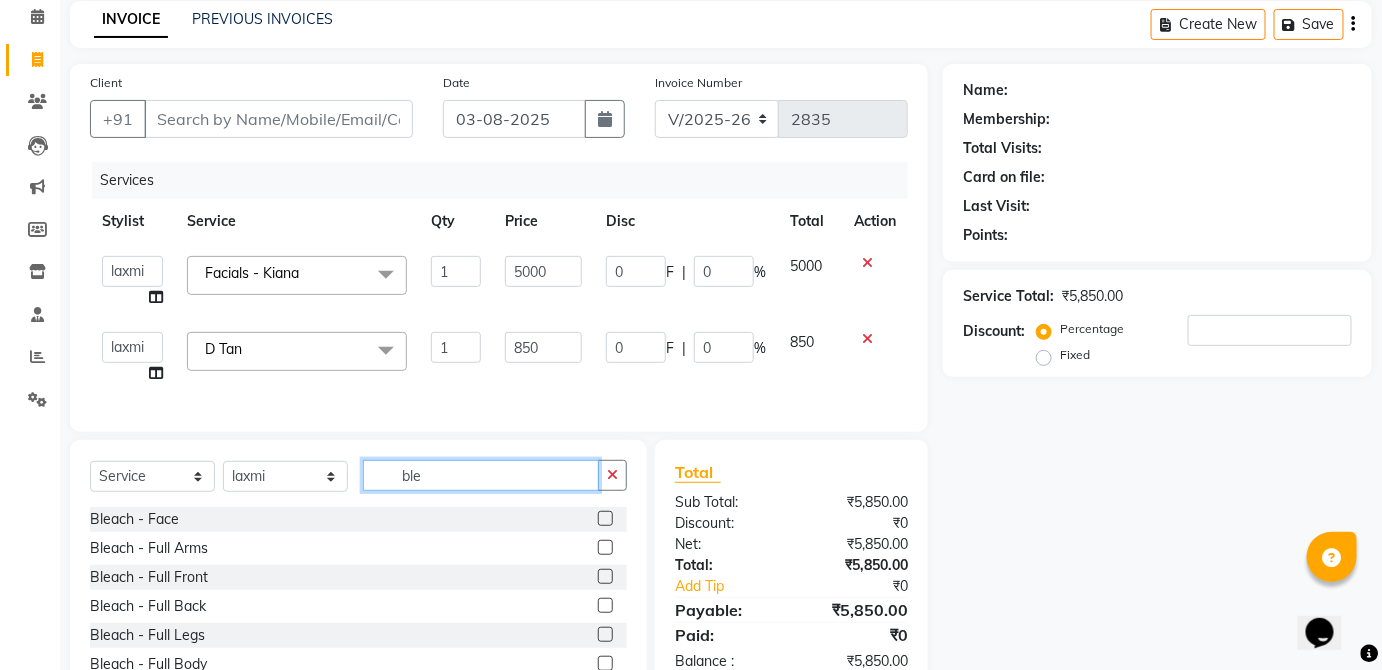 scroll, scrollTop: 0, scrollLeft: 0, axis: both 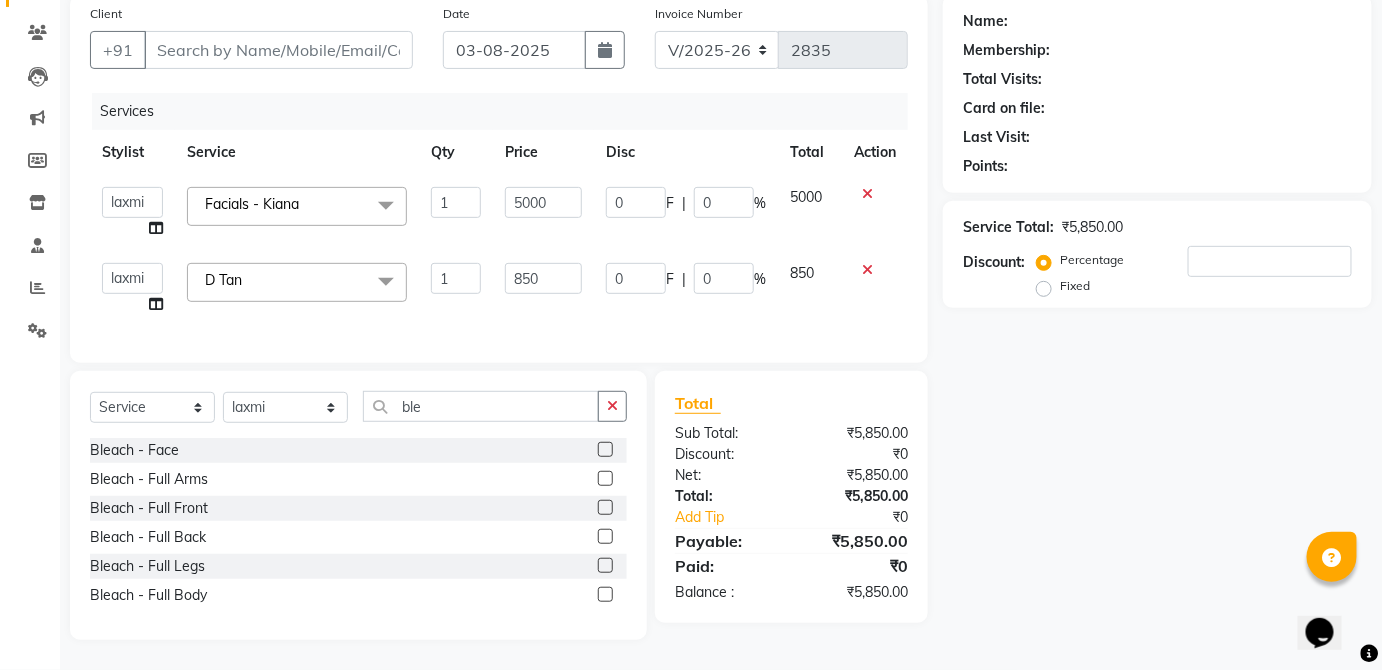 click 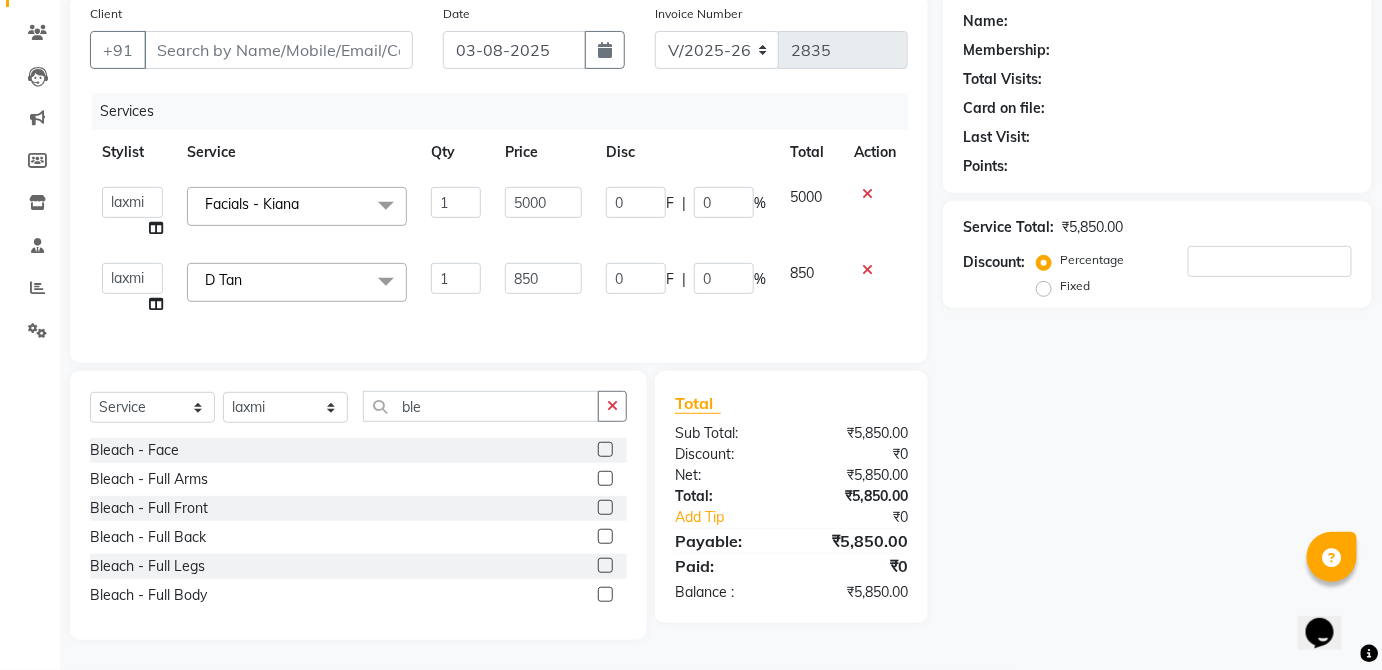 click at bounding box center [604, 479] 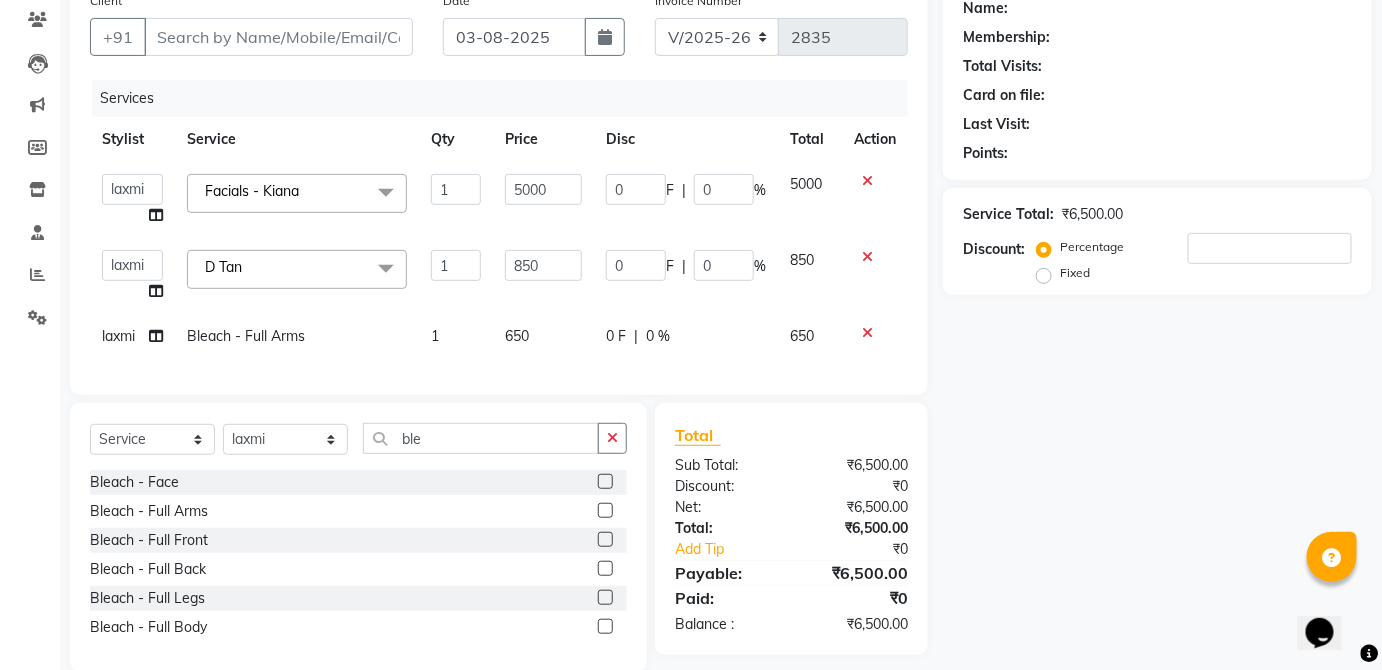 click on "650" 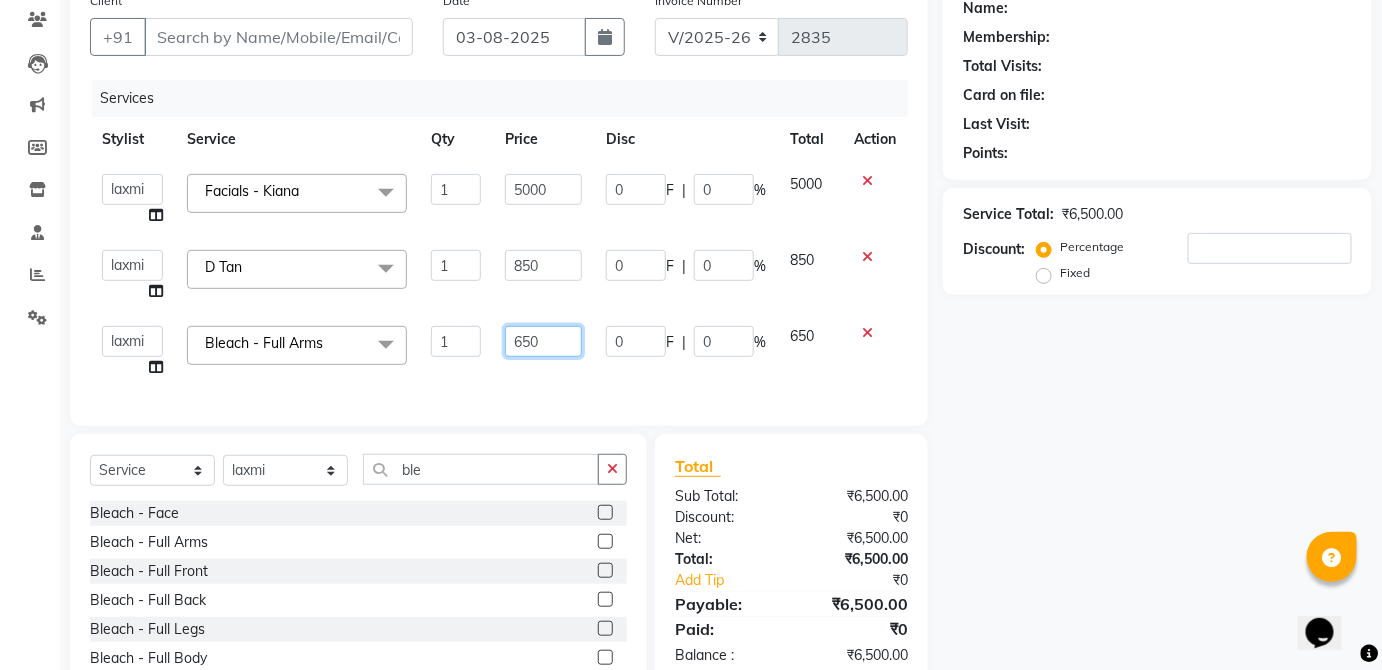 click on "650" 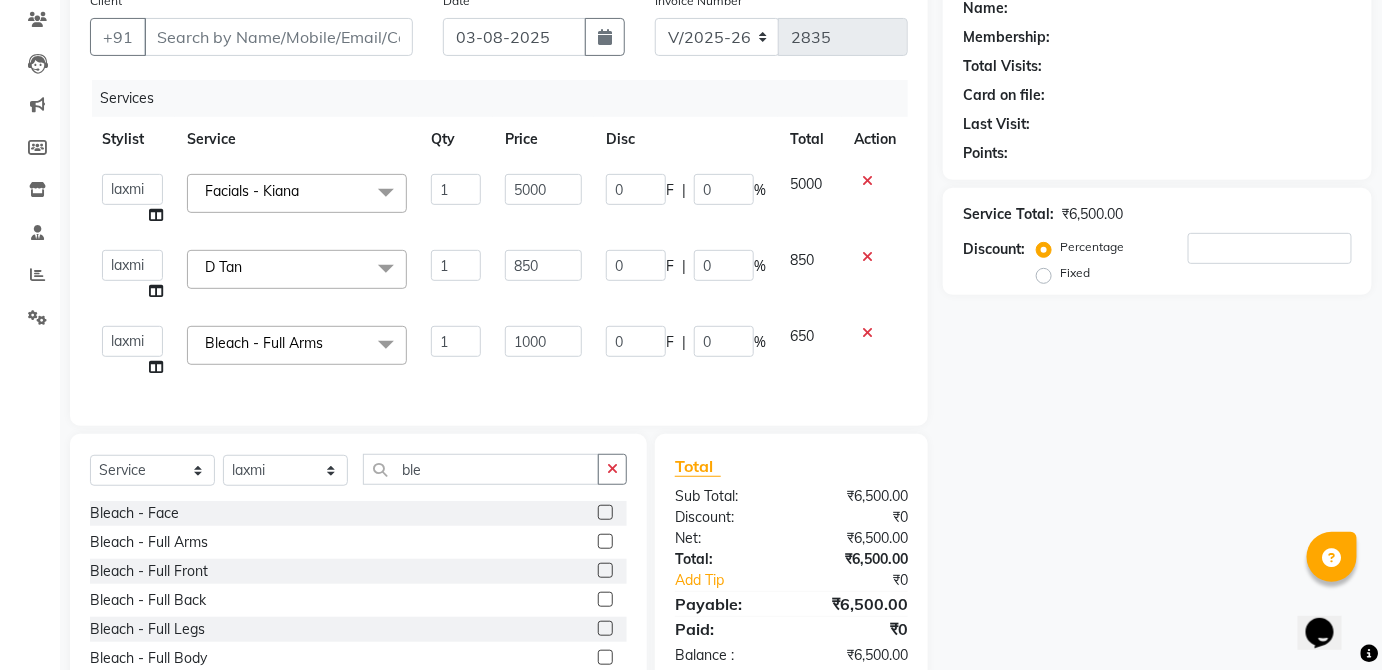 click on "650" 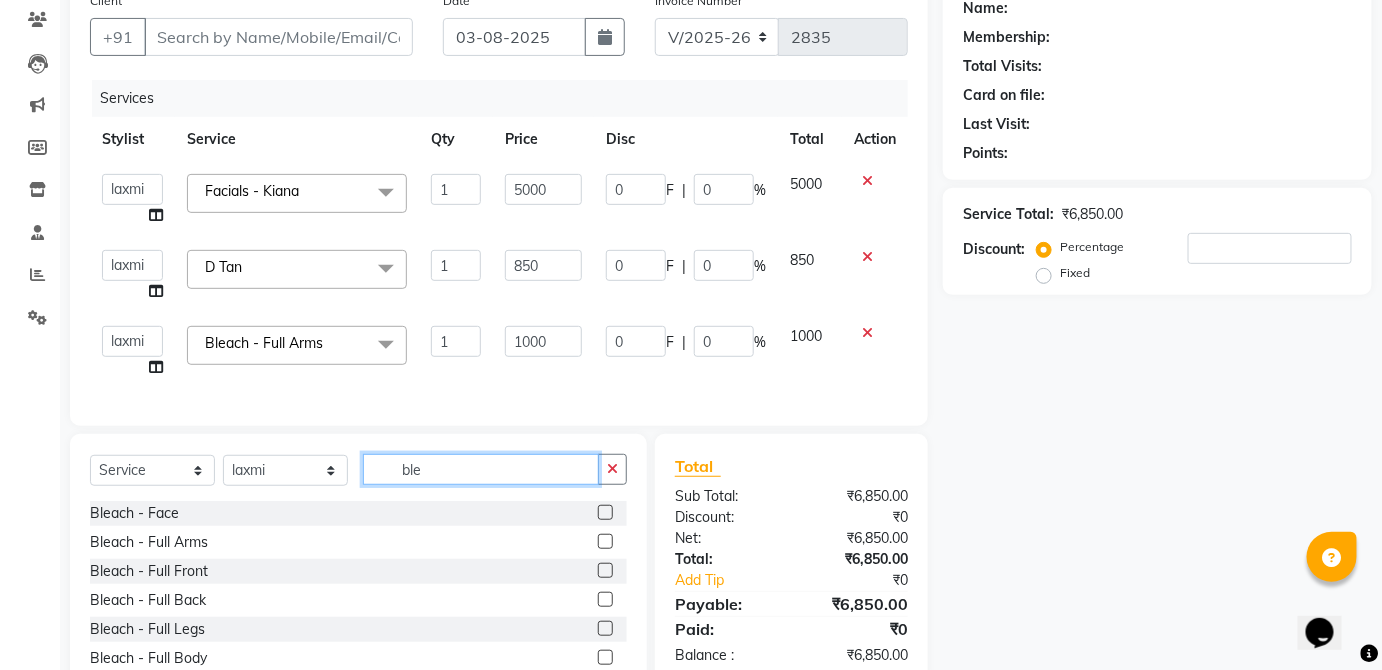 click on "ble" 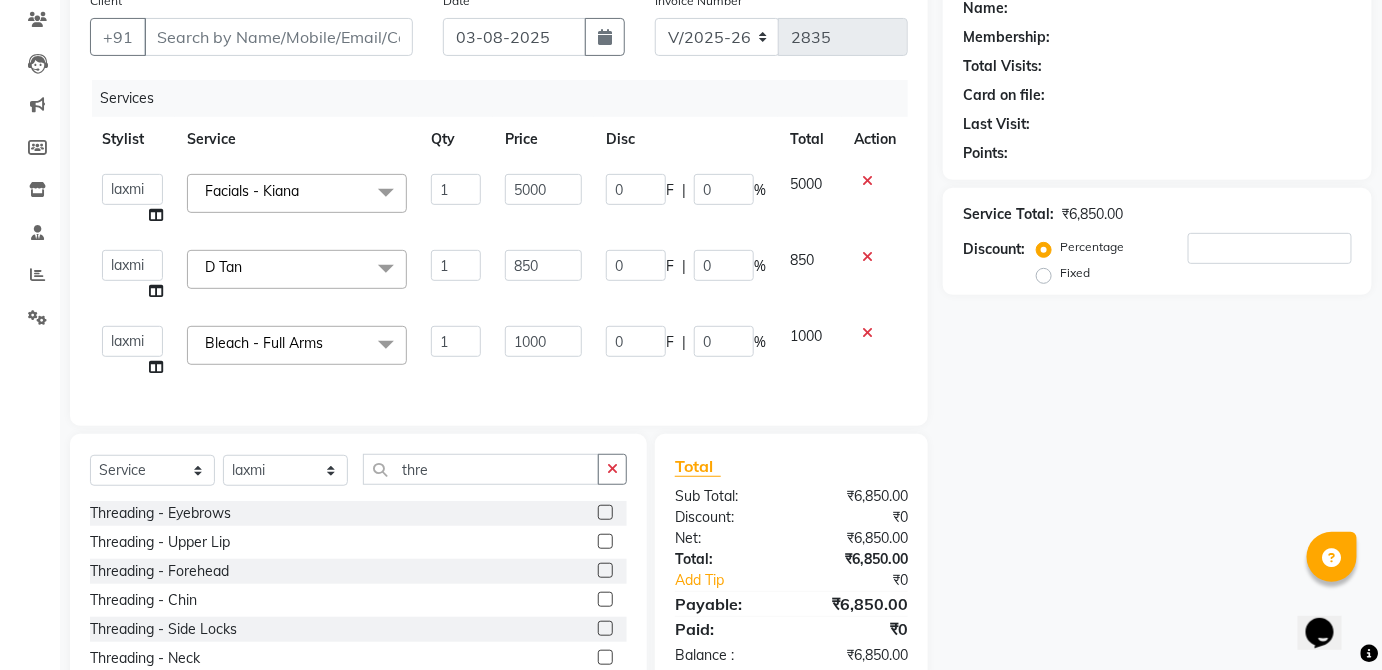 click 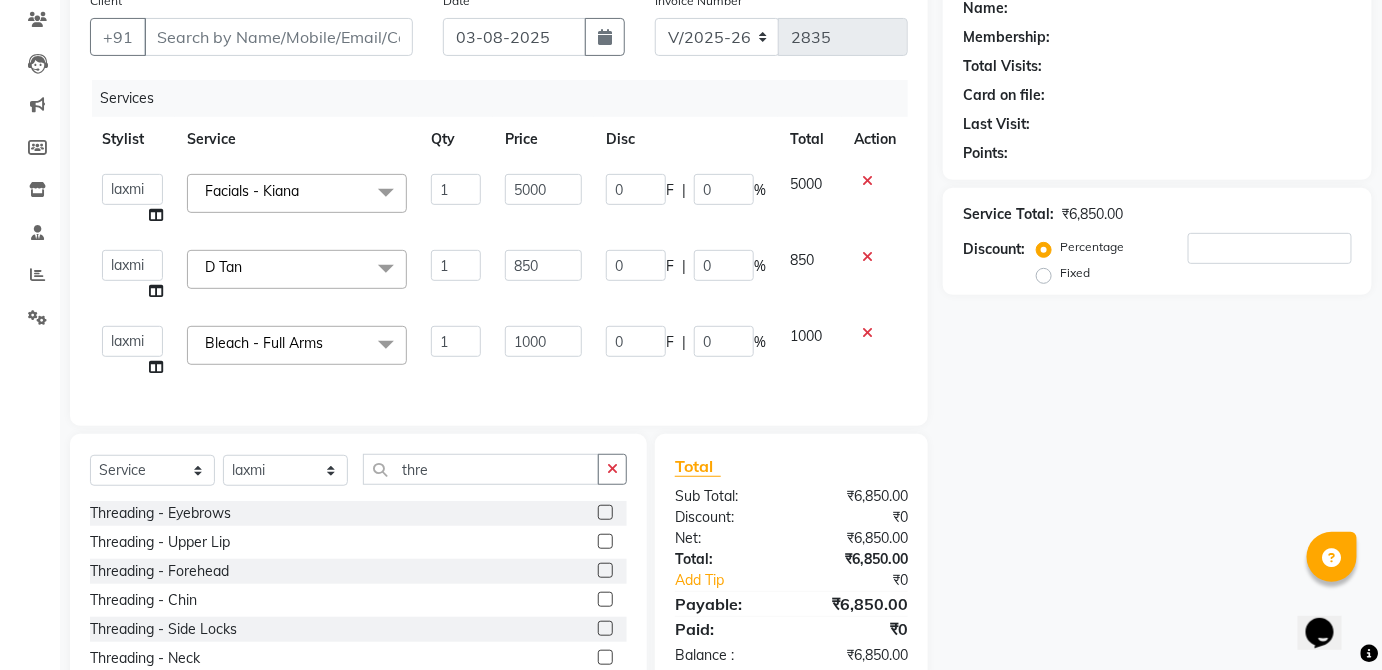 click at bounding box center [604, 513] 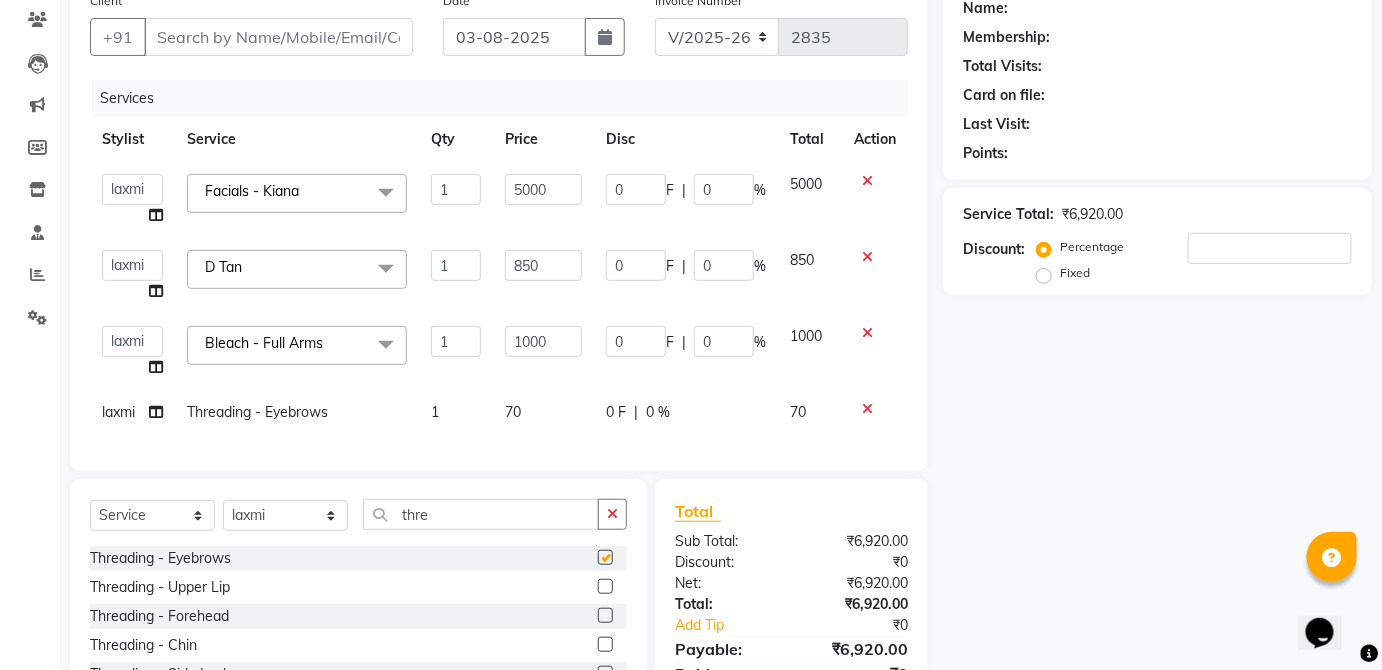click on "0 F | 0 %" 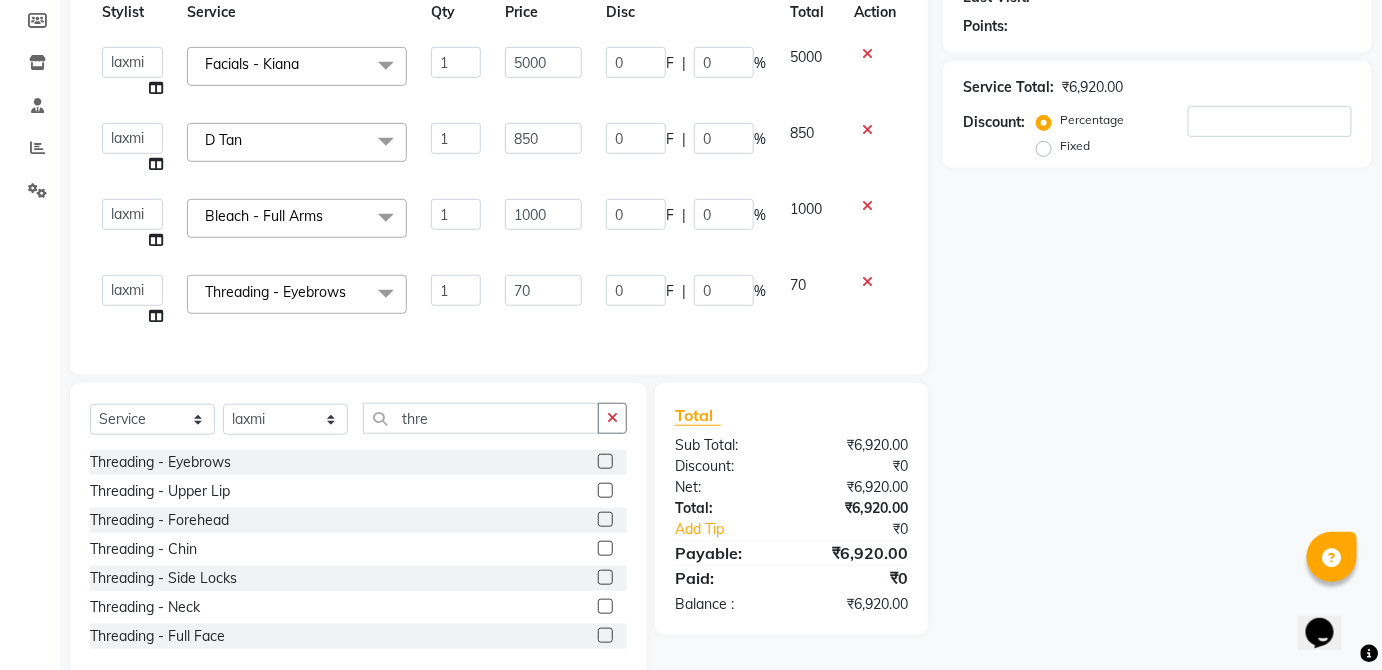 scroll, scrollTop: 296, scrollLeft: 0, axis: vertical 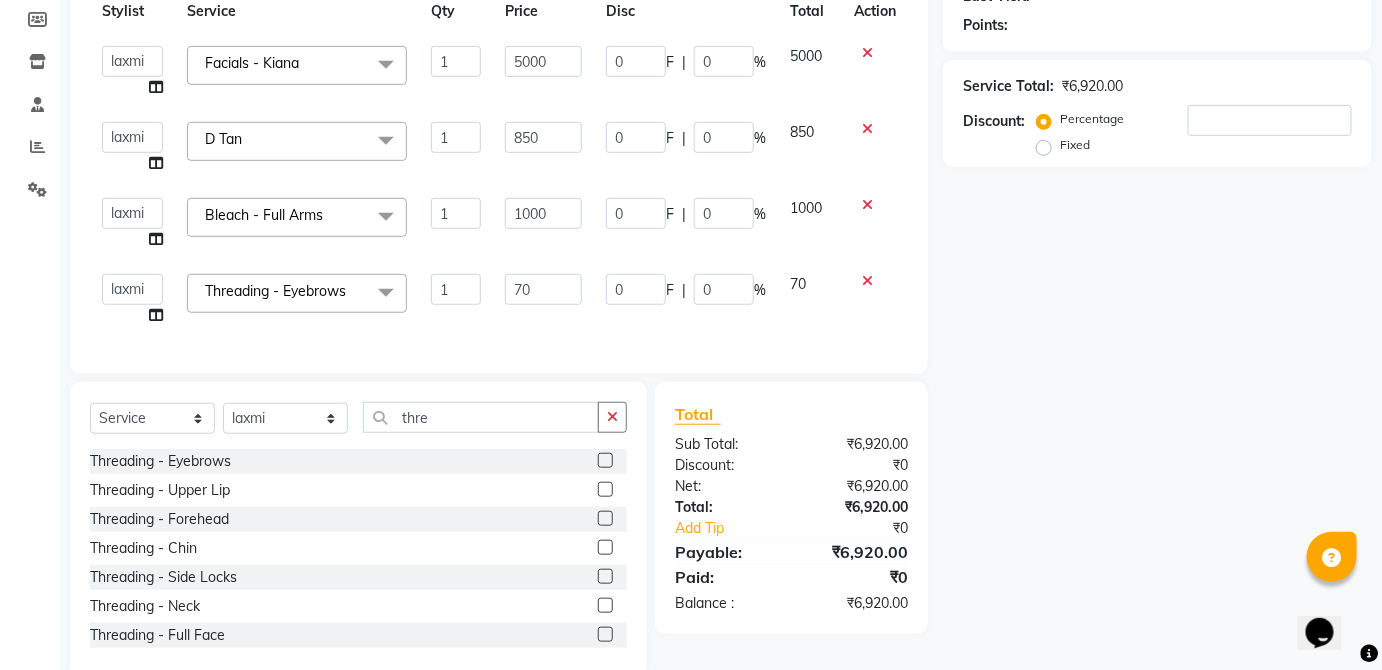 click 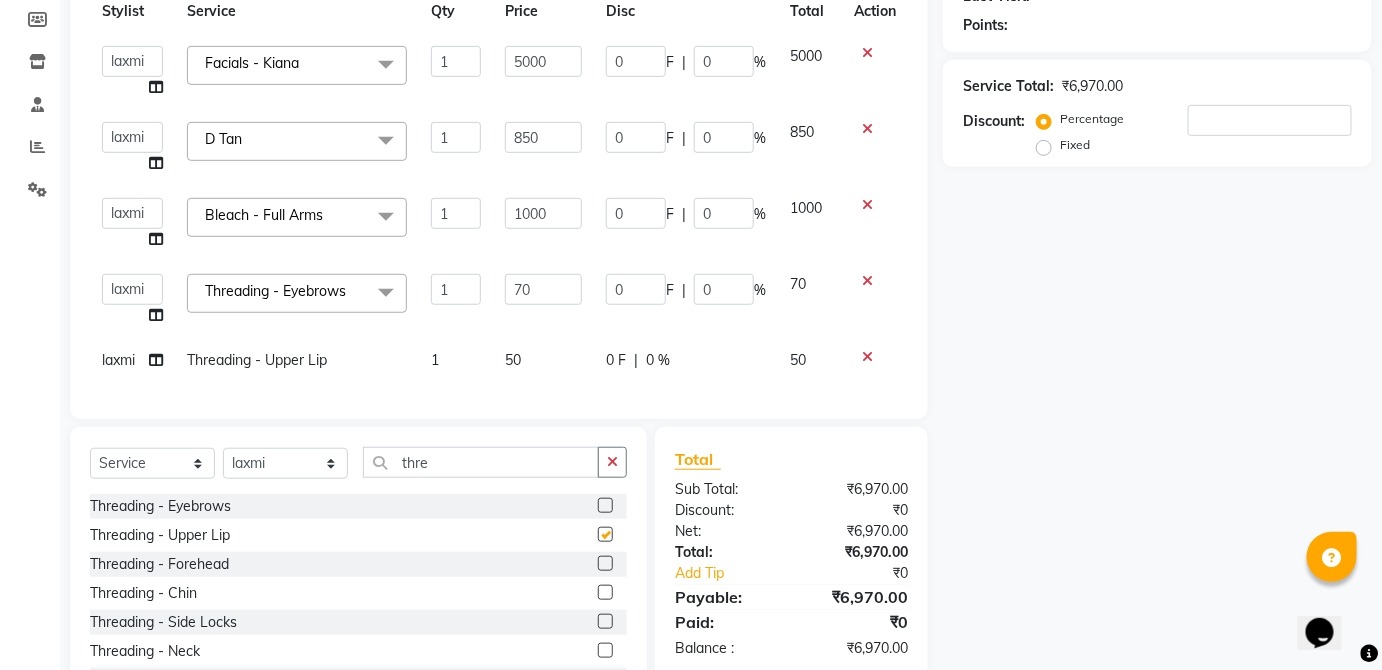 click on "0 F | 0 %" 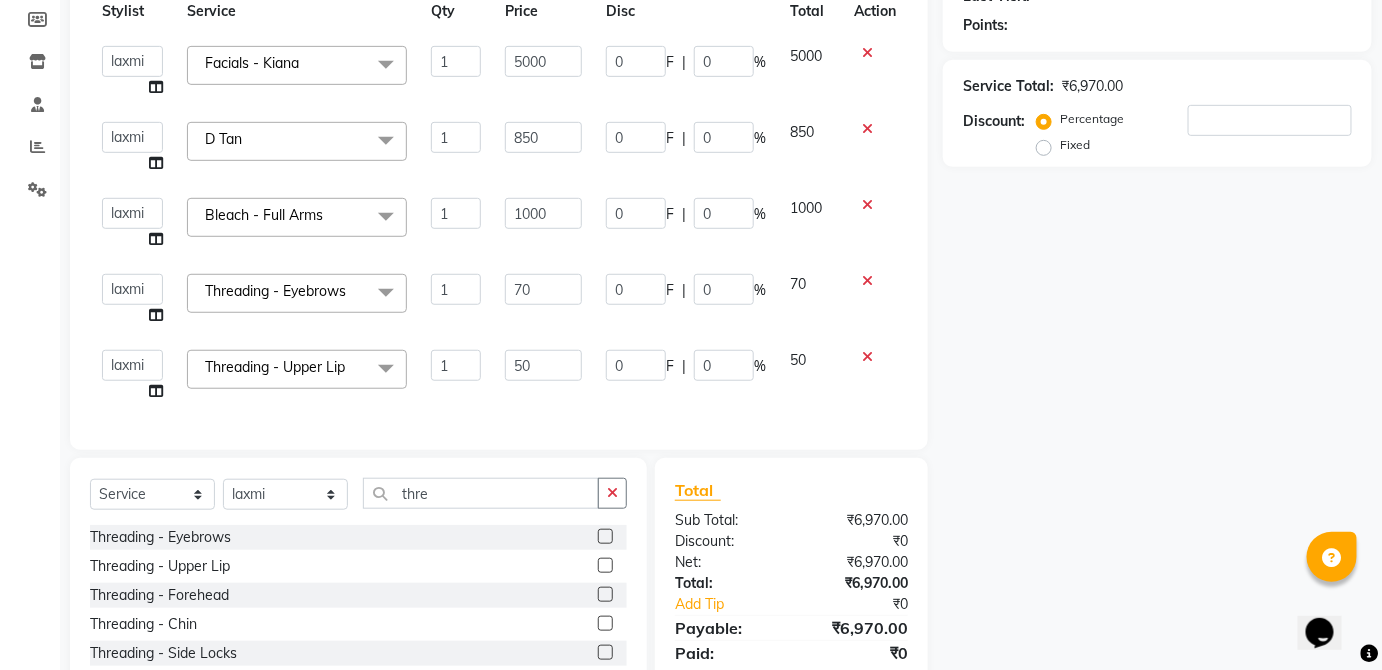 scroll, scrollTop: 421, scrollLeft: 0, axis: vertical 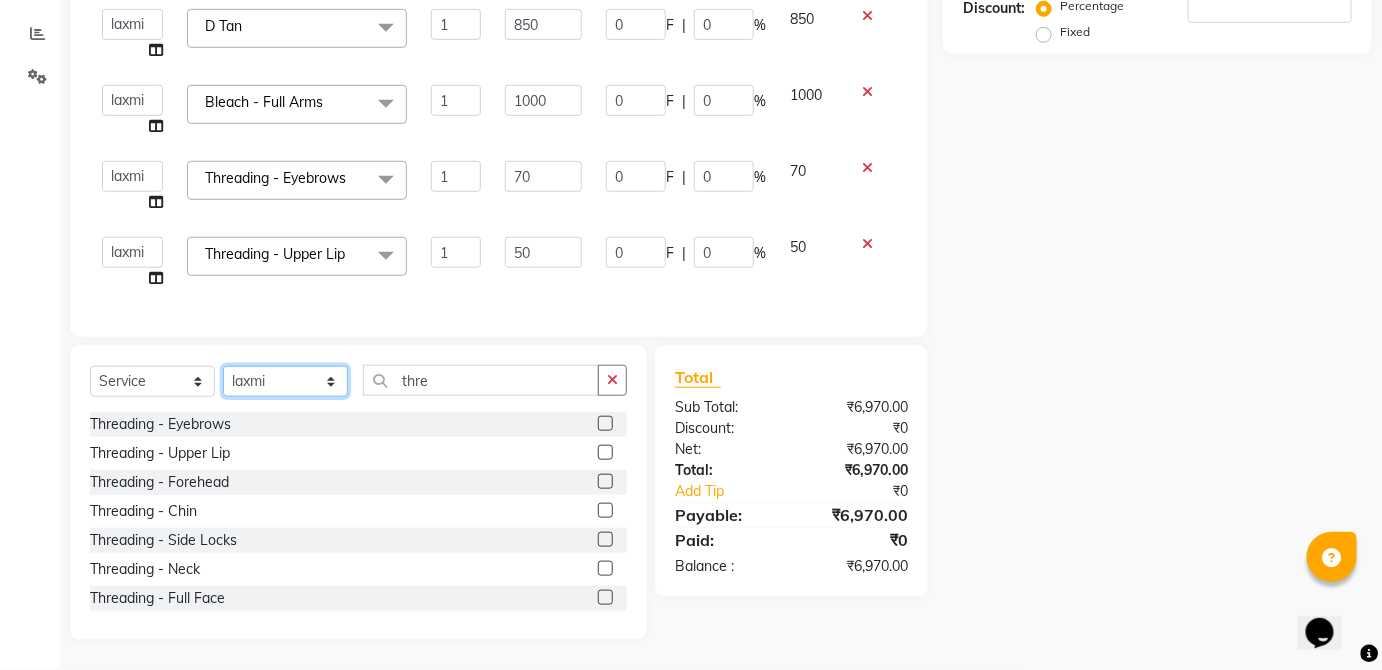 click on "Select Stylist  [FIRST] [FIRST] [FIRST] [FIRST] [FIRST] [FIRST] [FIRST] [FIRST]  [FIRST] [FIRST] [FIRST] [FIRST] [FIRST] [FIRST] [FIRST] [FIRST] [FIRST] [FIRST]  [FIRST] [FIRST] [FIRST] [FIRST] [FIRST] [FIRST] [FIRST] [FIRST]" 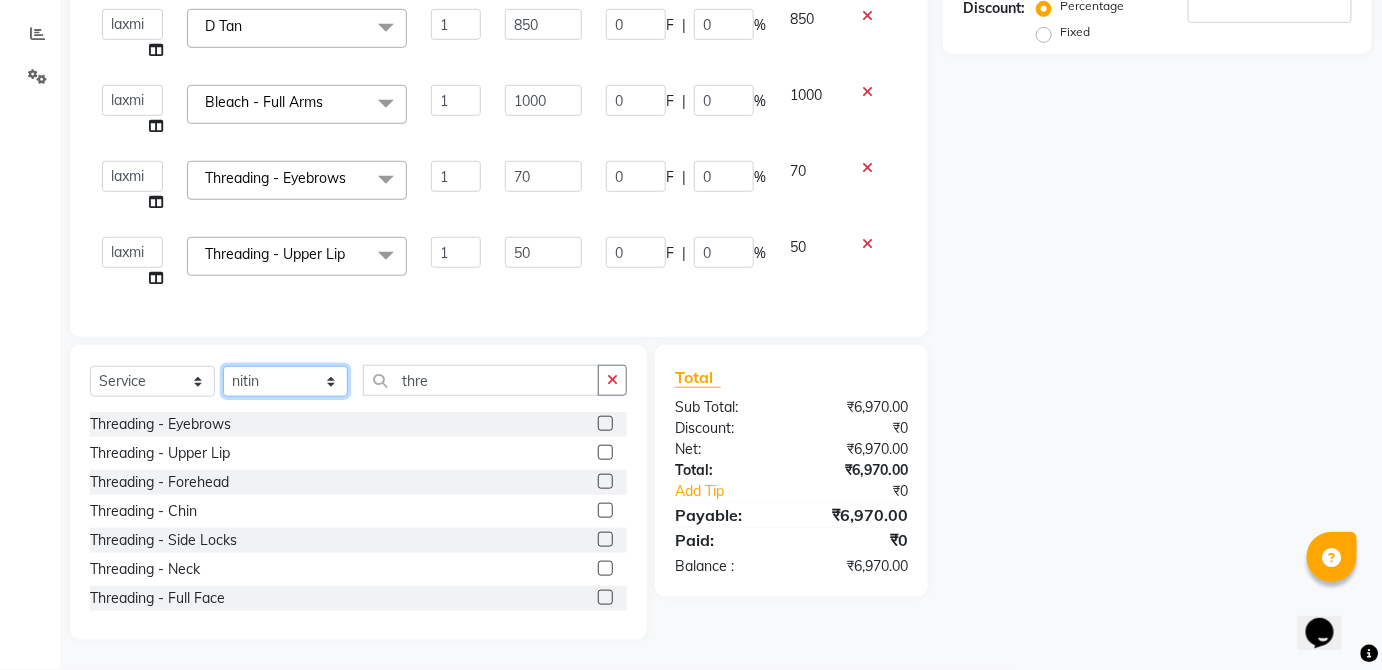 click on "Select Stylist  [FIRST] [FIRST] [FIRST] [FIRST] [FIRST] [FIRST] [FIRST] [FIRST]  [FIRST] [FIRST] [FIRST] [FIRST] [FIRST] [FIRST] [FIRST] [FIRST] [FIRST] [FIRST]  [FIRST] [FIRST] [FIRST] [FIRST] [FIRST] [FIRST] [FIRST] [FIRST]" 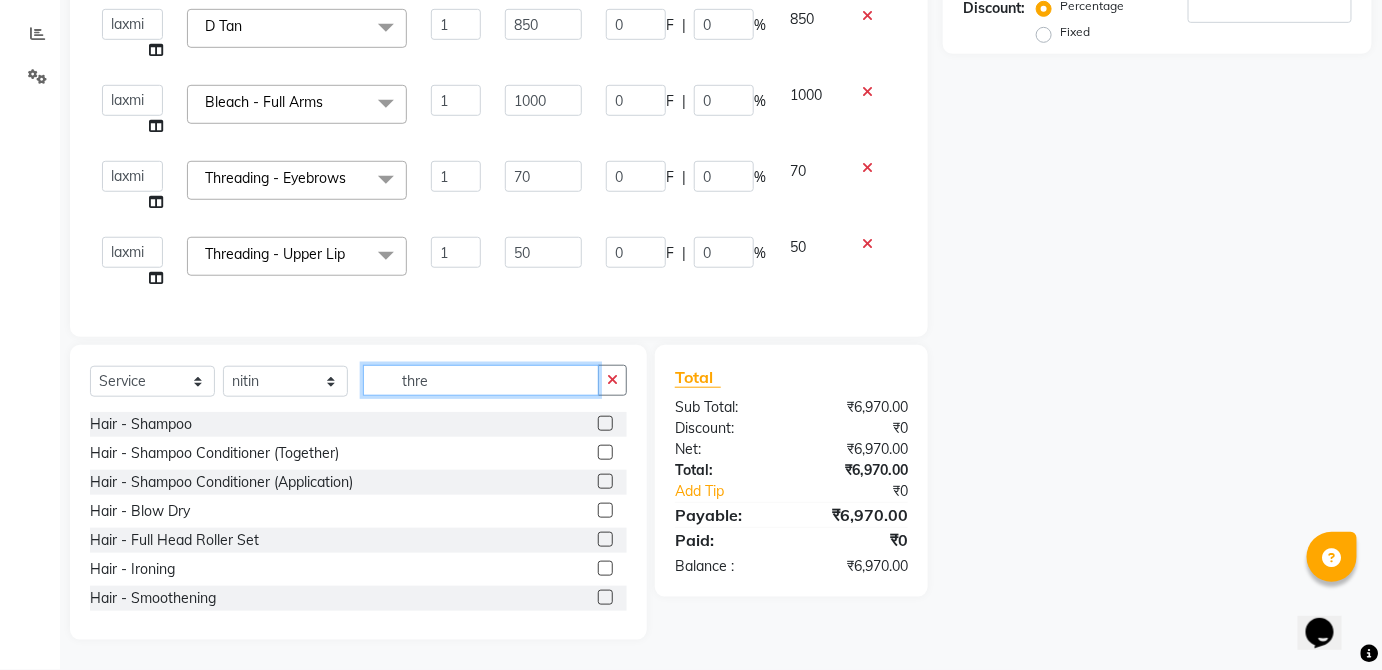 click on "thre" 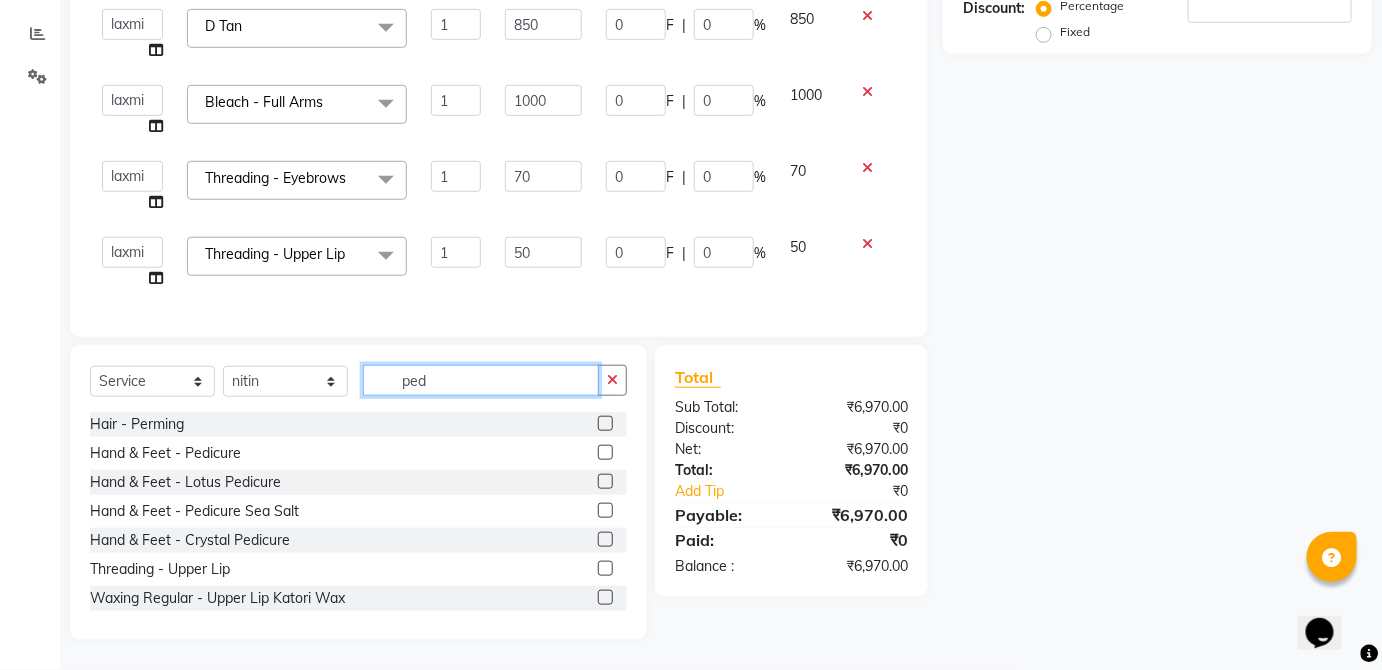 scroll, scrollTop: 378, scrollLeft: 0, axis: vertical 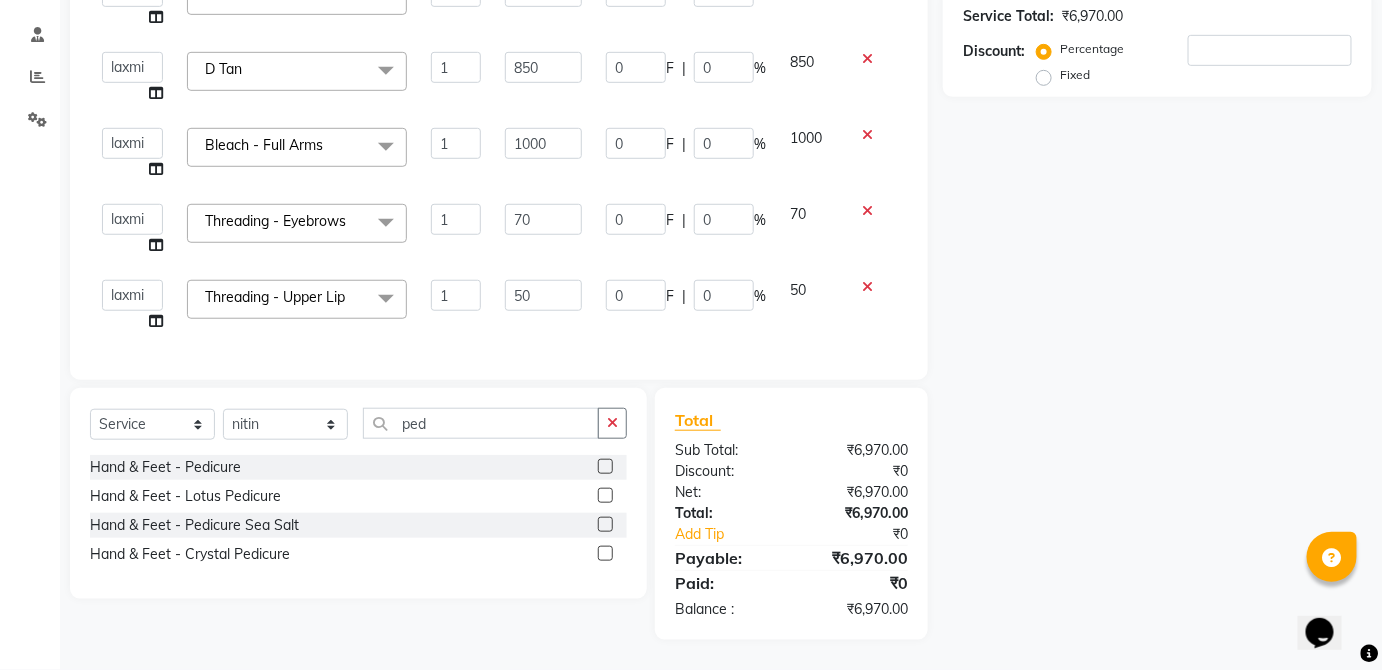 click 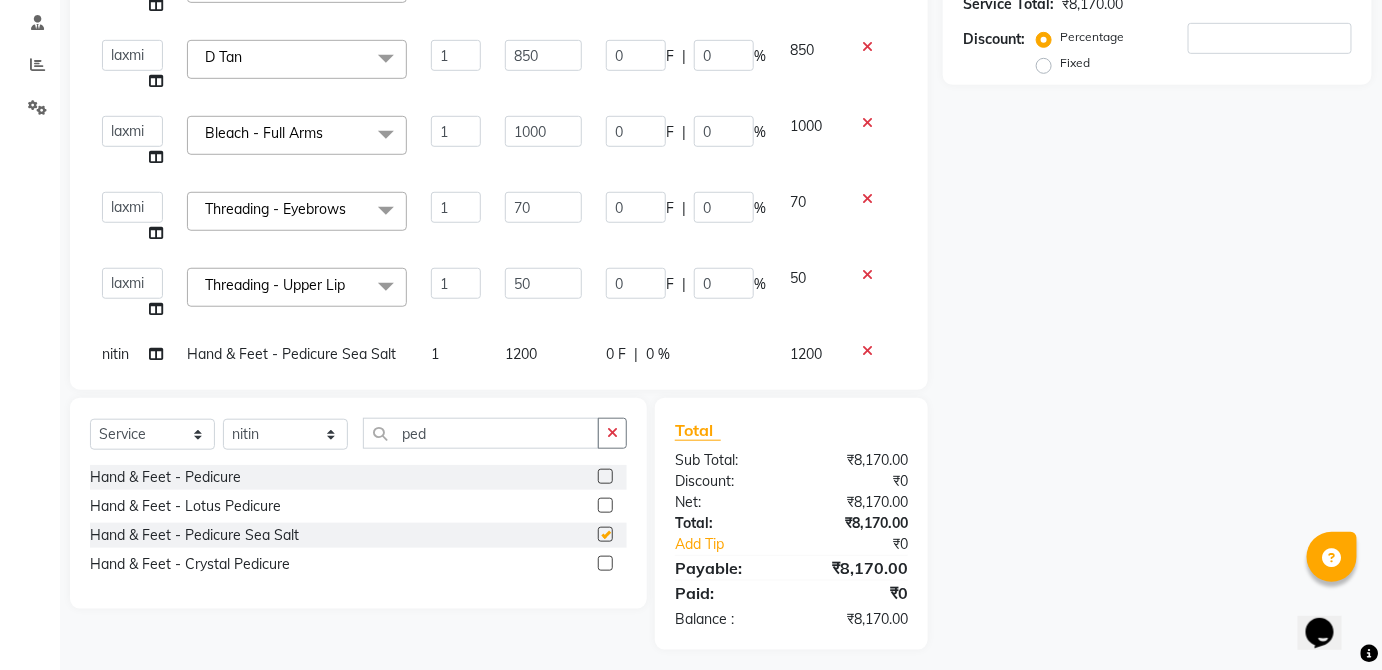 click on "1200" 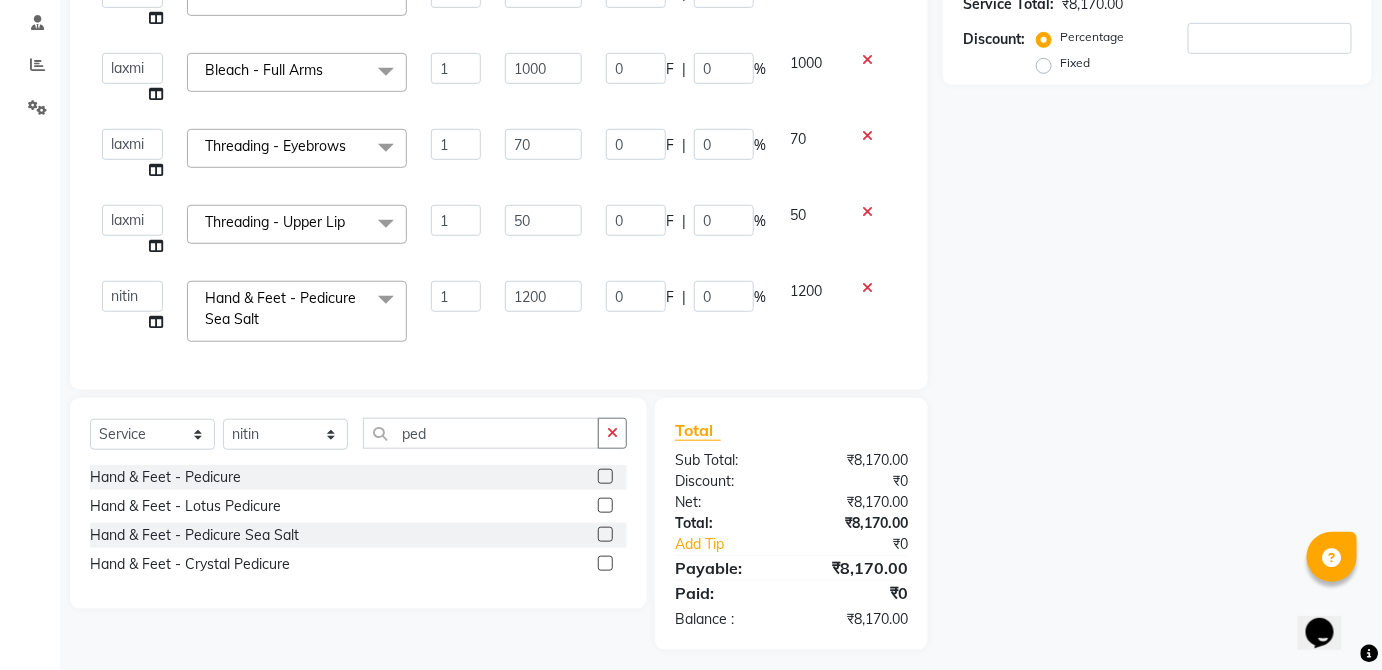 scroll, scrollTop: 75, scrollLeft: 0, axis: vertical 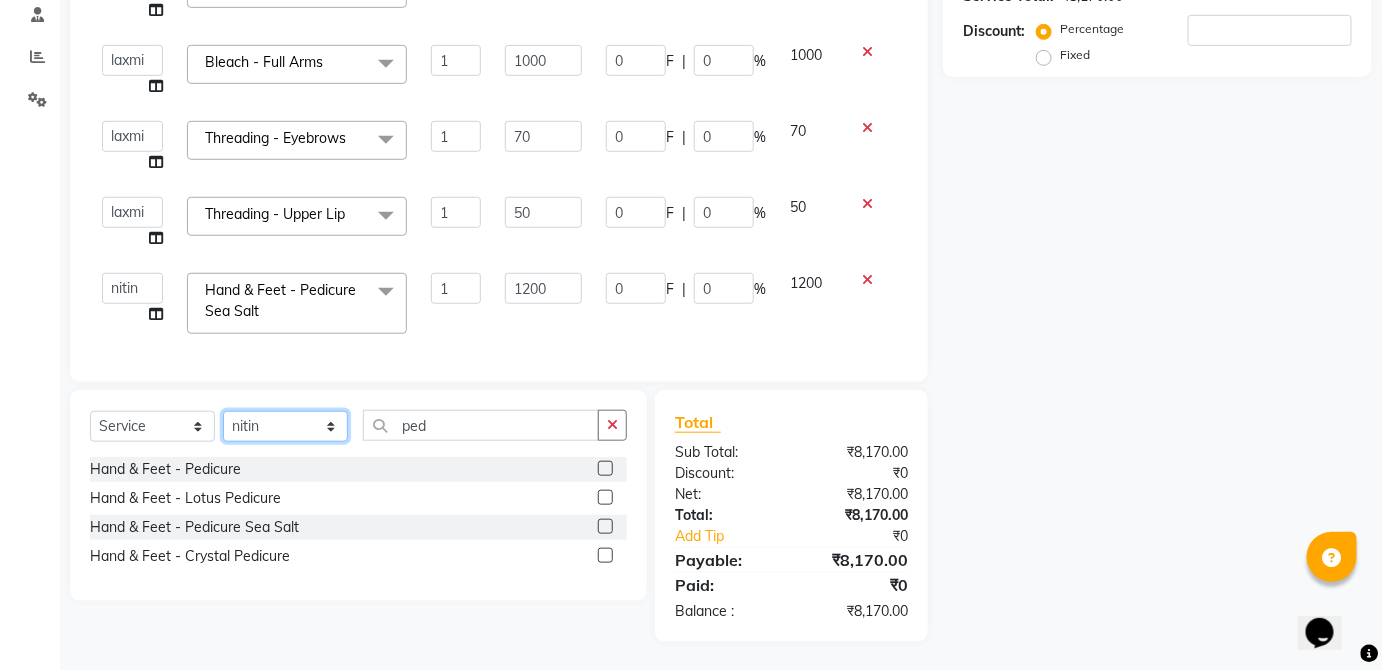 click on "Select Stylist  [FIRST] [FIRST] [FIRST] [FIRST] [FIRST] [FIRST] [FIRST] [FIRST]  [FIRST] [FIRST] [FIRST] [FIRST] [FIRST] [FIRST] [FIRST] [FIRST] [FIRST] [FIRST]  [FIRST] [FIRST] [FIRST] [FIRST] [FIRST] [FIRST] [FIRST] [FIRST]" 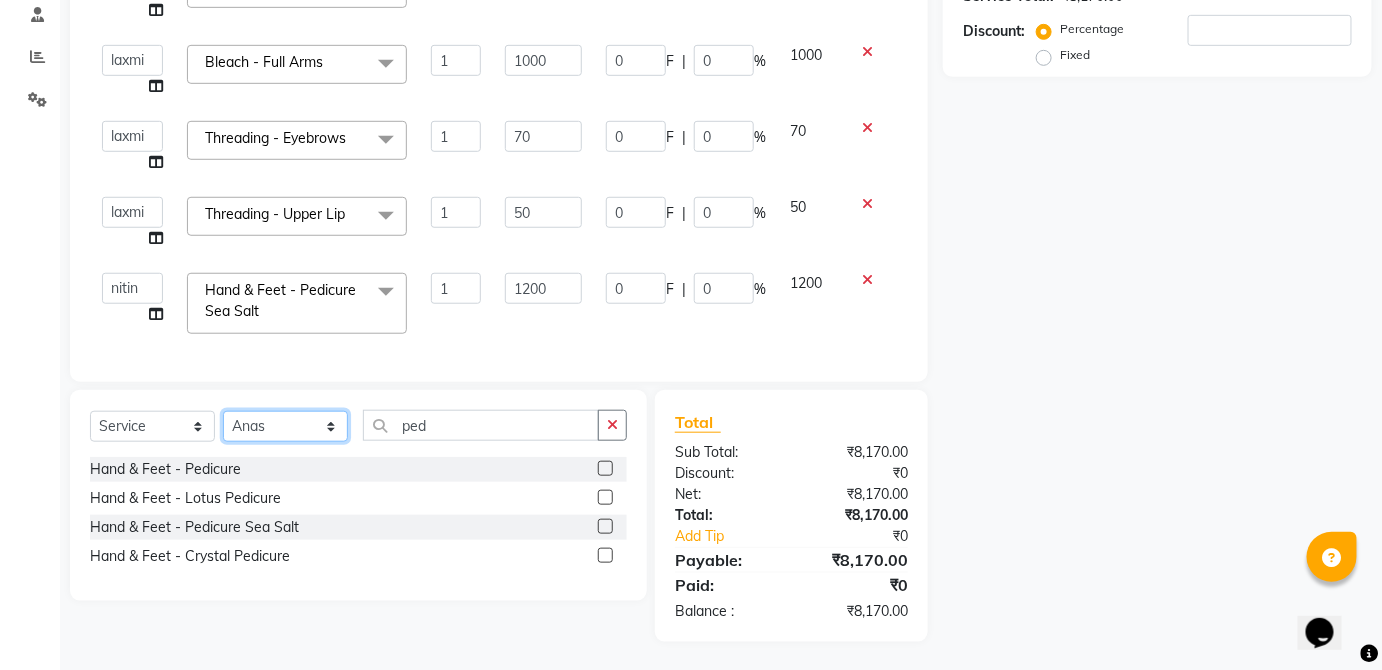 click on "Select Stylist  [FIRST] [FIRST] [FIRST] [FIRST] [FIRST] [FIRST] [FIRST] [FIRST]  [FIRST] [FIRST] [FIRST] [FIRST] [FIRST] [FIRST] [FIRST] [FIRST] [FIRST] [FIRST]  [FIRST] [FIRST] [FIRST] [FIRST] [FIRST] [FIRST] [FIRST] [FIRST]" 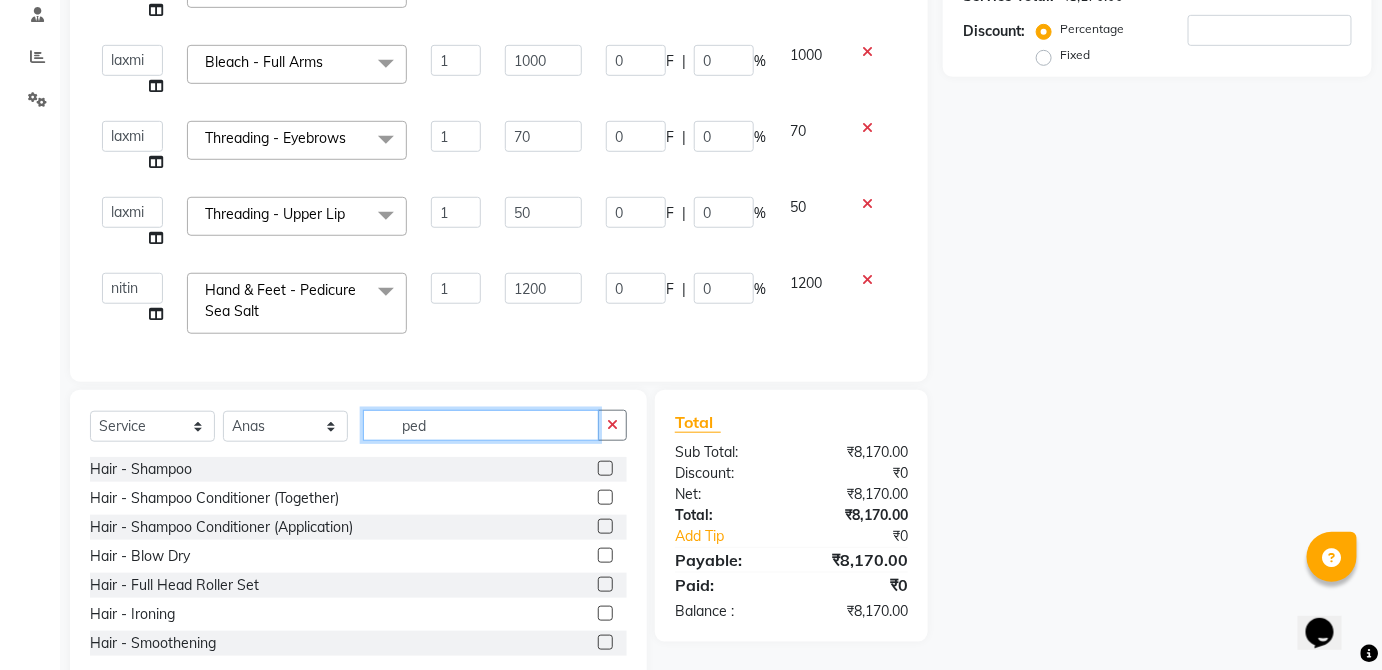 click on "ped" 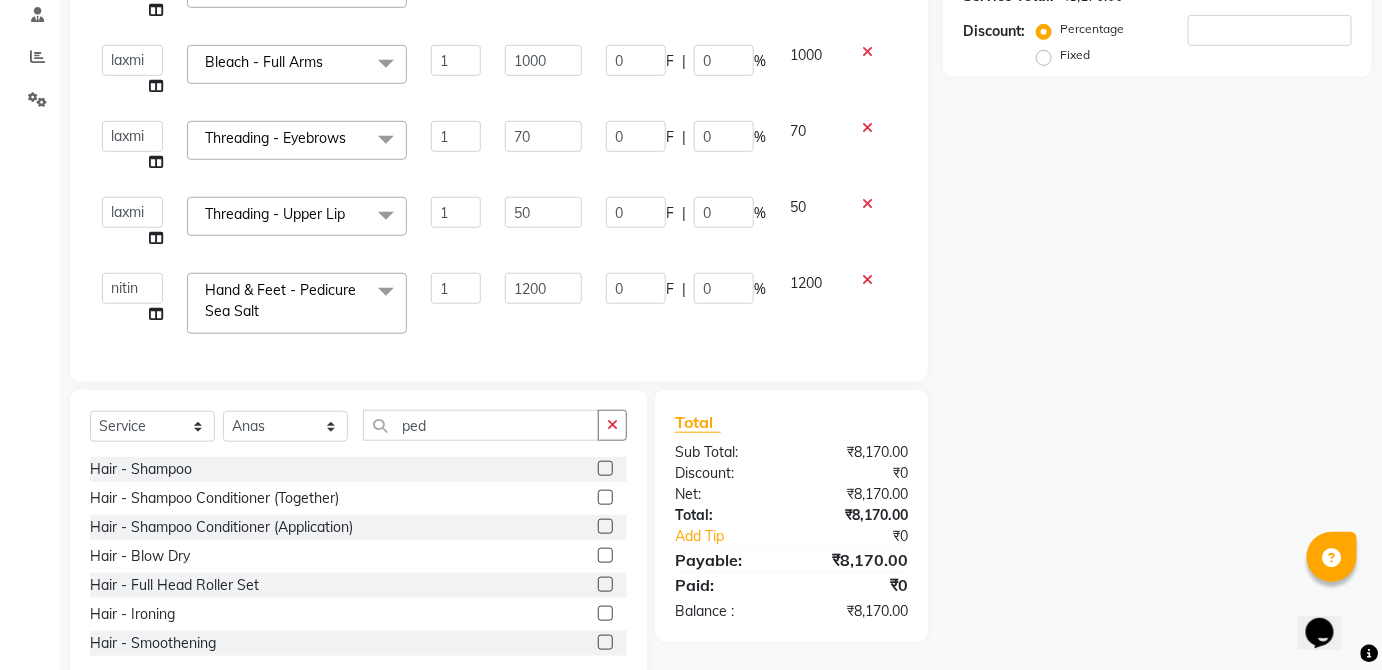 click 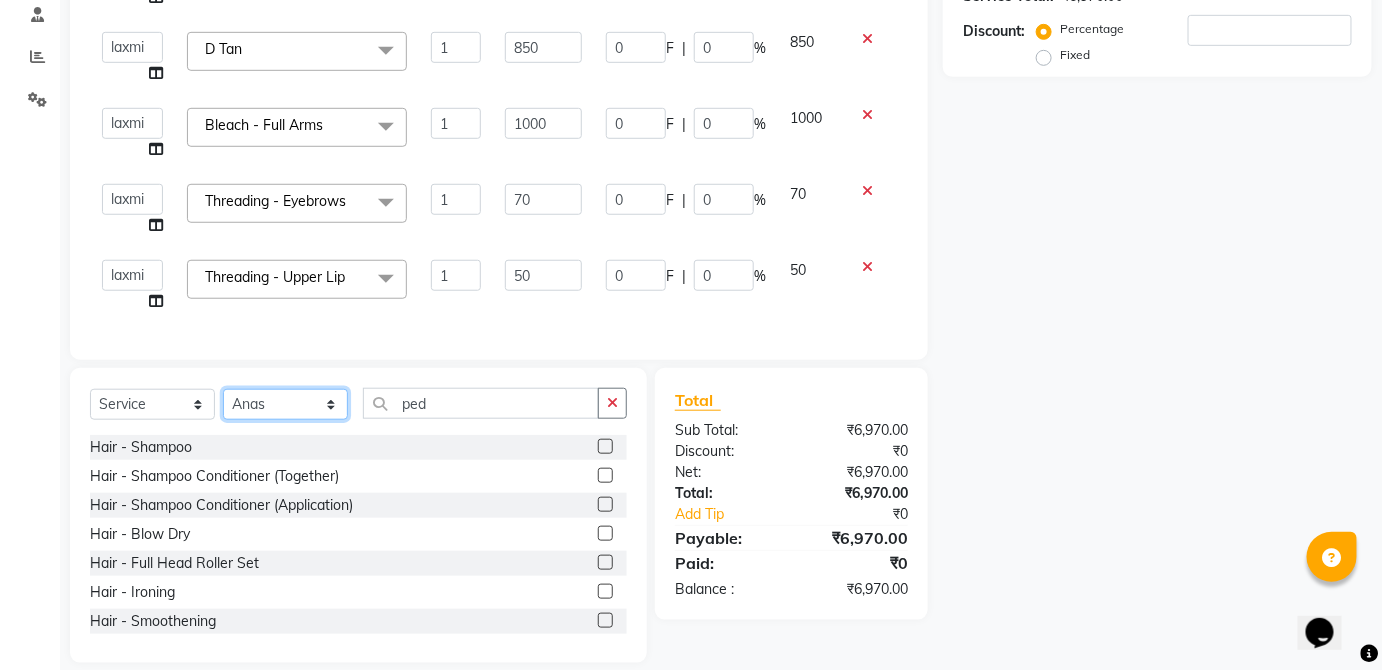 click on "Select Stylist  [FIRST] [FIRST] [FIRST] [FIRST] [FIRST] [FIRST] [FIRST] [FIRST]  [FIRST] [FIRST] [FIRST] [FIRST] [FIRST] [FIRST] [FIRST] [FIRST] [FIRST] [FIRST]  [FIRST] [FIRST] [FIRST] [FIRST] [FIRST] [FIRST] [FIRST] [FIRST]" 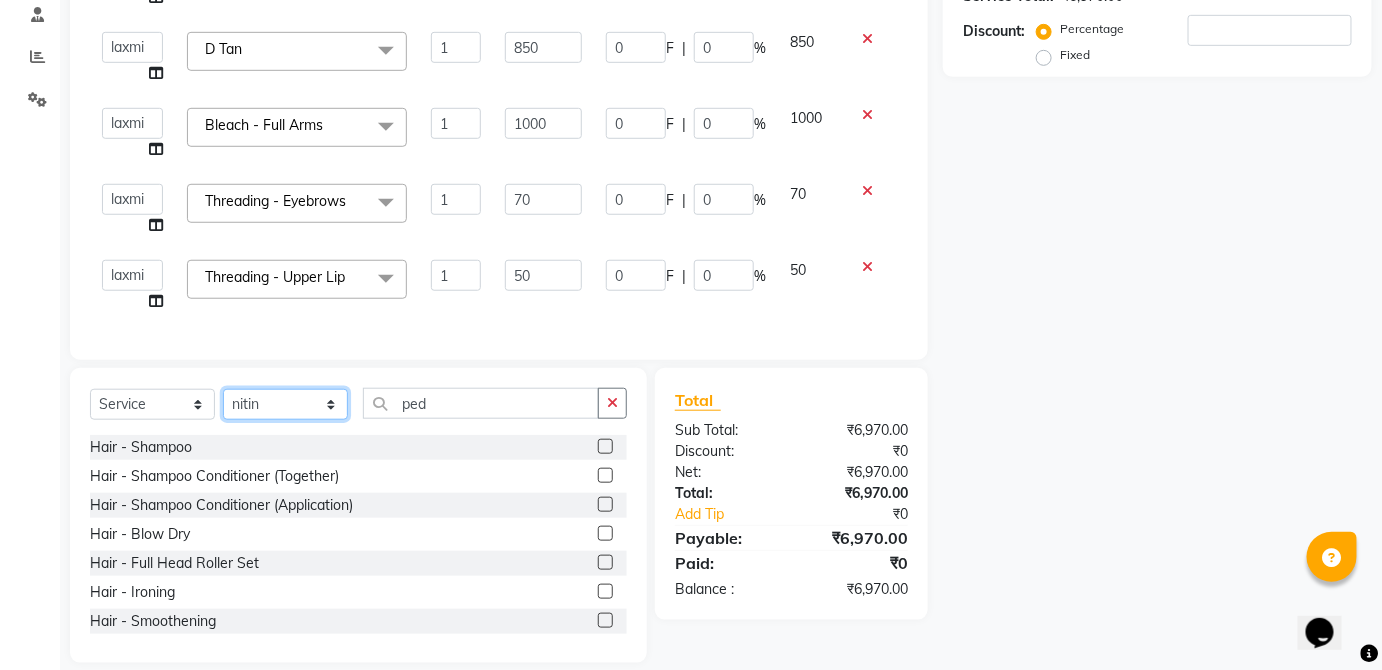 click on "Select Stylist  [FIRST] [FIRST] [FIRST] [FIRST] [FIRST] [FIRST] [FIRST] [FIRST]  [FIRST] [FIRST] [FIRST] [FIRST] [FIRST] [FIRST] [FIRST] [FIRST] [FIRST] [FIRST]  [FIRST] [FIRST] [FIRST] [FIRST] [FIRST] [FIRST] [FIRST] [FIRST]" 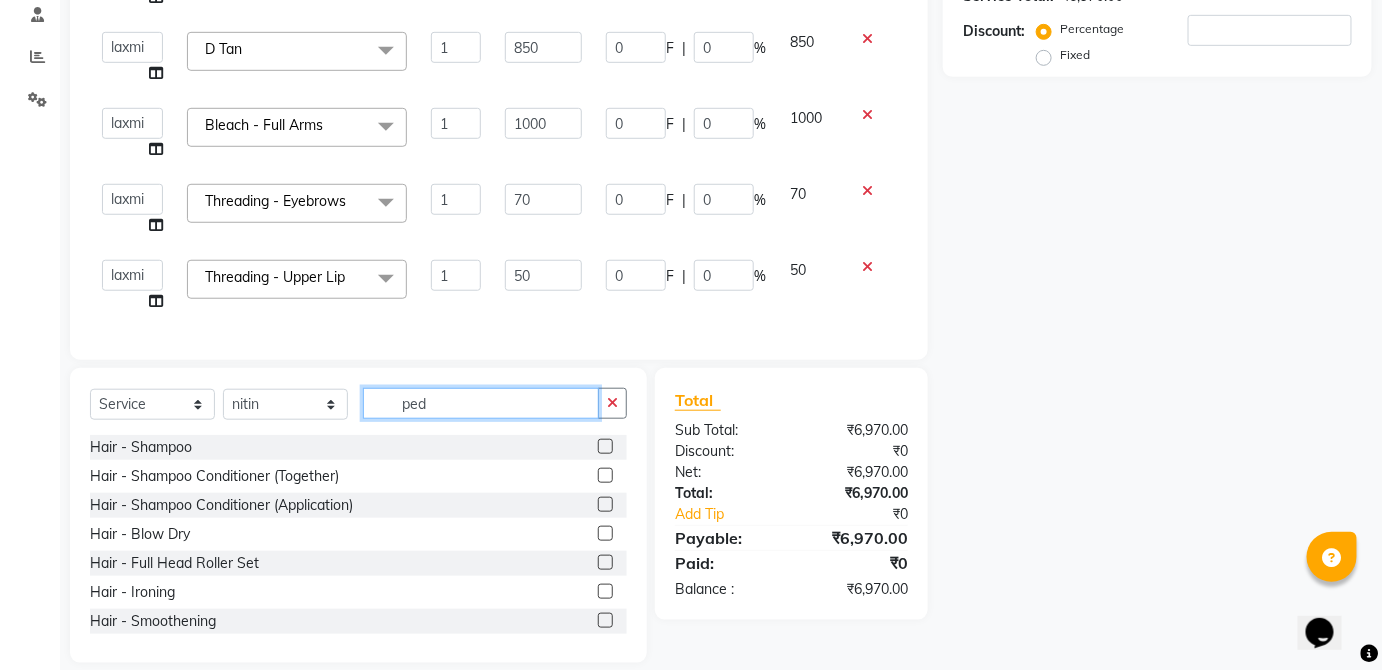 click on "ped" 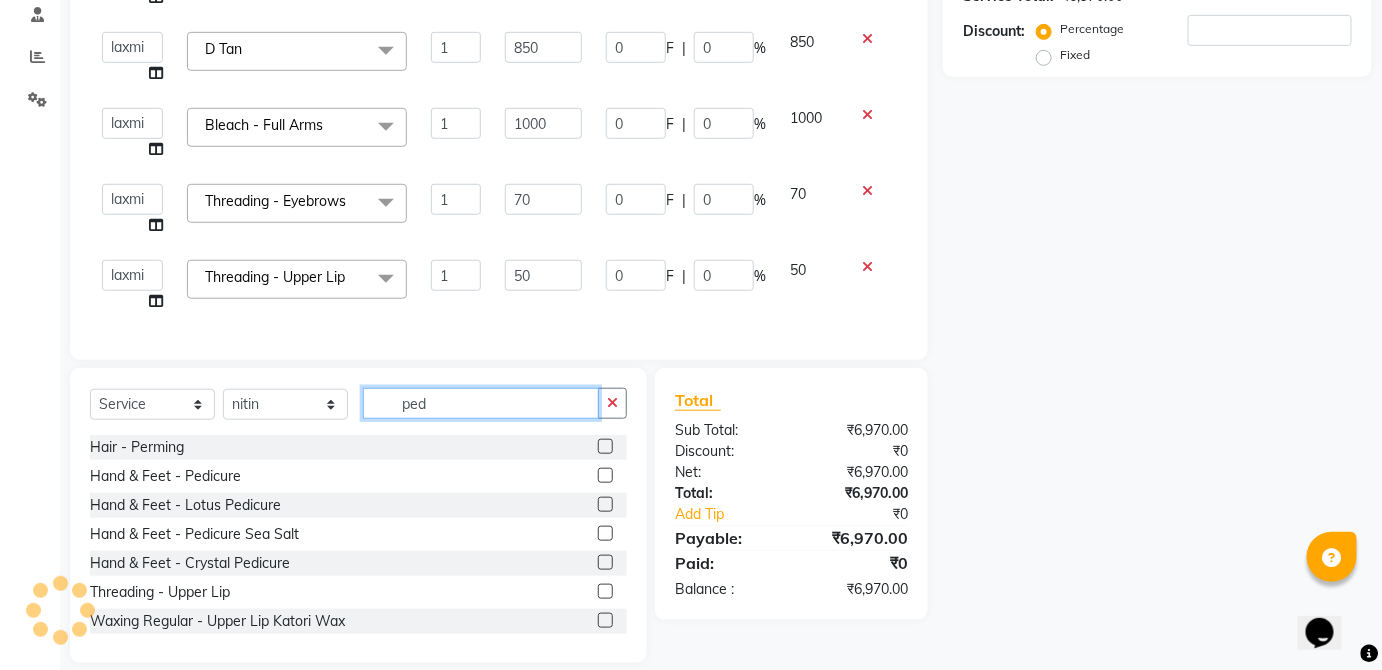 scroll, scrollTop: 378, scrollLeft: 0, axis: vertical 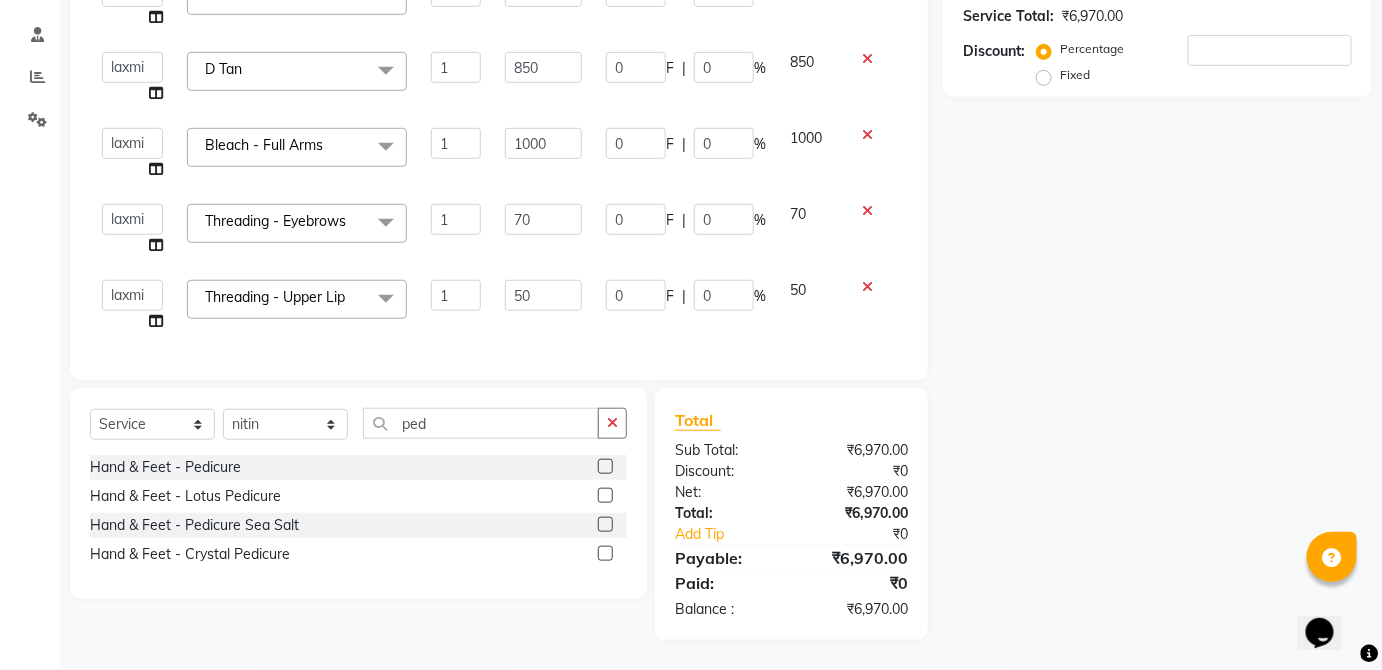 click 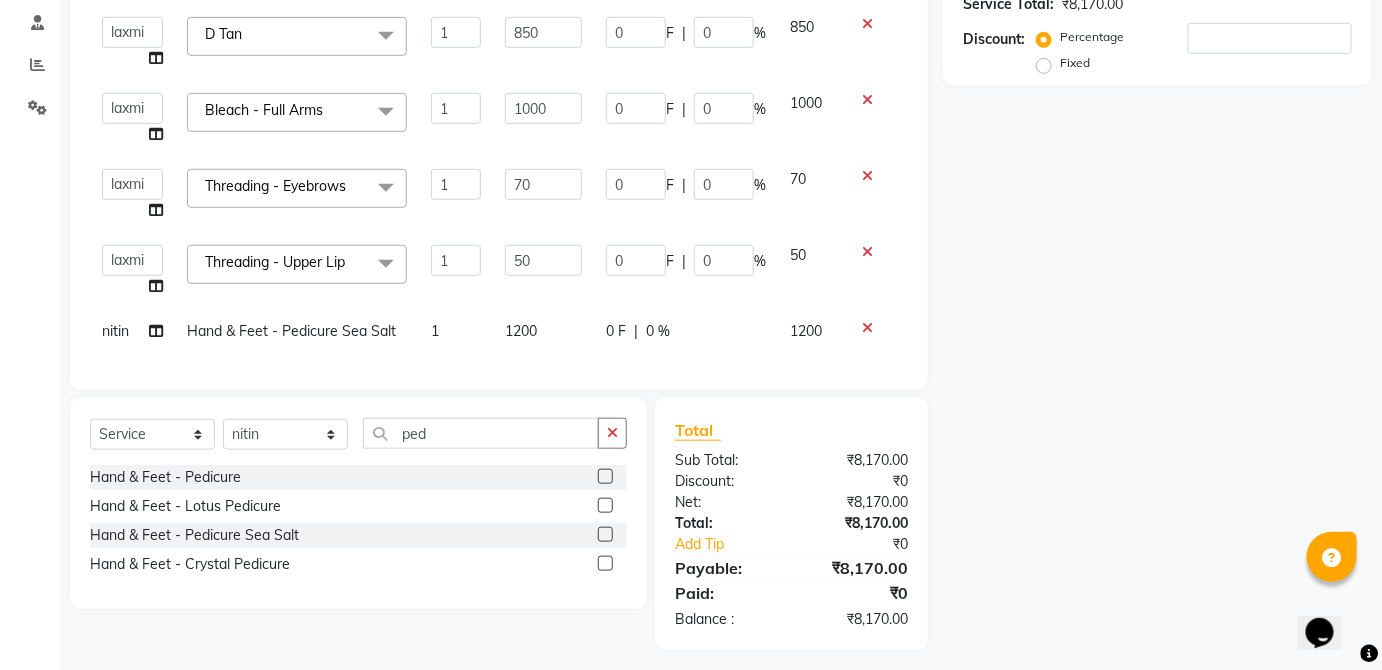 click on "1200" 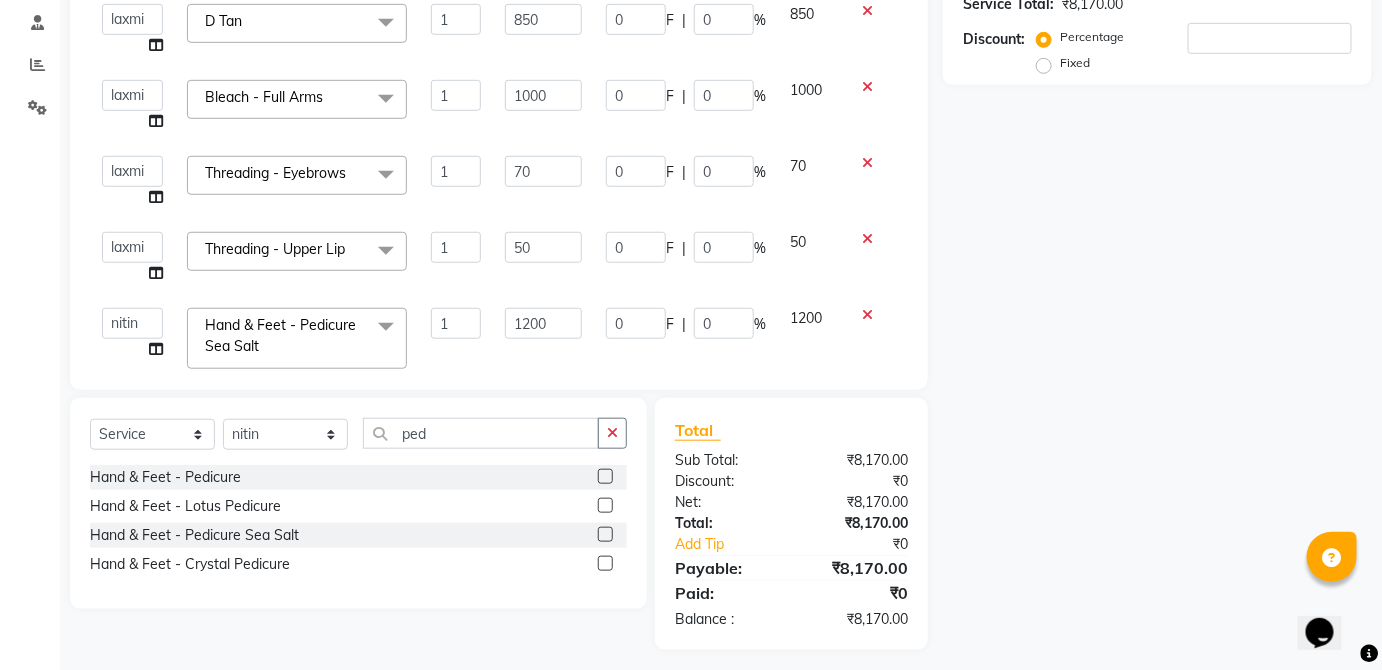 scroll, scrollTop: 75, scrollLeft: 0, axis: vertical 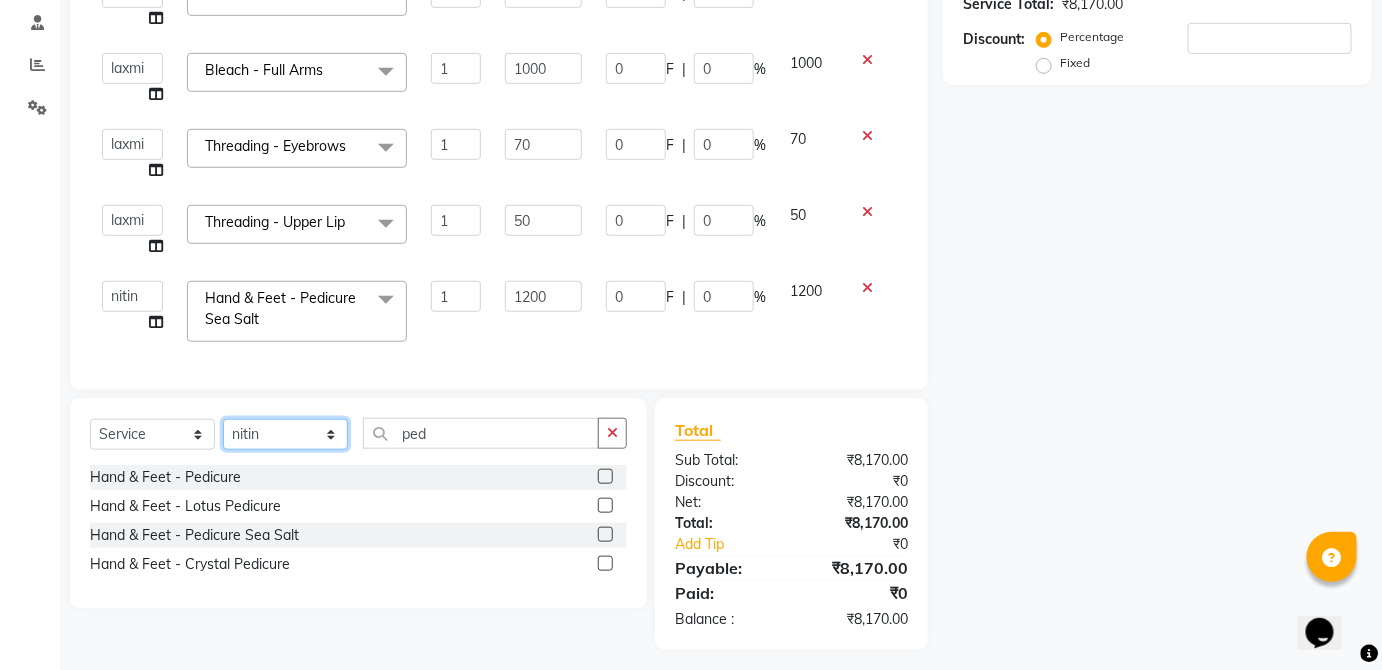 click on "Select Stylist  [FIRST] [FIRST] [FIRST] [FIRST] [FIRST] [FIRST] [FIRST] [FIRST]  [FIRST] [FIRST] [FIRST] [FIRST] [FIRST] [FIRST] [FIRST] [FIRST] [FIRST] [FIRST]  [FIRST] [FIRST] [FIRST] [FIRST] [FIRST] [FIRST] [FIRST] [FIRST]" 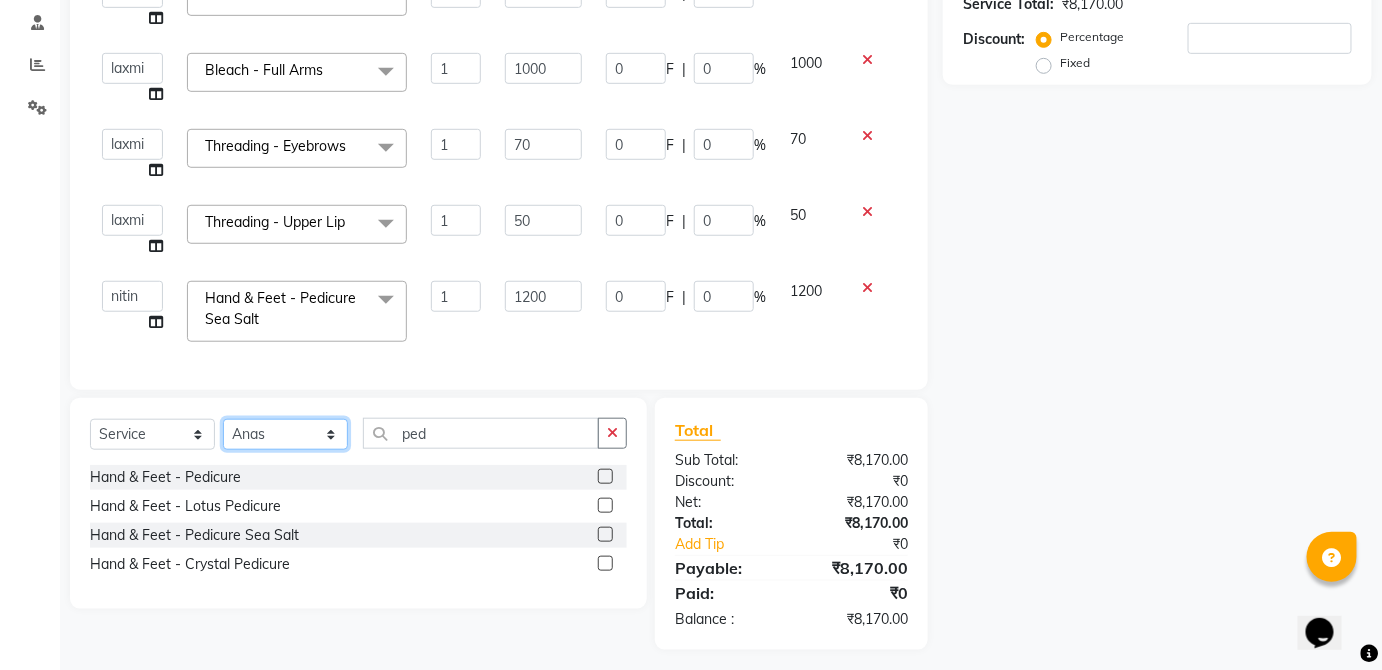 click on "Select Stylist  [FIRST] [FIRST] [FIRST] [FIRST] [FIRST] [FIRST] [FIRST] [FIRST]  [FIRST] [FIRST] [FIRST] [FIRST] [FIRST] [FIRST] [FIRST] [FIRST] [FIRST] [FIRST]  [FIRST] [FIRST] [FIRST] [FIRST] [FIRST] [FIRST] [FIRST] [FIRST]" 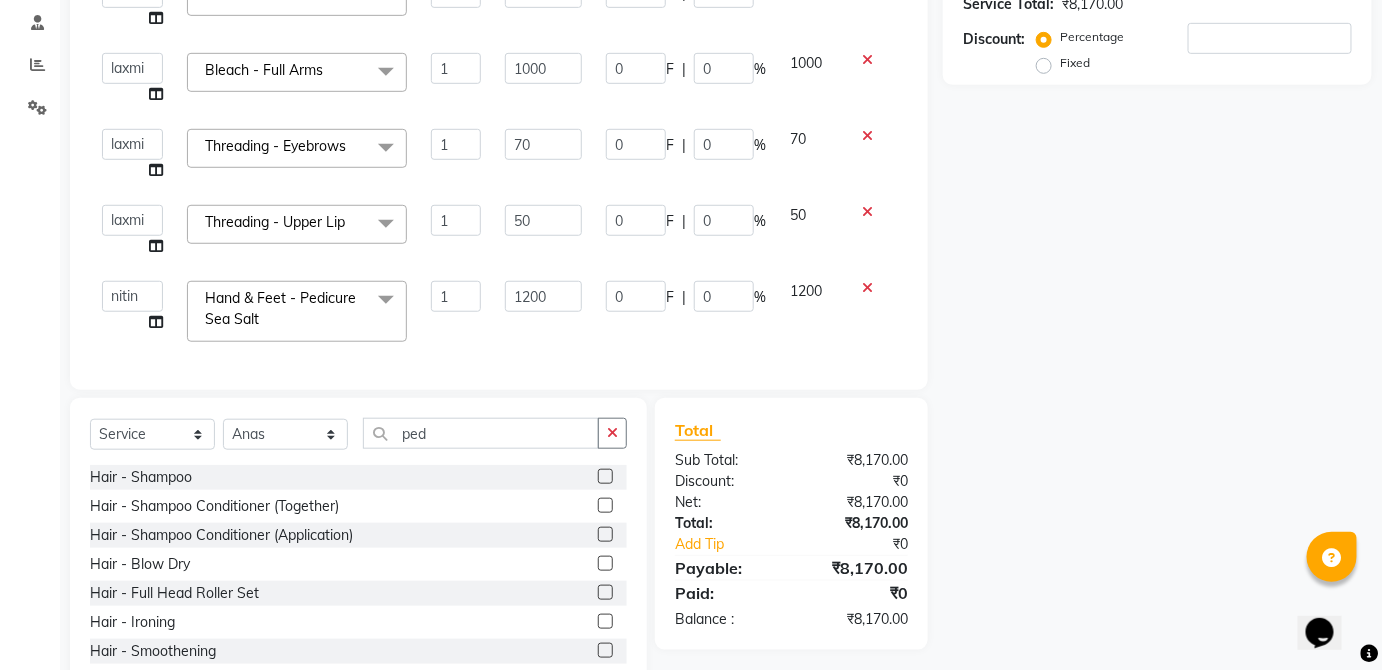 click on "Select Service Product Membership Package Voucher Prepaid Gift Card Select Stylist [STAFF_LIST]" 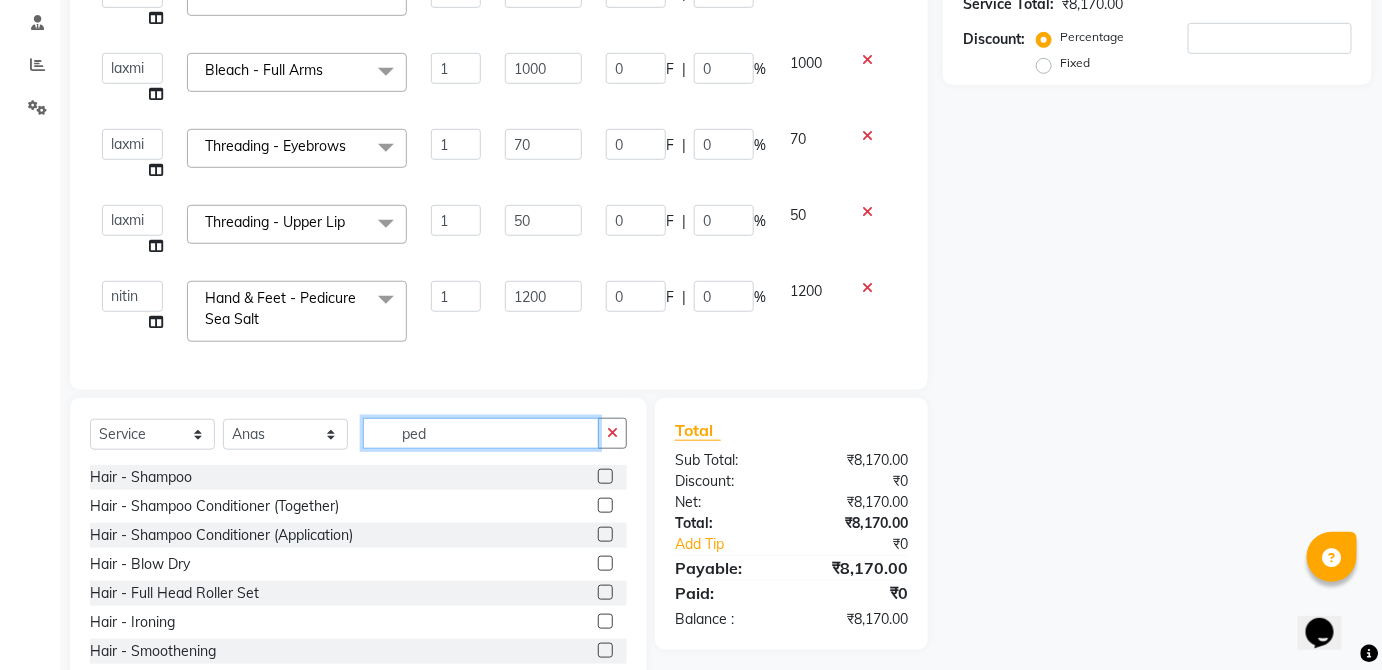 click on "ped" 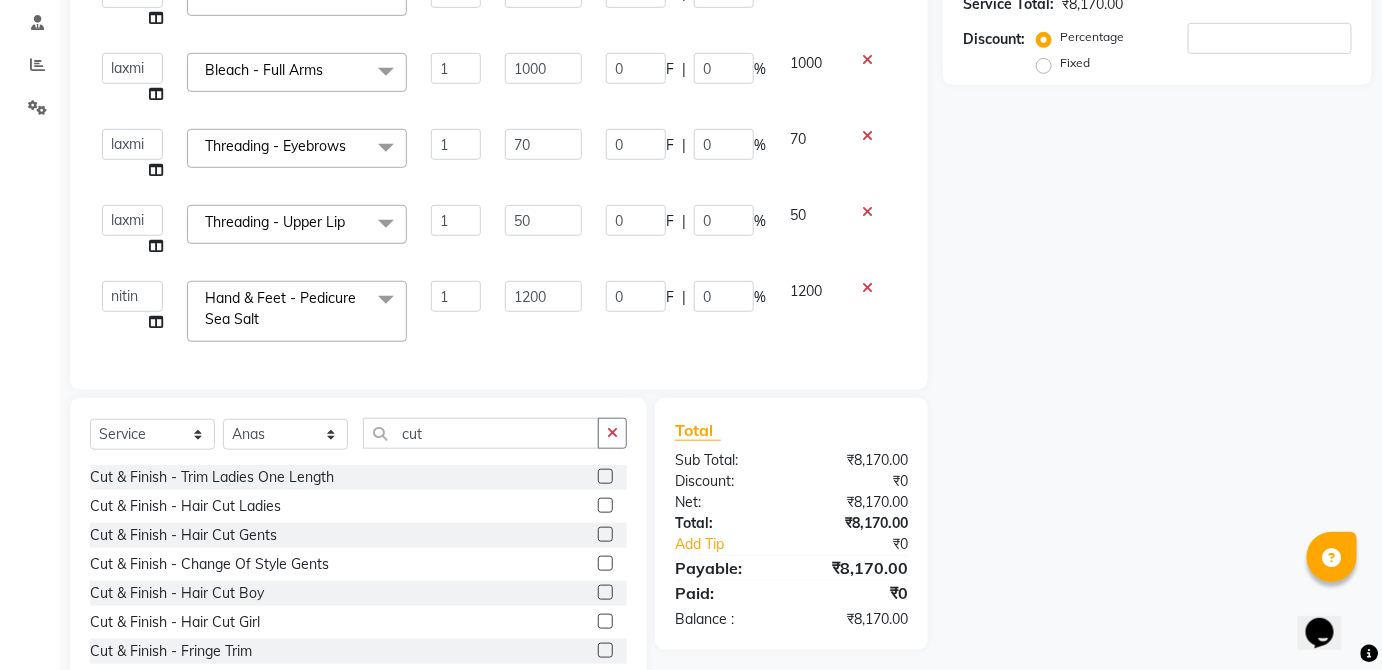 click 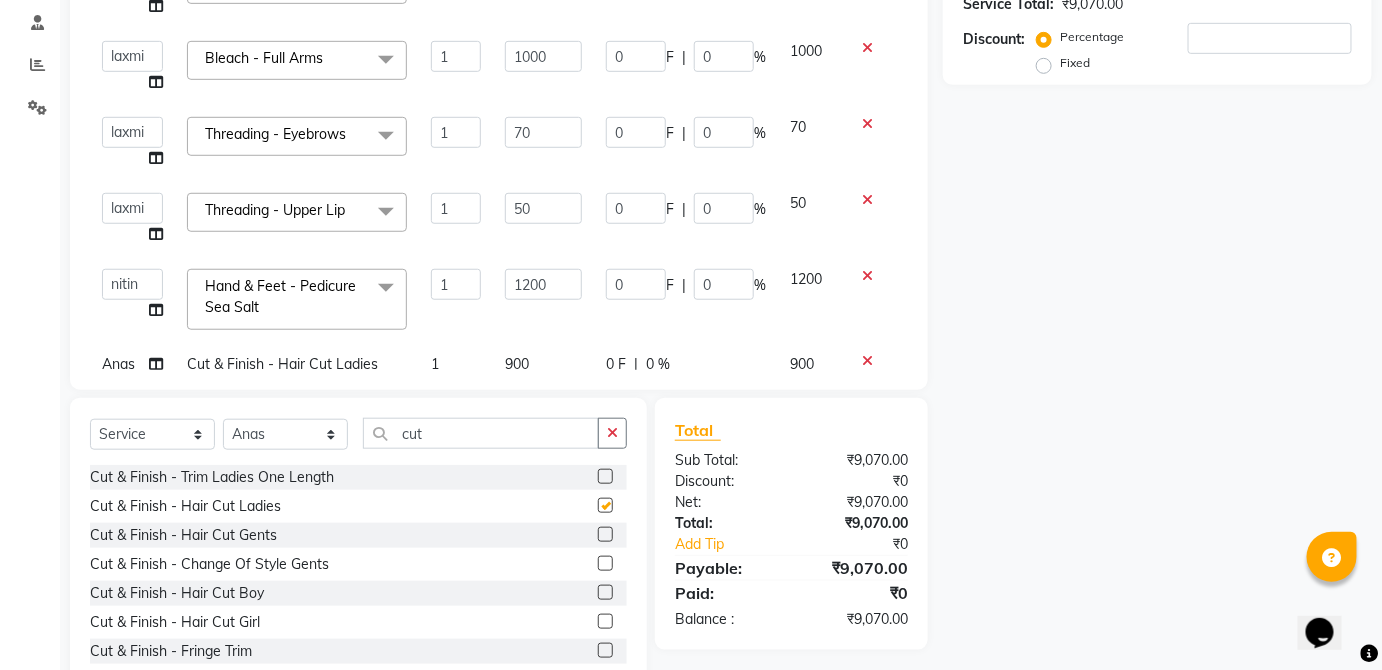 scroll, scrollTop: 120, scrollLeft: 0, axis: vertical 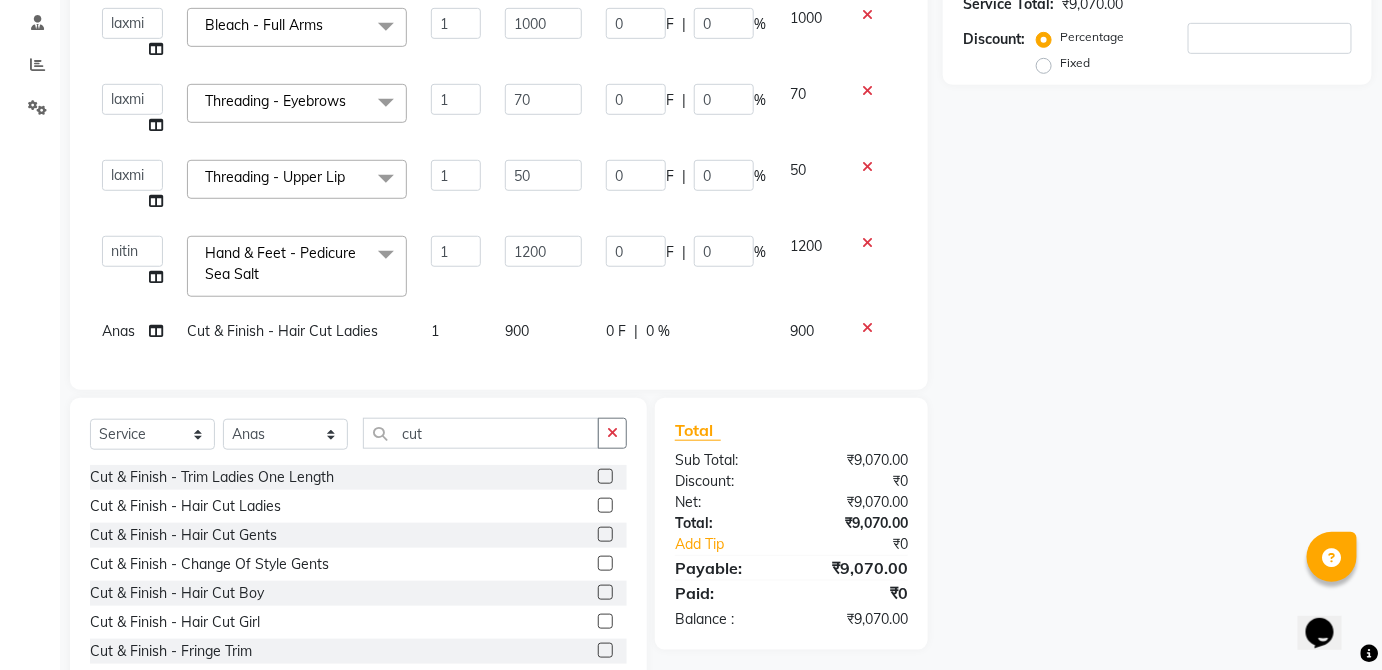 click on "900" 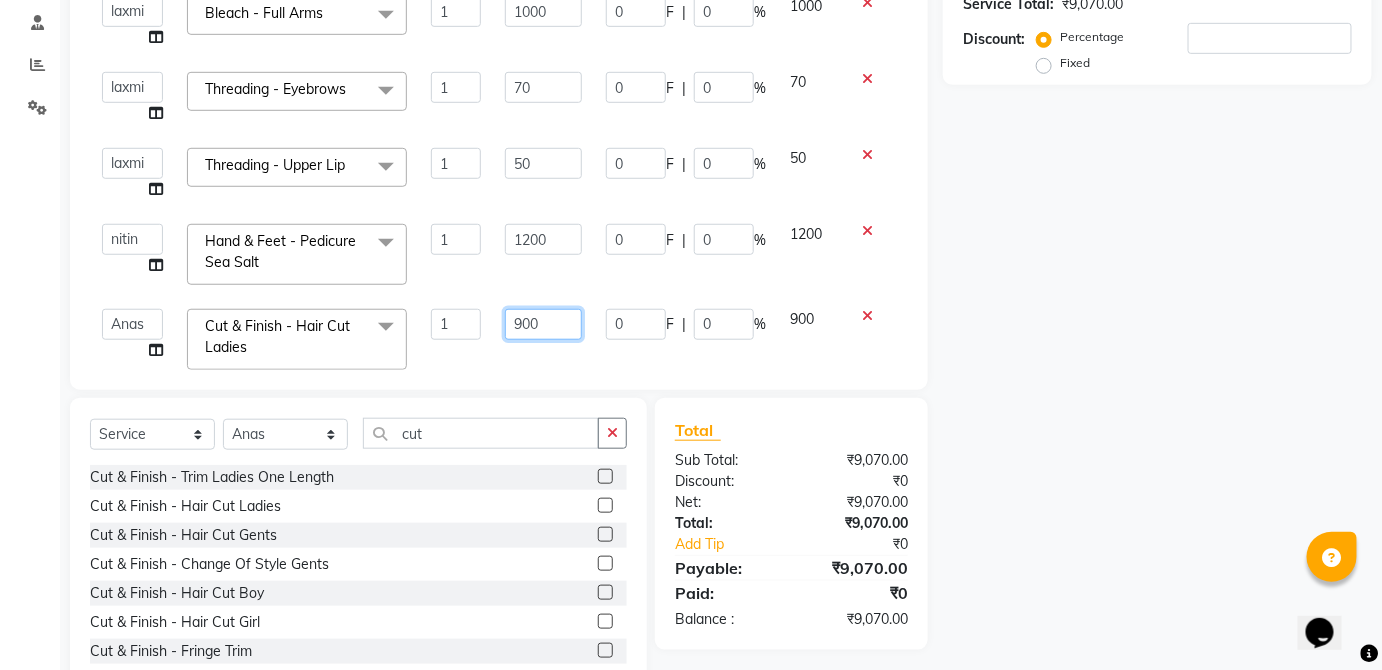 click on "900" 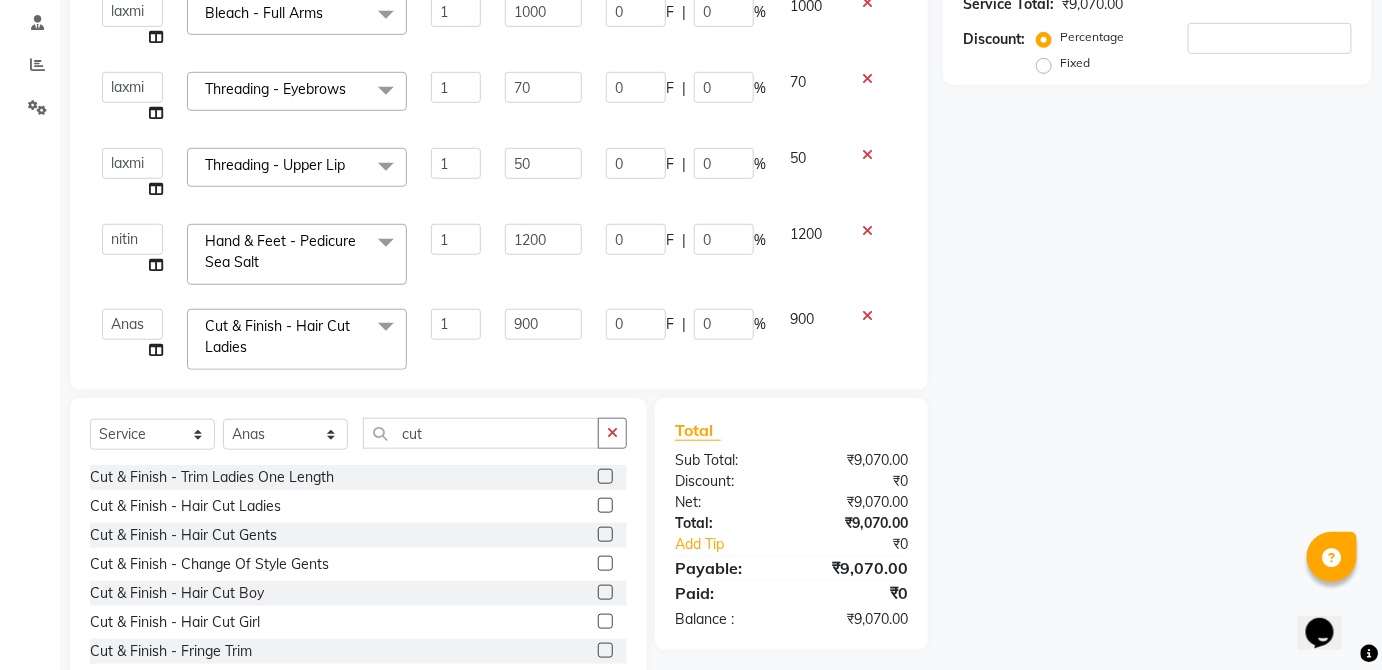 click on "900" 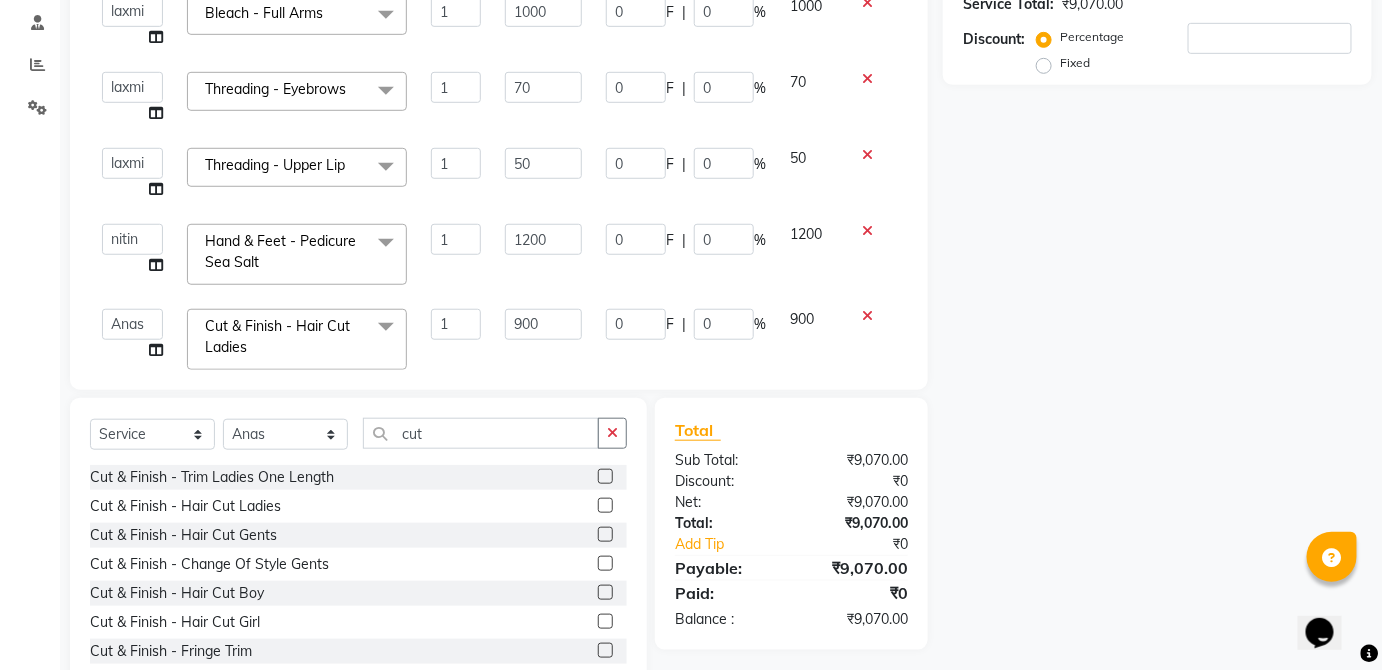 scroll, scrollTop: 160, scrollLeft: 0, axis: vertical 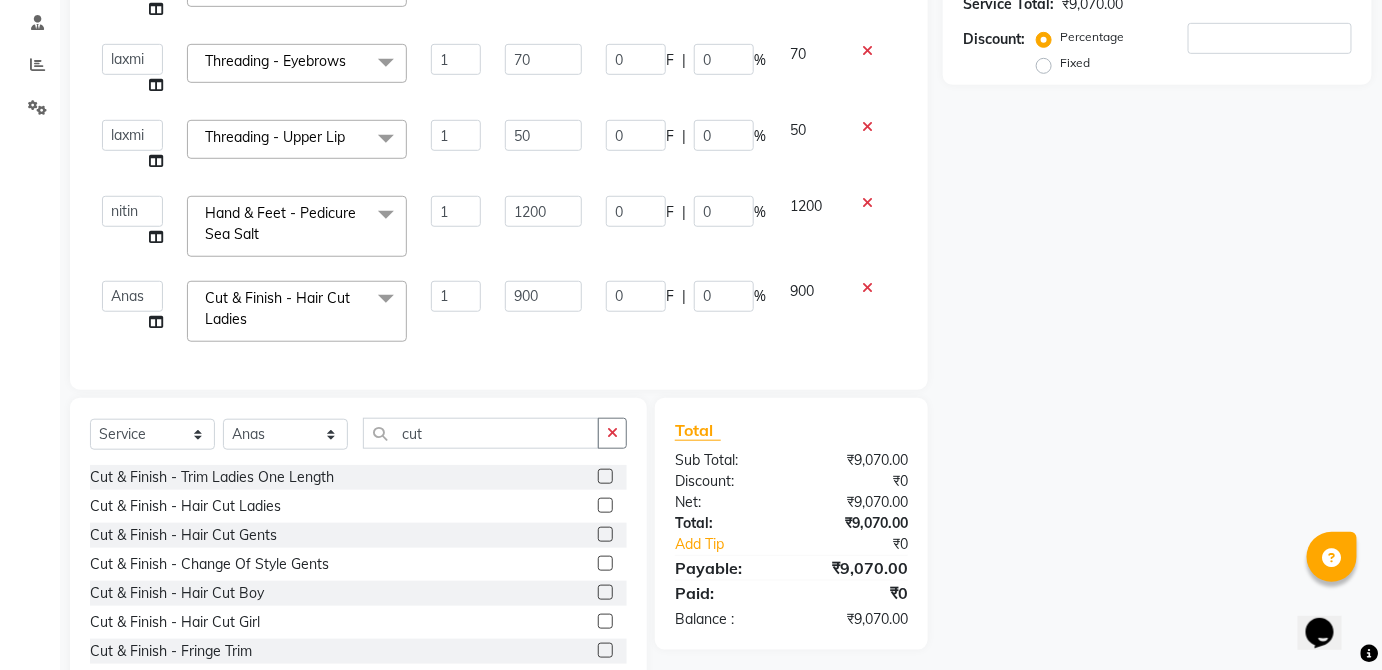click on "Name: Membership: Total Visits: Card on file: Last Visit:  Points:  Service Total:  ₹9,070.00  Discount:  Percentage   Fixed" 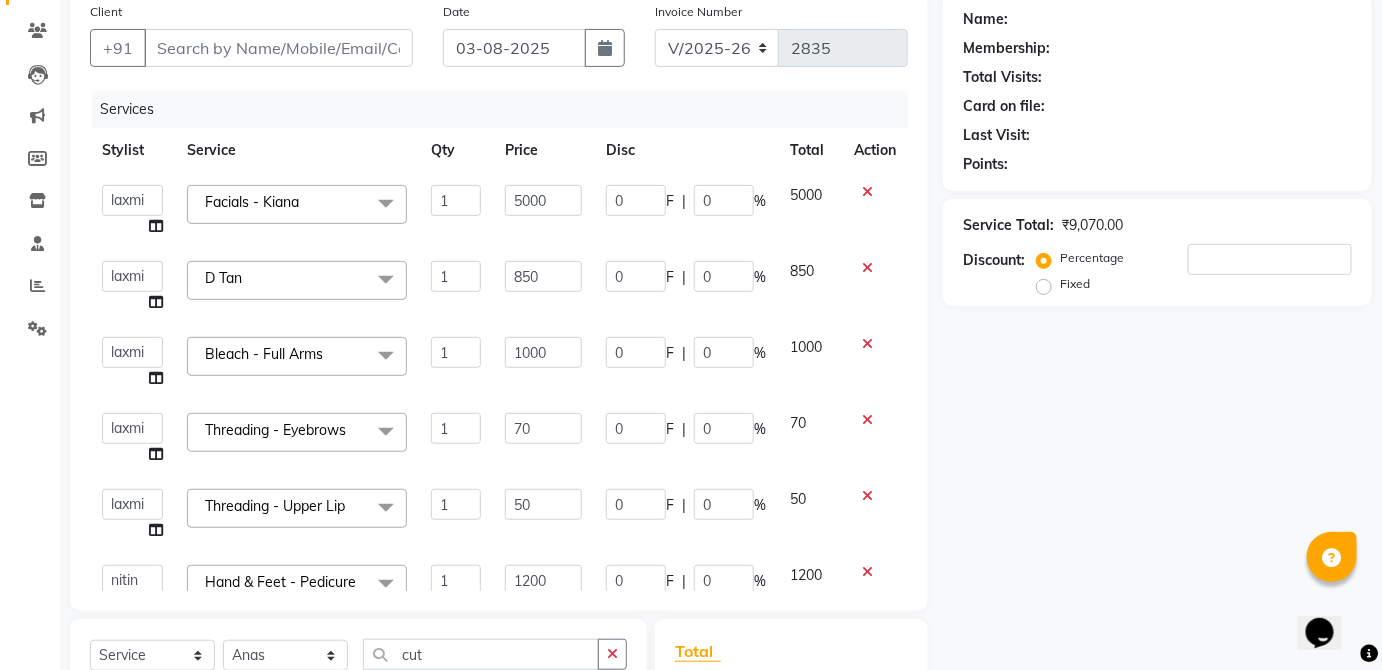scroll, scrollTop: 0, scrollLeft: 0, axis: both 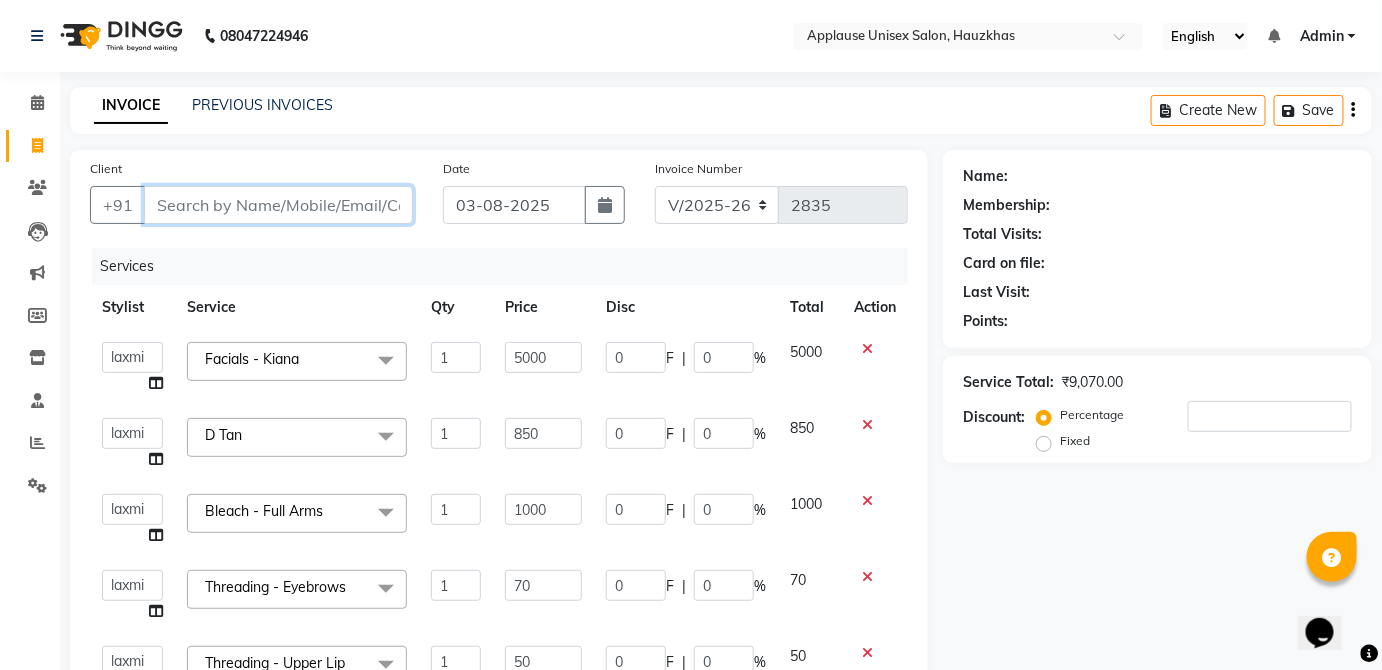 click on "Client" at bounding box center [278, 205] 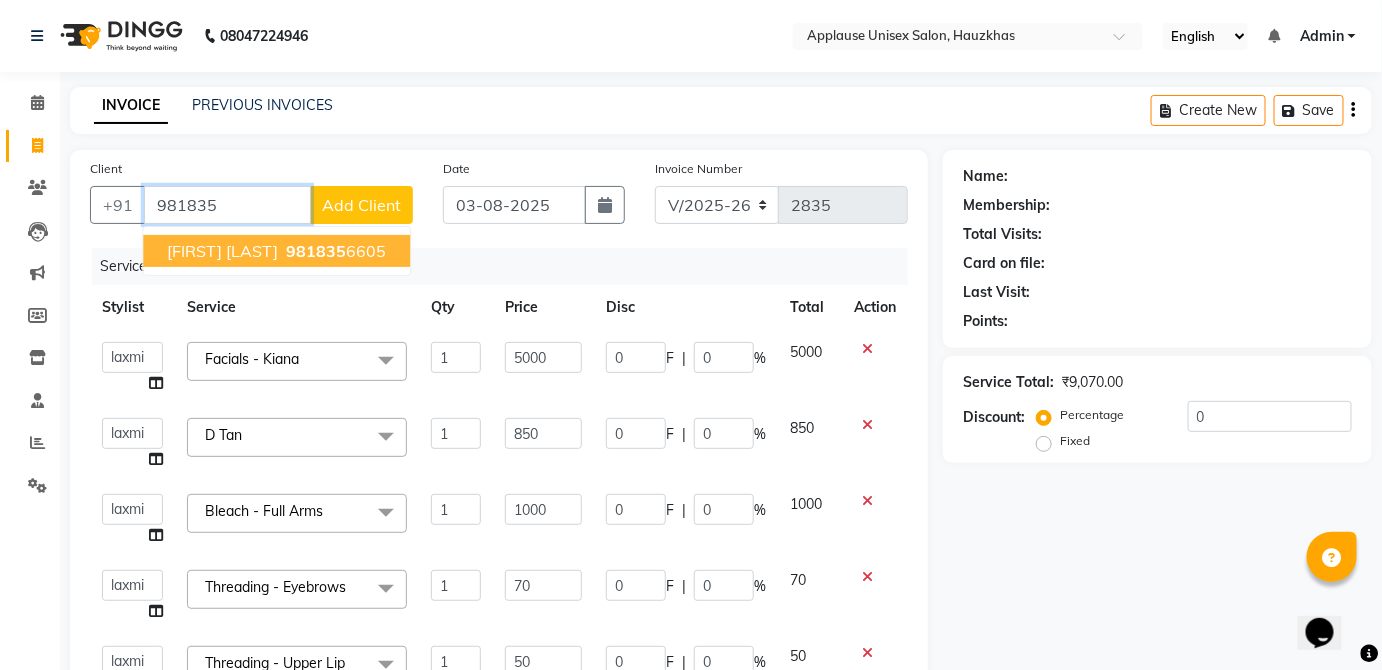 click on "[FIRST] [LAST]   [PHONE]" at bounding box center [276, 251] 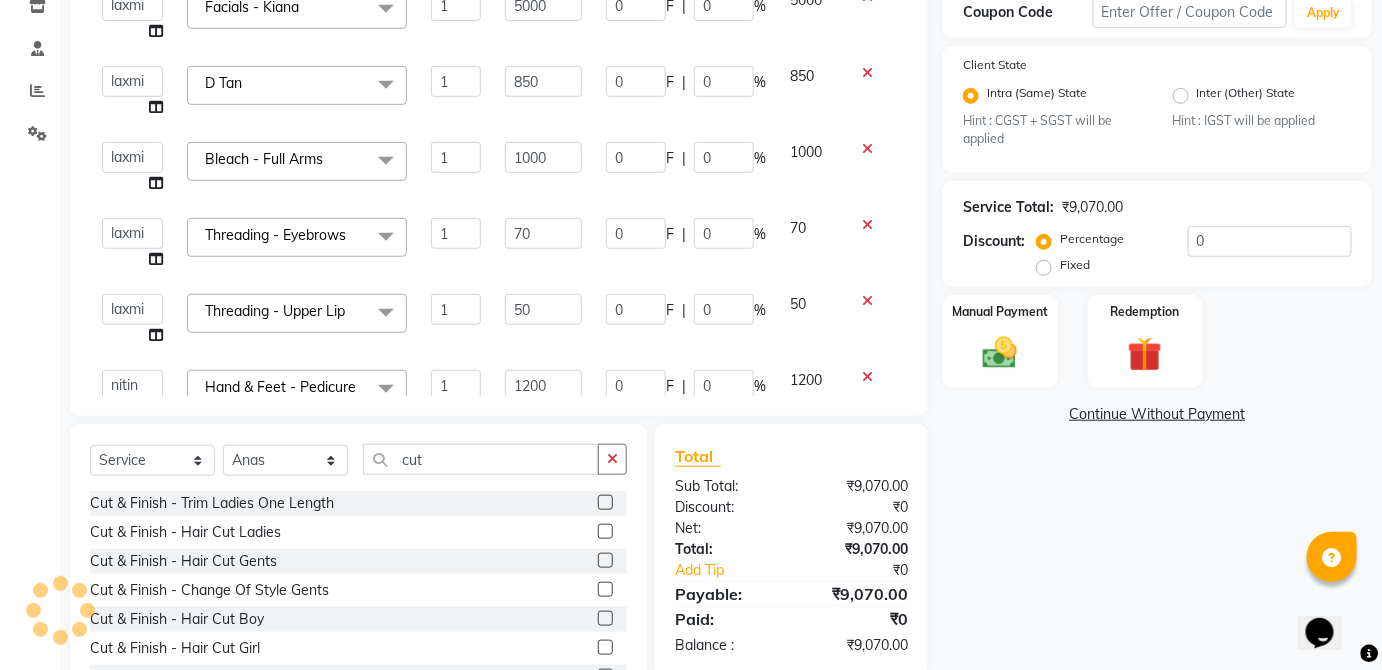scroll, scrollTop: 429, scrollLeft: 0, axis: vertical 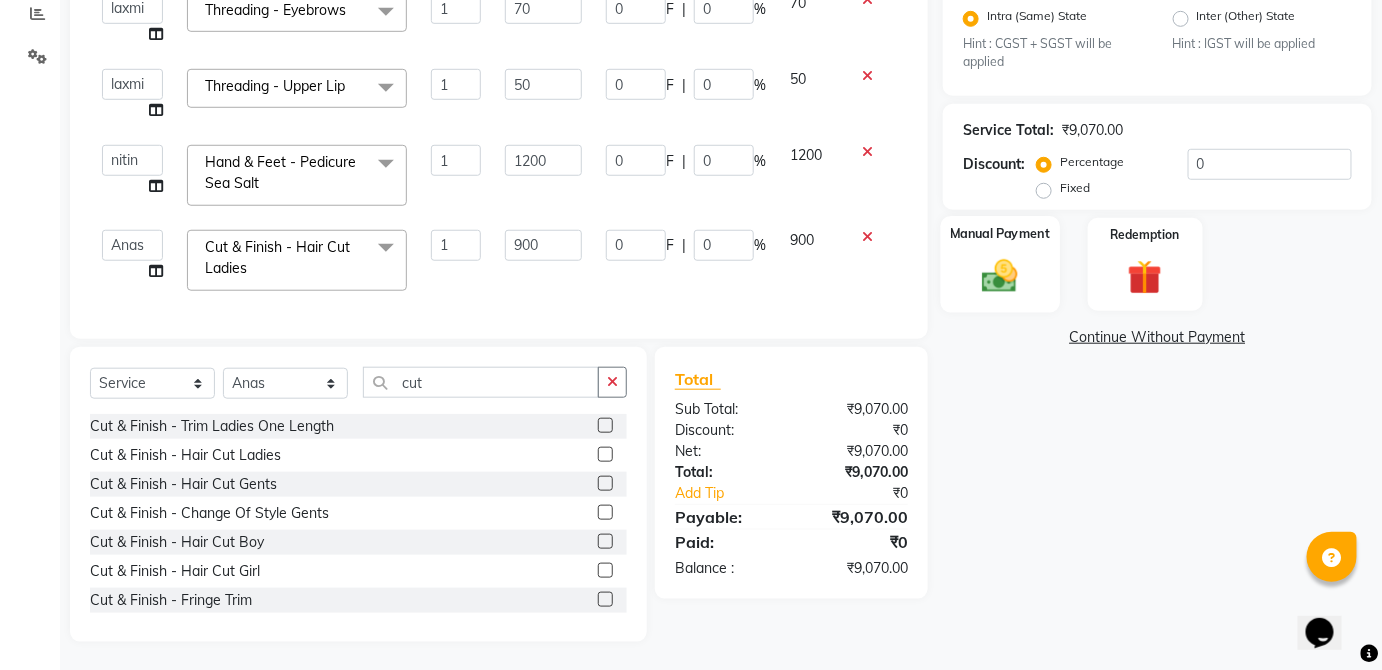 click 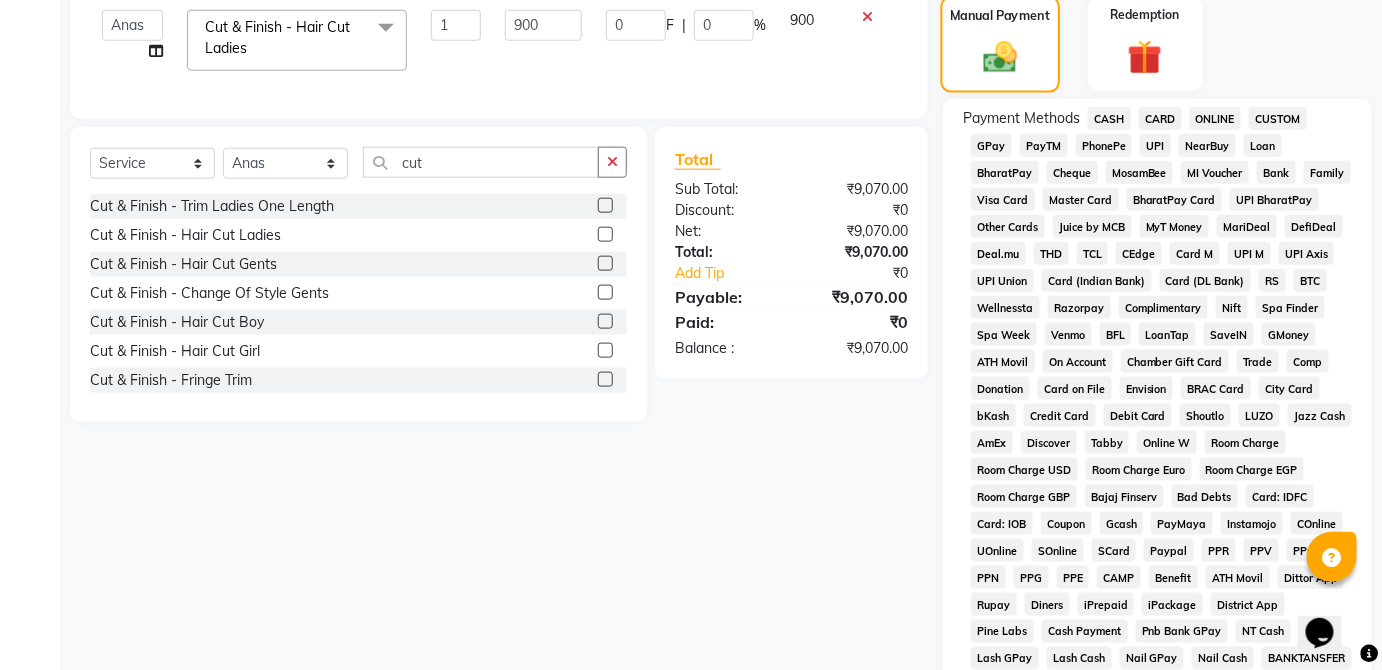 scroll, scrollTop: 653, scrollLeft: 0, axis: vertical 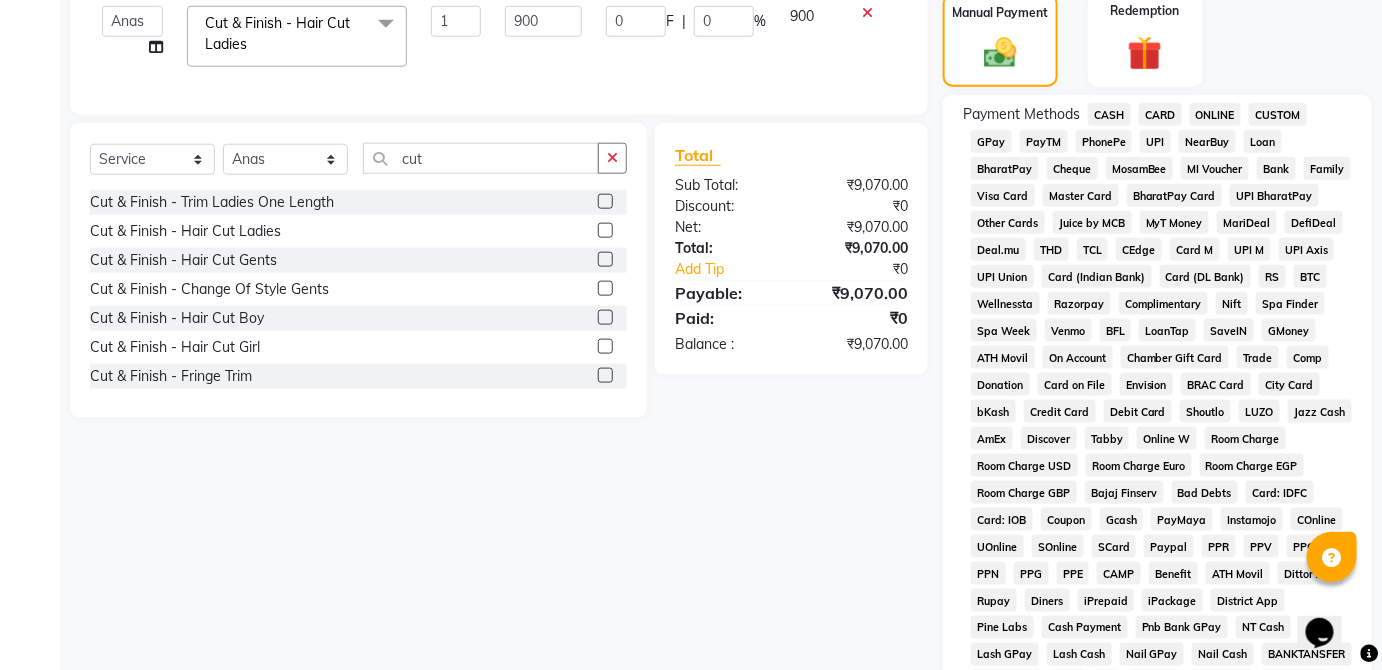 click on "UPI" 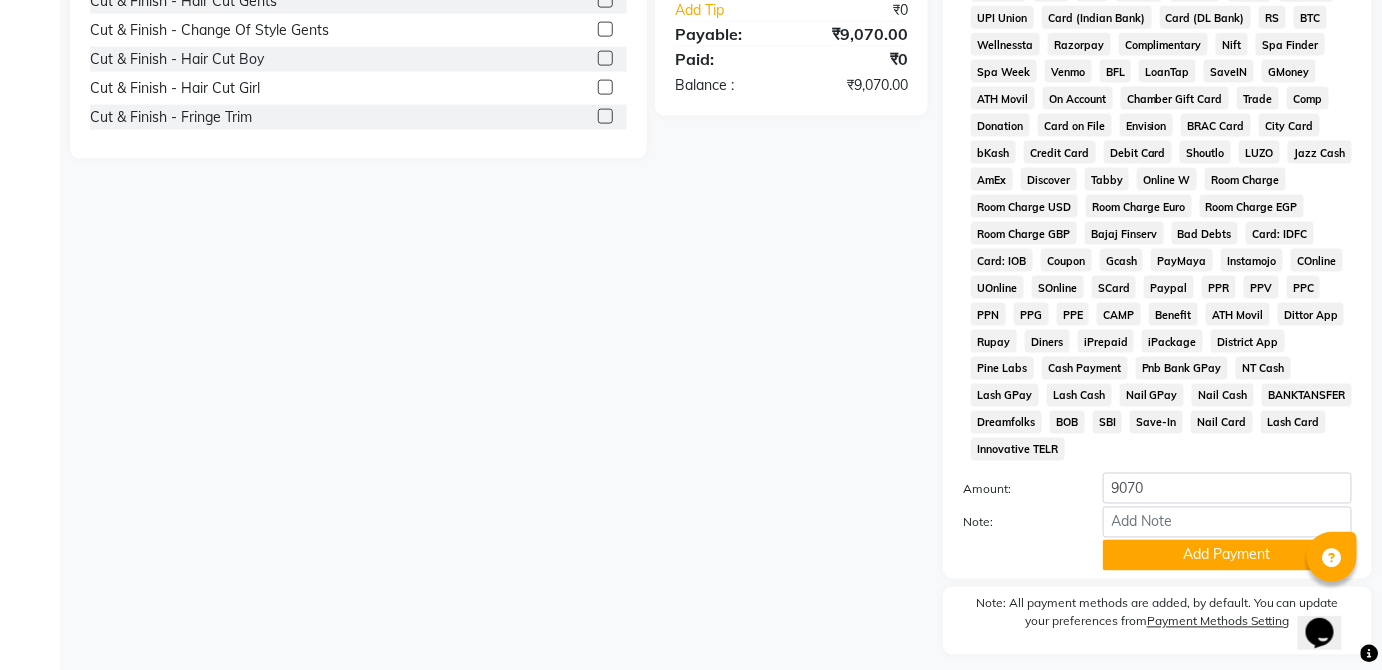scroll, scrollTop: 943, scrollLeft: 0, axis: vertical 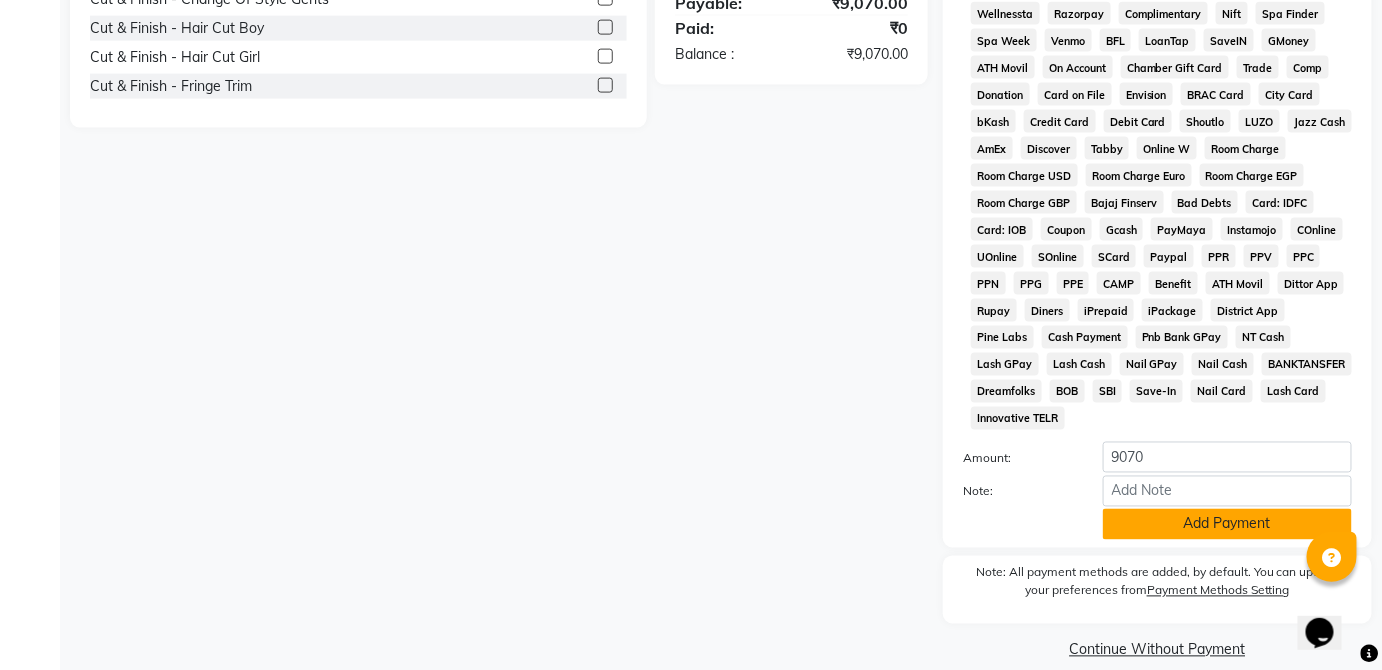 click on "Add Payment" 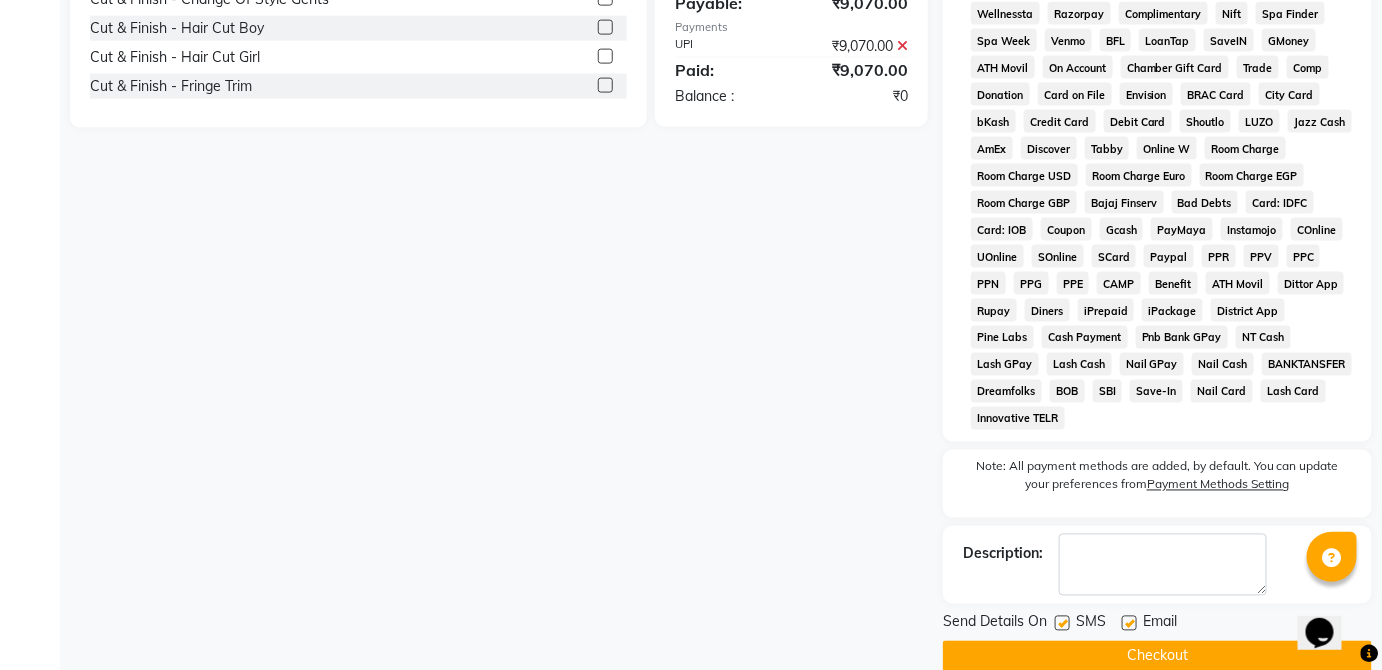 click on "Checkout" 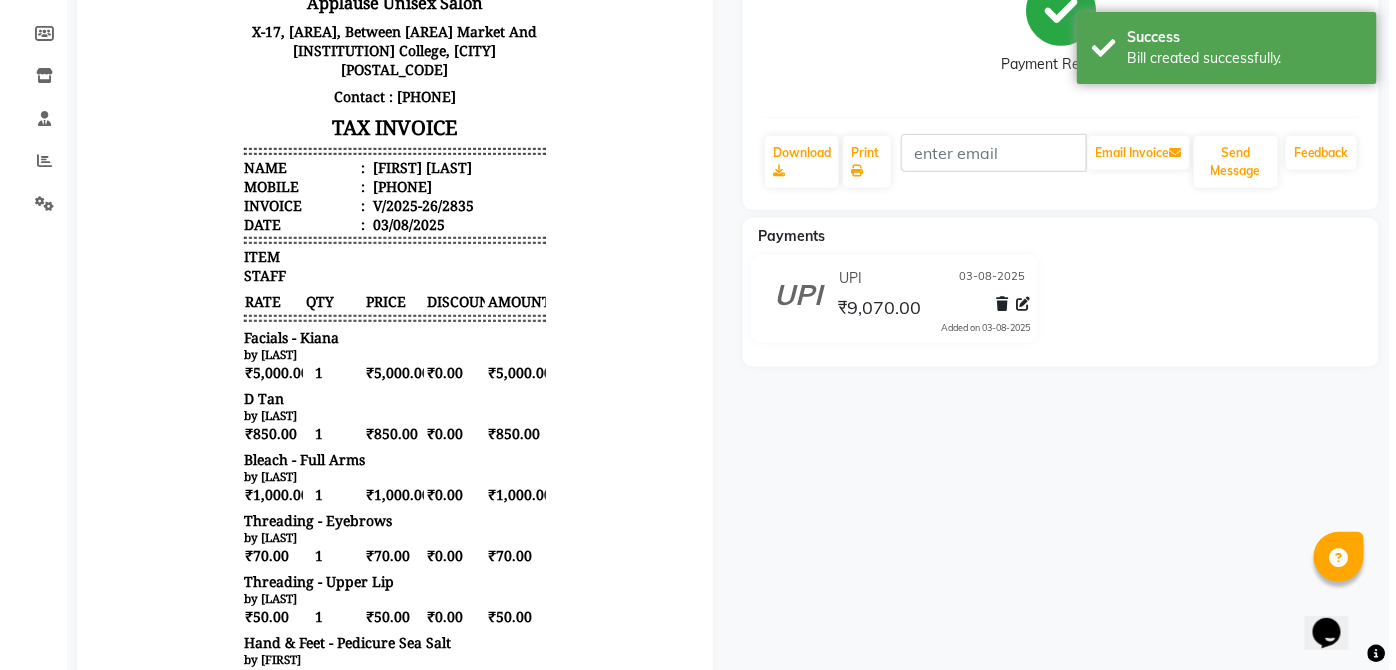 scroll, scrollTop: 0, scrollLeft: 0, axis: both 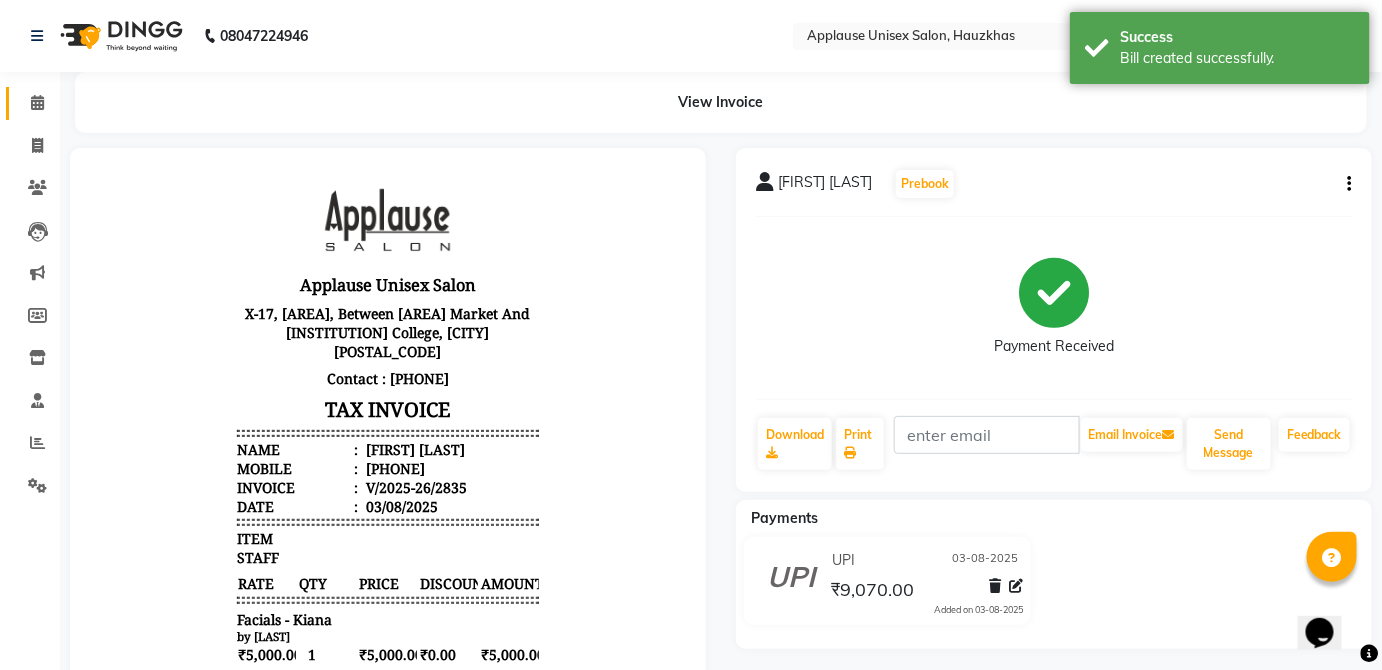 click 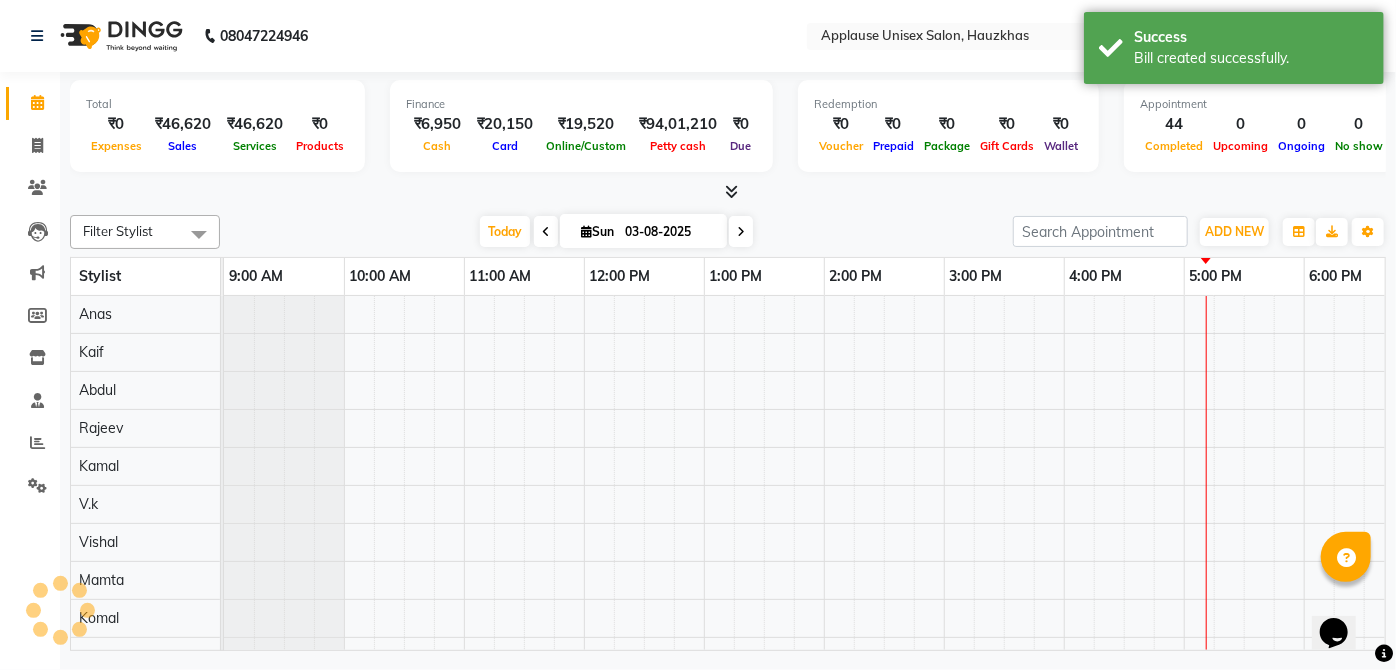 scroll, scrollTop: 0, scrollLeft: 0, axis: both 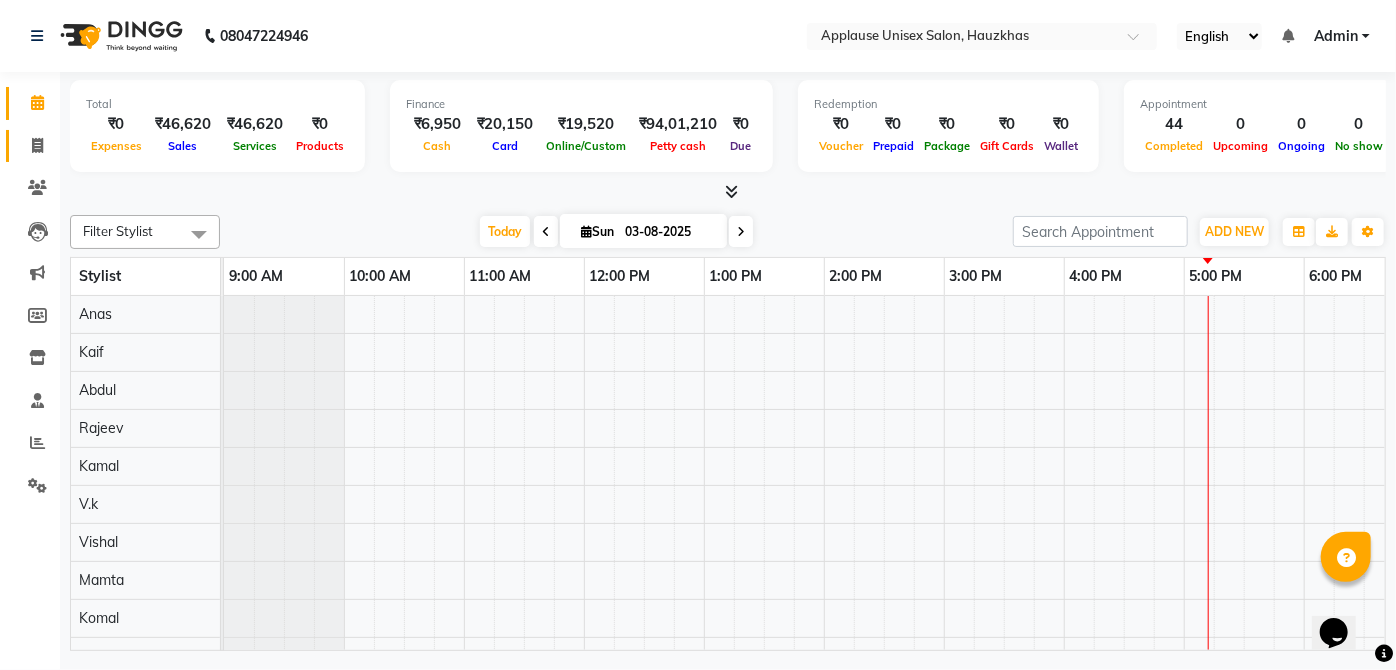 click 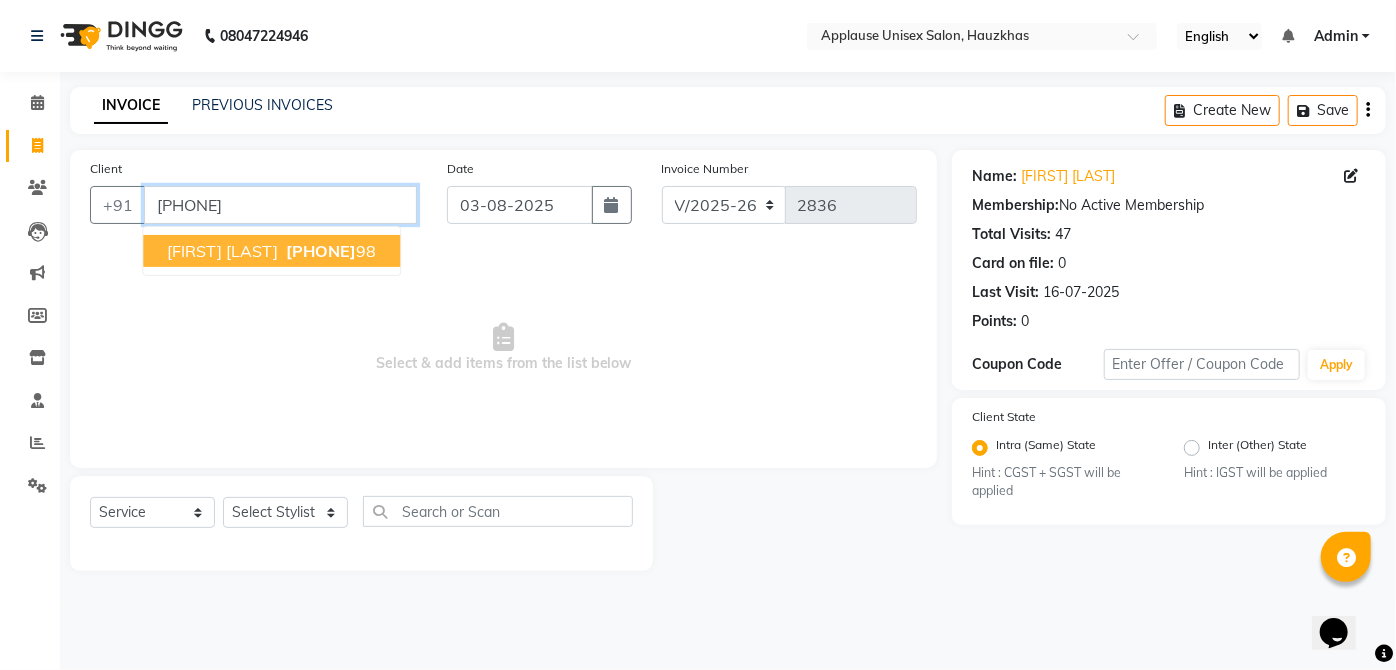 click on "[PHONE]" at bounding box center (280, 205) 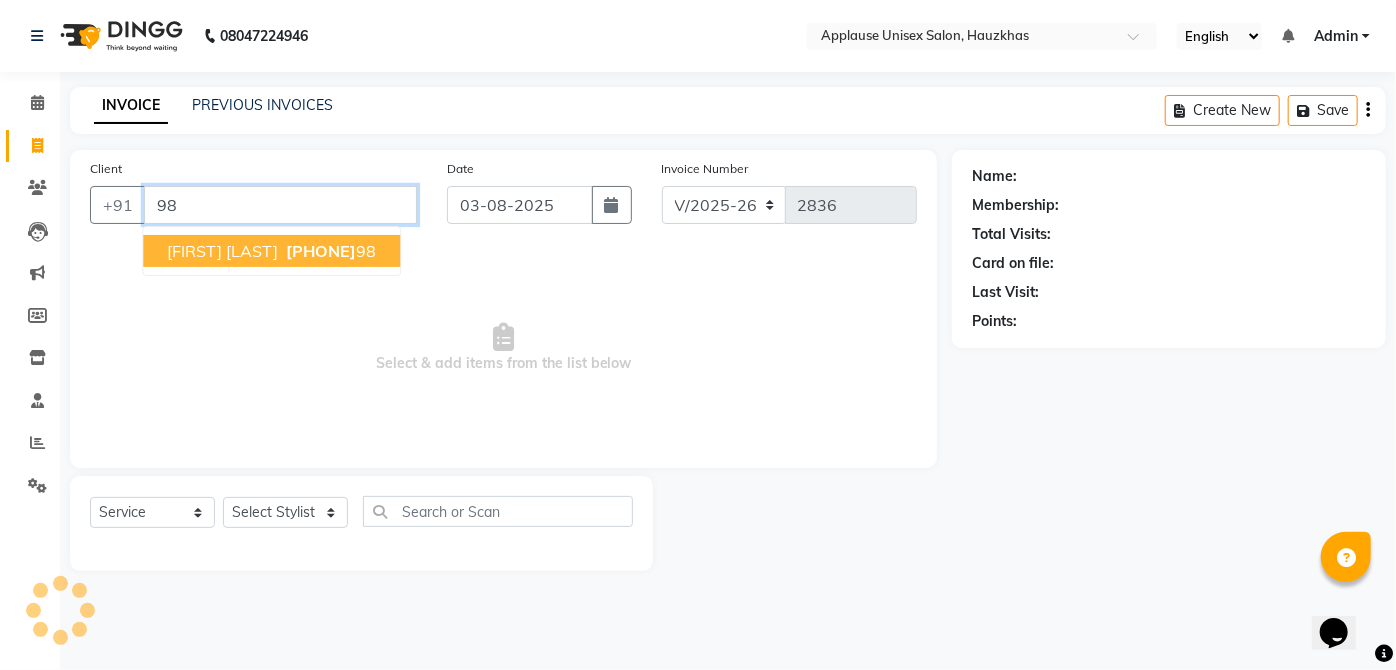 click on "[PHONE]" at bounding box center (321, 251) 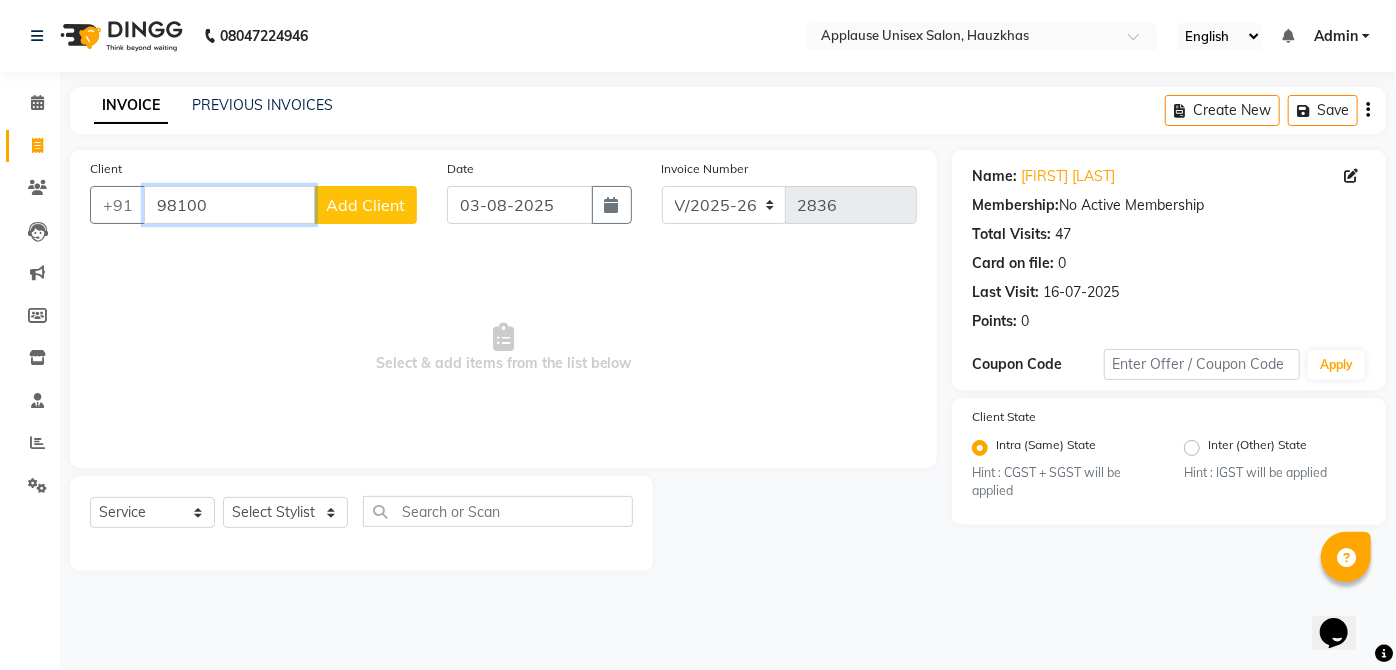 click on "98100" at bounding box center [229, 205] 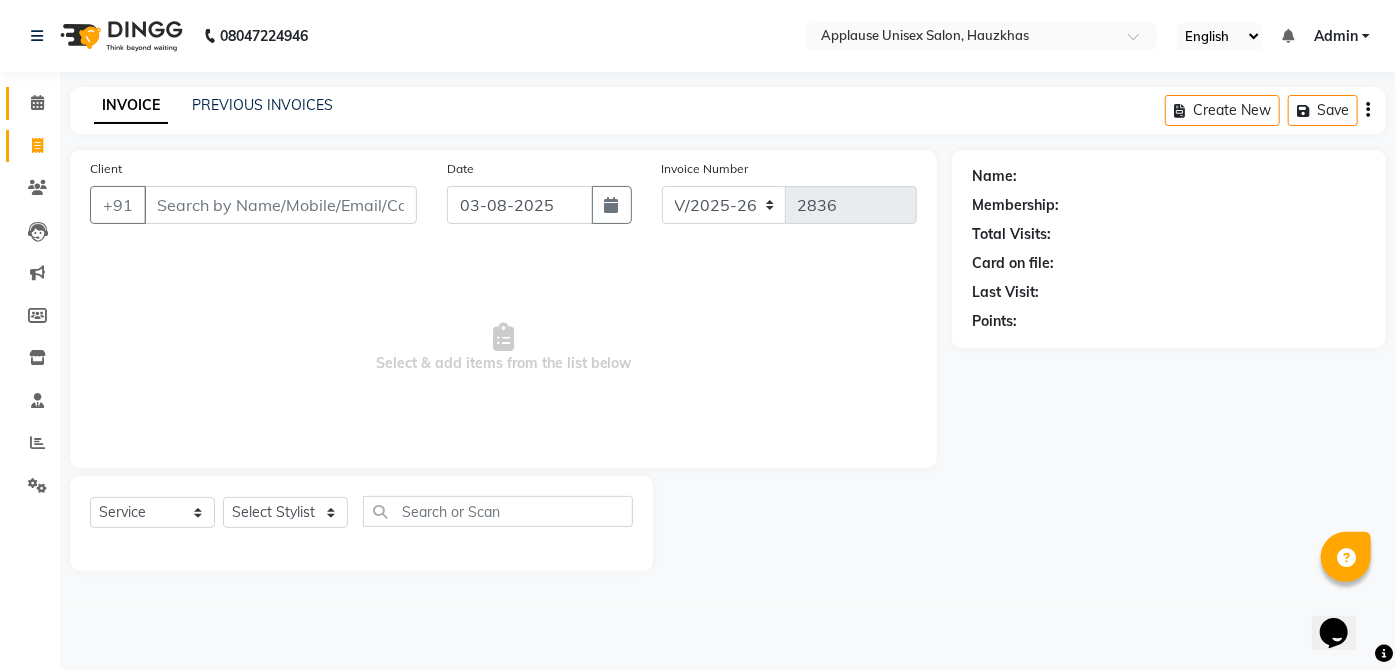 click on "Calendar" 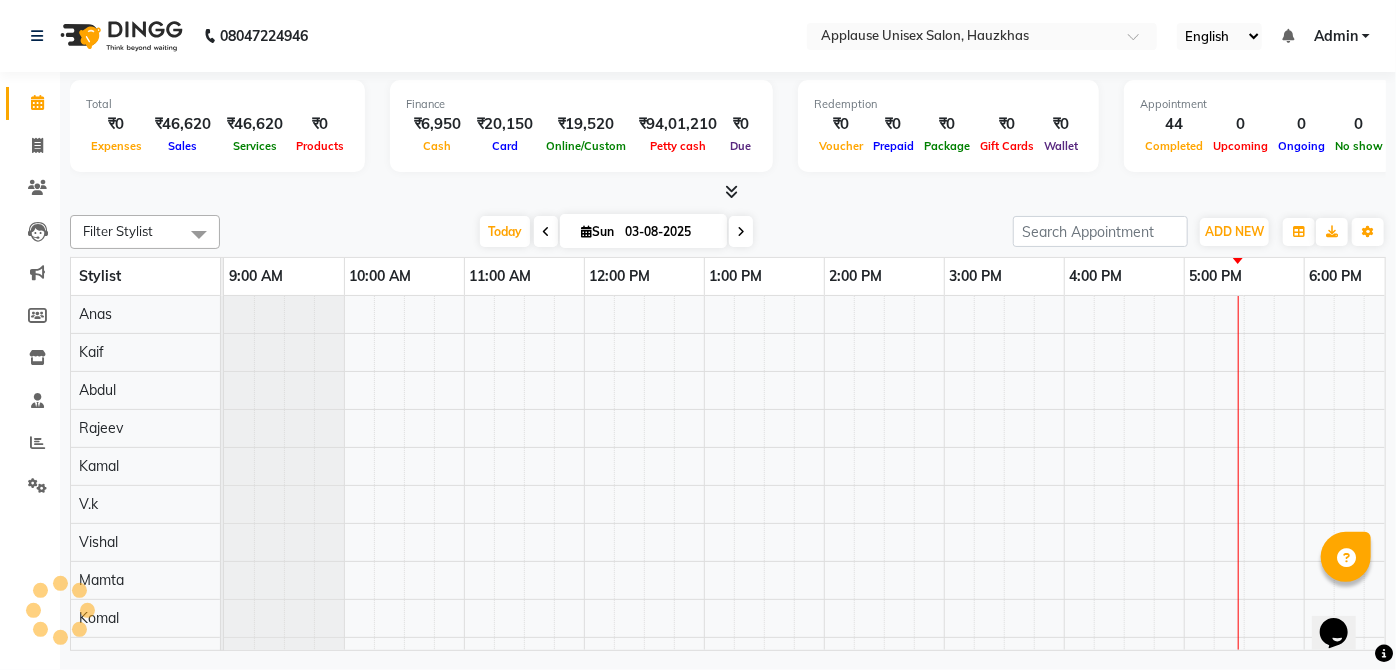 scroll, scrollTop: 0, scrollLeft: 0, axis: both 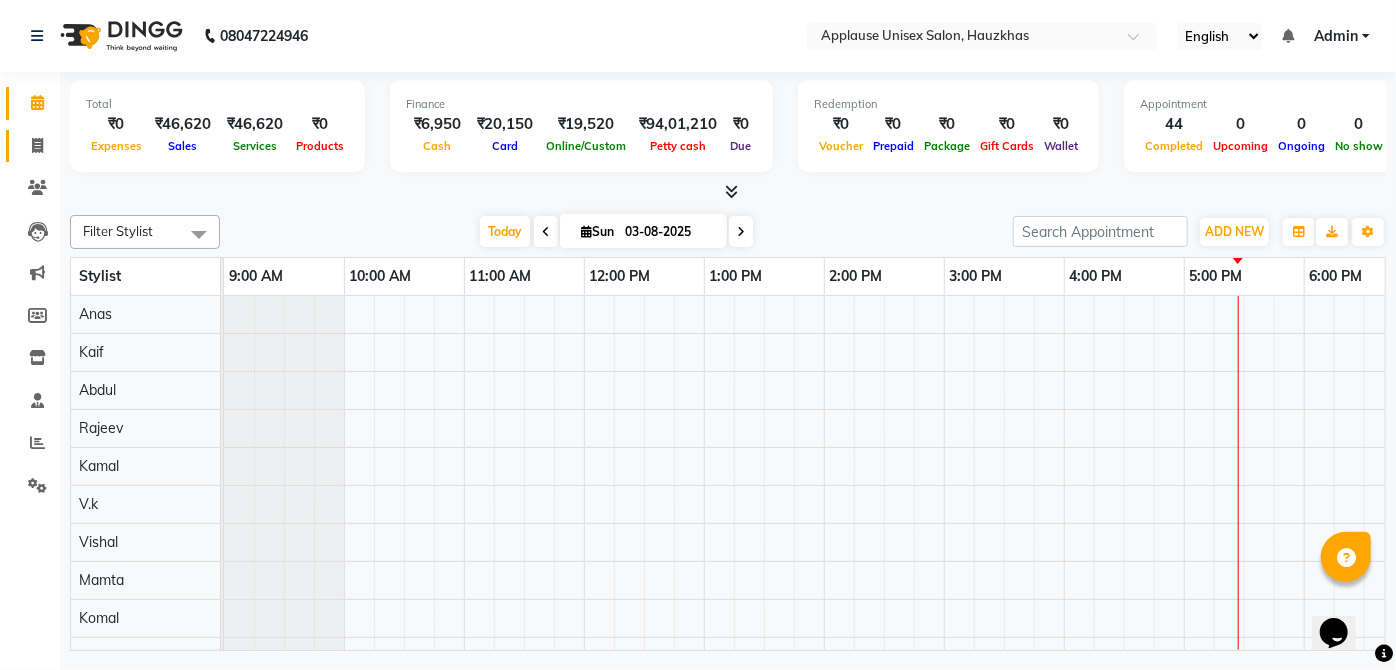 click 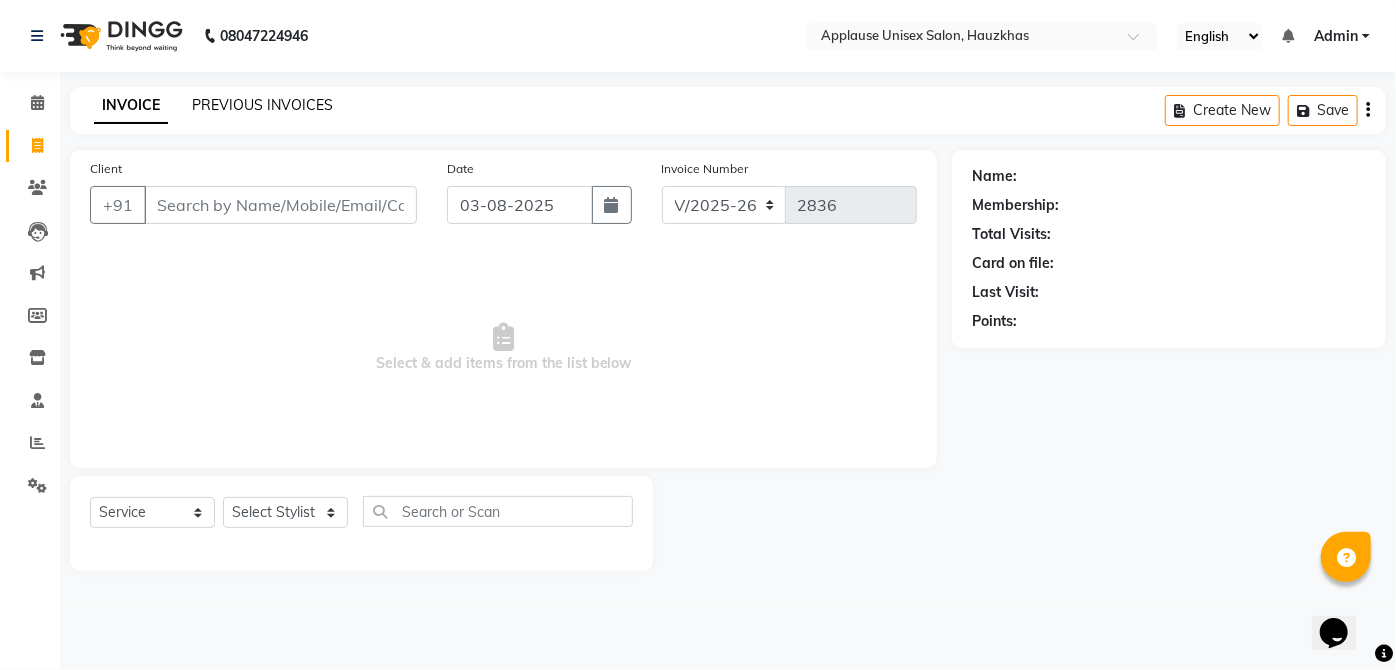 click on "PREVIOUS INVOICES" 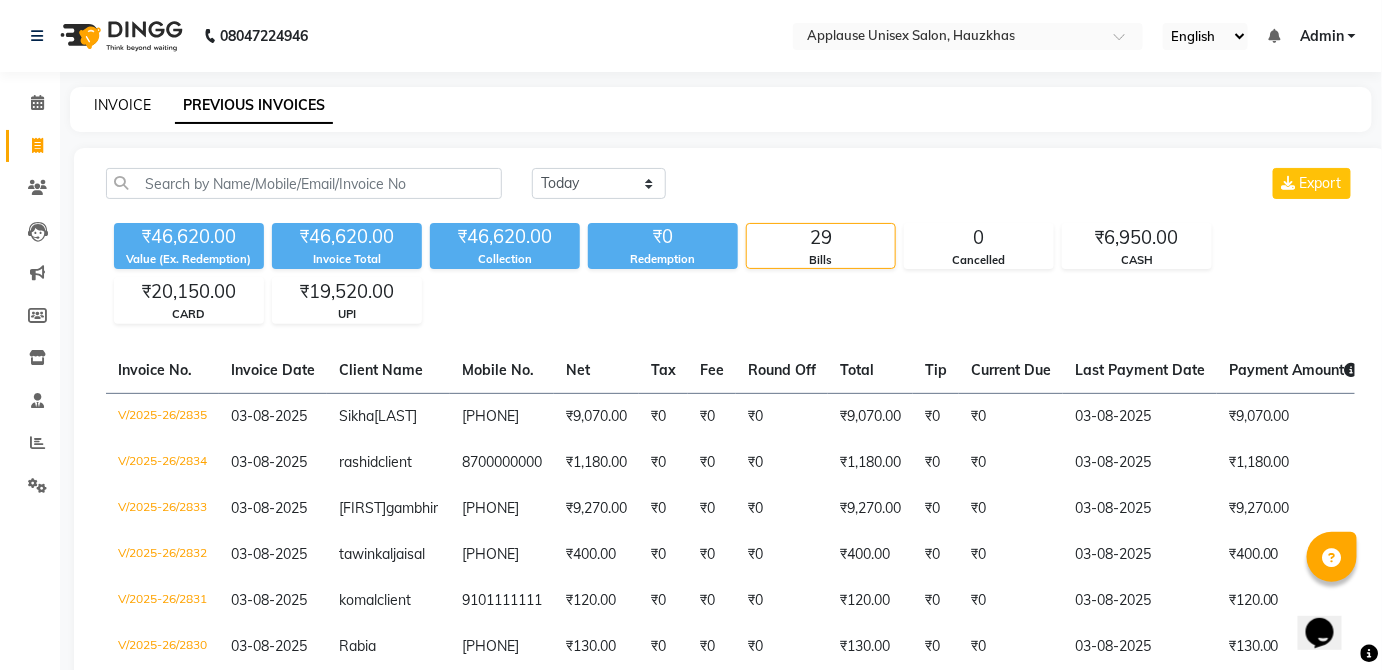 click on "INVOICE" 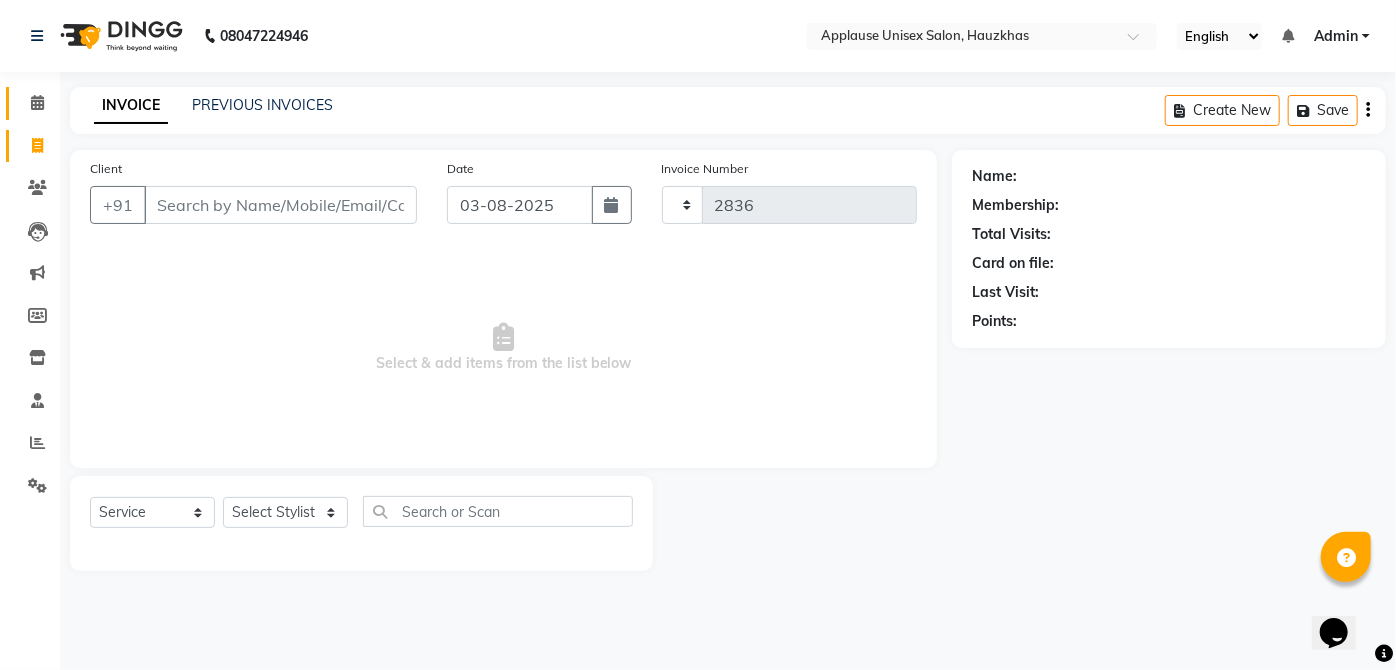 click 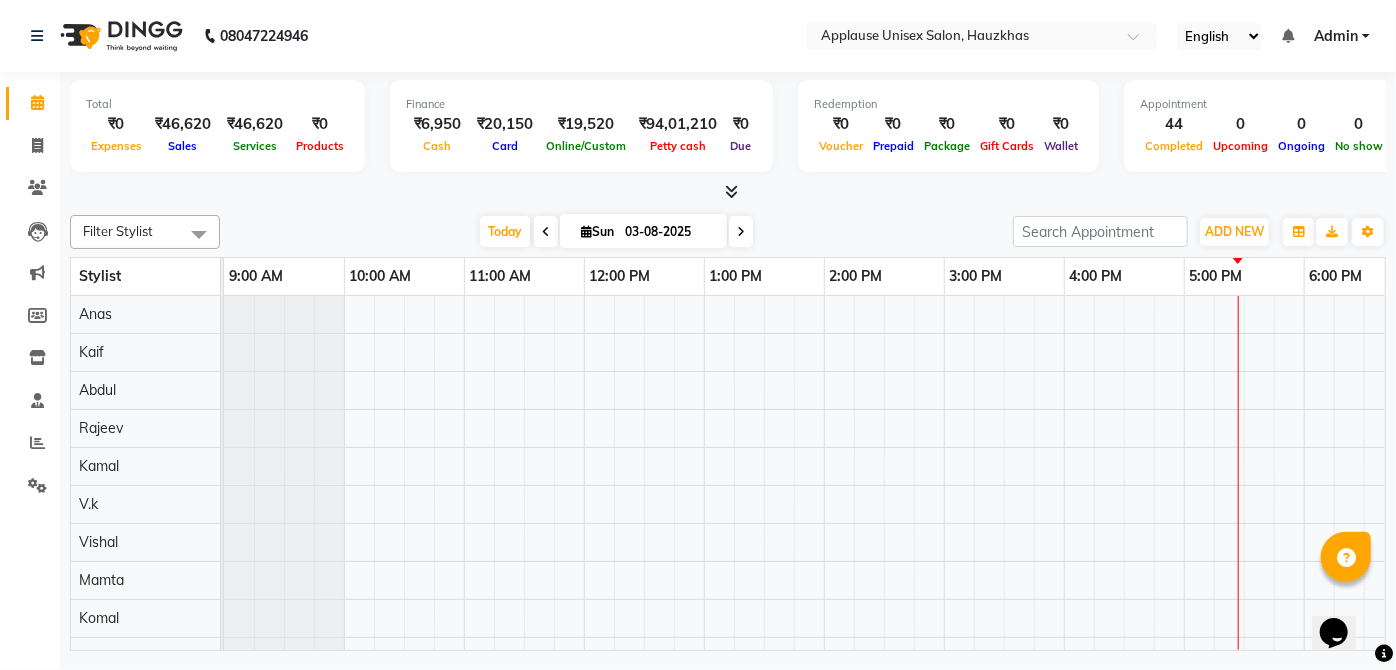 scroll, scrollTop: 0, scrollLeft: 0, axis: both 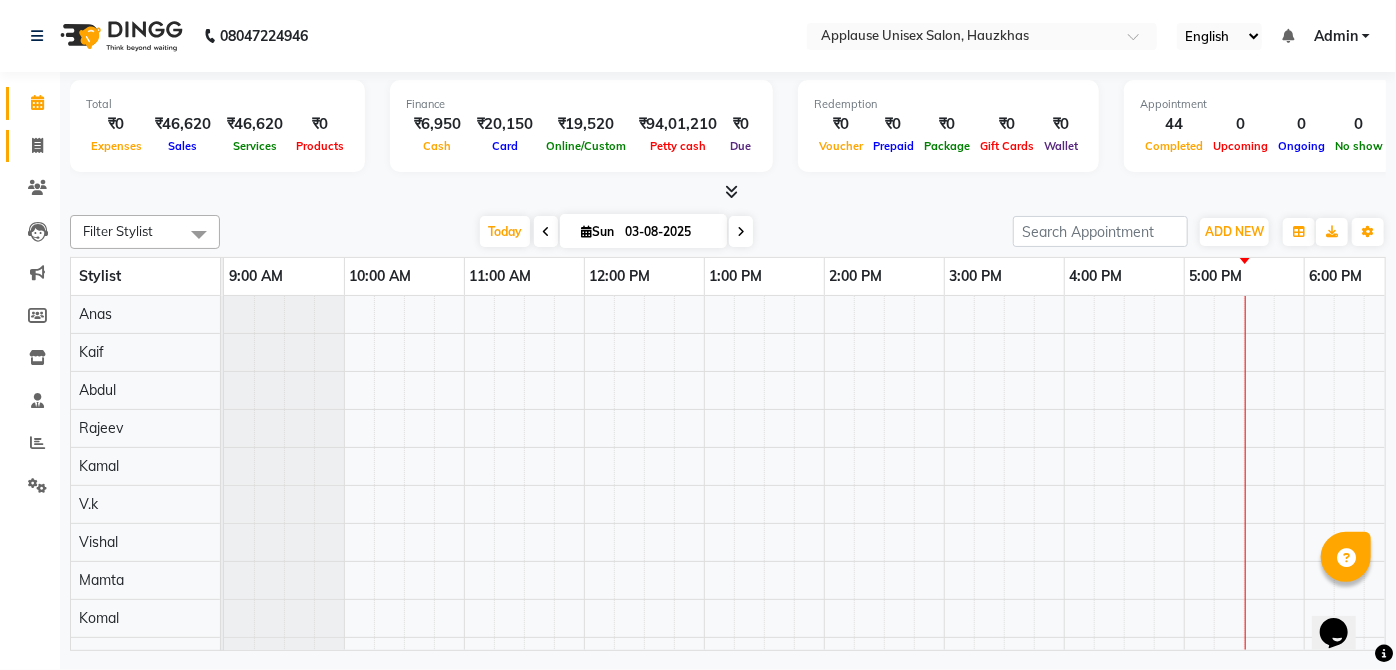 click on "Invoice" 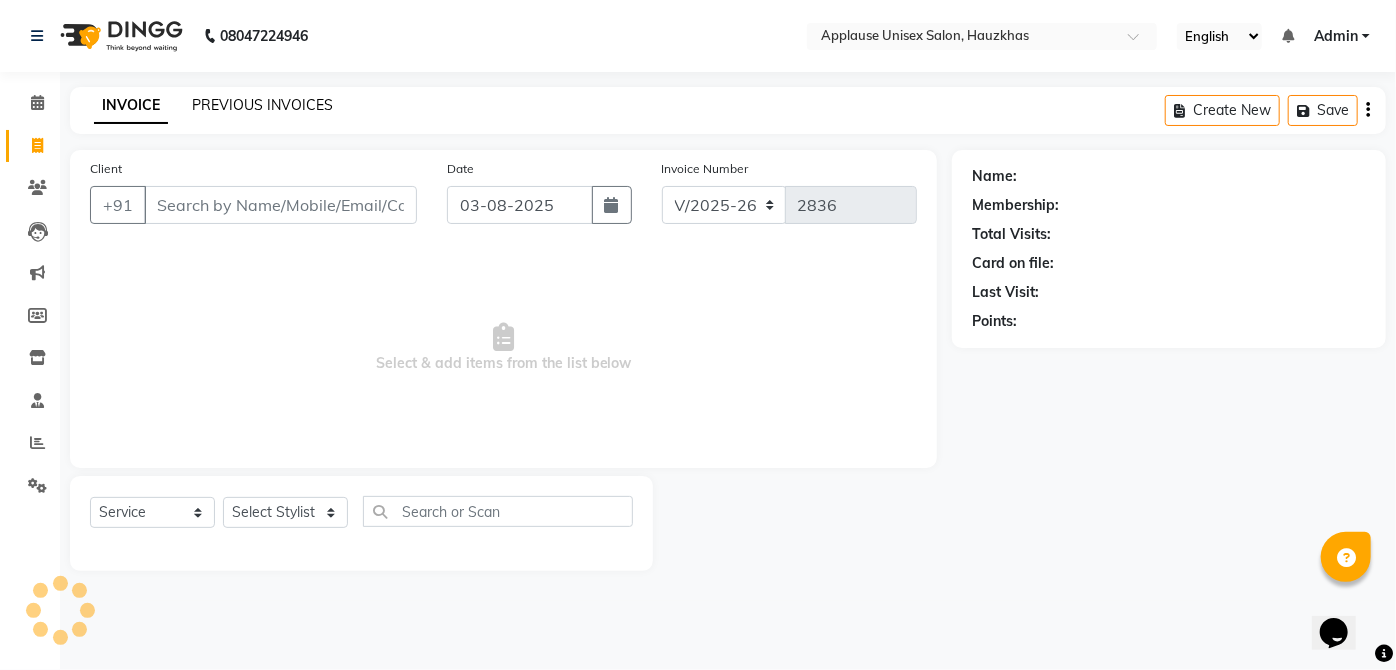 click on "PREVIOUS INVOICES" 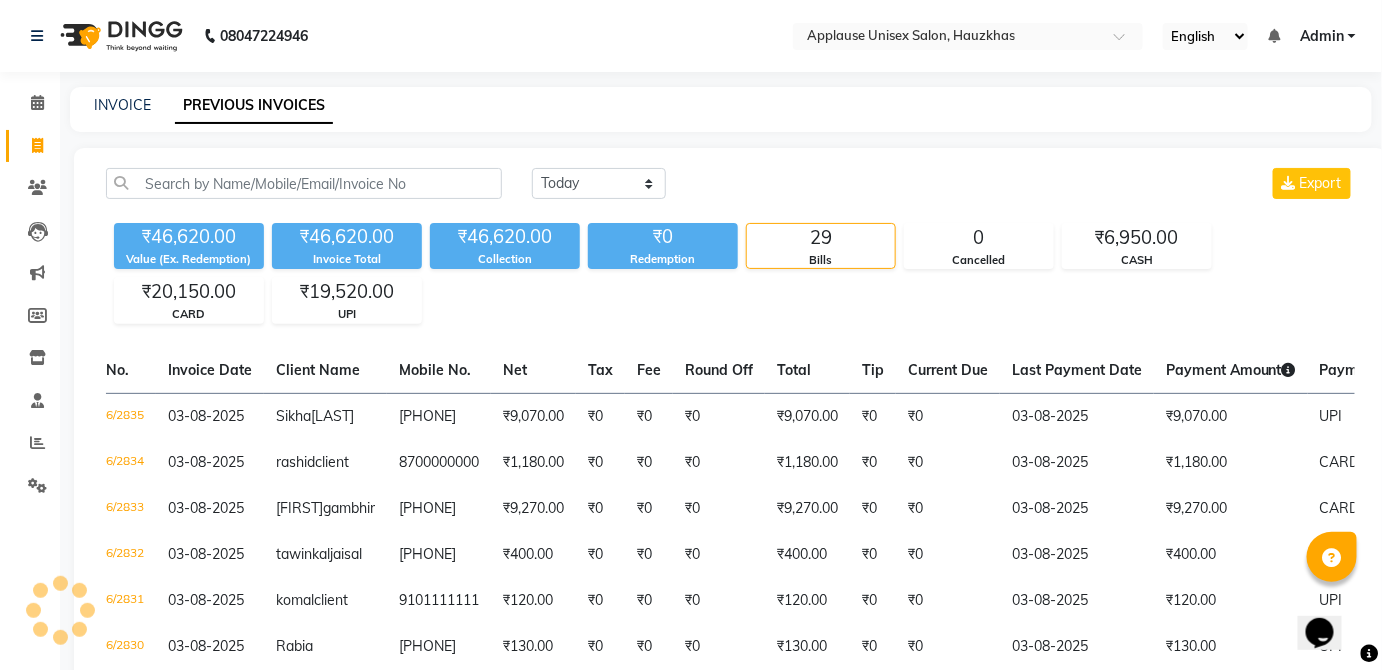 scroll, scrollTop: 0, scrollLeft: 64, axis: horizontal 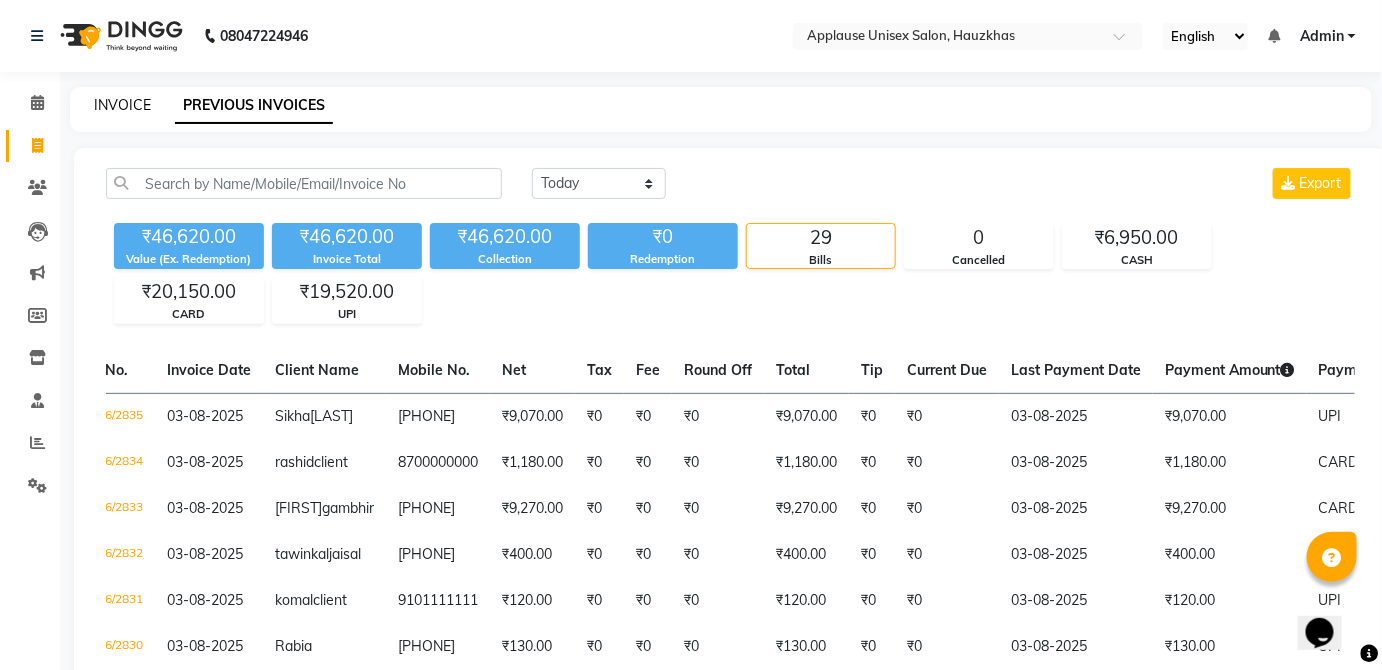 click on "INVOICE" 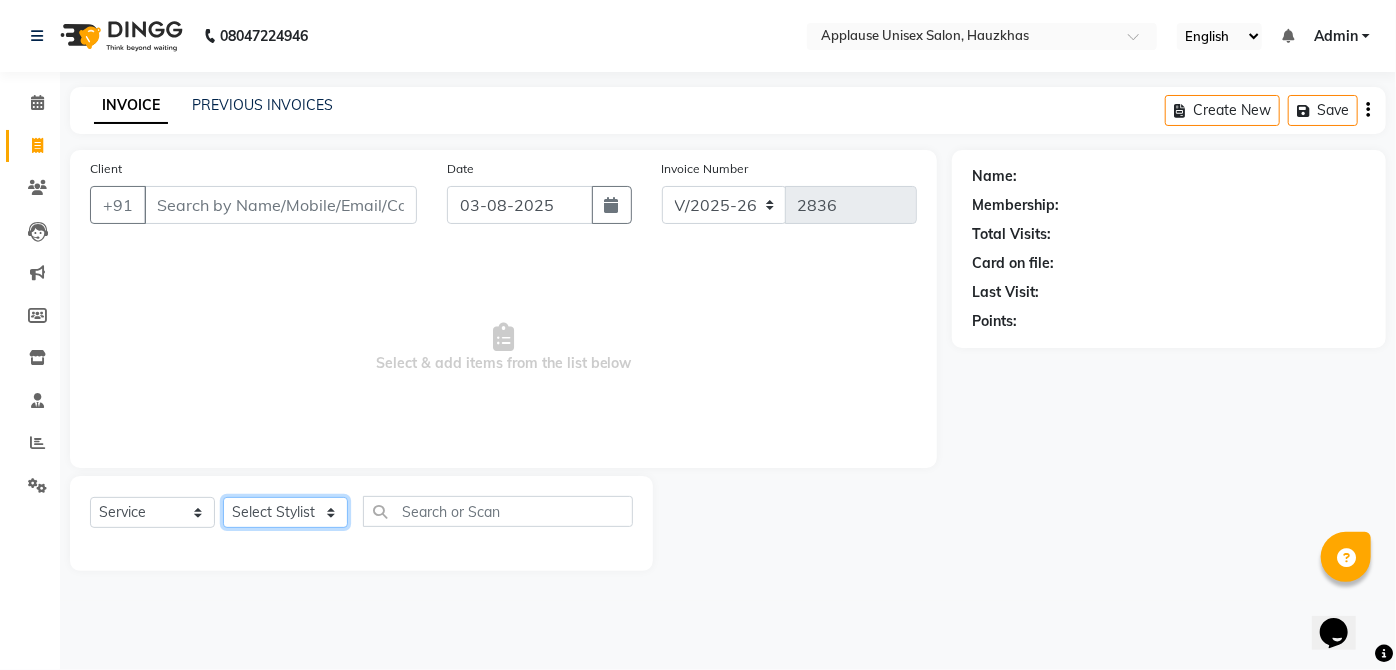 click on "Select Stylist  [FIRST] [FIRST] [FIRST] [FIRST] [FIRST] [FIRST] [FIRST] [FIRST]  [FIRST] [FIRST] [FIRST] [FIRST] [FIRST] [FIRST] [FIRST] [FIRST] [FIRST] [FIRST]  [FIRST] [FIRST] [FIRST] [FIRST] [FIRST] [FIRST] [FIRST] [FIRST]" 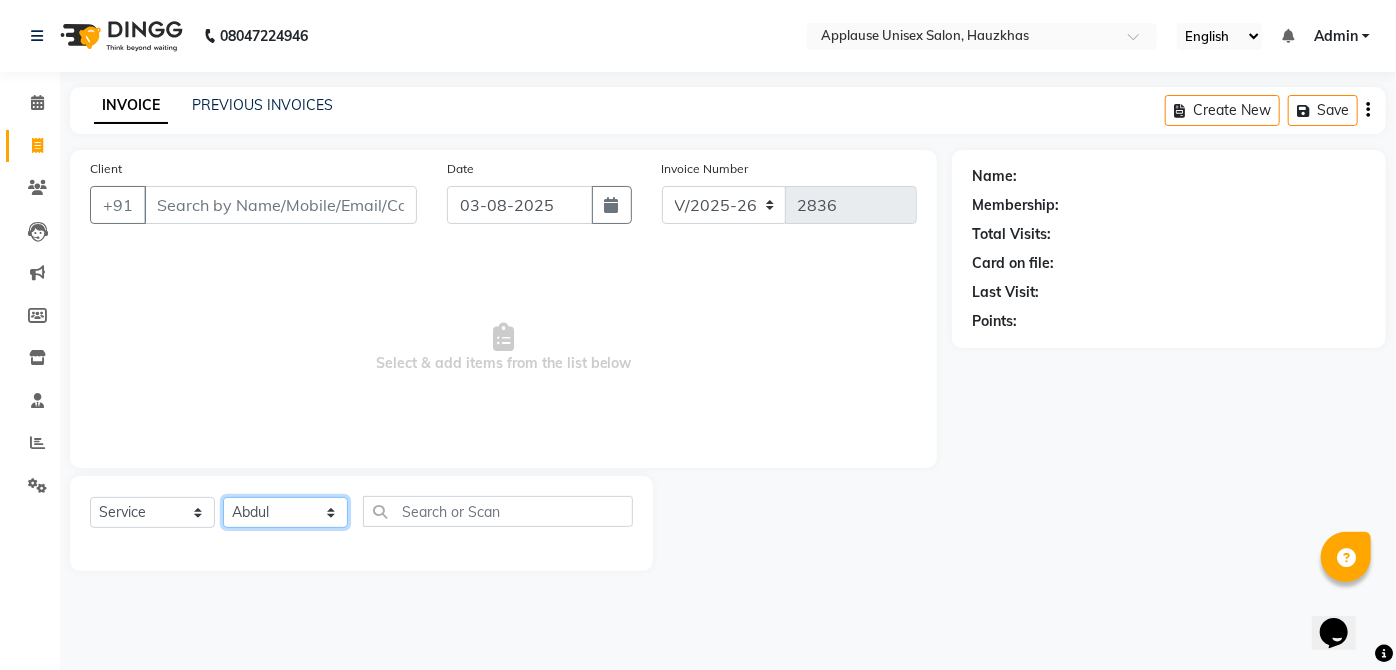click on "Select Stylist  [FIRST] [FIRST] [FIRST] [FIRST] [FIRST] [FIRST] [FIRST] [FIRST]  [FIRST] [FIRST] [FIRST] [FIRST] [FIRST] [FIRST] [FIRST] [FIRST] [FIRST] [FIRST]  [FIRST] [FIRST] [FIRST] [FIRST] [FIRST] [FIRST] [FIRST] [FIRST]" 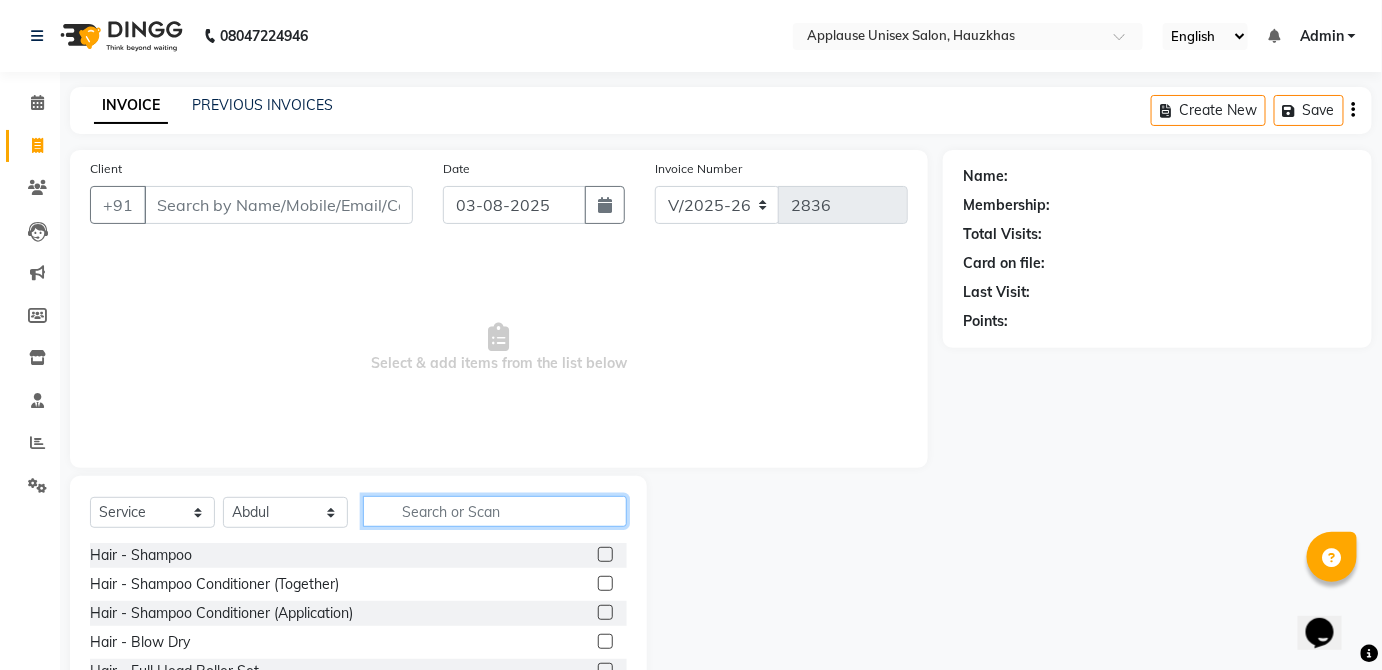 click 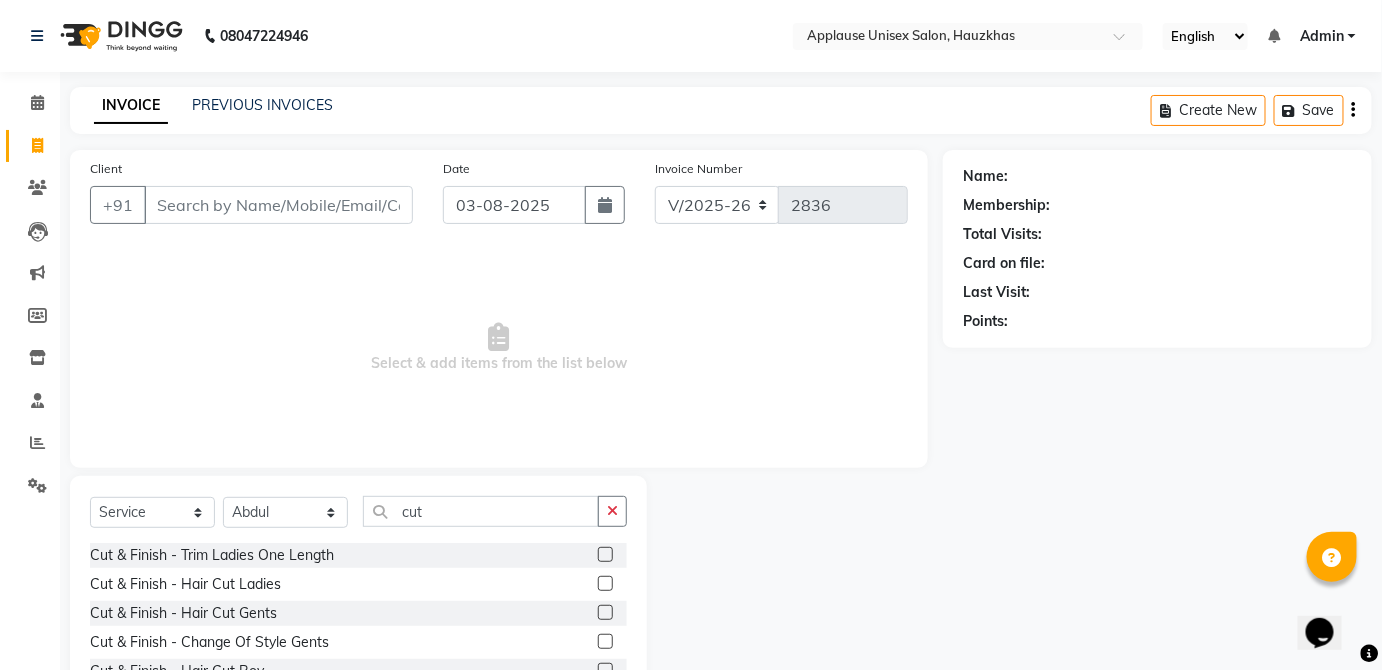 click 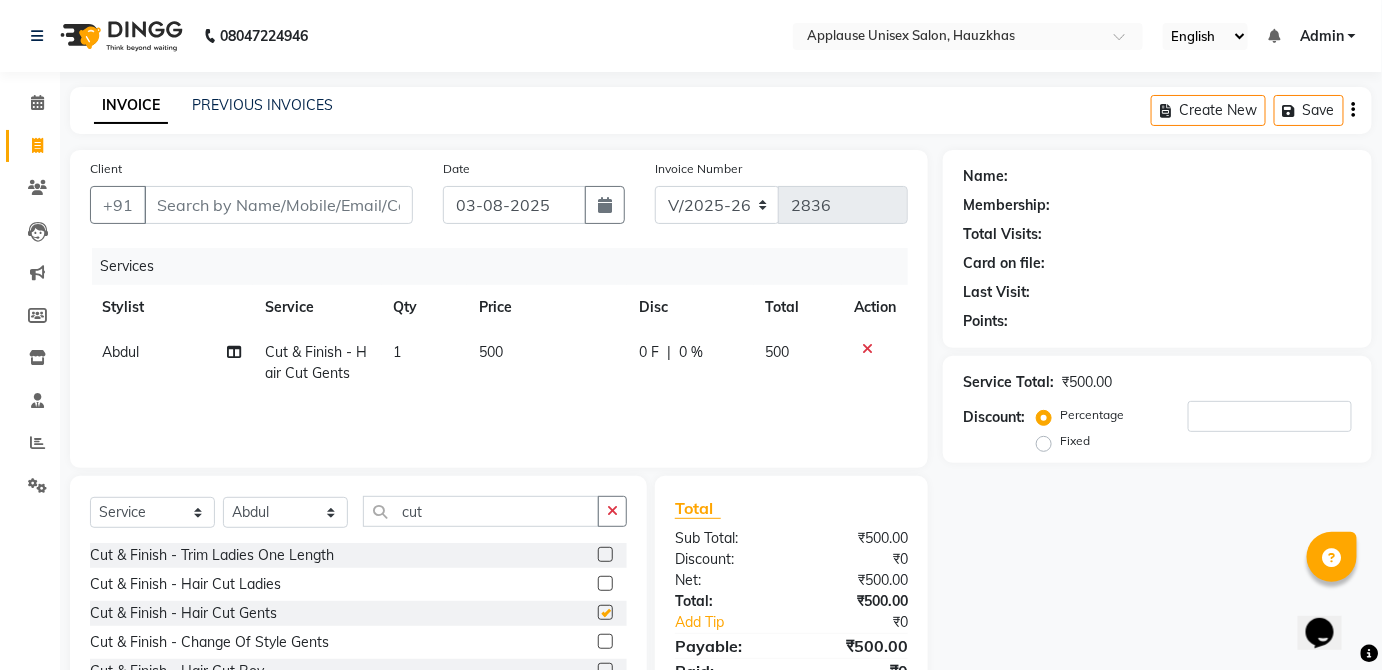 click on "500" 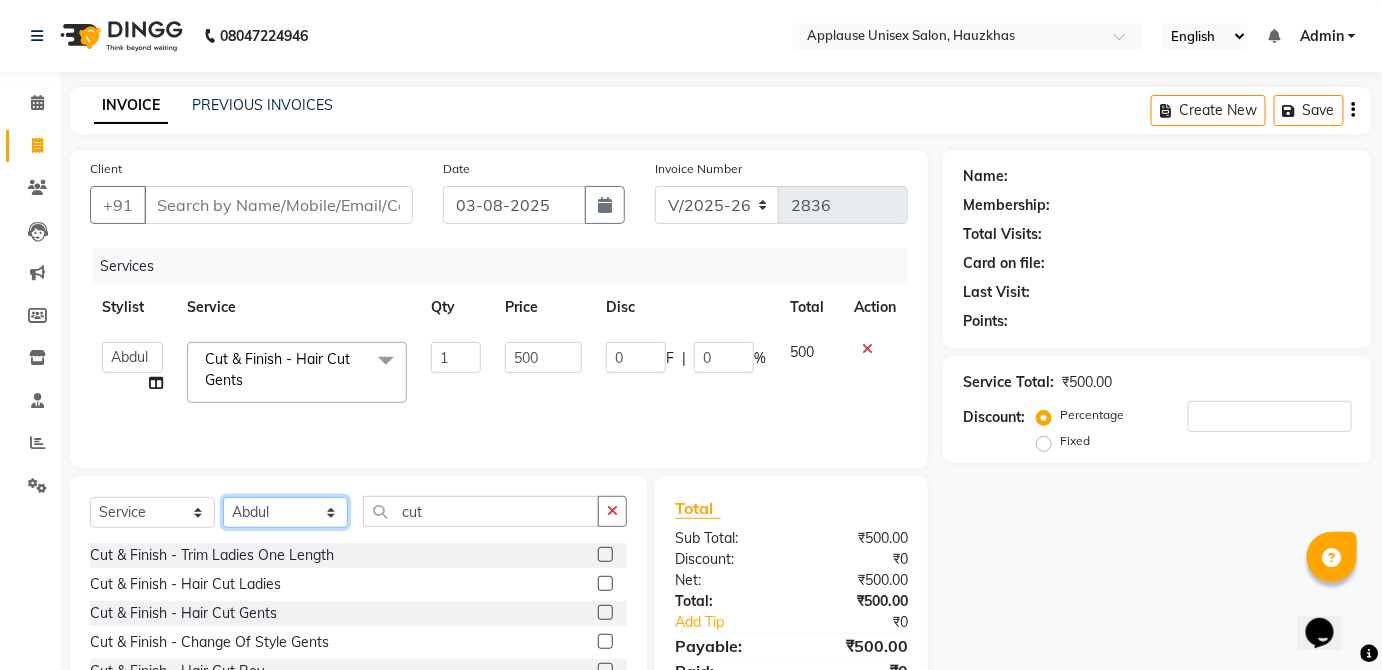 click on "Select Stylist  [FIRST] [FIRST] [FIRST] [FIRST] [FIRST] [FIRST] [FIRST] [FIRST]  [FIRST] [FIRST] [FIRST] [FIRST] [FIRST] [FIRST] [FIRST] [FIRST] [FIRST] [FIRST]  [FIRST] [FIRST] [FIRST] [FIRST] [FIRST] [FIRST] [FIRST] [FIRST]" 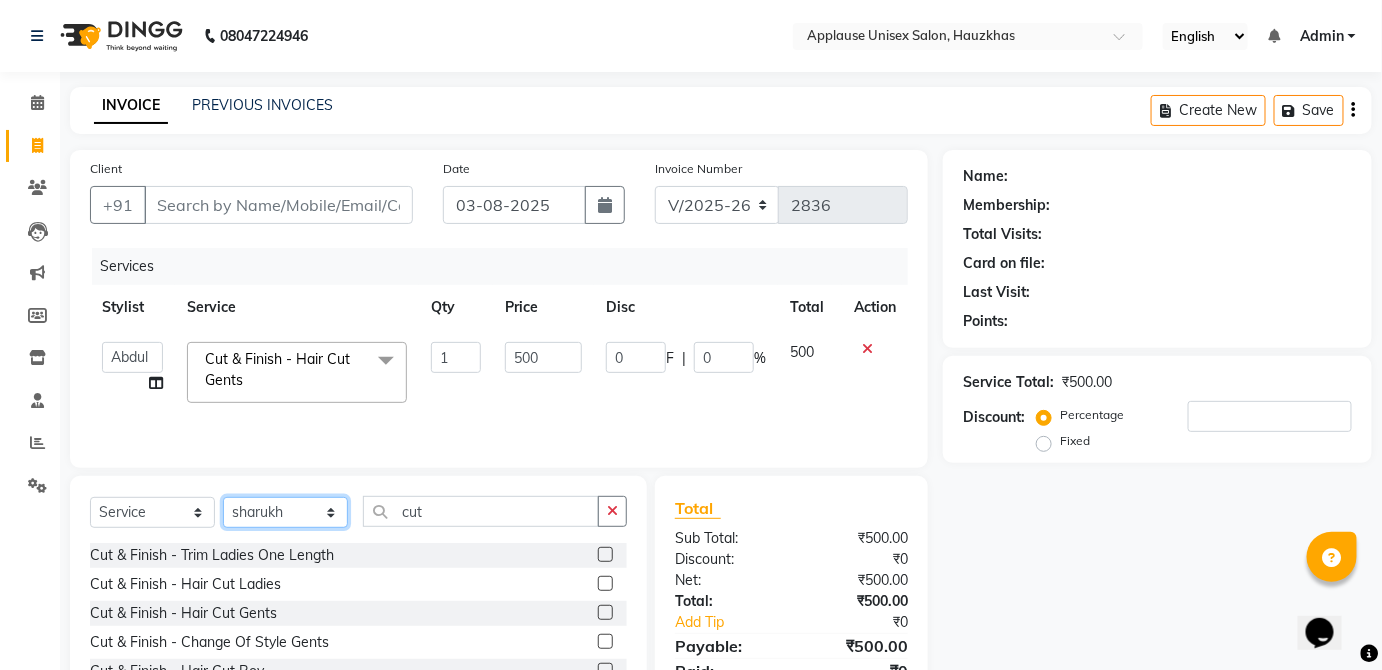click on "Select Stylist  [FIRST] [FIRST] [FIRST] [FIRST] [FIRST] [FIRST] [FIRST] [FIRST]  [FIRST] [FIRST] [FIRST] [FIRST] [FIRST] [FIRST] [FIRST] [FIRST] [FIRST] [FIRST]  [FIRST] [FIRST] [FIRST] [FIRST] [FIRST] [FIRST] [FIRST] [FIRST]" 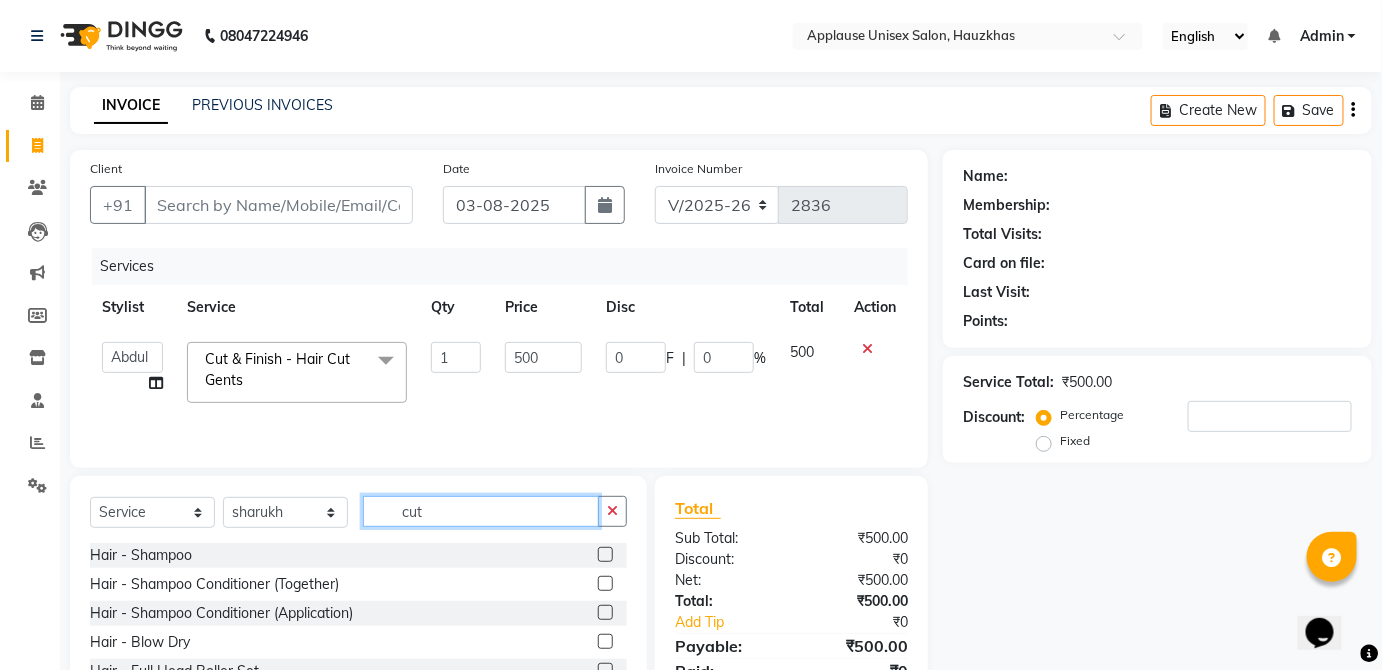 click on "cut" 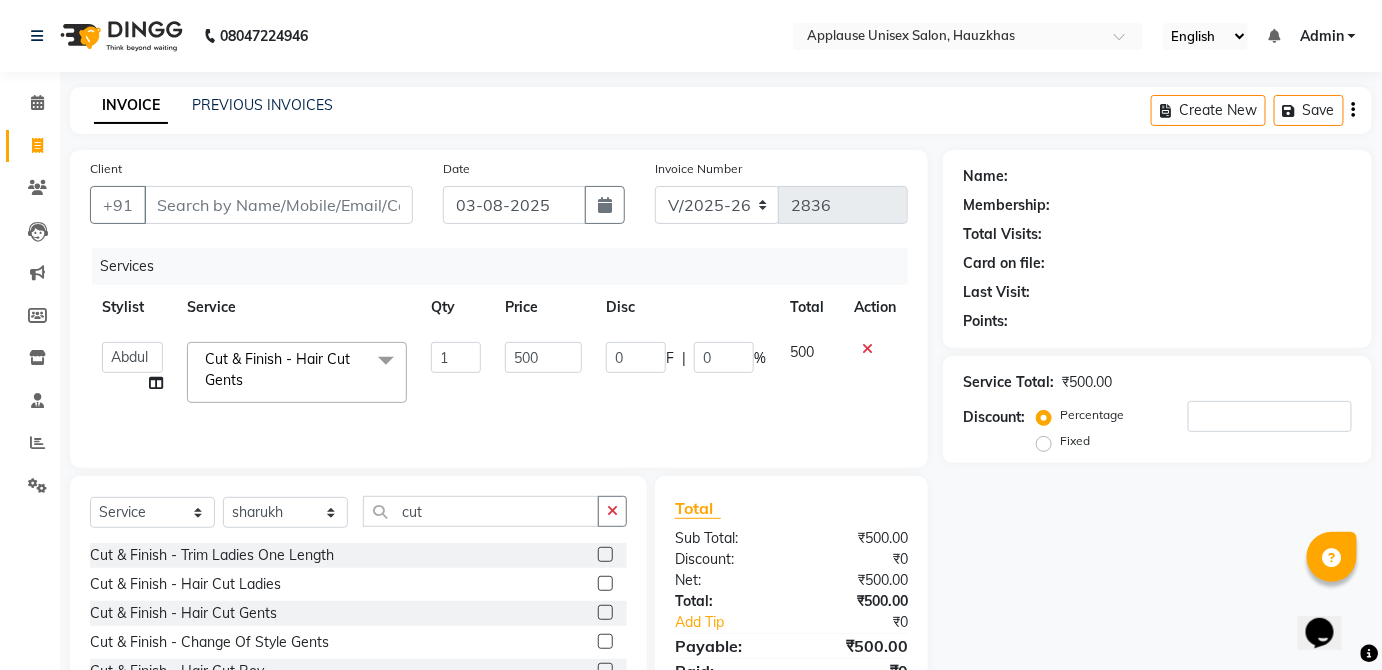 click 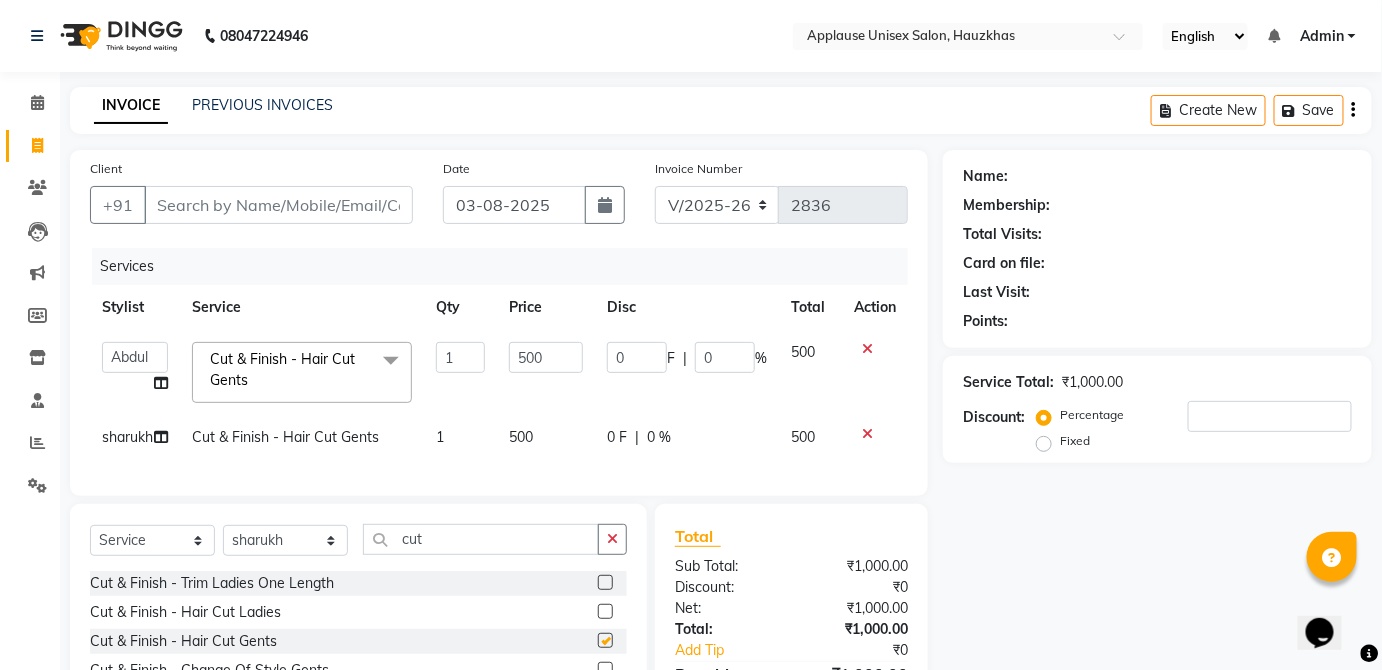 click on "0 F | 0 %" 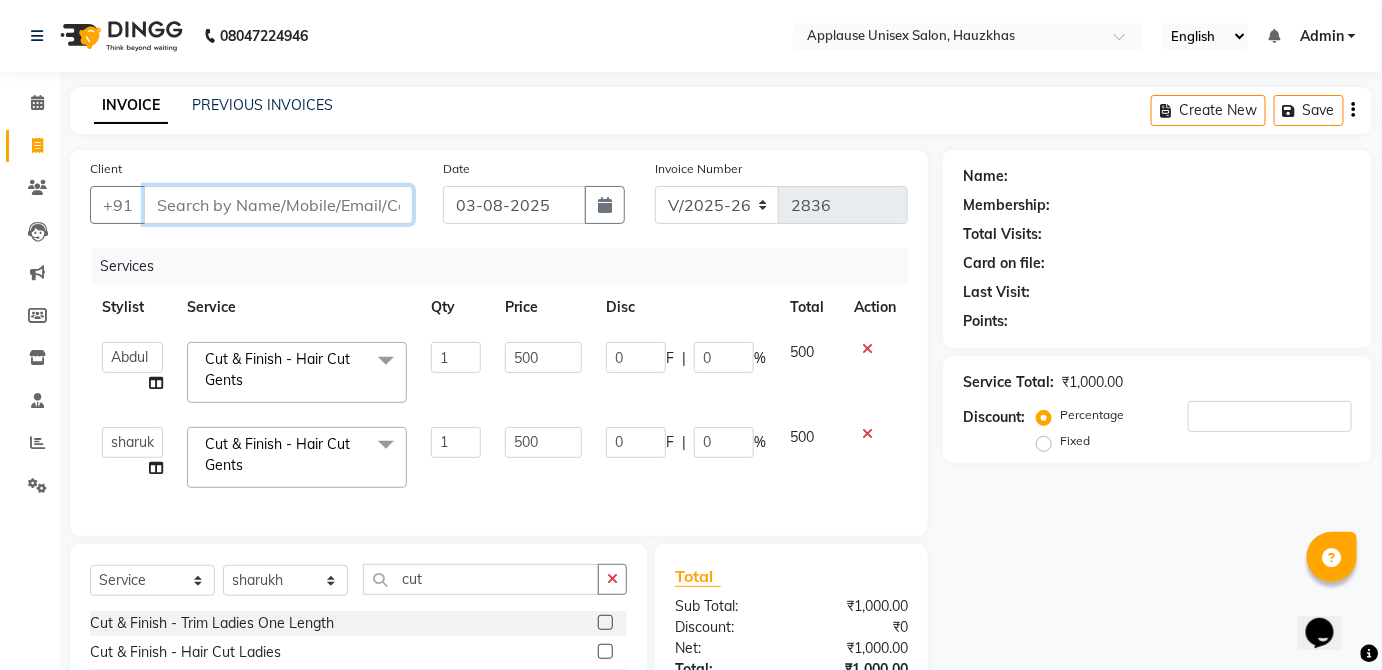 click on "Client" at bounding box center [278, 205] 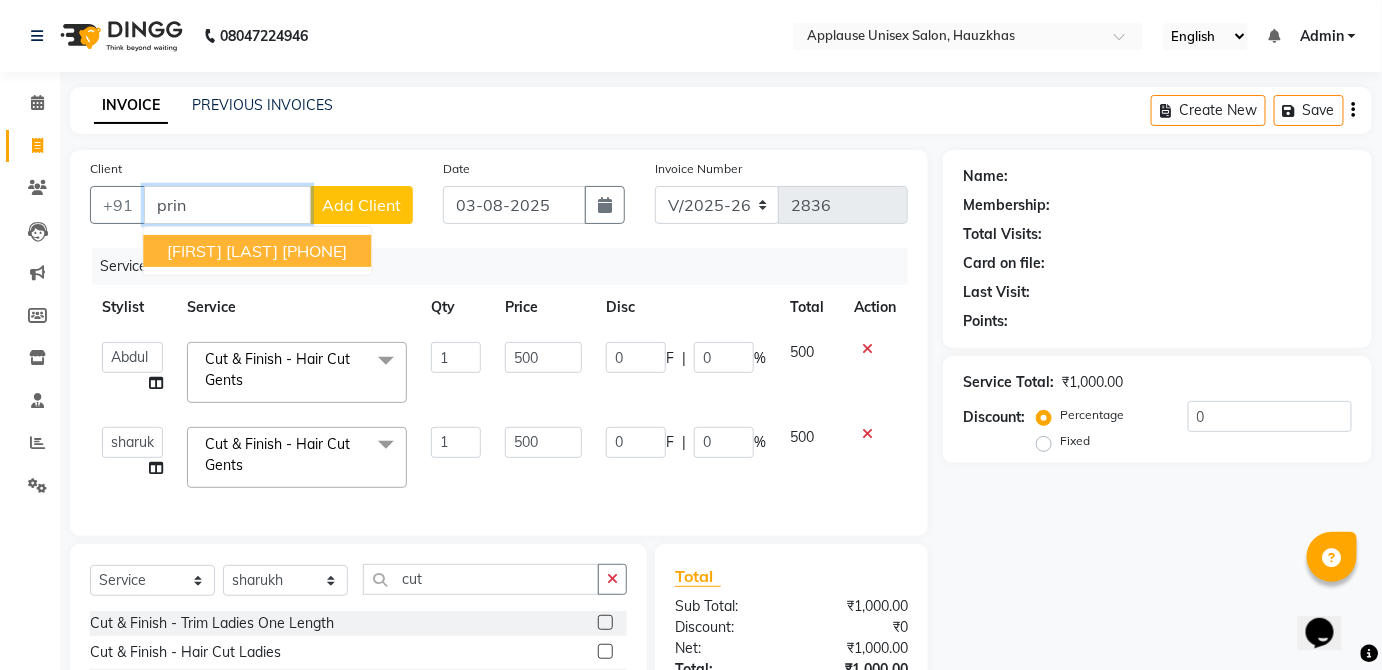 click on "[FIRST] [LAST]  [PHONE]" at bounding box center [257, 251] 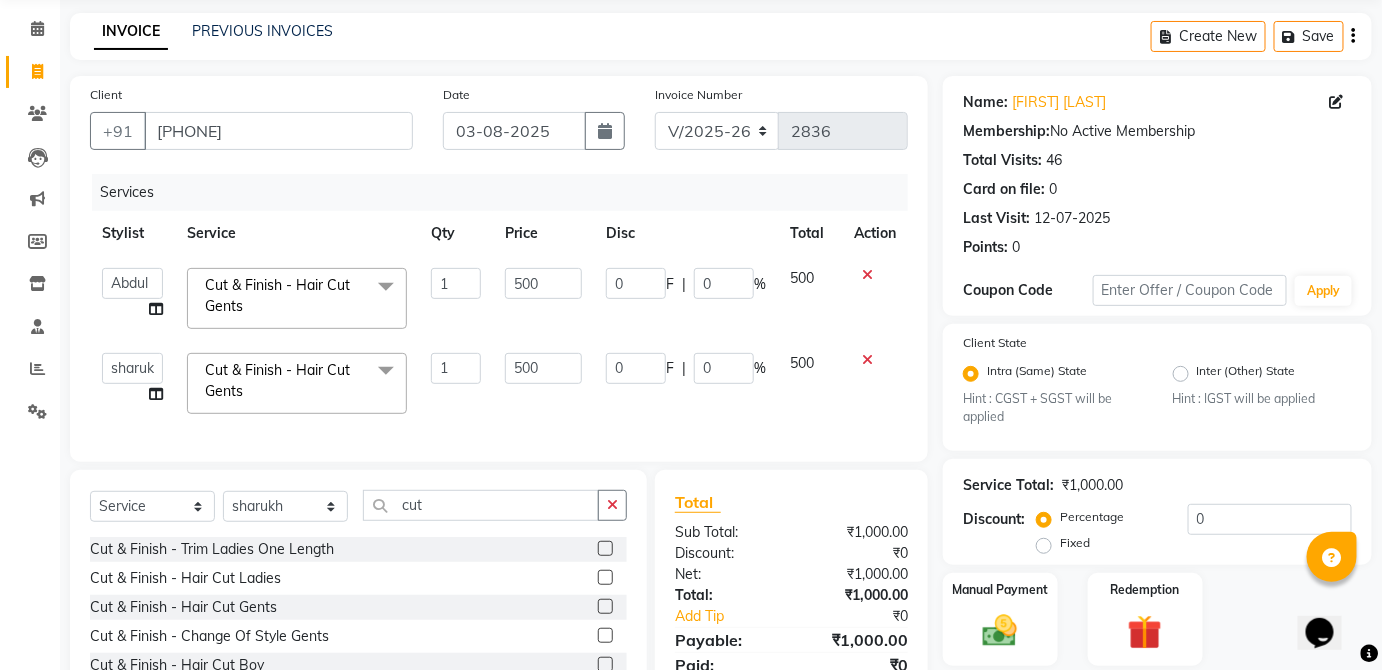 scroll, scrollTop: 112, scrollLeft: 0, axis: vertical 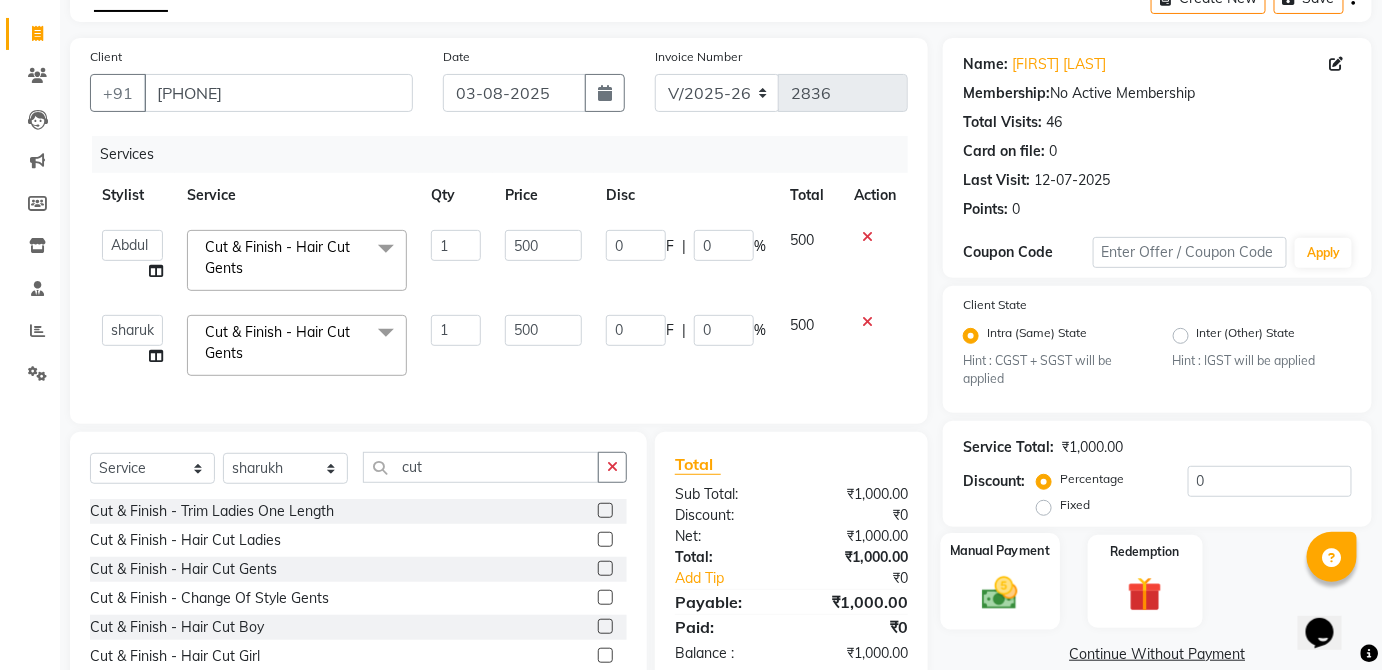 click on "Manual Payment" 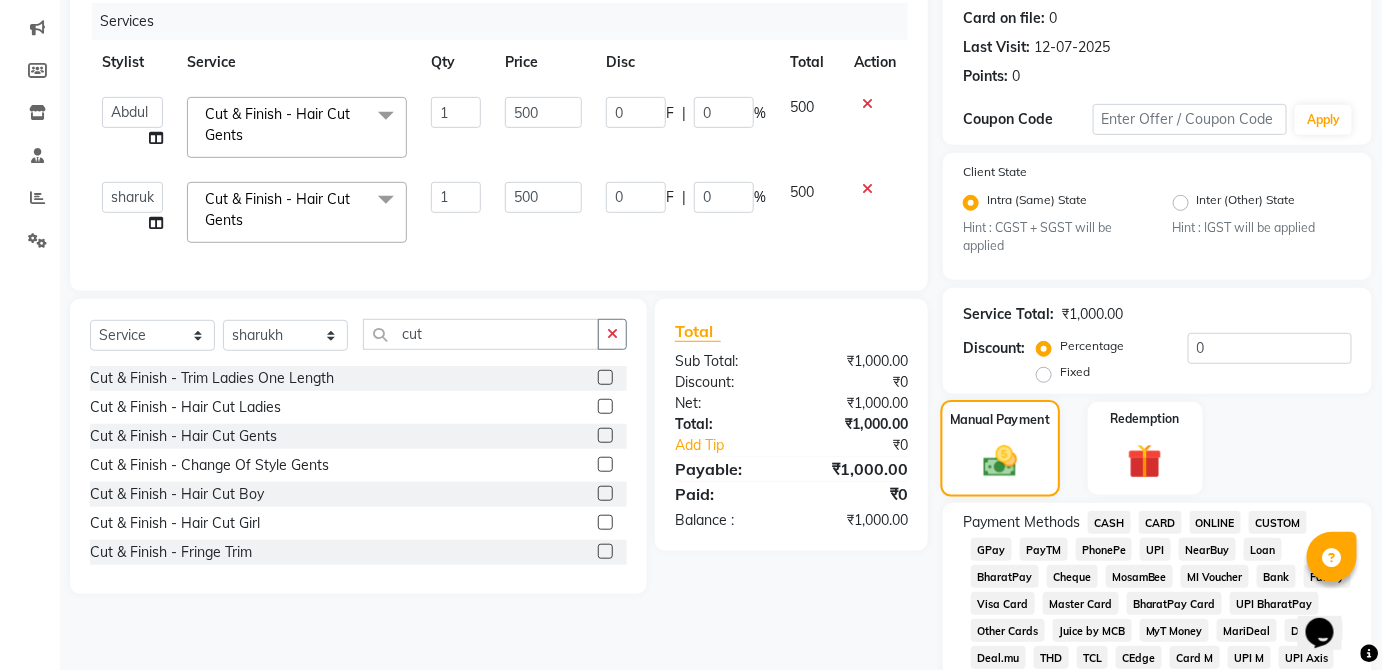 scroll, scrollTop: 304, scrollLeft: 0, axis: vertical 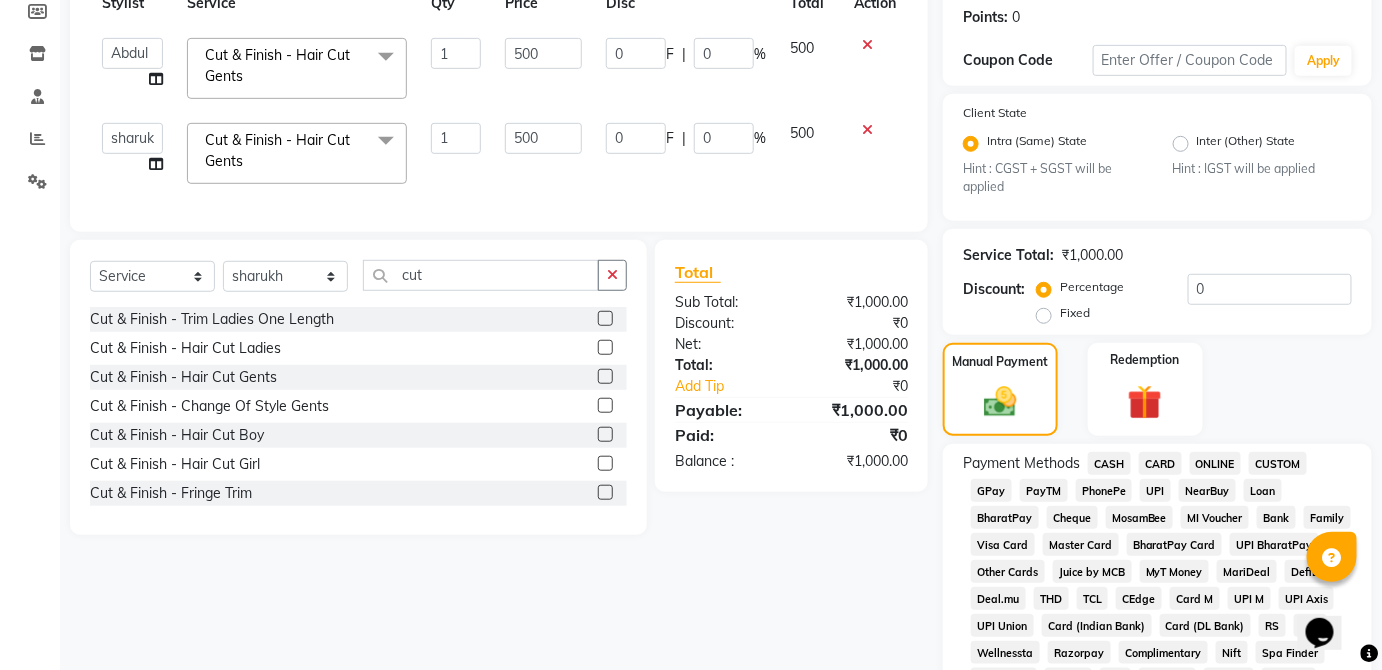 click on "CARD" 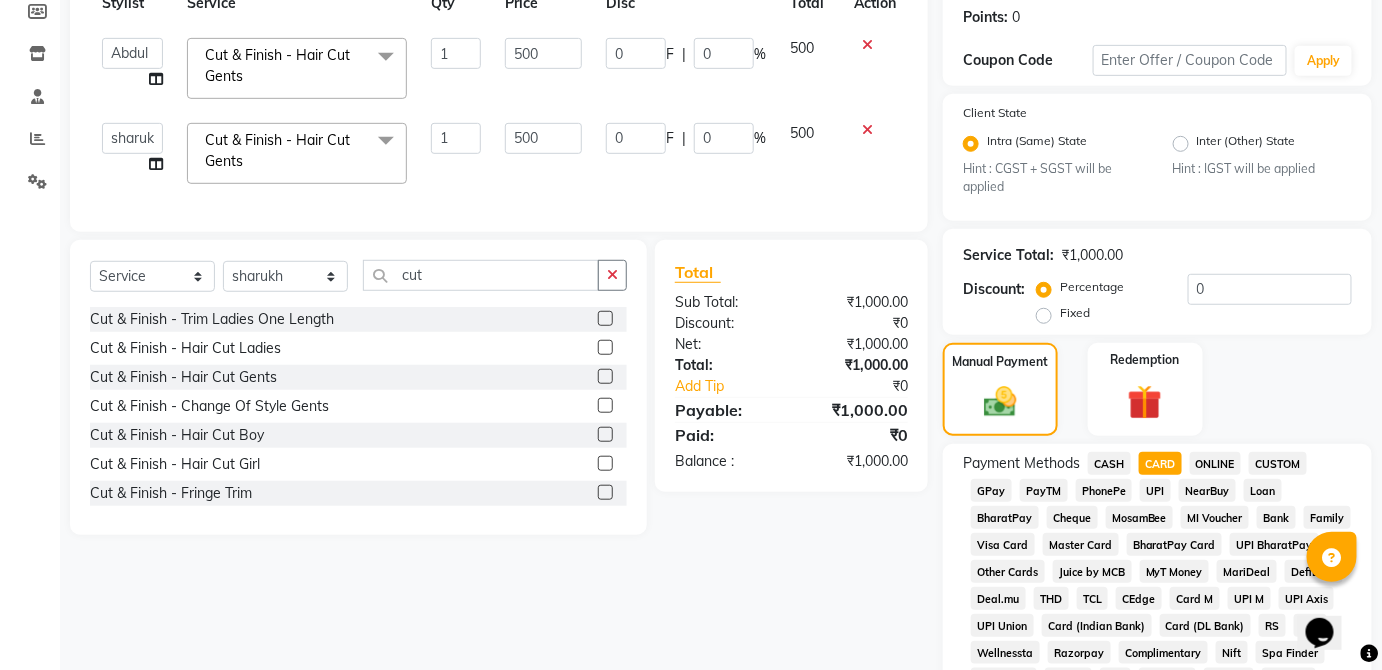 click on "UPI" 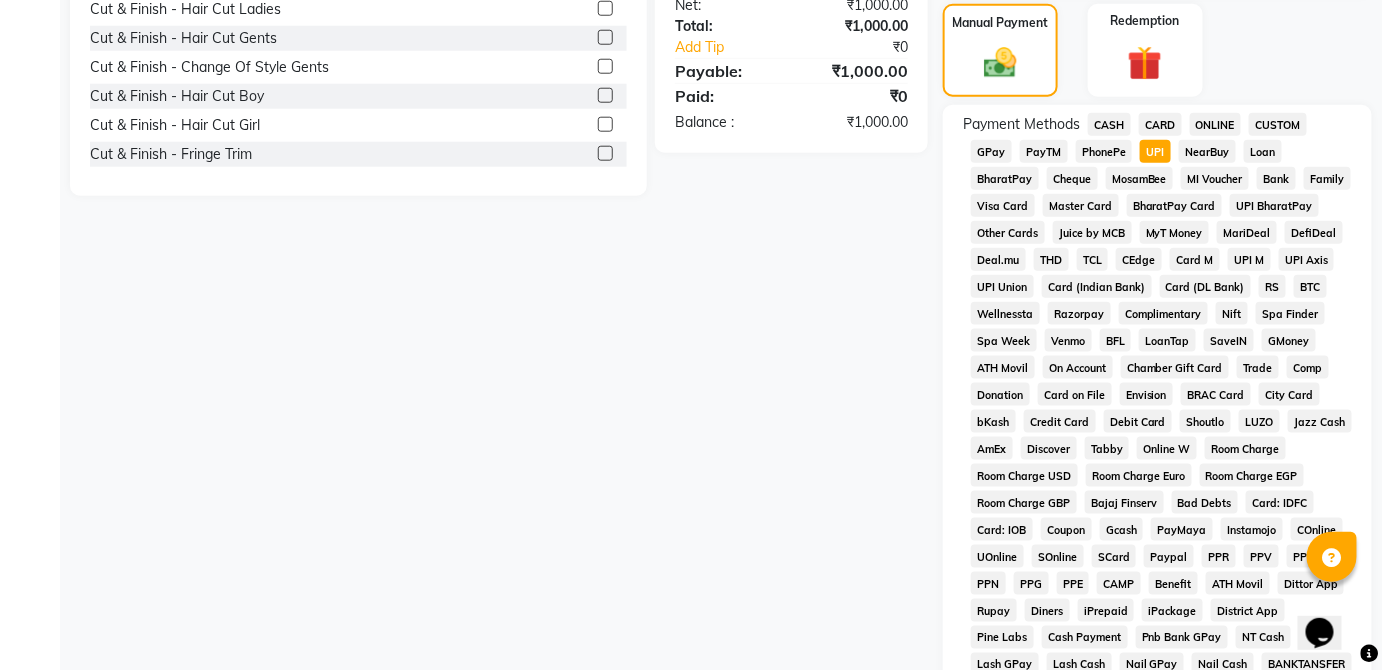 scroll, scrollTop: 943, scrollLeft: 0, axis: vertical 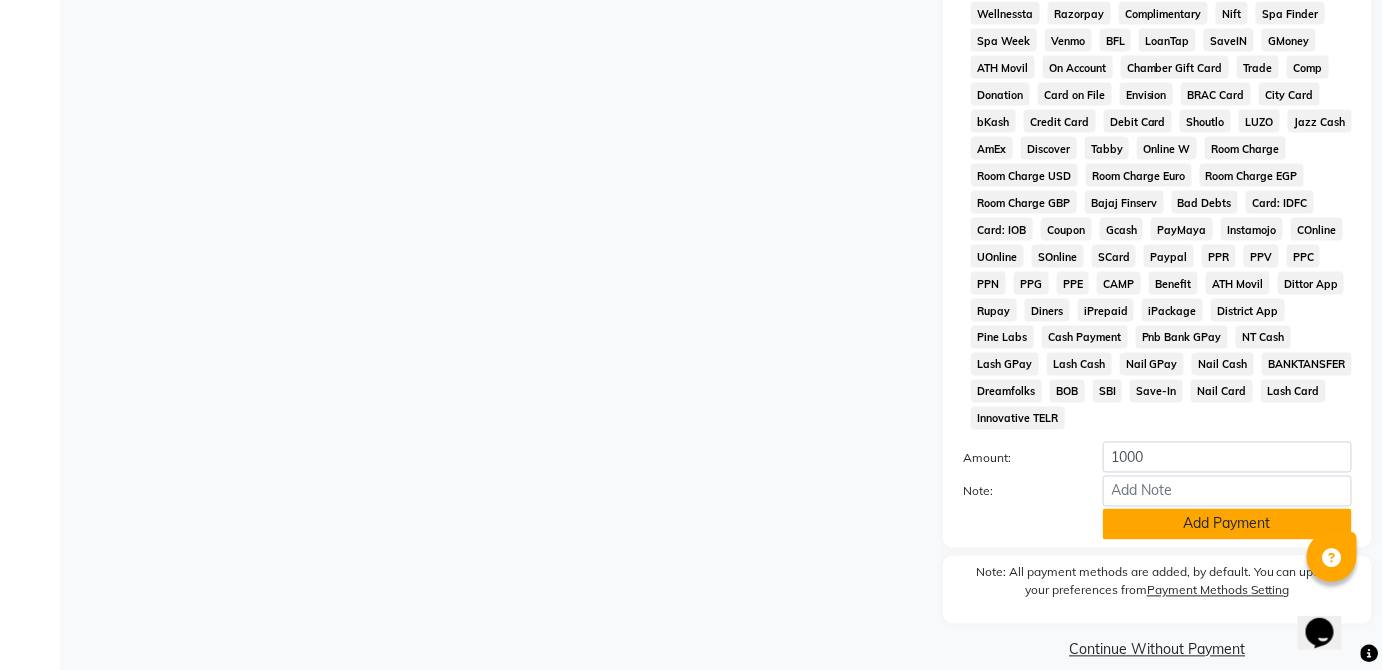 click on "Add Payment" 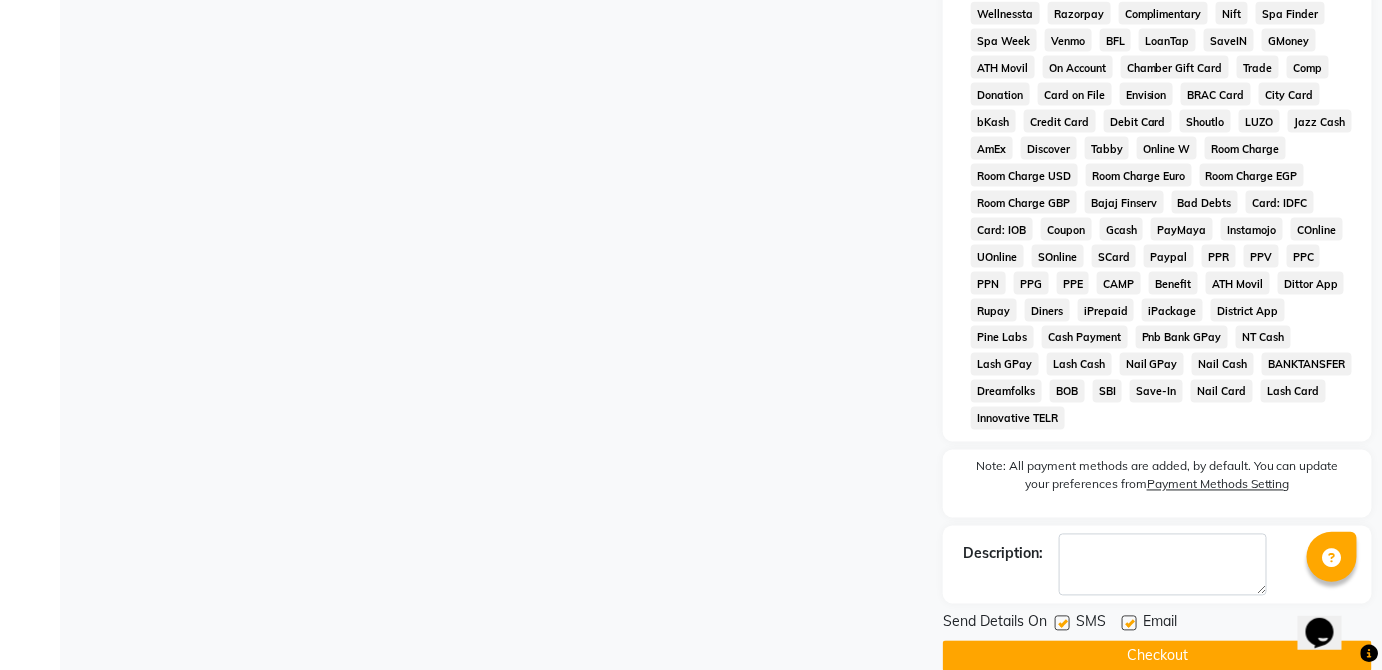 click on "Checkout" 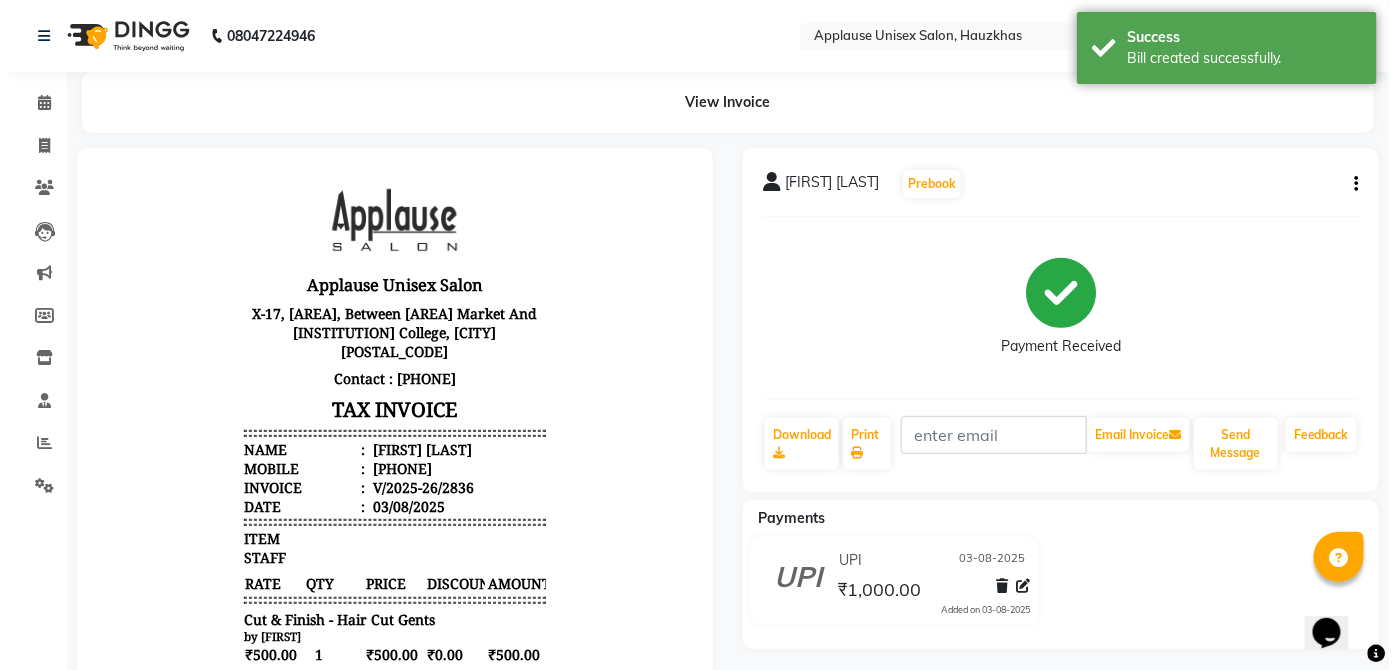 scroll, scrollTop: 0, scrollLeft: 0, axis: both 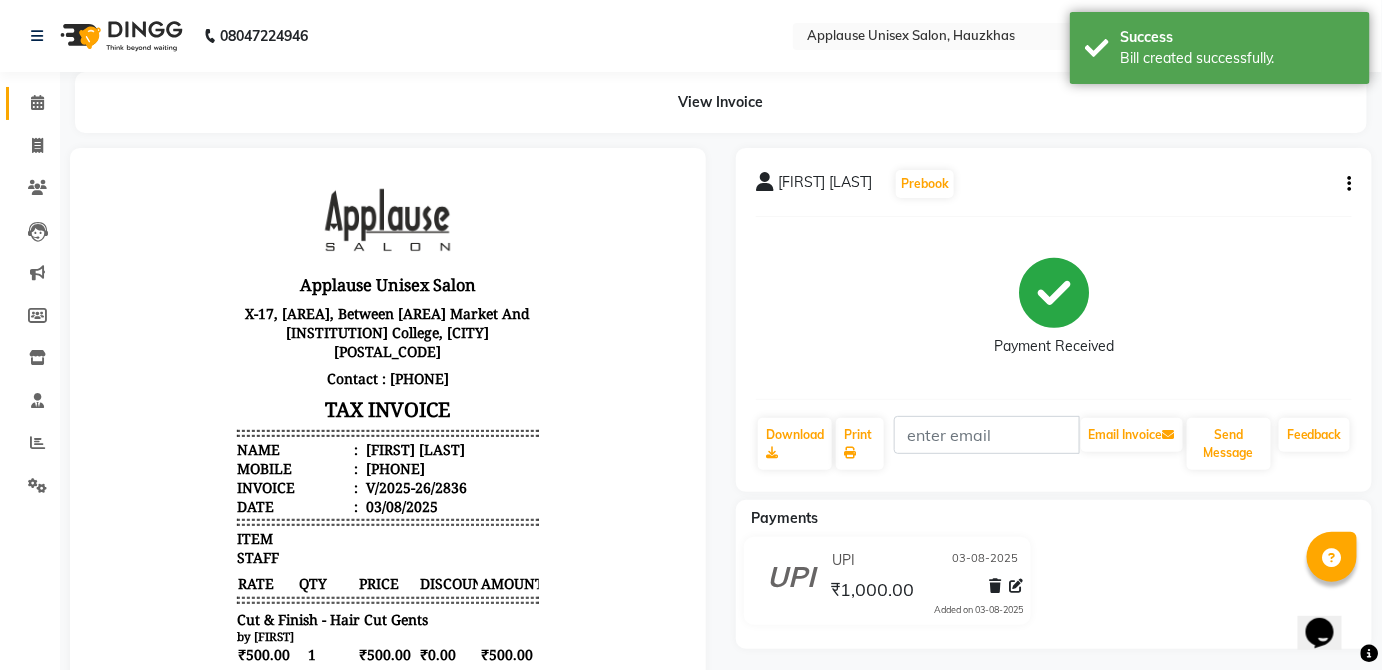 click 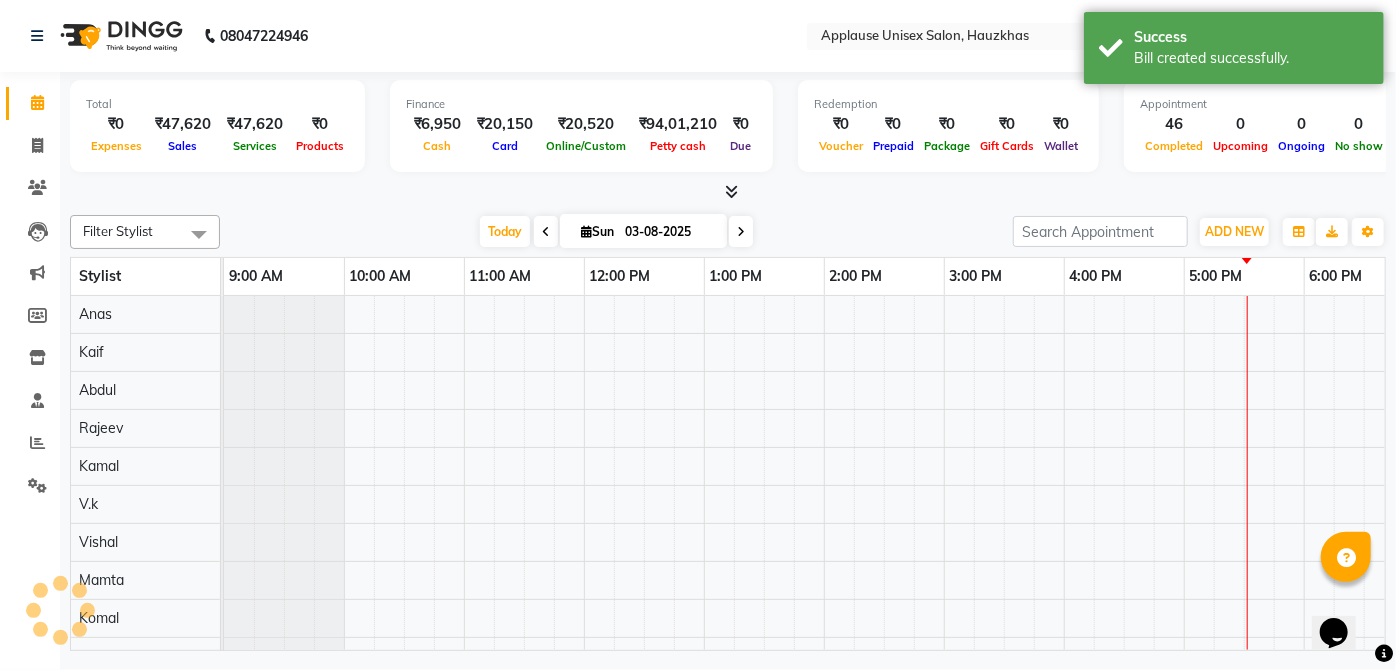 scroll, scrollTop: 0, scrollLeft: 397, axis: horizontal 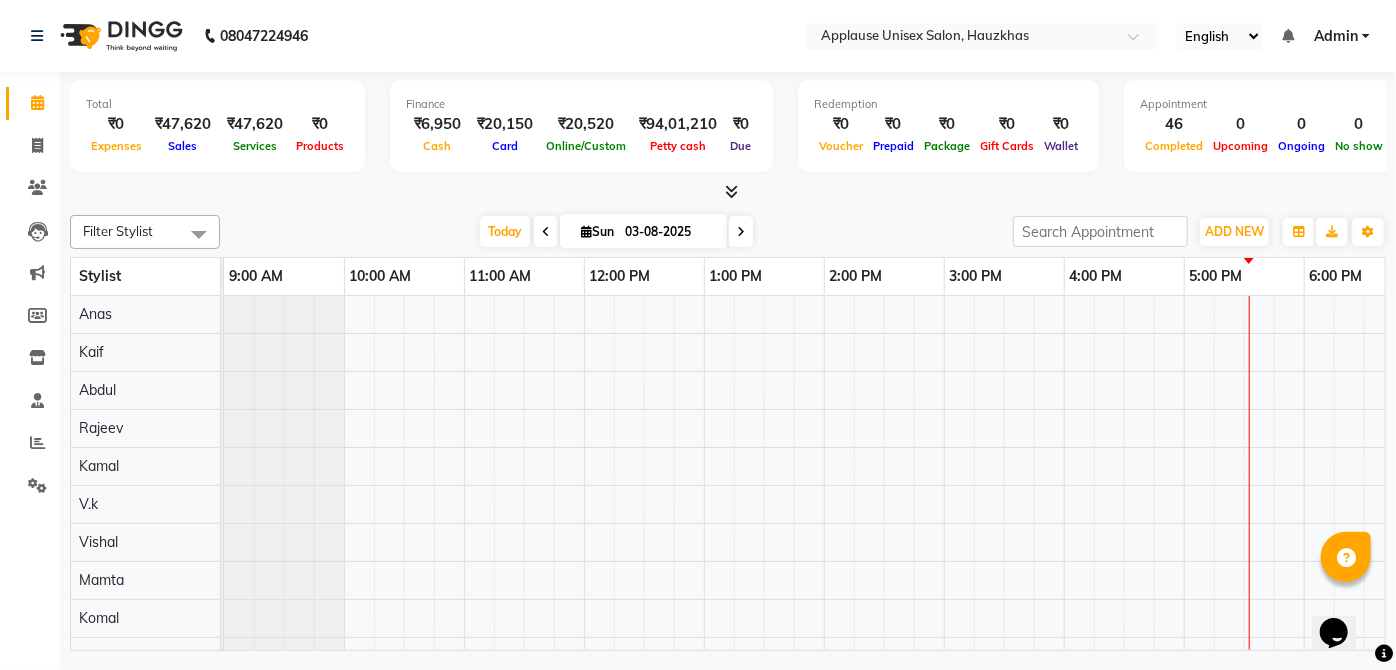 click at bounding box center [728, 192] 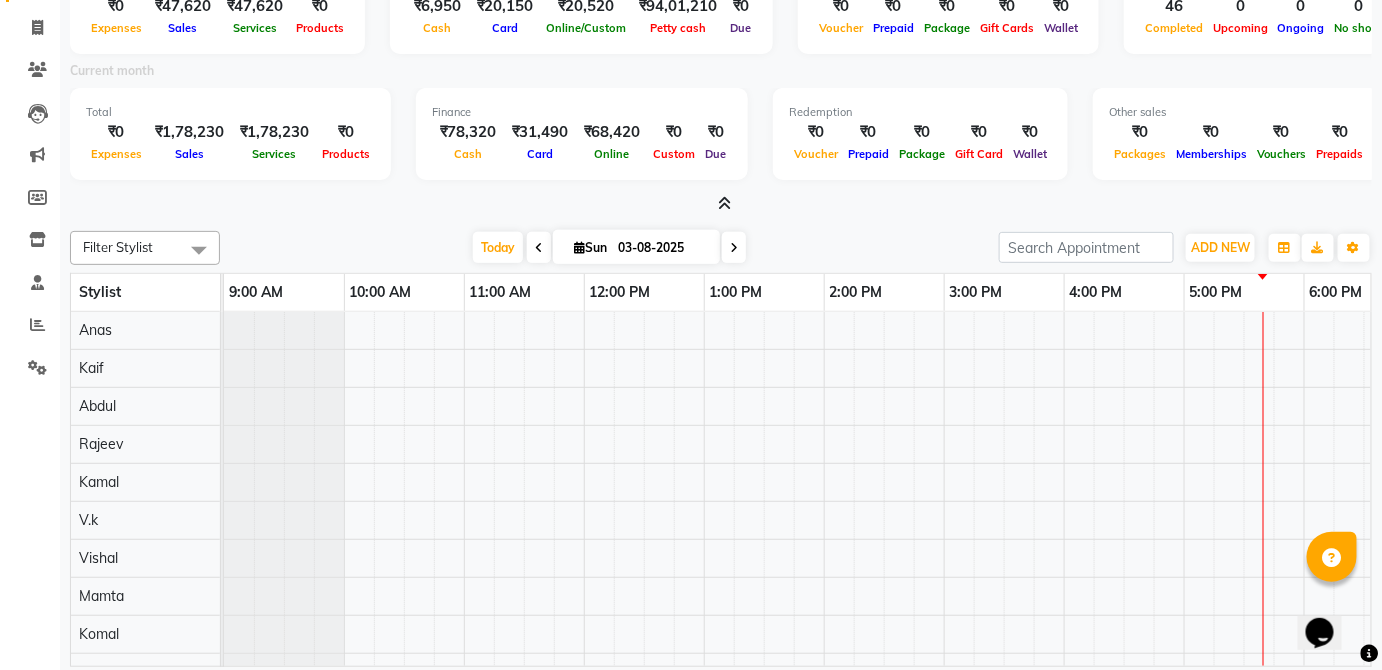 scroll, scrollTop: 0, scrollLeft: 0, axis: both 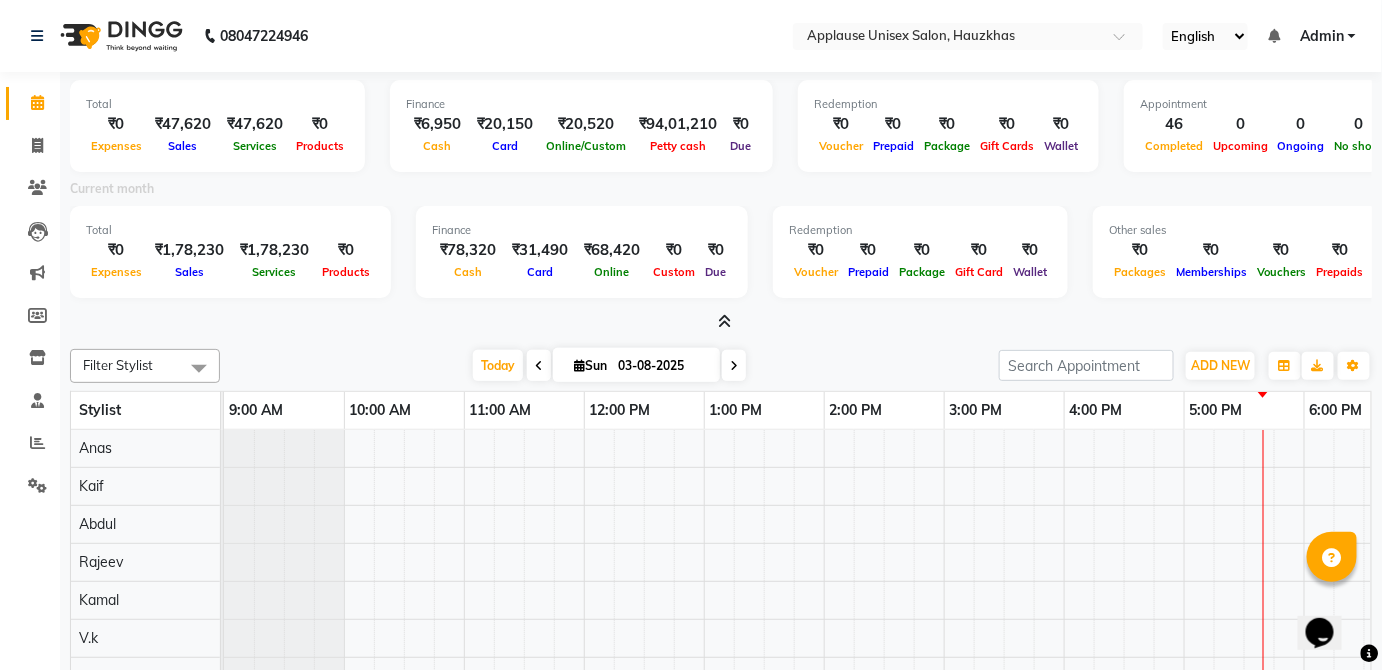 click at bounding box center (725, 321) 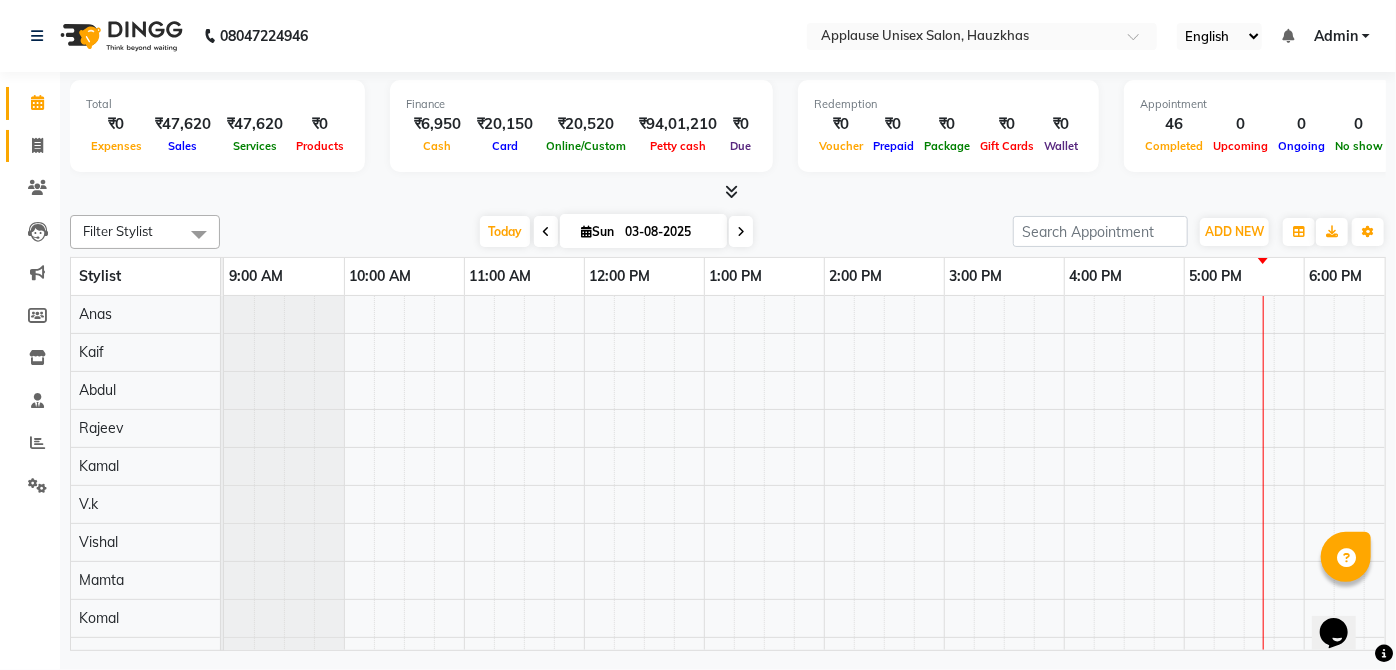 click 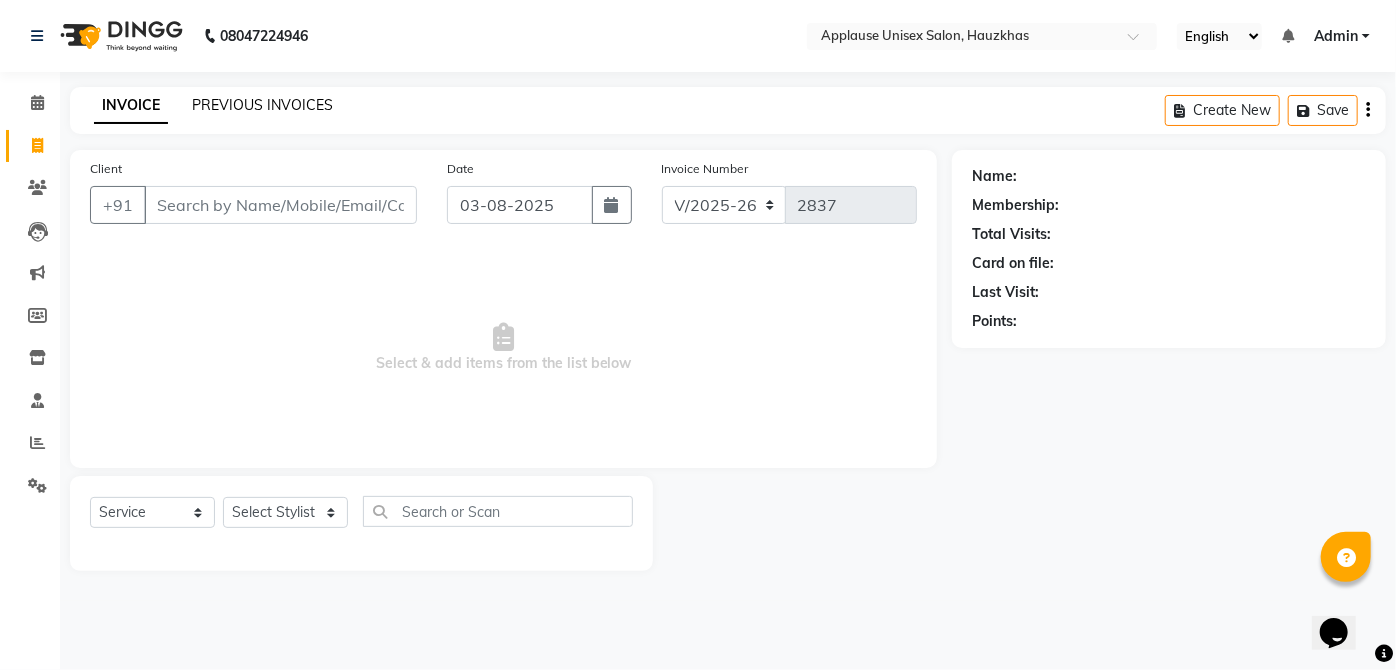 click on "PREVIOUS INVOICES" 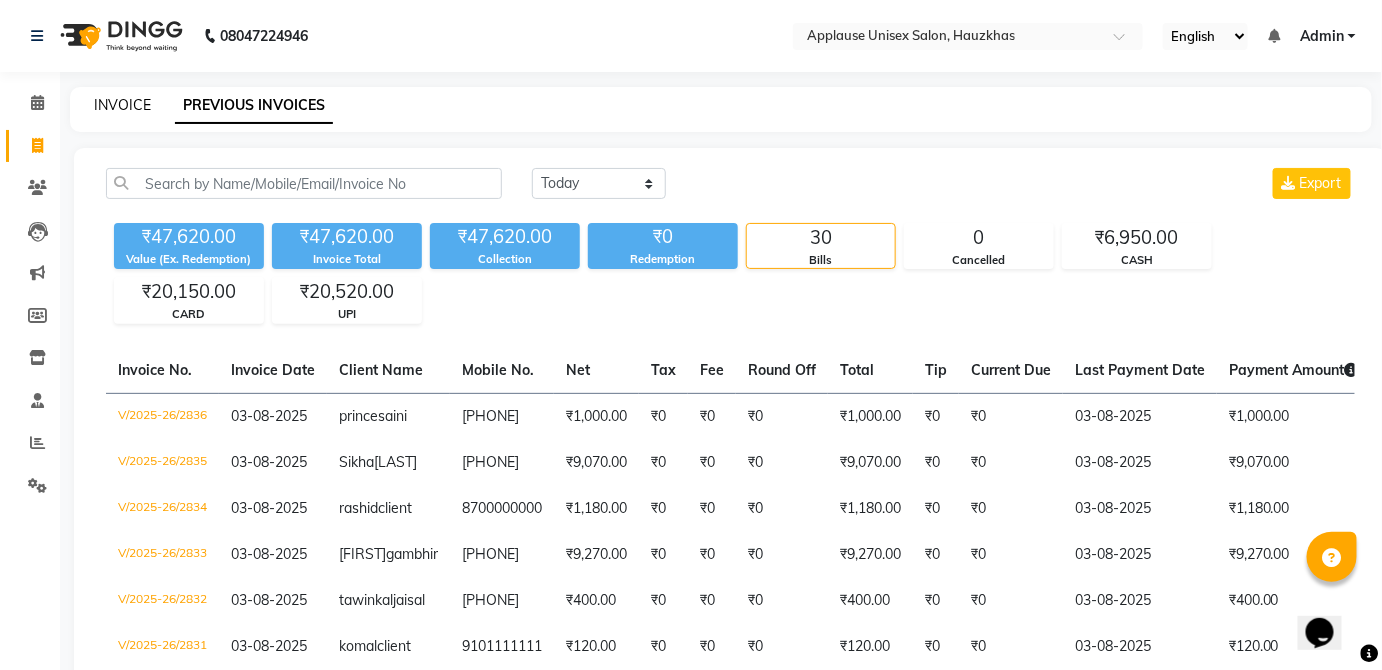 click on "INVOICE" 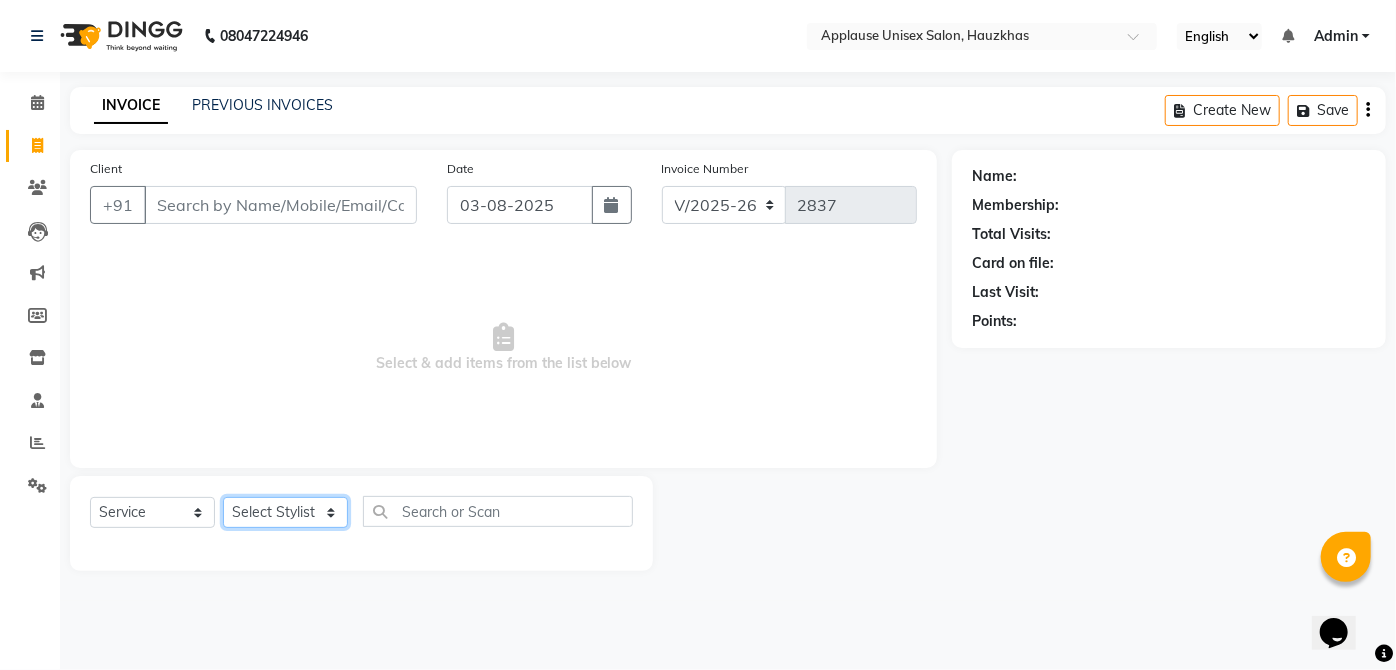 click on "Select Stylist  [FIRST] [FIRST] [FIRST] [FIRST] [FIRST] [FIRST] [FIRST] [FIRST]  [FIRST] [FIRST] [FIRST] [FIRST] [FIRST] [FIRST] [FIRST] [FIRST] [FIRST] [FIRST]  [FIRST] [FIRST] [FIRST] [FIRST] [FIRST] [FIRST] [FIRST] [FIRST]" 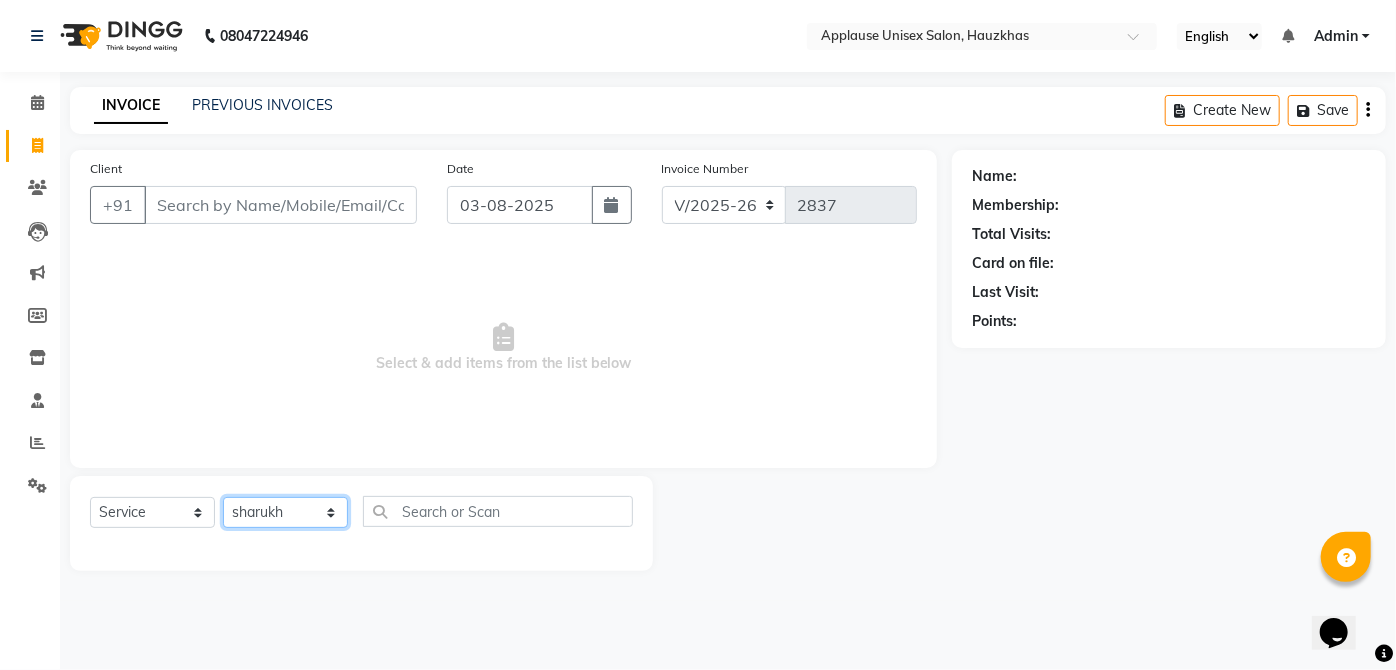 click on "Select Stylist  [FIRST] [FIRST] [FIRST] [FIRST] [FIRST] [FIRST] [FIRST] [FIRST]  [FIRST] [FIRST] [FIRST] [FIRST] [FIRST] [FIRST] [FIRST] [FIRST] [FIRST] [FIRST]  [FIRST] [FIRST] [FIRST] [FIRST] [FIRST] [FIRST] [FIRST] [FIRST]" 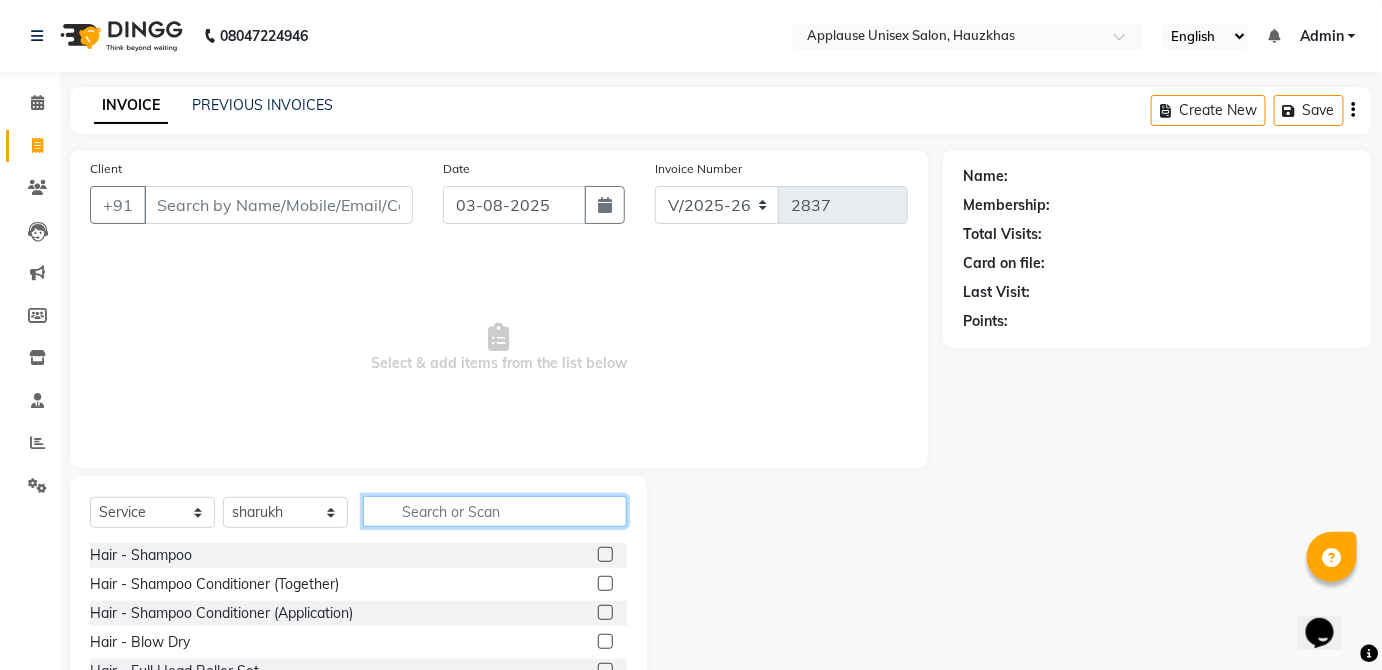 click 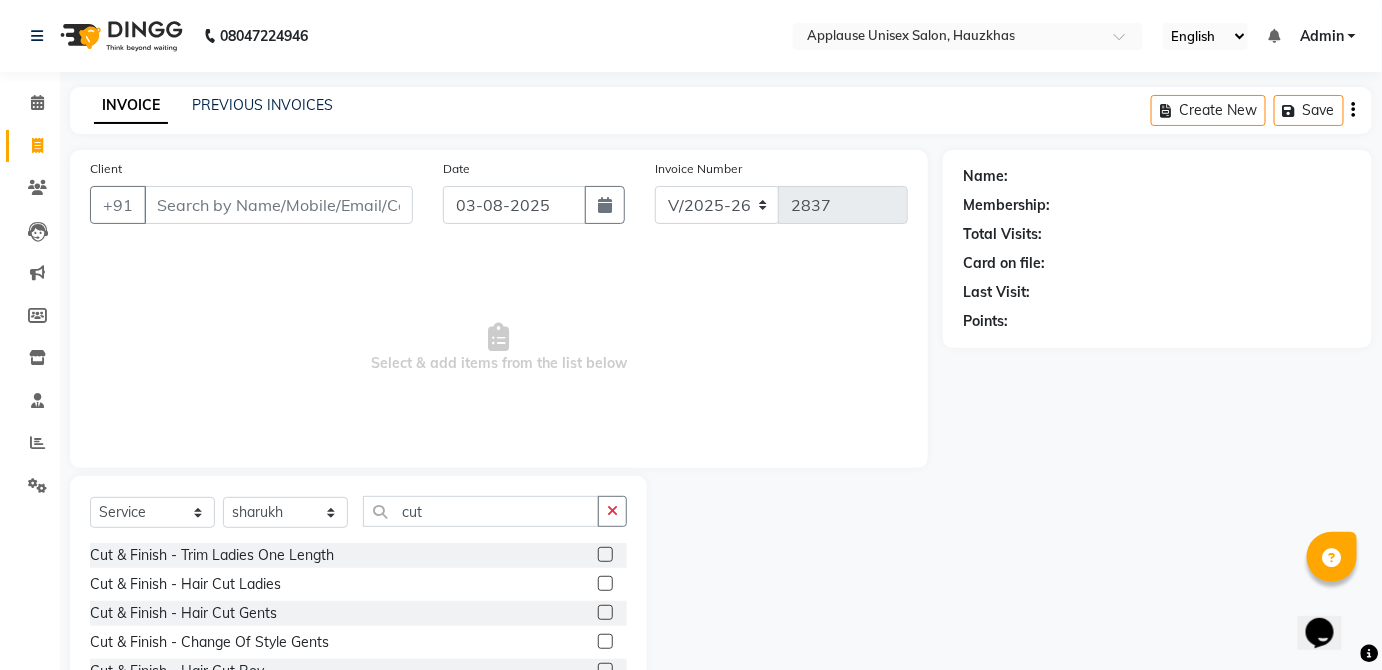 click 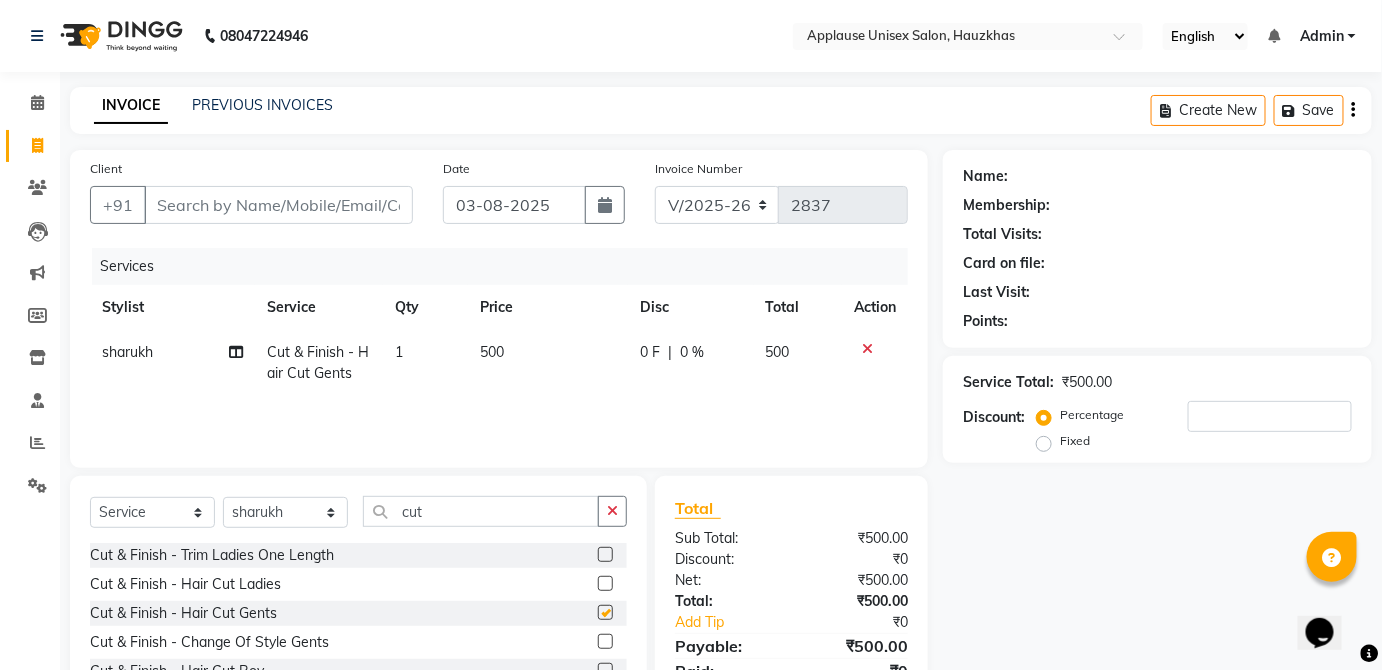 click on "500" 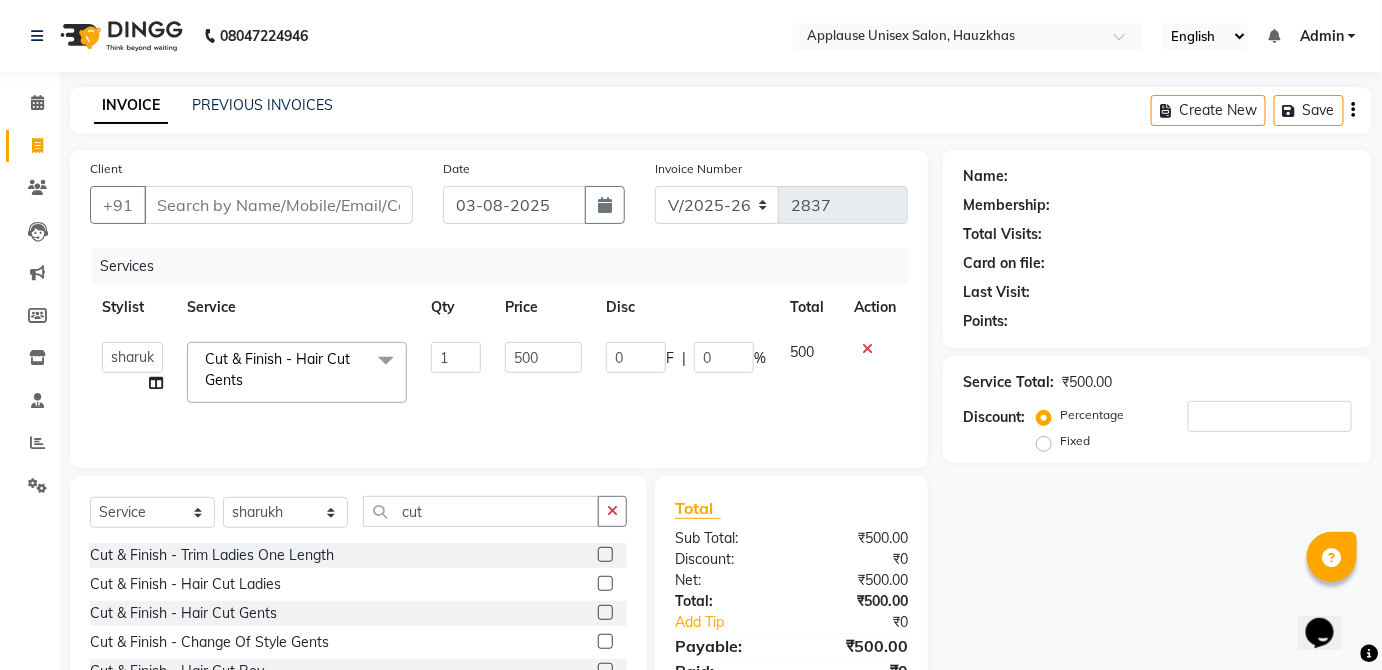 click on "Client +91" 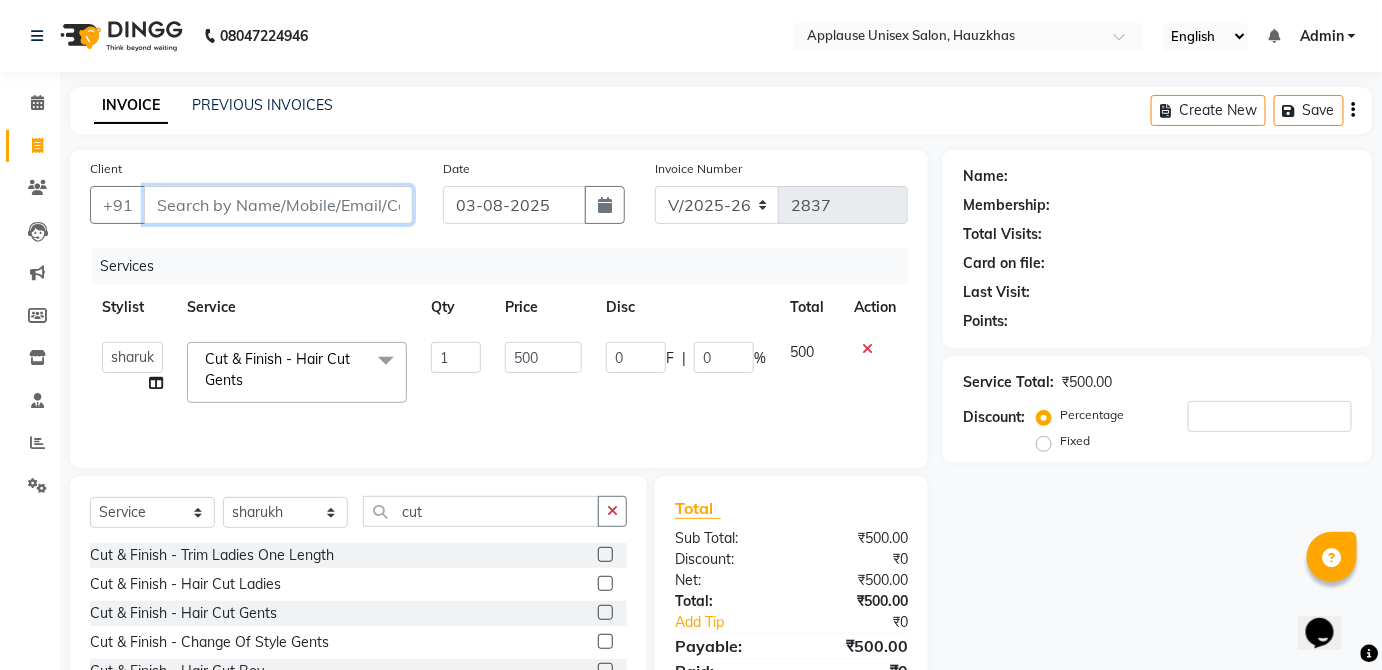 click on "Client" at bounding box center [278, 205] 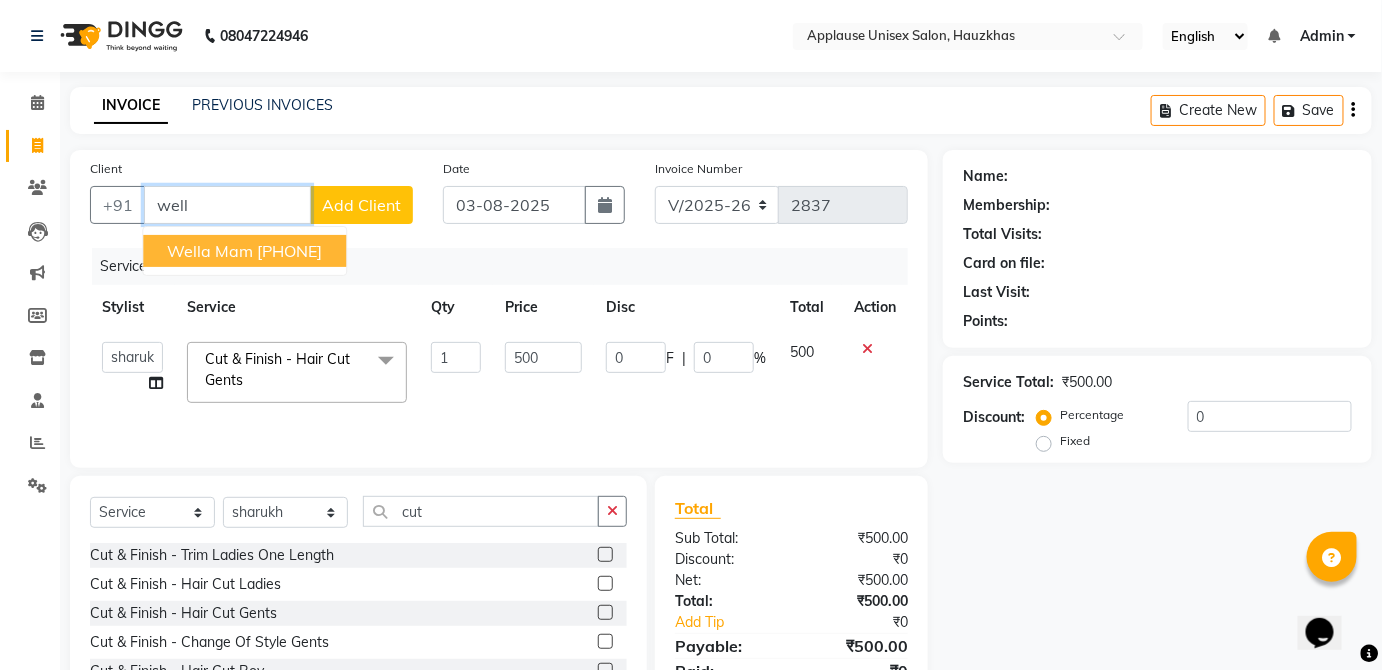 click on "Wella mam  [PHONE]" at bounding box center (244, 251) 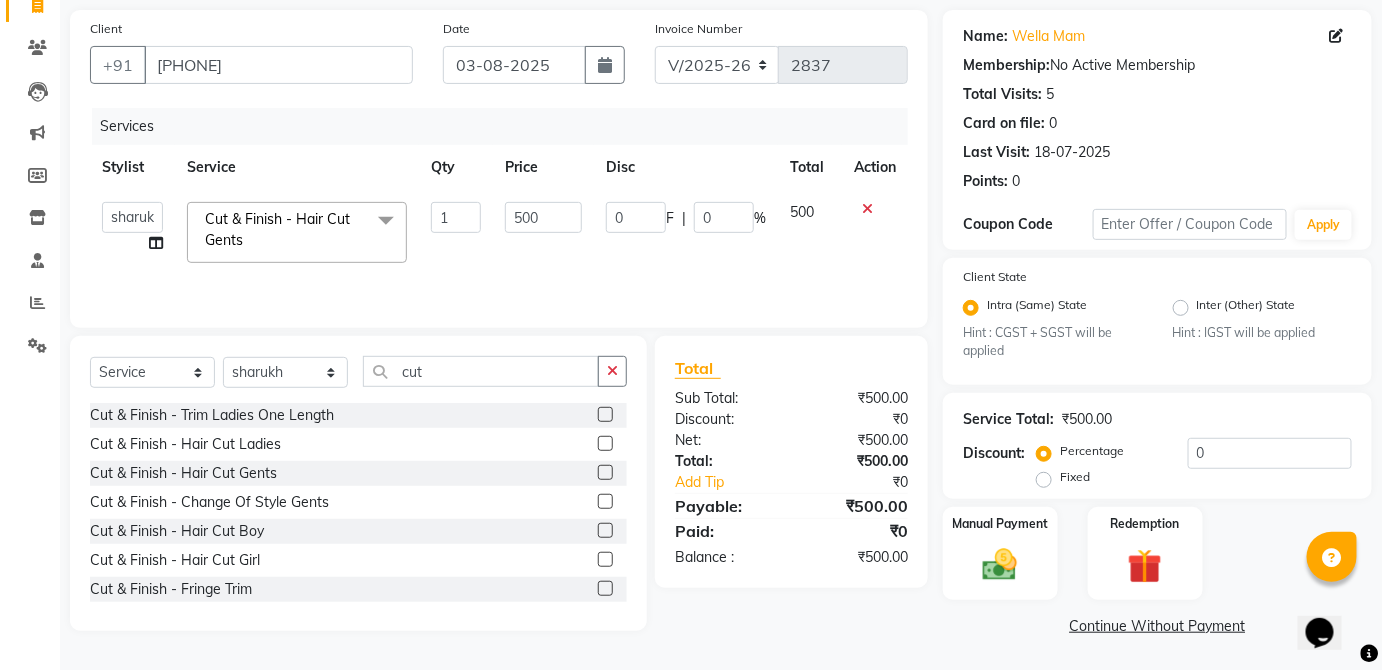 scroll, scrollTop: 138, scrollLeft: 0, axis: vertical 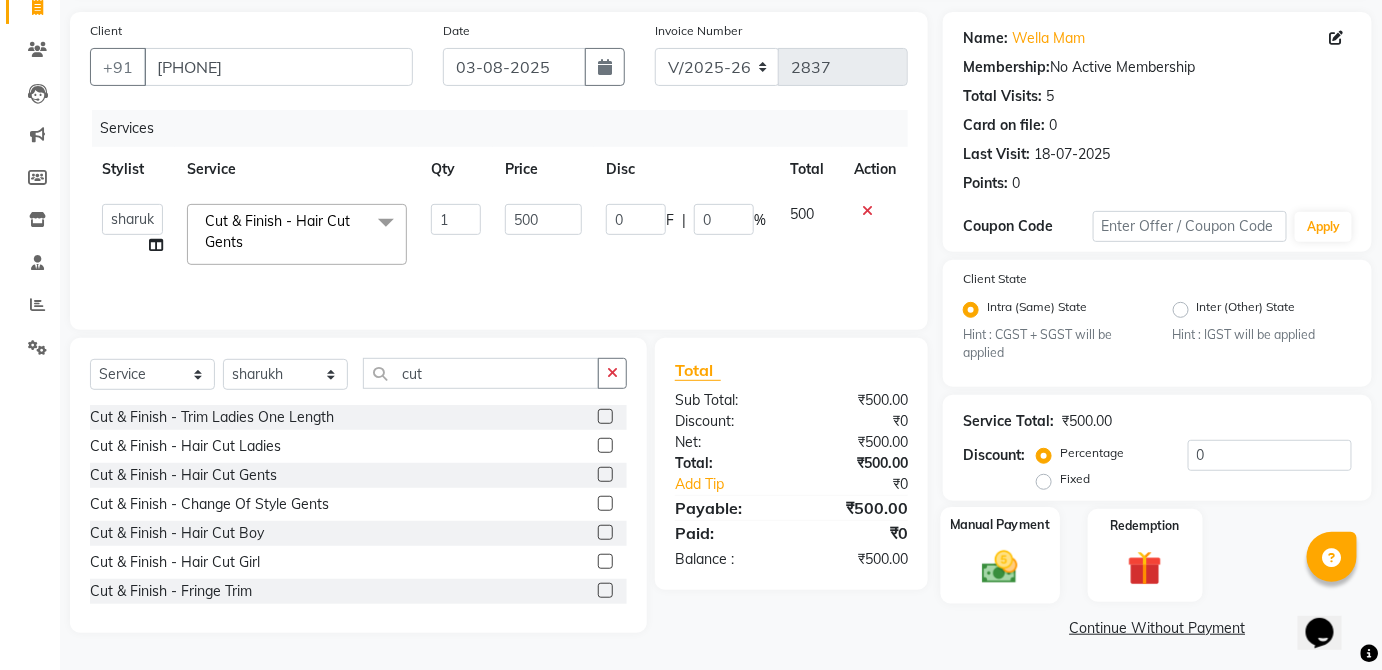 click on "Manual Payment" 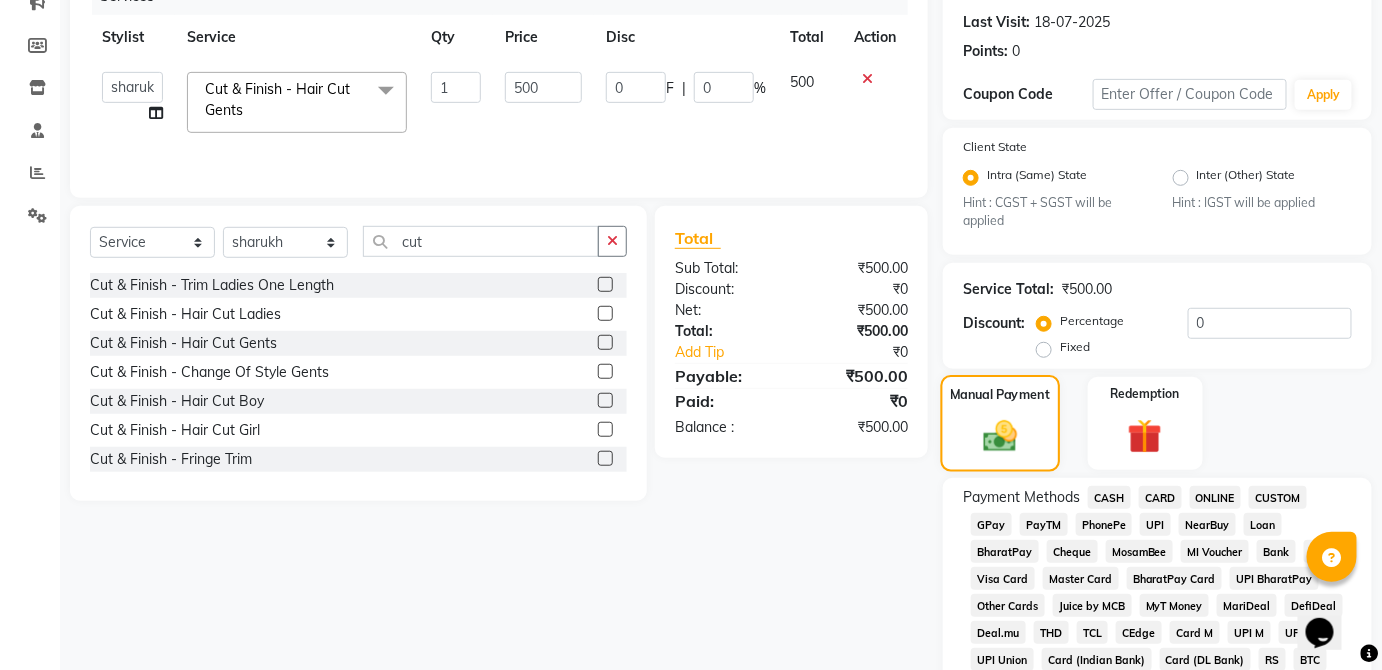 scroll, scrollTop: 282, scrollLeft: 0, axis: vertical 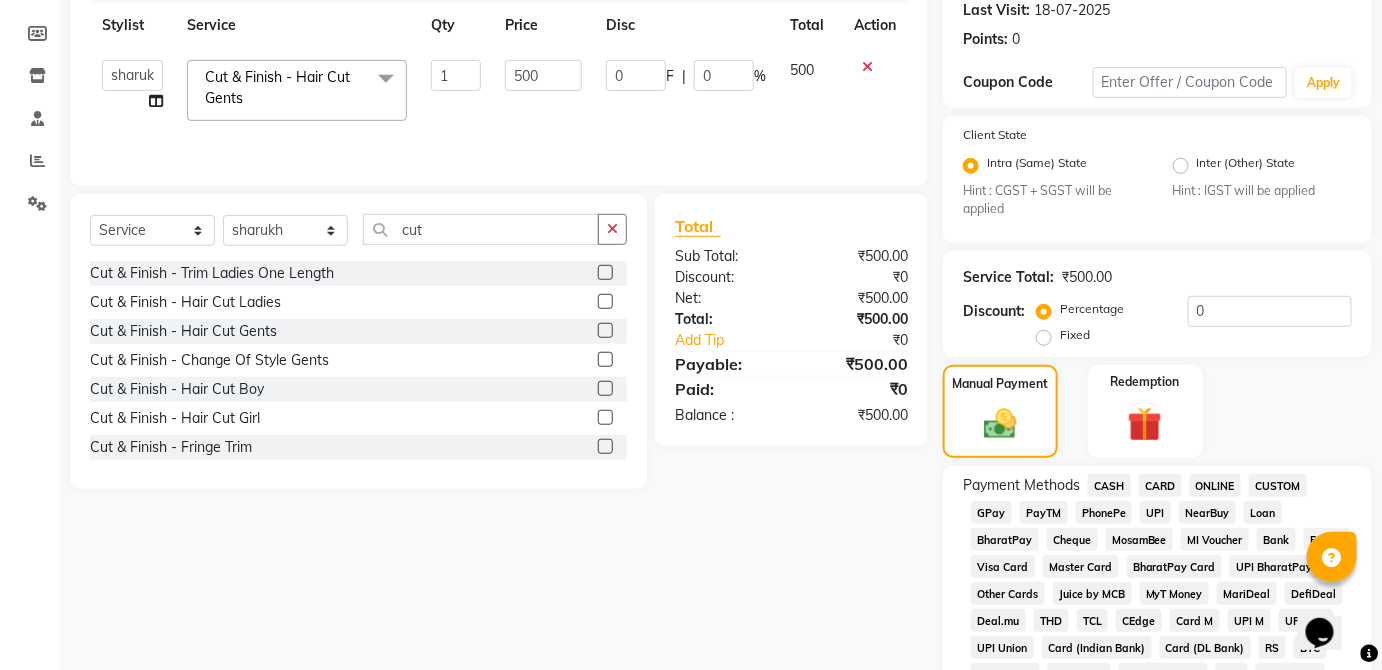 click on "CASH" 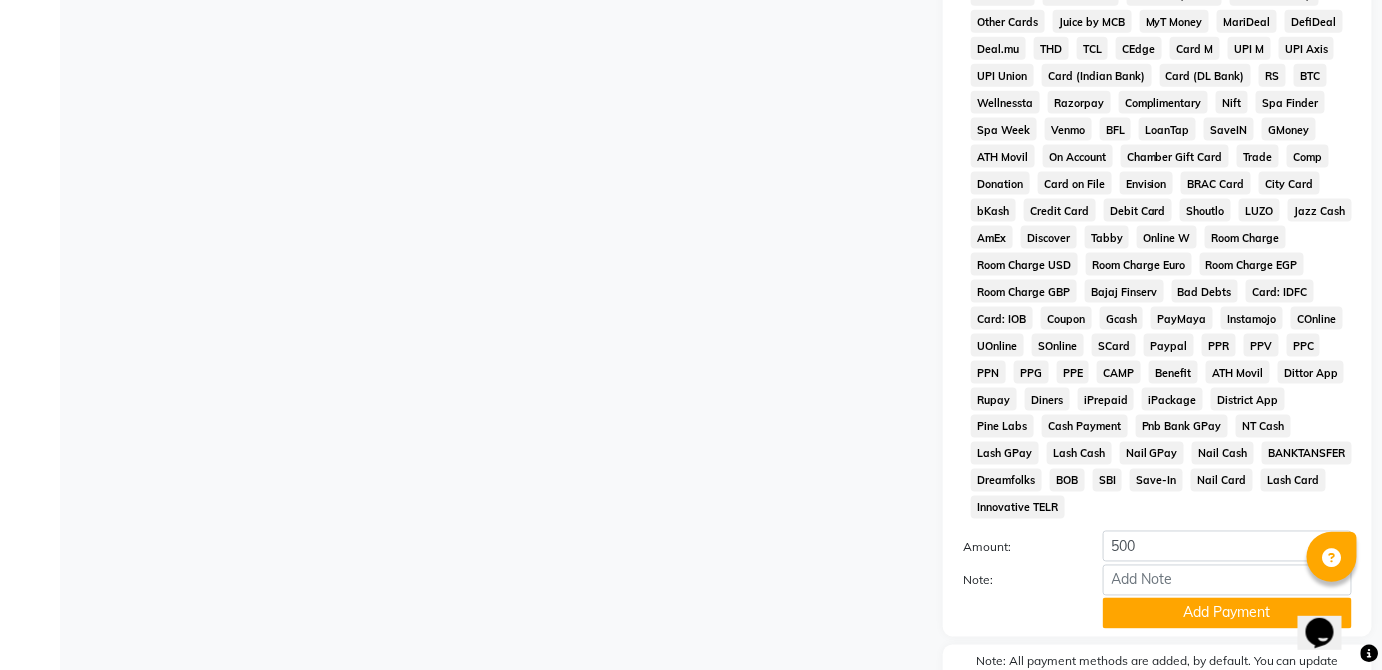scroll, scrollTop: 943, scrollLeft: 0, axis: vertical 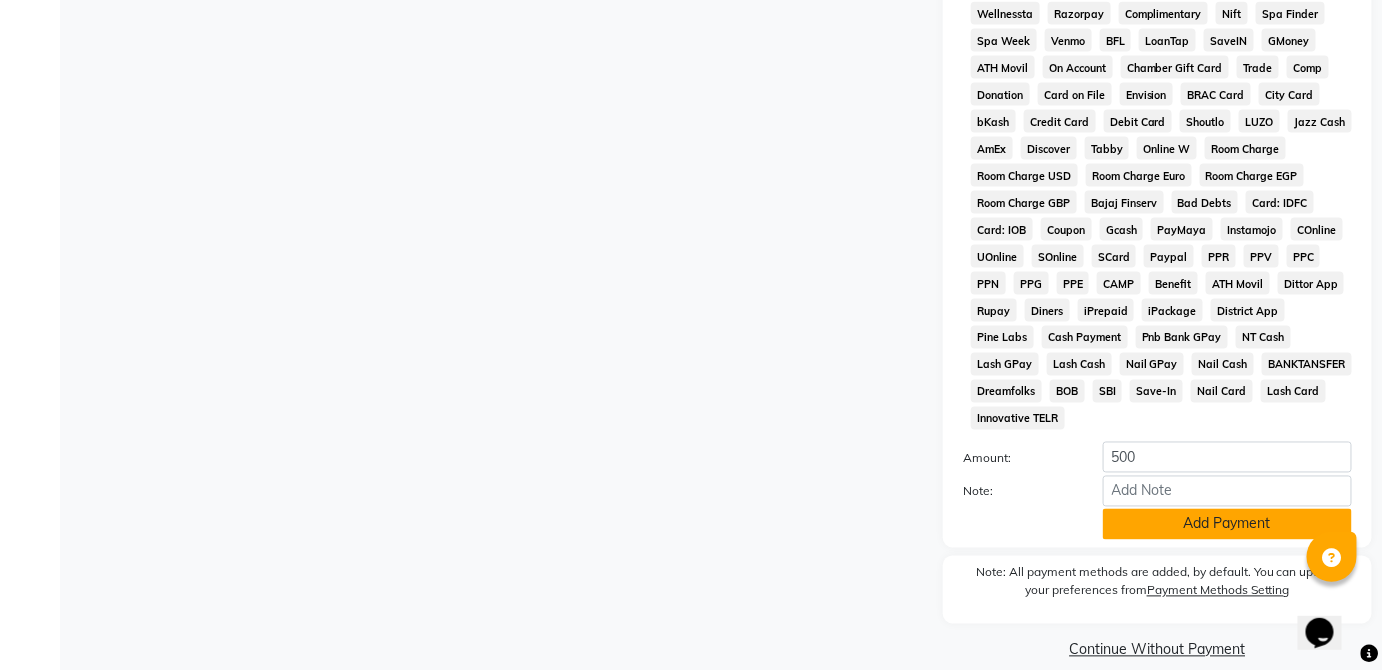 click on "Add Payment" 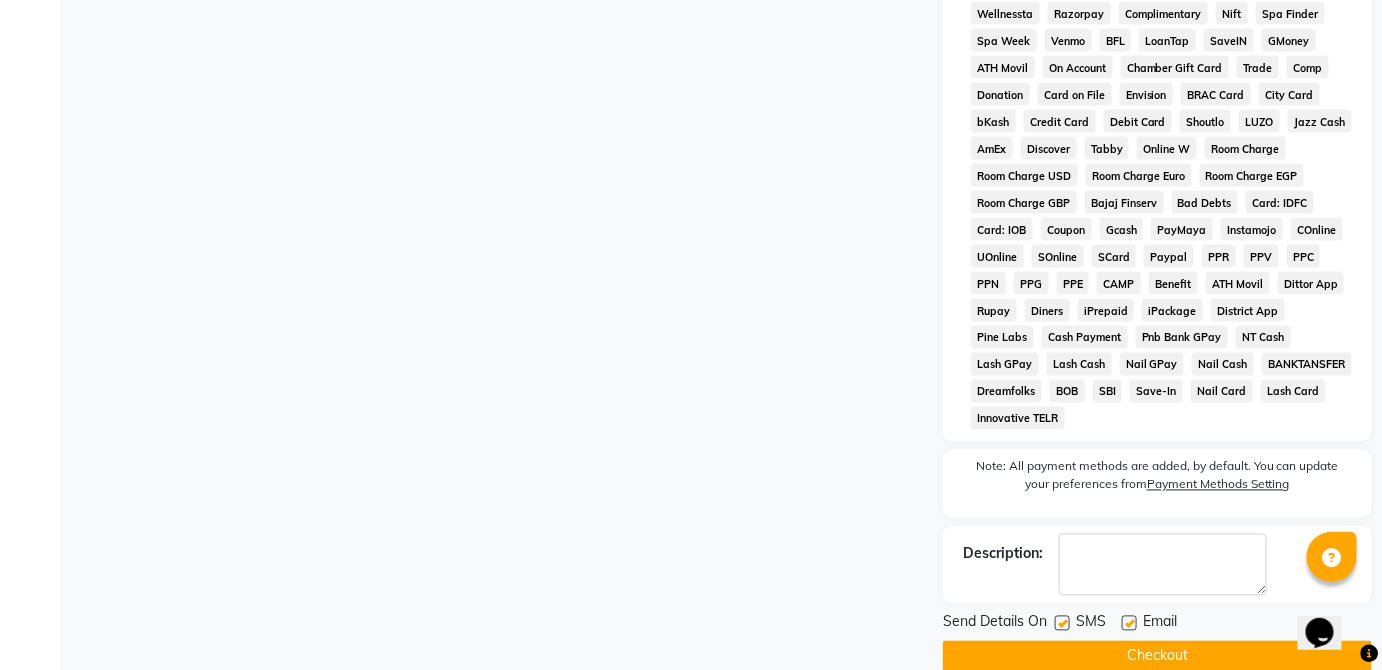 click on "Checkout" 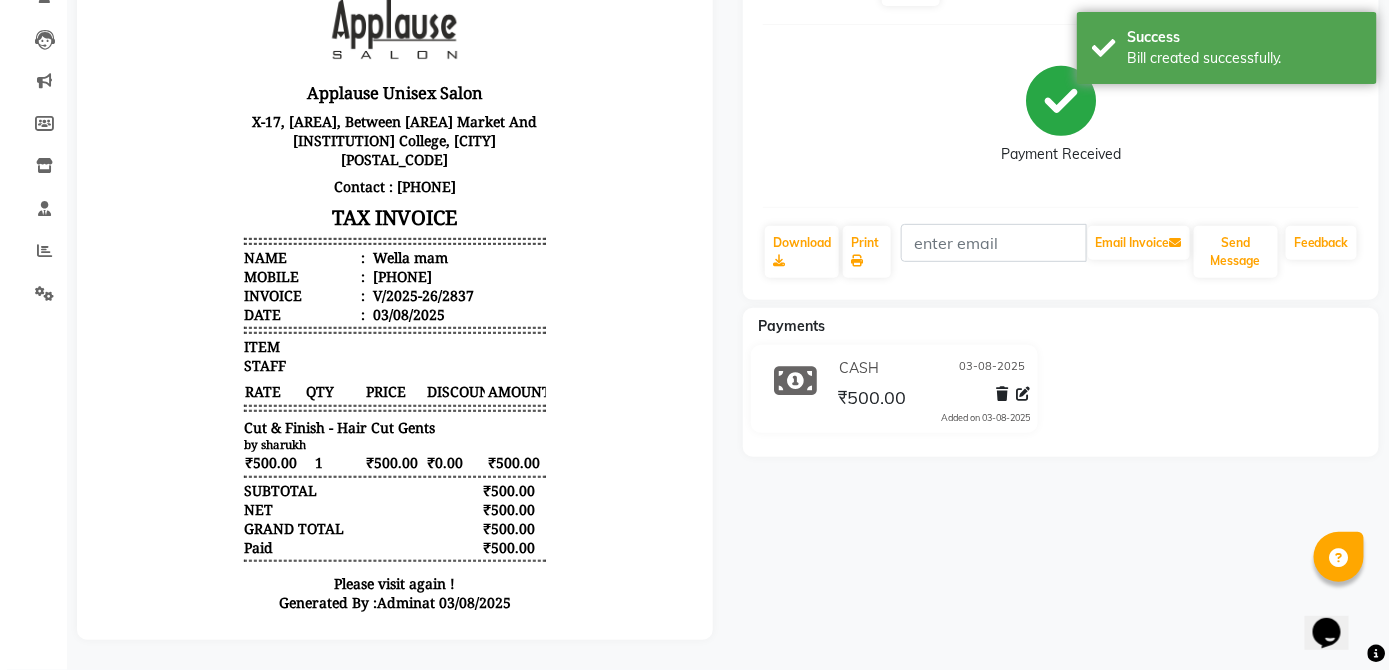 scroll, scrollTop: 0, scrollLeft: 0, axis: both 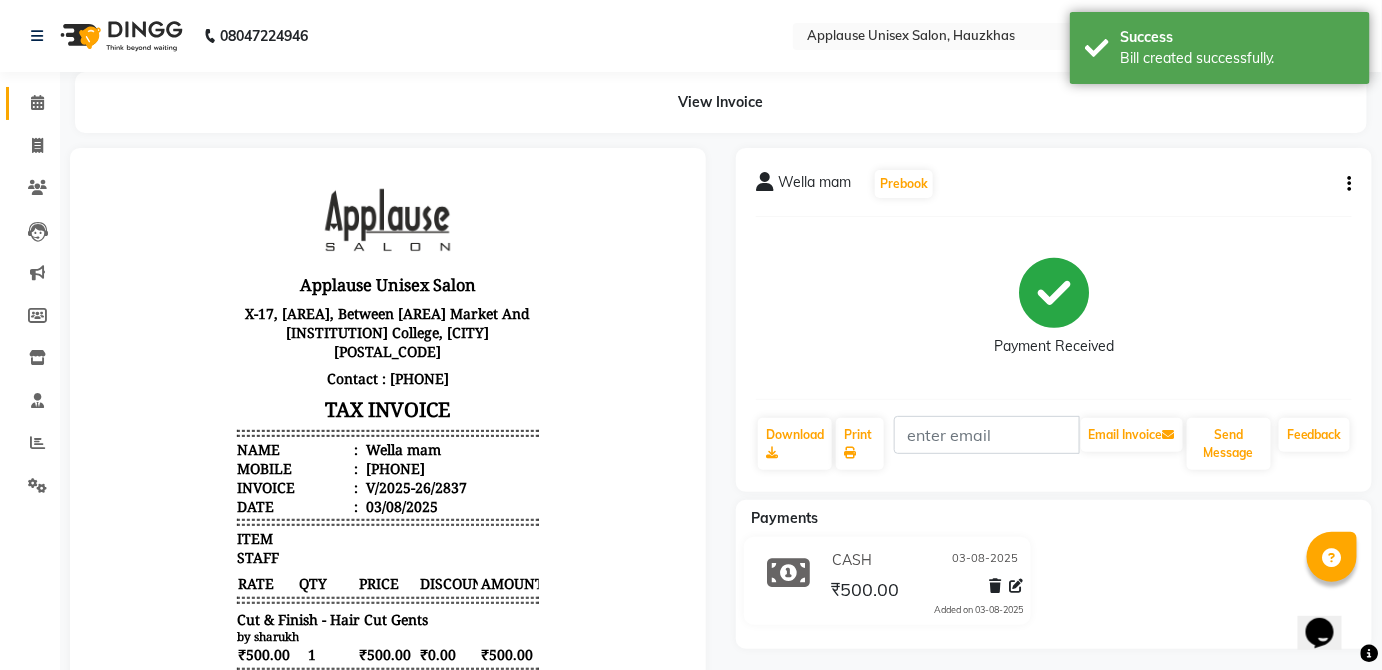 click 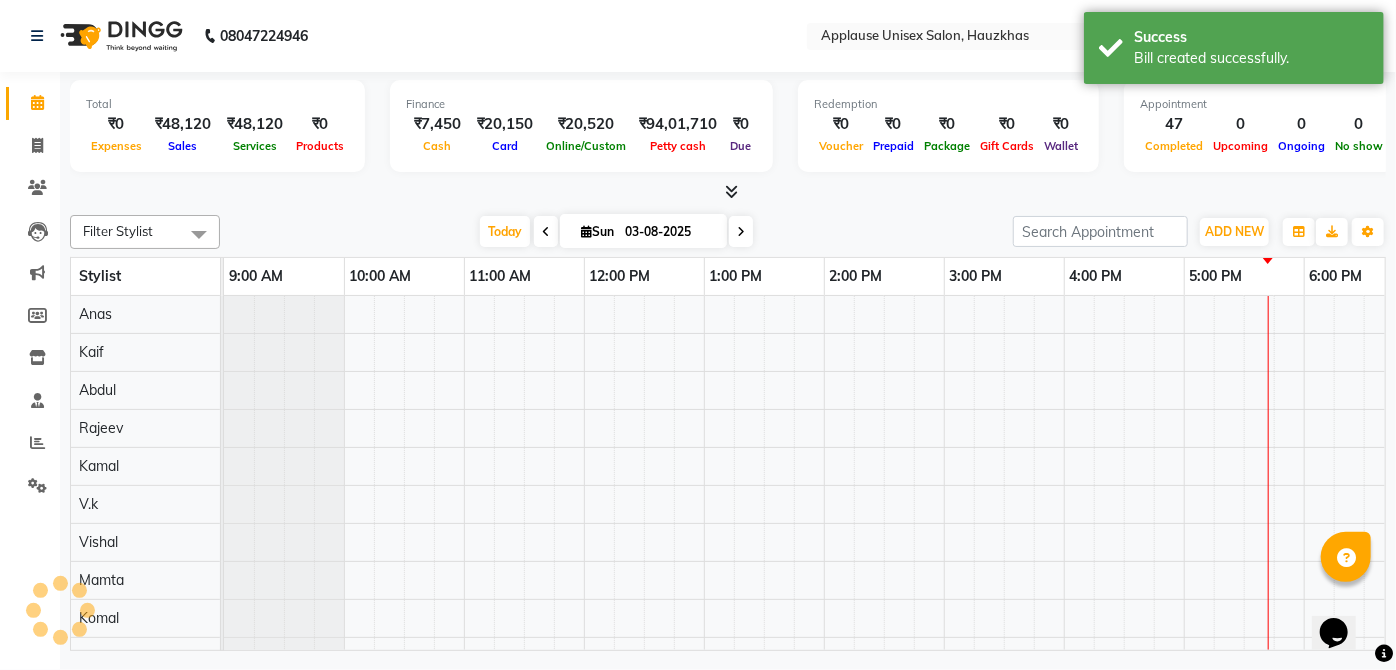 scroll, scrollTop: 0, scrollLeft: 0, axis: both 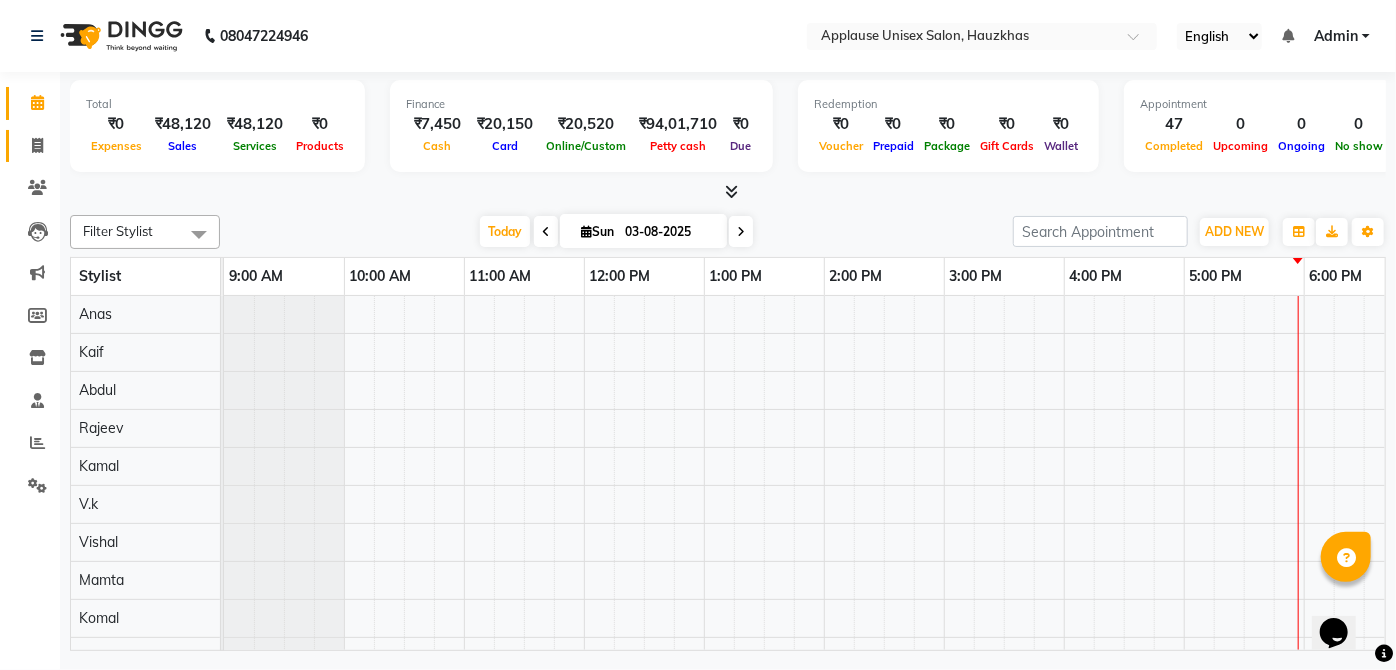 click on "Invoice" 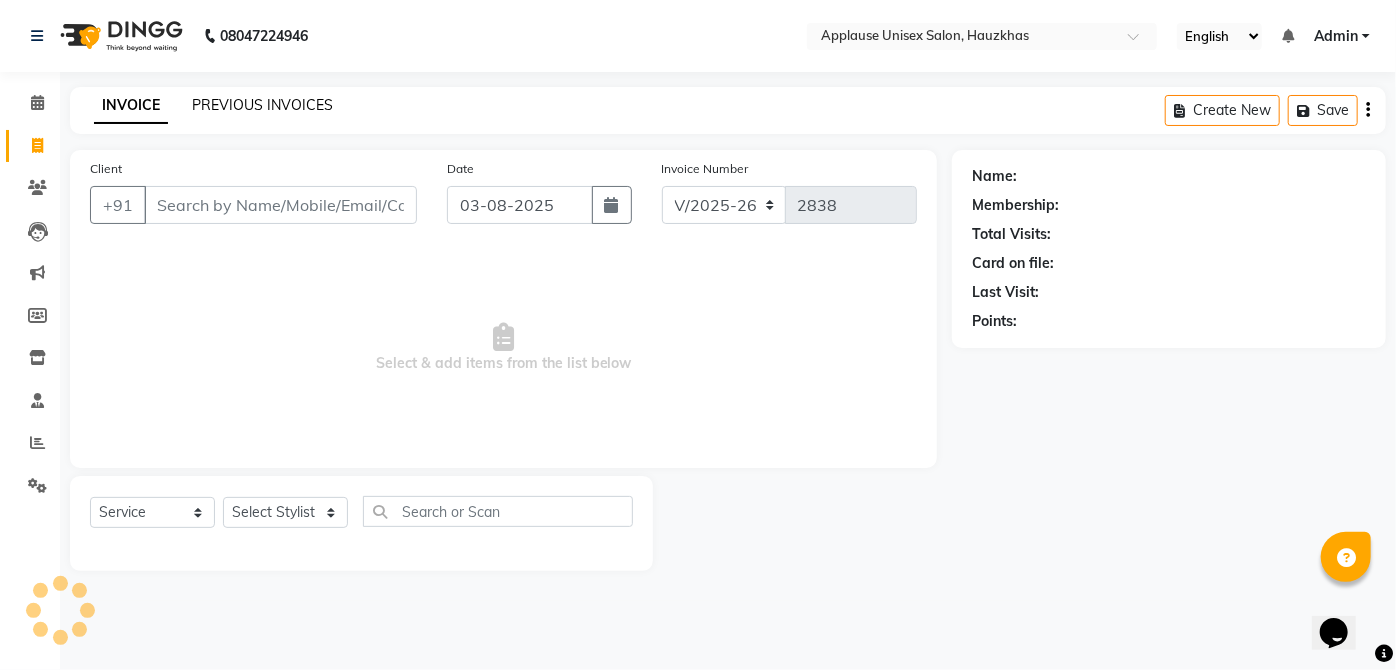 click on "PREVIOUS INVOICES" 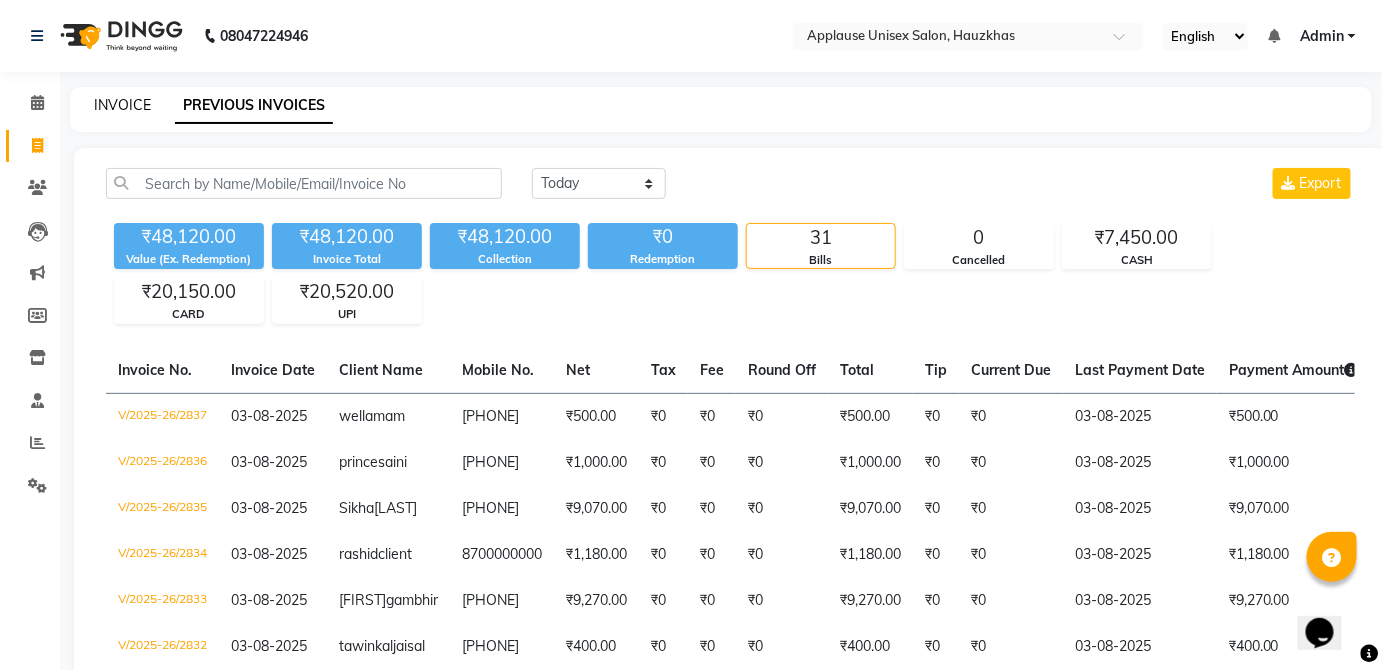 click on "INVOICE" 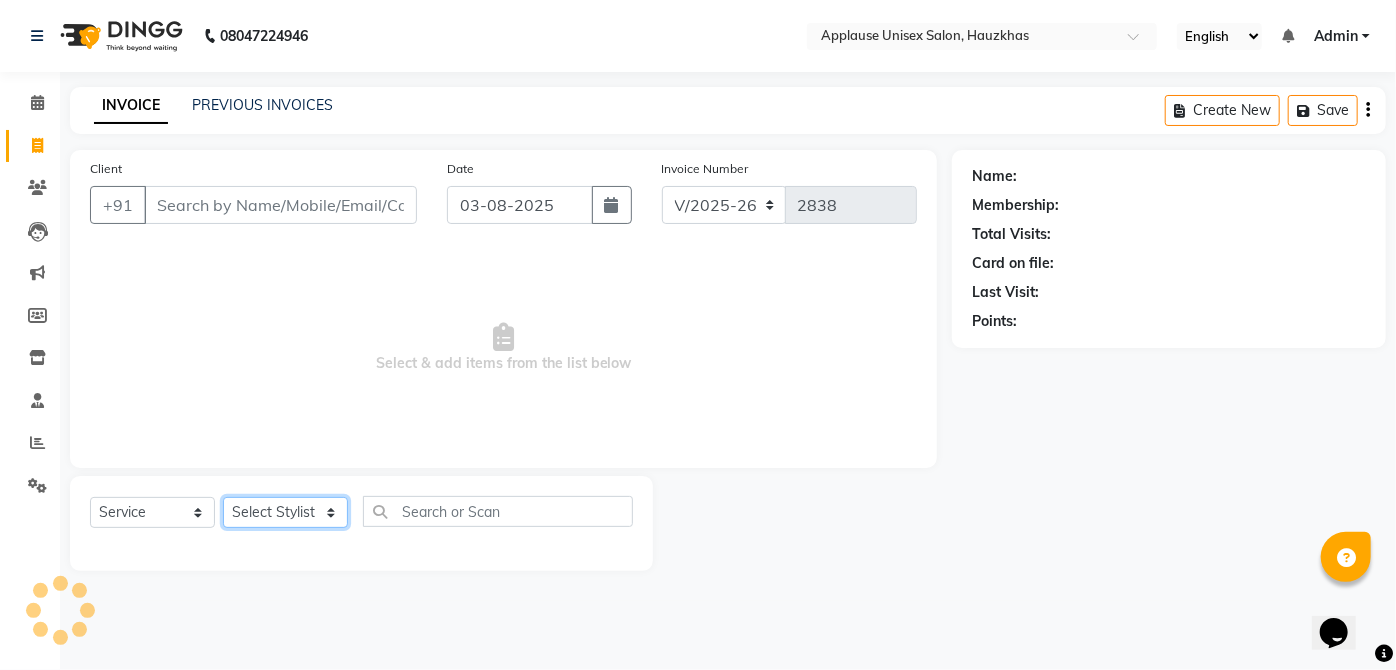 click on "Select Stylist" 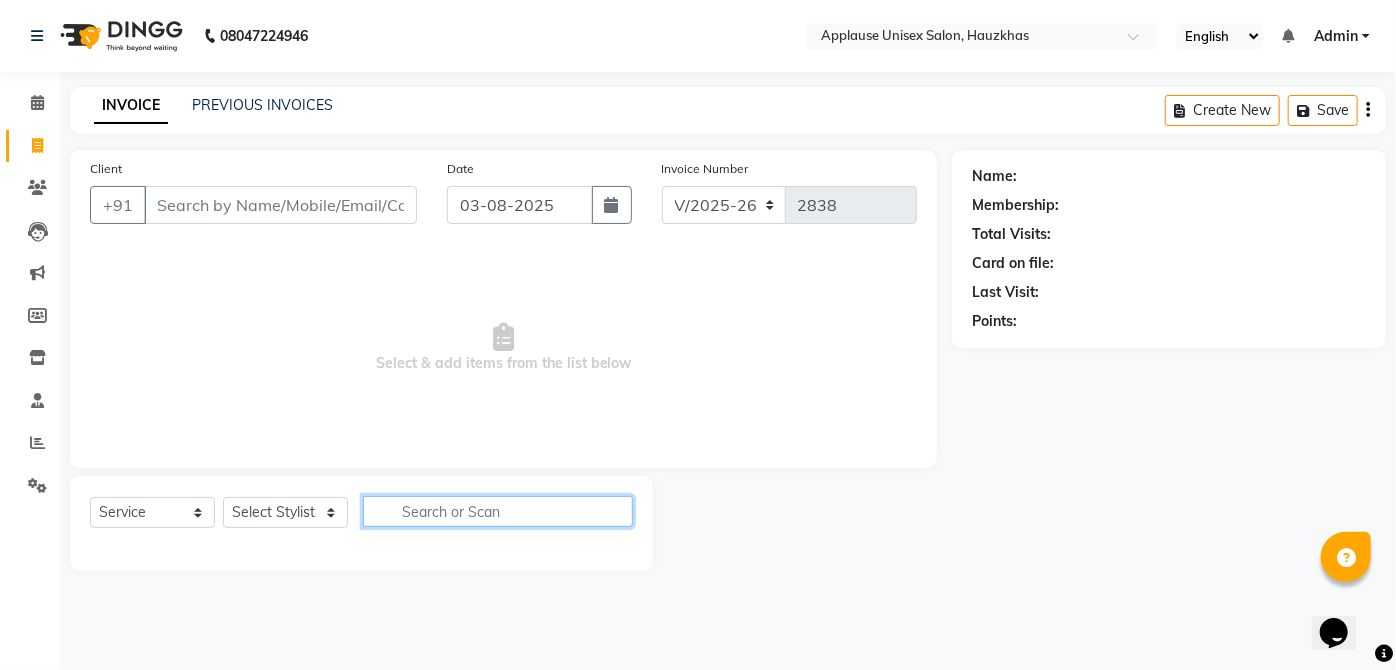 click 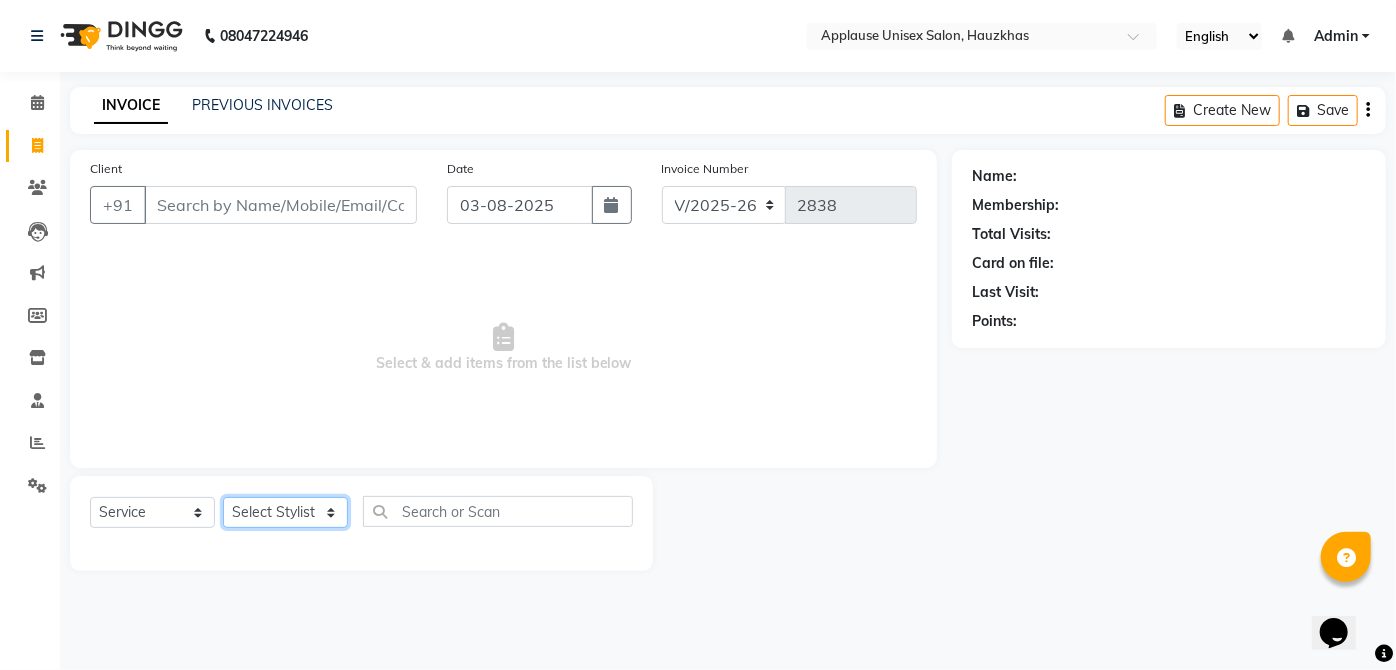 click on "Select Stylist  [FIRST] [FIRST] [FIRST] [FIRST] [FIRST] [FIRST] [FIRST] [FIRST]  [FIRST] [FIRST] [FIRST] [FIRST] [FIRST] [FIRST] [FIRST] [FIRST] [FIRST] [FIRST]  [FIRST] [FIRST] [FIRST] [FIRST] [FIRST] [FIRST] [FIRST] [FIRST]" 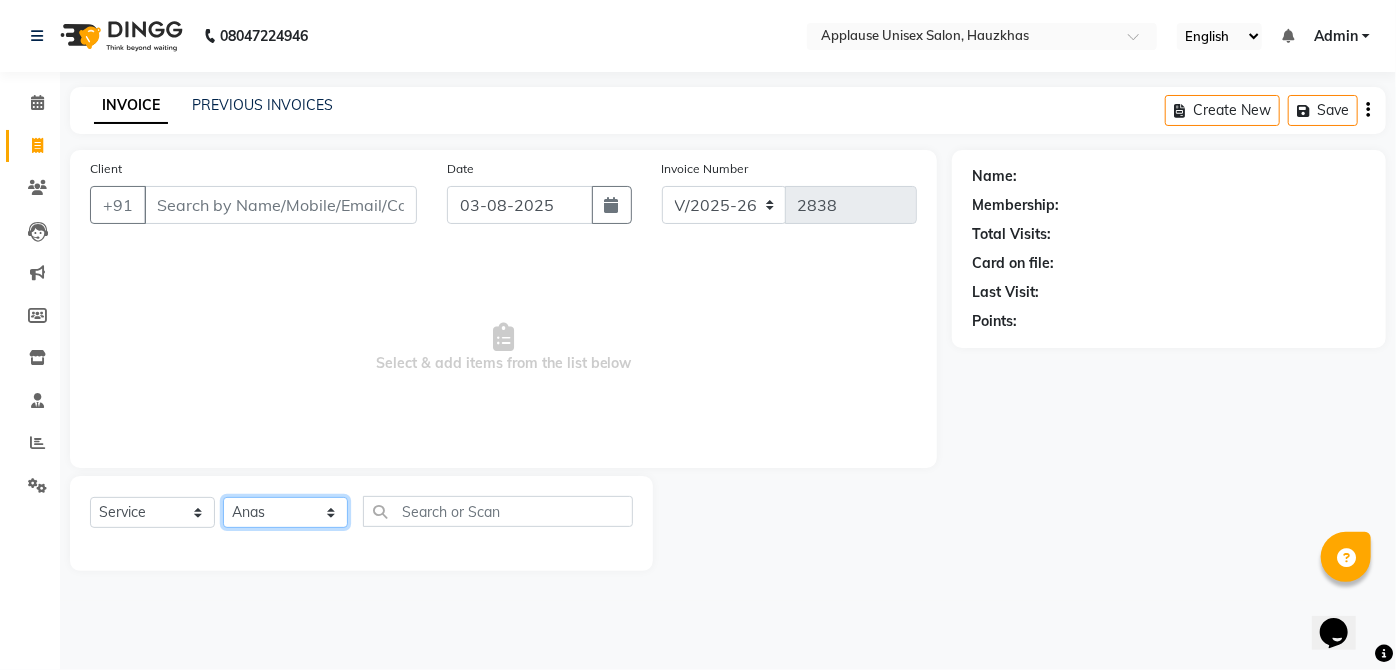 click on "Select Stylist  [FIRST] [FIRST] [FIRST] [FIRST] [FIRST] [FIRST] [FIRST] [FIRST]  [FIRST] [FIRST] [FIRST] [FIRST] [FIRST] [FIRST] [FIRST] [FIRST] [FIRST] [FIRST]  [FIRST] [FIRST] [FIRST] [FIRST] [FIRST] [FIRST] [FIRST] [FIRST]" 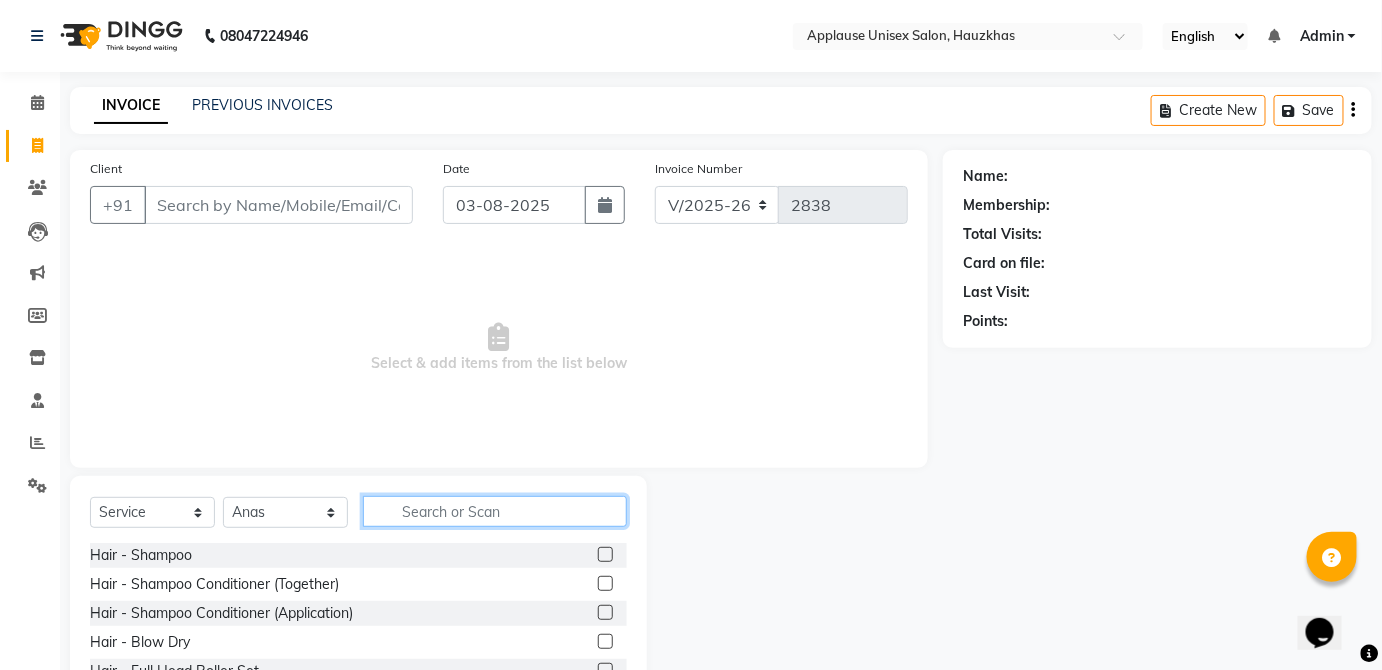 click 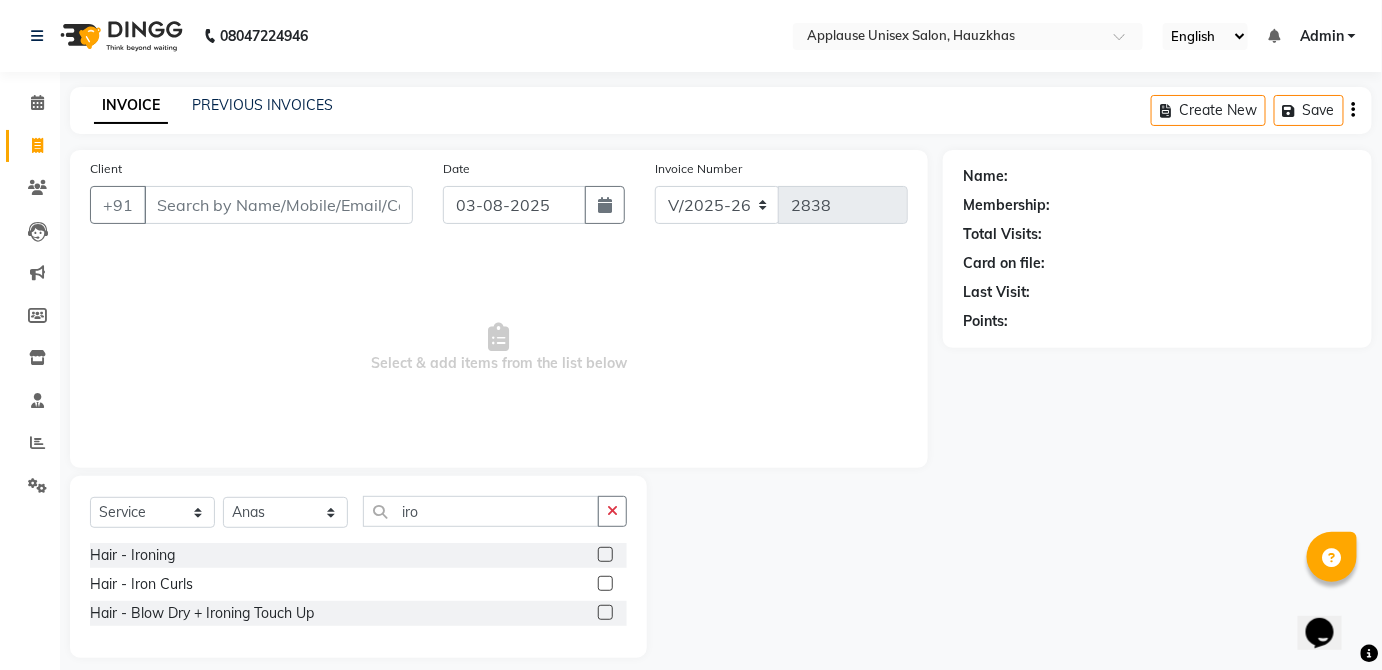 click 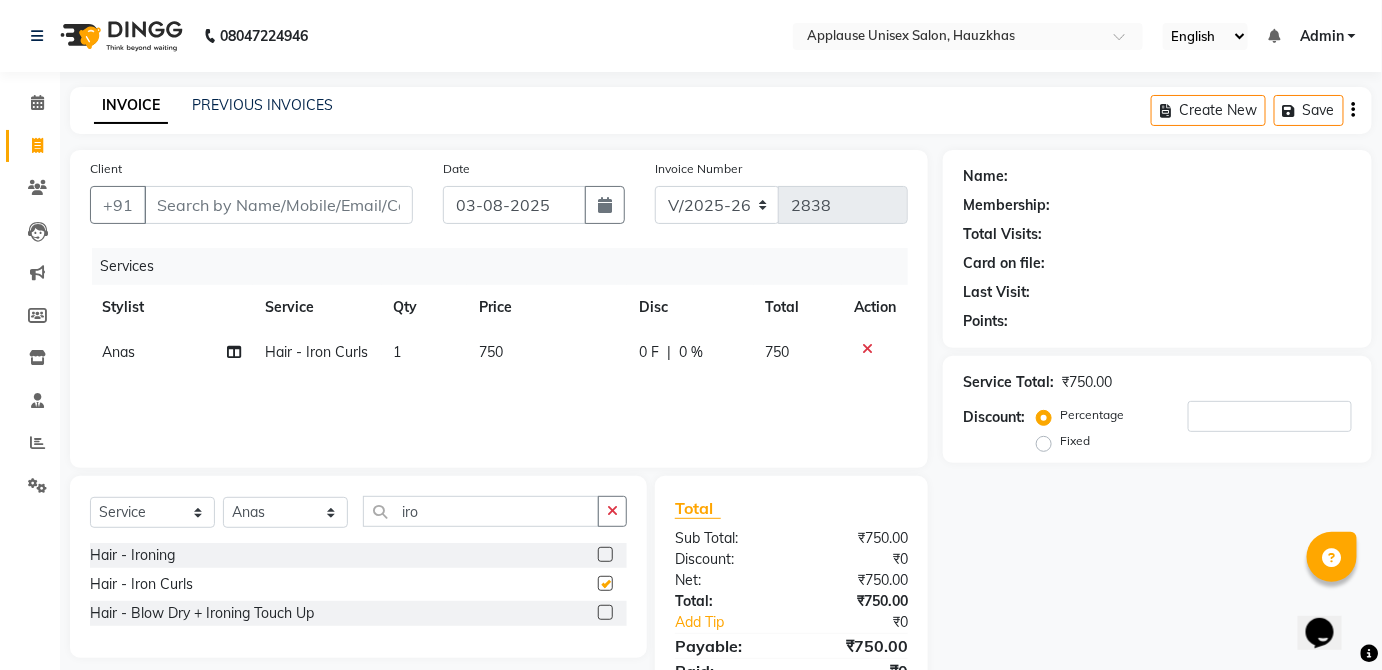 click on "750" 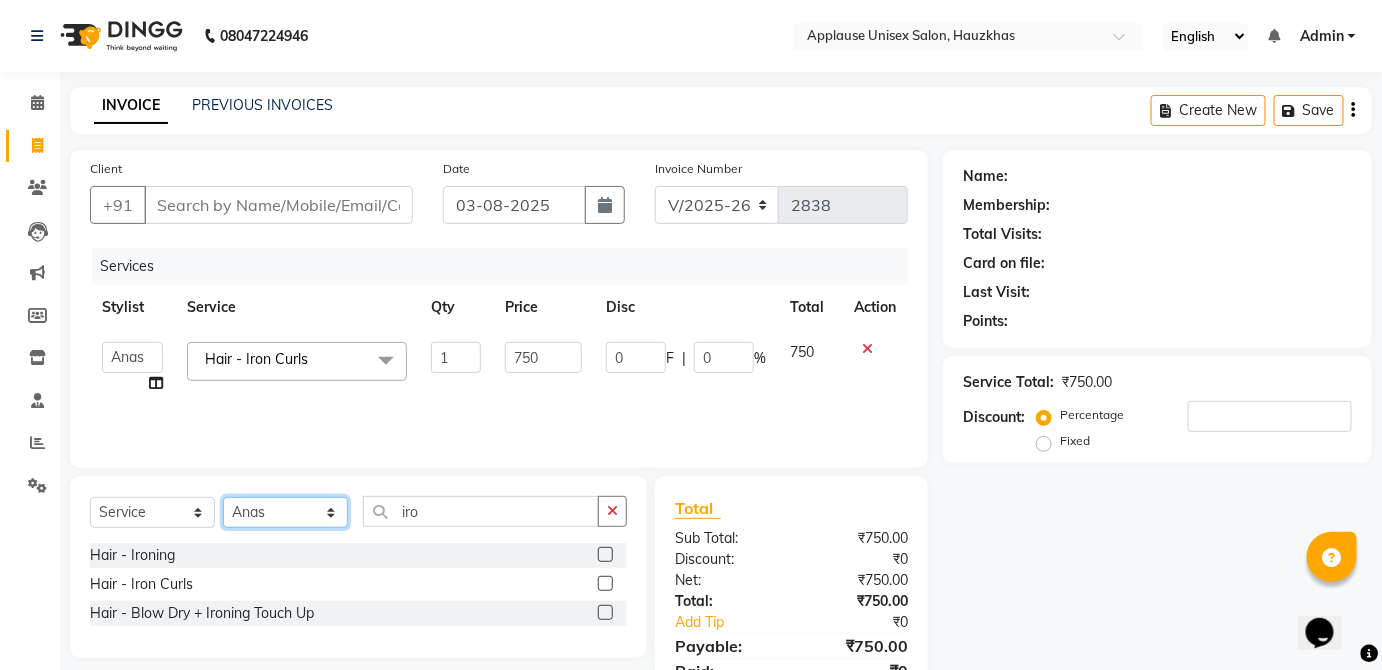 click on "Select Stylist  [FIRST] [FIRST] [FIRST] [FIRST] [FIRST] [FIRST] [FIRST] [FIRST]  [FIRST] [FIRST] [FIRST] [FIRST] [FIRST] [FIRST] [FIRST] [FIRST] [FIRST] [FIRST]  [FIRST] [FIRST] [FIRST] [FIRST] [FIRST] [FIRST] [FIRST] [FIRST]" 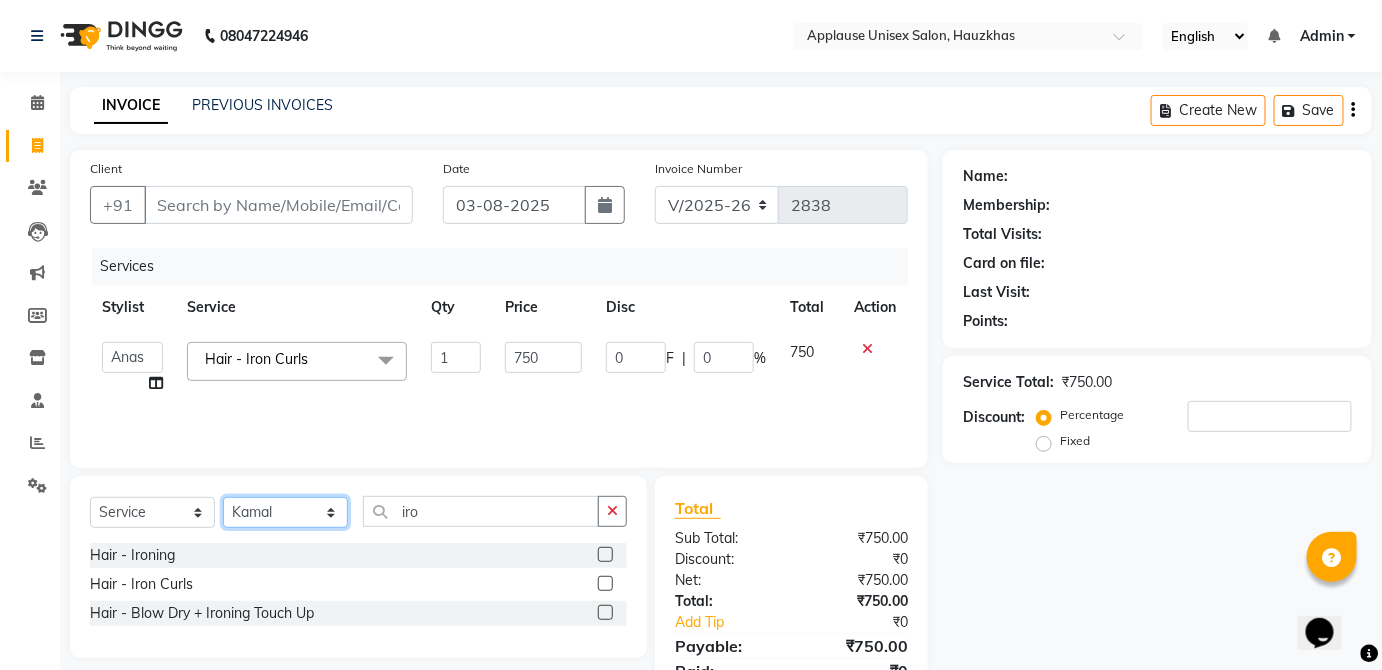 click on "Select Stylist  [FIRST] [FIRST] [FIRST] [FIRST] [FIRST] [FIRST] [FIRST] [FIRST]  [FIRST] [FIRST] [FIRST] [FIRST] [FIRST] [FIRST] [FIRST] [FIRST] [FIRST] [FIRST]  [FIRST] [FIRST] [FIRST] [FIRST] [FIRST] [FIRST] [FIRST] [FIRST]" 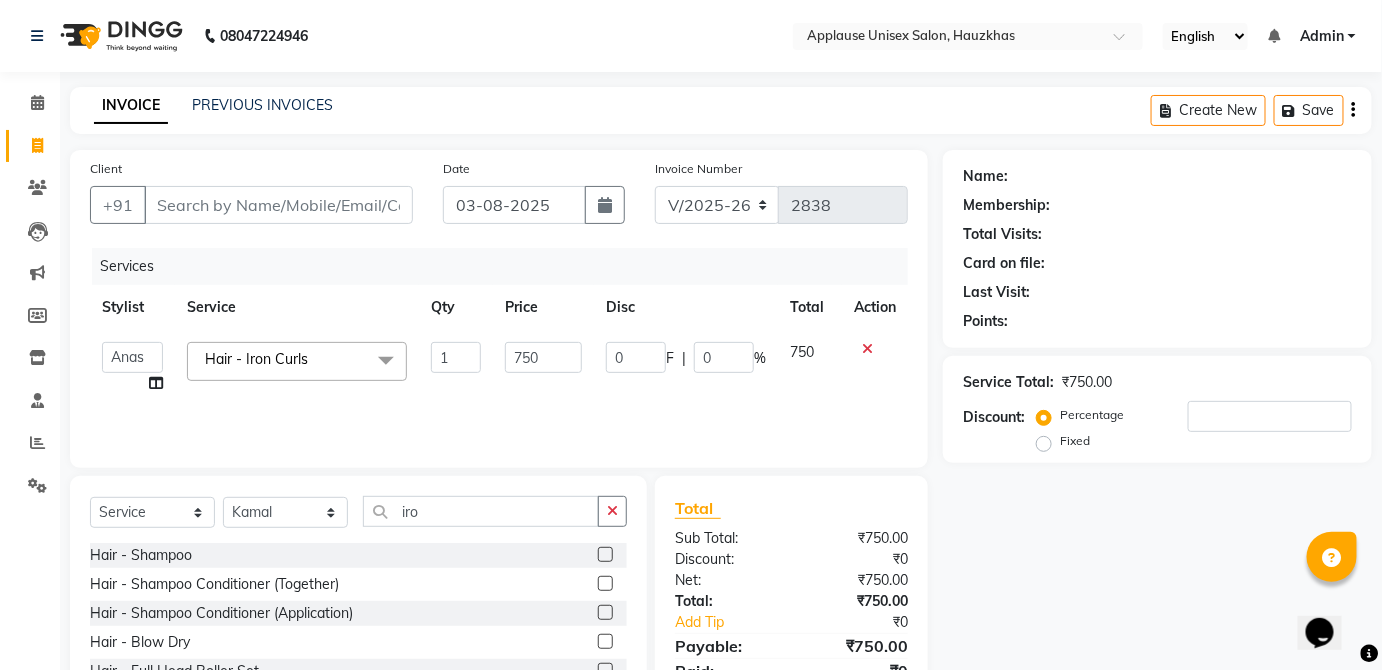 click 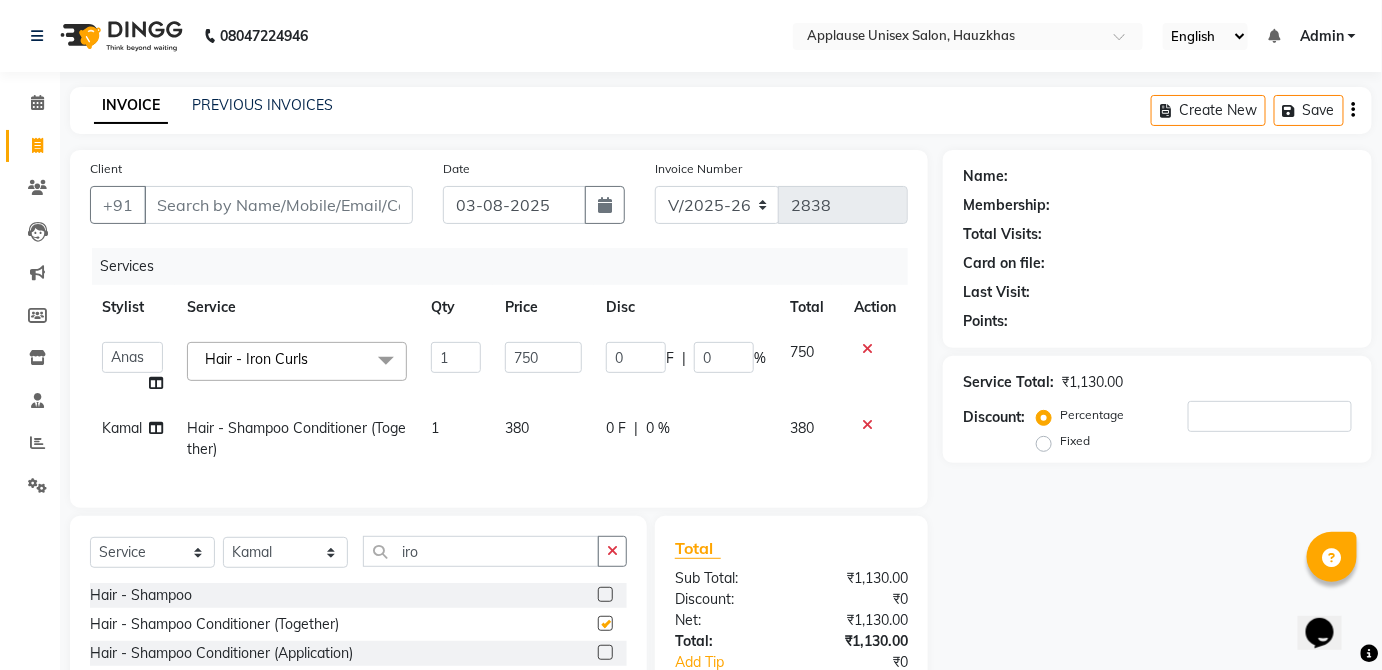 click on "380" 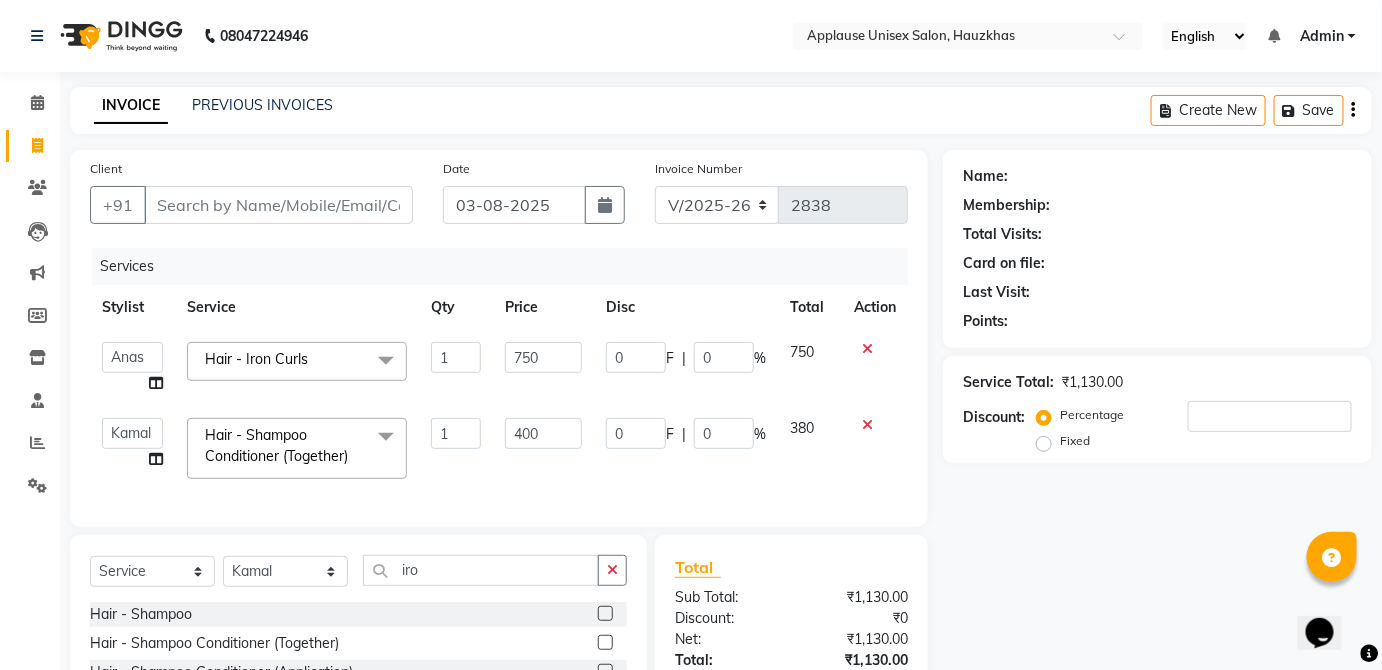 click on "380" 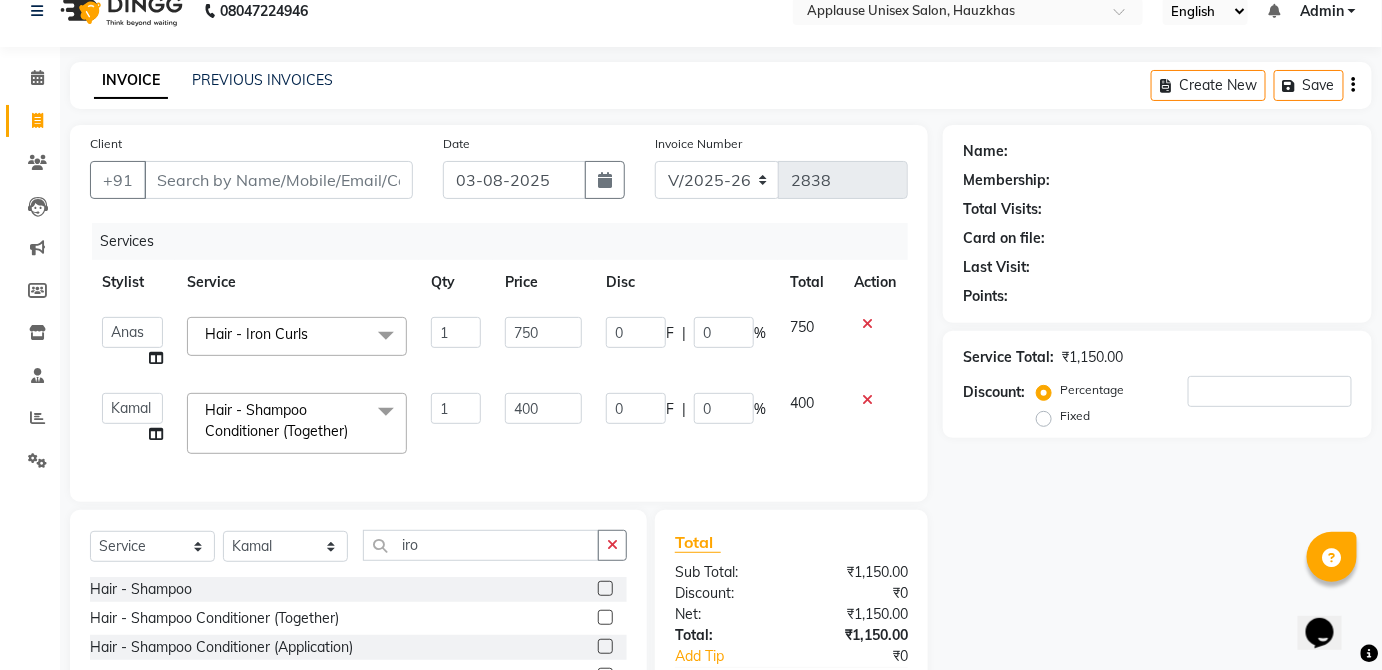 scroll, scrollTop: 26, scrollLeft: 0, axis: vertical 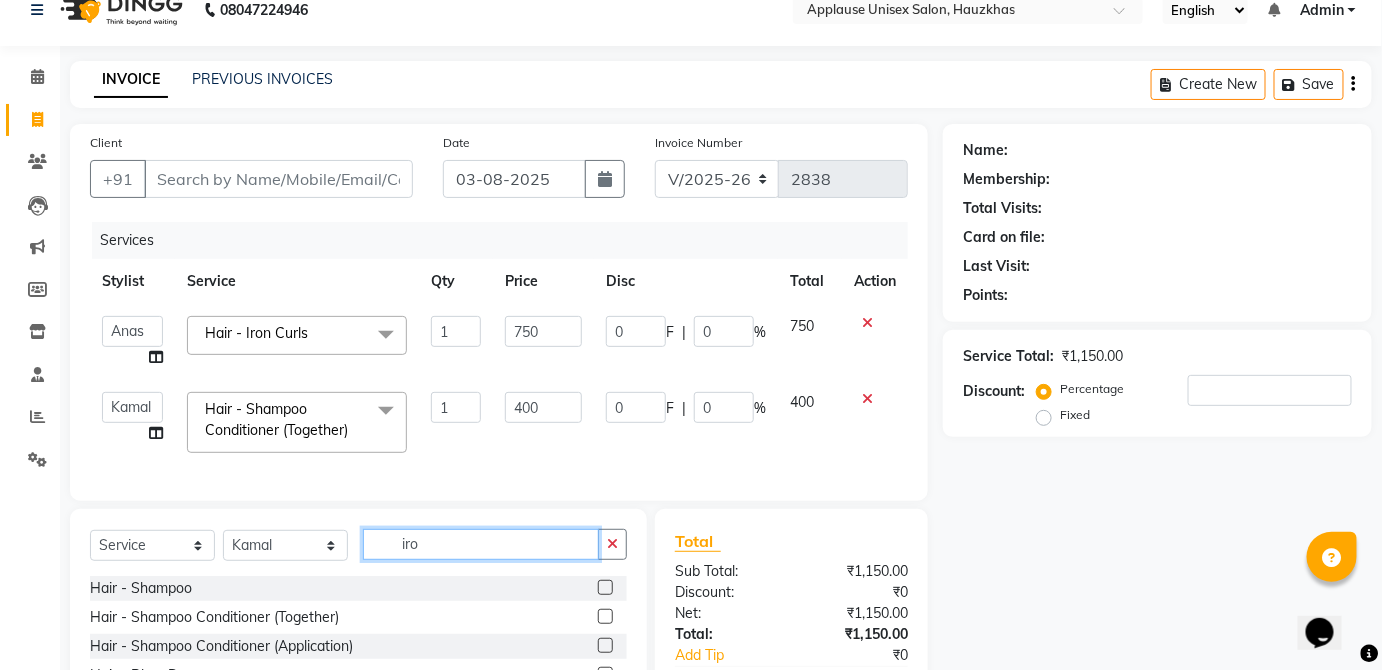 click on "iro" 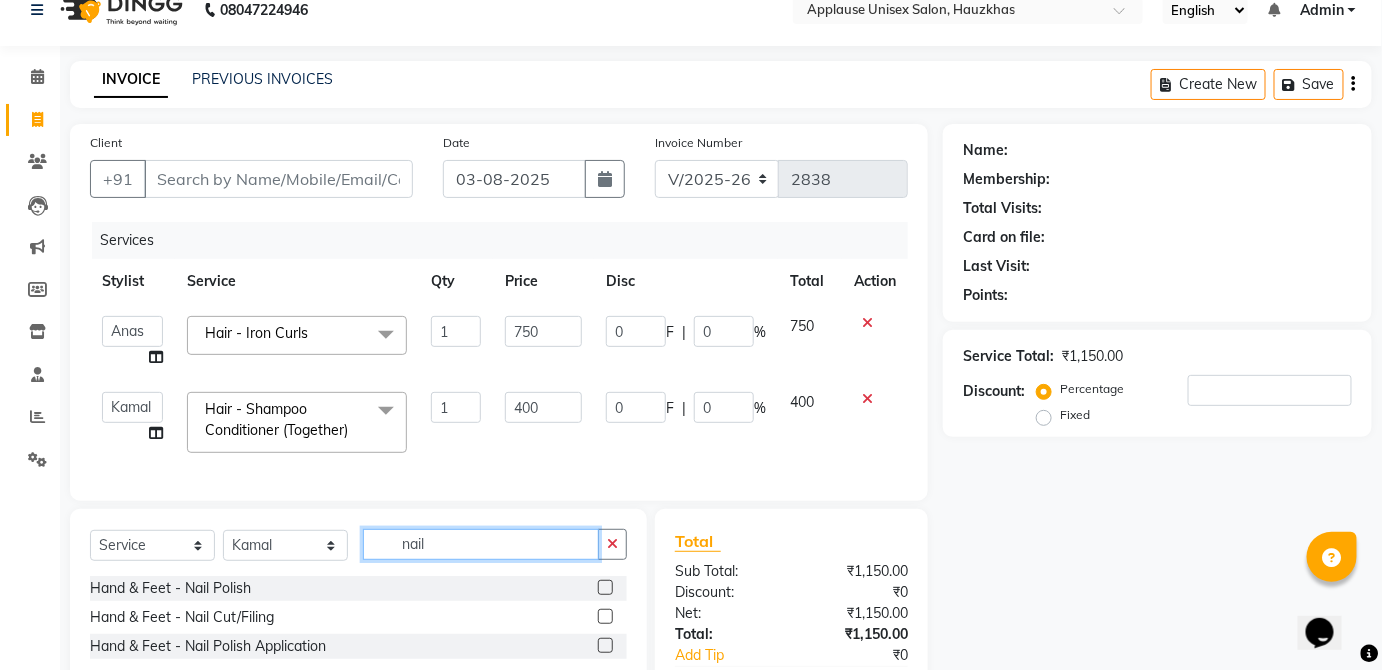 scroll, scrollTop: 158, scrollLeft: 0, axis: vertical 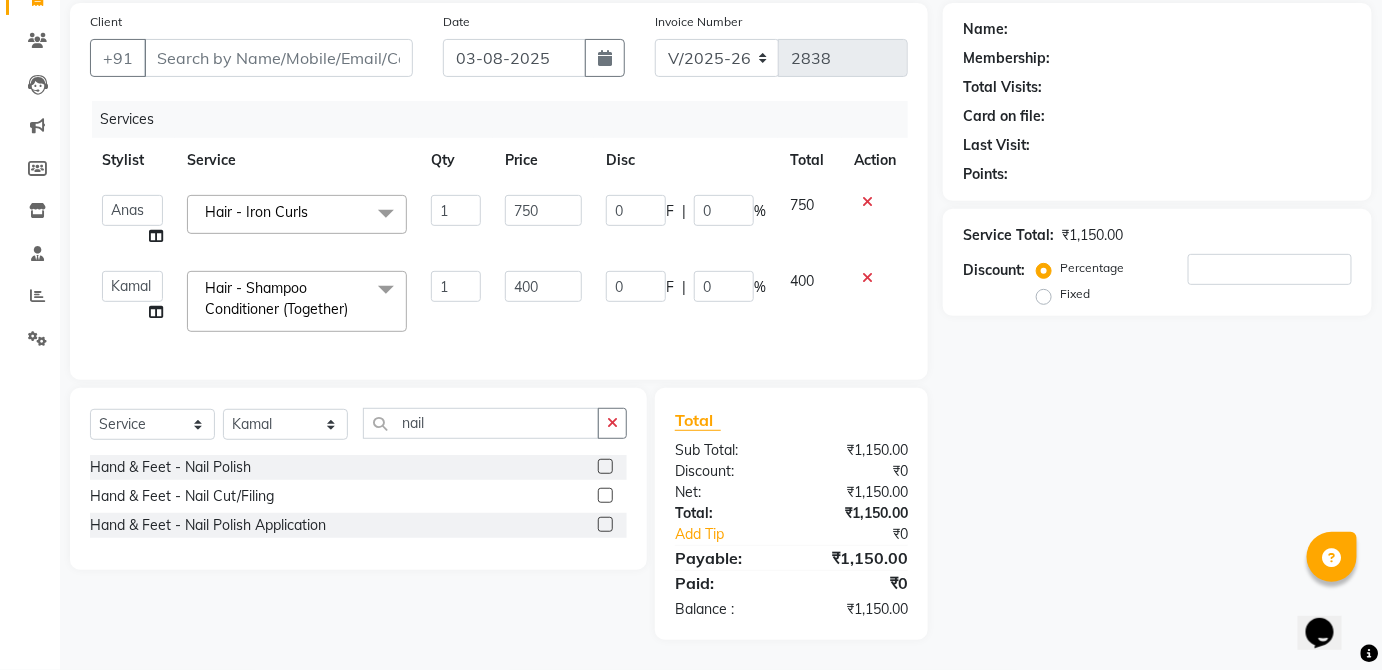 click 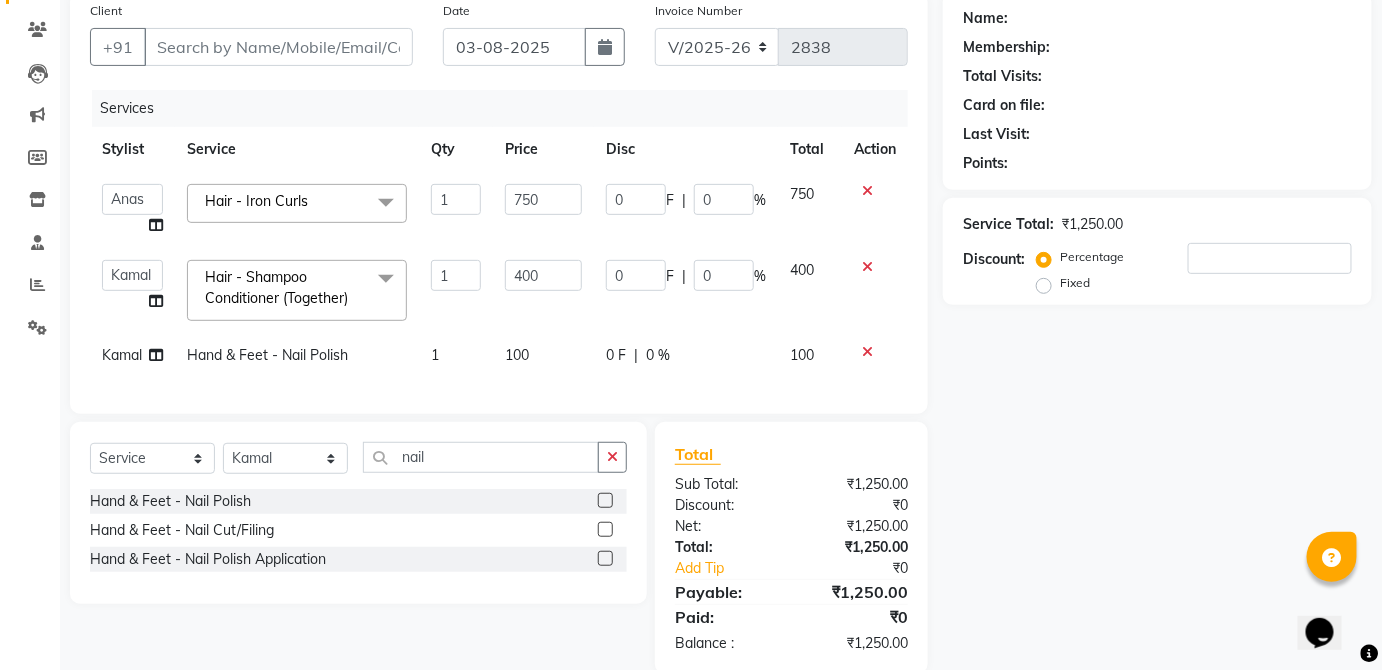 click on "100" 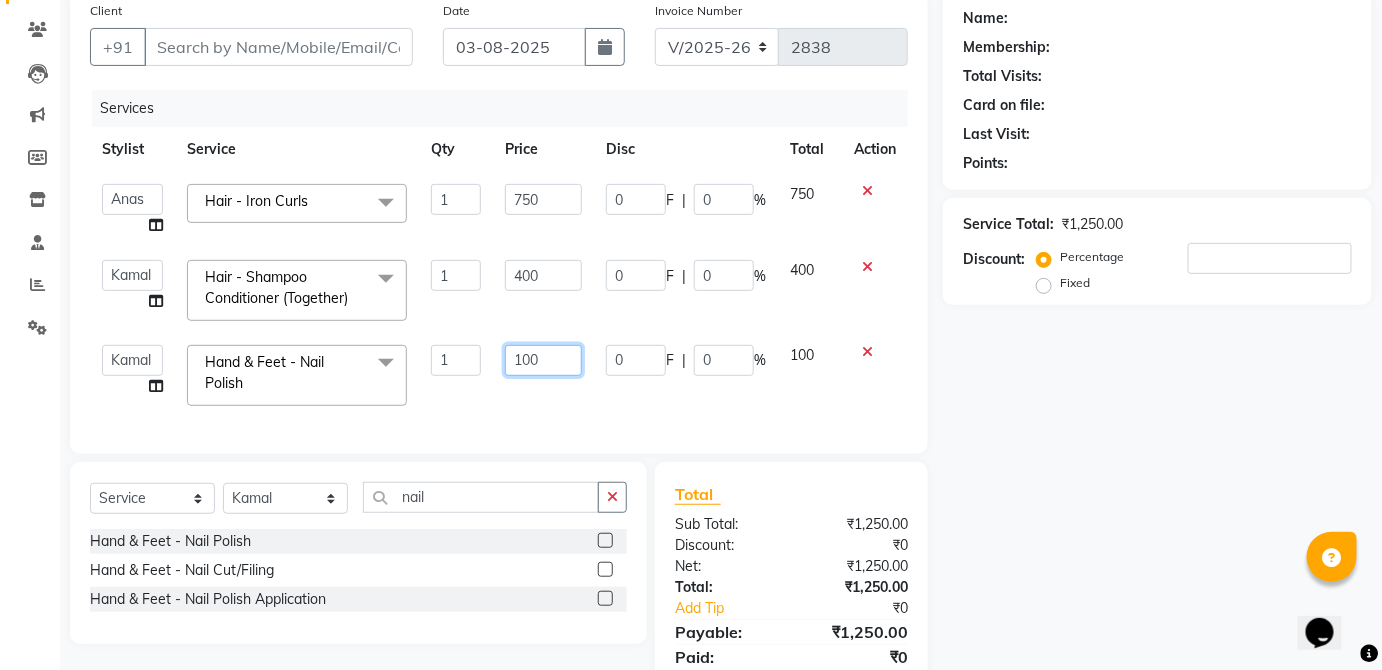 click on "100" 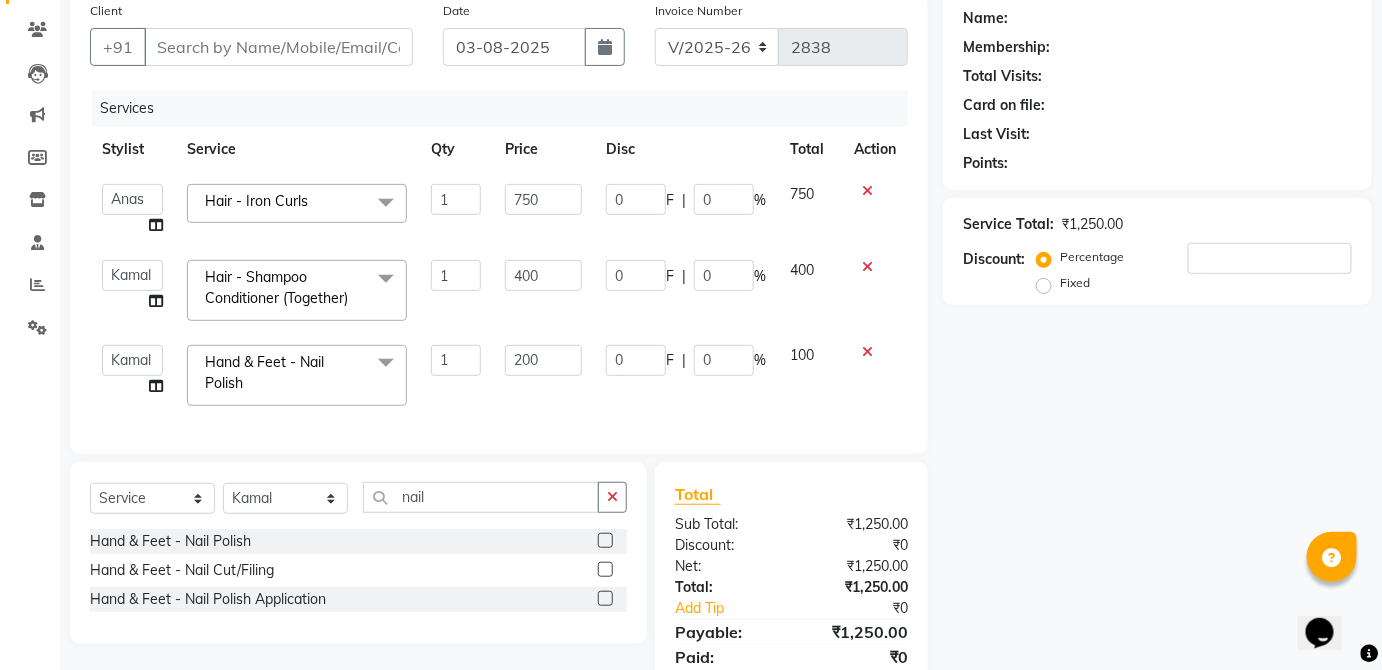 click on "100" 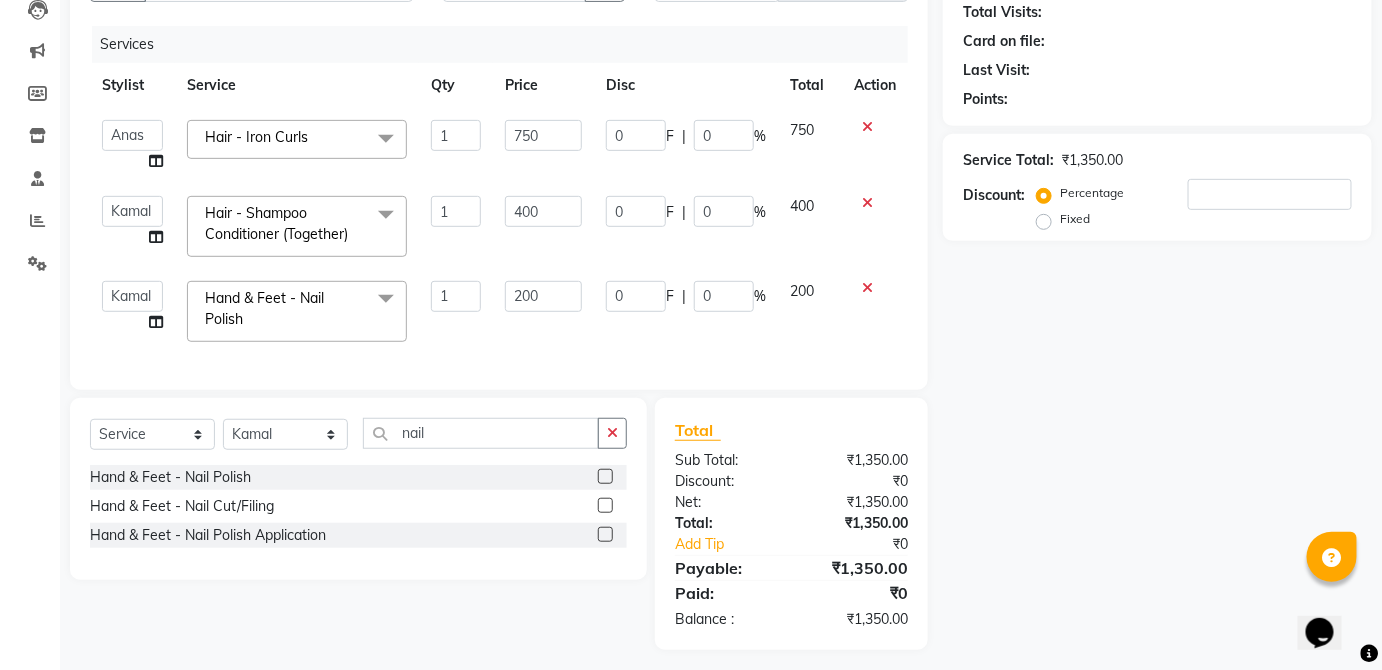 scroll, scrollTop: 242, scrollLeft: 0, axis: vertical 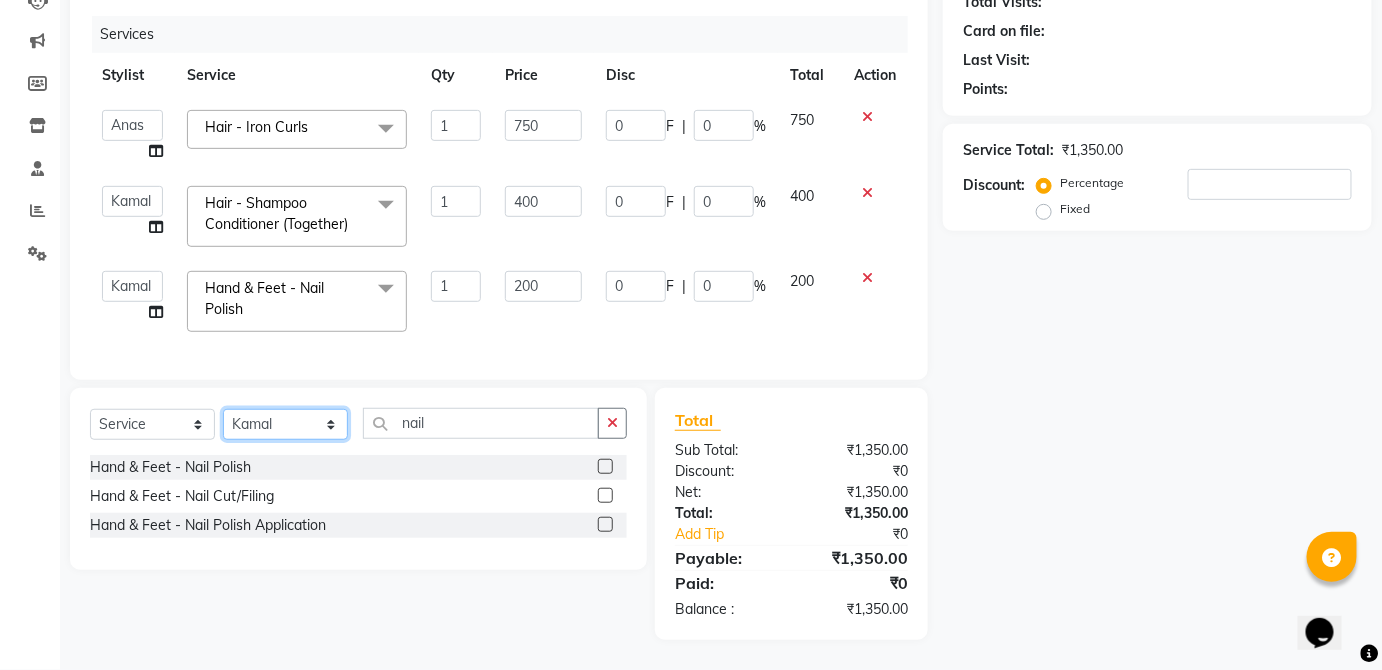 click on "Select Stylist  [FIRST] [FIRST] [FIRST] [FIRST] [FIRST] [FIRST] [FIRST] [FIRST]  [FIRST] [FIRST] [FIRST] [FIRST] [FIRST] [FIRST] [FIRST] [FIRST] [FIRST] [FIRST]  [FIRST] [FIRST] [FIRST] [FIRST] [FIRST] [FIRST] [FIRST] [FIRST]" 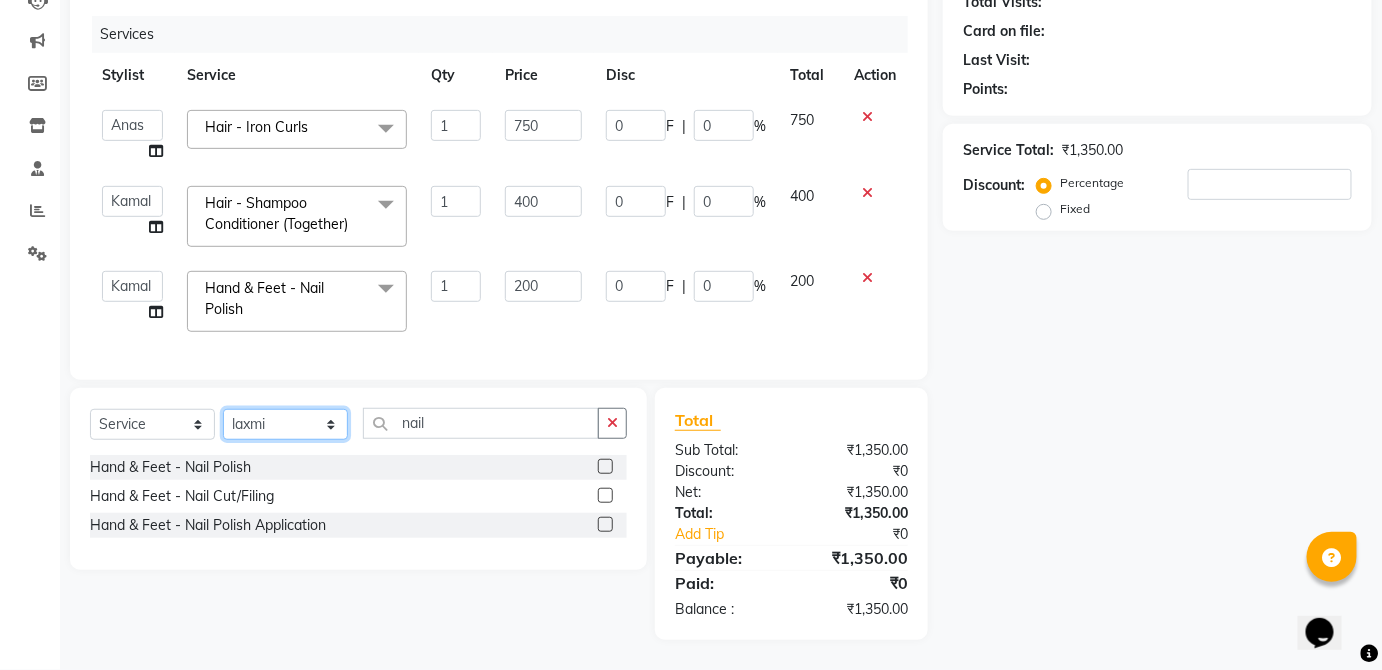click on "Select Stylist  [FIRST] [FIRST] [FIRST] [FIRST] [FIRST] [FIRST] [FIRST] [FIRST]  [FIRST] [FIRST] [FIRST] [FIRST] [FIRST] [FIRST] [FIRST] [FIRST] [FIRST] [FIRST]  [FIRST] [FIRST] [FIRST] [FIRST] [FIRST] [FIRST] [FIRST] [FIRST]" 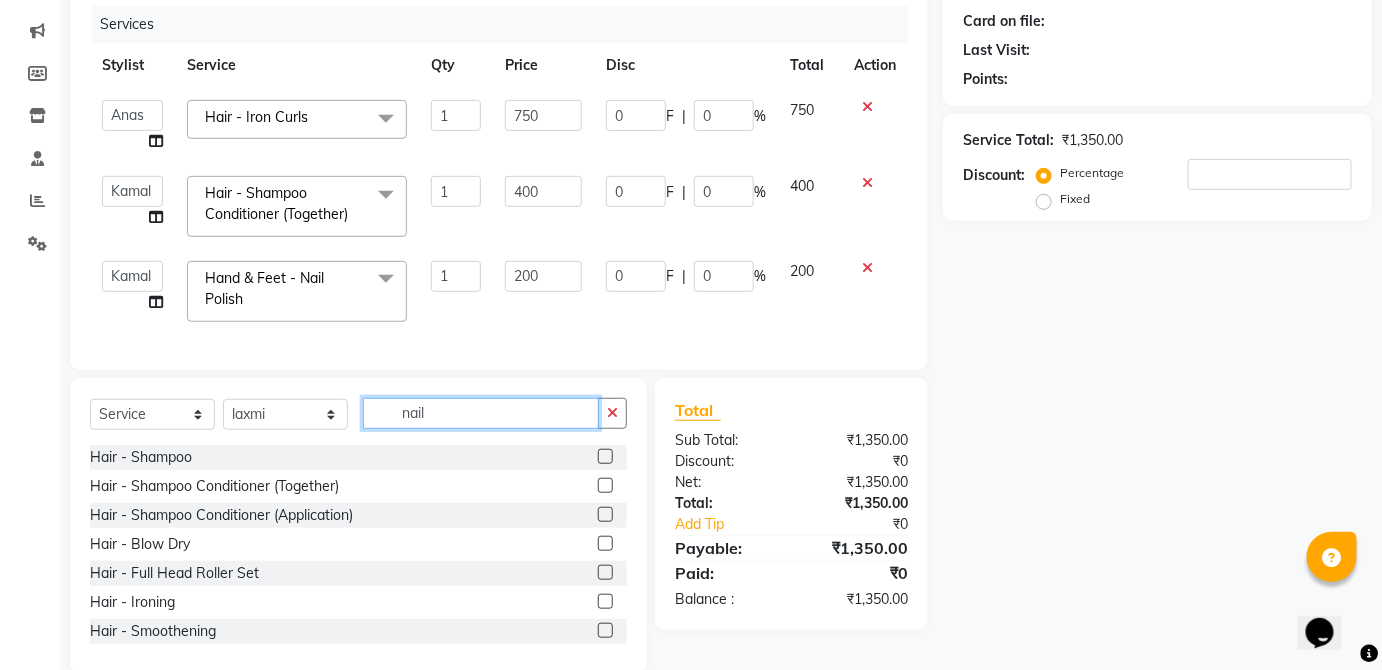 click on "nail" 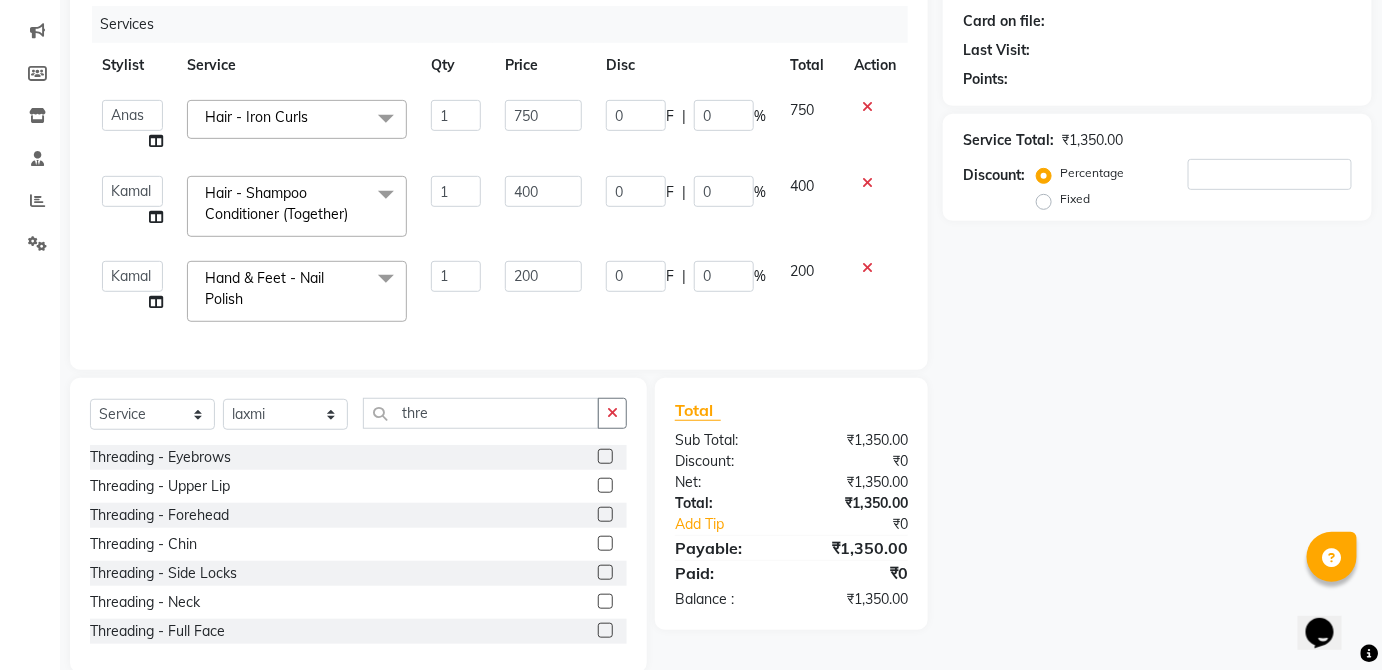click 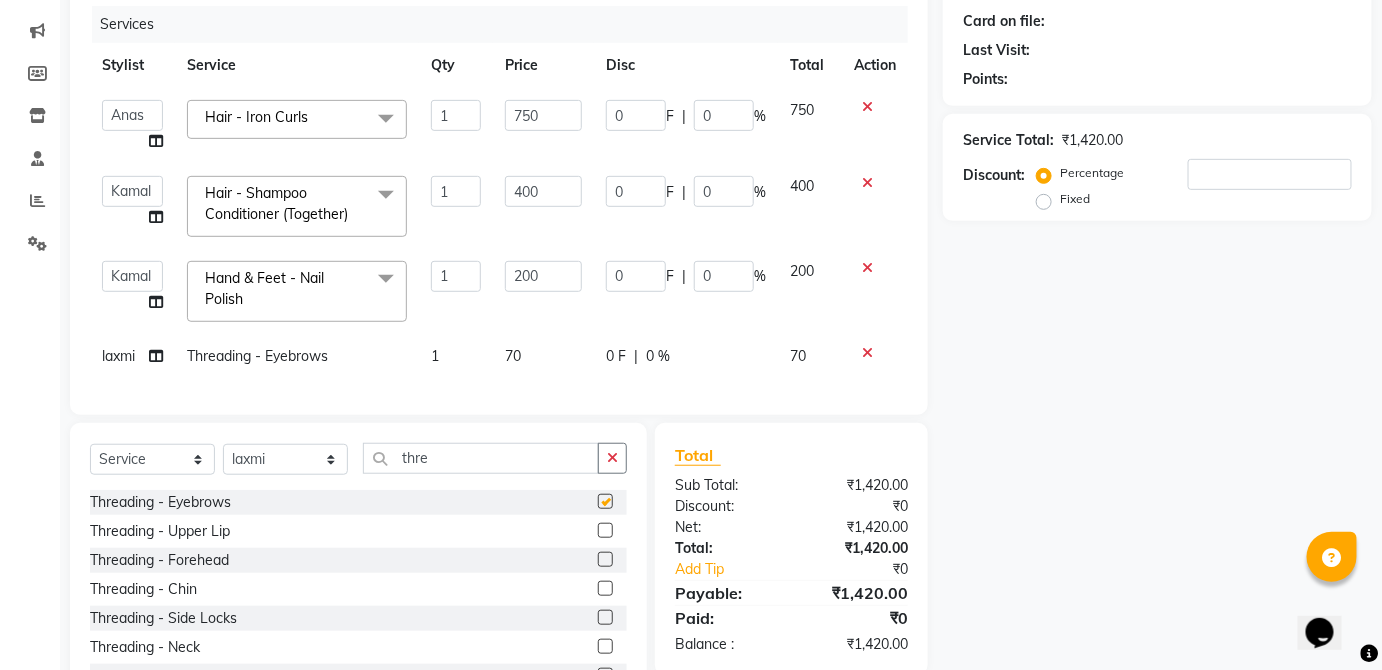 click on "0 F | 0 %" 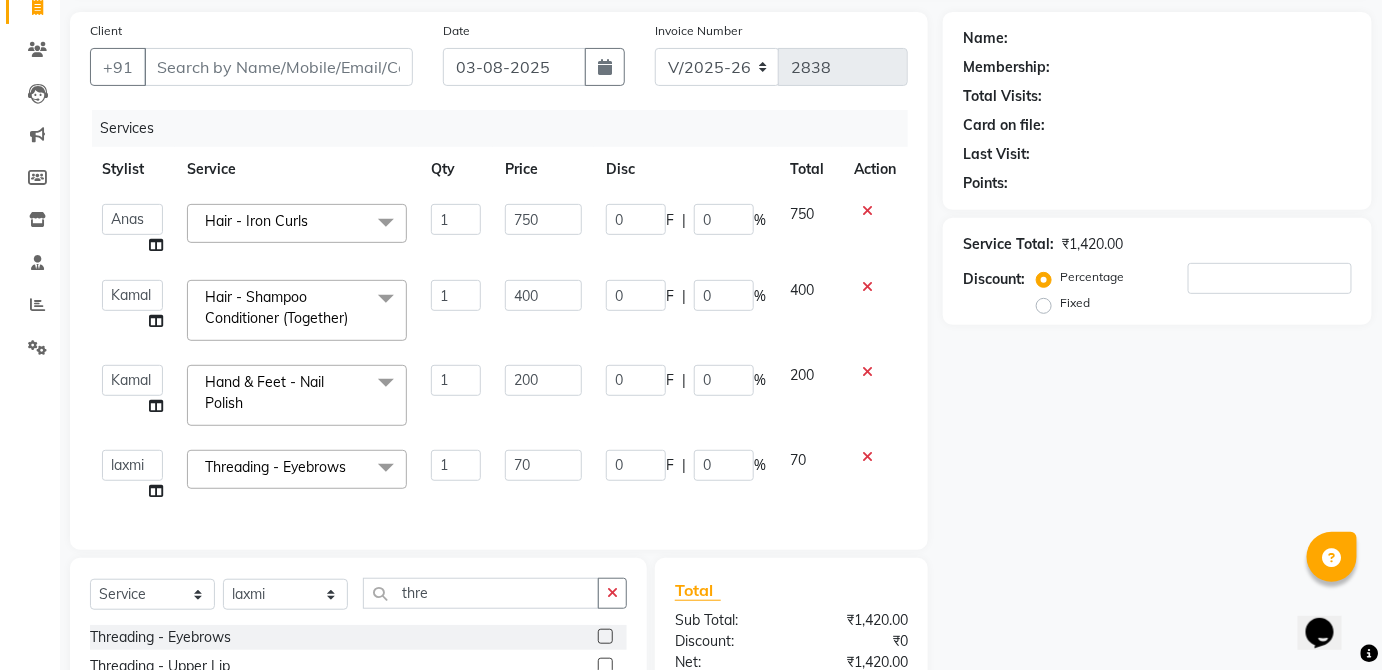 scroll, scrollTop: 0, scrollLeft: 0, axis: both 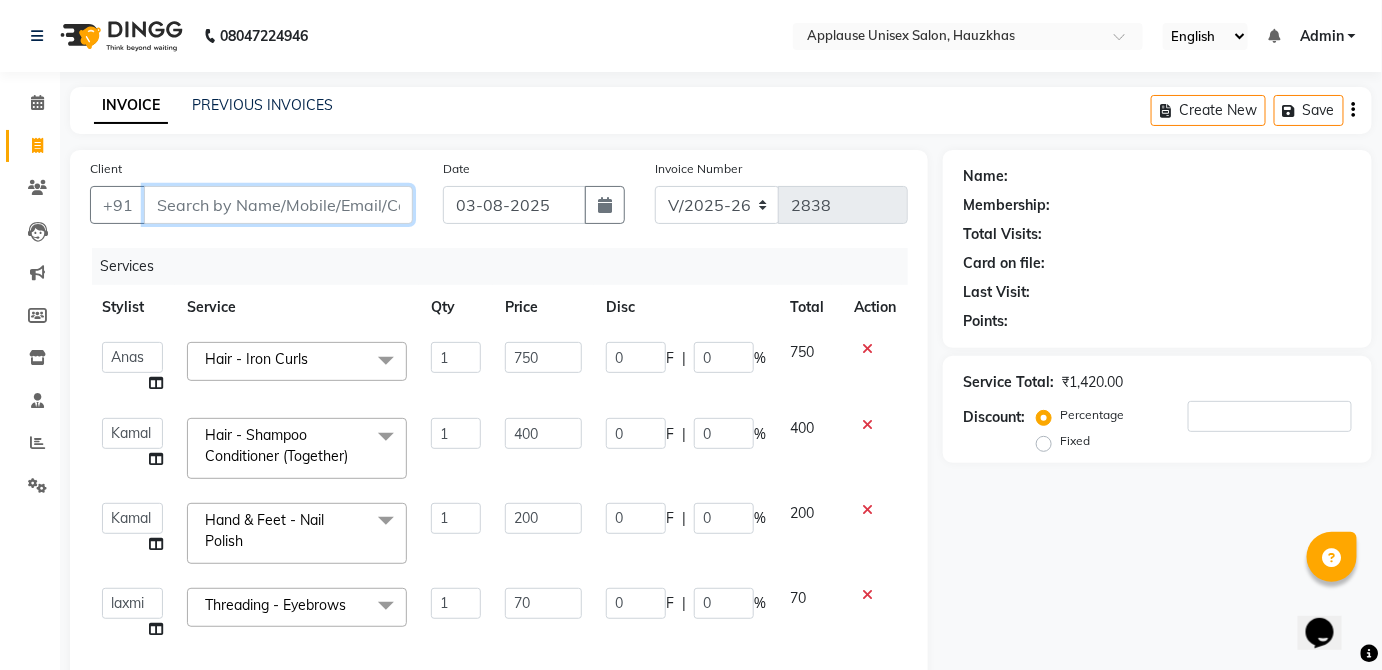 click on "Client" at bounding box center [278, 205] 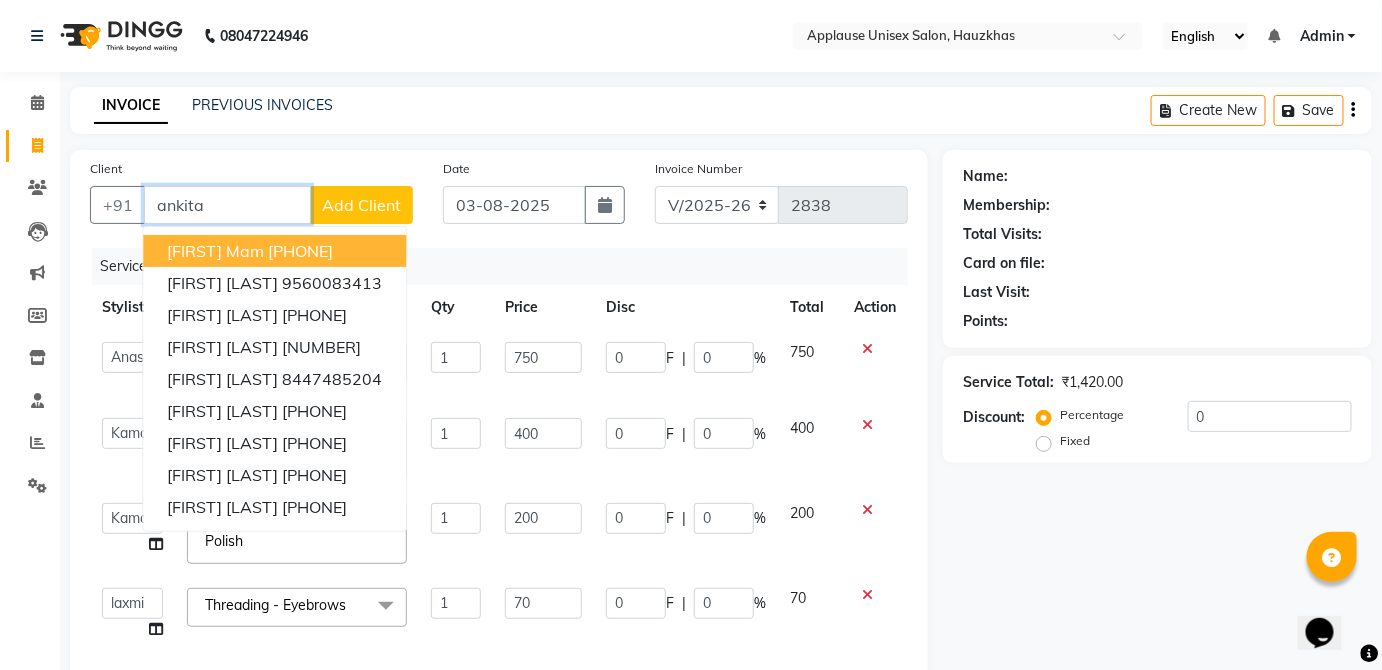 click on "[FIRST] Mam  [PHONE]" at bounding box center [274, 251] 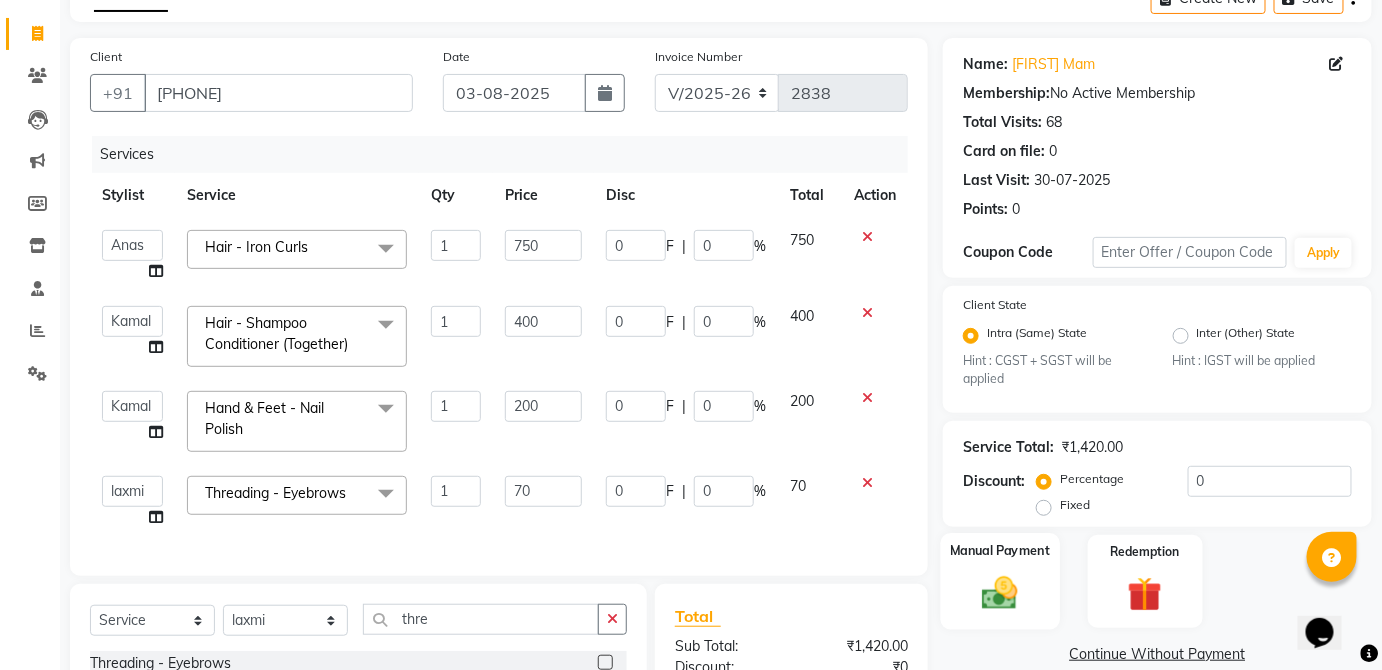 click 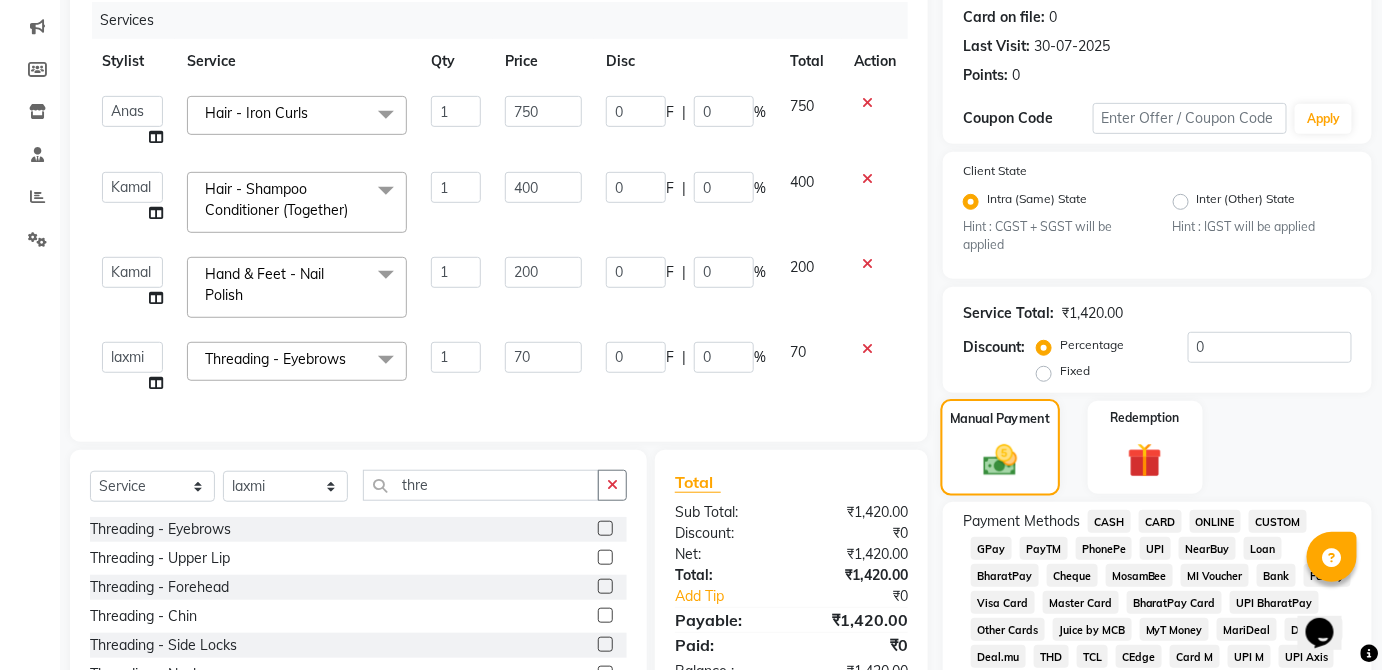 scroll, scrollTop: 266, scrollLeft: 0, axis: vertical 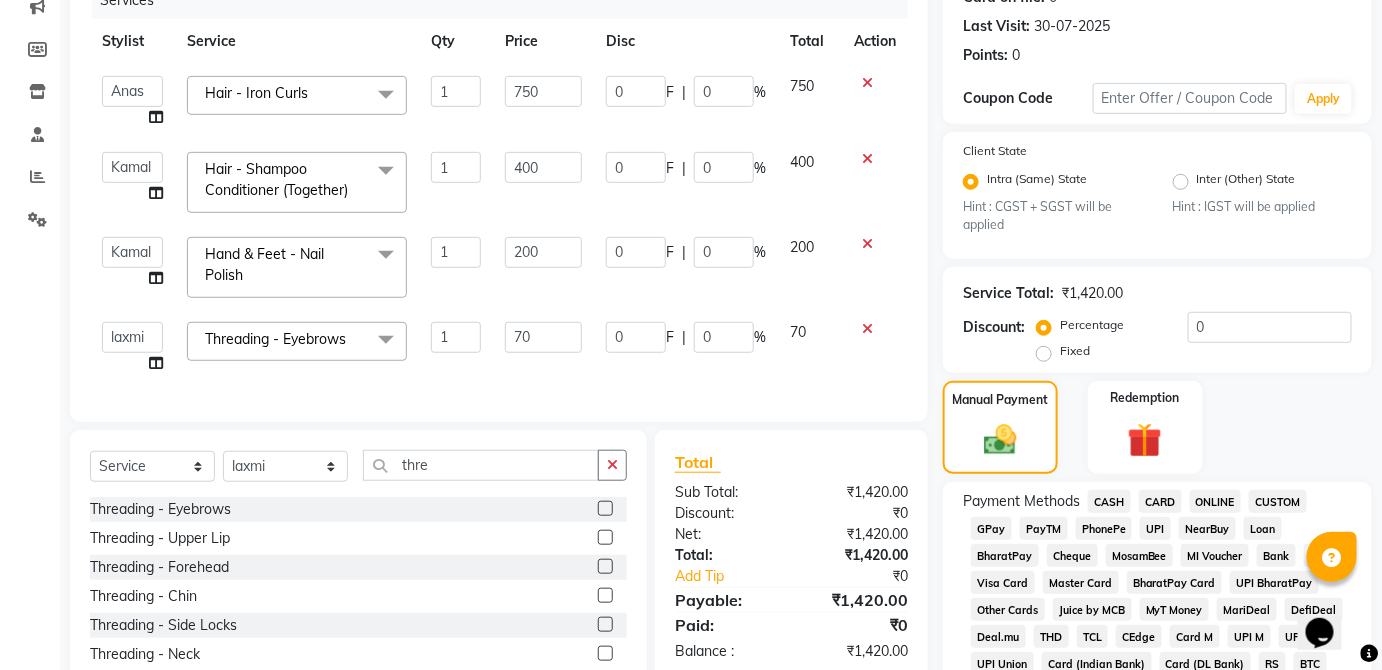 click on "CARD" 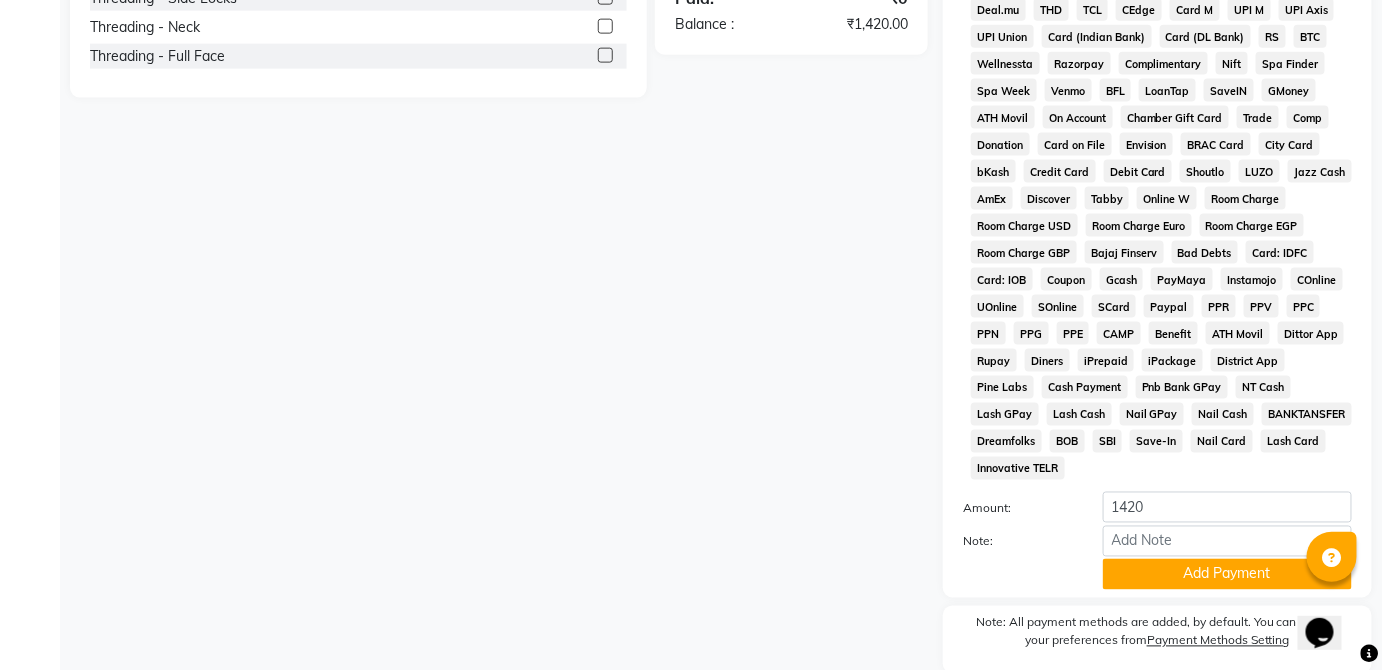 scroll, scrollTop: 943, scrollLeft: 0, axis: vertical 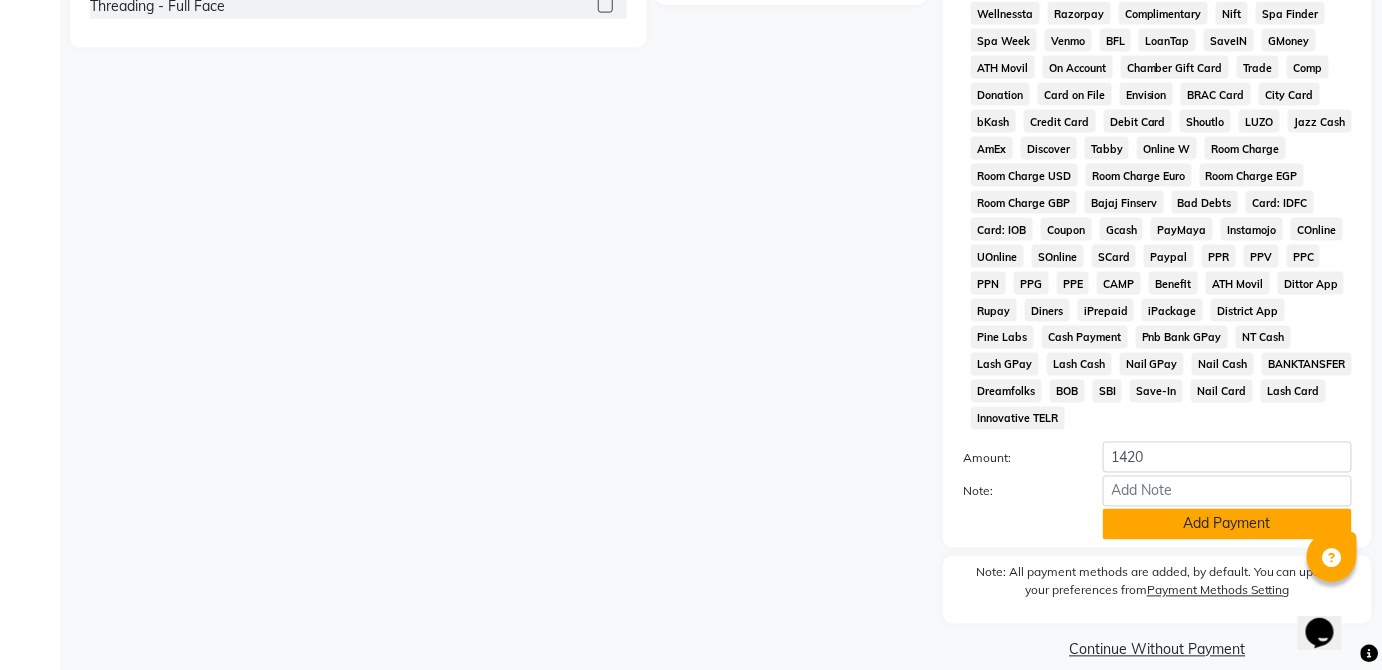 click on "Add Payment" 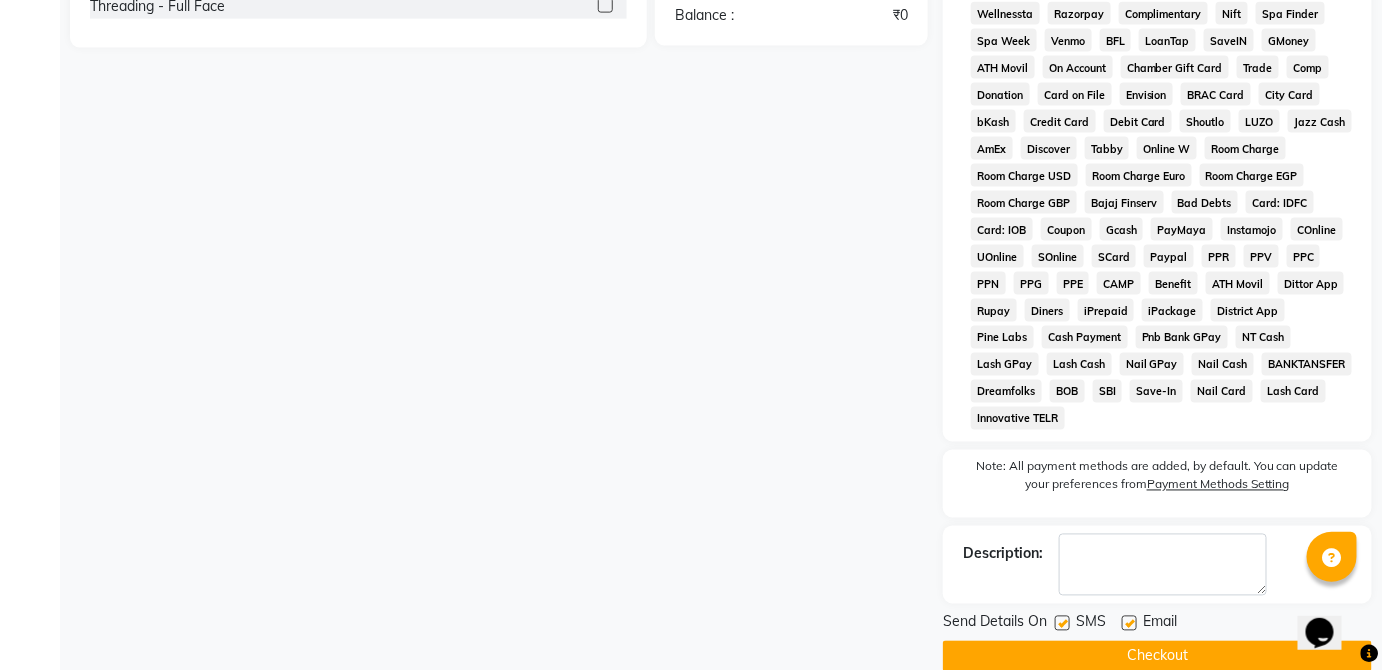 click on "Checkout" 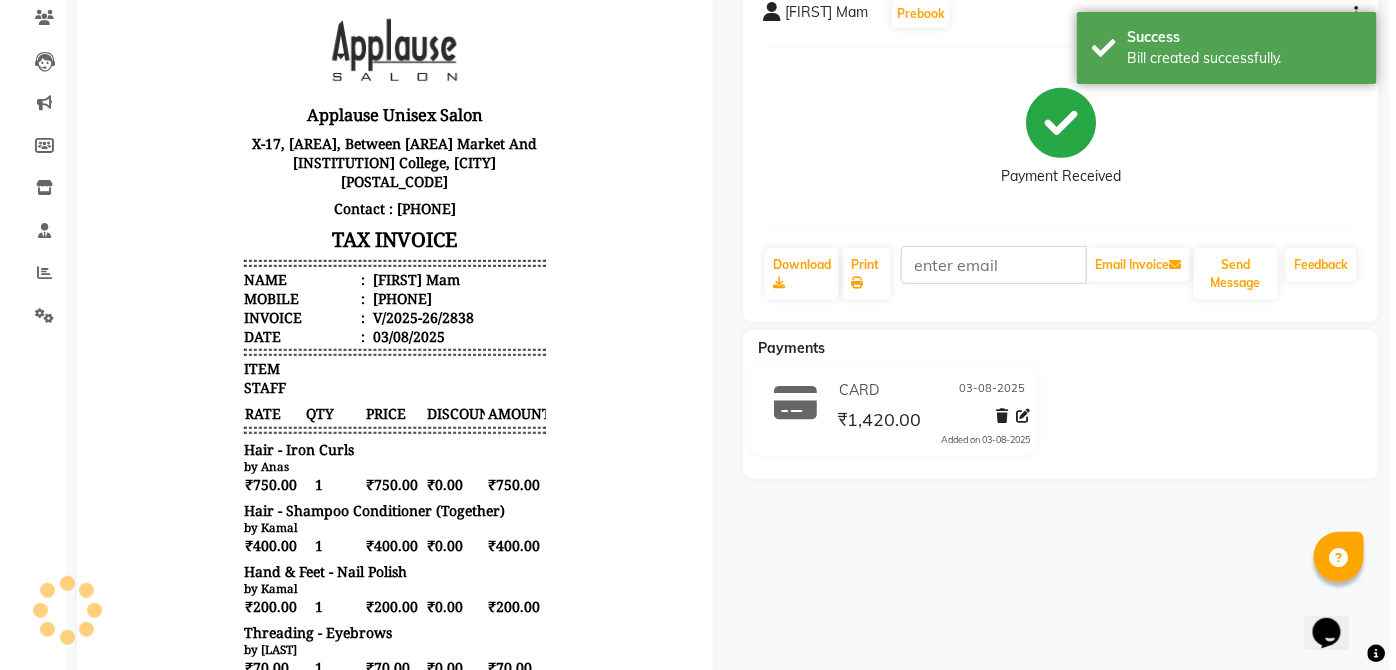 scroll, scrollTop: 0, scrollLeft: 0, axis: both 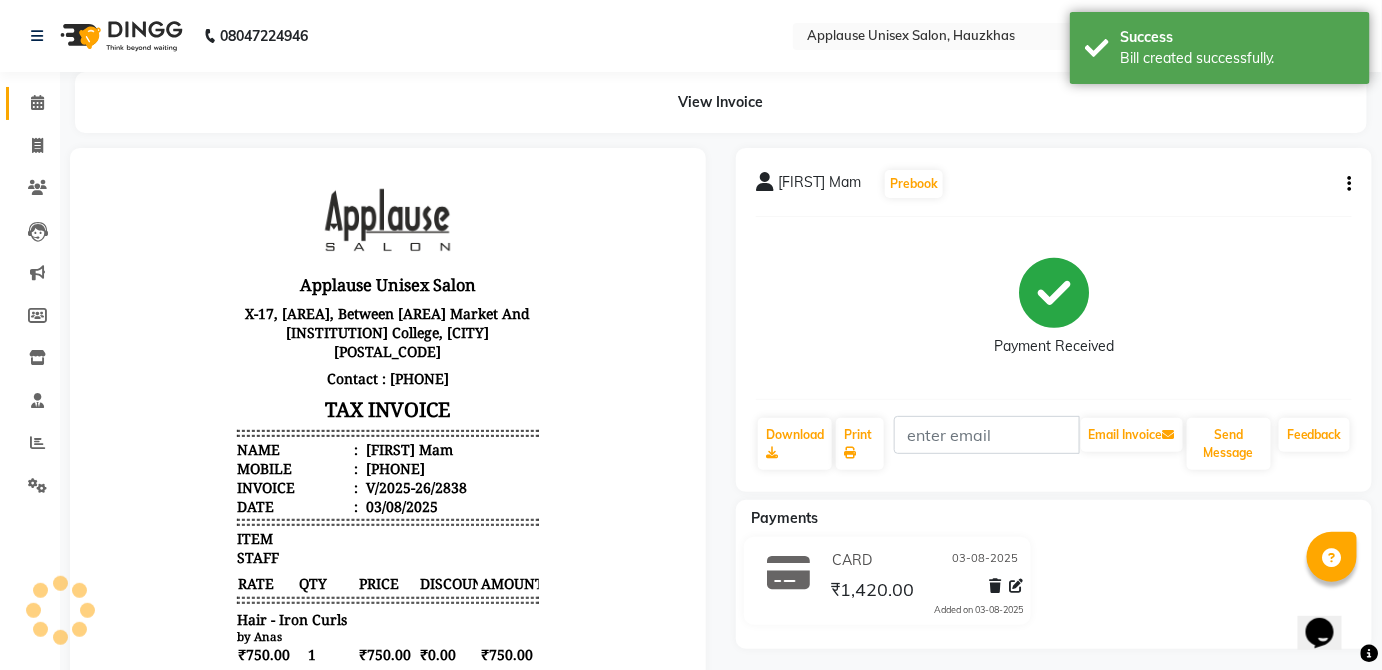 click 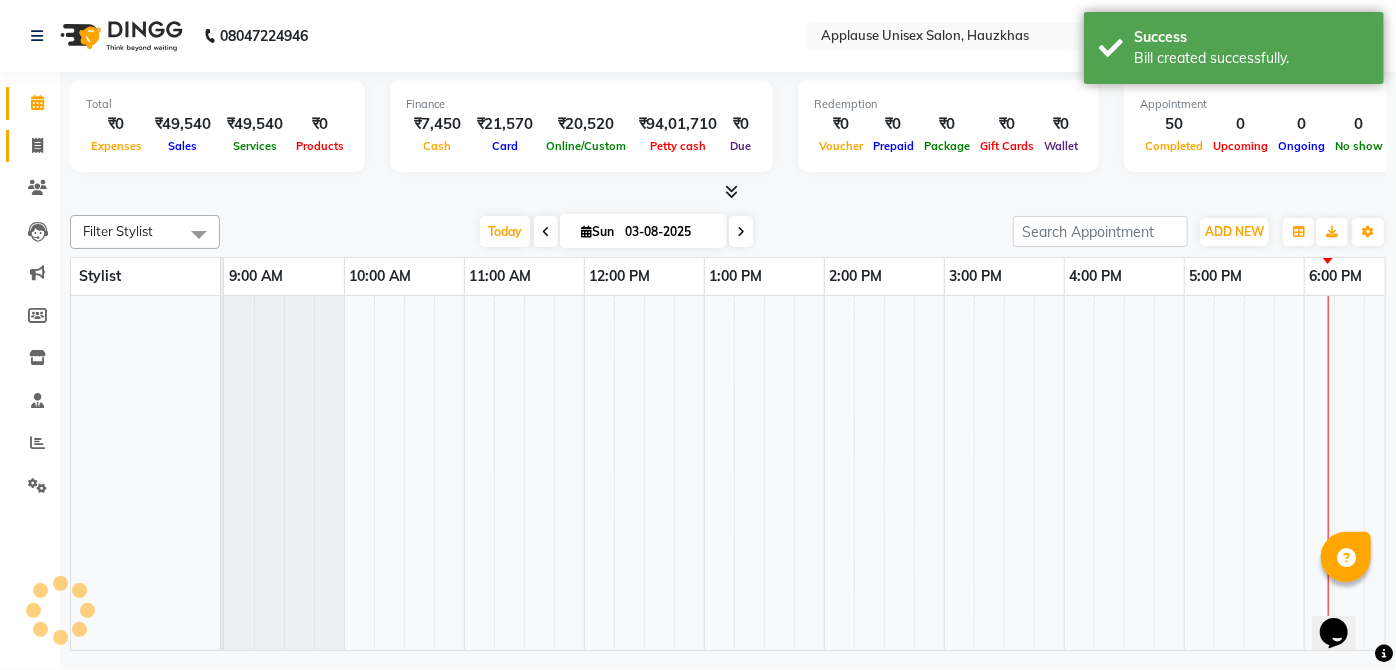 click 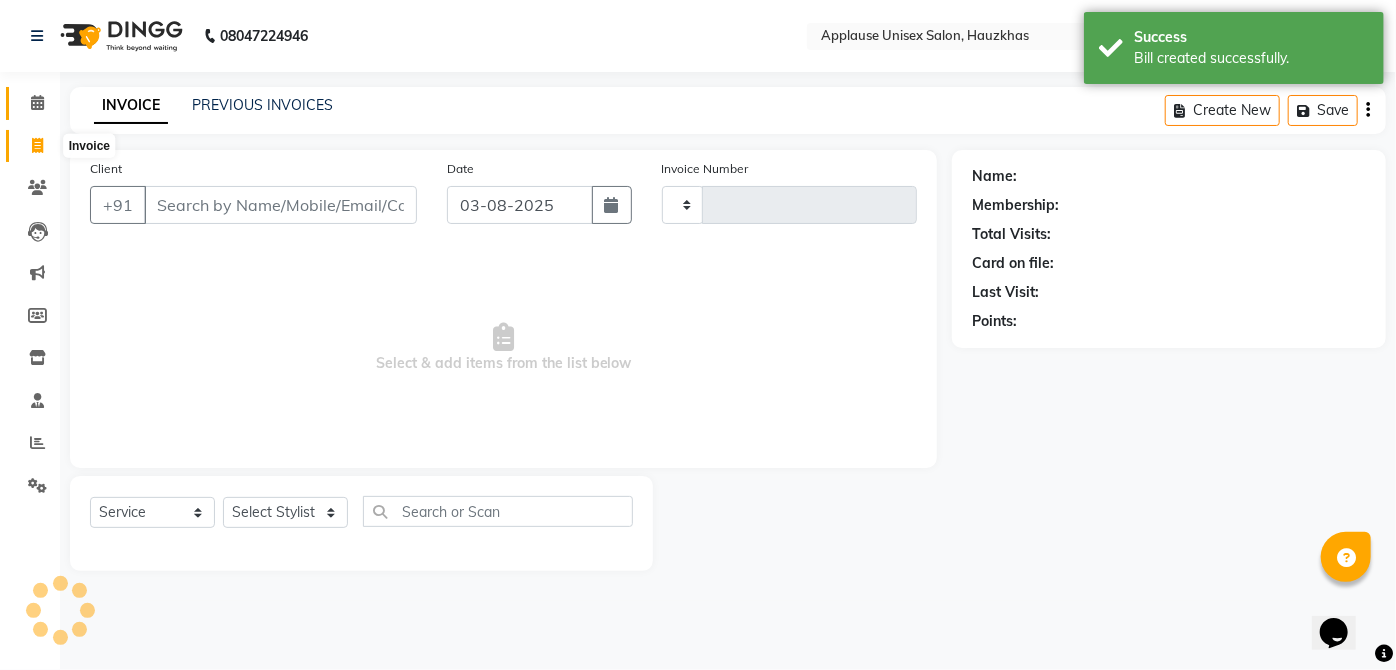 click 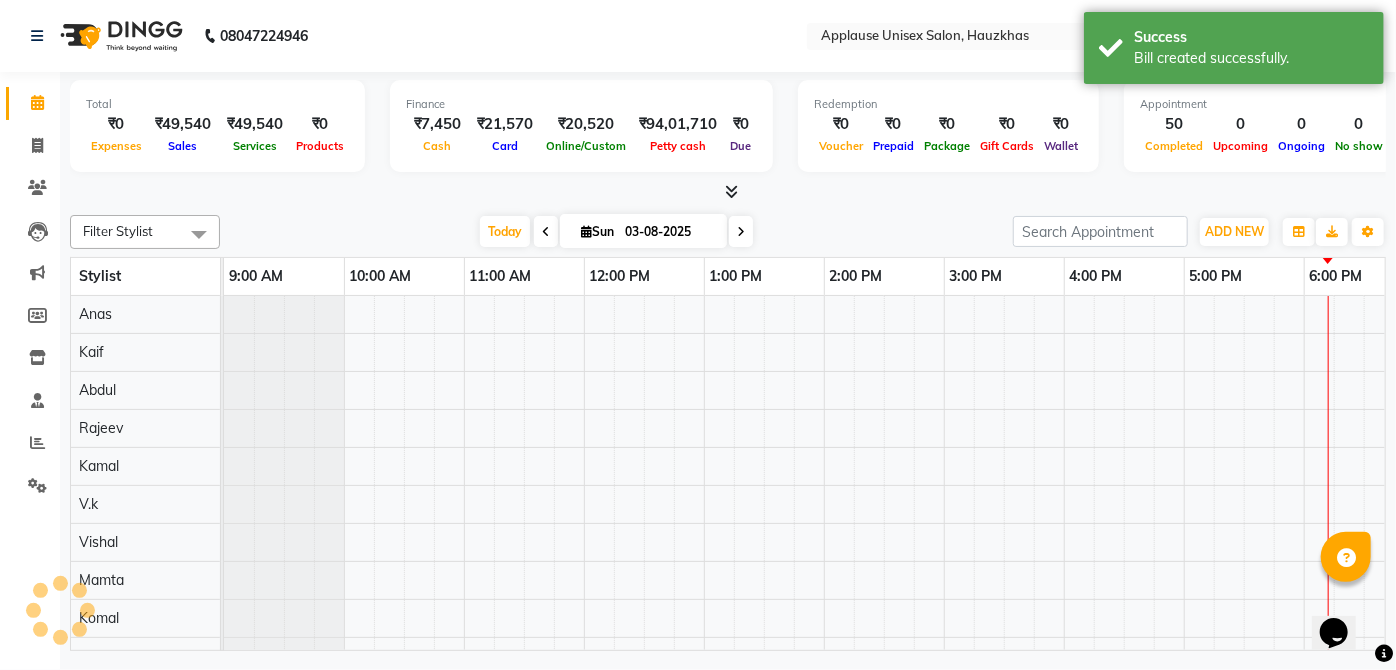 scroll, scrollTop: 0, scrollLeft: 0, axis: both 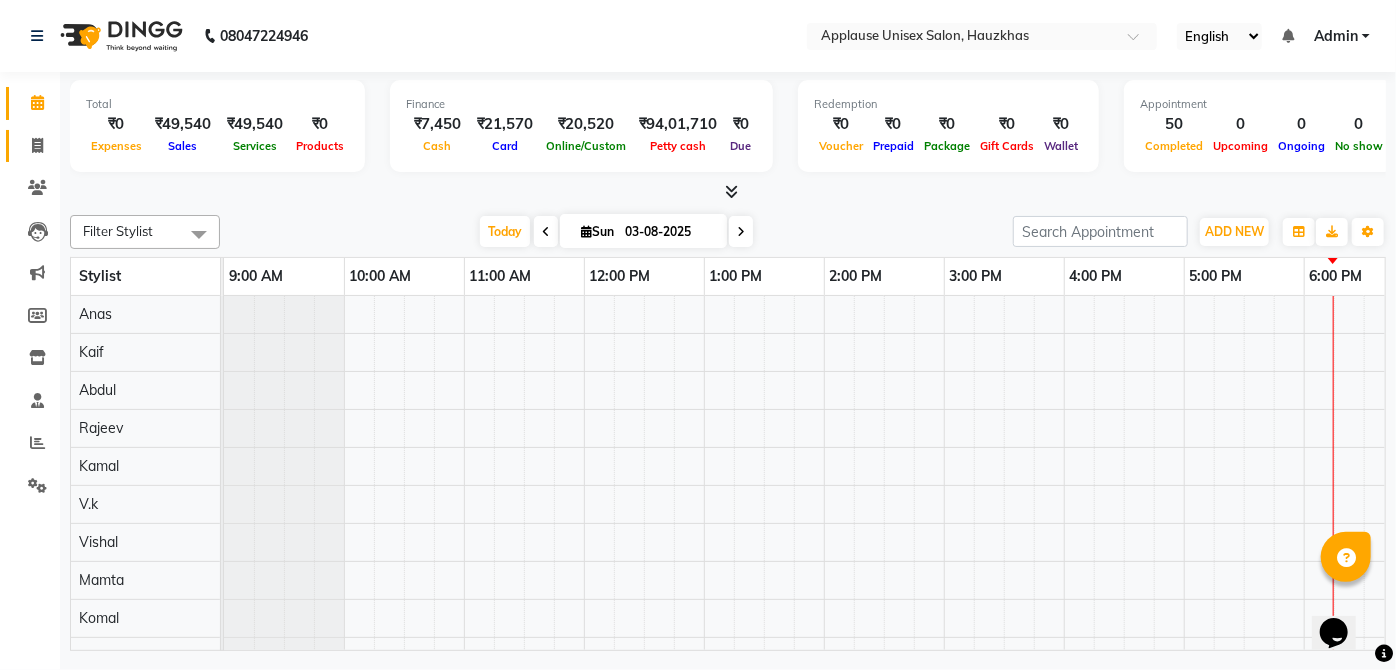 click on "Invoice" 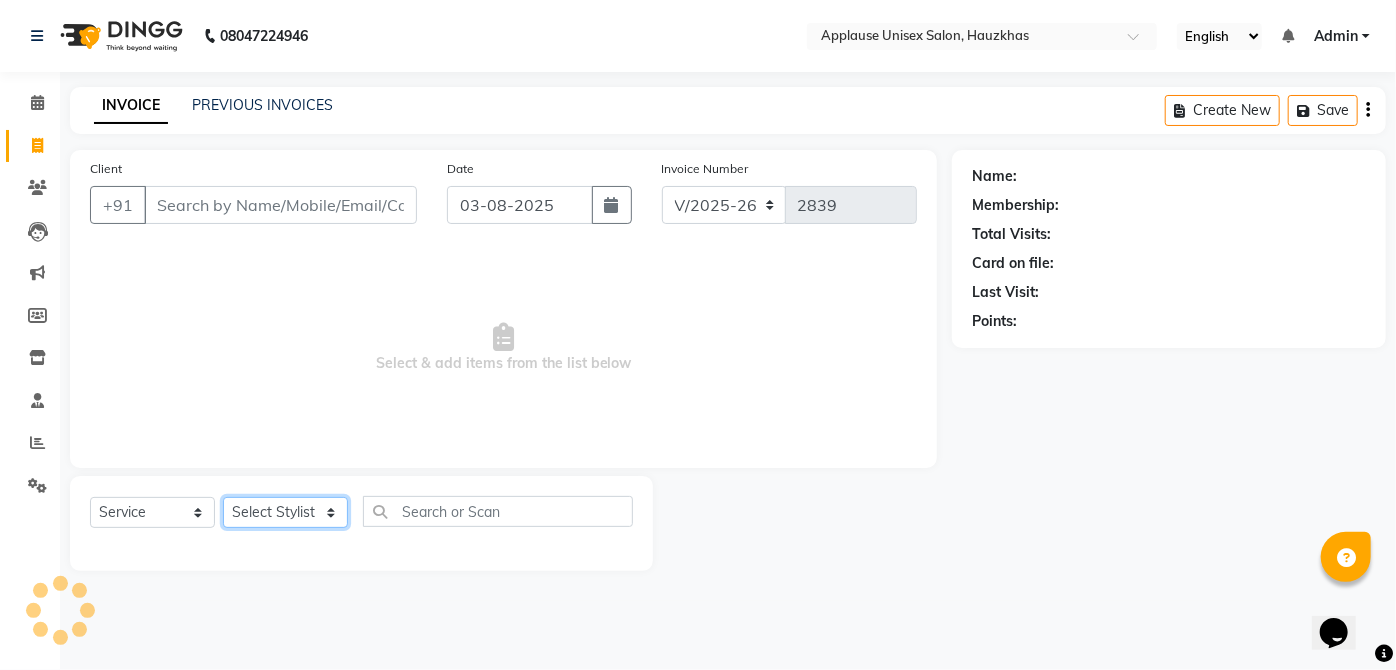 click on "Select Stylist" 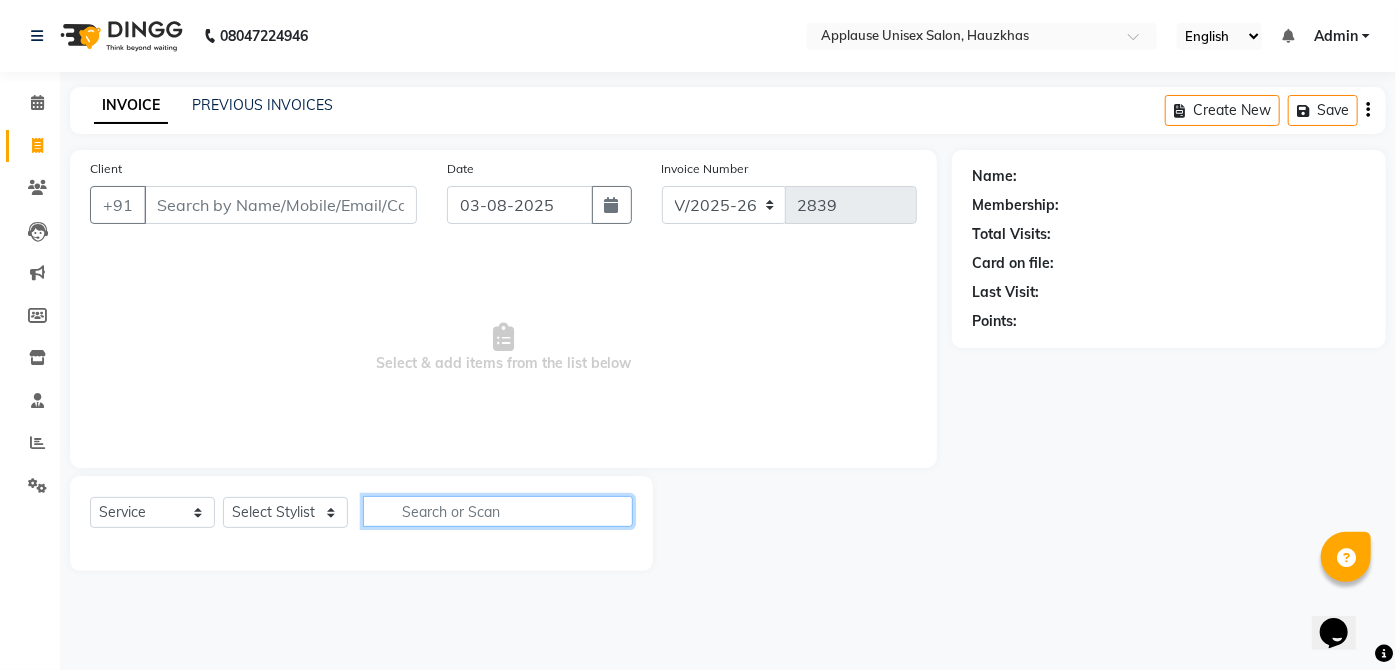 click 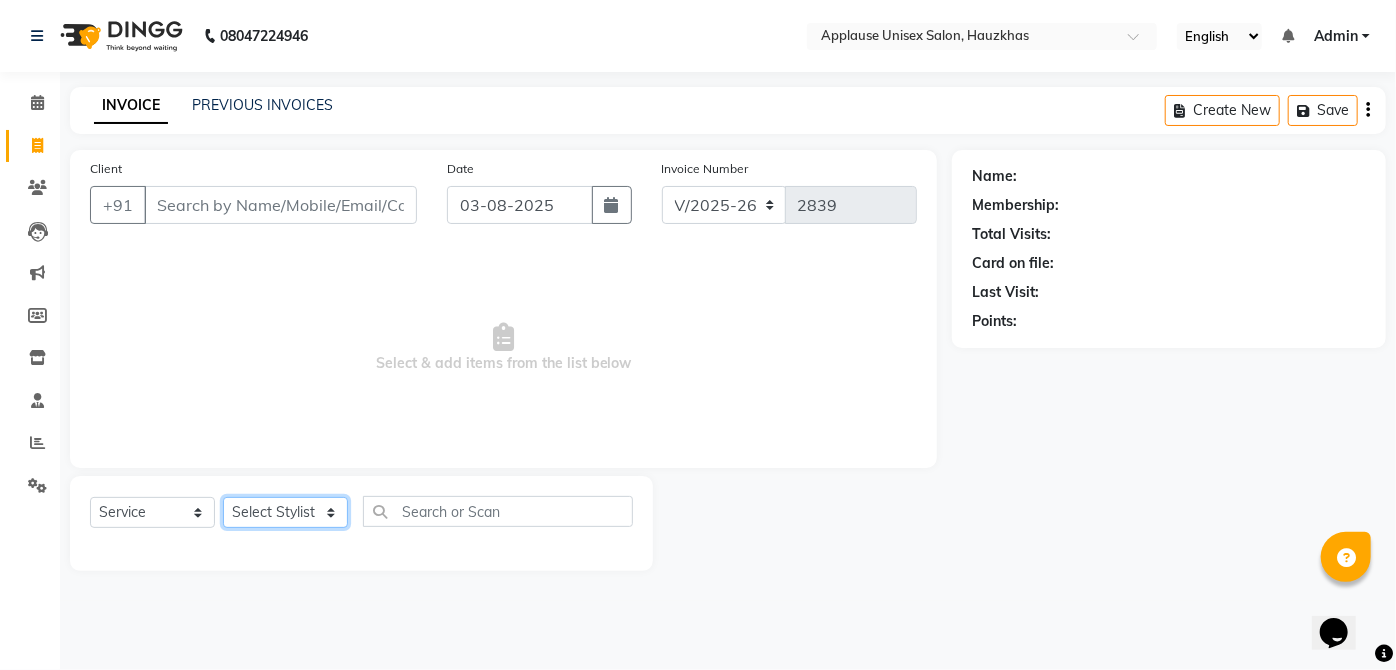 click on "Select Stylist" 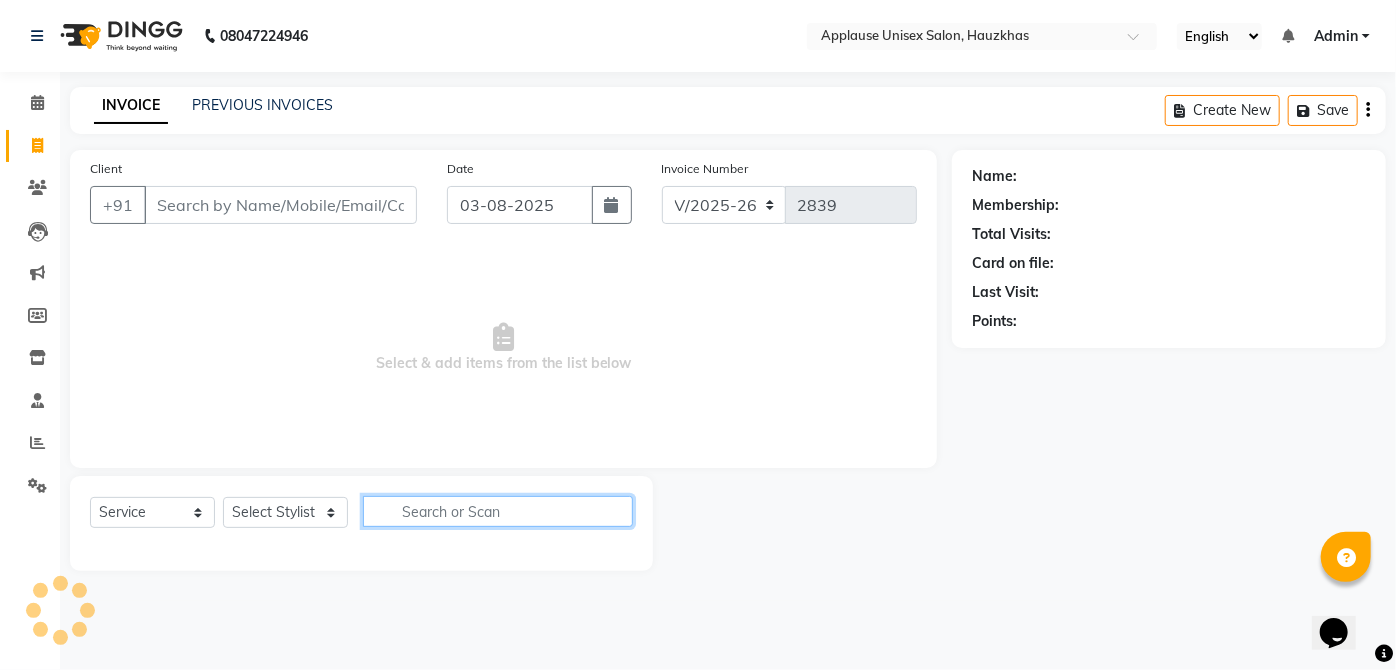 click 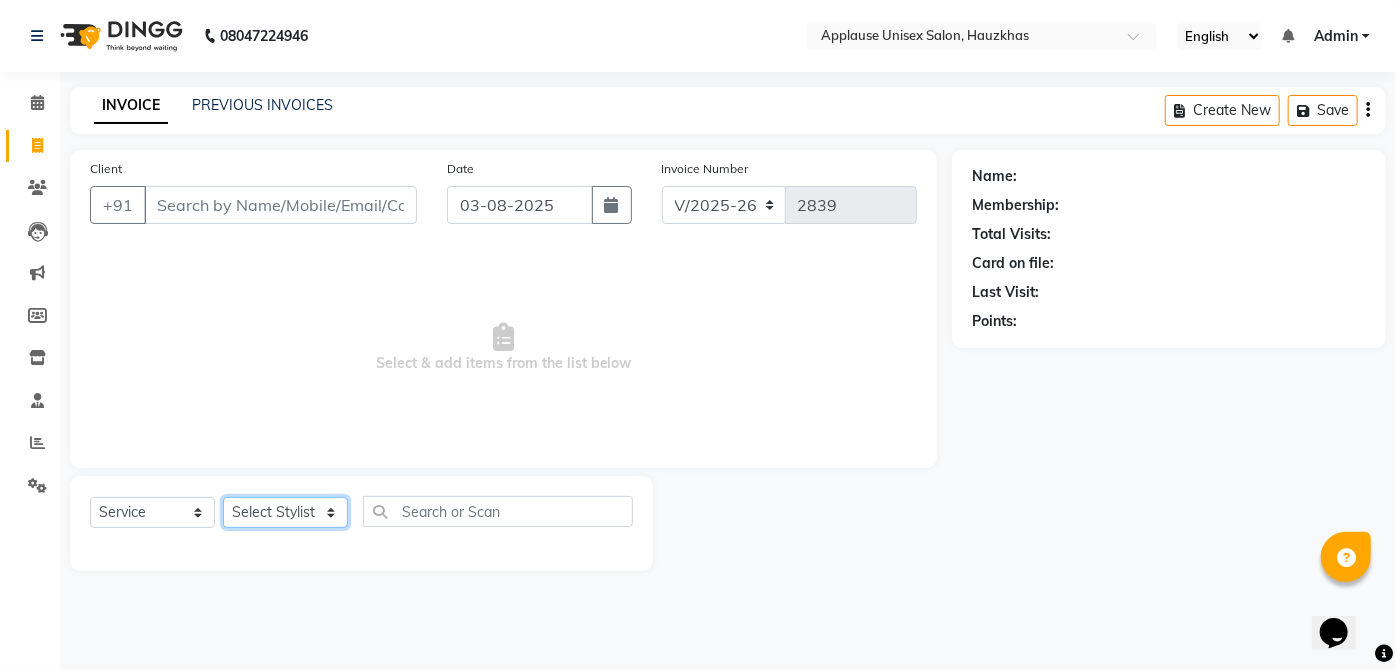 click on "Select Stylist  [FIRST] [FIRST] [FIRST] [FIRST] [FIRST] [FIRST] [FIRST] [FIRST]  [FIRST] [FIRST] [FIRST] [FIRST] [FIRST] [FIRST] [FIRST] [FIRST] [FIRST] [FIRST]  [FIRST] [FIRST] [FIRST] [FIRST] [FIRST] [FIRST] [FIRST] [FIRST]" 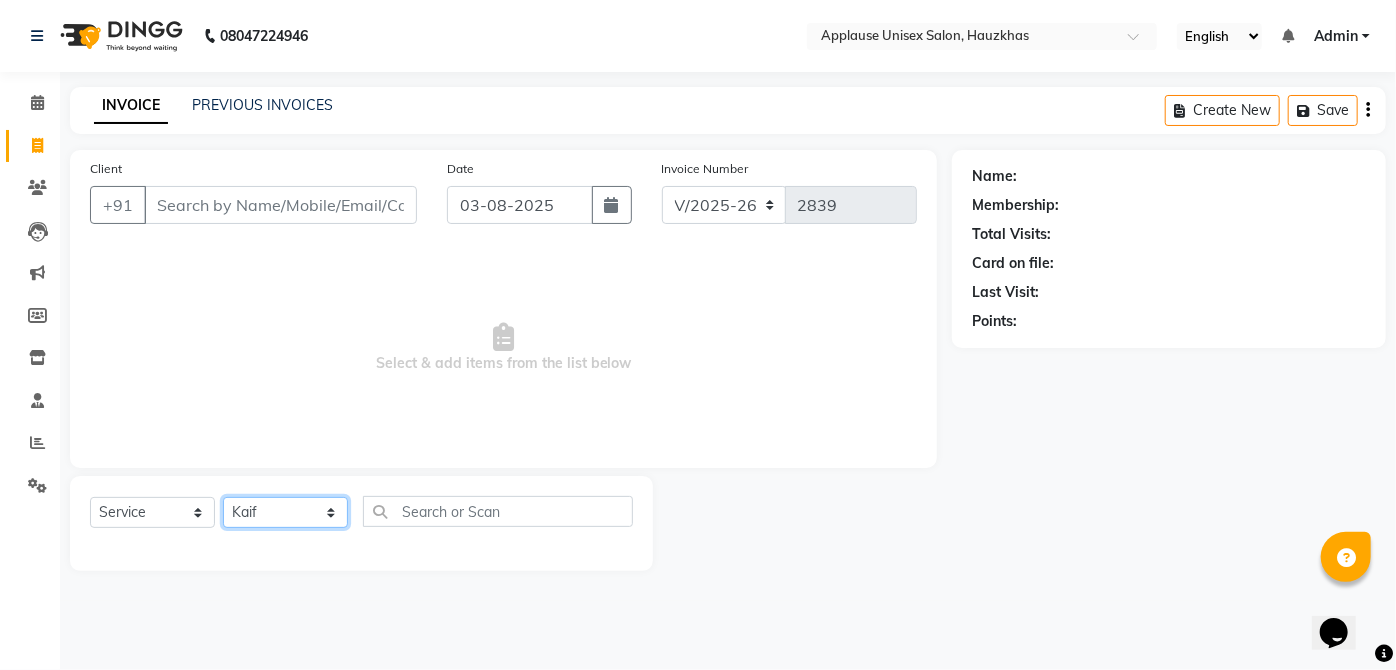 click on "Select Stylist  [FIRST] [FIRST] [FIRST] [FIRST] [FIRST] [FIRST] [FIRST] [FIRST]  [FIRST] [FIRST] [FIRST] [FIRST] [FIRST] [FIRST] [FIRST] [FIRST] [FIRST] [FIRST]  [FIRST] [FIRST] [FIRST] [FIRST] [FIRST] [FIRST] [FIRST] [FIRST]" 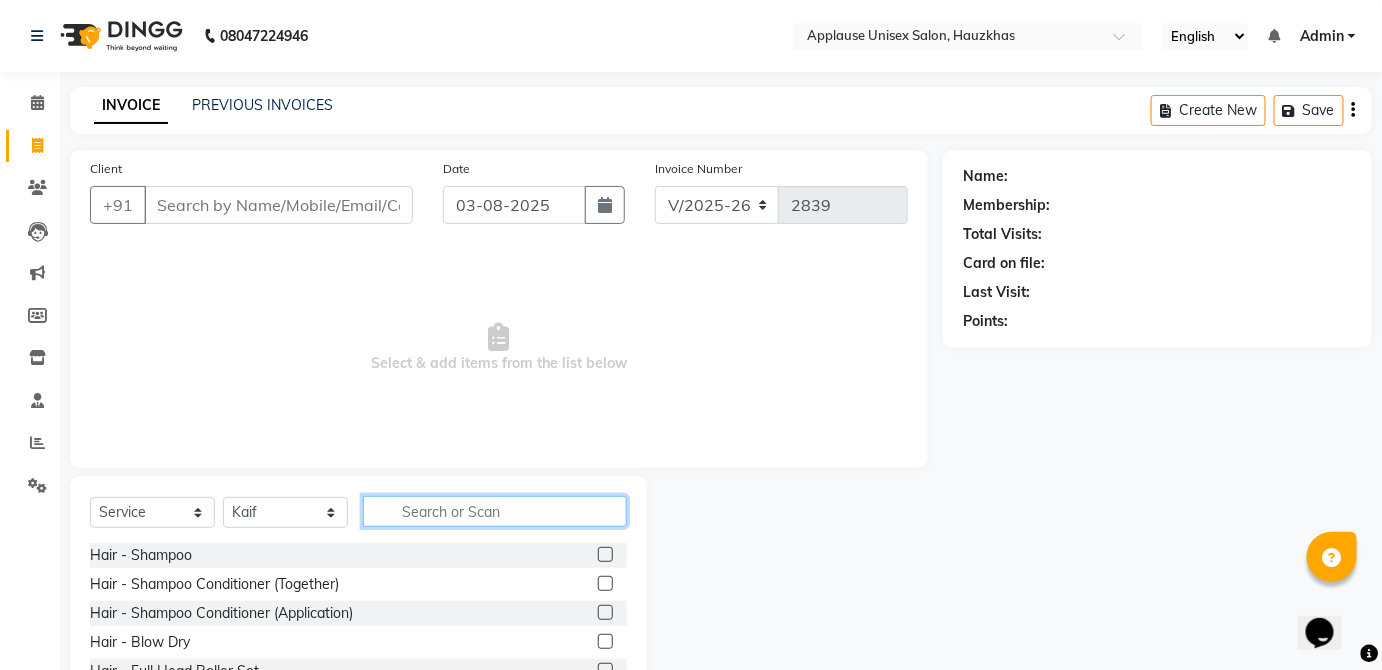 click 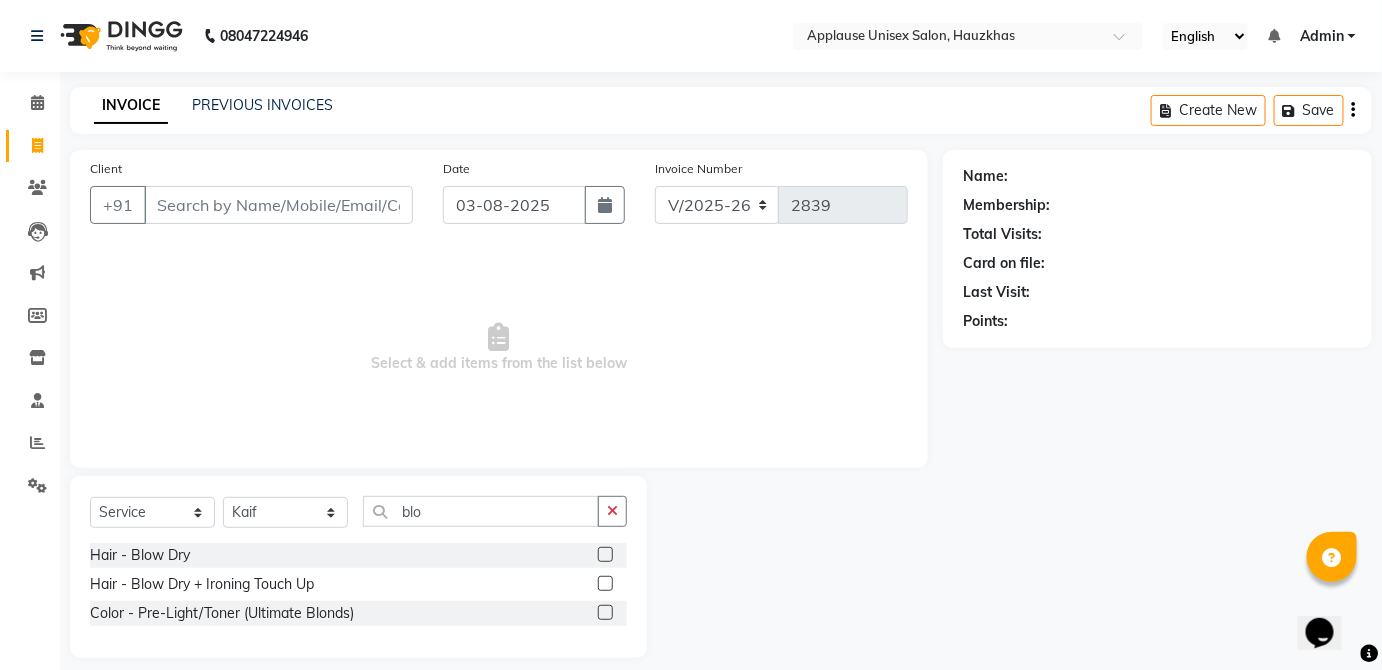 click 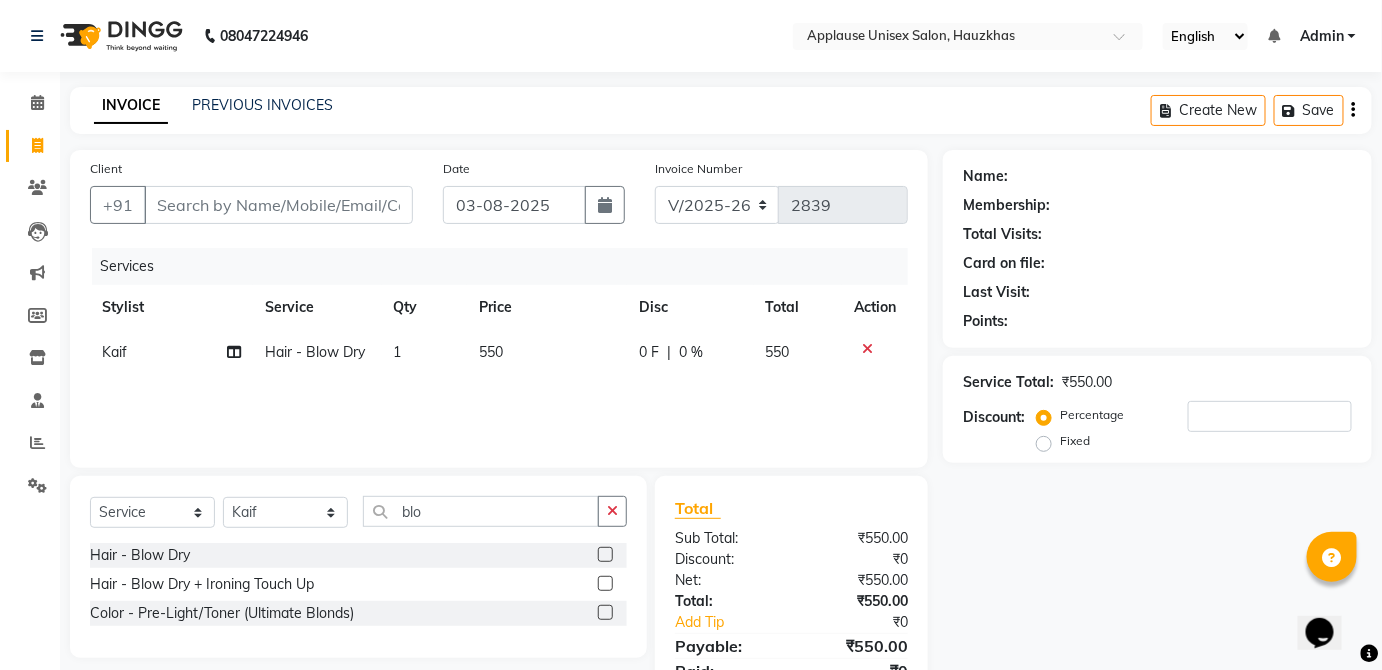 click on "550" 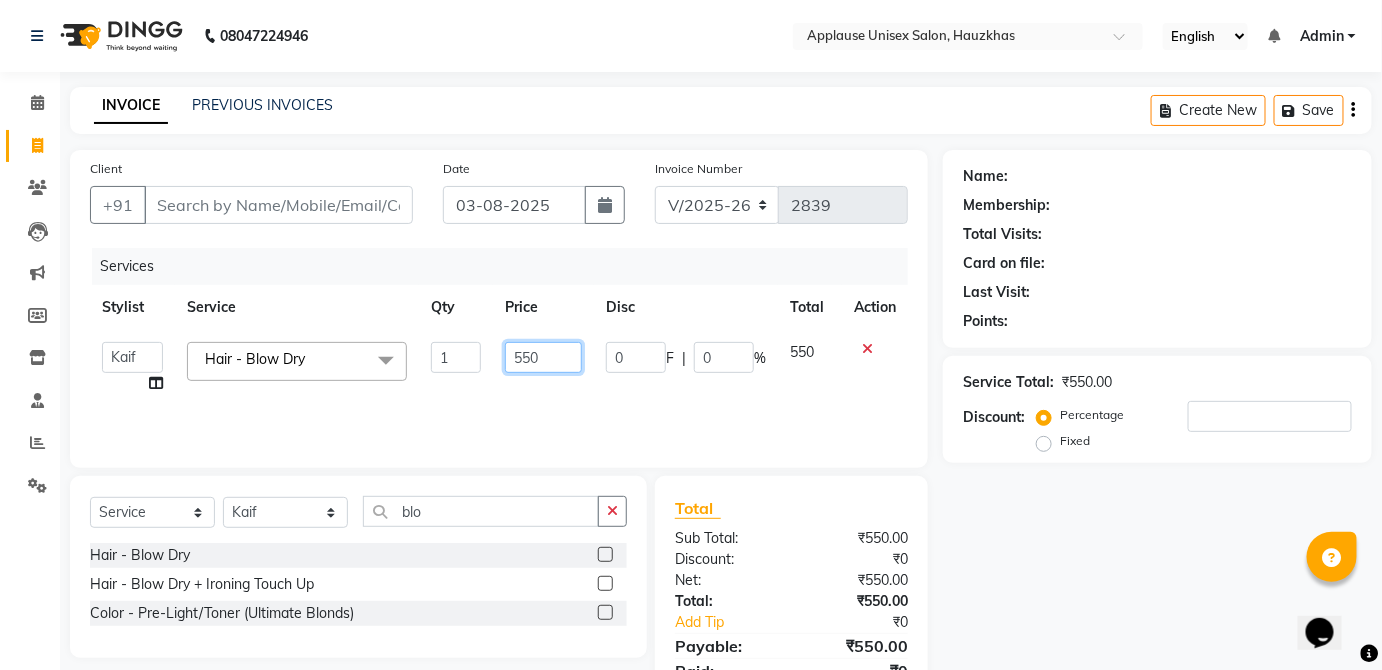 click on "550" 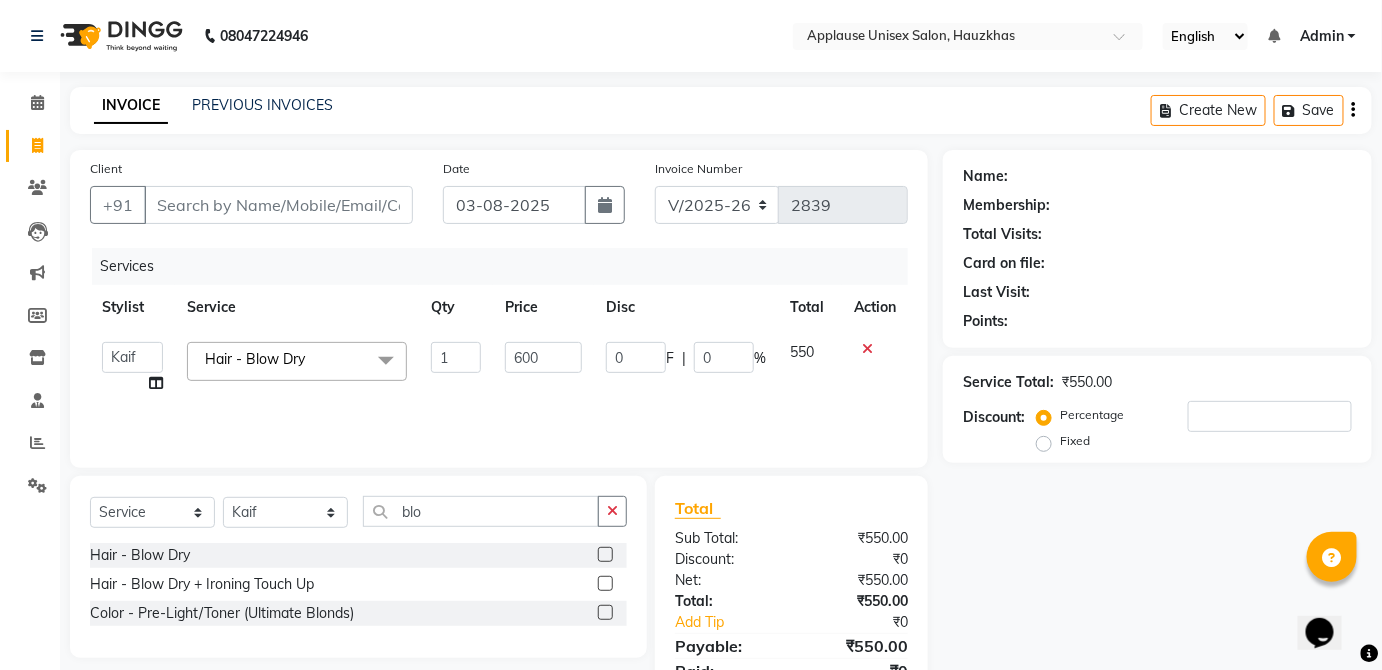 click on "550" 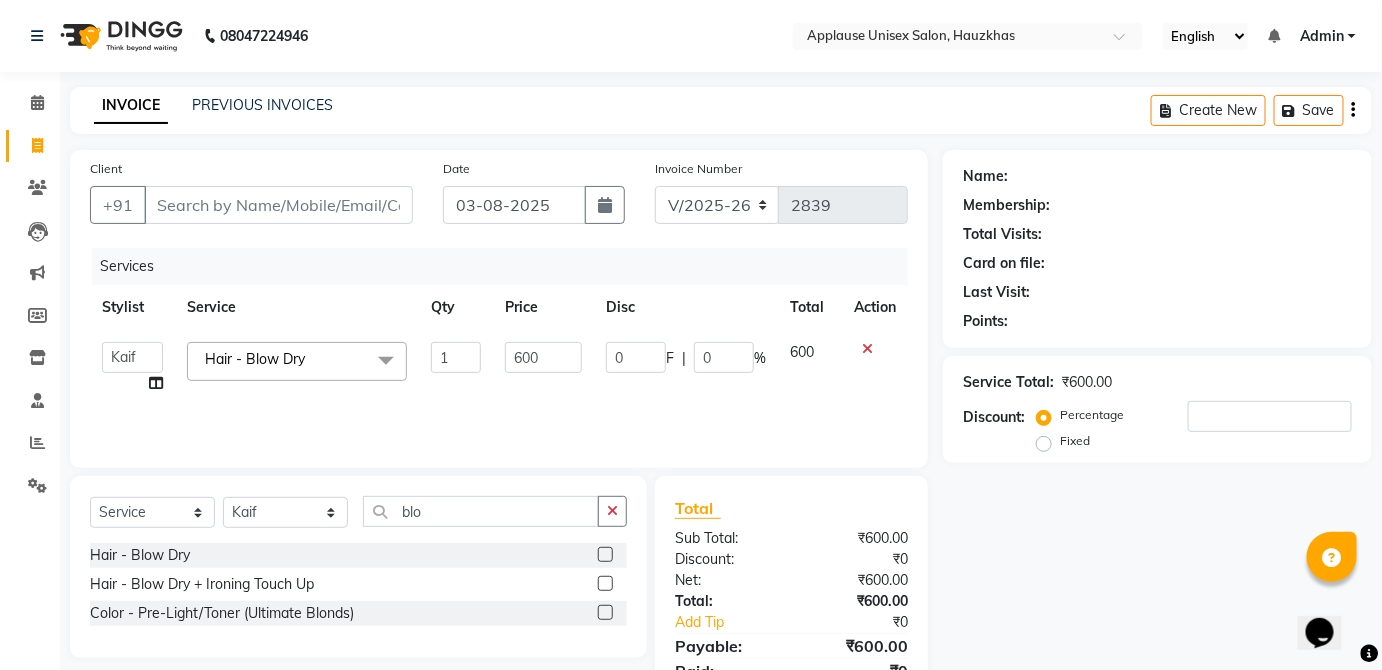 scroll, scrollTop: 86, scrollLeft: 0, axis: vertical 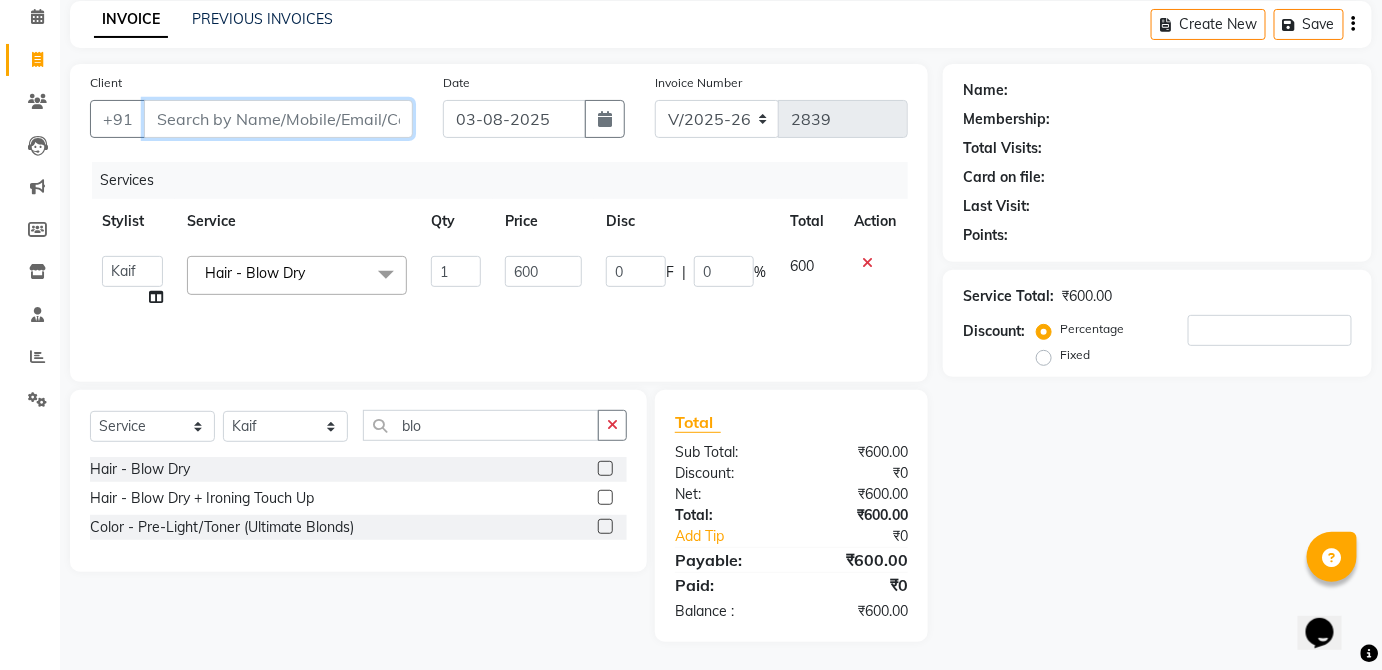 click on "Client" at bounding box center [278, 119] 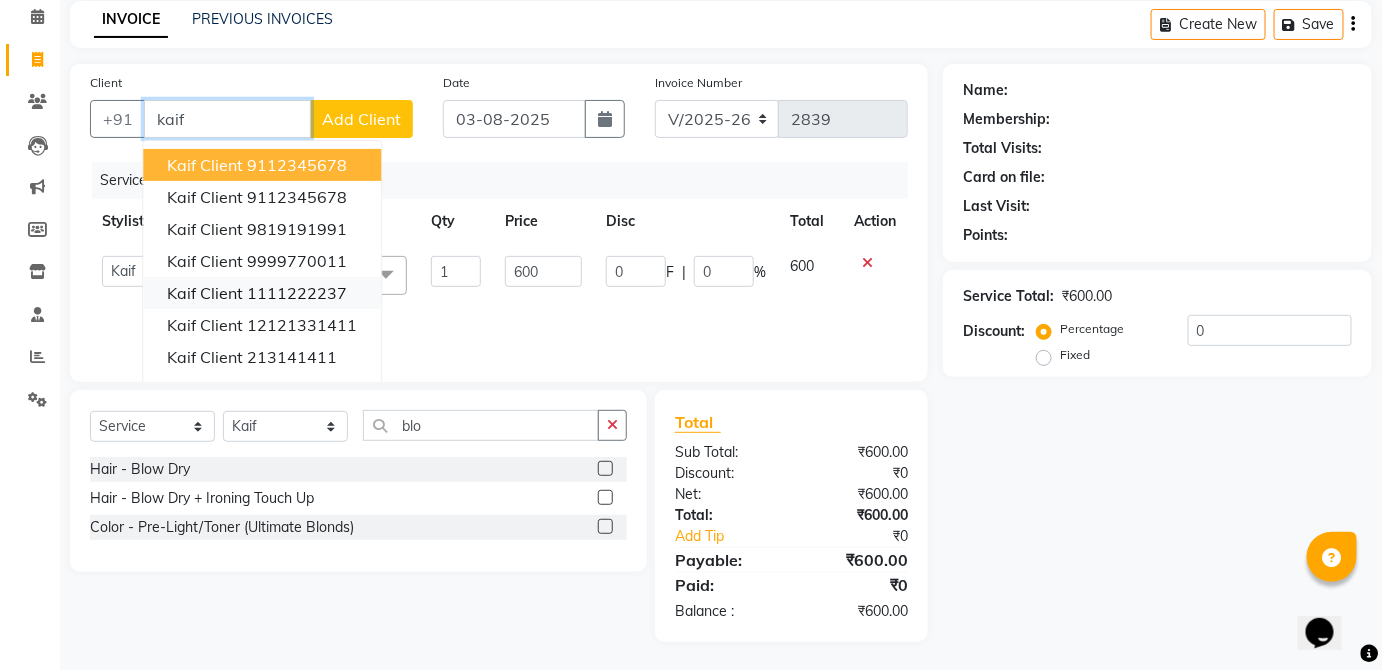 click on "1111222237" at bounding box center [297, 293] 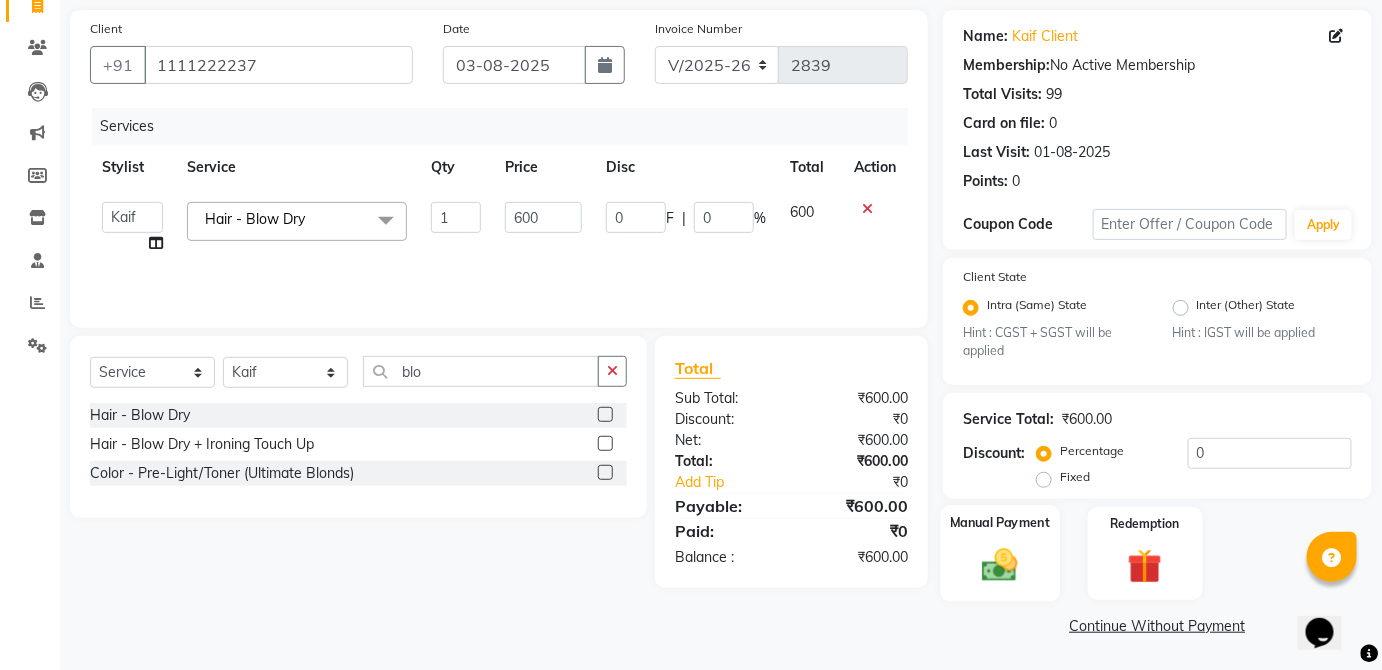 click on "Manual Payment" 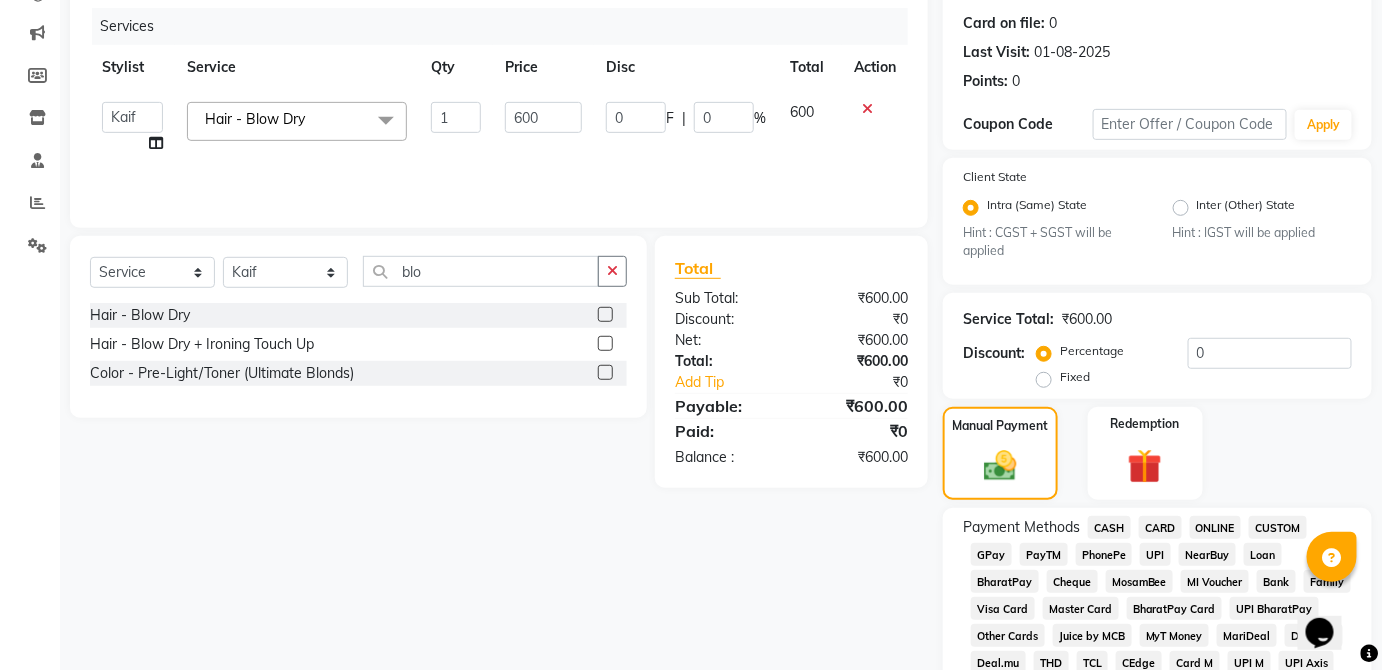 click on "CASH" 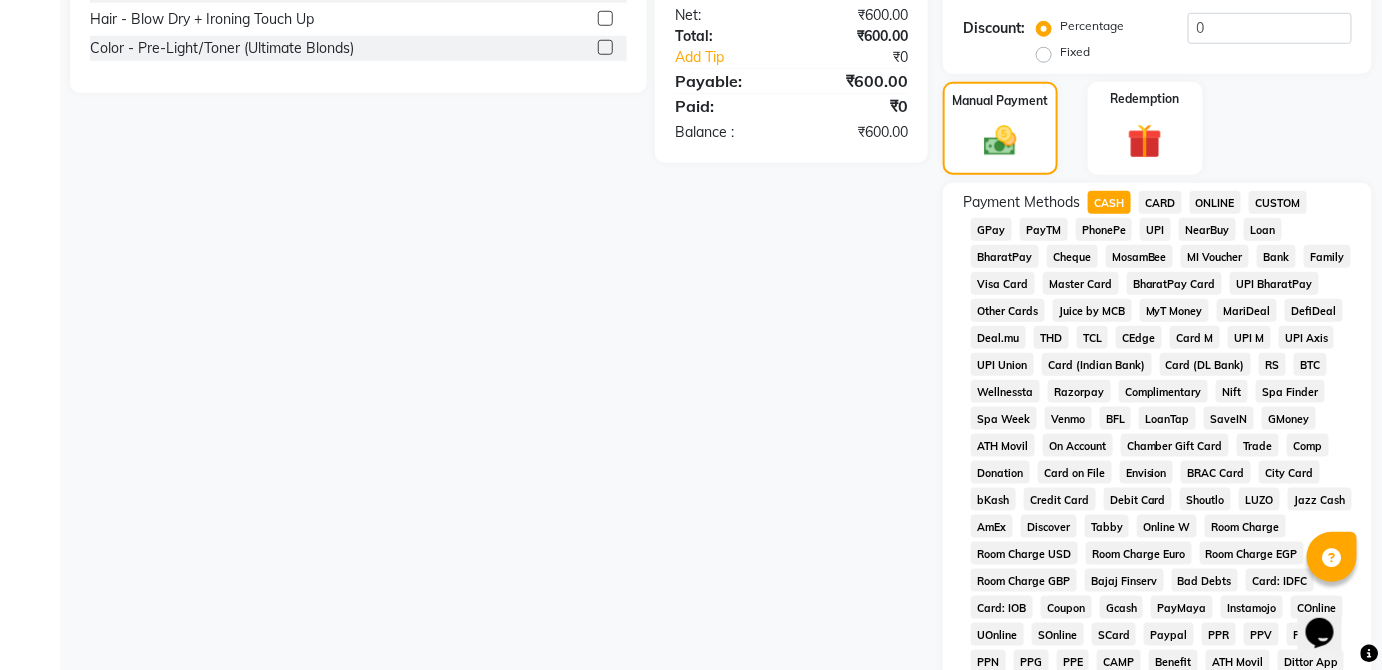 scroll, scrollTop: 943, scrollLeft: 0, axis: vertical 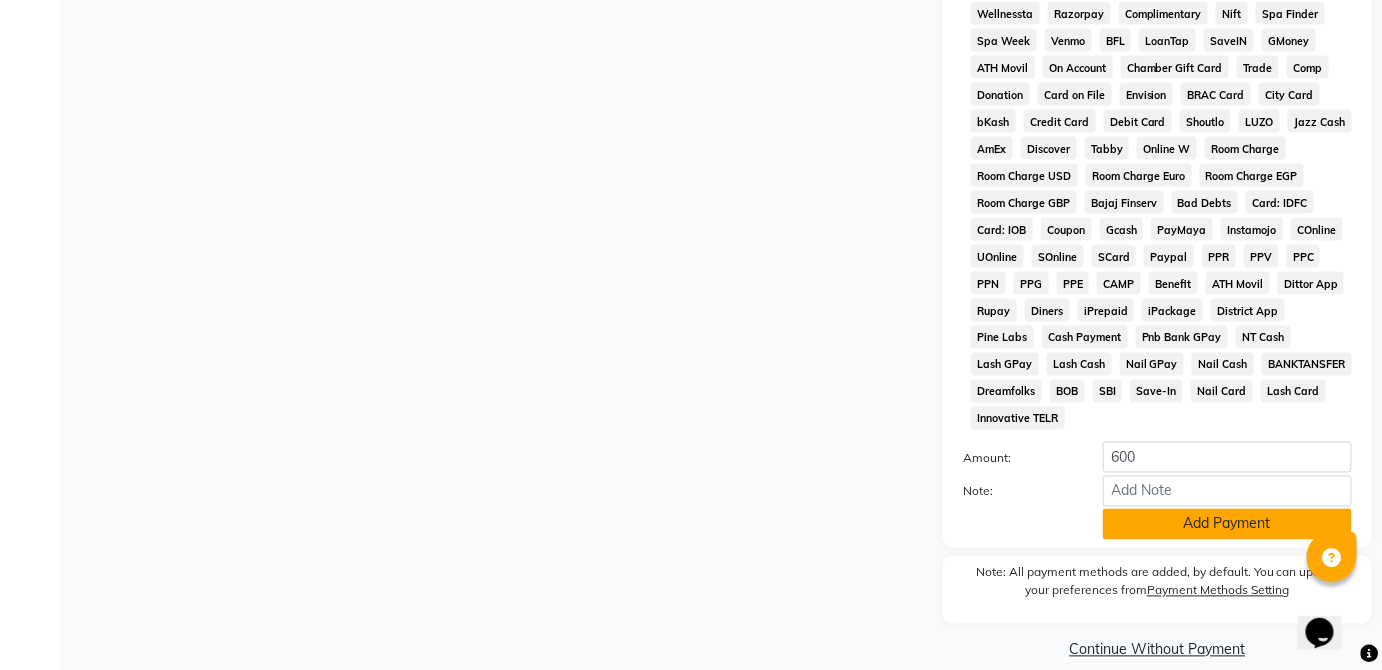 click on "Add Payment" 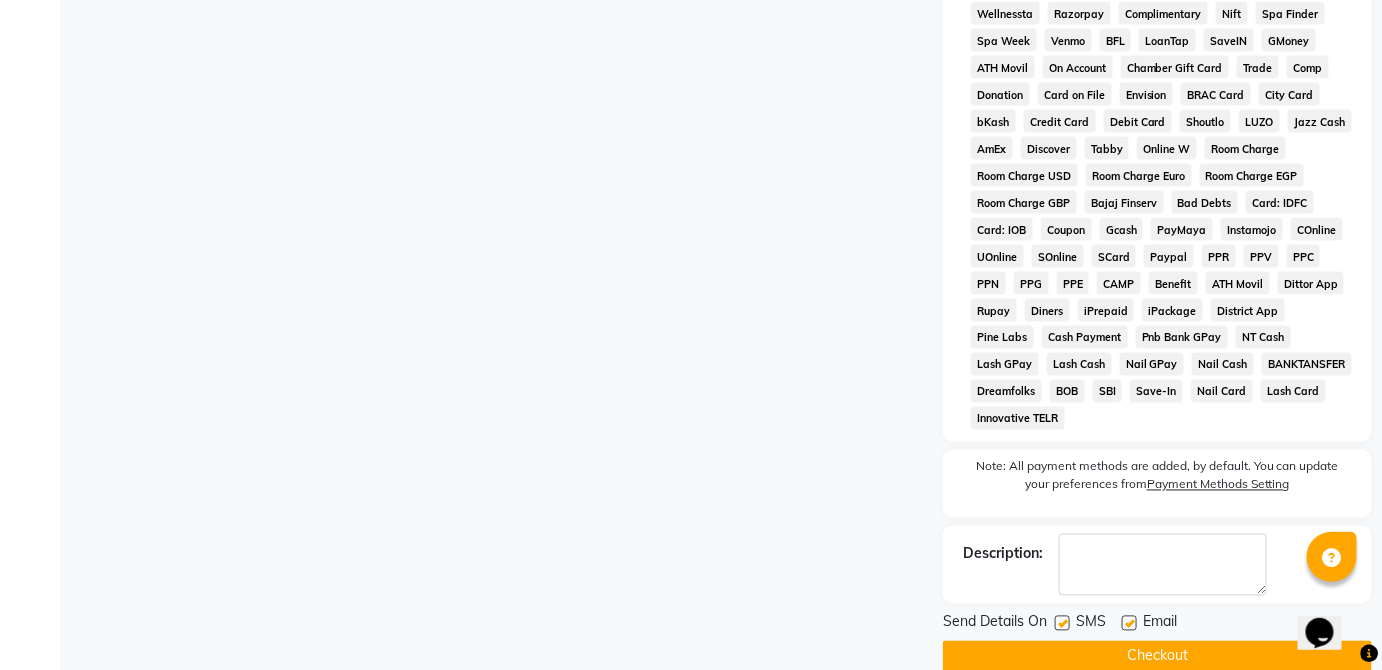 click on "Checkout" 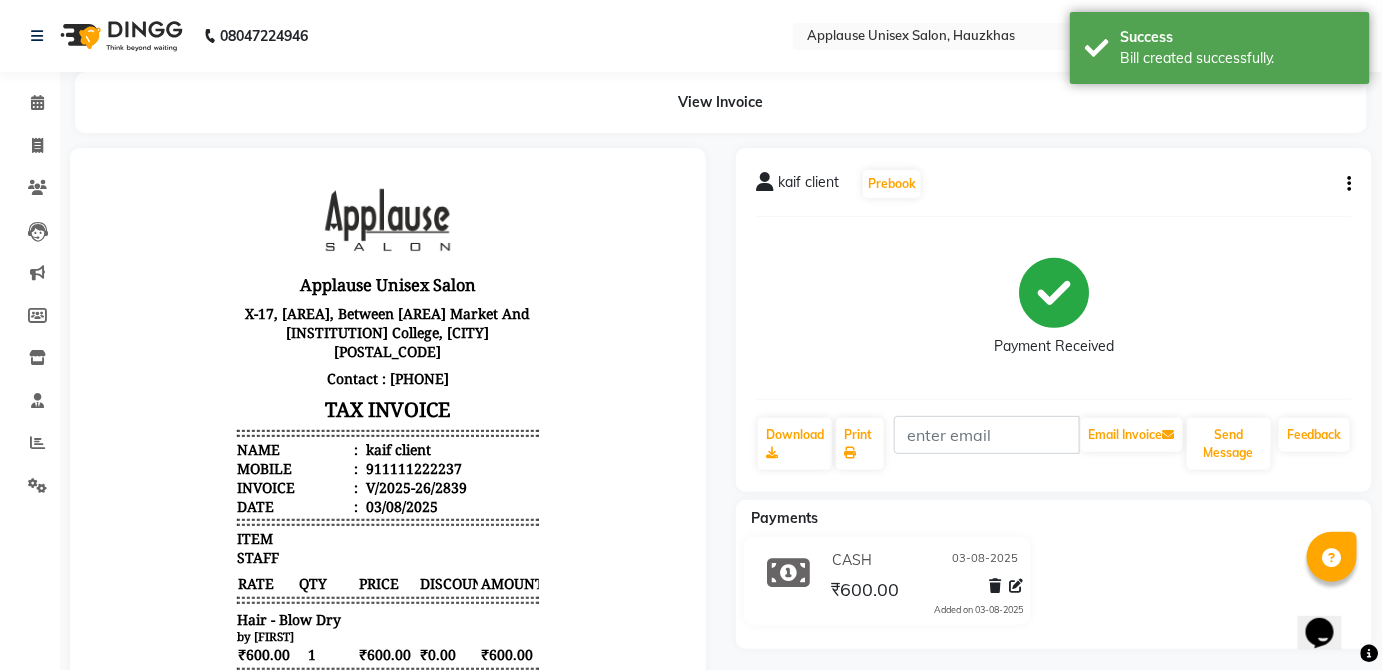 scroll, scrollTop: 0, scrollLeft: 0, axis: both 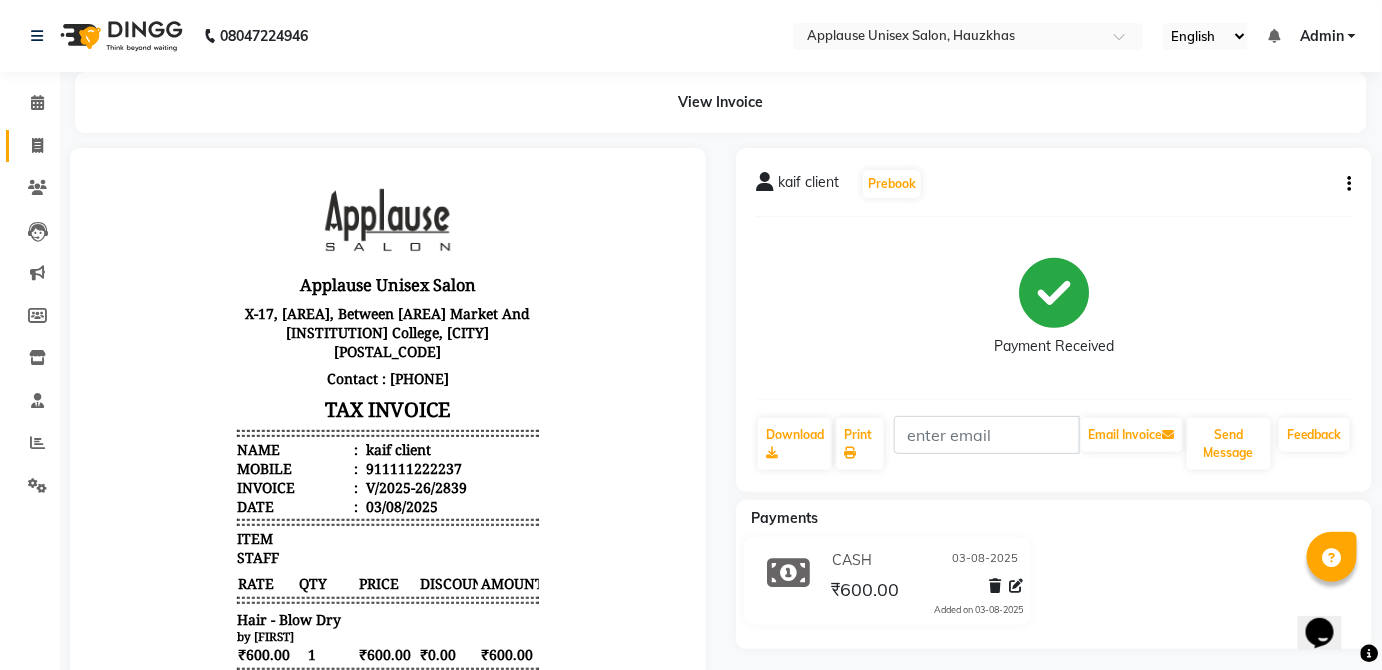 click on "Invoice" 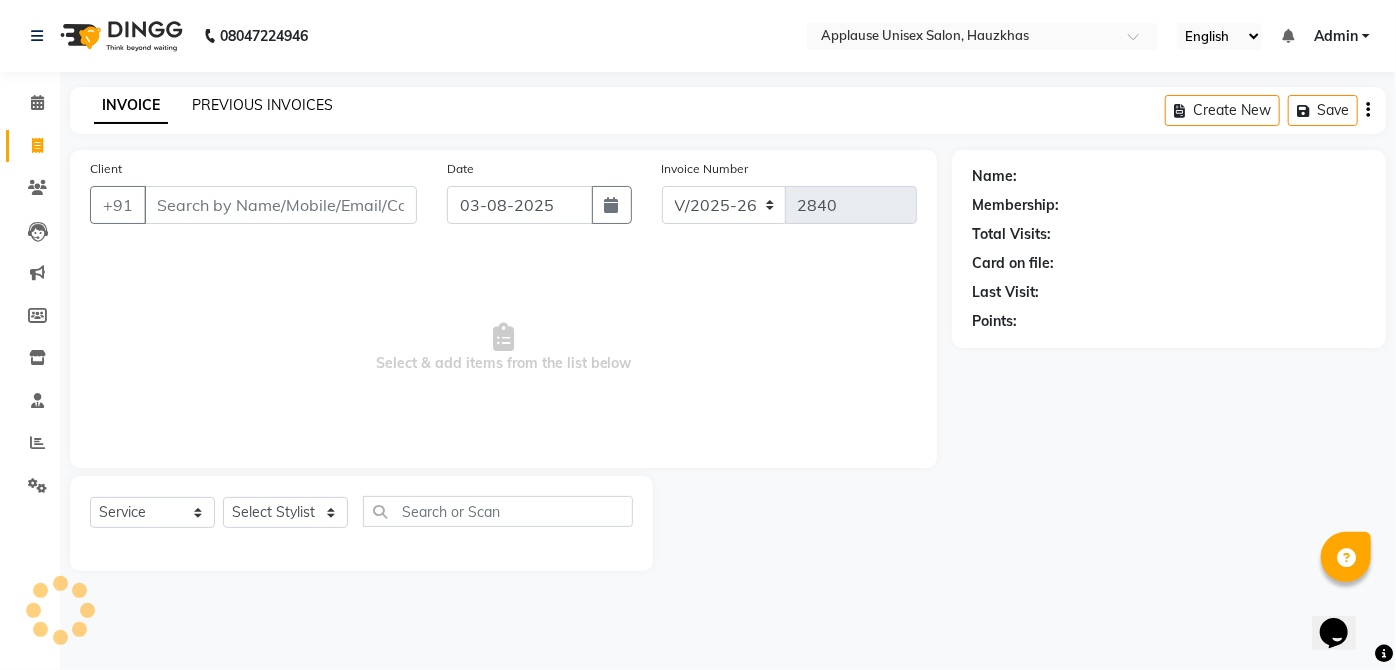 click on "PREVIOUS INVOICES" 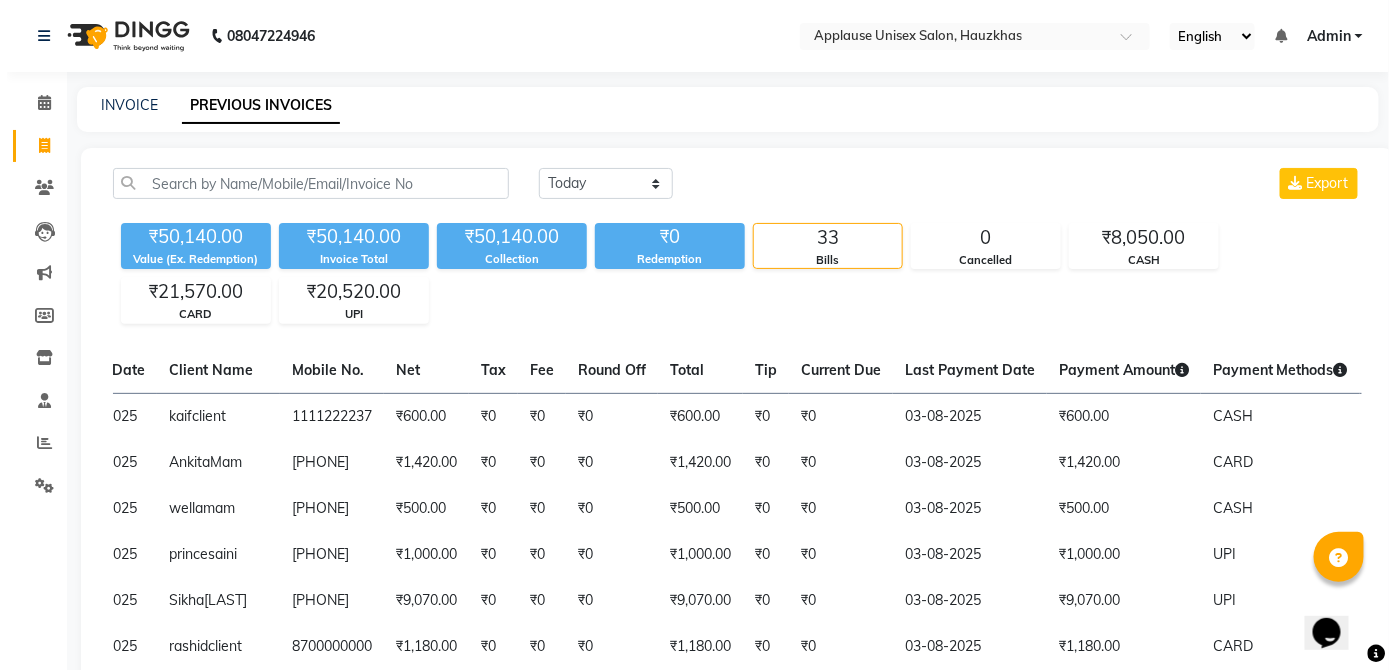 scroll, scrollTop: 0, scrollLeft: 178, axis: horizontal 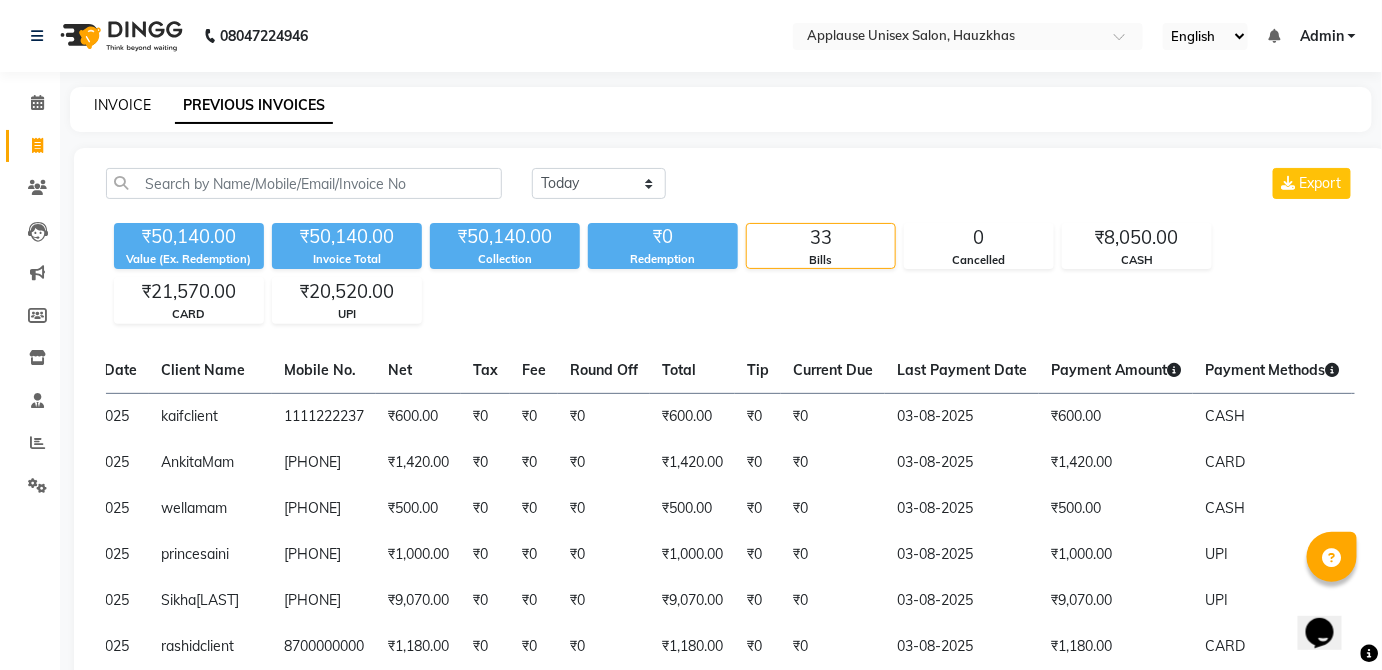 click on "INVOICE" 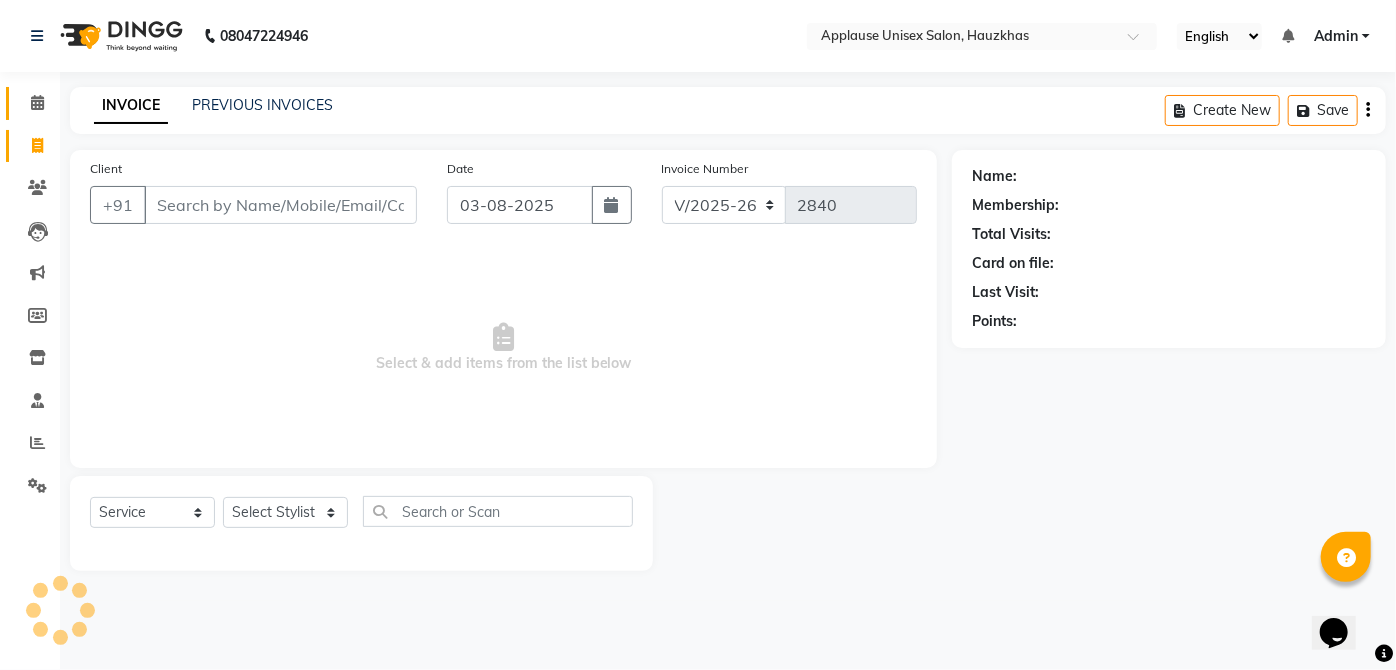 click 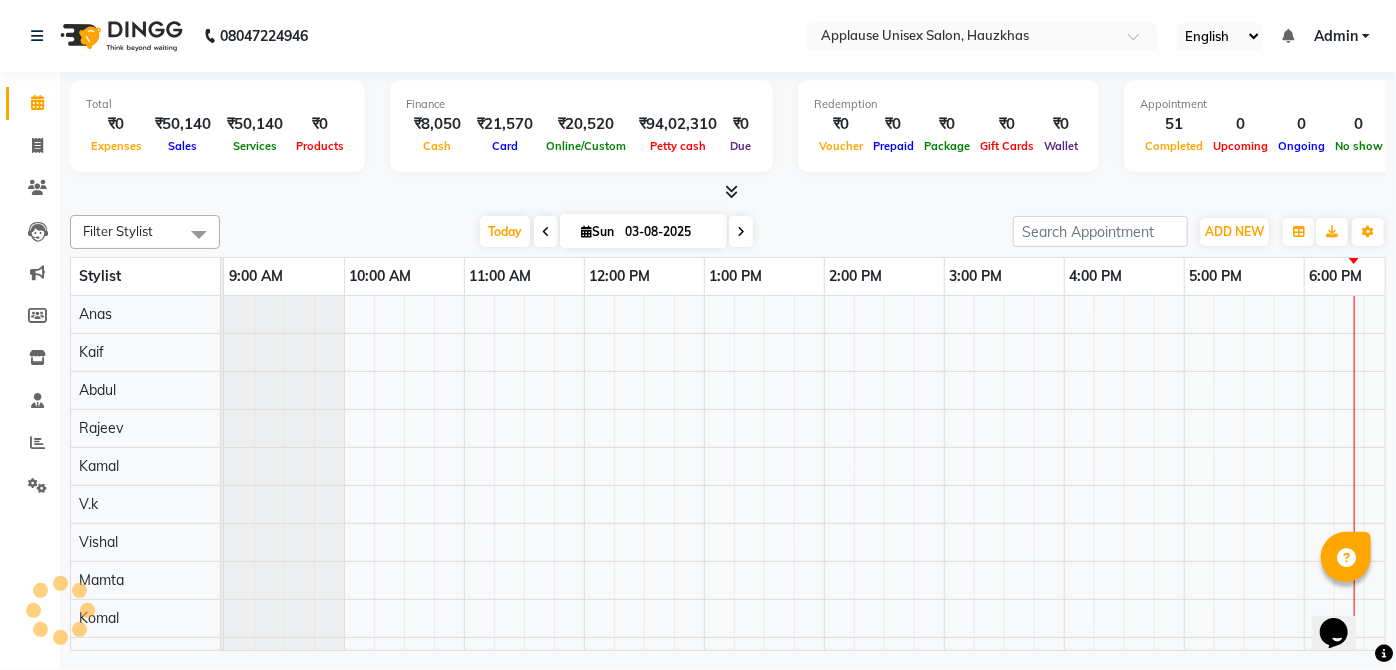 scroll, scrollTop: 0, scrollLeft: 0, axis: both 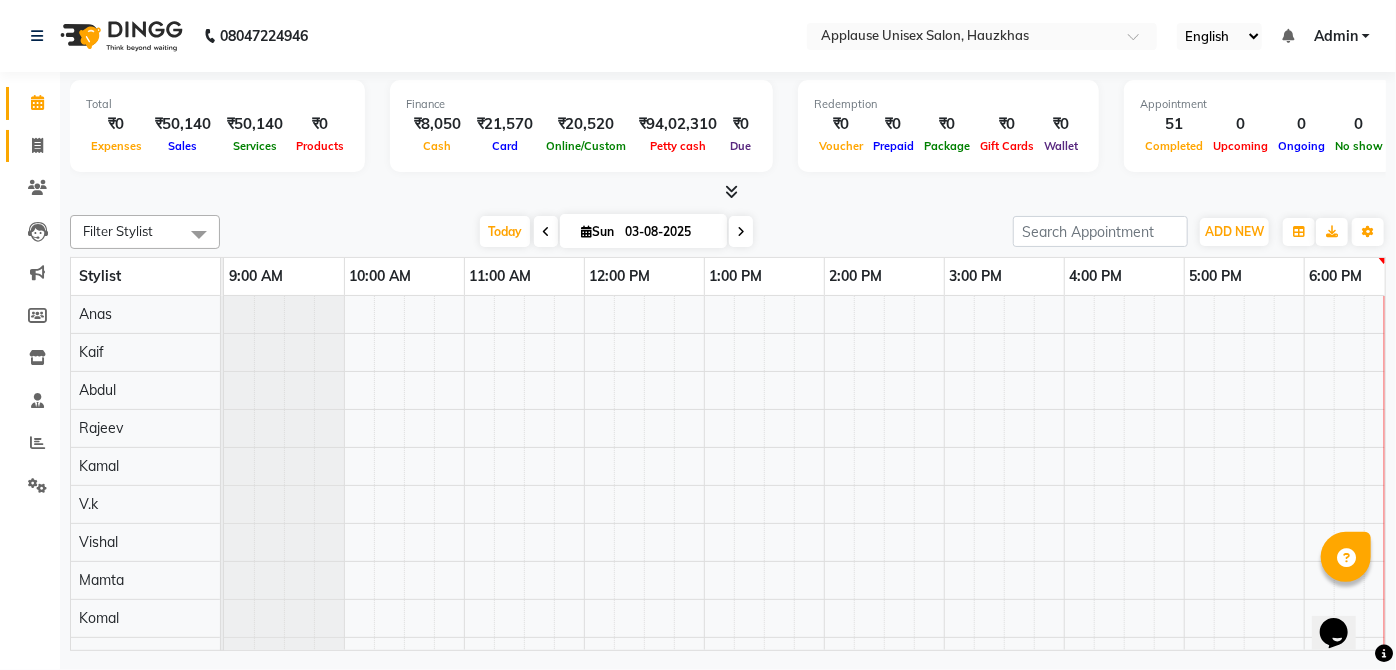 click on "Invoice" 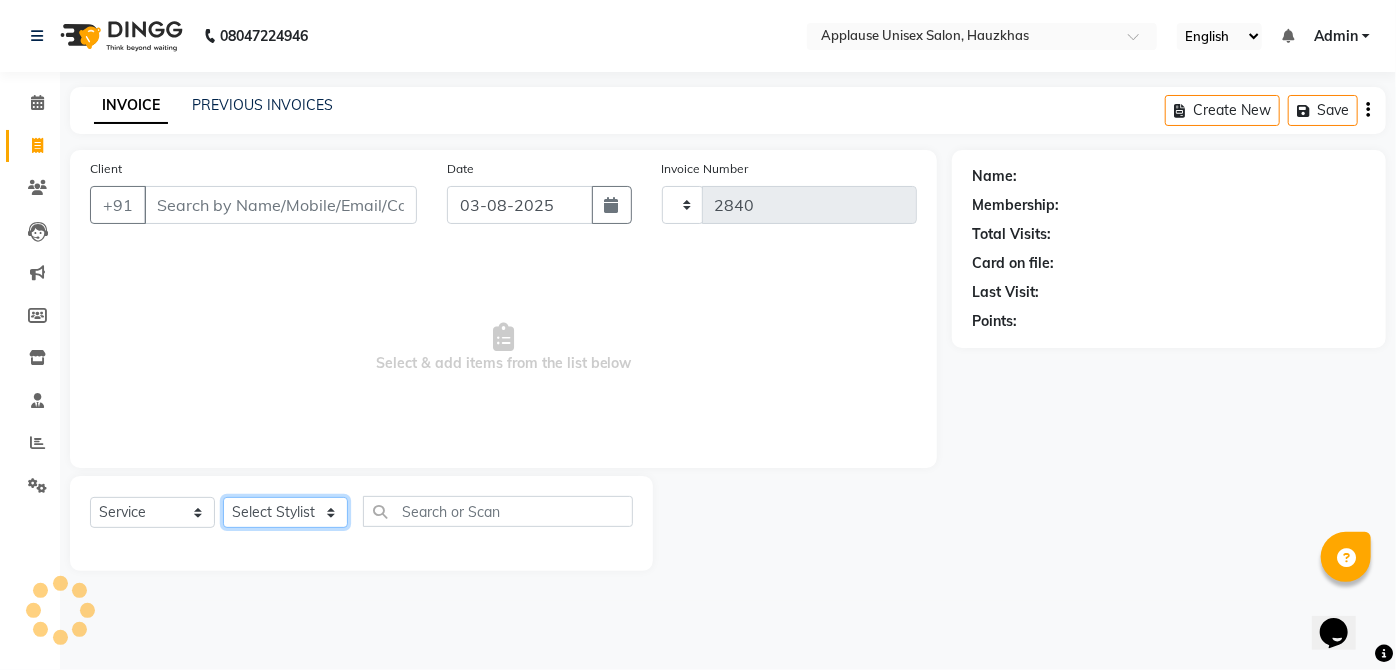 click on "Select Stylist" 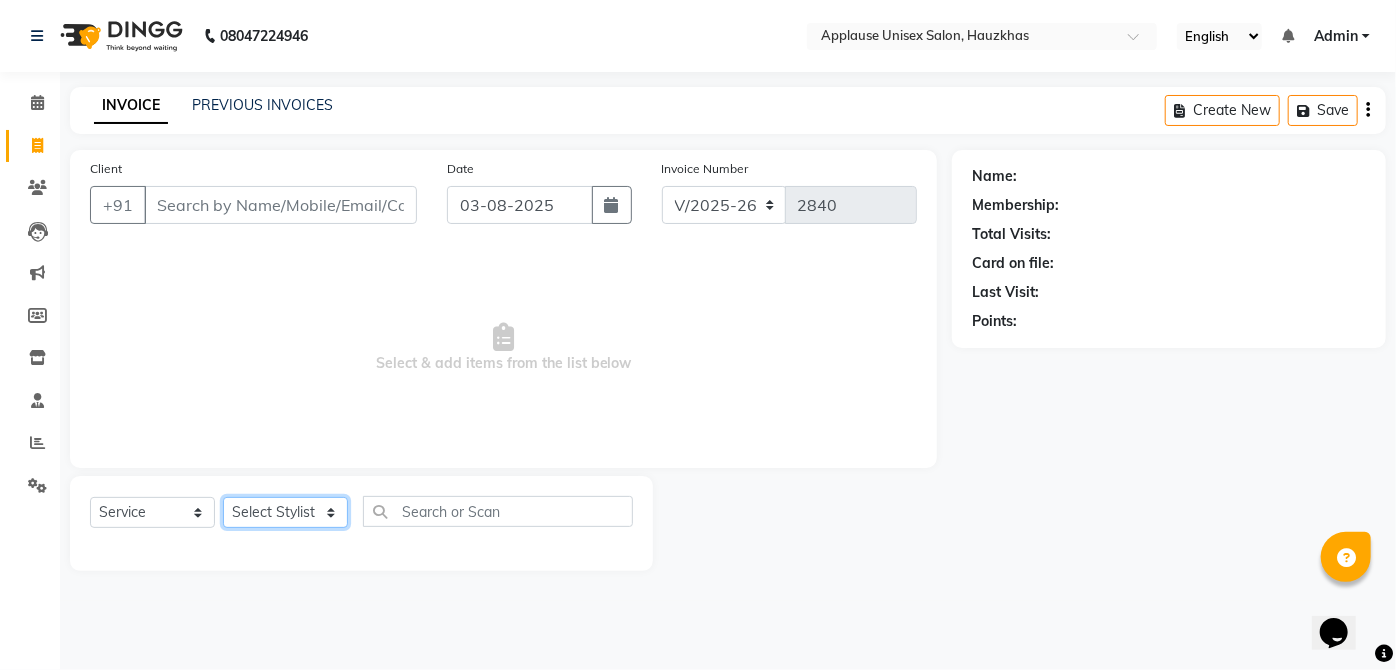 click on "Select Stylist  [FIRST] [FIRST] [FIRST] [FIRST] [FIRST] [FIRST] [FIRST] [FIRST]  [FIRST] [FIRST] [FIRST] [FIRST] [FIRST] [FIRST] [FIRST] [FIRST] [FIRST] [FIRST]  [FIRST] [FIRST] [FIRST] [FIRST] [FIRST] [FIRST] [FIRST] [FIRST]" 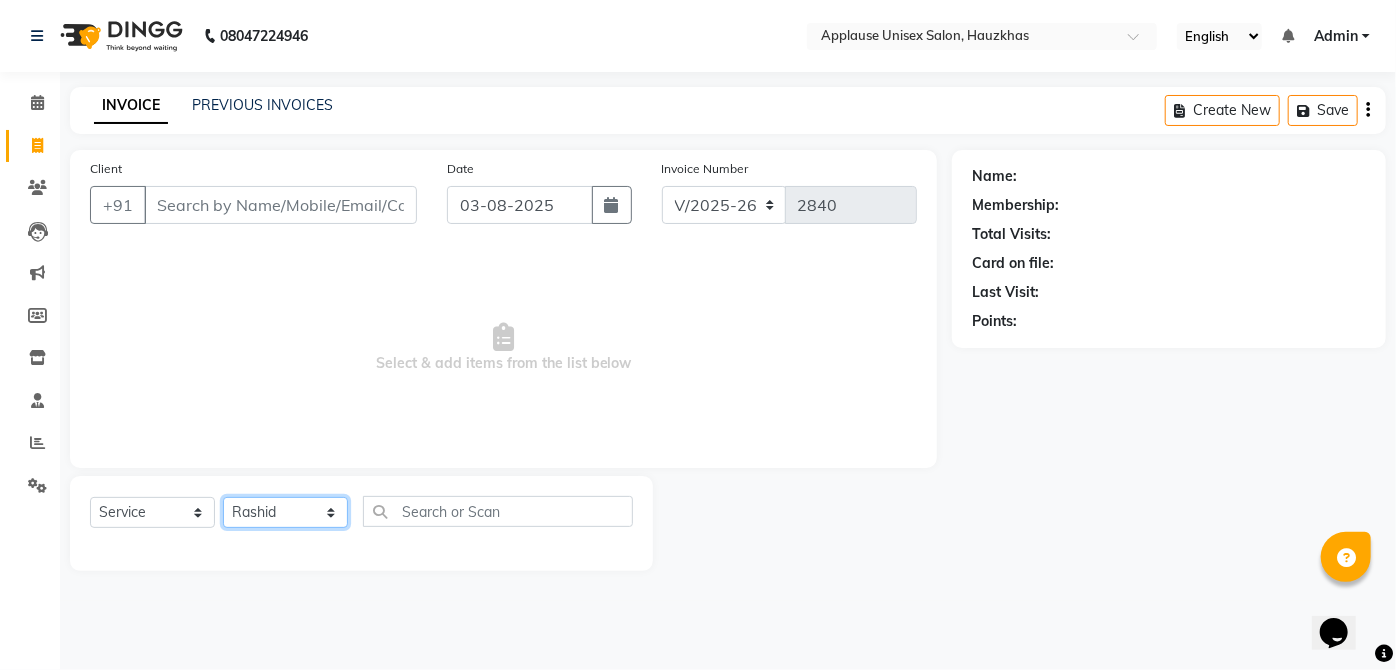 click on "Select Stylist  [FIRST] [FIRST] [FIRST] [FIRST] [FIRST] [FIRST] [FIRST] [FIRST]  [FIRST] [FIRST] [FIRST] [FIRST] [FIRST] [FIRST] [FIRST] [FIRST] [FIRST] [FIRST]  [FIRST] [FIRST] [FIRST] [FIRST] [FIRST] [FIRST] [FIRST] [FIRST]" 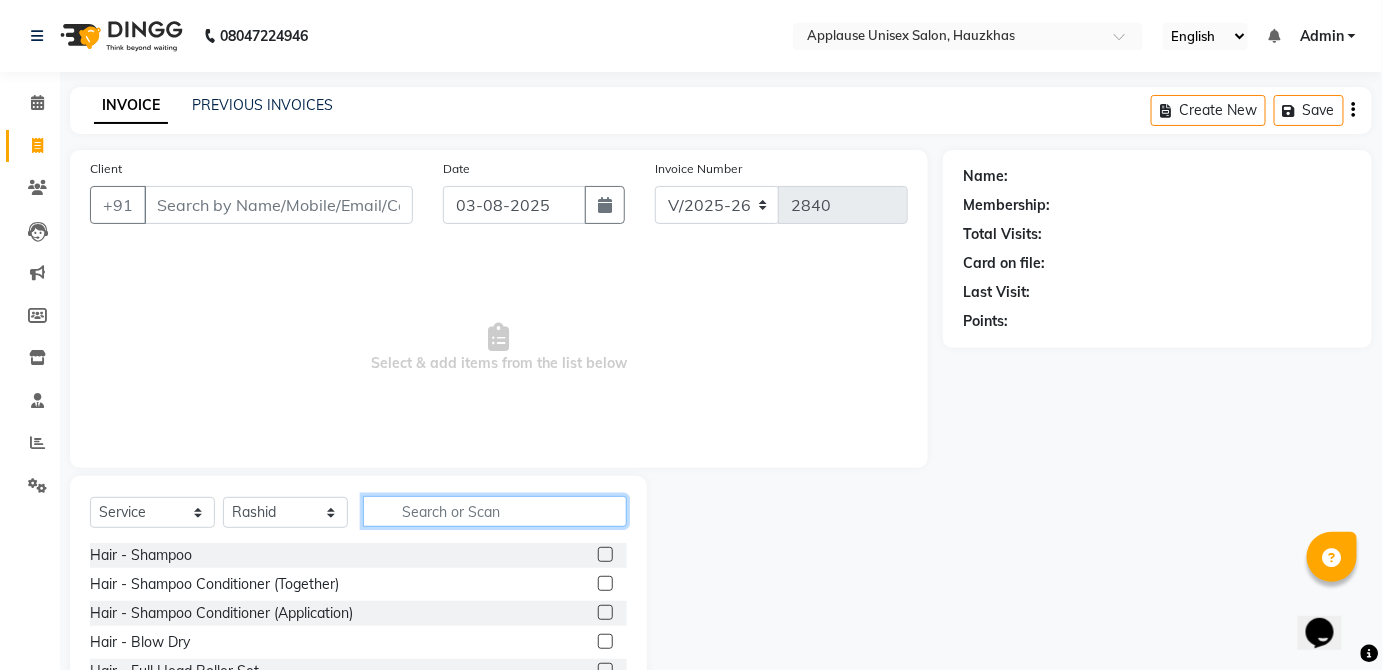 click 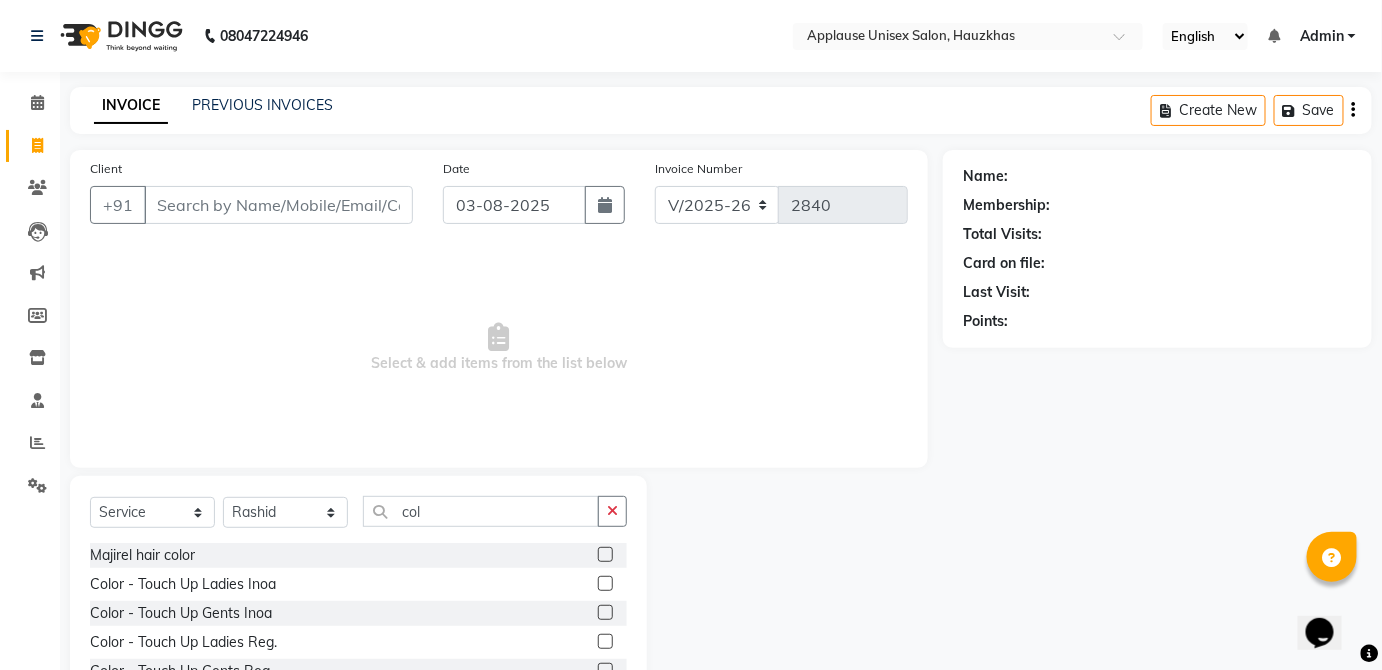click 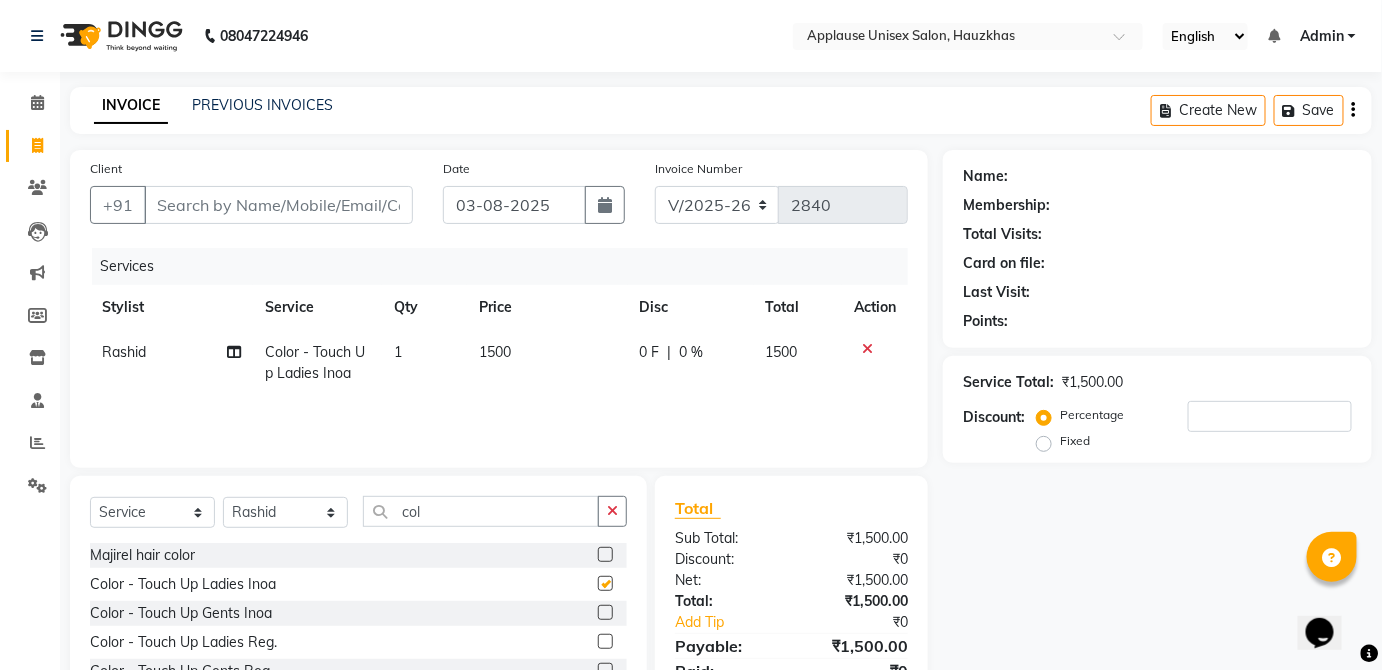 click on "1500" 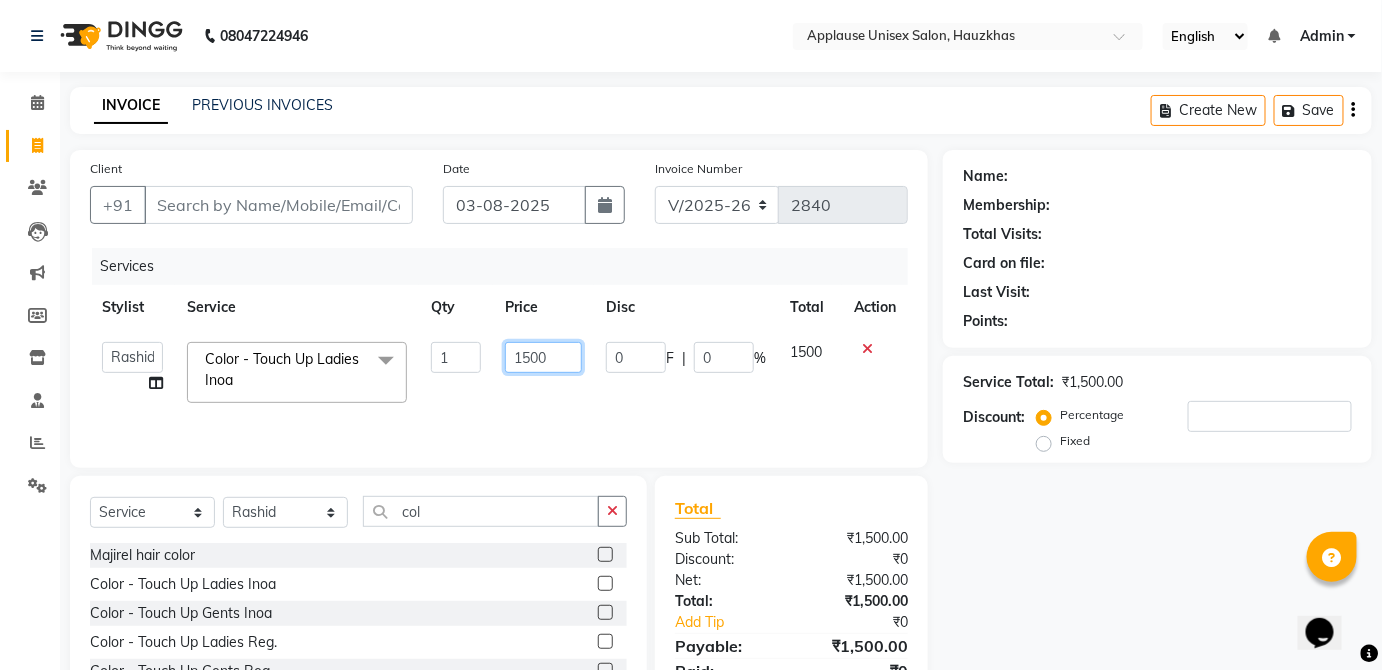 click on "1500" 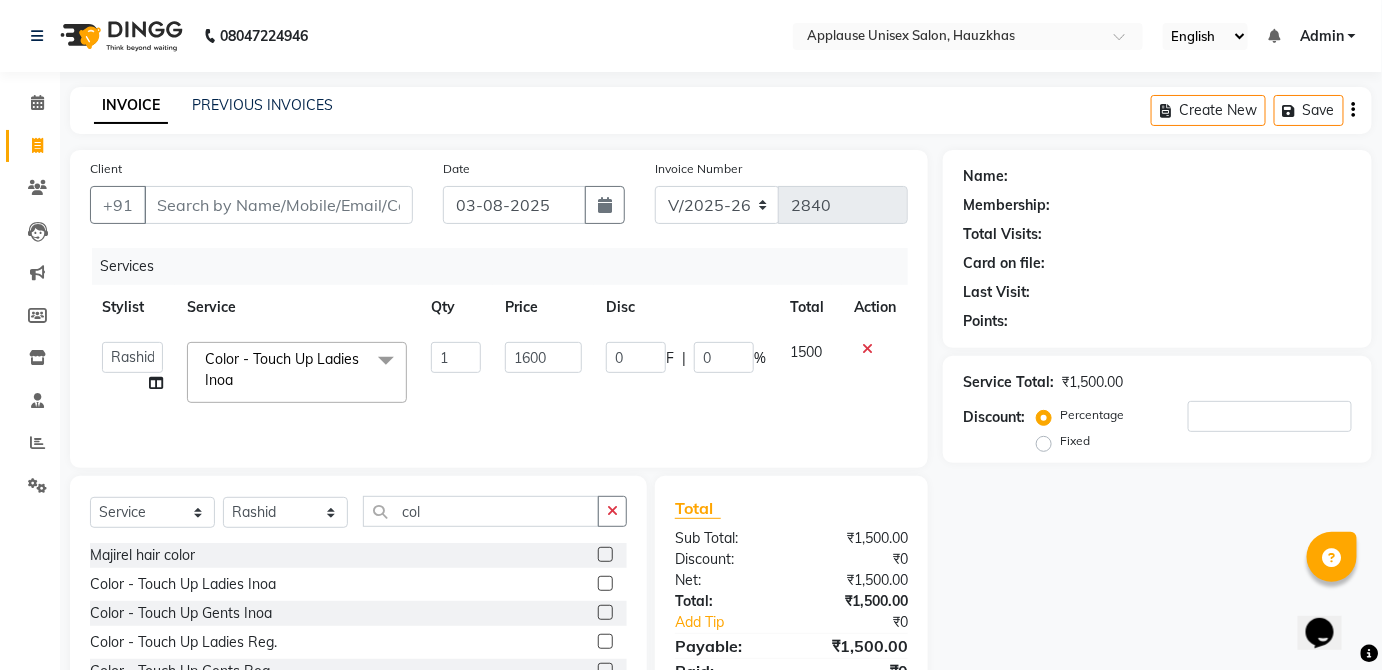 click on "1500" 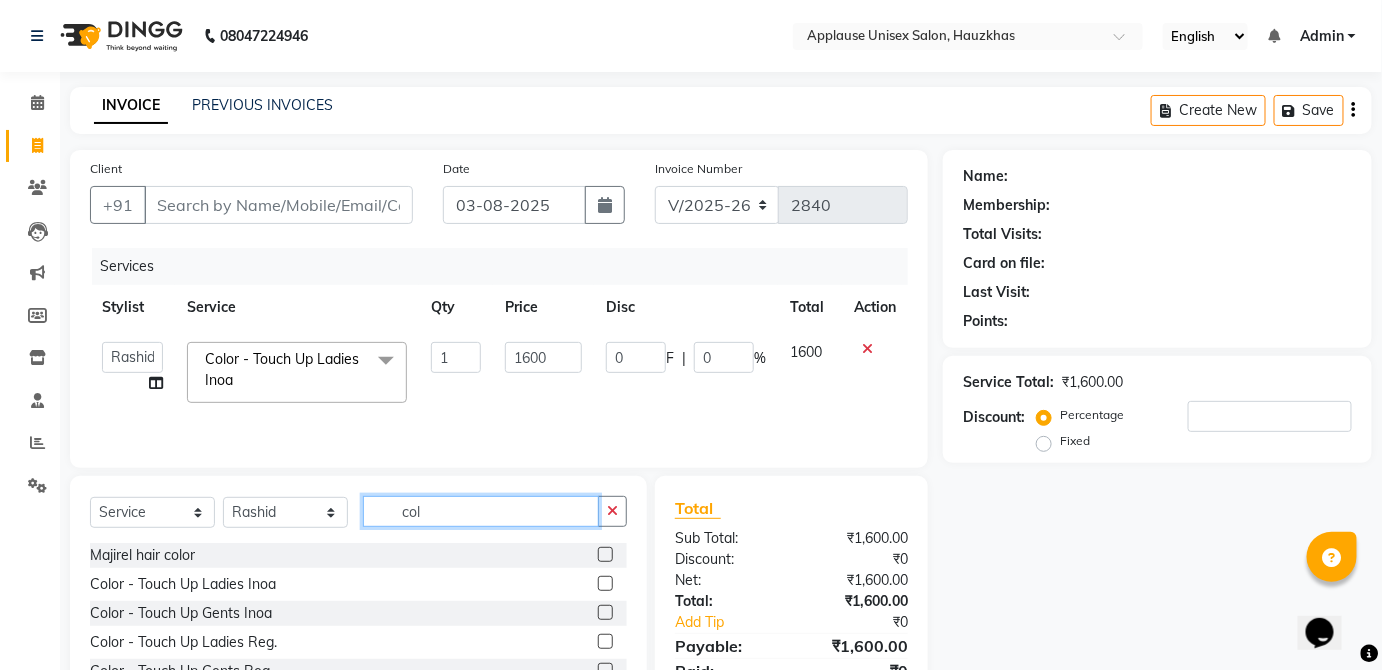 click on "col" 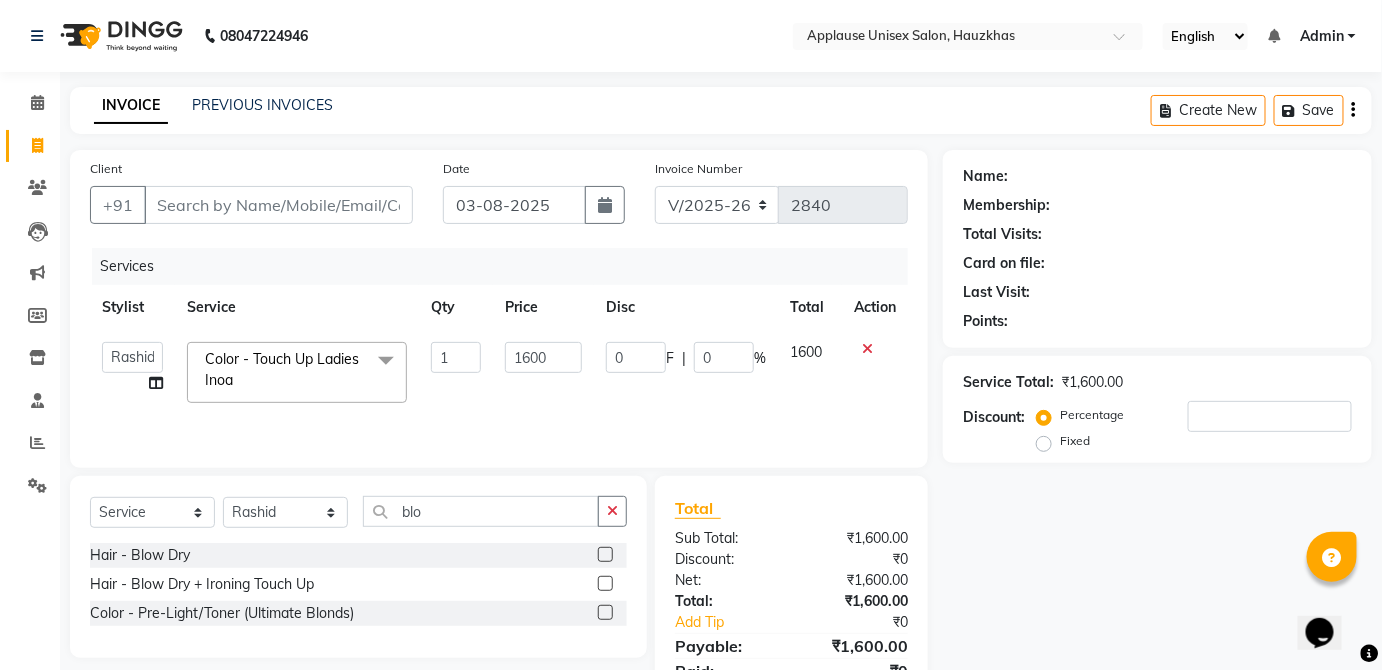 click 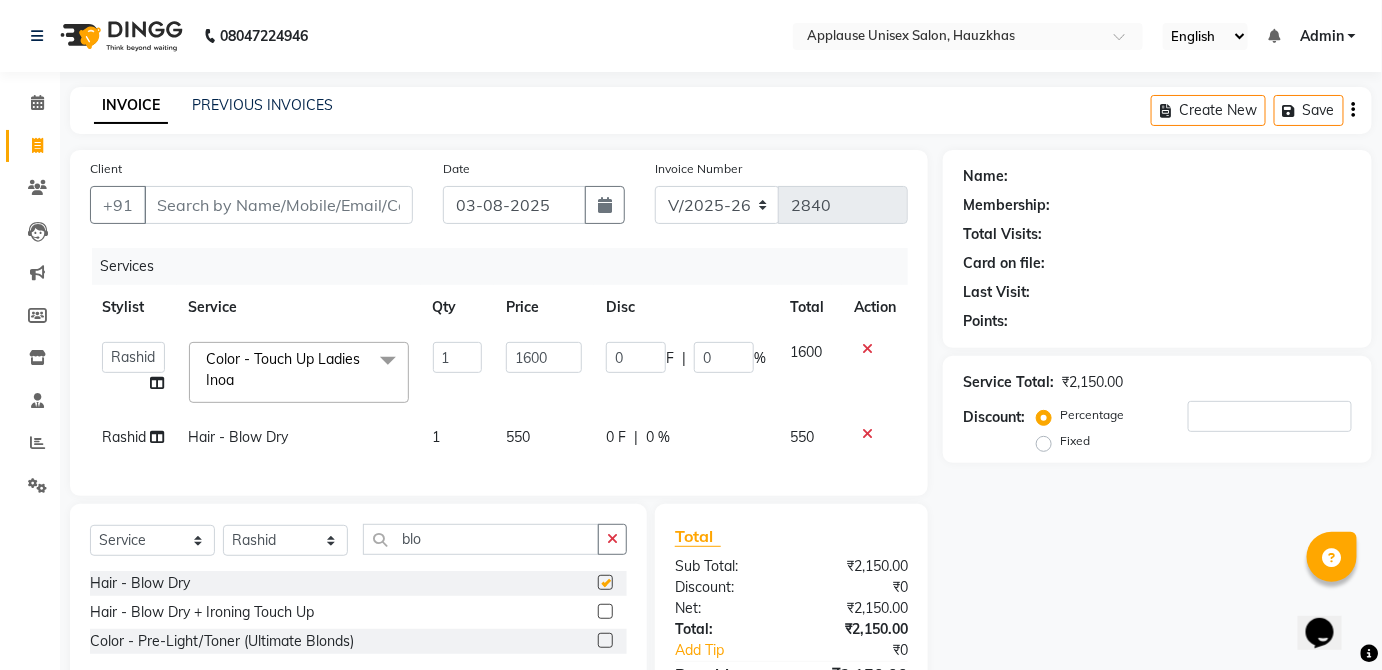 click on "550" 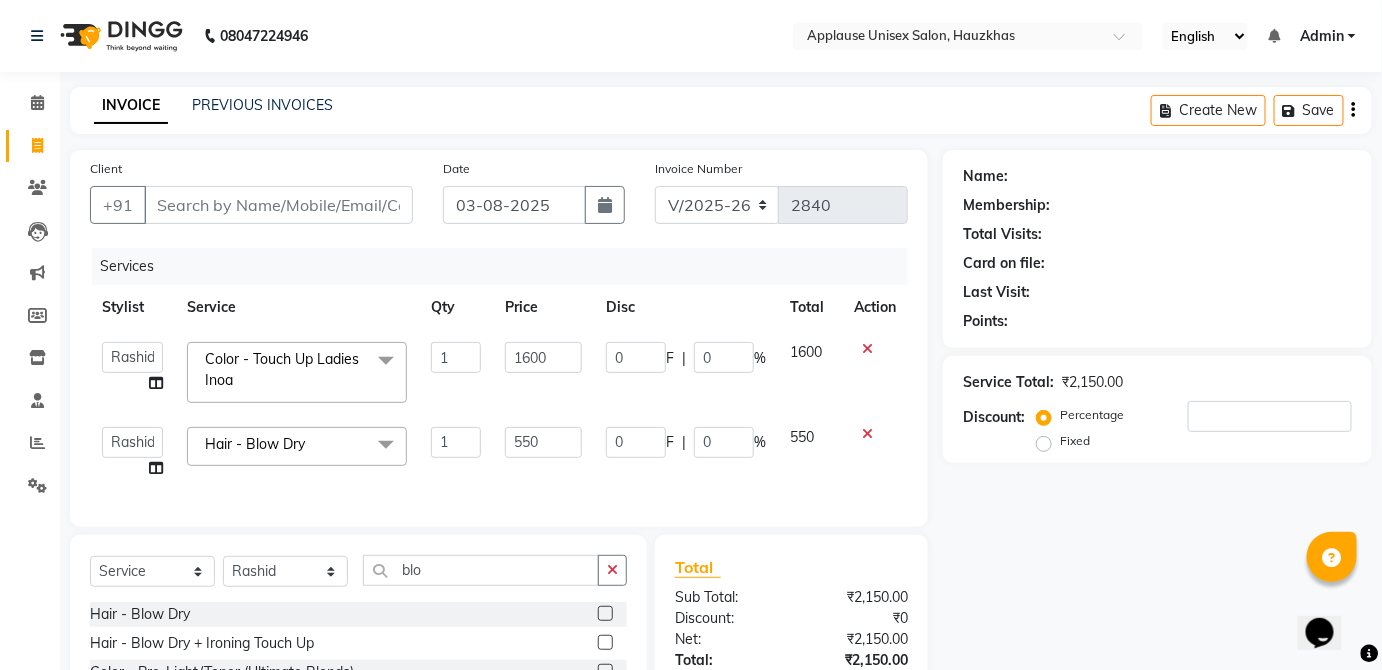 click on "550" 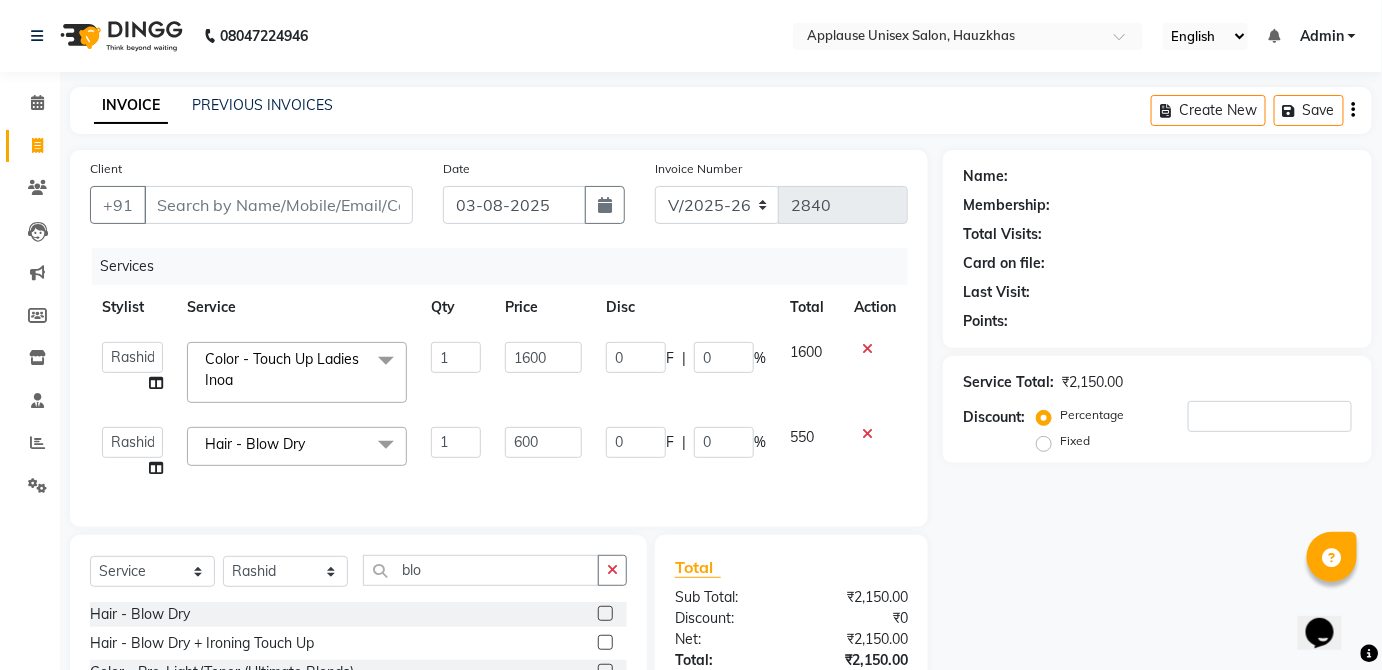 click on "550" 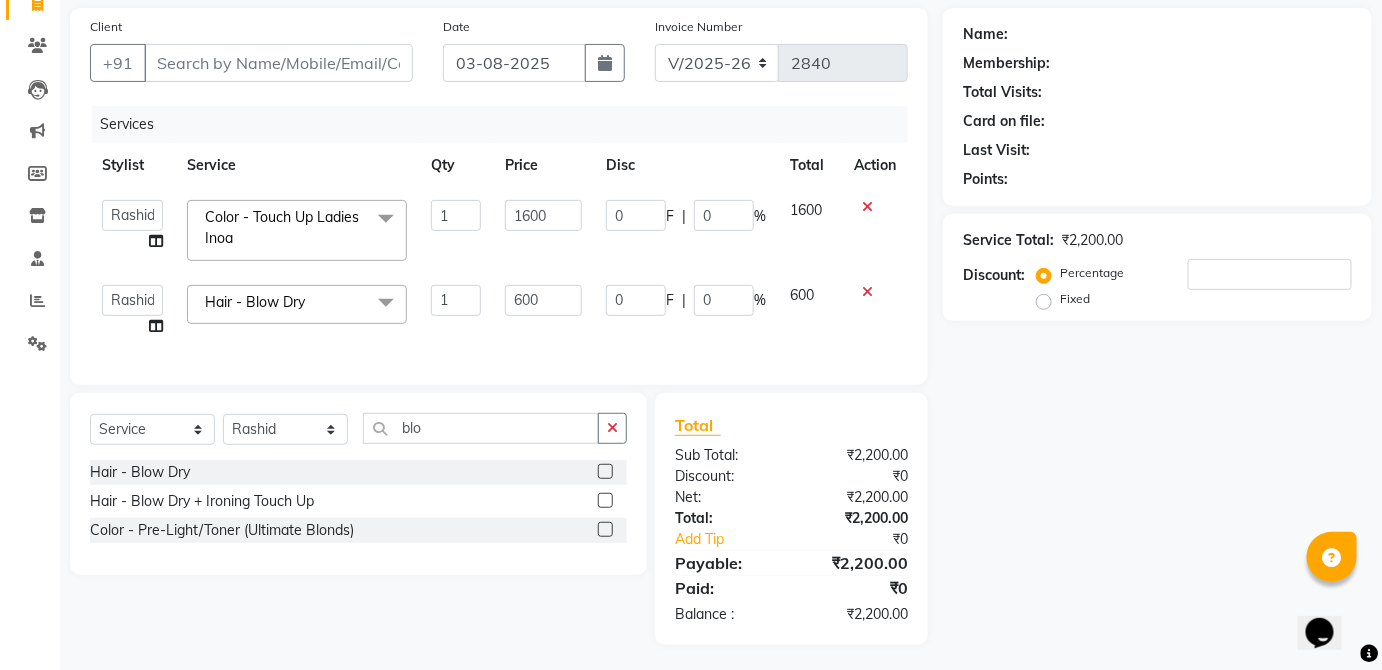 scroll, scrollTop: 150, scrollLeft: 0, axis: vertical 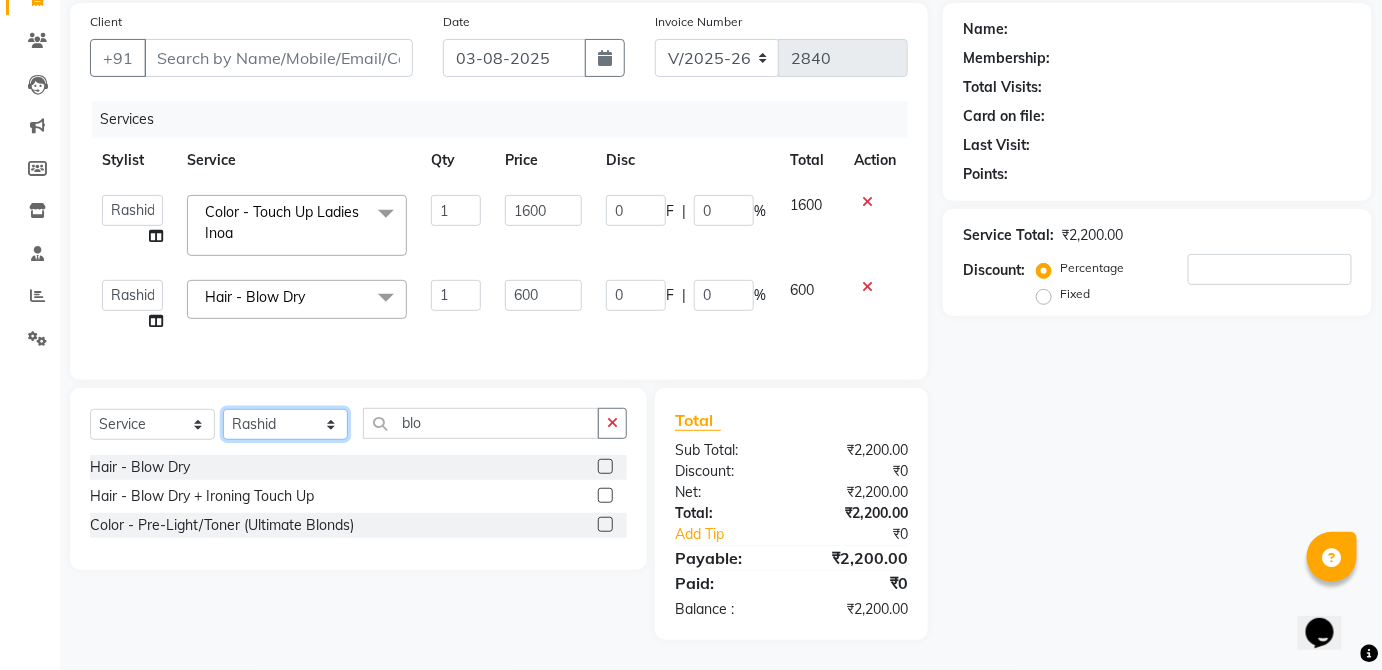 click on "Select Stylist  [FIRST] [FIRST] [FIRST] [FIRST] [FIRST] [FIRST] [FIRST] [FIRST]  [FIRST] [FIRST] [FIRST] [FIRST] [FIRST] [FIRST] [FIRST] [FIRST] [FIRST] [FIRST]  [FIRST] [FIRST] [FIRST] [FIRST] [FIRST] [FIRST] [FIRST] [FIRST]" 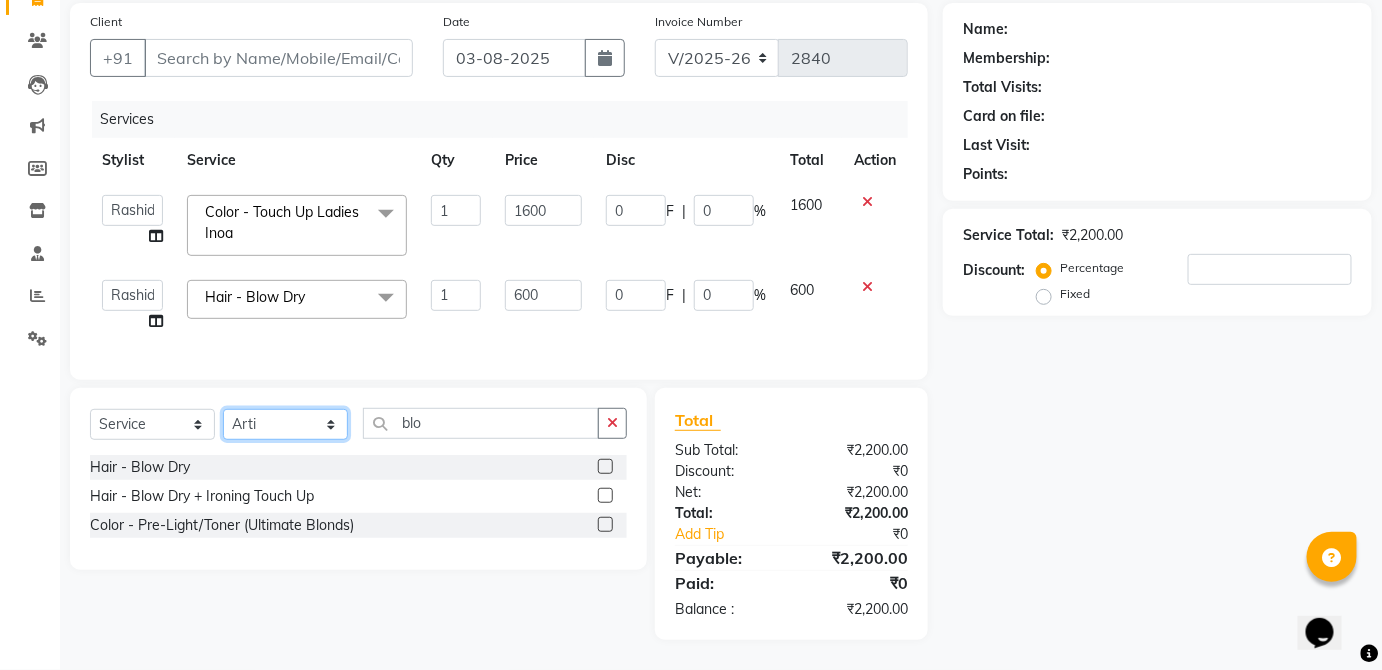 click on "Select Stylist  [FIRST] [FIRST] [FIRST] [FIRST] [FIRST] [FIRST] [FIRST] [FIRST]  [FIRST] [FIRST] [FIRST] [FIRST] [FIRST] [FIRST] [FIRST] [FIRST] [FIRST] [FIRST]  [FIRST] [FIRST] [FIRST] [FIRST] [FIRST] [FIRST] [FIRST] [FIRST]" 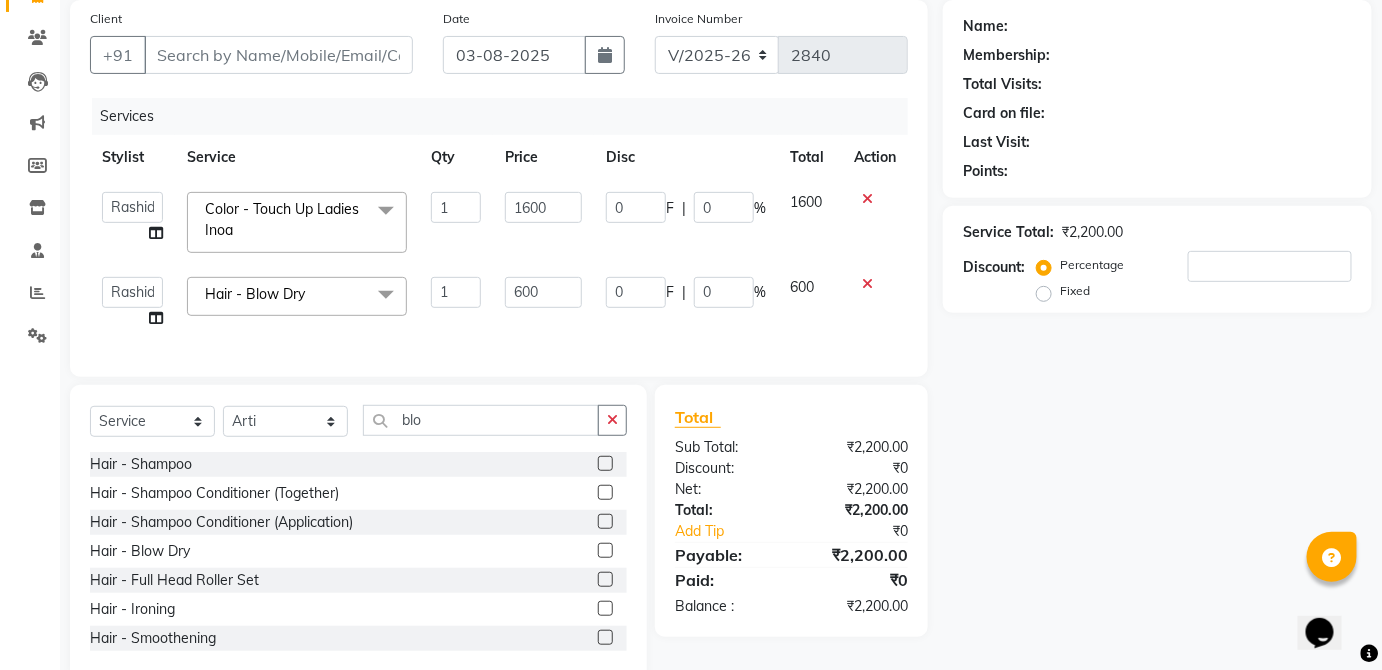 click on "Select Service Product Membership Package Voucher Prepaid Gift Card Select Stylist [STAFF_LIST] Hair - Shampoo Hair - Shampoo Conditioner (Together) Hair - Shampoo Conditioner (Application) Hair - Blow Dry Hair - Full Head Roller Set Hair - Ironing Hair - Smoothening Hair - Rebonding Hair - Keratin Treatment Hair - Perming Hair - Hair Do Hair - Iron Curls Hair - Blow Dry + Ironing Touch Up Hair -Botox Olaplex Shampoo & Conditioner Flat Brush GK Hair Shampoo Majirel hair color Foot Massage shoulder massage Cut & Finish - Trim Ladies One Length Cut & Finish - Hair Cut Ladies Cut & Finish - Hair Cut Gents Cut & Finish - Change Of Style Gents Cut & Finish - Hair Cut Boy Cut & Finish - Hair Cut Girl Cut & Finish - Fringe Trim Cut & Finish - Split Ends Cut & Finish - Shave Reg. Cut & Finish - Shave Deluxe" 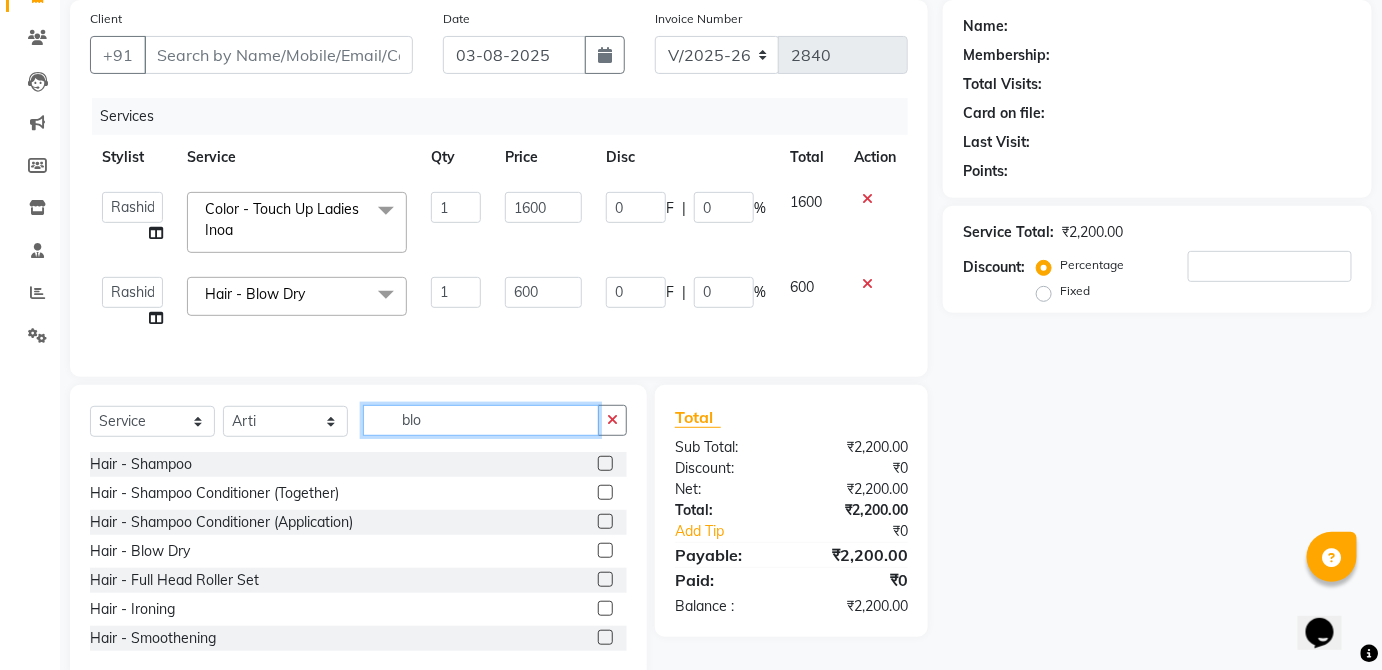 click on "blo" 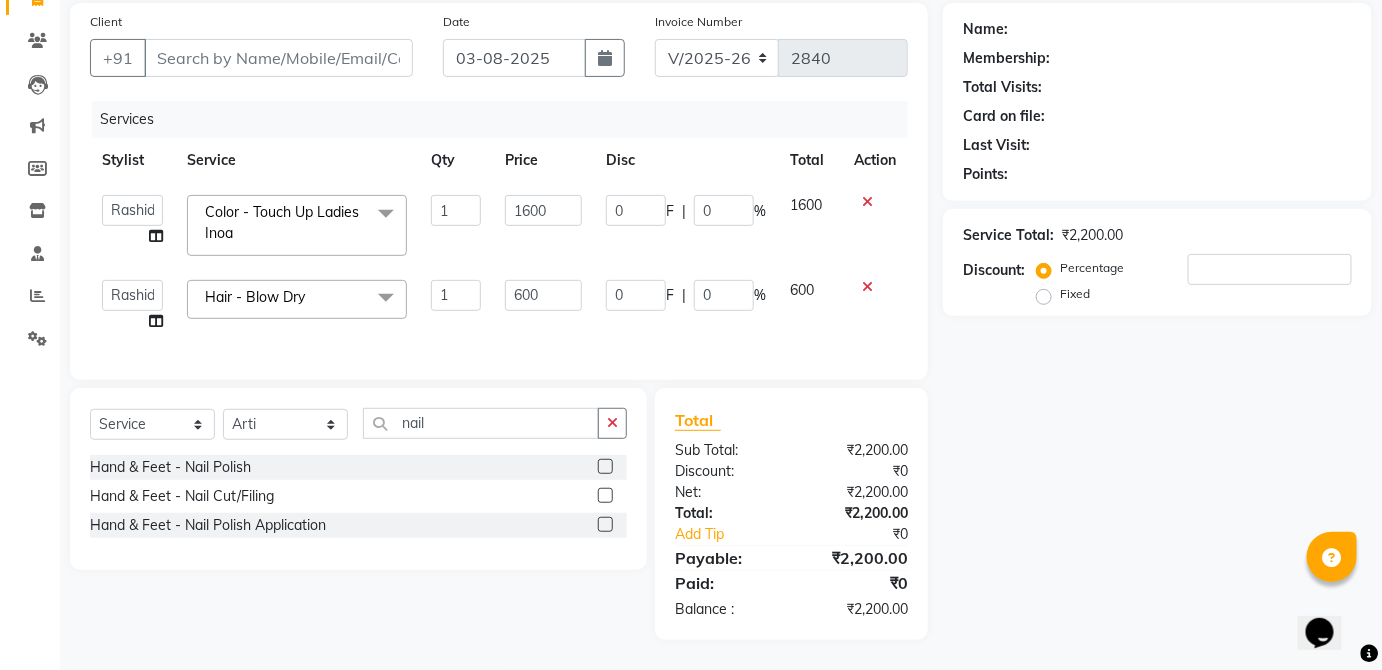 click 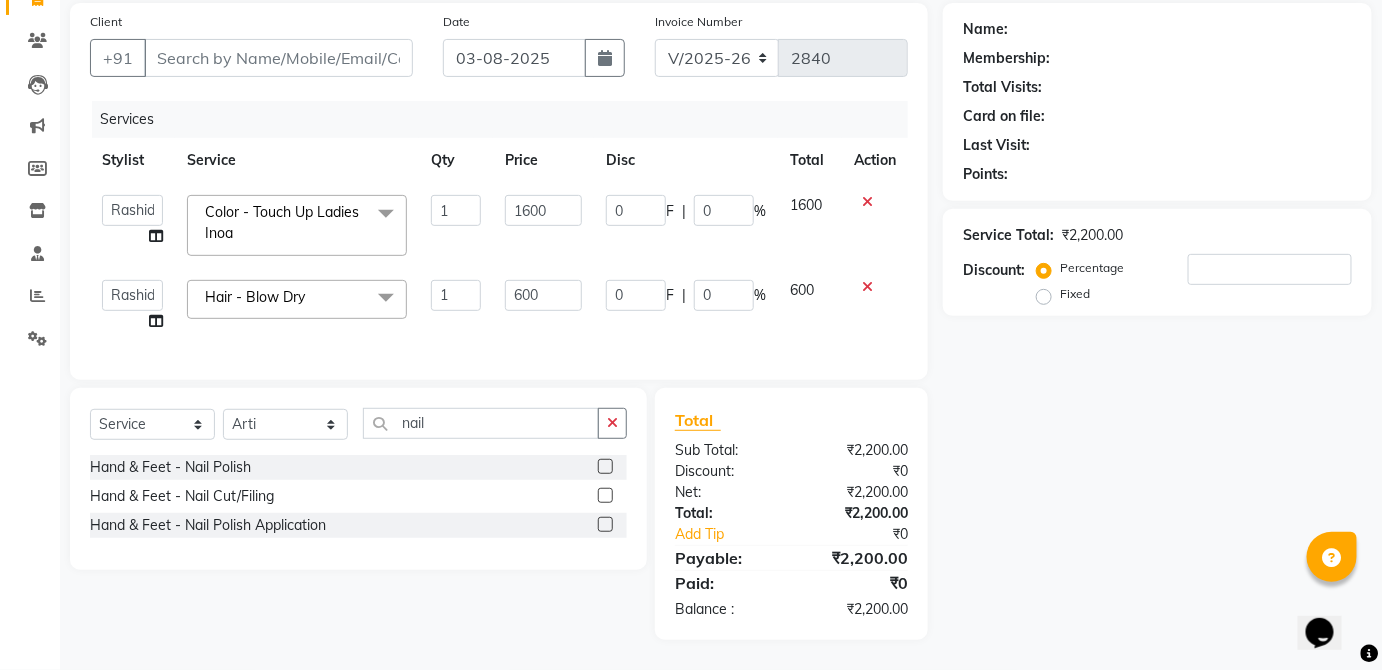 click at bounding box center (604, 467) 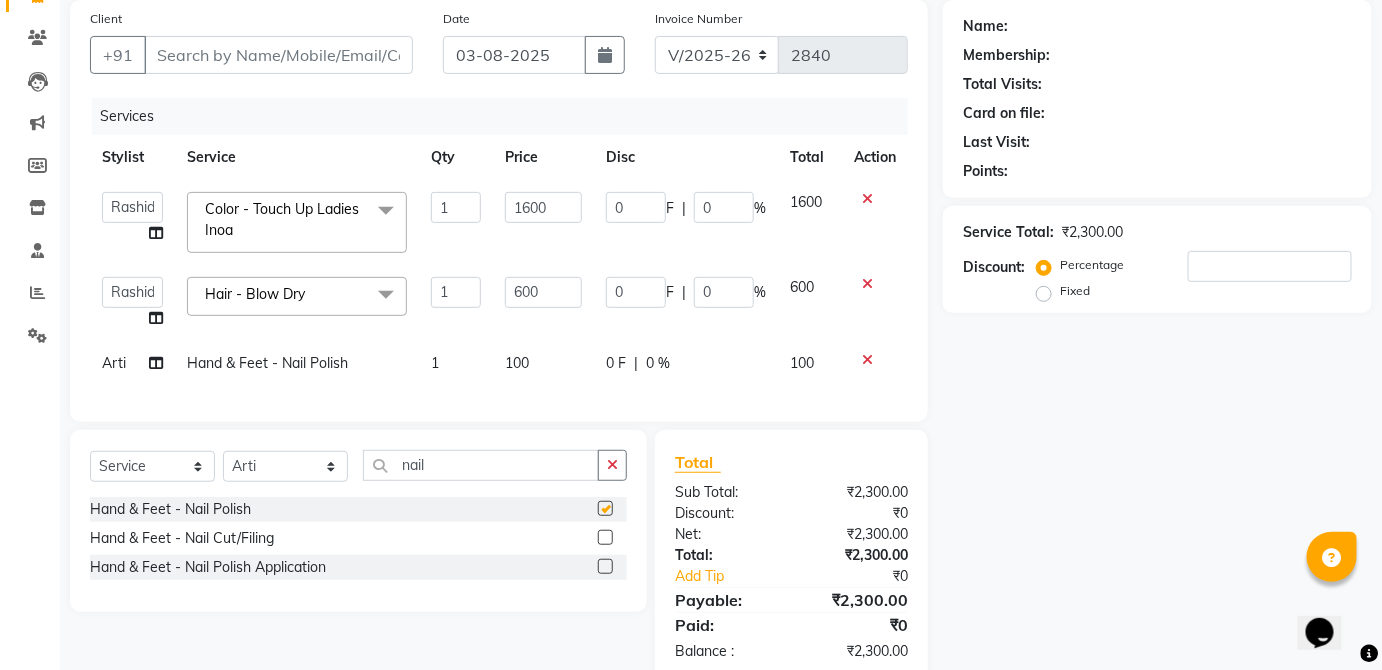 click on "0 F | 0 %" 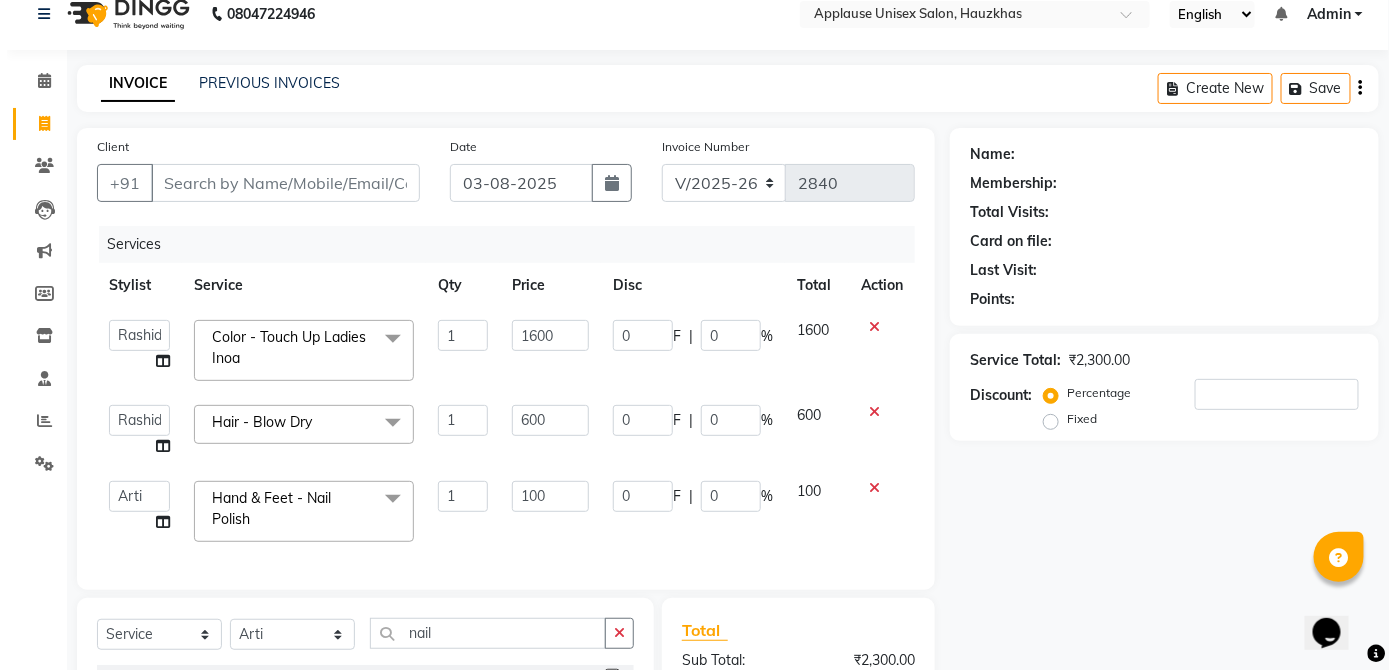 scroll, scrollTop: 0, scrollLeft: 0, axis: both 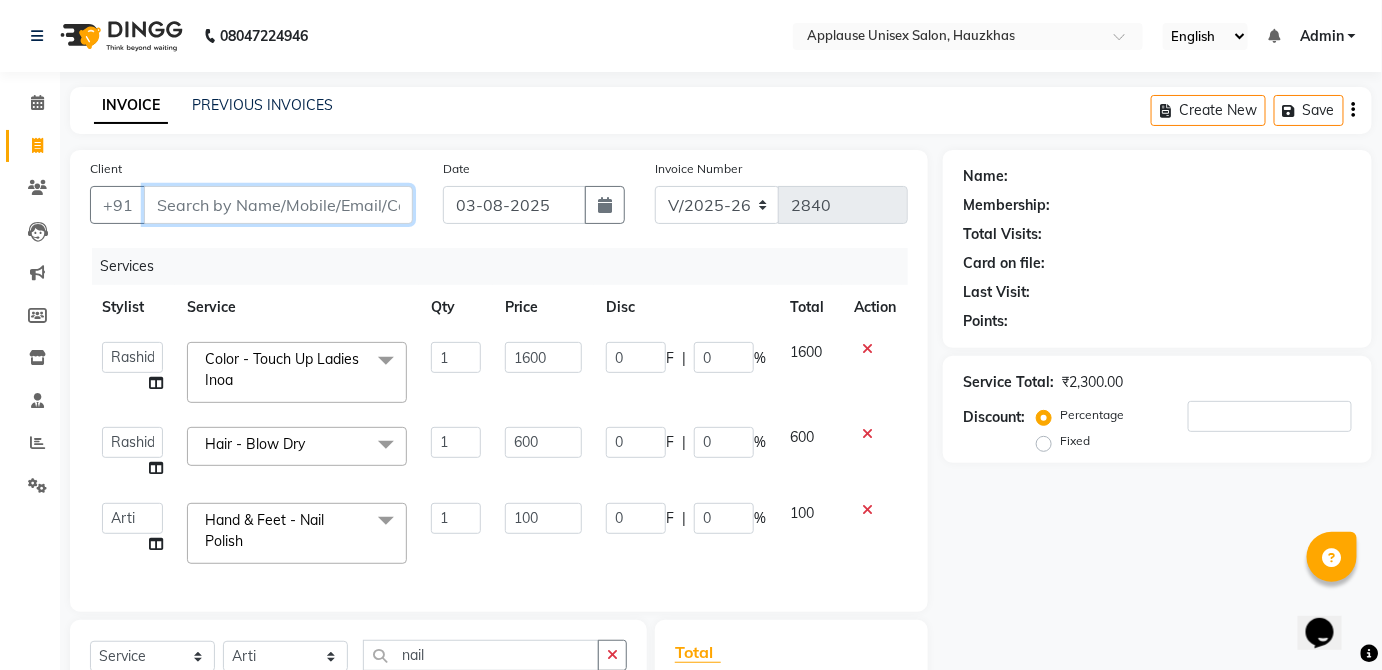 click on "Client" at bounding box center (278, 205) 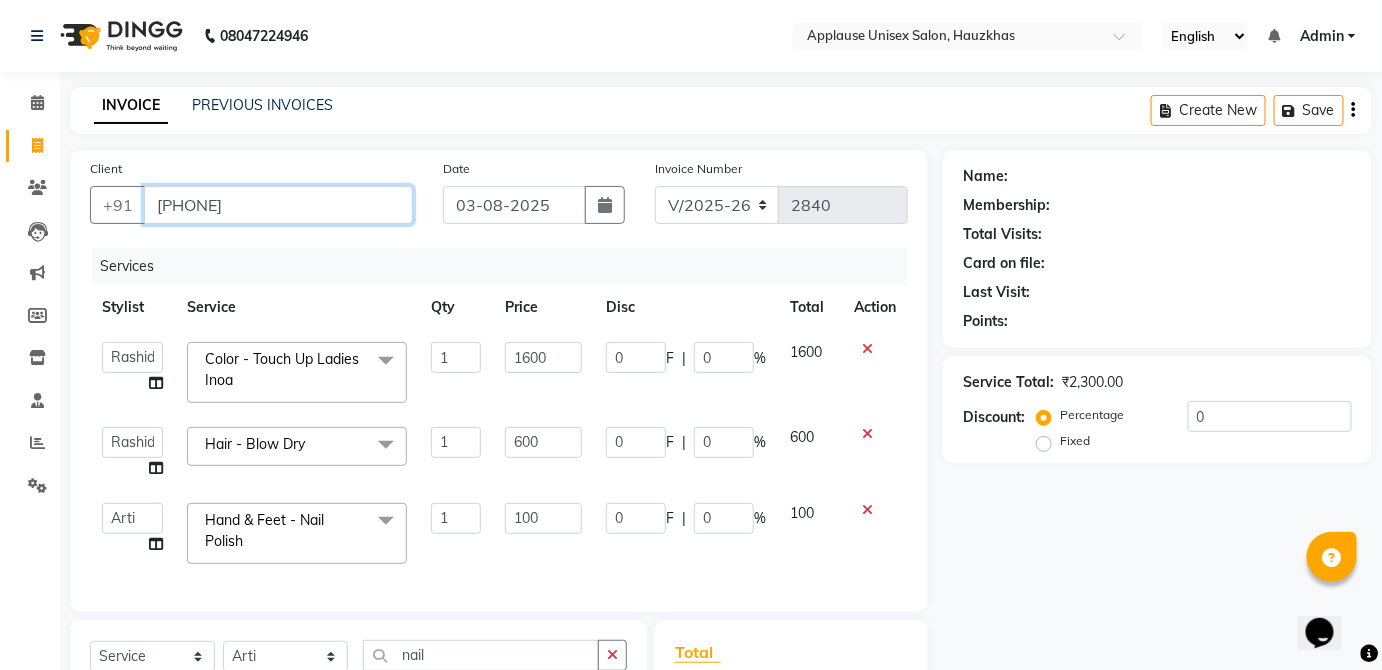 click on "[PHONE]" at bounding box center (278, 205) 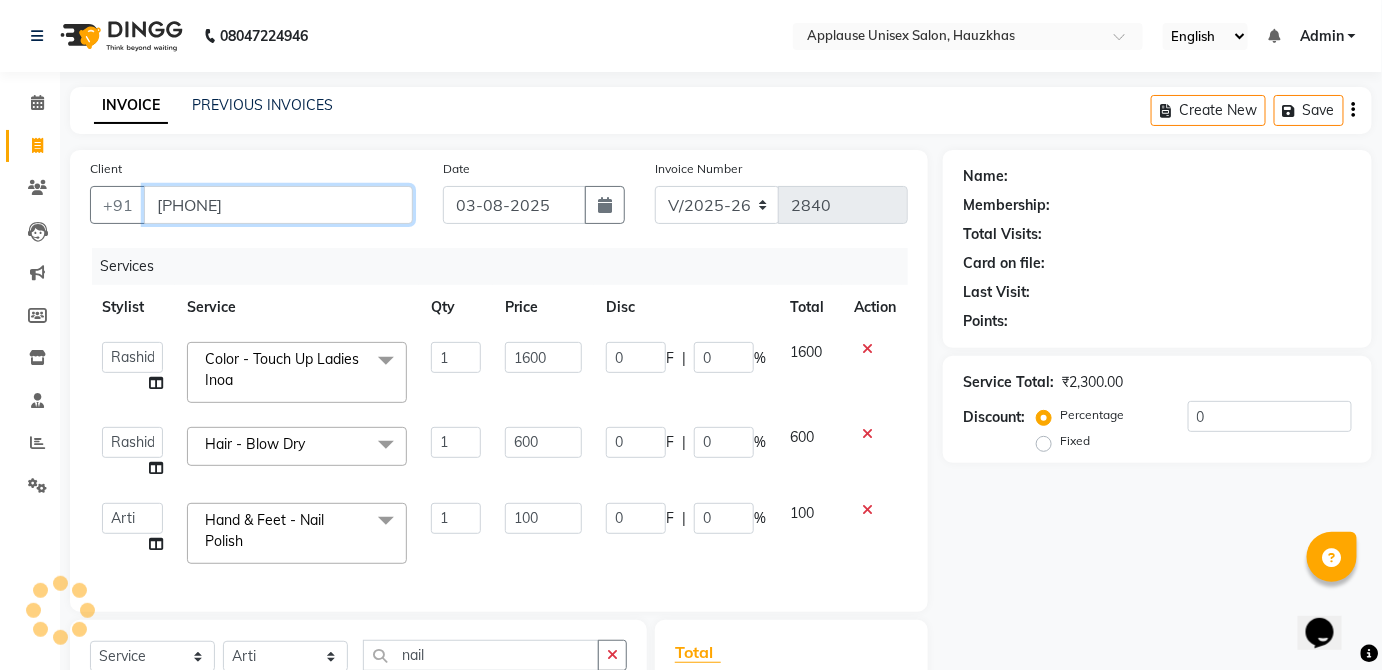 click on "[PHONE]" at bounding box center (278, 205) 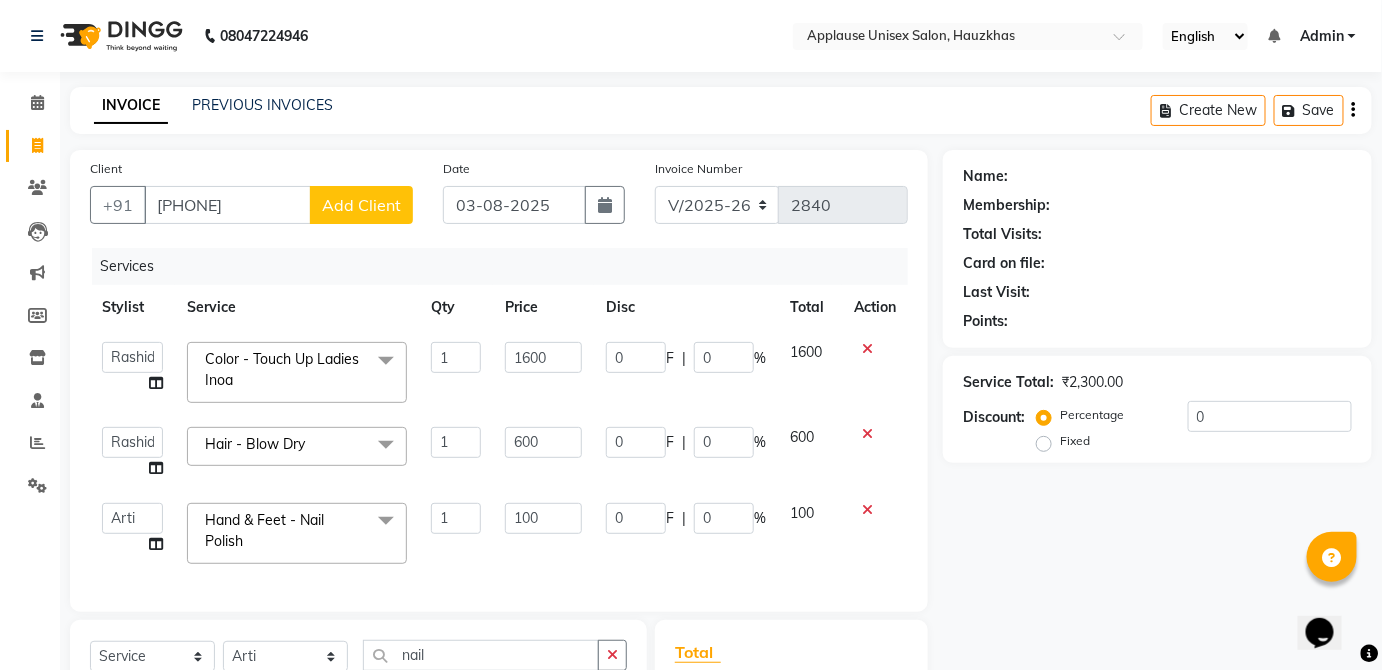 click on "Add Client" 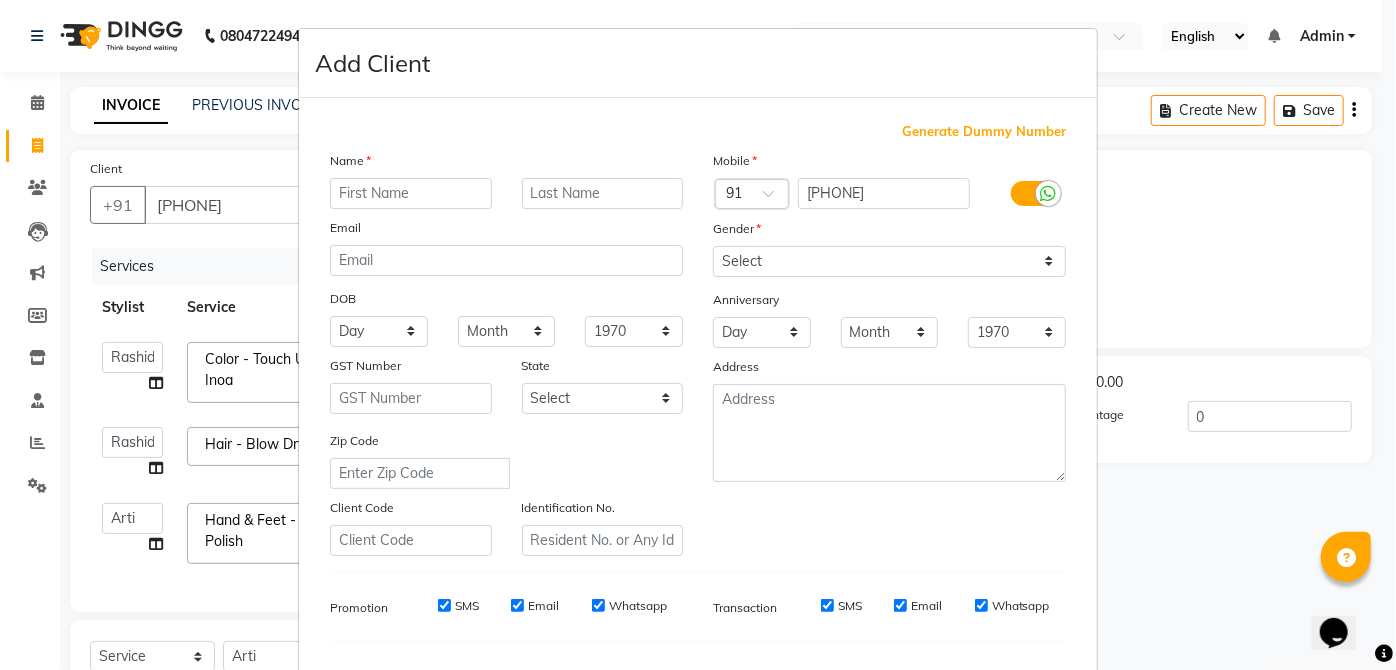 click at bounding box center (411, 193) 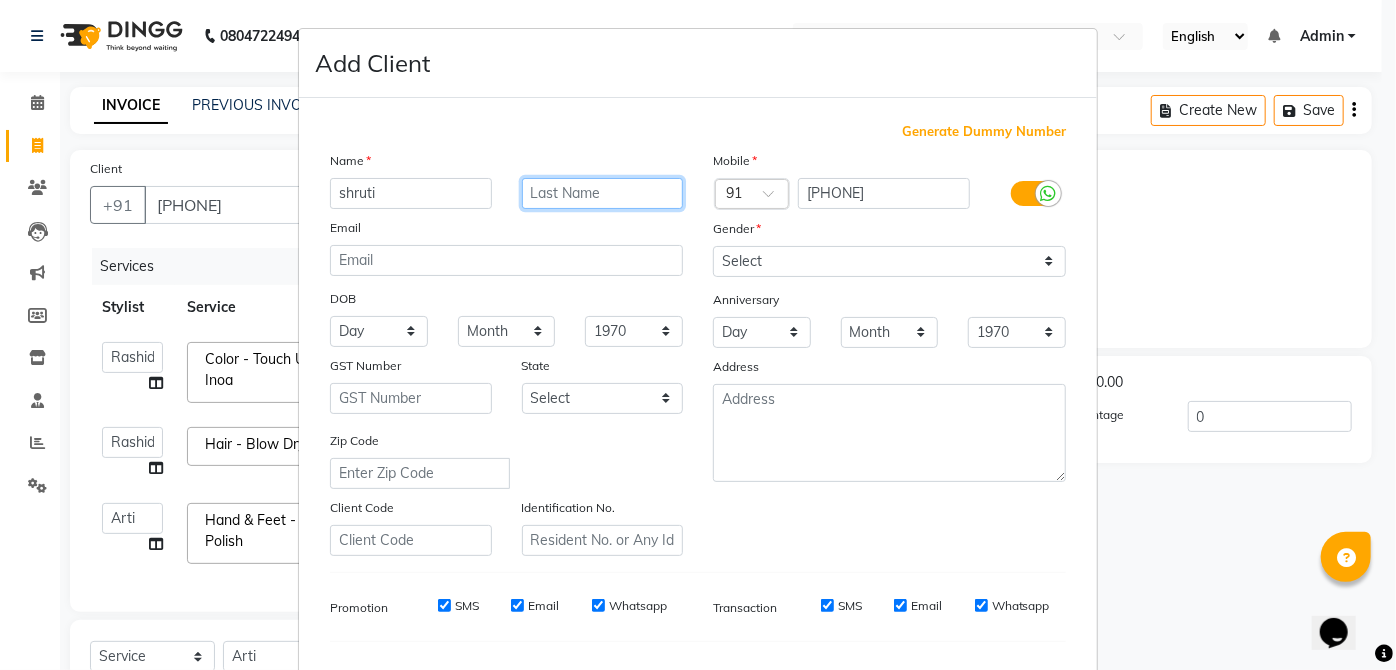 click at bounding box center (603, 193) 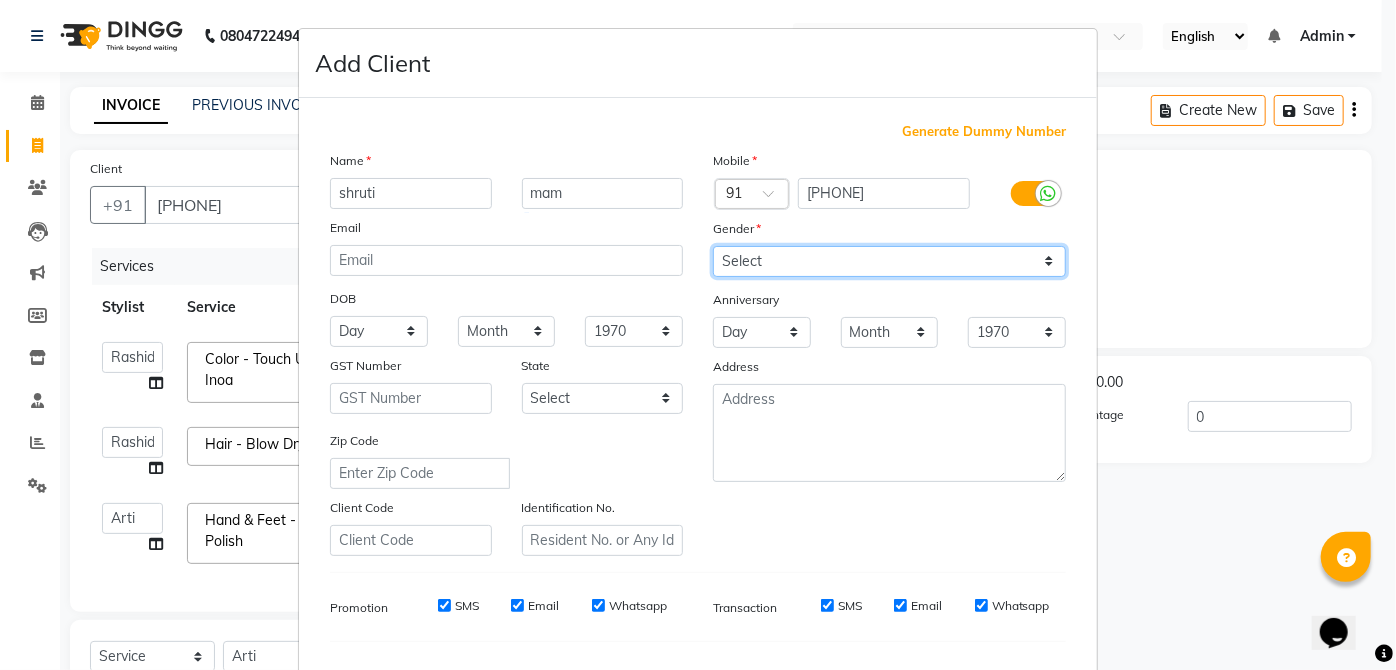 click on "Select Male Female Other Prefer Not To Say" at bounding box center (889, 261) 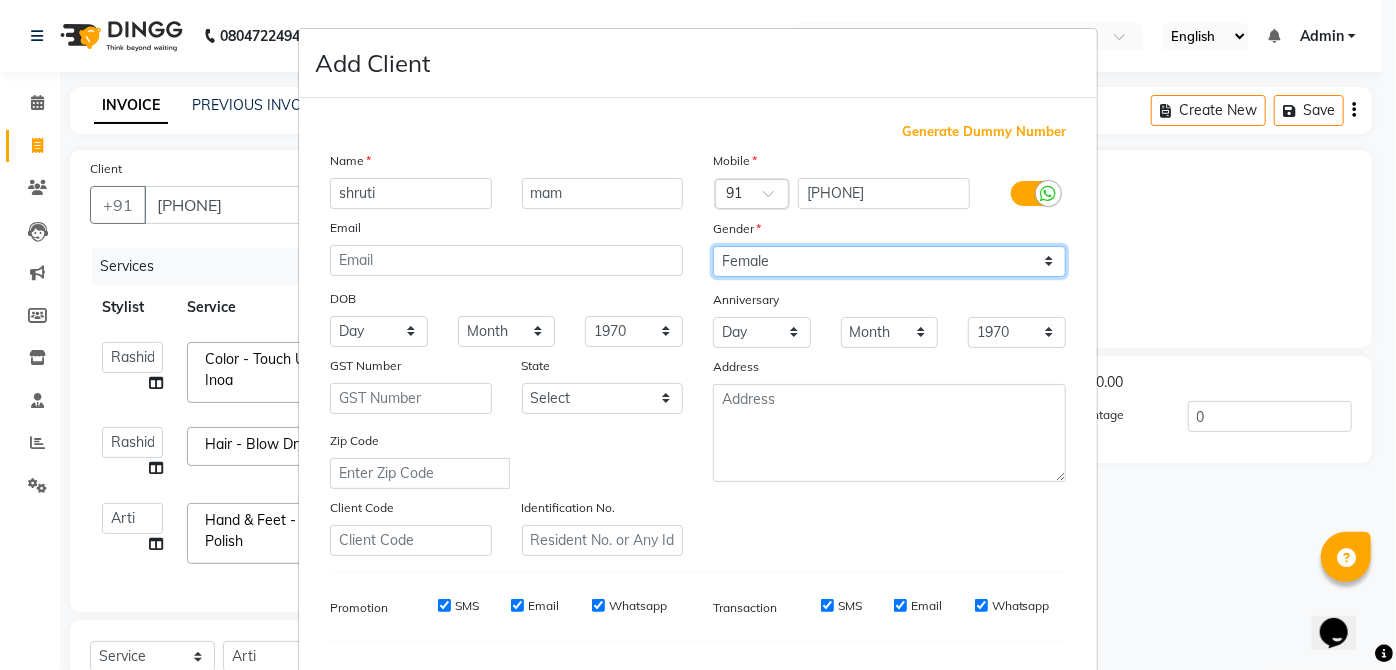 click on "Select Male Female Other Prefer Not To Say" at bounding box center [889, 261] 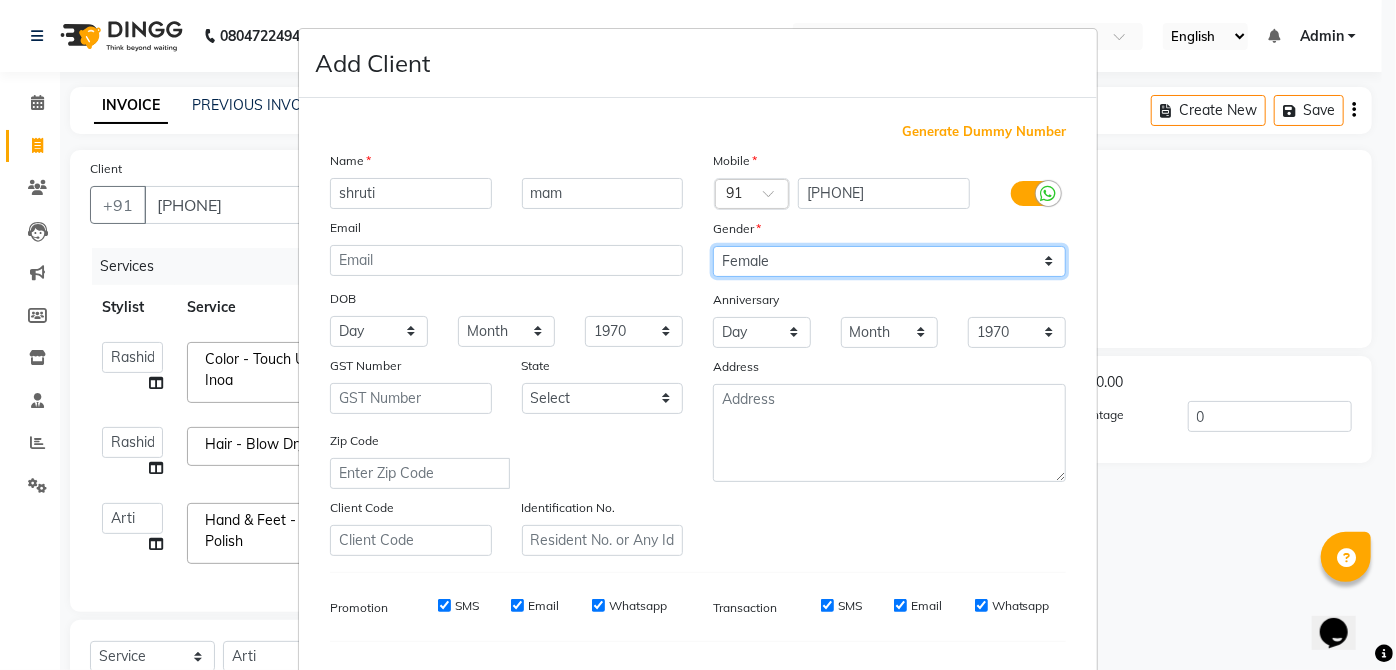 scroll, scrollTop: 251, scrollLeft: 0, axis: vertical 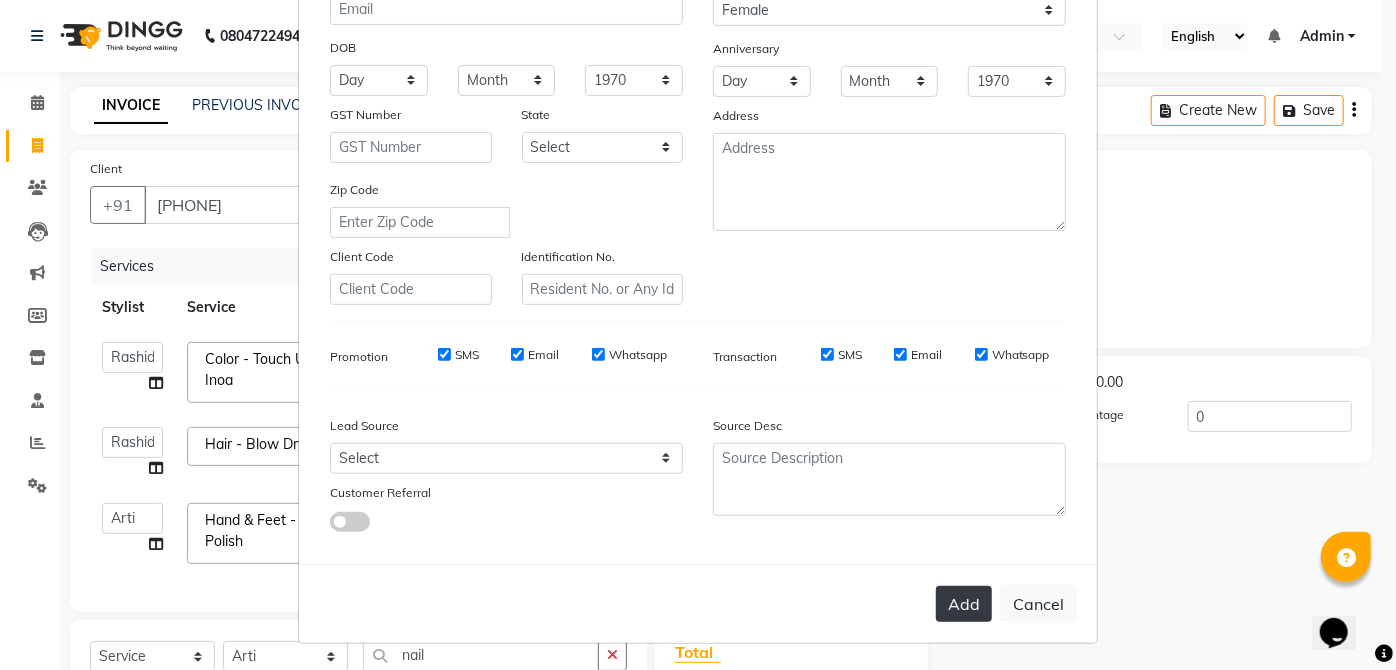 click on "Add" at bounding box center [964, 604] 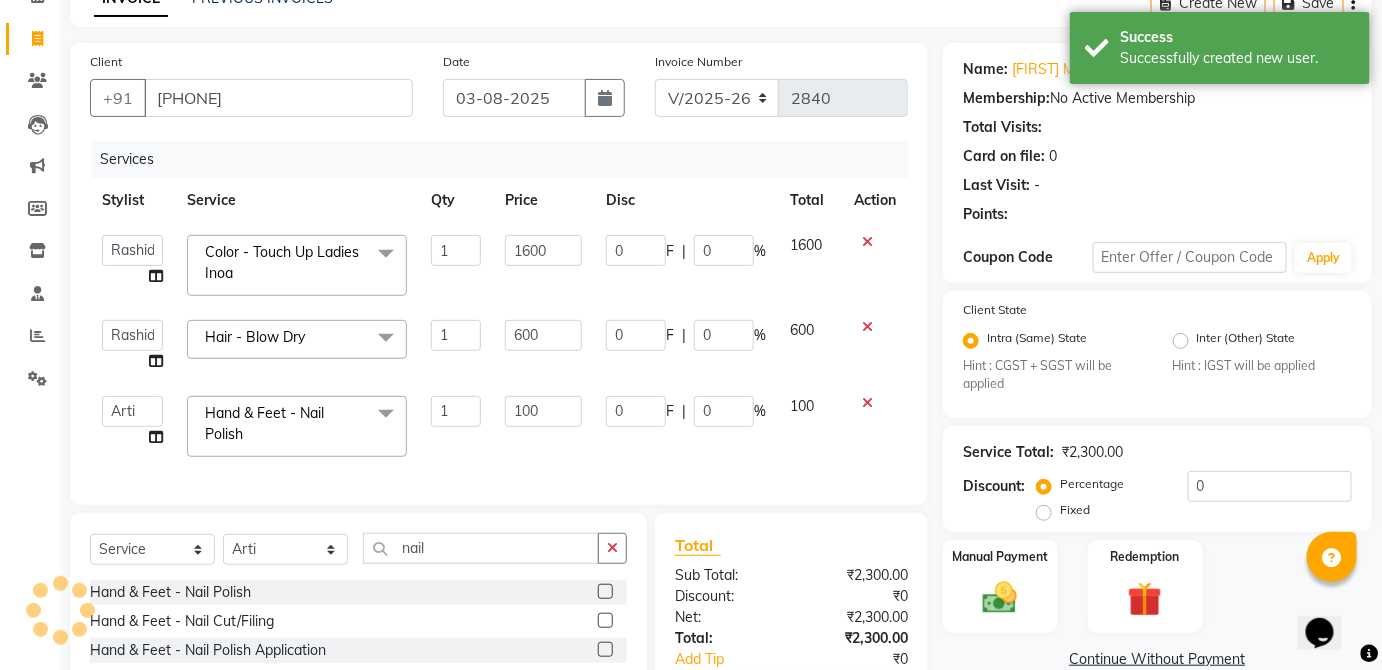 scroll, scrollTop: 108, scrollLeft: 0, axis: vertical 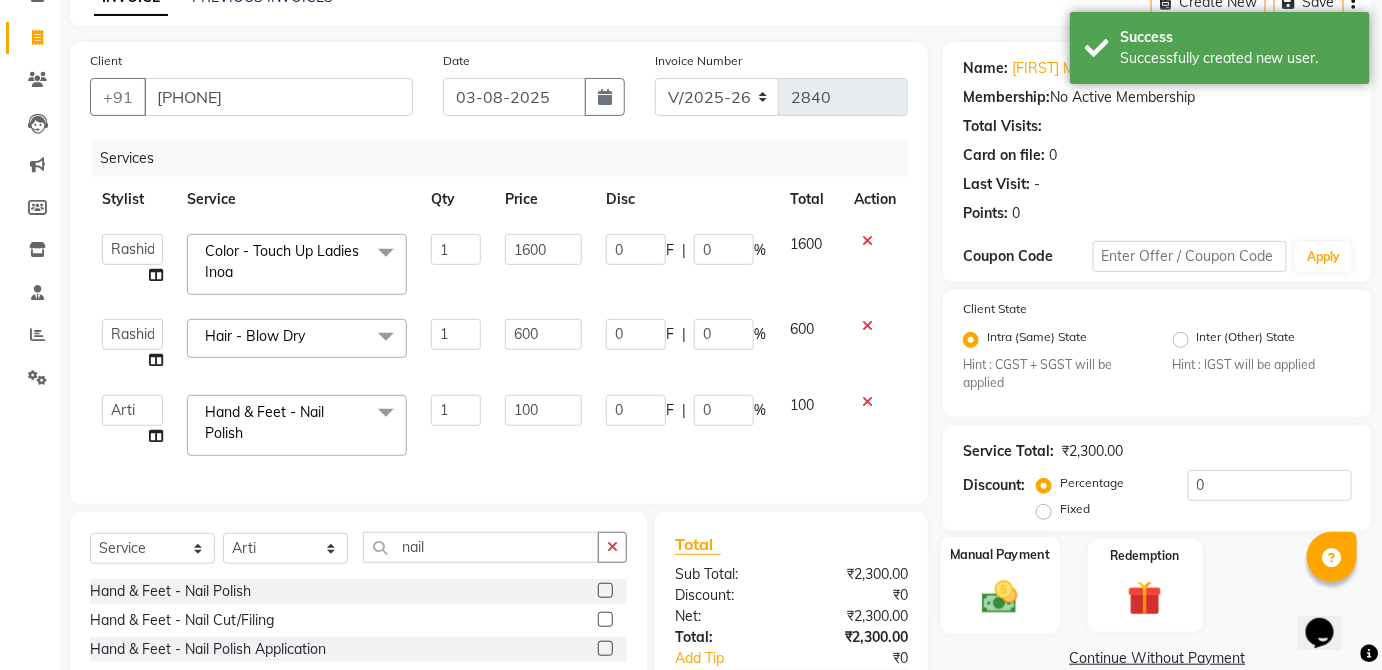 click on "Manual Payment" 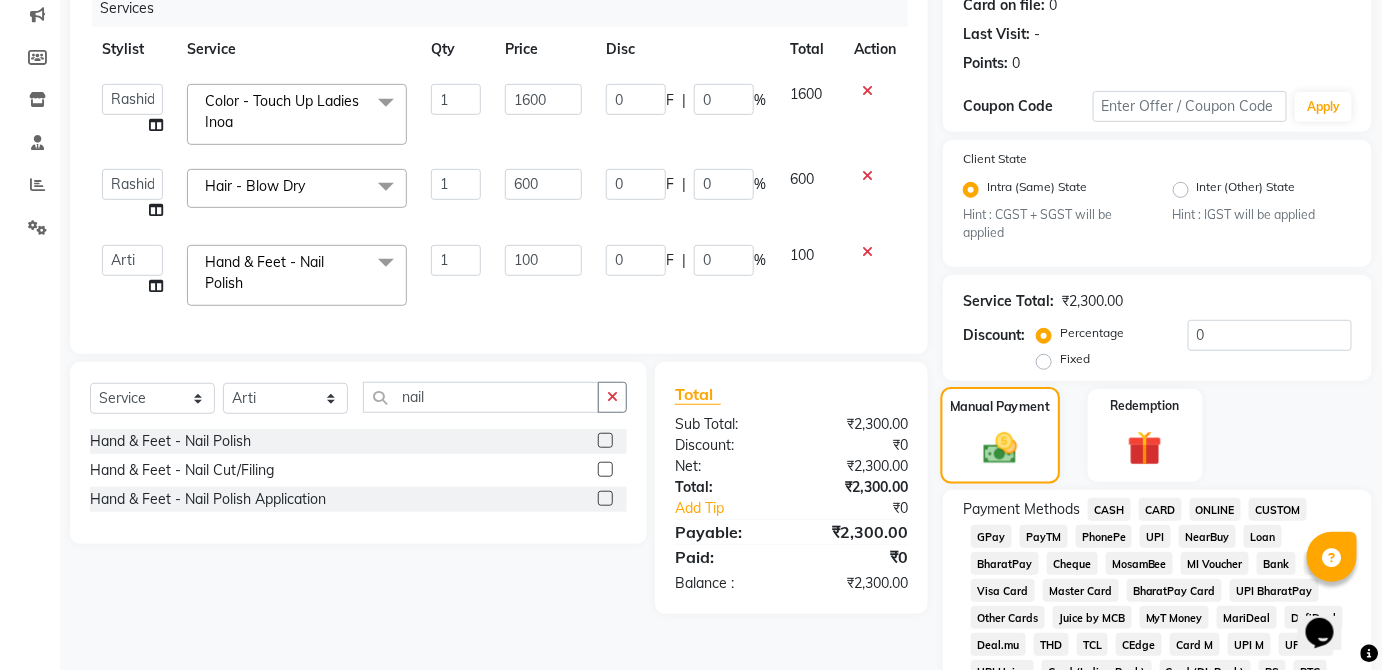 scroll, scrollTop: 258, scrollLeft: 0, axis: vertical 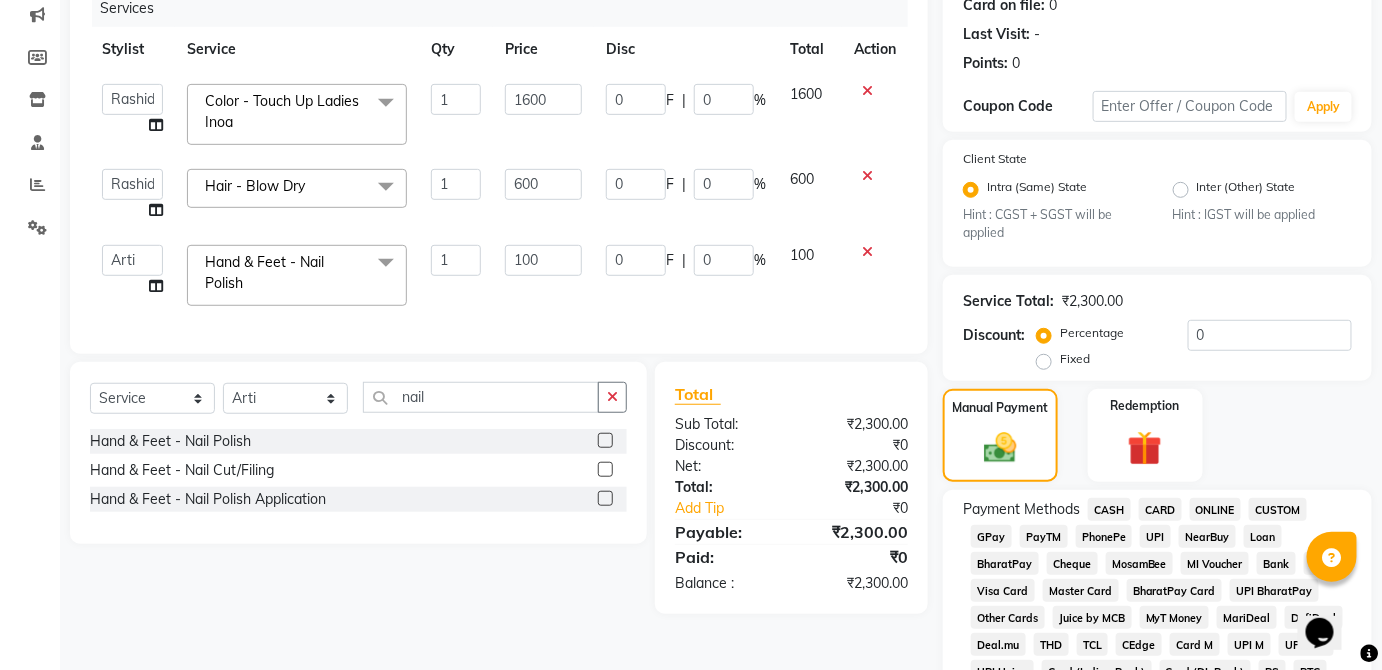 click on "CARD" 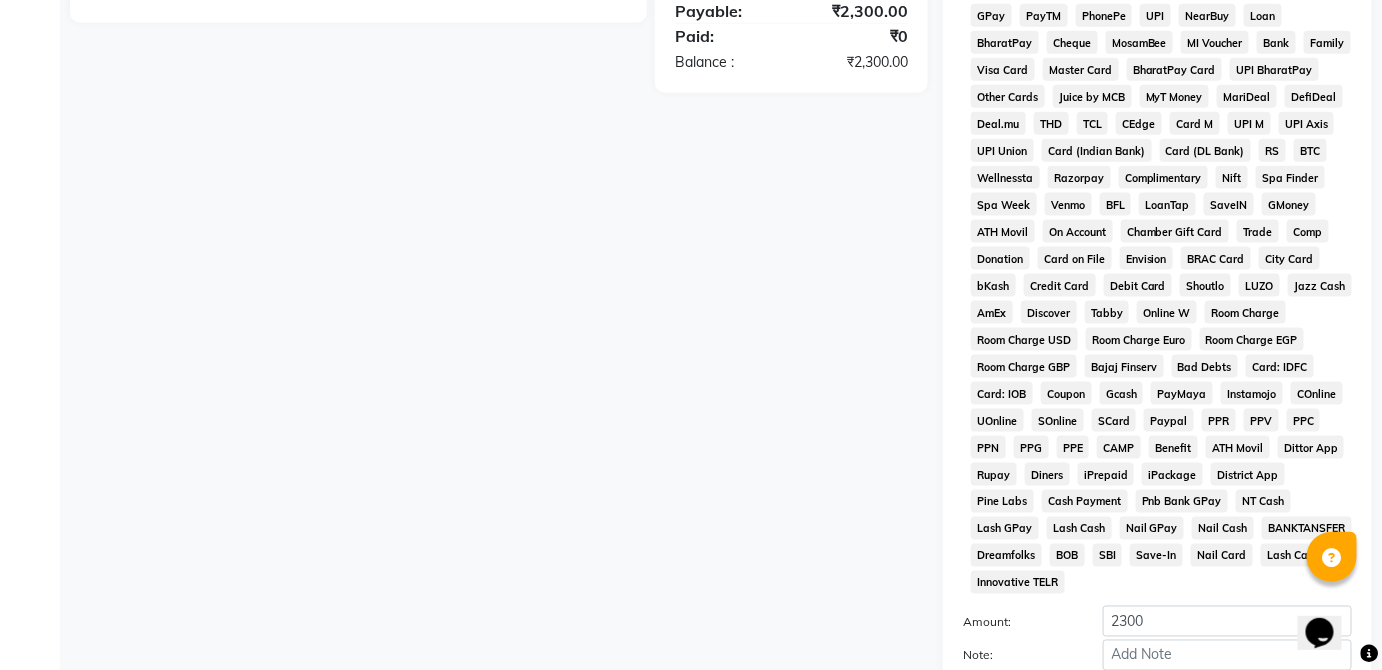 scroll, scrollTop: 943, scrollLeft: 0, axis: vertical 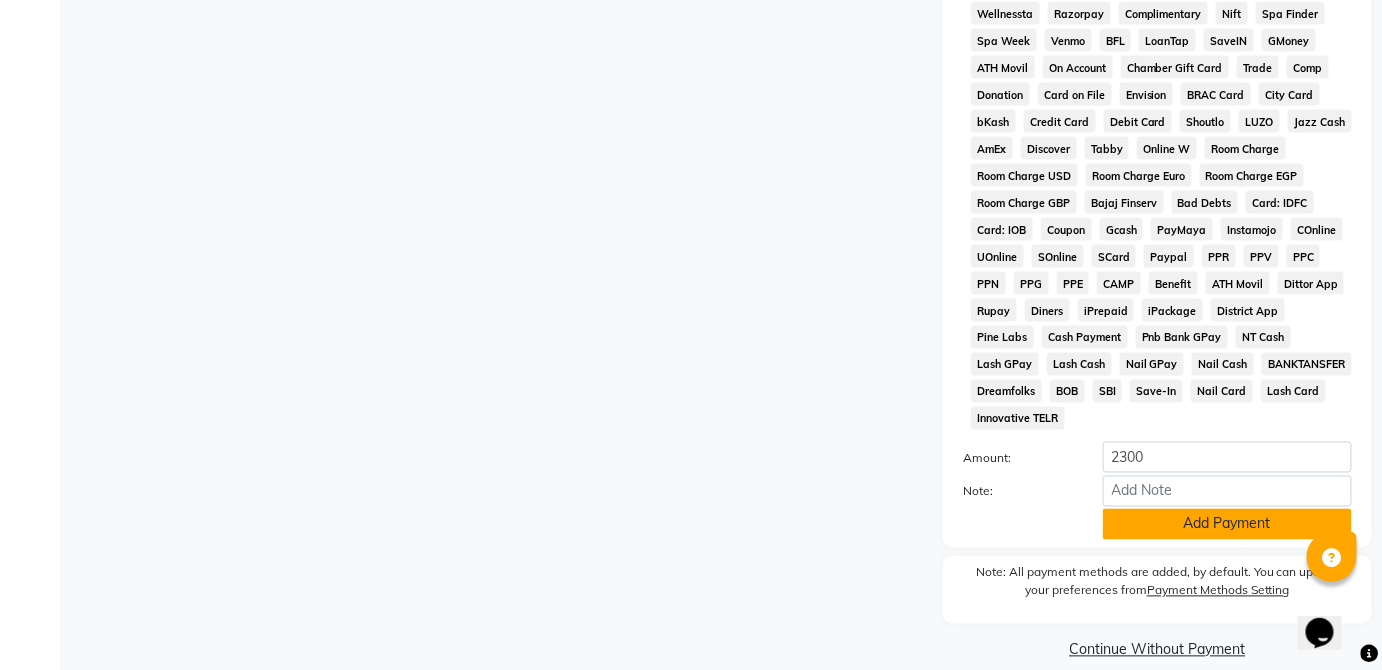 click on "Add Payment" 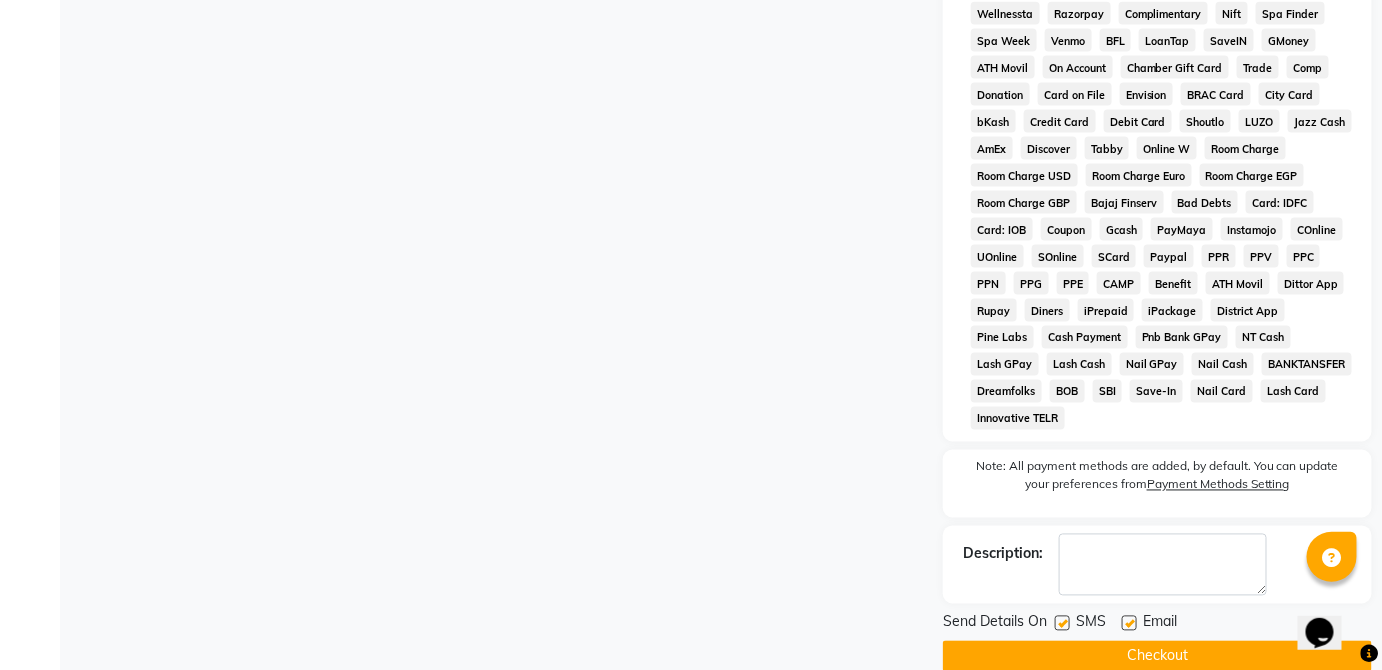 click on "Checkout" 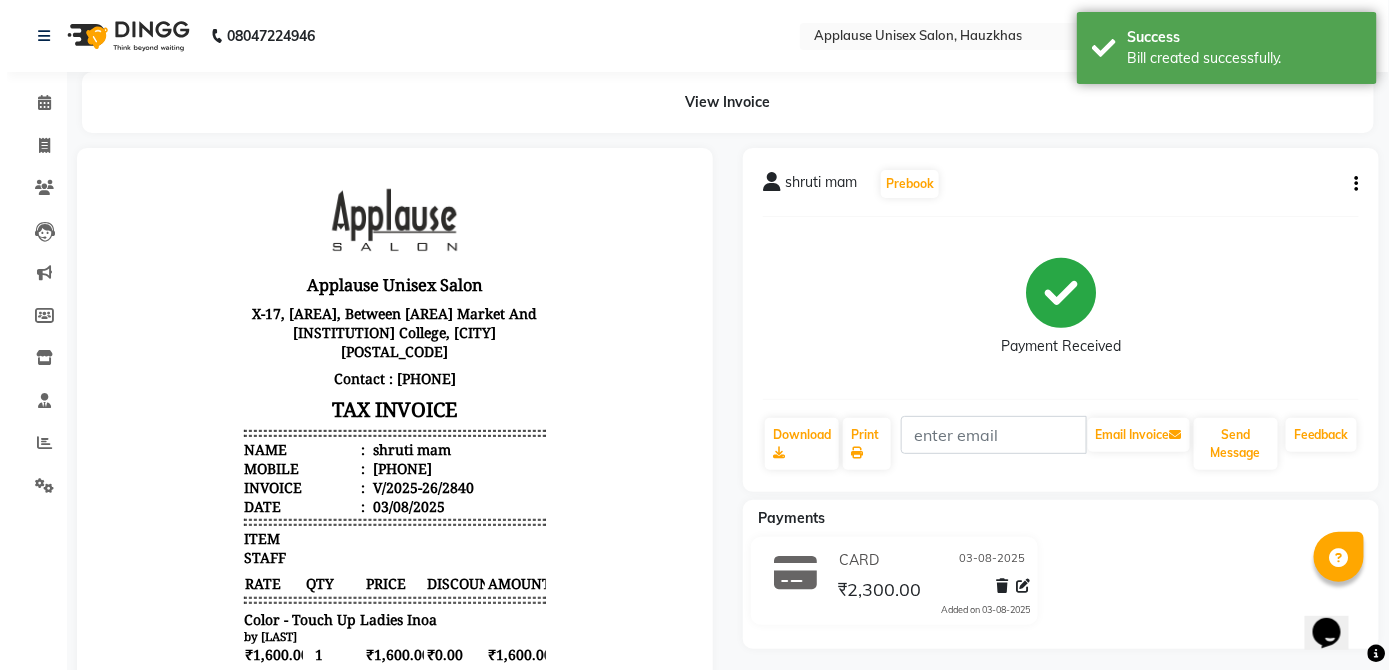 scroll, scrollTop: 0, scrollLeft: 0, axis: both 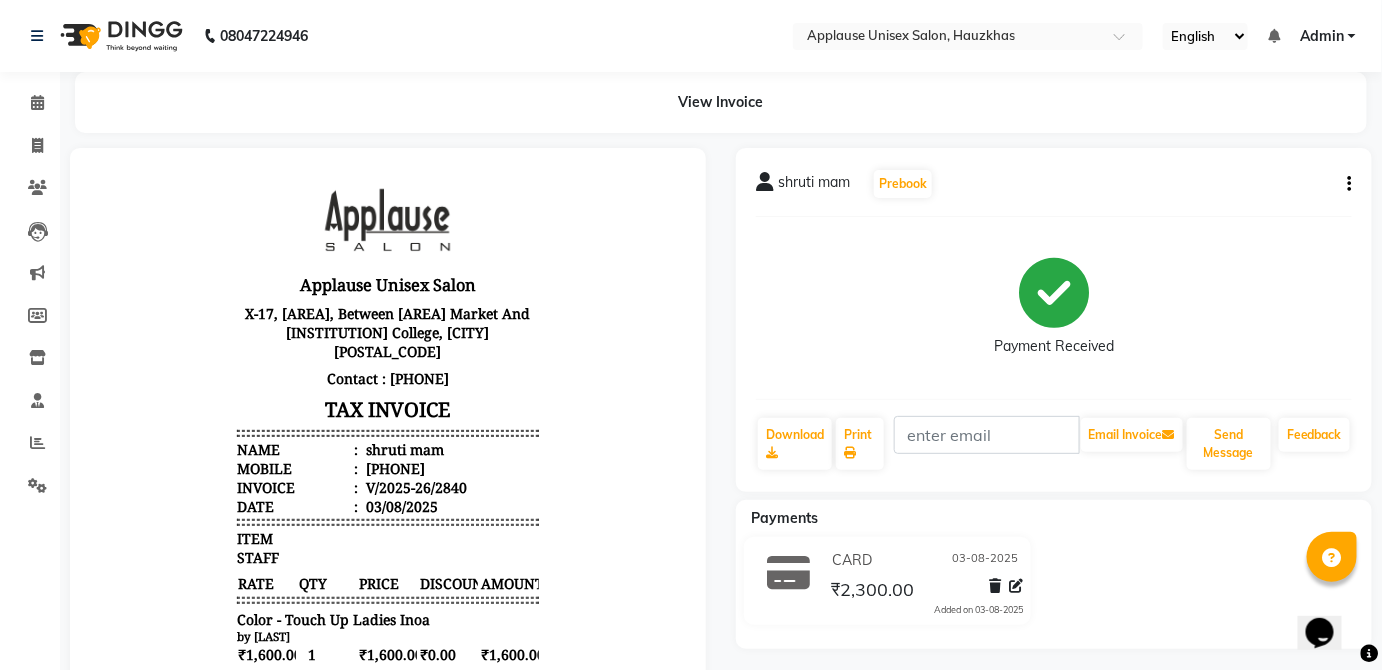 click on "Calendar" 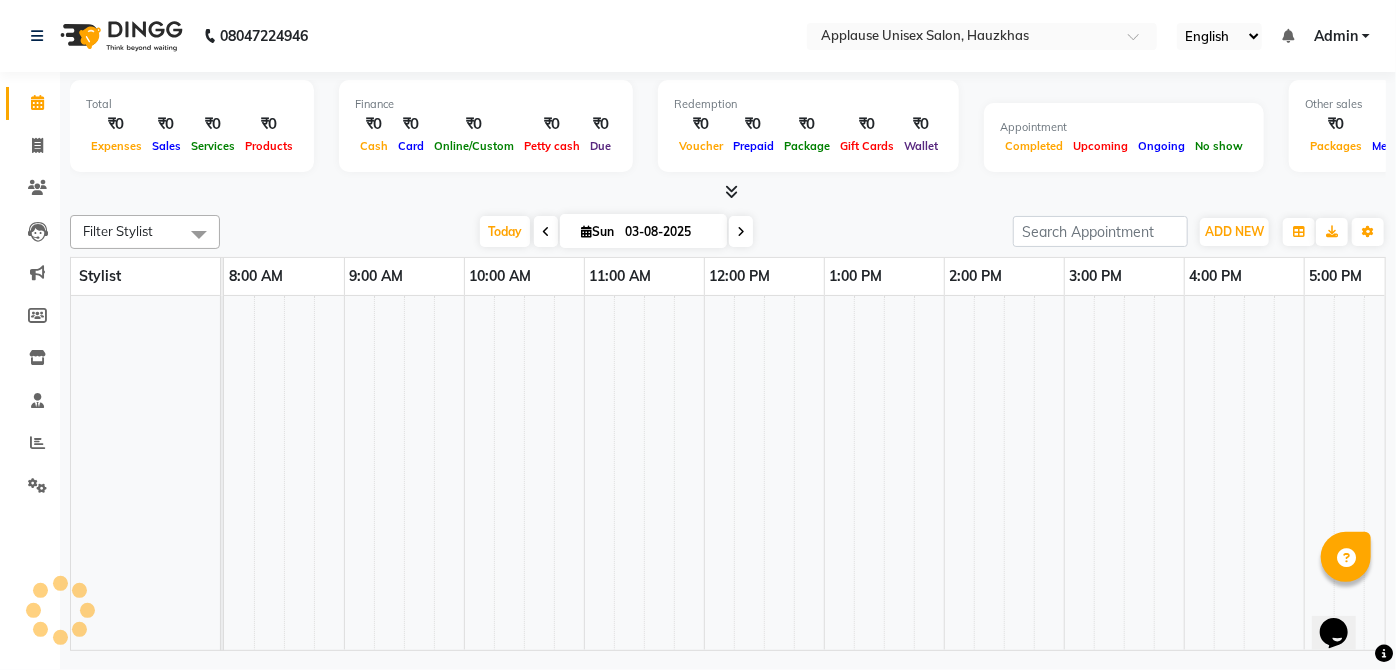 scroll, scrollTop: 0, scrollLeft: 0, axis: both 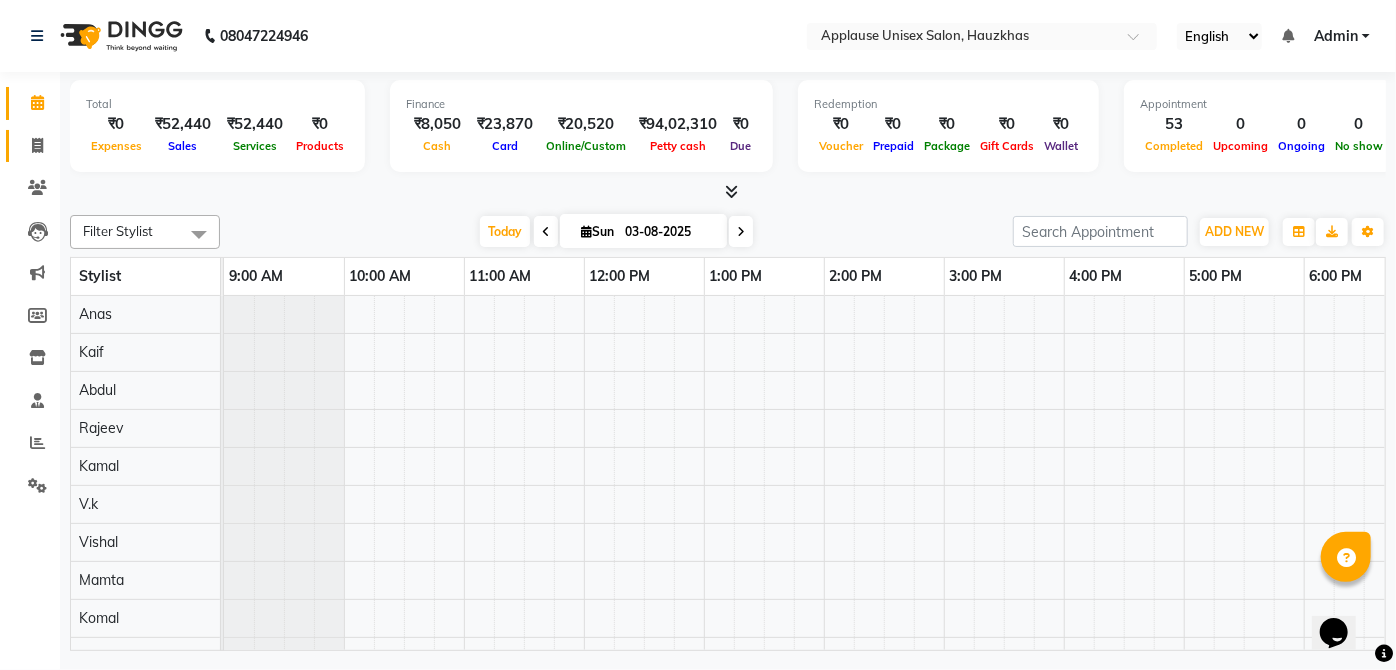 click on "Invoice" 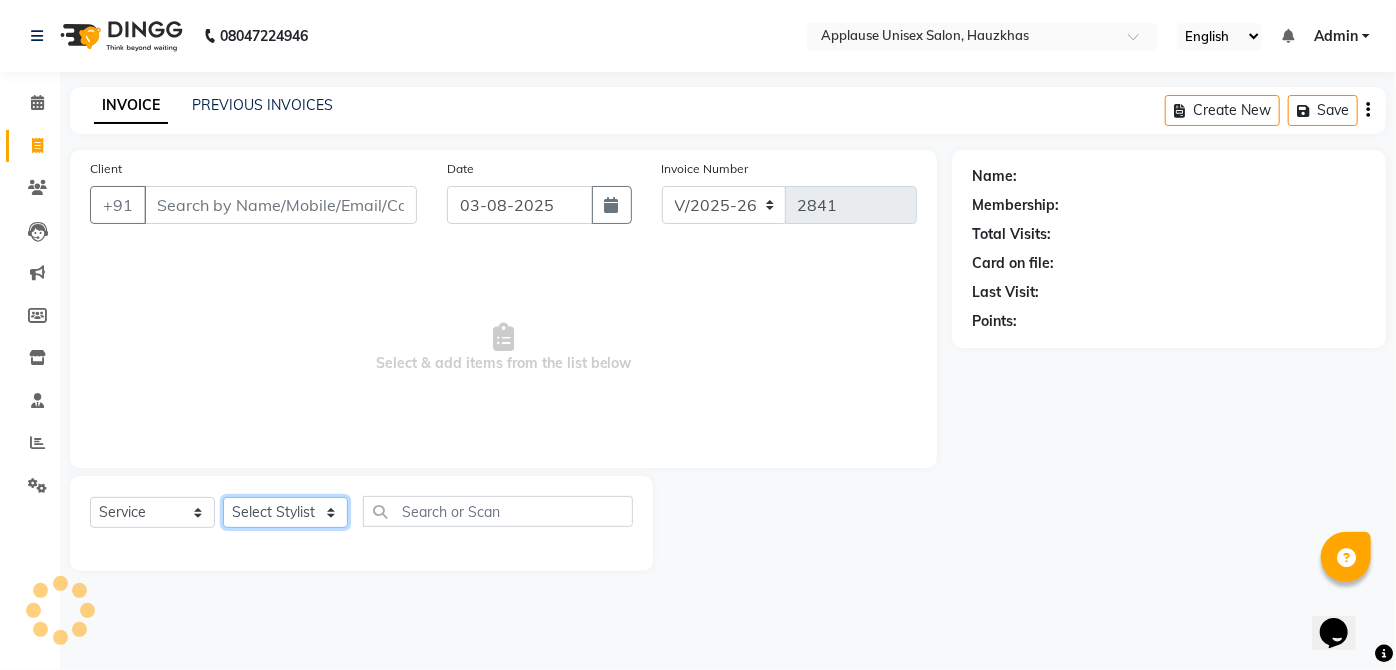click on "Select Stylist" 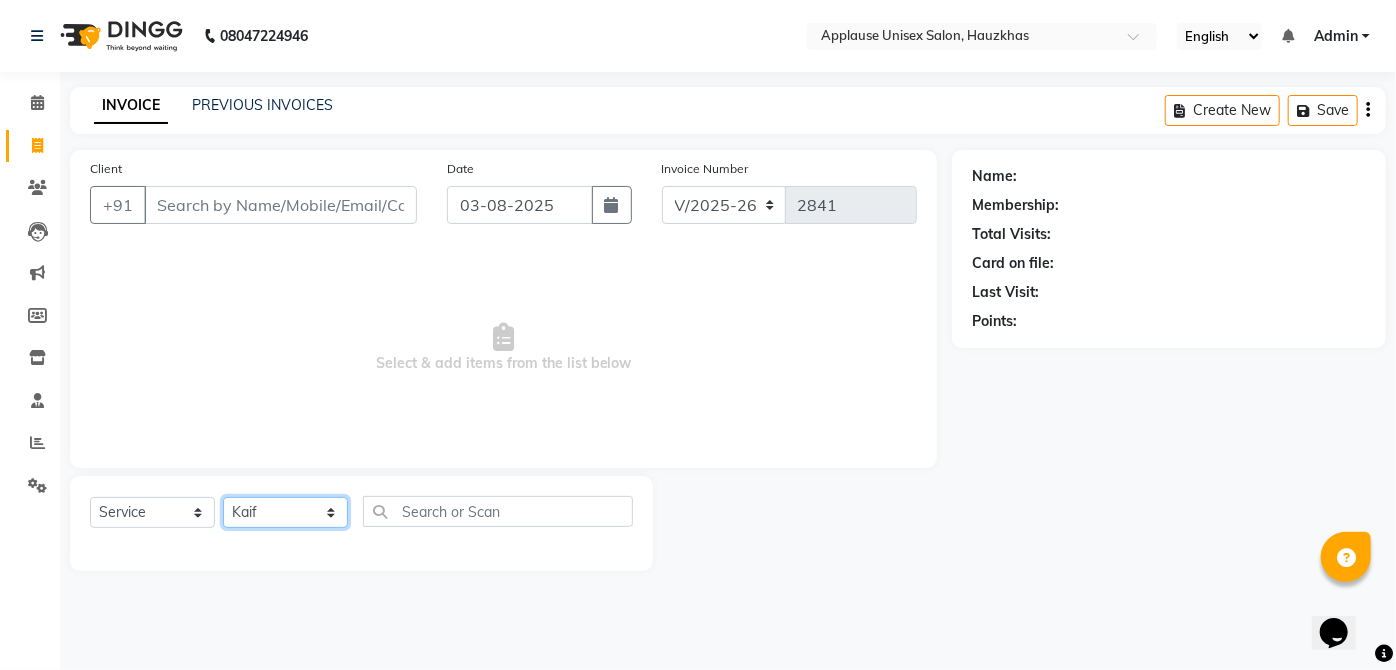 click on "Select Stylist  [FIRST] [FIRST] [FIRST] [FIRST] [FIRST] [FIRST] [FIRST] [FIRST]  [FIRST] [FIRST] [FIRST] [FIRST] [FIRST] [FIRST] [FIRST] [FIRST] [FIRST] [FIRST]  [FIRST] [FIRST] [FIRST] [FIRST] [FIRST] [FIRST] [FIRST] [FIRST]" 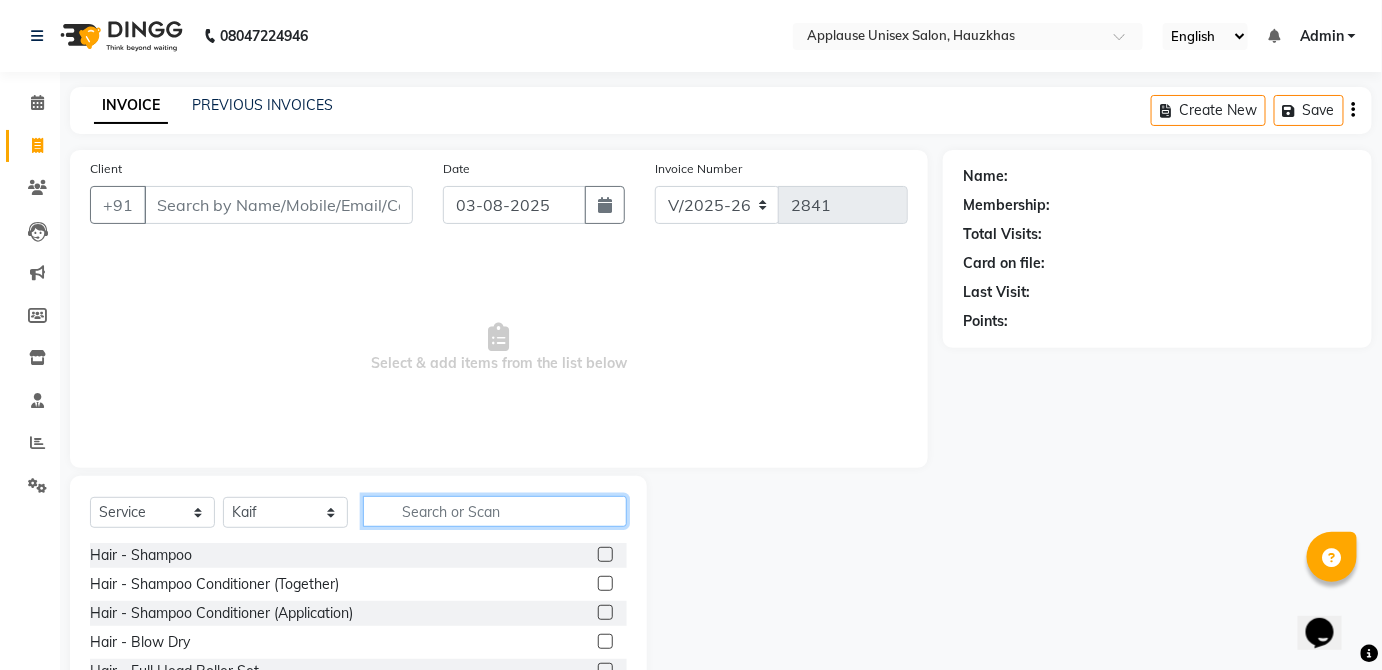 click 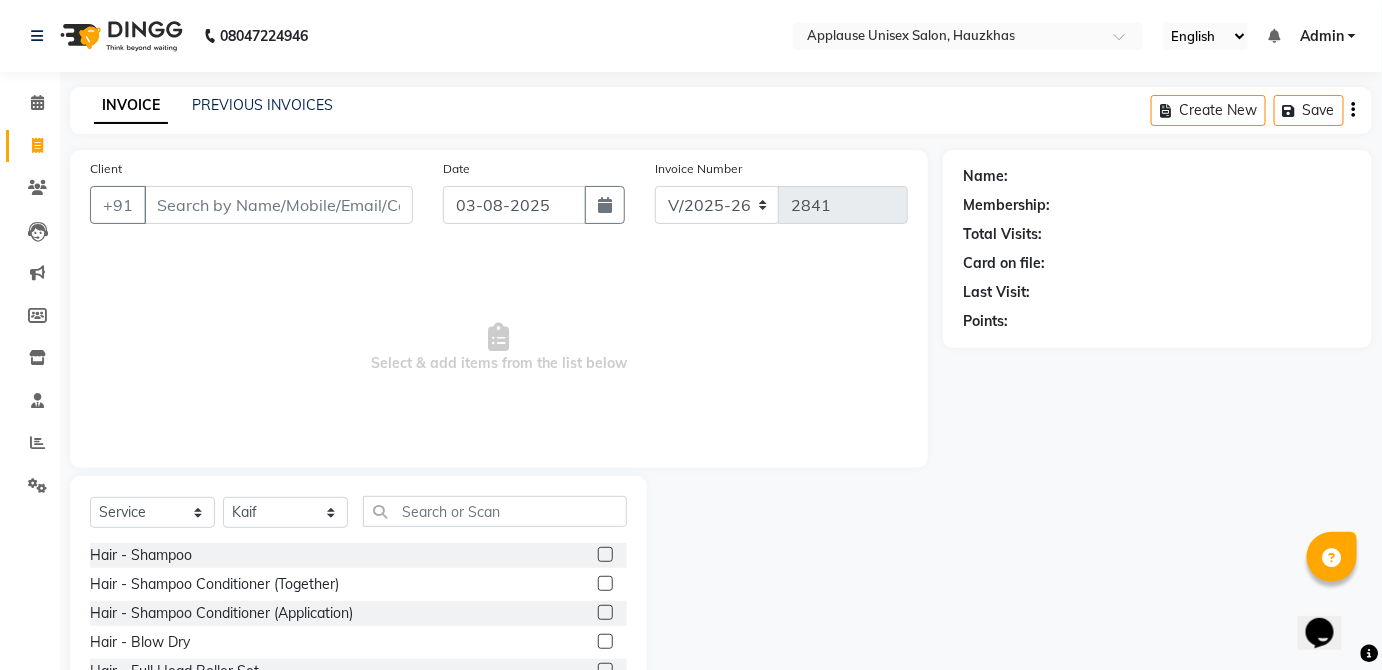 click 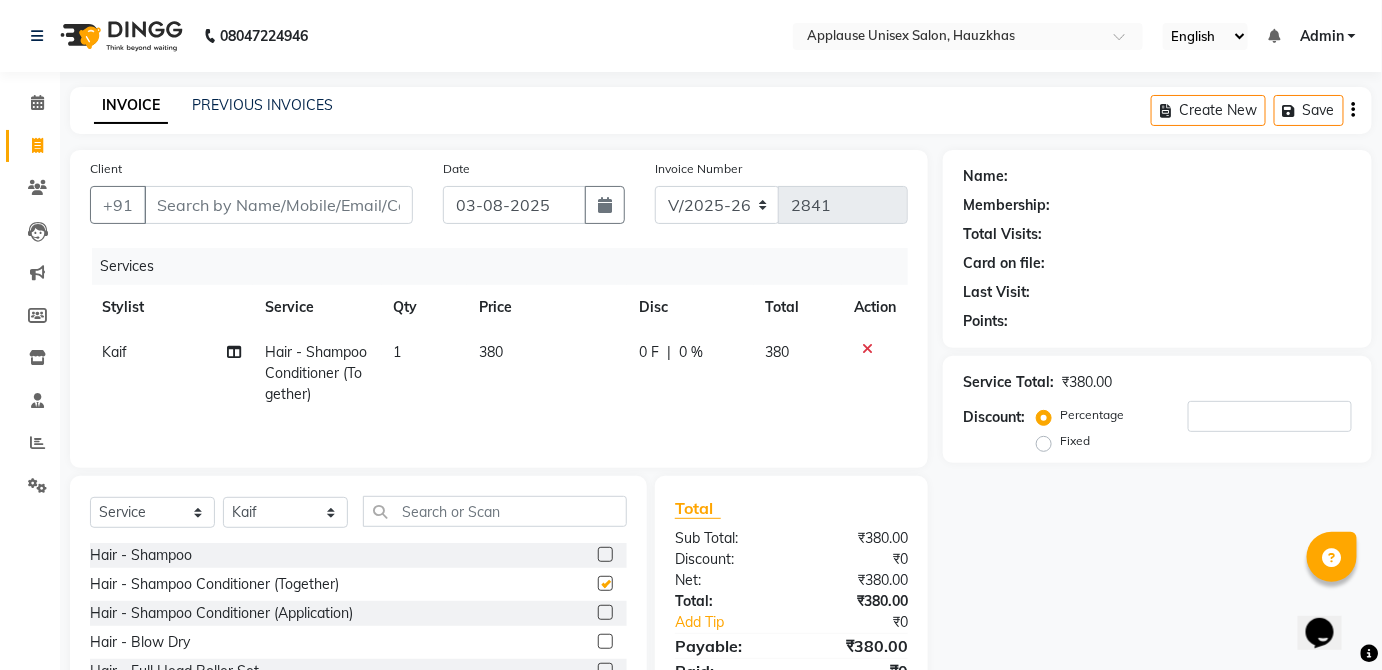 click on "380" 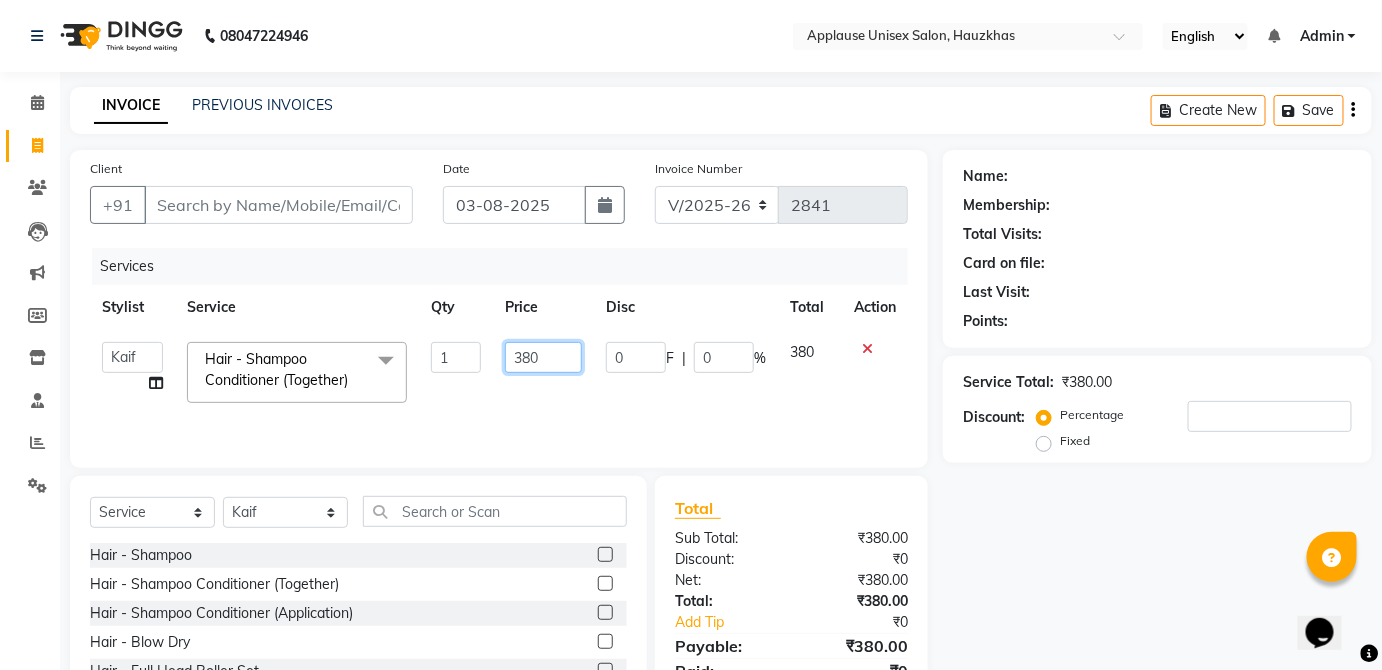 click on "380" 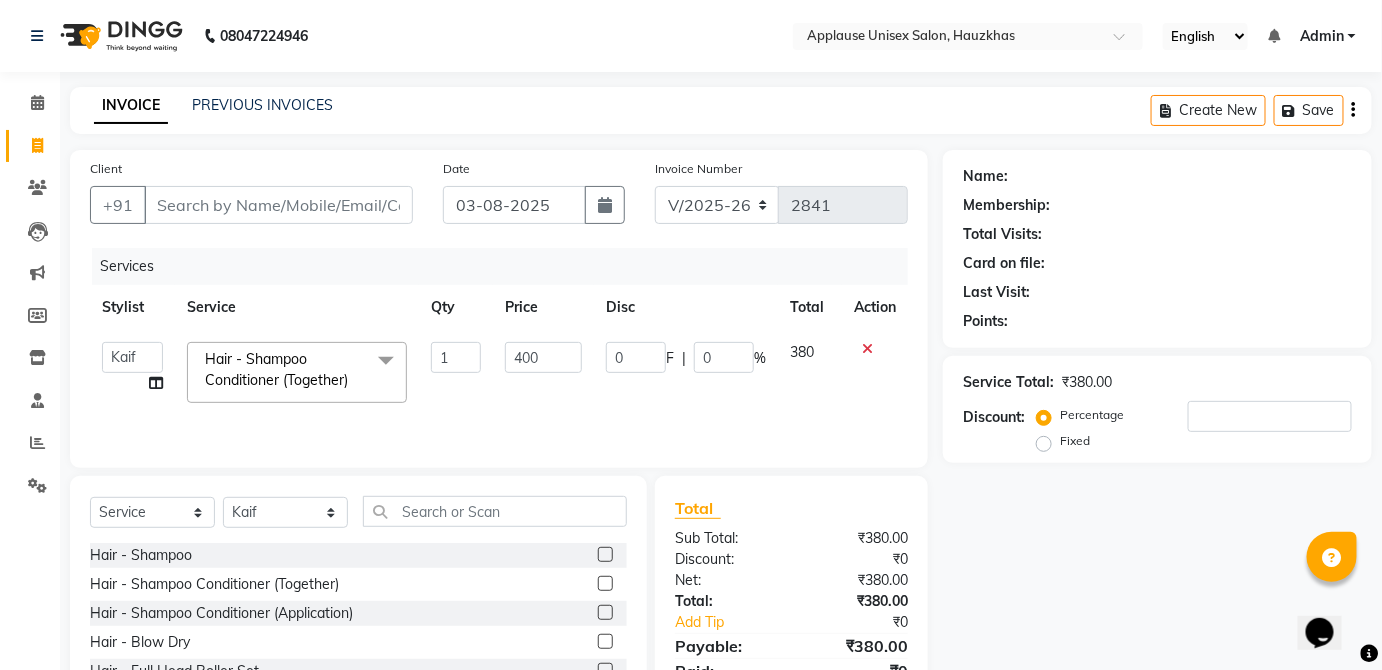 click on "380" 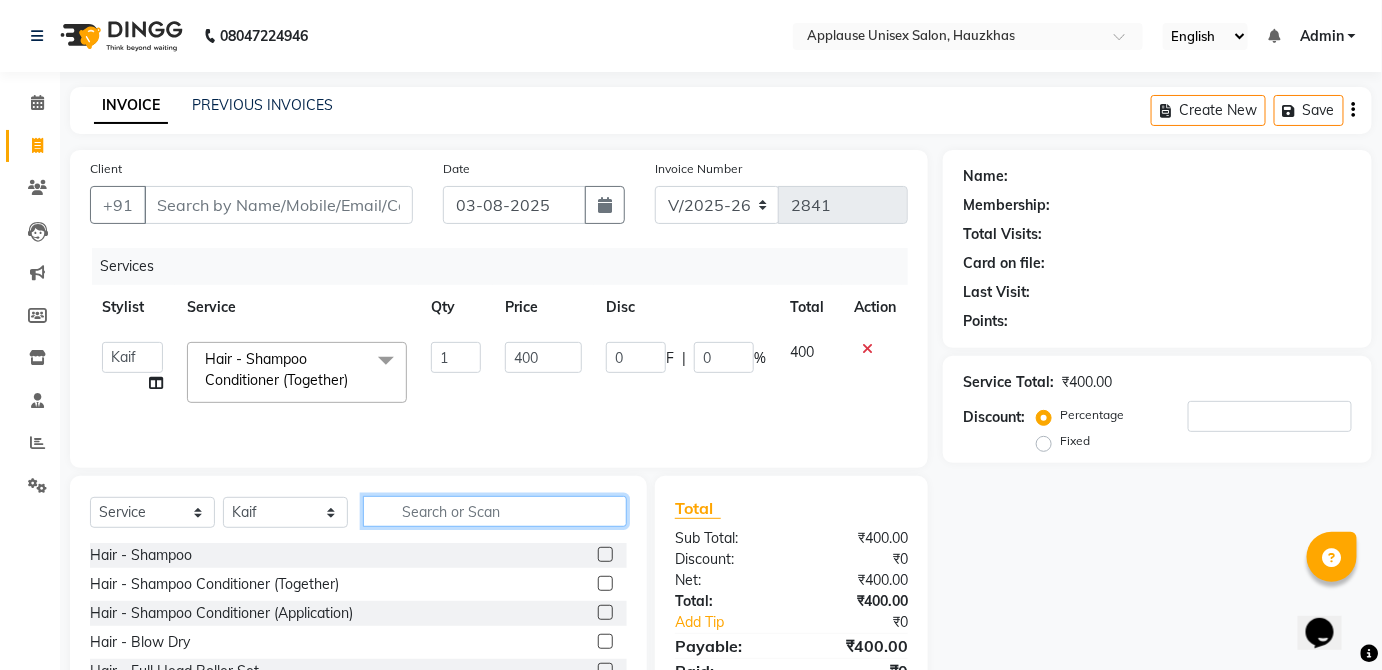 click 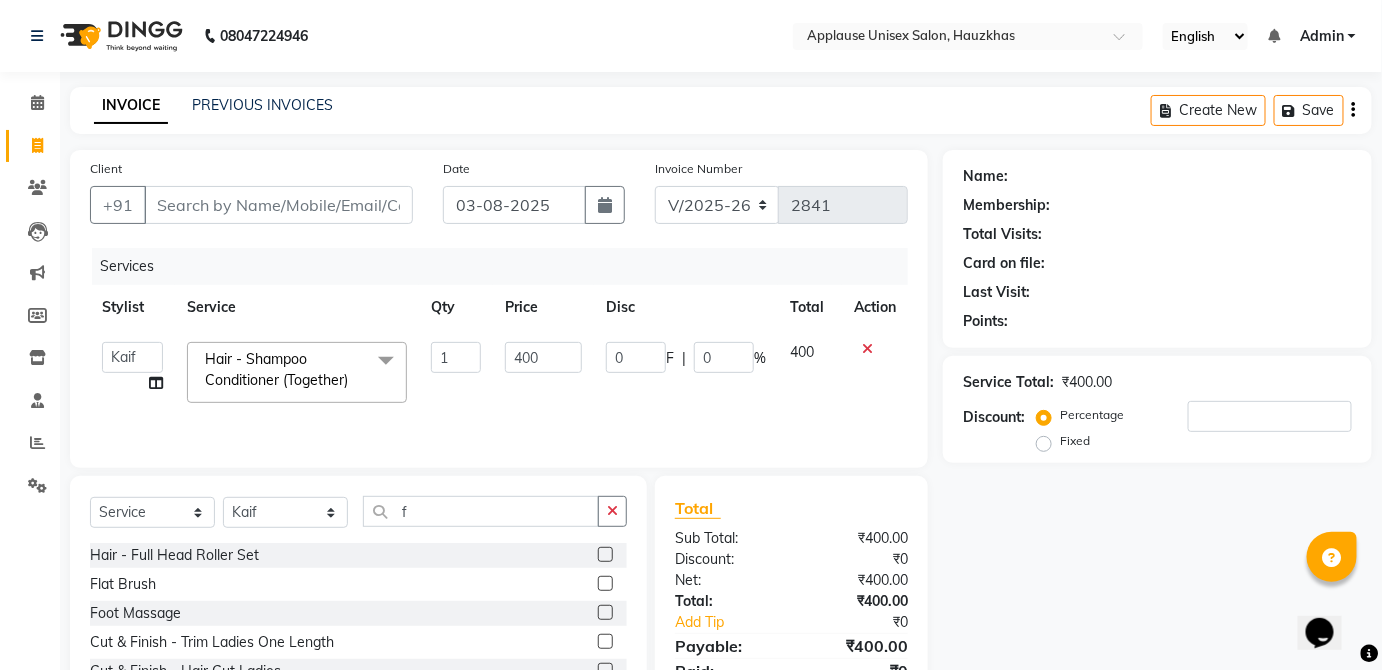 click 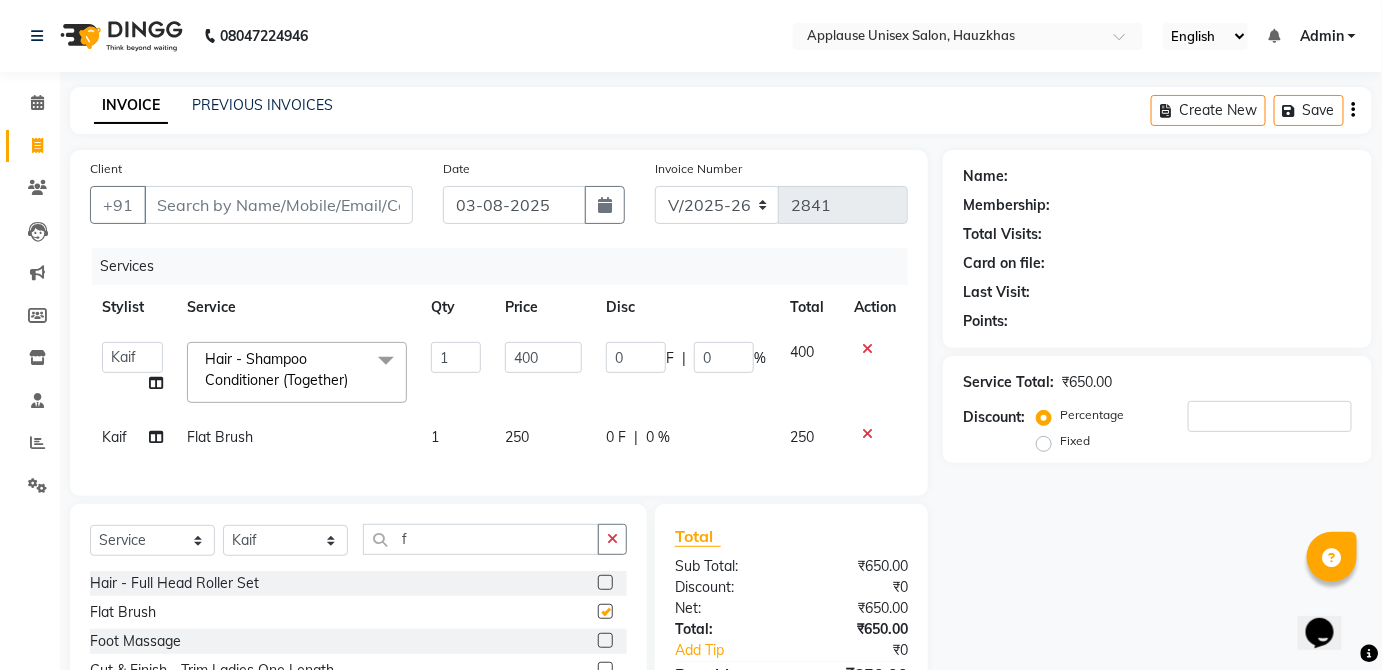 click on "250" 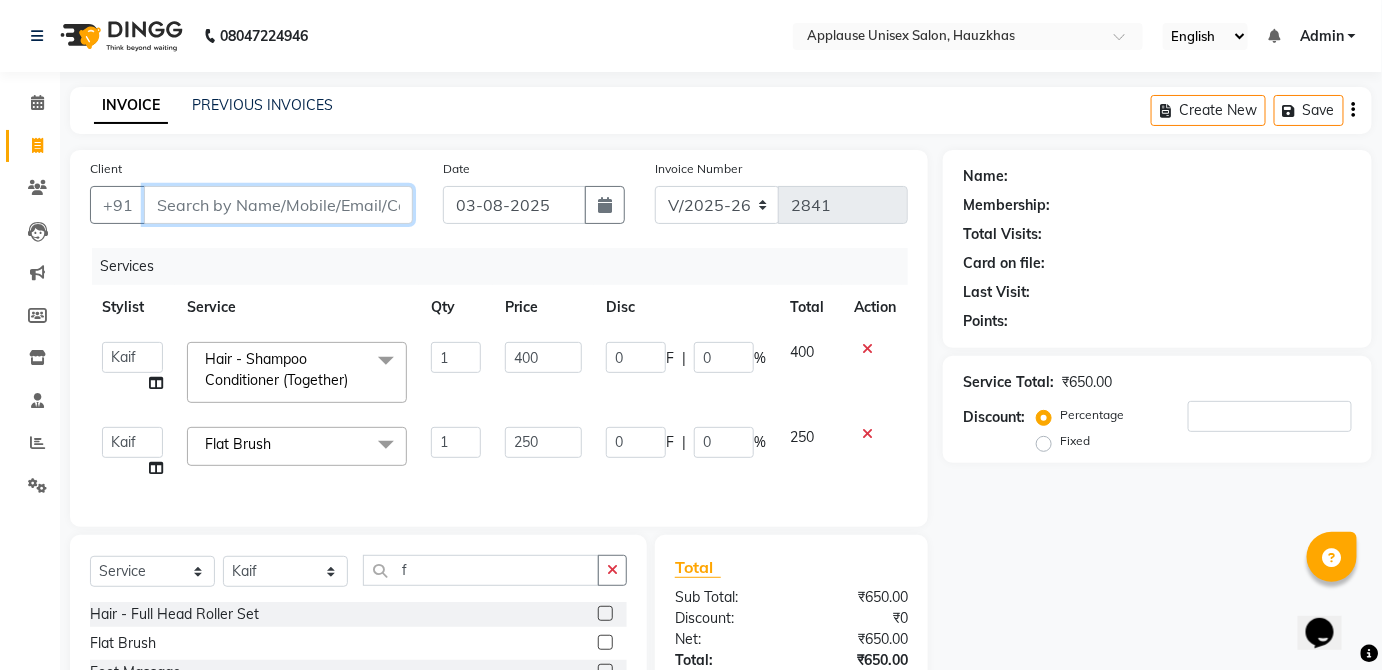 click on "Client" at bounding box center [278, 205] 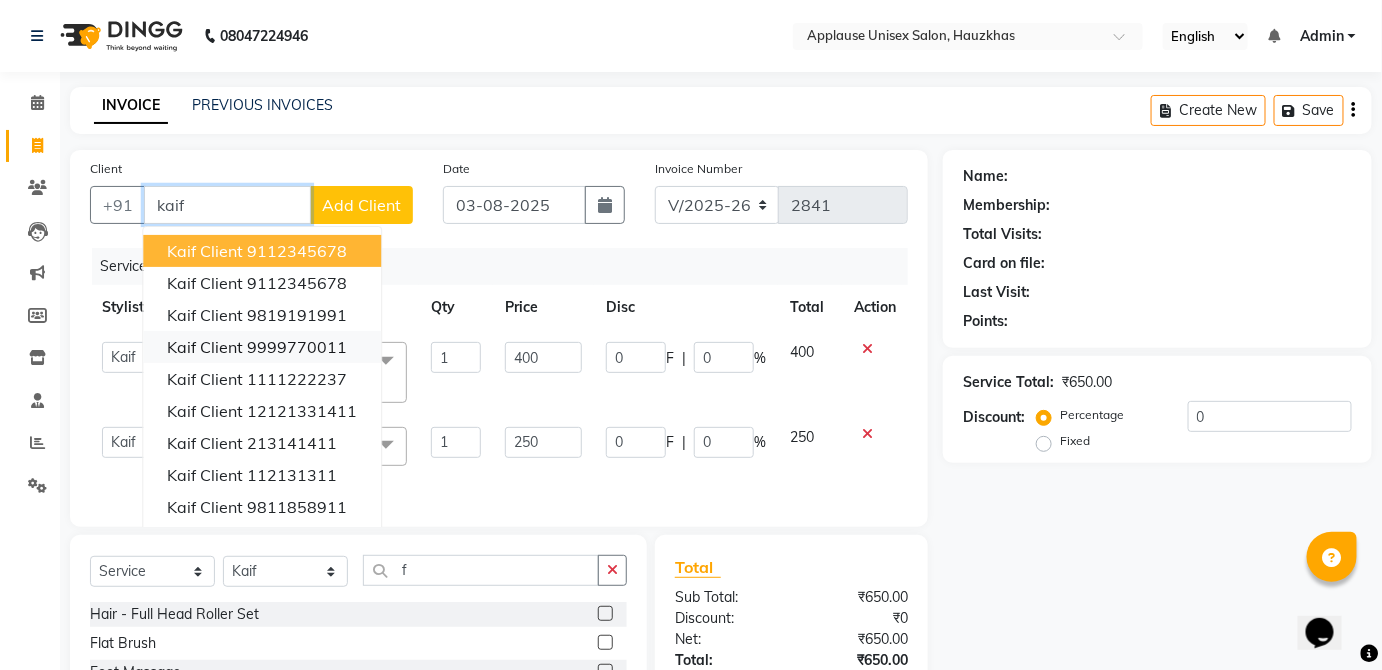 click on "9999770011" at bounding box center [297, 347] 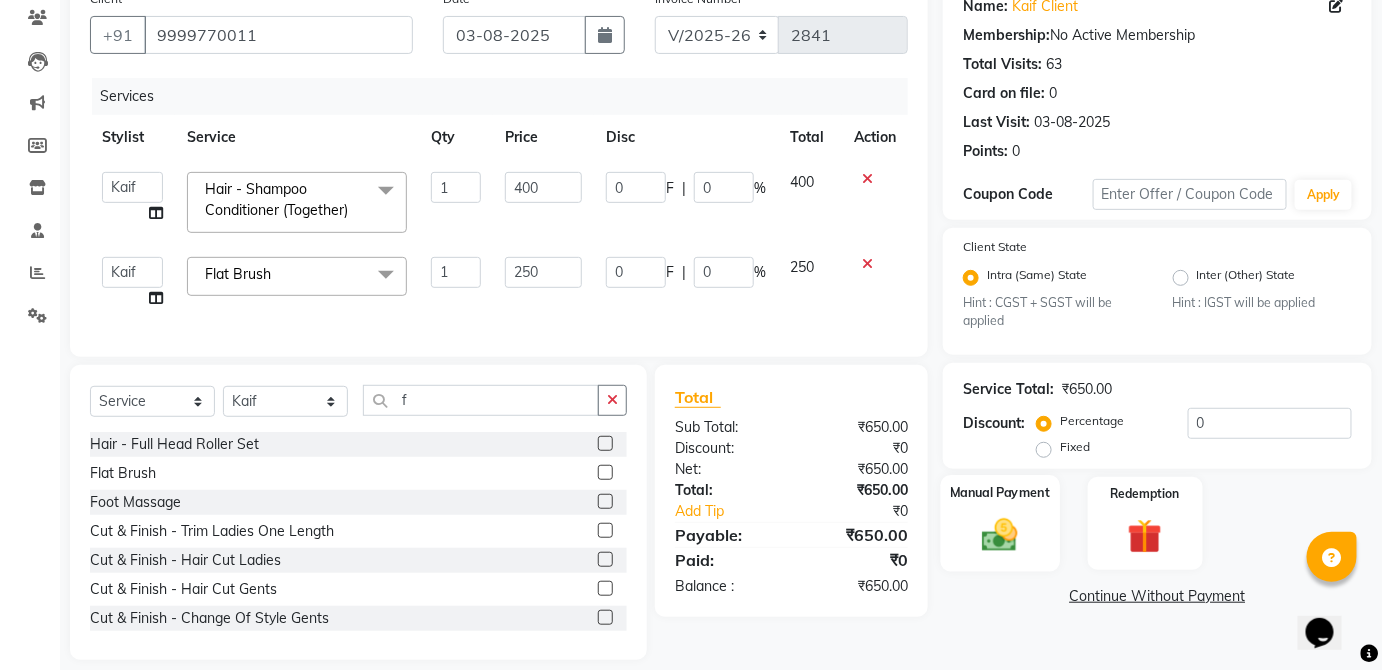 click on "Manual Payment" 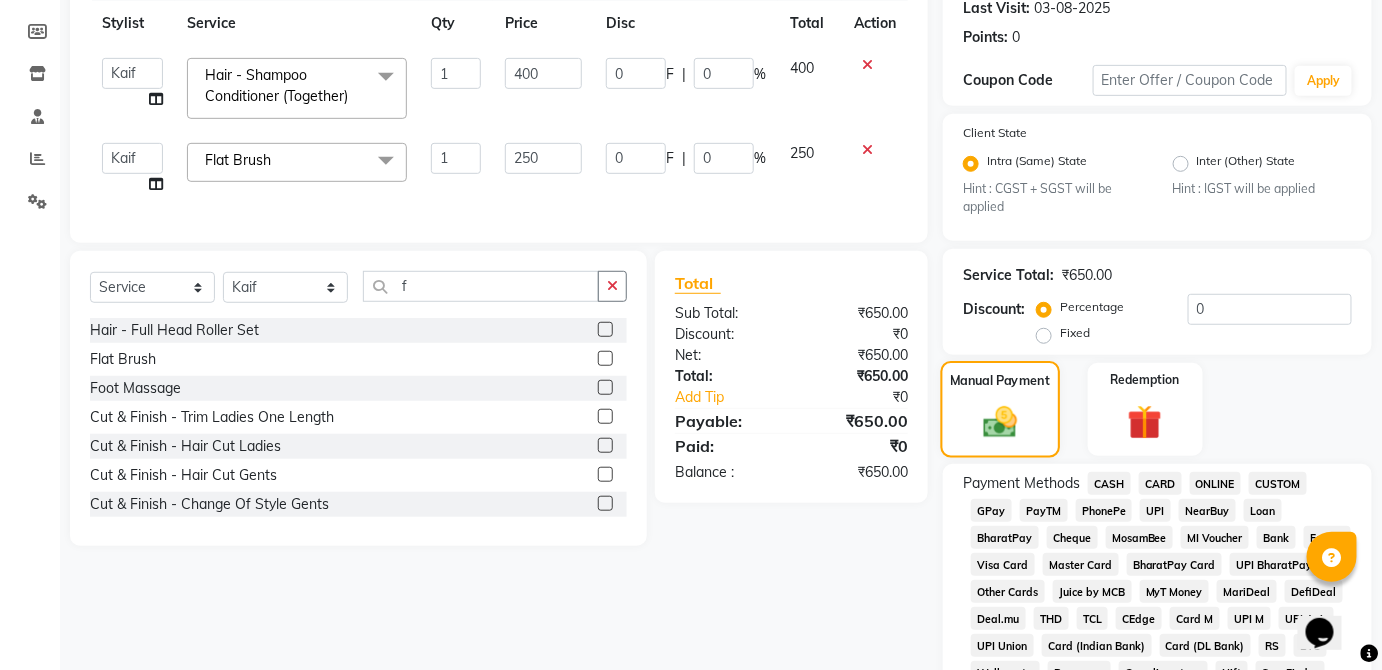 scroll, scrollTop: 291, scrollLeft: 0, axis: vertical 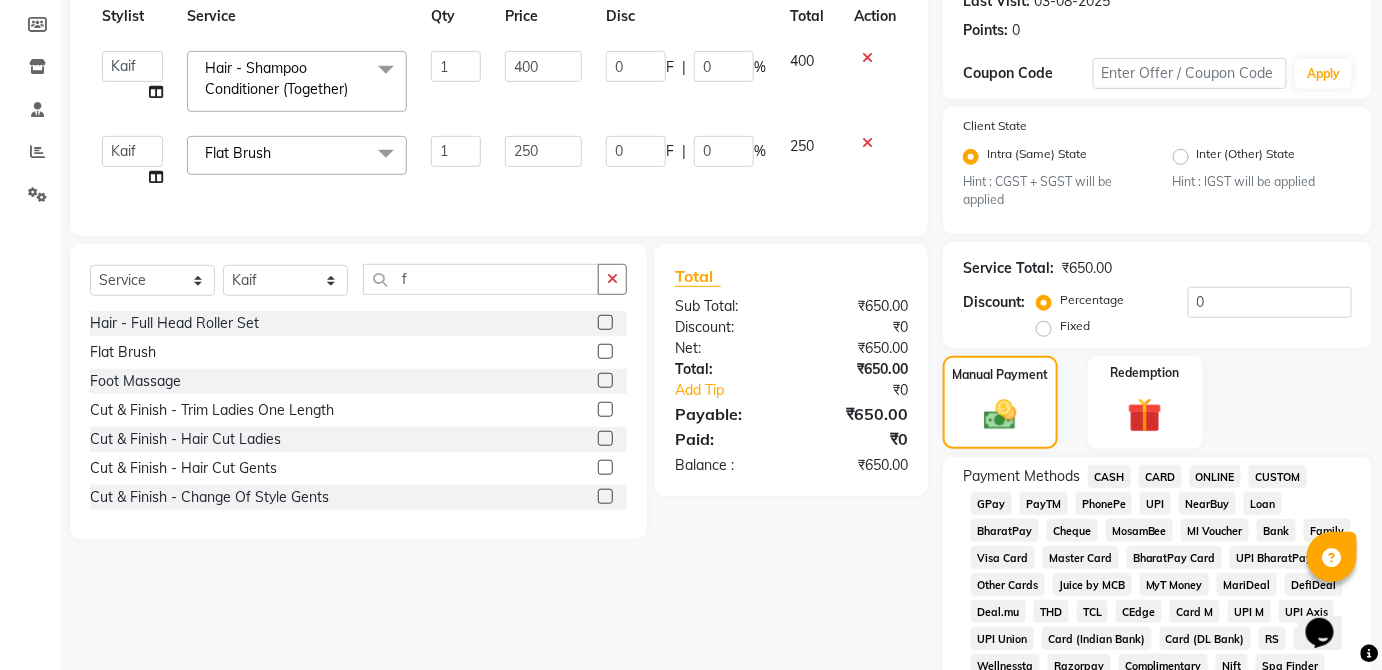 click on "CASH" 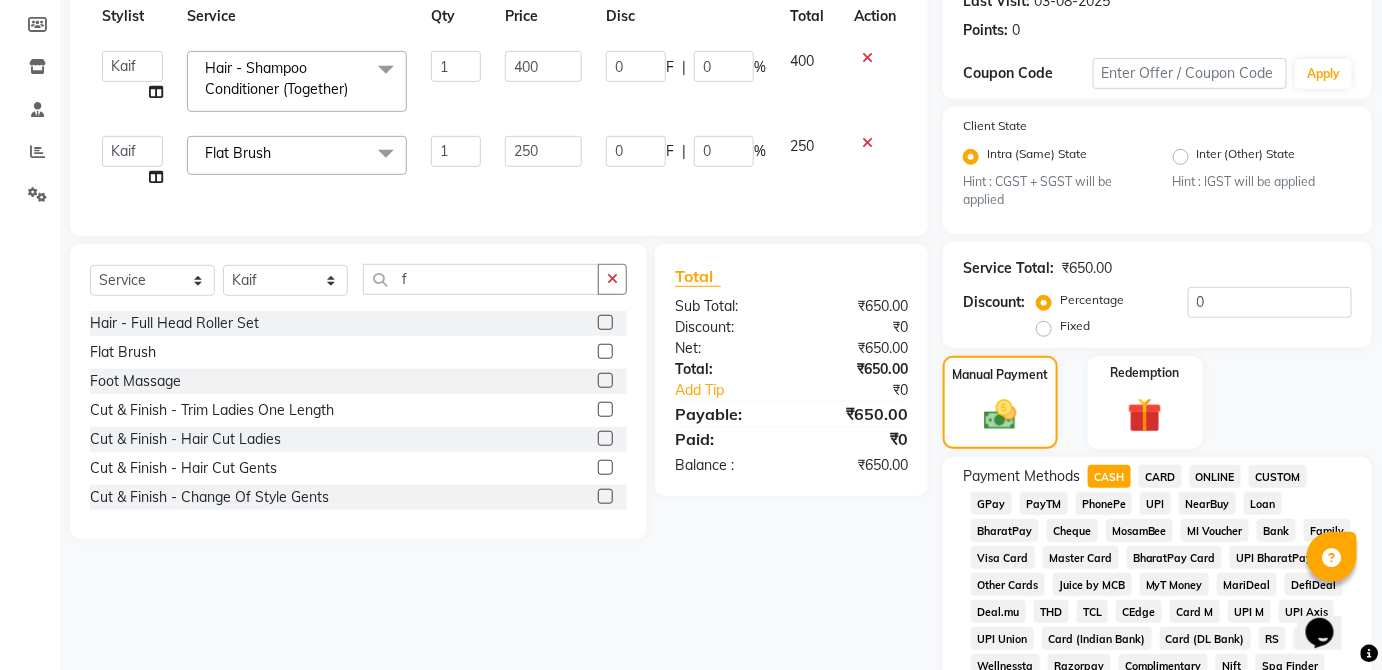 click on "CARD" 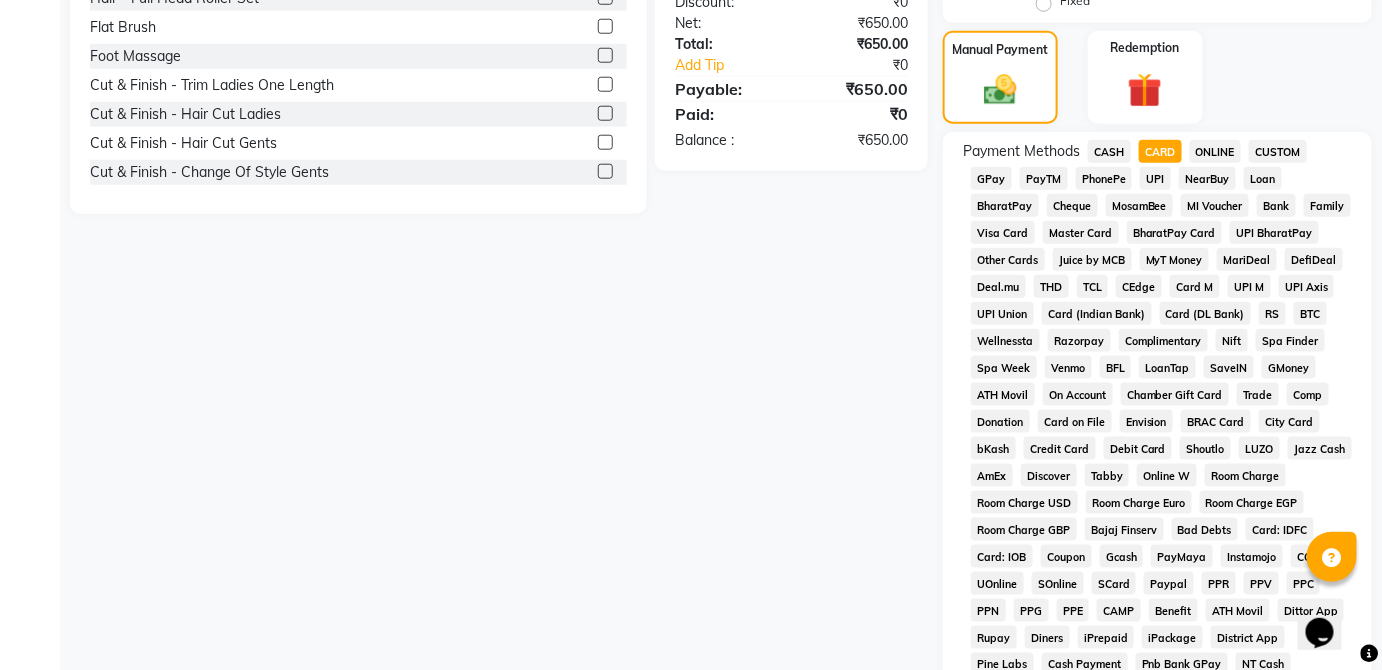 scroll, scrollTop: 943, scrollLeft: 0, axis: vertical 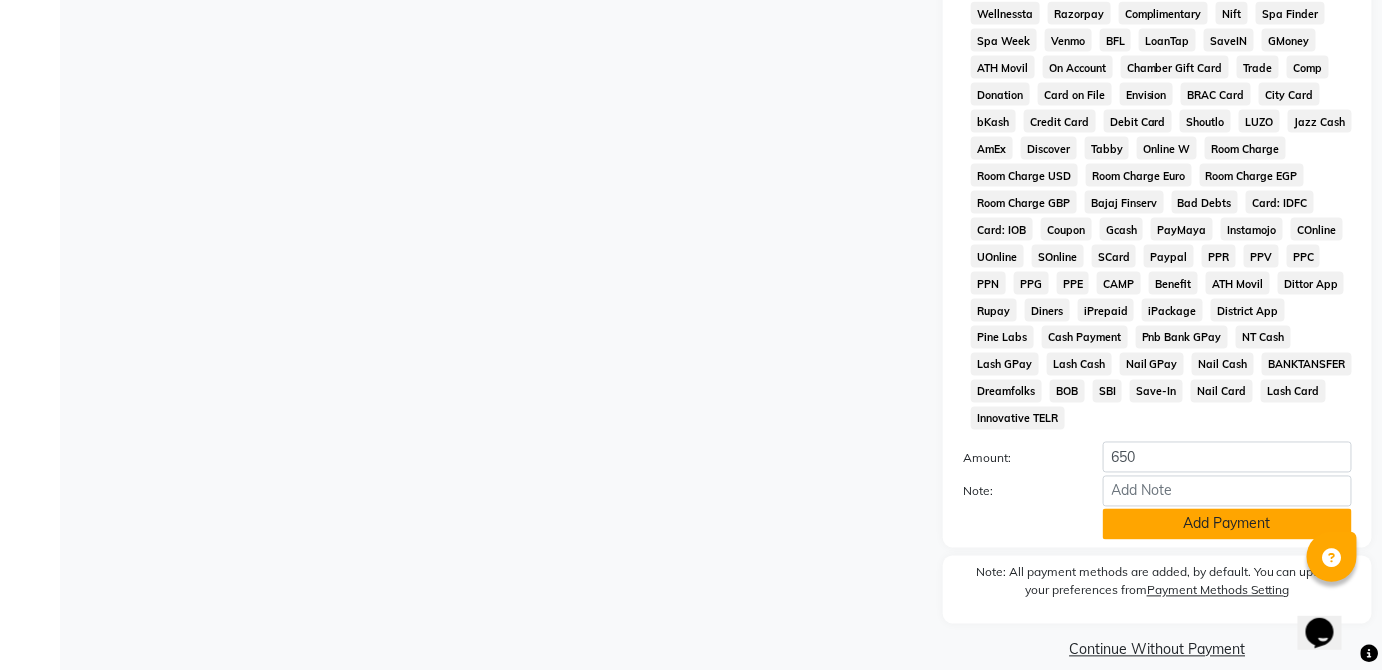 click on "Add Payment" 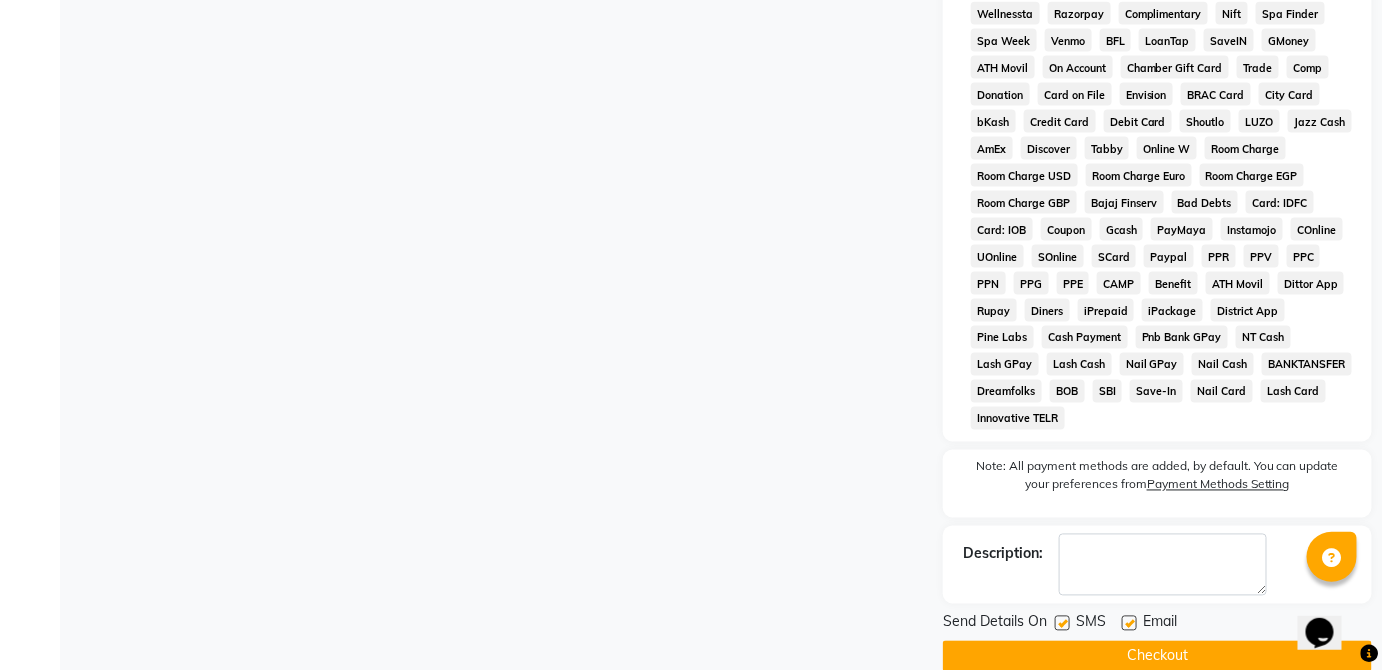 click on "Checkout" 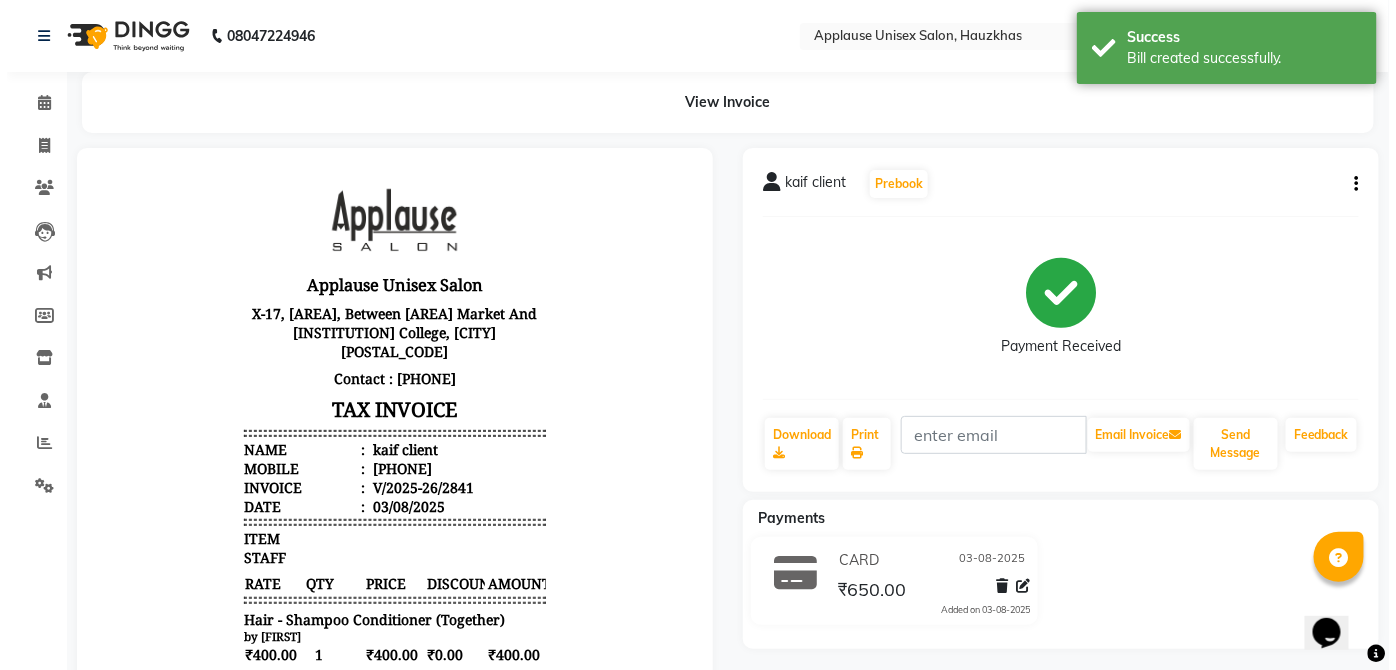 scroll, scrollTop: 0, scrollLeft: 0, axis: both 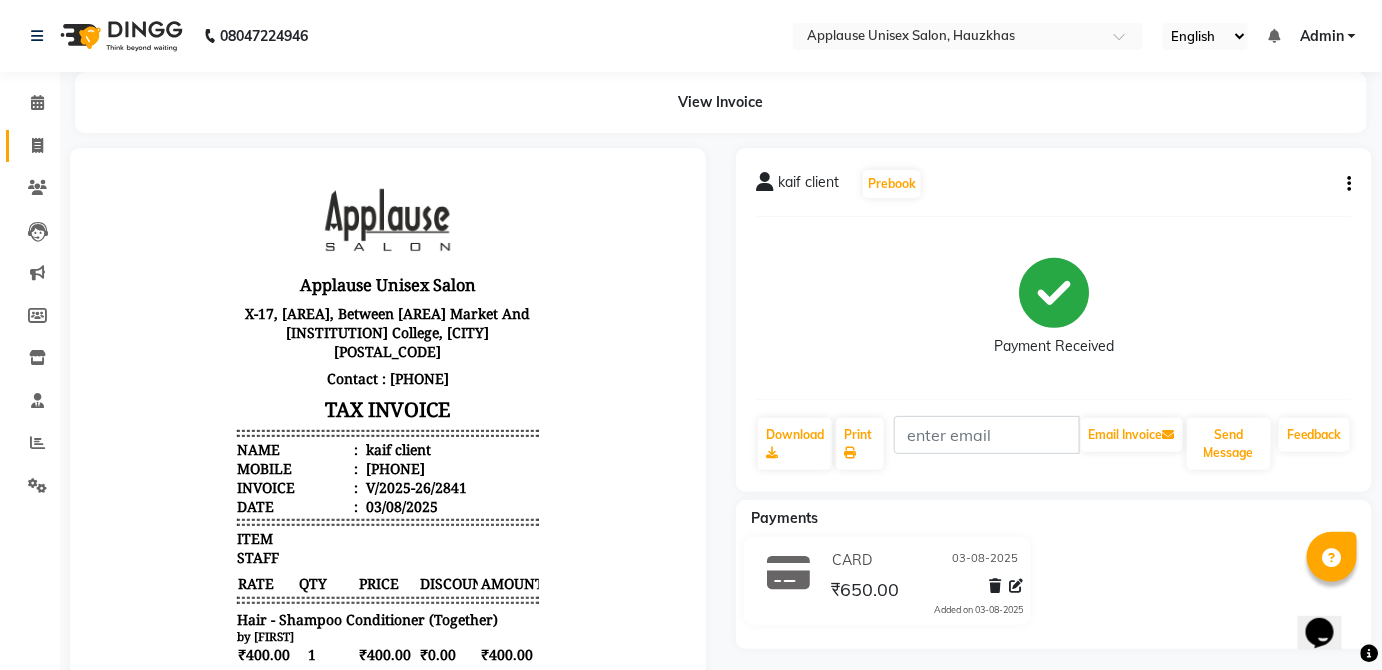 click 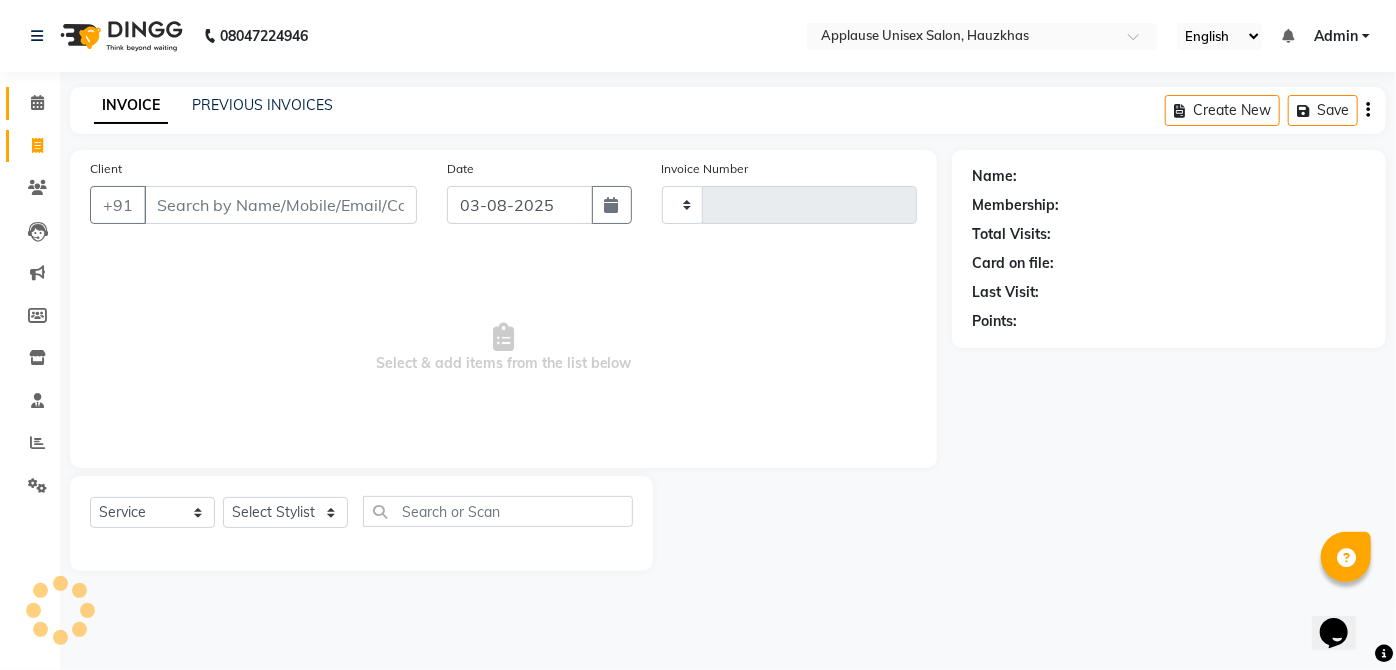 click 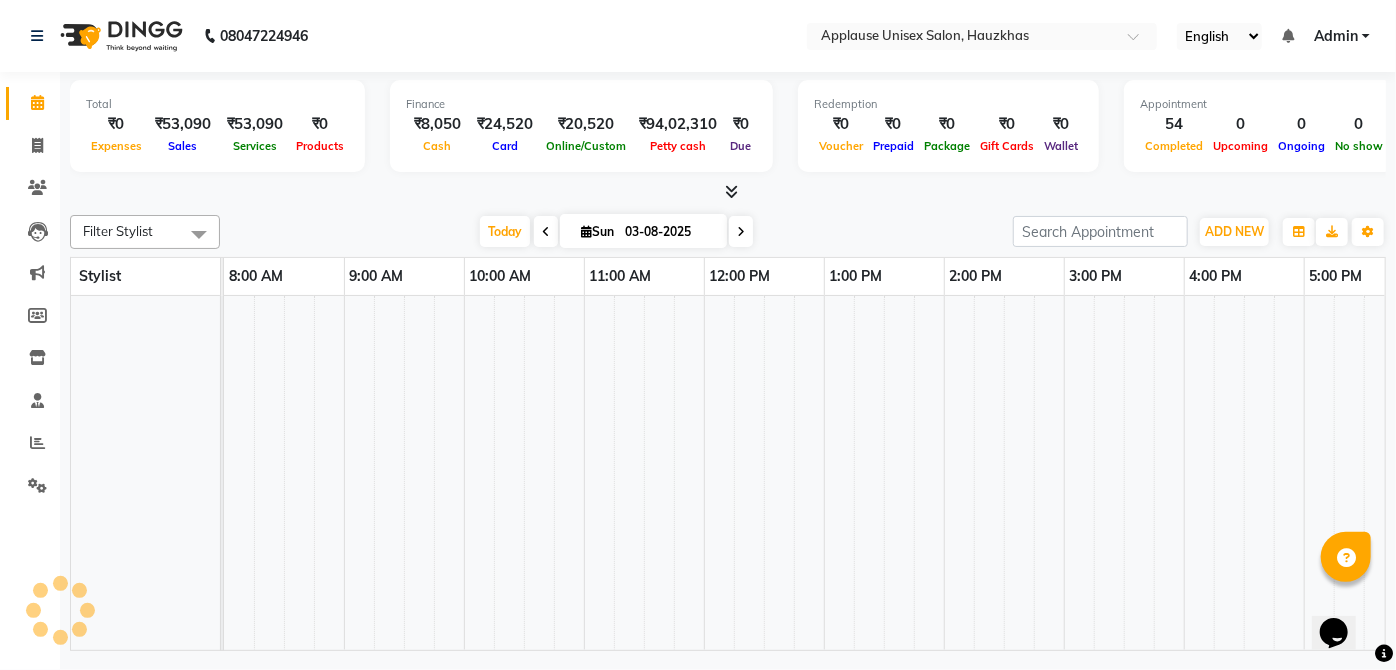 scroll, scrollTop: 0, scrollLeft: 277, axis: horizontal 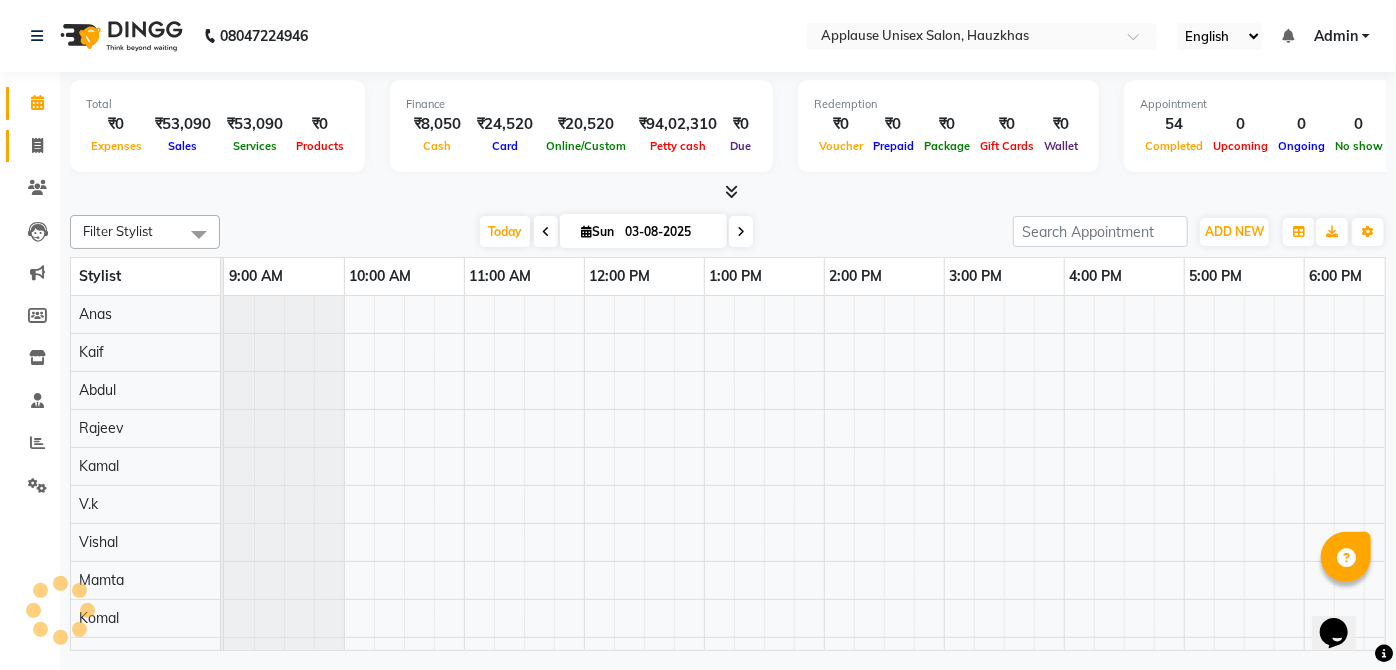 click 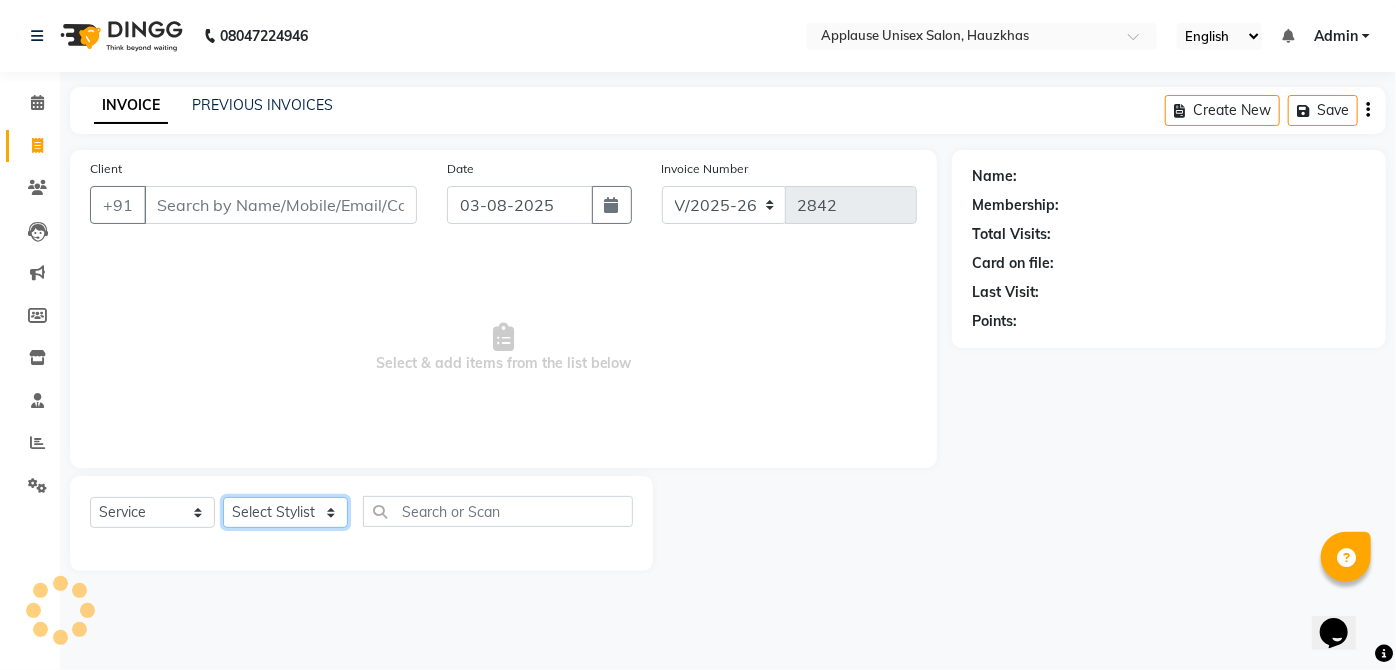 click on "Select Stylist" 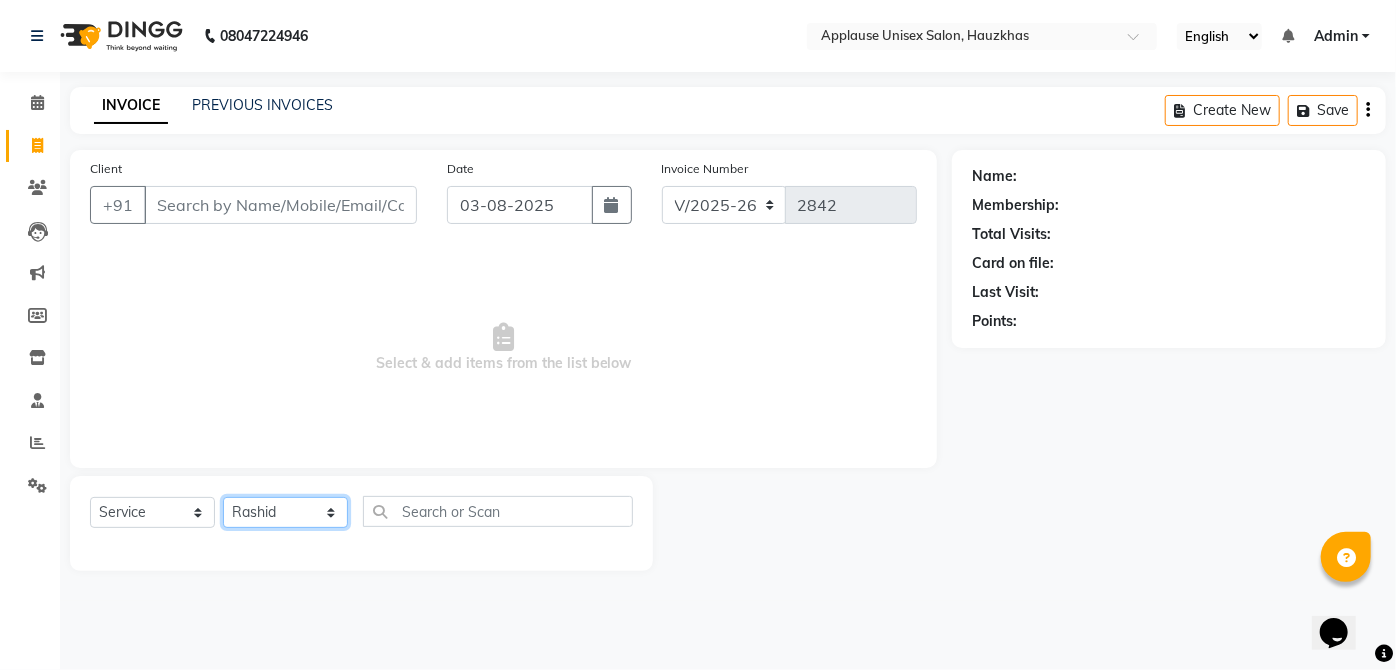 click on "Select Stylist  [FIRST] [FIRST] [FIRST] [FIRST] [FIRST] [FIRST] [FIRST] [FIRST]  [FIRST] [FIRST] [FIRST] [FIRST] [FIRST] [FIRST] [FIRST] [FIRST] [FIRST] [FIRST]  [FIRST] [FIRST] [FIRST] [FIRST] [FIRST] [FIRST] [FIRST] [FIRST]" 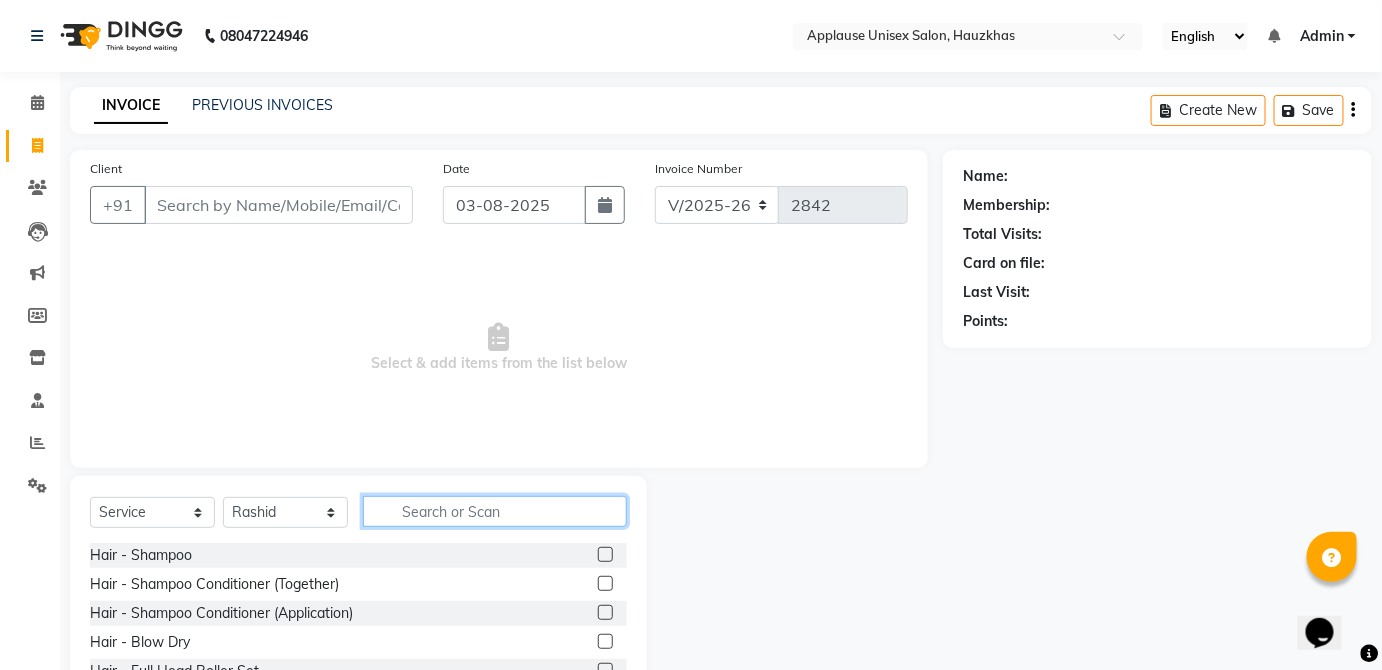 click 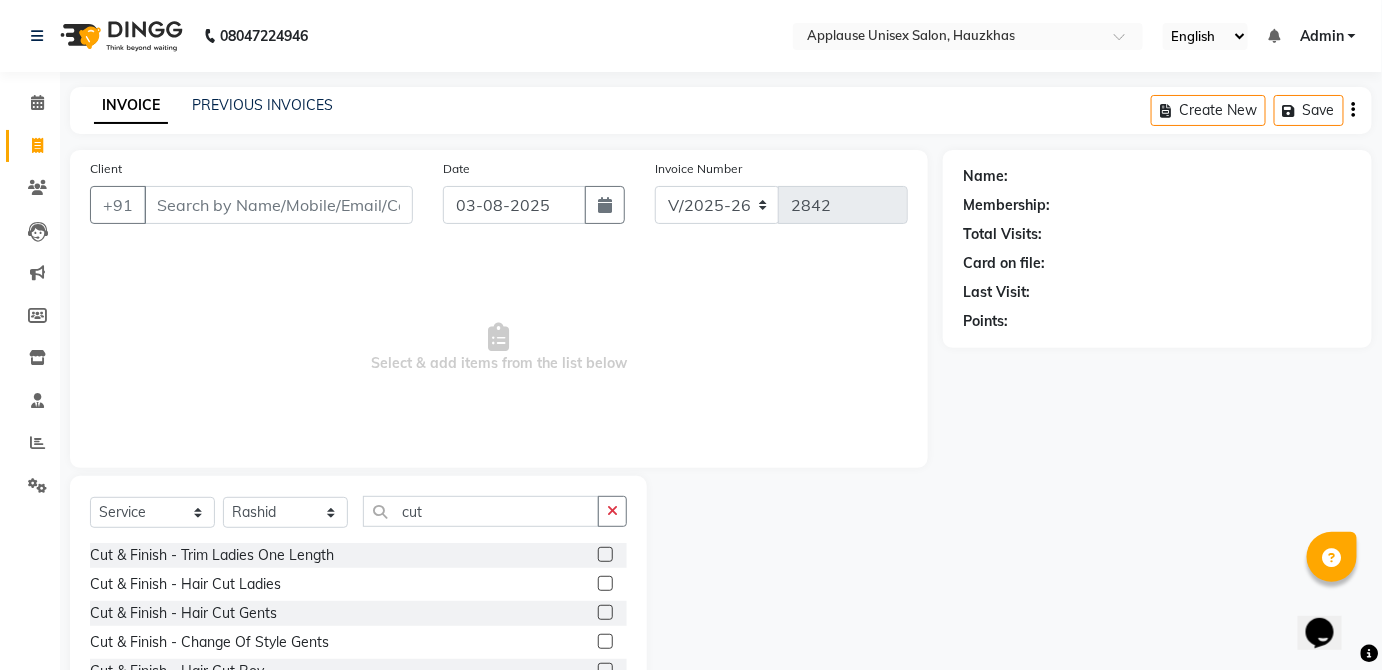 click 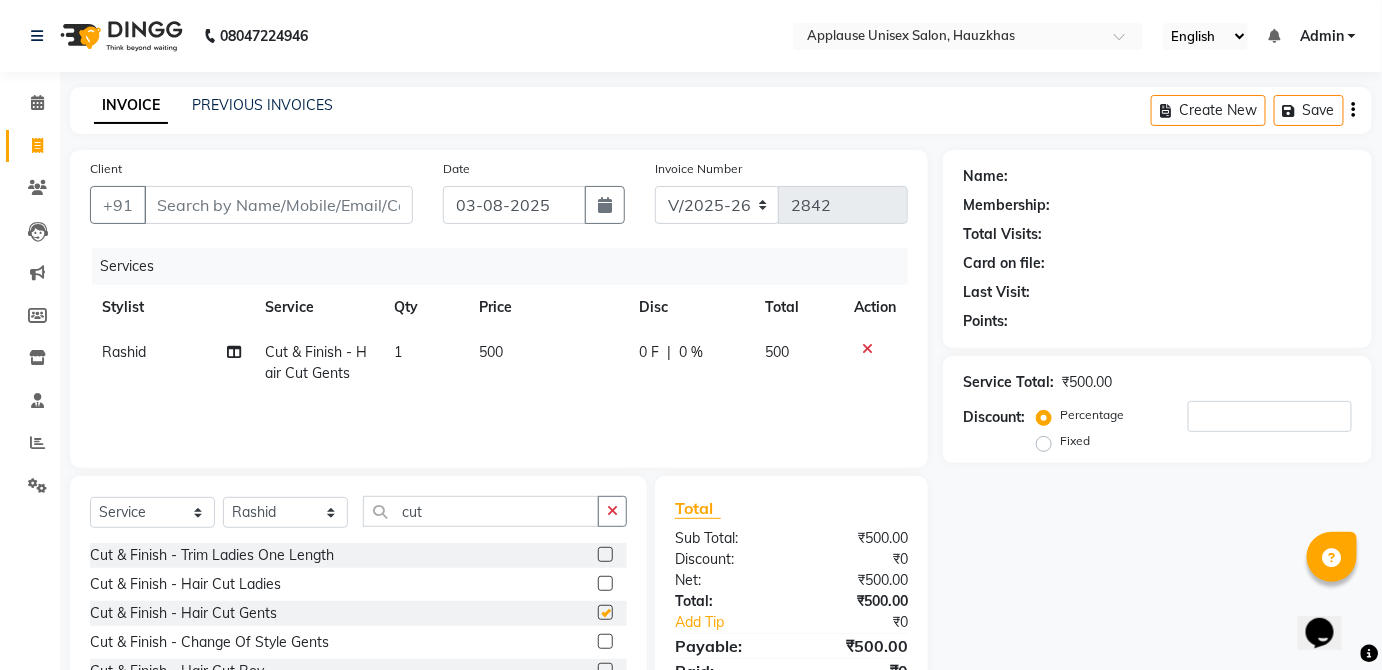 click on "500" 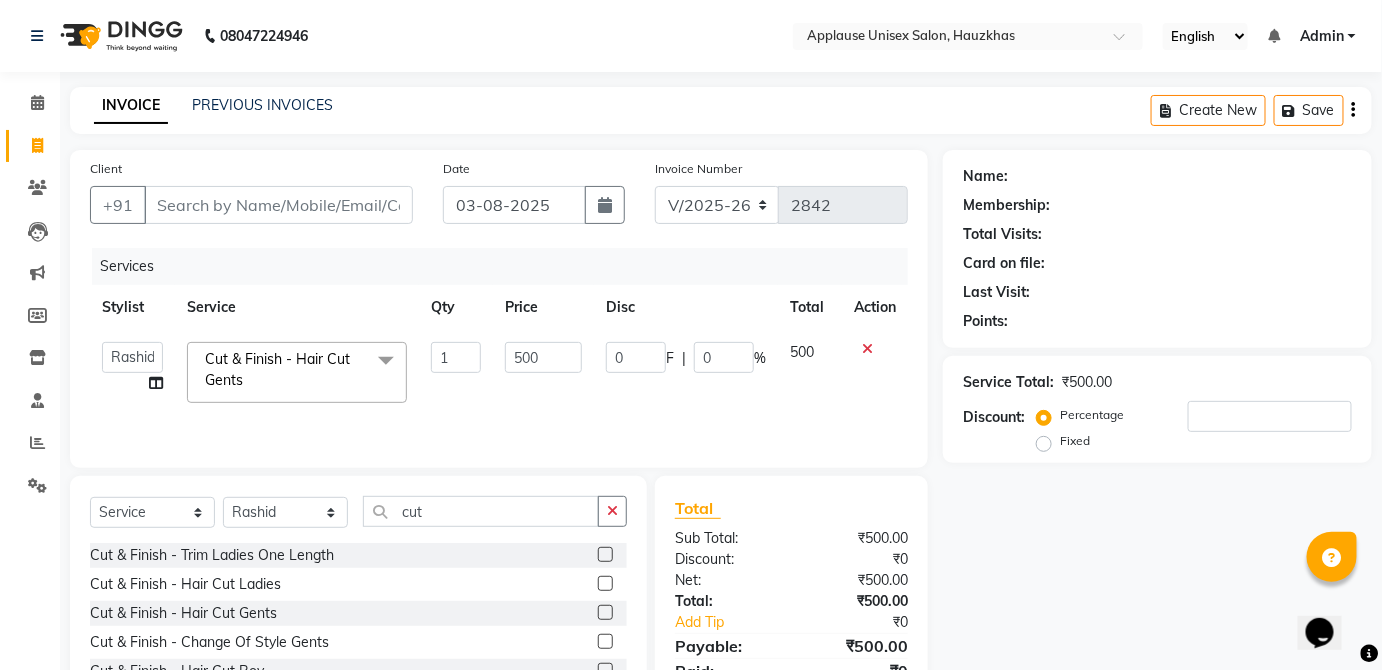 scroll, scrollTop: 130, scrollLeft: 0, axis: vertical 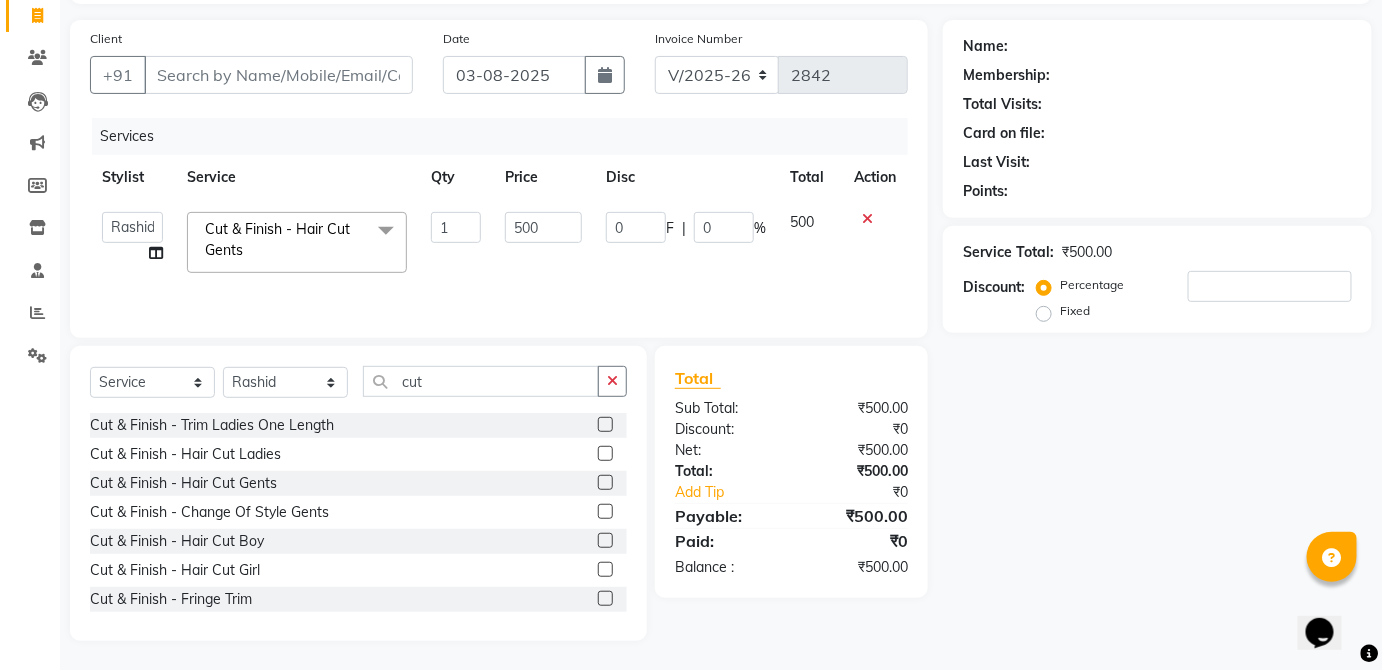 click 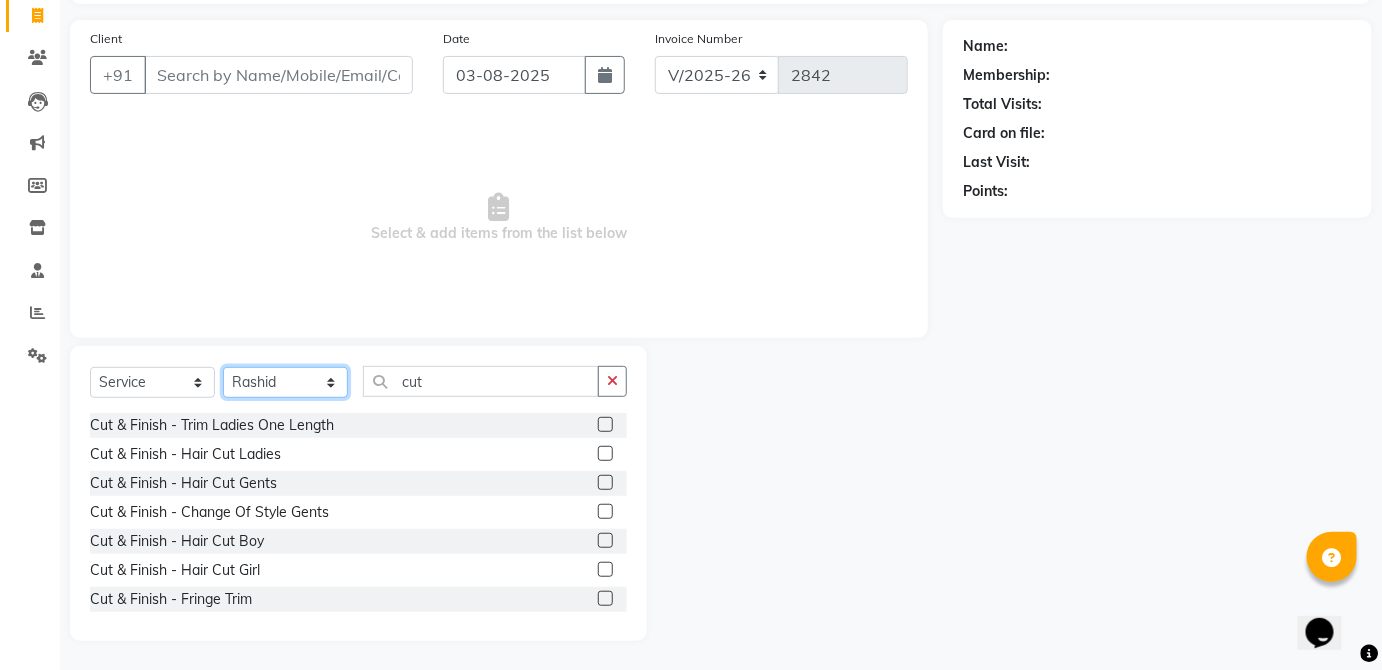 click on "Select Stylist  [FIRST] [FIRST] [FIRST] [FIRST] [FIRST] [FIRST] [FIRST] [FIRST]  [FIRST] [FIRST] [FIRST] [FIRST] [FIRST] [FIRST] [FIRST] [FIRST] [FIRST] [FIRST]  [FIRST] [FIRST] [FIRST] [FIRST] [FIRST] [FIRST] [FIRST] [FIRST]" 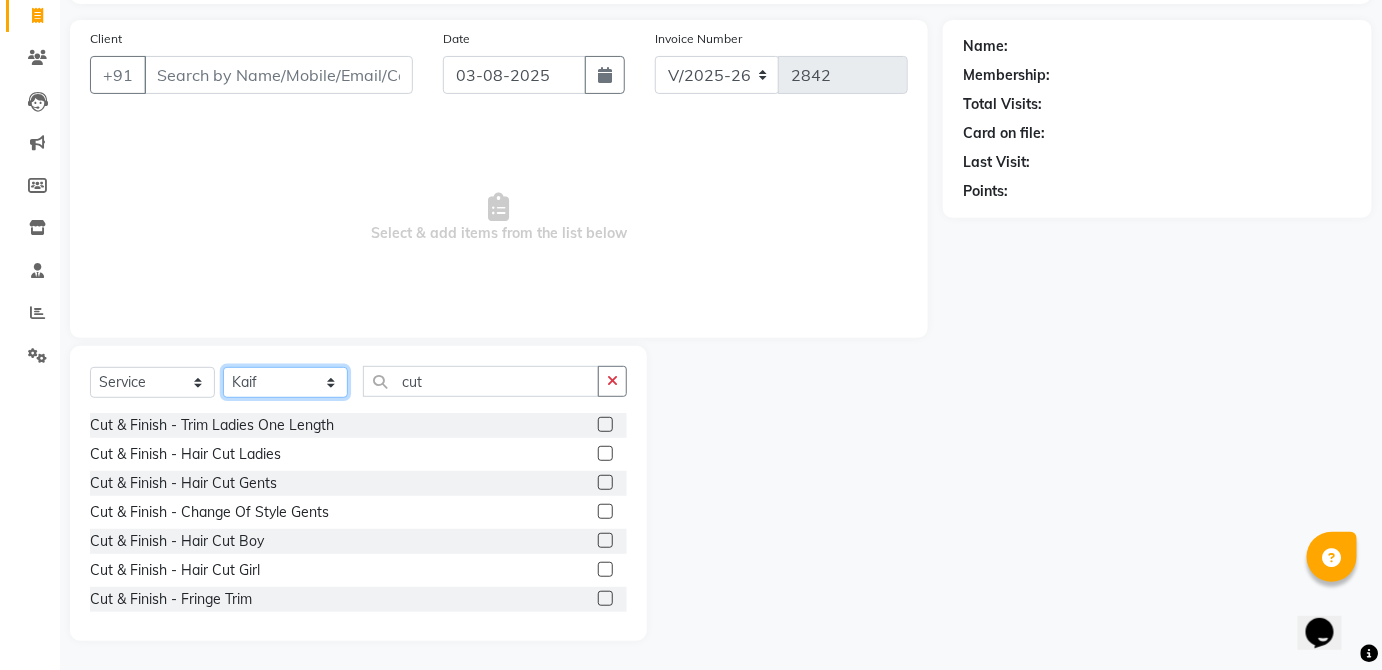 click on "Select Stylist  [FIRST] [FIRST] [FIRST] [FIRST] [FIRST] [FIRST] [FIRST] [FIRST]  [FIRST] [FIRST] [FIRST] [FIRST] [FIRST] [FIRST] [FIRST] [FIRST] [FIRST] [FIRST]  [FIRST] [FIRST] [FIRST] [FIRST] [FIRST] [FIRST] [FIRST] [FIRST]" 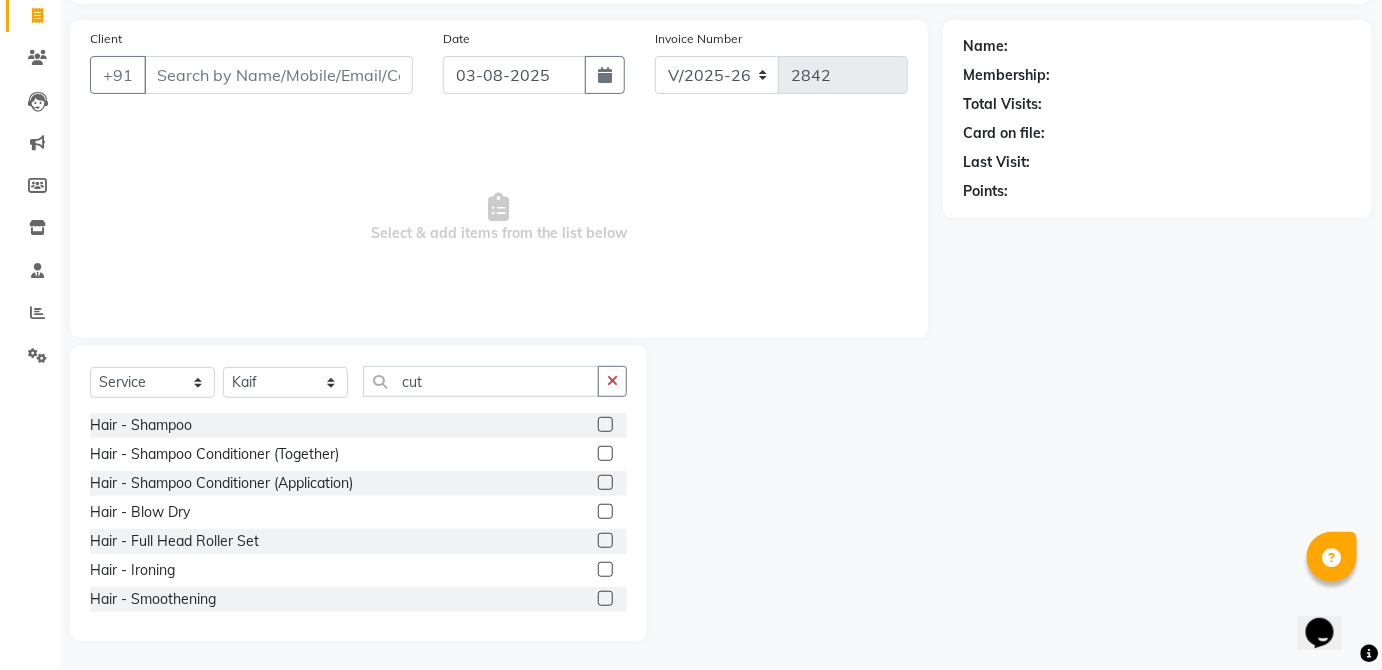 click 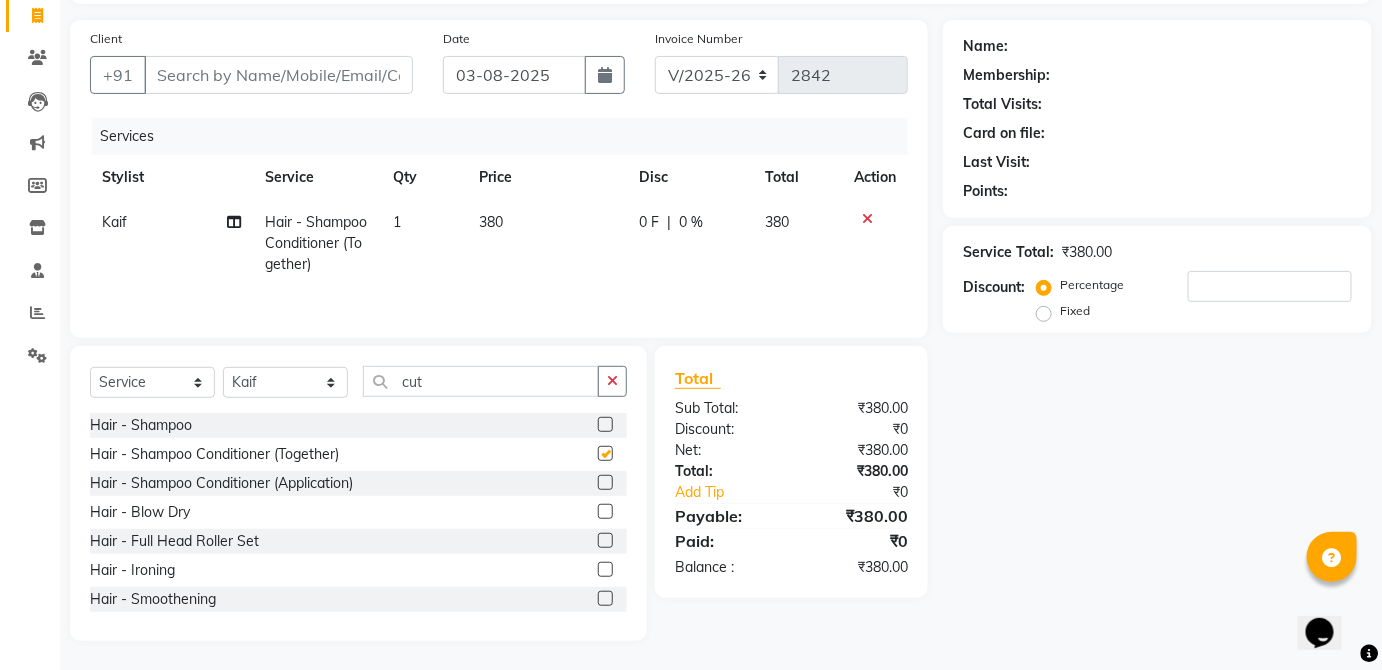 click on "380" 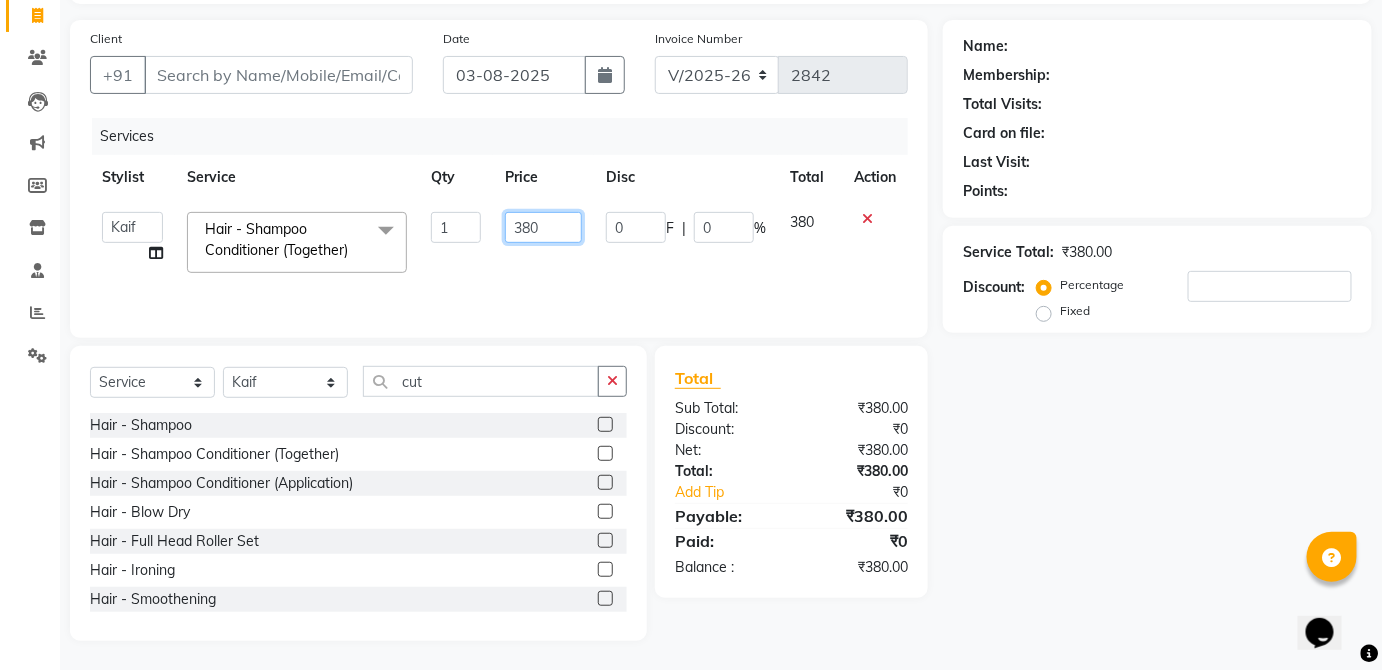 click on "380" 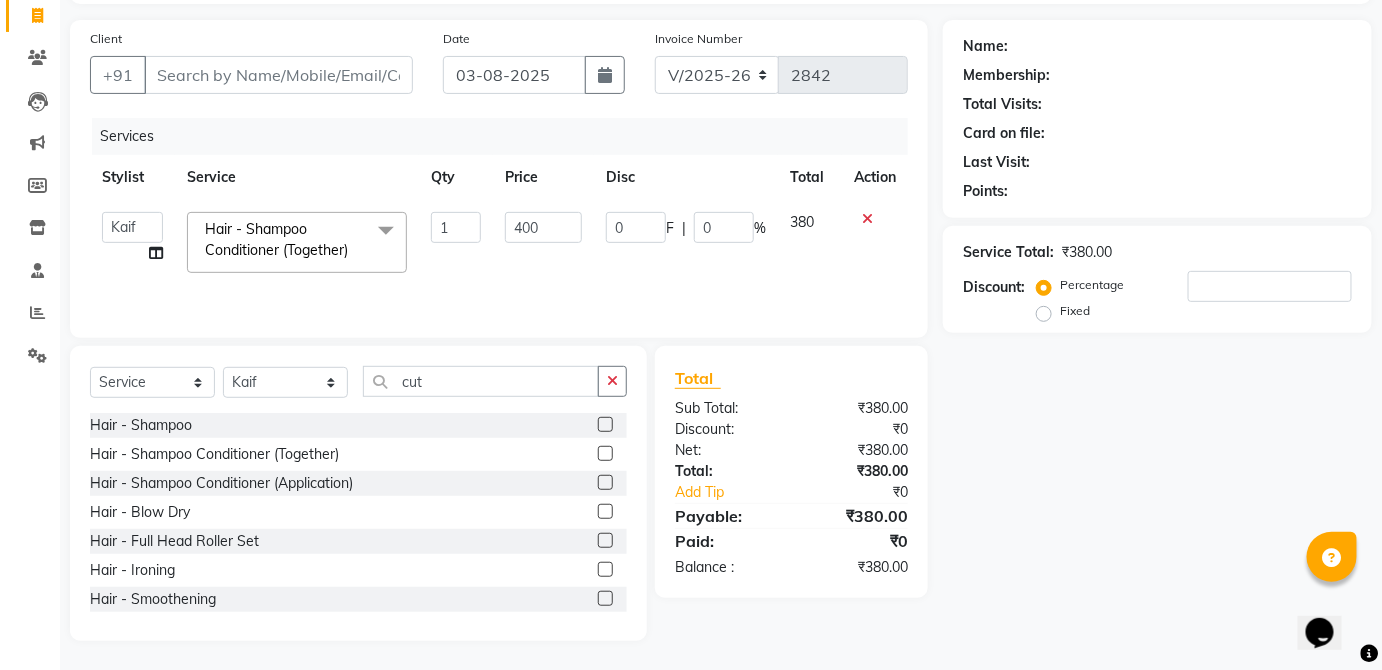 click on "380" 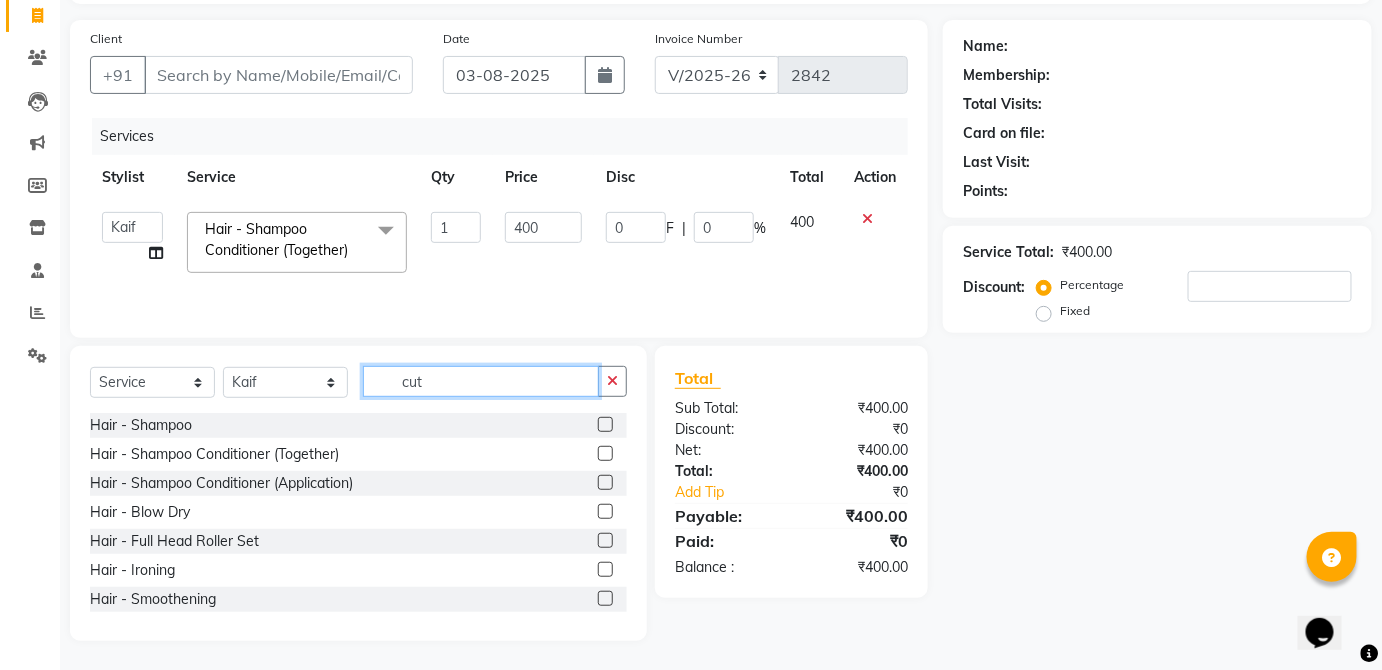 click on "cut" 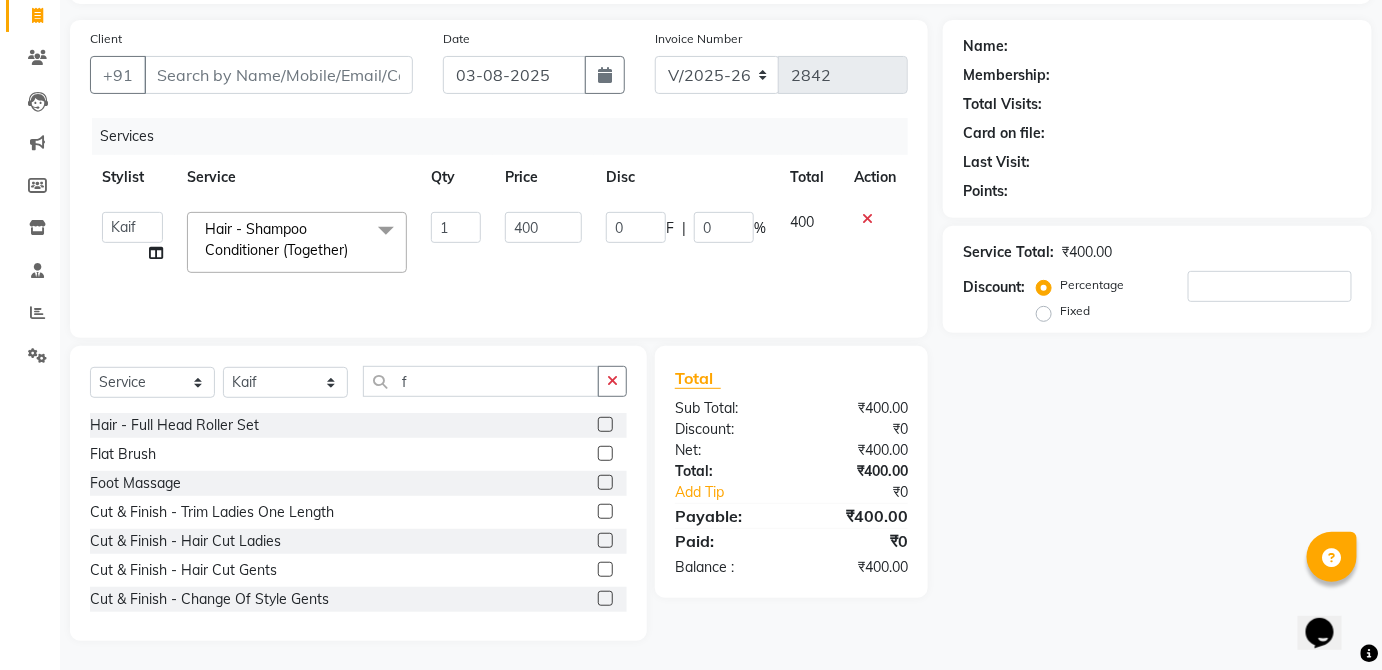 click 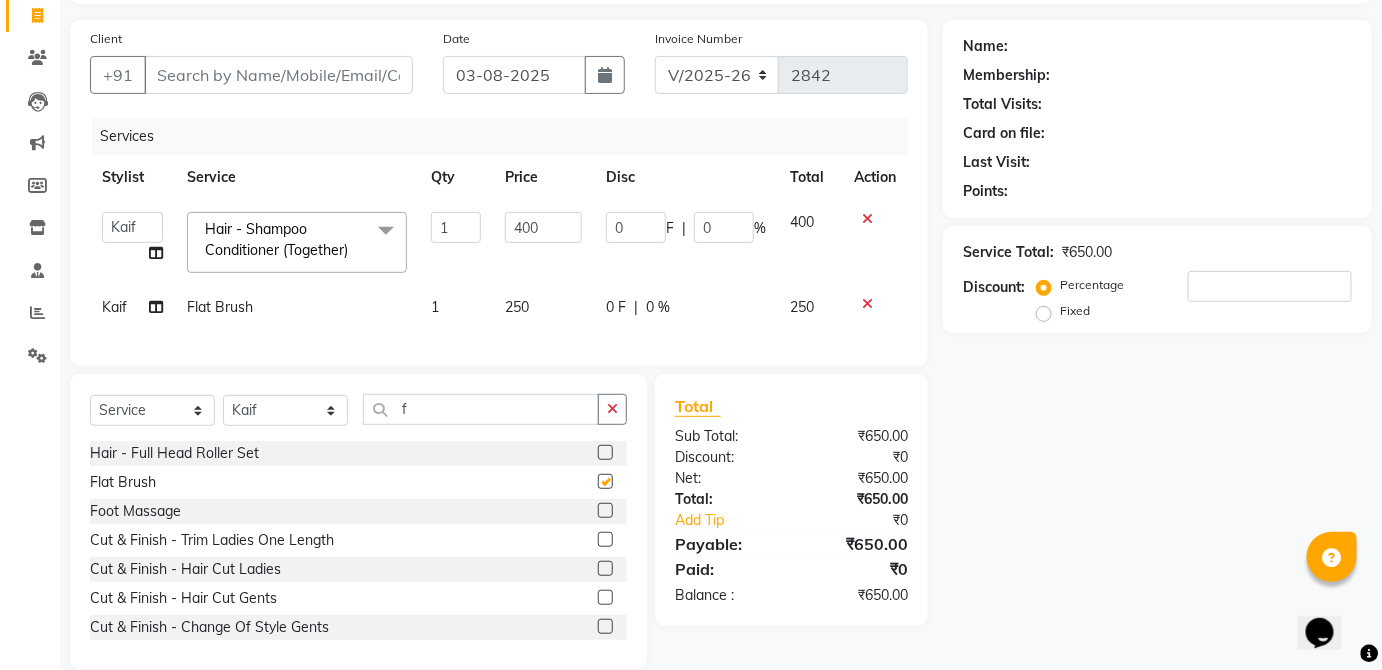 click on "250" 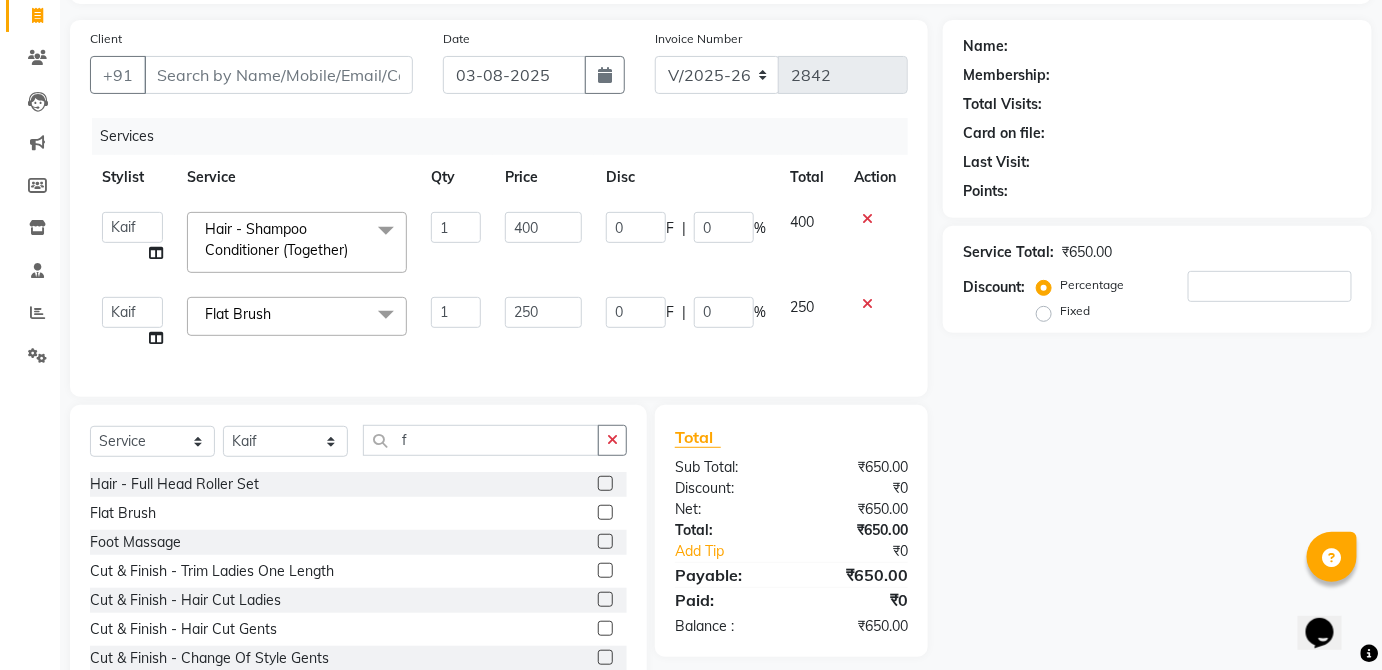 scroll, scrollTop: 0, scrollLeft: 0, axis: both 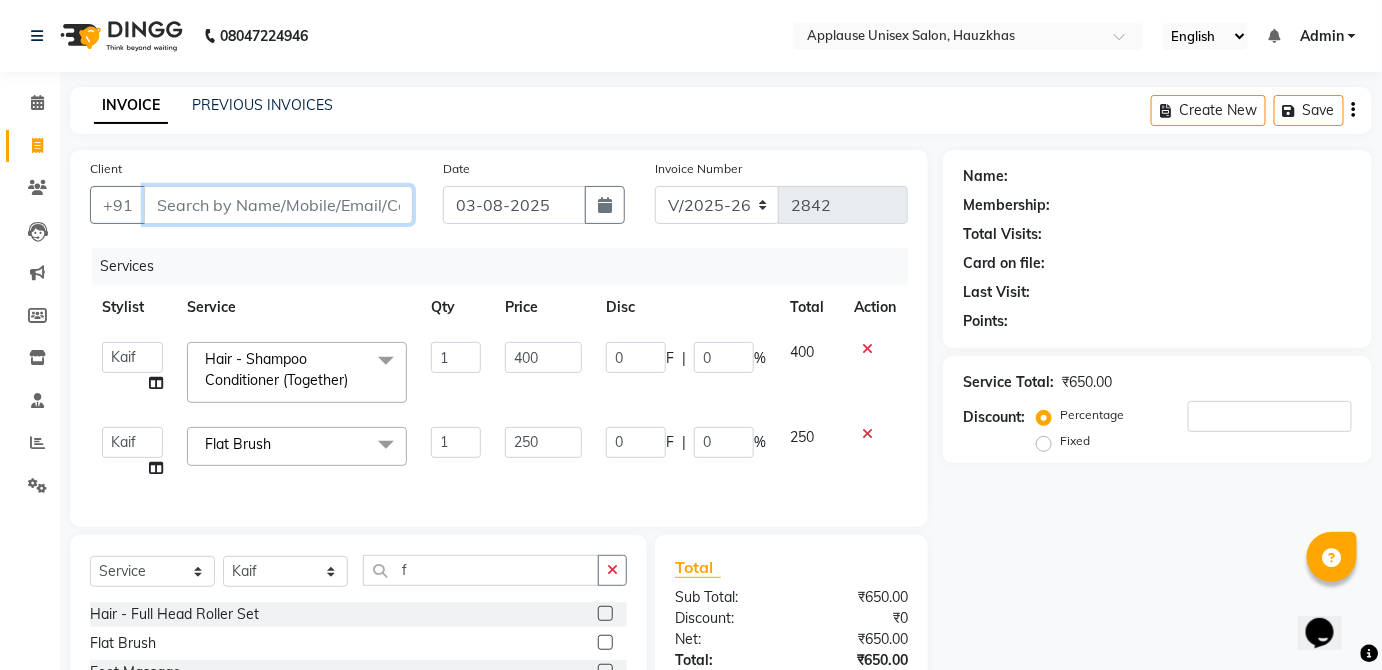 click on "Client" at bounding box center (278, 205) 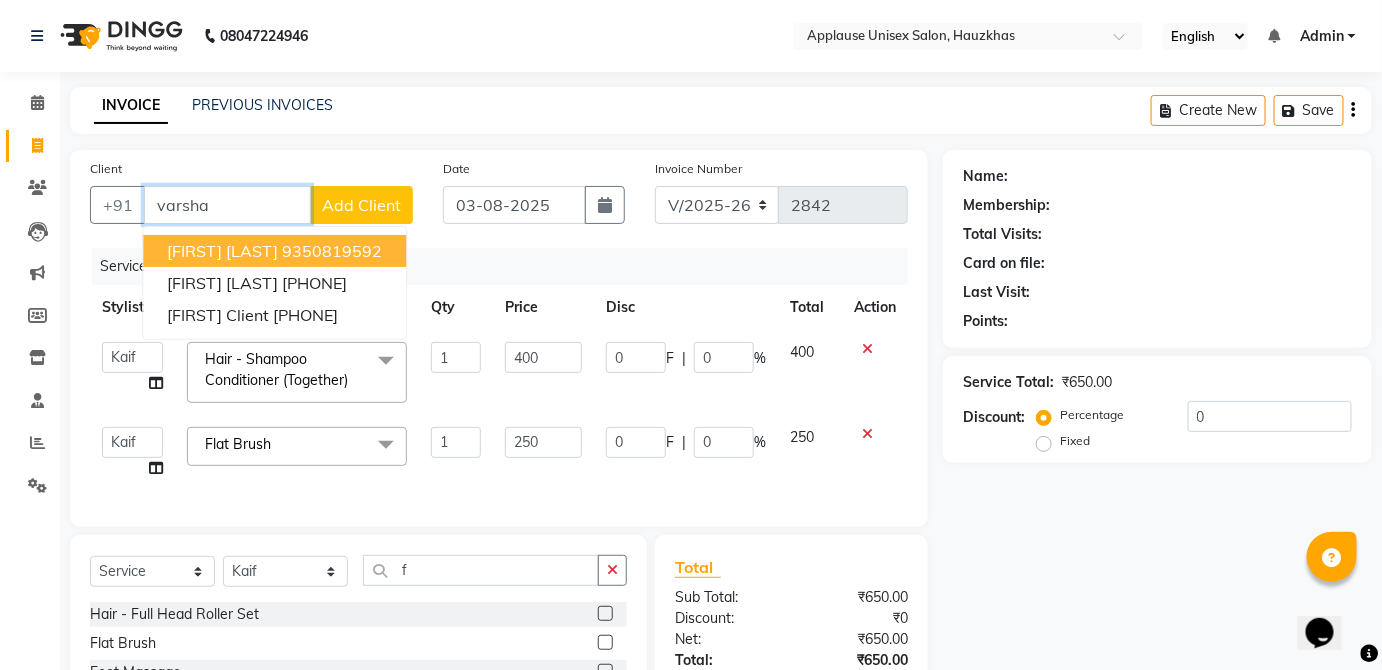 click on "[FIRST] [LAST]  [PHONE]" at bounding box center [274, 251] 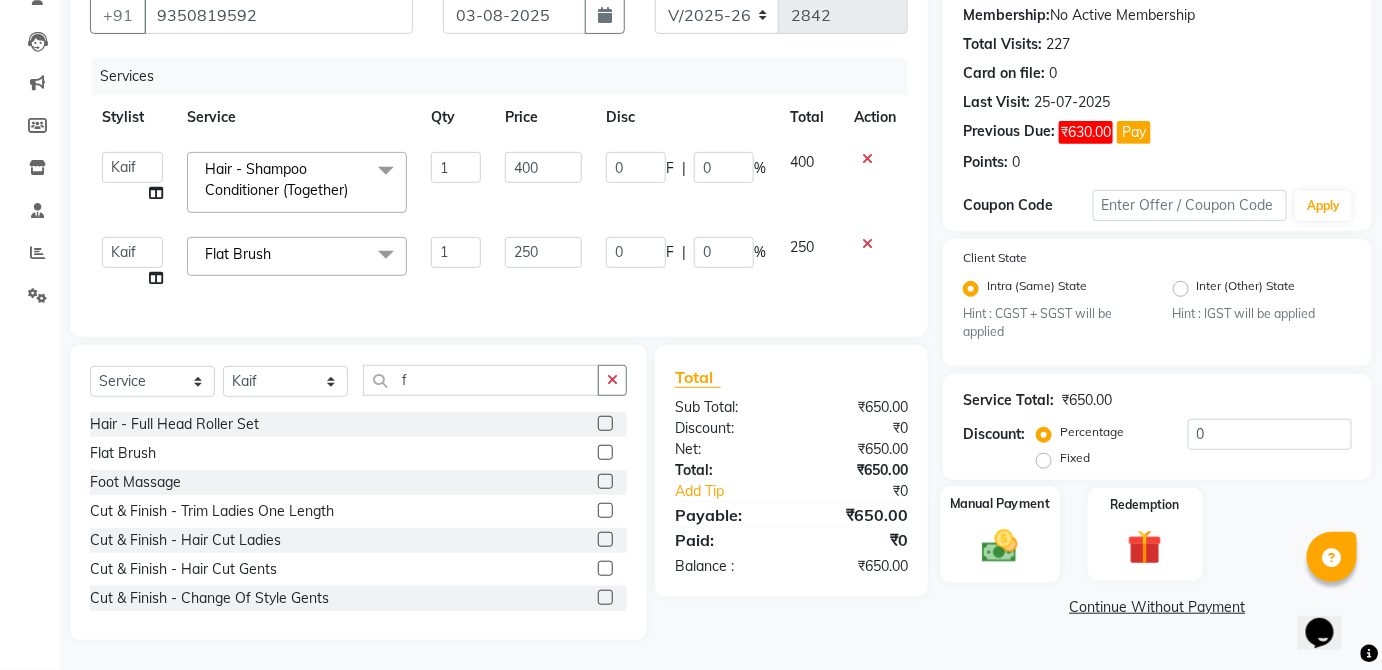 click on "Manual Payment" 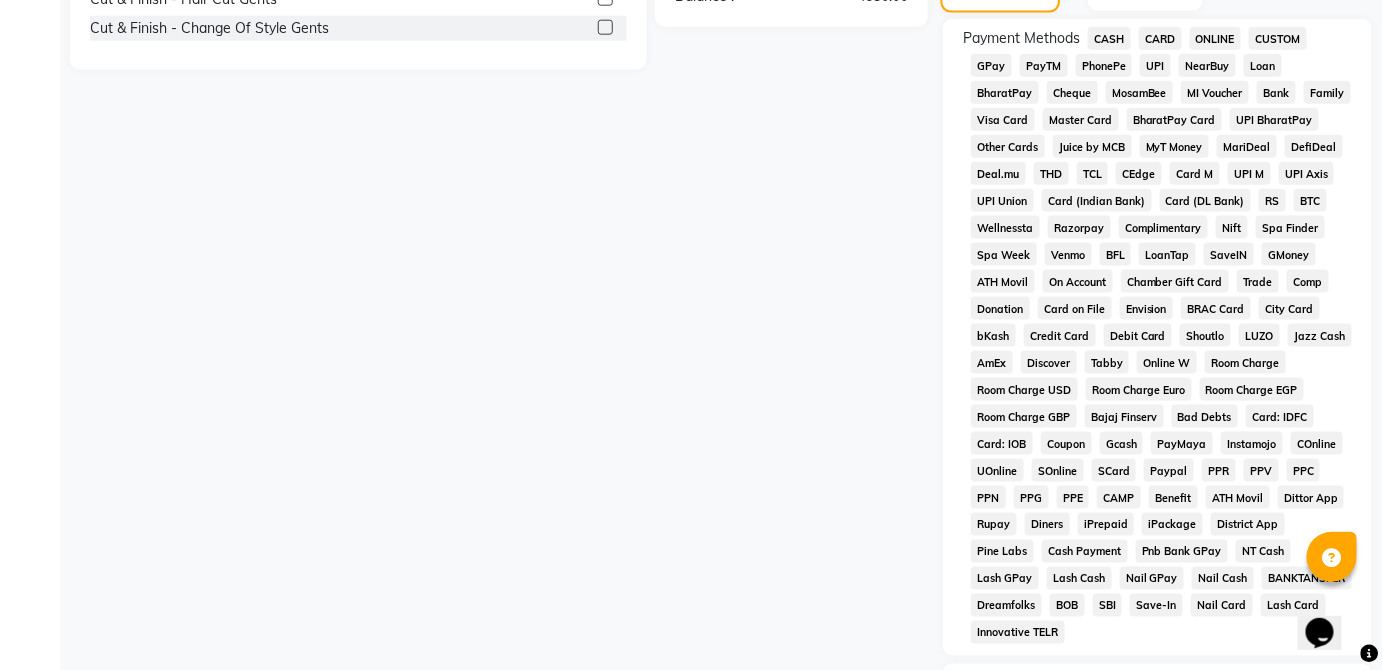 scroll, scrollTop: 498, scrollLeft: 0, axis: vertical 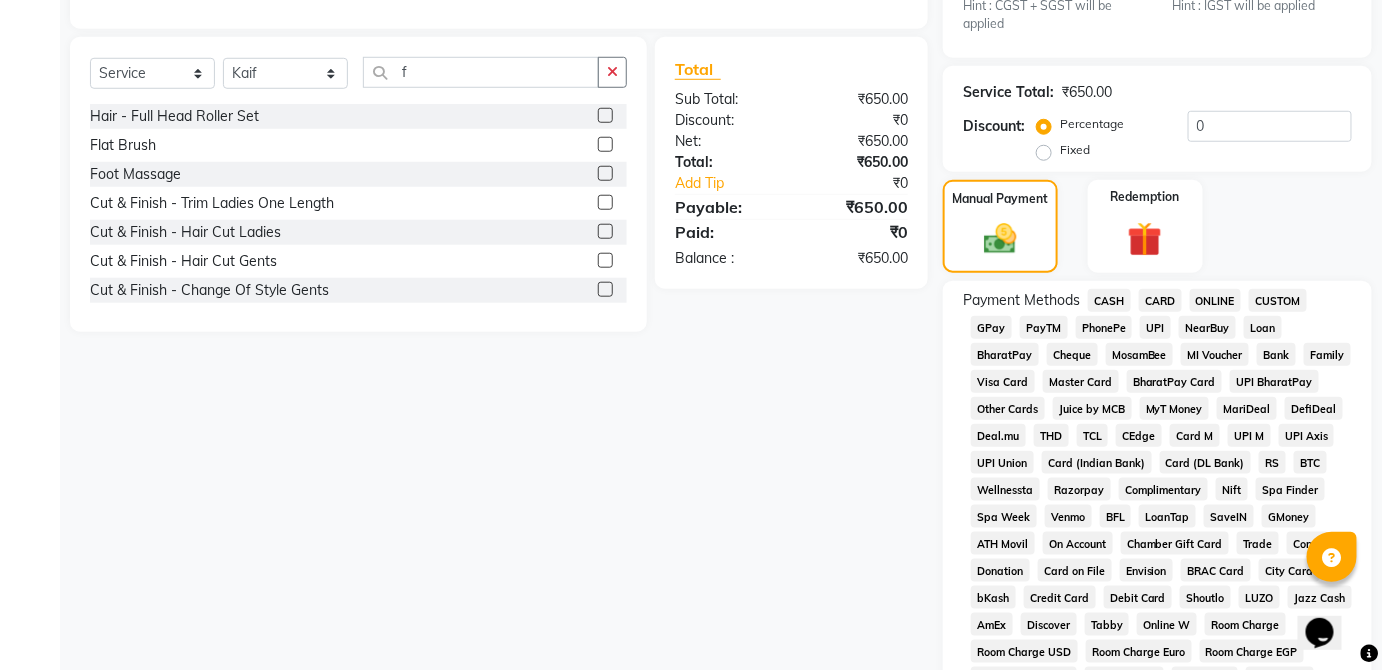 click on "CASH" 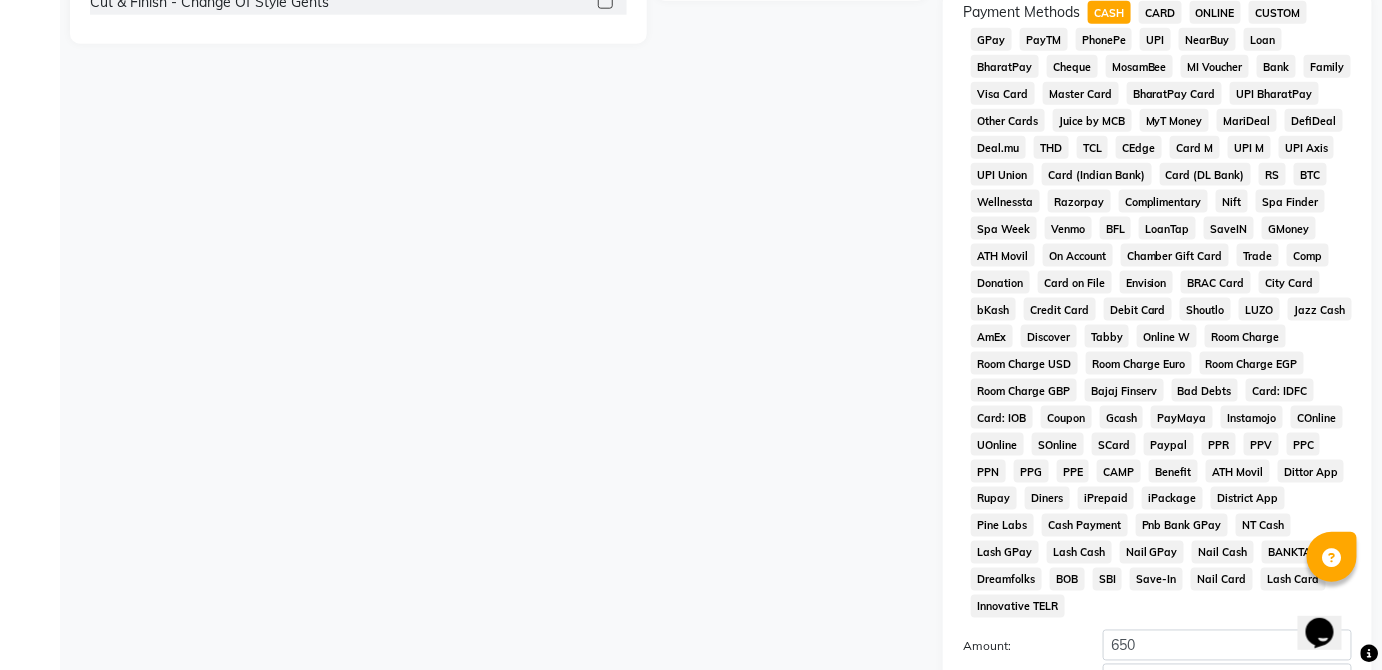 scroll, scrollTop: 974, scrollLeft: 0, axis: vertical 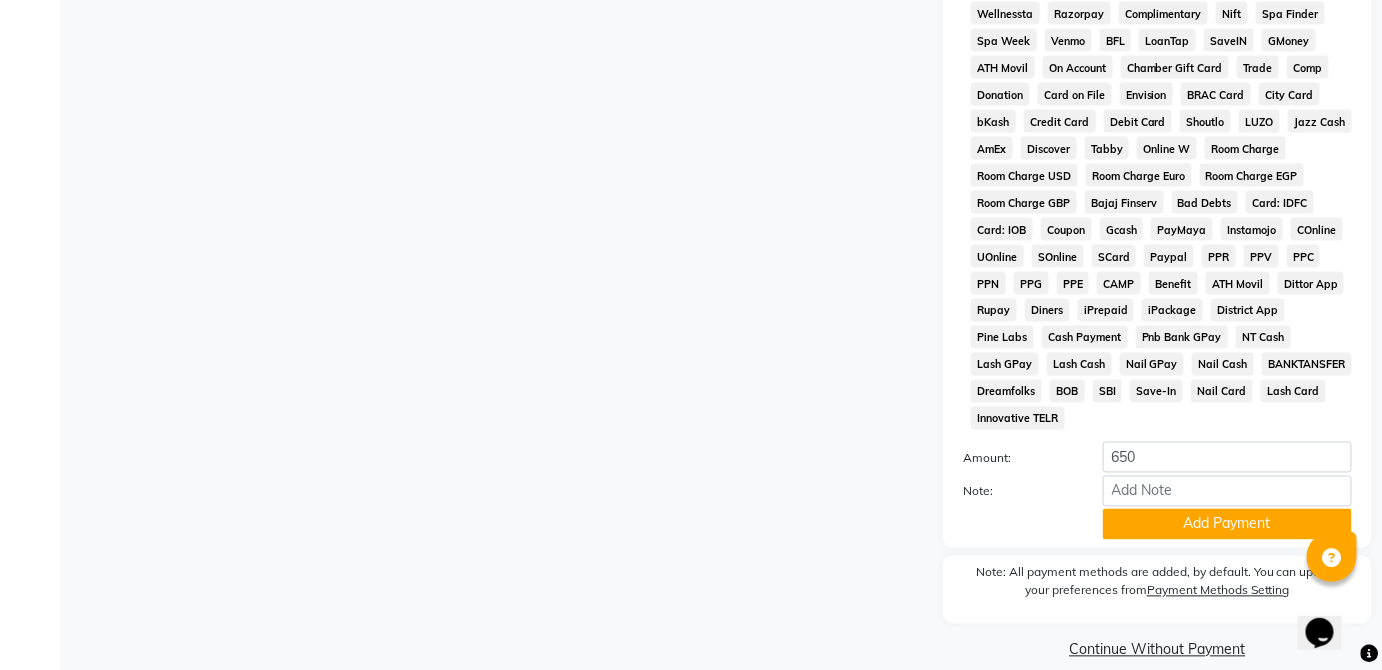 click on "Add Payment" 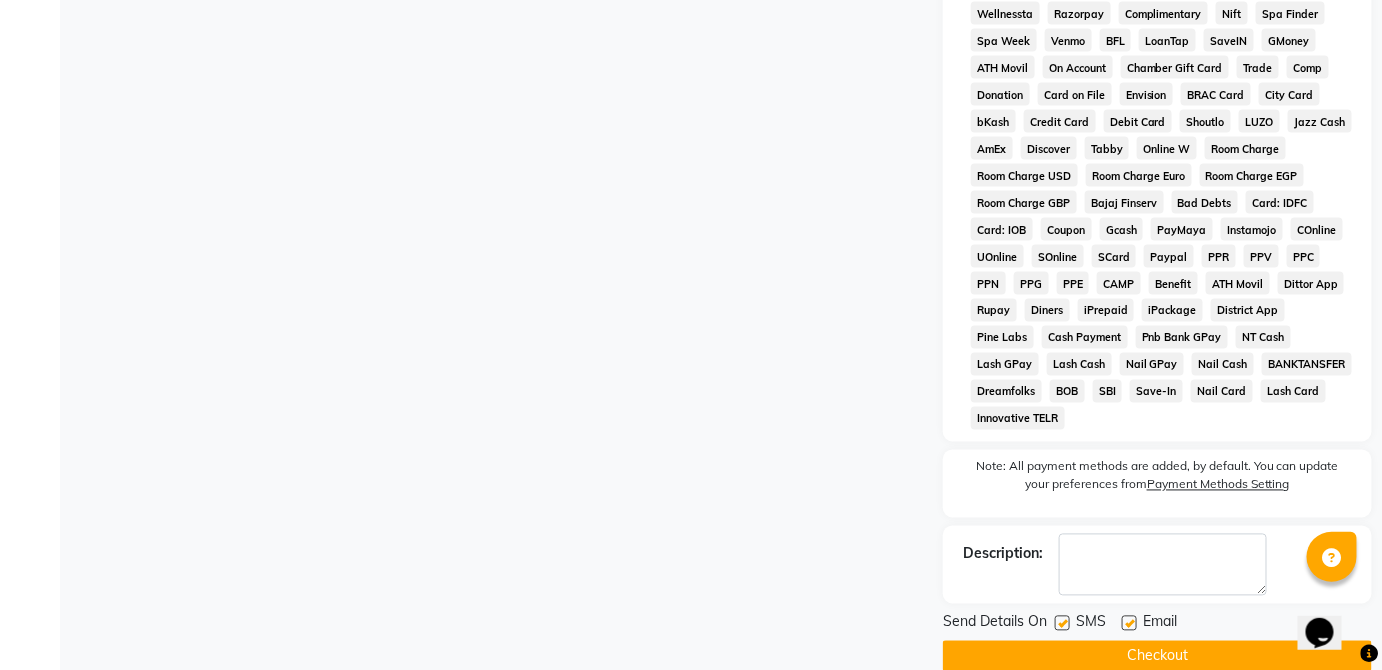click on "Checkout" 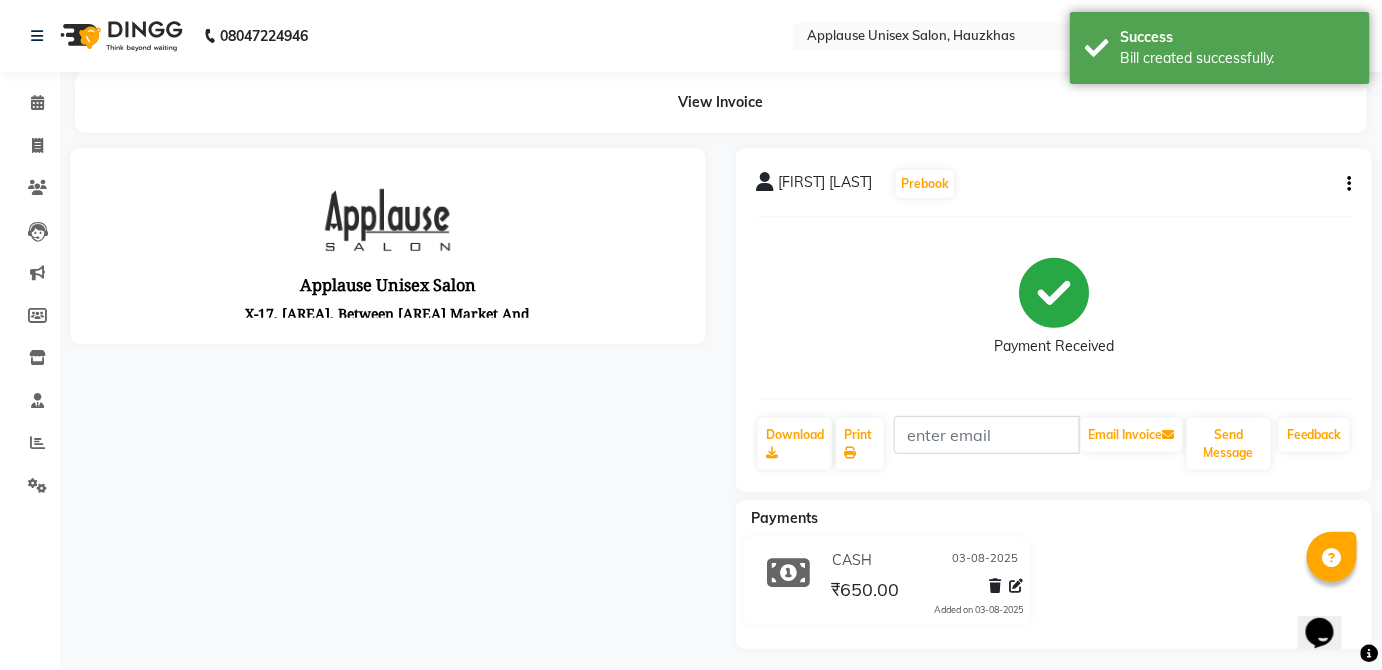 scroll, scrollTop: 0, scrollLeft: 0, axis: both 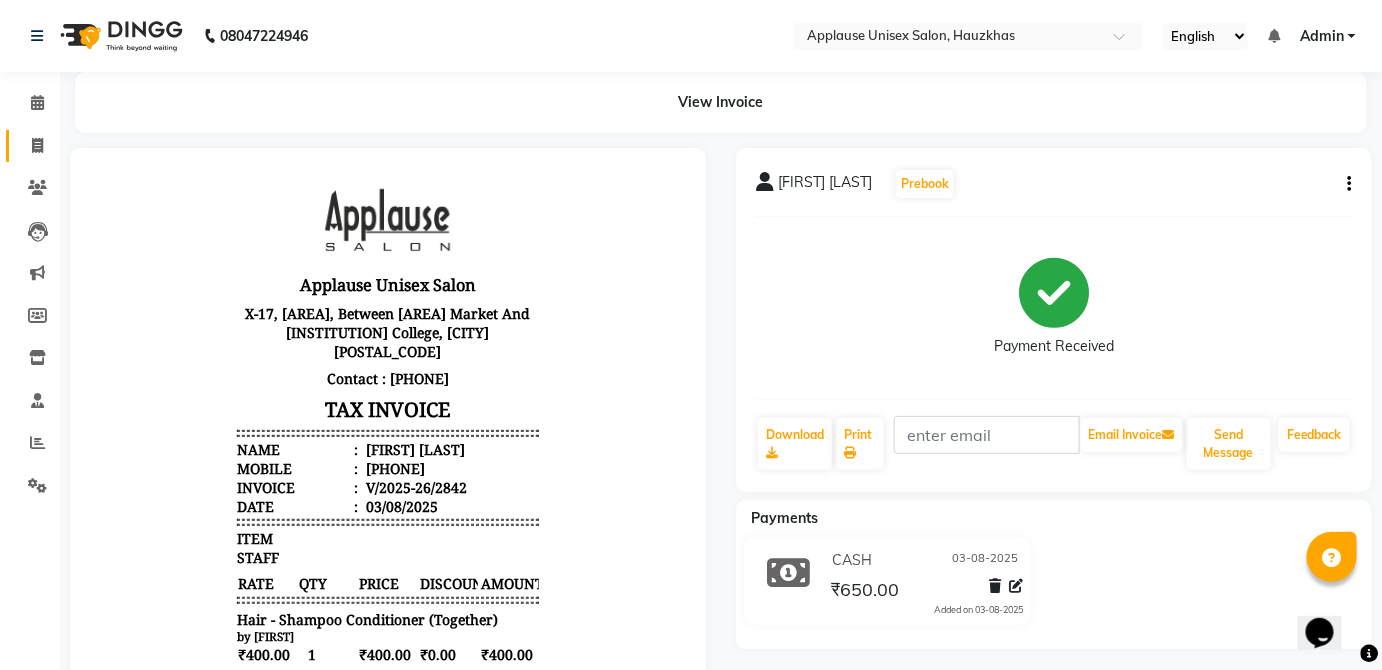 click on "Invoice" 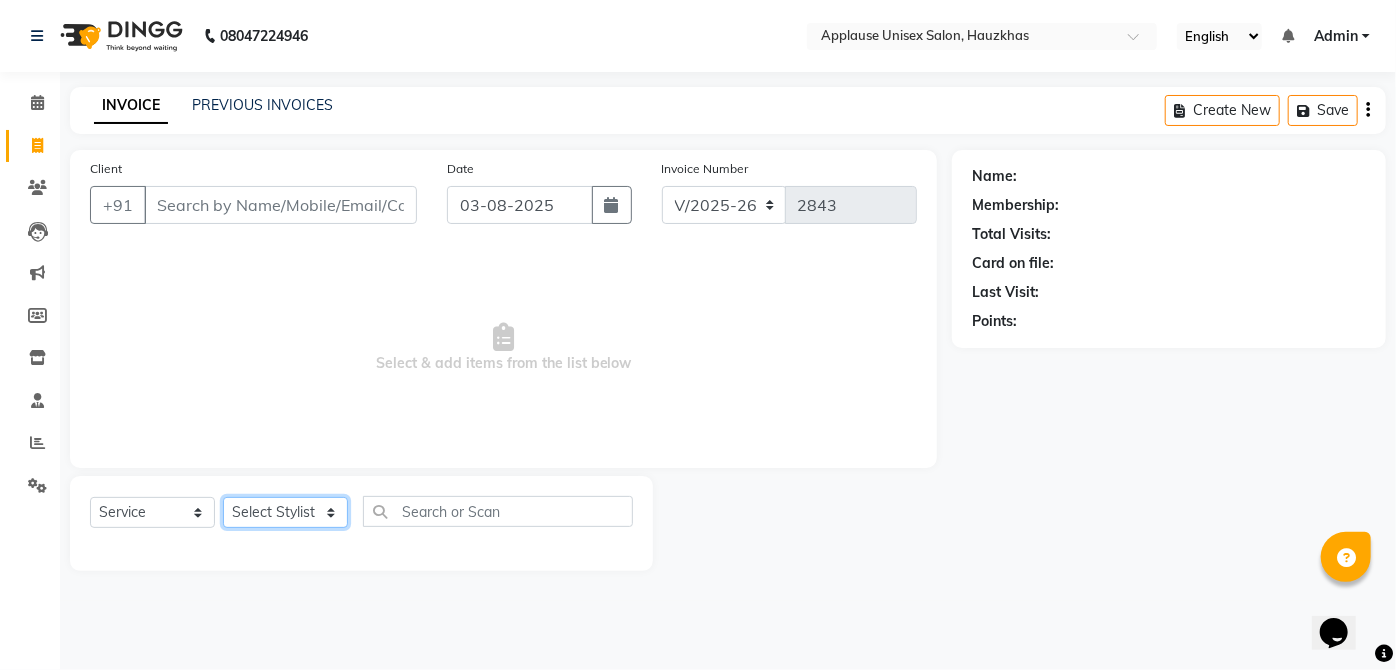 click on "Select Stylist  [FIRST] [FIRST] [FIRST] [FIRST] [FIRST] [FIRST] [FIRST] [FIRST]  [FIRST] [FIRST] [FIRST] [FIRST] [FIRST] [FIRST] [FIRST] [FIRST] [FIRST] [FIRST]  [FIRST] [FIRST] [FIRST] [FIRST] [FIRST] [FIRST] [FIRST] [FIRST]" 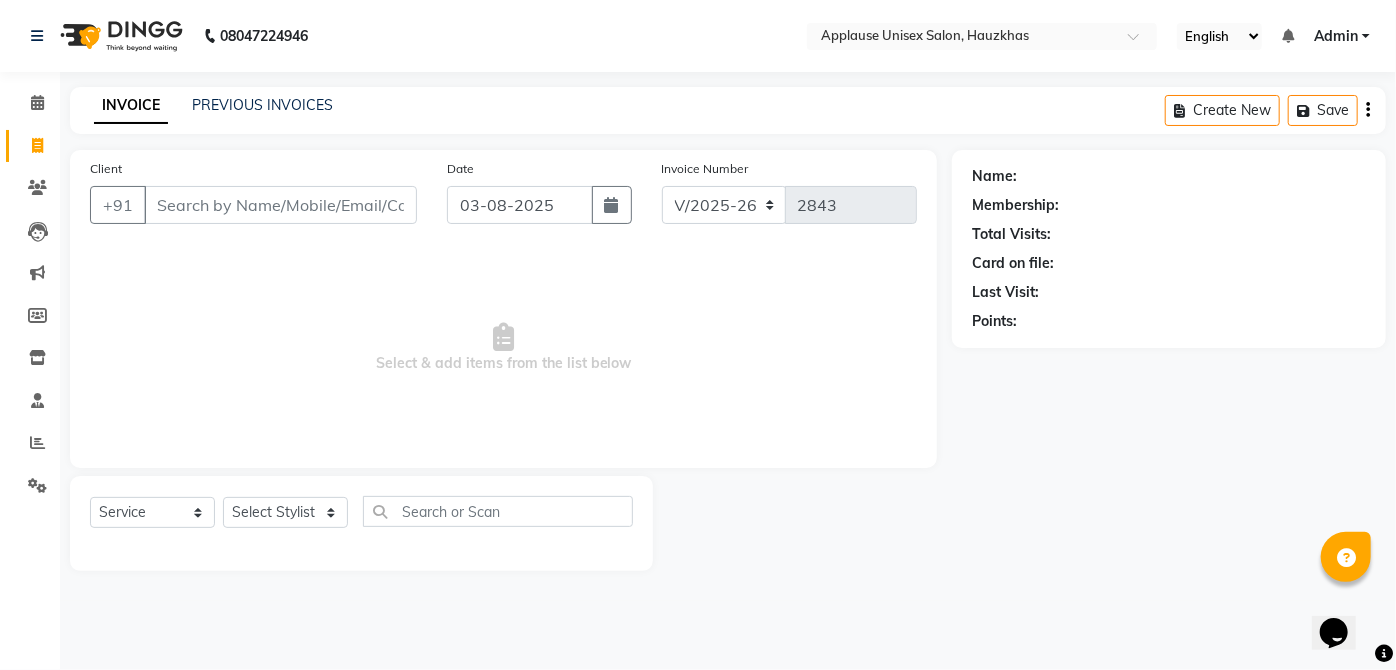 click on "Select Service Product Membership Package Voucher Prepaid Gift Card Select Stylist [STAFF_LIST]" 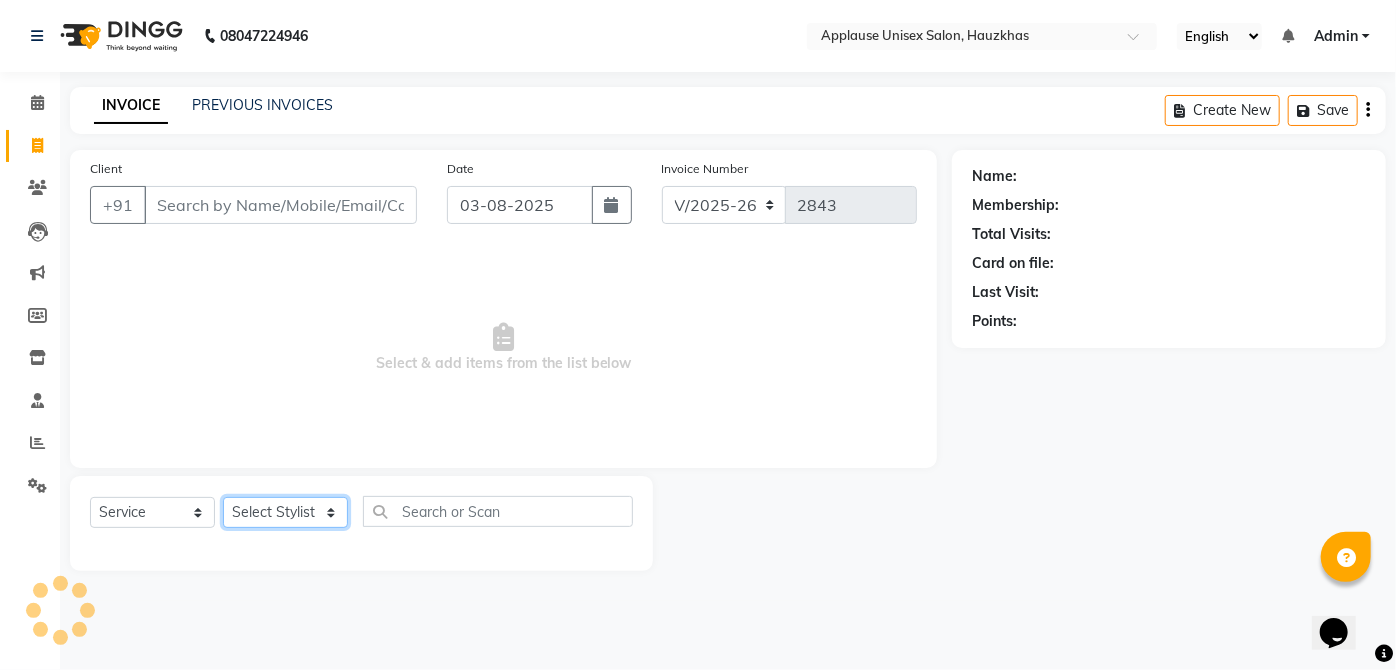 click on "Select Stylist  [FIRST] [FIRST] [FIRST] [FIRST] [FIRST] [FIRST] [FIRST] [FIRST]  [FIRST] [FIRST] [FIRST] [FIRST] [FIRST] [FIRST] [FIRST] [FIRST] [FIRST] [FIRST]  [FIRST] [FIRST] [FIRST] [FIRST] [FIRST] [FIRST] [FIRST] [FIRST]" 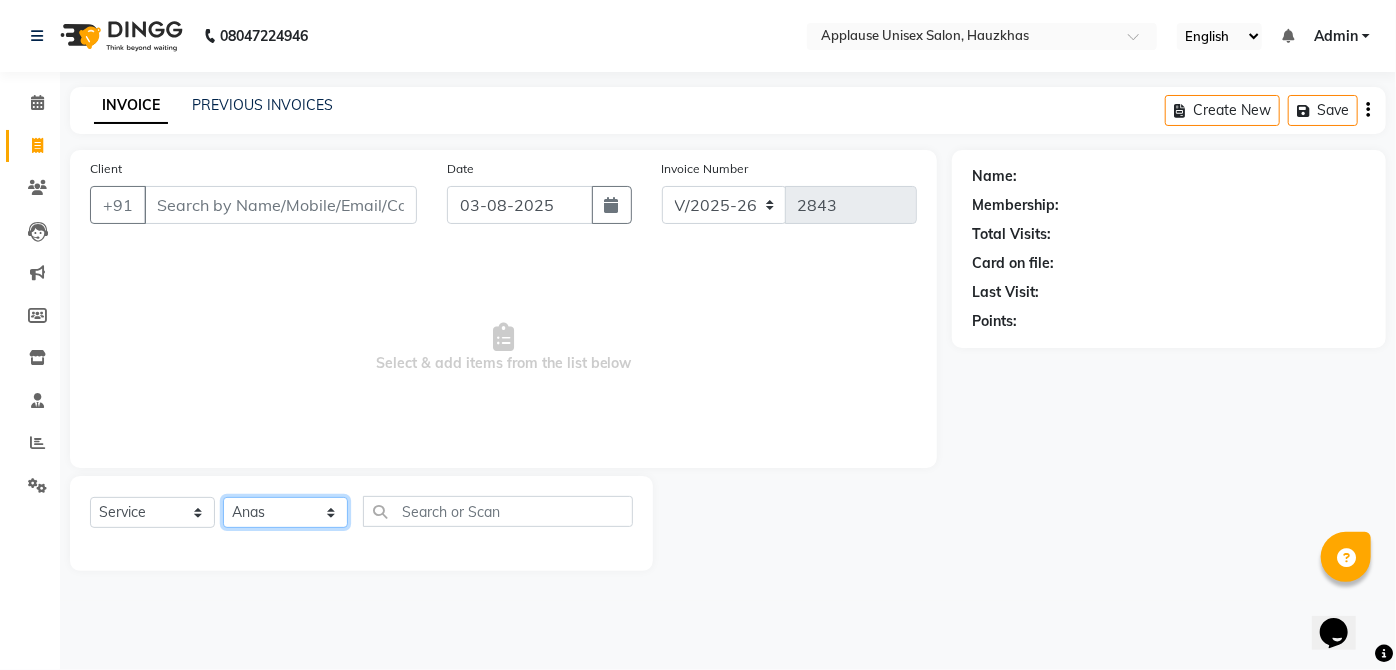 click on "Select Stylist  [FIRST] [FIRST] [FIRST] [FIRST] [FIRST] [FIRST] [FIRST] [FIRST]  [FIRST] [FIRST] [FIRST] [FIRST] [FIRST] [FIRST] [FIRST] [FIRST] [FIRST] [FIRST]  [FIRST] [FIRST] [FIRST] [FIRST] [FIRST] [FIRST] [FIRST] [FIRST]" 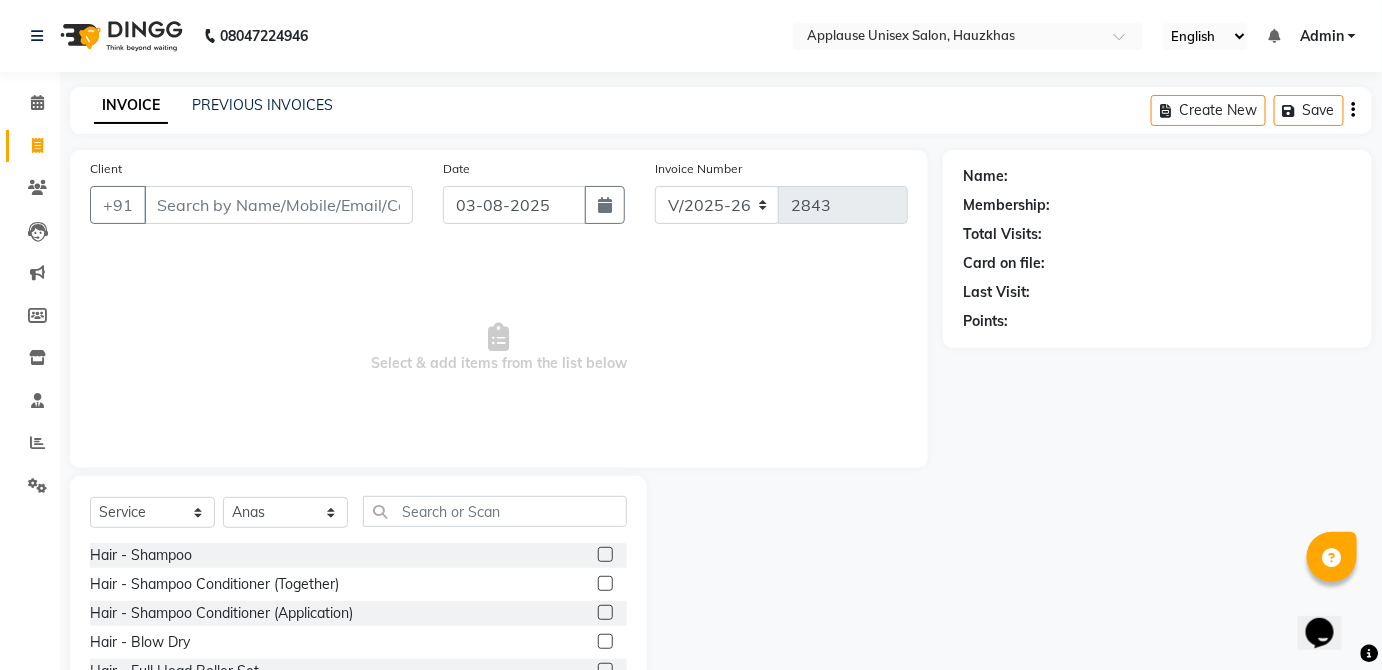 click on "Select Service Product Membership Package Voucher Prepaid Gift Card Select Stylist [STAFF_LIST]" 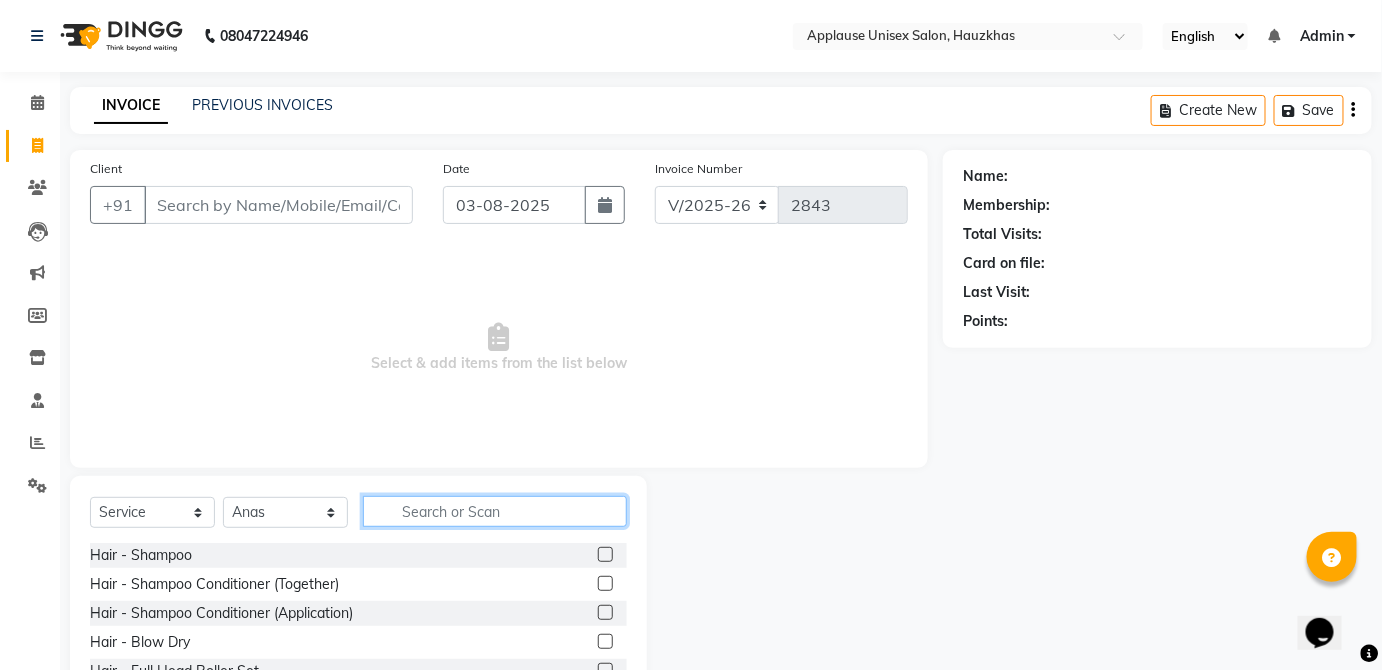 click 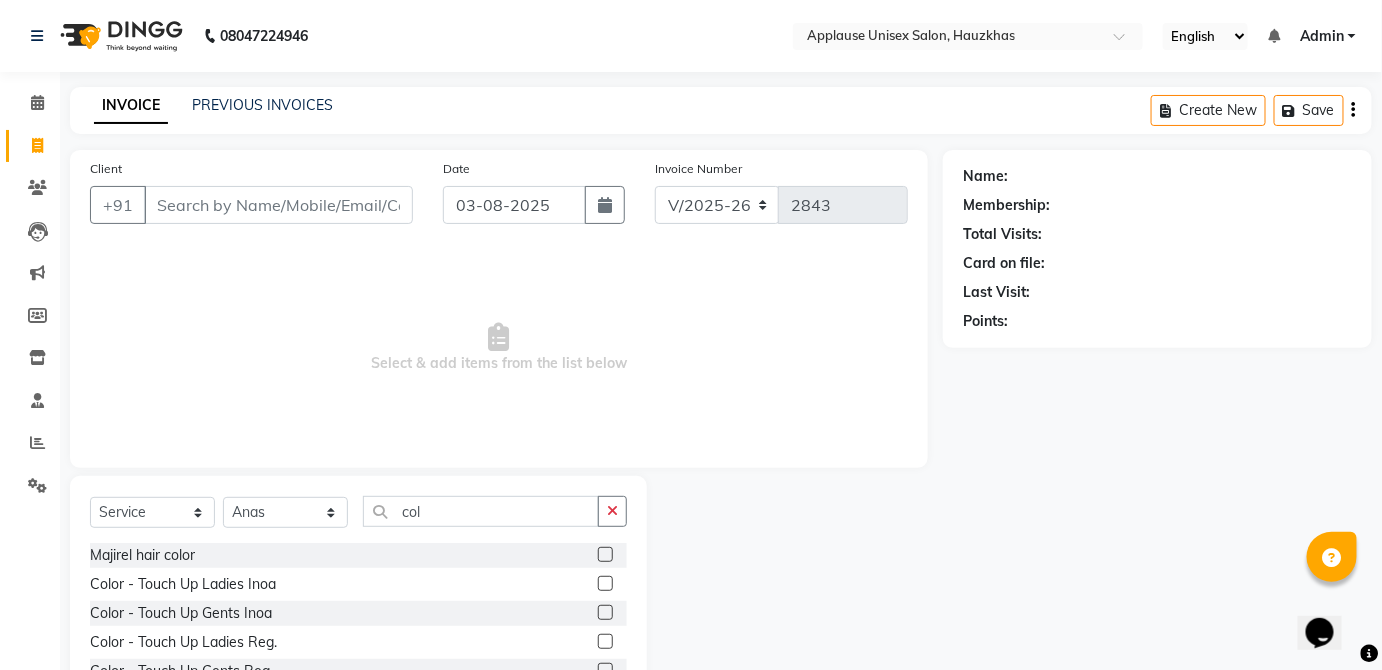 click 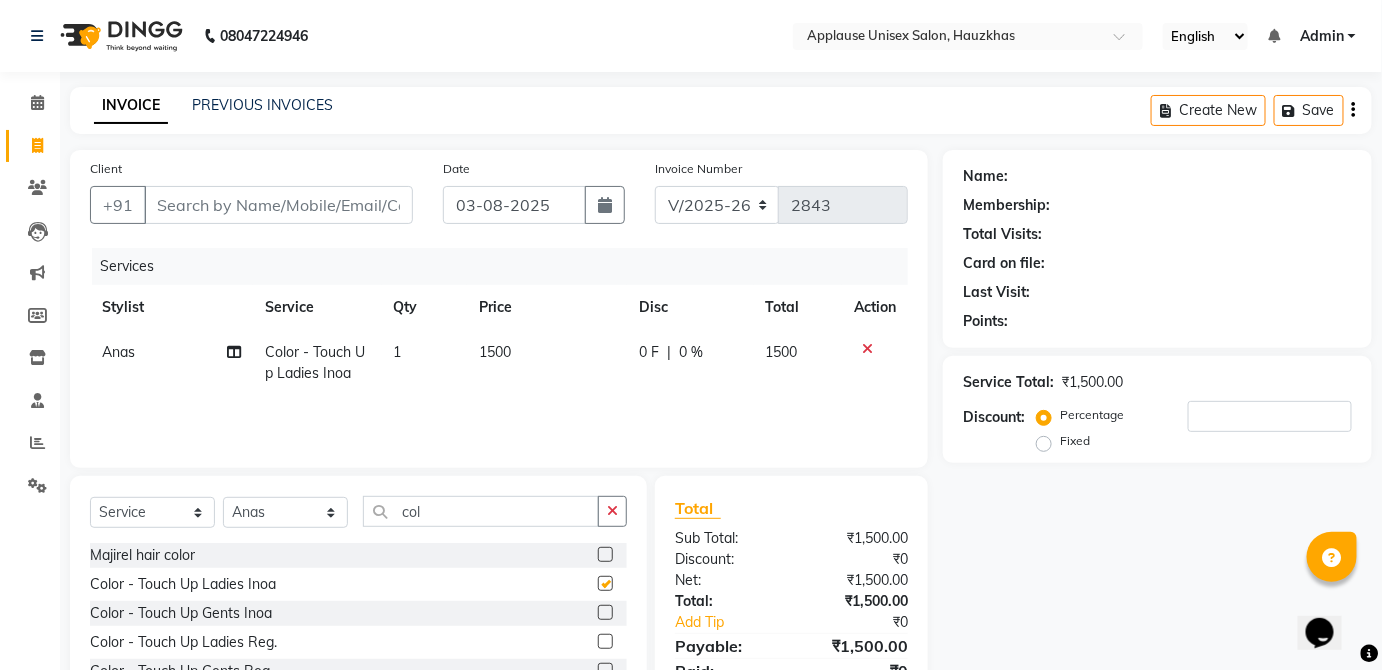 click on "1500" 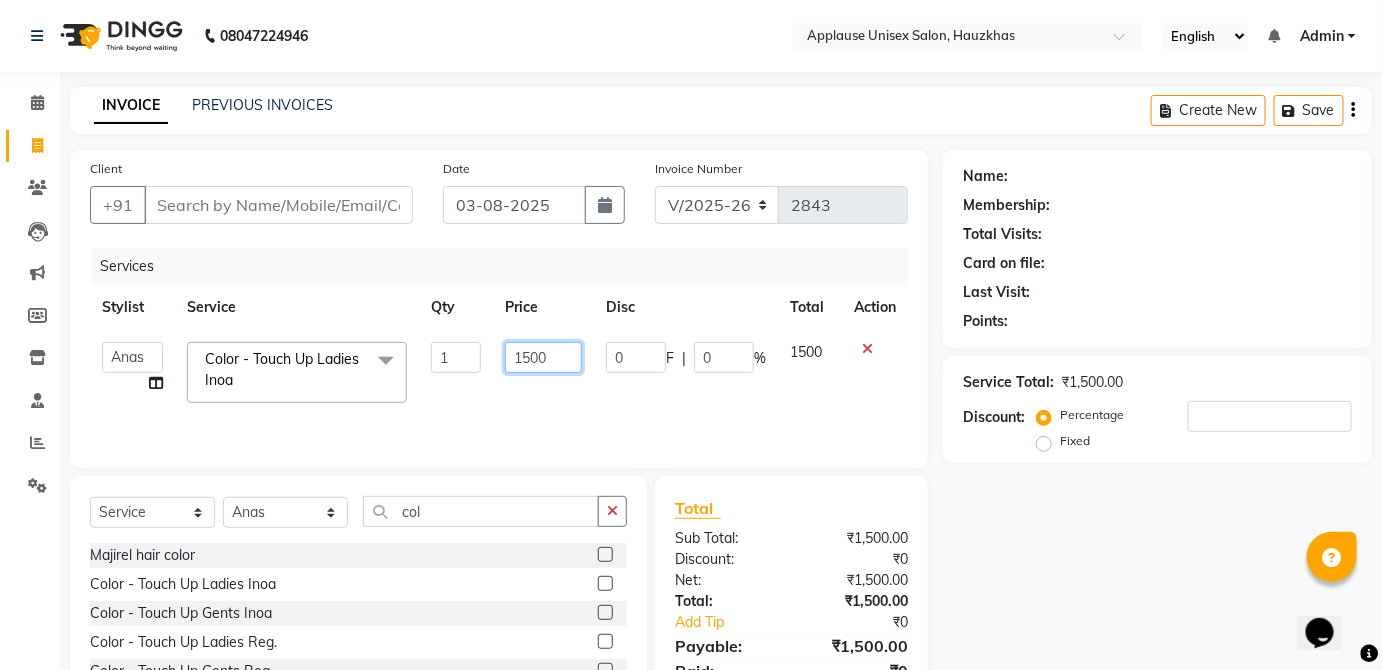 click on "1500" 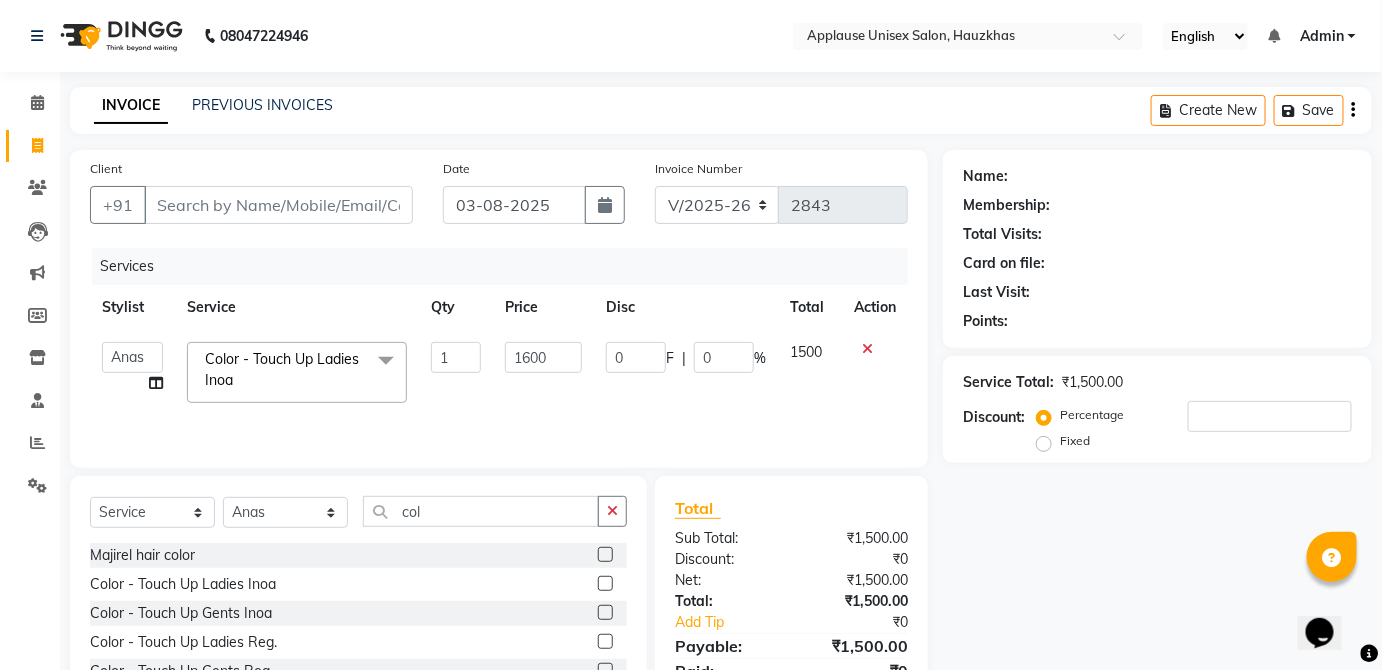 click on "1500" 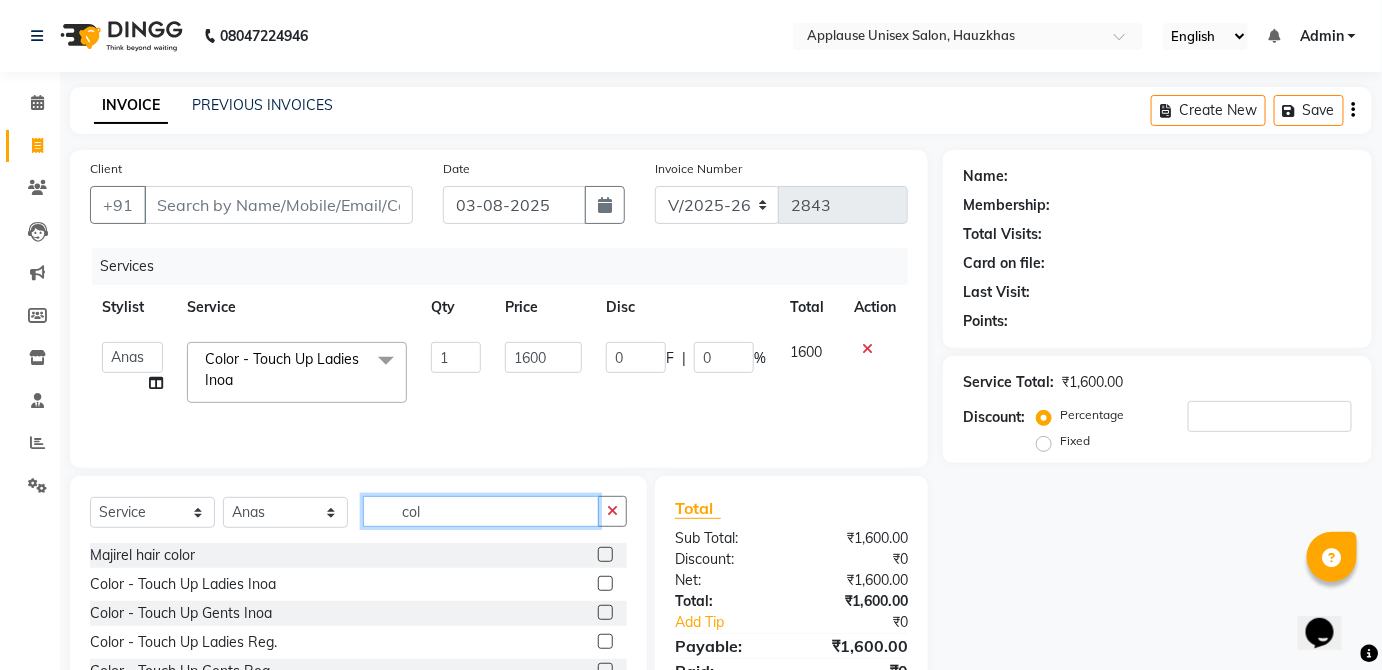 click on "col" 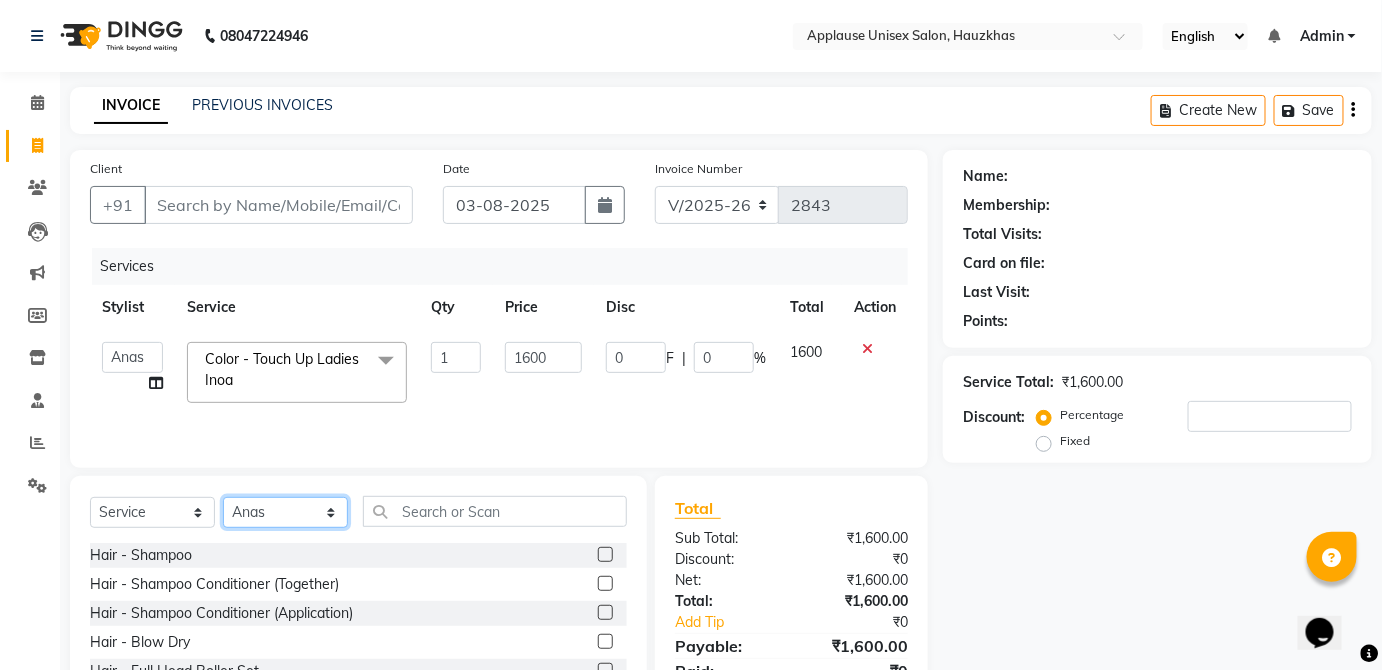 click on "Select Stylist  [FIRST] [FIRST] [FIRST] [FIRST] [FIRST] [FIRST] [FIRST] [FIRST]  [FIRST] [FIRST] [FIRST] [FIRST] [FIRST] [FIRST] [FIRST] [FIRST] [FIRST] [FIRST]  [FIRST] [FIRST] [FIRST] [FIRST] [FIRST] [FIRST] [FIRST] [FIRST]" 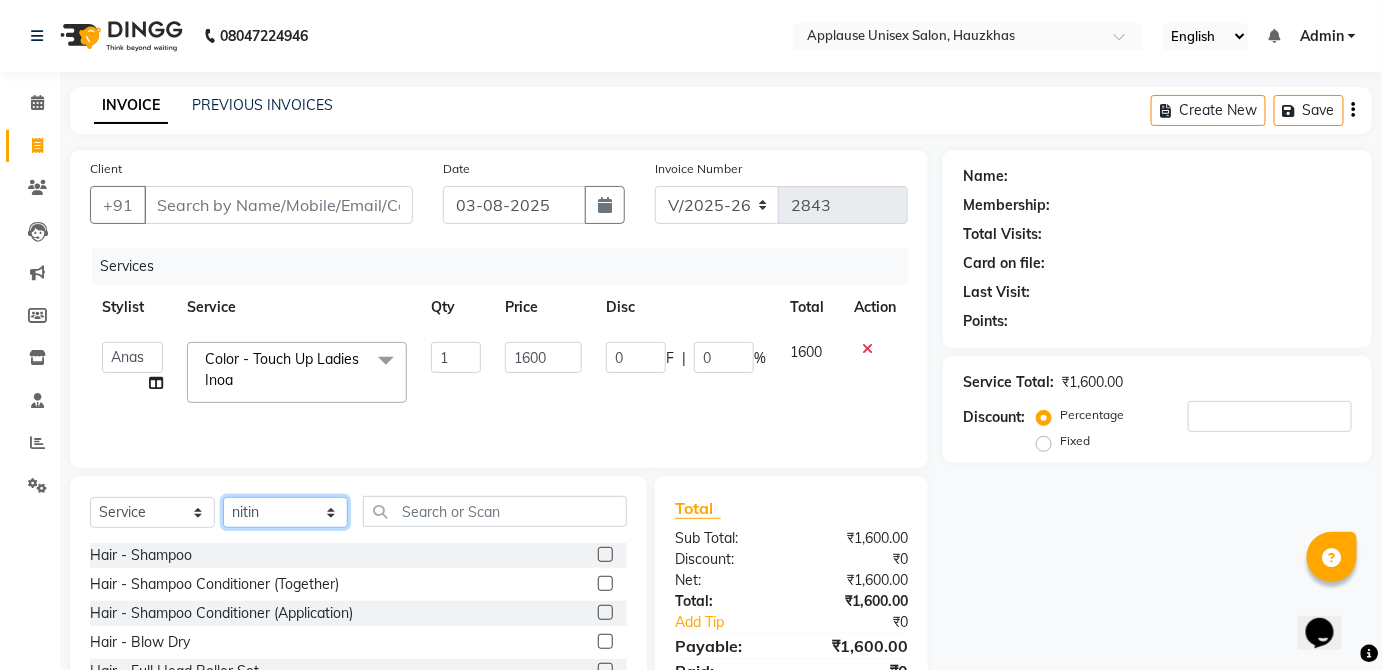 click on "Select Stylist  [FIRST] [FIRST] [FIRST] [FIRST] [FIRST] [FIRST] [FIRST] [FIRST]  [FIRST] [FIRST] [FIRST] [FIRST] [FIRST] [FIRST] [FIRST] [FIRST] [FIRST] [FIRST]  [FIRST] [FIRST] [FIRST] [FIRST] [FIRST] [FIRST] [FIRST] [FIRST]" 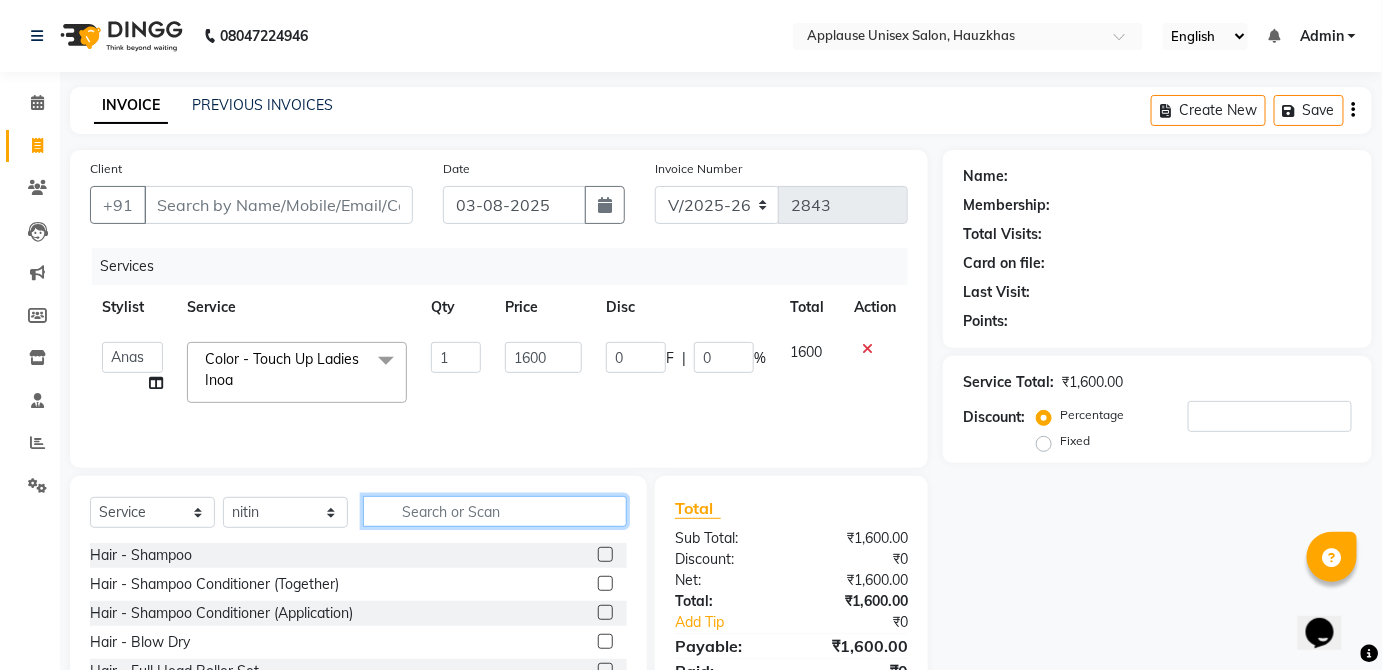 click 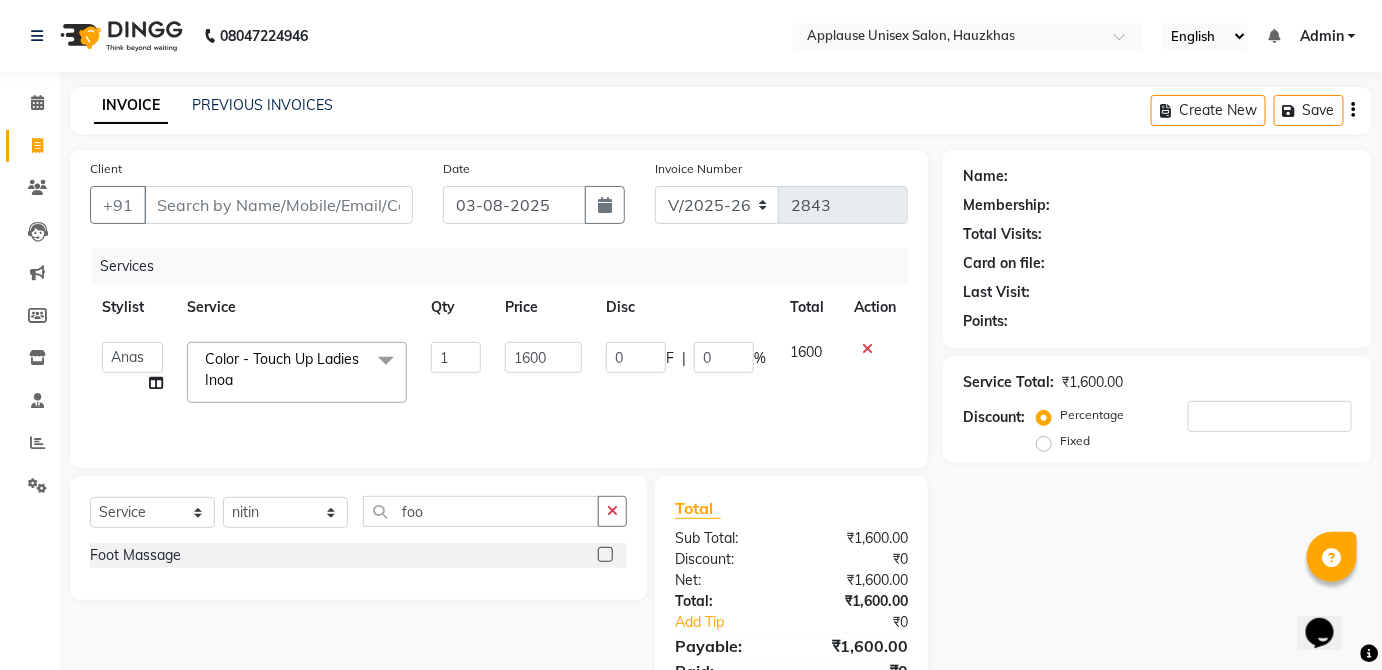 click 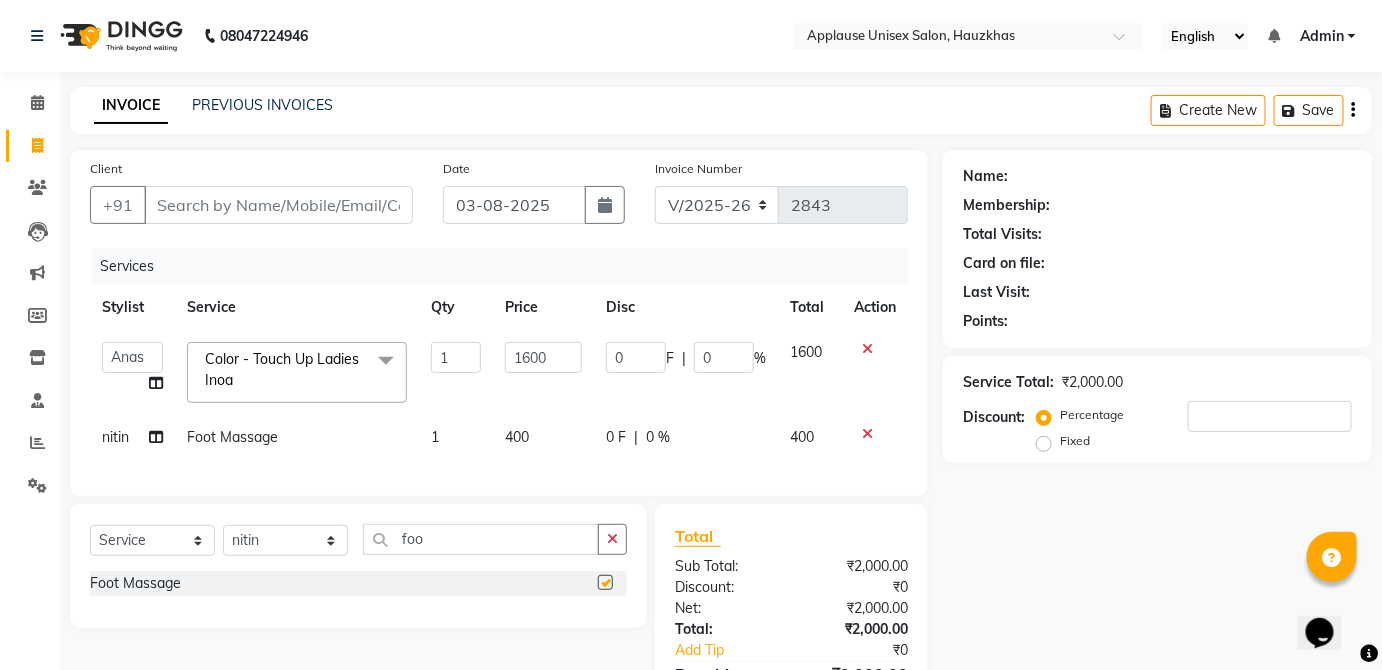 click on "400" 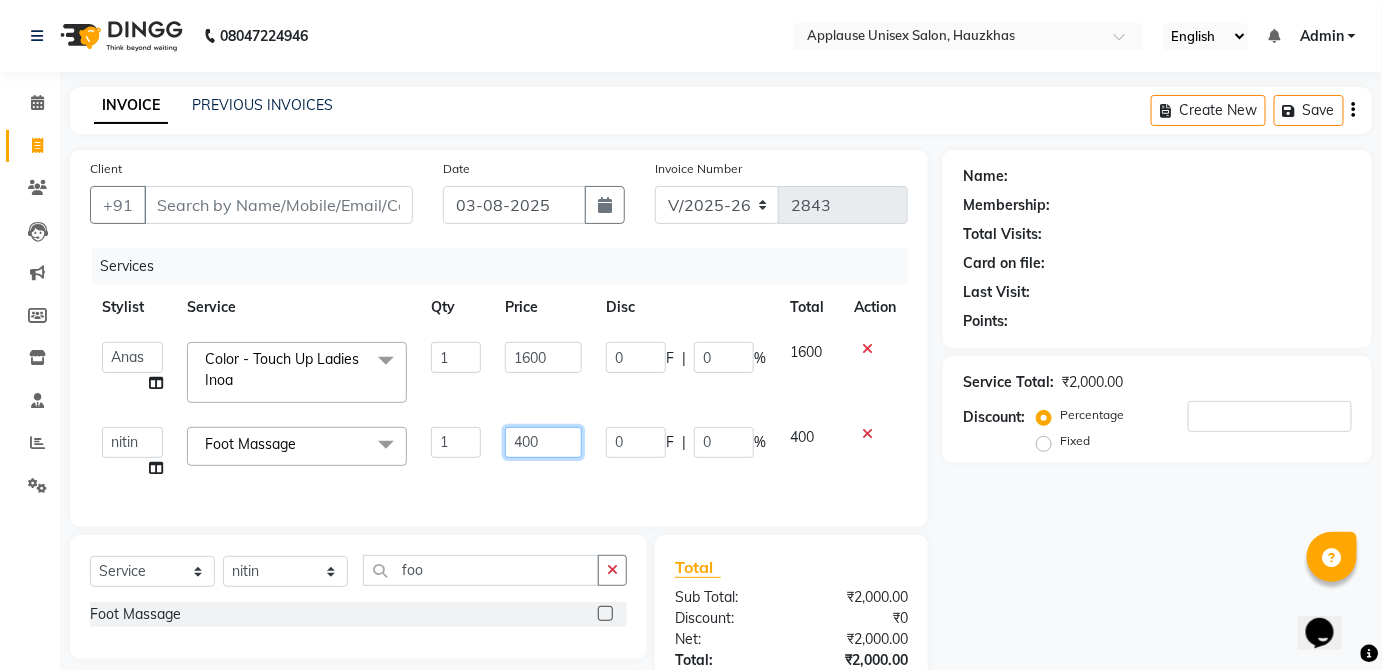 click on "400" 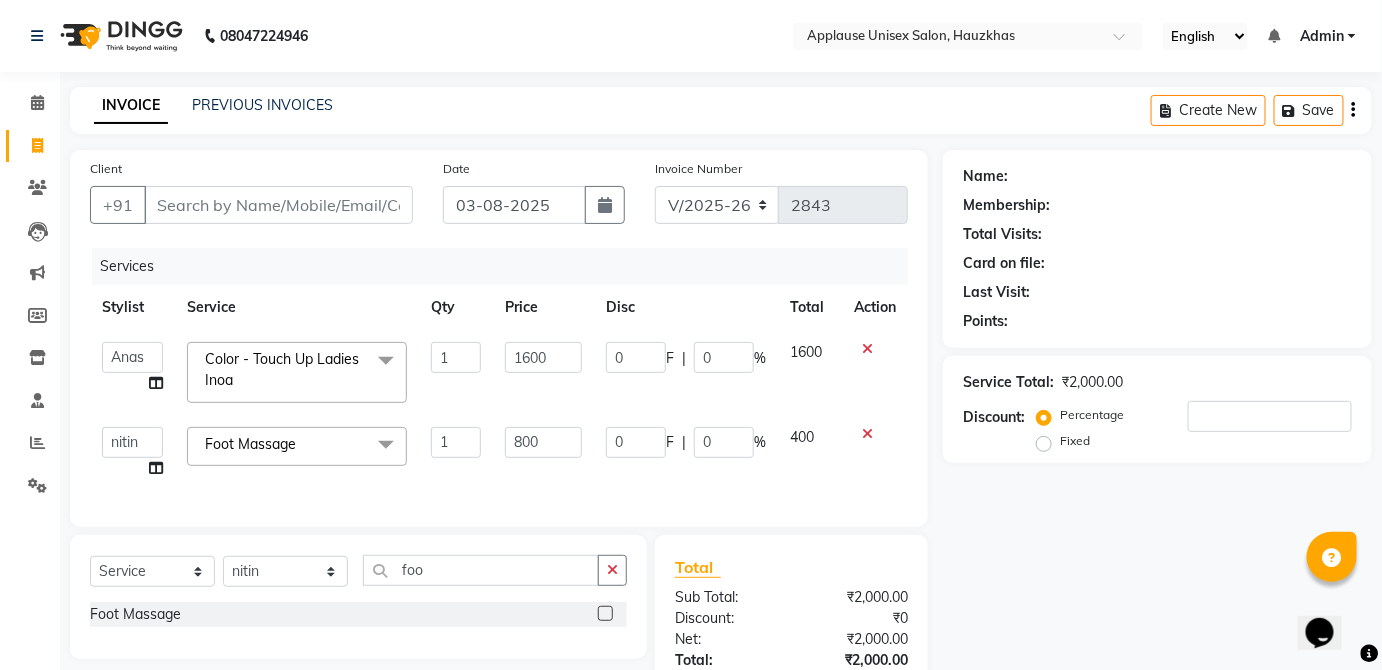 click on "400" 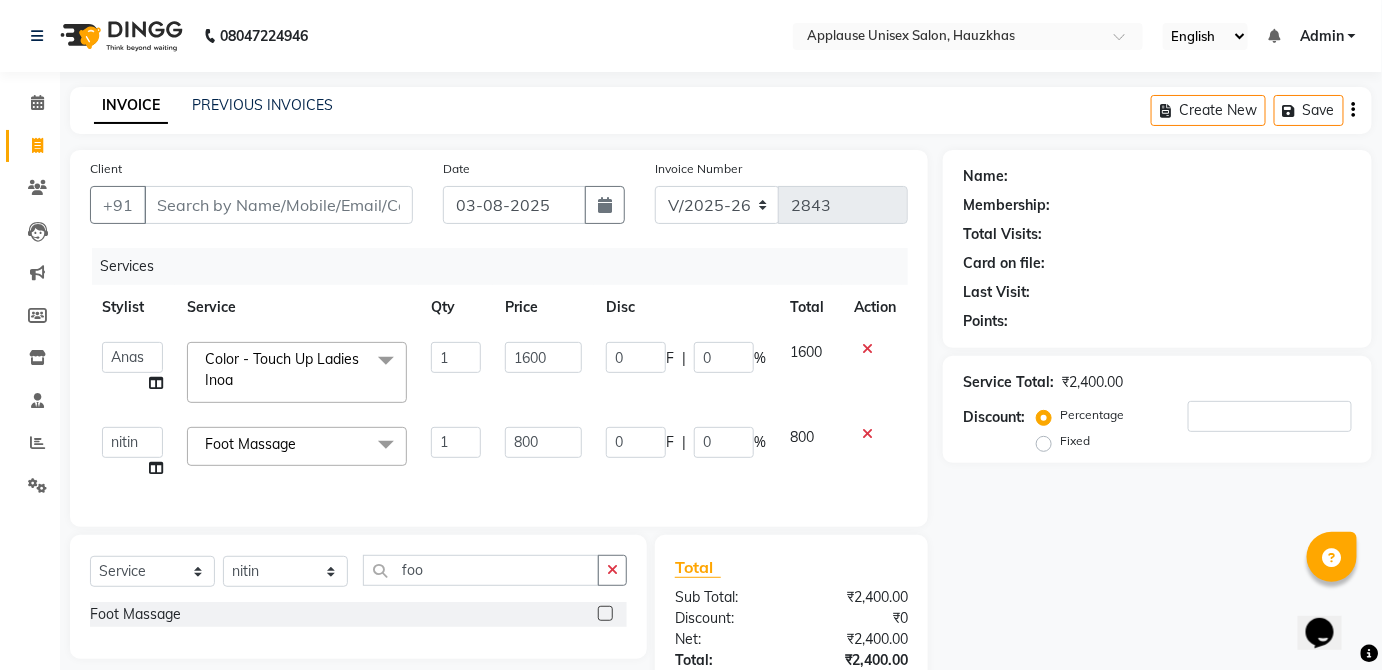 scroll, scrollTop: 158, scrollLeft: 0, axis: vertical 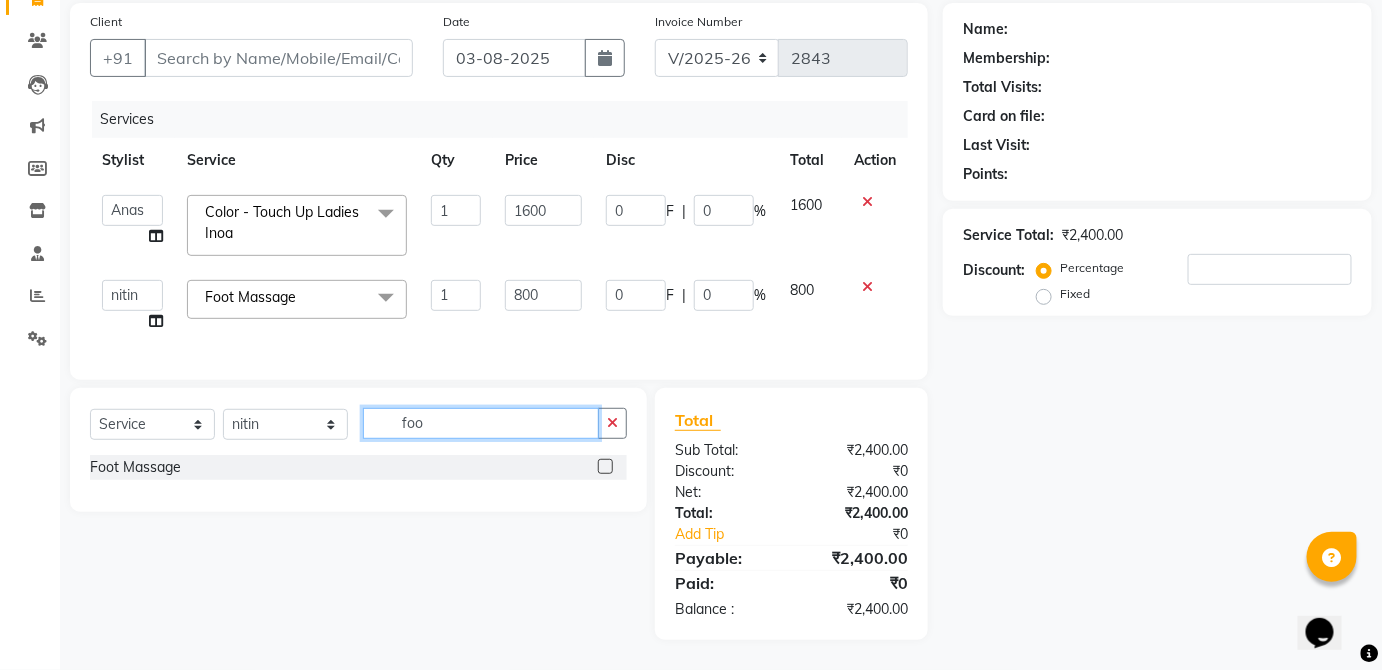 click on "foo" 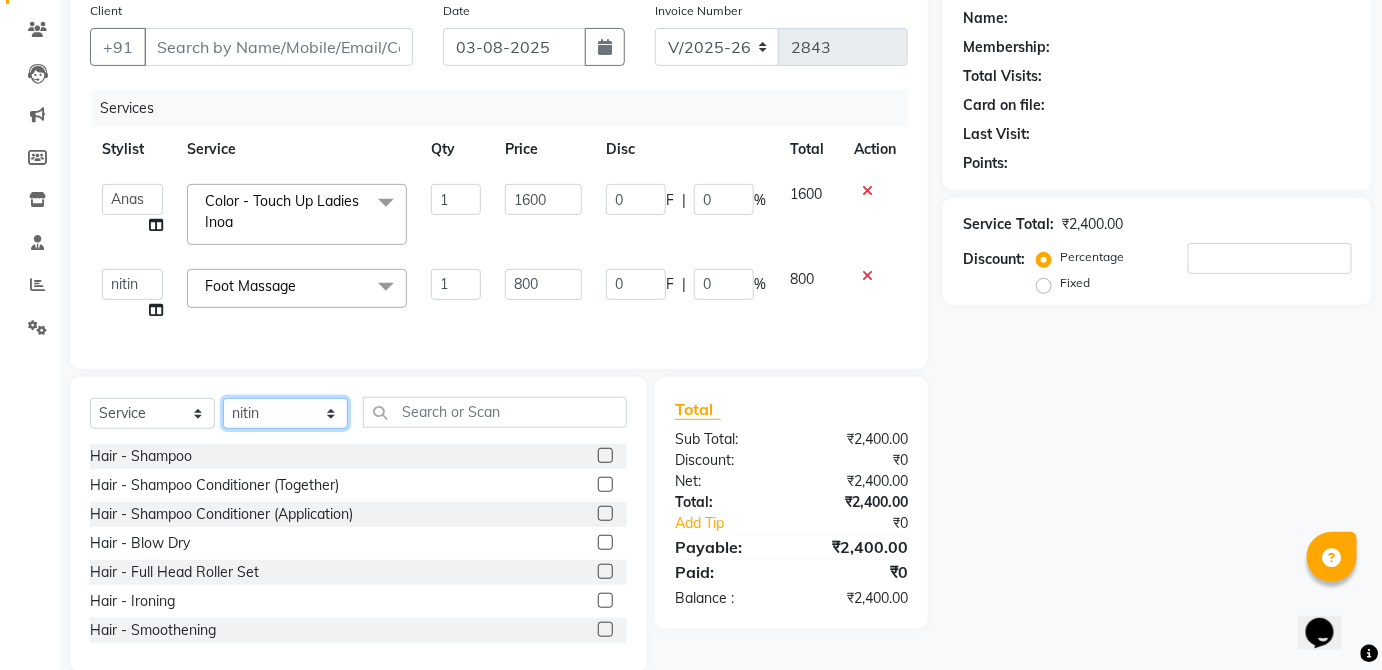 click on "Select Stylist  [FIRST] [FIRST] [FIRST] [FIRST] [FIRST] [FIRST] [FIRST] [FIRST]  [FIRST] [FIRST] [FIRST] [FIRST] [FIRST] [FIRST] [FIRST] [FIRST] [FIRST] [FIRST]  [FIRST] [FIRST] [FIRST] [FIRST] [FIRST] [FIRST] [FIRST] [FIRST]" 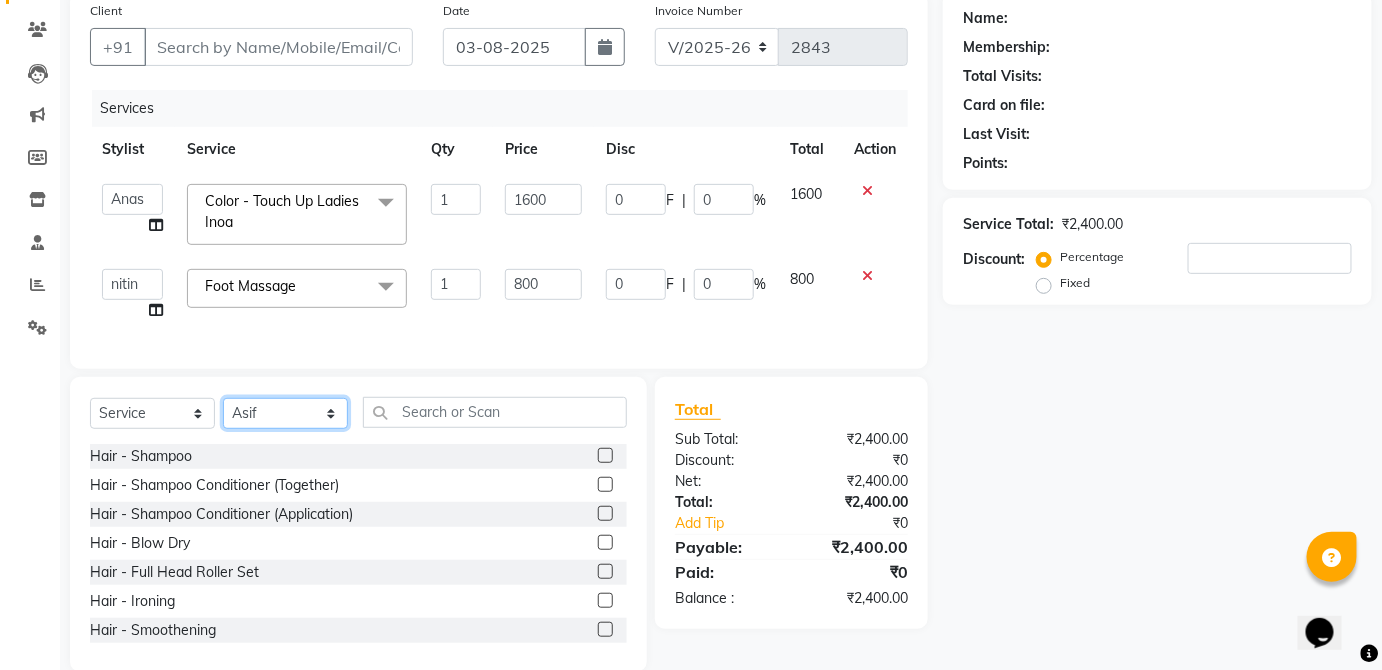 click on "Select Stylist  [FIRST] [FIRST] [FIRST] [FIRST] [FIRST] [FIRST] [FIRST] [FIRST]  [FIRST] [FIRST] [FIRST] [FIRST] [FIRST] [FIRST] [FIRST] [FIRST] [FIRST] [FIRST]  [FIRST] [FIRST] [FIRST] [FIRST] [FIRST] [FIRST] [FIRST] [FIRST]" 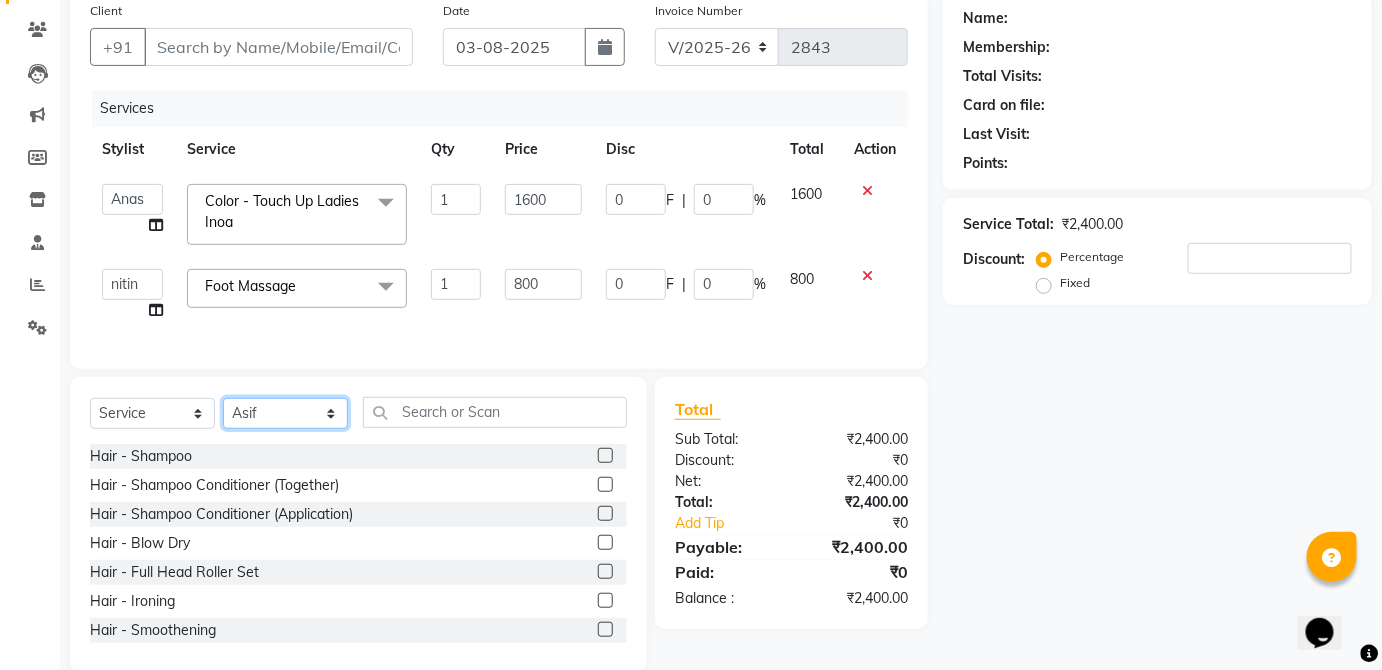 click on "Select Stylist  [FIRST] [FIRST] [FIRST] [FIRST] [FIRST] [FIRST] [FIRST] [FIRST]  [FIRST] [FIRST] [FIRST] [FIRST] [FIRST] [FIRST] [FIRST] [FIRST] [FIRST] [FIRST]  [FIRST] [FIRST] [FIRST] [FIRST] [FIRST] [FIRST] [FIRST] [FIRST]" 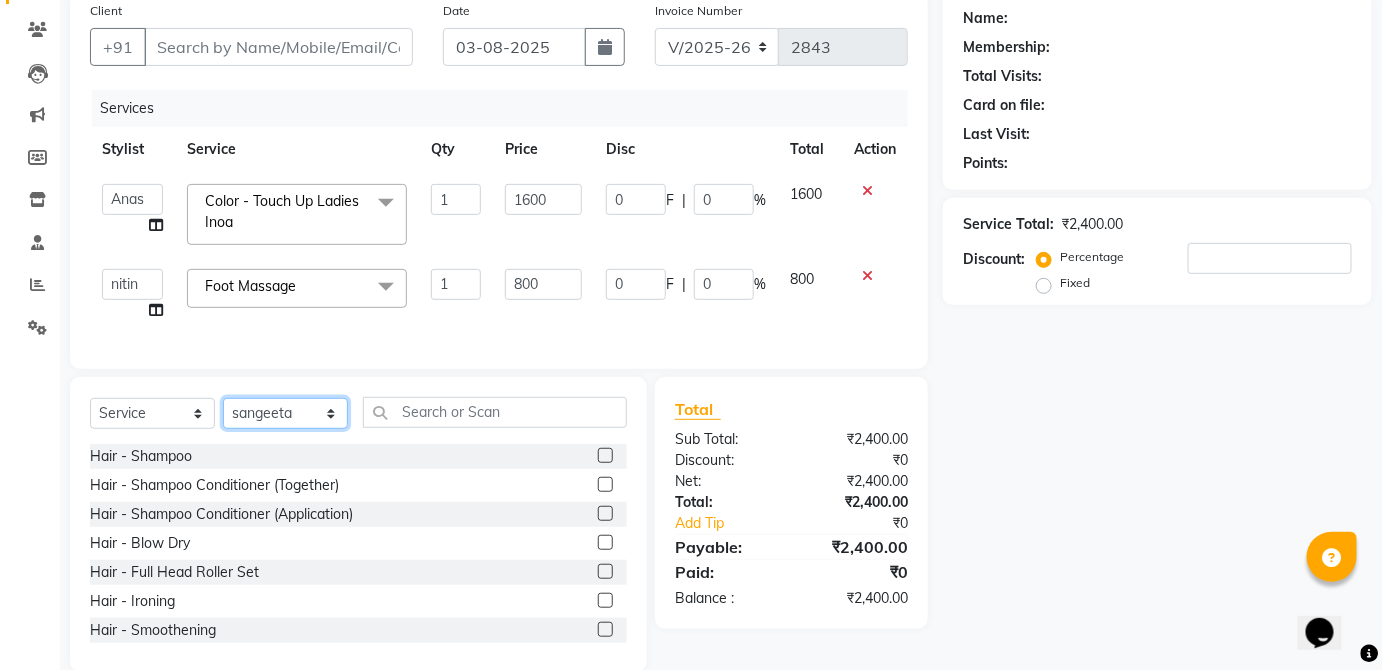 click on "Select Stylist  [FIRST] [FIRST] [FIRST] [FIRST] [FIRST] [FIRST] [FIRST] [FIRST]  [FIRST] [FIRST] [FIRST] [FIRST] [FIRST] [FIRST] [FIRST] [FIRST] [FIRST] [FIRST]  [FIRST] [FIRST] [FIRST] [FIRST] [FIRST] [FIRST] [FIRST] [FIRST]" 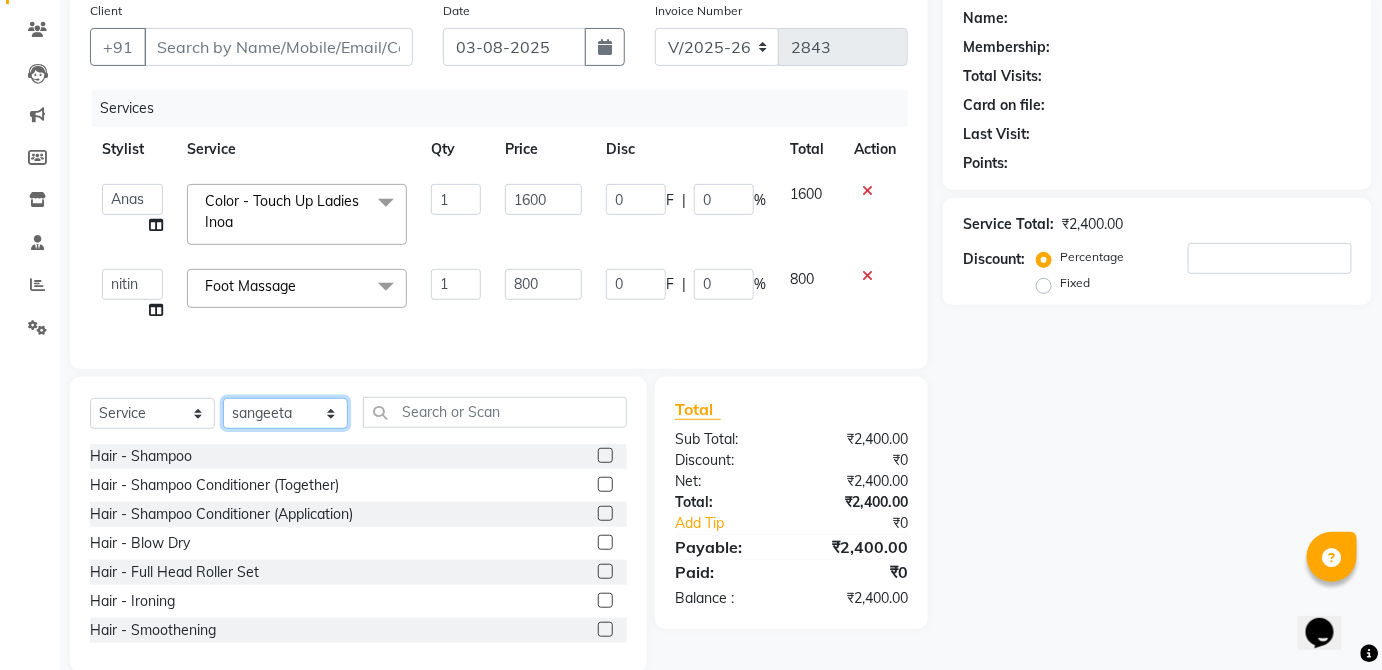 click on "Select Stylist  [FIRST] [FIRST] [FIRST] [FIRST] [FIRST] [FIRST] [FIRST] [FIRST]  [FIRST] [FIRST] [FIRST] [FIRST] [FIRST] [FIRST] [FIRST] [FIRST] [FIRST] [FIRST]  [FIRST] [FIRST] [FIRST] [FIRST] [FIRST] [FIRST] [FIRST] [FIRST]" 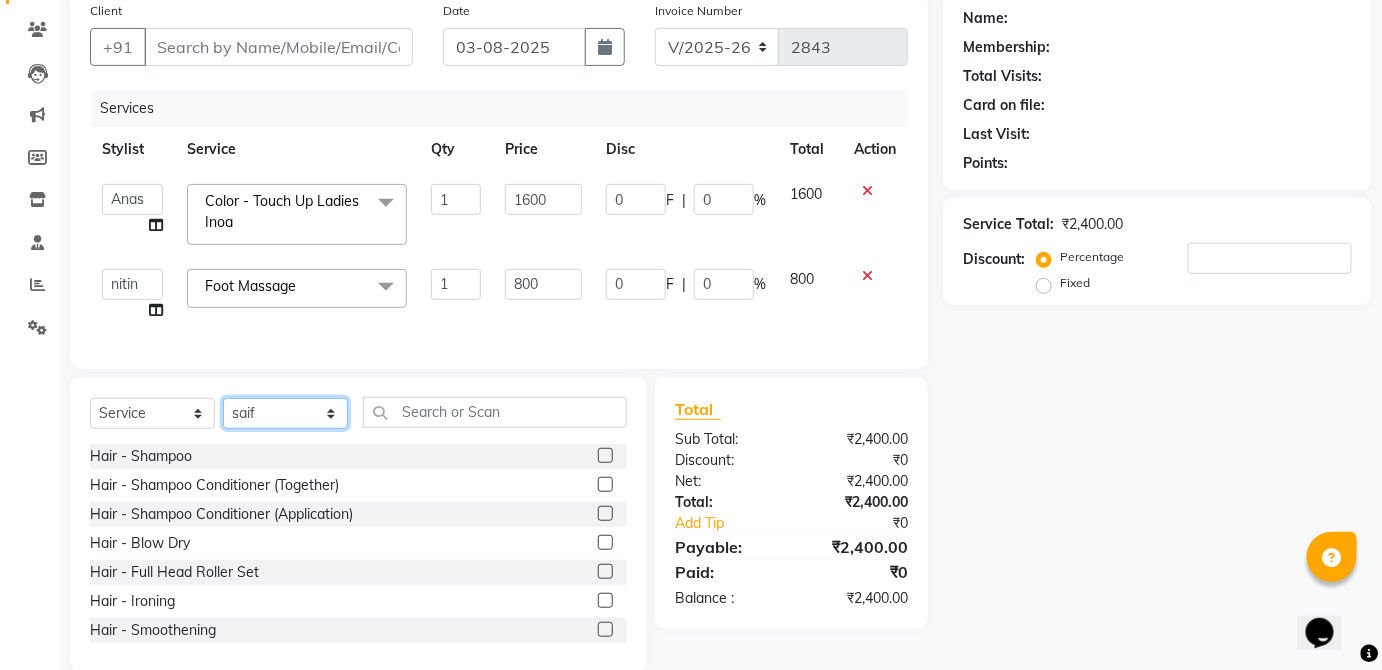 click on "Select Stylist  [FIRST] [FIRST] [FIRST] [FIRST] [FIRST] [FIRST] [FIRST] [FIRST]  [FIRST] [FIRST] [FIRST] [FIRST] [FIRST] [FIRST] [FIRST] [FIRST] [FIRST] [FIRST]  [FIRST] [FIRST] [FIRST] [FIRST] [FIRST] [FIRST] [FIRST] [FIRST]" 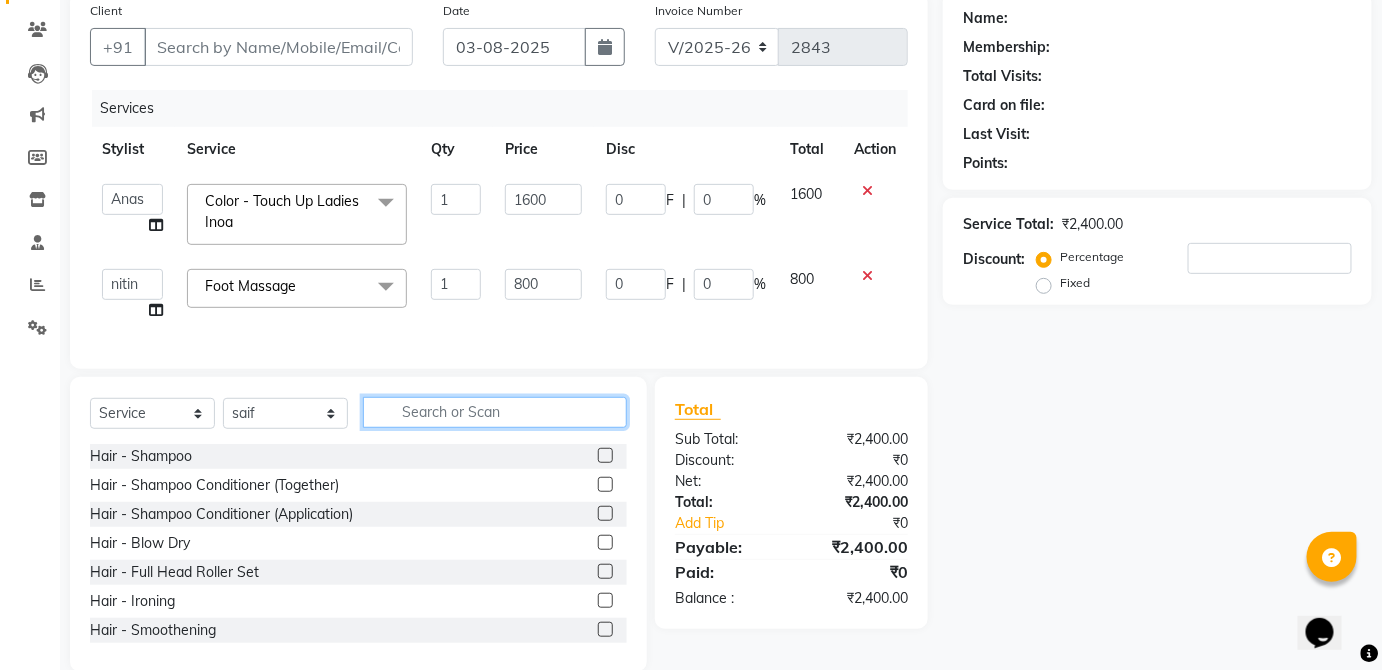 click 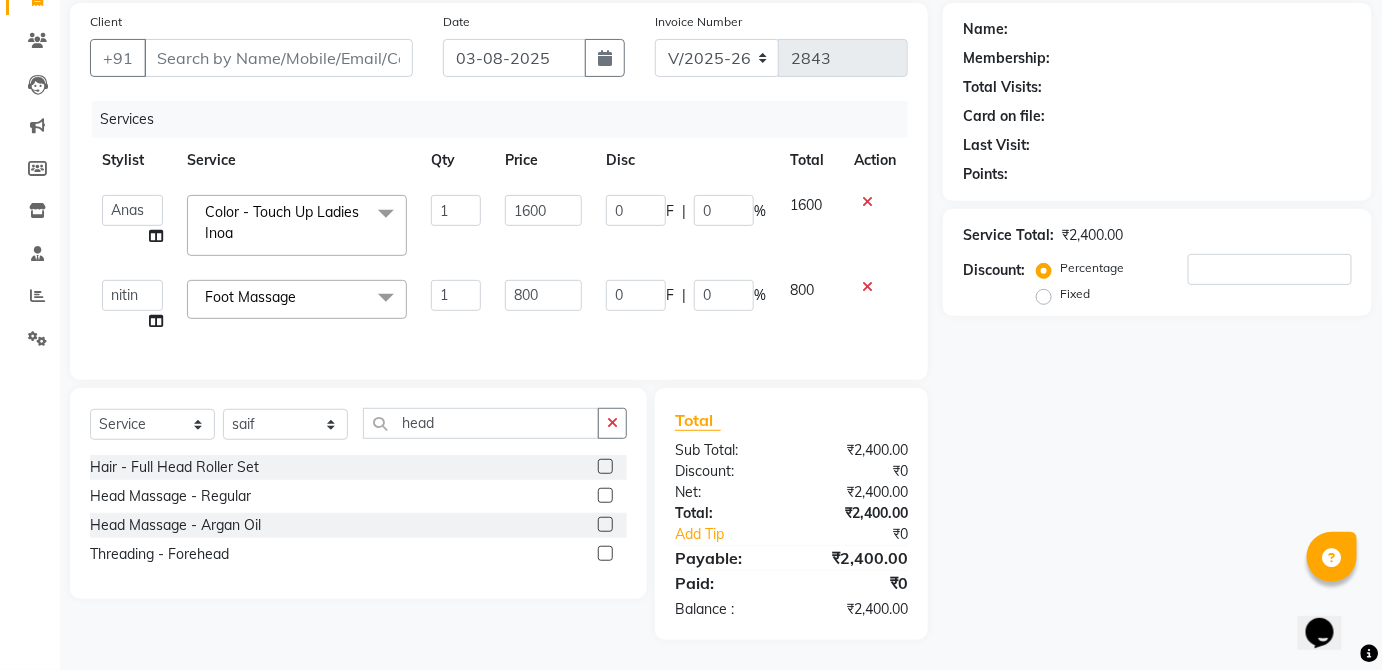 click 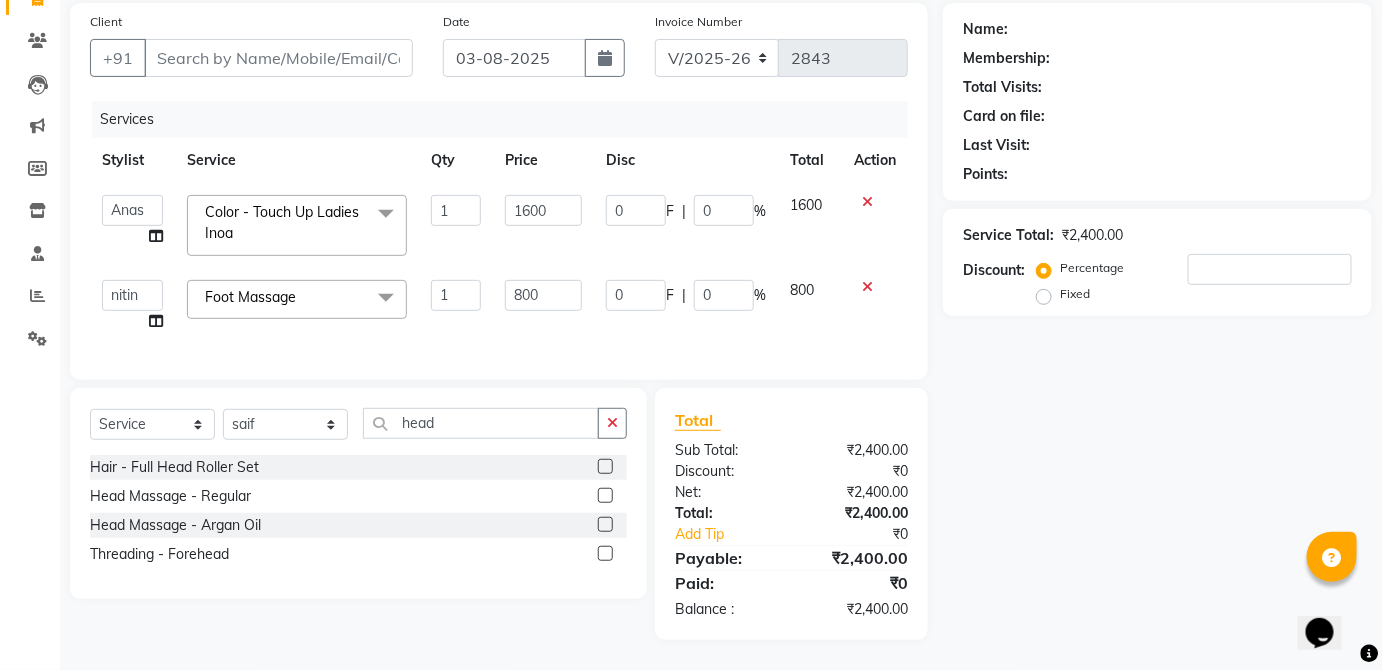 click at bounding box center [604, 496] 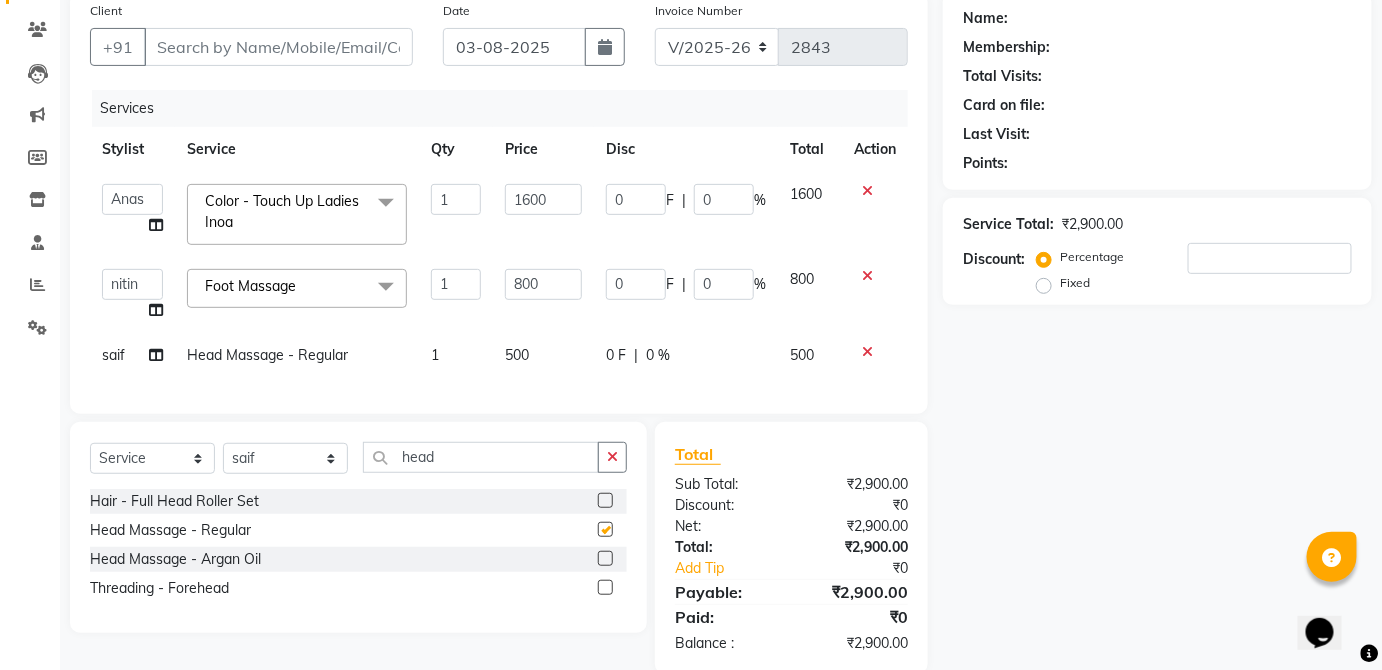 click on "500" 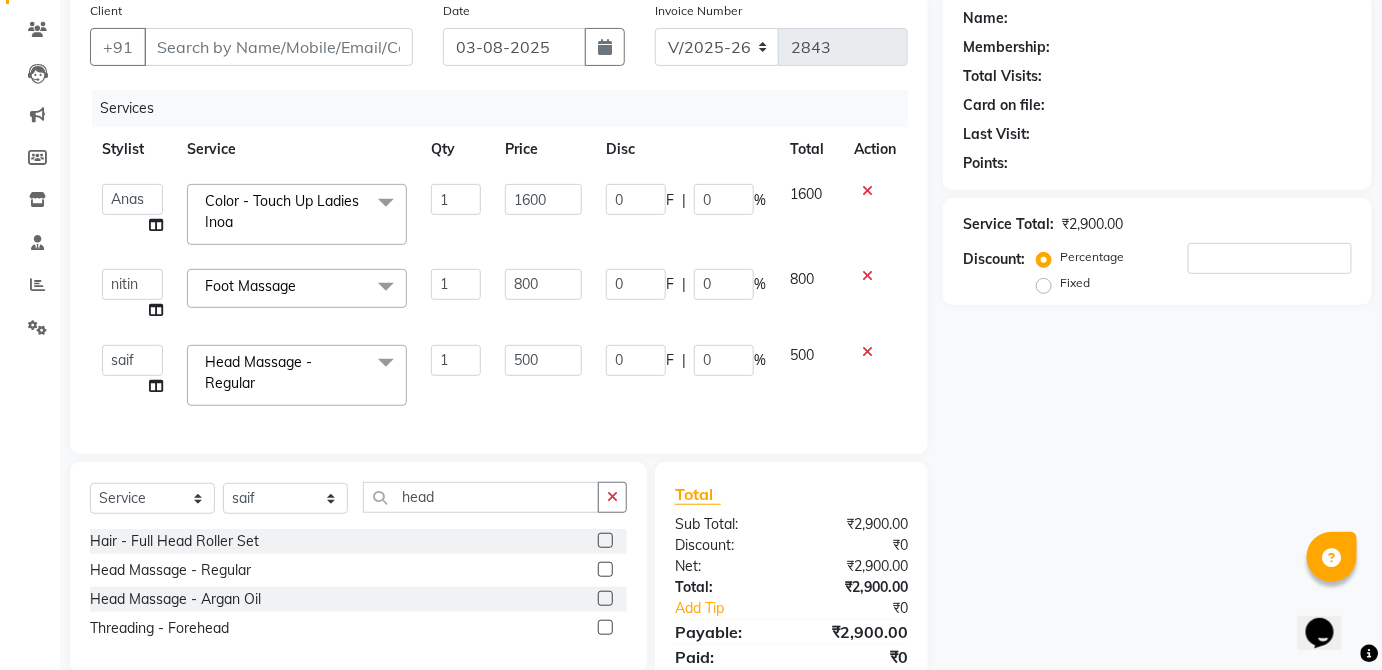 scroll, scrollTop: 0, scrollLeft: 15, axis: horizontal 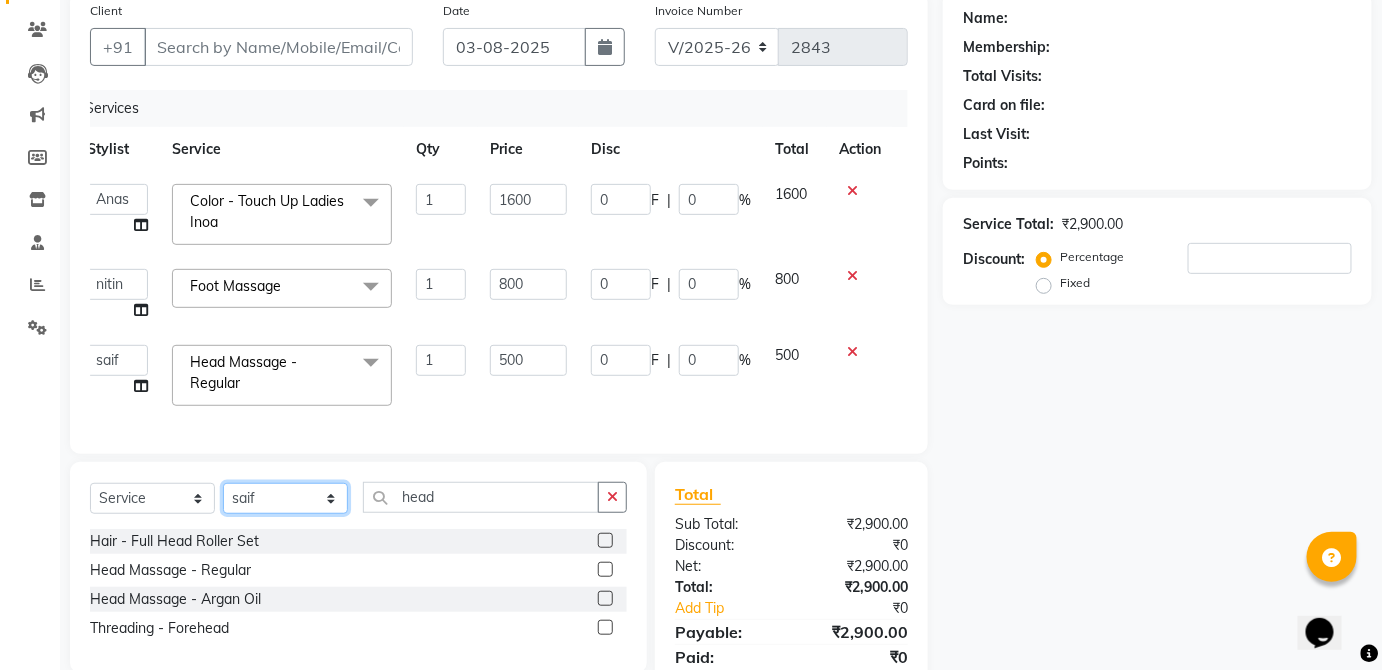 click on "Select Stylist  [FIRST] [FIRST] [FIRST] [FIRST] [FIRST] [FIRST] [FIRST] [FIRST]  [FIRST] [FIRST] [FIRST] [FIRST] [FIRST] [FIRST] [FIRST] [FIRST] [FIRST] [FIRST]  [FIRST] [FIRST] [FIRST] [FIRST] [FIRST] [FIRST] [FIRST] [FIRST]" 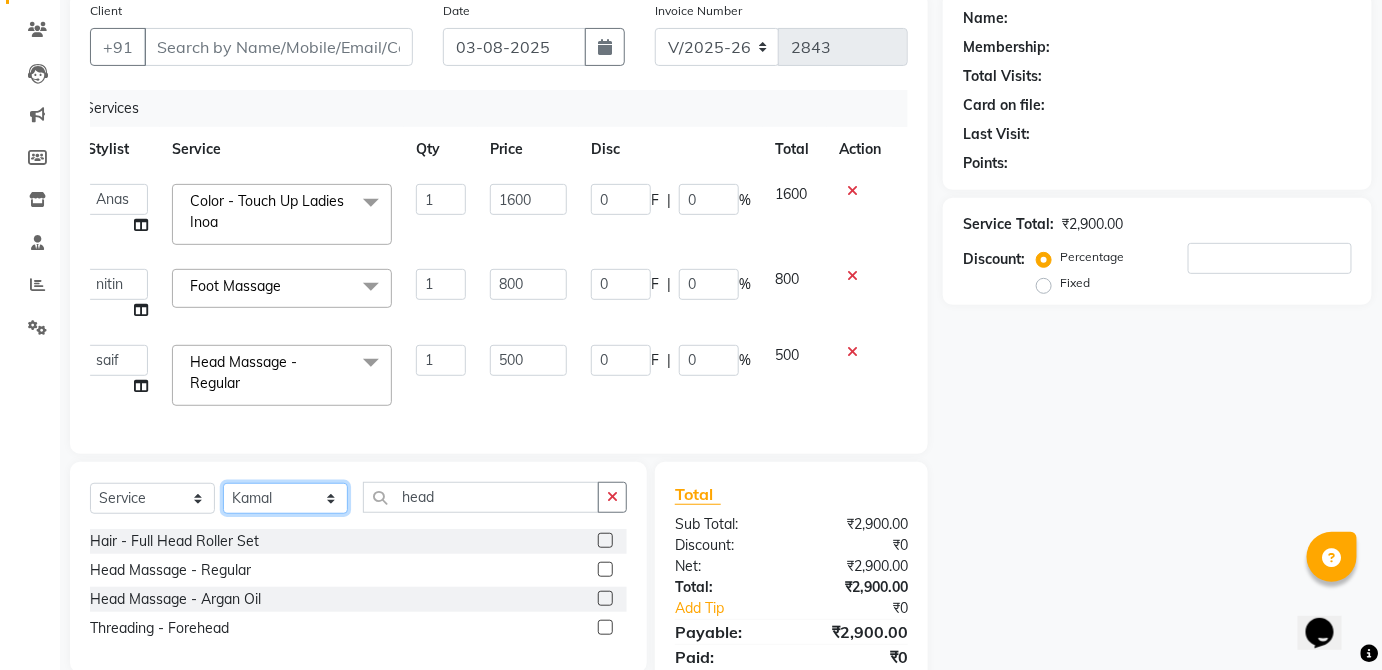 click on "Select Stylist  [FIRST] [FIRST] [FIRST] [FIRST] [FIRST] [FIRST] [FIRST] [FIRST]  [FIRST] [FIRST] [FIRST] [FIRST] [FIRST] [FIRST] [FIRST] [FIRST] [FIRST] [FIRST]  [FIRST] [FIRST] [FIRST] [FIRST] [FIRST] [FIRST] [FIRST] [FIRST]" 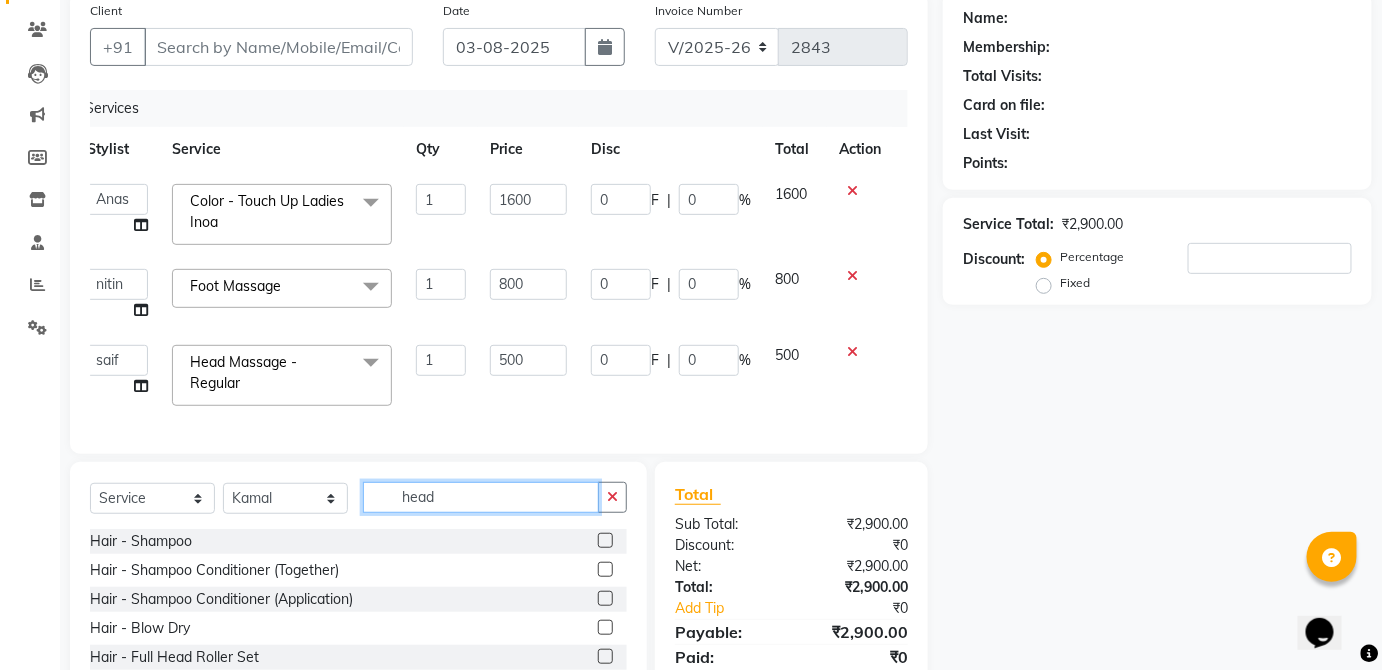 click on "head" 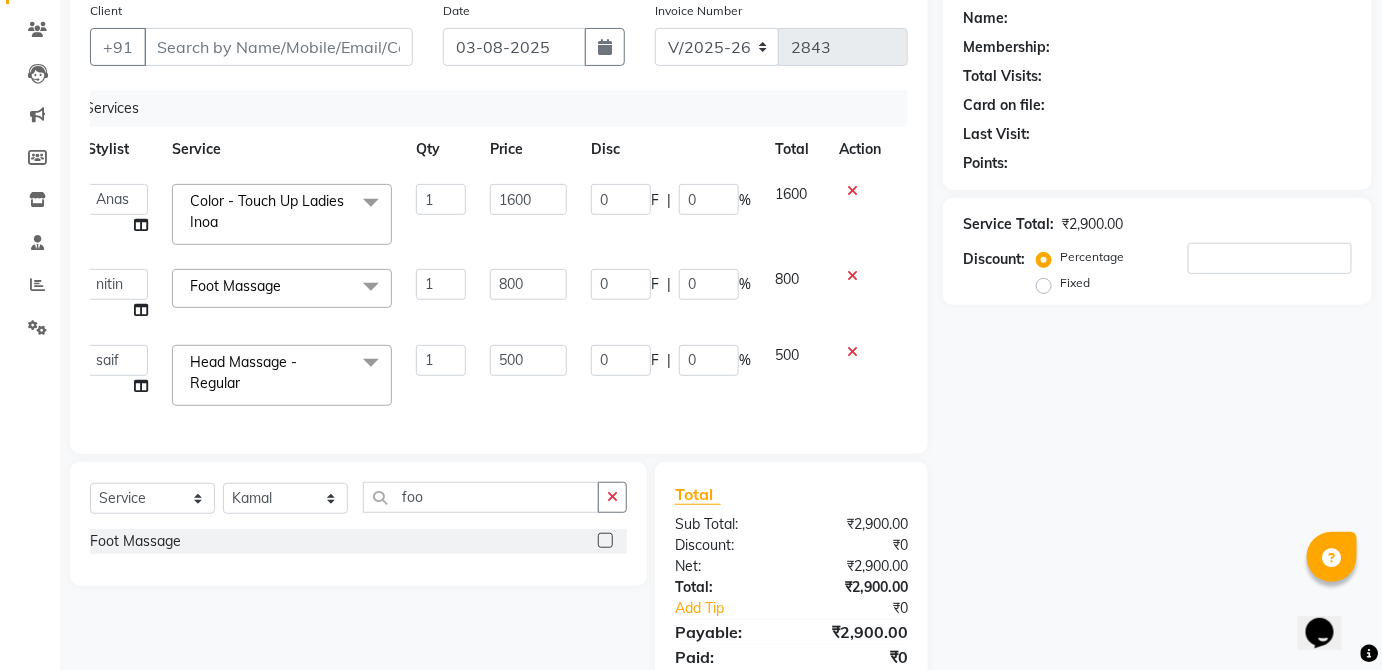 click on "Select  Service  Product  Membership  Package Voucher Prepaid Gift Card  Select Stylist  [FIRST] [FIRST] [FIRST] [FIRST] [FIRST] [FIRST] [FIRST] [FIRST]  [FIRST] [FIRST] [FIRST] [FIRST] [FIRST] [FIRST] [FIRST] [FIRST] [FIRST] [FIRST]  [FIRST] [FIRST] [FIRST] [FIRST] [FIRST] [FIRST] [FIRST] [FIRST] ped Hand & Feet - Pedicure  Hand & Feet - Lotus Pedicure  Hand & Feet - Pedicure Sea Salt  Hand & Feet - Crystal Pedicure" 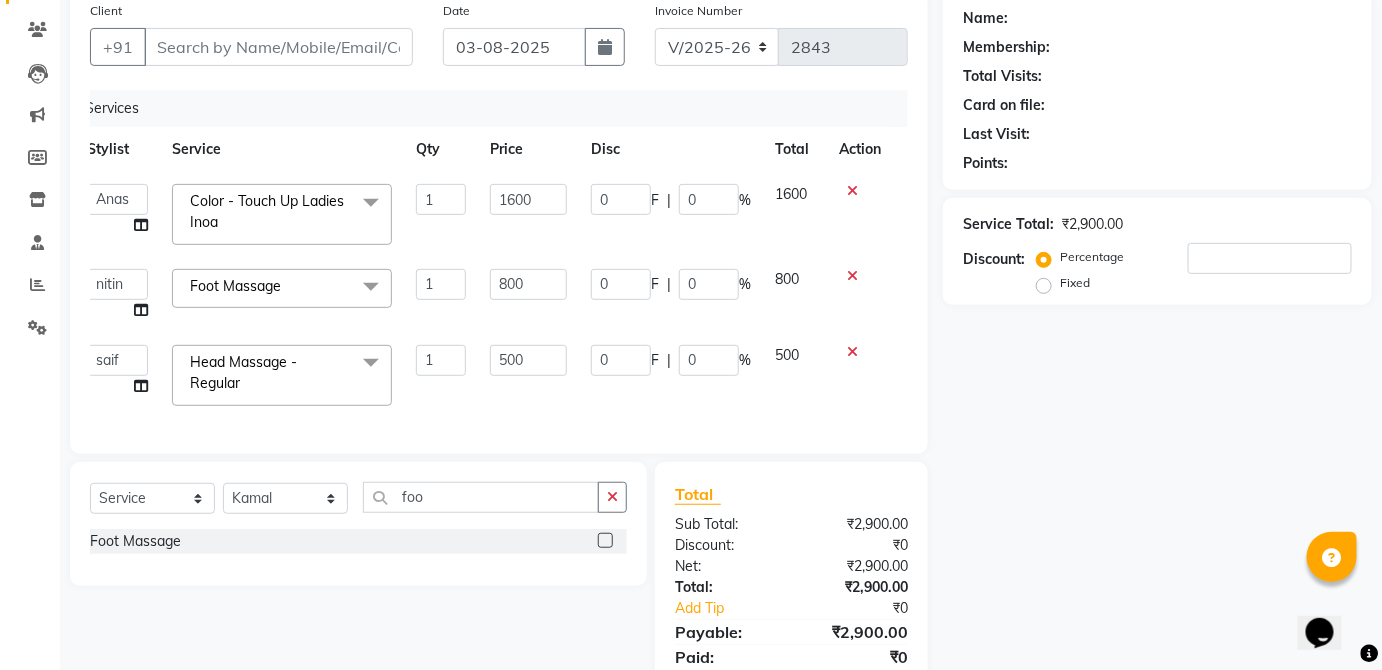 click 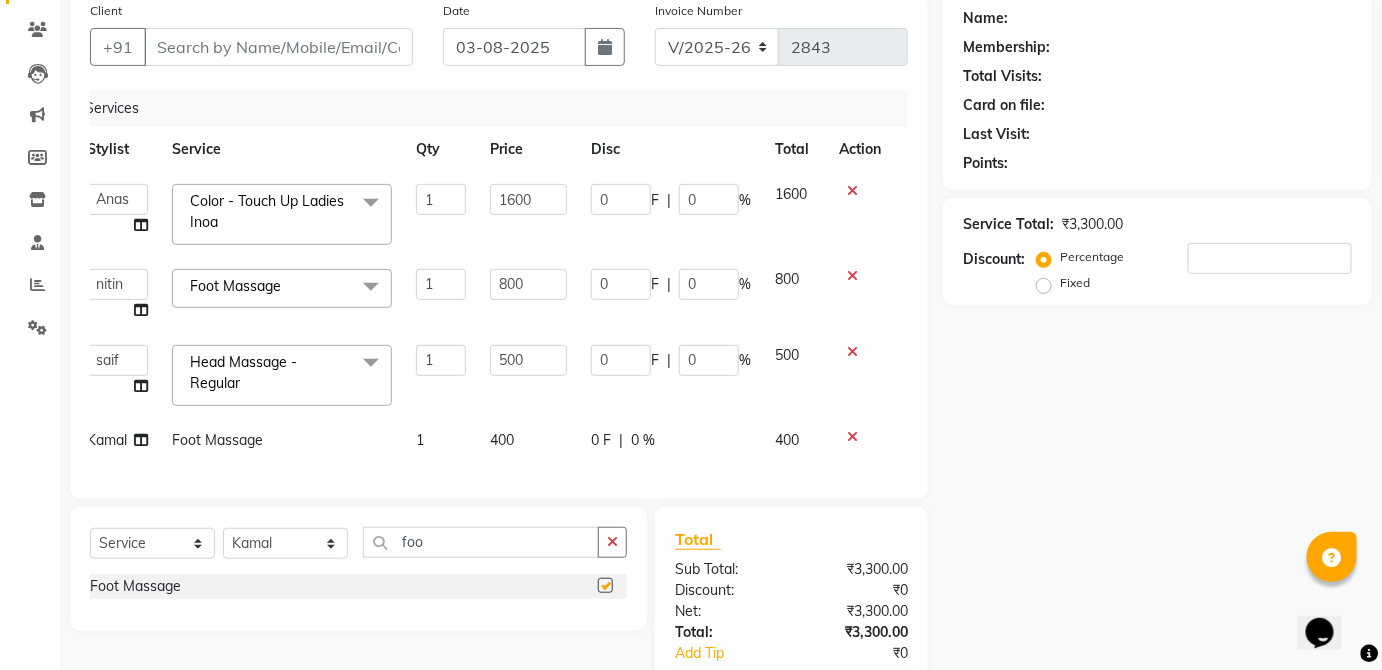 click on "0 F | 0 %" 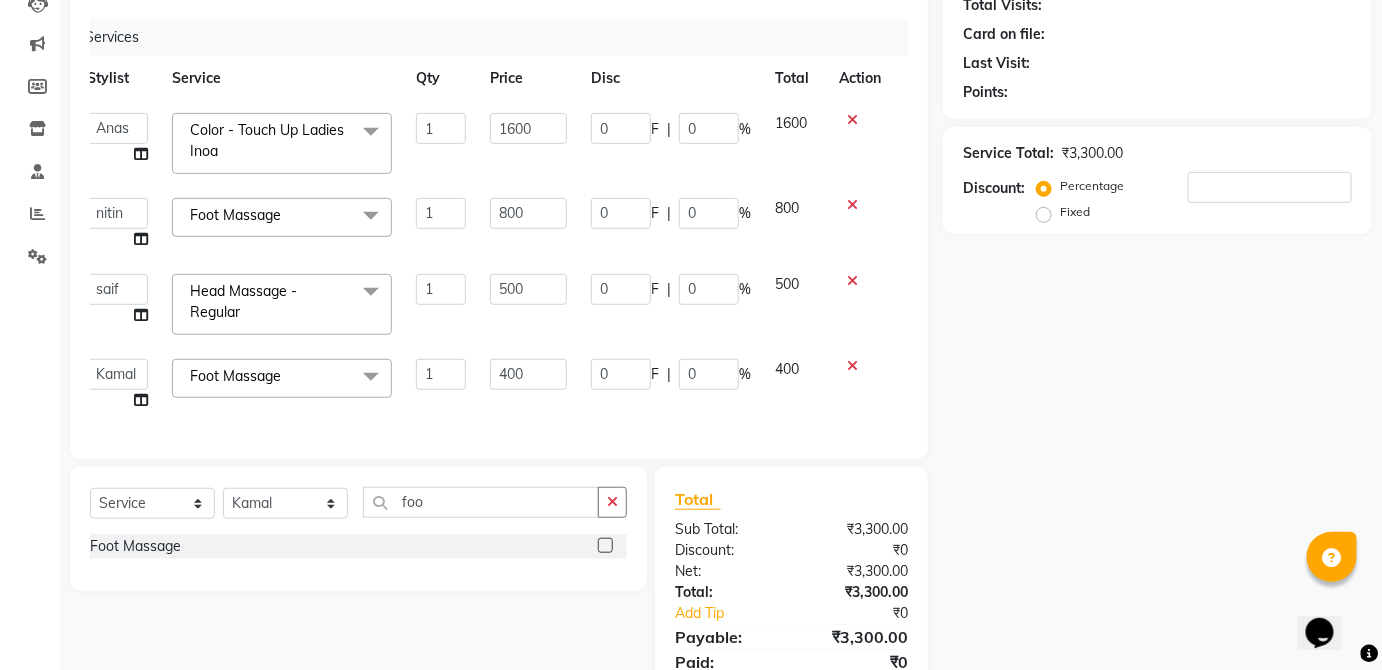 scroll, scrollTop: 237, scrollLeft: 0, axis: vertical 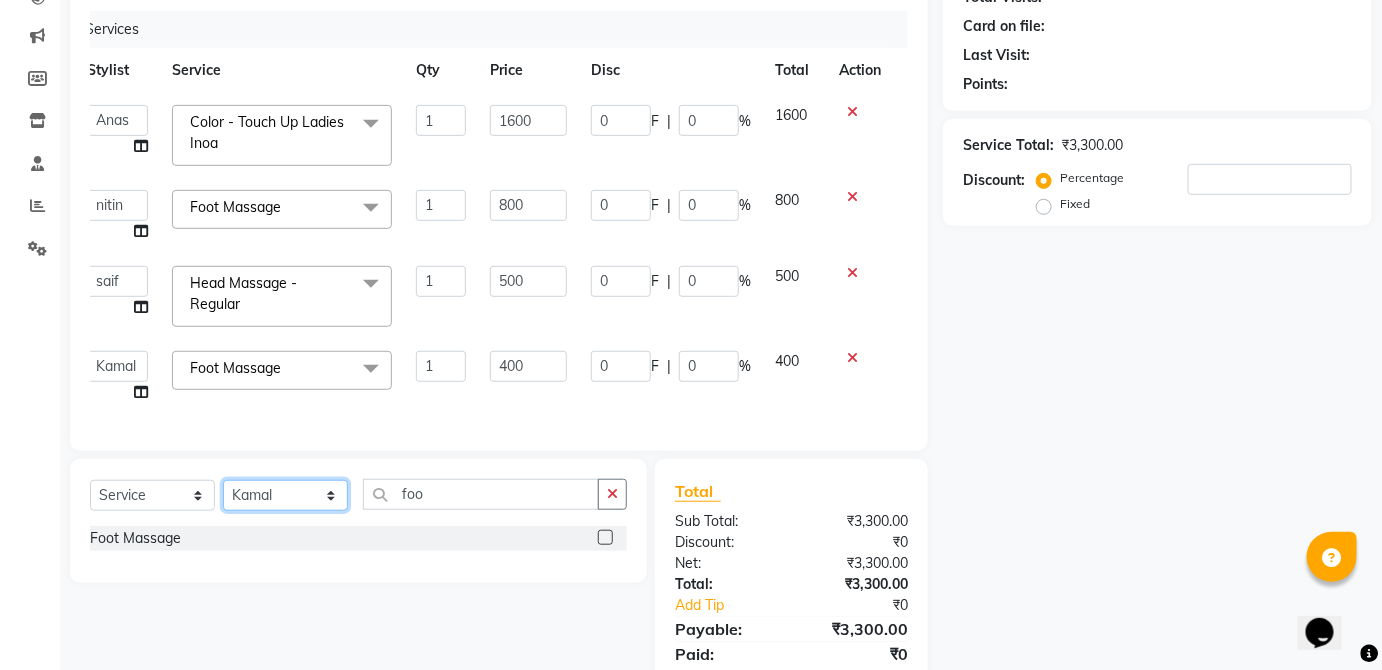 click on "Select Stylist  [FIRST] [FIRST] [FIRST] [FIRST] [FIRST] [FIRST] [FIRST] [FIRST]  [FIRST] [FIRST] [FIRST] [FIRST] [FIRST] [FIRST] [FIRST] [FIRST] [FIRST] [FIRST]  [FIRST] [FIRST] [FIRST] [FIRST] [FIRST] [FIRST] [FIRST] [FIRST]" 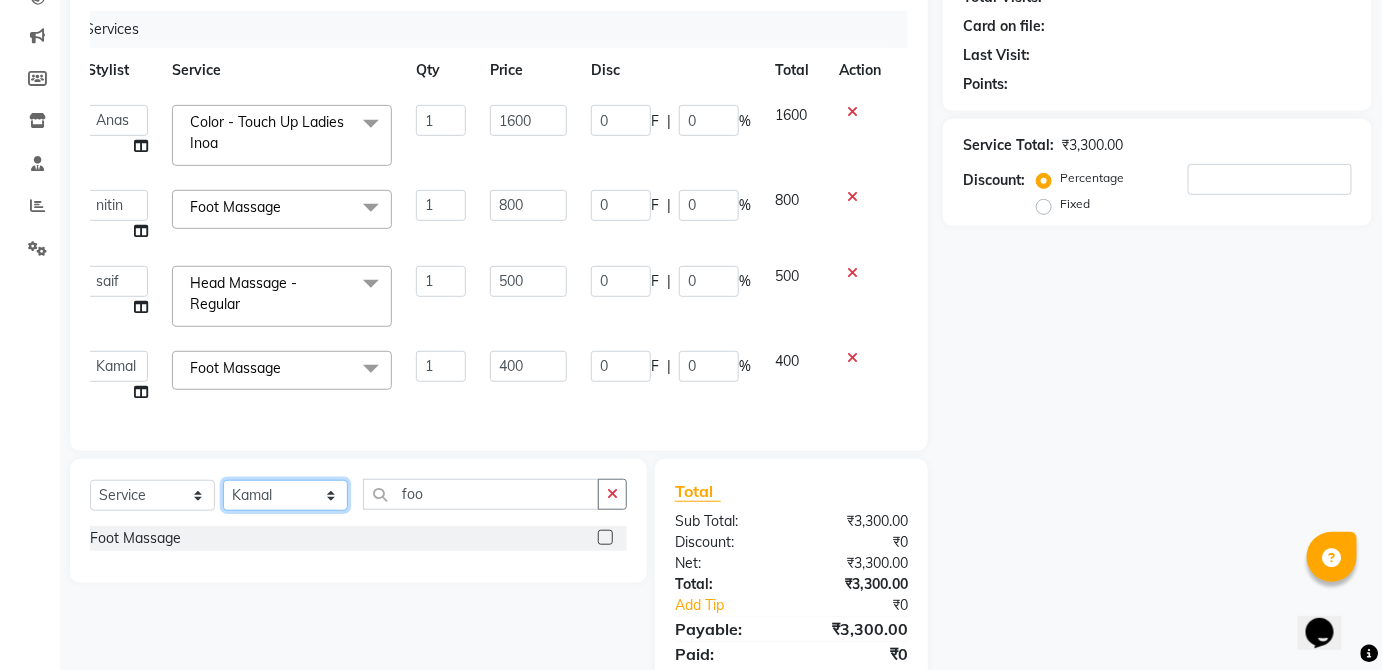 click on "Select Stylist  [FIRST] [FIRST] [FIRST] [FIRST] [FIRST] [FIRST] [FIRST] [FIRST]  [FIRST] [FIRST] [FIRST] [FIRST] [FIRST] [FIRST] [FIRST] [FIRST] [FIRST] [FIRST]  [FIRST] [FIRST] [FIRST] [FIRST] [FIRST] [FIRST] [FIRST] [FIRST]" 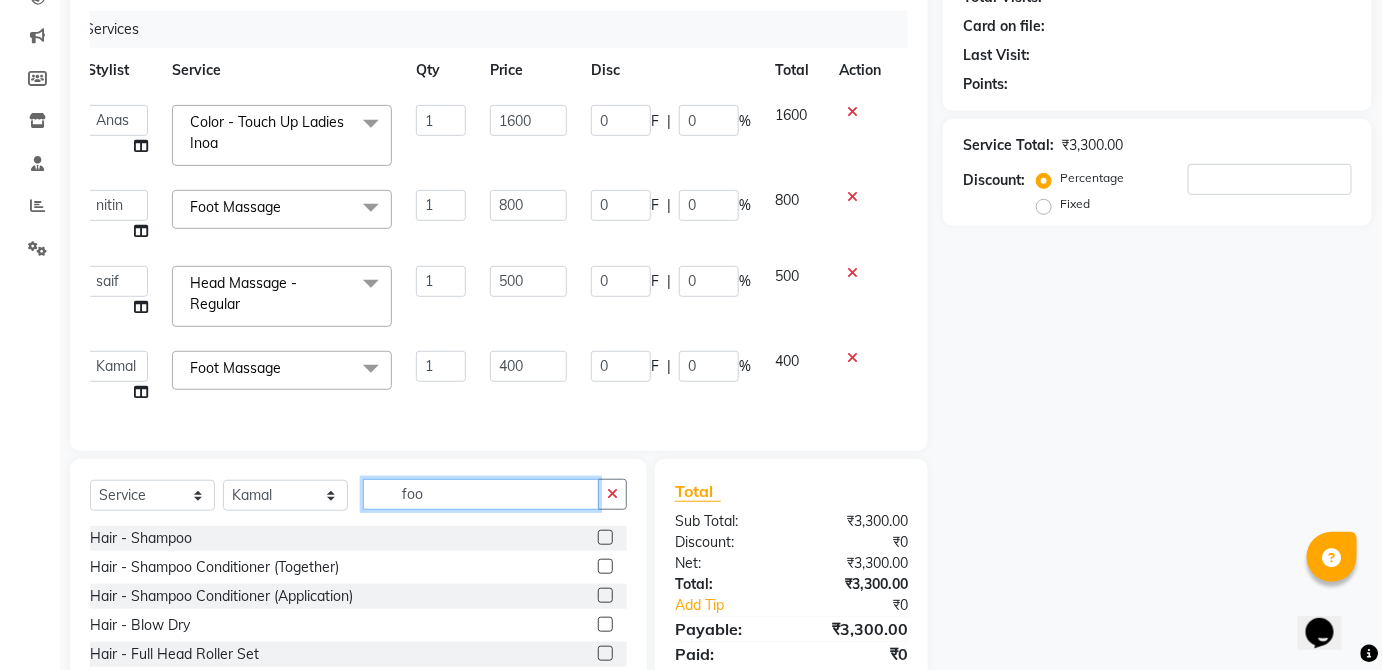 click on "foo" 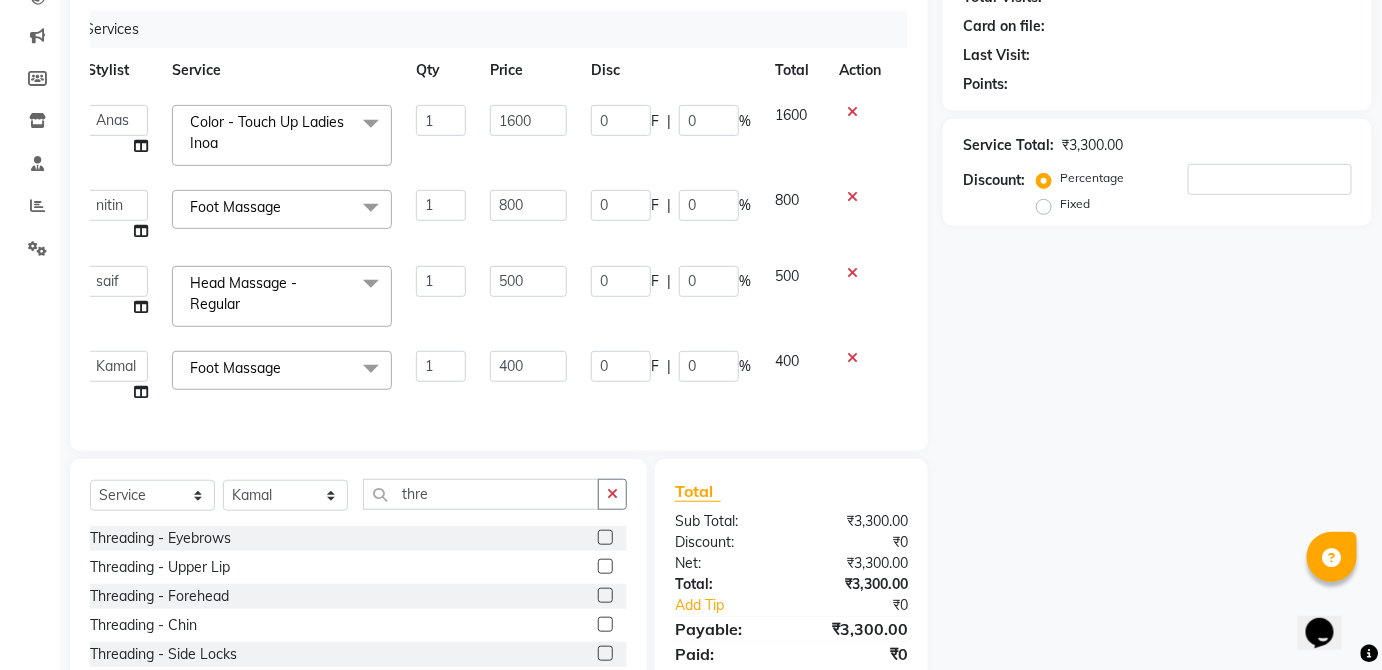click 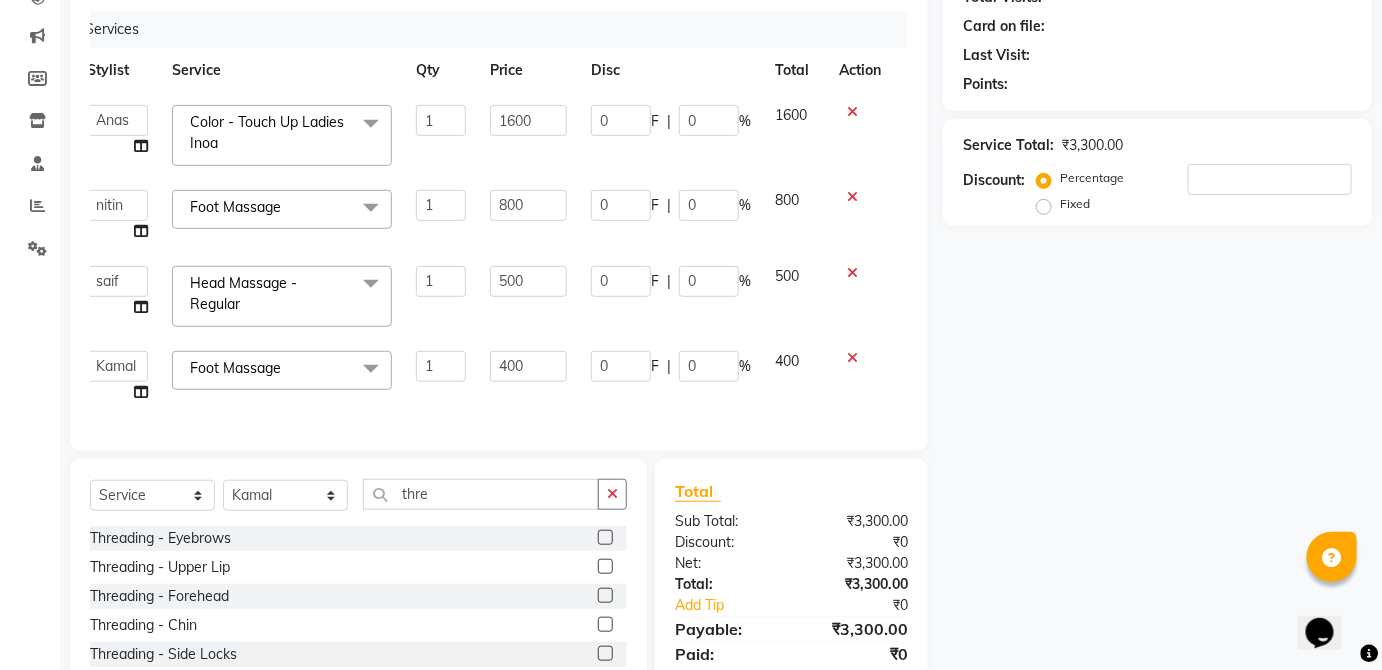 click at bounding box center [604, 538] 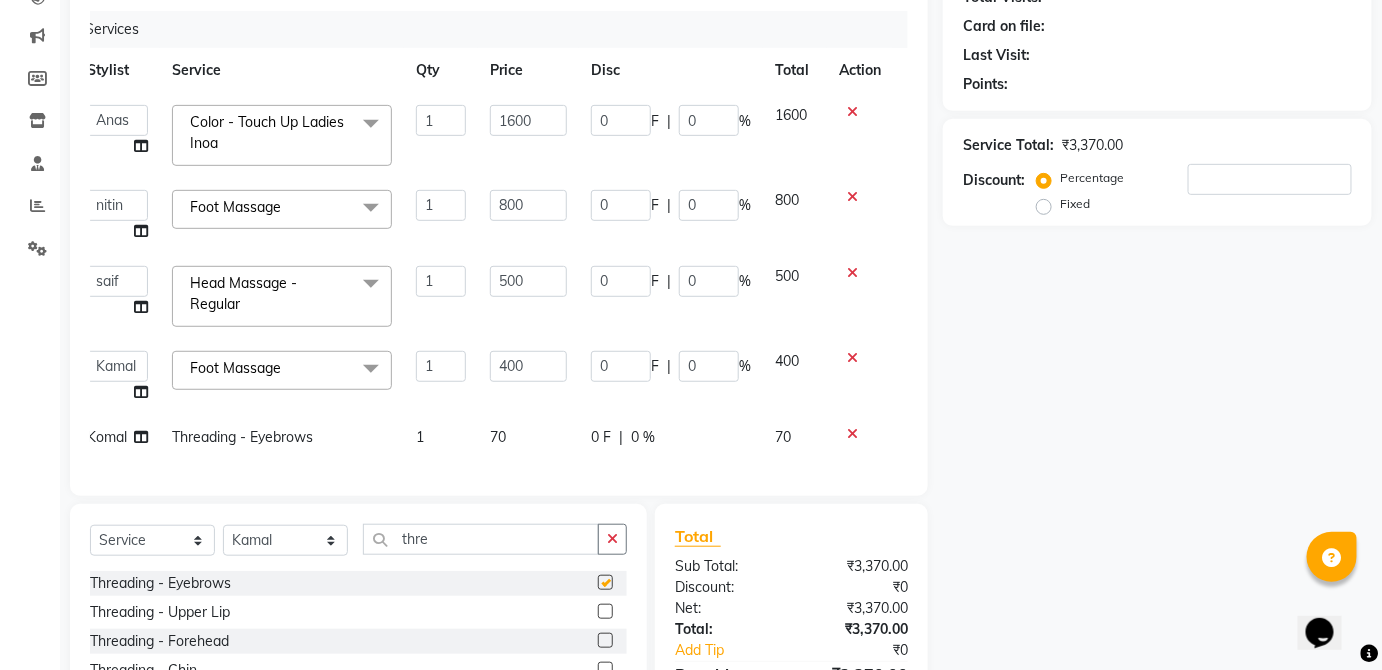 click on "0 F | 0 %" 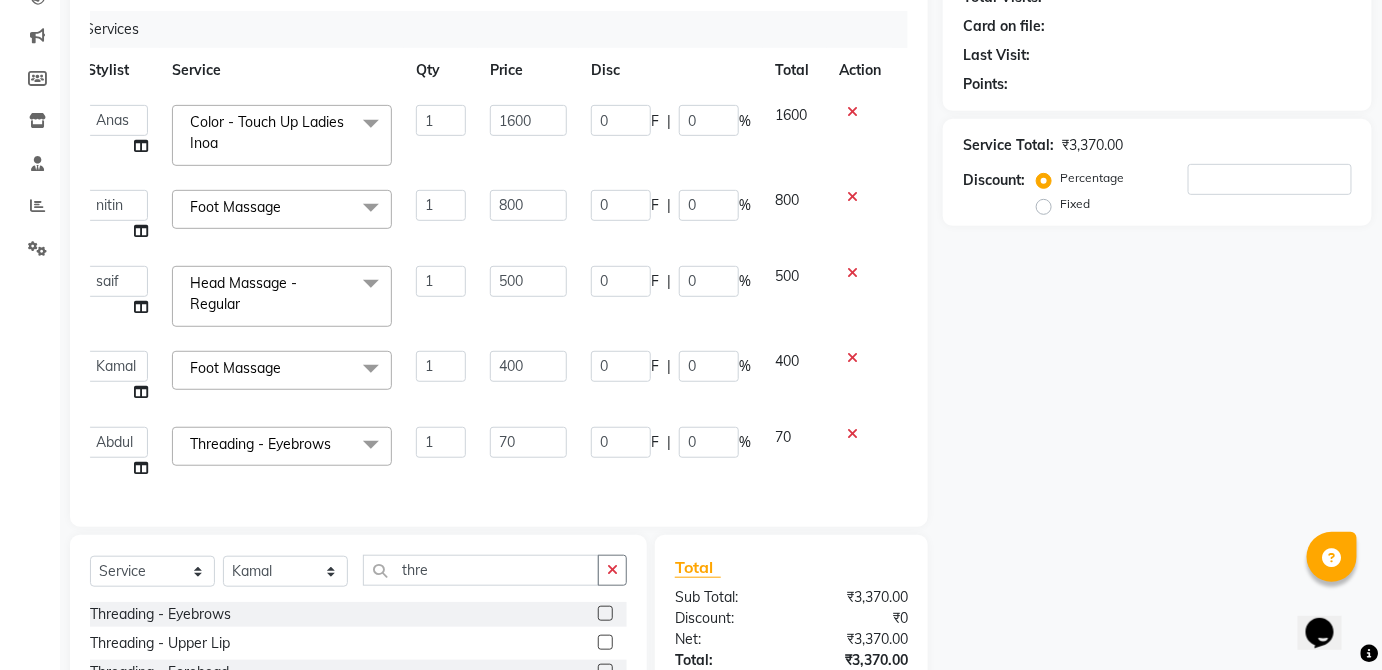 scroll, scrollTop: 8, scrollLeft: 15, axis: both 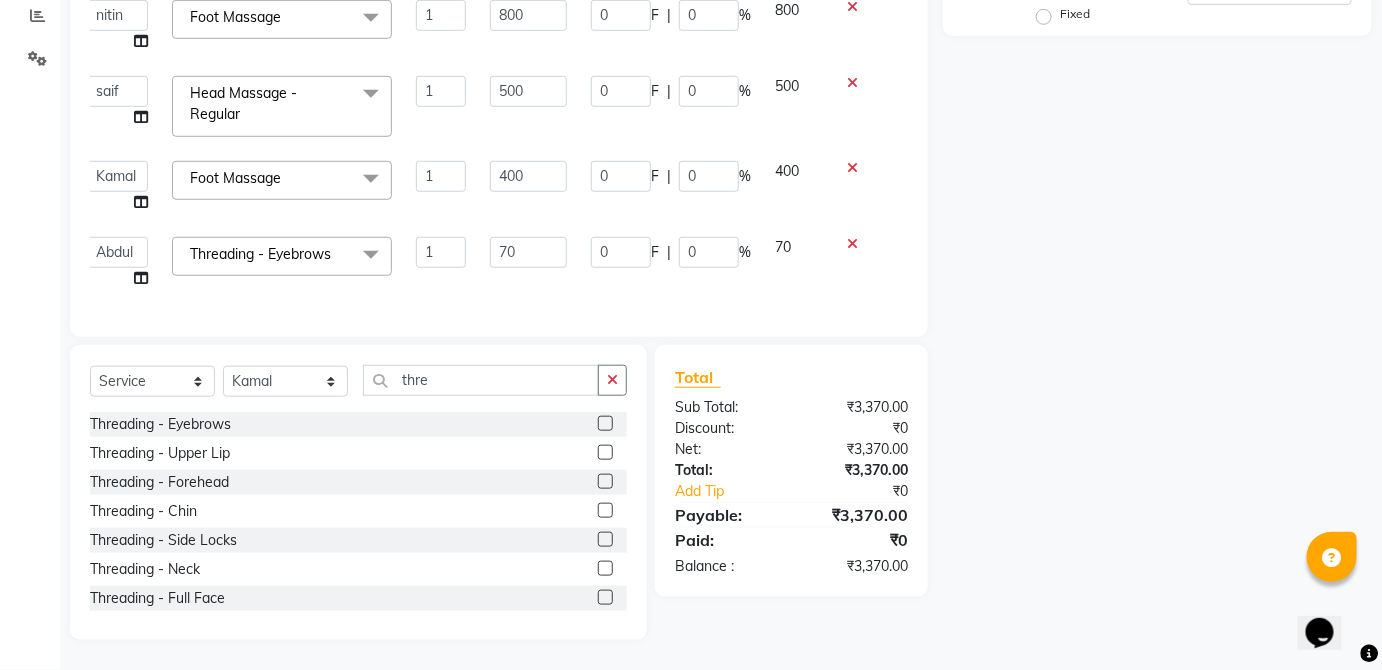 click 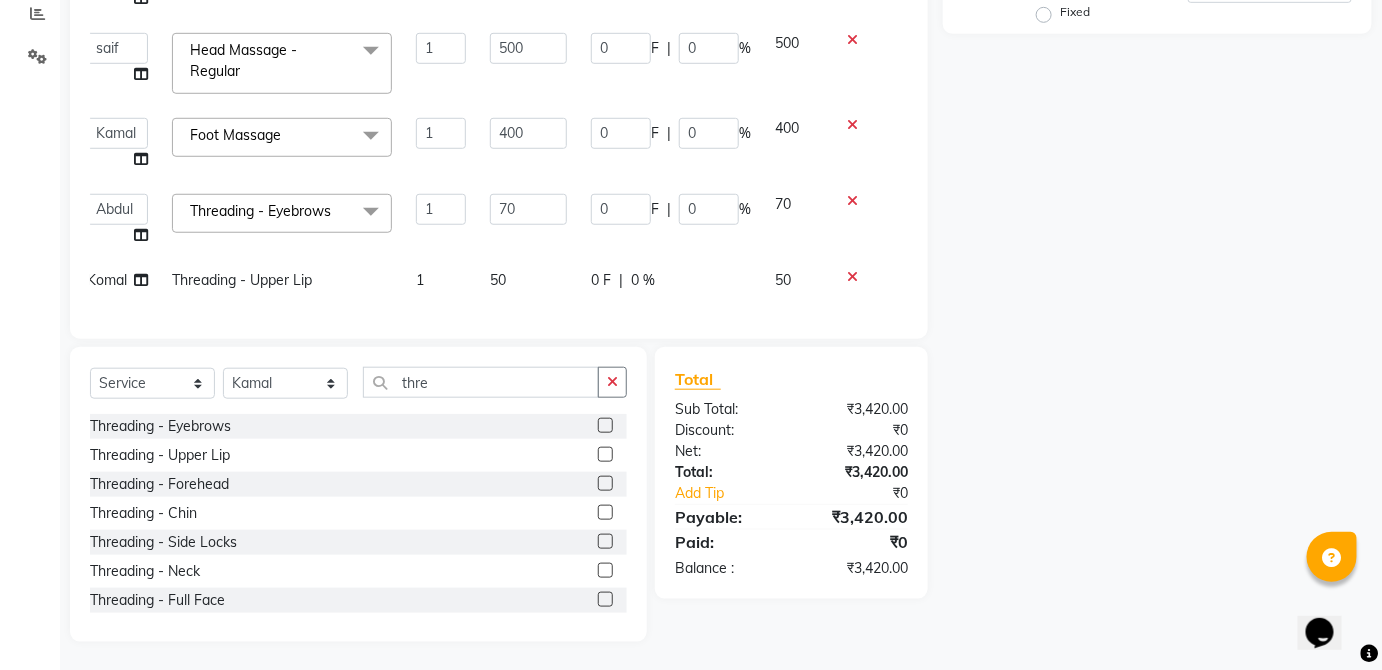 click on "50" 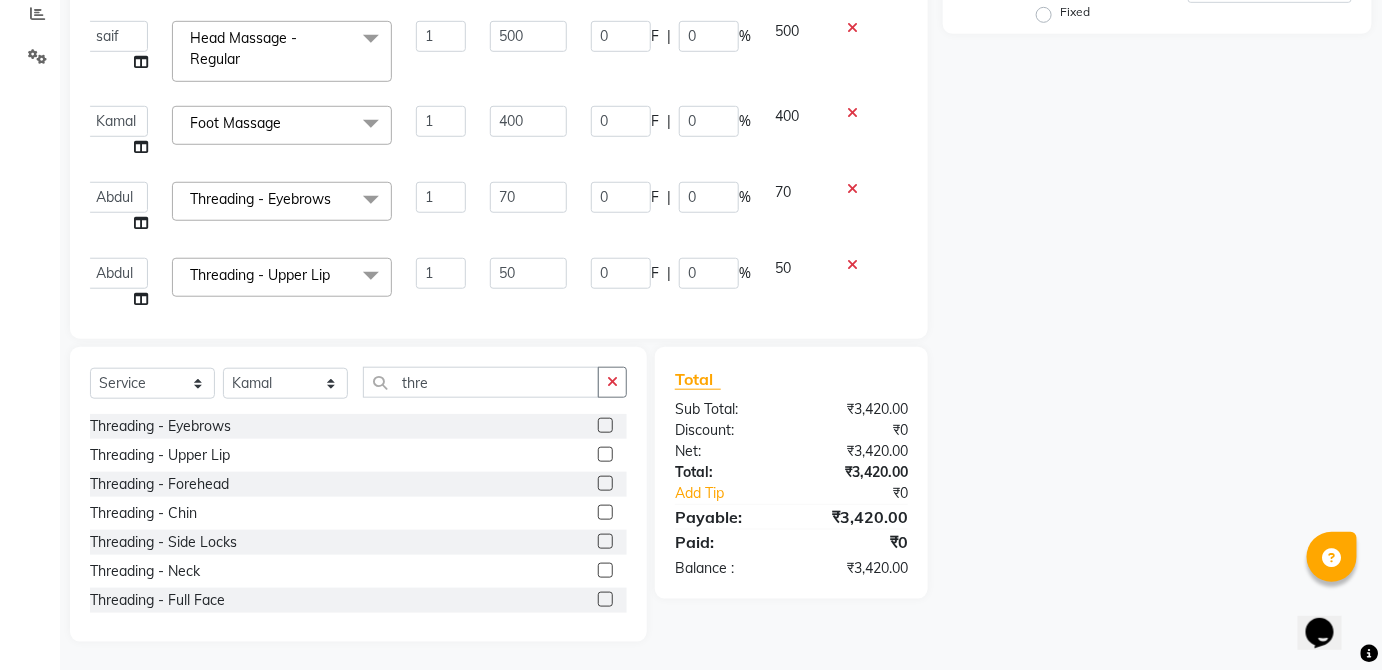 scroll, scrollTop: 83, scrollLeft: 15, axis: both 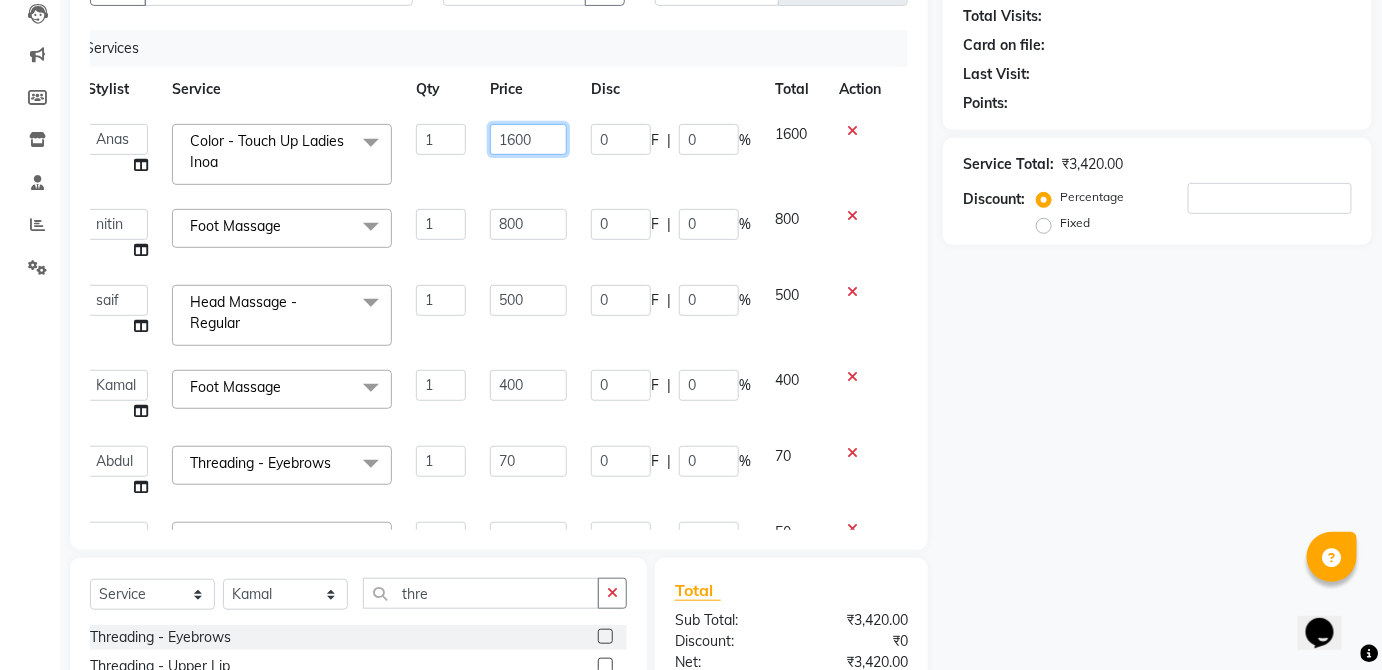 click on "1600" 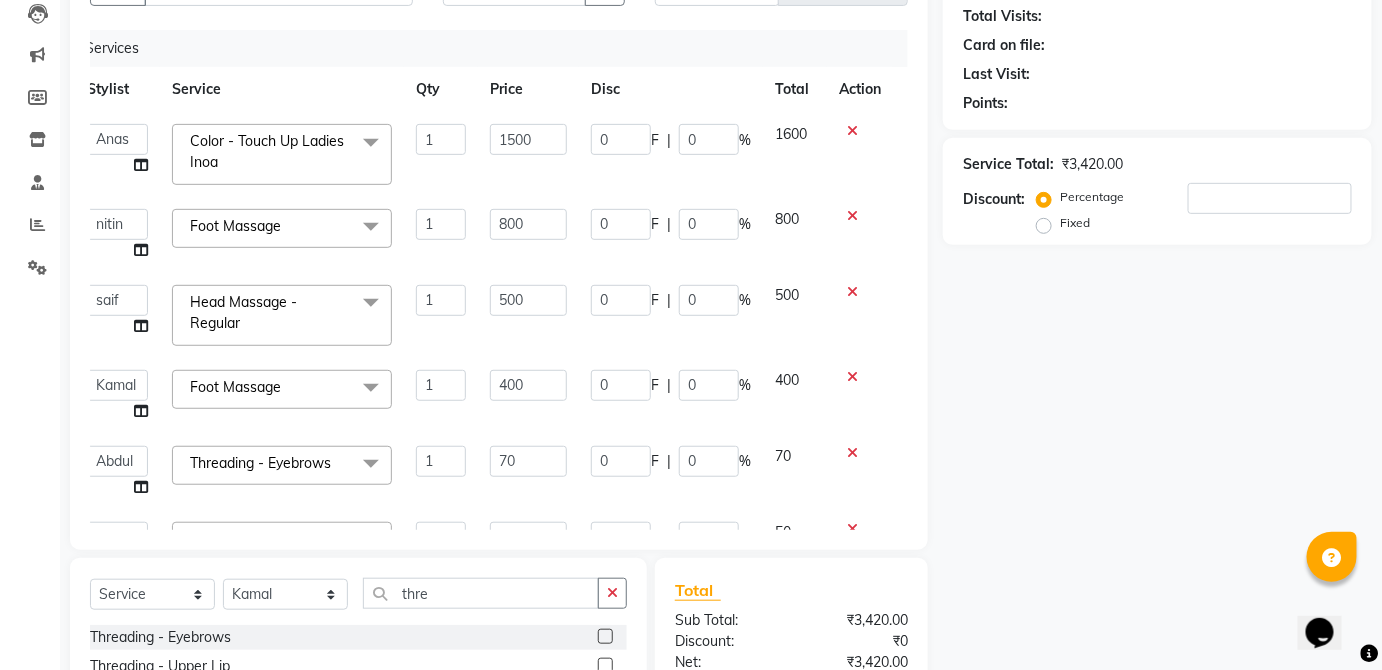 click on "1600" 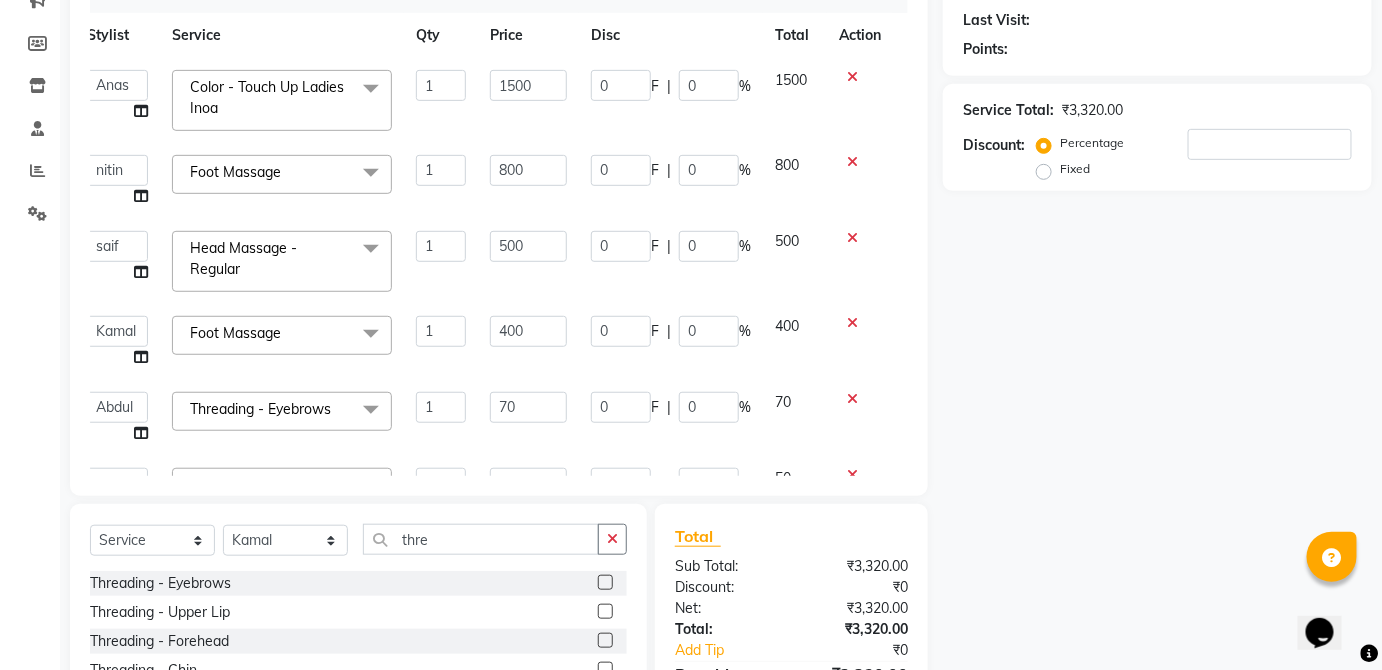 scroll, scrollTop: 273, scrollLeft: 0, axis: vertical 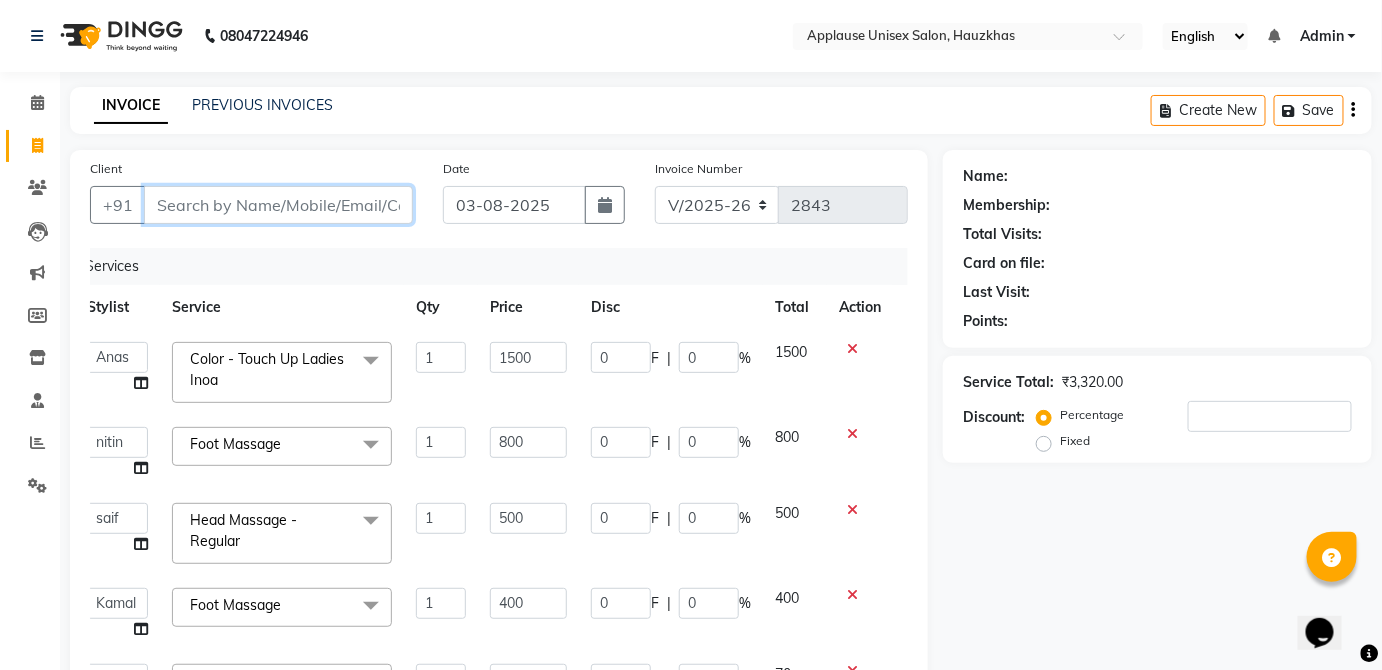 click on "Client" at bounding box center (278, 205) 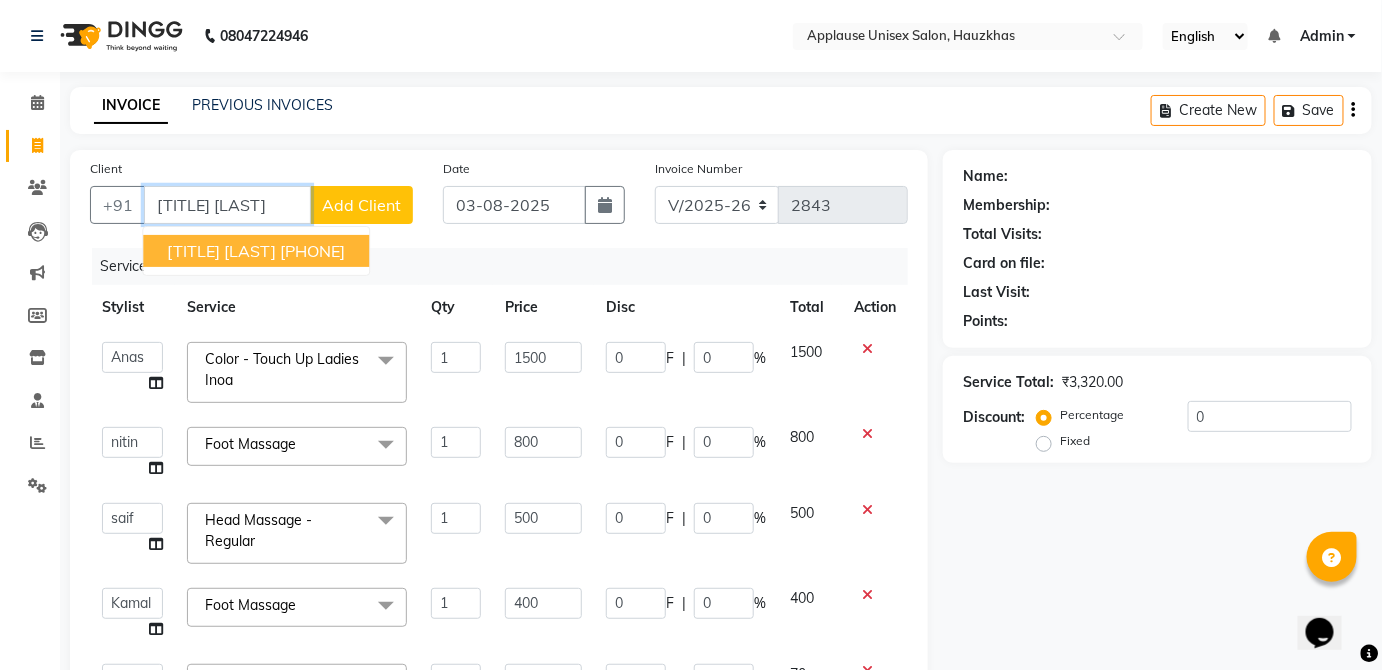 click on "[PHONE]" at bounding box center (312, 251) 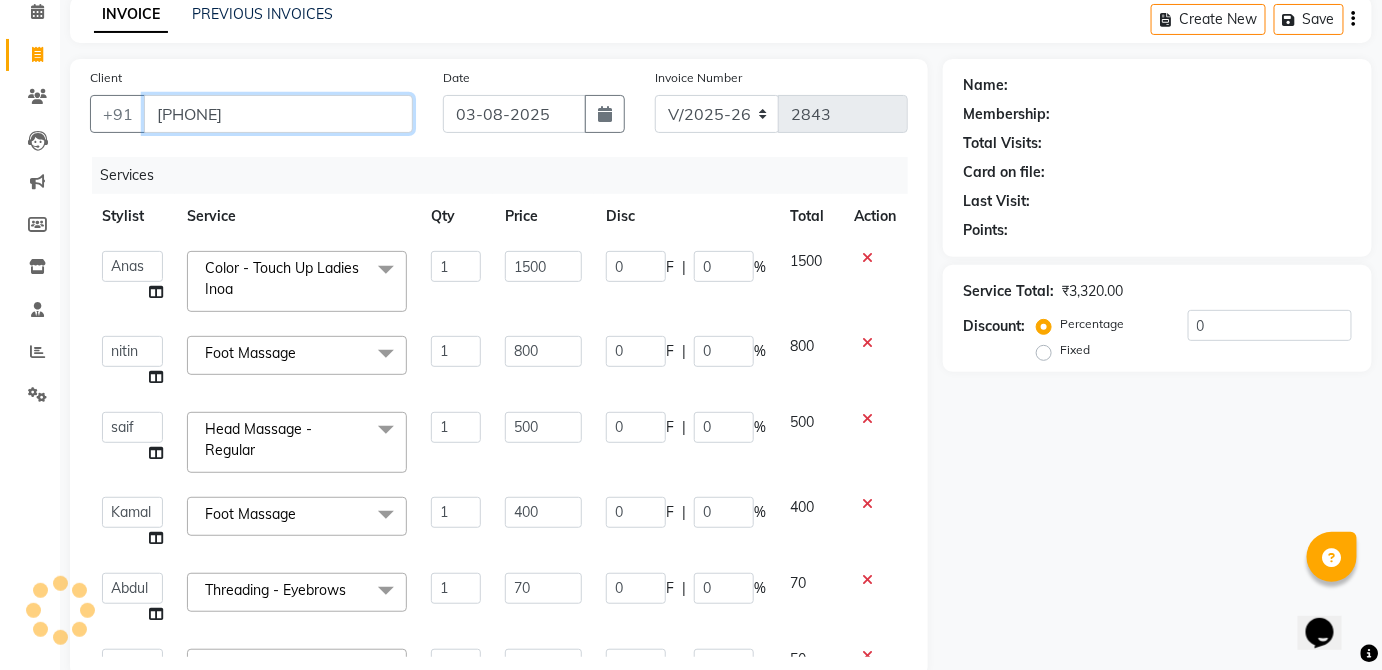 scroll, scrollTop: 168, scrollLeft: 0, axis: vertical 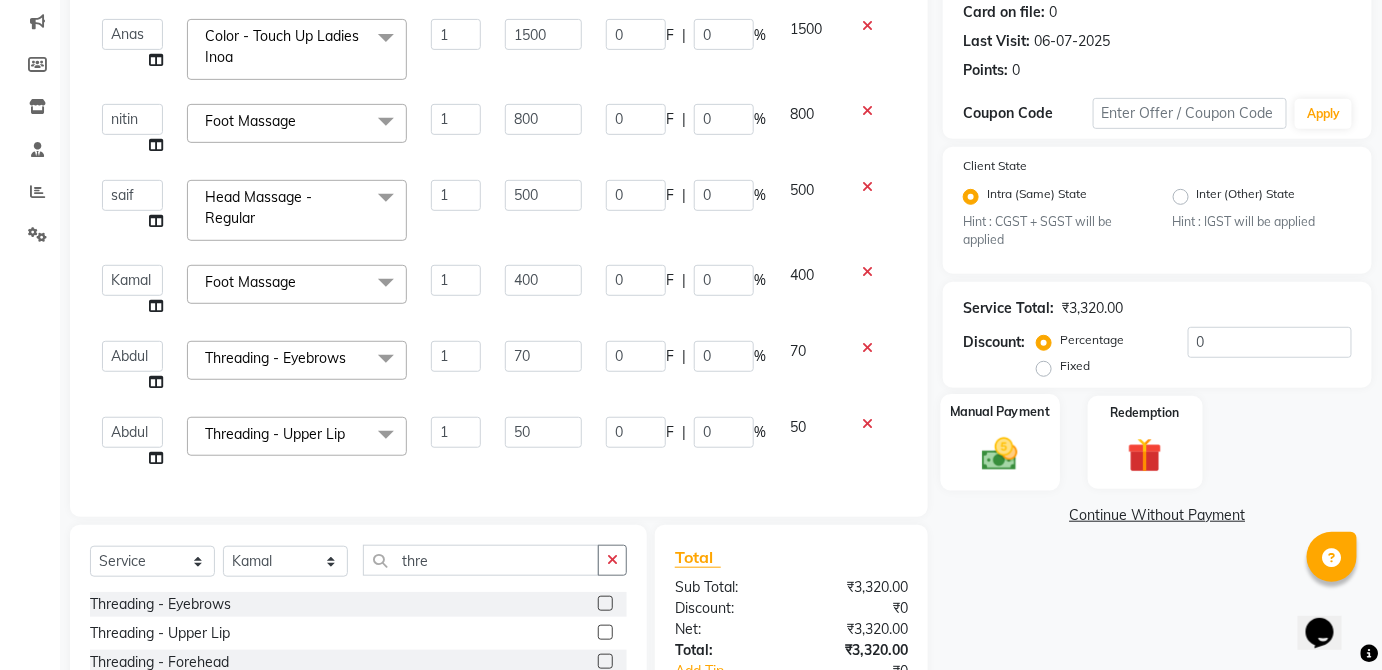 click on "Manual Payment" 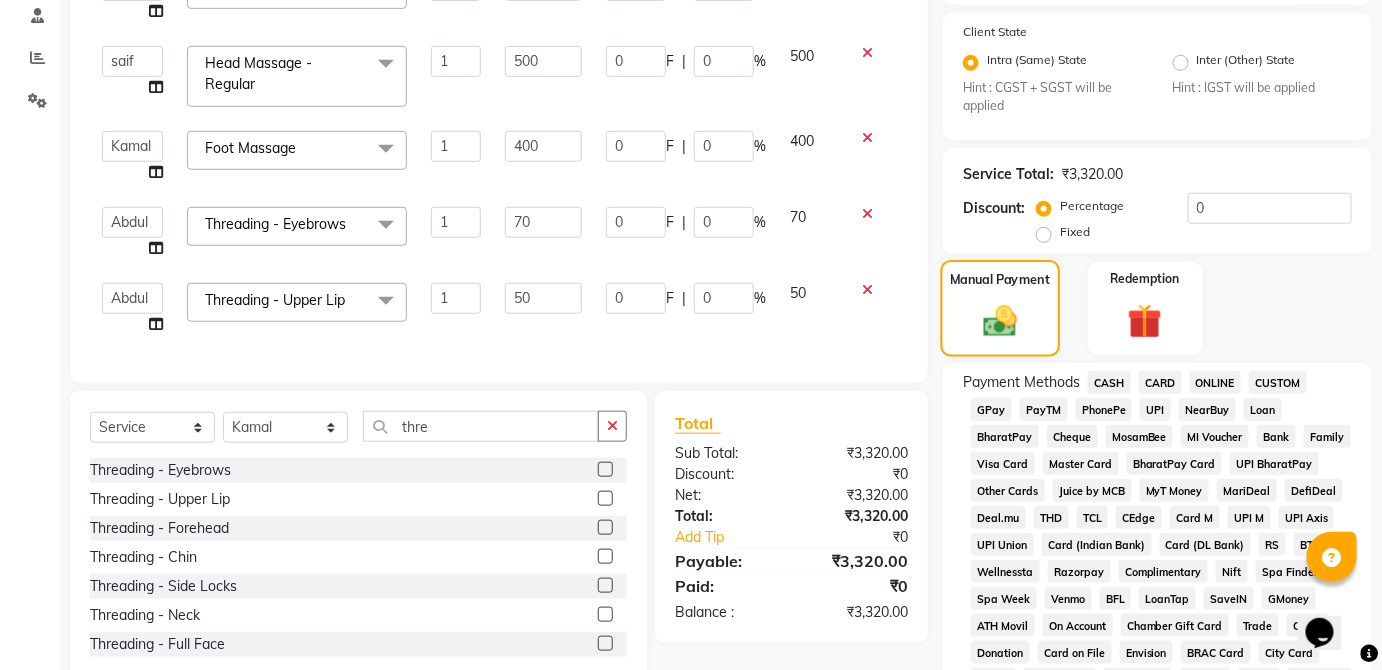 scroll, scrollTop: 386, scrollLeft: 0, axis: vertical 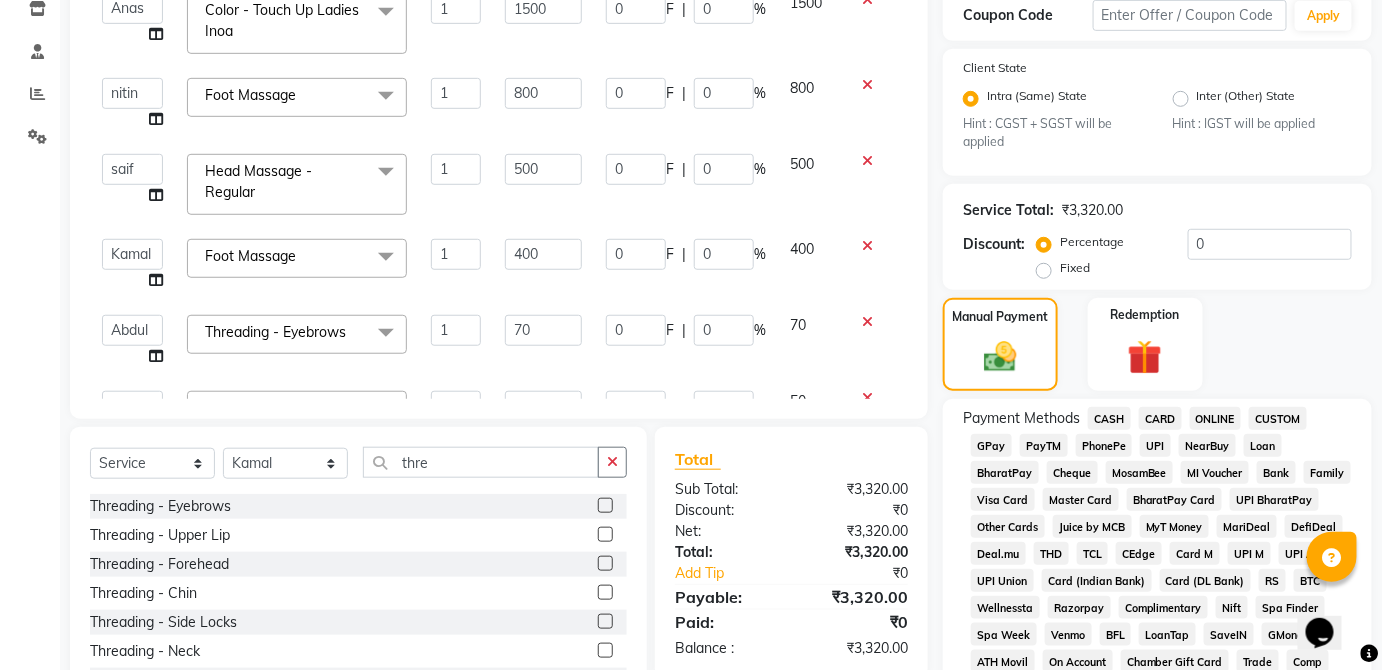 click on "CASH" 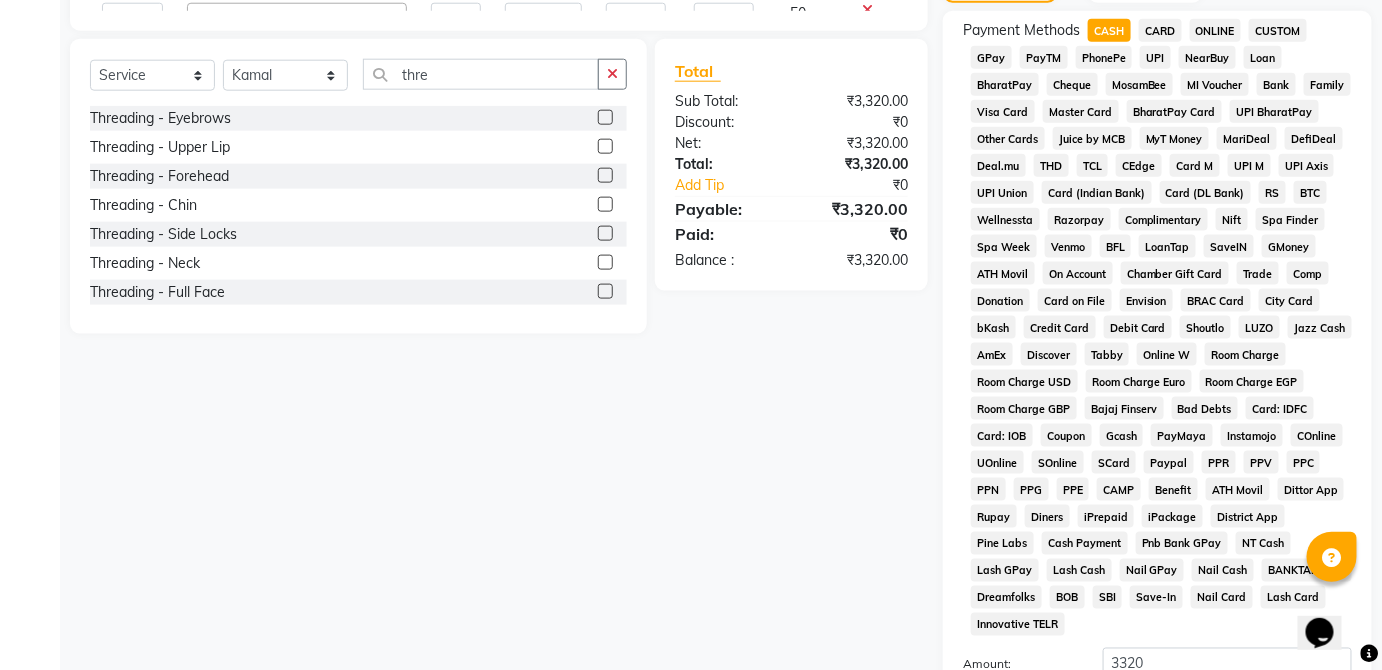 scroll, scrollTop: 943, scrollLeft: 0, axis: vertical 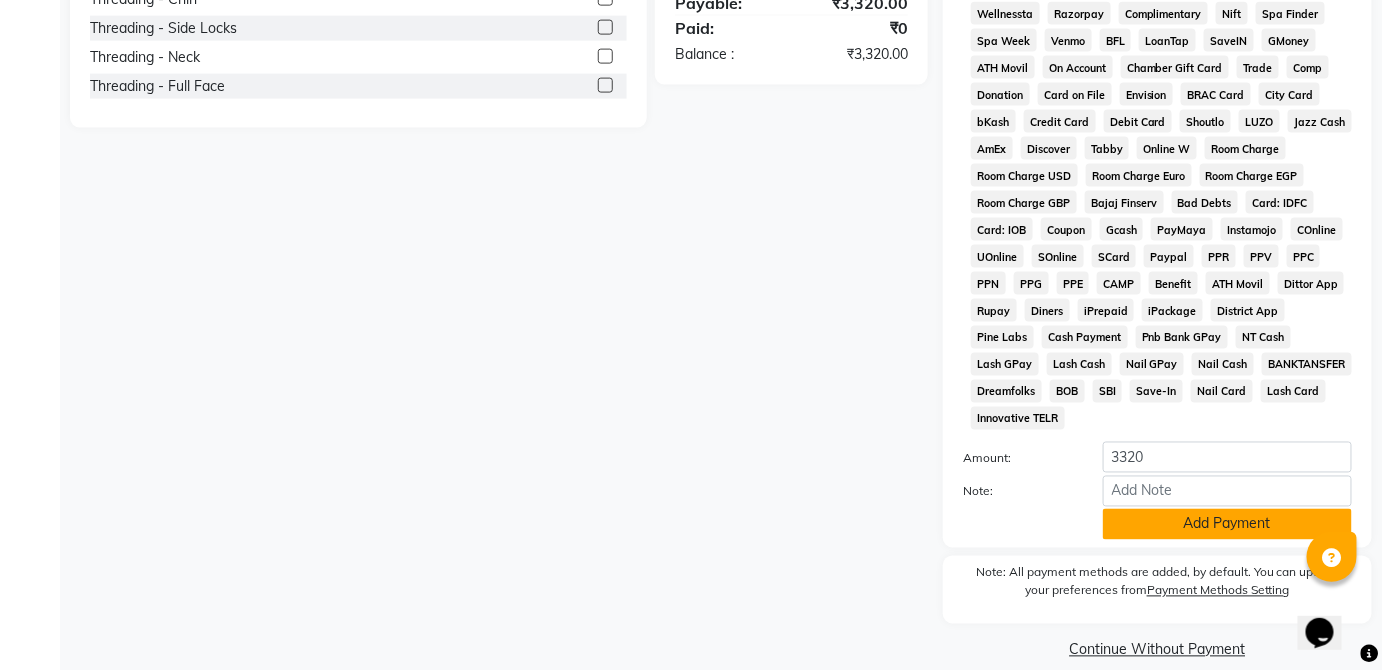 click on "Add Payment" 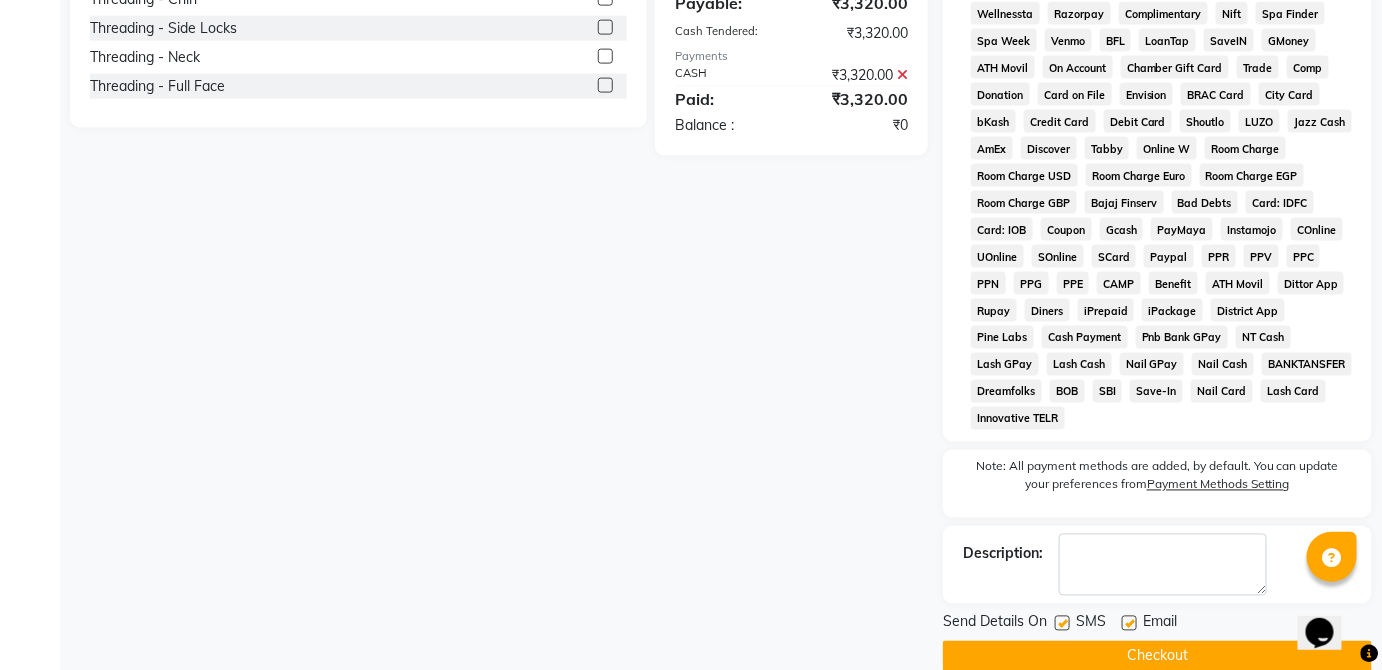 click on "Checkout" 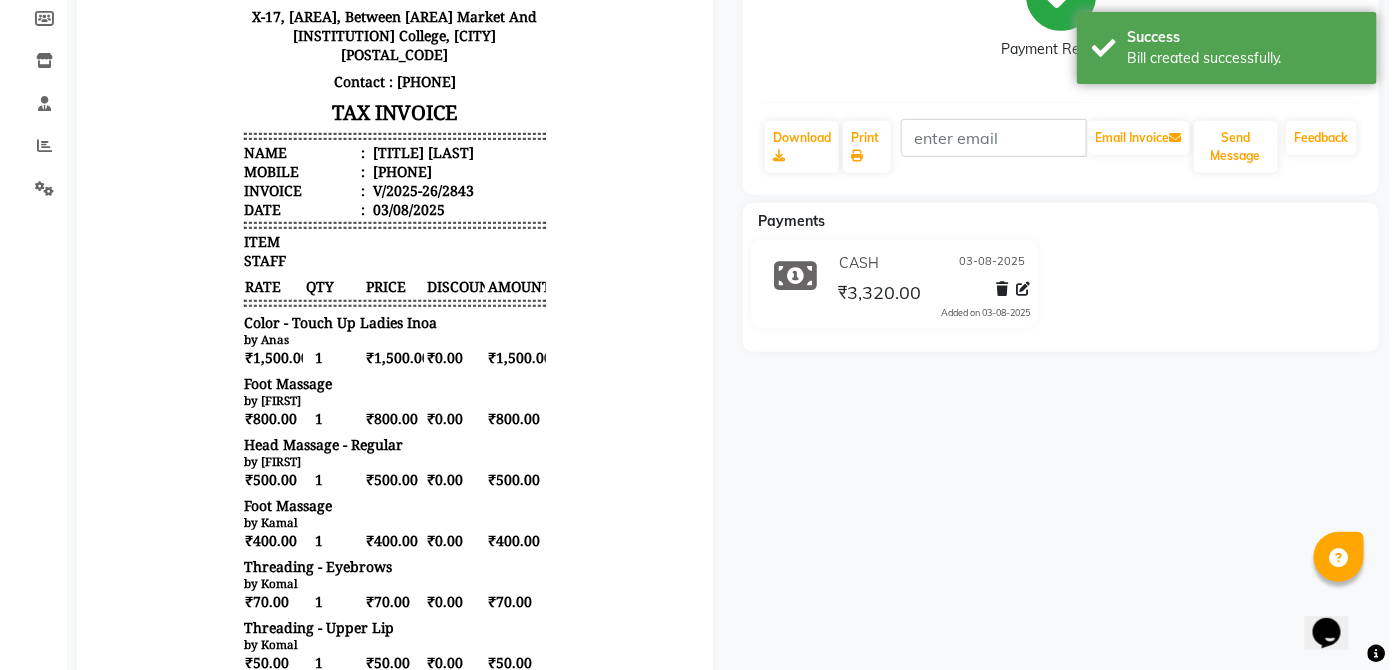 scroll, scrollTop: 0, scrollLeft: 0, axis: both 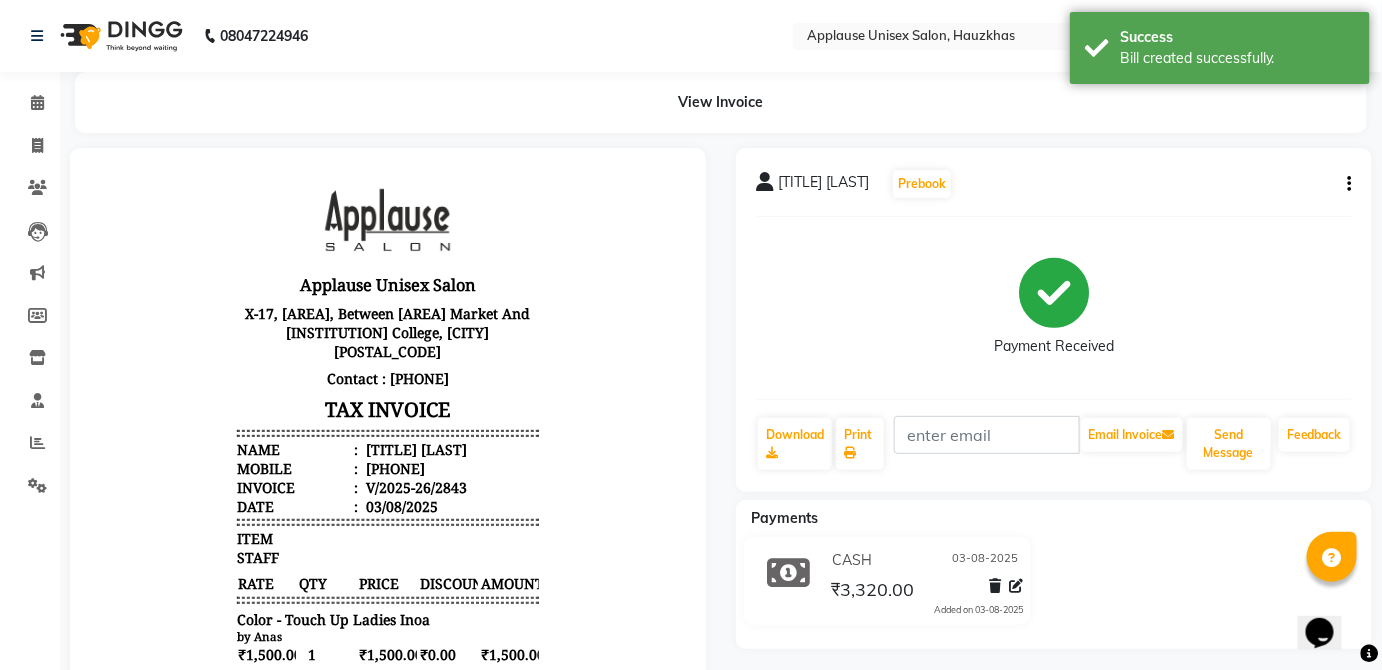 click on "Calendar" 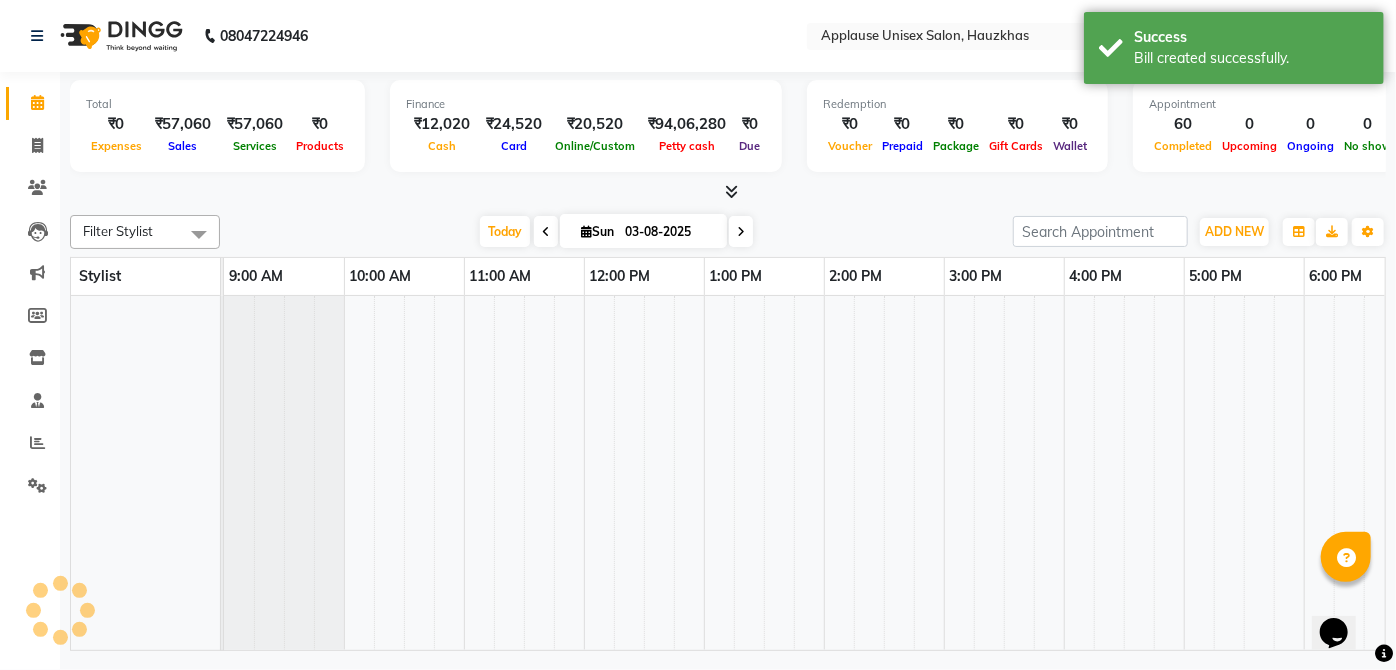 scroll, scrollTop: 0, scrollLeft: 0, axis: both 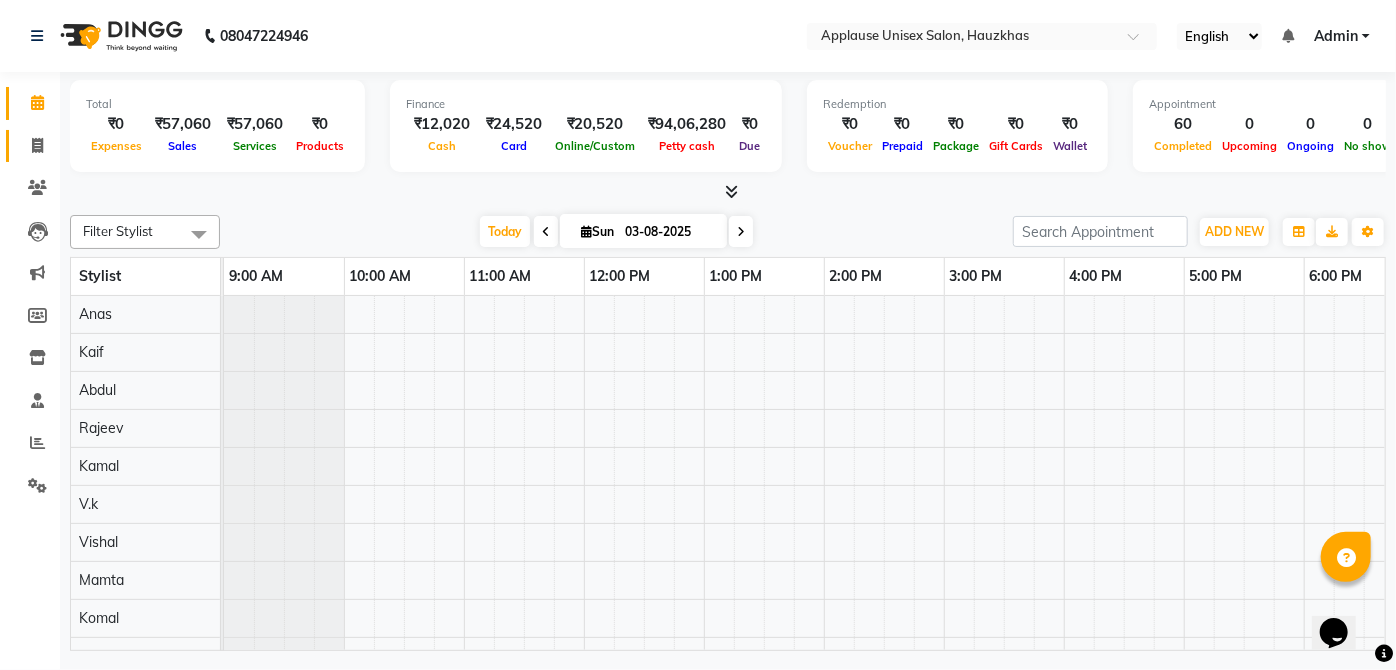click 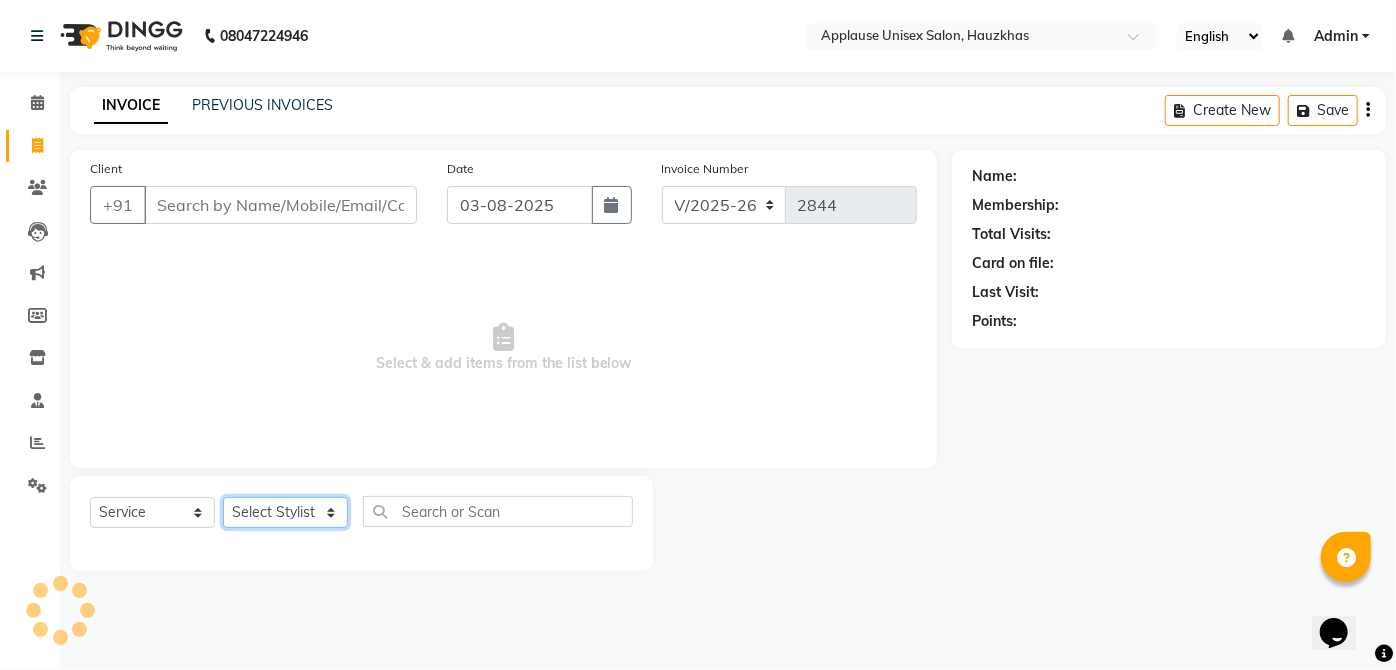click on "Select Stylist" 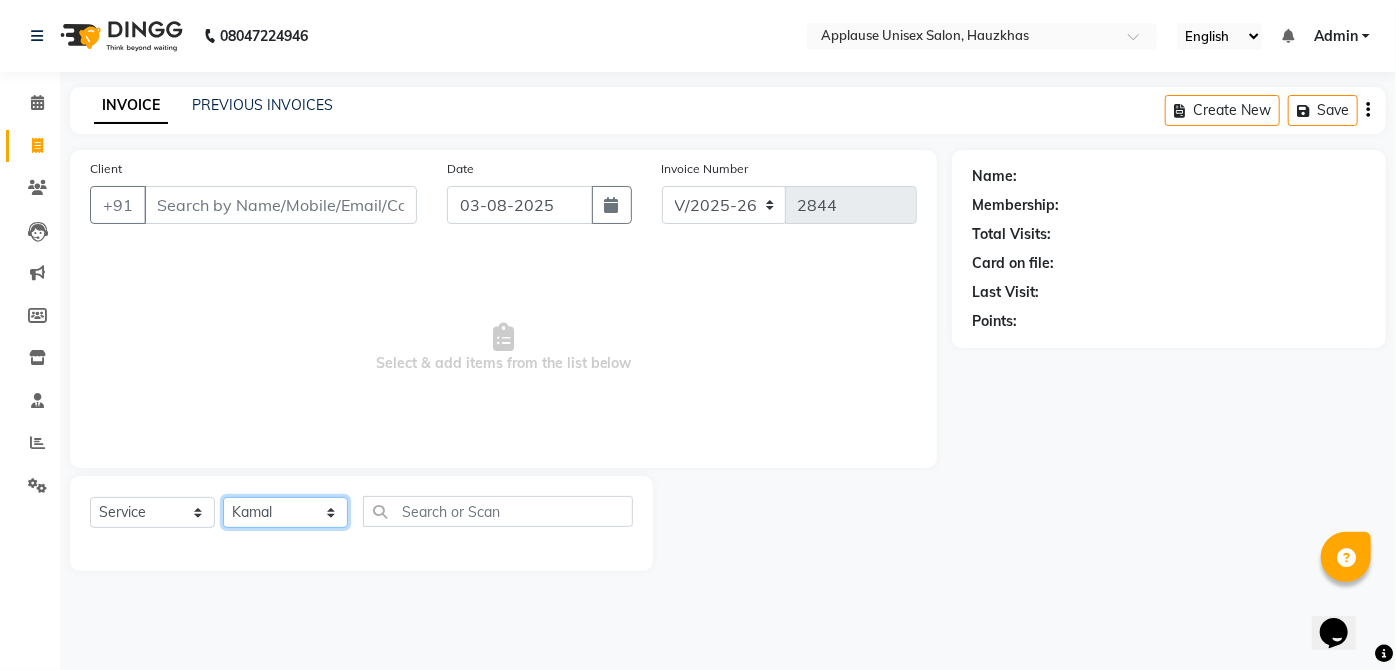click on "Select Stylist  [FIRST] [FIRST] [FIRST] [FIRST] [FIRST] [FIRST] [FIRST] [FIRST]  [FIRST] [FIRST] [FIRST] [FIRST] [FIRST] [FIRST] [FIRST] [FIRST] [FIRST] [FIRST]  [FIRST] [FIRST] [FIRST] [FIRST] [FIRST] [FIRST] [FIRST] [FIRST]" 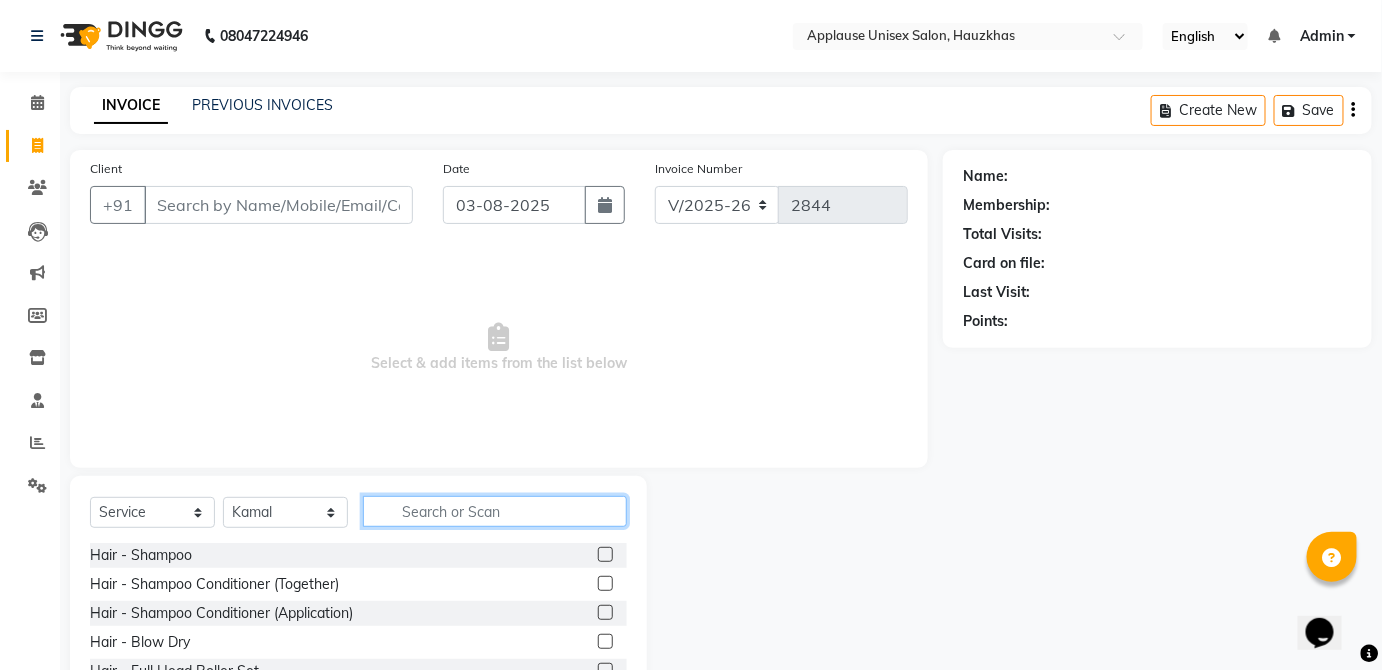 click 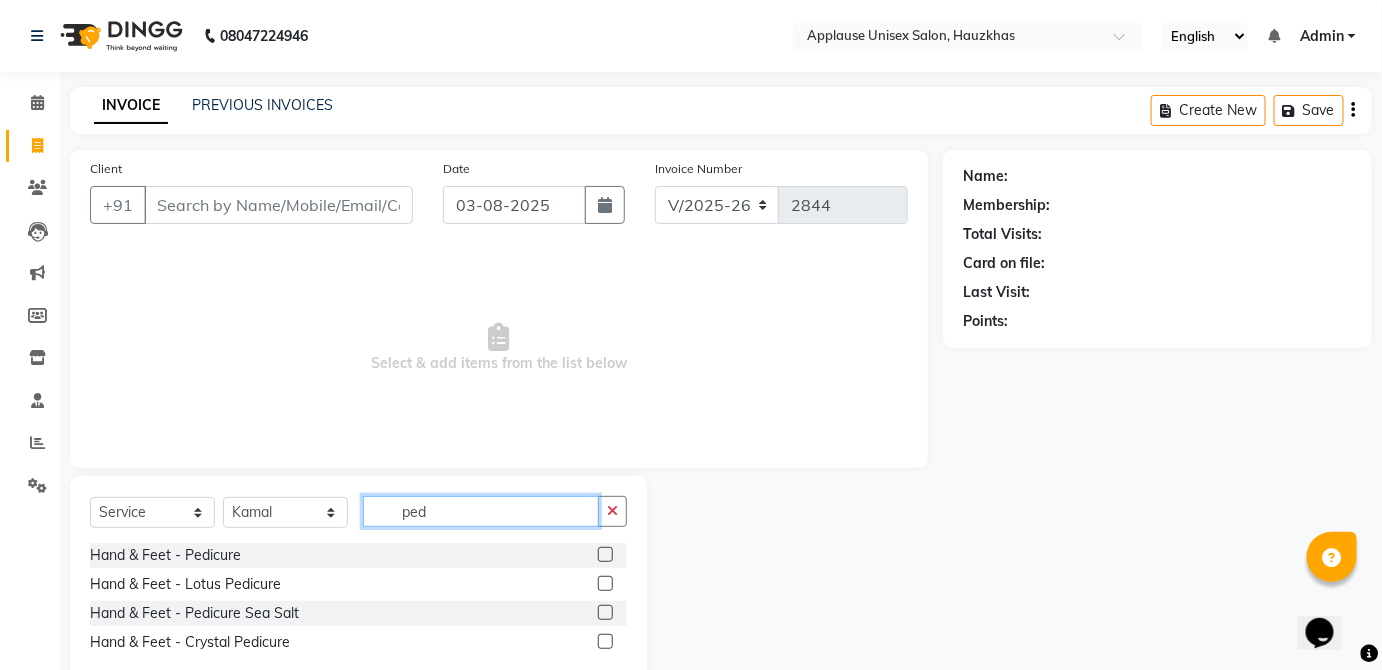 scroll, scrollTop: 45, scrollLeft: 0, axis: vertical 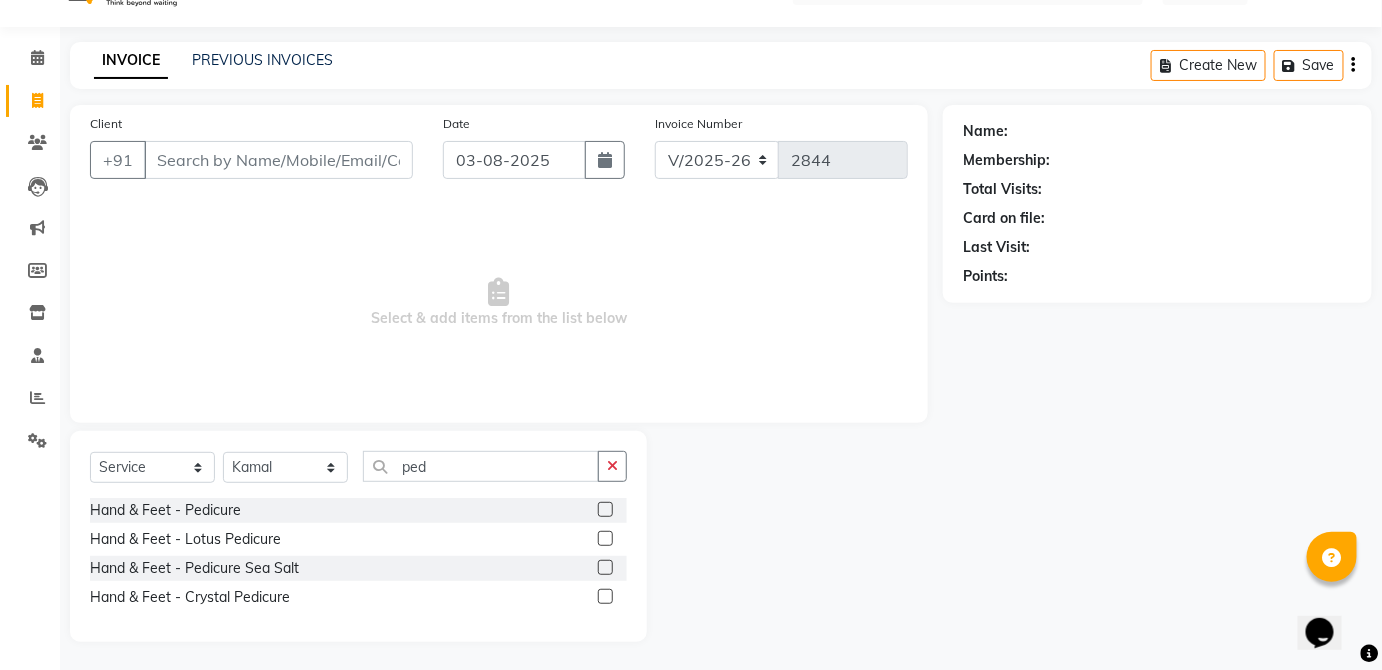 click 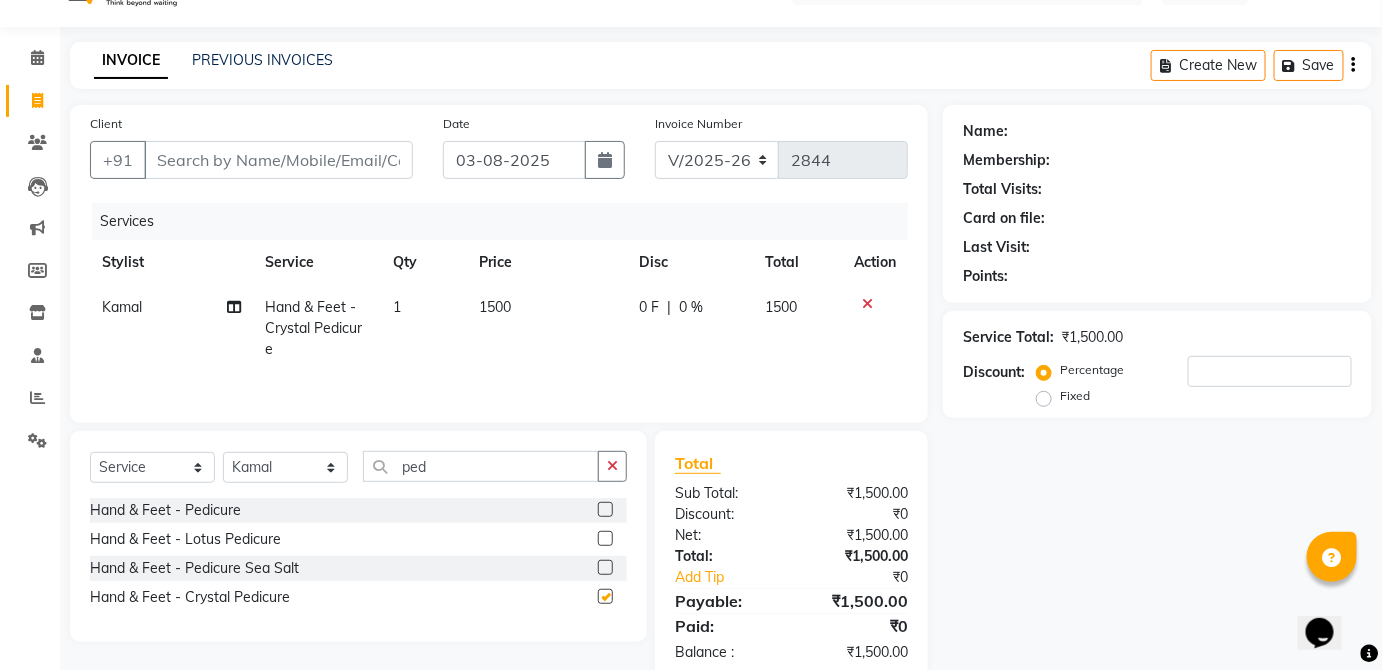 click on "1500" 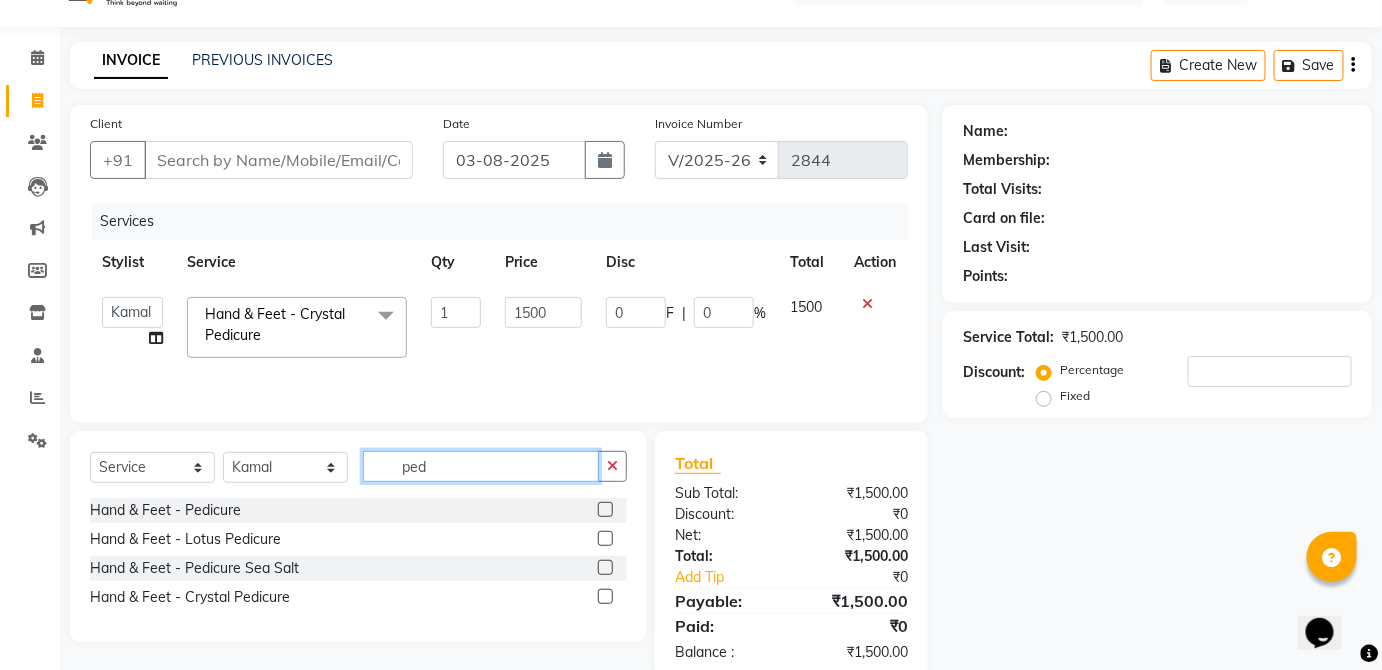 click on "ped" 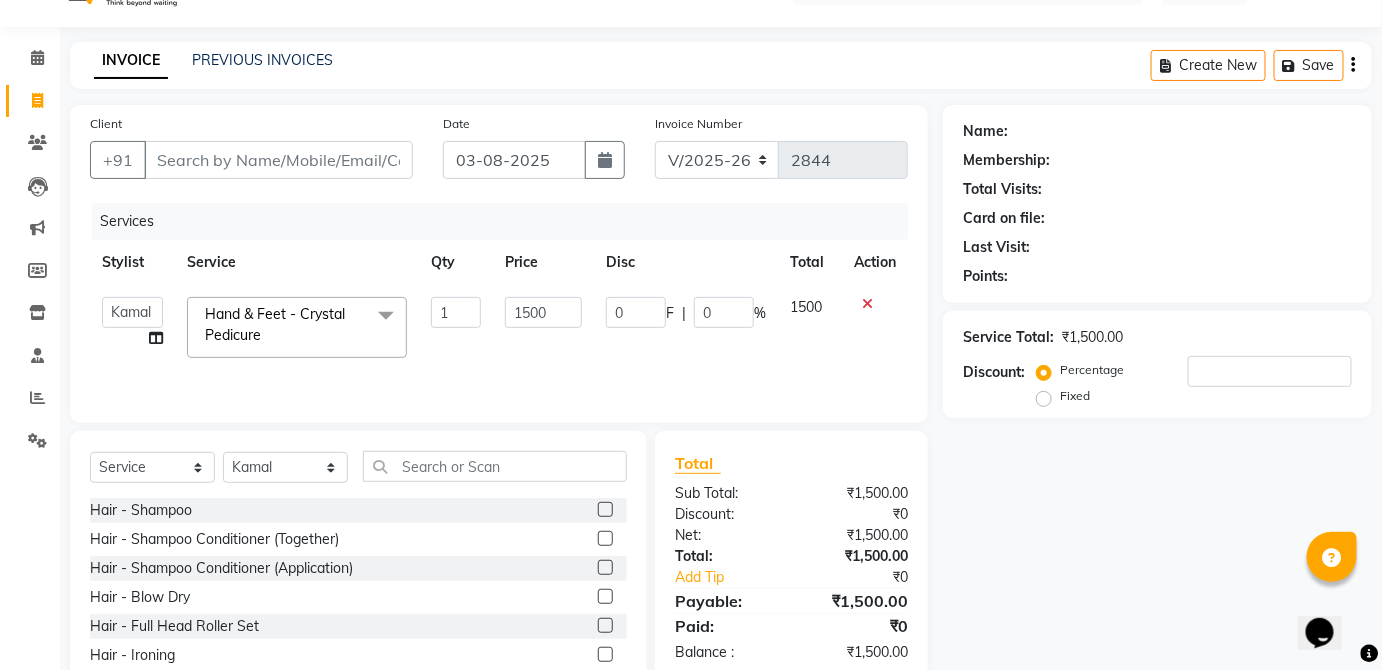 click 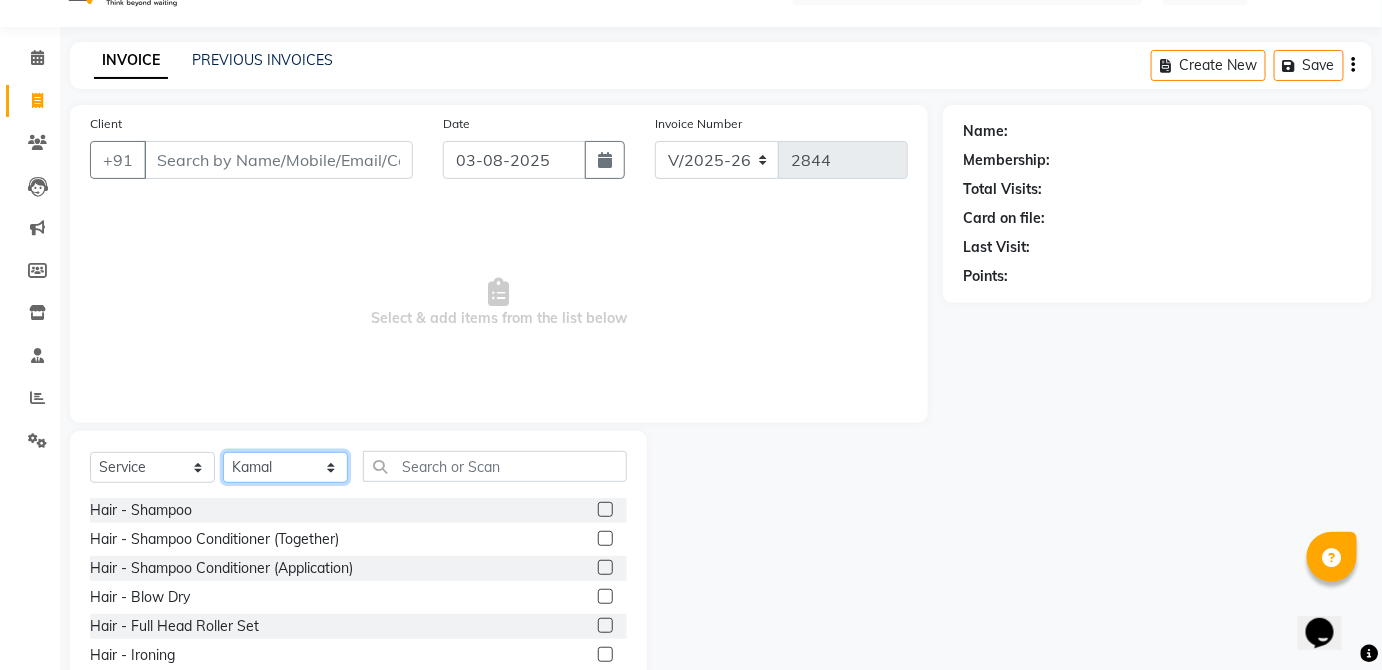click on "Select Stylist  [FIRST] [FIRST] [FIRST] [FIRST] [FIRST] [FIRST] [FIRST] [FIRST]  [FIRST] [FIRST] [FIRST] [FIRST] [FIRST] [FIRST] [FIRST] [FIRST] [FIRST] [FIRST]  [FIRST] [FIRST] [FIRST] [FIRST] [FIRST] [FIRST] [FIRST] [FIRST]" 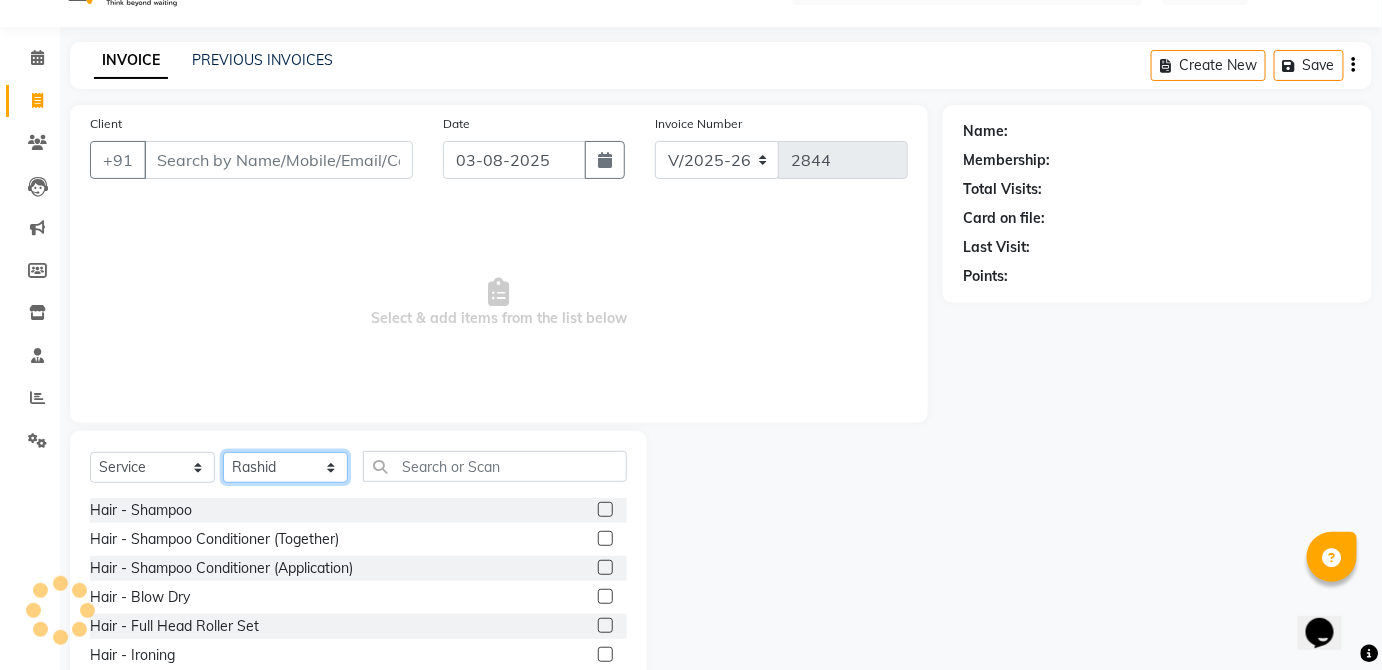 click on "Select Stylist  [FIRST] [FIRST] [FIRST] [FIRST] [FIRST] [FIRST] [FIRST] [FIRST]  [FIRST] [FIRST] [FIRST] [FIRST] [FIRST] [FIRST] [FIRST] [FIRST] [FIRST] [FIRST]  [FIRST] [FIRST] [FIRST] [FIRST] [FIRST] [FIRST] [FIRST] [FIRST]" 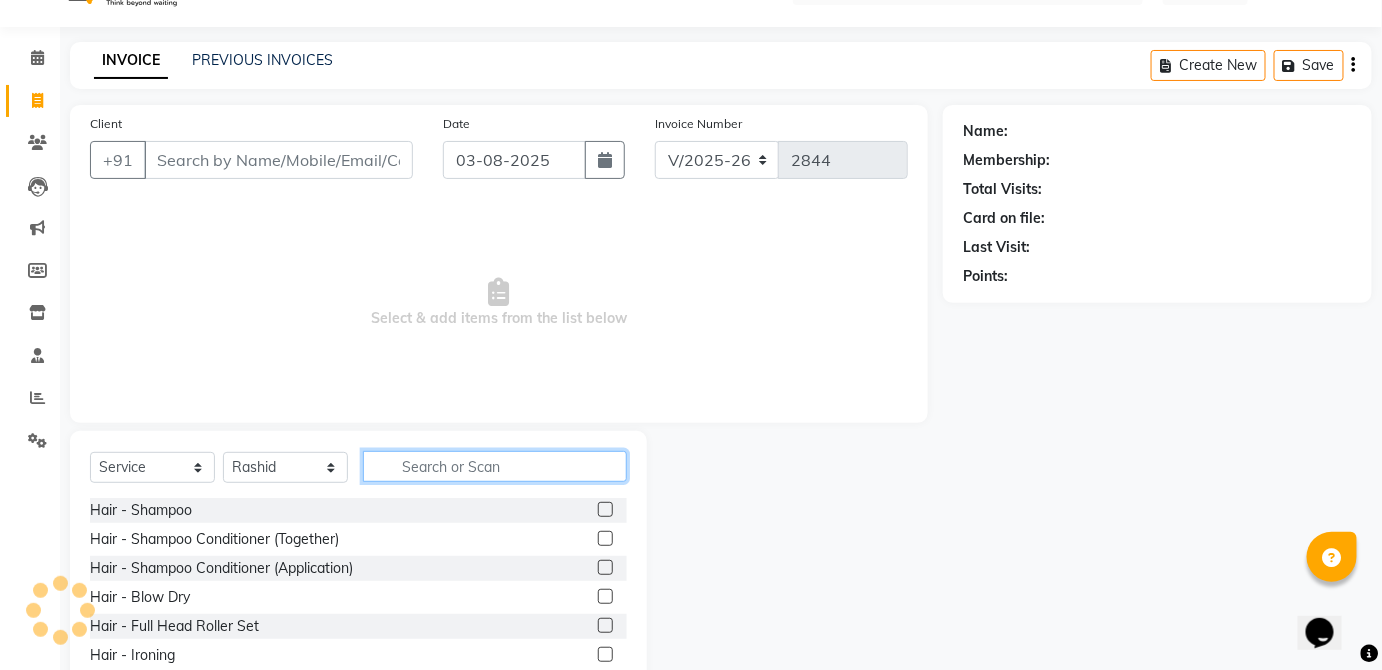 click 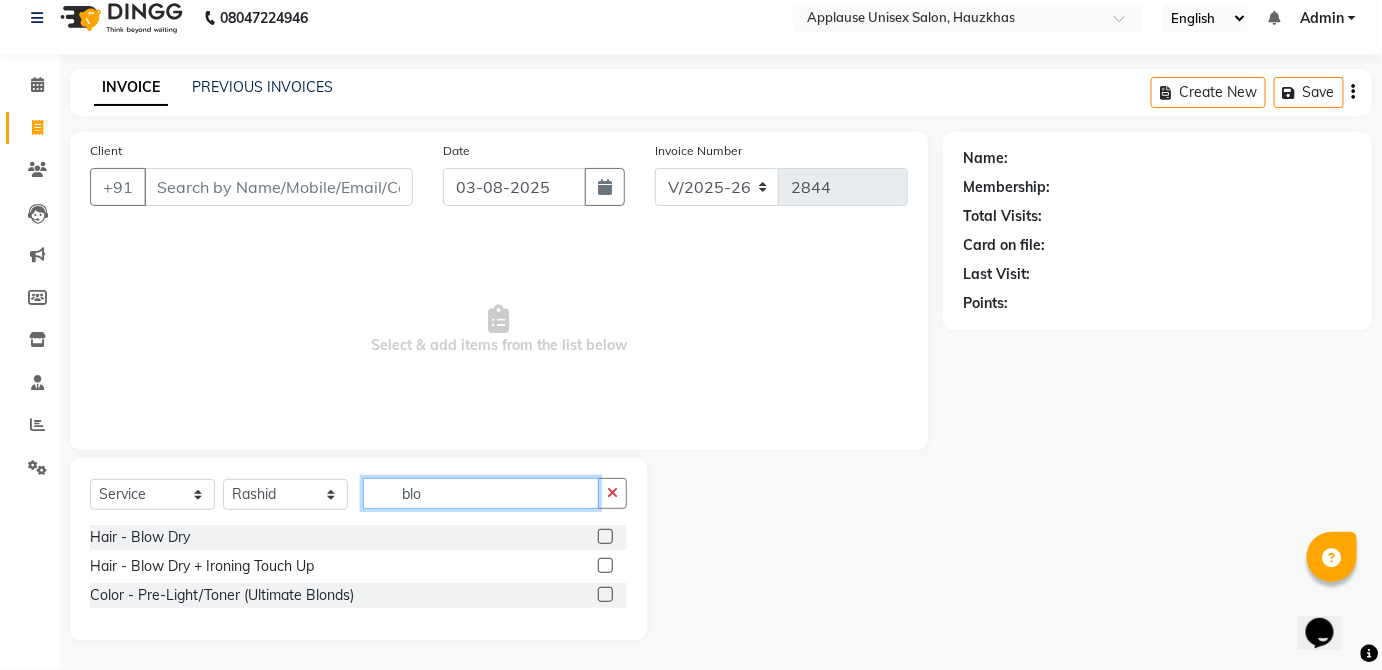scroll, scrollTop: 17, scrollLeft: 0, axis: vertical 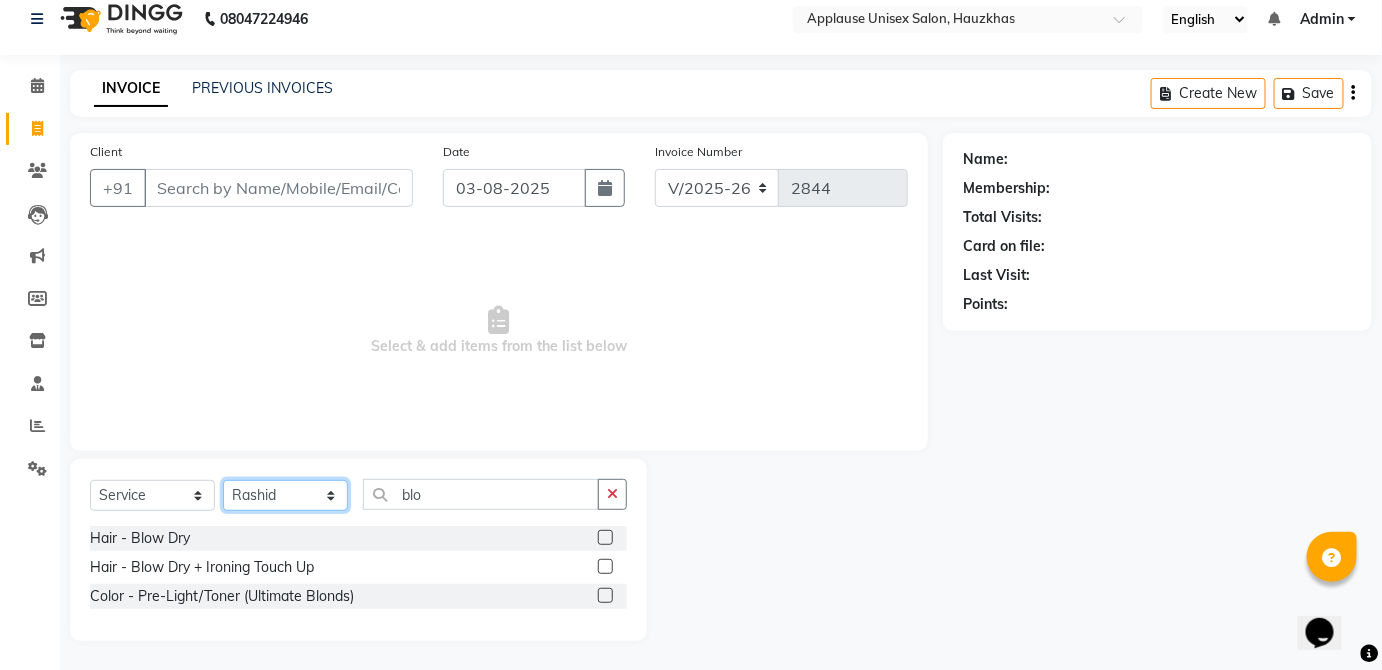 click on "Select Stylist  [FIRST] [FIRST] [FIRST] [FIRST] [FIRST] [FIRST] [FIRST] [FIRST]  [FIRST] [FIRST] [FIRST] [FIRST] [FIRST] [FIRST] [FIRST] [FIRST] [FIRST] [FIRST]  [FIRST] [FIRST] [FIRST] [FIRST] [FIRST] [FIRST] [FIRST] [FIRST]" 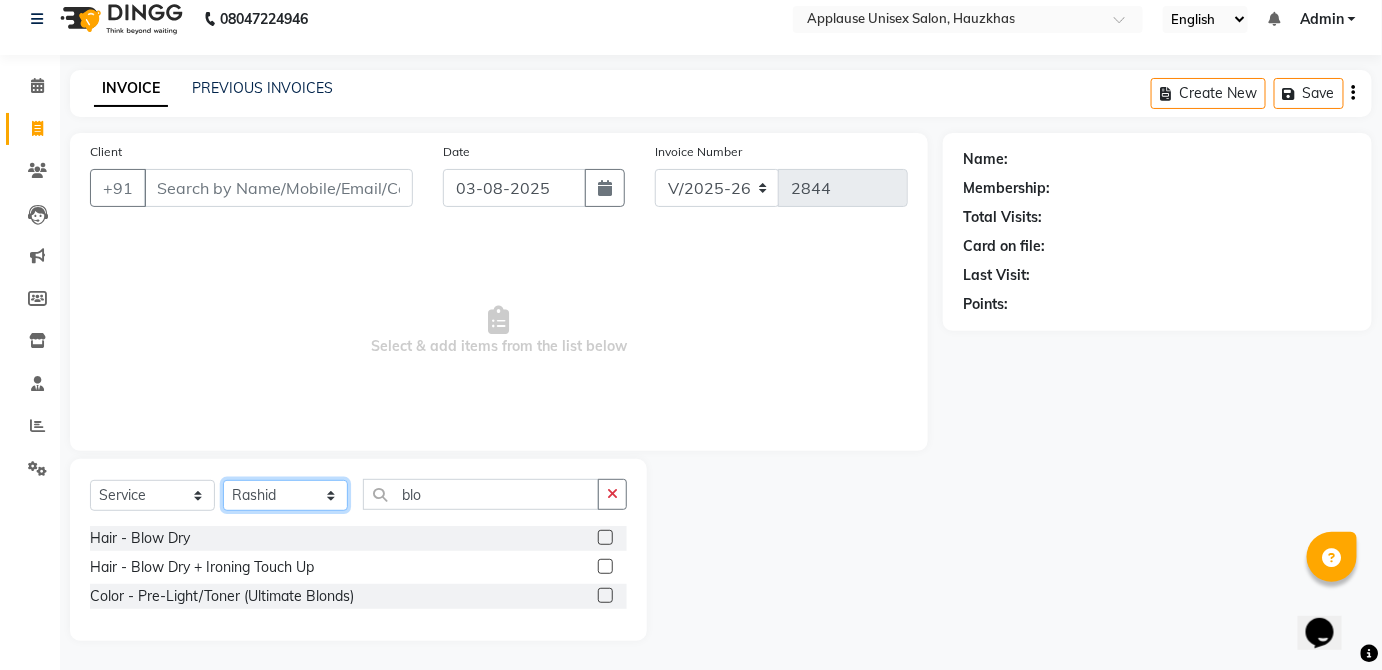 click on "Select Stylist  [FIRST] [FIRST] [FIRST] [FIRST] [FIRST] [FIRST] [FIRST] [FIRST]  [FIRST] [FIRST] [FIRST] [FIRST] [FIRST] [FIRST] [FIRST] [FIRST] [FIRST] [FIRST]  [FIRST] [FIRST] [FIRST] [FIRST] [FIRST] [FIRST] [FIRST] [FIRST]" 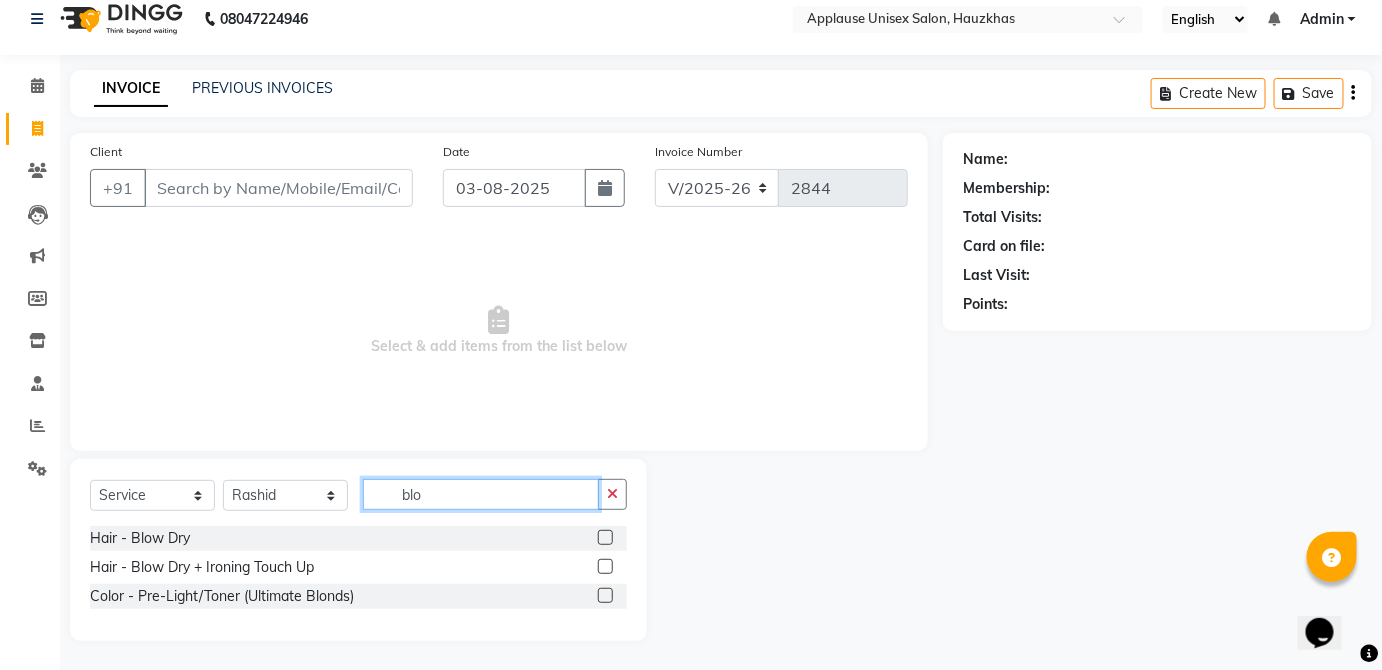 click on "blo" 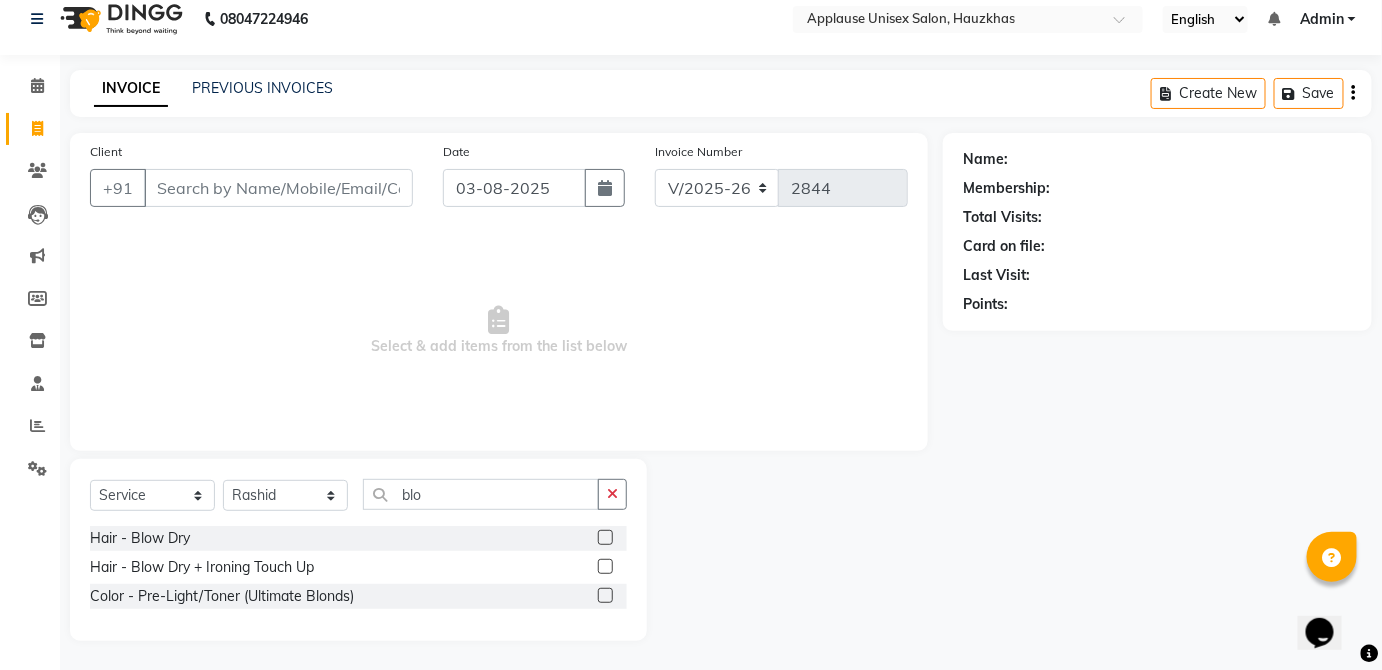 click 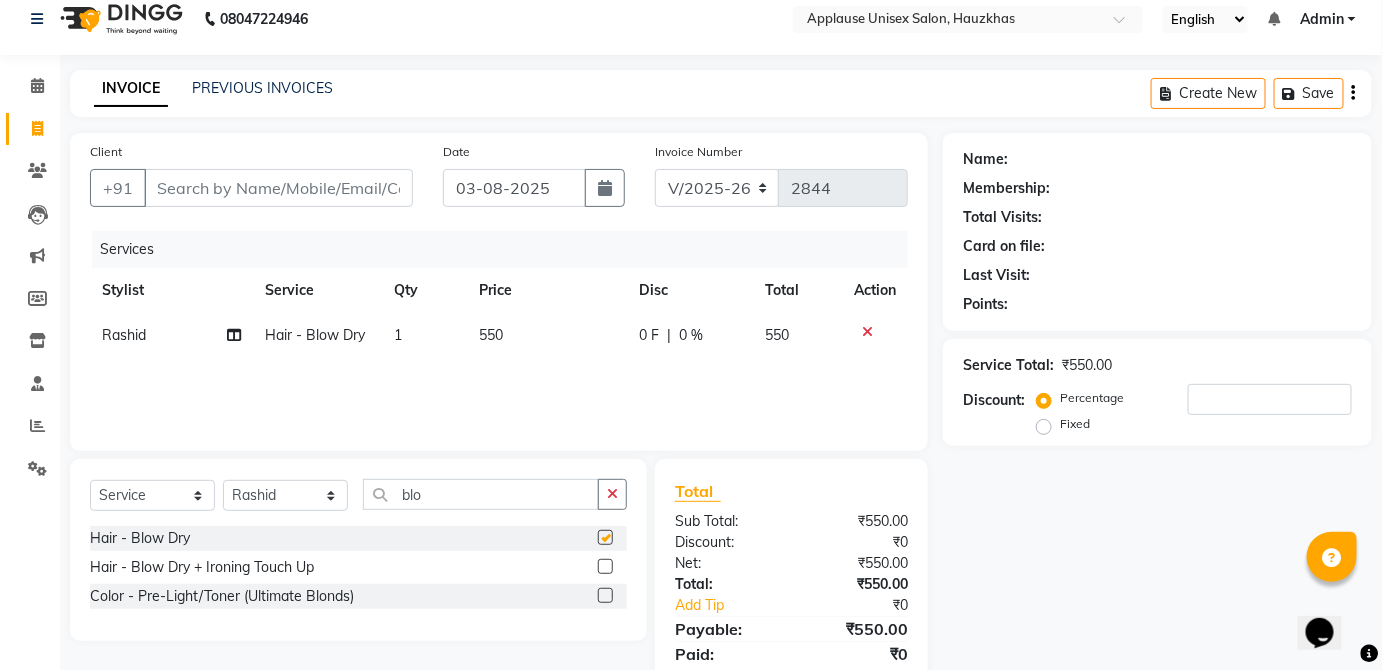 click on "550" 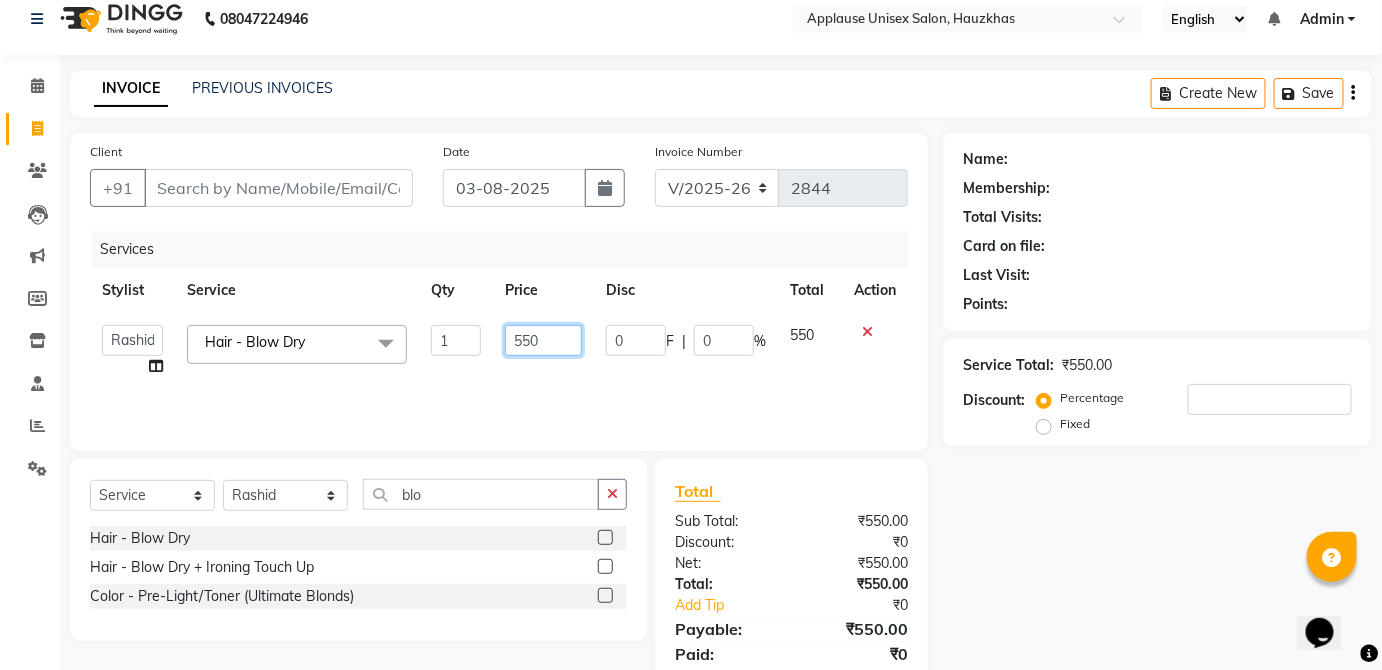 click on "550" 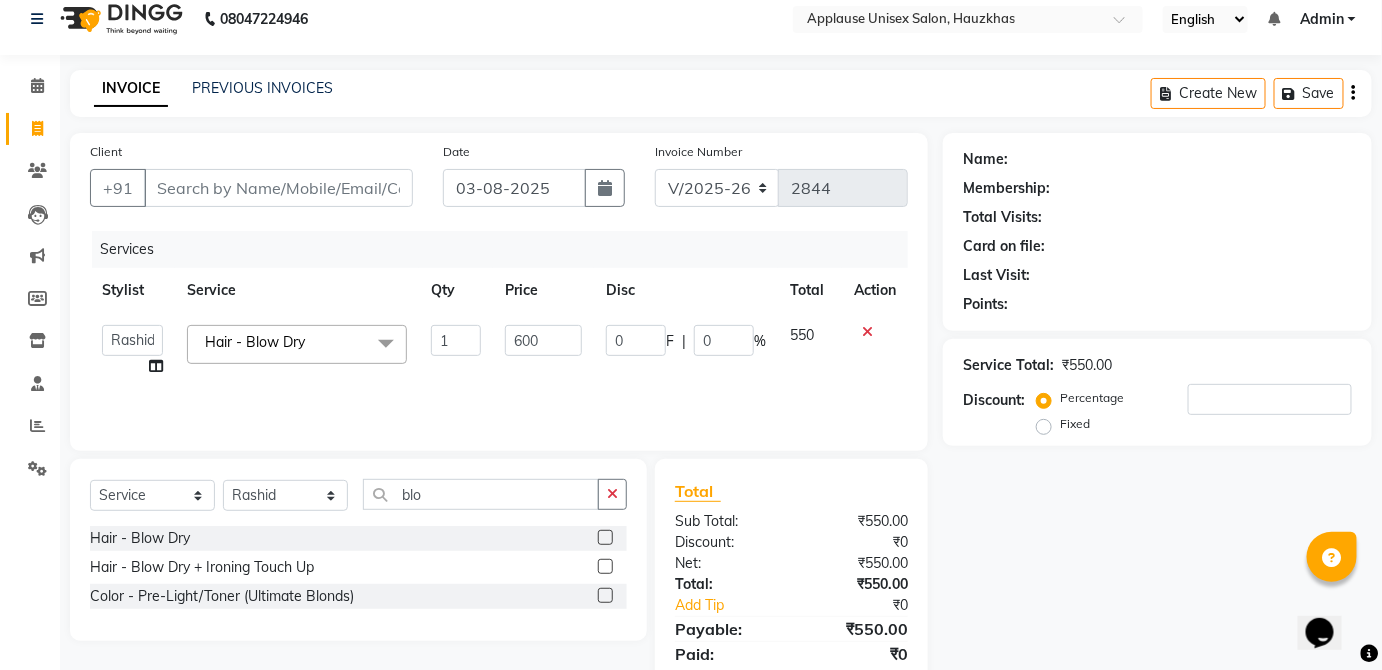 click on "550" 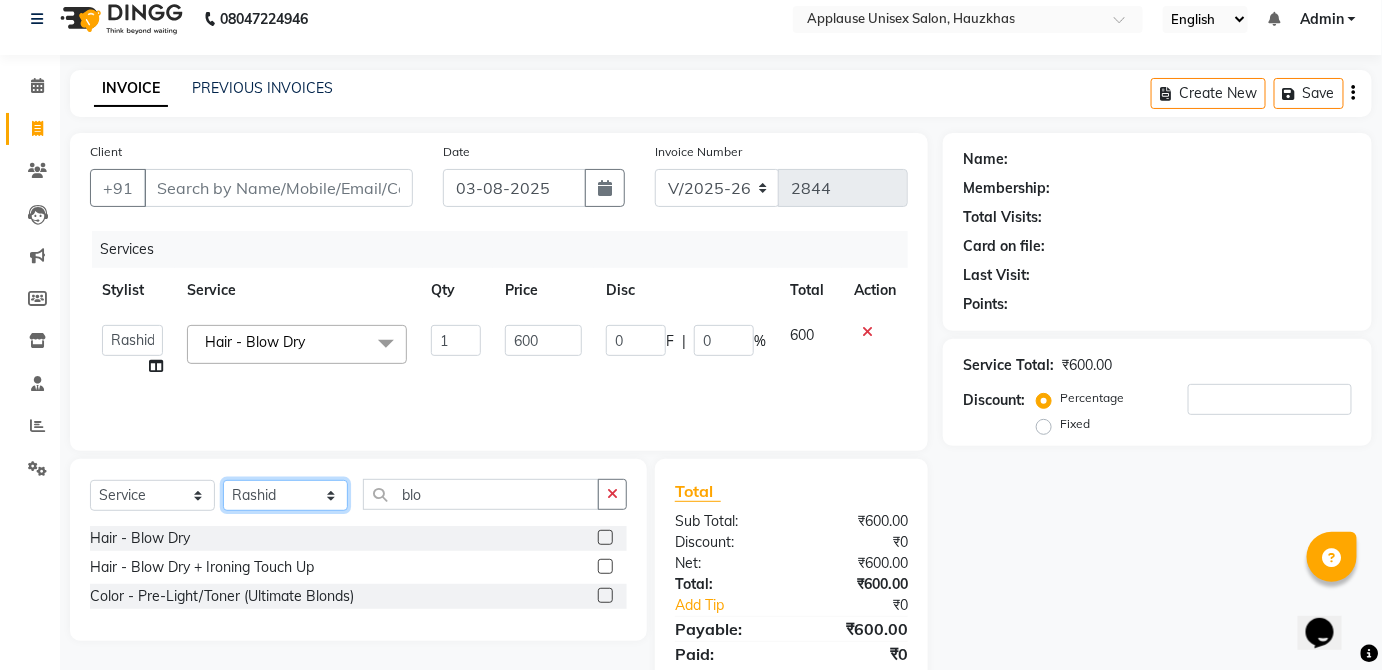 click on "Select Stylist  [FIRST] [FIRST] [FIRST] [FIRST] [FIRST] [FIRST] [FIRST] [FIRST]  [FIRST] [FIRST] [FIRST] [FIRST] [FIRST] [FIRST] [FIRST] [FIRST] [FIRST] [FIRST]  [FIRST] [FIRST] [FIRST] [FIRST] [FIRST] [FIRST] [FIRST] [FIRST]" 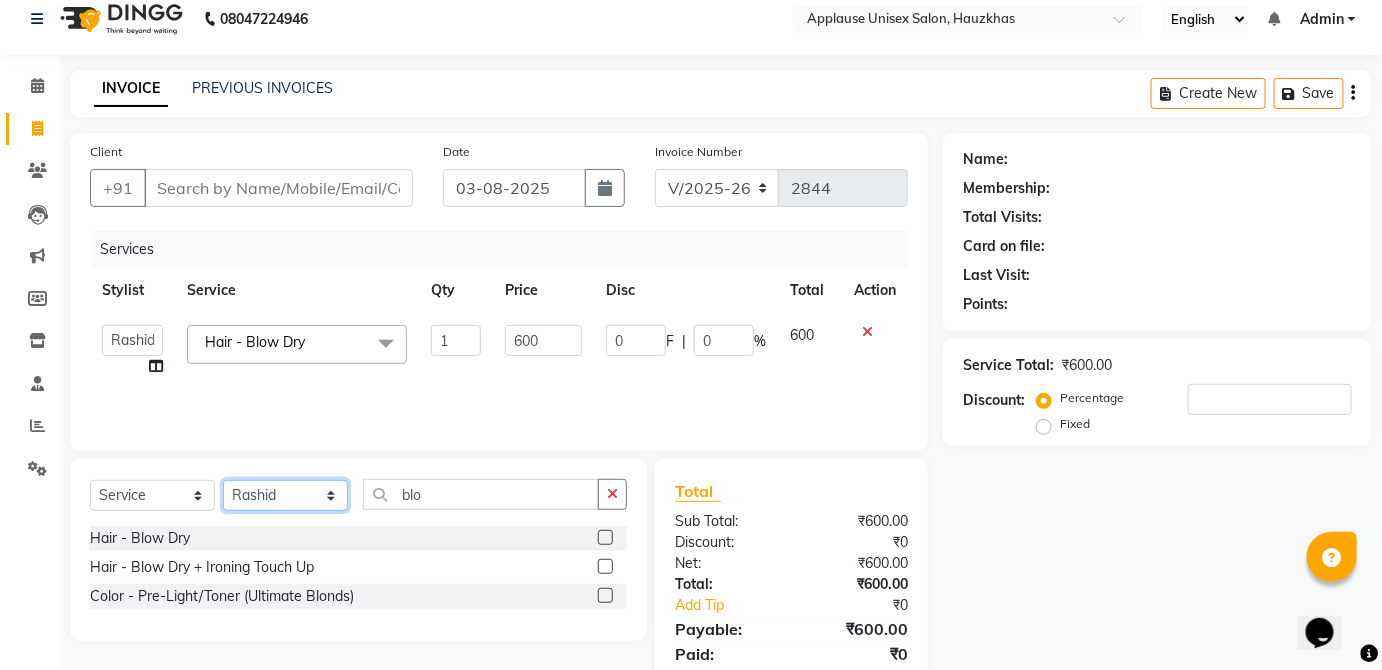 click on "Select Stylist  [FIRST] [FIRST] [FIRST] [FIRST] [FIRST] [FIRST] [FIRST] [FIRST]  [FIRST] [FIRST] [FIRST] [FIRST] [FIRST] [FIRST] [FIRST] [FIRST] [FIRST] [FIRST]  [FIRST] [FIRST] [FIRST] [FIRST] [FIRST] [FIRST] [FIRST] [FIRST]" 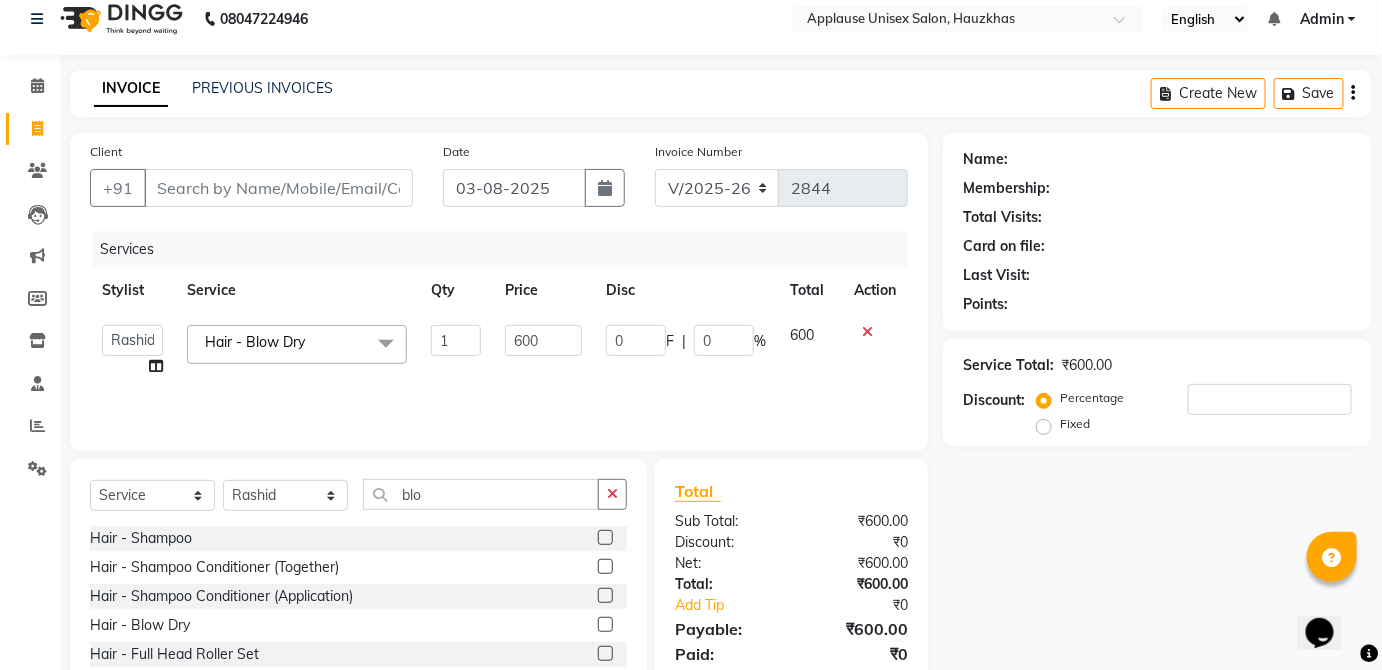click on "Client +91 Date 03-08-2025 Invoice Number V/2025 V/2025-26 2844 Services Stylist Service Qty Price Disc Total Action   [FIRST]   [FIRST]   [FIRST]   [FIRST]   [FIRST]   [FIRST]   [FIRST]   [FIRST]    [FIRST]   [FIRST]   [FIRST]   [FIRST]   [FIRST]   [FIRST]   [FIRST]   [FIRST]   [FIRST]   [FIRST]    [FIRST]   [FIRST]   [FIRST]   [FIRST]   [FIRST]   [FIRST]   [FIRST]   [FIRST]  Hair - Blow Dry  x Hair - Shampoo Hair - Shampoo Conditioner (Together) Hair - Shampoo Conditioner (Application) Hair - Blow Dry Hair - Full Head Roller Set Hair - Ironing Hair - Smoothening Hair - Rebonding Hair - Keratin Treatment Hair - Perming Hair - Hair Do Hair - Iron Curls Hair - Blow Dry + Ironing Touch Up Hair -Botox Olaplex Shampoo & Conditioner Flat Brush GK Hair Shampoo Olaplex Treatment Majirel hair color Foot Massage shoulder massage Cut & Finish - Trim Ladies One Length Cut & Finish - Hair Cut Ladies Cut & Finish - Hair Cut Gents Cut & Finish - Change Of Style Gents Cut & Finish - Hair Cut Boy Cut & Finish - Hair Cut Girl Cut & Finish - Fringe Trim Color - Heena 1" 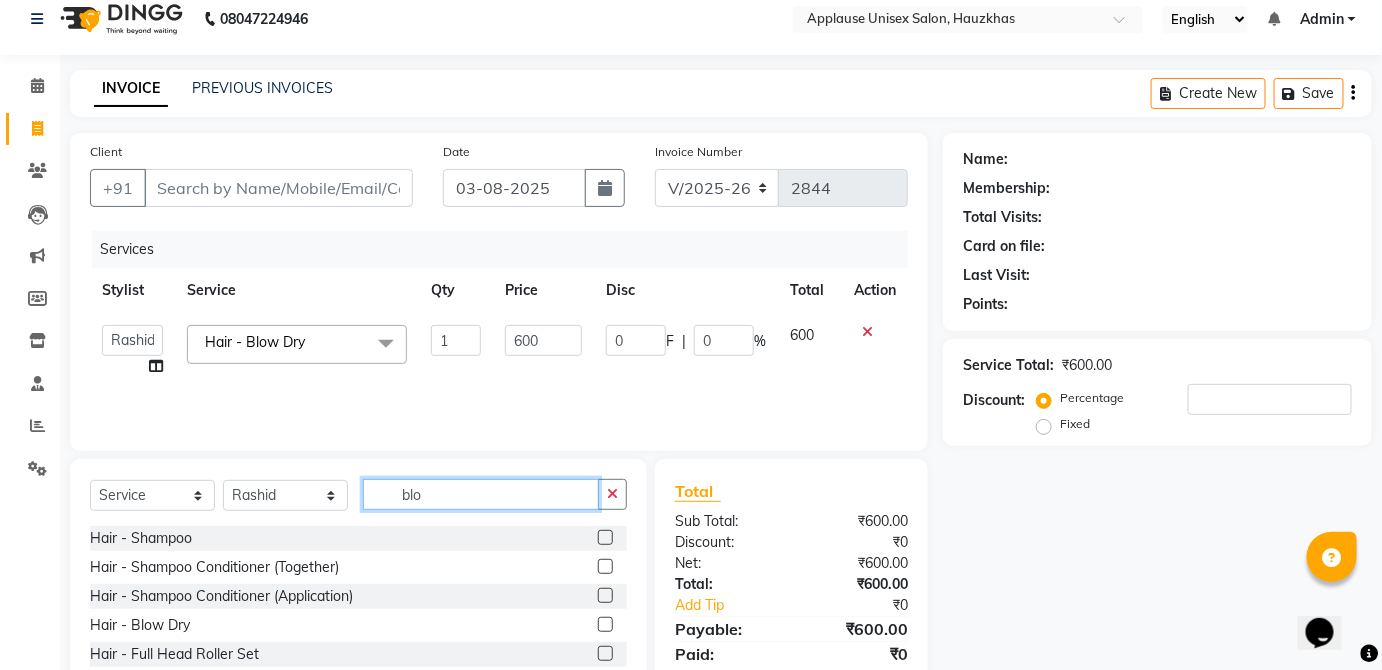 click on "blo" 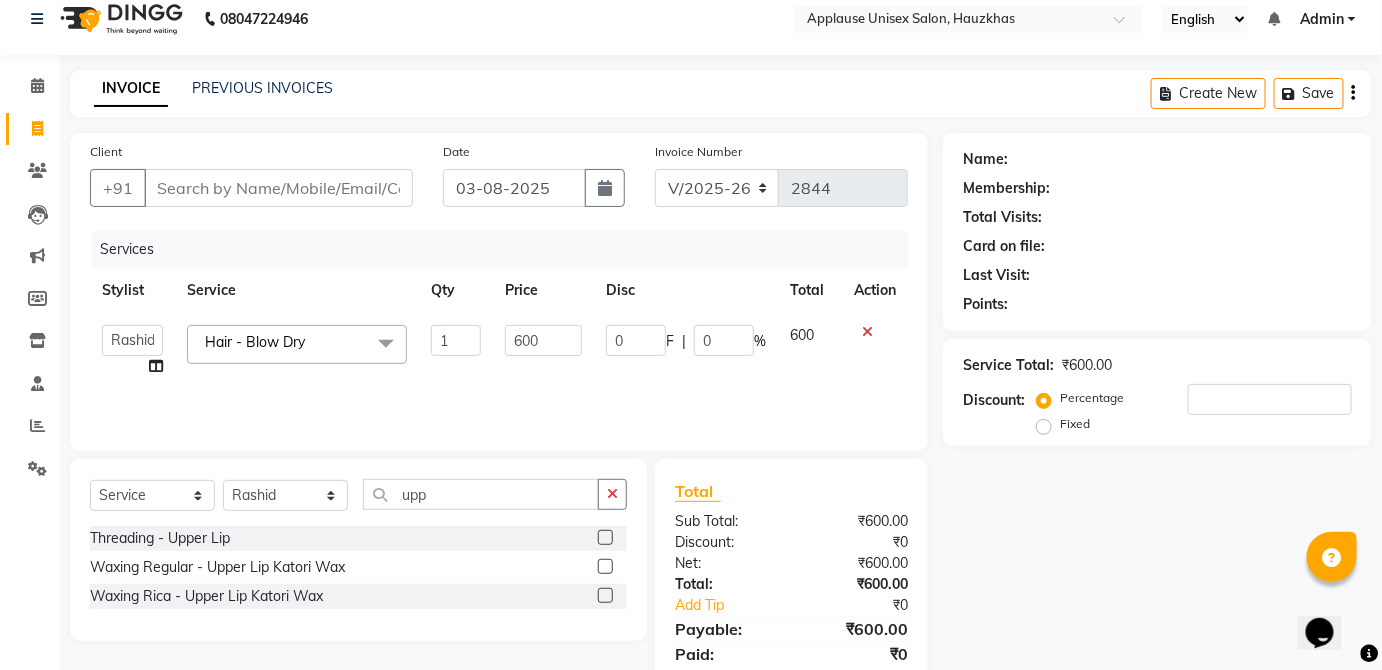 click 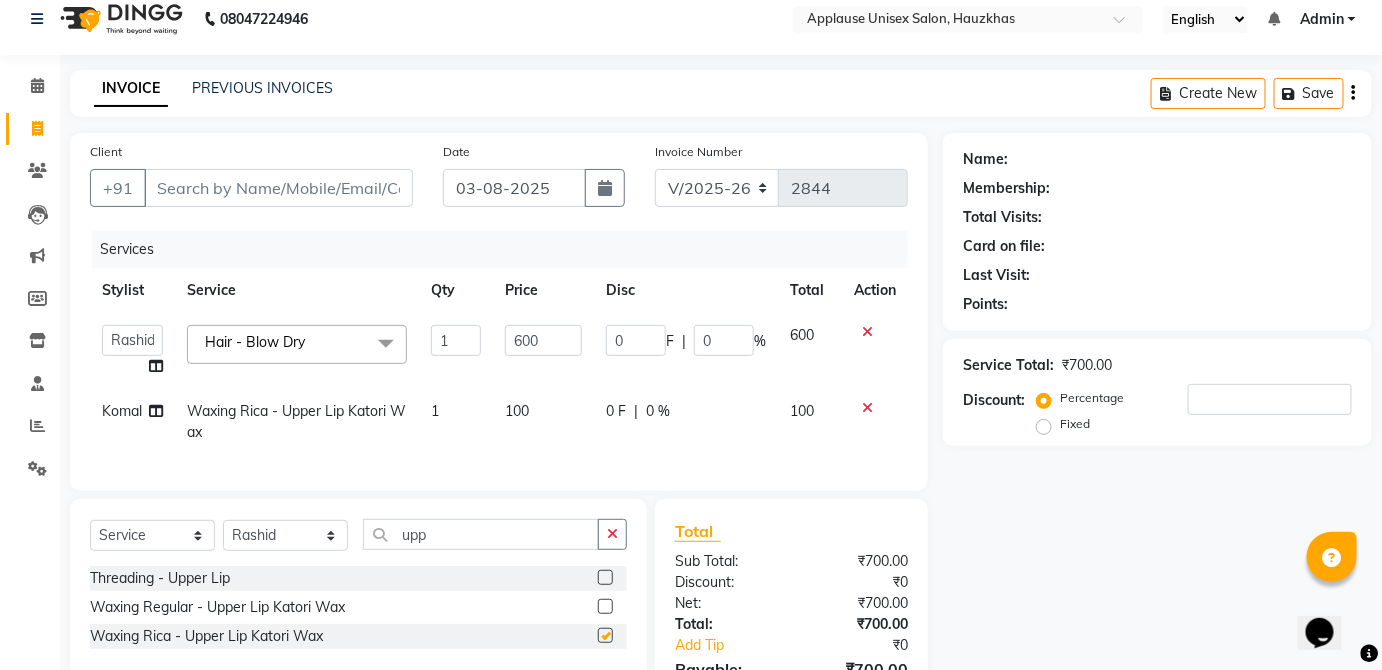 click on "0 F | 0 %" 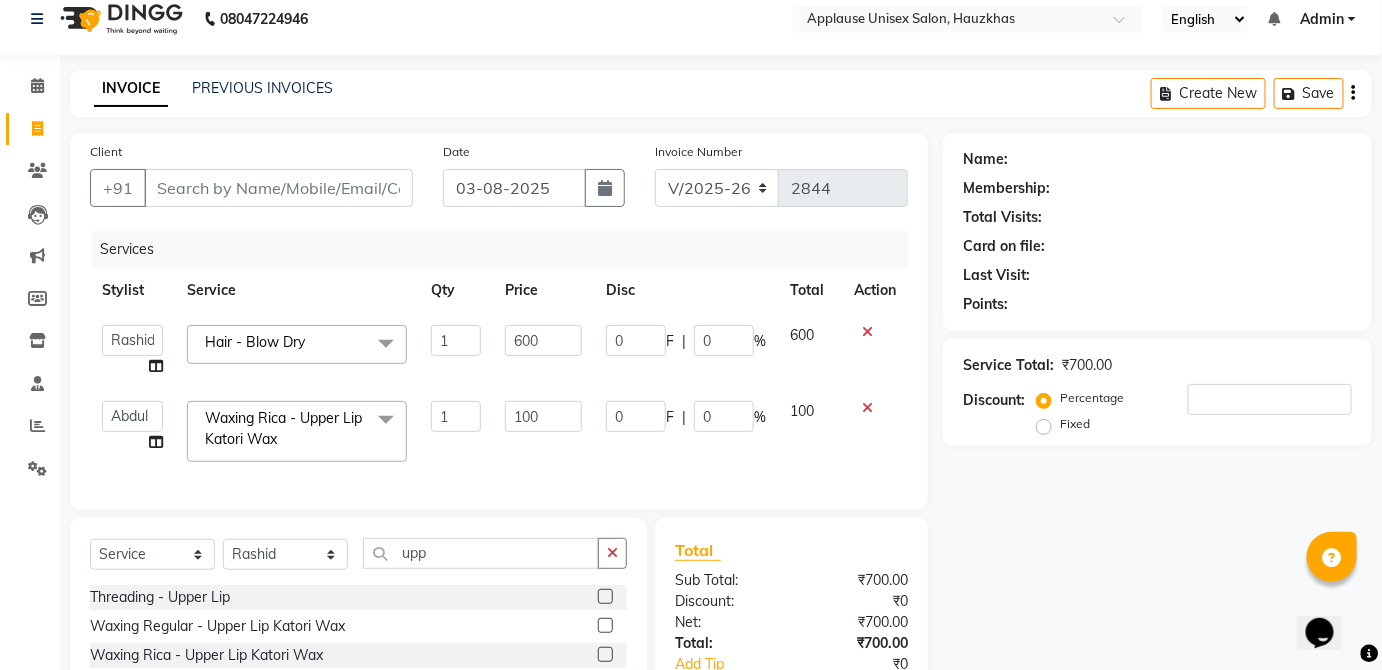 scroll, scrollTop: 0, scrollLeft: 0, axis: both 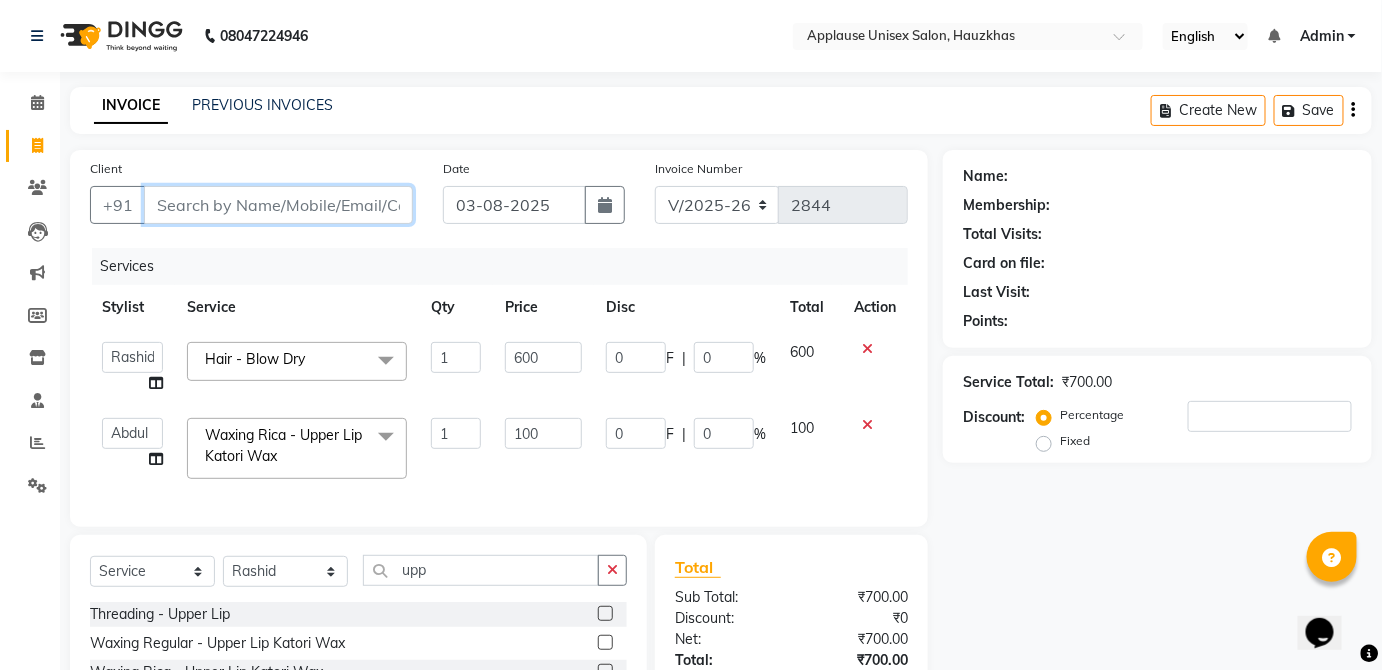 click on "Client" at bounding box center [278, 205] 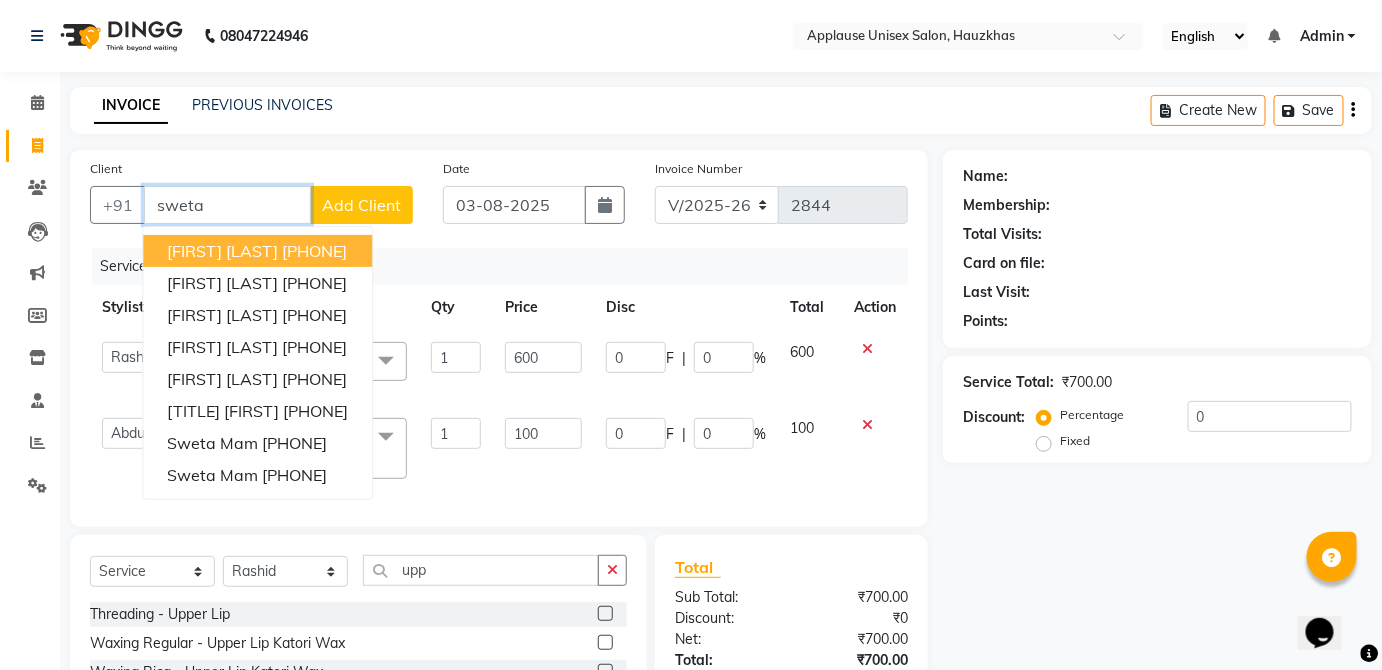 click on "[FIRST] [LAST] [PHONE]" at bounding box center [257, 251] 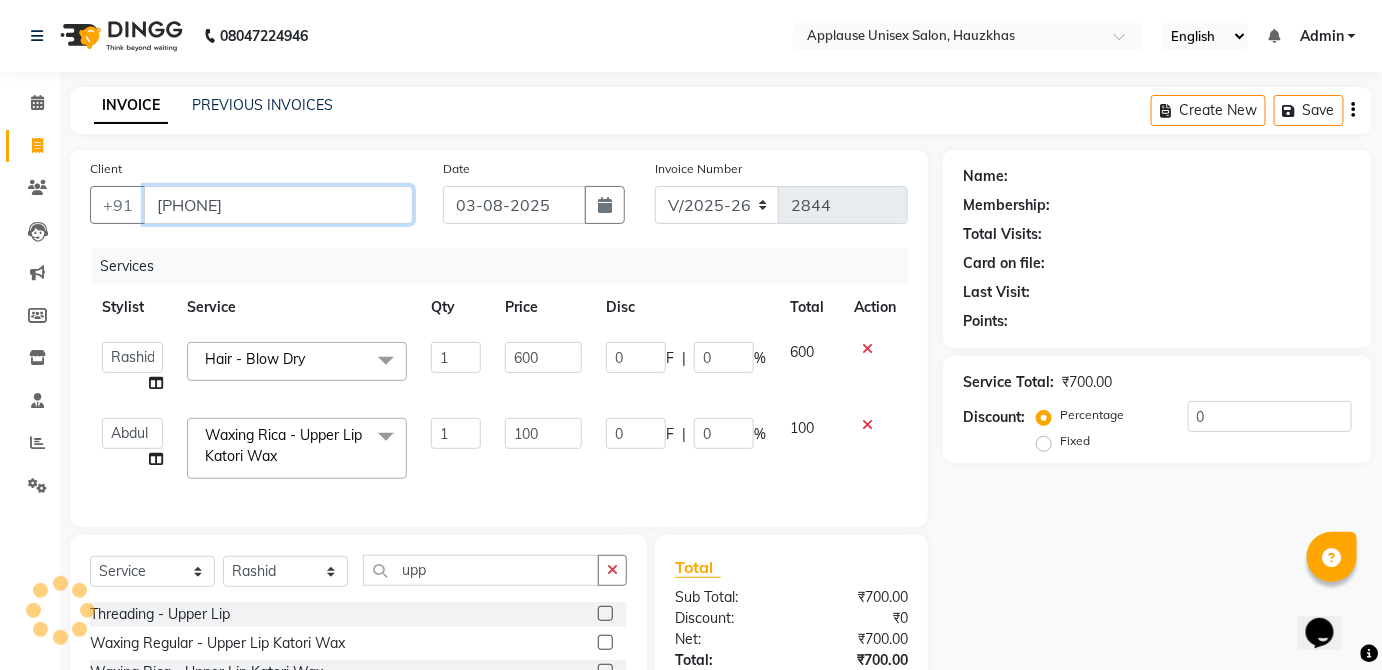 scroll, scrollTop: 158, scrollLeft: 0, axis: vertical 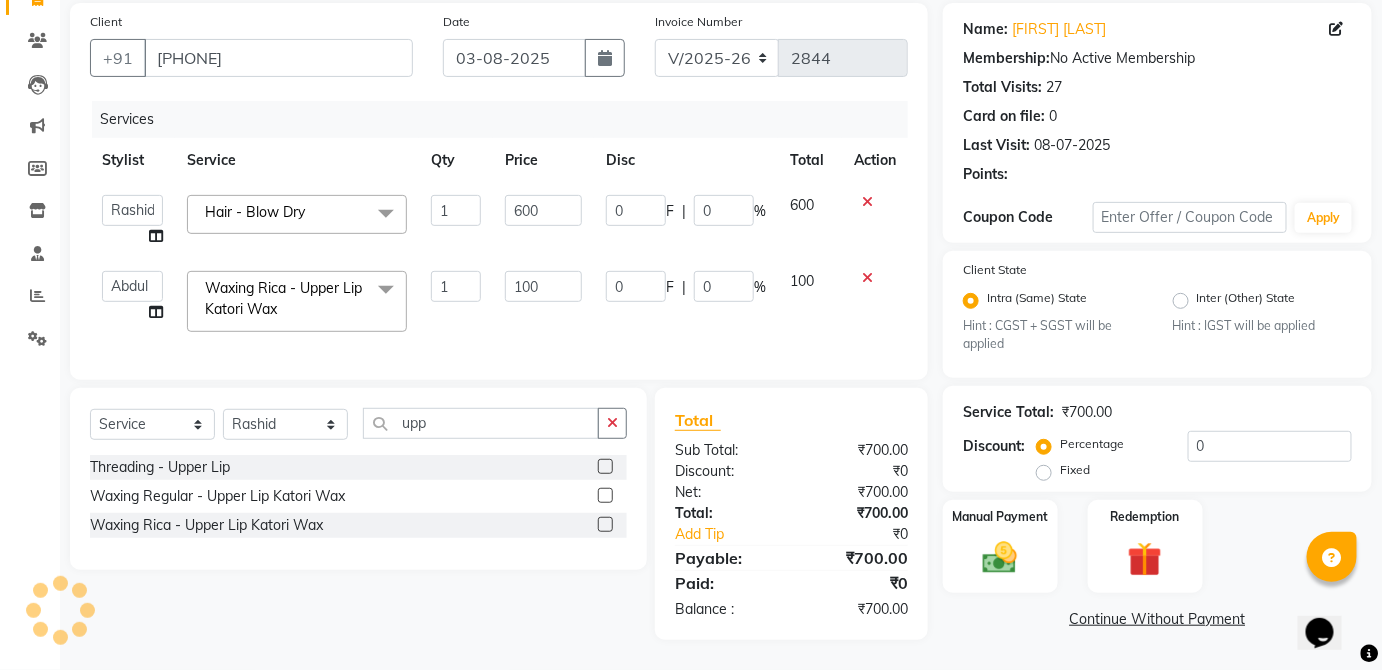 click on "Manual Payment" 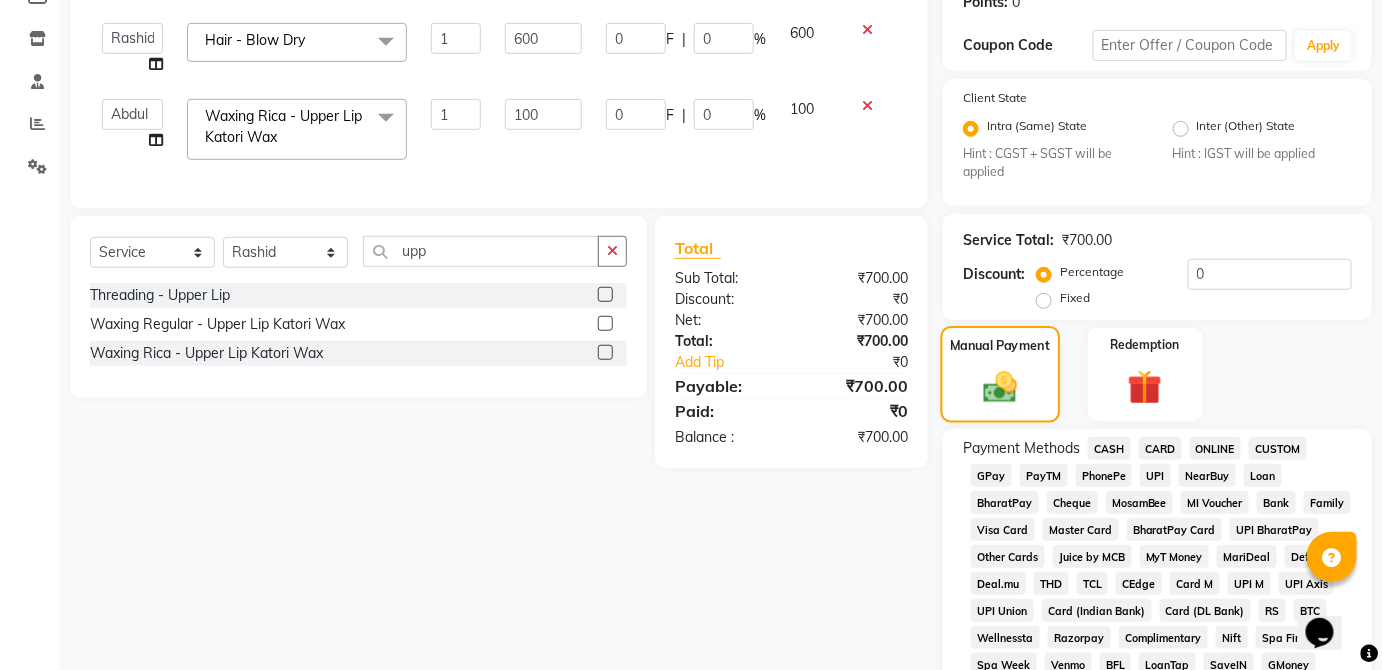 scroll, scrollTop: 325, scrollLeft: 0, axis: vertical 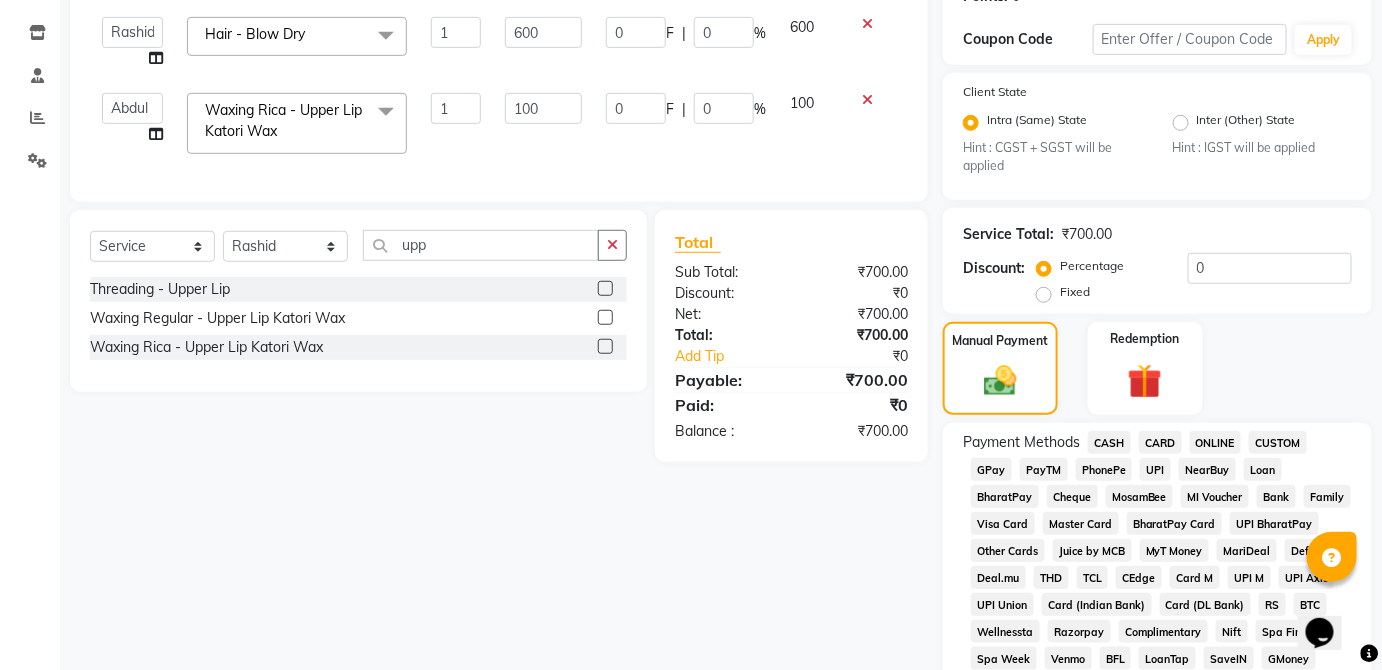 click on "CARD" 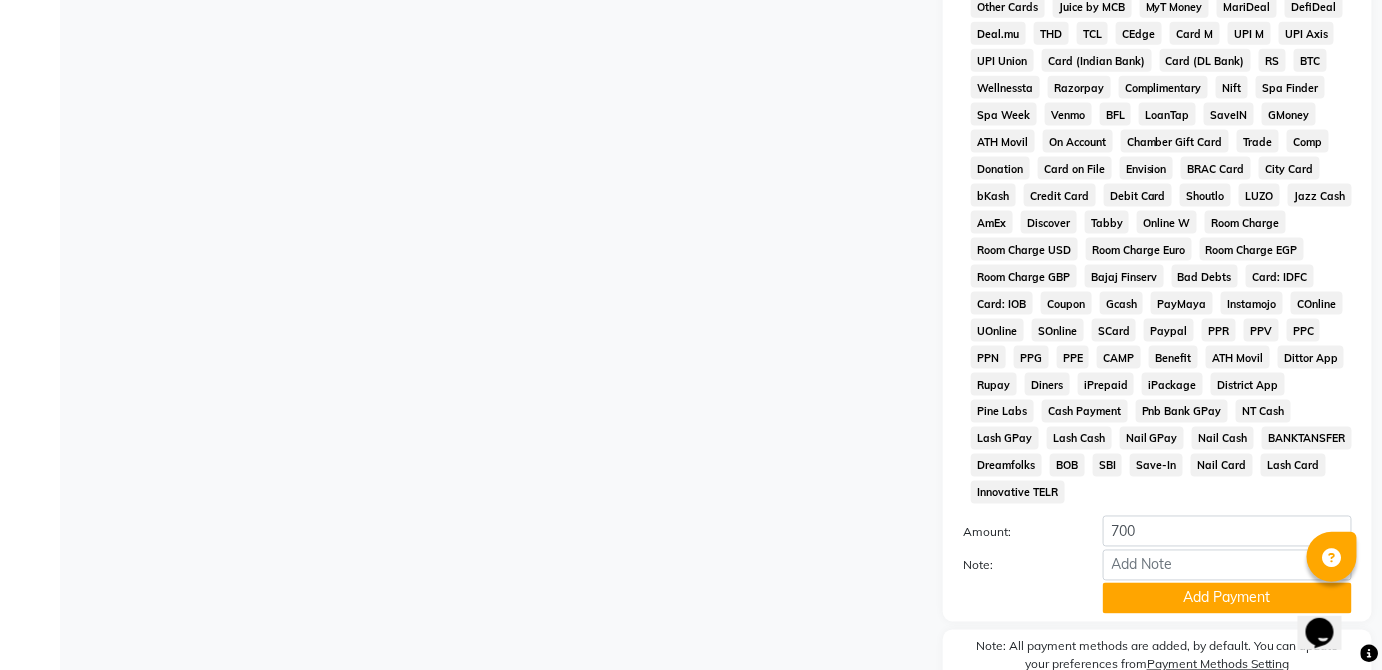 scroll, scrollTop: 943, scrollLeft: 0, axis: vertical 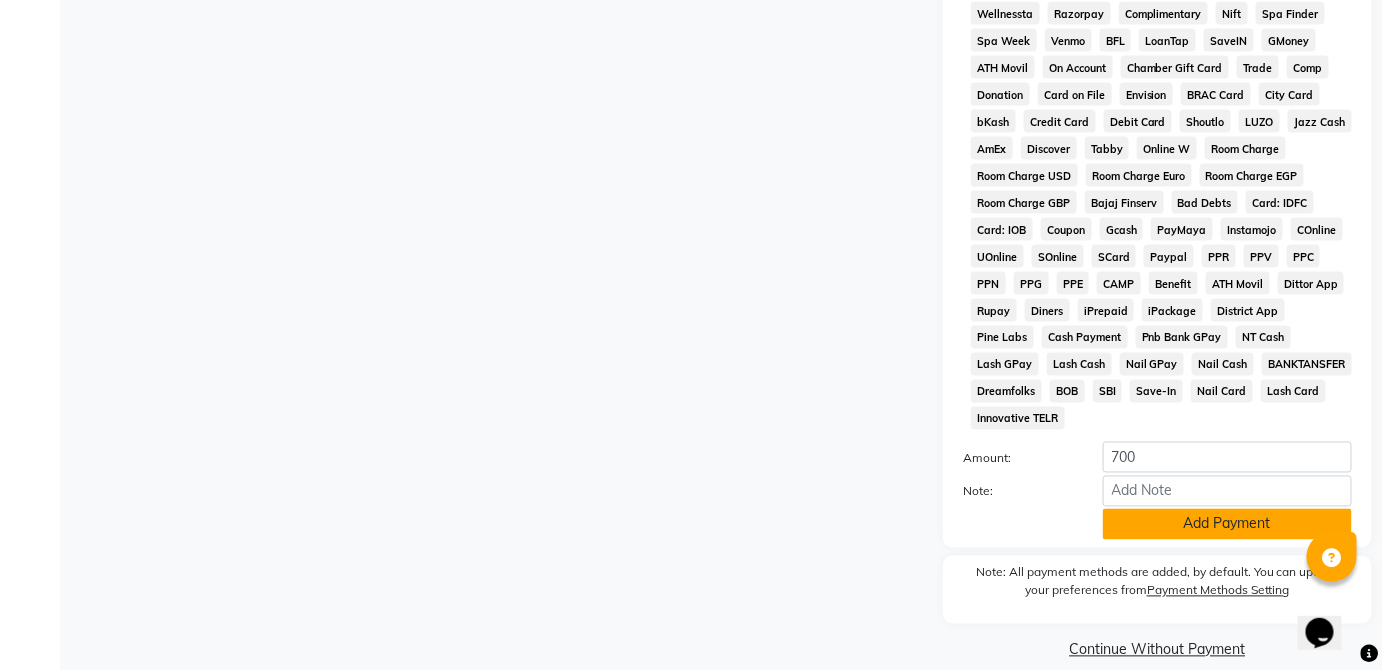 click on "Add Payment" 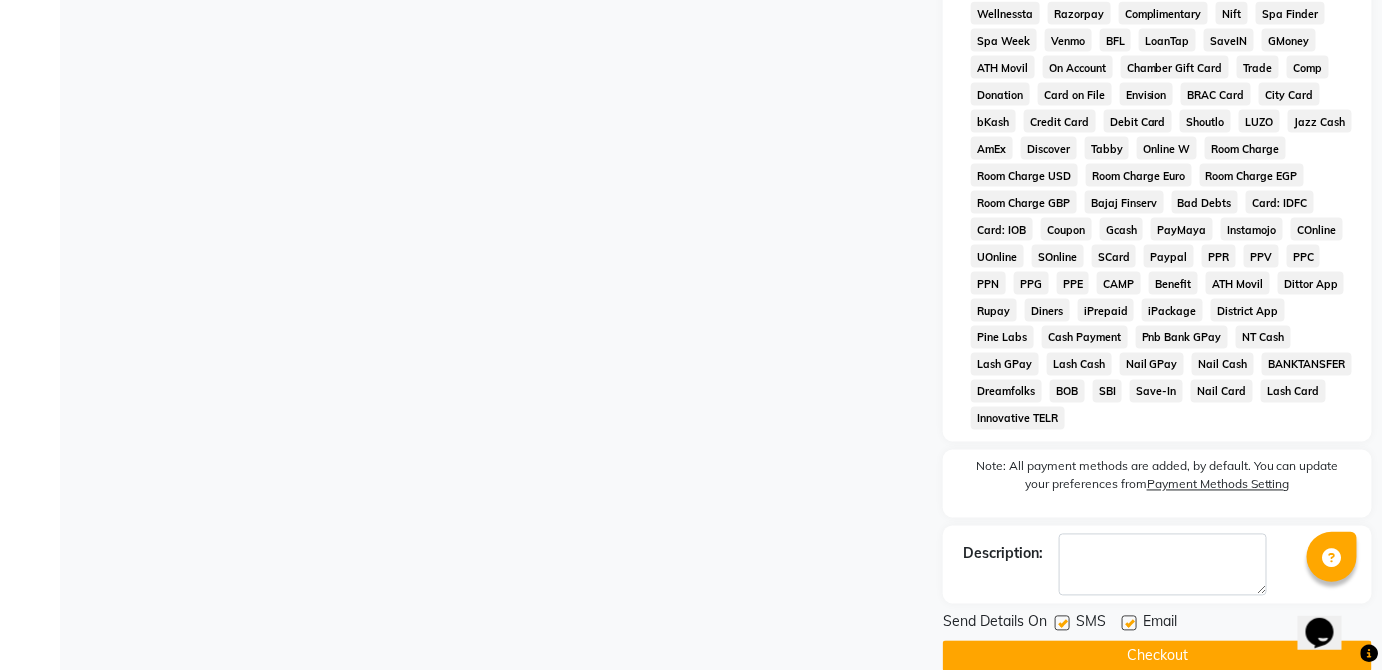 click on "Checkout" 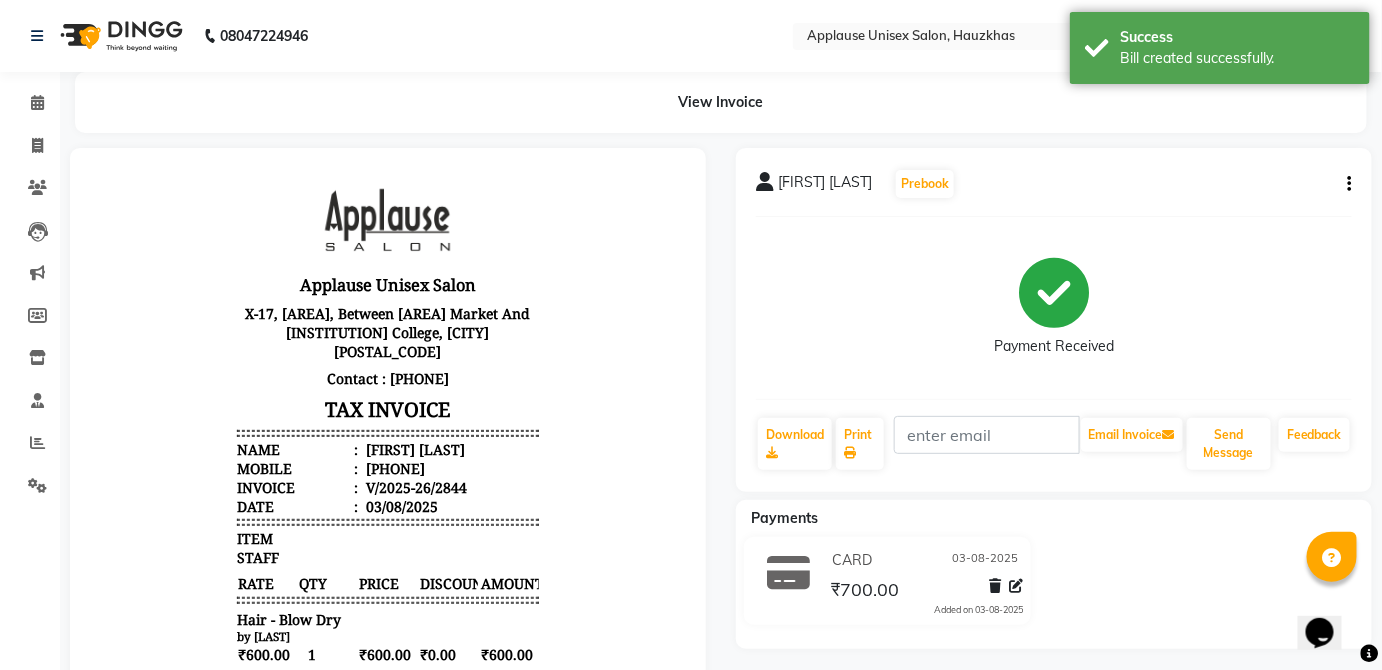scroll, scrollTop: 0, scrollLeft: 0, axis: both 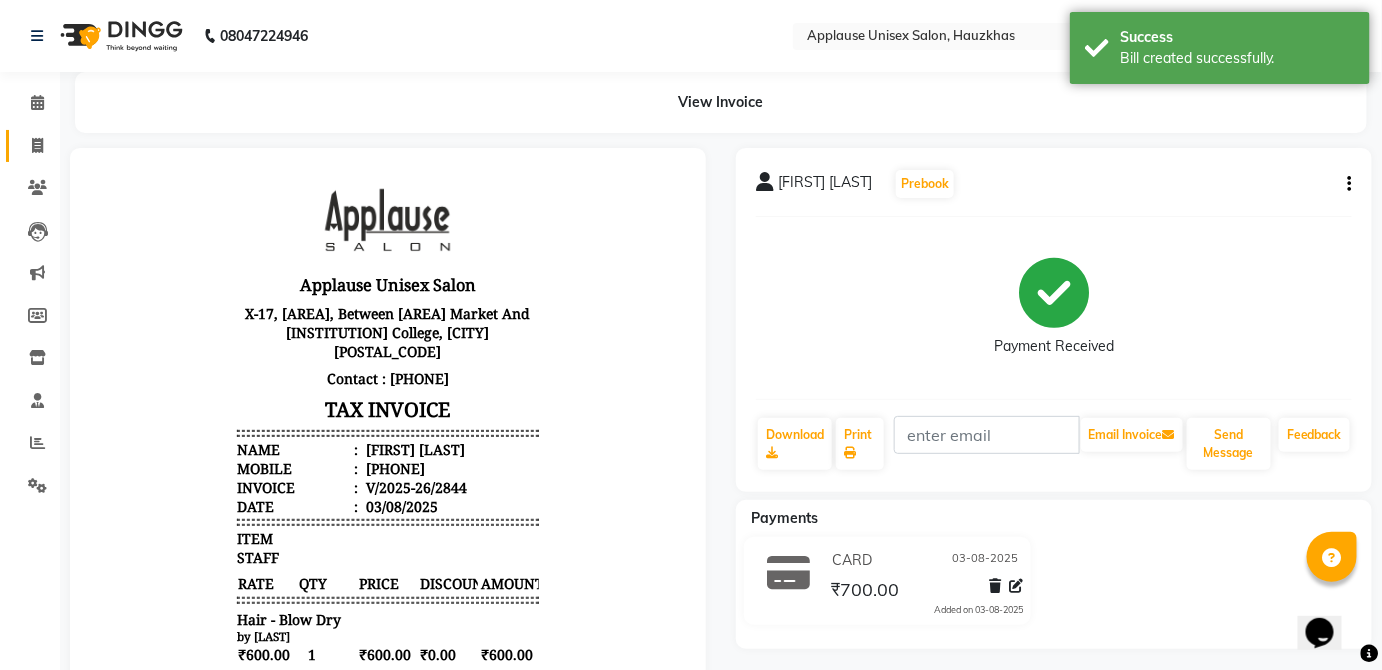 click 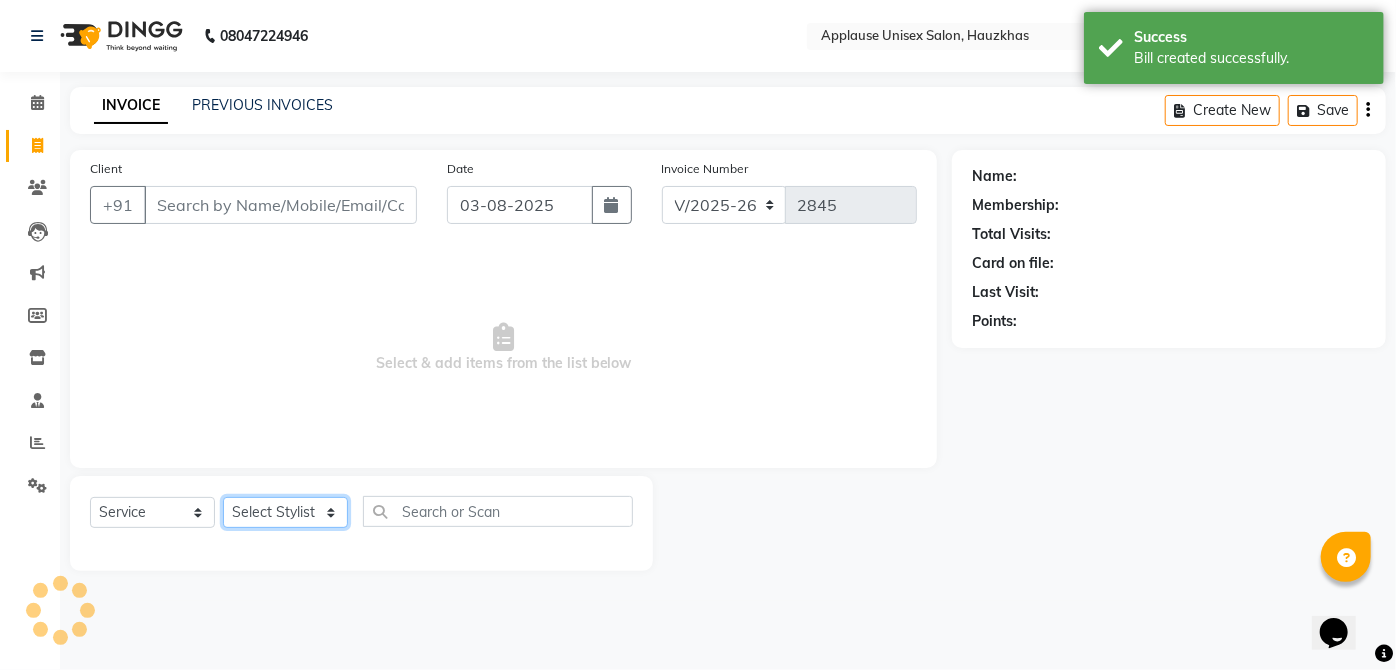 click on "Select Stylist" 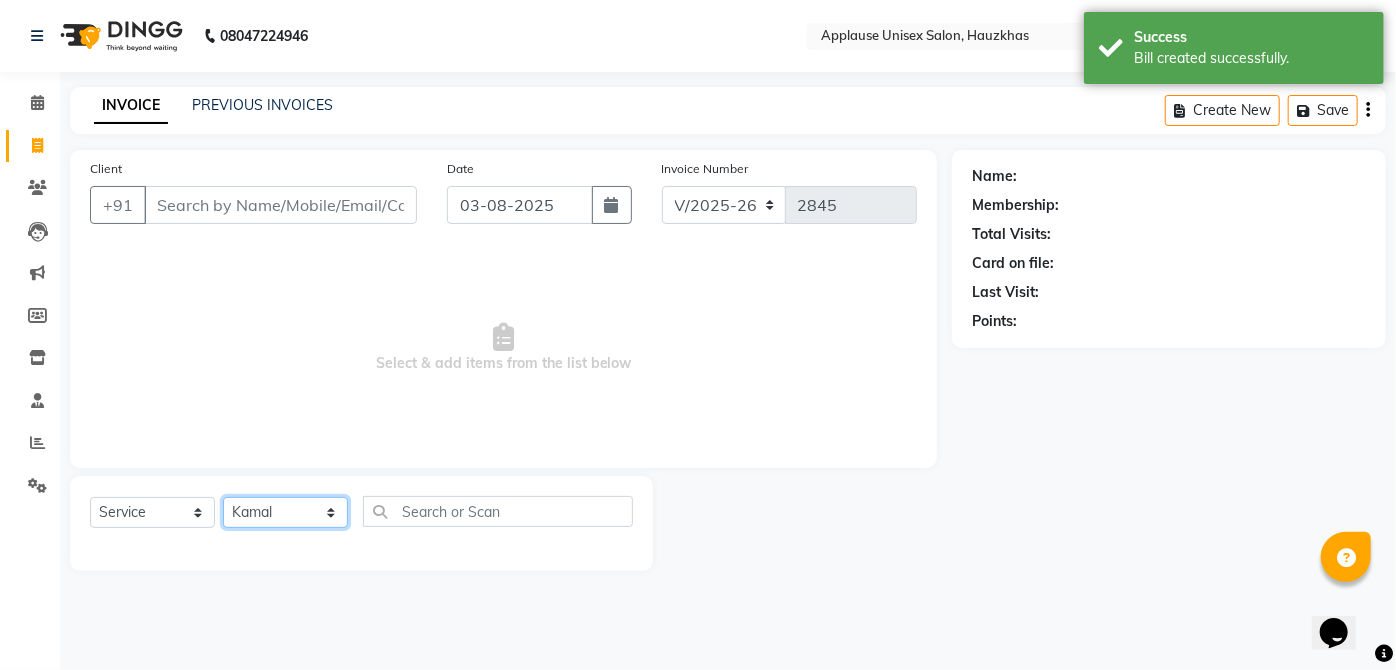 click on "Select Stylist  [FIRST] [FIRST] [FIRST] [FIRST] [FIRST] [FIRST] [FIRST] [FIRST]  [FIRST] [FIRST] [FIRST] [FIRST] [FIRST] [FIRST] [FIRST] [FIRST] [FIRST] [FIRST]  [FIRST] [FIRST] [FIRST] [FIRST] [FIRST] [FIRST] [FIRST] [FIRST]" 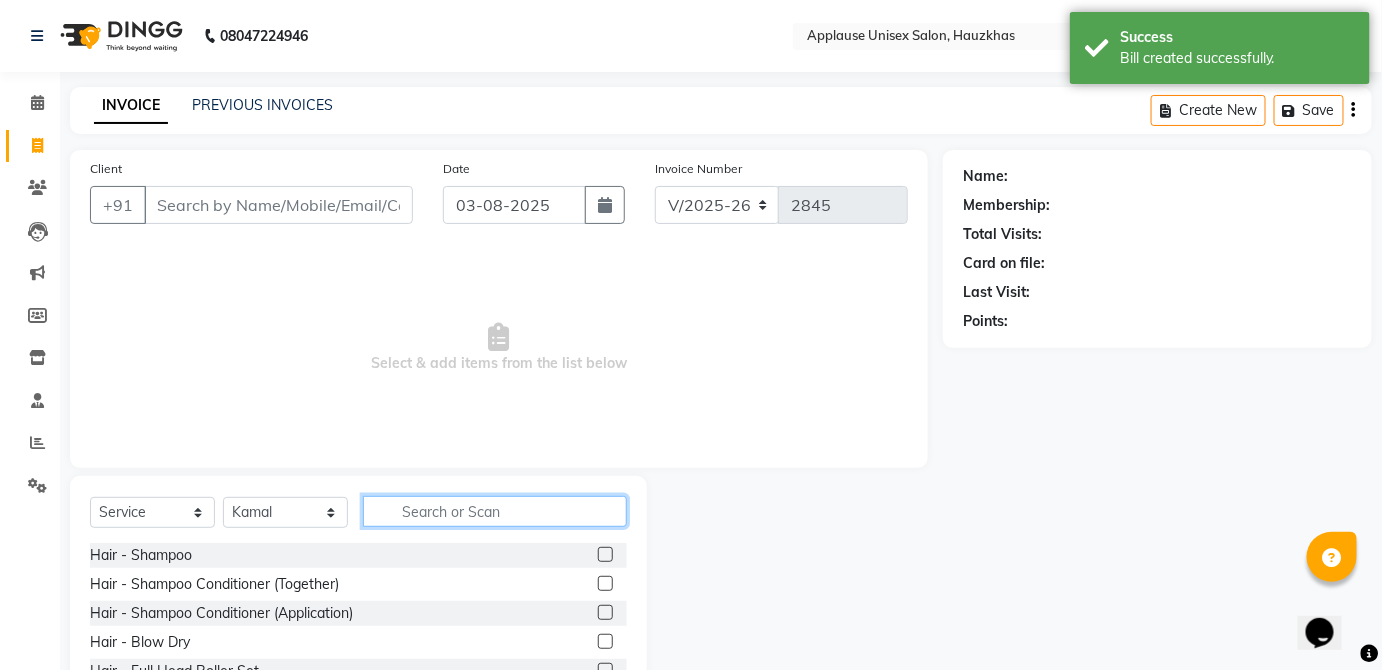 click 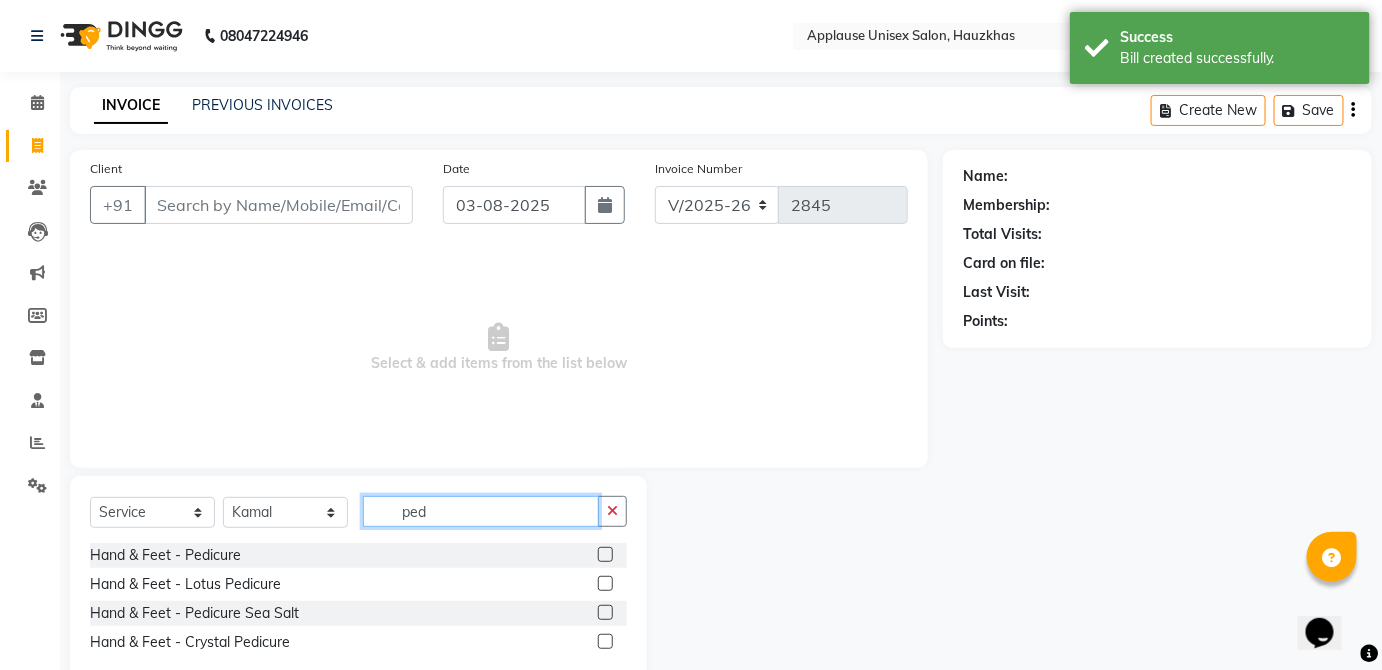 scroll, scrollTop: 45, scrollLeft: 0, axis: vertical 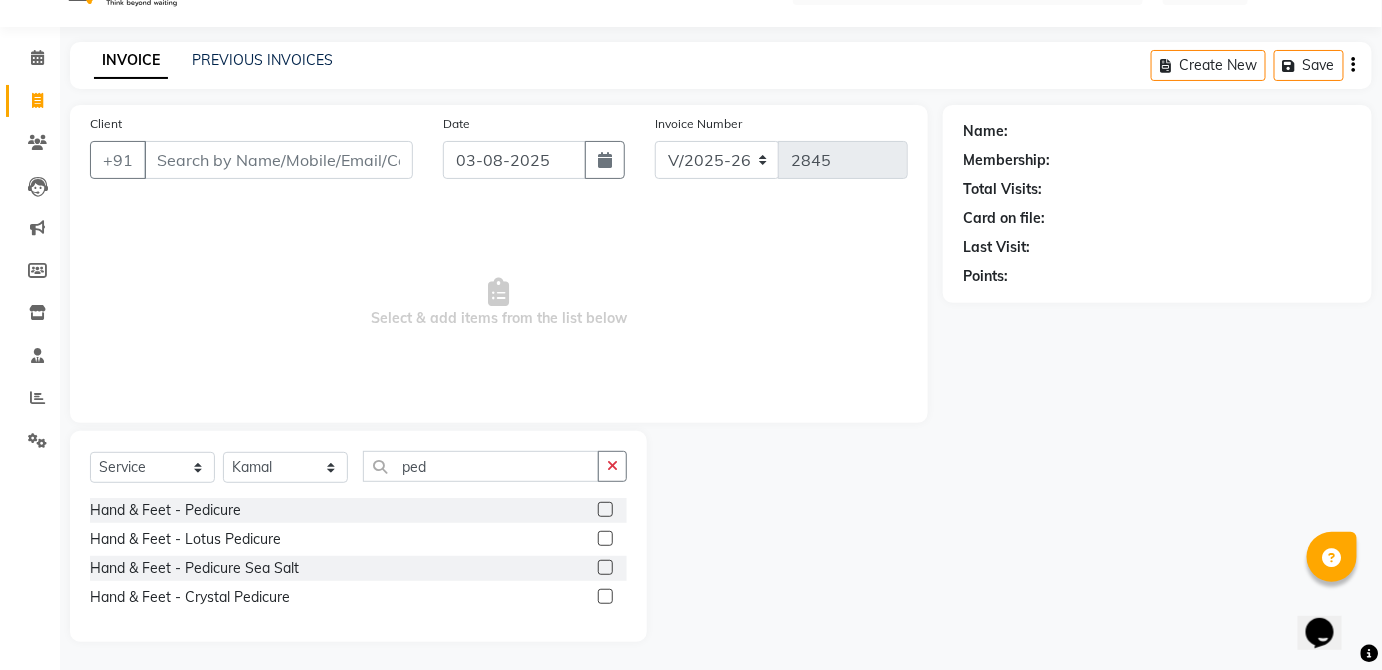 click 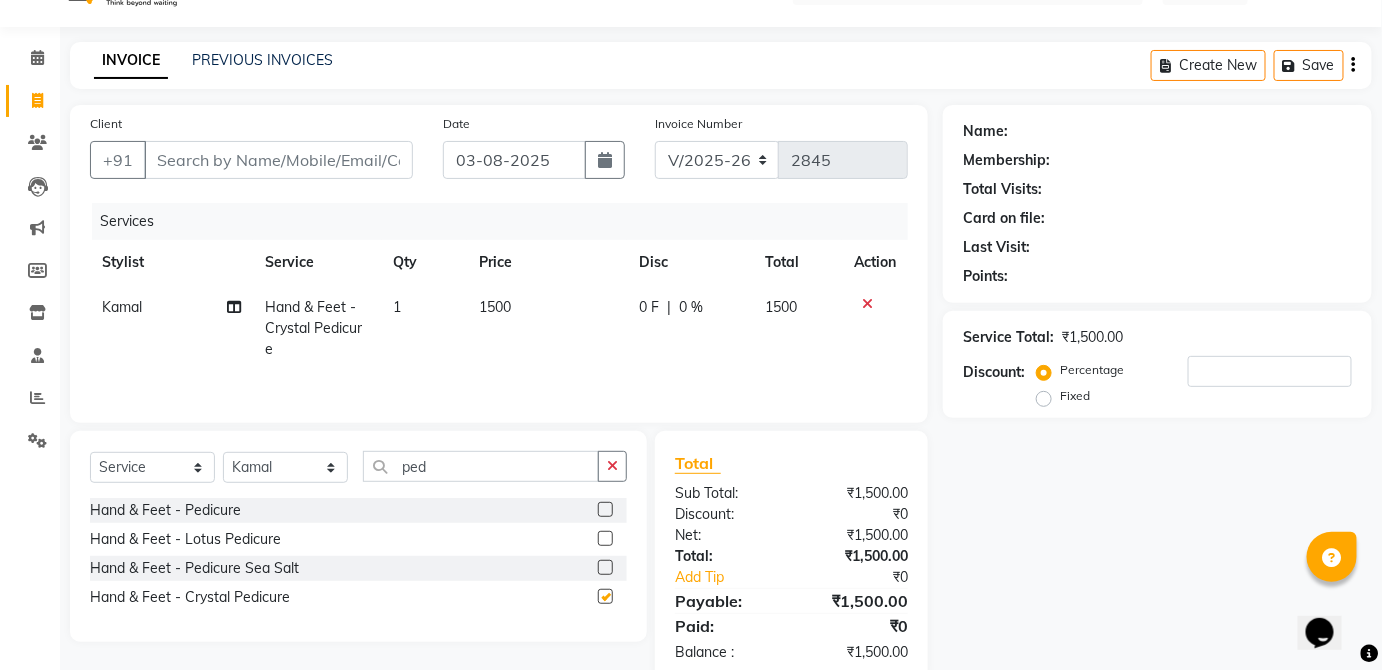 click on "1500" 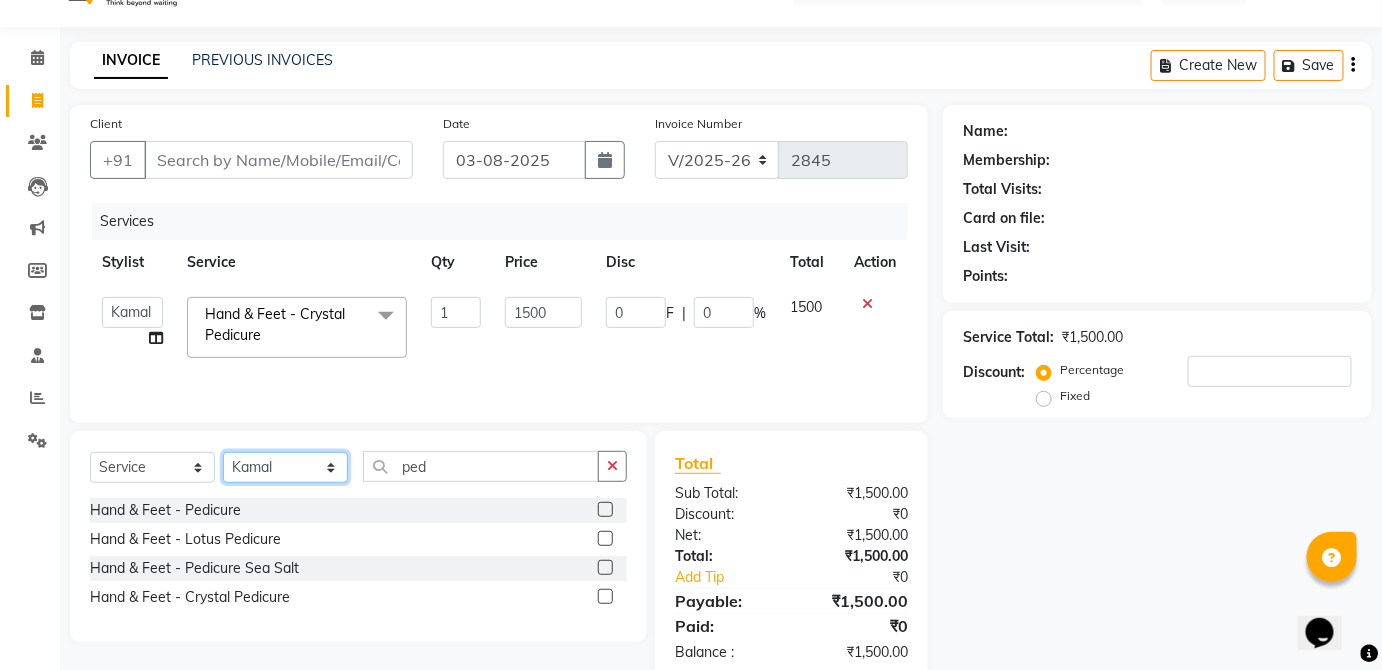 click on "Select Stylist  [FIRST] [FIRST] [FIRST] [FIRST] [FIRST] [FIRST] [FIRST] [FIRST]  [FIRST] [FIRST] [FIRST] [FIRST] [FIRST] [FIRST] [FIRST] [FIRST] [FIRST] [FIRST]  [FIRST] [FIRST] [FIRST] [FIRST] [FIRST] [FIRST] [FIRST] [FIRST]" 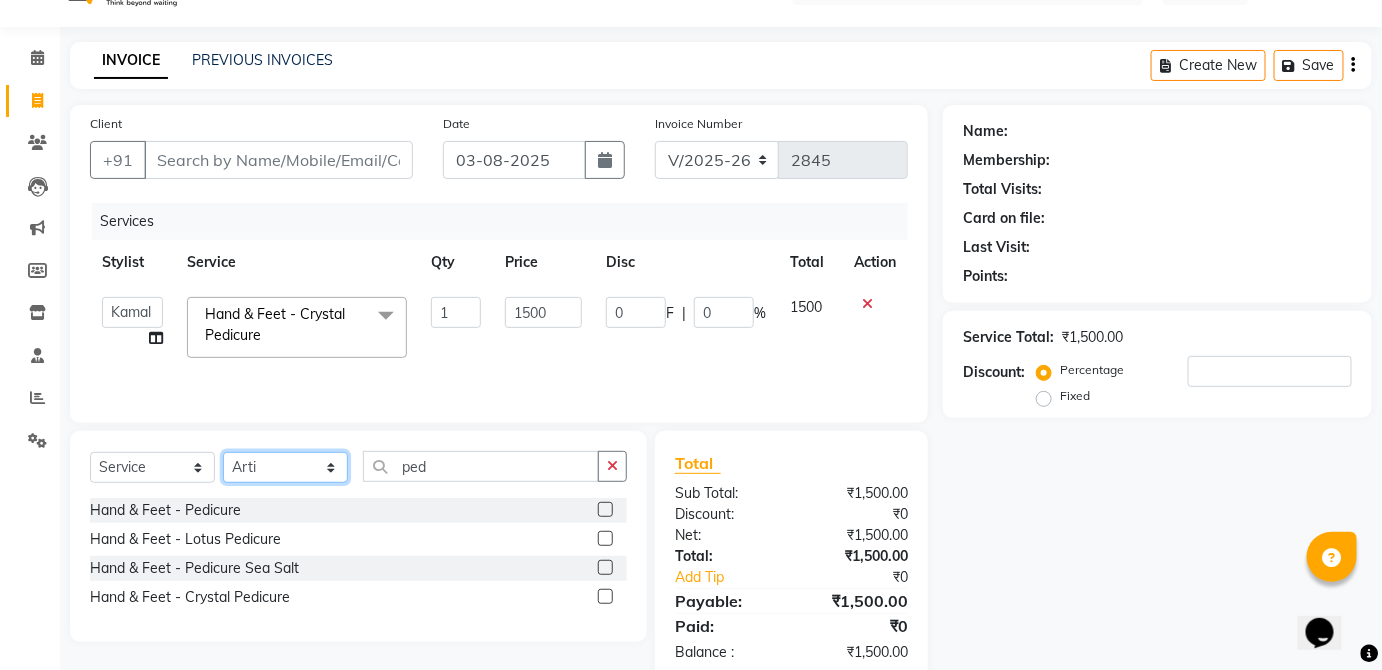 click on "Select Stylist  [FIRST] [FIRST] [FIRST] [FIRST] [FIRST] [FIRST] [FIRST] [FIRST]  [FIRST] [FIRST] [FIRST] [FIRST] [FIRST] [FIRST] [FIRST] [FIRST] [FIRST] [FIRST]  [FIRST] [FIRST] [FIRST] [FIRST] [FIRST] [FIRST] [FIRST] [FIRST]" 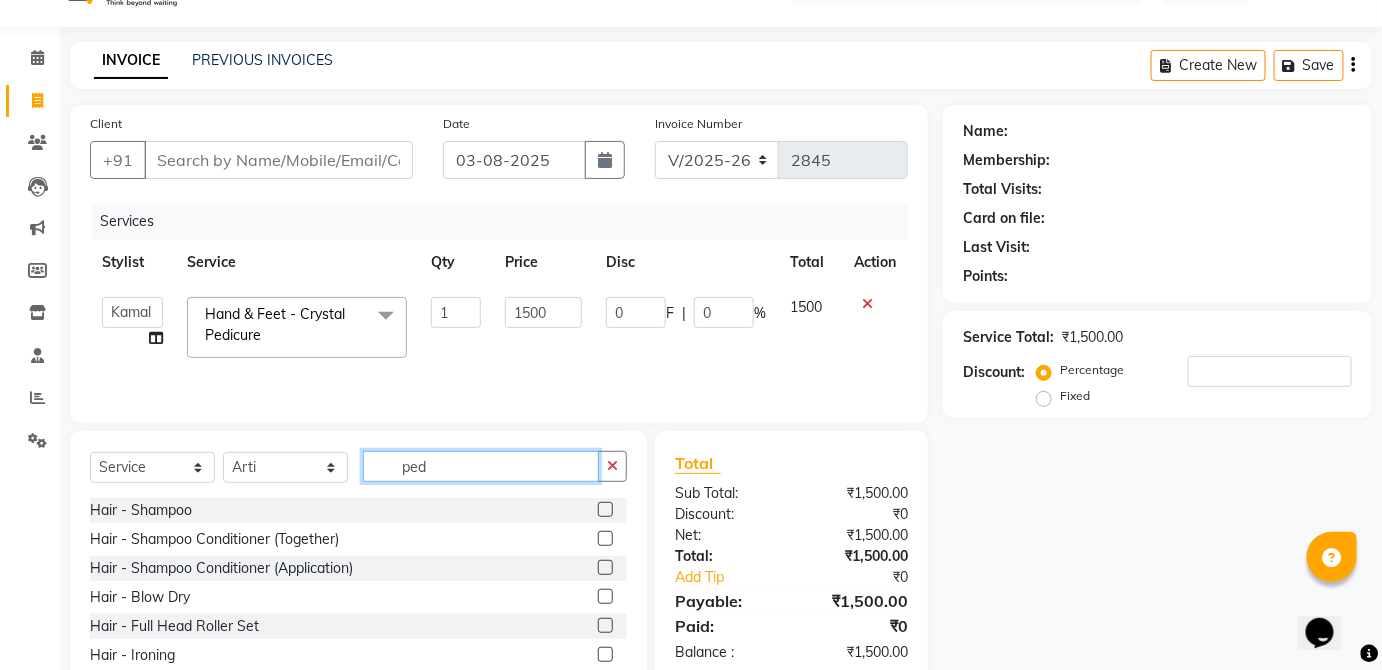 click on "ped" 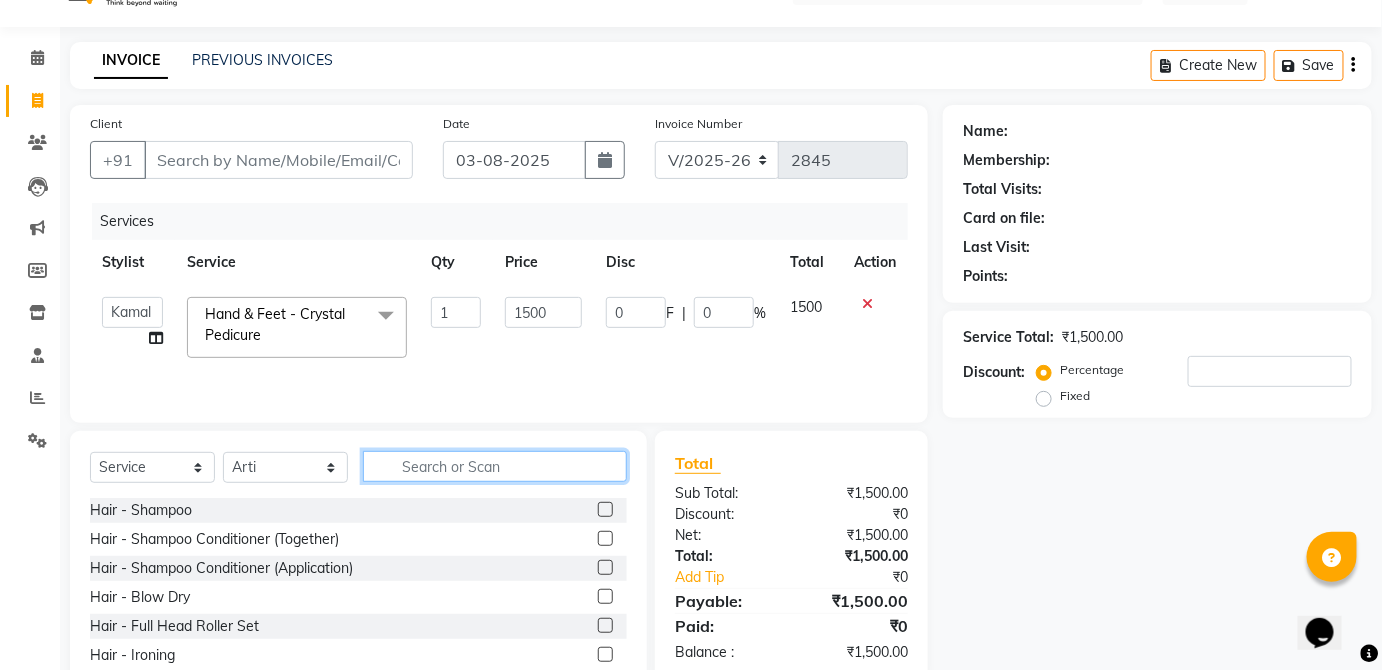 click 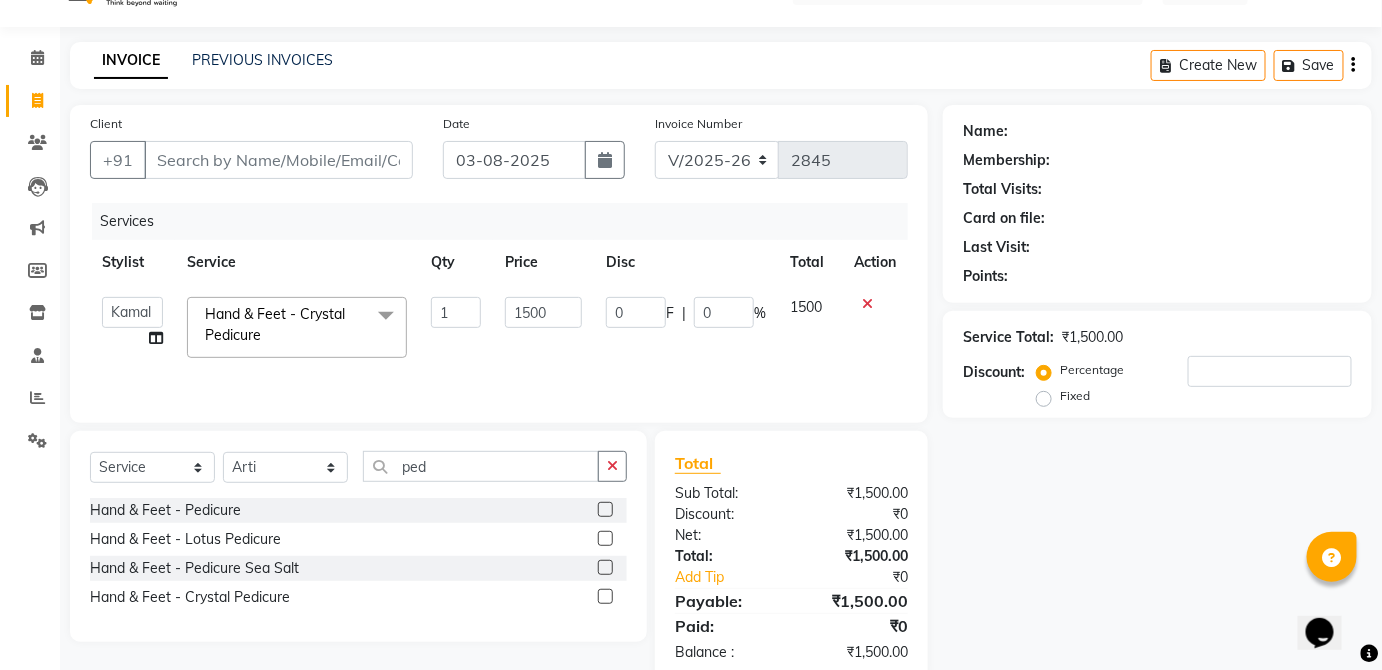 click 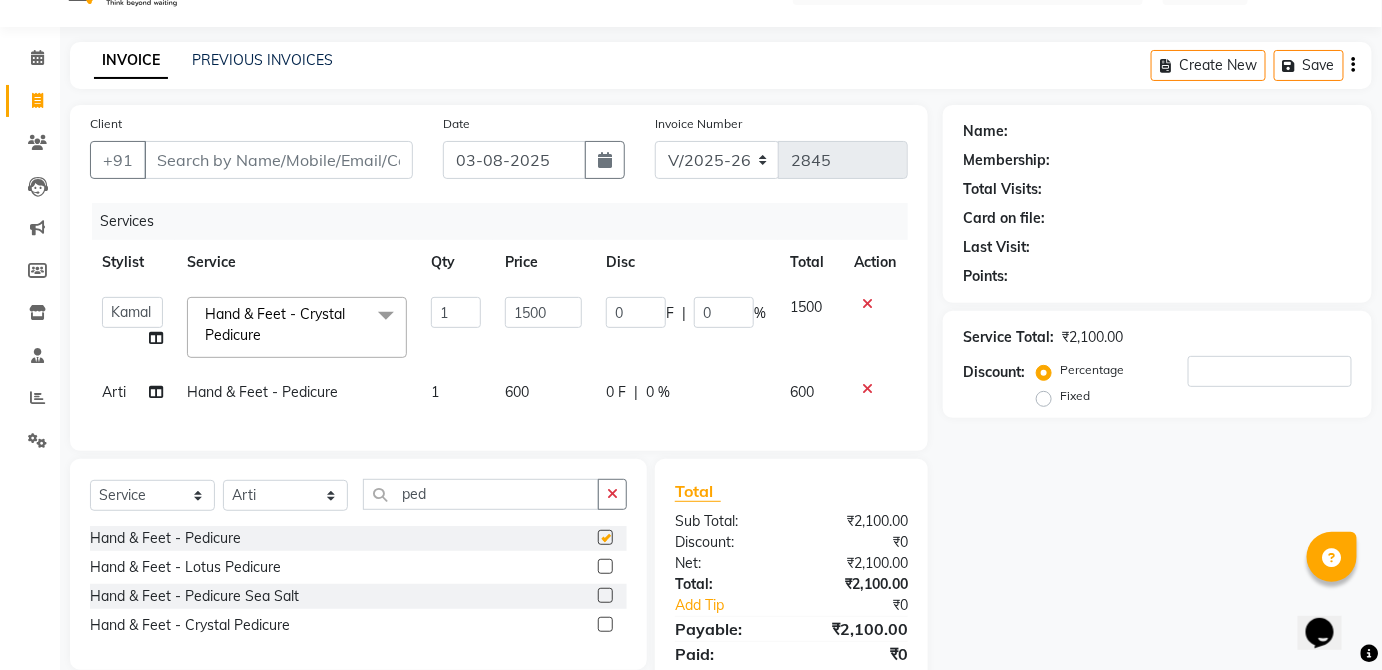 click on "0 F | 0 %" 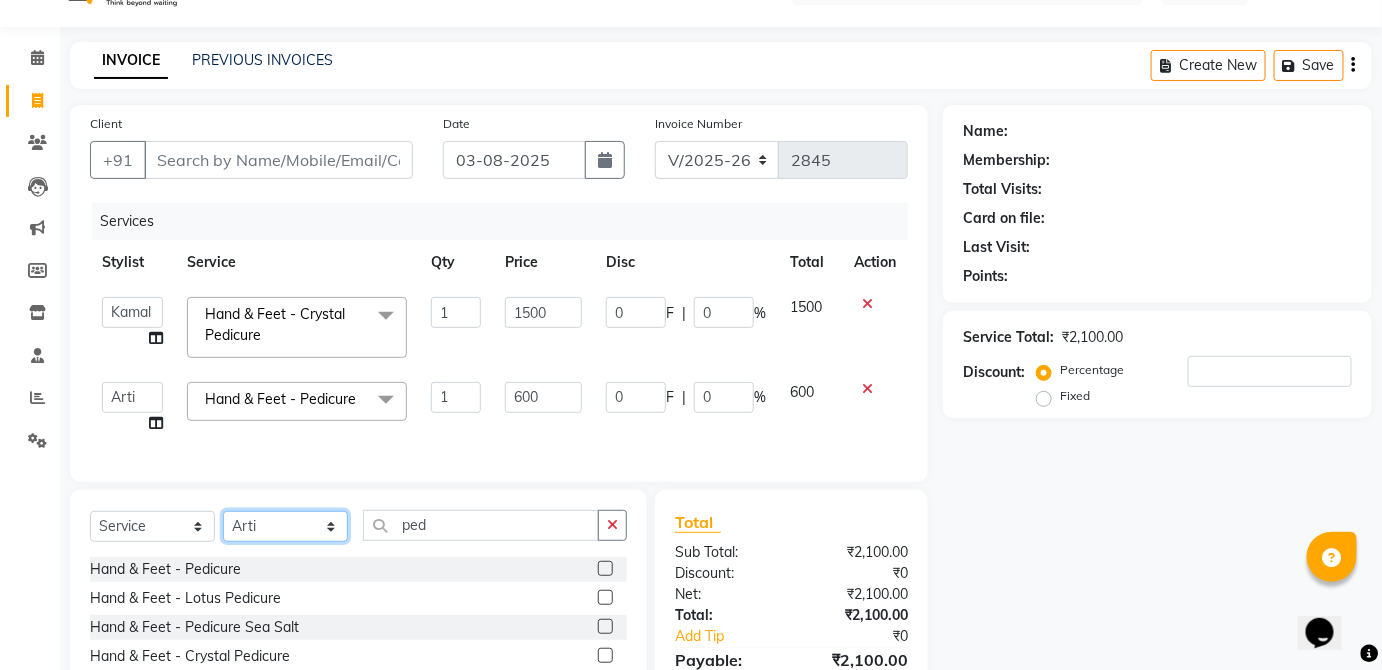 click on "Select Stylist  [FIRST] [FIRST] [FIRST] [FIRST] [FIRST] [FIRST] [FIRST] [FIRST]  [FIRST] [FIRST] [FIRST] [FIRST] [FIRST] [FIRST] [FIRST] [FIRST] [FIRST] [FIRST]  [FIRST] [FIRST] [FIRST] [FIRST] [FIRST] [FIRST] [FIRST] [FIRST]" 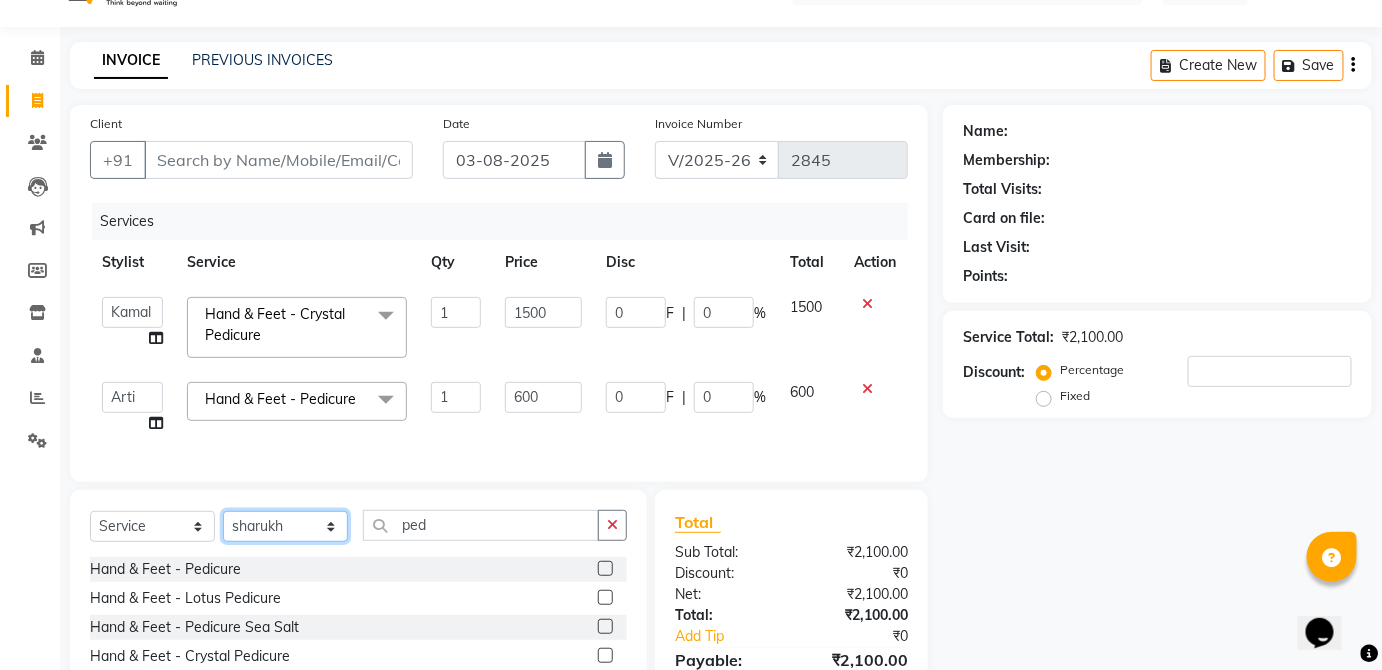 click on "Select Stylist  [FIRST] [FIRST] [FIRST] [FIRST] [FIRST] [FIRST] [FIRST] [FIRST]  [FIRST] [FIRST] [FIRST] [FIRST] [FIRST] [FIRST] [FIRST] [FIRST] [FIRST] [FIRST]  [FIRST] [FIRST] [FIRST] [FIRST] [FIRST] [FIRST] [FIRST] [FIRST]" 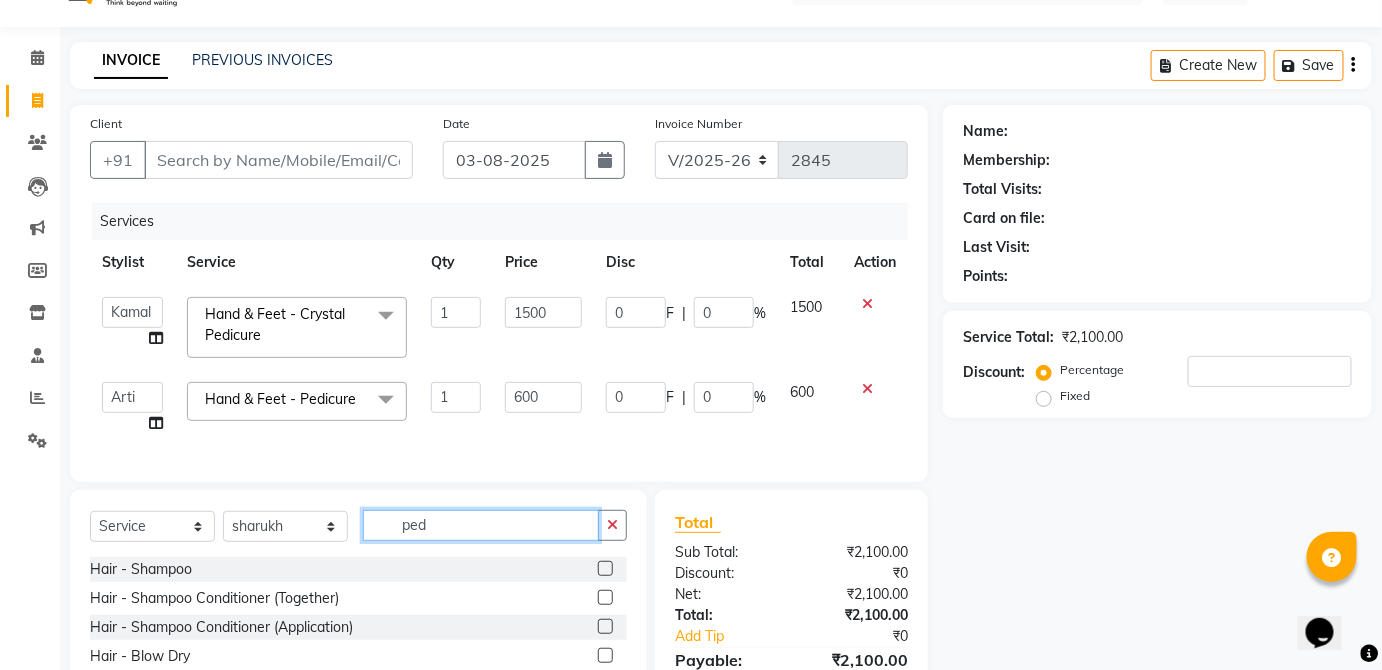 click on "ped" 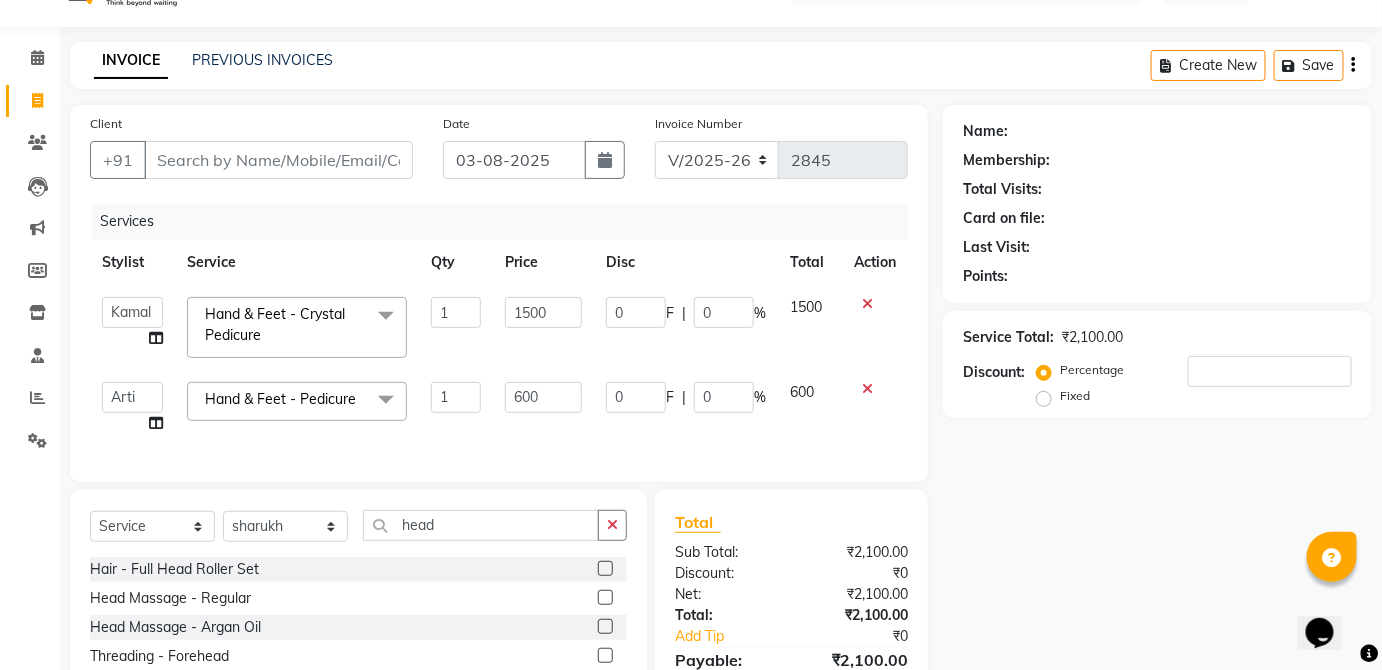 click 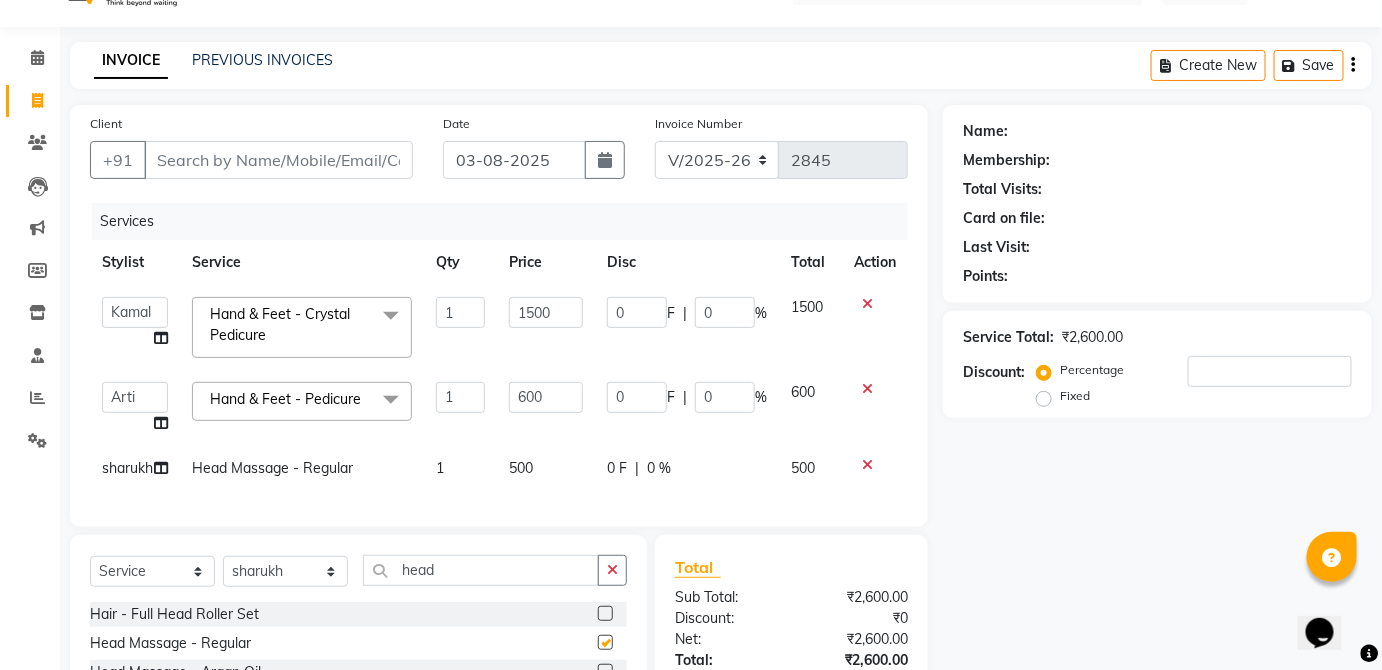 click on "0 F | 0 %" 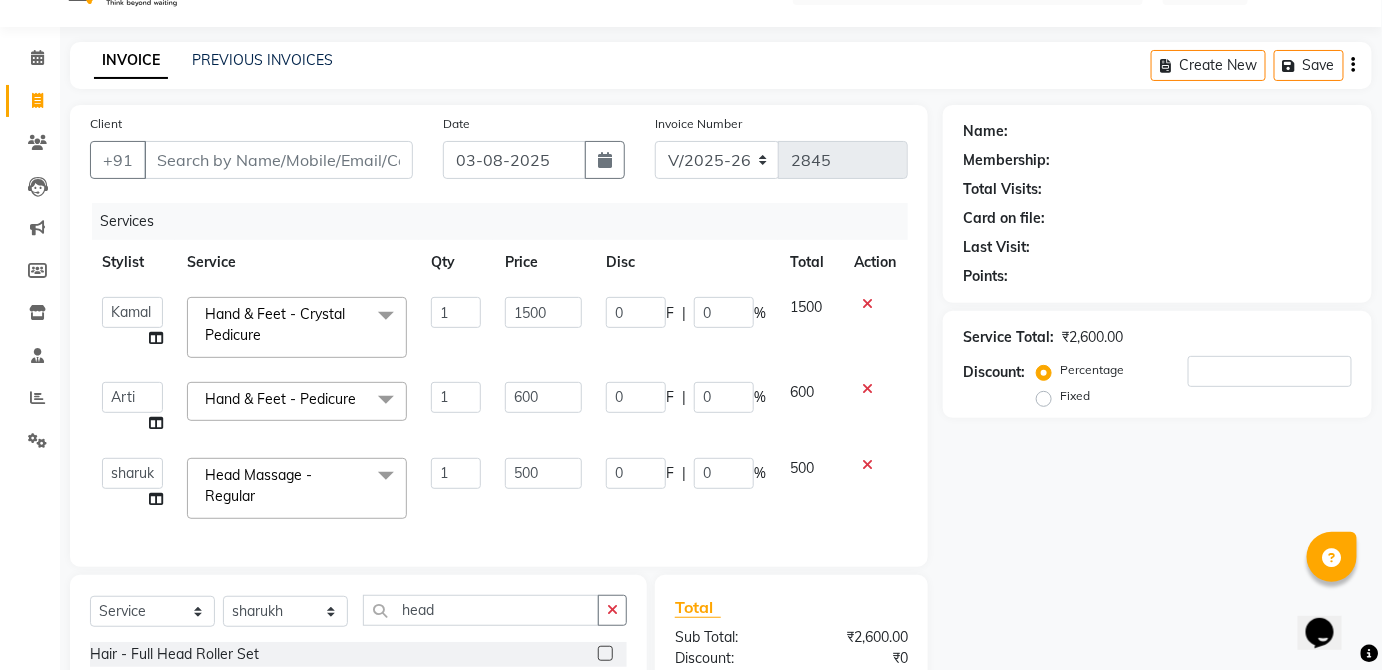 scroll, scrollTop: 0, scrollLeft: 15, axis: horizontal 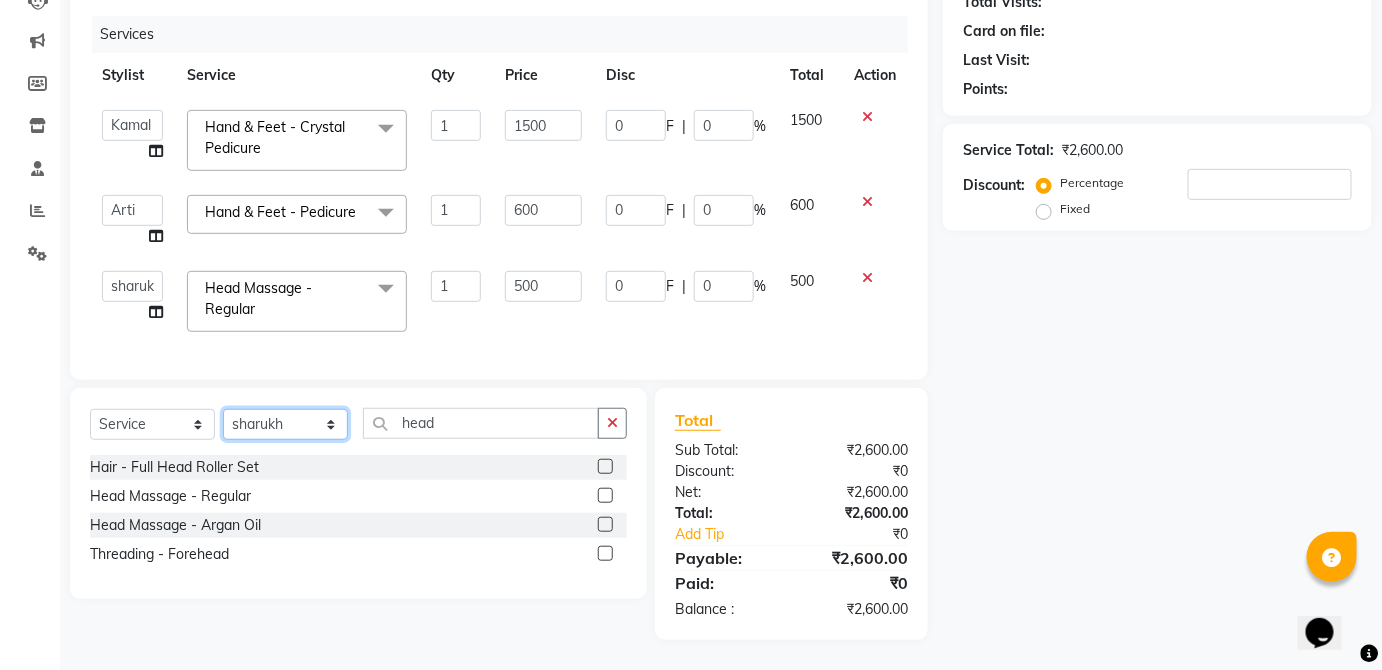 click on "Select Stylist  [FIRST] [FIRST] [FIRST] [FIRST] [FIRST] [FIRST] [FIRST] [FIRST]  [FIRST] [FIRST] [FIRST] [FIRST] [FIRST] [FIRST] [FIRST] [FIRST] [FIRST] [FIRST]  [FIRST] [FIRST] [FIRST] [FIRST] [FIRST] [FIRST] [FIRST] [FIRST]" 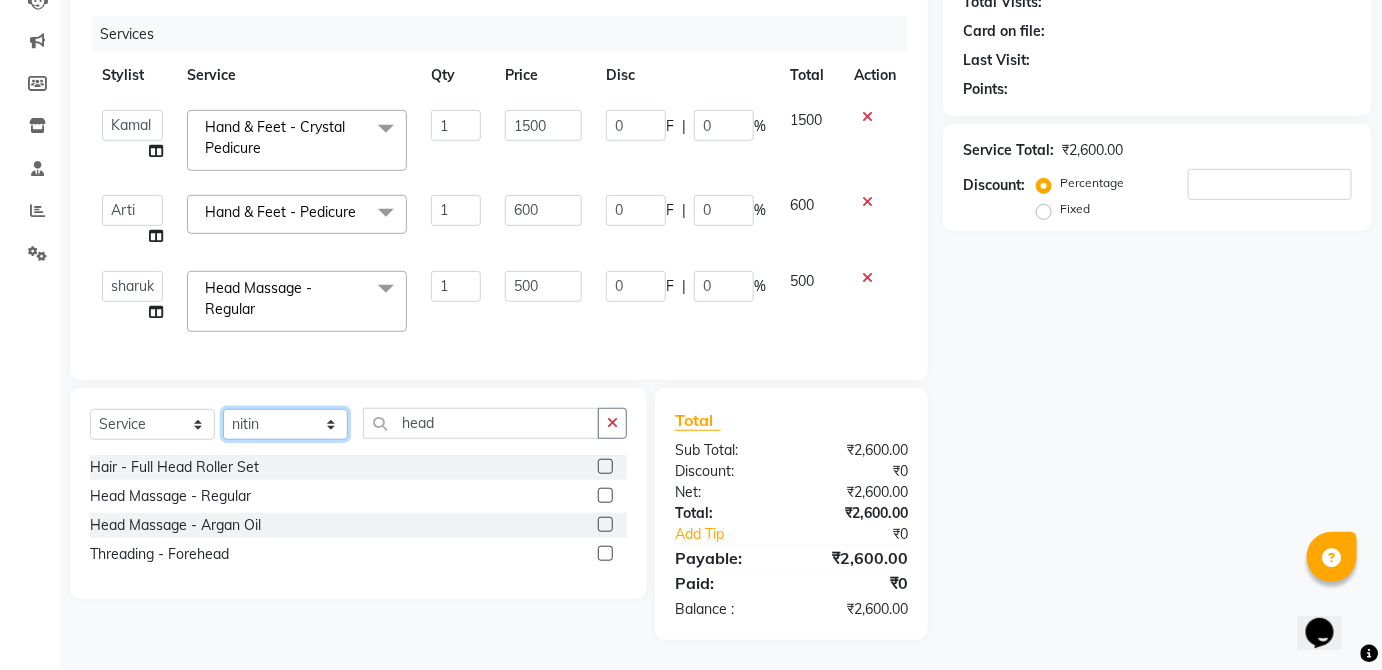 click on "Select Stylist  [FIRST] [FIRST] [FIRST] [FIRST] [FIRST] [FIRST] [FIRST] [FIRST]  [FIRST] [FIRST] [FIRST] [FIRST] [FIRST] [FIRST] [FIRST] [FIRST] [FIRST] [FIRST]  [FIRST] [FIRST] [FIRST] [FIRST] [FIRST] [FIRST] [FIRST] [FIRST]" 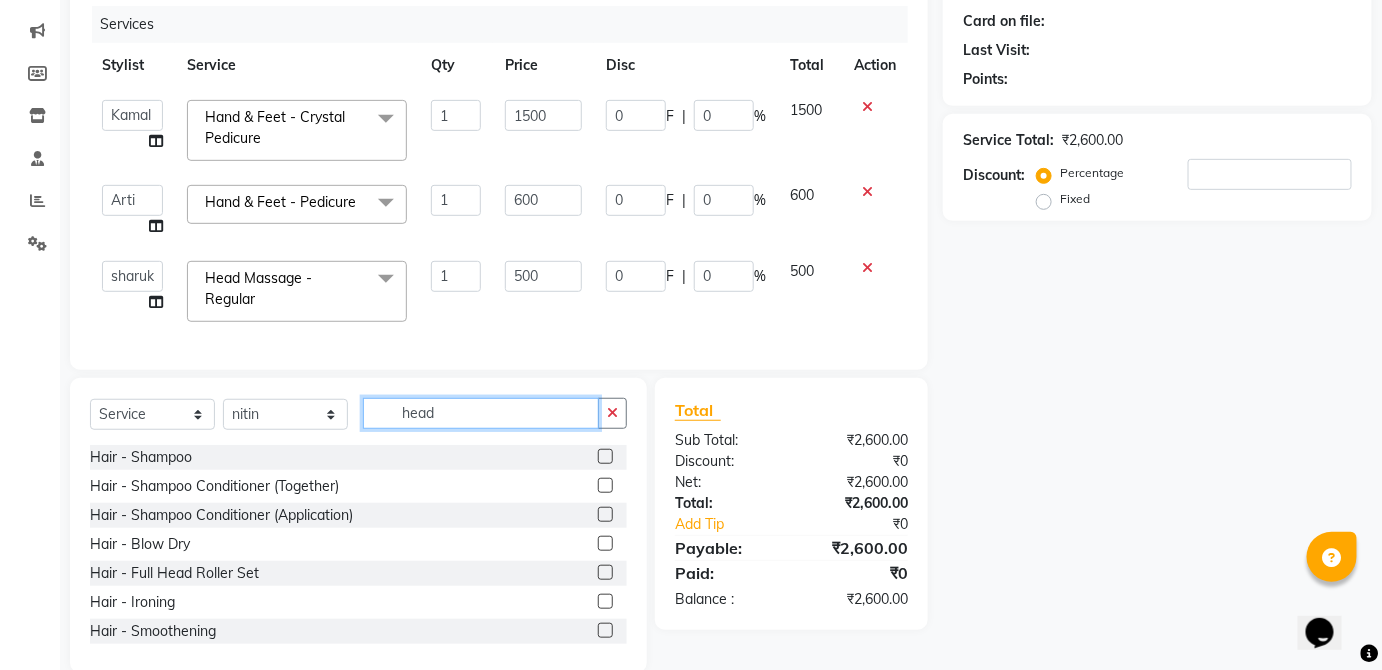 click on "head" 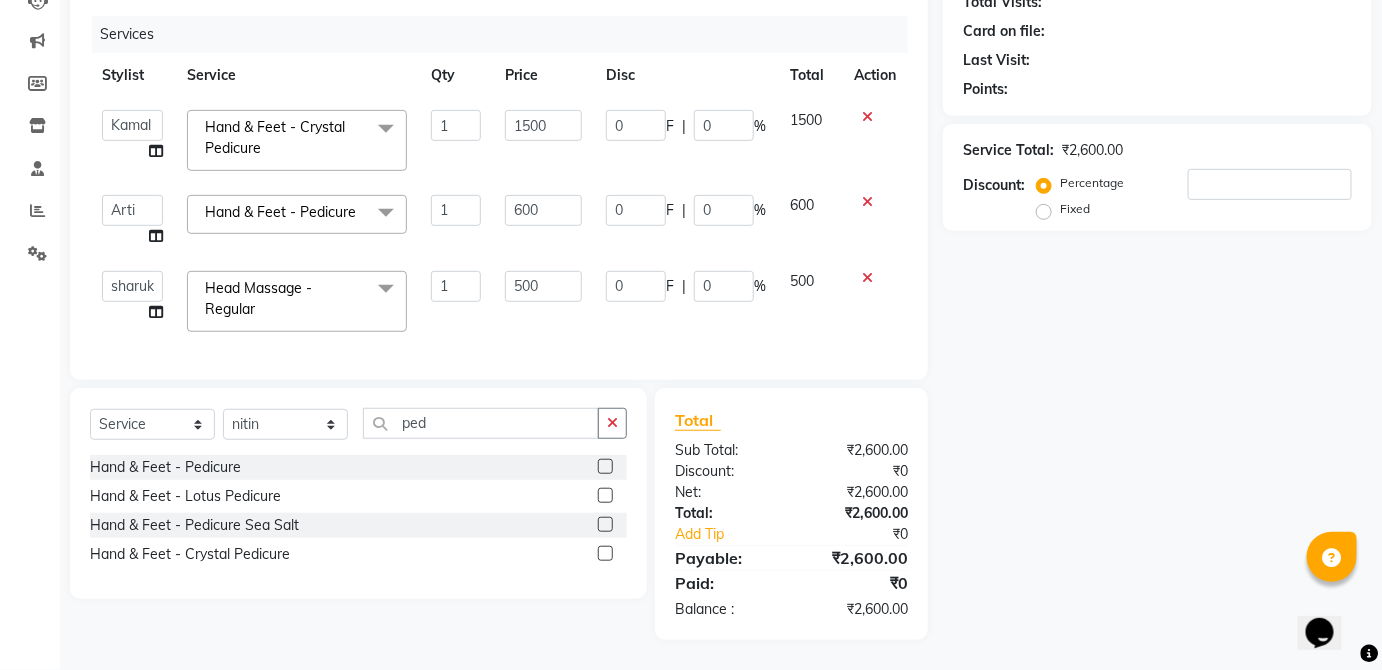 click 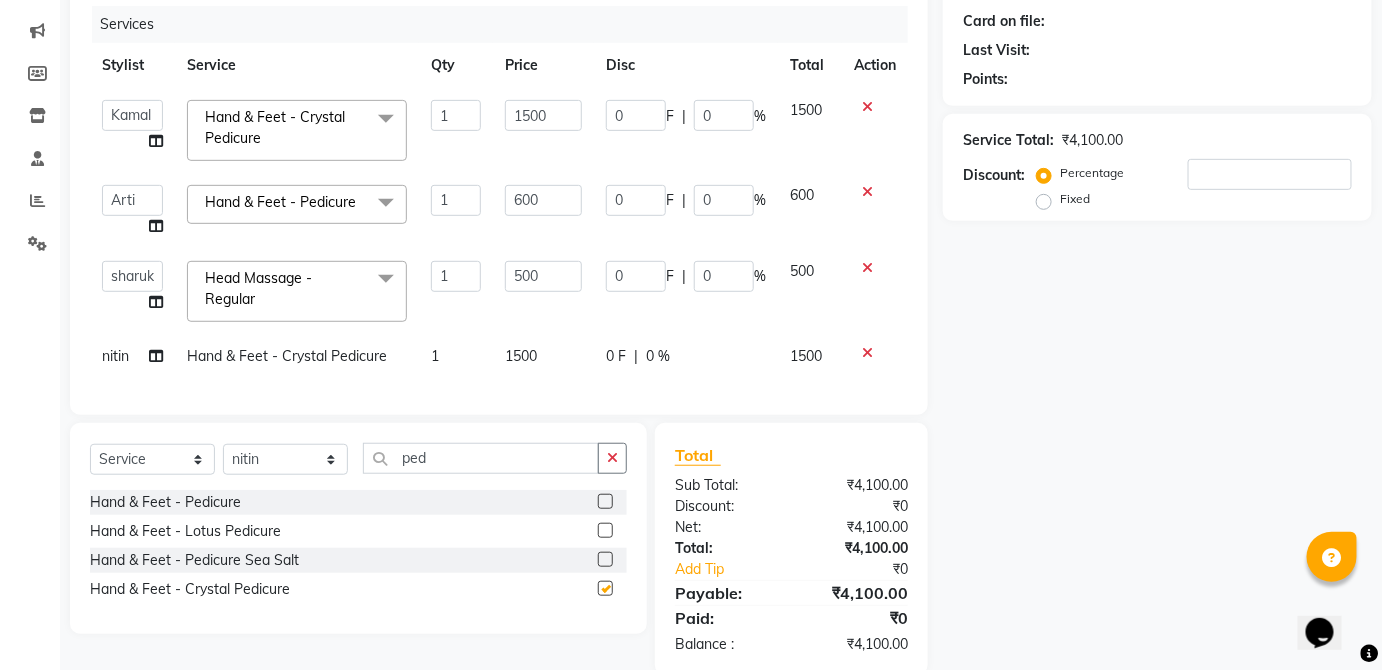 click on "0 F | 0 %" 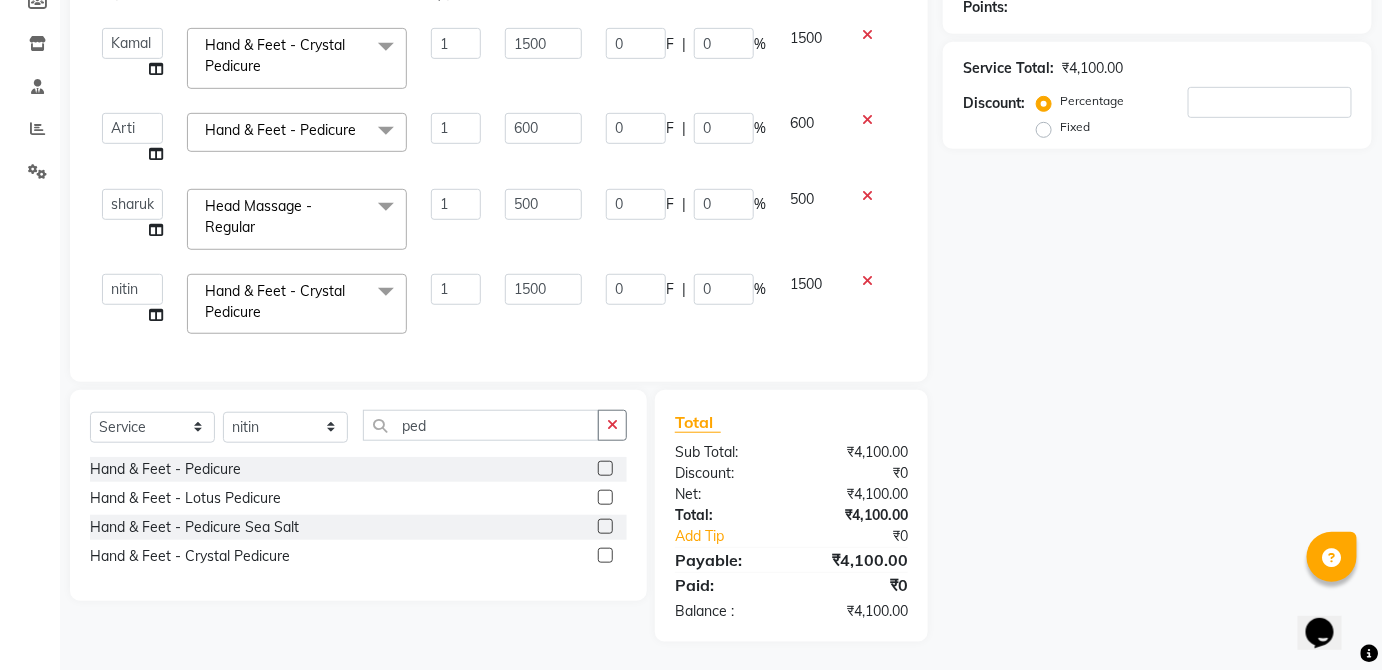 scroll, scrollTop: 327, scrollLeft: 0, axis: vertical 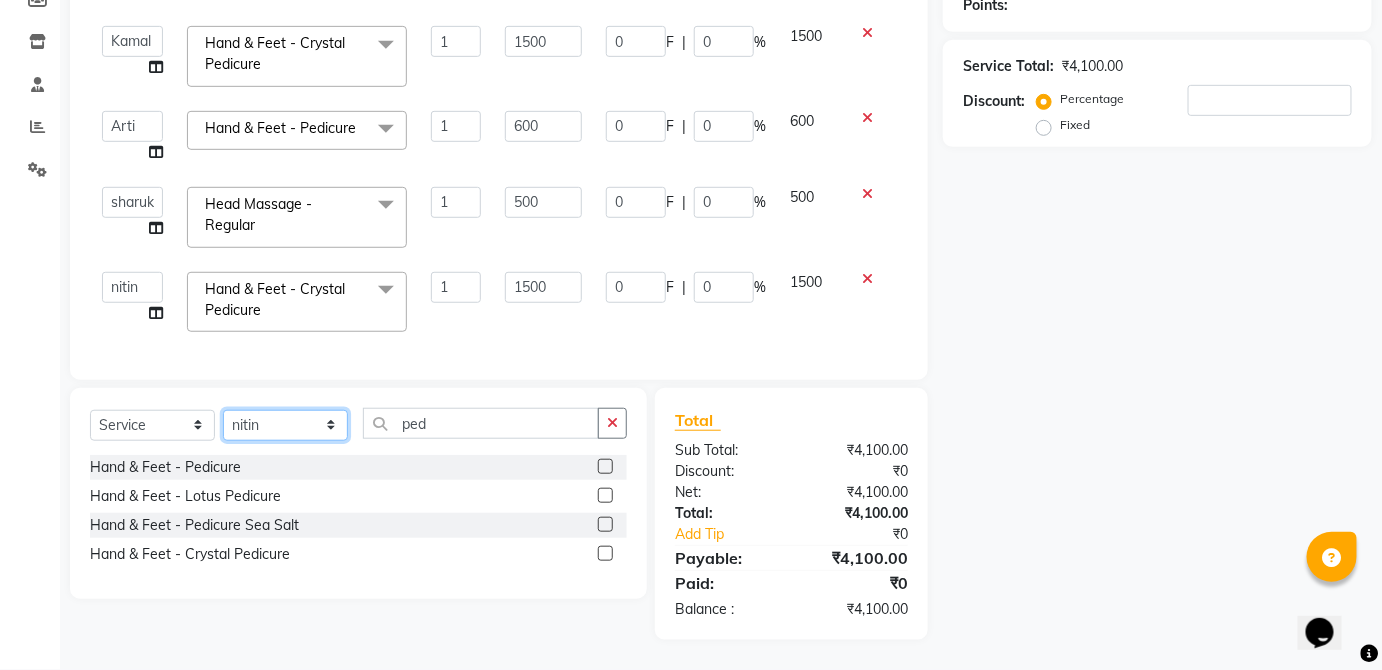click on "Select Stylist  [FIRST] [FIRST] [FIRST] [FIRST] [FIRST] [FIRST] [FIRST] [FIRST]  [FIRST] [FIRST] [FIRST] [FIRST] [FIRST] [FIRST] [FIRST] [FIRST] [FIRST] [FIRST]  [FIRST] [FIRST] [FIRST] [FIRST] [FIRST] [FIRST] [FIRST] [FIRST]" 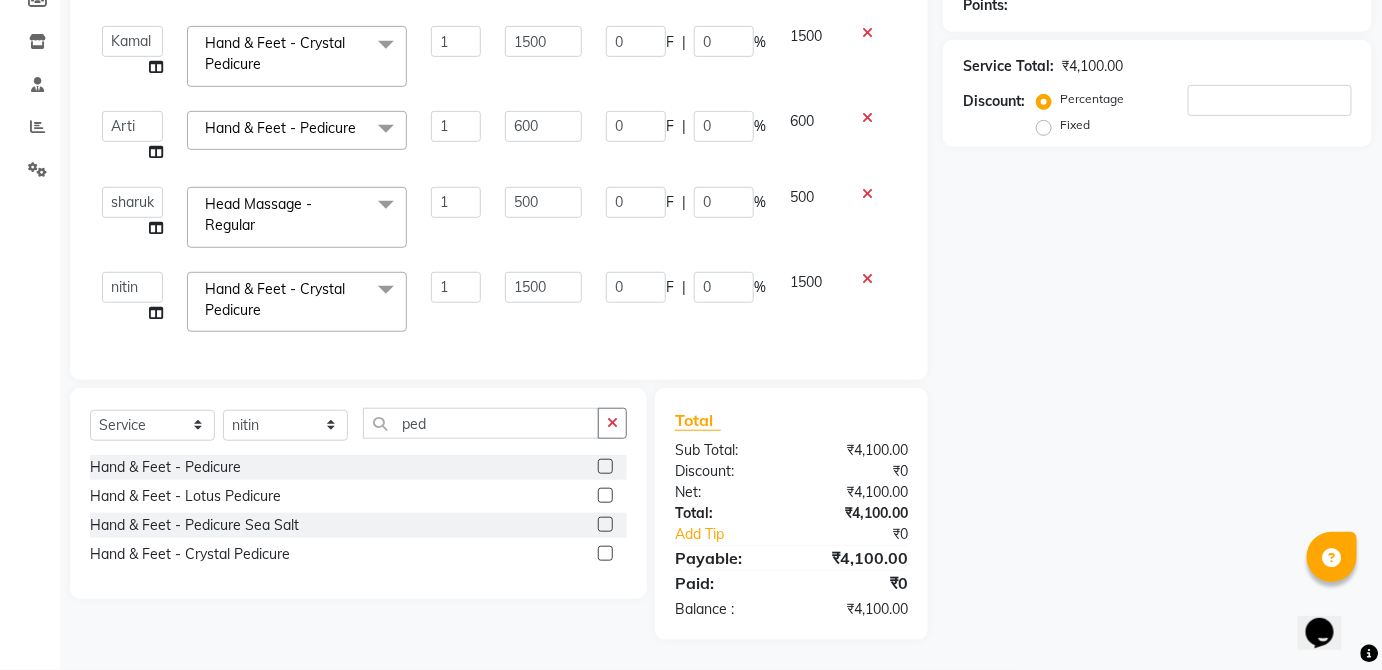 click on "Select  Service  Product  Membership  Package Voucher Prepaid Gift Card  Select Stylist  [FIRST] [FIRST] [FIRST] [FIRST] [FIRST] [FIRST] [FIRST] [FIRST]  [FIRST] [FIRST] [FIRST] [FIRST] [FIRST] [FIRST] [FIRST] [FIRST] [FIRST] [FIRST]  [FIRST] [FIRST] [FIRST] [FIRST] [FIRST] [FIRST] [FIRST] [FIRST] ped Hand & Feet - Pedicure  Hand & Feet - Lotus Pedicure  Hand & Feet - Pedicure Sea Salt  Hand & Feet - Crystal Pedicure" 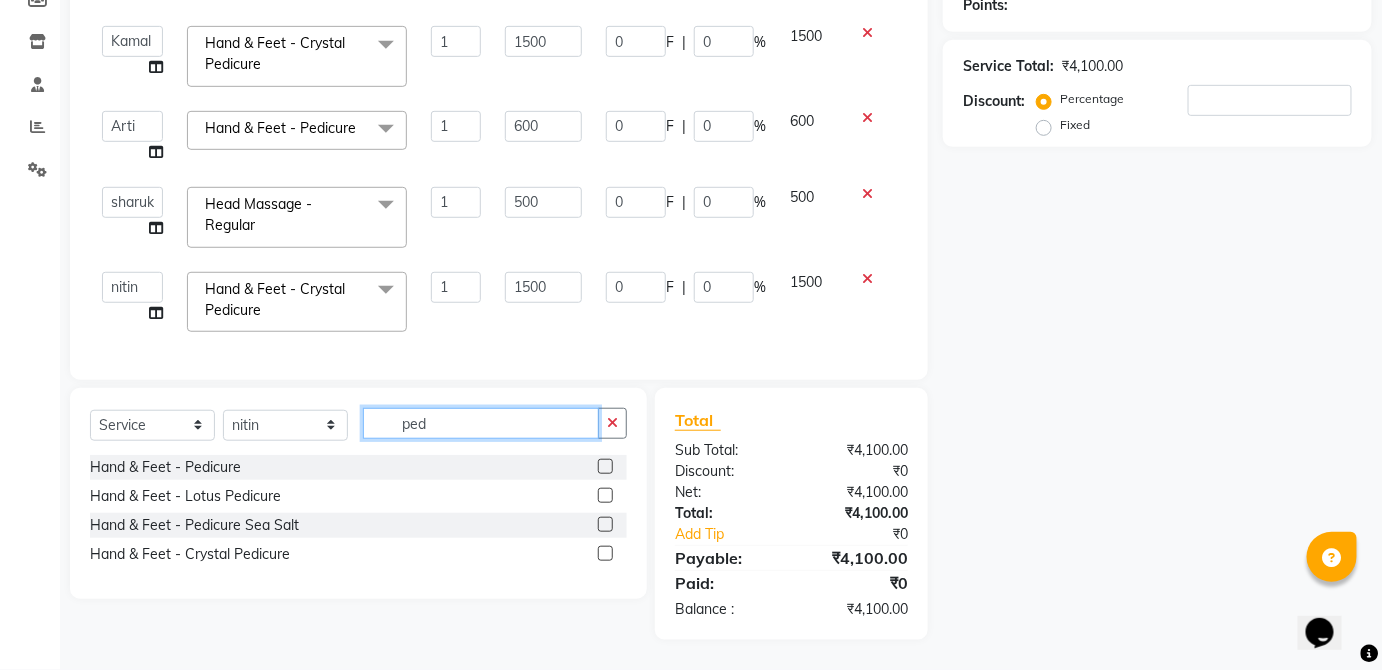 click on "ped" 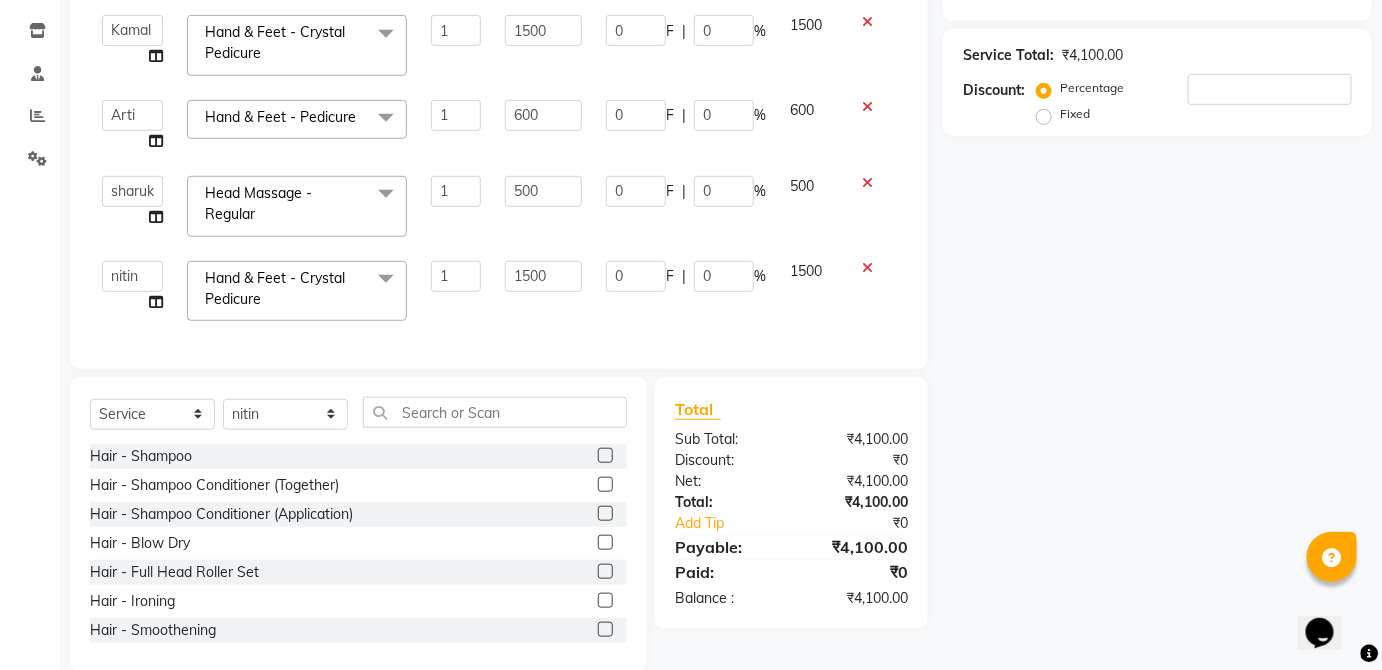 click 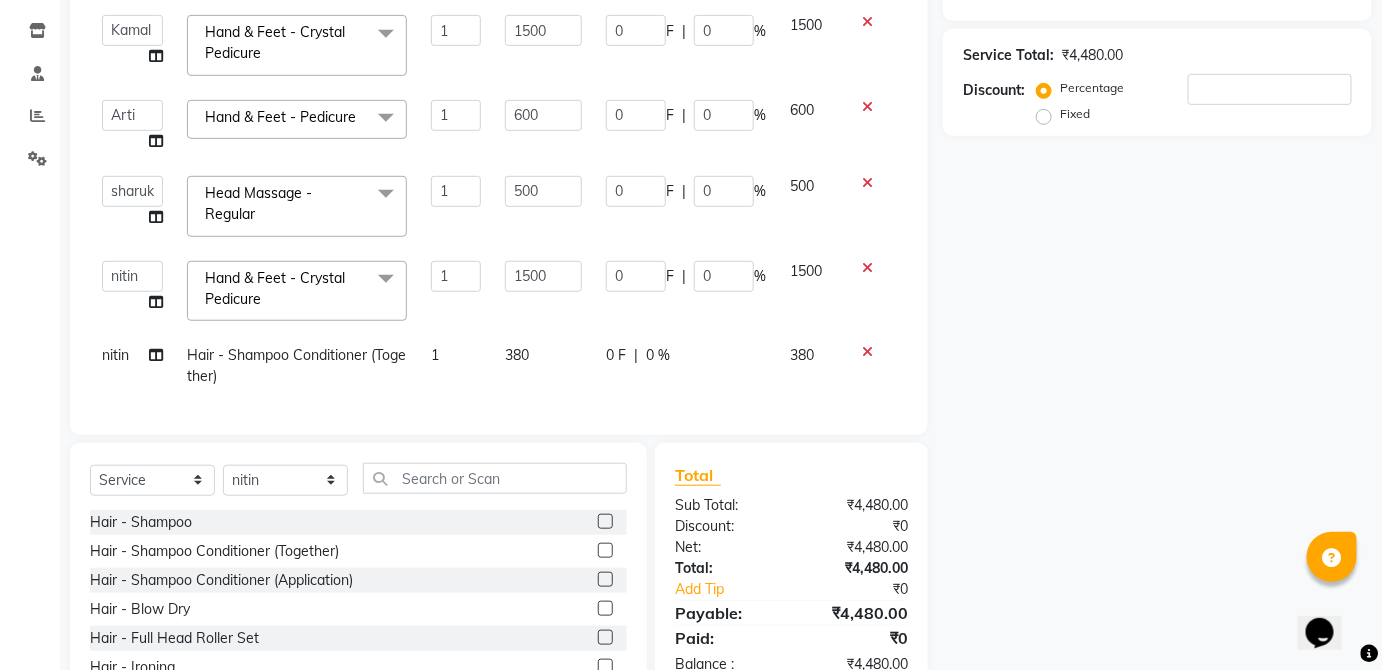 click on "380" 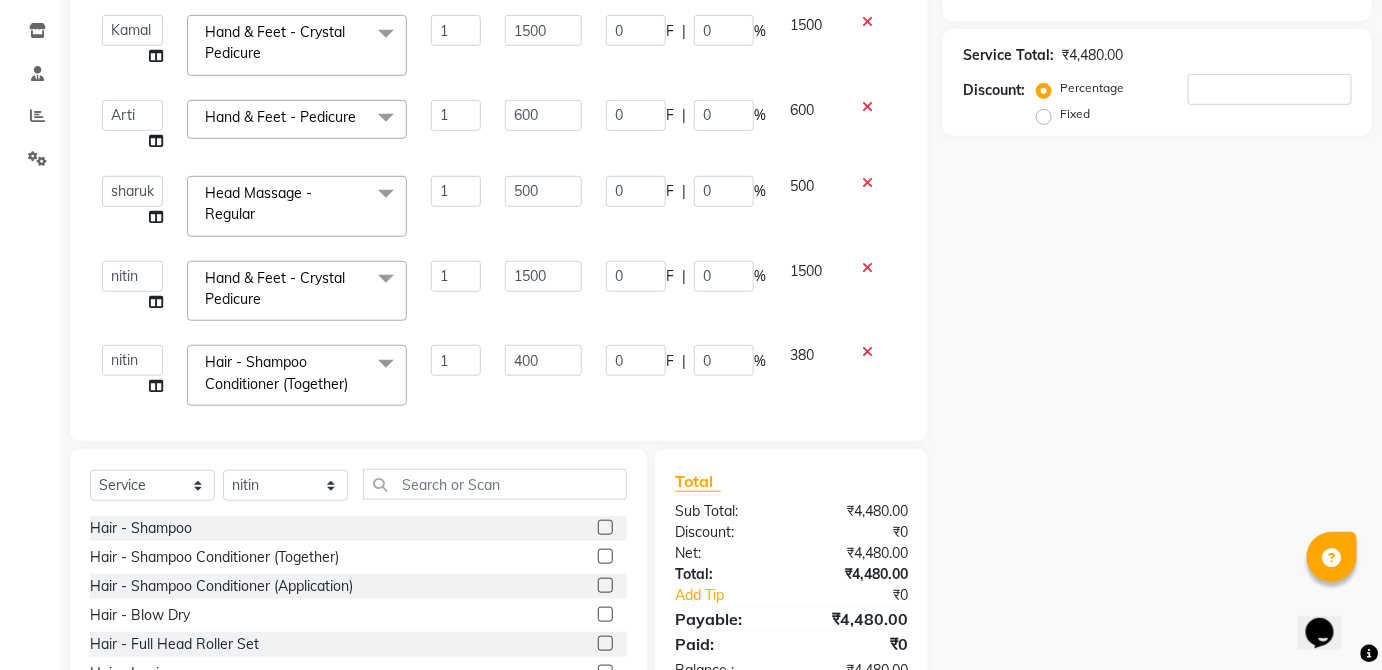 click on "380" 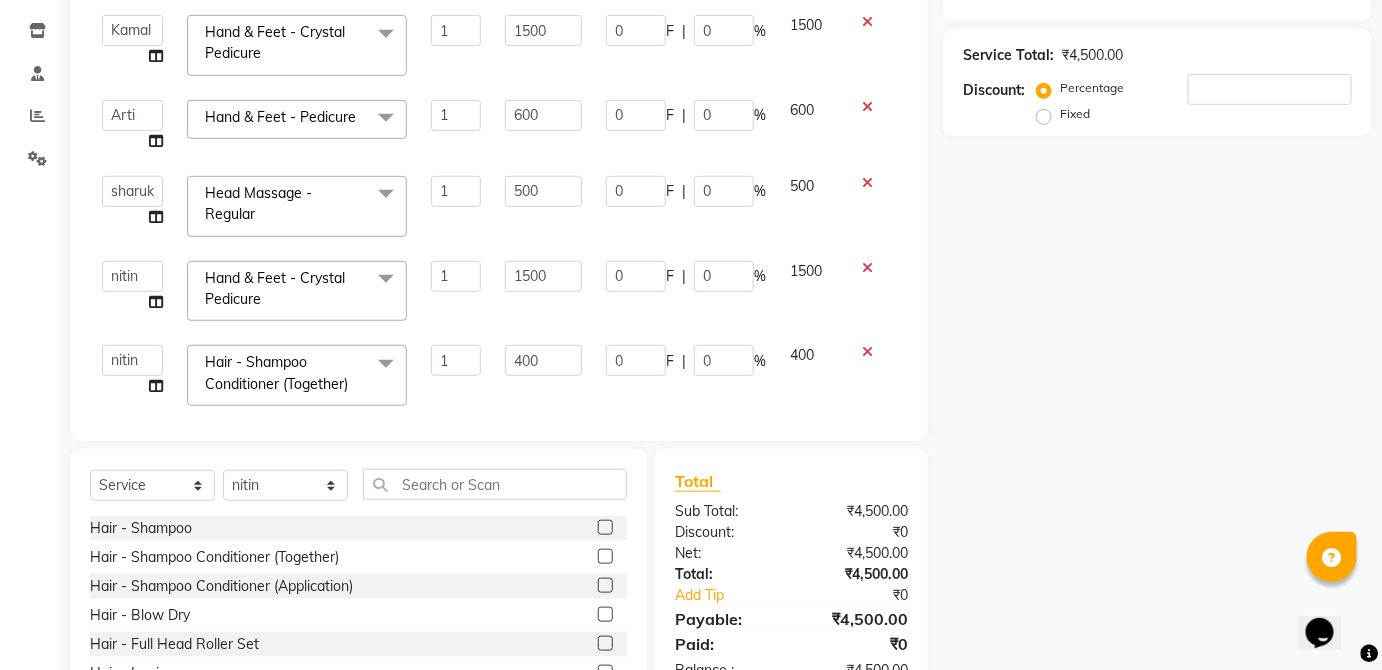 scroll, scrollTop: 24, scrollLeft: 0, axis: vertical 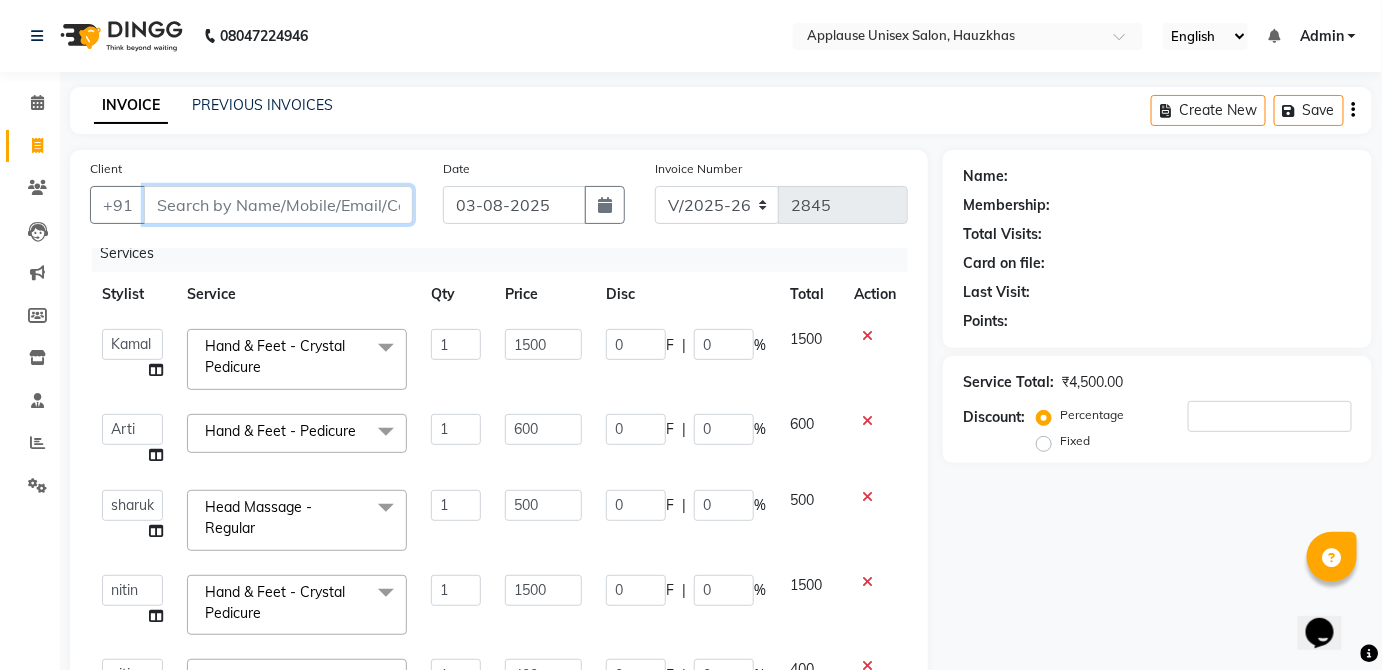 click on "Client" at bounding box center [278, 205] 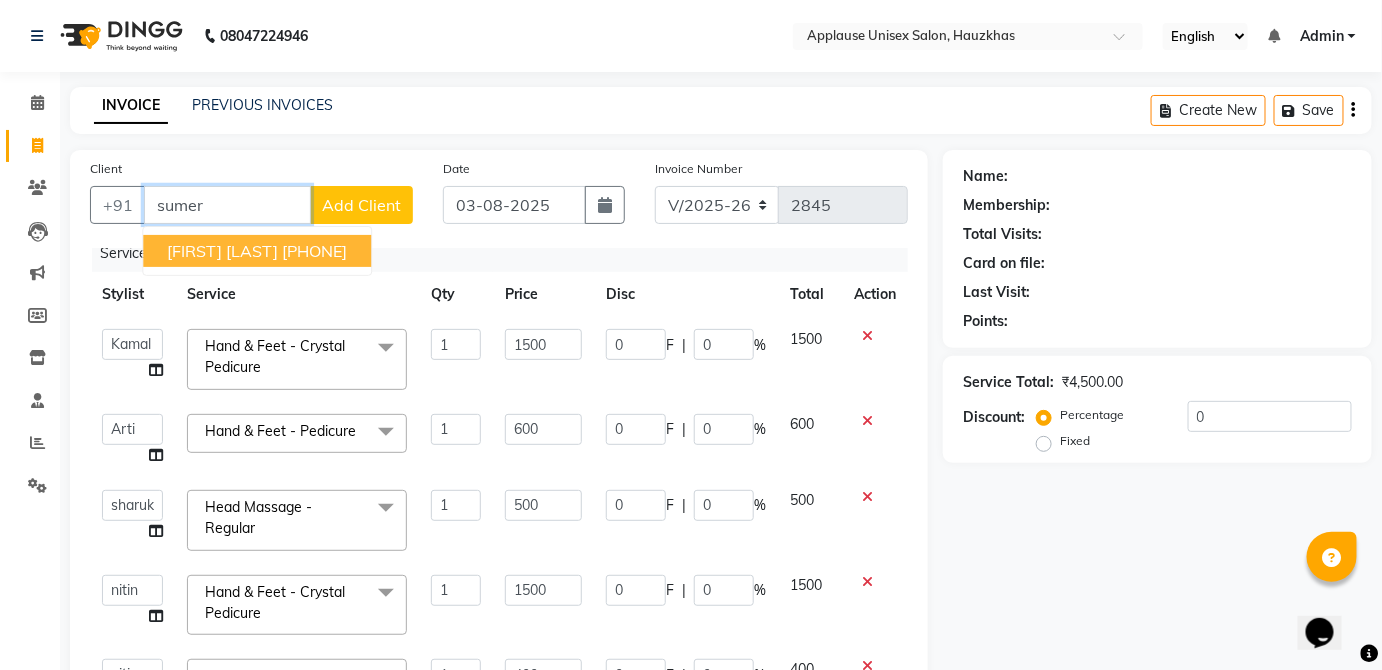 click on "[PHONE]" at bounding box center [314, 251] 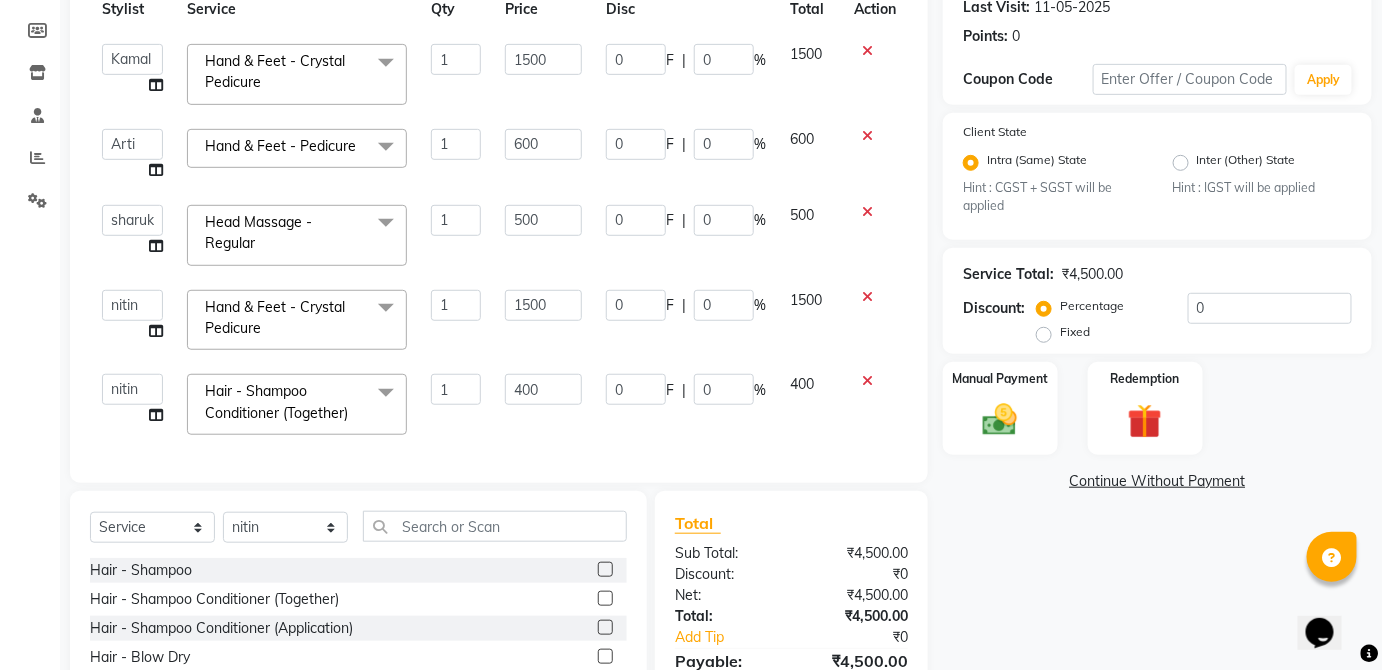 scroll, scrollTop: 302, scrollLeft: 0, axis: vertical 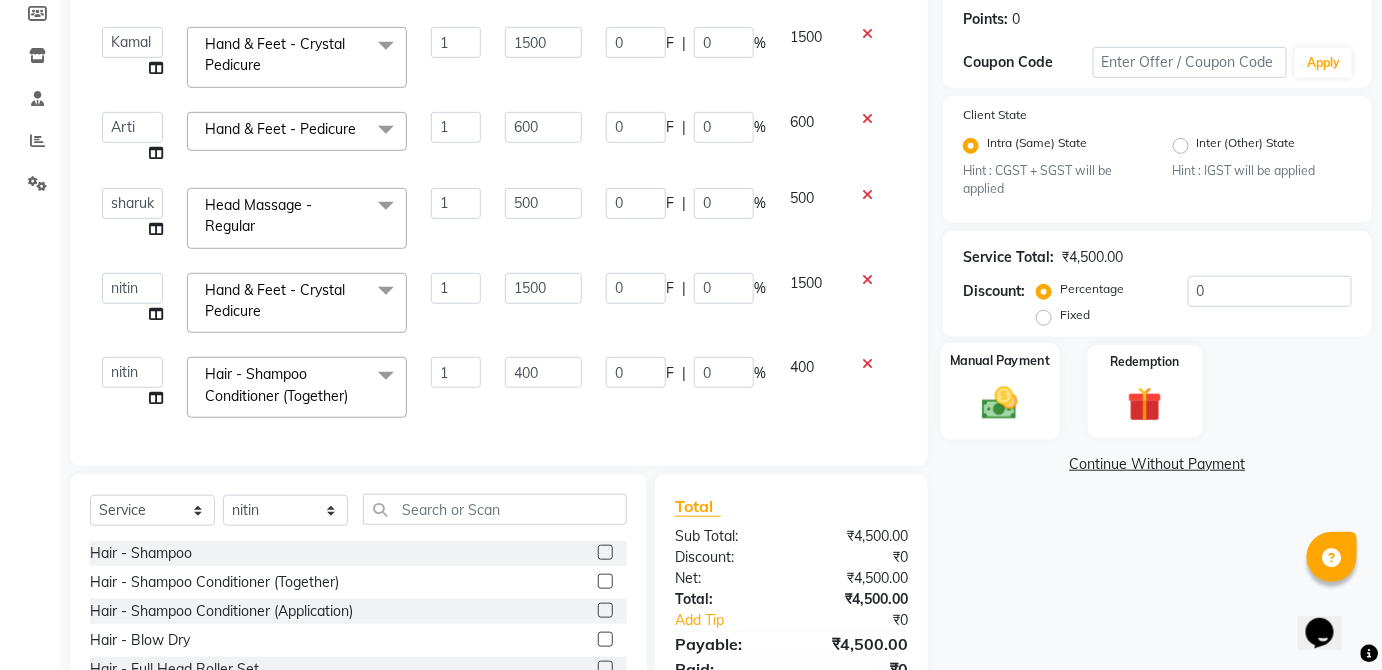 click 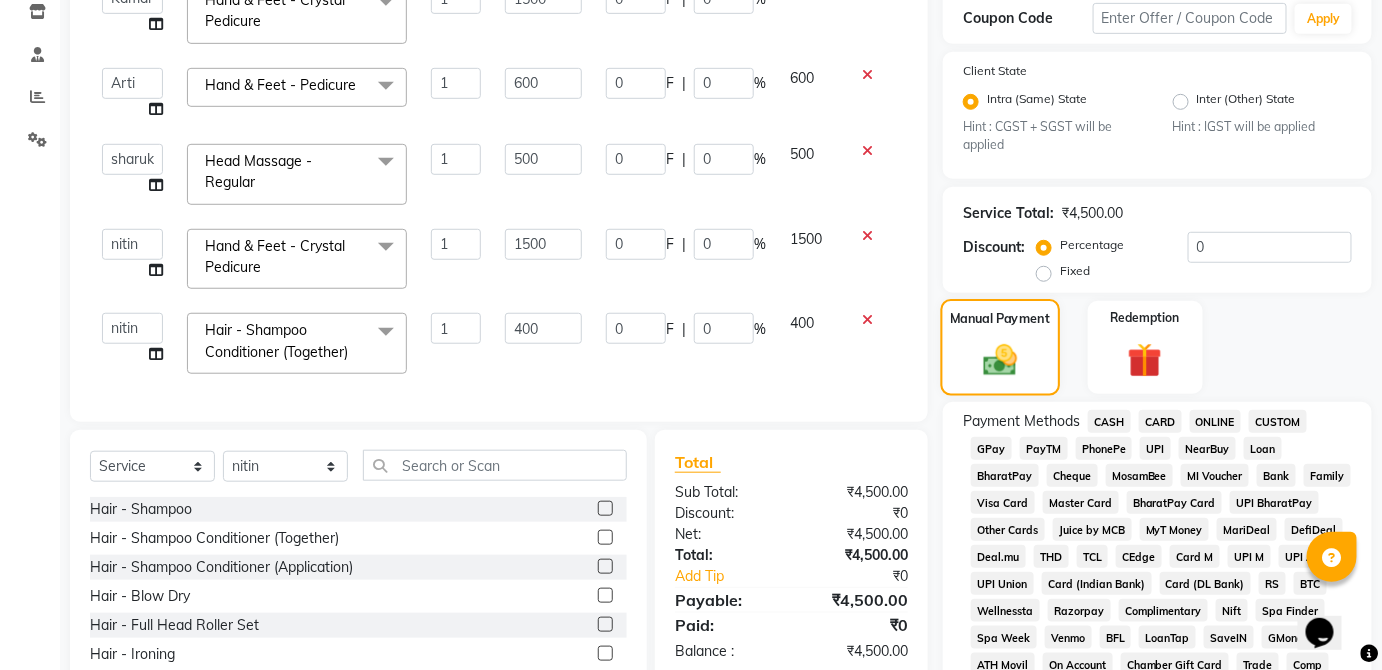 scroll, scrollTop: 349, scrollLeft: 0, axis: vertical 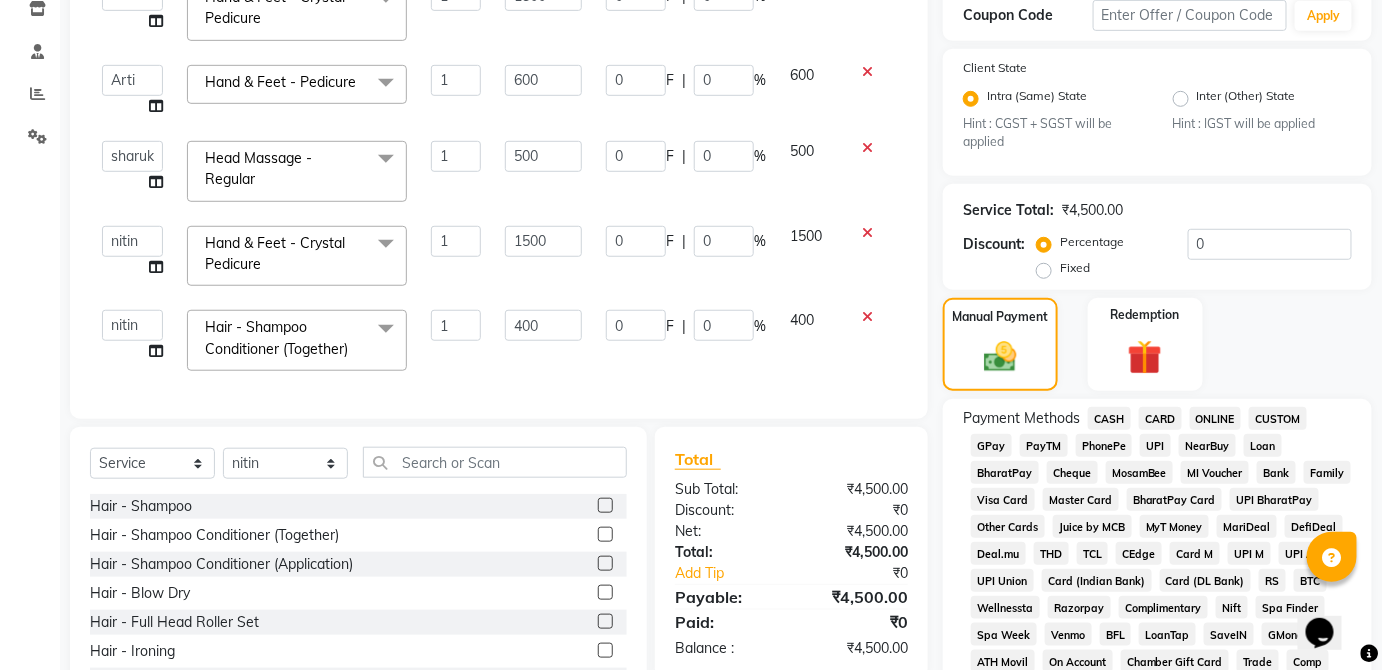 click on "CASH" 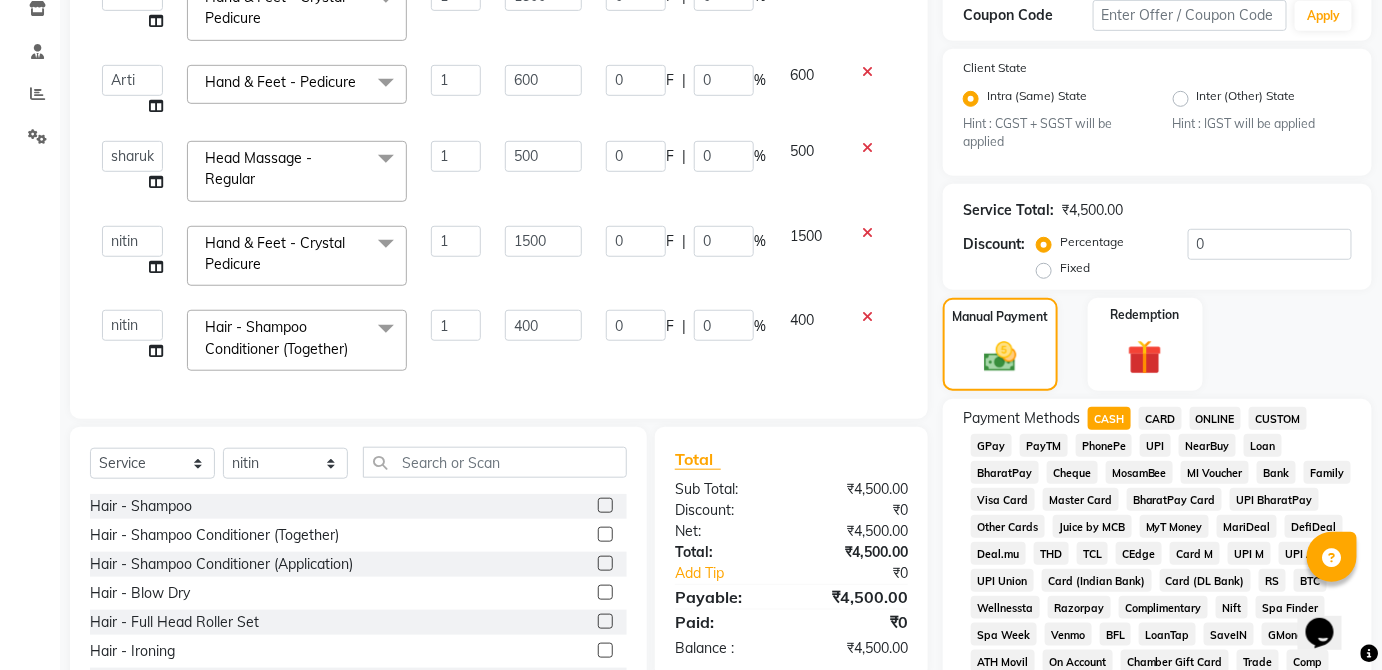 scroll, scrollTop: 373, scrollLeft: 0, axis: vertical 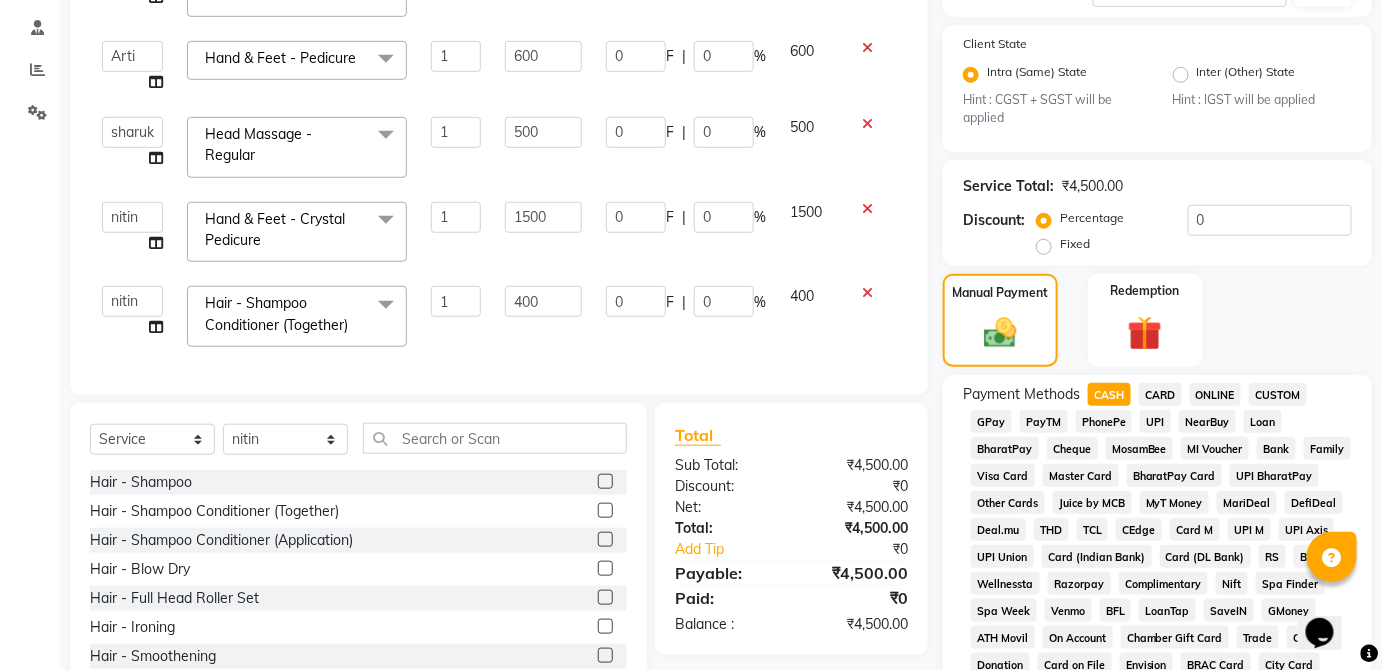 click on "CARD" 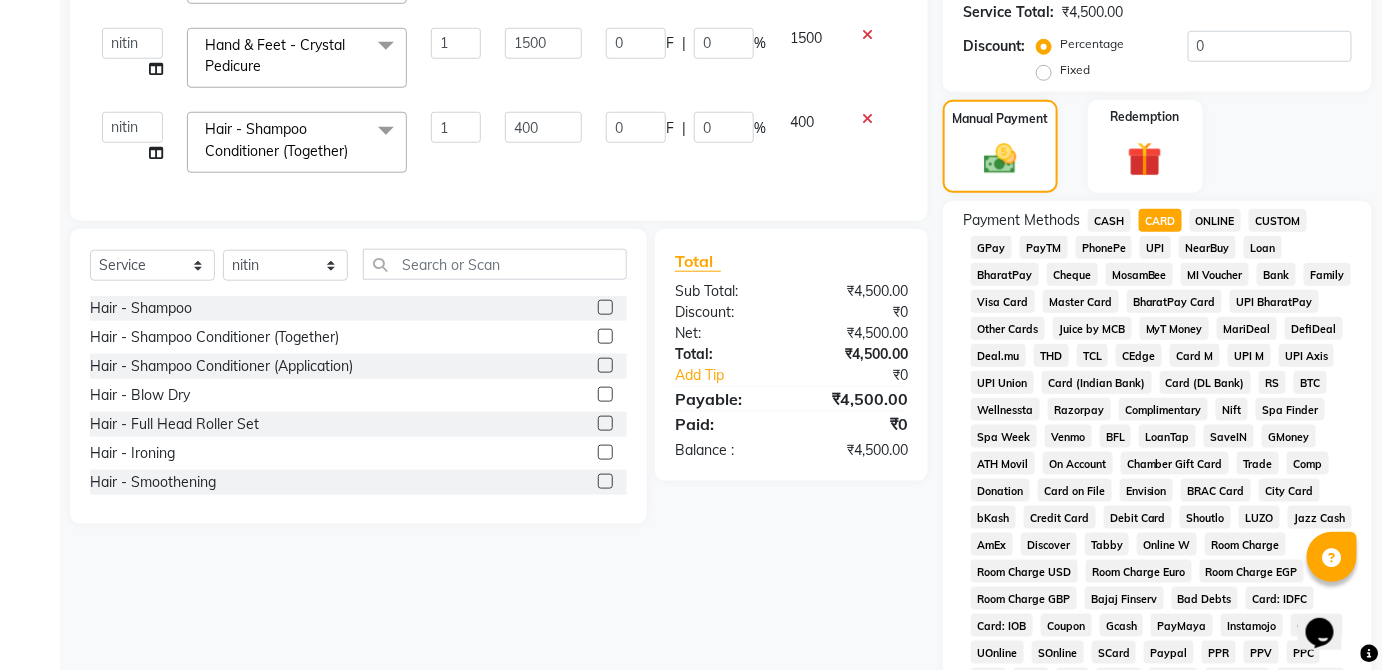 scroll, scrollTop: 943, scrollLeft: 0, axis: vertical 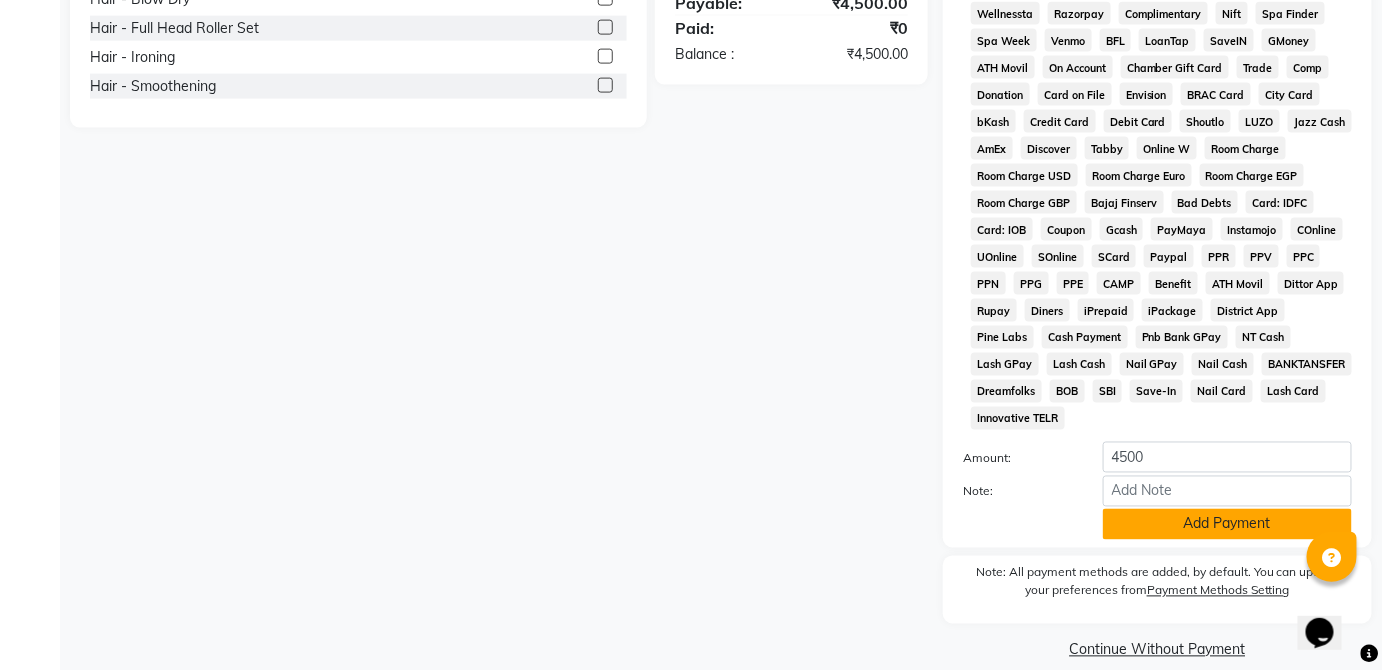 click on "Add Payment" 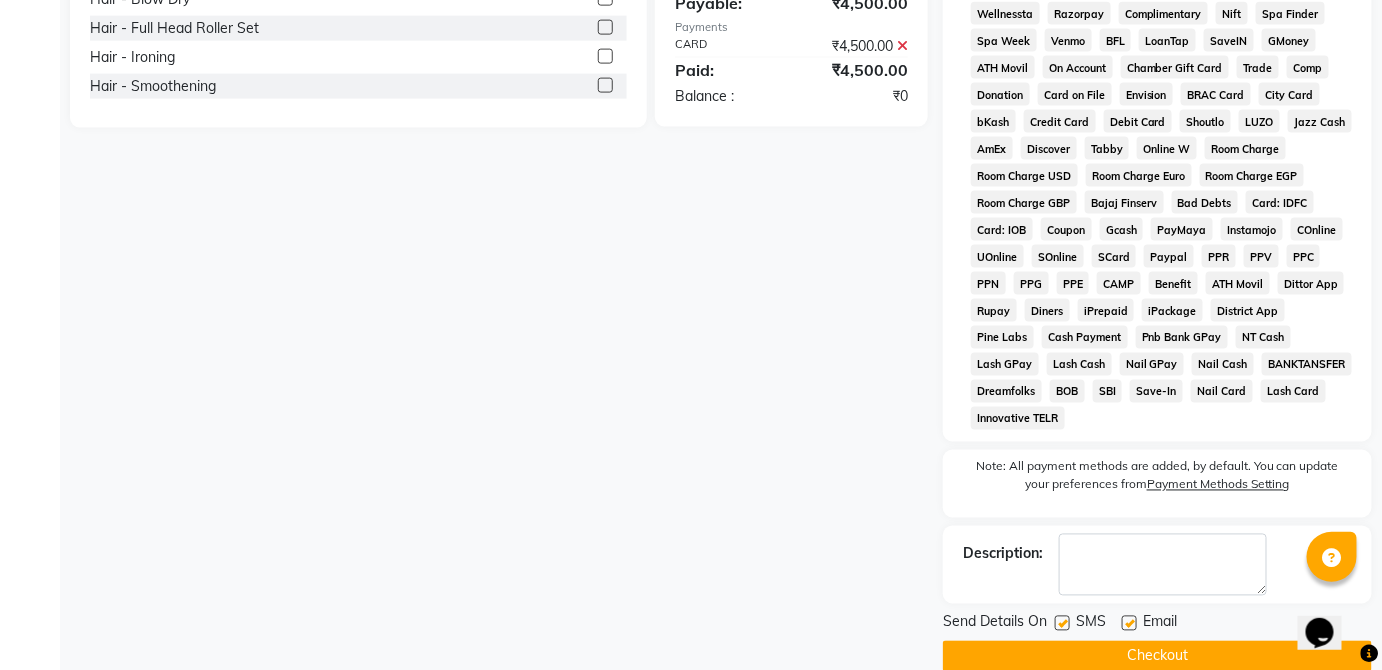 click on "Checkout" 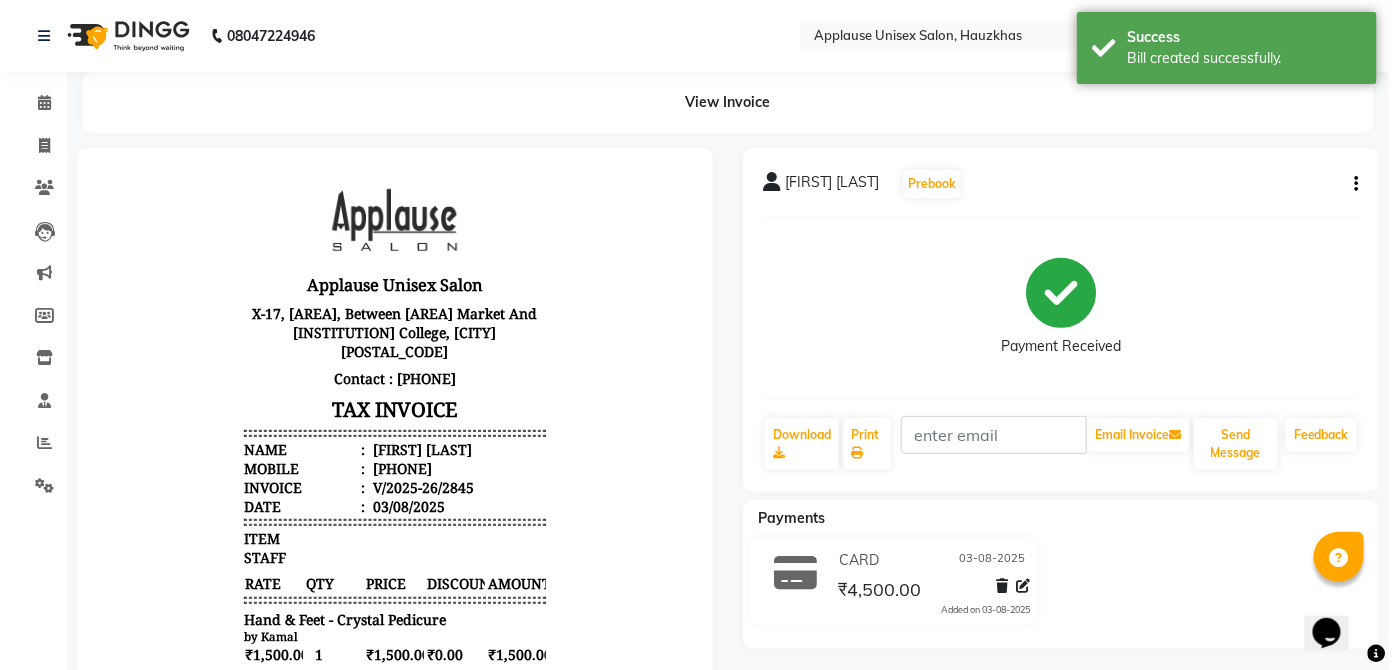 scroll, scrollTop: 0, scrollLeft: 0, axis: both 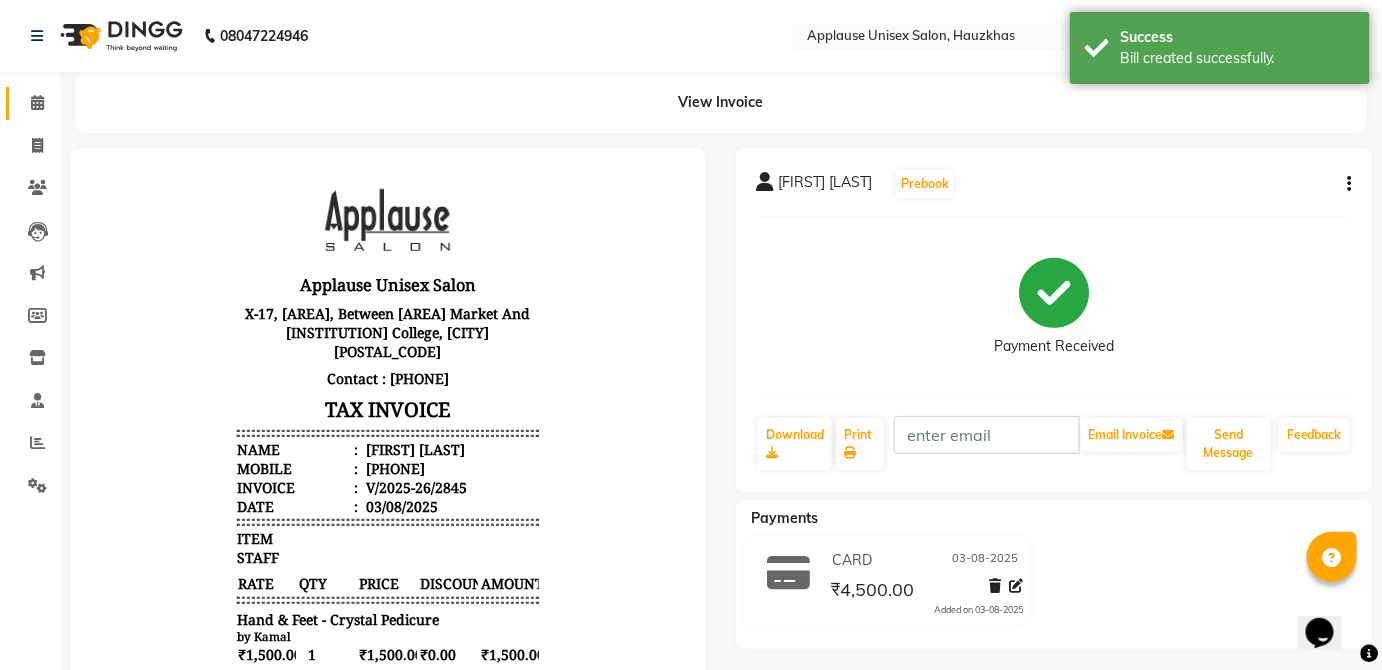 click 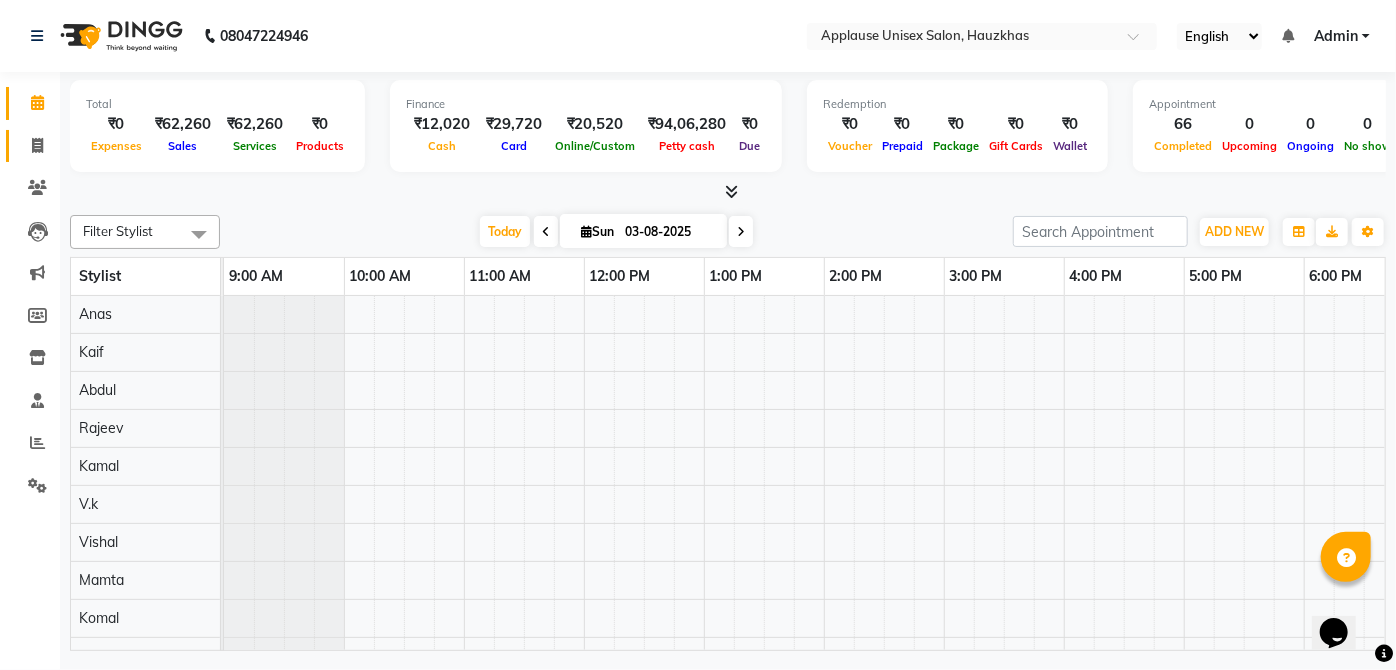 click on "Invoice" 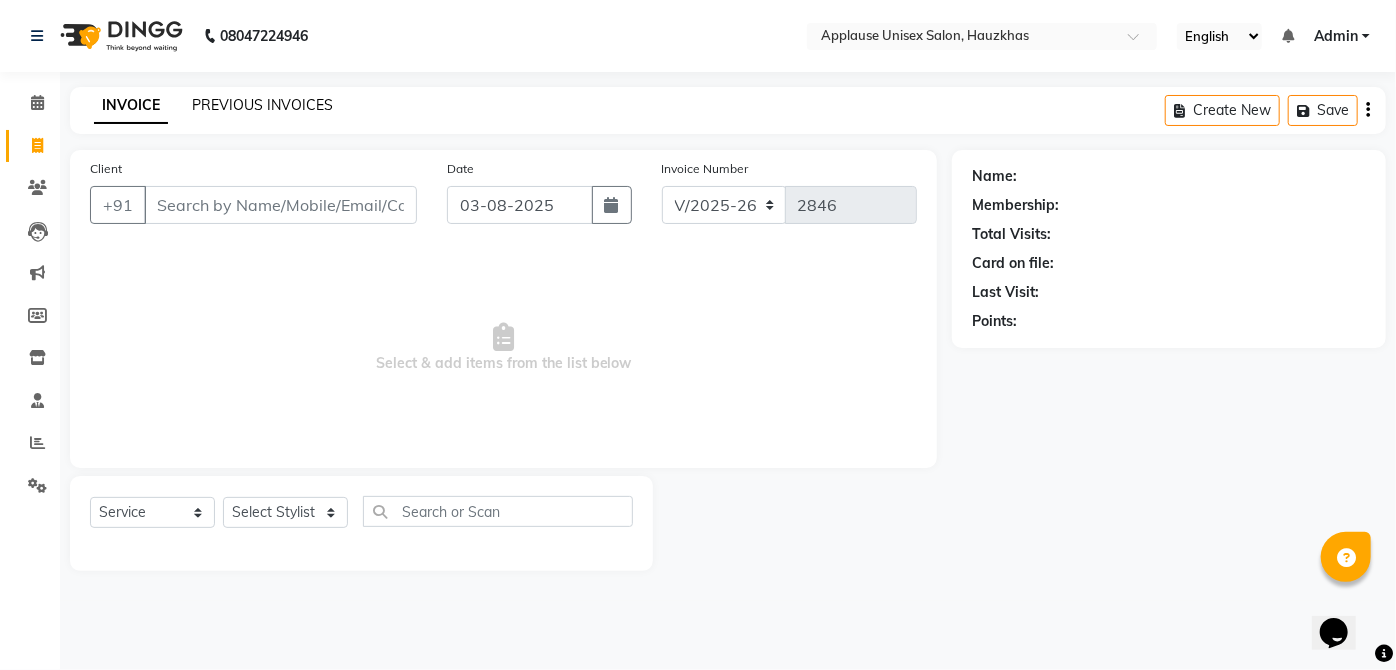 click on "PREVIOUS INVOICES" 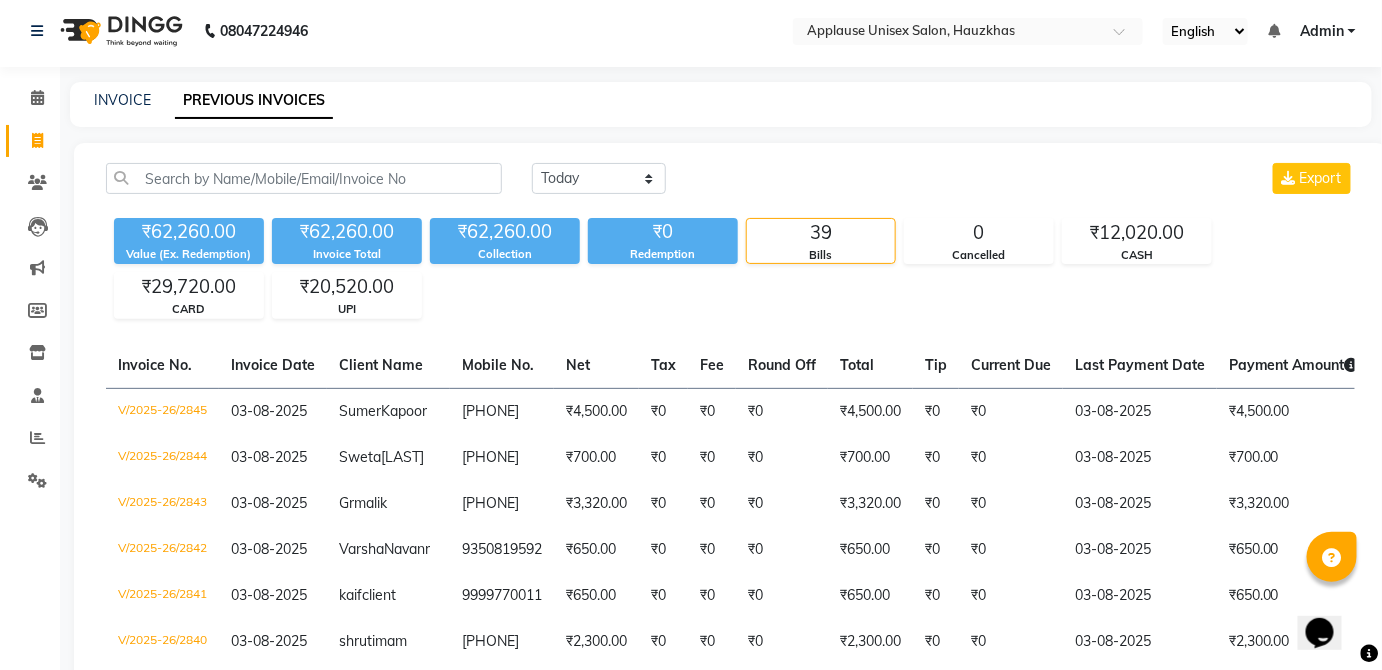 scroll, scrollTop: 33, scrollLeft: 0, axis: vertical 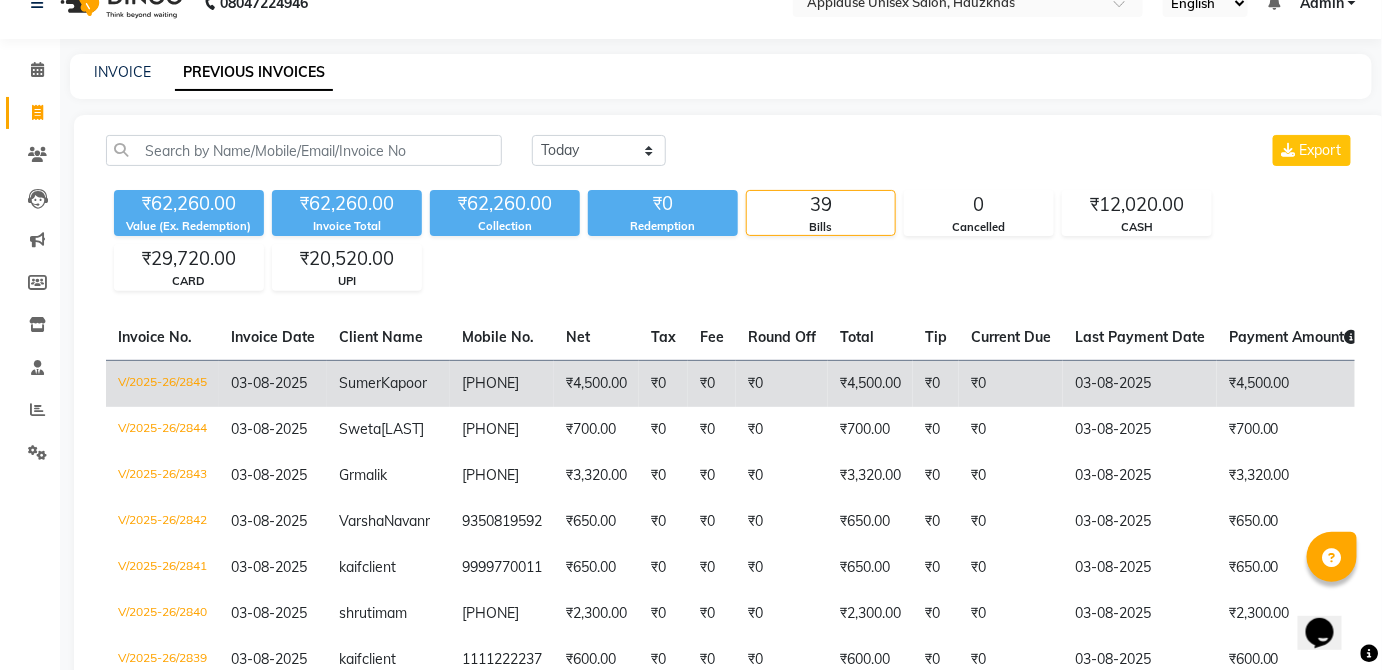 click on "03-08-2025" 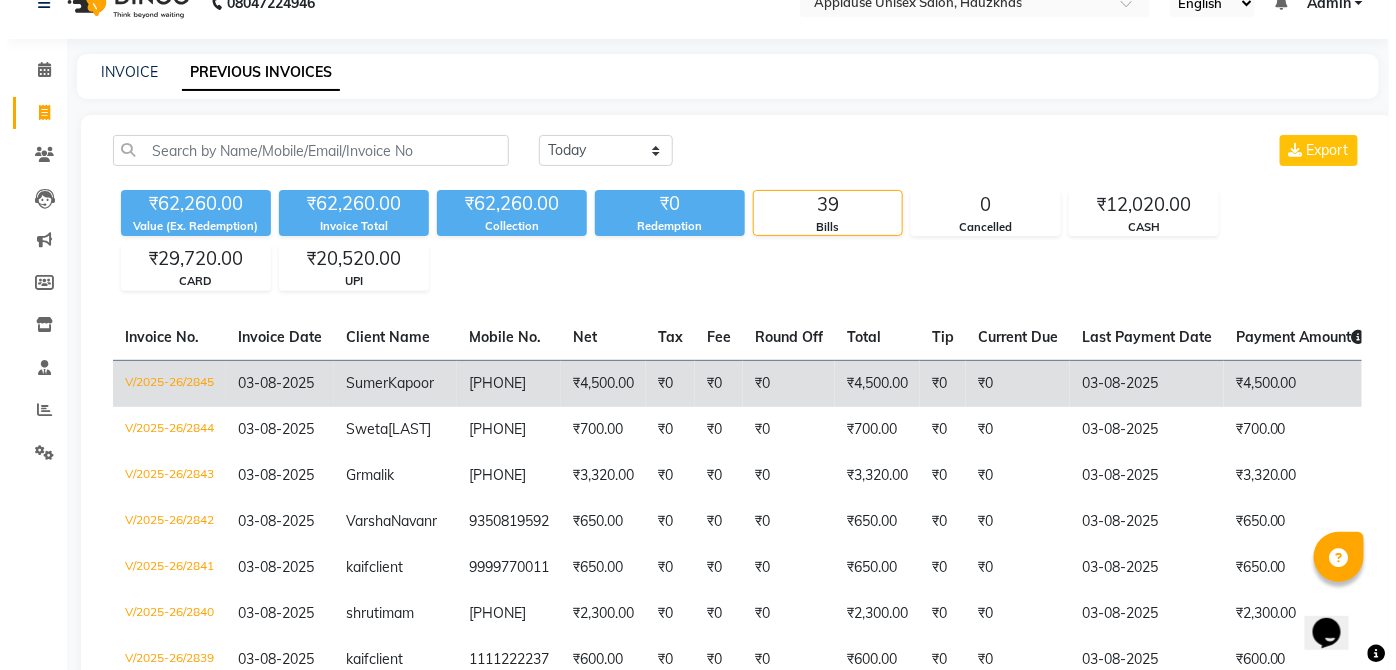 scroll, scrollTop: 0, scrollLeft: 0, axis: both 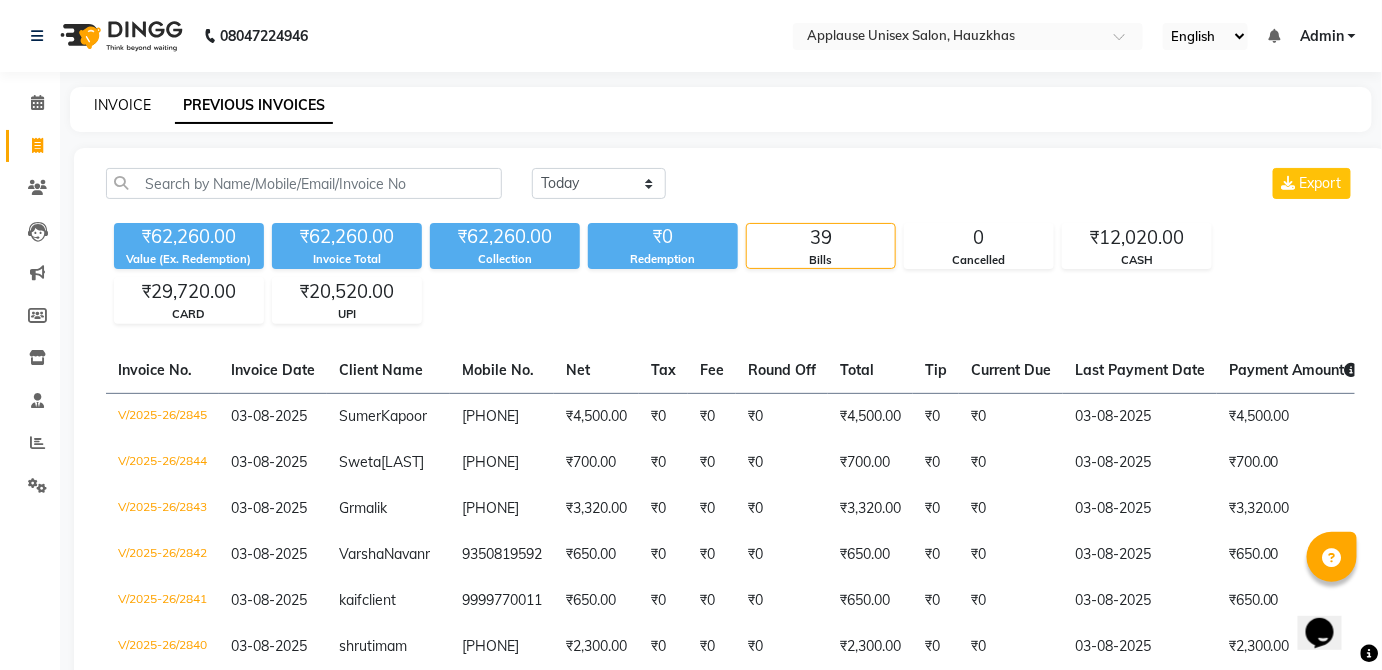 click on "INVOICE" 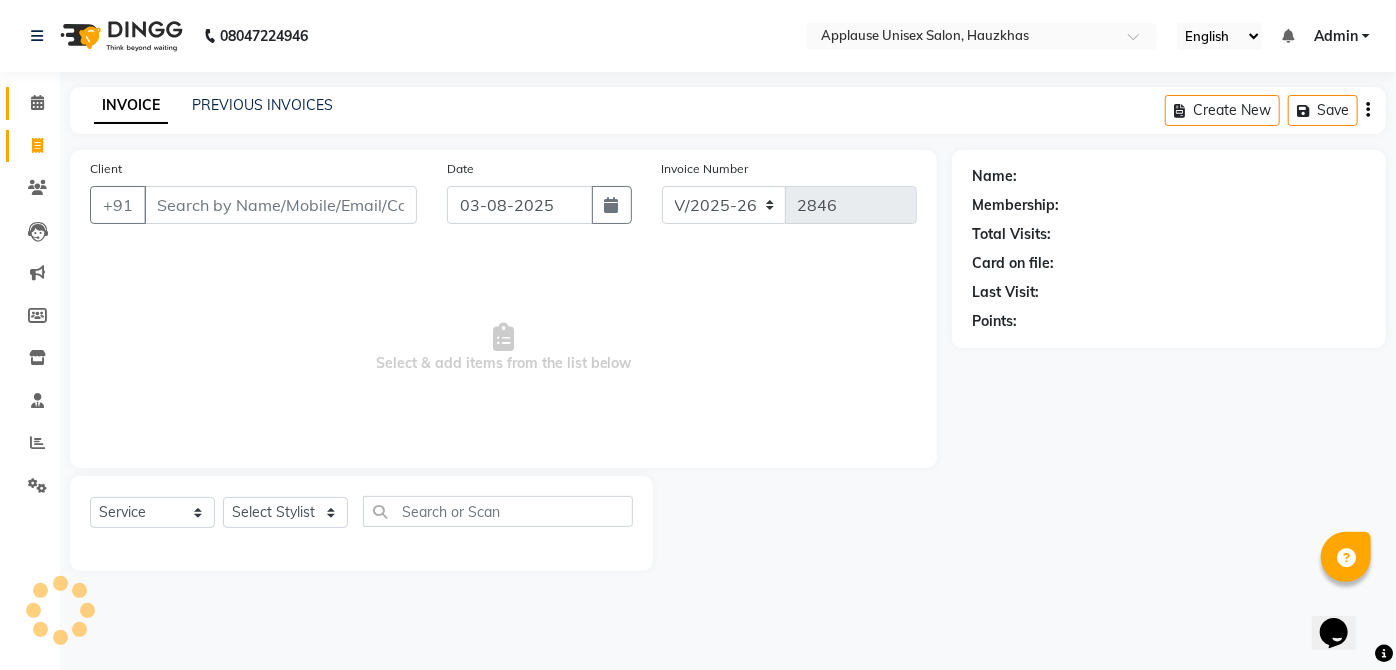 click 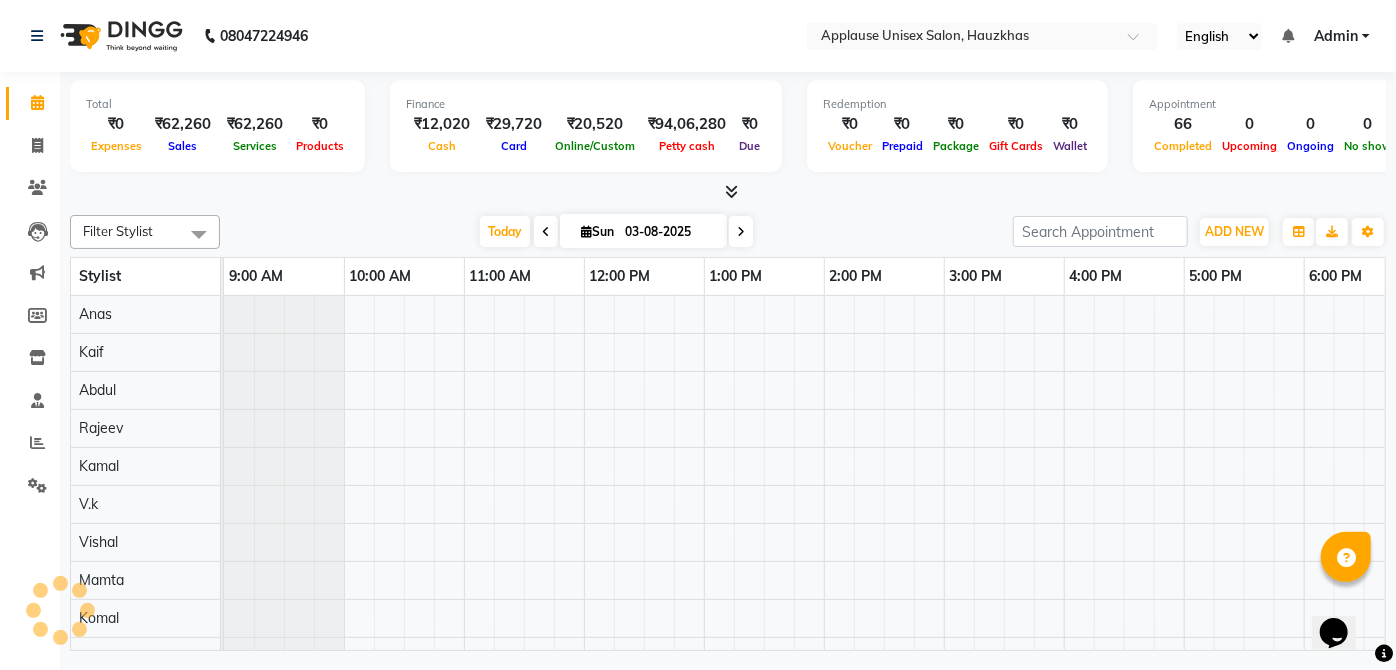 scroll, scrollTop: 0, scrollLeft: 397, axis: horizontal 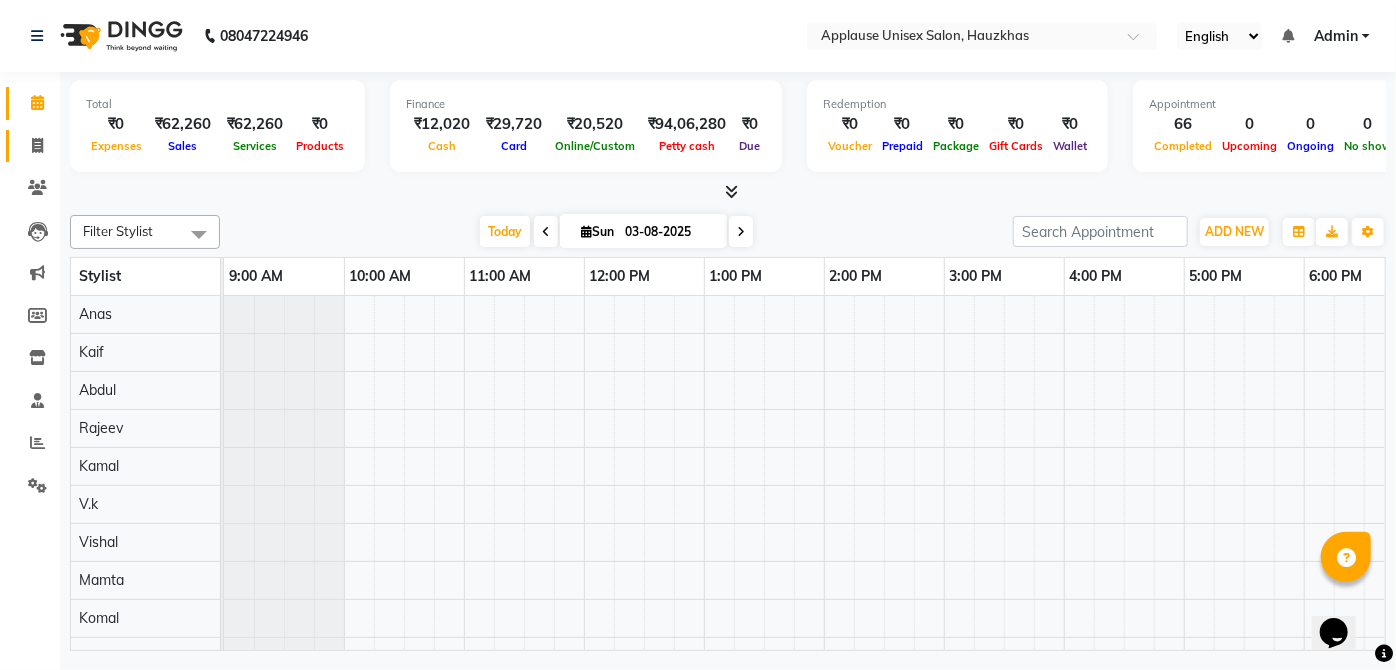 click 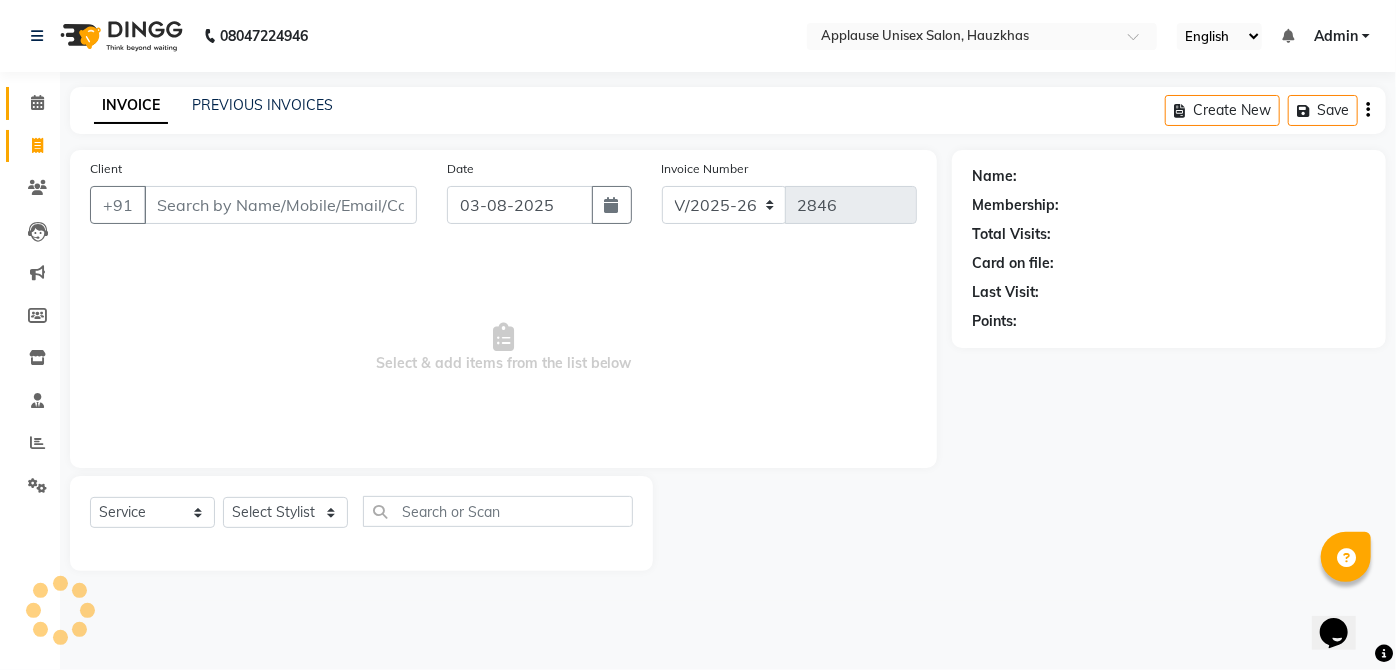 click 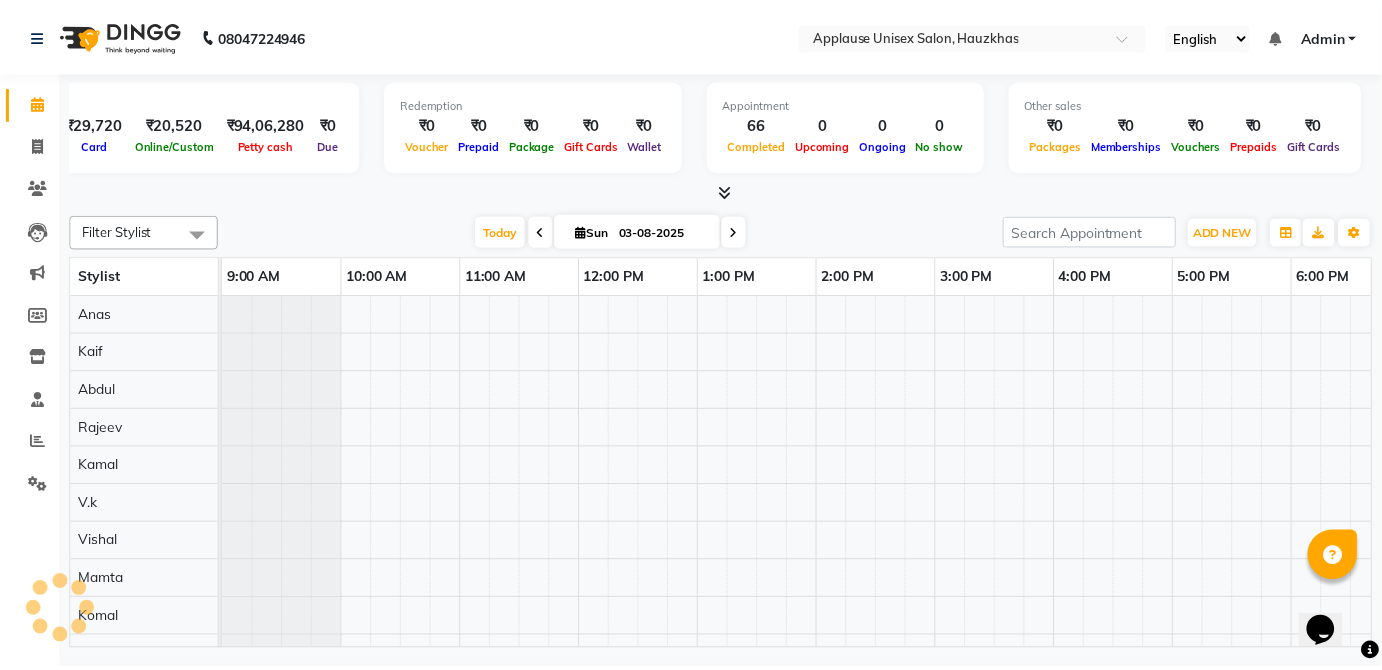 scroll, scrollTop: 0, scrollLeft: 0, axis: both 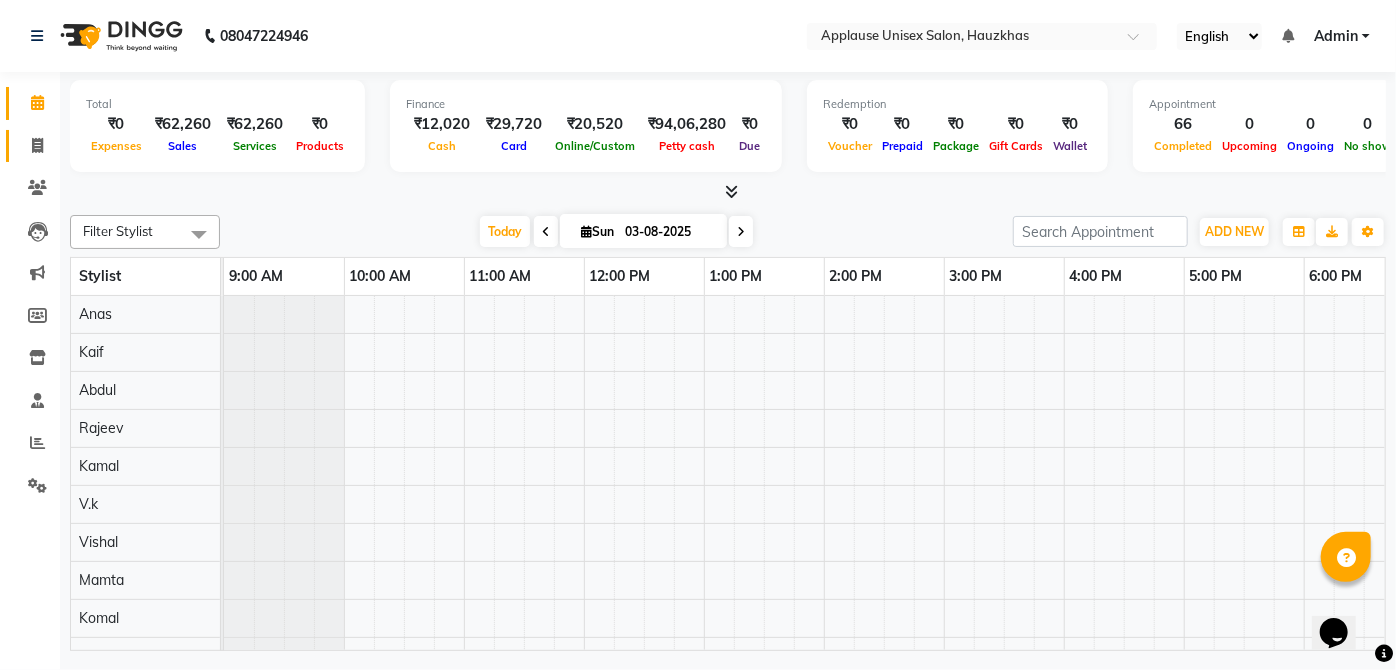 click 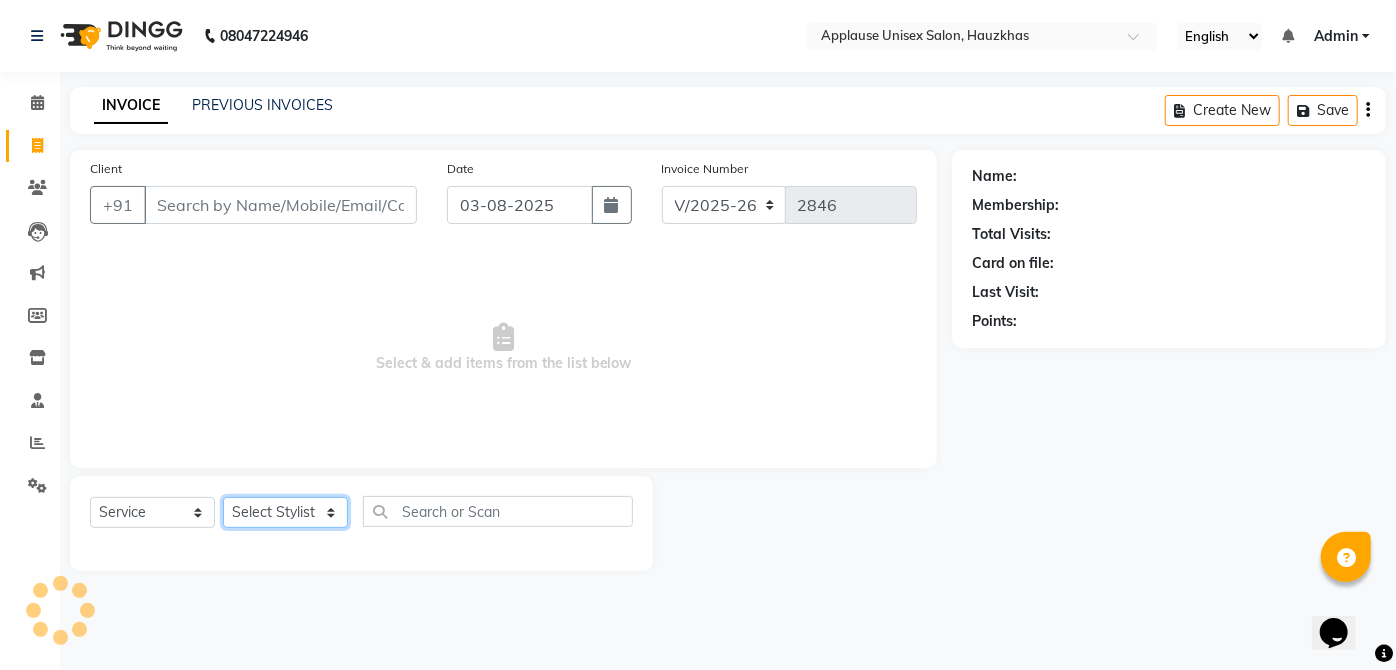 click on "Select Stylist  [FIRST] [FIRST] [FIRST] [FIRST] [FIRST] [FIRST] [FIRST] [FIRST]  [FIRST] [FIRST] [FIRST] [FIRST] [FIRST] [FIRST] [FIRST] [FIRST] [FIRST] [FIRST]  [FIRST] [FIRST] [FIRST] [FIRST] [FIRST] [FIRST] [FIRST] [FIRST]" 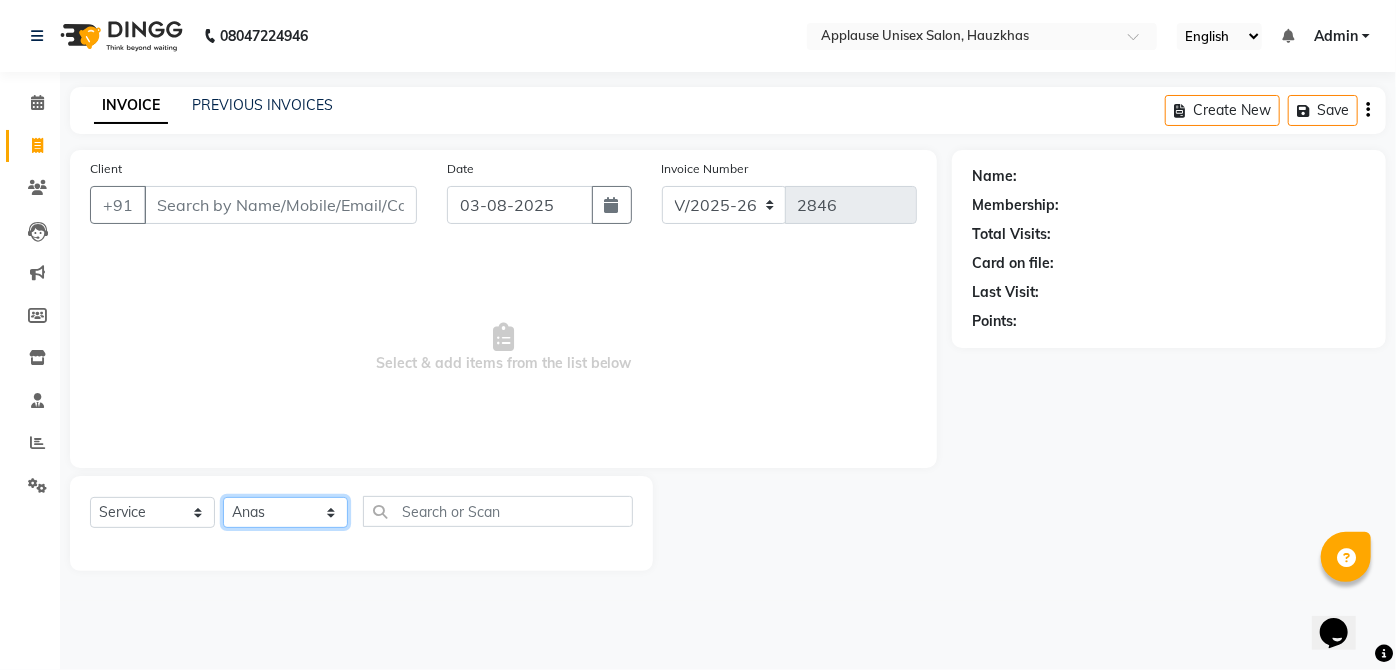 click on "Select Stylist  [FIRST] [FIRST] [FIRST] [FIRST] [FIRST] [FIRST] [FIRST] [FIRST]  [FIRST] [FIRST] [FIRST] [FIRST] [FIRST] [FIRST] [FIRST] [FIRST] [FIRST] [FIRST]  [FIRST] [FIRST] [FIRST] [FIRST] [FIRST] [FIRST] [FIRST] [FIRST]" 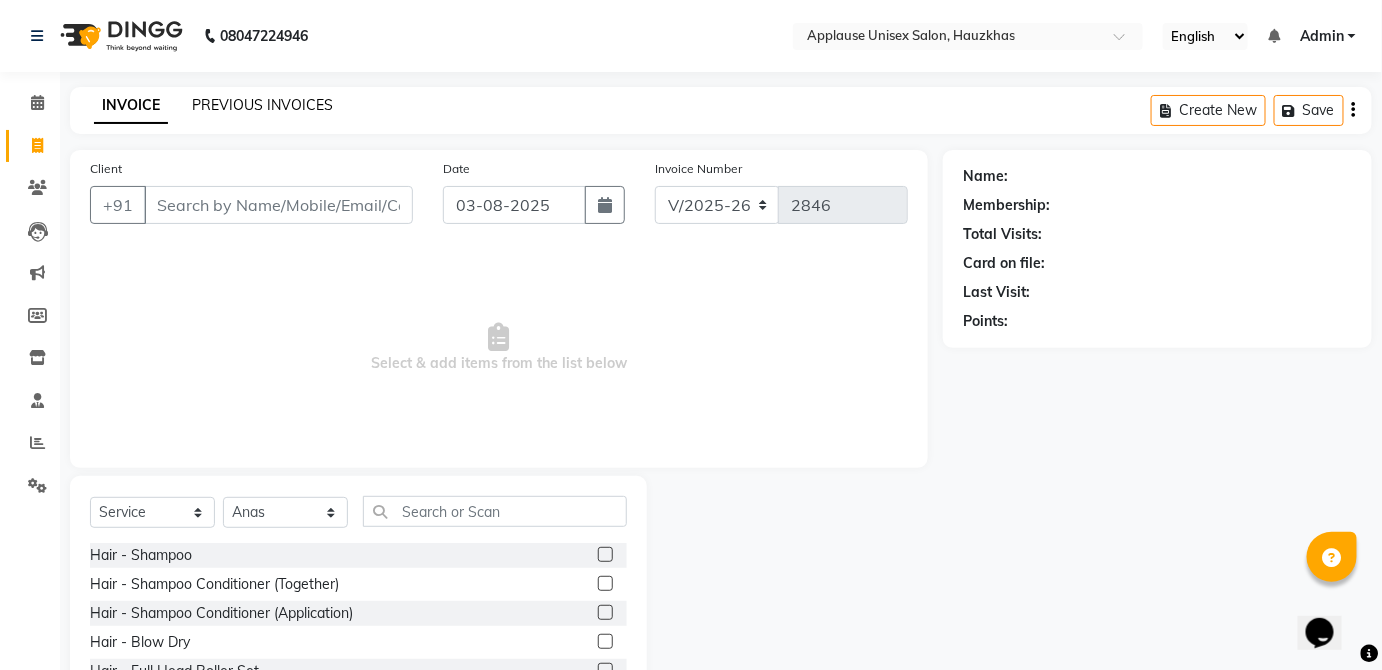 click on "PREVIOUS INVOICES" 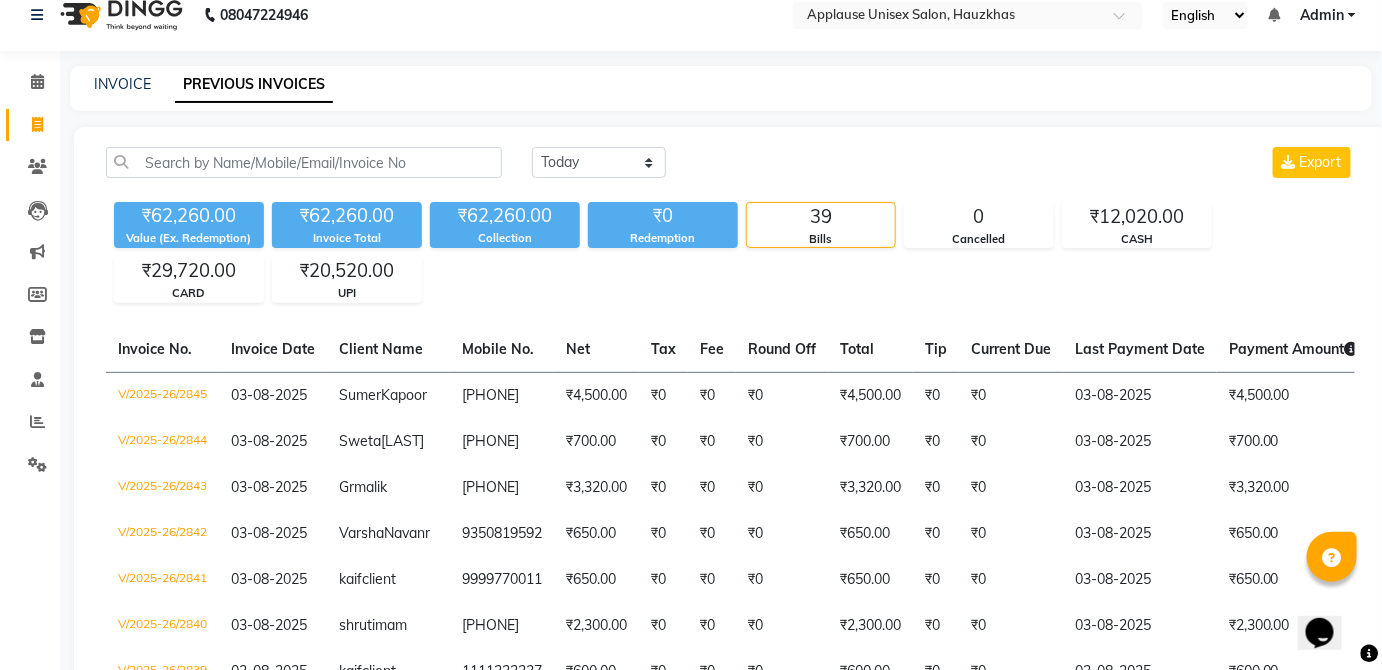 scroll, scrollTop: 0, scrollLeft: 0, axis: both 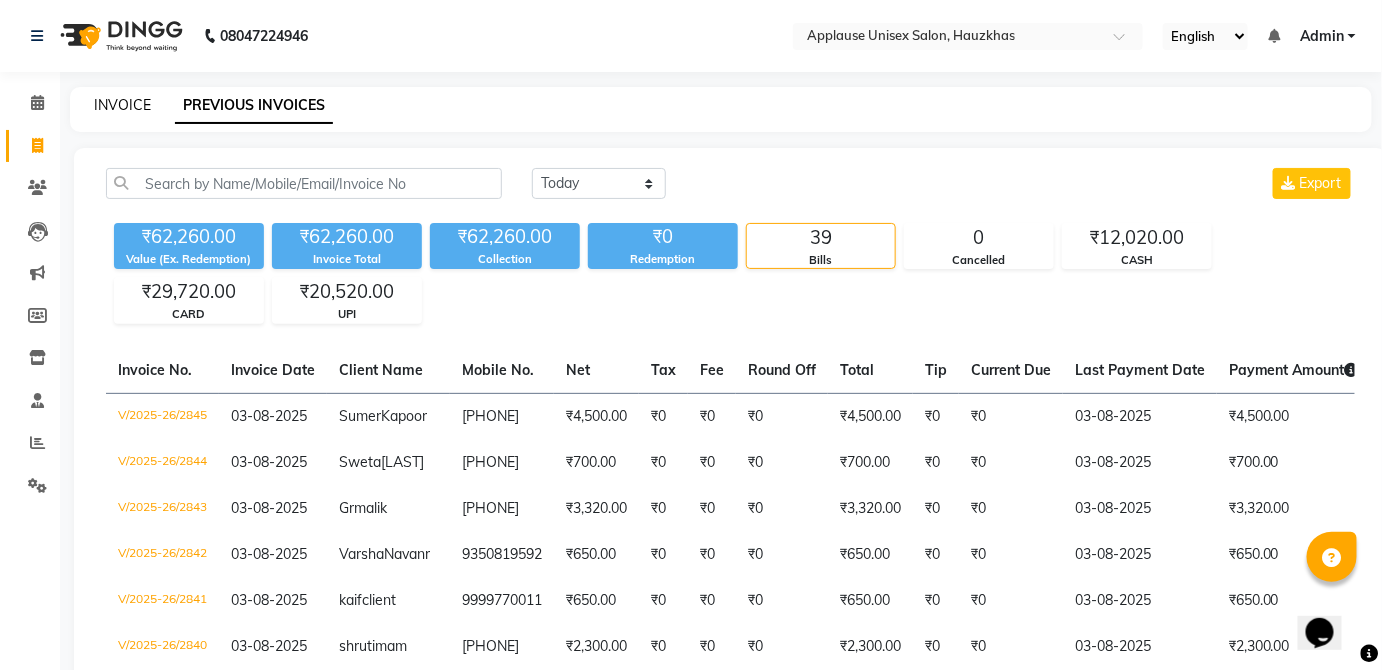 click on "INVOICE" 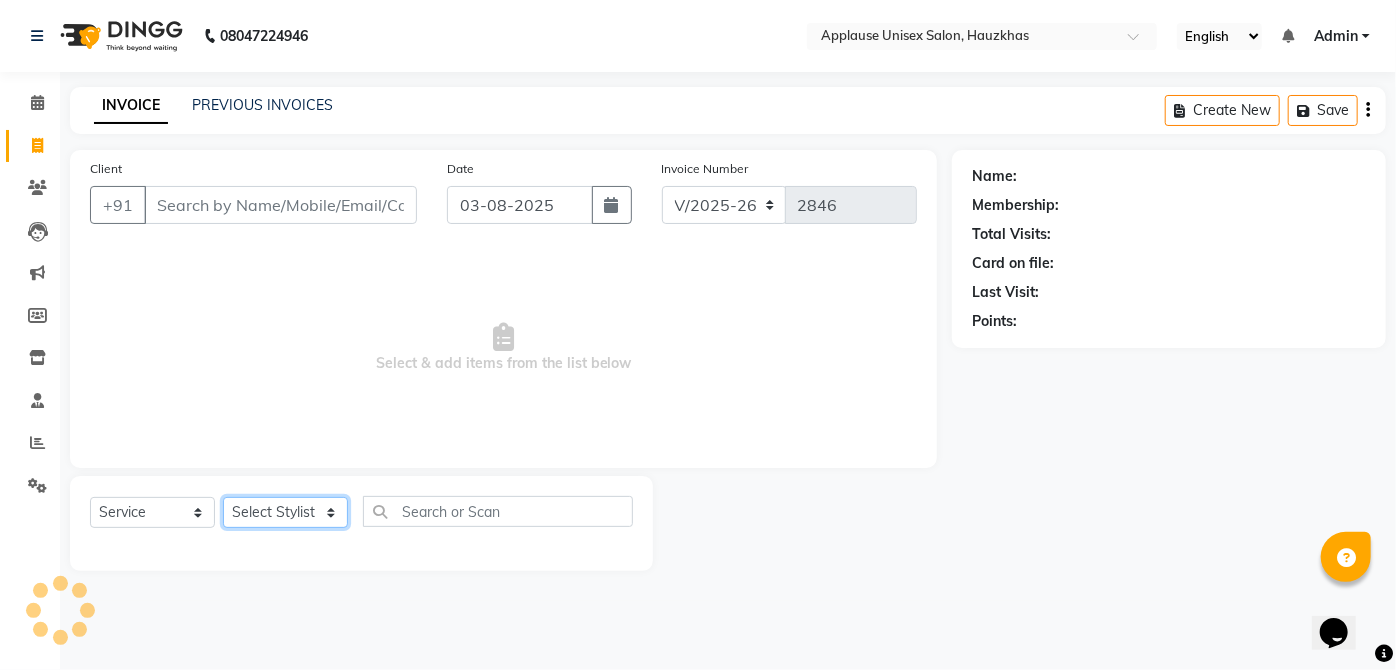 click on "Select Stylist" 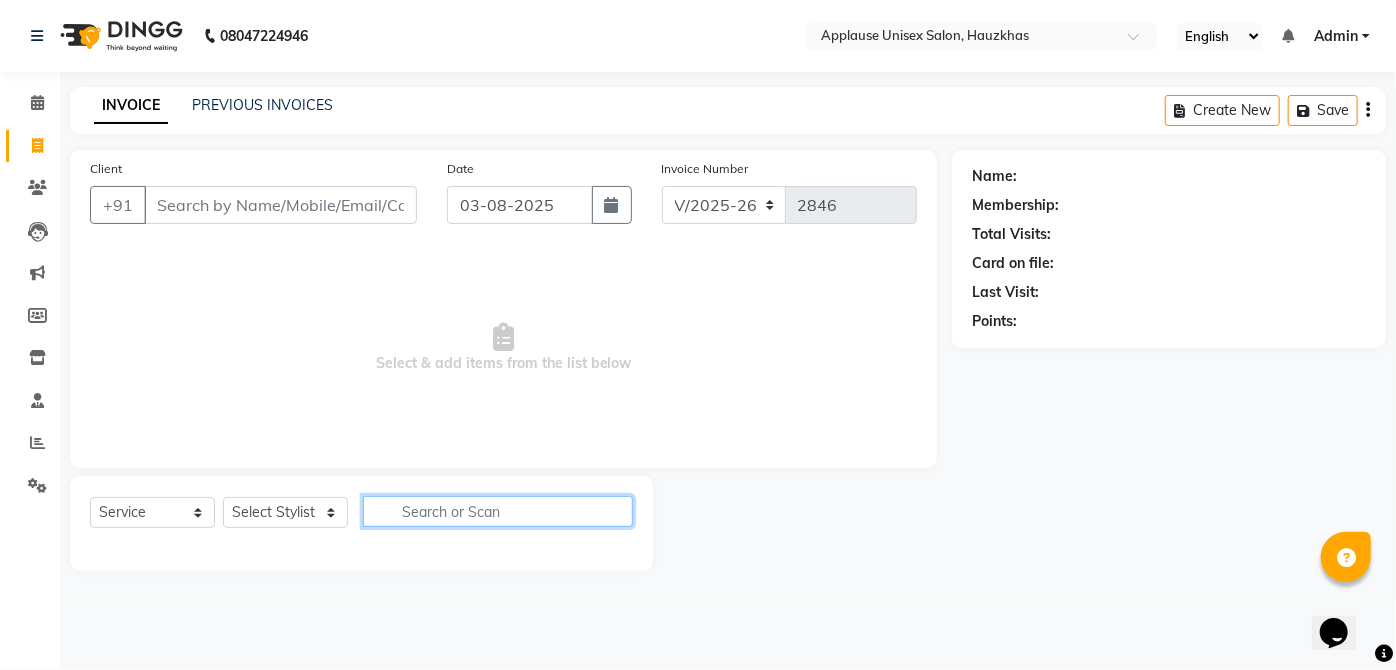 click 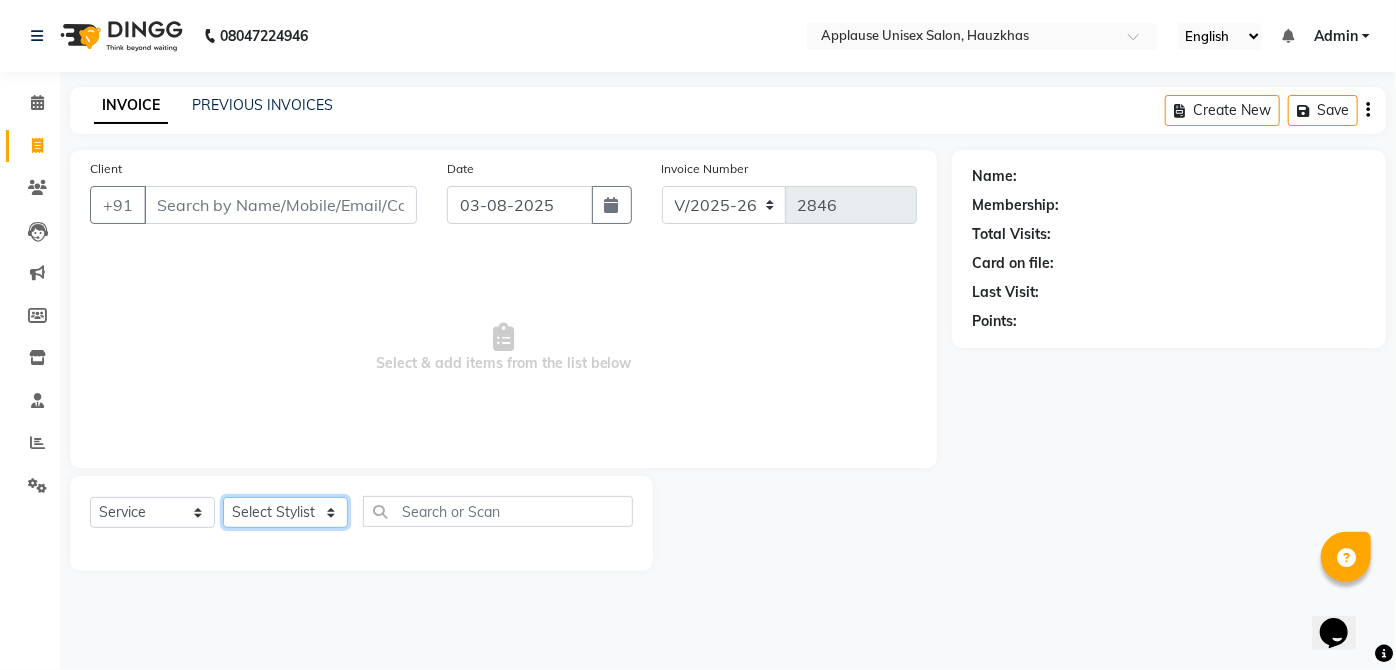 click on "Select Stylist" 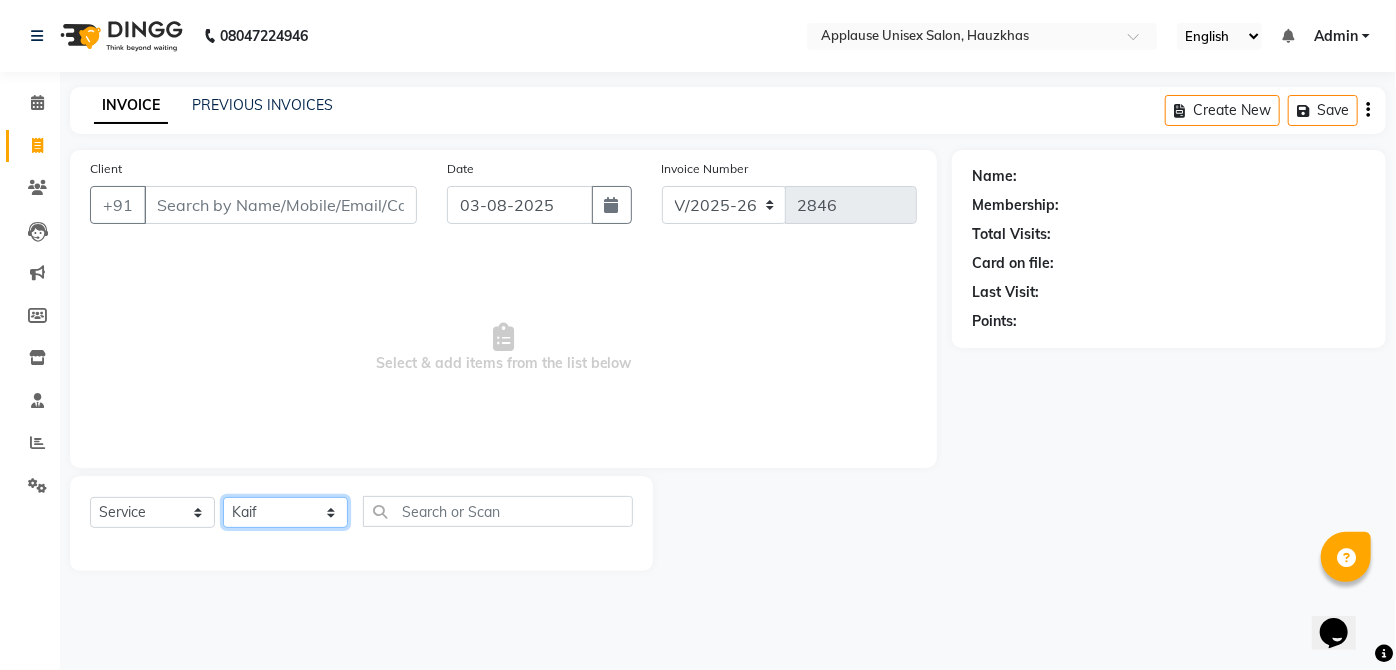 click on "Select Stylist  [FIRST] [FIRST] [FIRST] [FIRST] [FIRST] [FIRST] [FIRST] [FIRST]  [FIRST] [FIRST] [FIRST] [FIRST] [FIRST] [FIRST] [FIRST] [FIRST] [FIRST] [FIRST]  [FIRST] [FIRST] [FIRST] [FIRST] [FIRST] [FIRST] [FIRST] [FIRST]" 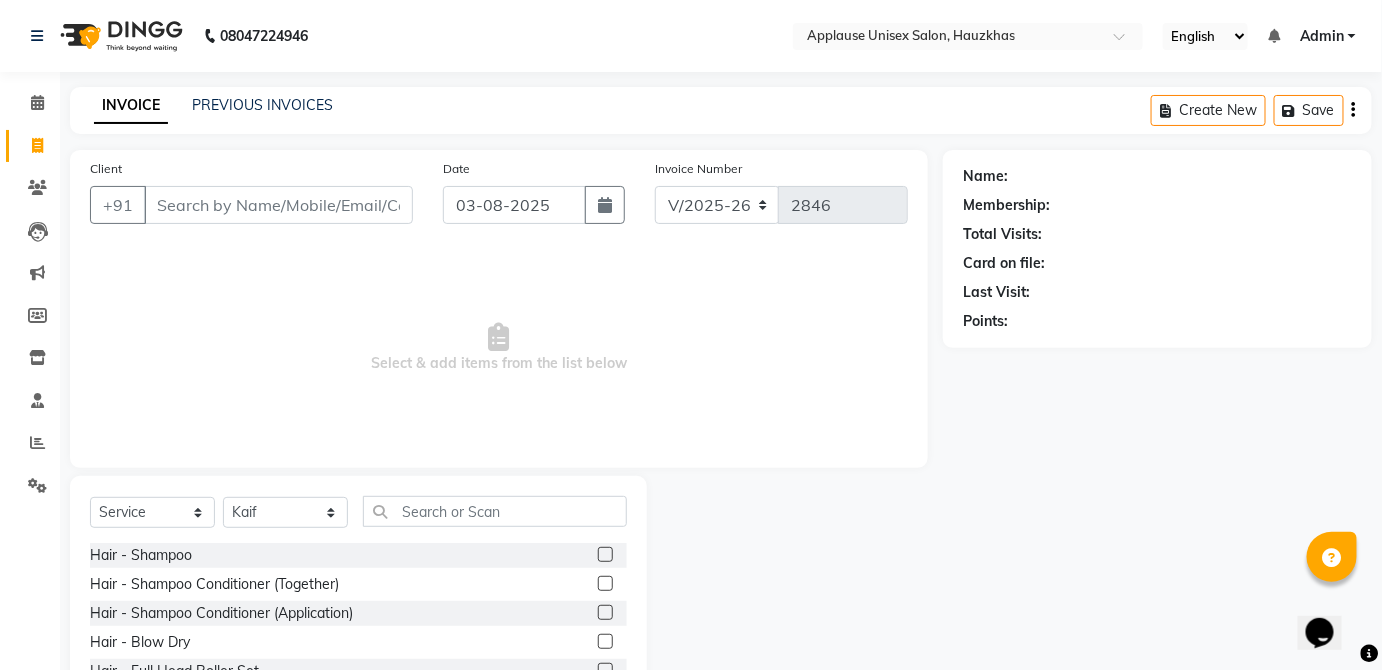 click 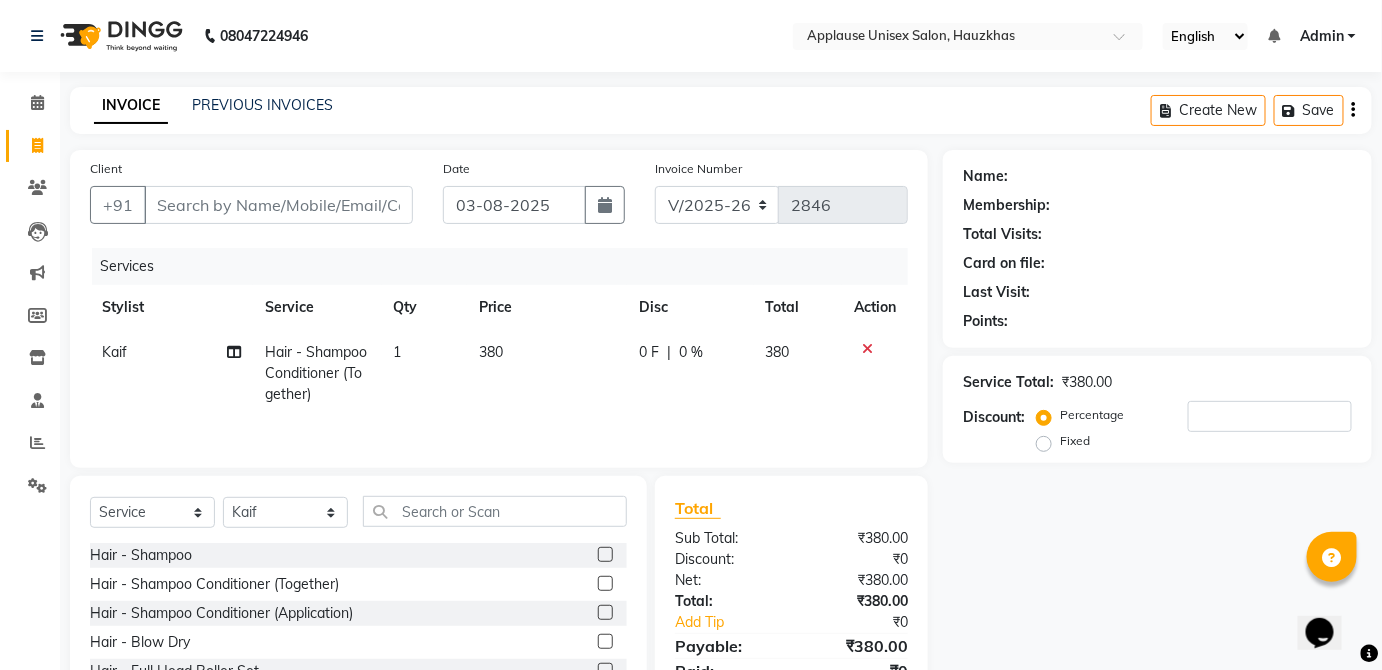 click on "380" 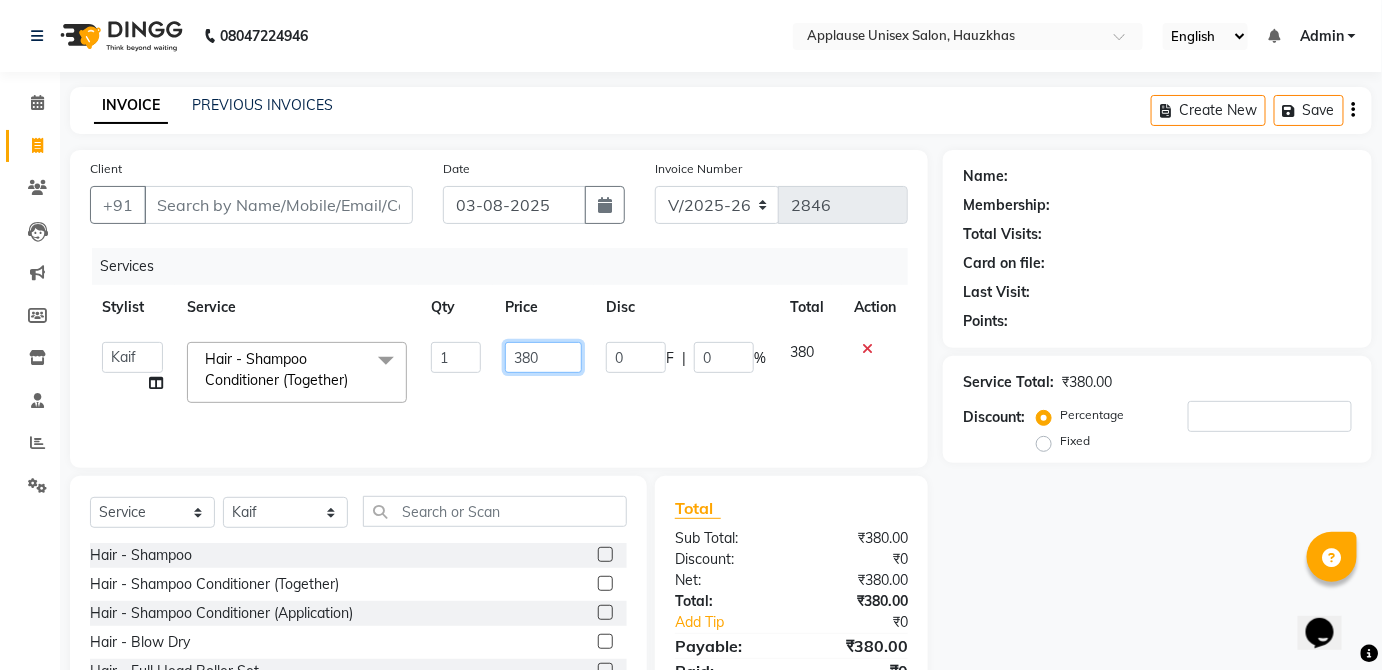 click on "380" 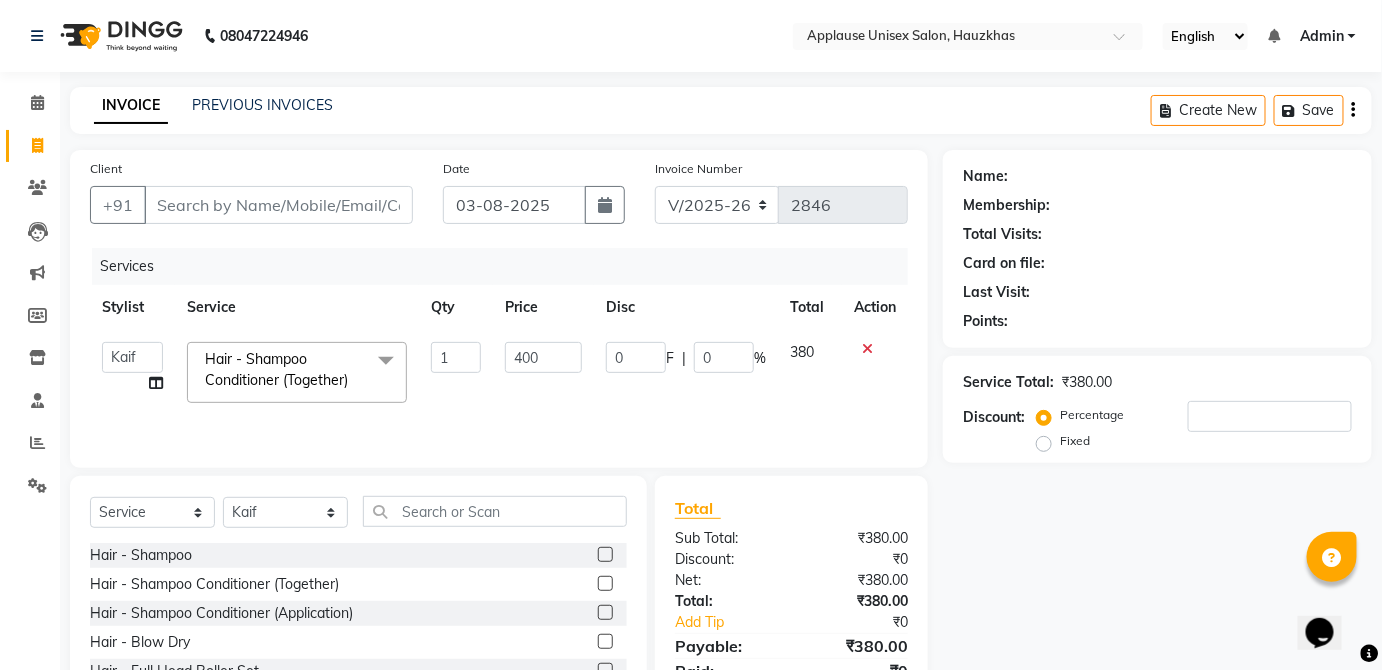 click on "380" 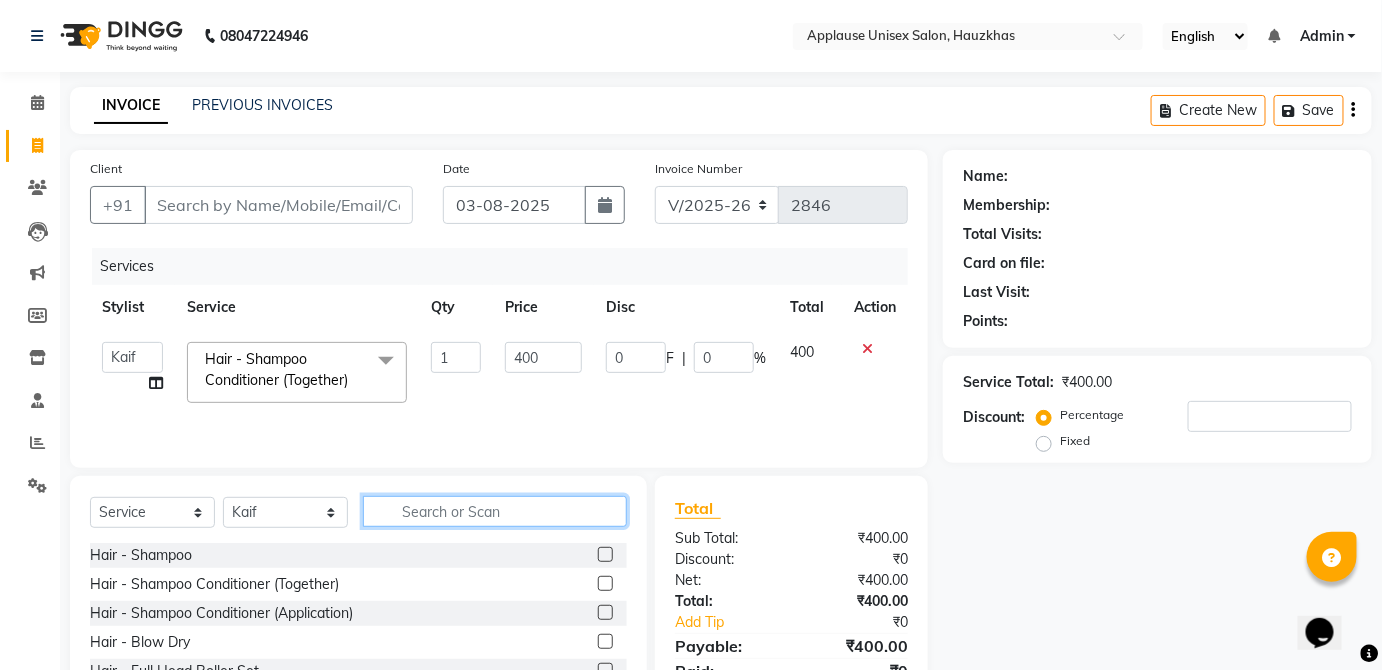 click 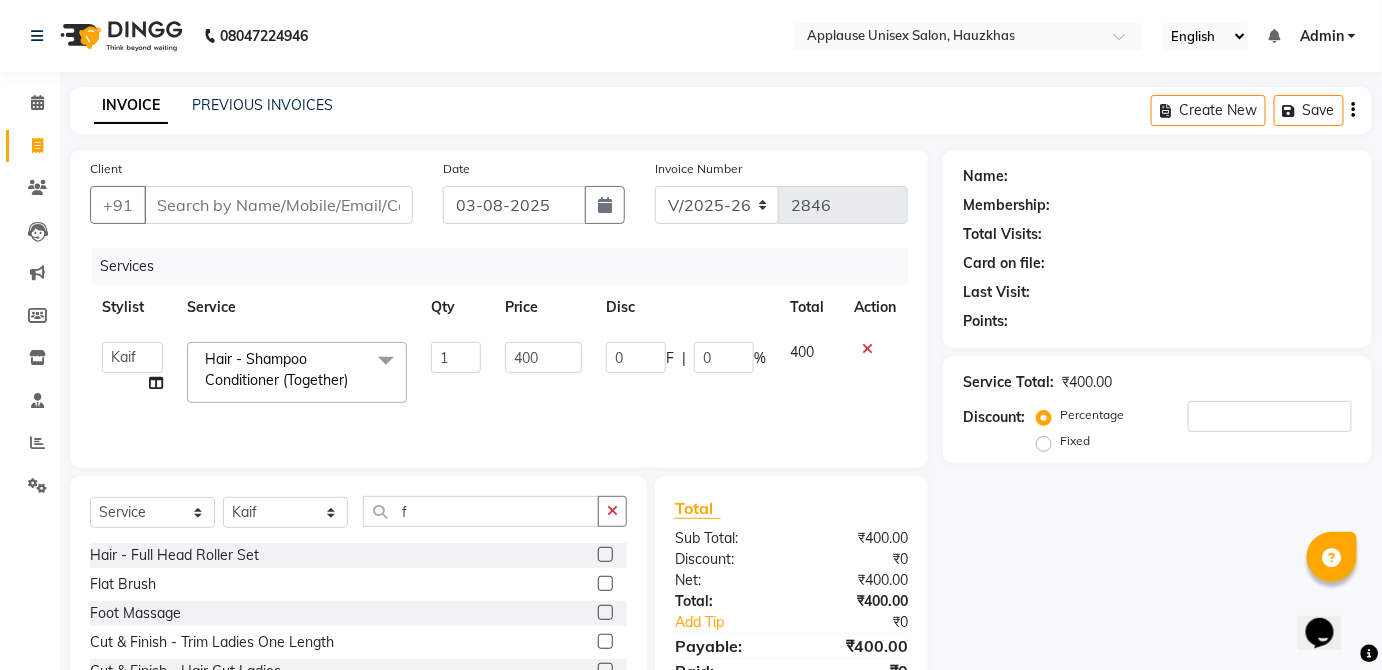 click 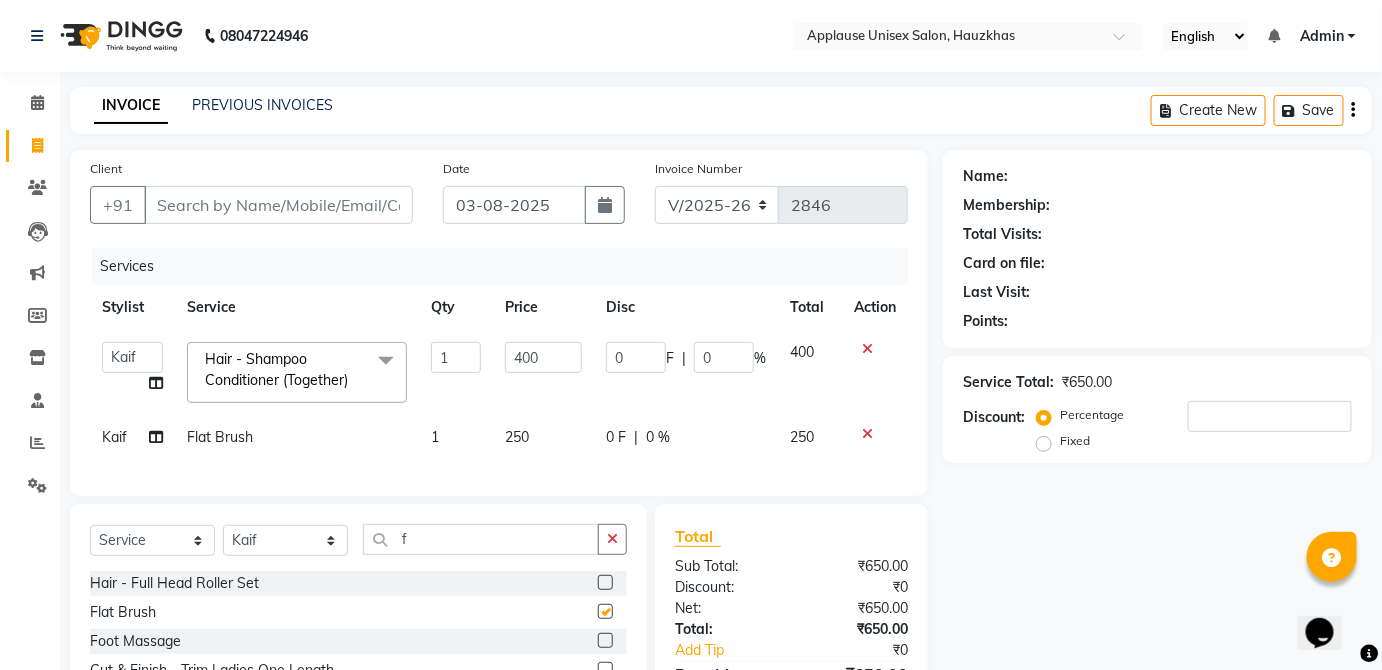 click on "0 F | 0 %" 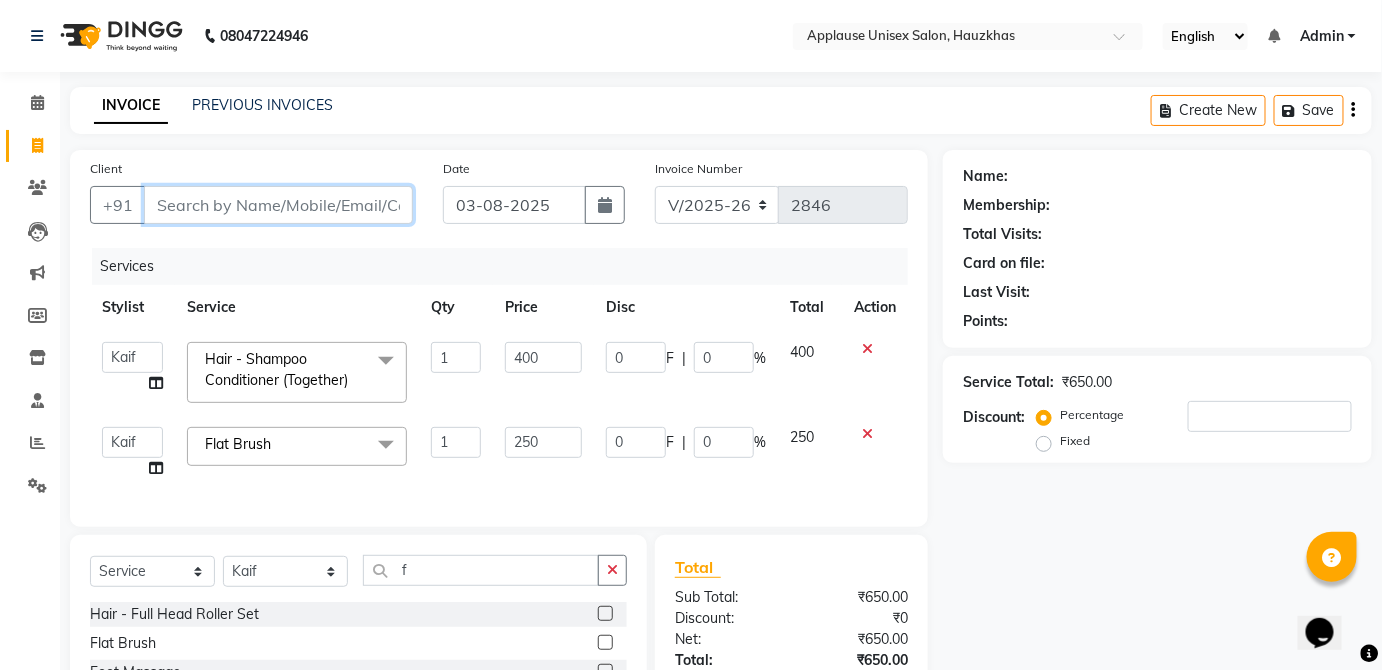 click on "Client" at bounding box center (278, 205) 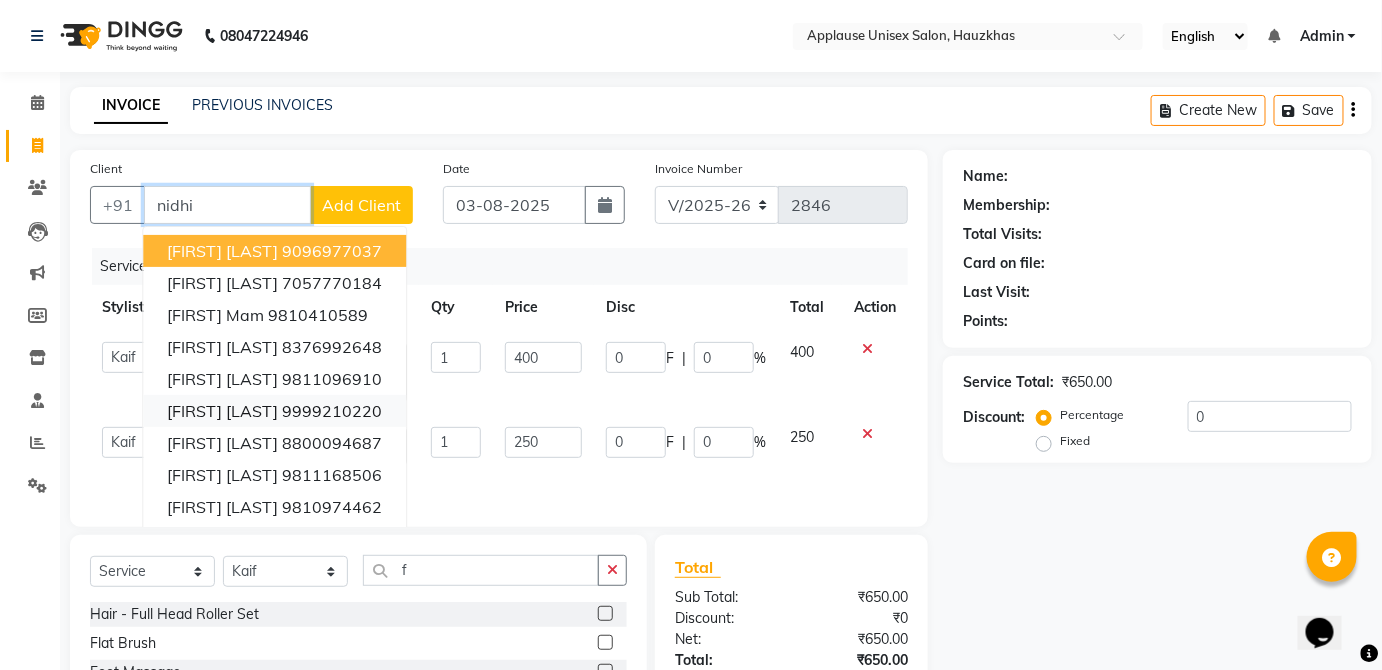 click on "9999210220" at bounding box center [332, 411] 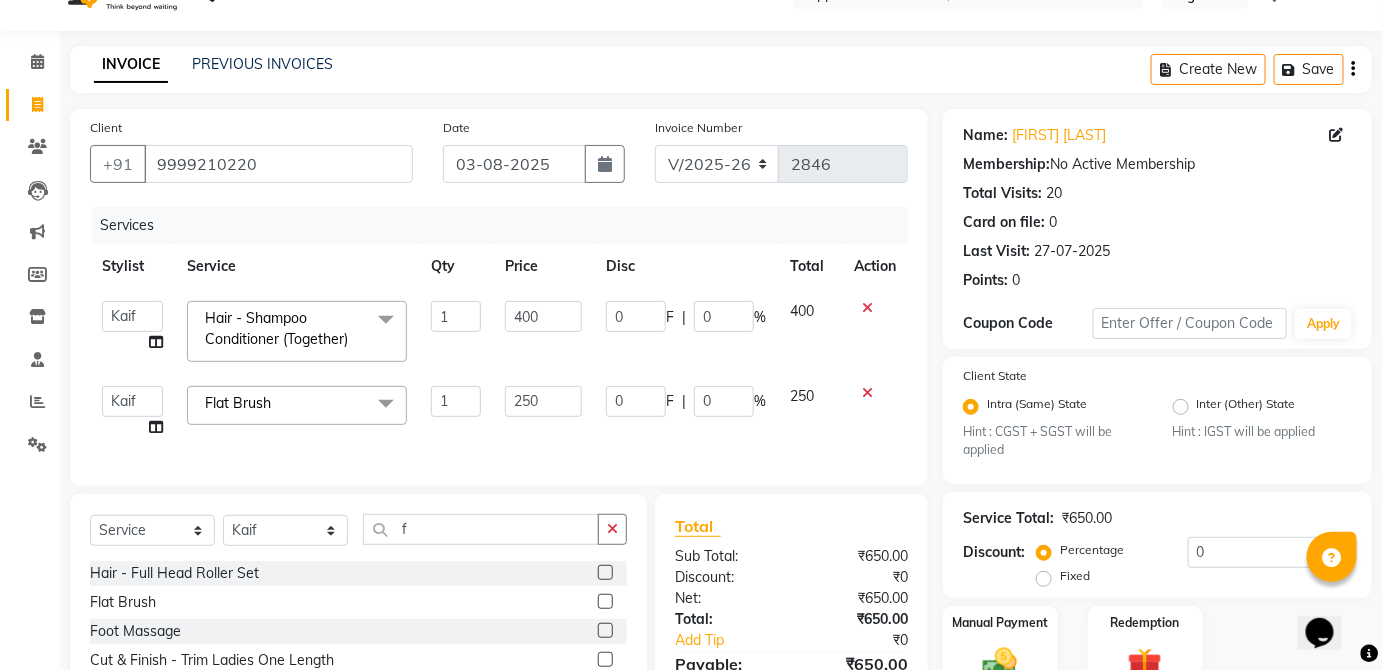 scroll, scrollTop: 46, scrollLeft: 0, axis: vertical 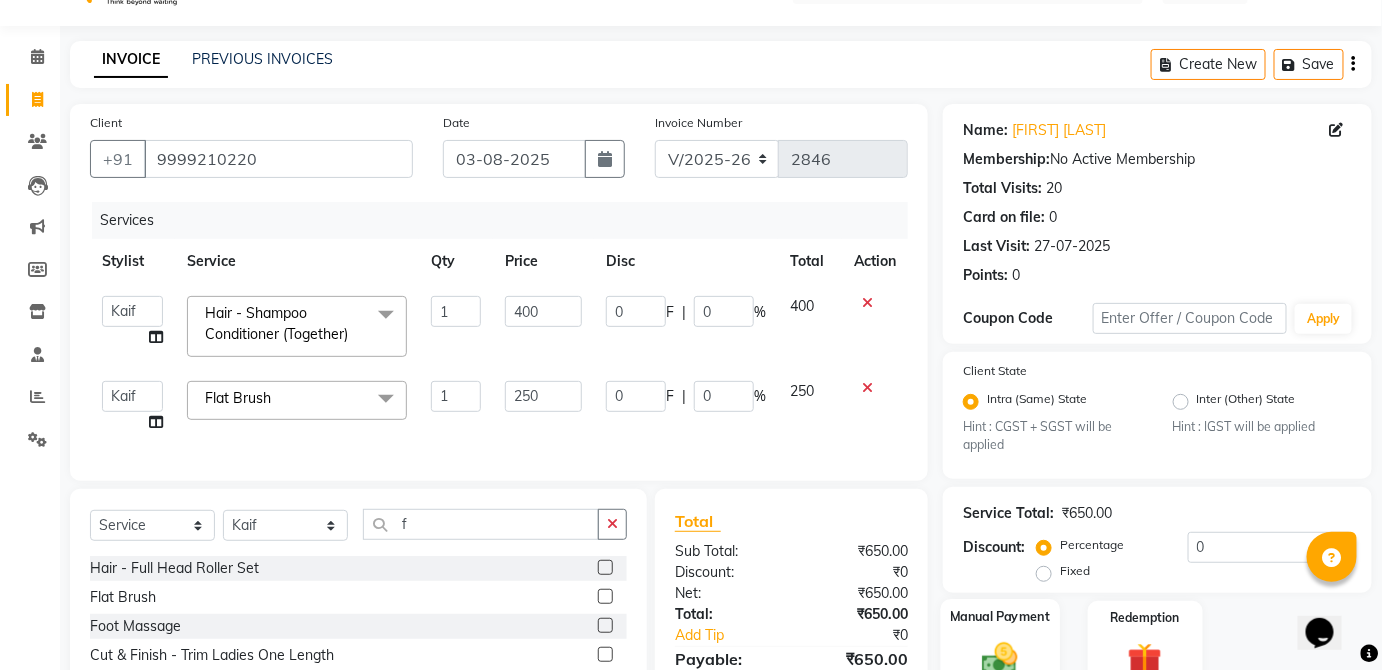 click on "Manual Payment" 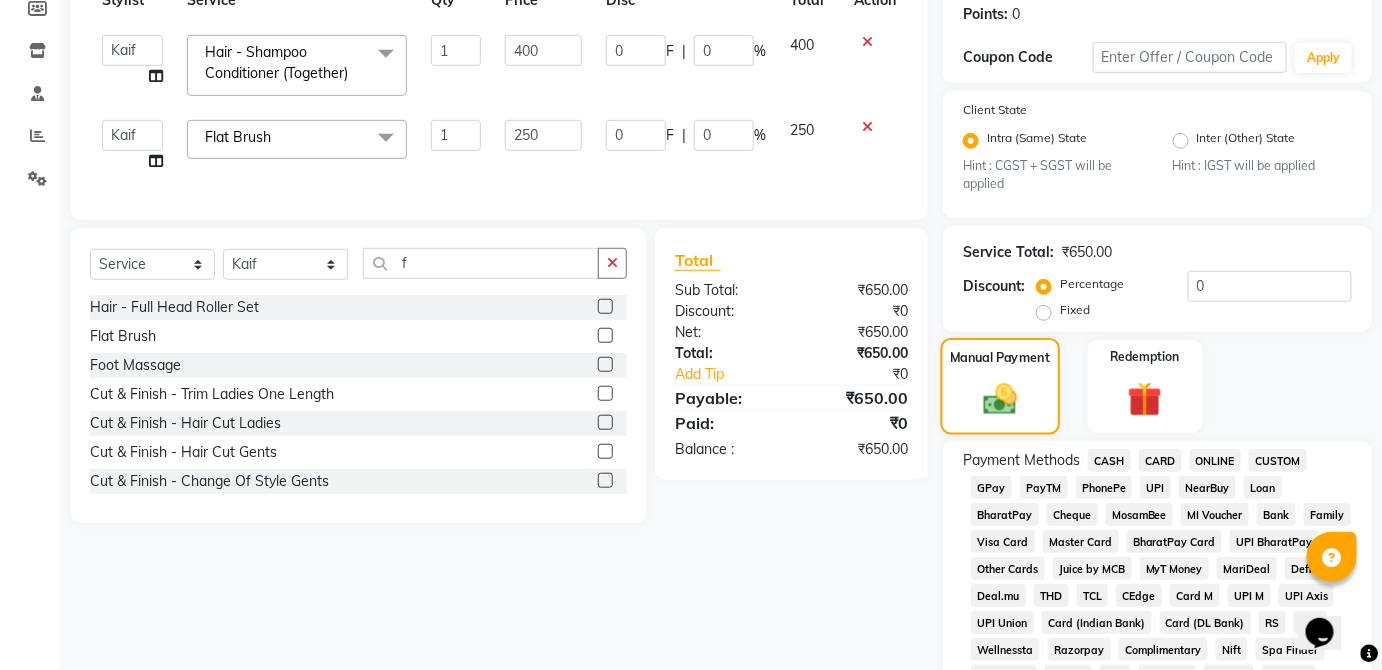 scroll, scrollTop: 311, scrollLeft: 0, axis: vertical 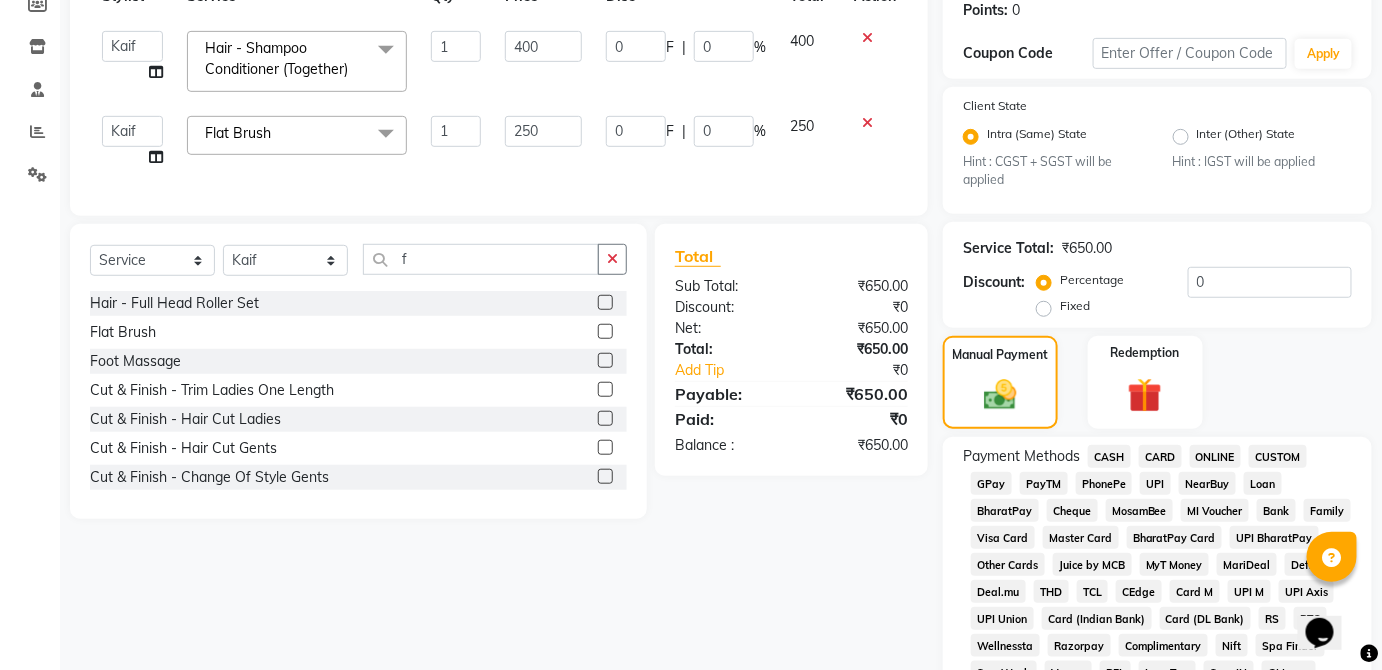 click on "UPI" 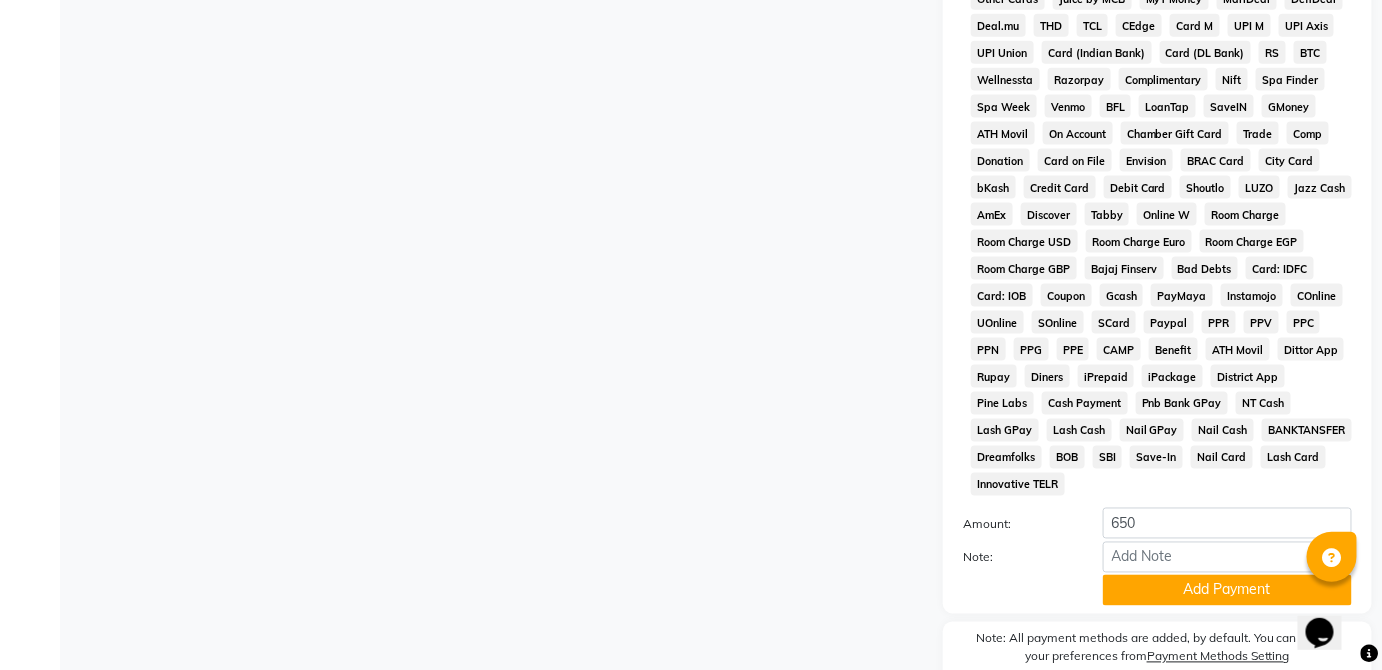 scroll, scrollTop: 943, scrollLeft: 0, axis: vertical 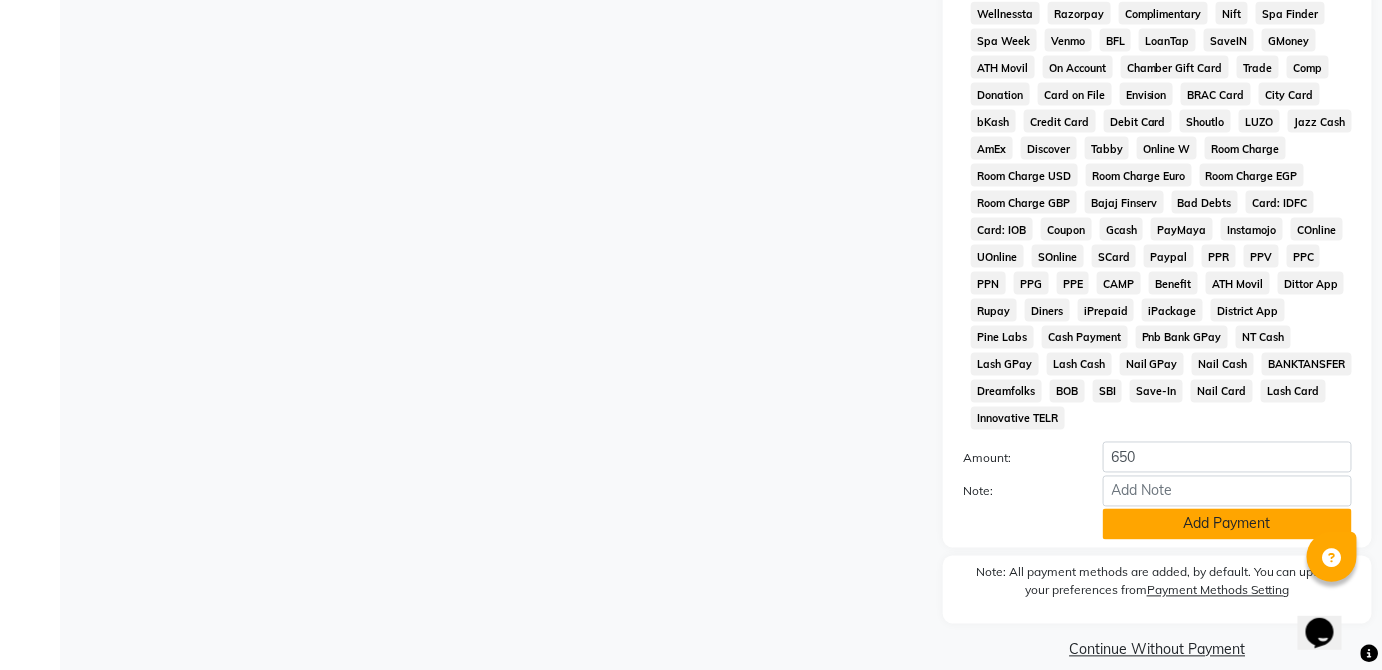 click on "Add Payment" 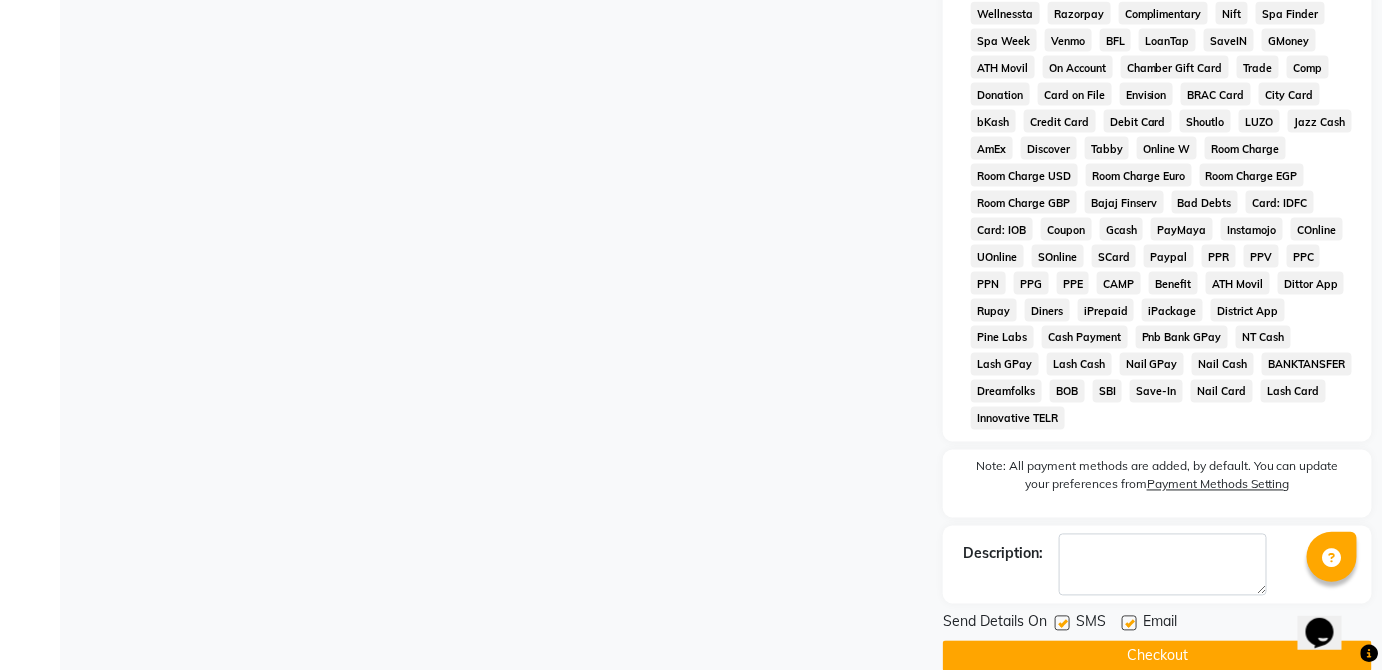 click on "Checkout" 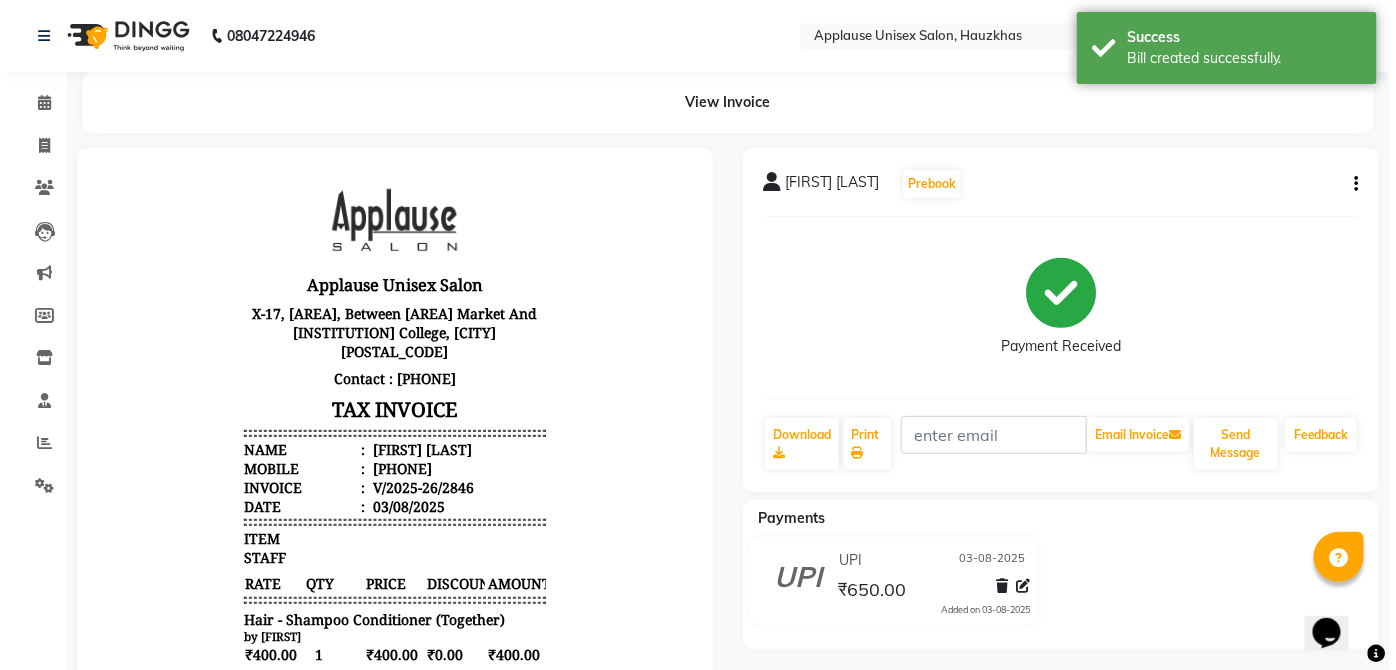 scroll, scrollTop: 0, scrollLeft: 0, axis: both 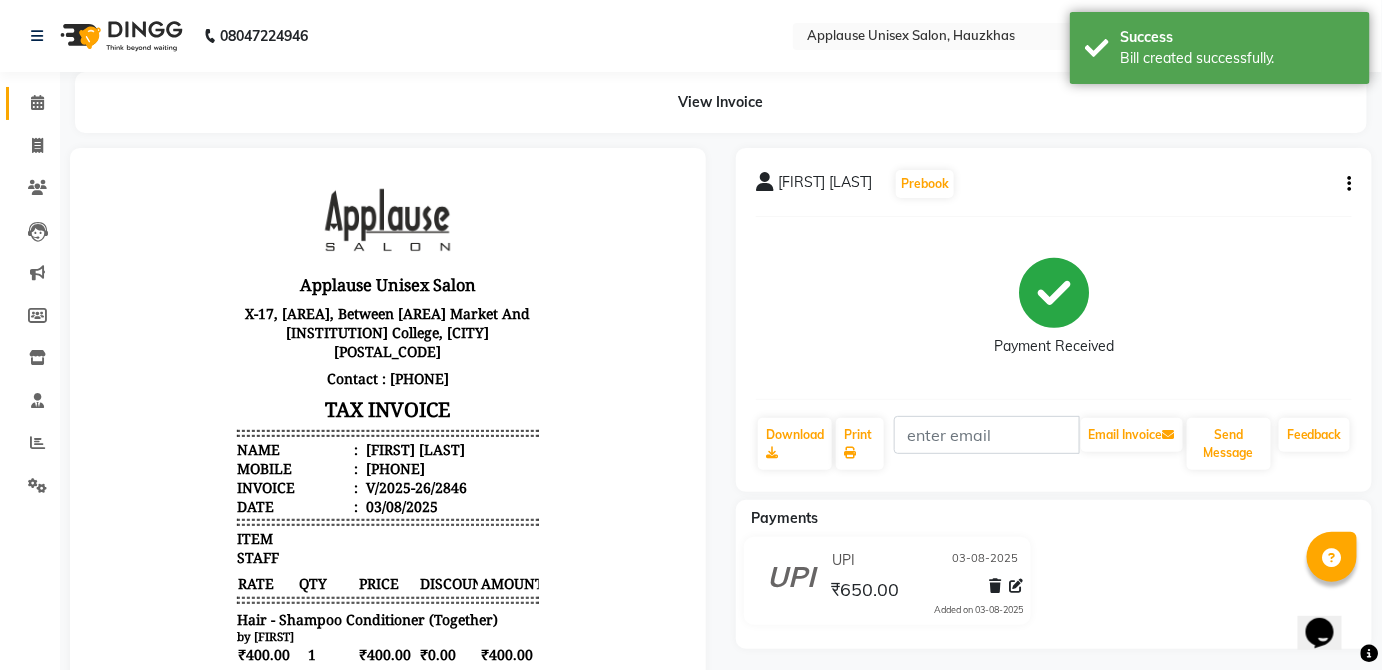click 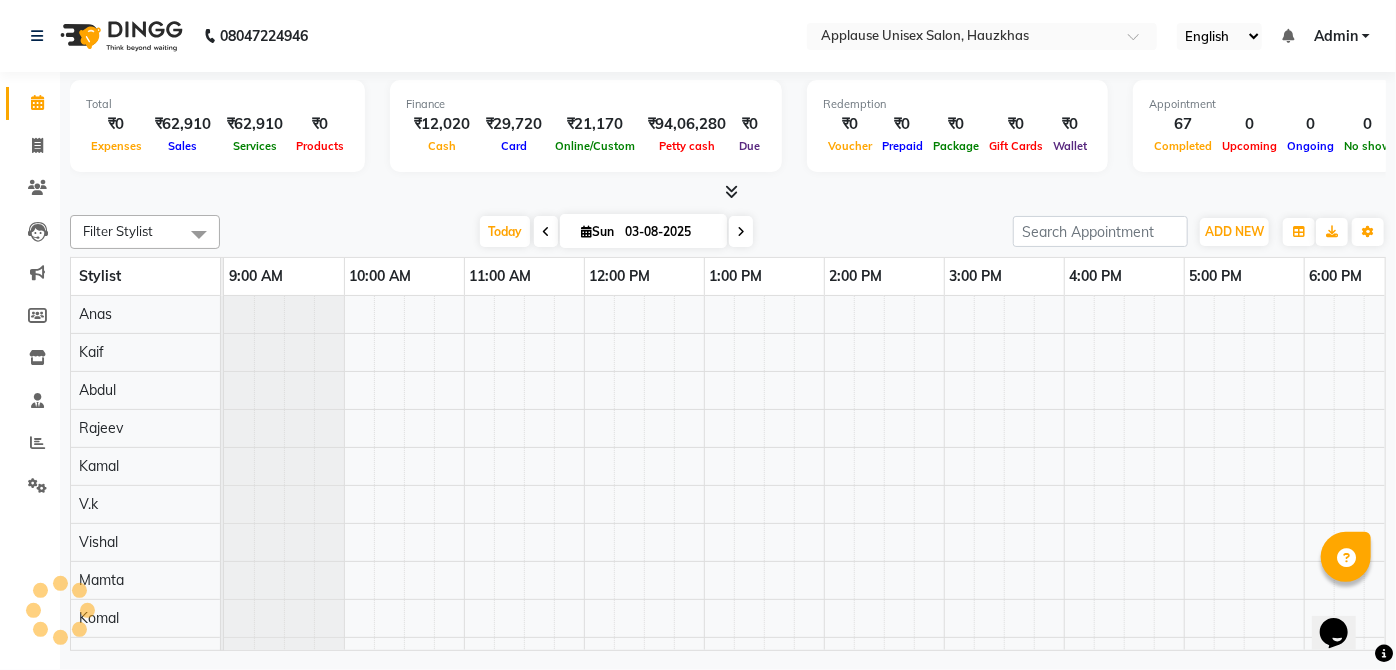 scroll, scrollTop: 0, scrollLeft: 0, axis: both 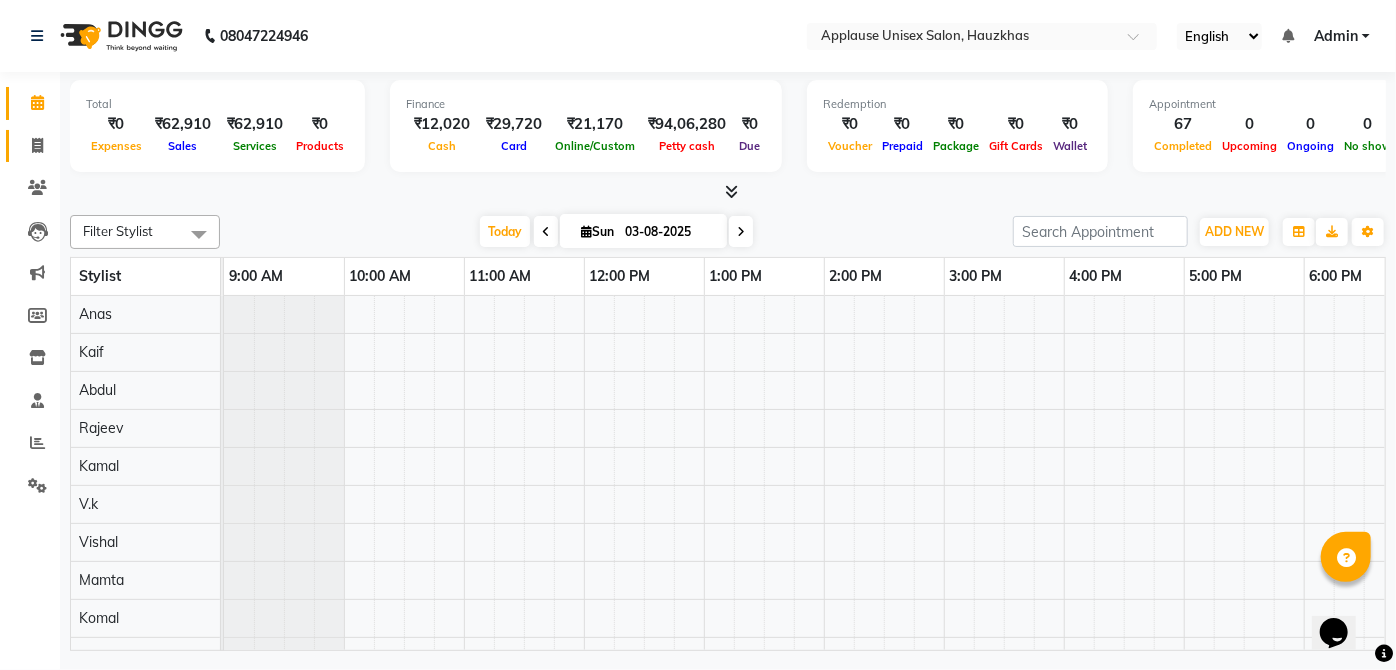 click on "Invoice" 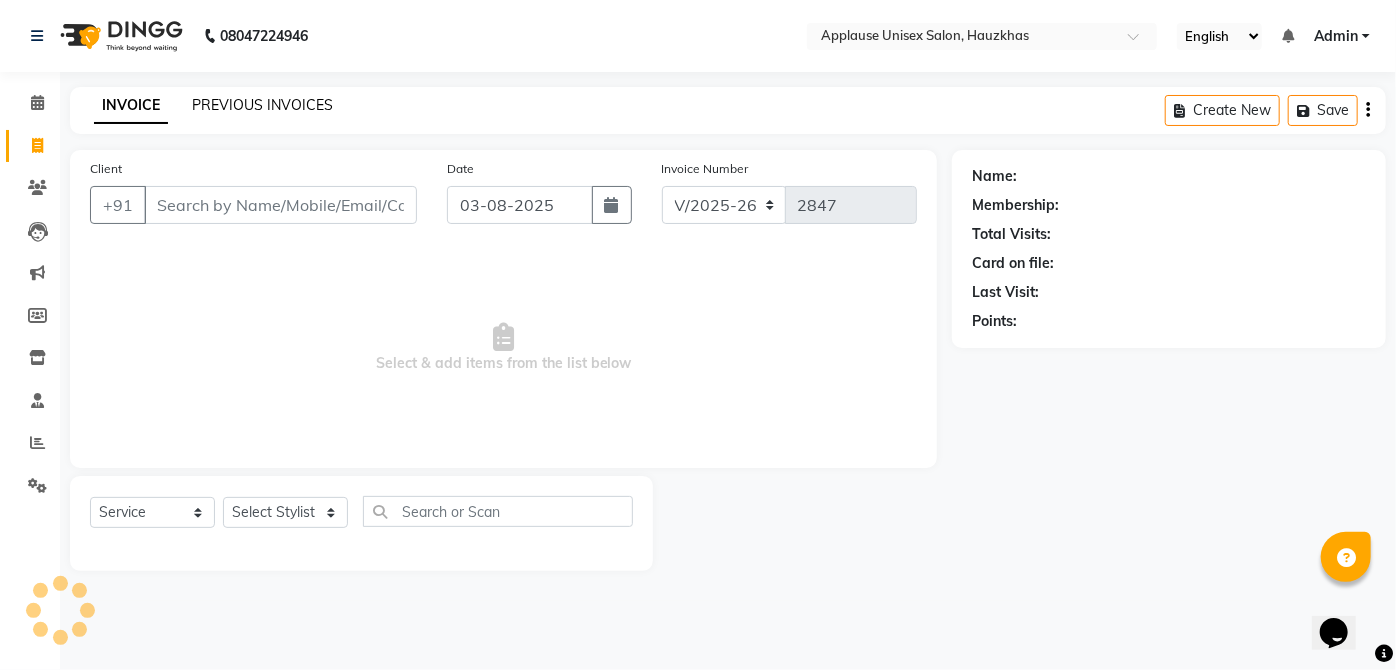 click on "PREVIOUS INVOICES" 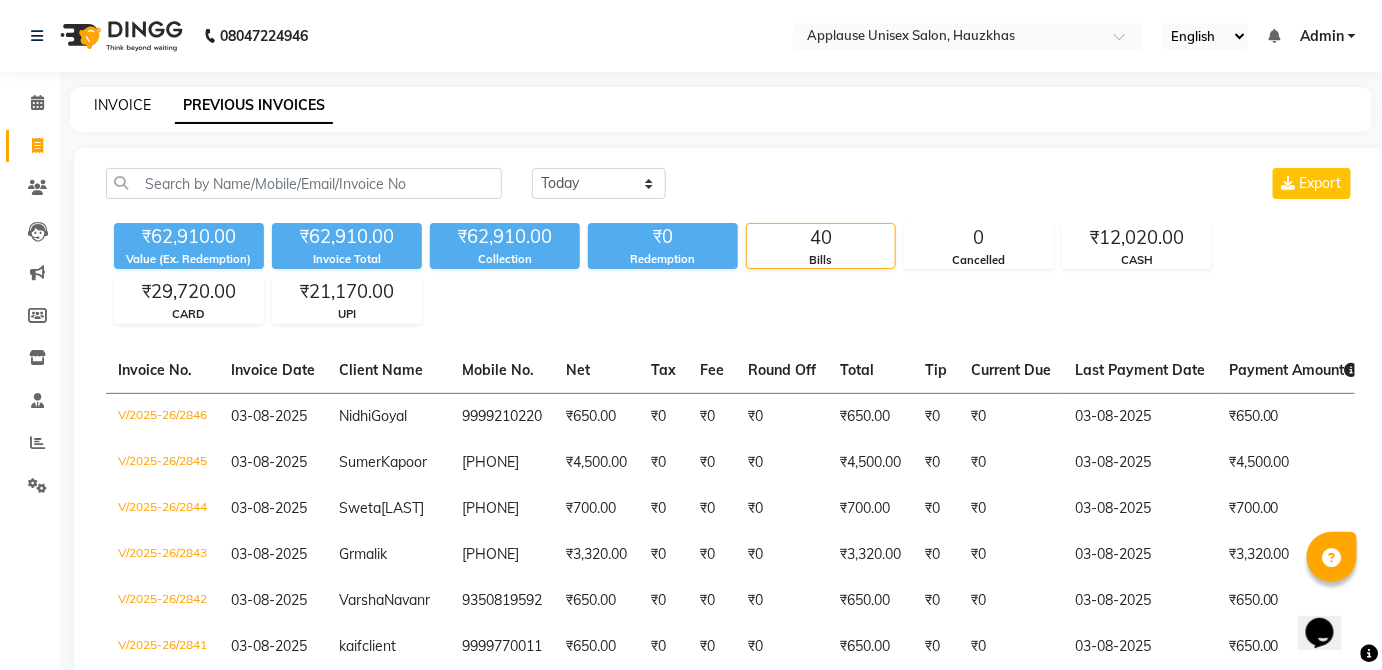click on "INVOICE" 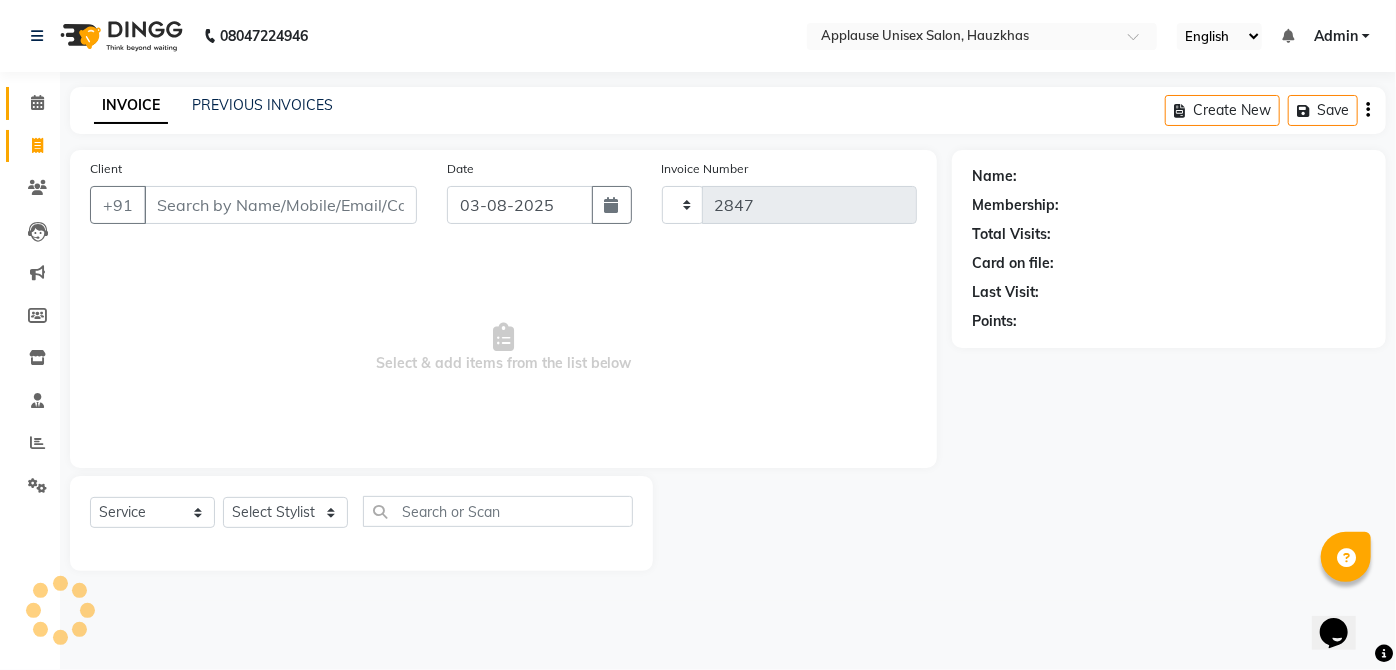 click on "Calendar" 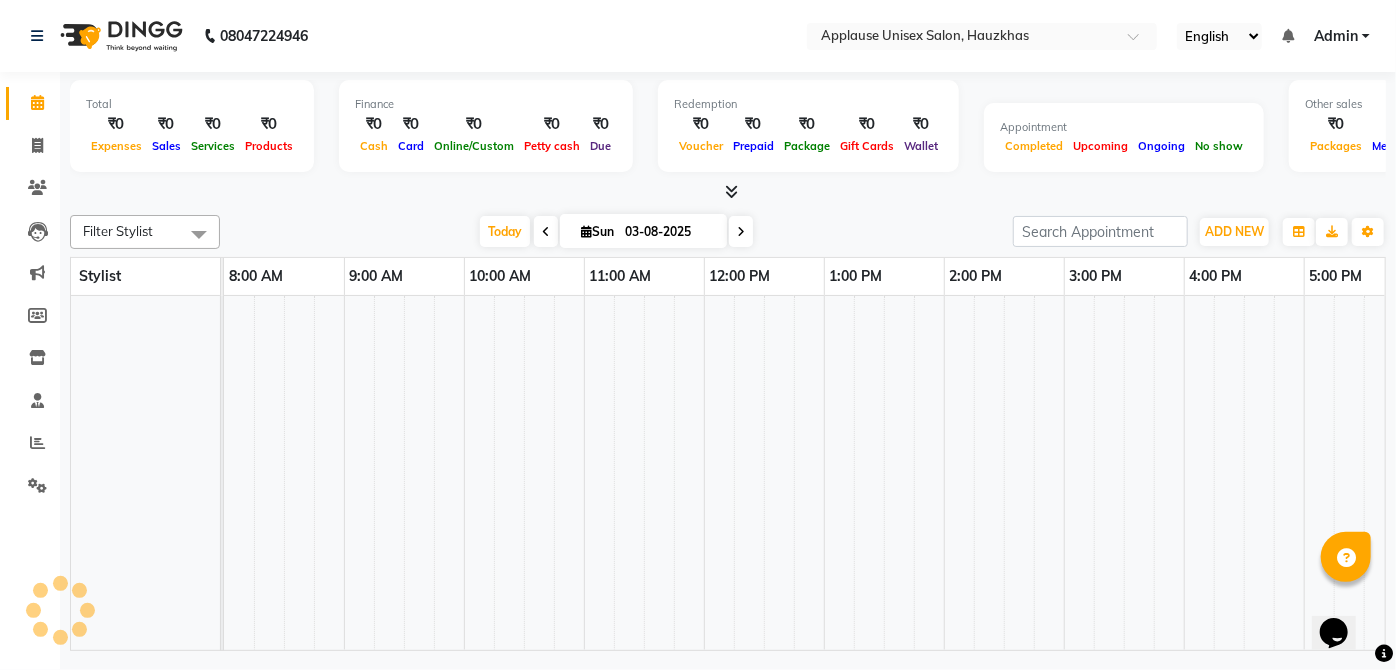 scroll, scrollTop: 0, scrollLeft: 397, axis: horizontal 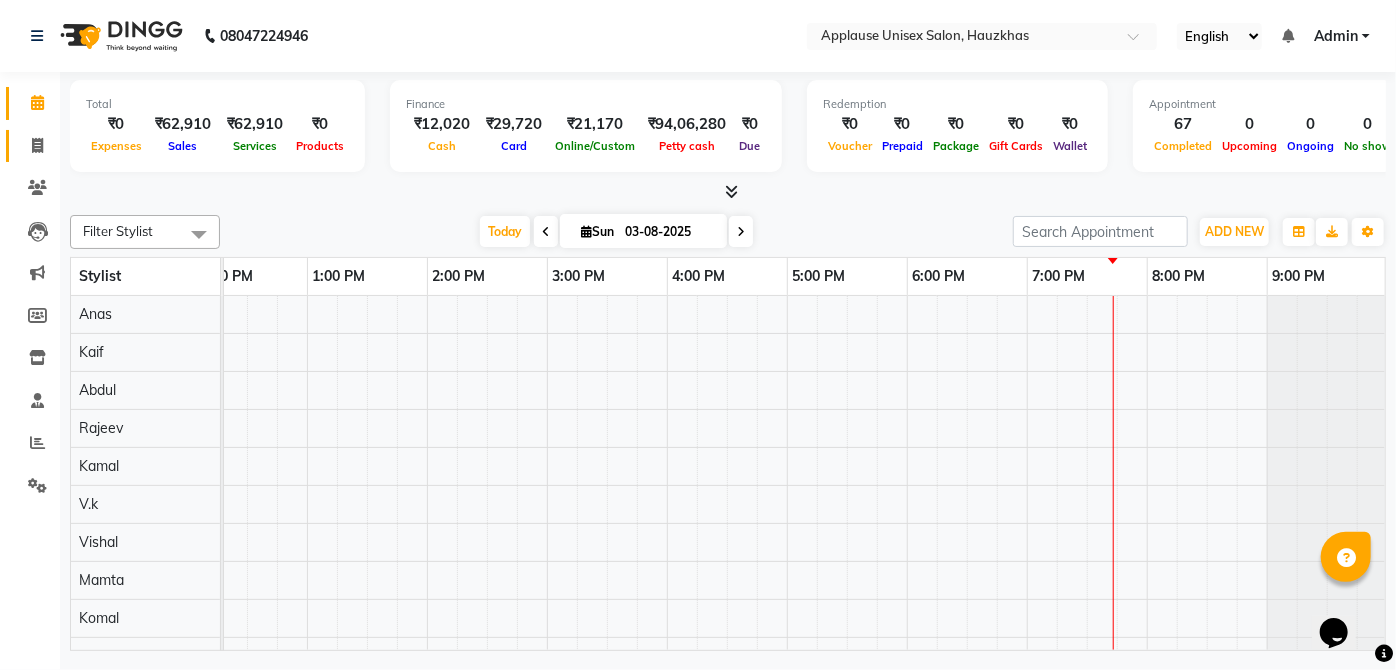 click 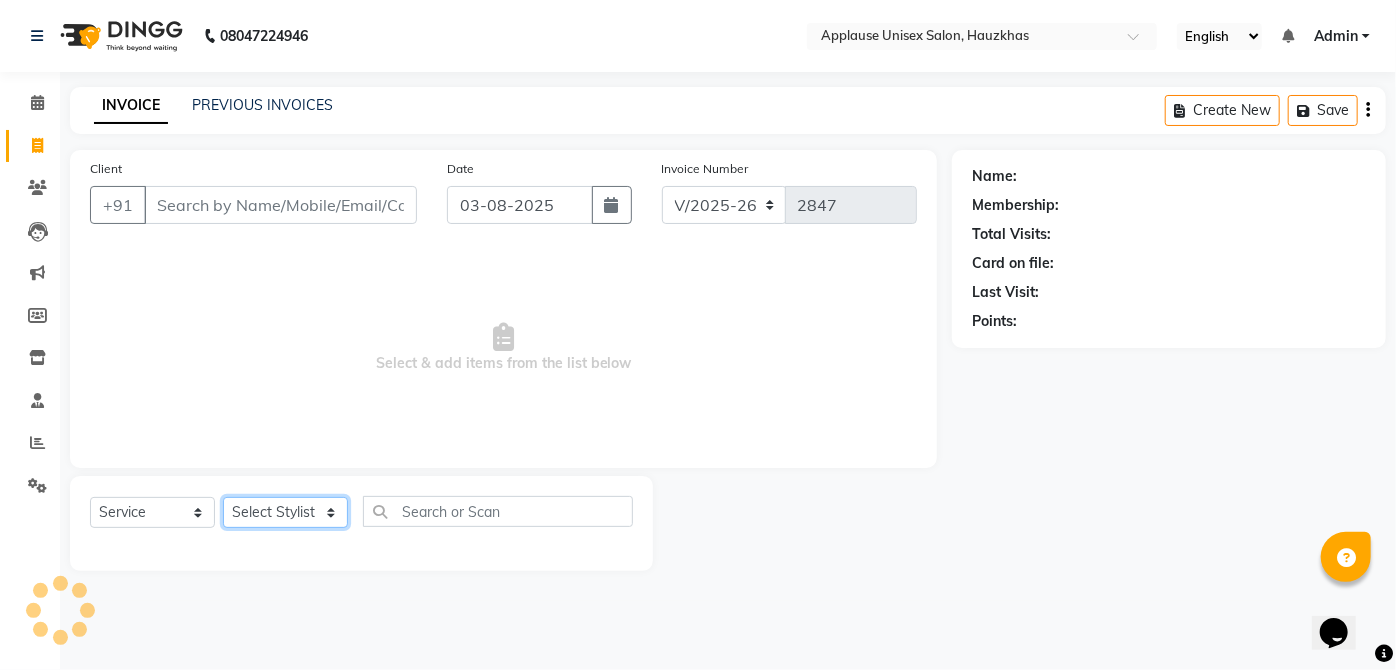 click on "Select Stylist" 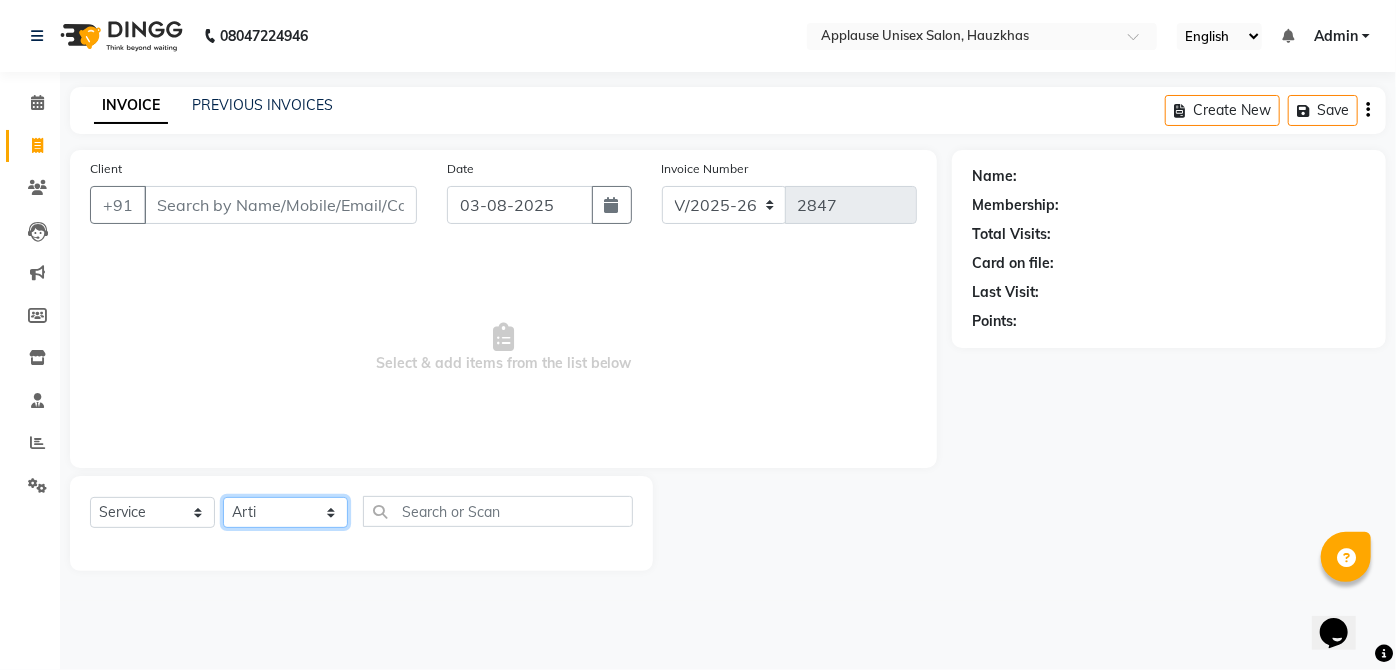 click on "Select Stylist  [FIRST] [FIRST] [FIRST] [FIRST] [FIRST] [FIRST] [FIRST] [FIRST]  [FIRST] [FIRST] [FIRST] [FIRST] [FIRST] [FIRST] [FIRST] [FIRST] [FIRST] [FIRST]  [FIRST] [FIRST] [FIRST] [FIRST] [FIRST] [FIRST] [FIRST] [FIRST]" 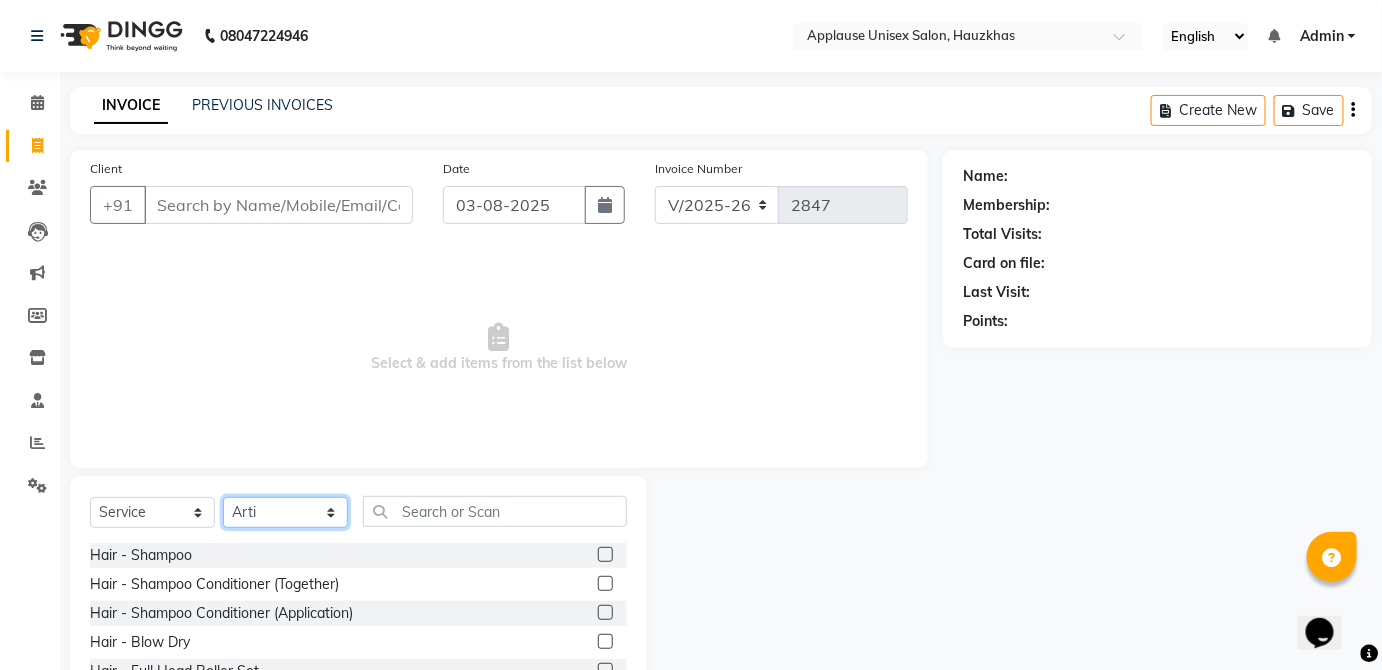 click on "Select Stylist  [FIRST] [FIRST] [FIRST] [FIRST] [FIRST] [FIRST] [FIRST] [FIRST]  [FIRST] [FIRST] [FIRST] [FIRST] [FIRST] [FIRST] [FIRST] [FIRST] [FIRST] [FIRST]  [FIRST] [FIRST] [FIRST] [FIRST] [FIRST] [FIRST] [FIRST] [FIRST]" 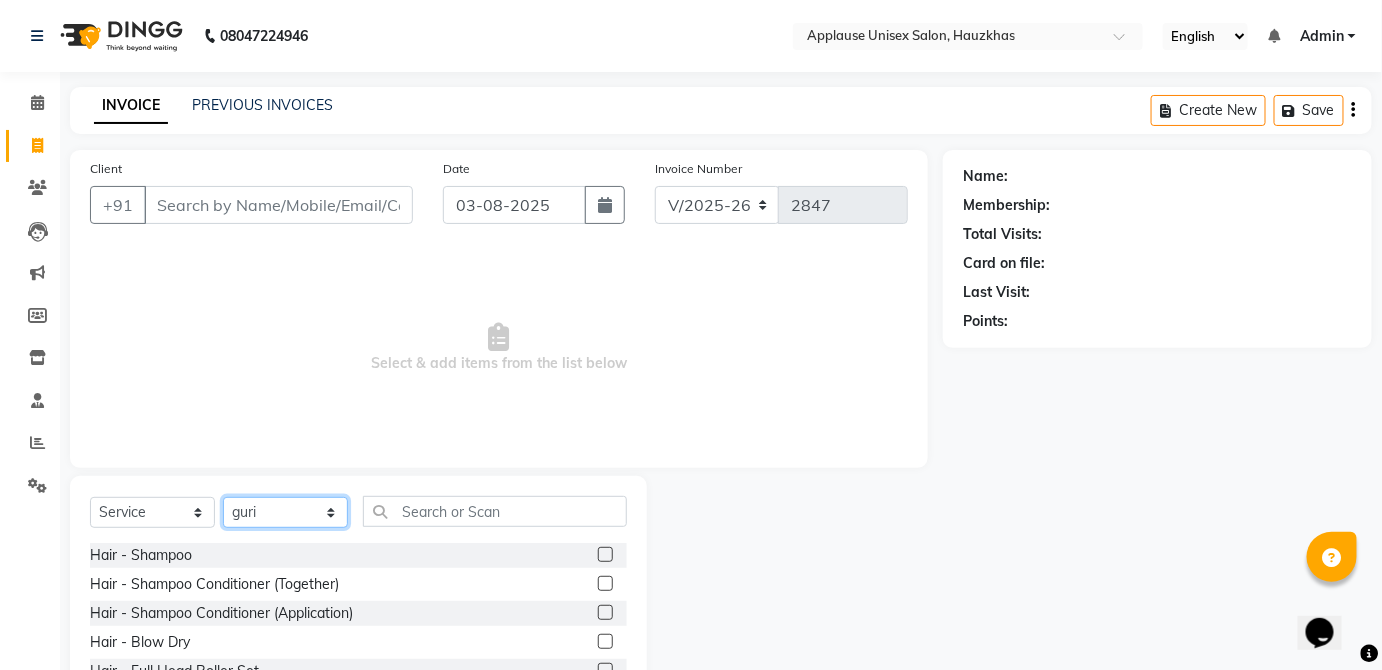 click on "Select Stylist  [FIRST] [FIRST] [FIRST] [FIRST] [FIRST] [FIRST] [FIRST] [FIRST]  [FIRST] [FIRST] [FIRST] [FIRST] [FIRST] [FIRST] [FIRST] [FIRST] [FIRST] [FIRST]  [FIRST] [FIRST] [FIRST] [FIRST] [FIRST] [FIRST] [FIRST] [FIRST]" 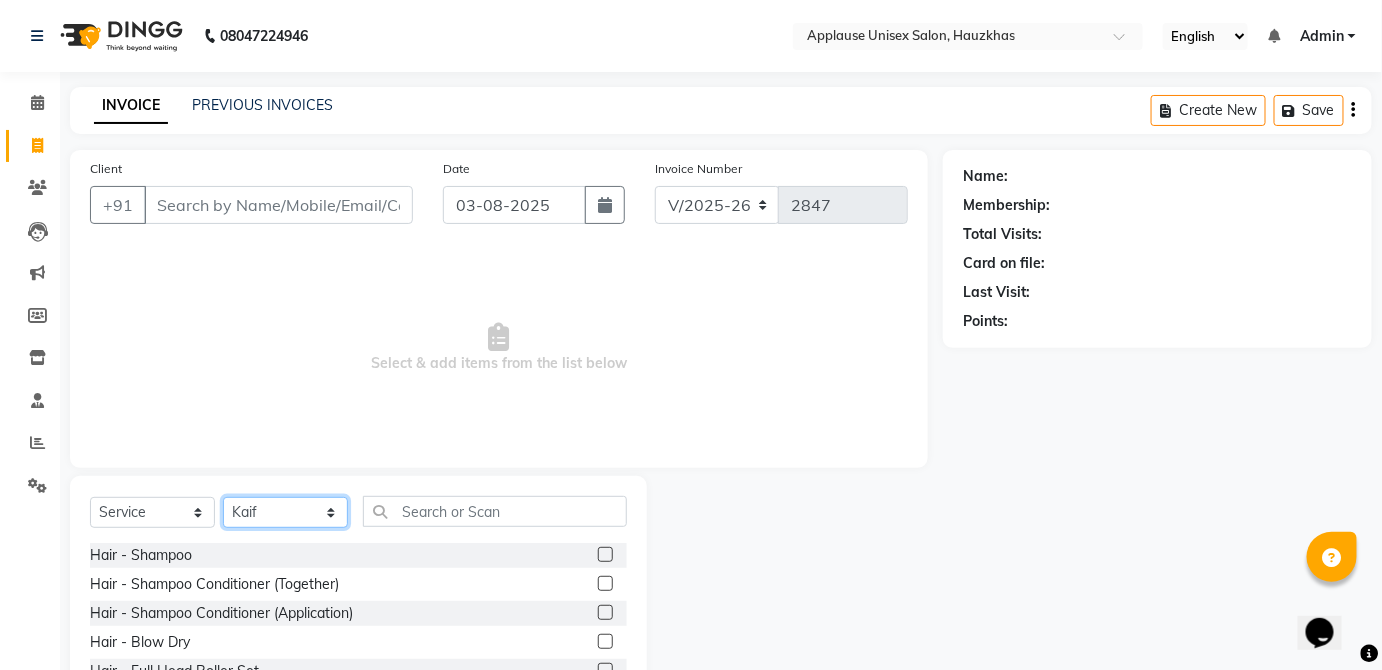 click on "Select Stylist  [FIRST] [FIRST] [FIRST] [FIRST] [FIRST] [FIRST] [FIRST] [FIRST]  [FIRST] [FIRST] [FIRST] [FIRST] [FIRST] [FIRST] [FIRST] [FIRST] [FIRST] [FIRST]  [FIRST] [FIRST] [FIRST] [FIRST] [FIRST] [FIRST] [FIRST] [FIRST]" 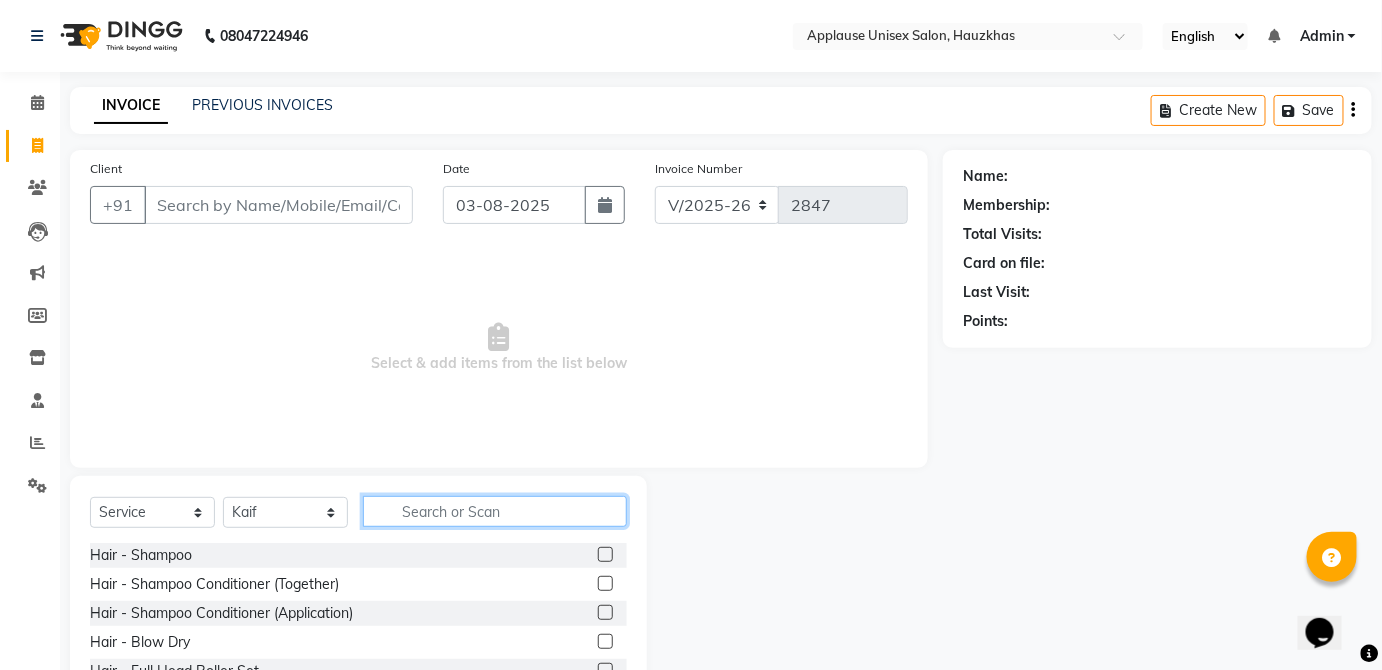click 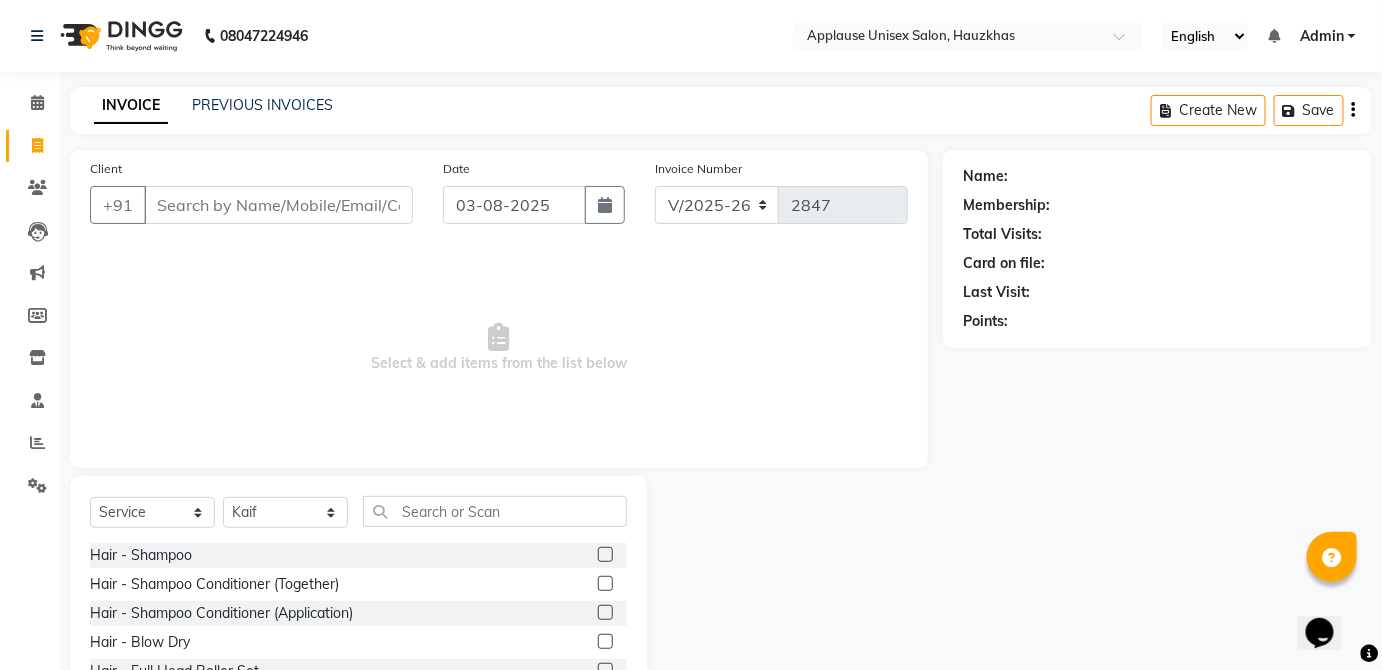 click 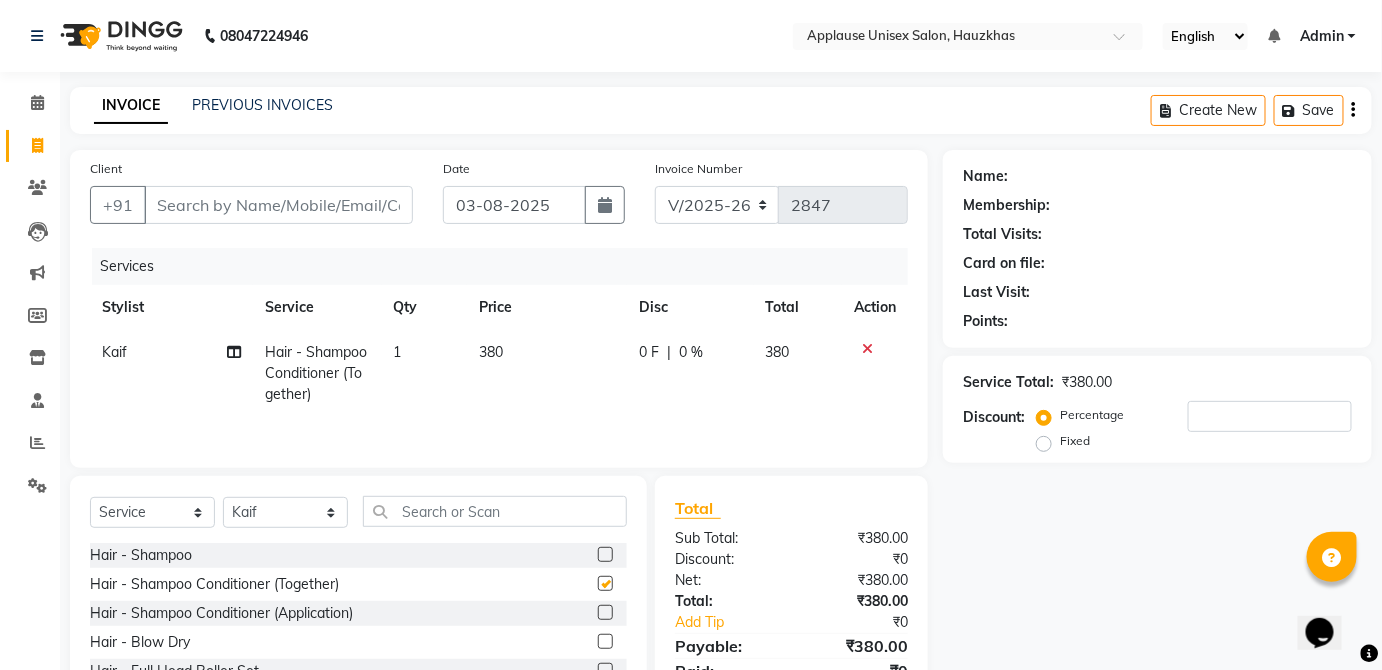 click on "380" 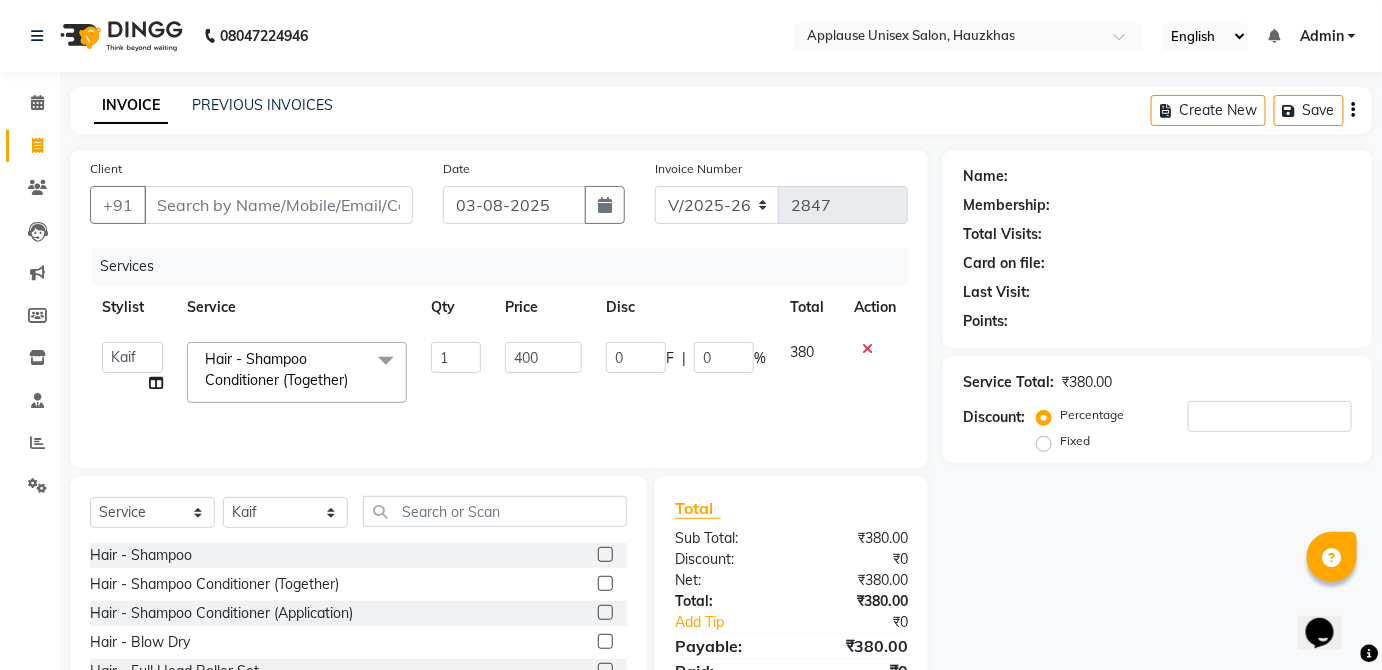 click on "380" 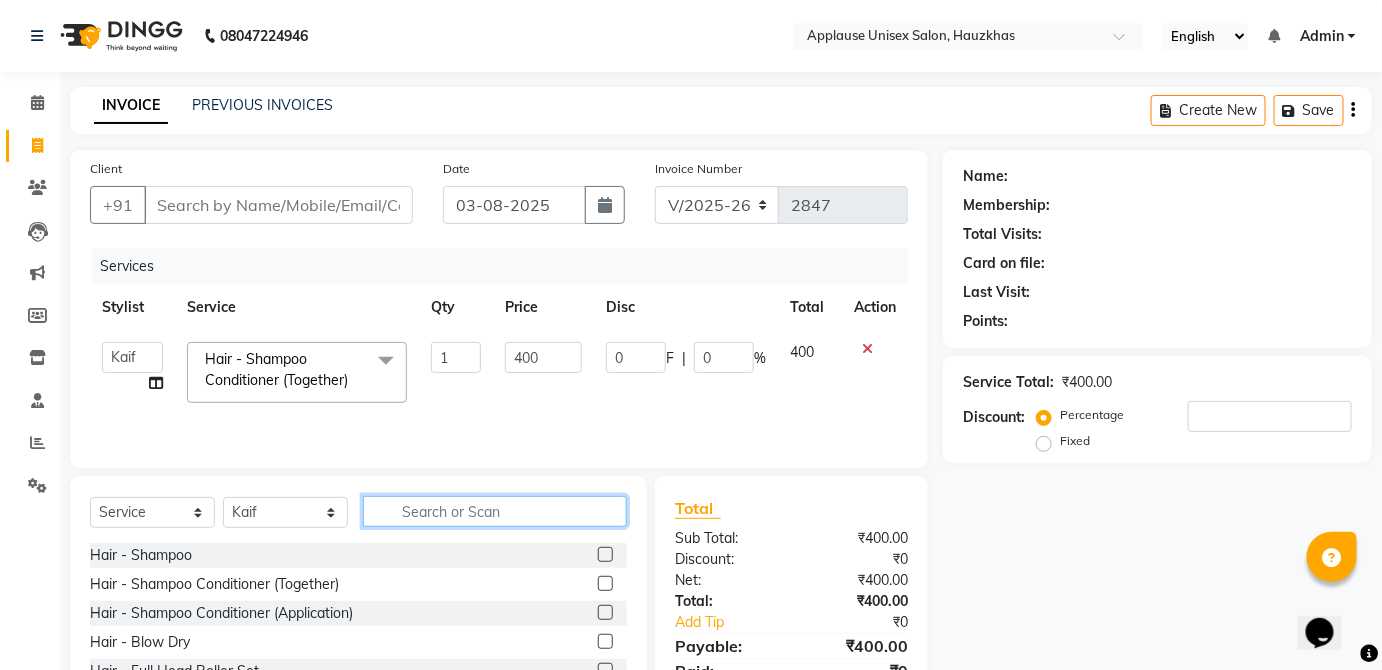 click 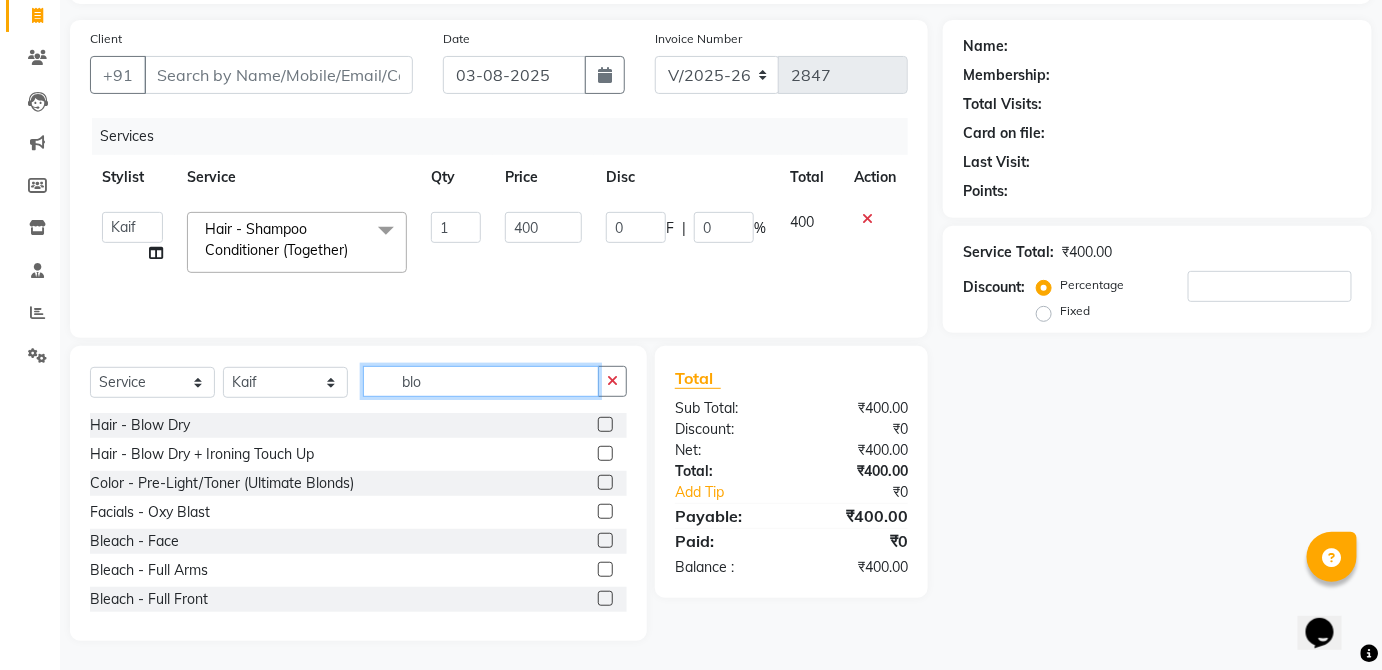 scroll, scrollTop: 86, scrollLeft: 0, axis: vertical 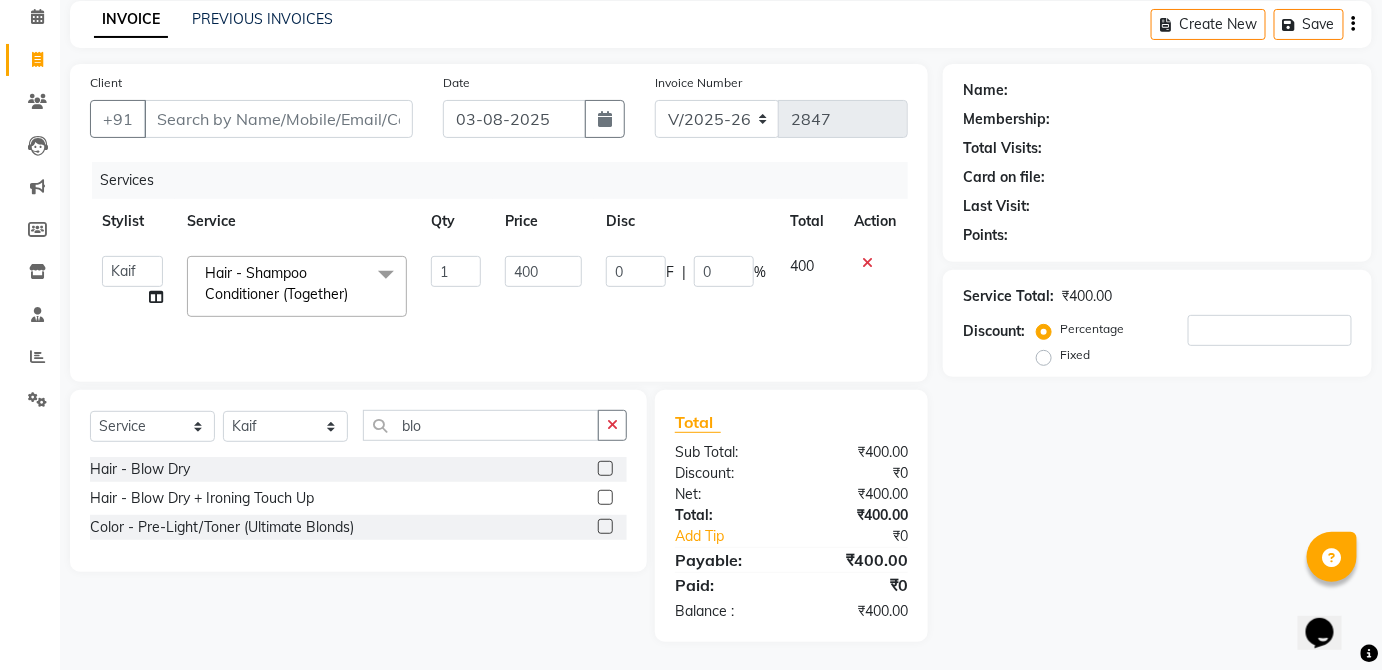 click 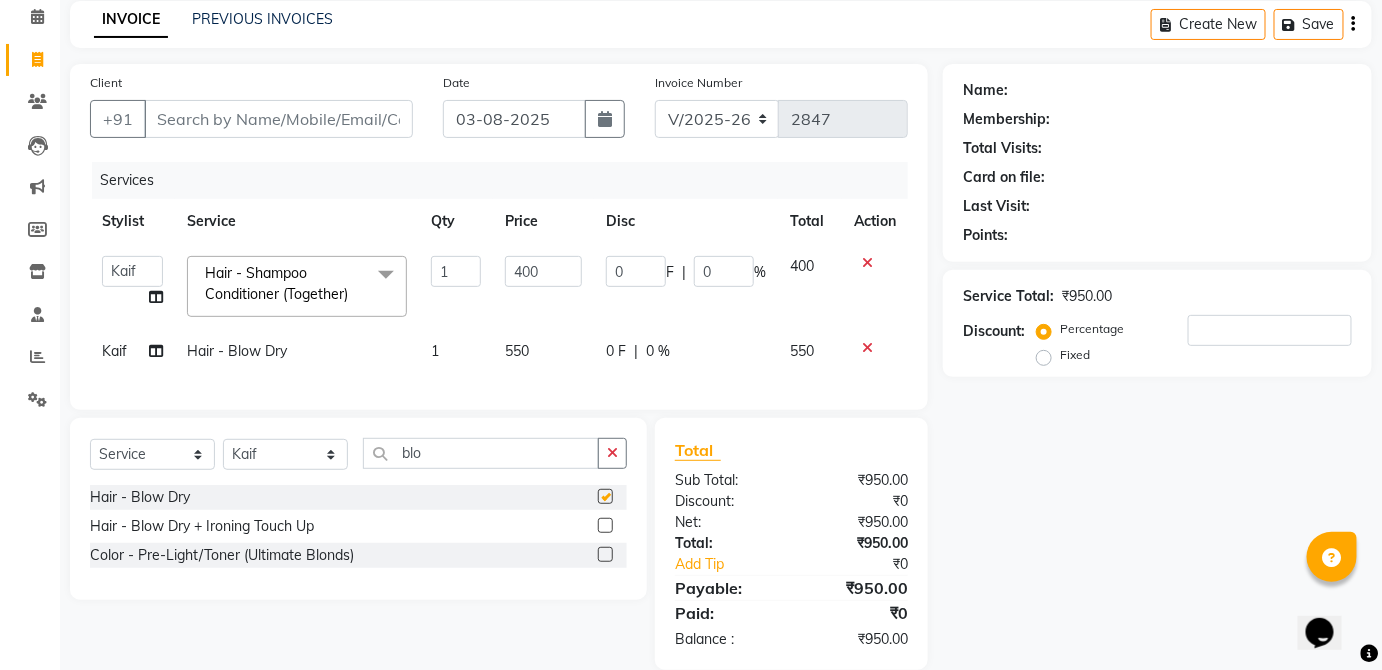 click on "0 F | 0 %" 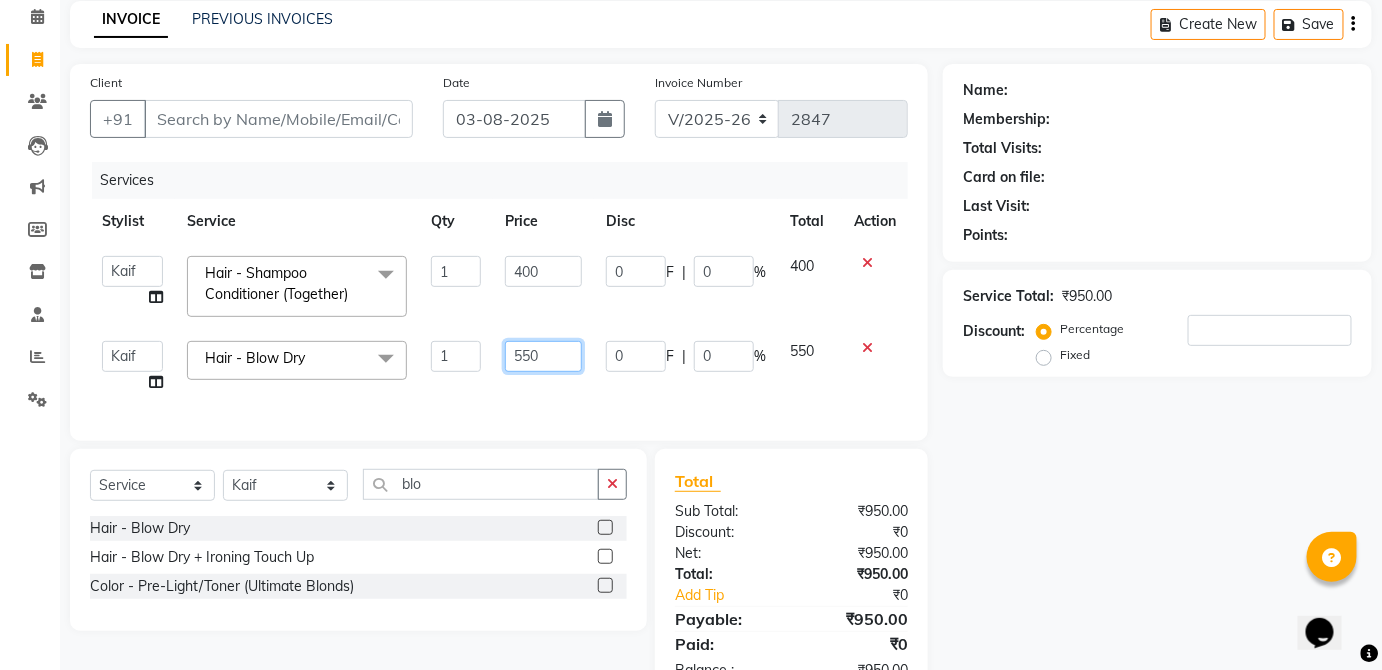click on "550" 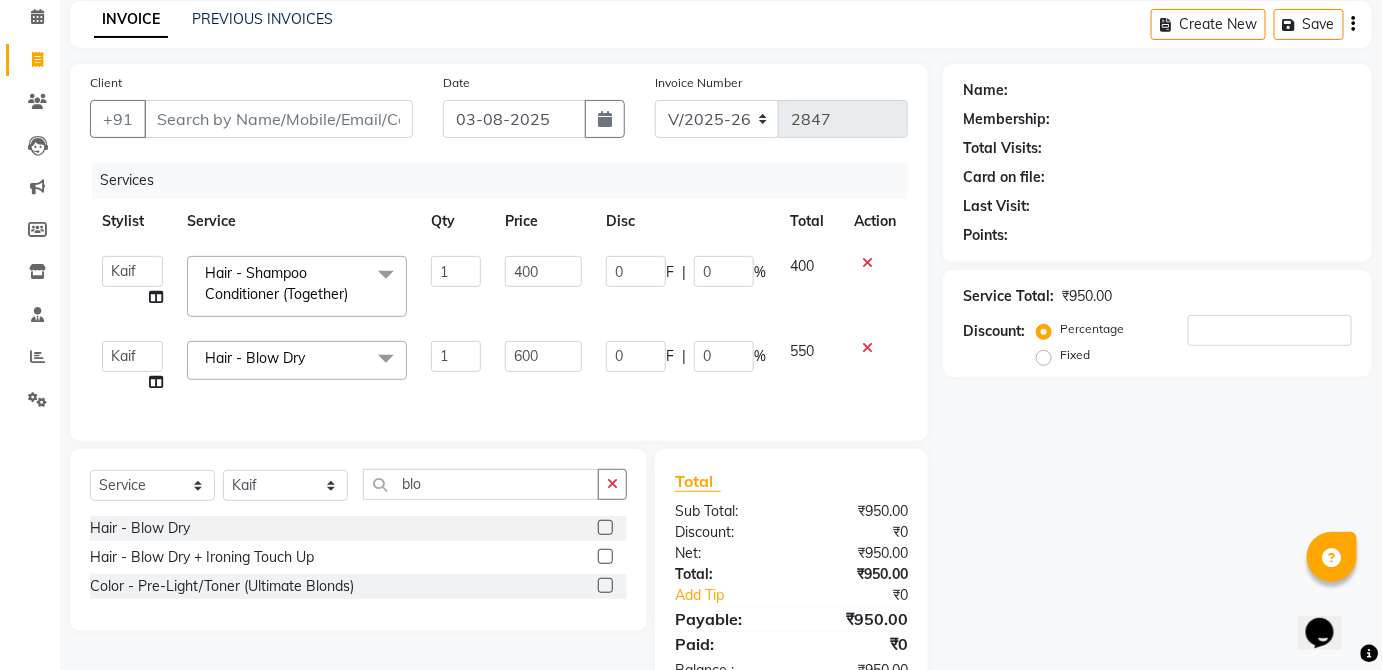 click on "550" 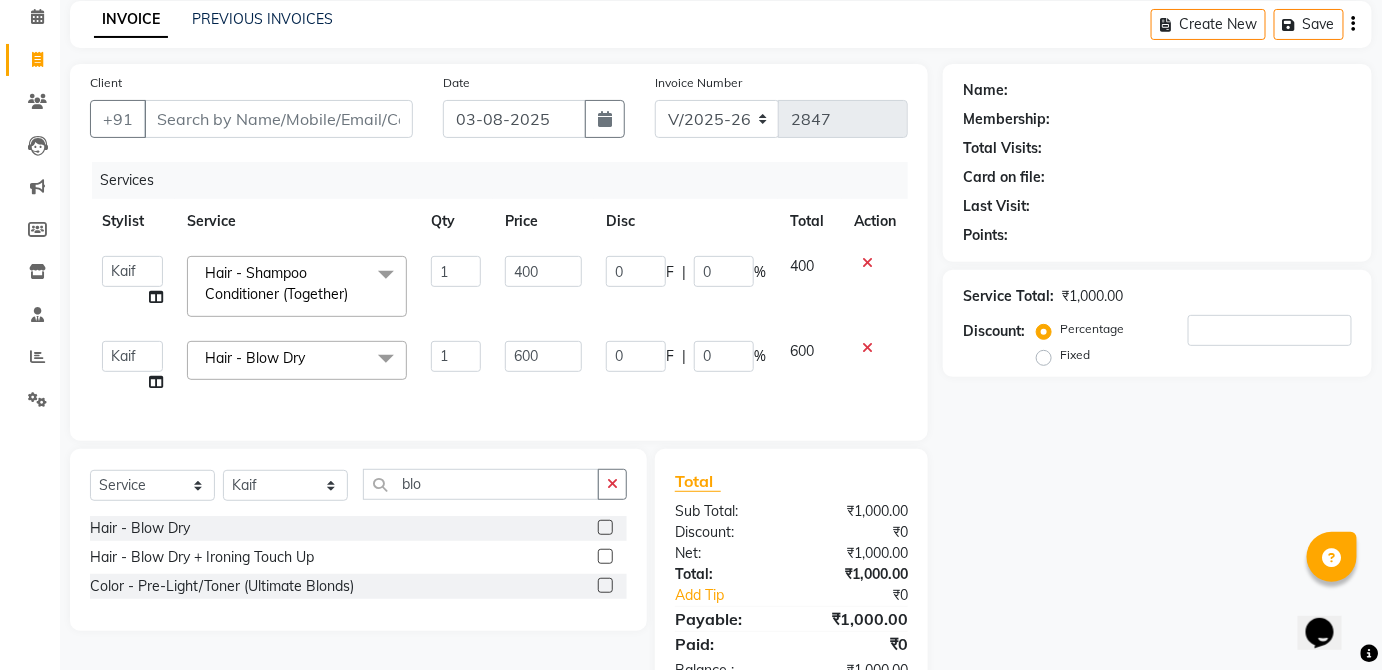 scroll, scrollTop: 0, scrollLeft: 0, axis: both 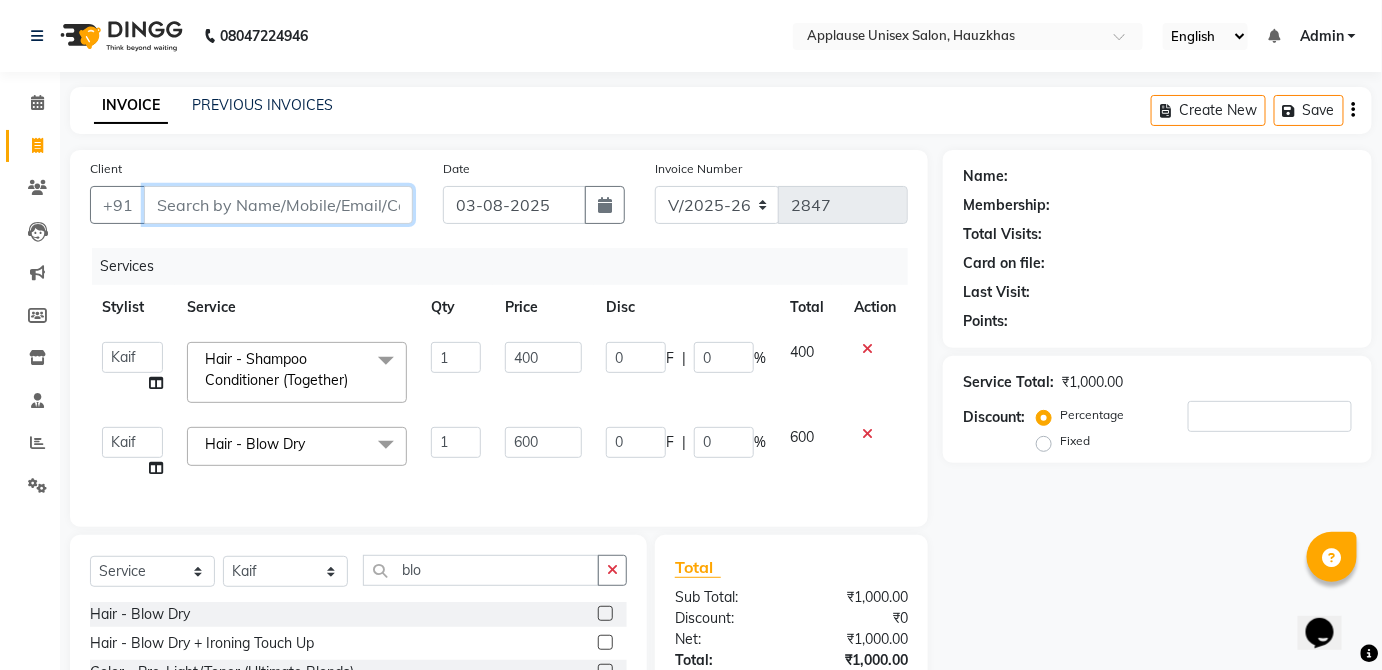 click on "Client" at bounding box center (278, 205) 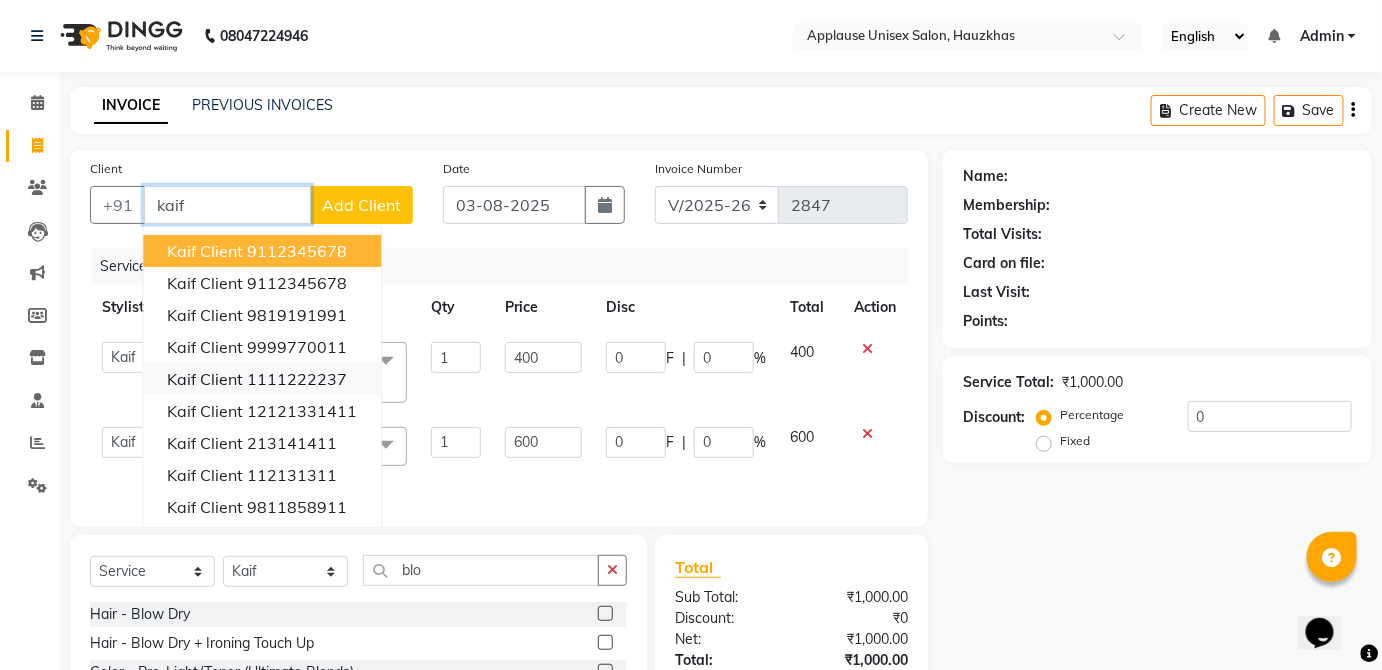 click on "1111222237" at bounding box center (297, 379) 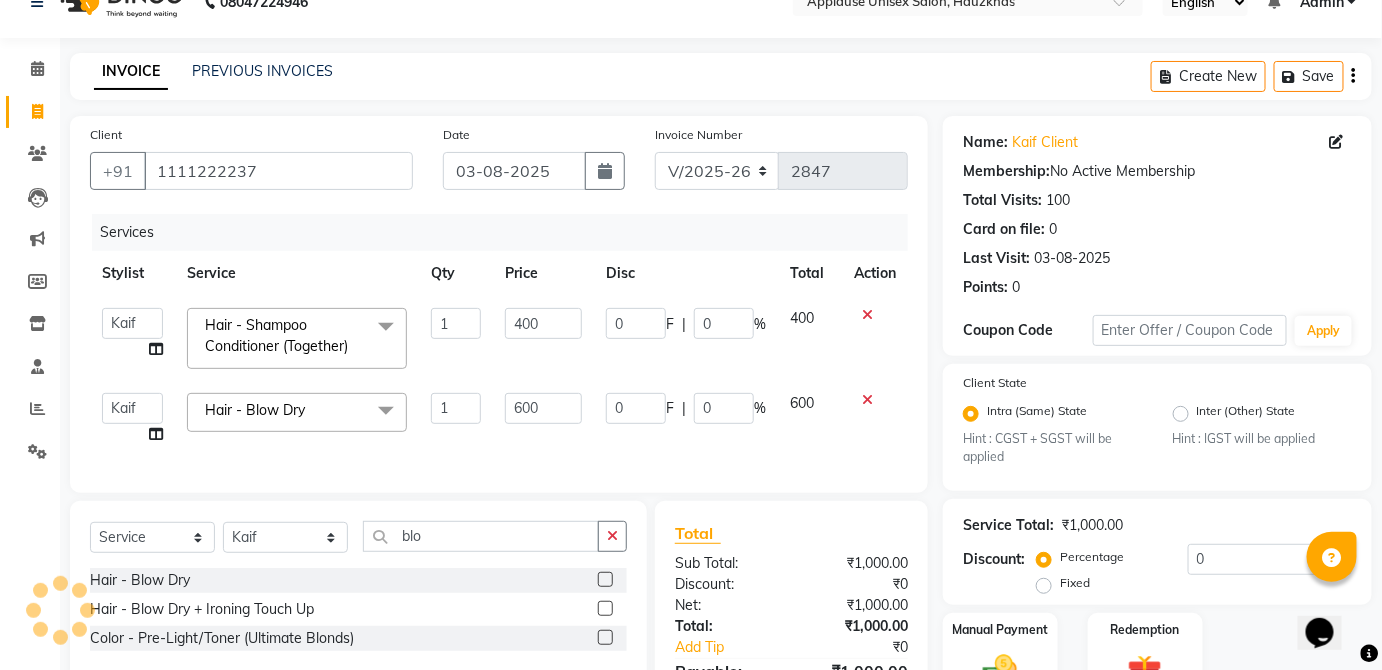 click on "Fixed" 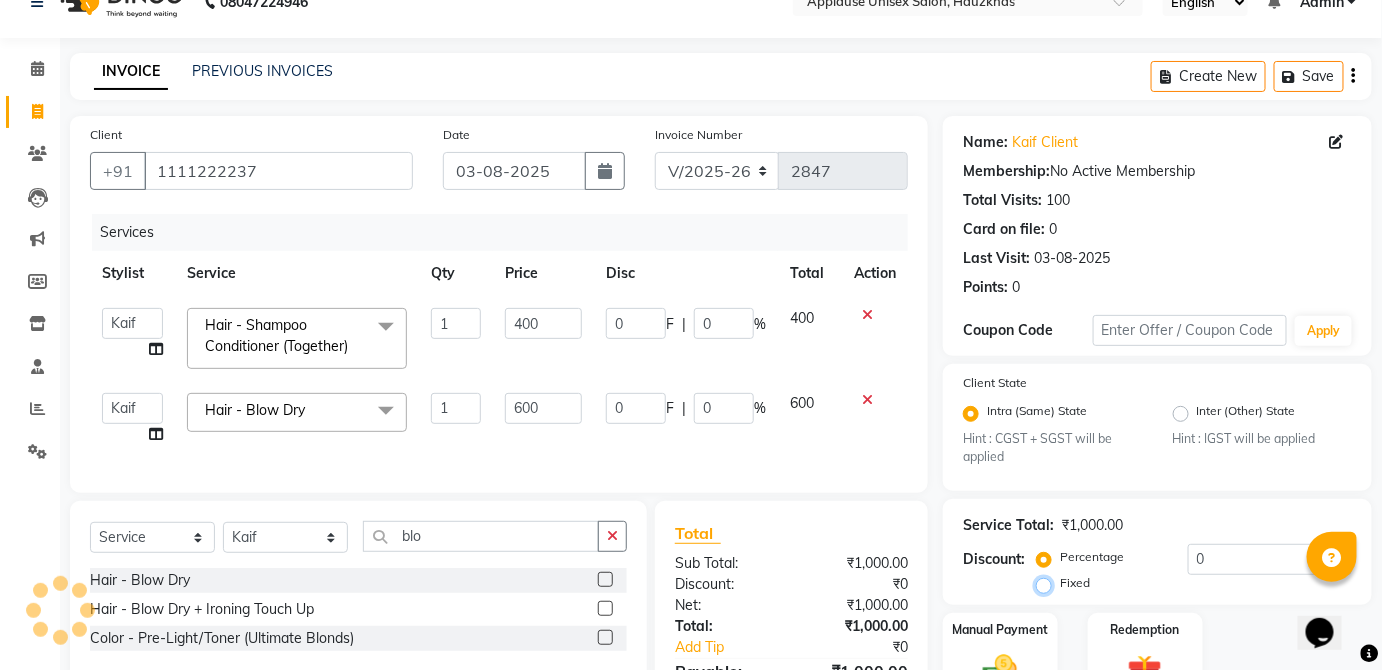 click on "Fixed" at bounding box center (1048, 583) 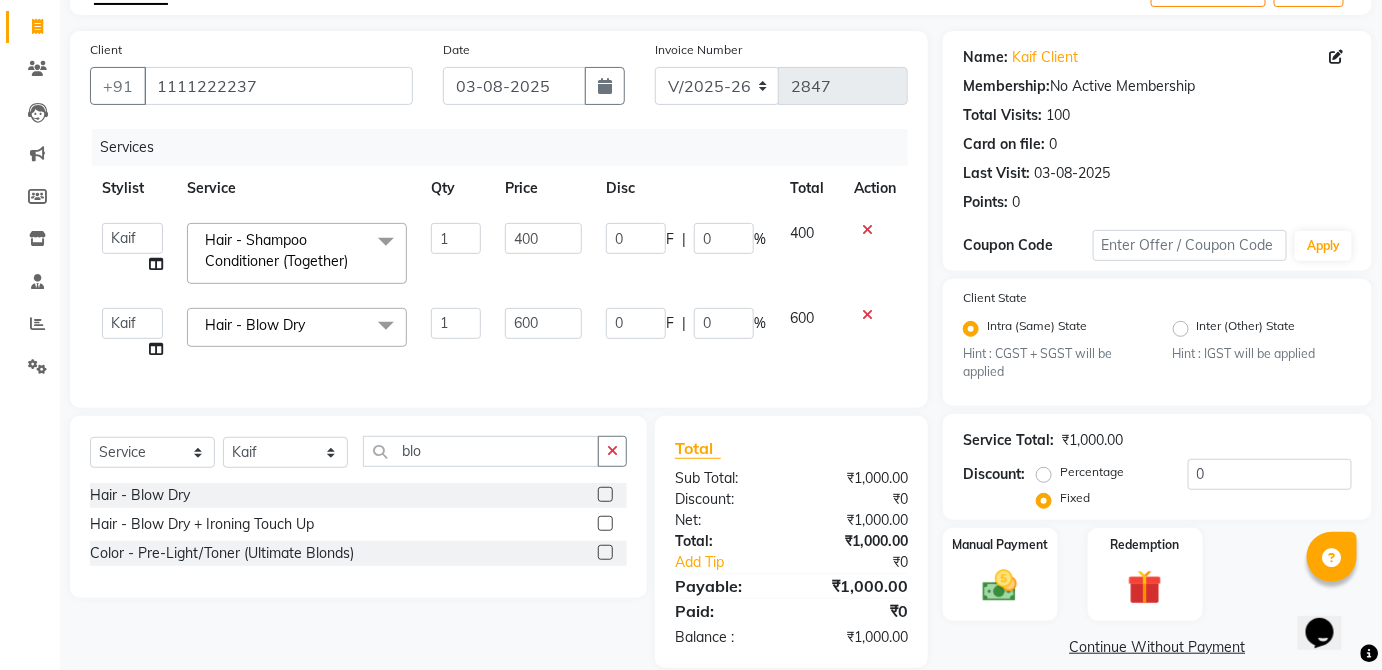 click on "Percentage" 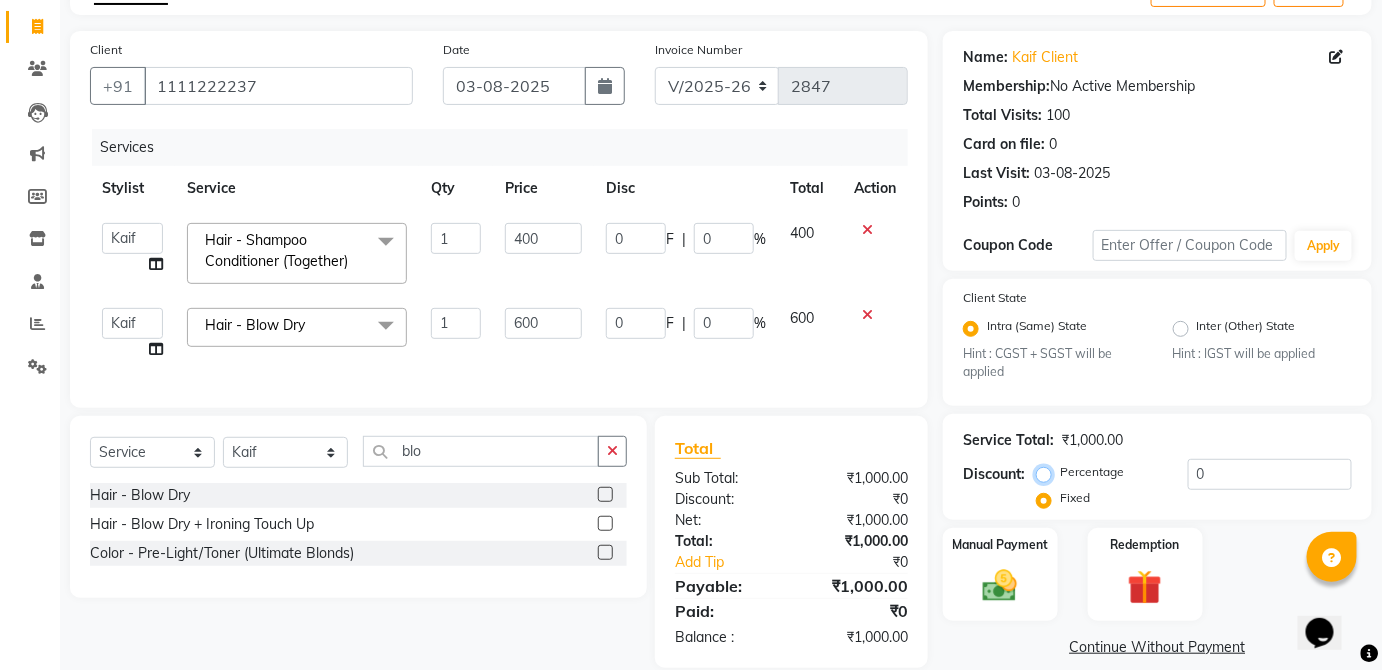 click on "Percentage" at bounding box center [1048, 472] 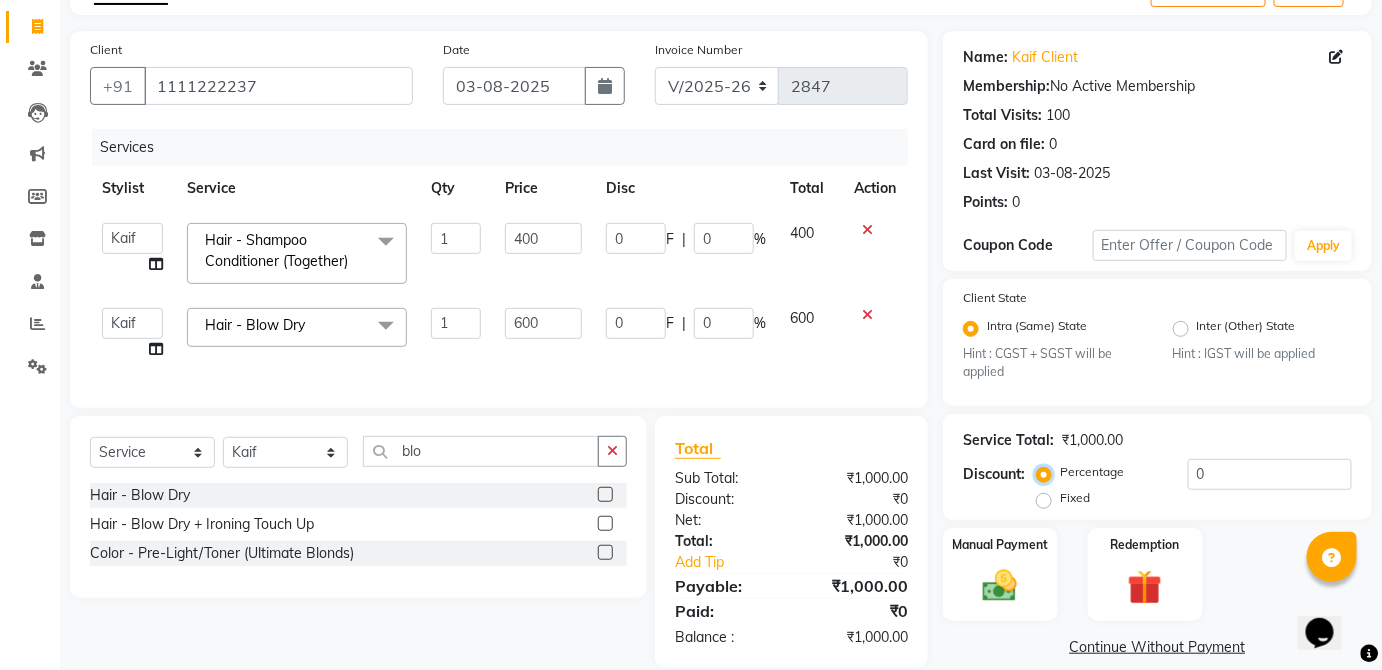 scroll, scrollTop: 158, scrollLeft: 0, axis: vertical 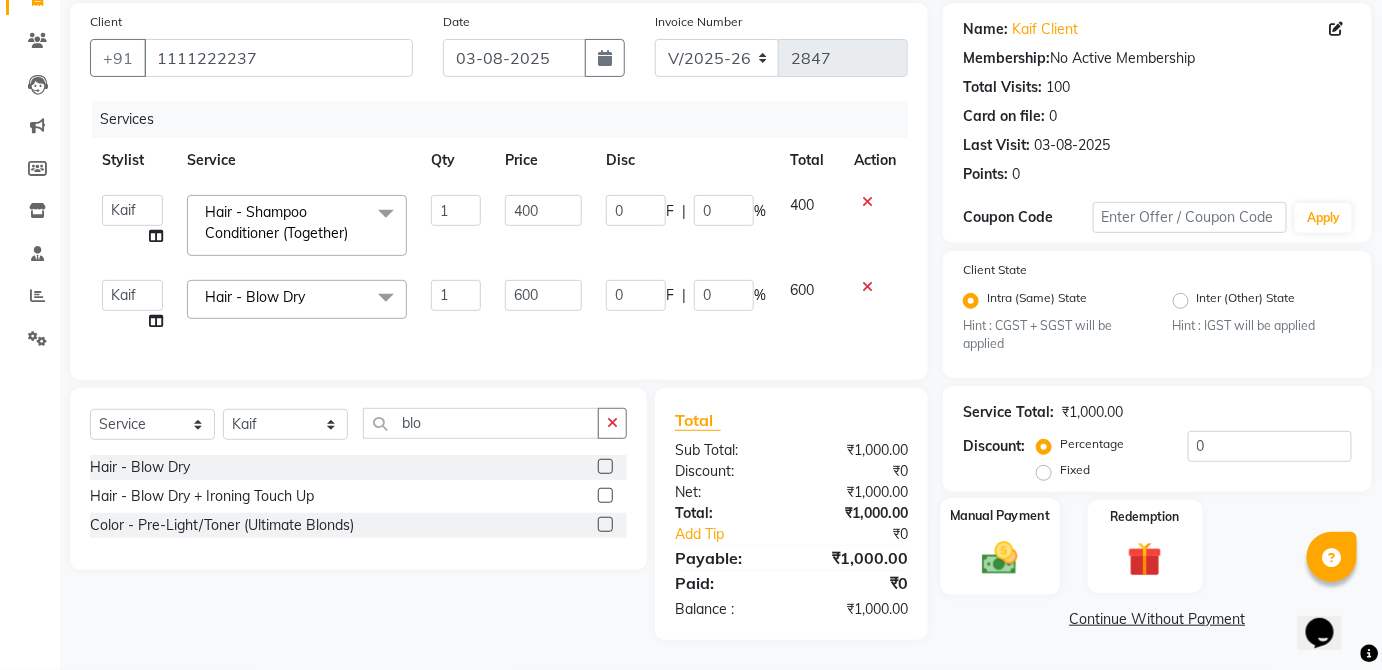 click 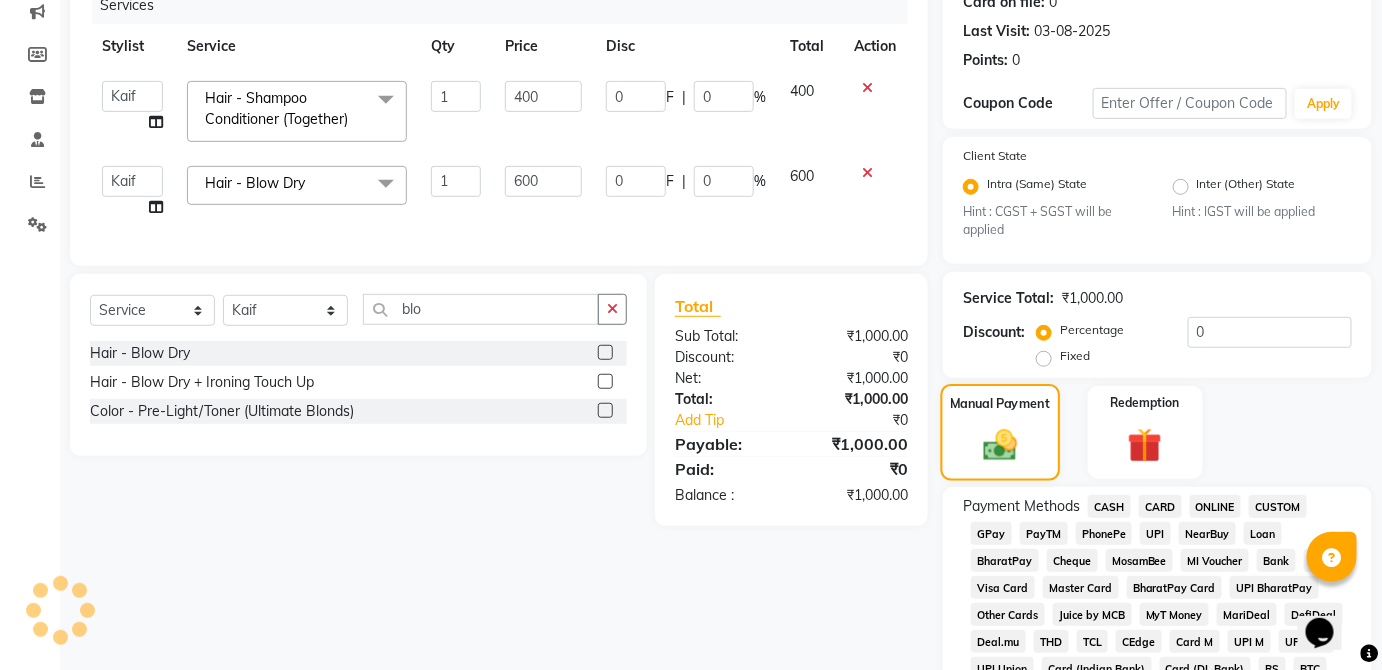 scroll, scrollTop: 290, scrollLeft: 0, axis: vertical 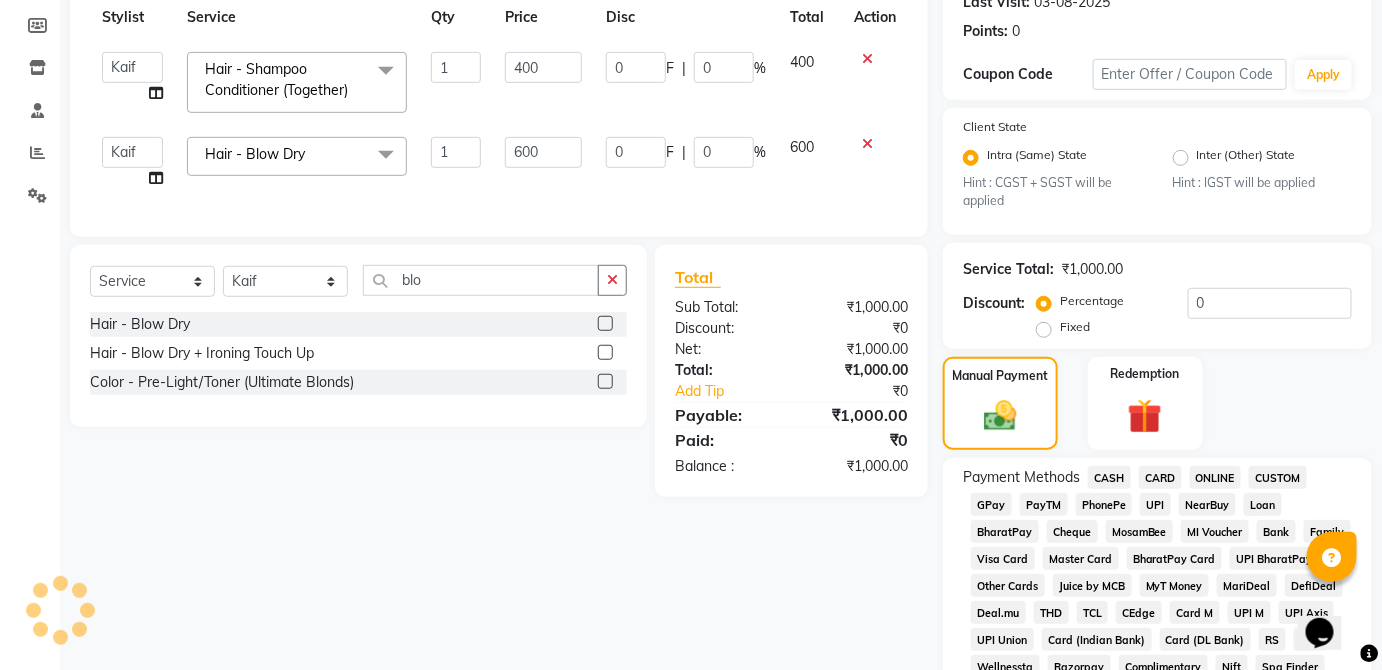 click on "NearBuy" 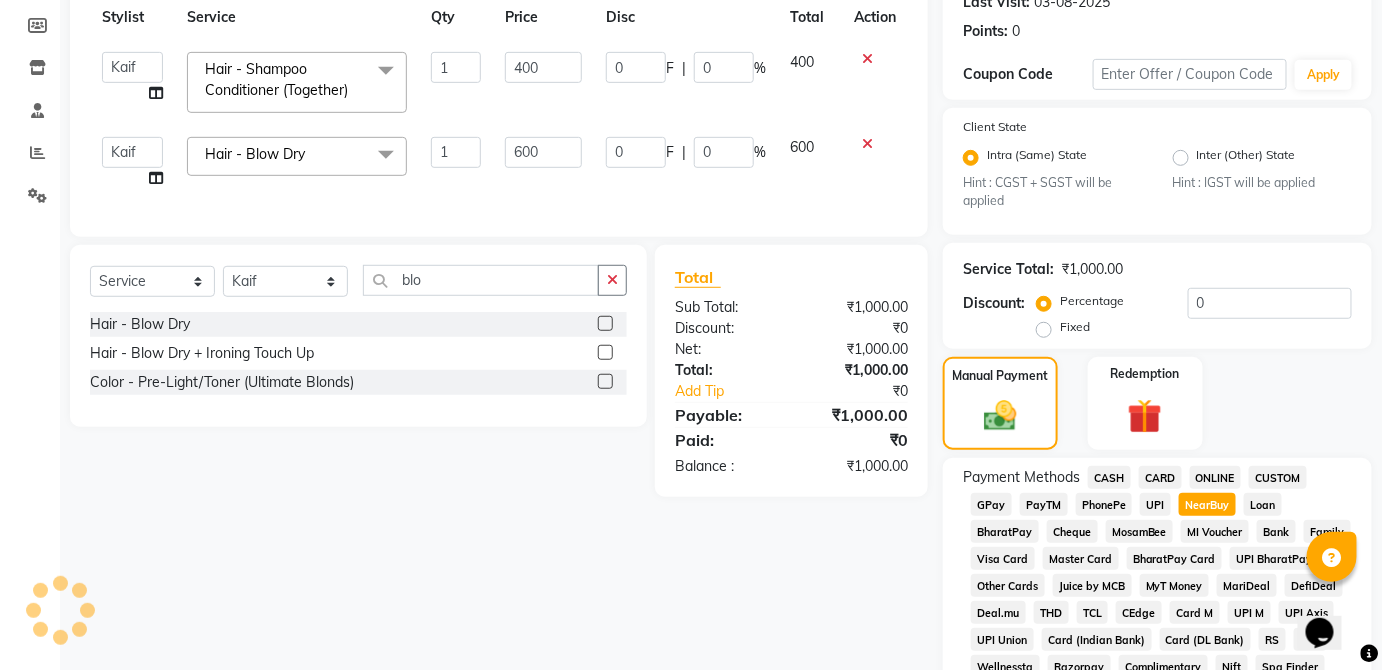 click on "UPI" 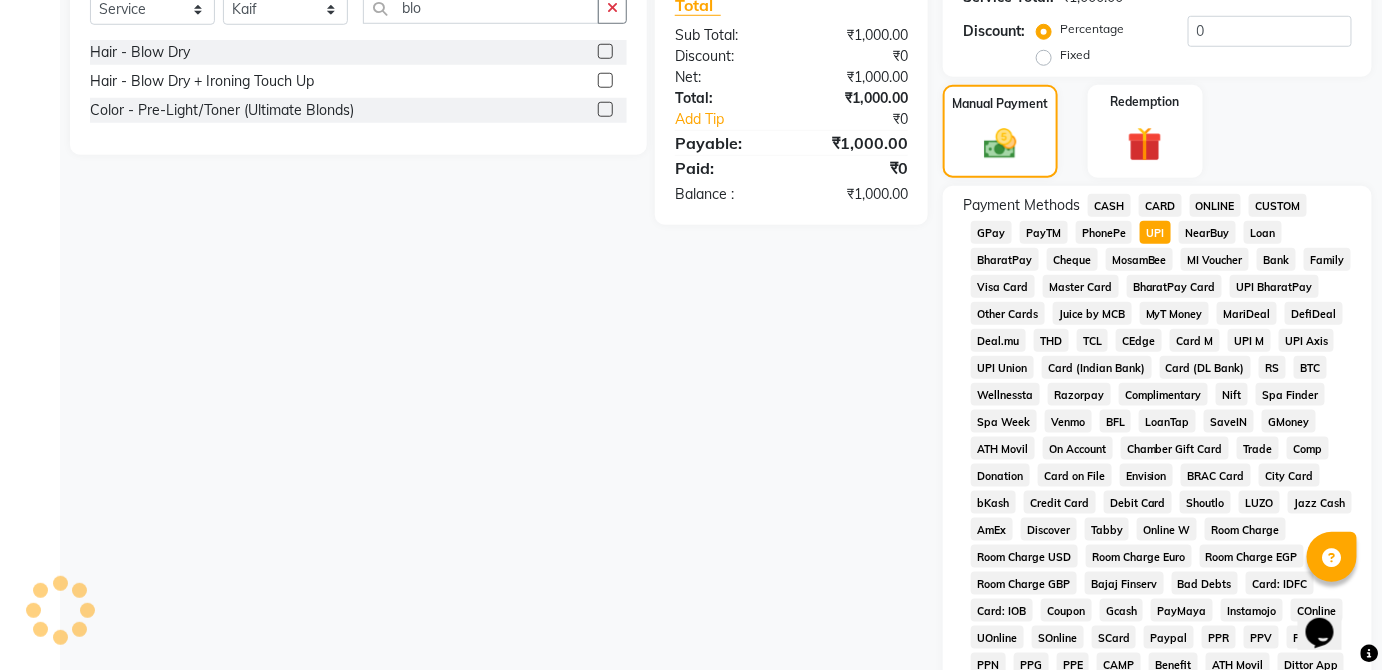 scroll, scrollTop: 943, scrollLeft: 0, axis: vertical 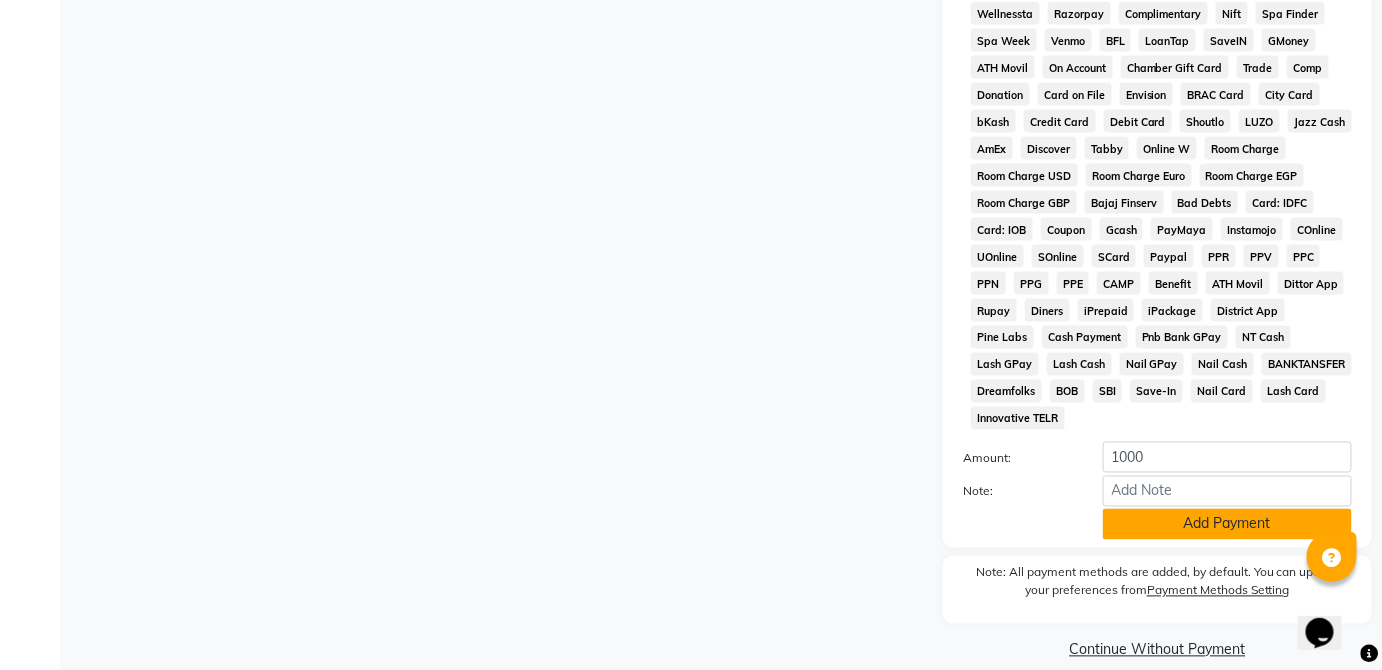 click on "Add Payment" 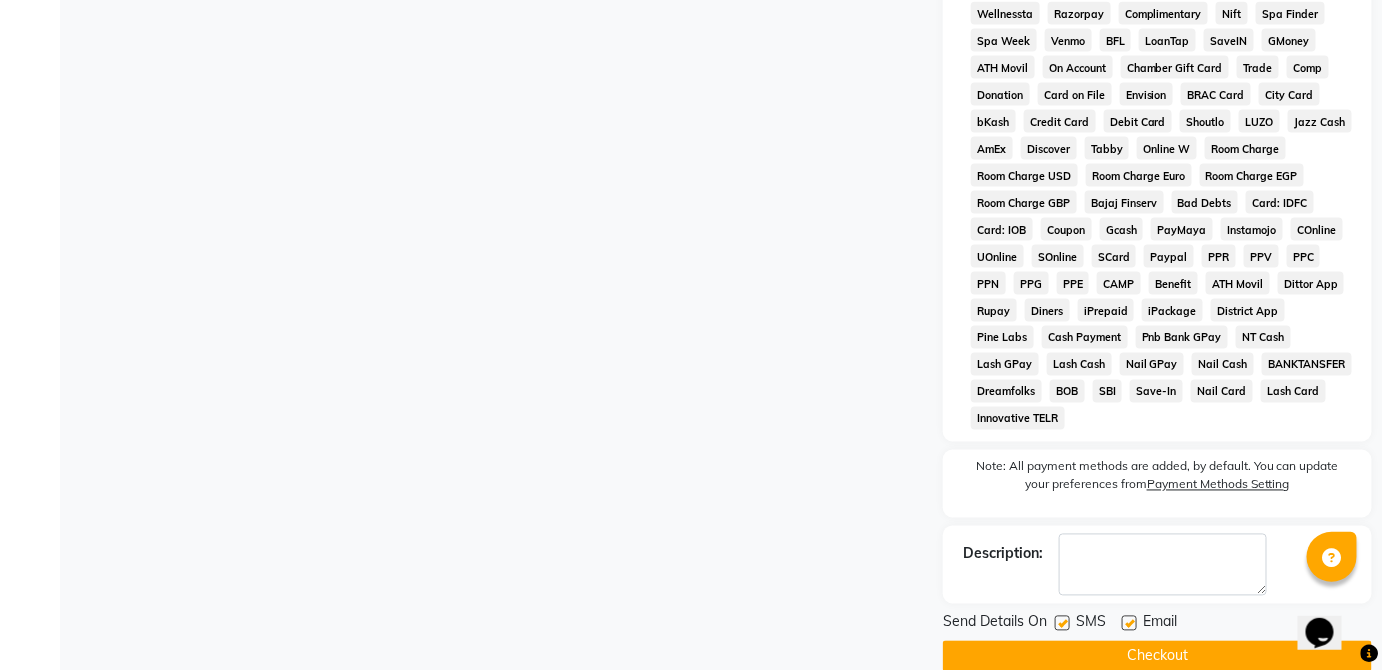 click on "Checkout" 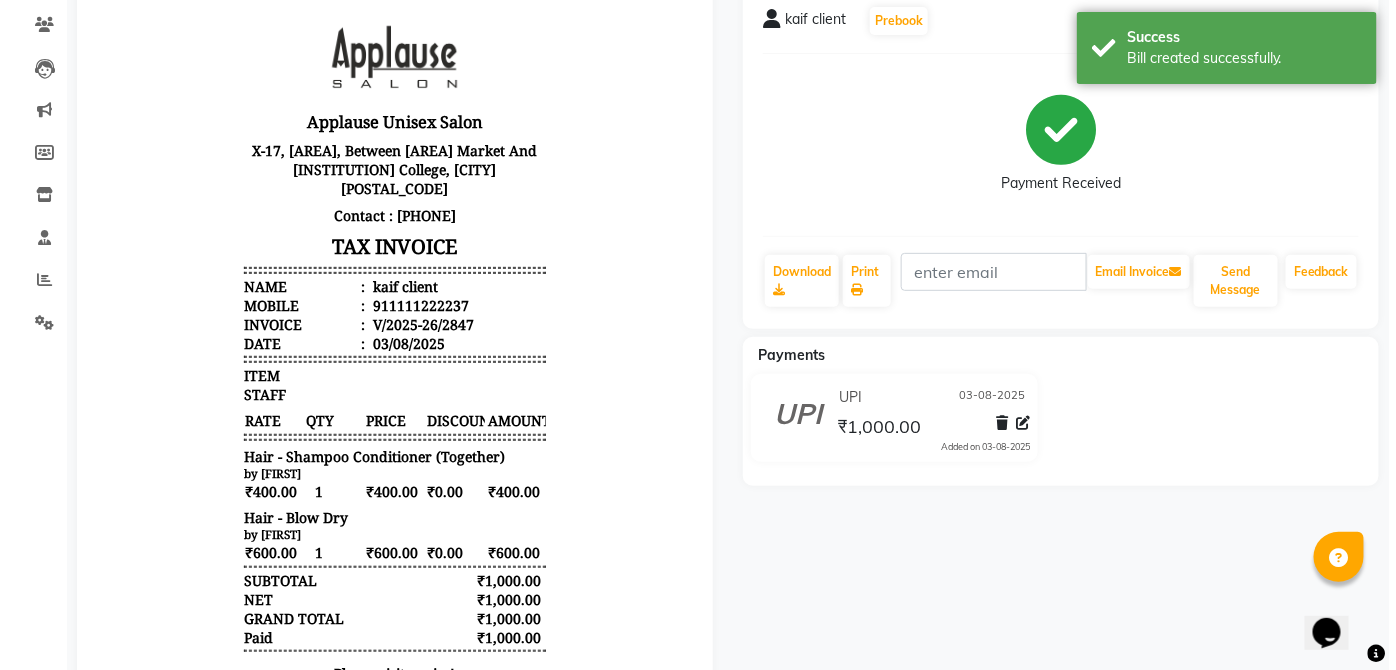 scroll, scrollTop: 0, scrollLeft: 0, axis: both 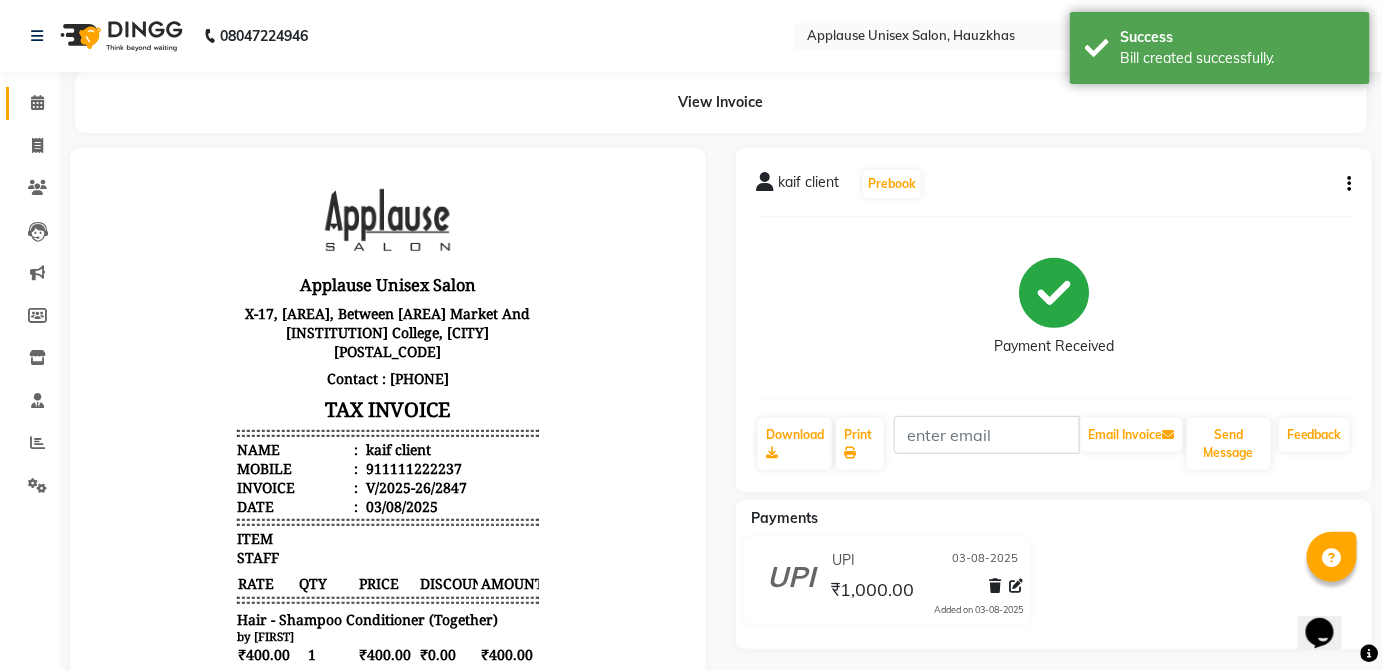 click 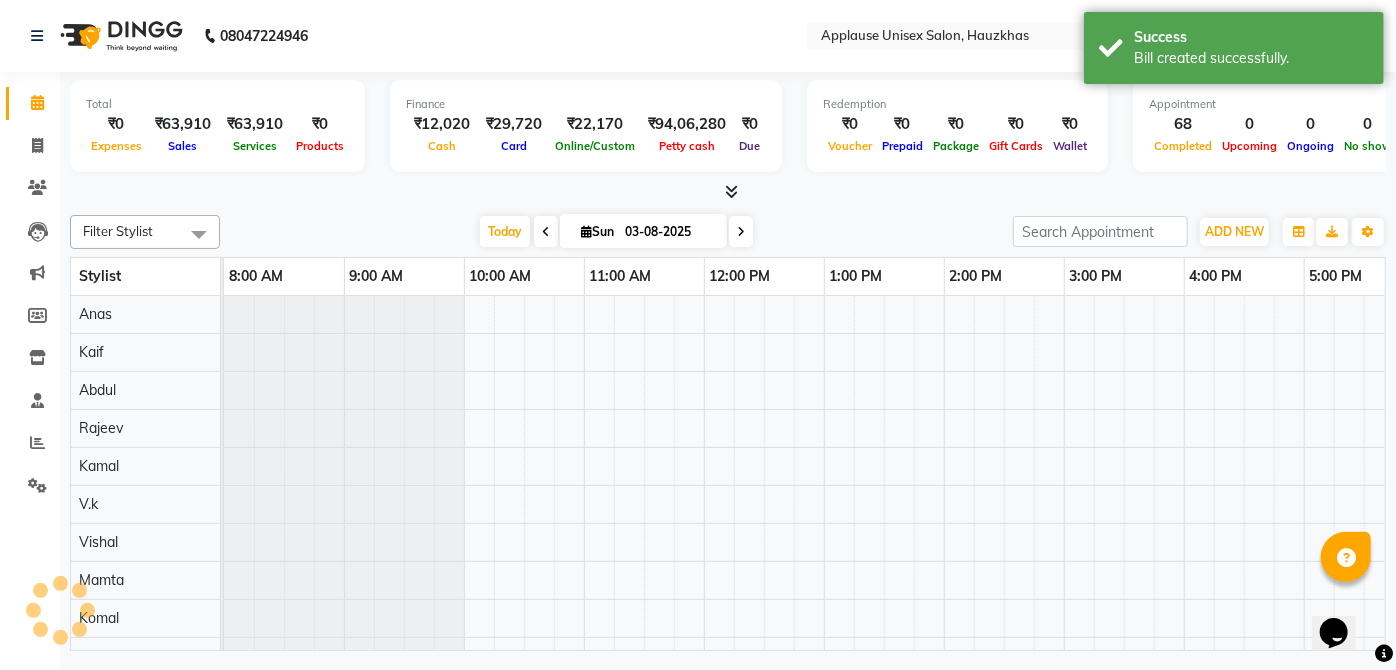 scroll, scrollTop: 0, scrollLeft: 0, axis: both 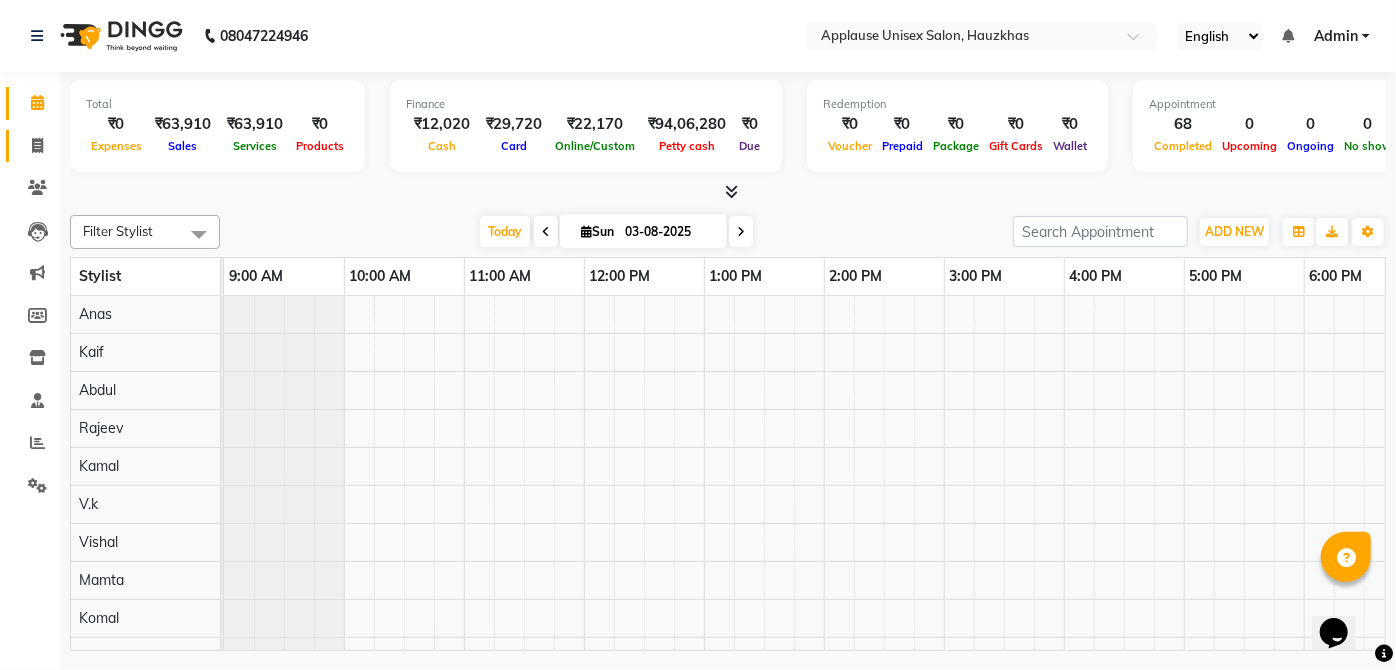 click 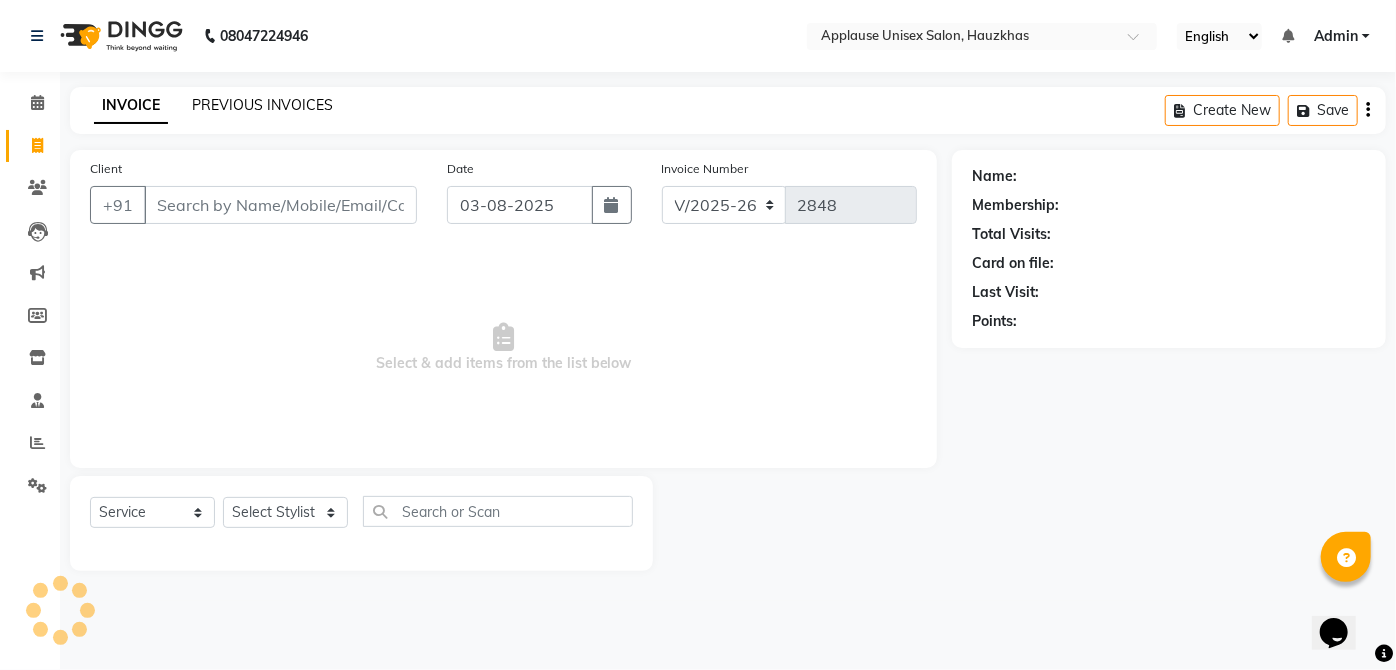 click on "PREVIOUS INVOICES" 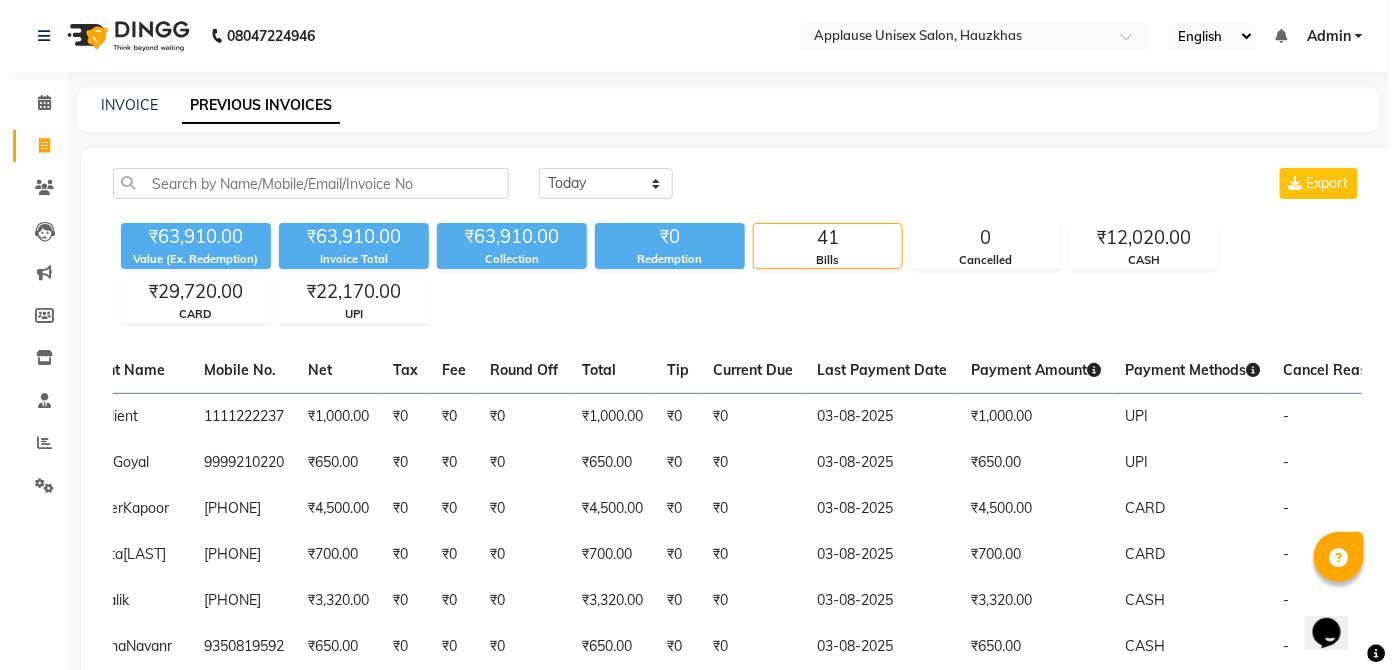 scroll, scrollTop: 0, scrollLeft: 266, axis: horizontal 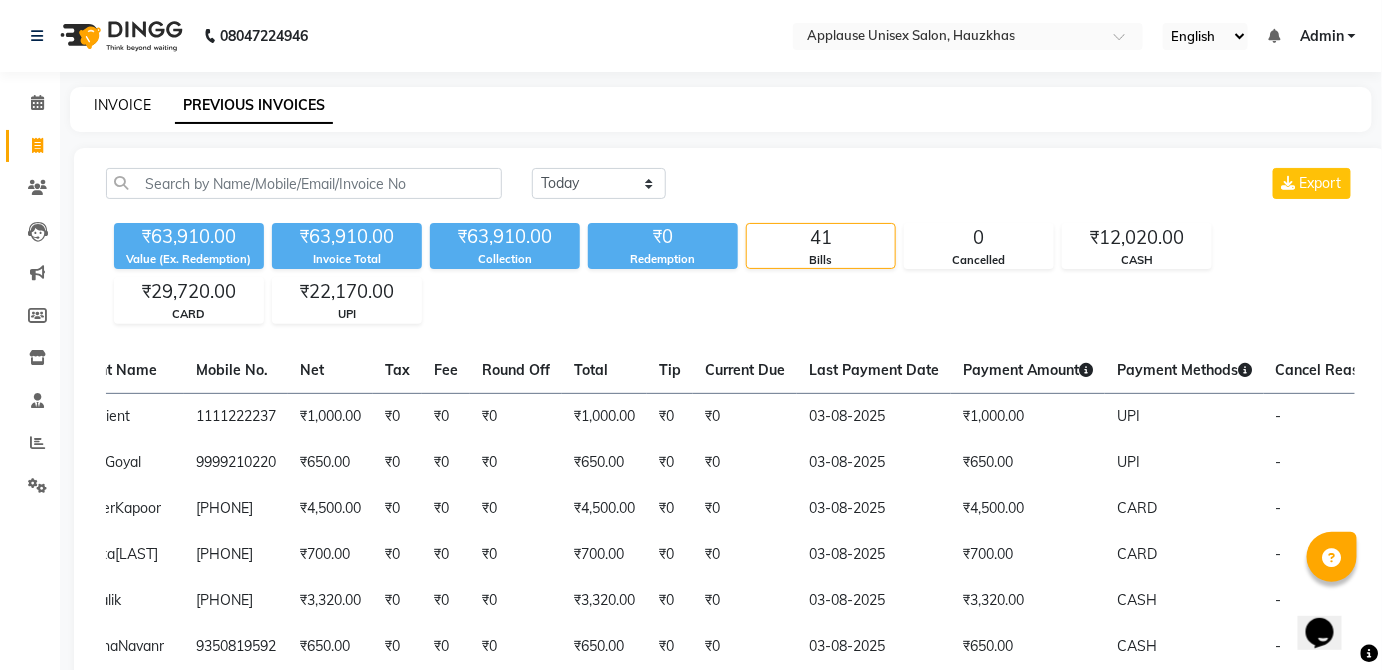 click on "INVOICE" 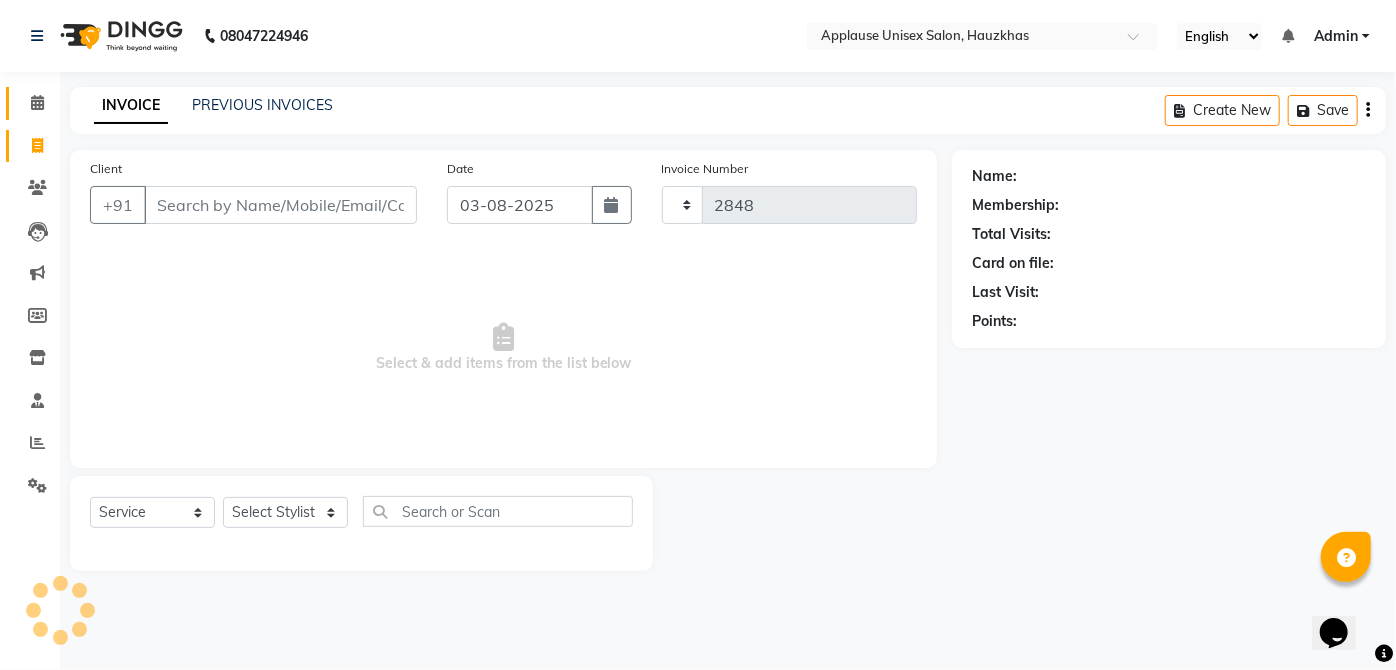 click 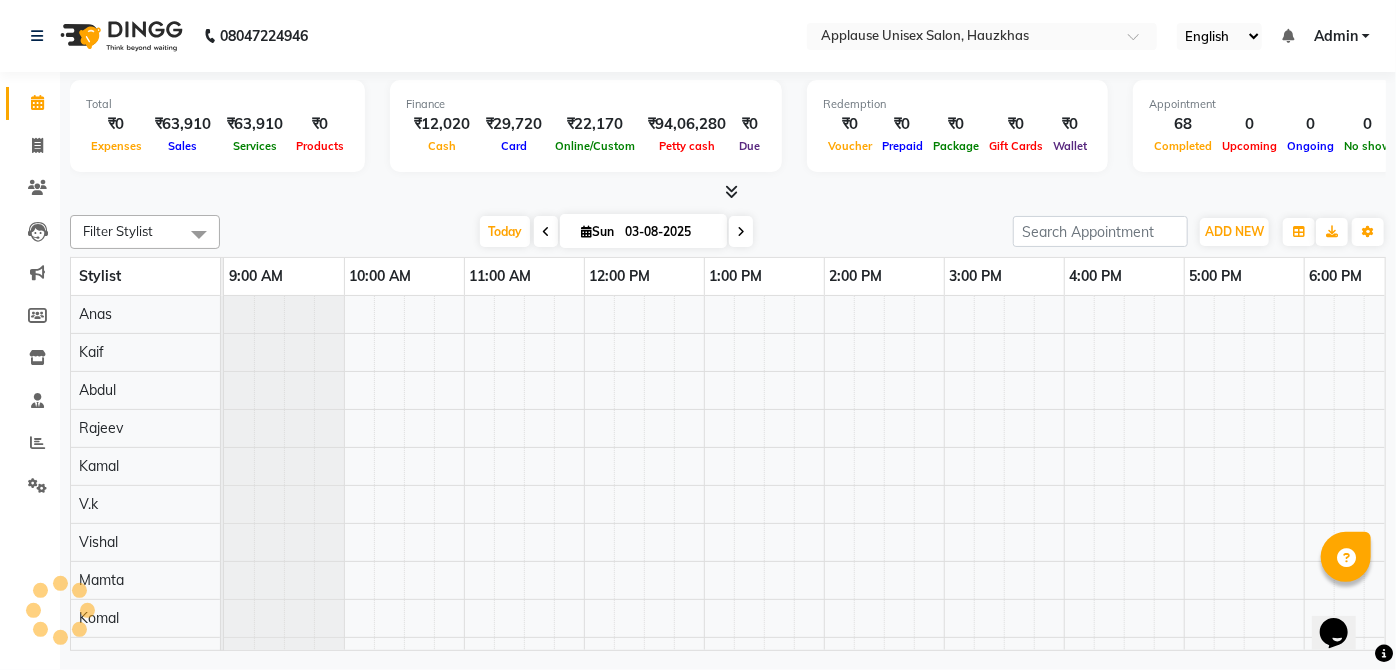scroll, scrollTop: 0, scrollLeft: 397, axis: horizontal 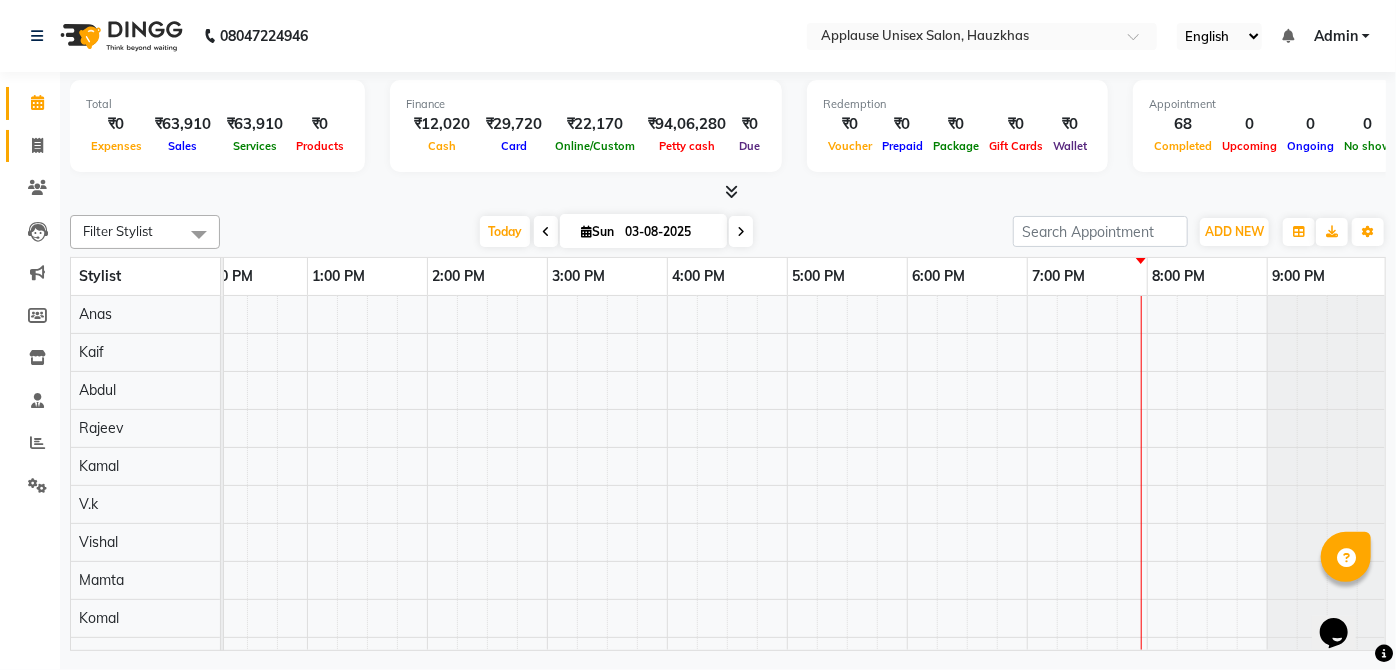 click on "Invoice" 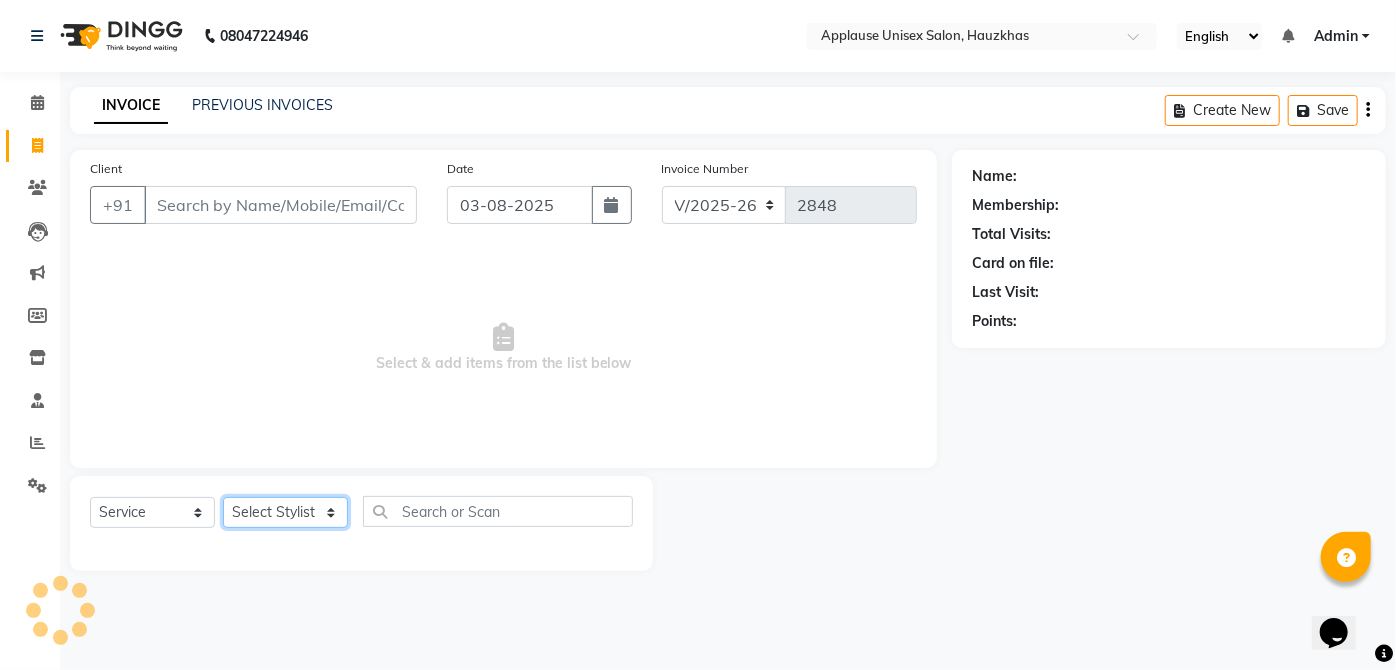 click on "Select Stylist" 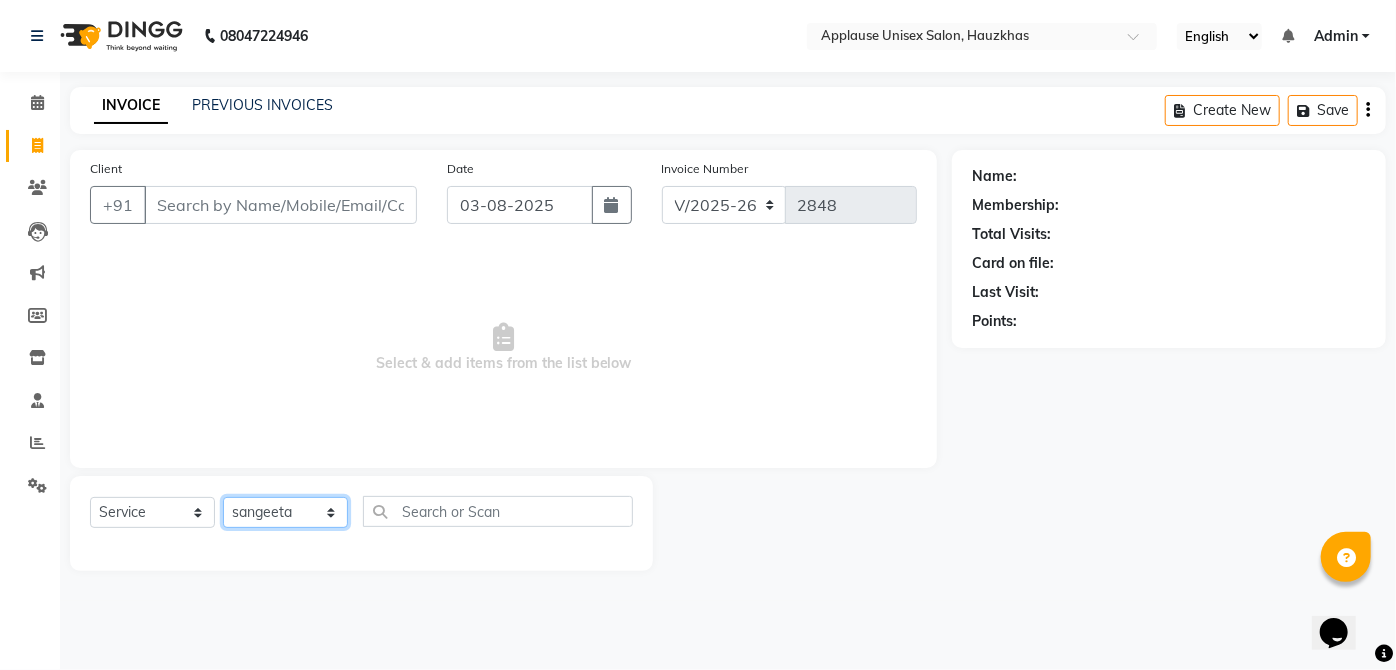 click on "Select Stylist  [FIRST] [FIRST] [FIRST] [FIRST] [FIRST] [FIRST] [FIRST] [FIRST]  [FIRST] [FIRST] [FIRST] [FIRST] [FIRST] [FIRST] [FIRST] [FIRST] [FIRST] [FIRST]  [FIRST] [FIRST] [FIRST] [FIRST] [FIRST] [FIRST] [FIRST] [FIRST]" 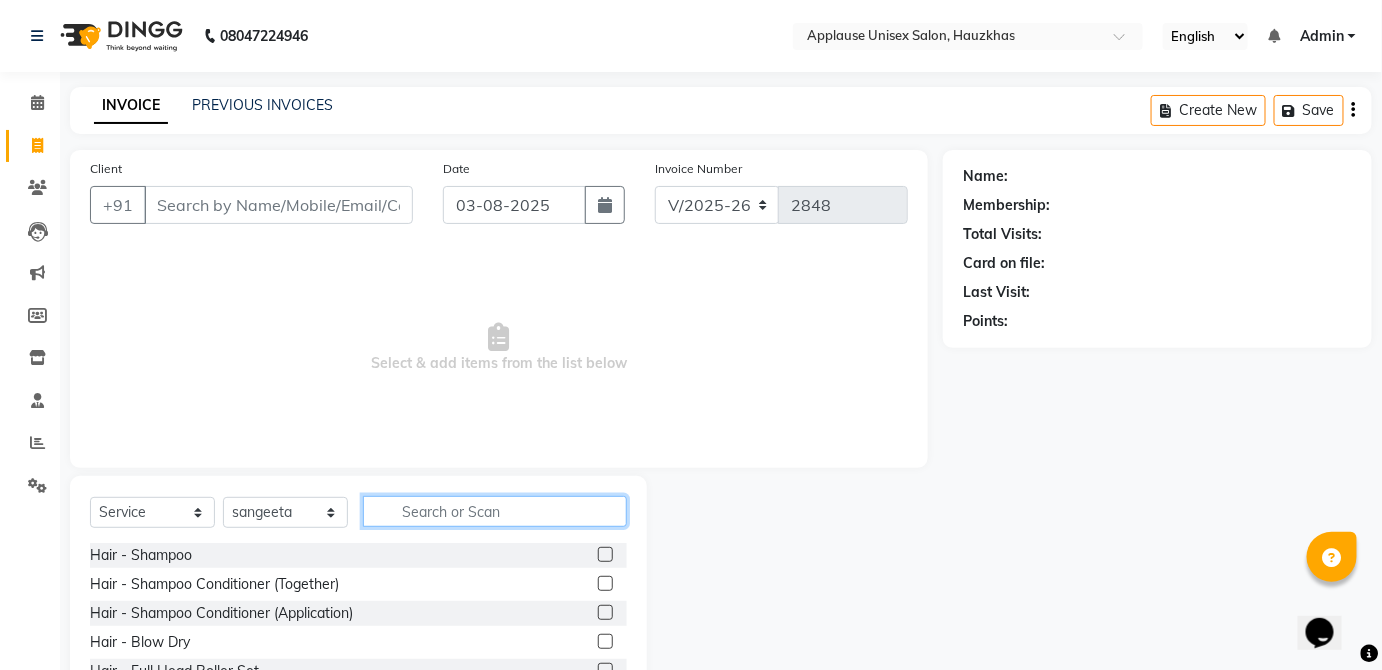 click 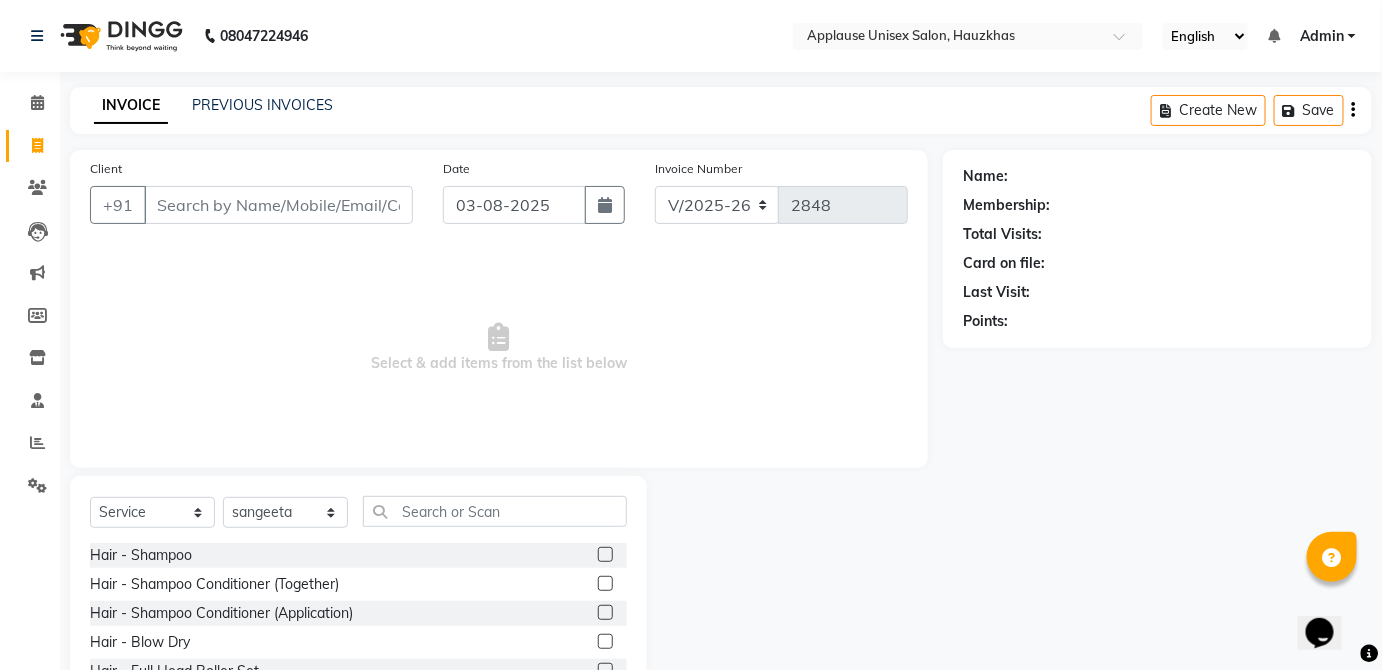 click 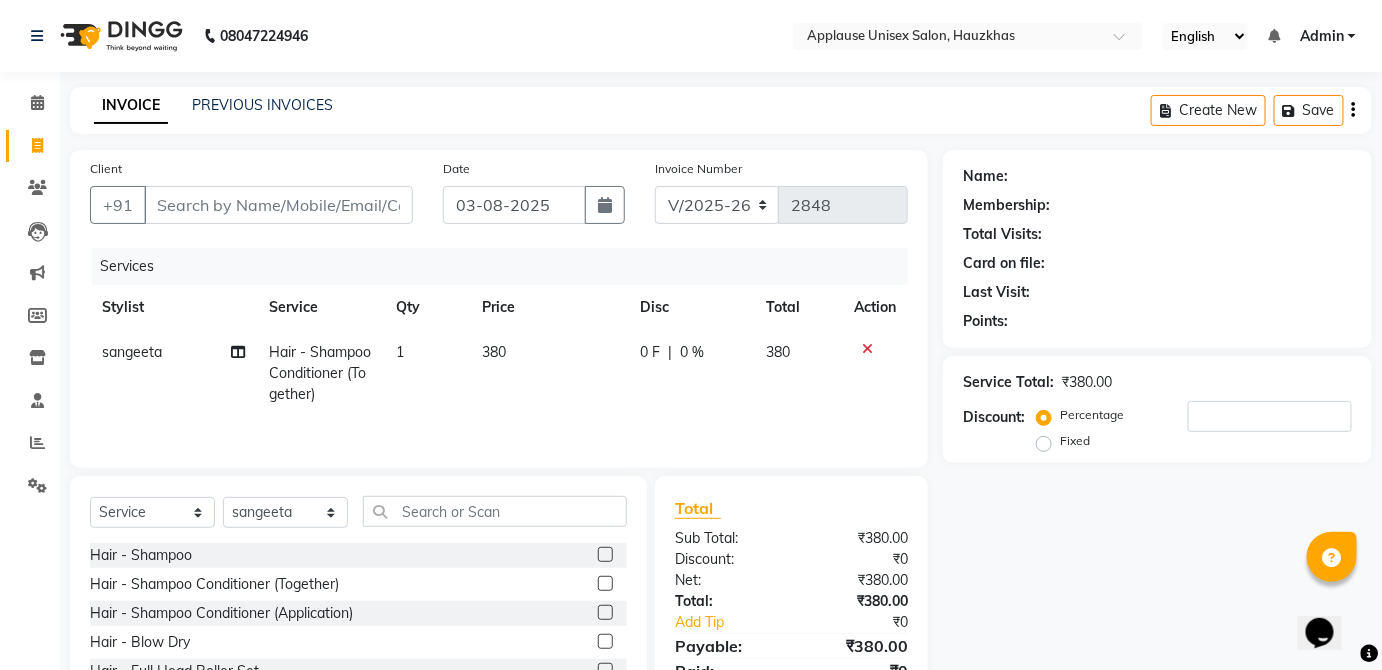 click on "380" 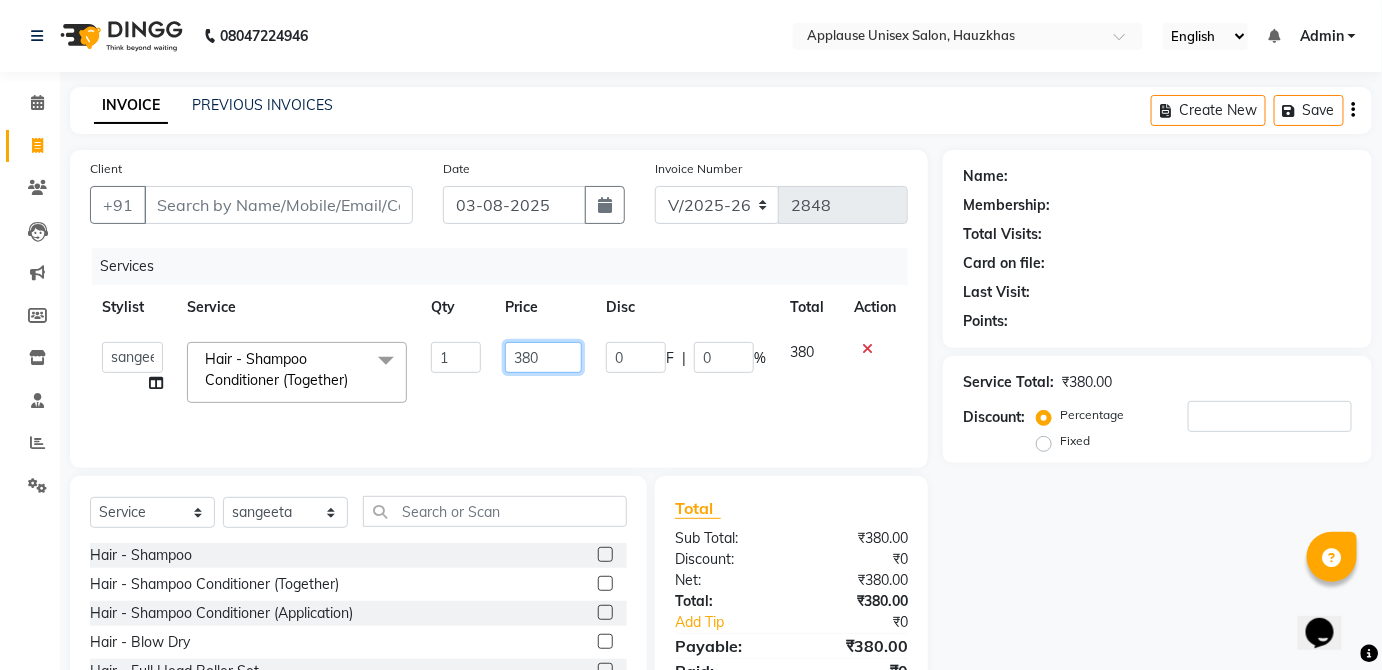 click on "380" 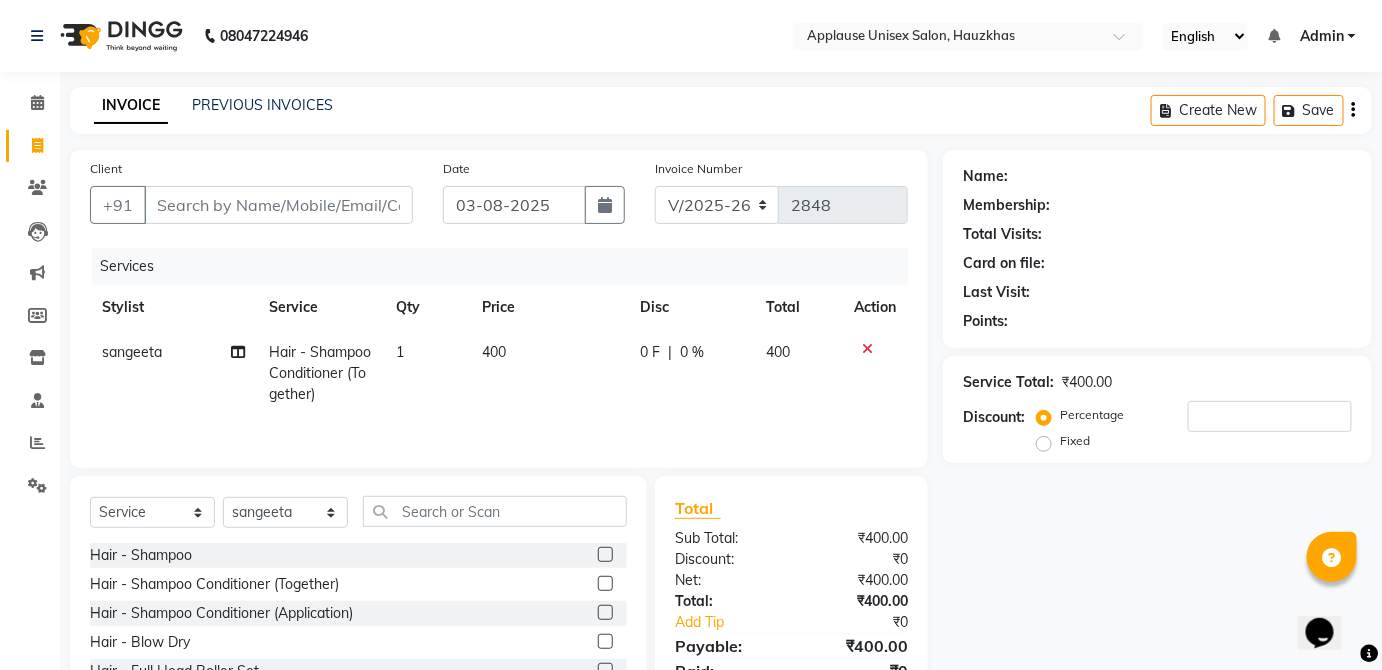 click on "400" 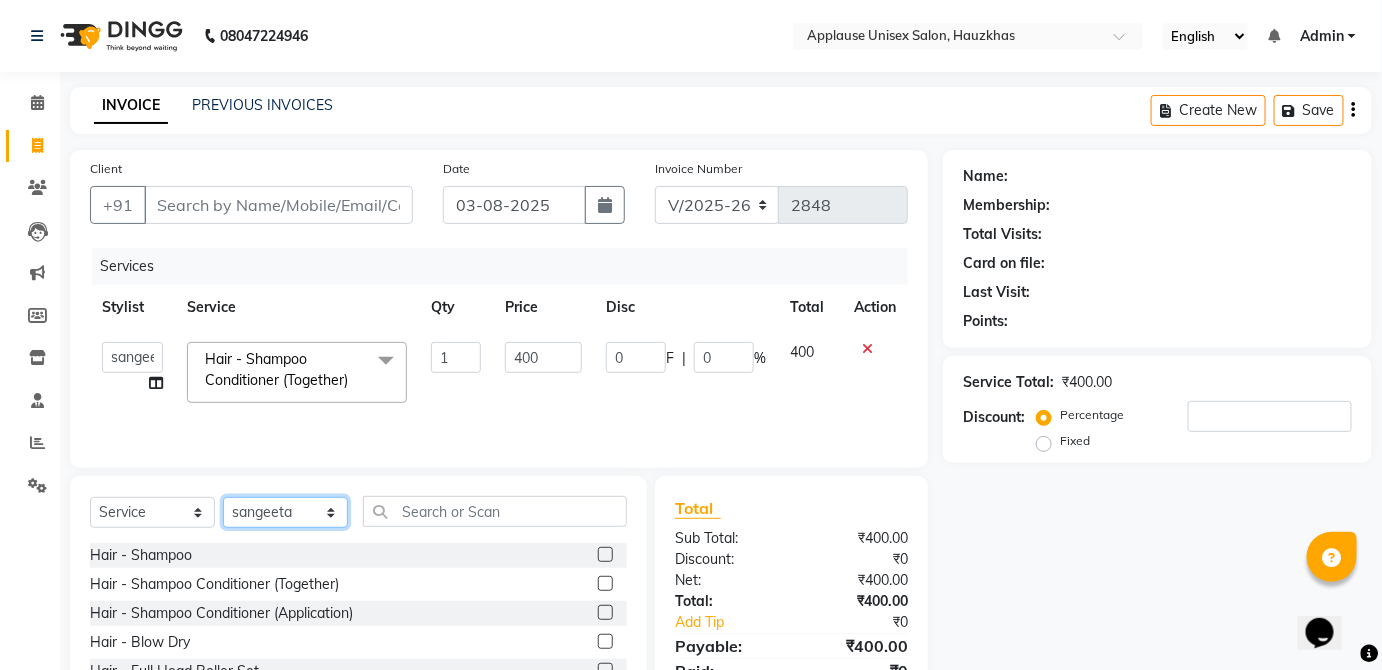 click on "Select Stylist  [FIRST] [FIRST] [FIRST] [FIRST] [FIRST] [FIRST] [FIRST] [FIRST]  [FIRST] [FIRST] [FIRST] [FIRST] [FIRST] [FIRST] [FIRST] [FIRST] [FIRST] [FIRST]  [FIRST] [FIRST] [FIRST] [FIRST] [FIRST] [FIRST] [FIRST] [FIRST]" 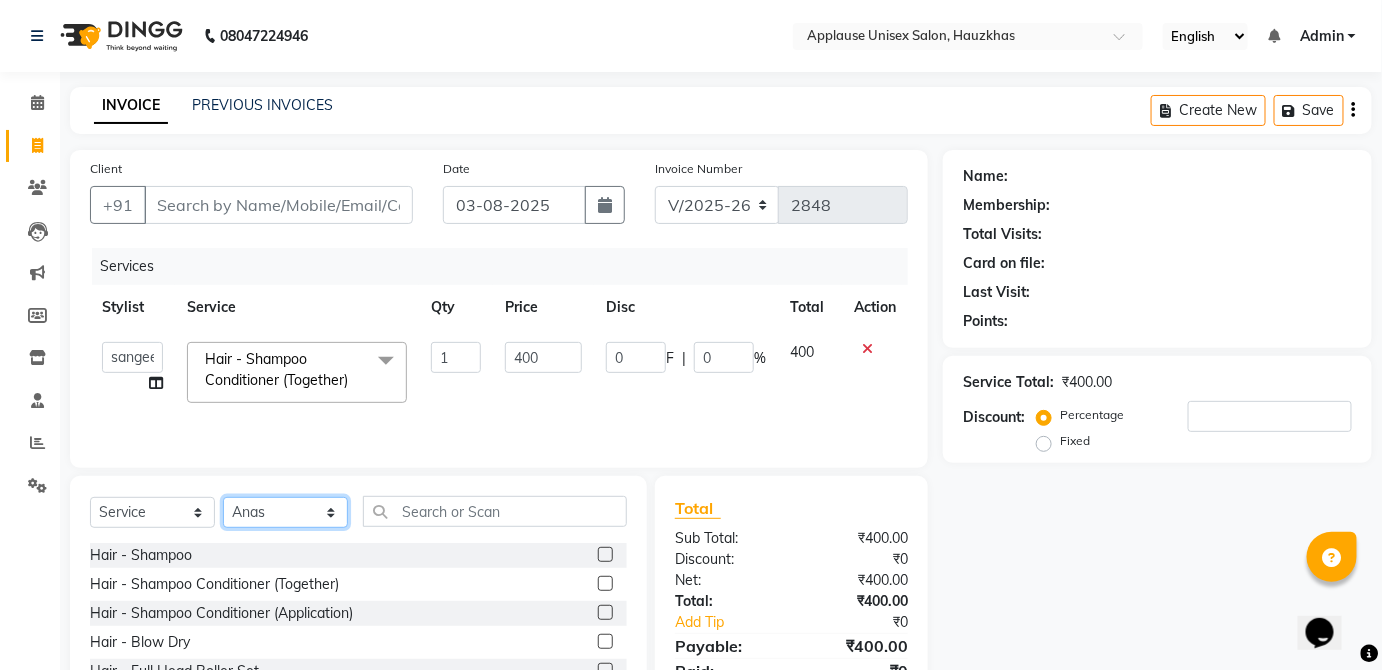 click on "Select Stylist  [FIRST] [FIRST] [FIRST] [FIRST] [FIRST] [FIRST] [FIRST] [FIRST]  [FIRST] [FIRST] [FIRST] [FIRST] [FIRST] [FIRST] [FIRST] [FIRST] [FIRST] [FIRST]  [FIRST] [FIRST] [FIRST] [FIRST] [FIRST] [FIRST] [FIRST] [FIRST]" 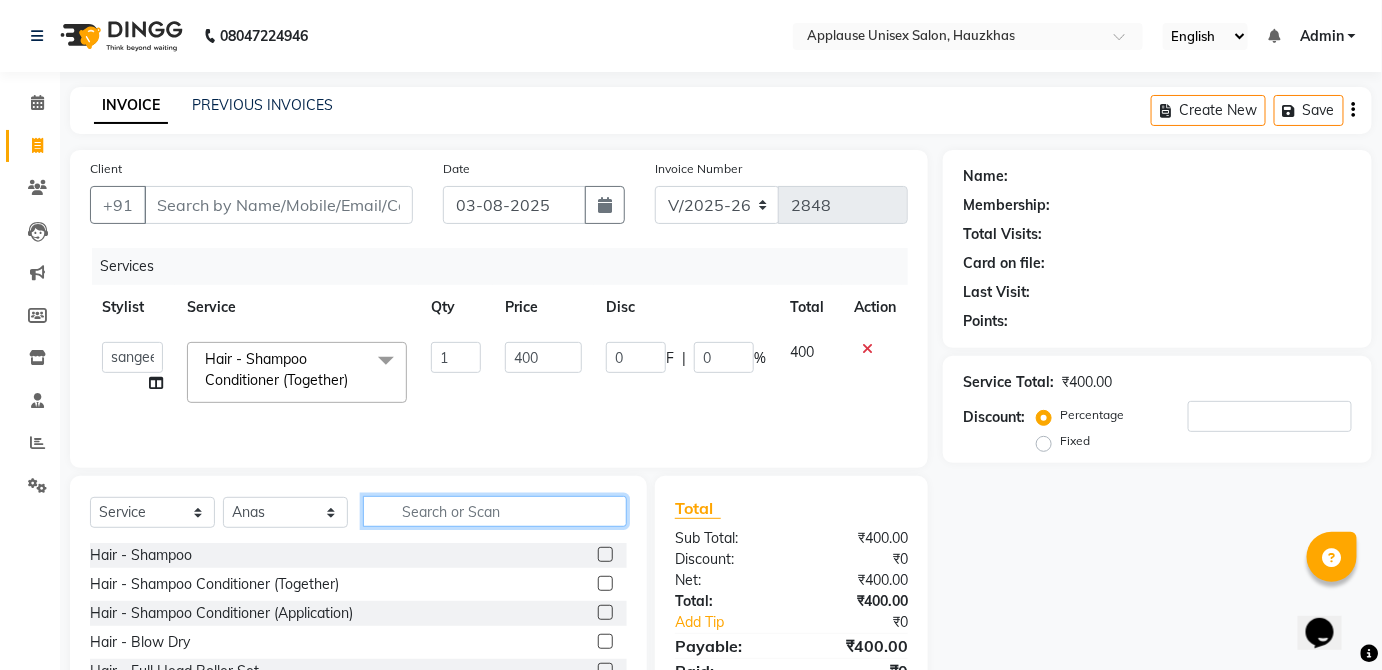 click 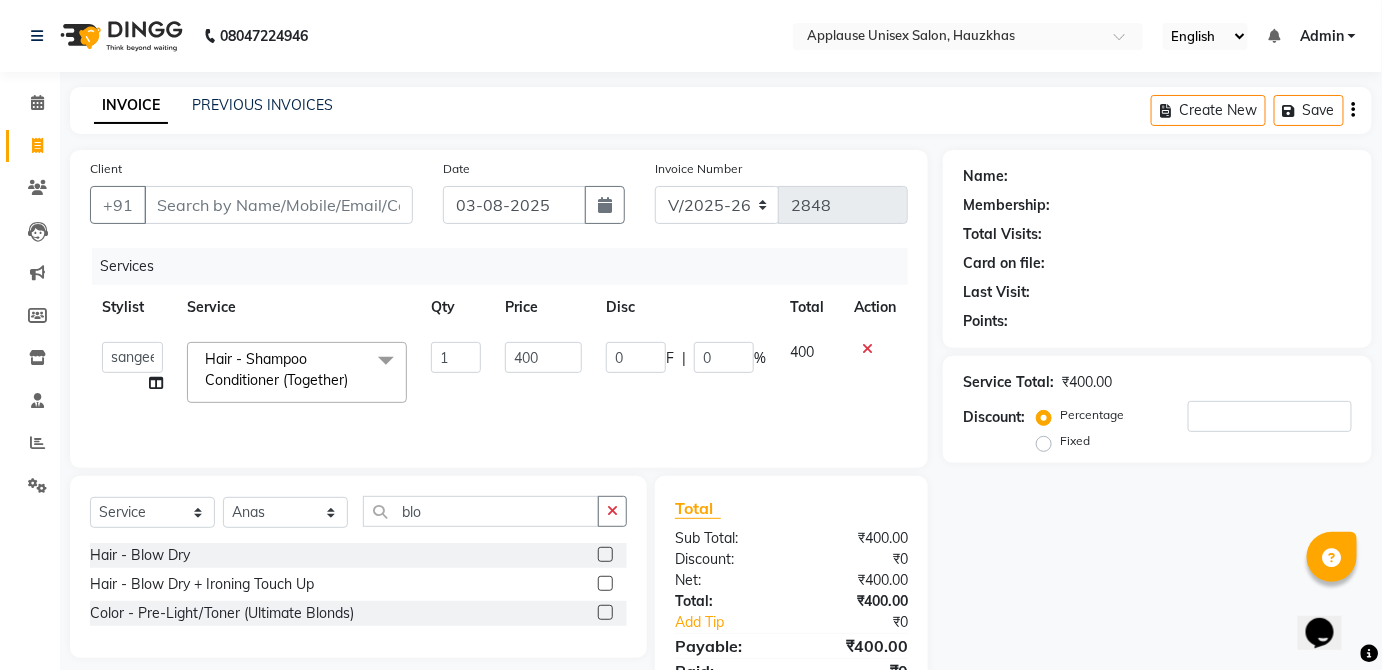 click 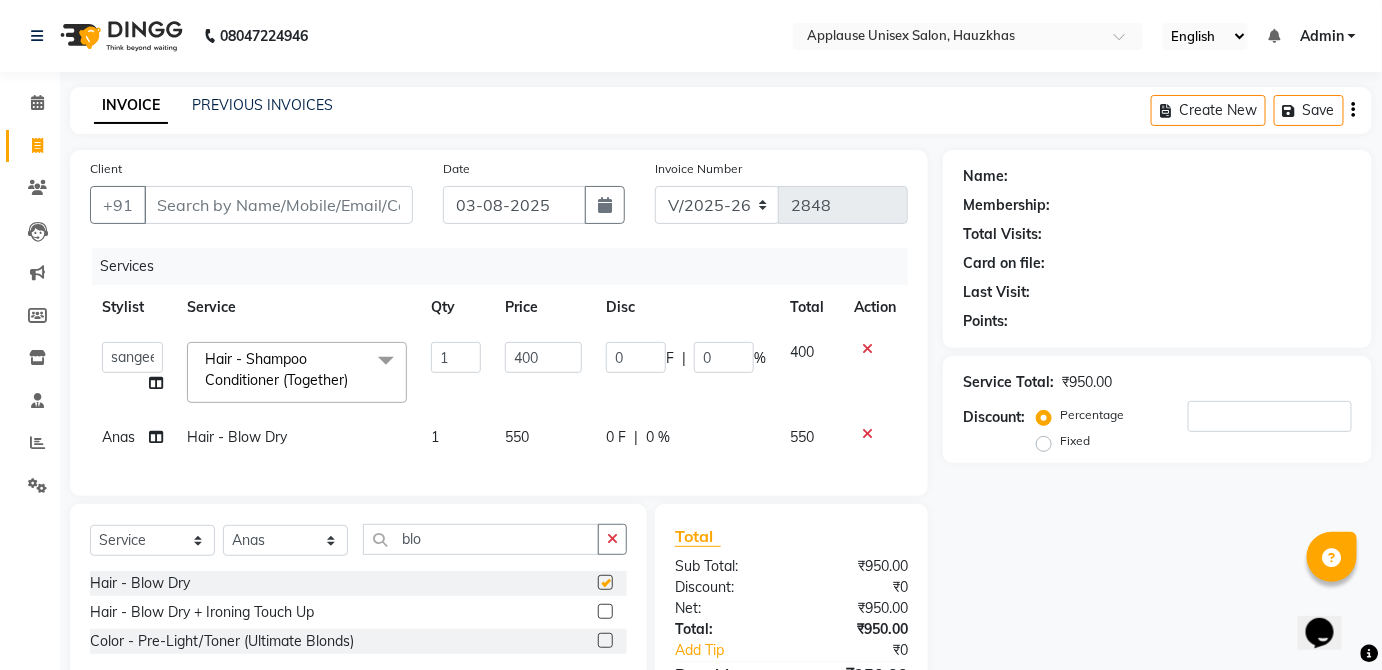 click on "550" 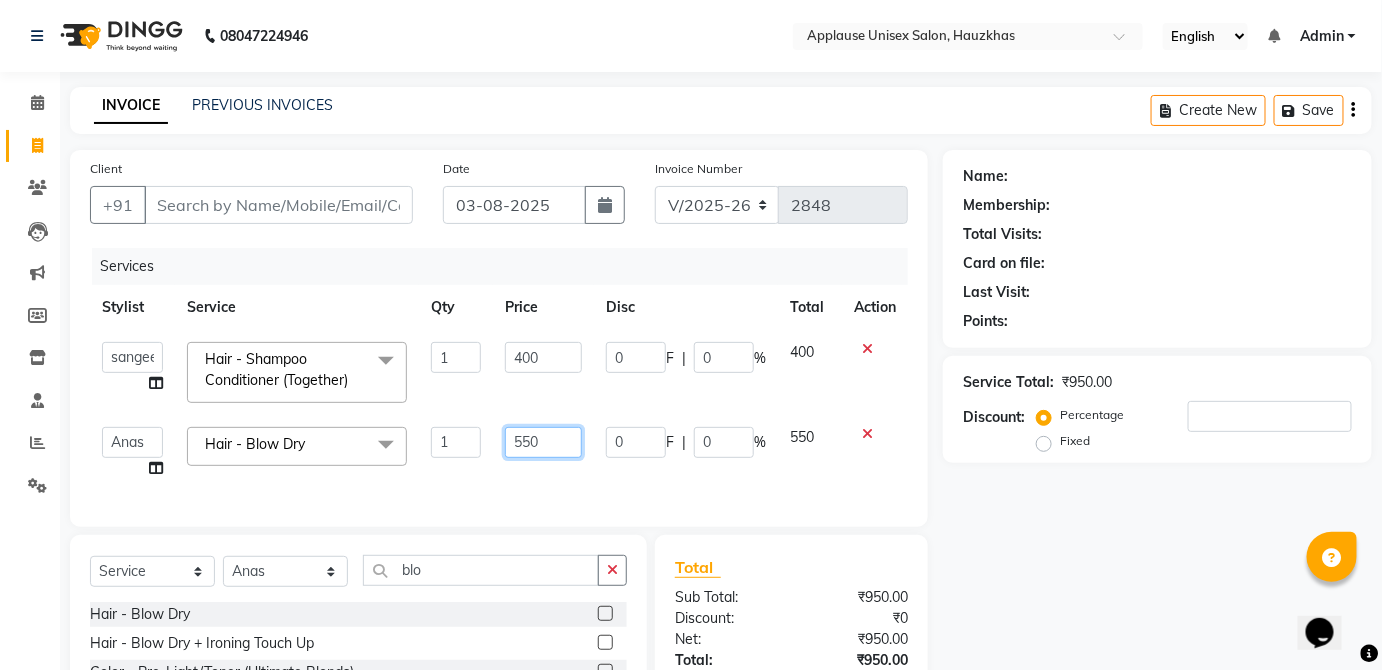 click on "550" 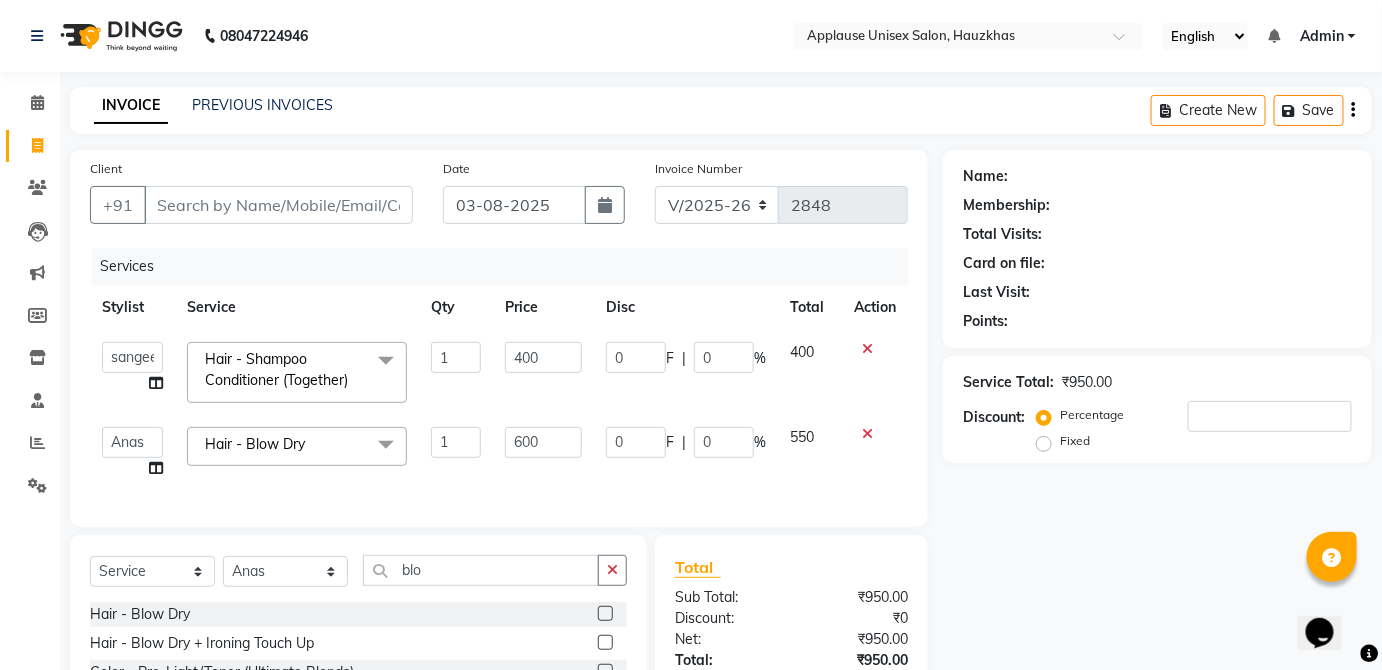 click on "550" 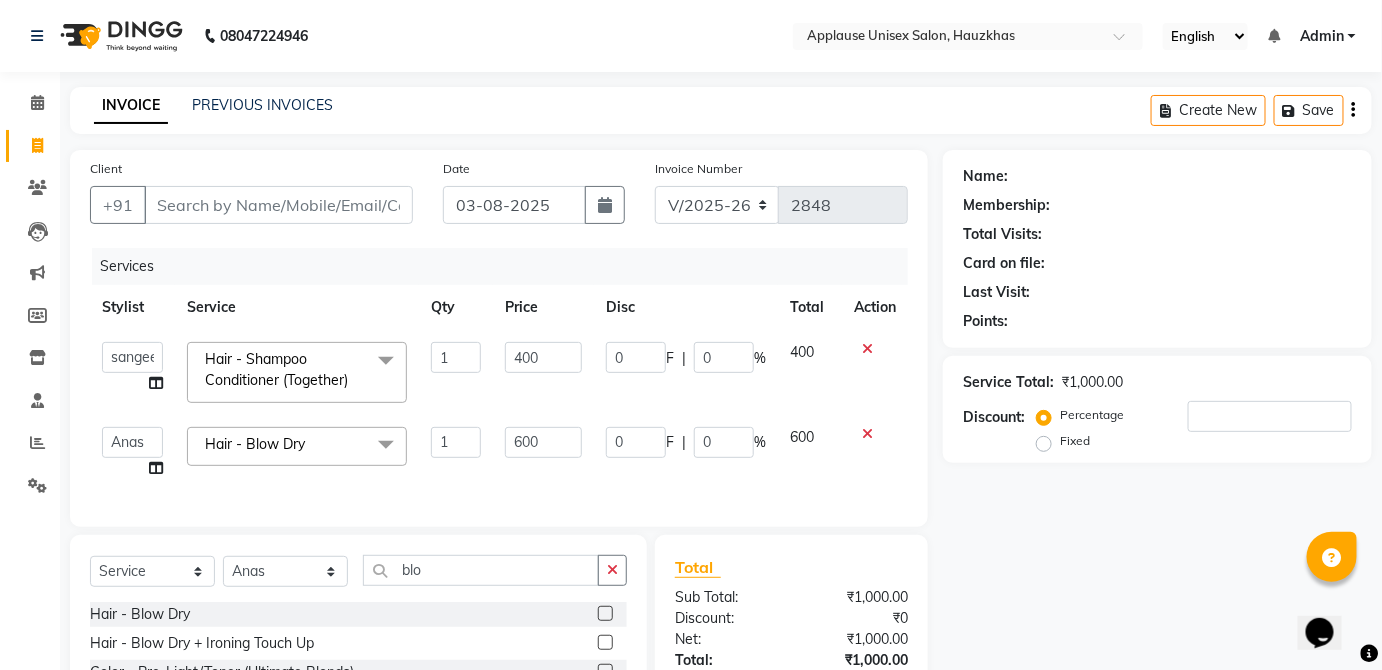 click on "08047224946 Select Location × Applause Unisex Salon, Hauzkhas English ENGLISH Español العربية मराठी हिंदी ગુજરાતી தமிழ் 中文 Notifications nothing to show Admin Manage Profile Change Password Sign out Version:3.15.11 ☀ Applause Unisex Salon, Hauzkhas Calendar Invoice Clients Leads Marketing Members Inventory Staff Reports Settings Completed InProgress Upcoming Dropped Tentative Check-In Confirm Bookings Generate Report Segments Page Builder INVOICE PREVIOUS INVOICES Create New Save Client +91 Date 03-08-2025 Invoice Number V/2025 V/2025-26 2848 Services Stylist Service Qty Price Disc Total Action [STAFF_LIST] Hair - Shampoo Conditioner (Together) x Hair - Shampoo Hair - Shampoo Conditioner (Together) Hair - Blow Dry Hair -Botox" at bounding box center (691, 408) 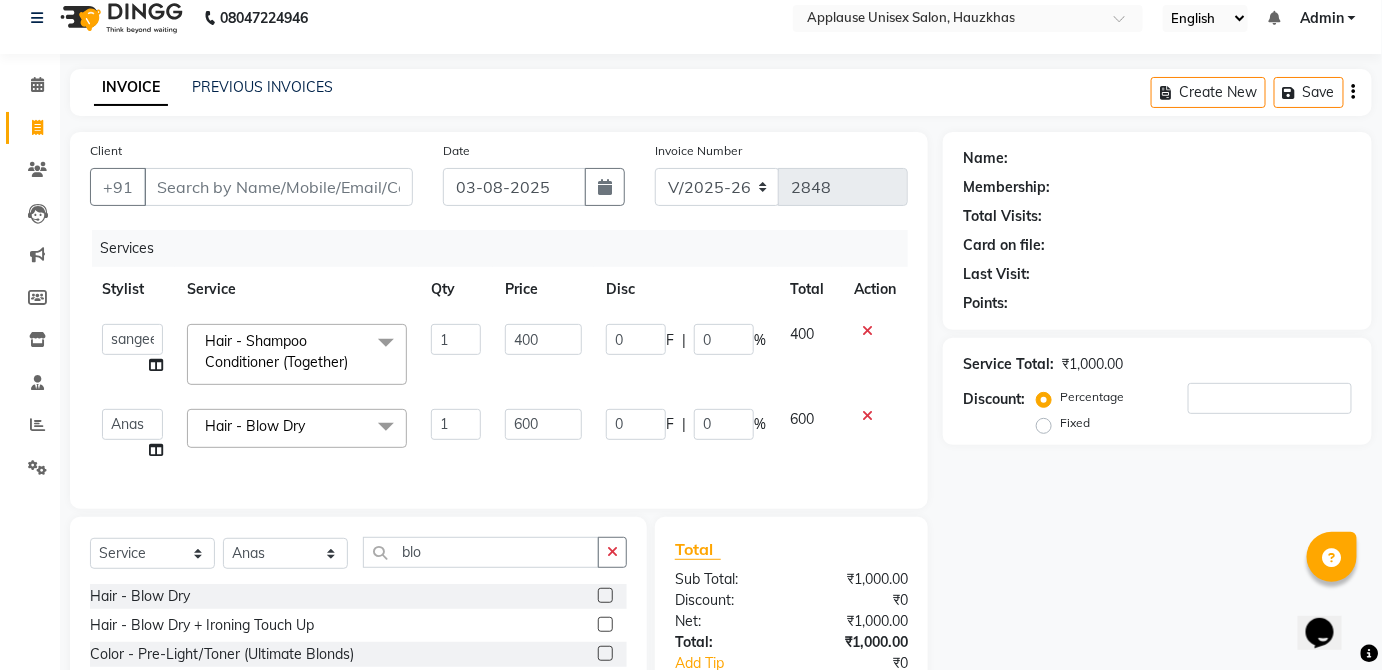 scroll, scrollTop: 32, scrollLeft: 0, axis: vertical 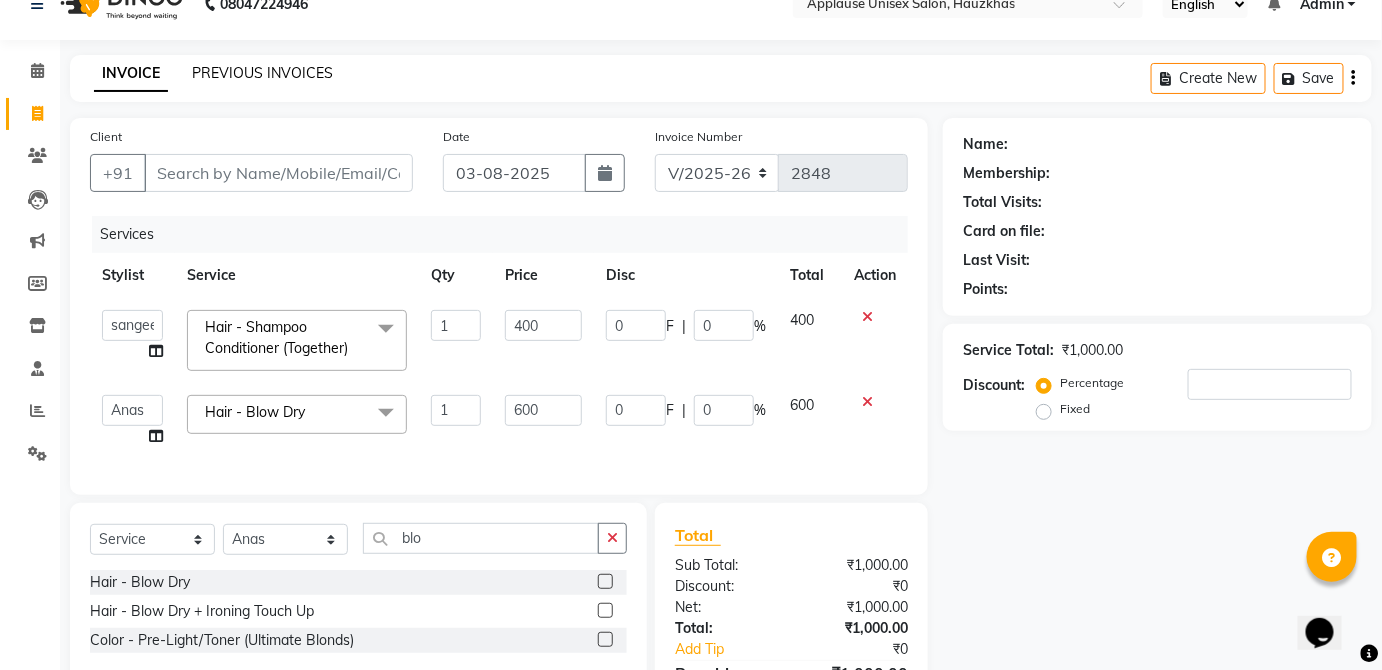 click on "PREVIOUS INVOICES" 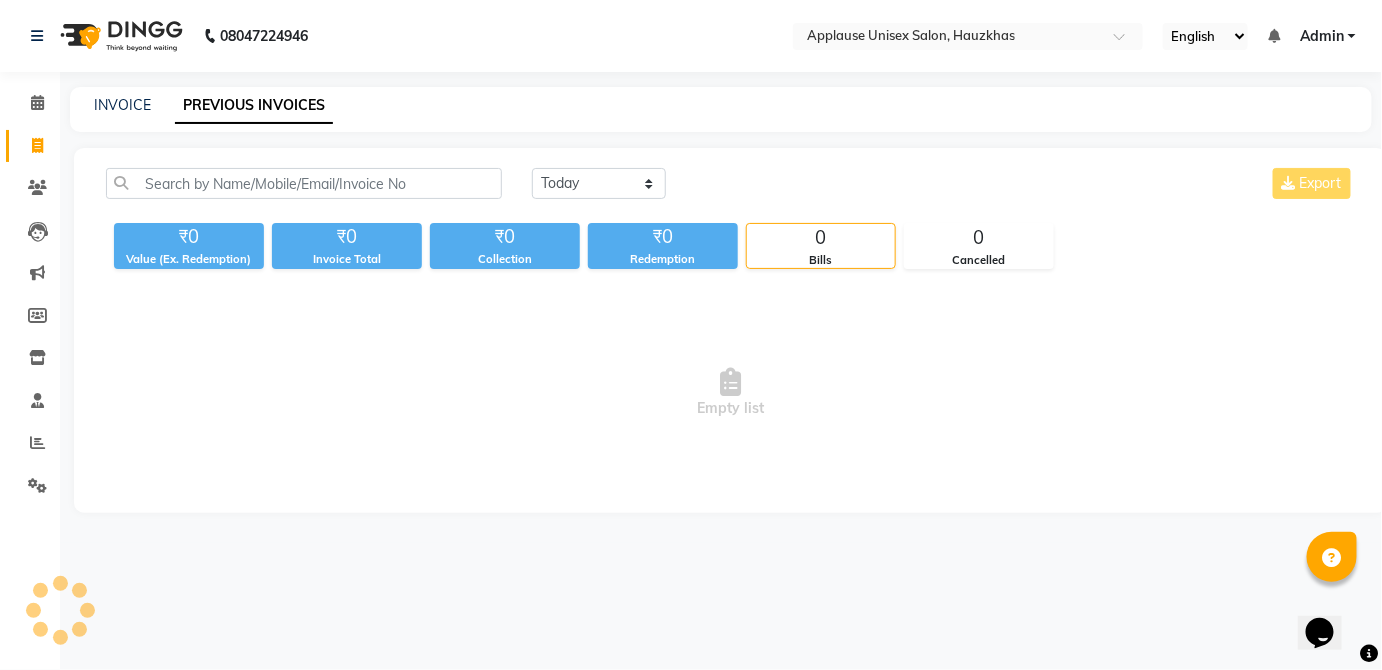 scroll, scrollTop: 0, scrollLeft: 0, axis: both 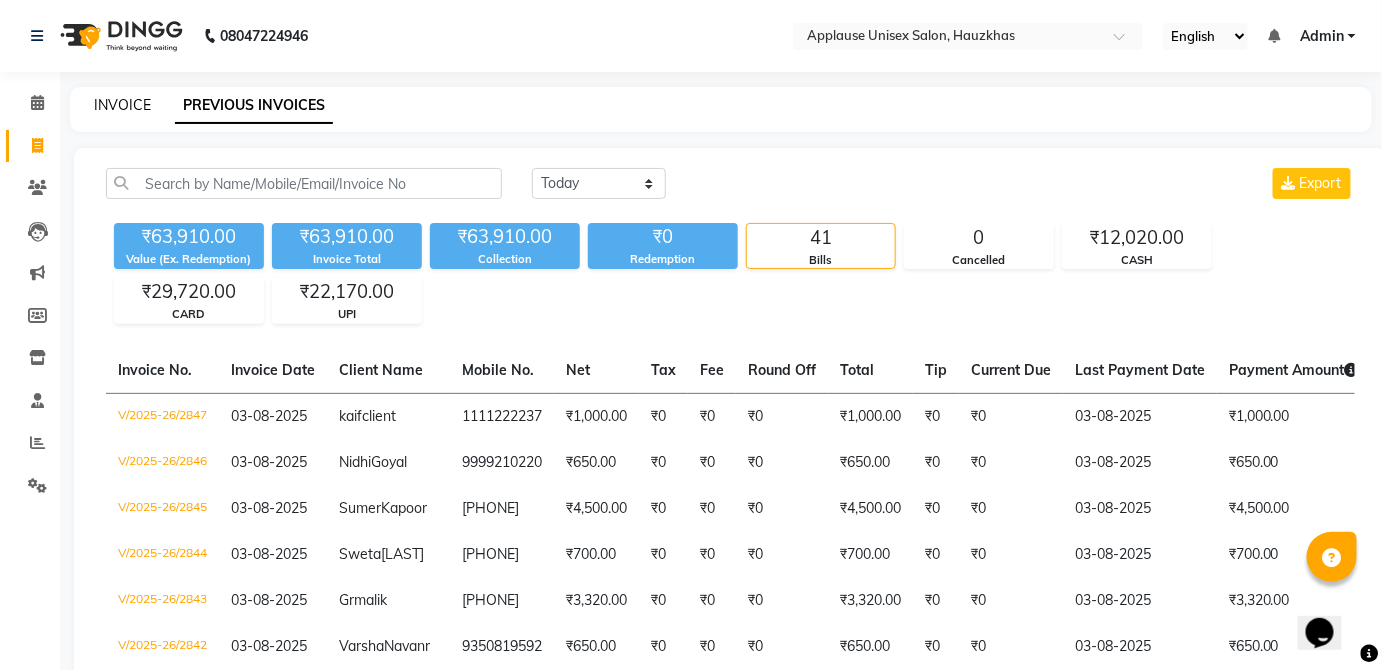 click on "INVOICE" 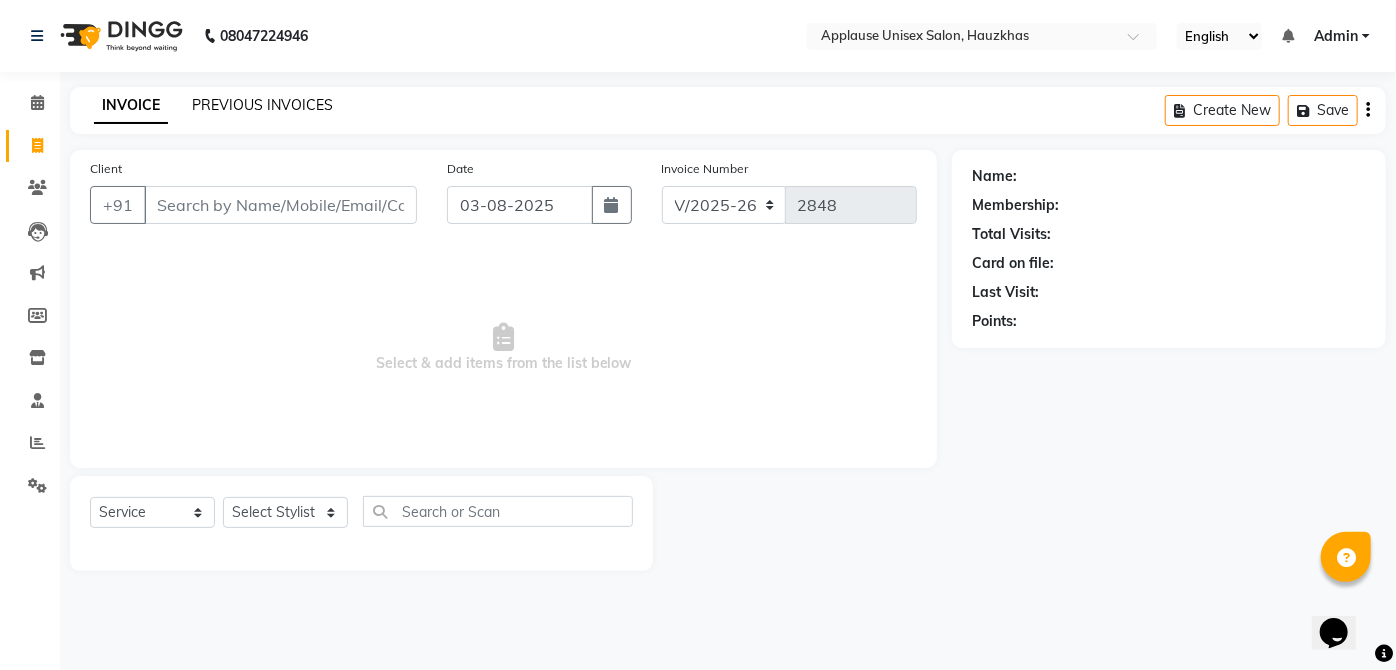 click on "PREVIOUS INVOICES" 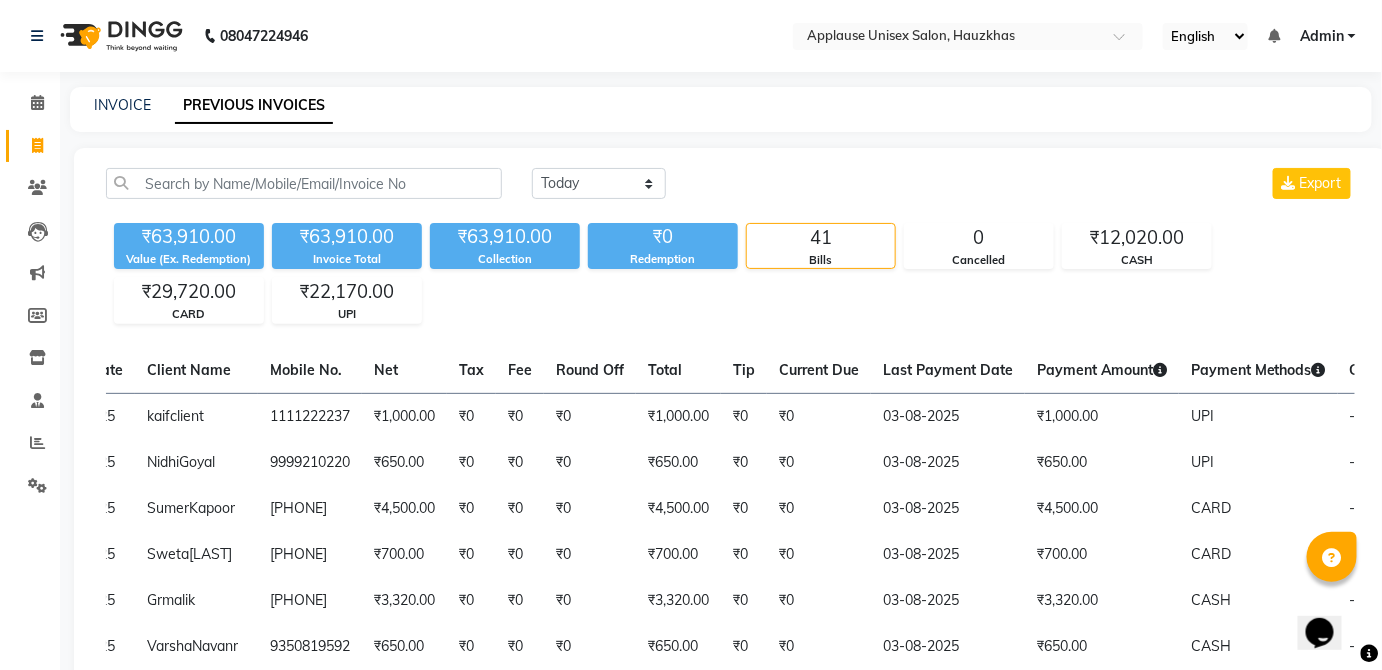 scroll, scrollTop: 0, scrollLeft: 272, axis: horizontal 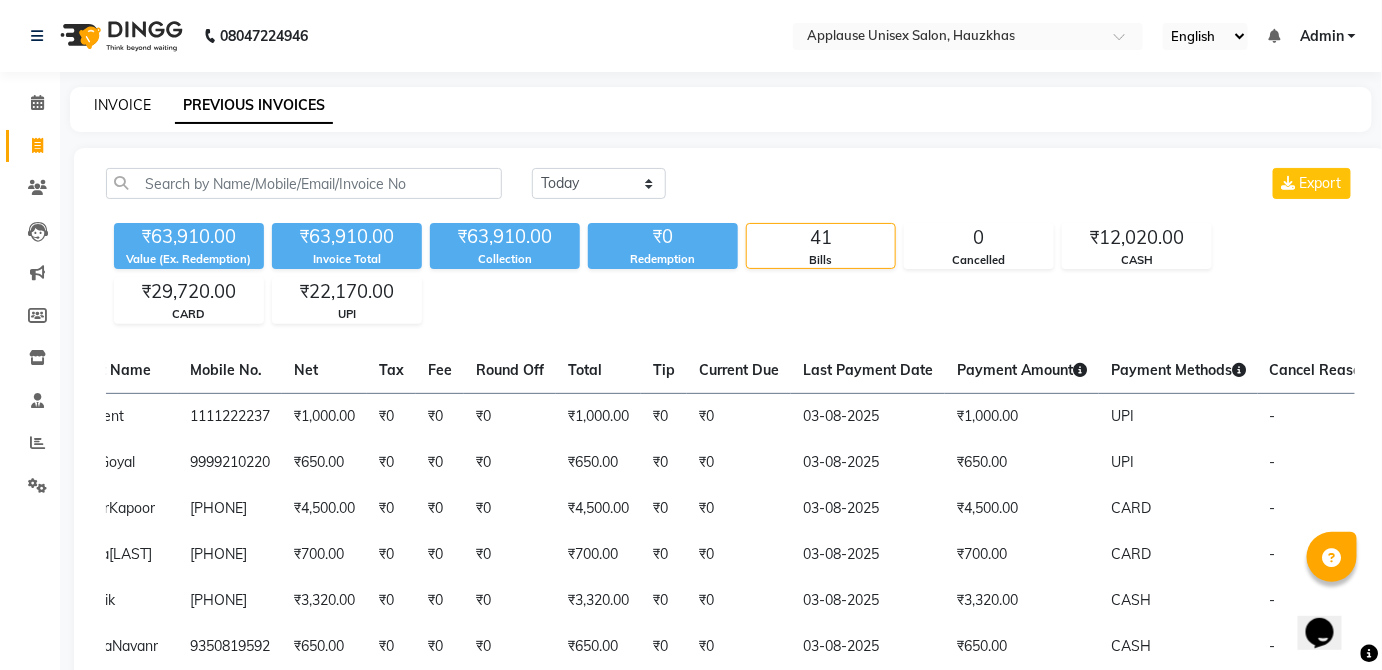 click on "INVOICE" 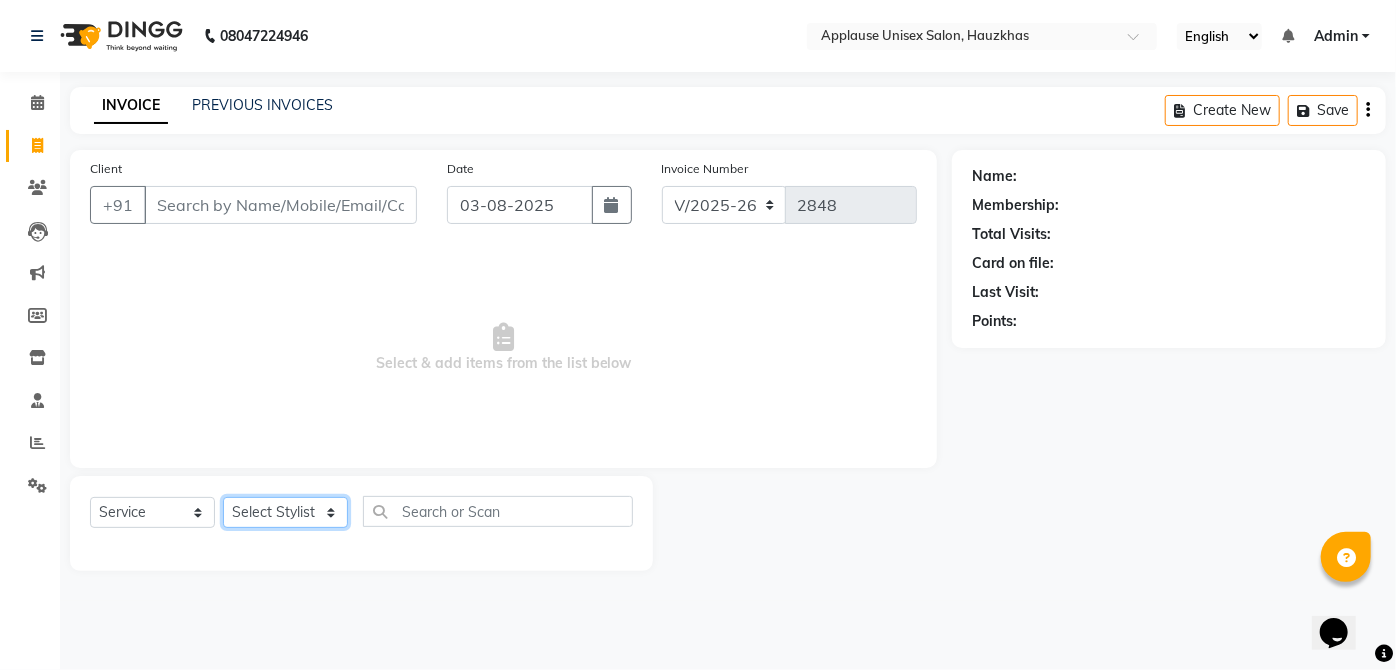 click on "Select Stylist  [FIRST] [FIRST] [FIRST] [FIRST] [FIRST] [FIRST] [FIRST] [FIRST]  [FIRST] [FIRST] [FIRST] [FIRST] [FIRST] [FIRST] [FIRST] [FIRST] [FIRST] [FIRST]  [FIRST] [FIRST] [FIRST] [FIRST] [FIRST] [FIRST] [FIRST] [FIRST]" 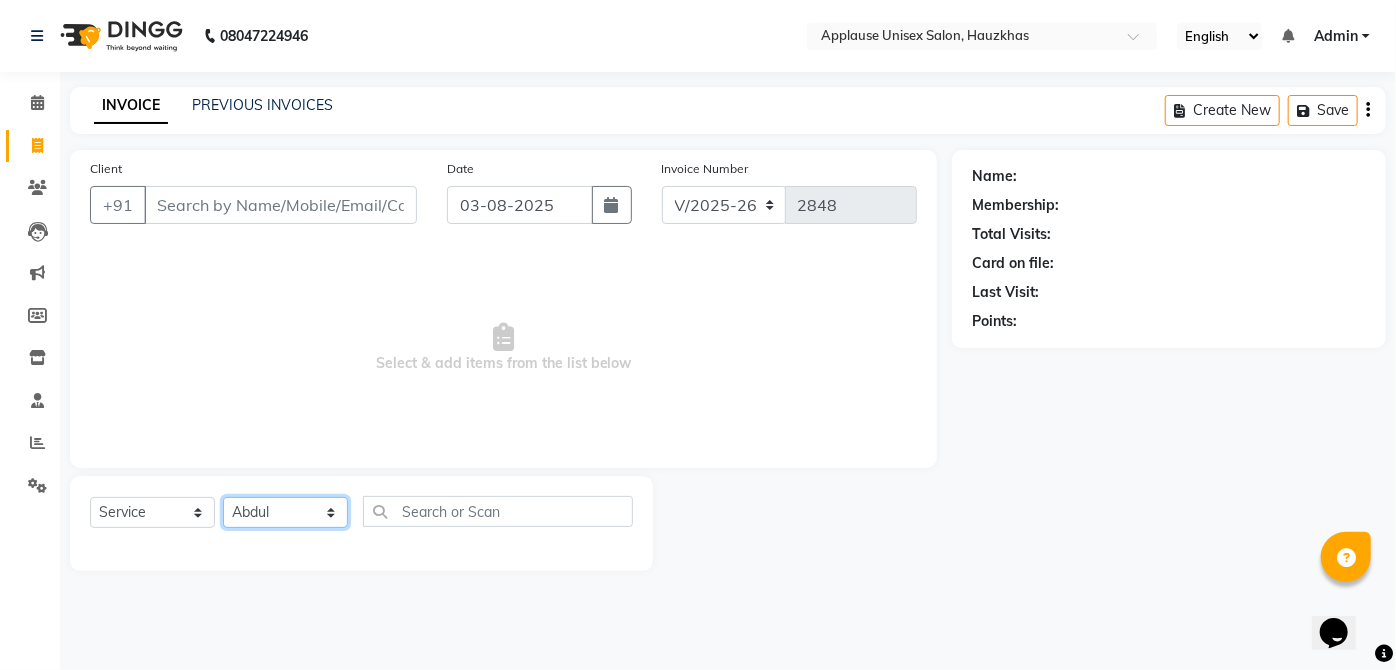 click on "Select Stylist  [FIRST] [FIRST] [FIRST] [FIRST] [FIRST] [FIRST] [FIRST] [FIRST]  [FIRST] [FIRST] [FIRST] [FIRST] [FIRST] [FIRST] [FIRST] [FIRST] [FIRST] [FIRST]  [FIRST] [FIRST] [FIRST] [FIRST] [FIRST] [FIRST] [FIRST] [FIRST]" 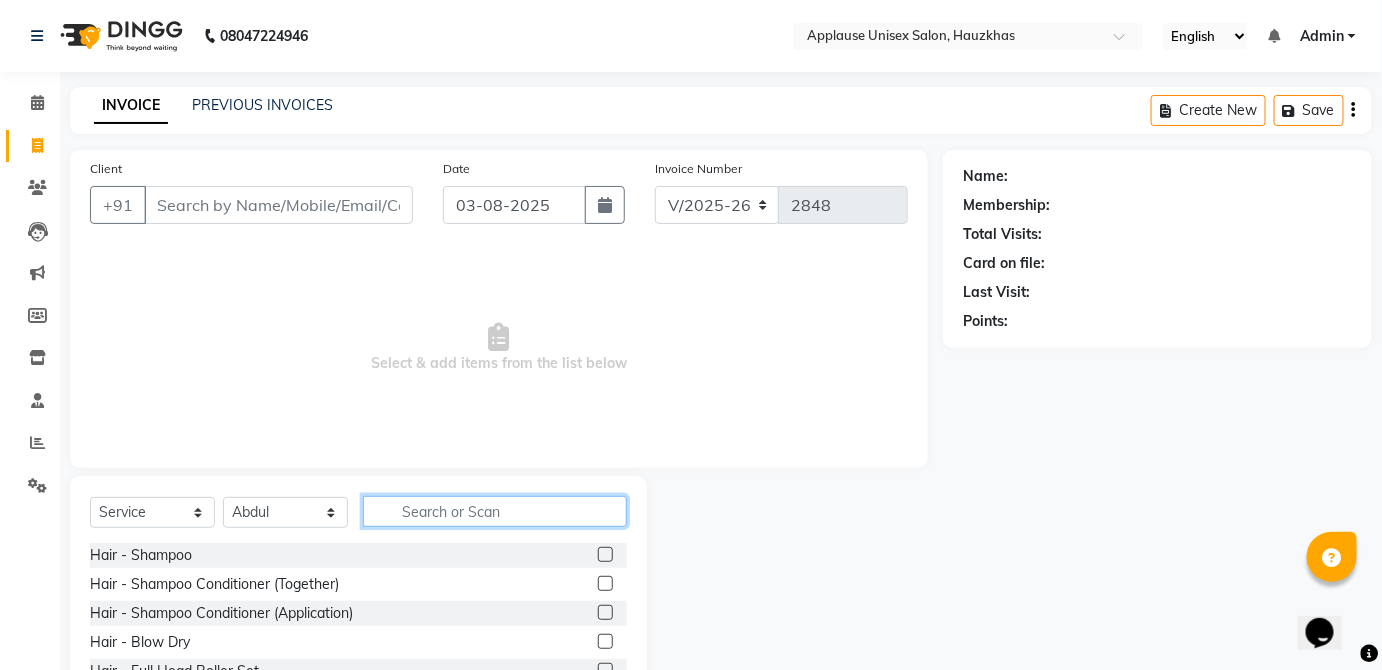 click 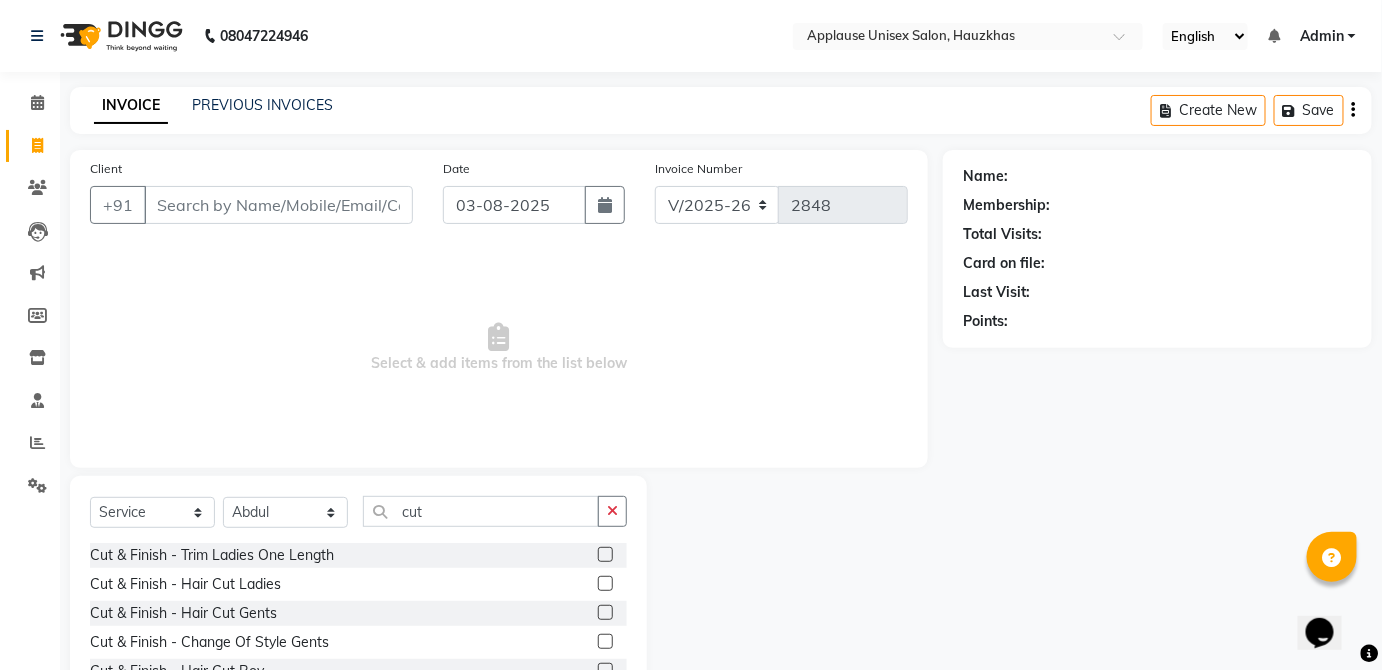 click 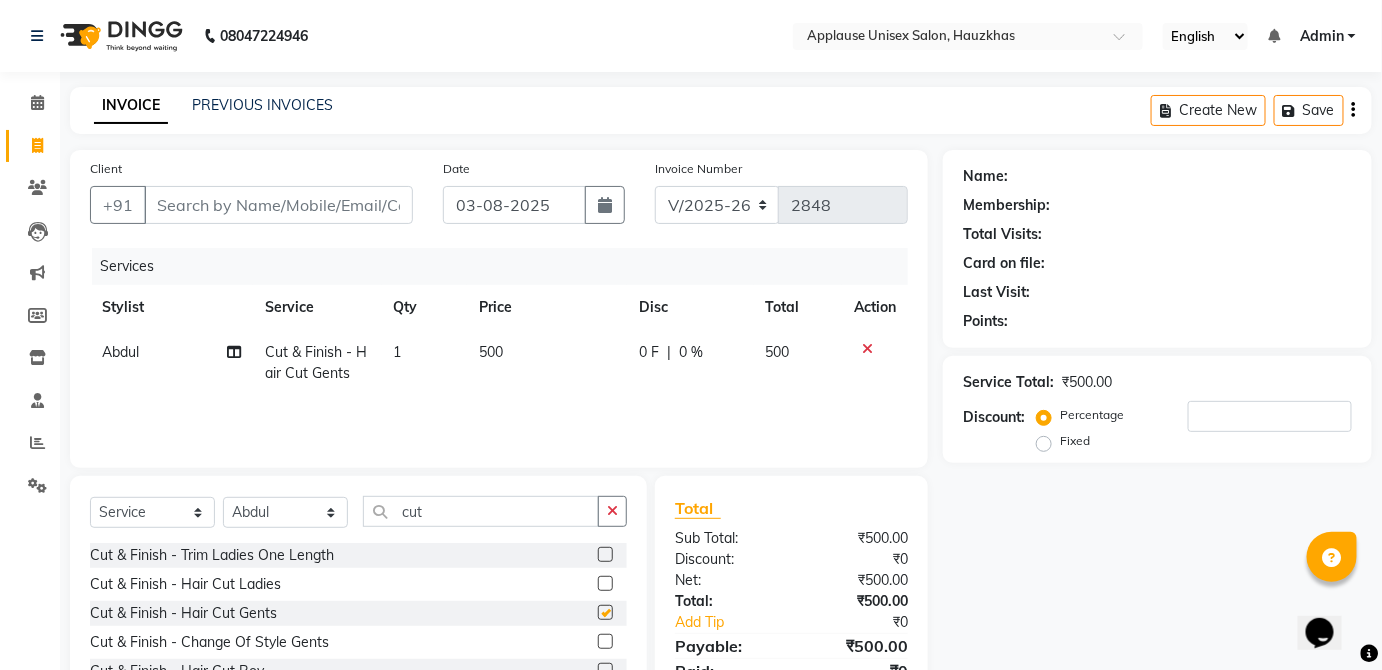 click on "500" 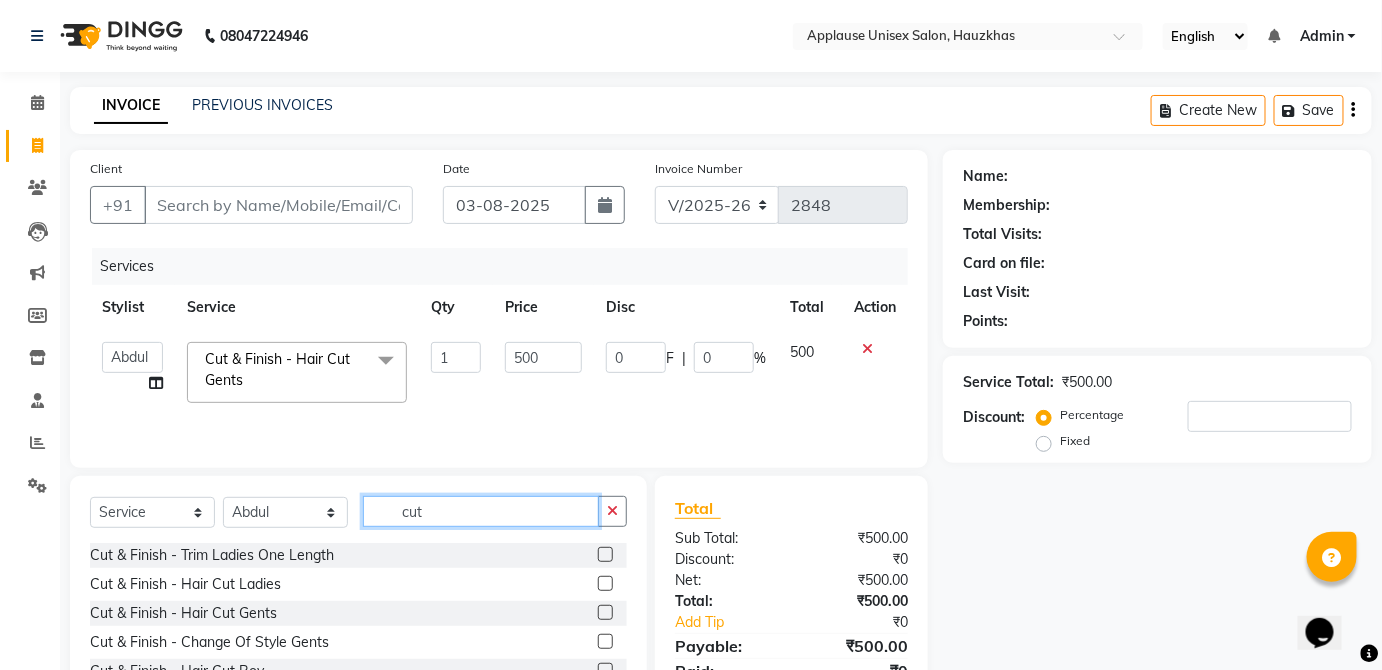 click on "cut" 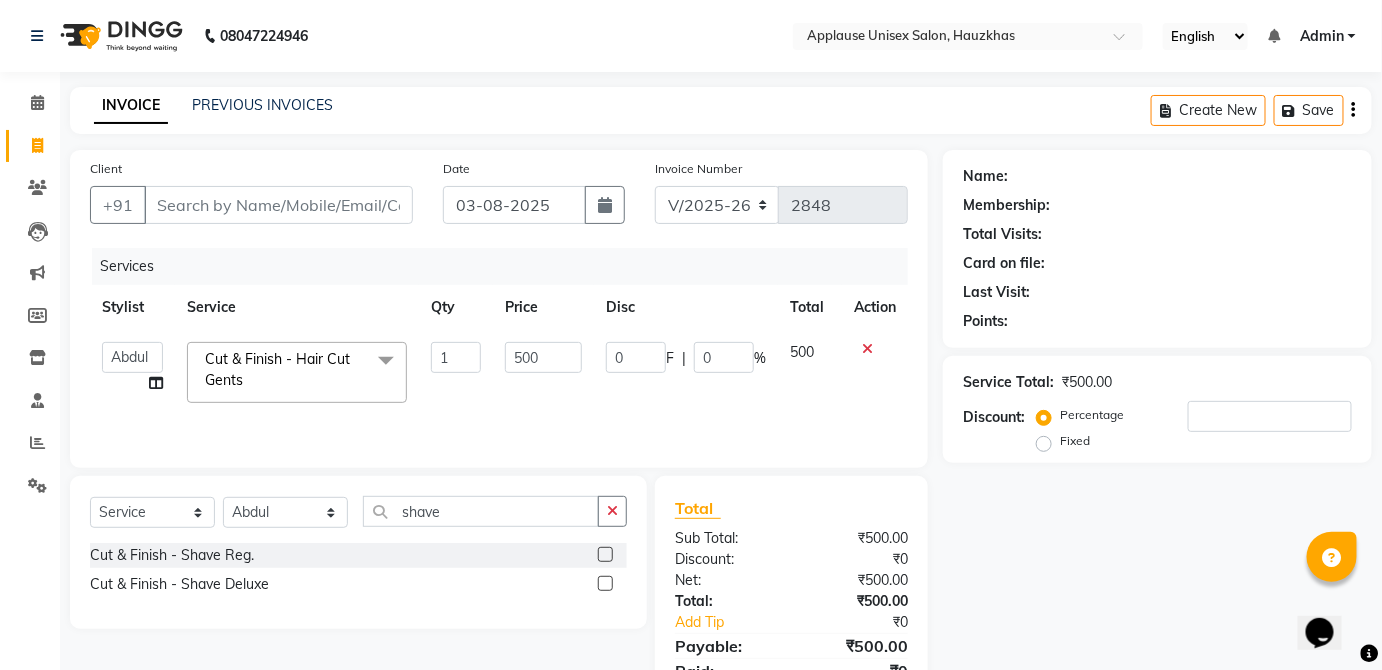 click 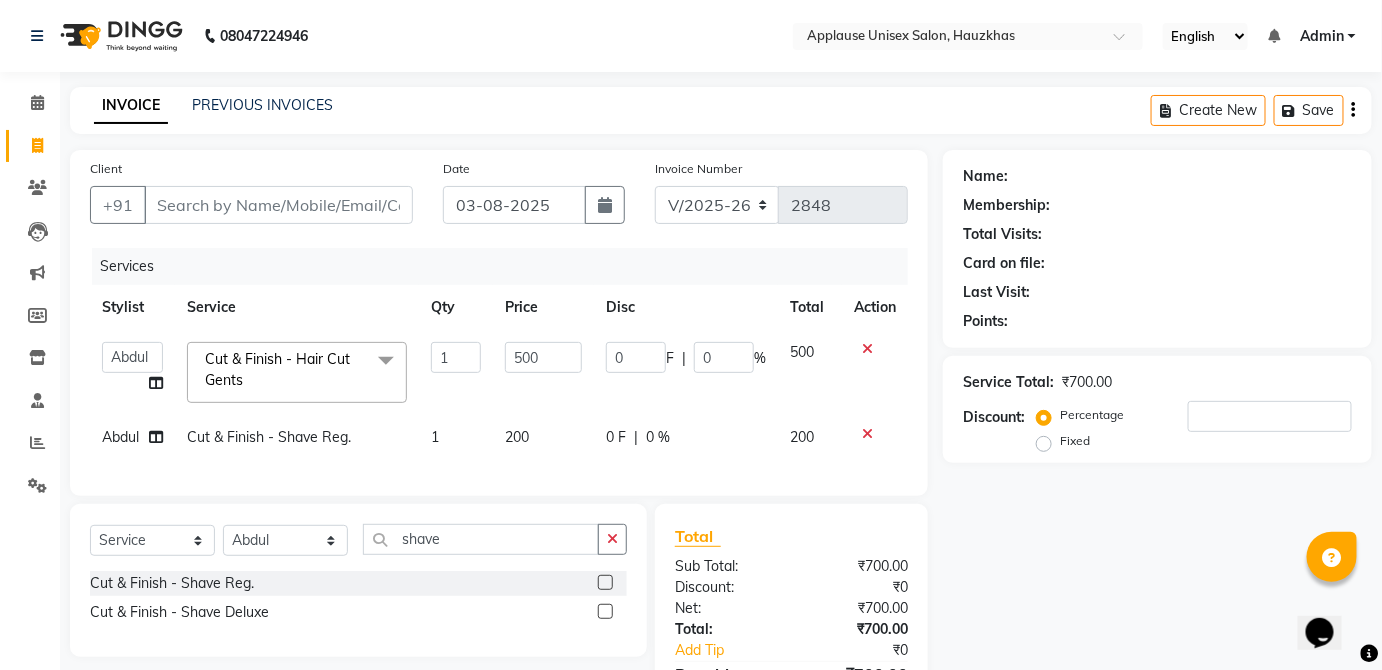 click on "200" 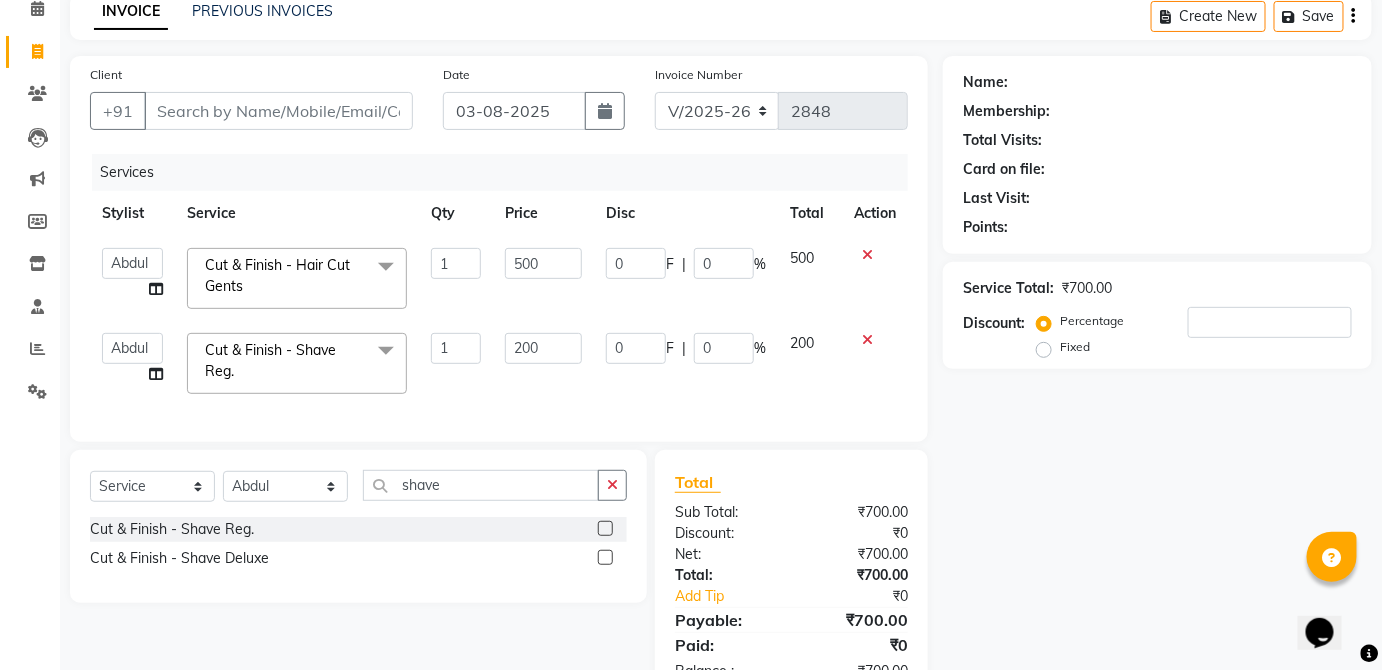 scroll, scrollTop: 97, scrollLeft: 0, axis: vertical 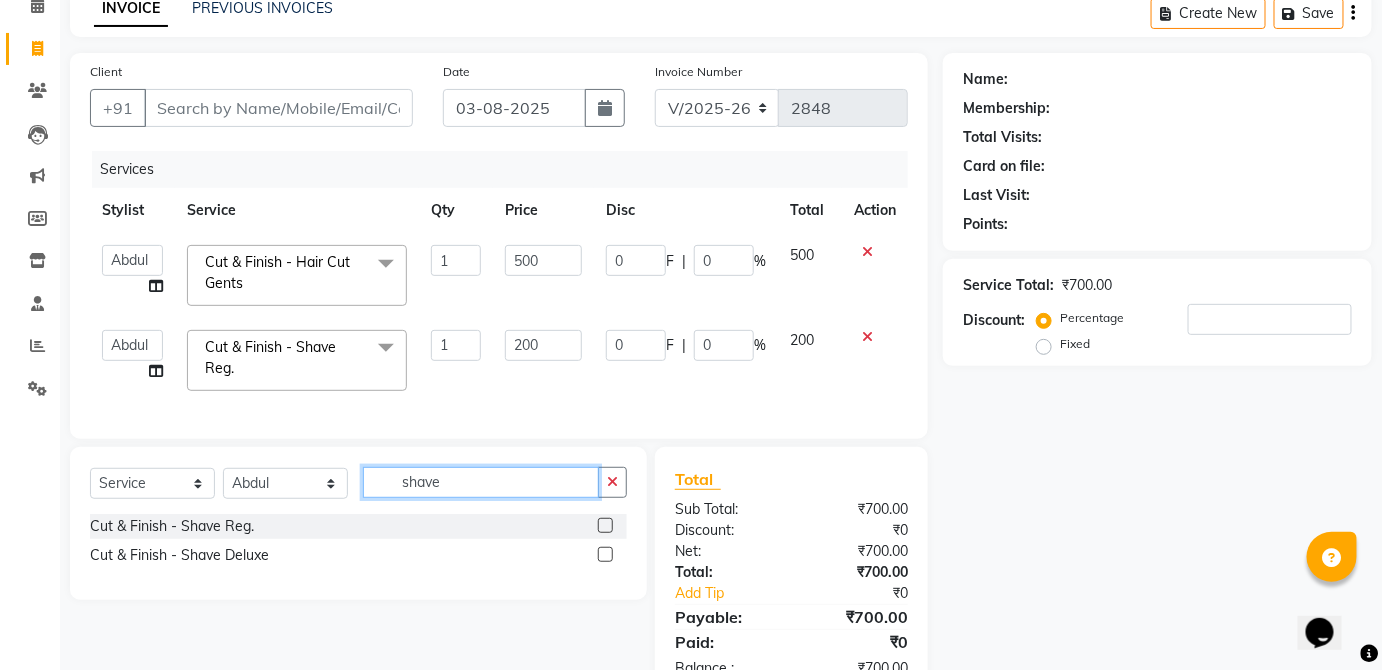 click on "shave" 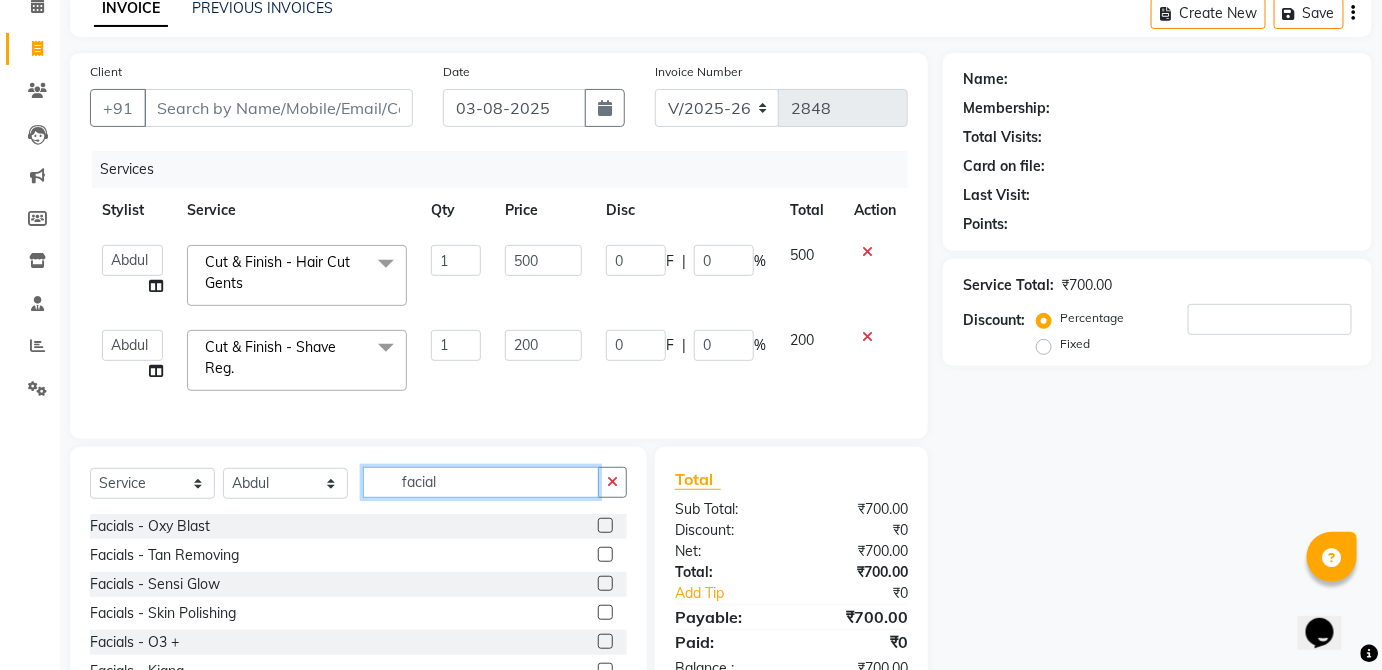 scroll, scrollTop: 210, scrollLeft: 0, axis: vertical 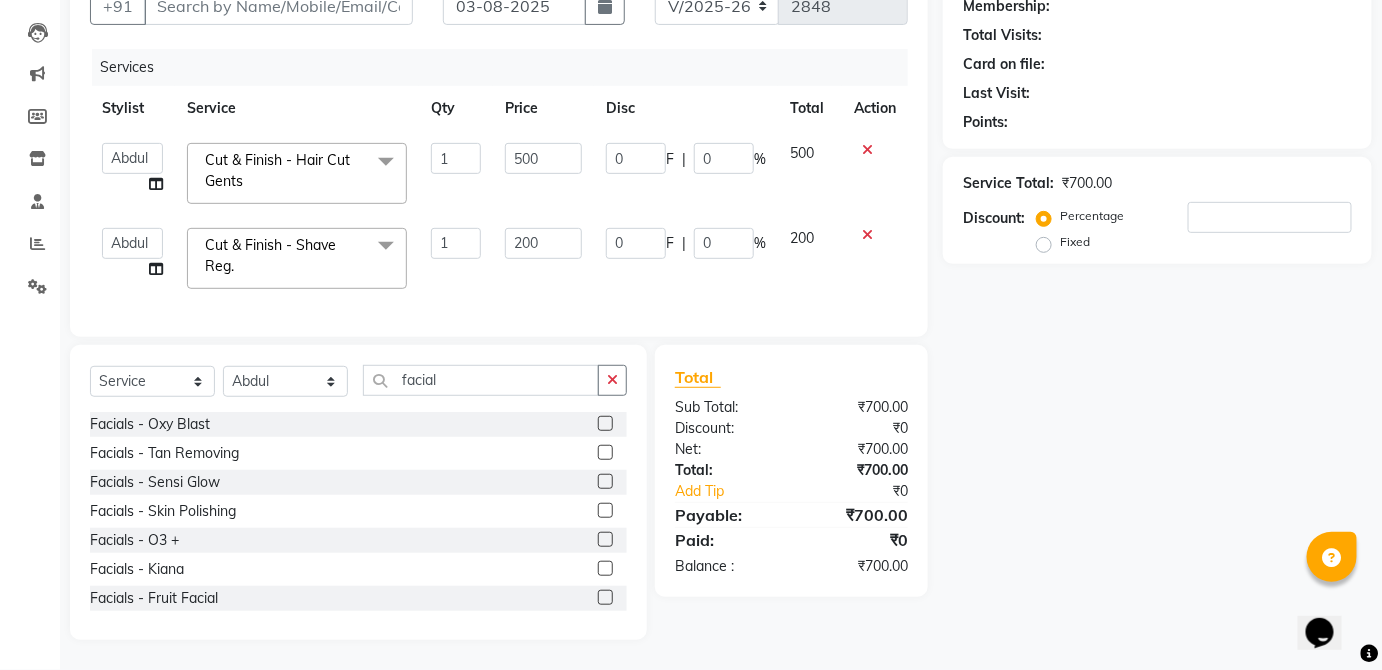 click 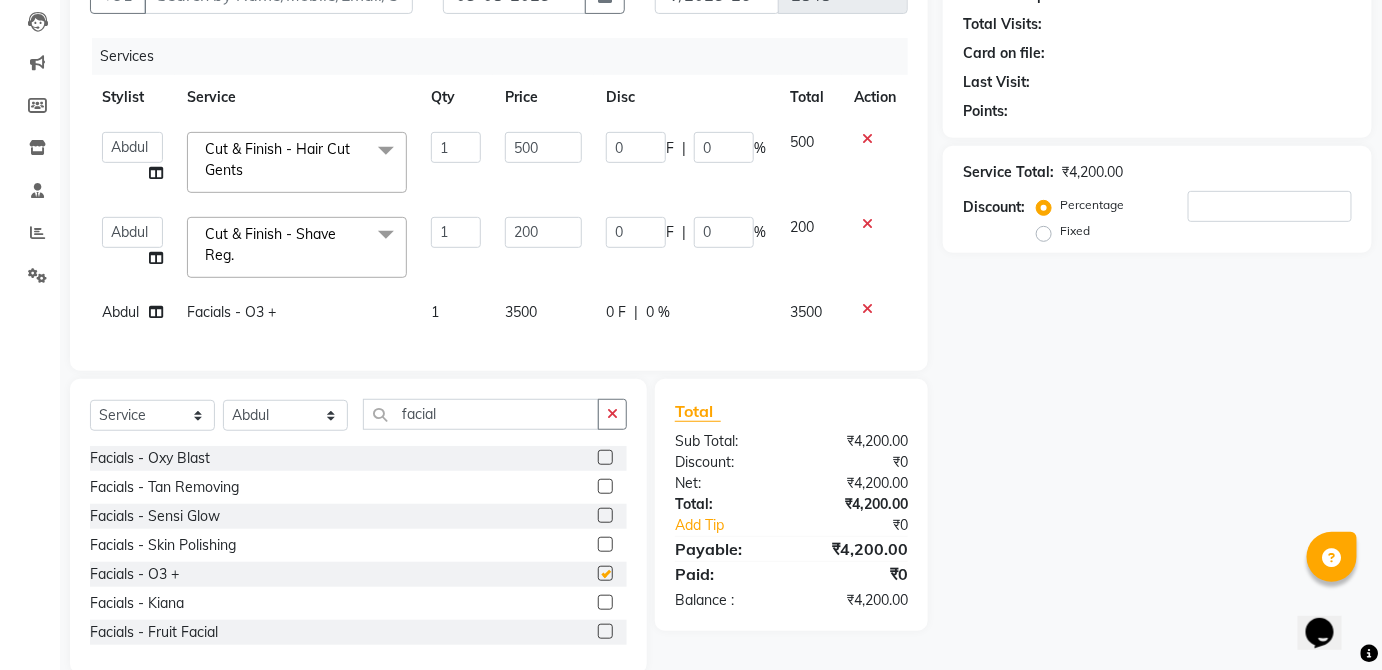 click on "3500" 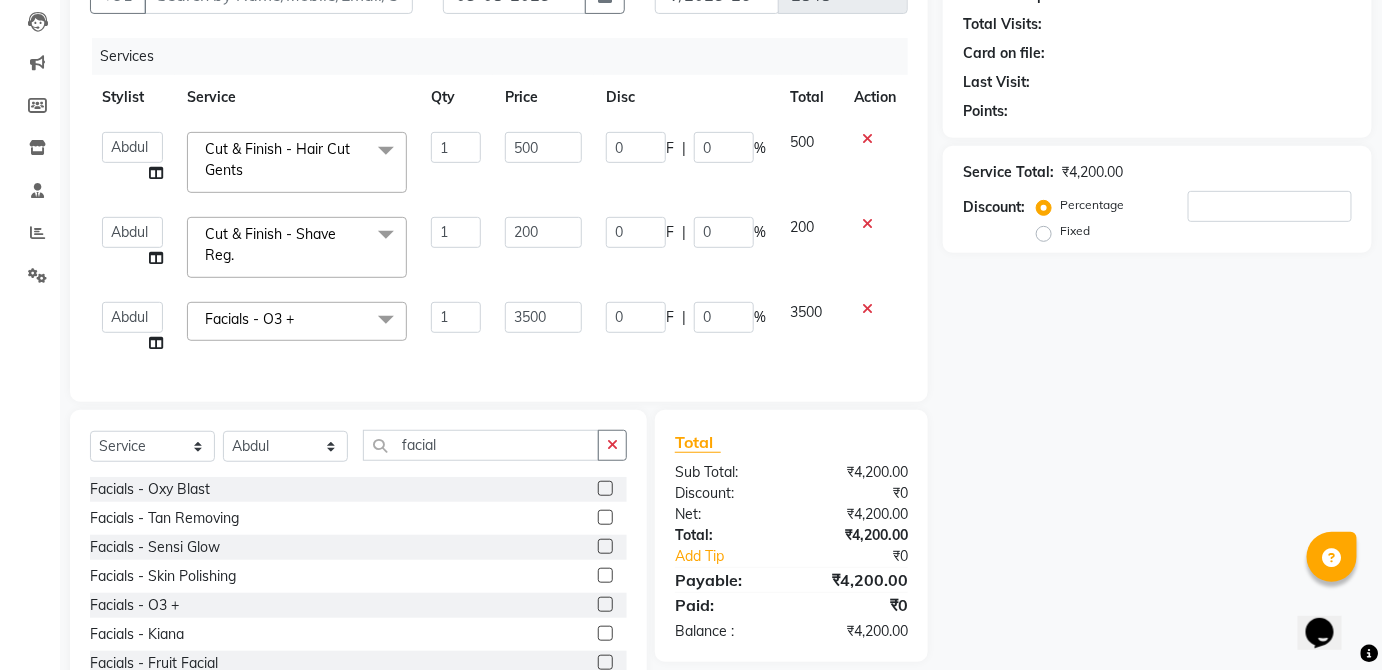 click 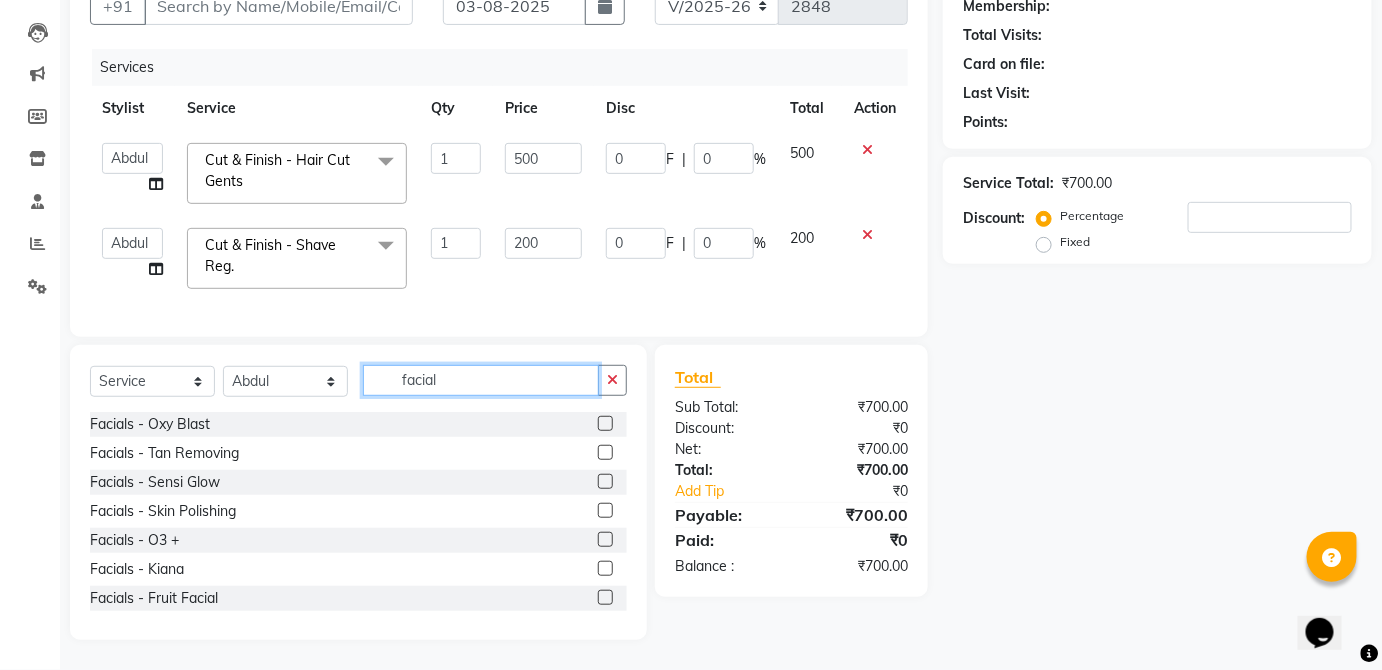 click on "facial" 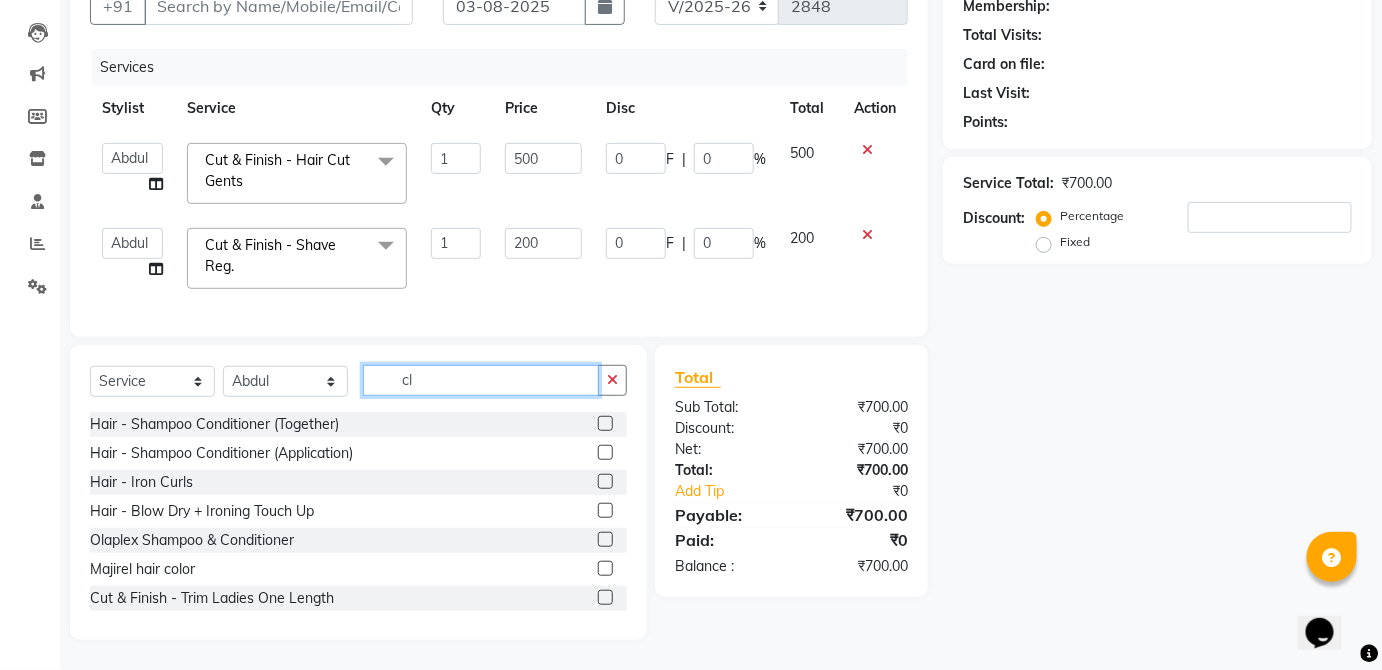 scroll, scrollTop: 166, scrollLeft: 0, axis: vertical 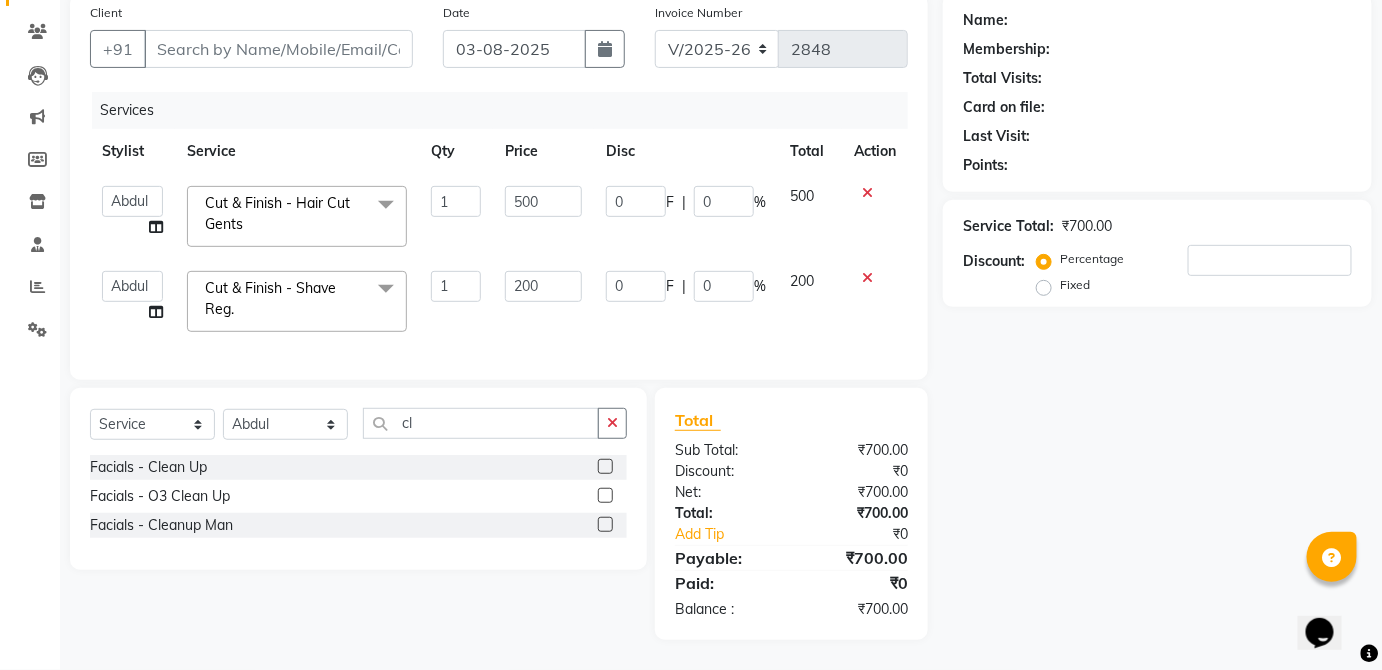 click 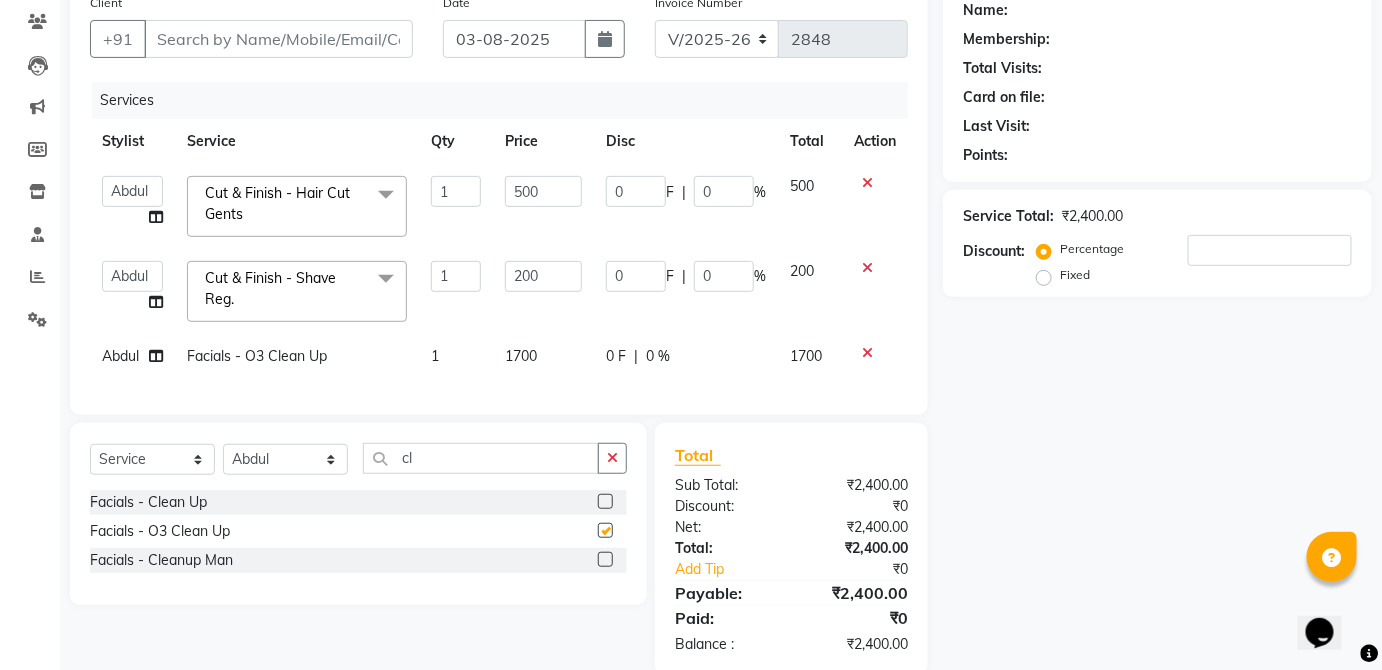 click on "1700" 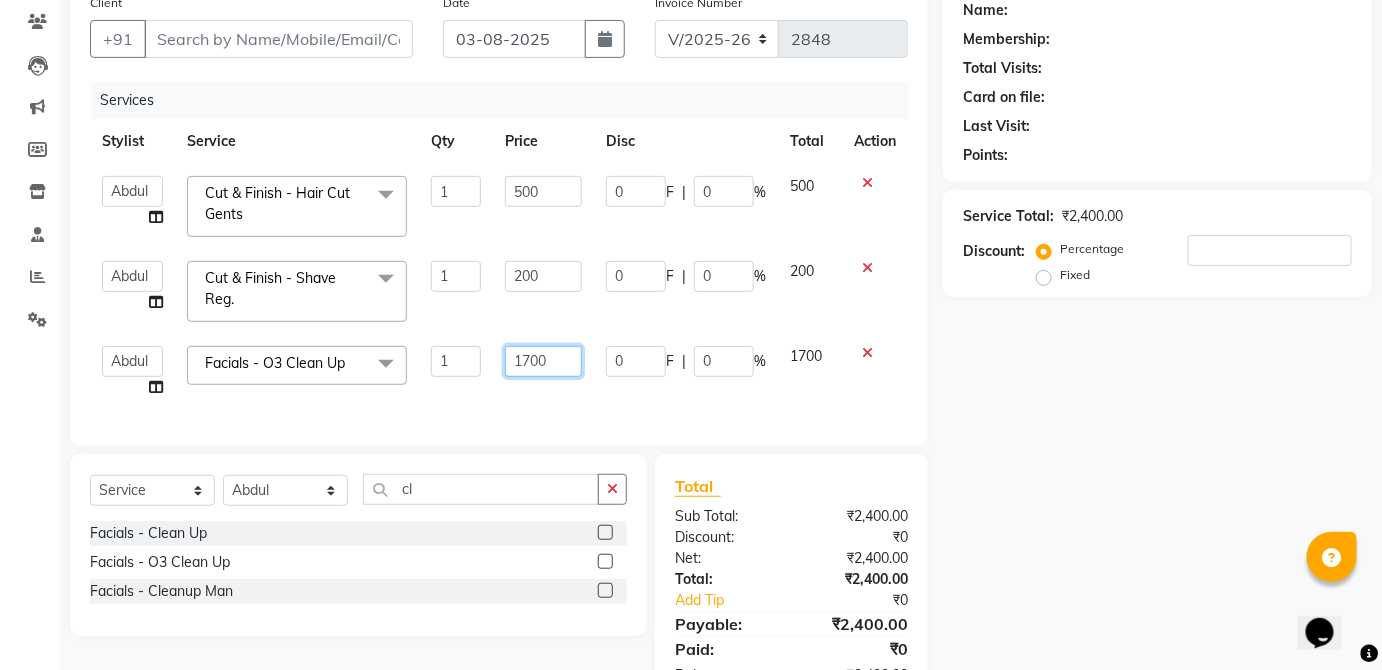 click on "1700" 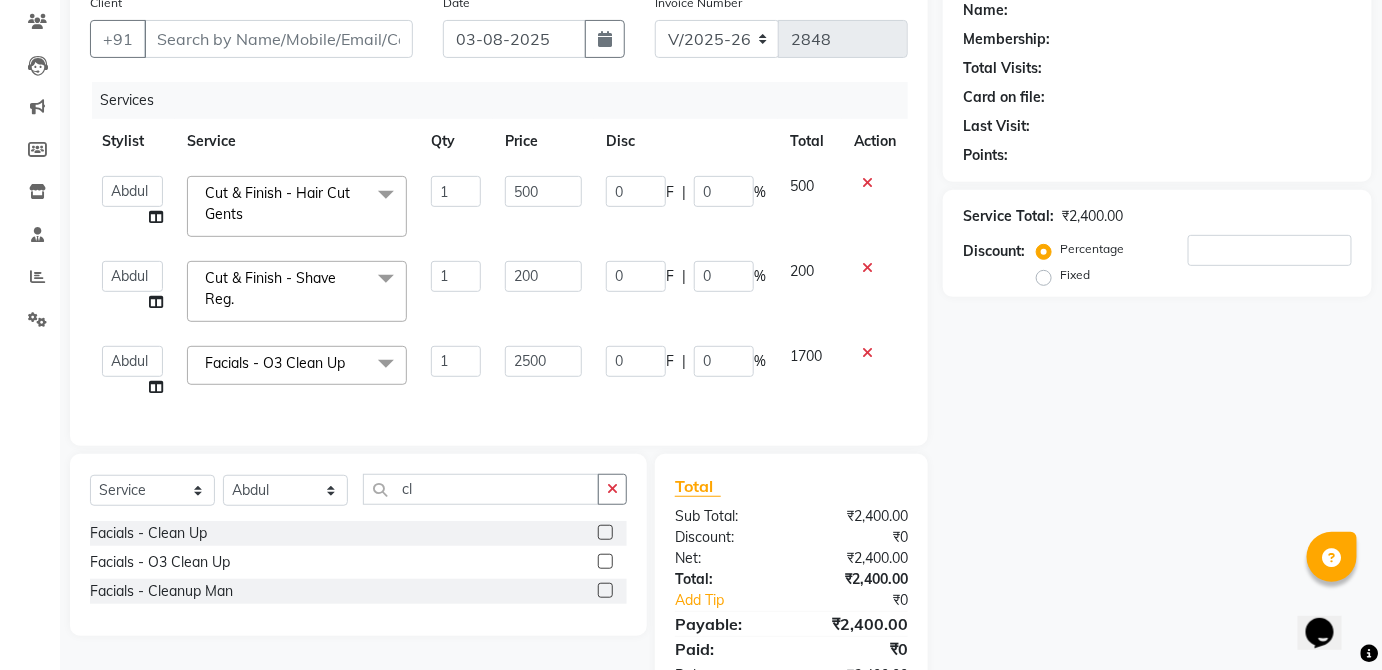 click on "1700" 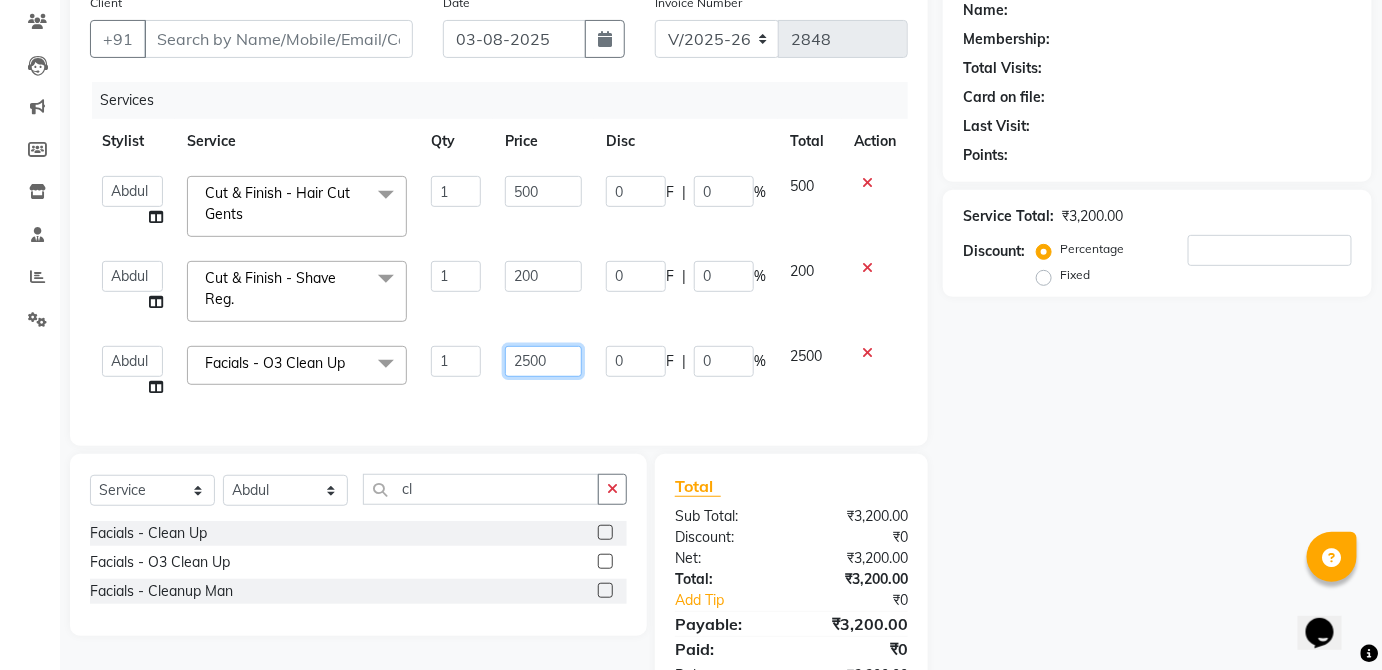 click on "2500" 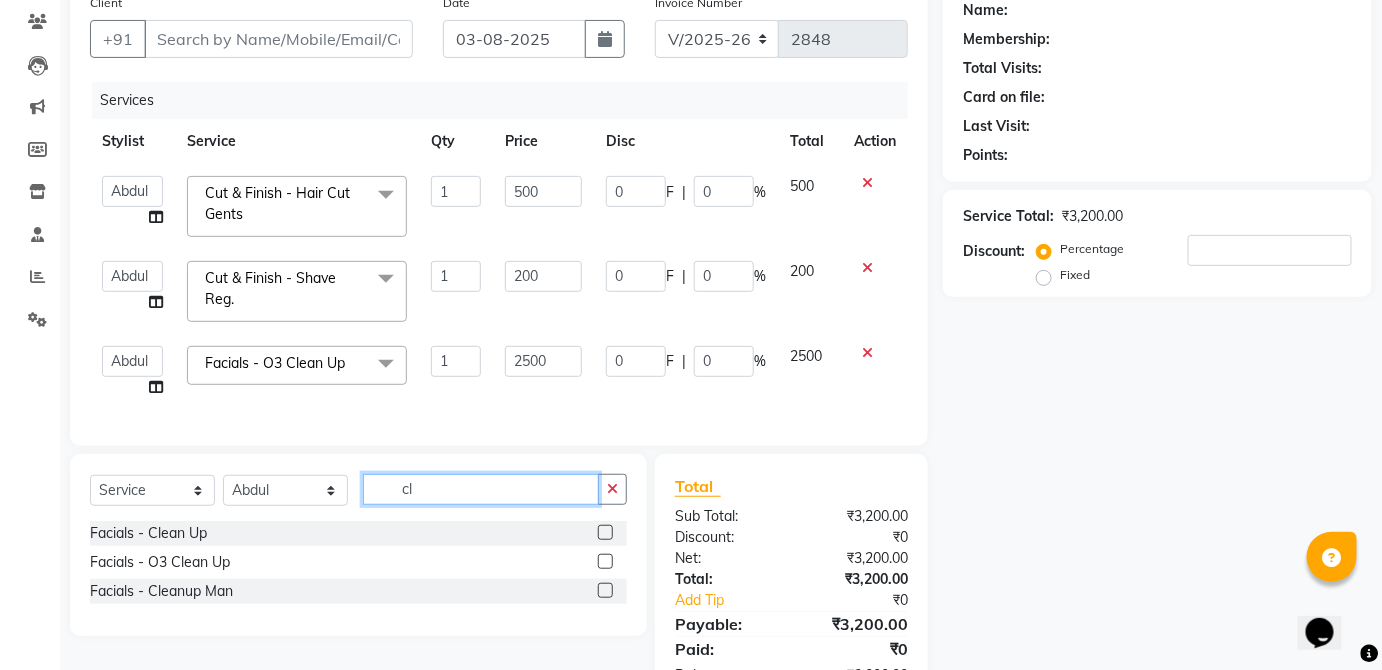 click on "Select  Service  Product  Membership  Package Voucher Prepaid Gift Card  Select Stylist  [FIRST] [FIRST] [FIRST] [FIRST] [FIRST] [FIRST] [FIRST] [FIRST]  [FIRST] [FIRST] [FIRST] [FIRST] [FIRST] [FIRST] [FIRST] [FIRST] [FIRST] [FIRST]  [FIRST] [FIRST] [FIRST] [FIRST] [FIRST] [FIRST] [FIRST] [FIRST] cl" 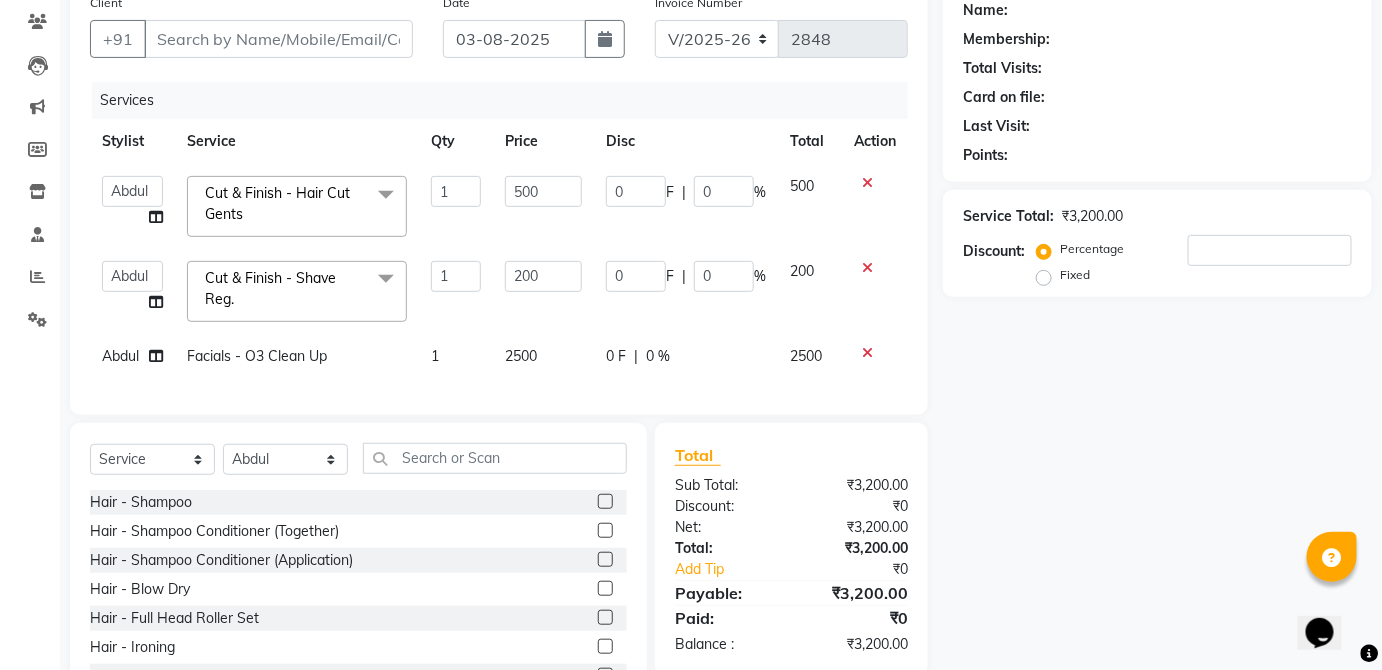 click on "2500" 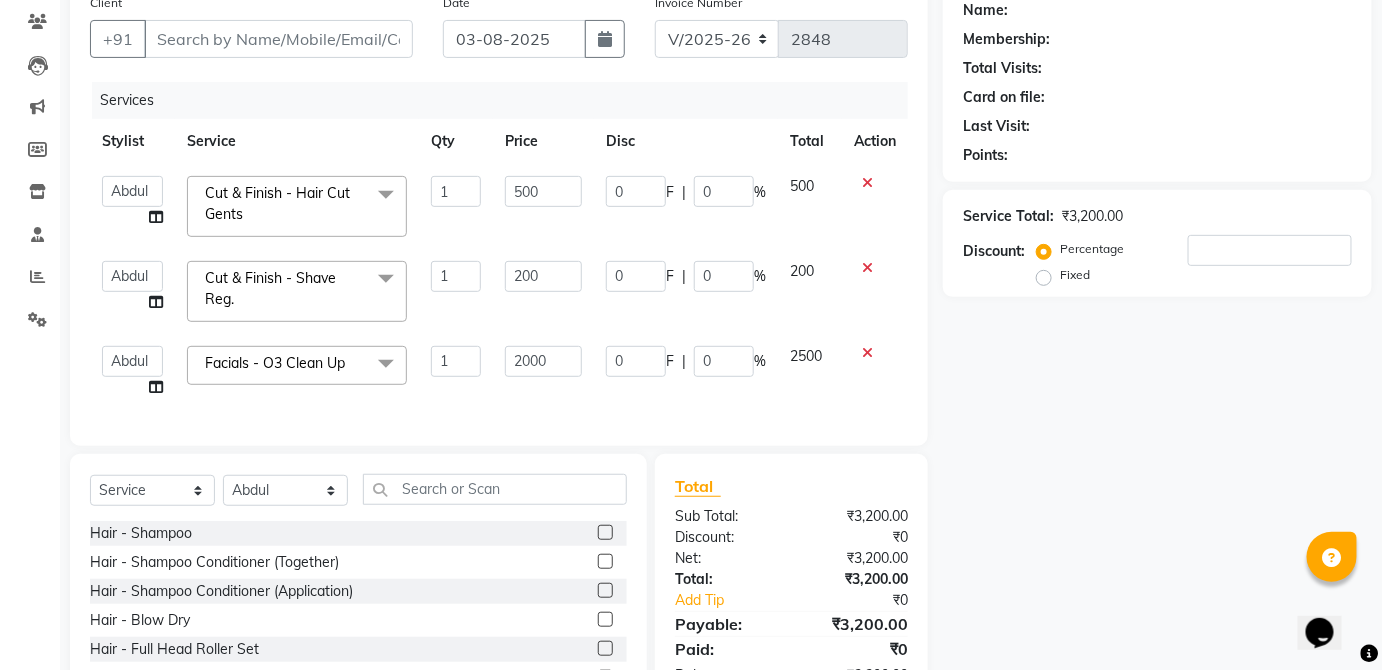 click on "2500" 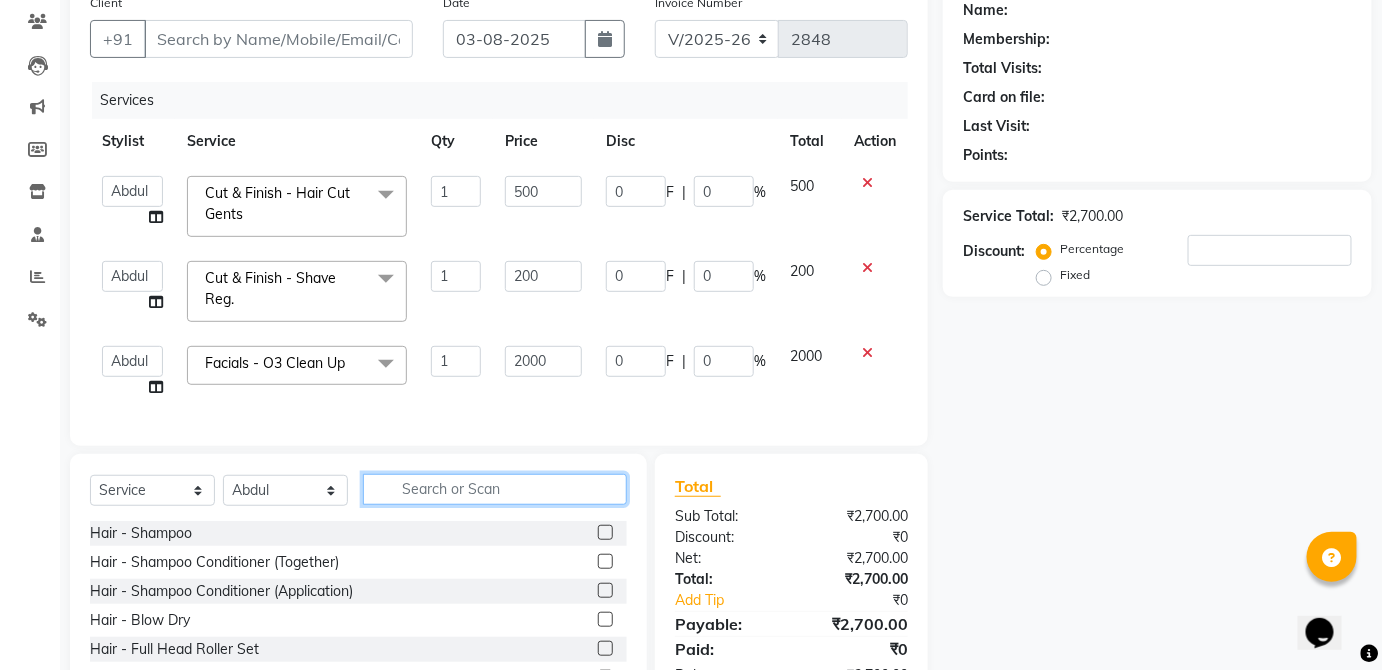 click 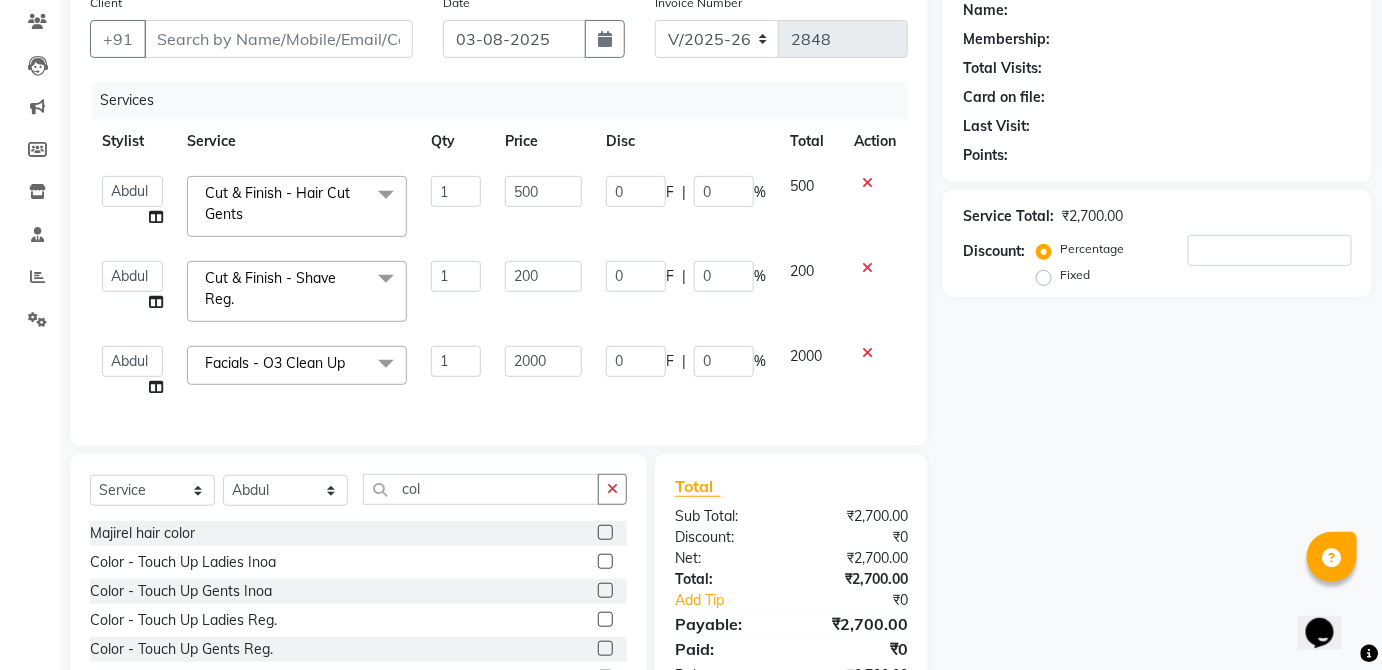 click 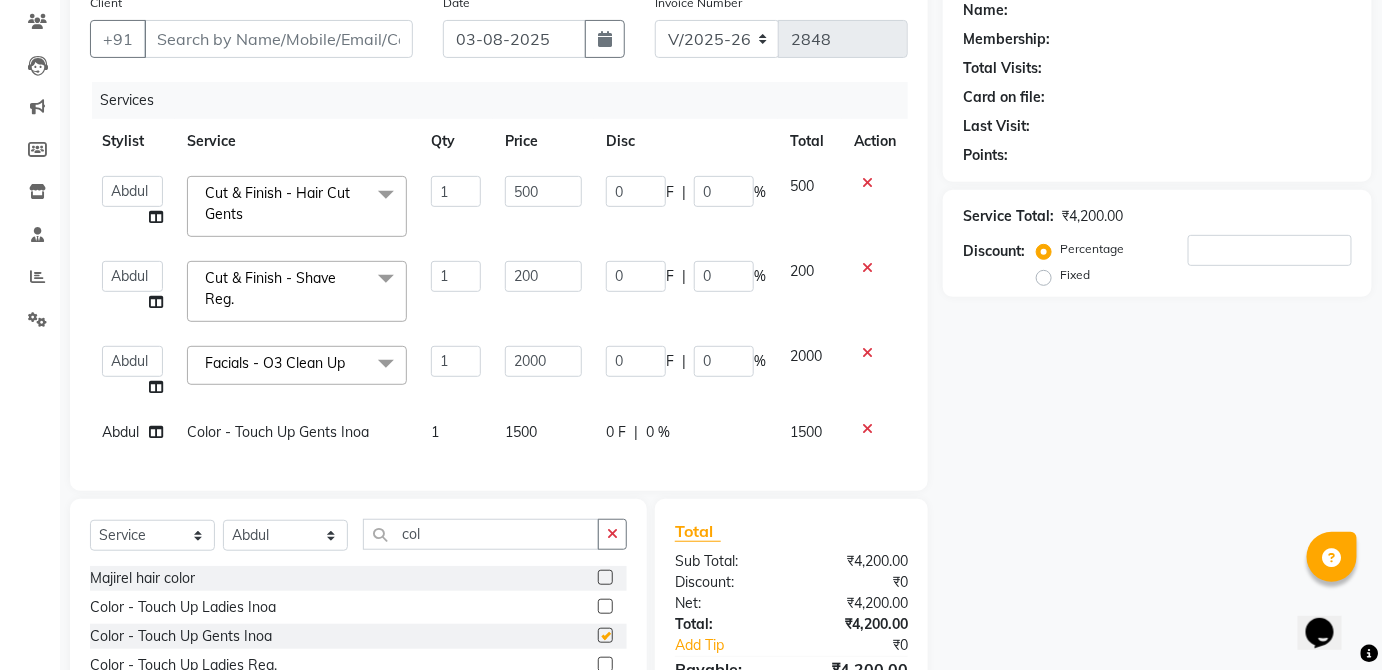 click on "0 F | 0 %" 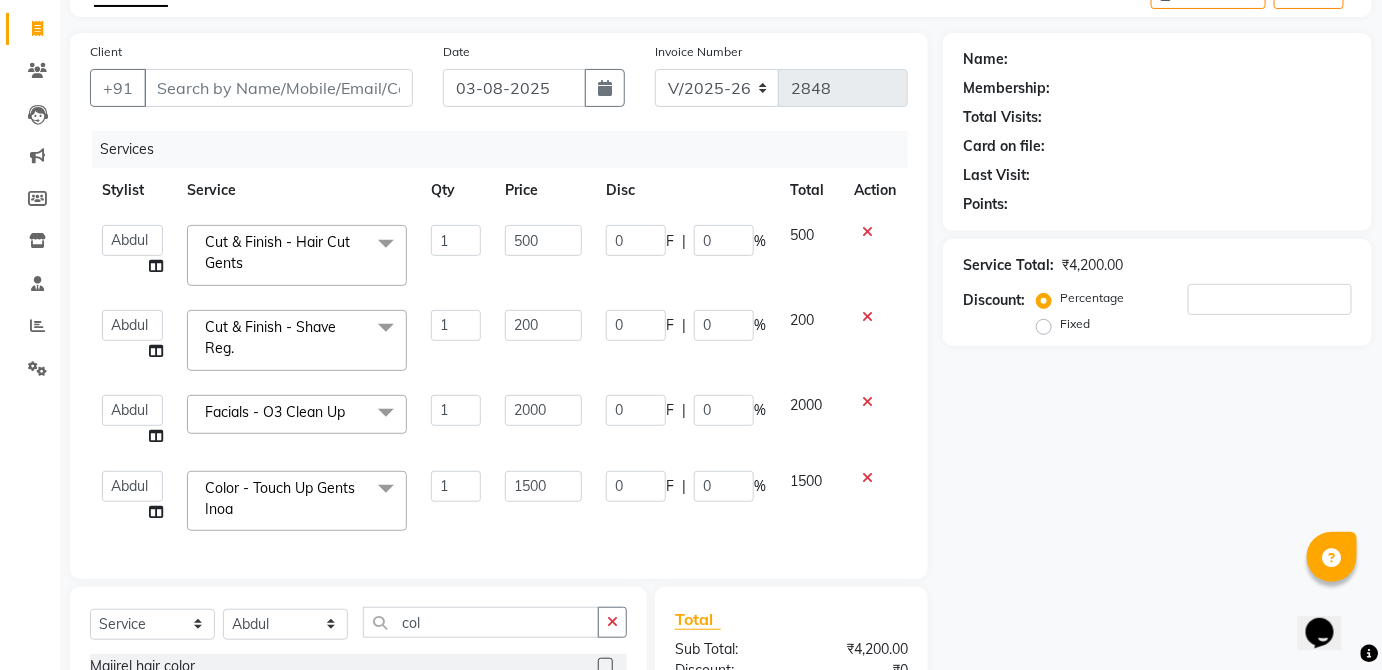 scroll, scrollTop: 0, scrollLeft: 0, axis: both 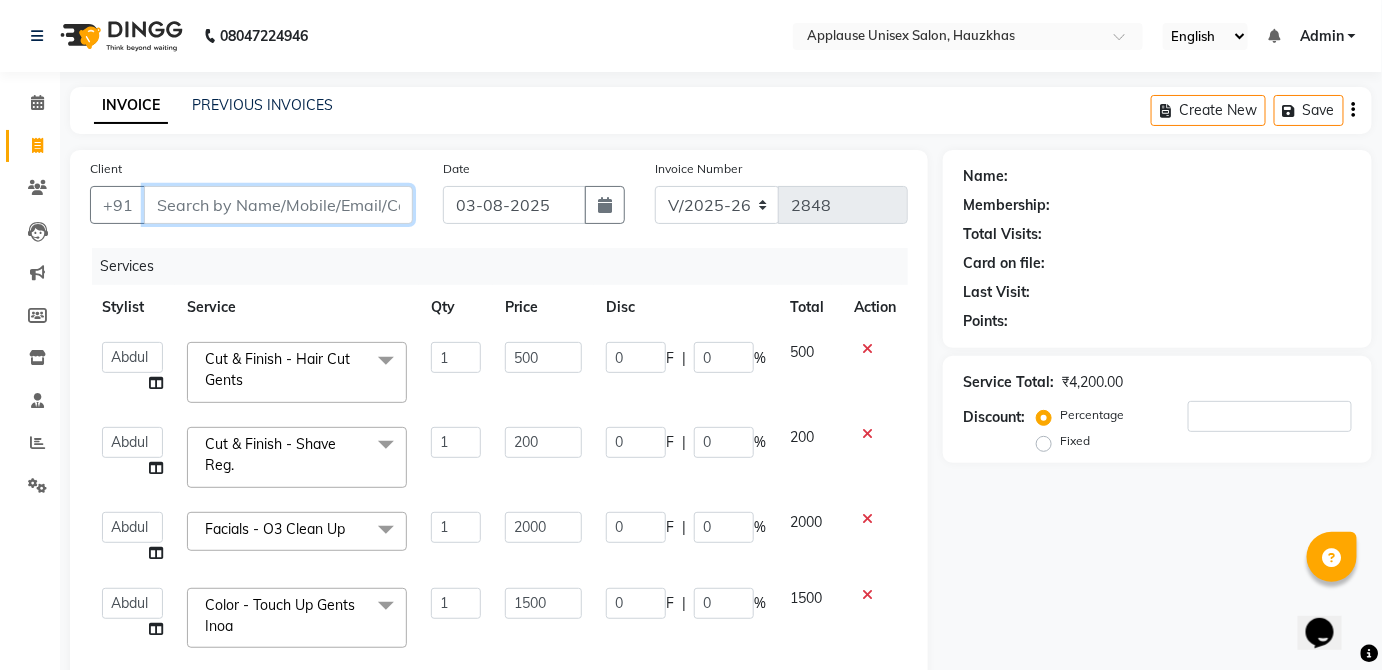 click on "Client" at bounding box center (278, 205) 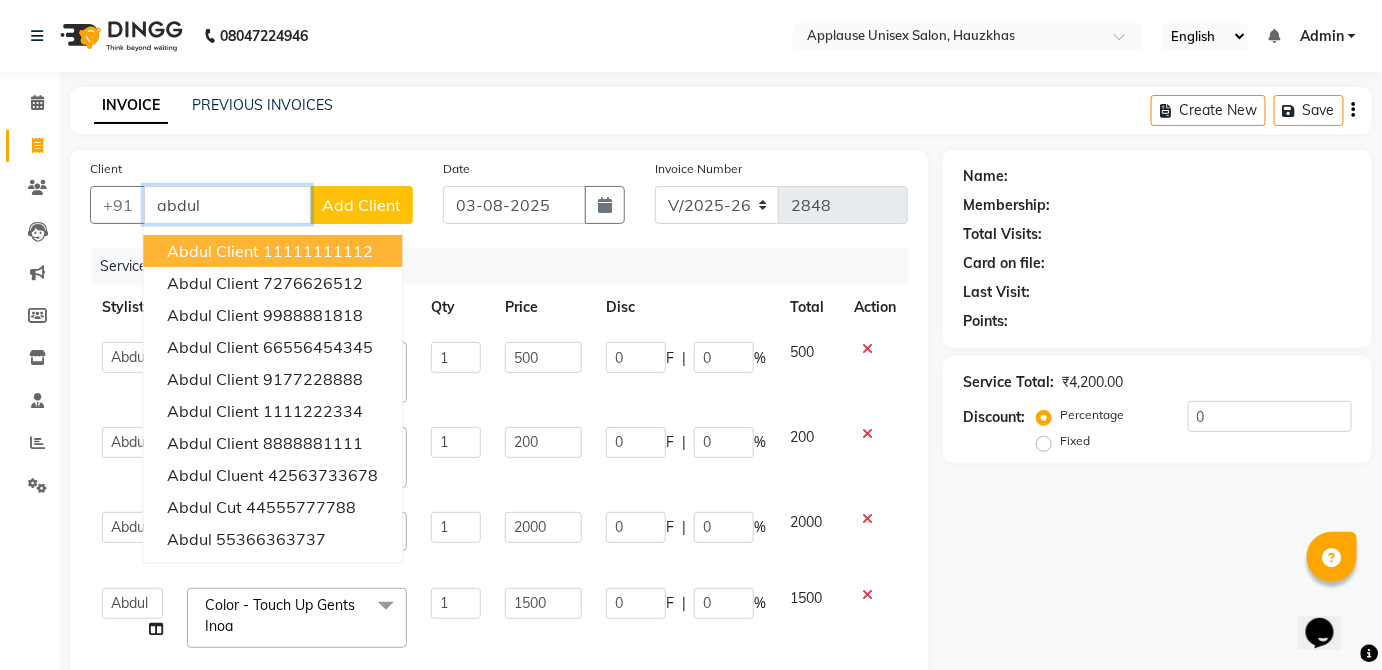 click on "[FIRST] [LAST] [PHONE]" at bounding box center [272, 251] 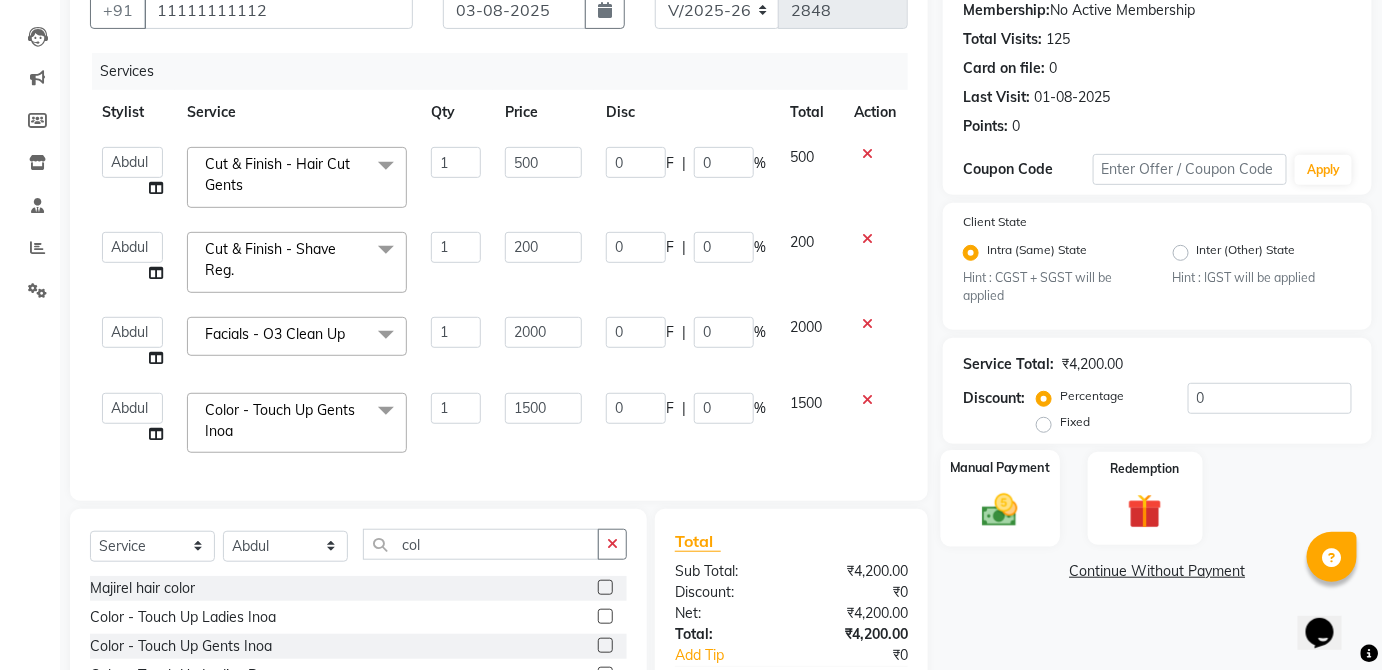 click on "Manual Payment" 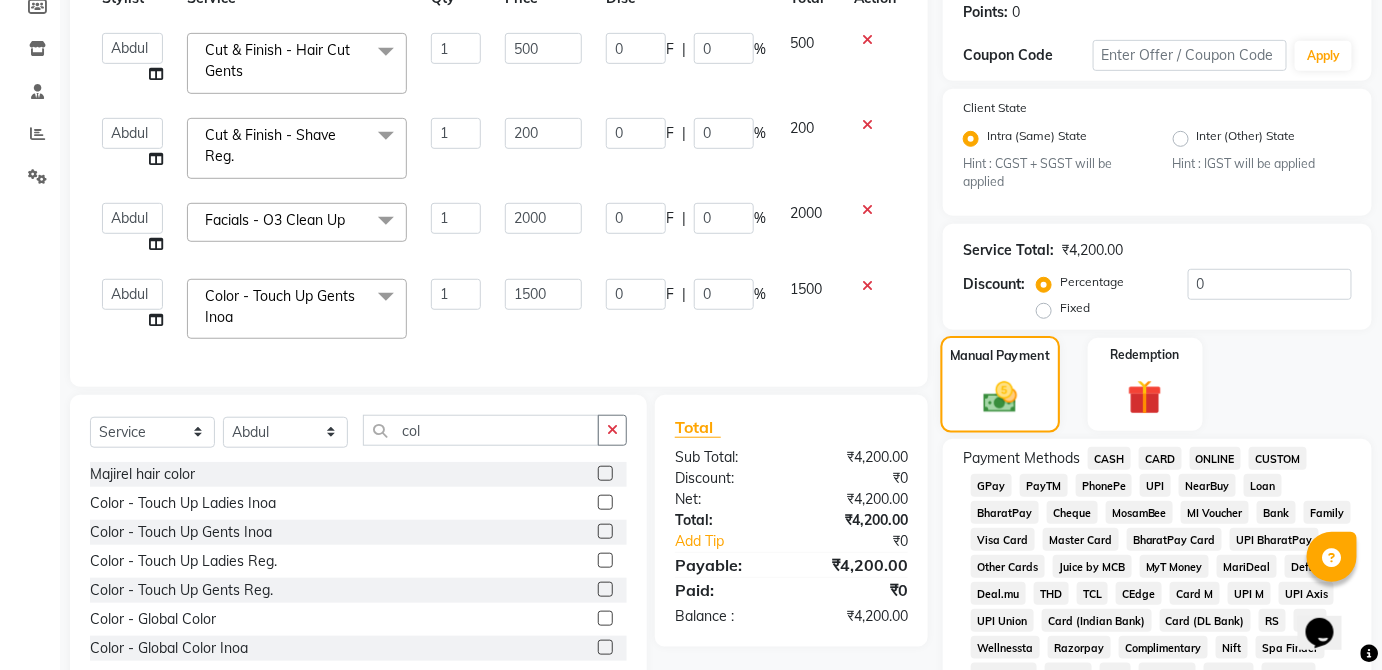 scroll, scrollTop: 336, scrollLeft: 0, axis: vertical 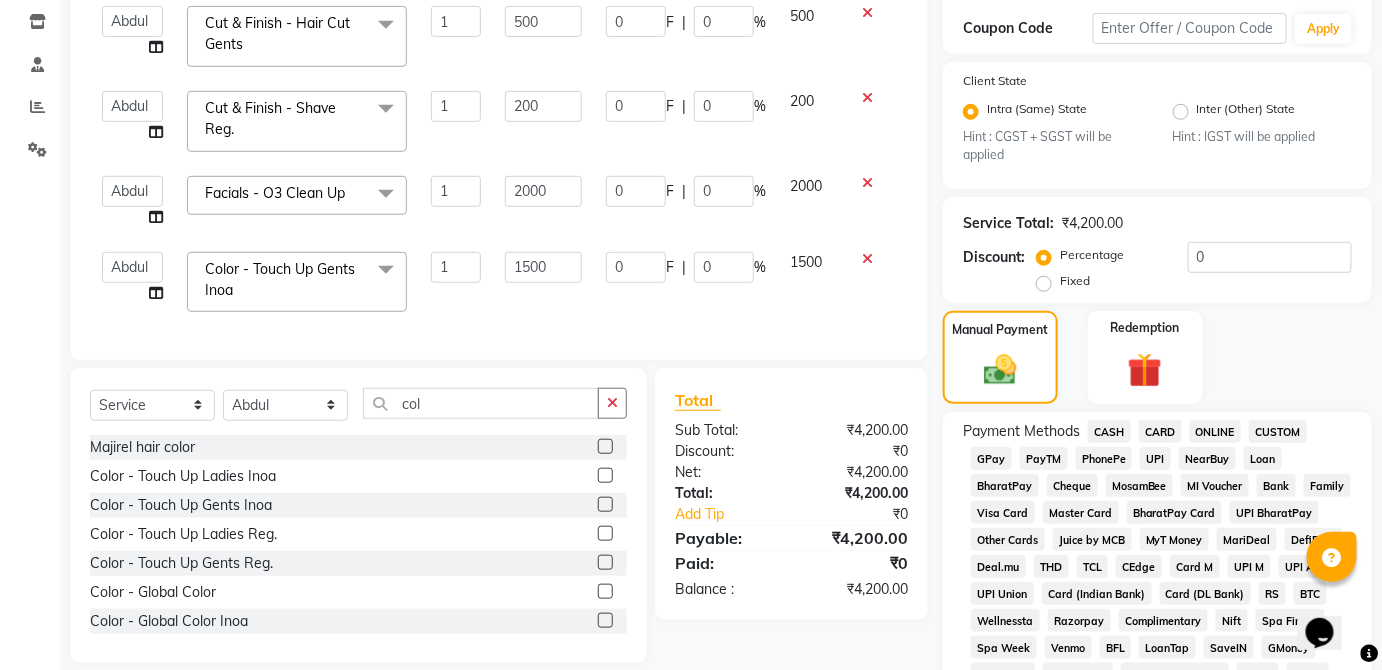 click on "CASH" 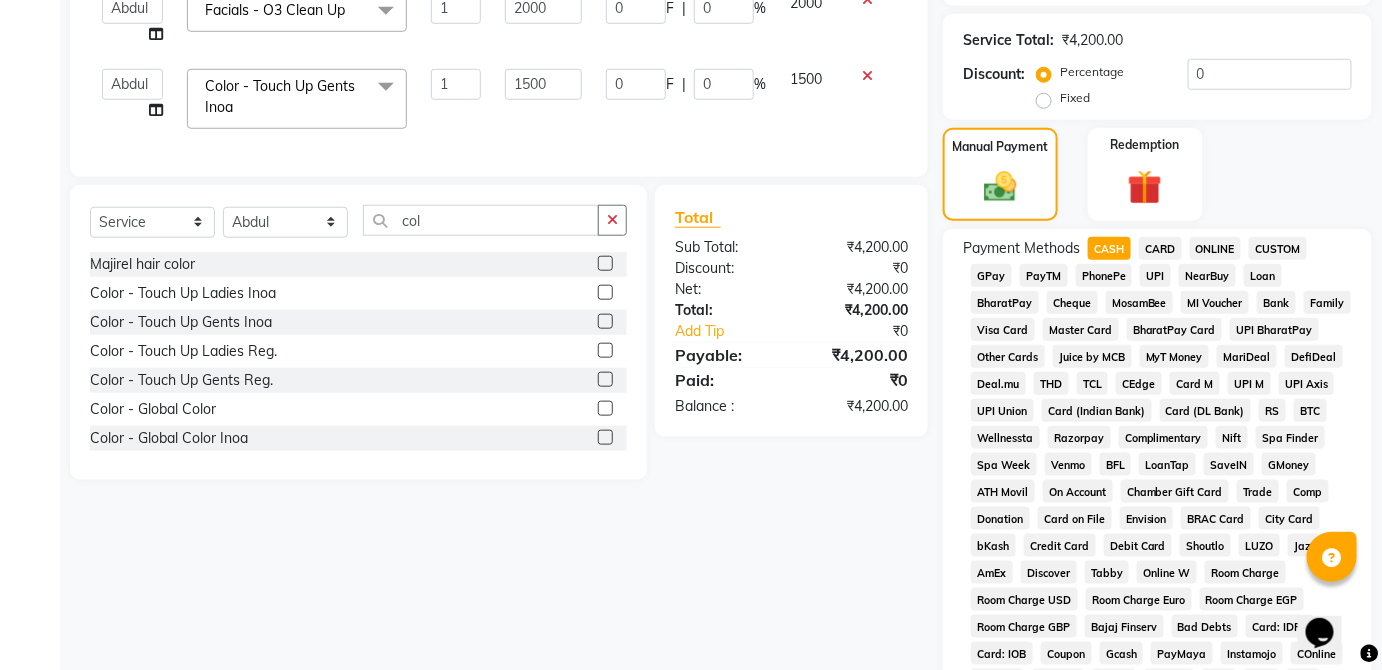 scroll, scrollTop: 943, scrollLeft: 0, axis: vertical 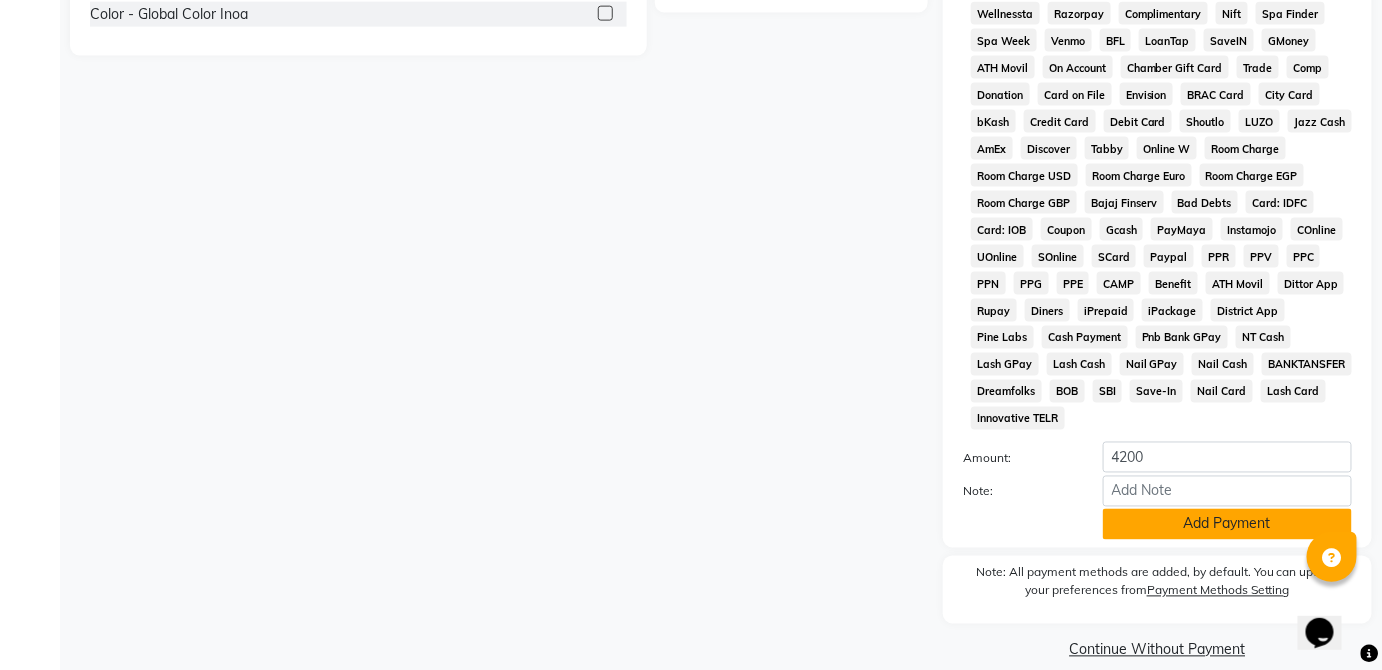 click on "Add Payment" 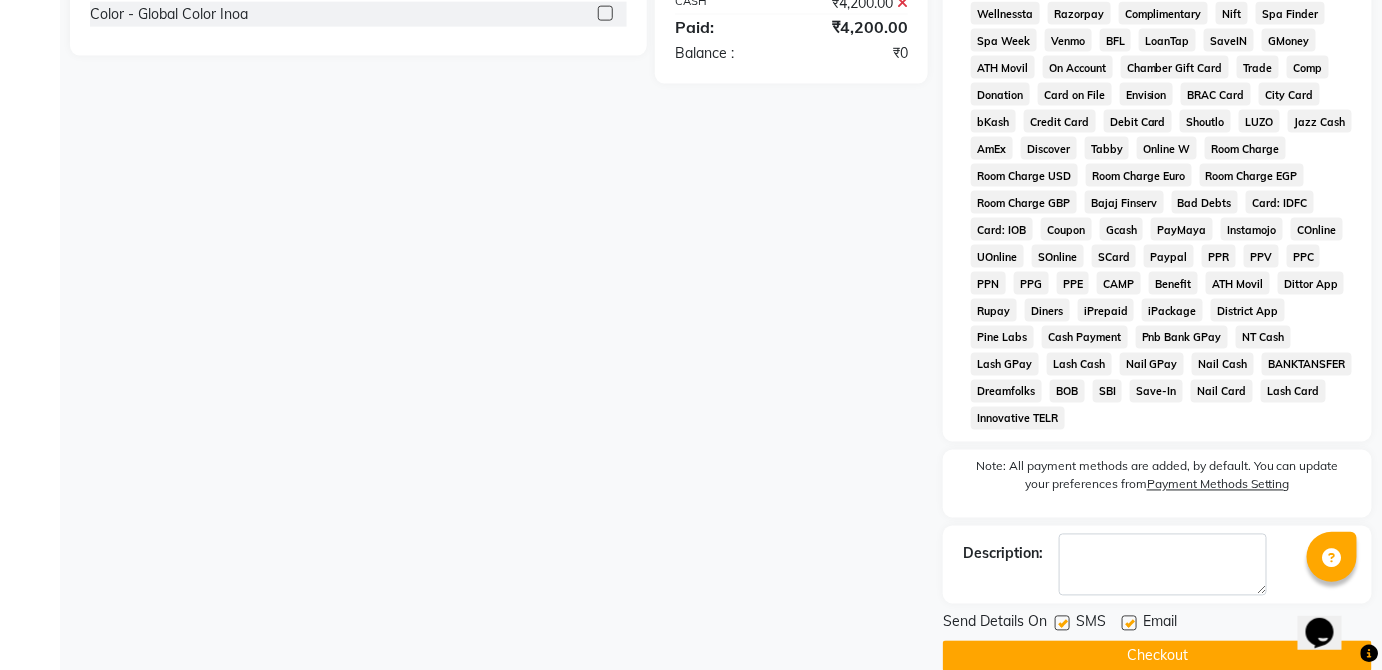 click on "Checkout" 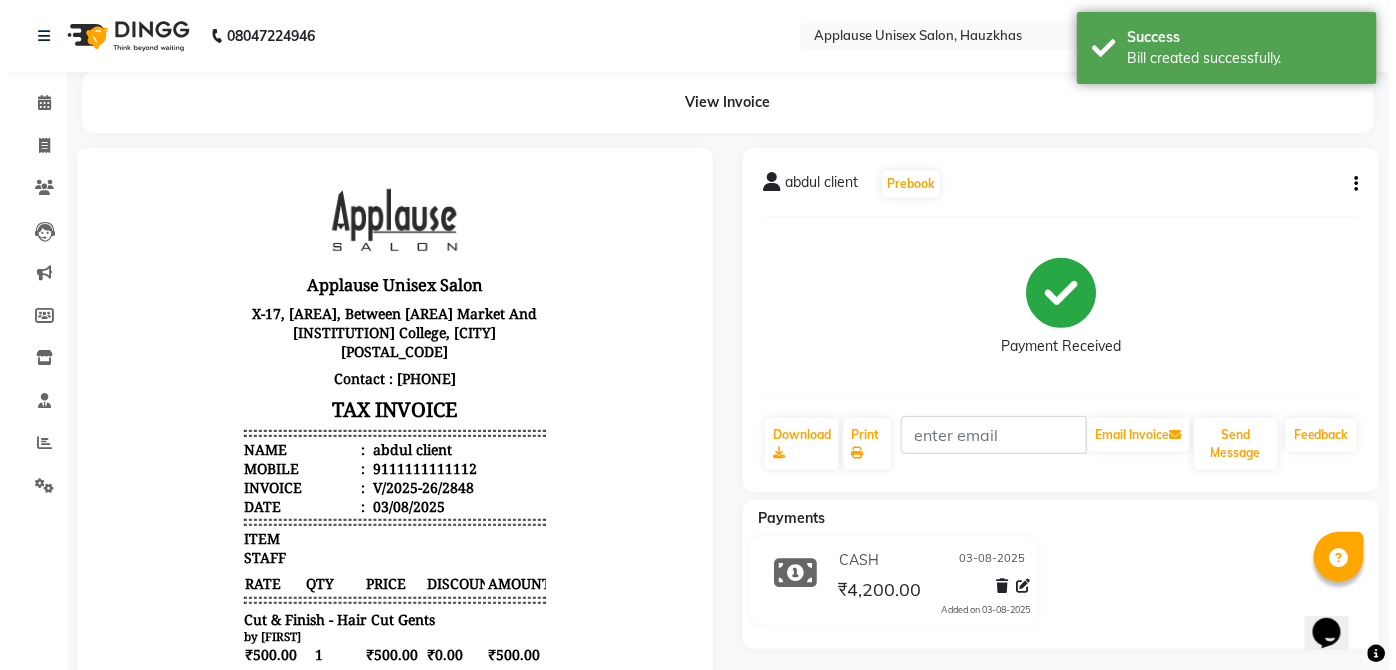 scroll, scrollTop: 0, scrollLeft: 0, axis: both 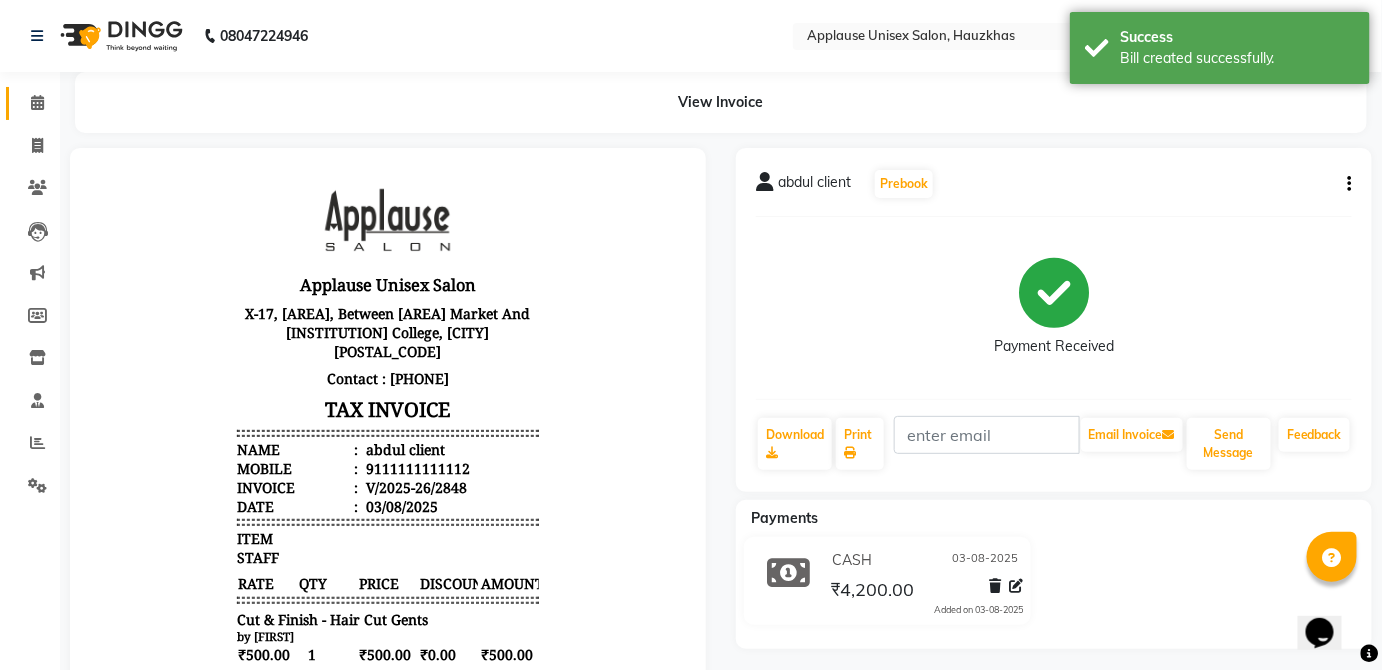 click on "Calendar" 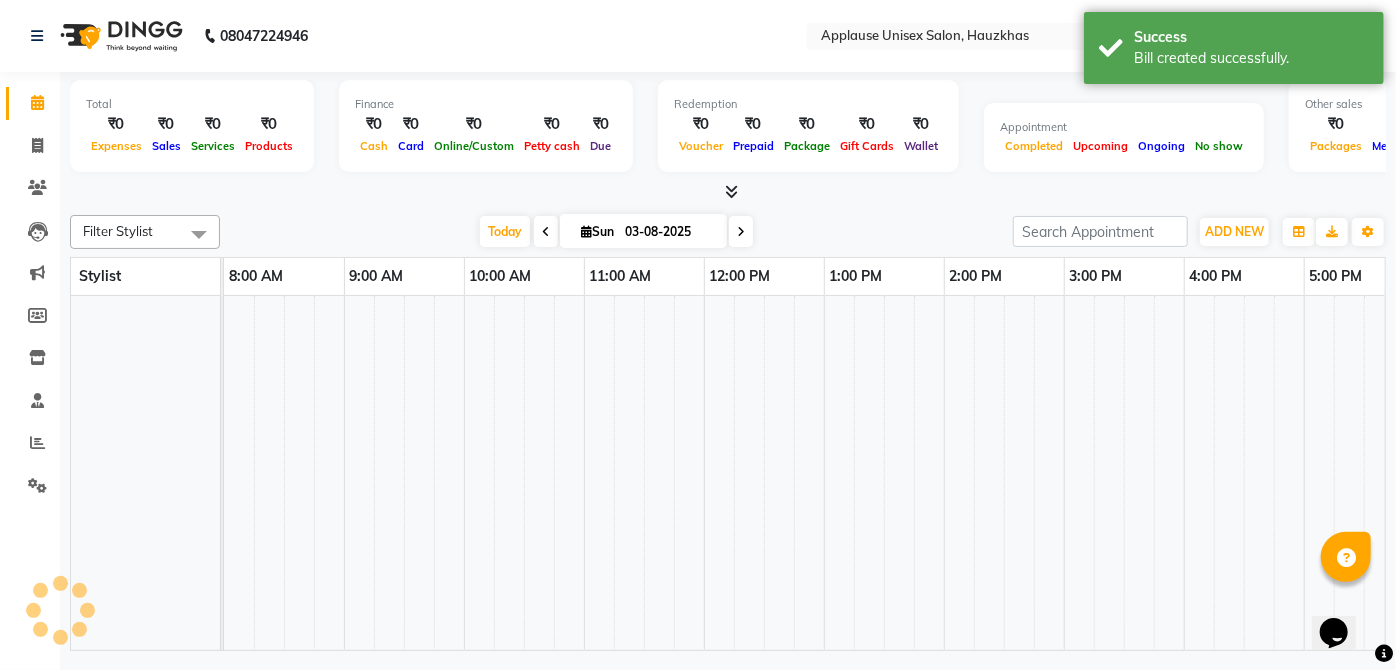 scroll, scrollTop: 0, scrollLeft: 397, axis: horizontal 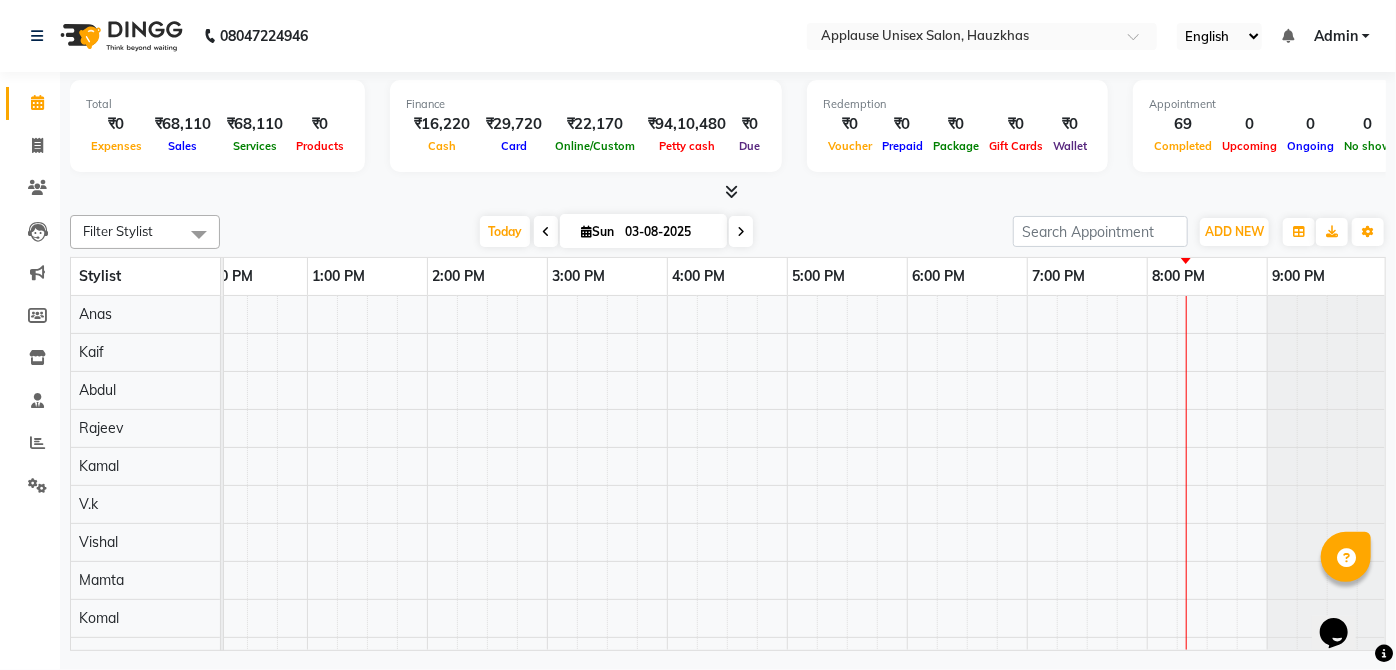 click at bounding box center [607, 770] 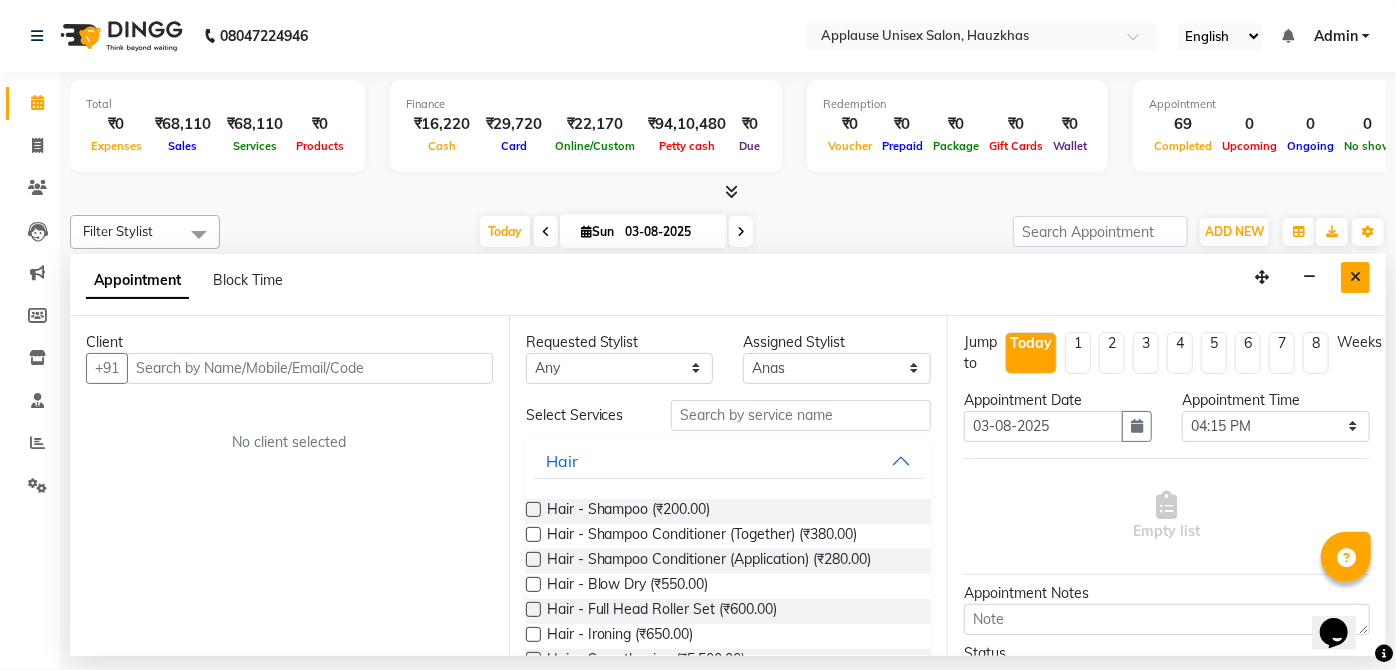 click at bounding box center [1355, 277] 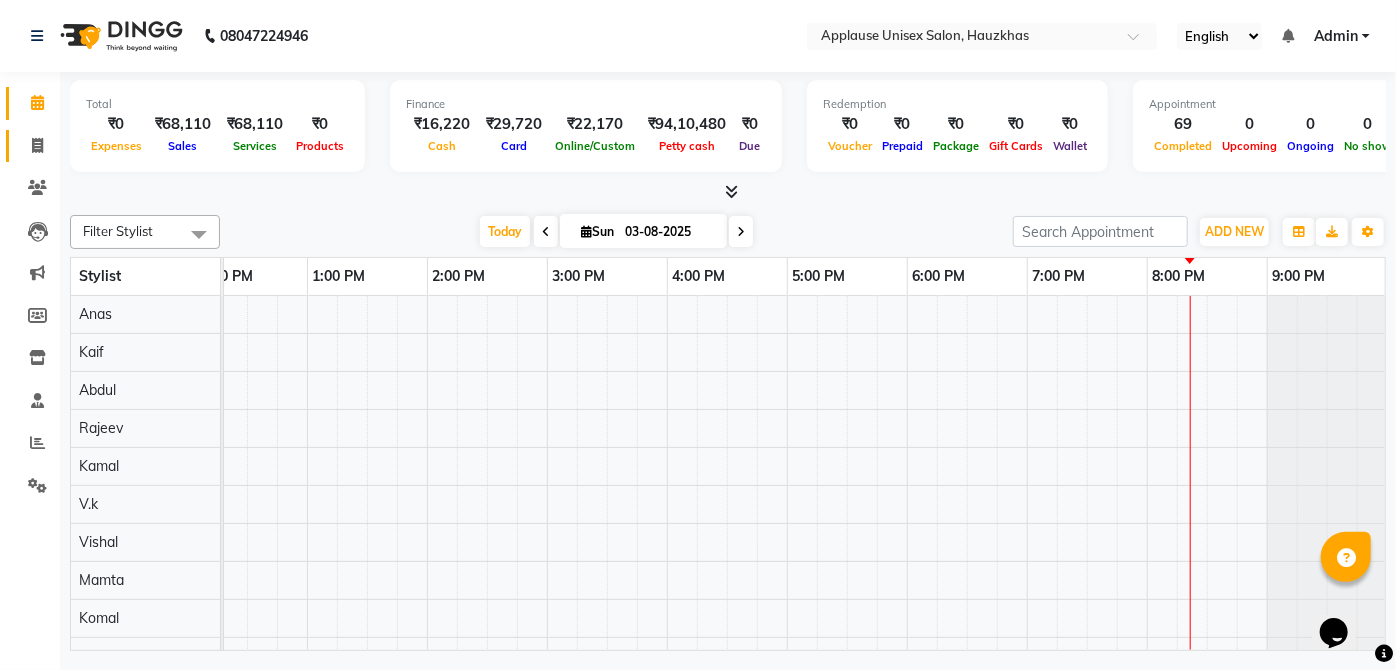 click 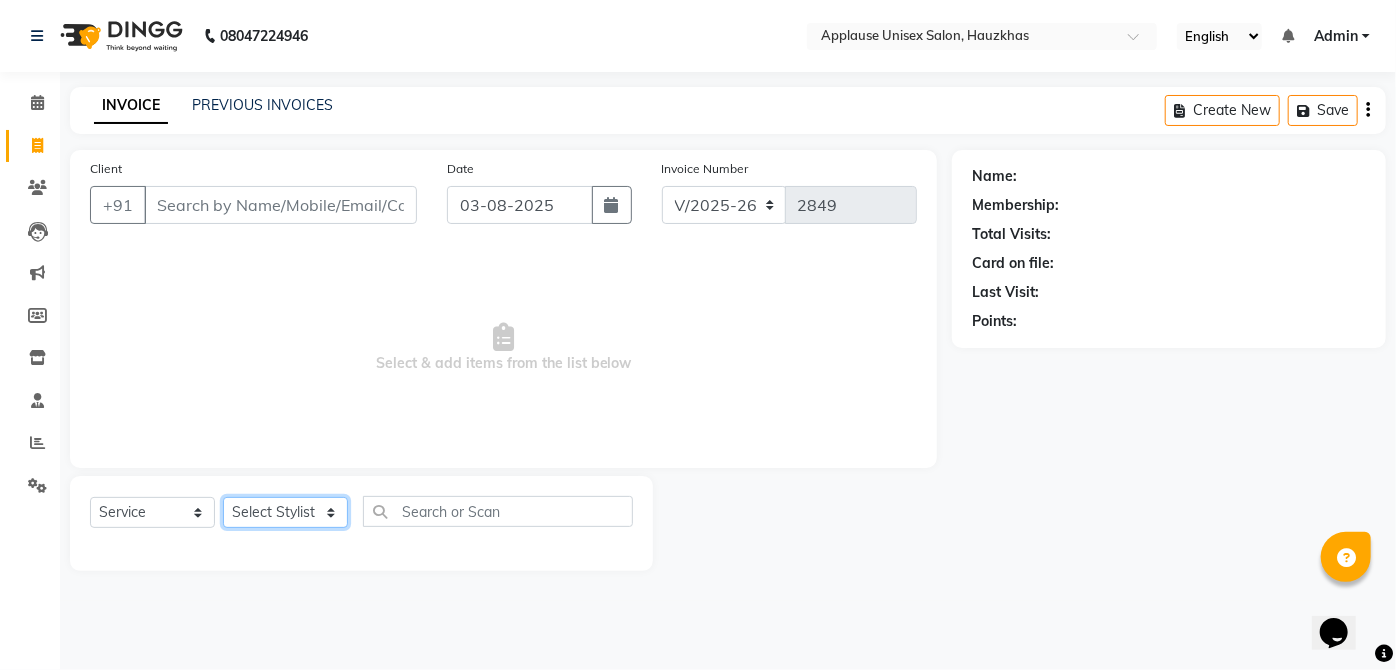 click on "Select Stylist  [FIRST] [FIRST] [FIRST] [FIRST] [FIRST] [FIRST] [FIRST] [FIRST]  [FIRST] [FIRST] [FIRST] [FIRST] [FIRST] [FIRST] [FIRST] [FIRST] [FIRST] [FIRST]  [FIRST] [FIRST] [FIRST] [FIRST] [FIRST] [FIRST] [FIRST] [FIRST]" 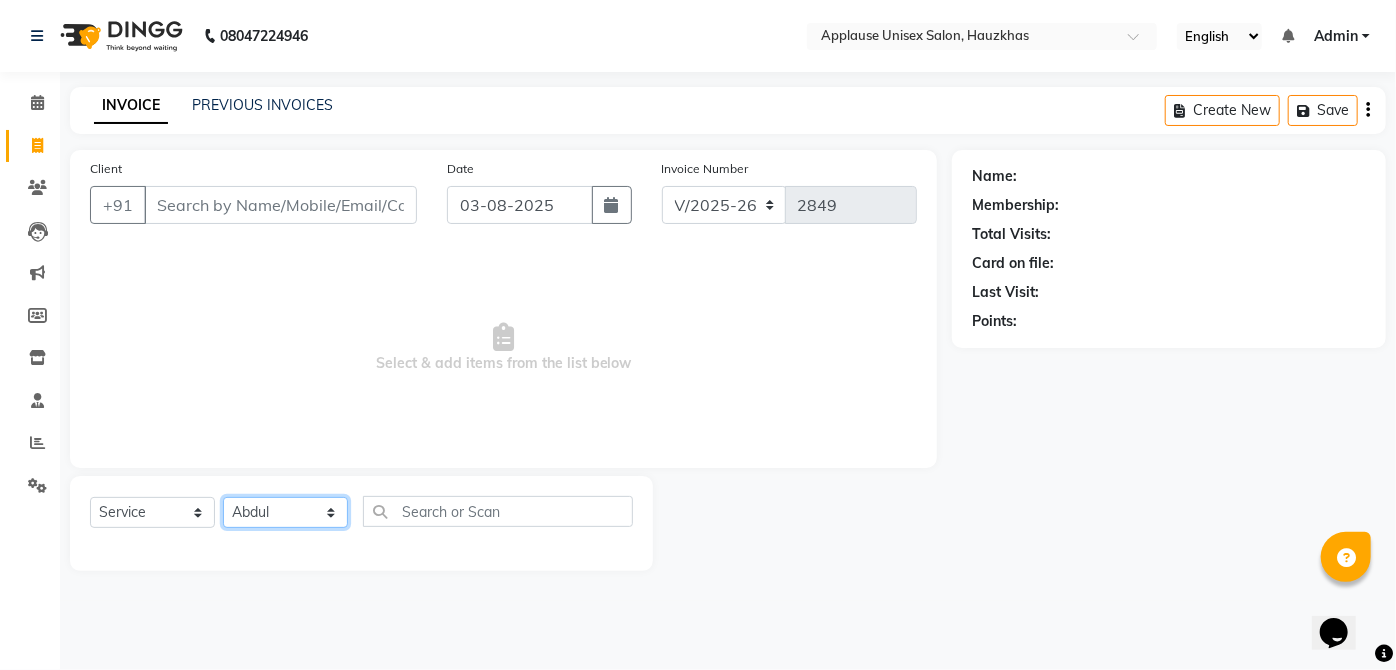 click on "Select Stylist  [FIRST] [FIRST] [FIRST] [FIRST] [FIRST] [FIRST] [FIRST] [FIRST]  [FIRST] [FIRST] [FIRST] [FIRST] [FIRST] [FIRST] [FIRST] [FIRST] [FIRST] [FIRST]  [FIRST] [FIRST] [FIRST] [FIRST] [FIRST] [FIRST] [FIRST] [FIRST]" 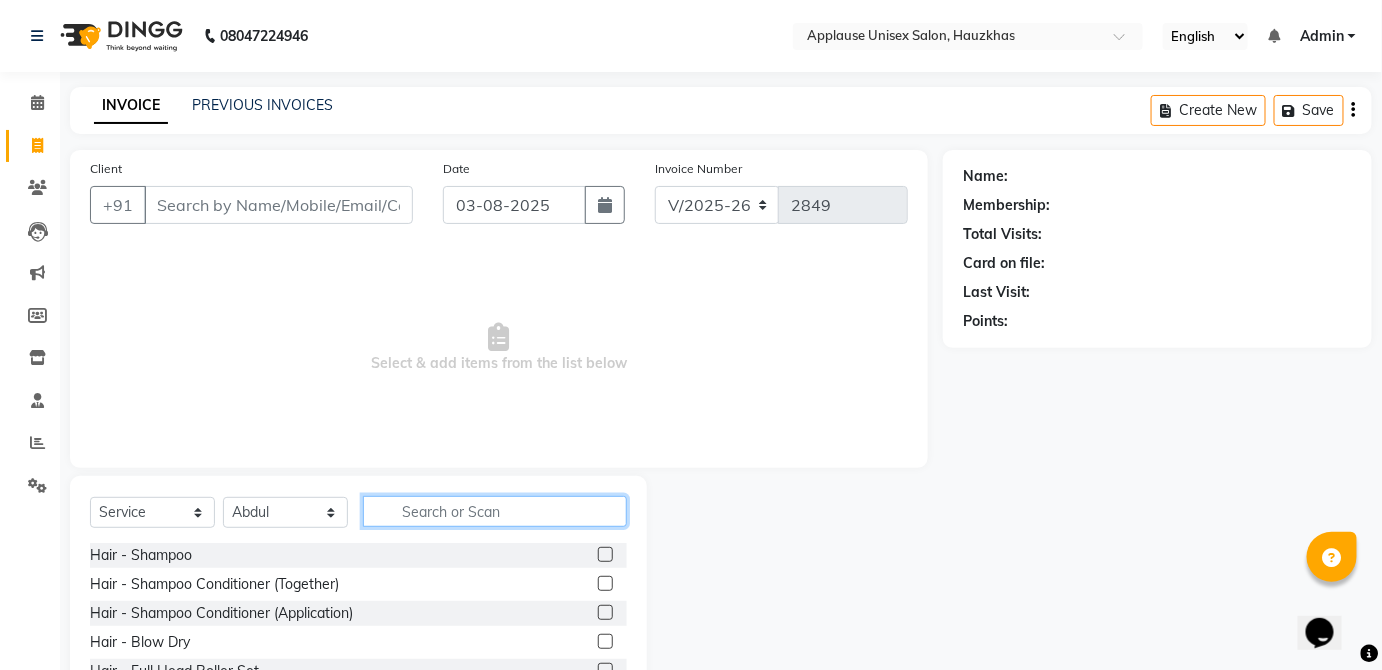 click 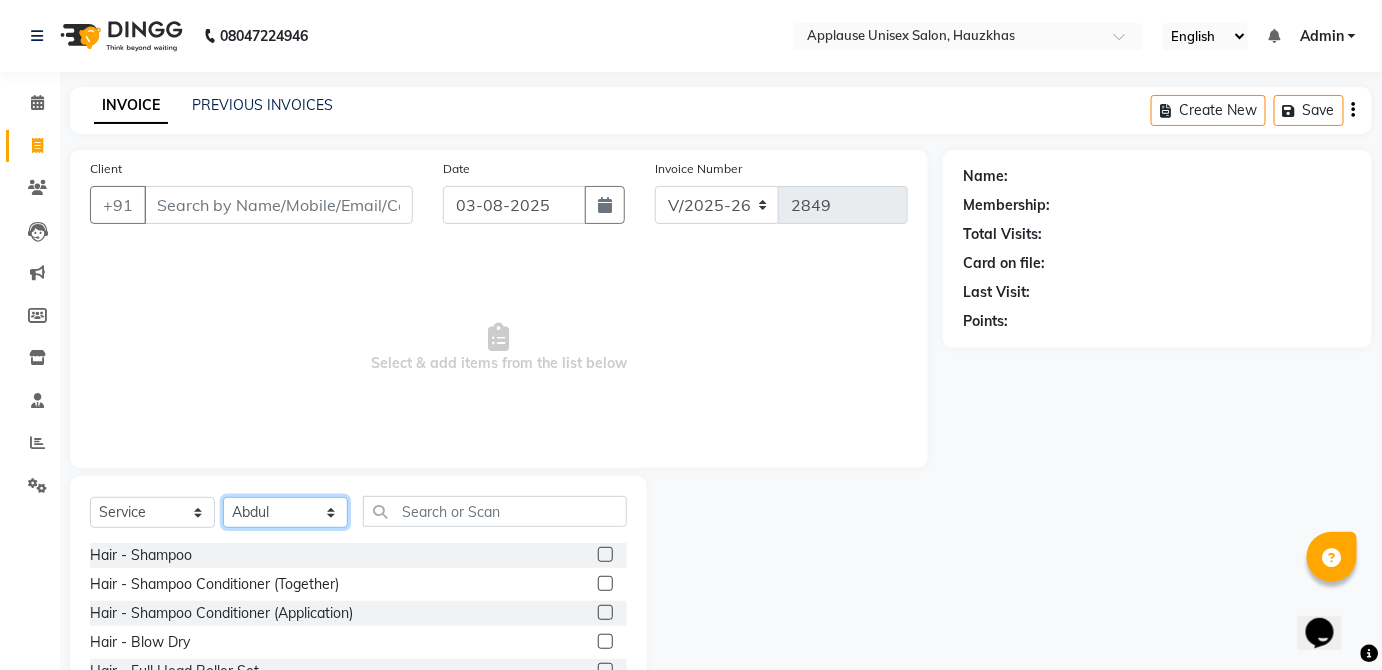 click on "Select Stylist  [FIRST] [FIRST] [FIRST] [FIRST] [FIRST] [FIRST] [FIRST] [FIRST]  [FIRST] [FIRST] [FIRST] [FIRST] [FIRST] [FIRST] [FIRST] [FIRST] [FIRST] [FIRST]  [FIRST] [FIRST] [FIRST] [FIRST] [FIRST] [FIRST] [FIRST] [FIRST]" 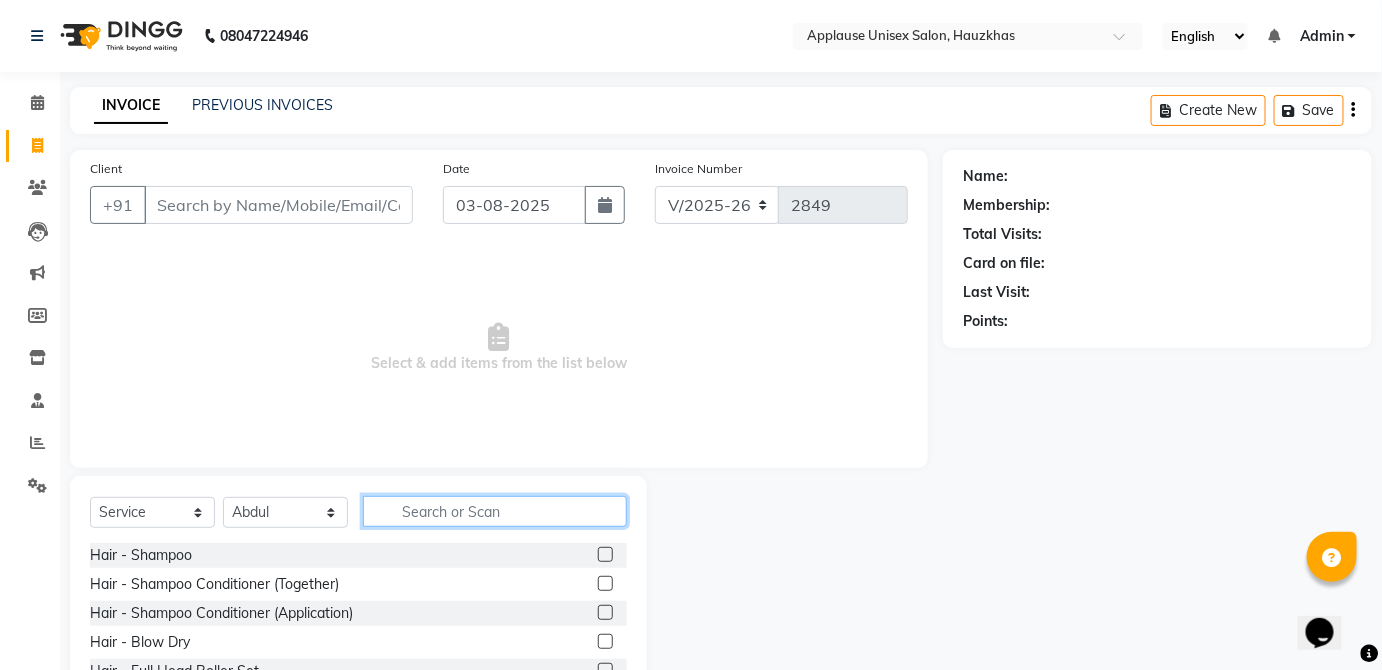 click 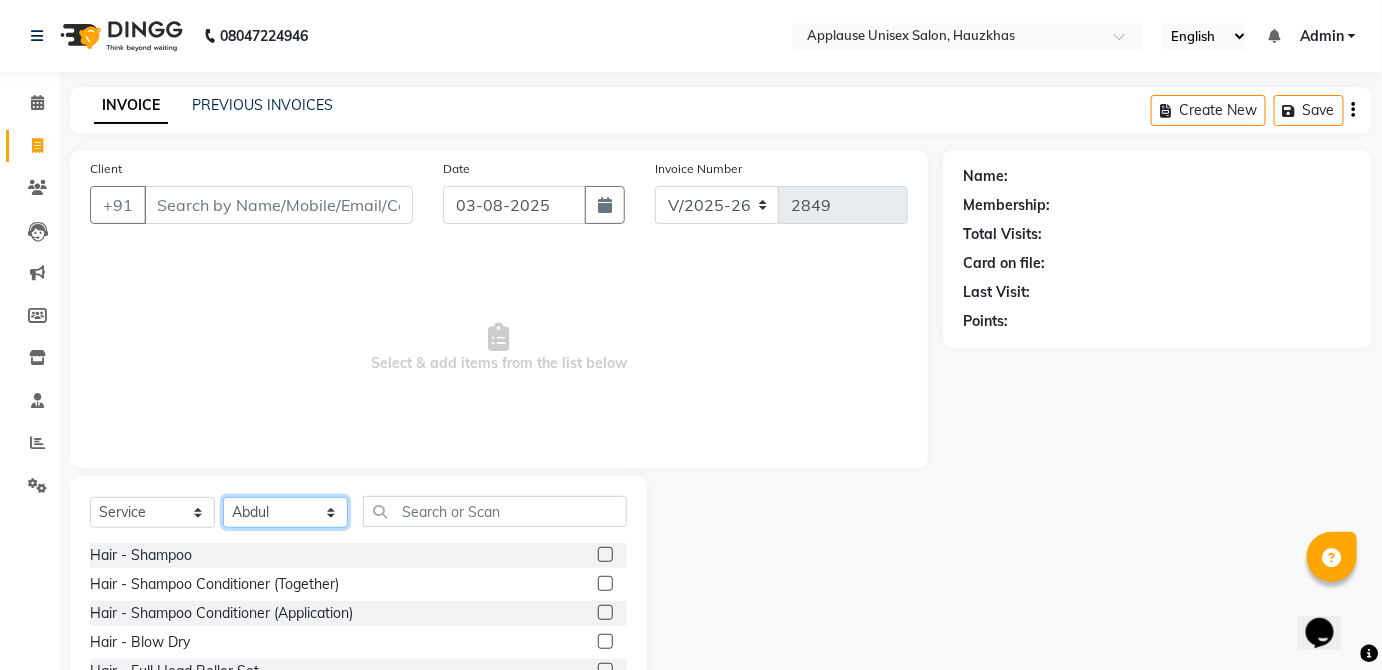 click on "Select Stylist  [FIRST] [FIRST] [FIRST] [FIRST] [FIRST] [FIRST] [FIRST] [FIRST]  [FIRST] [FIRST] [FIRST] [FIRST] [FIRST] [FIRST] [FIRST] [FIRST] [FIRST] [FIRST]  [FIRST] [FIRST] [FIRST] [FIRST] [FIRST] [FIRST] [FIRST] [FIRST]" 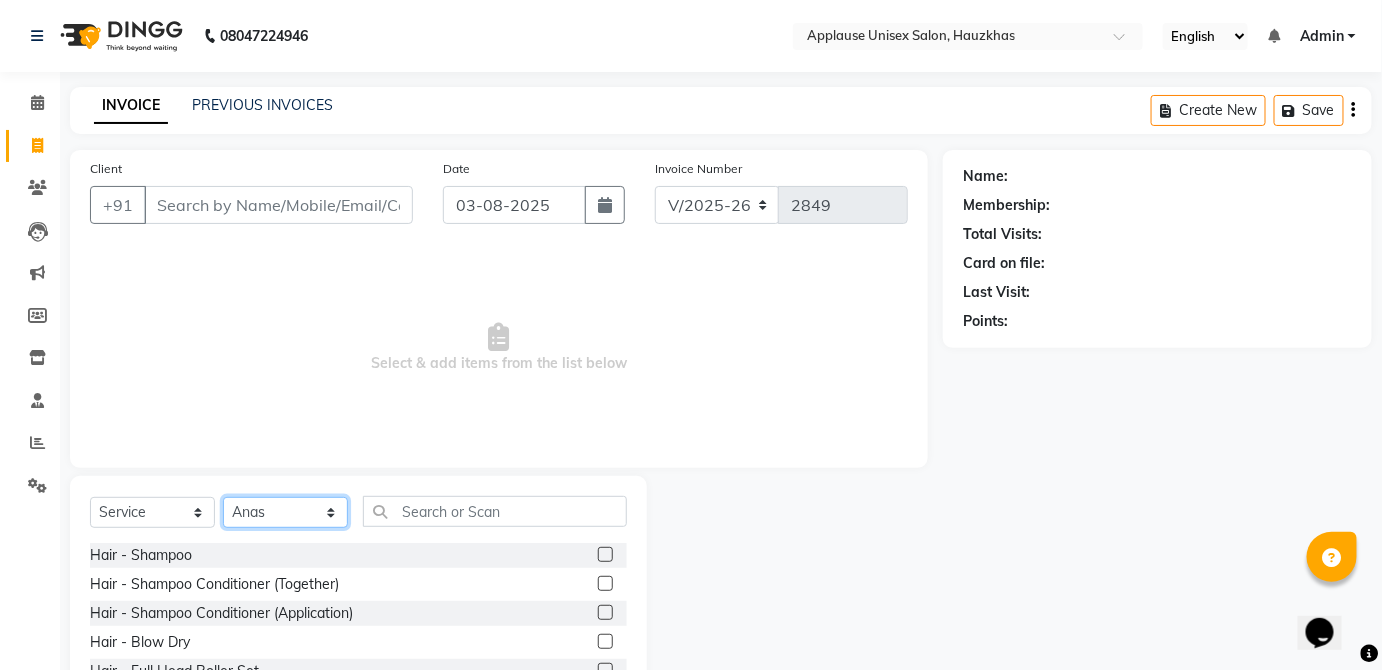 click on "Select Stylist  [FIRST] [FIRST] [FIRST] [FIRST] [FIRST] [FIRST] [FIRST] [FIRST]  [FIRST] [FIRST] [FIRST] [FIRST] [FIRST] [FIRST] [FIRST] [FIRST] [FIRST] [FIRST]  [FIRST] [FIRST] [FIRST] [FIRST] [FIRST] [FIRST] [FIRST] [FIRST]" 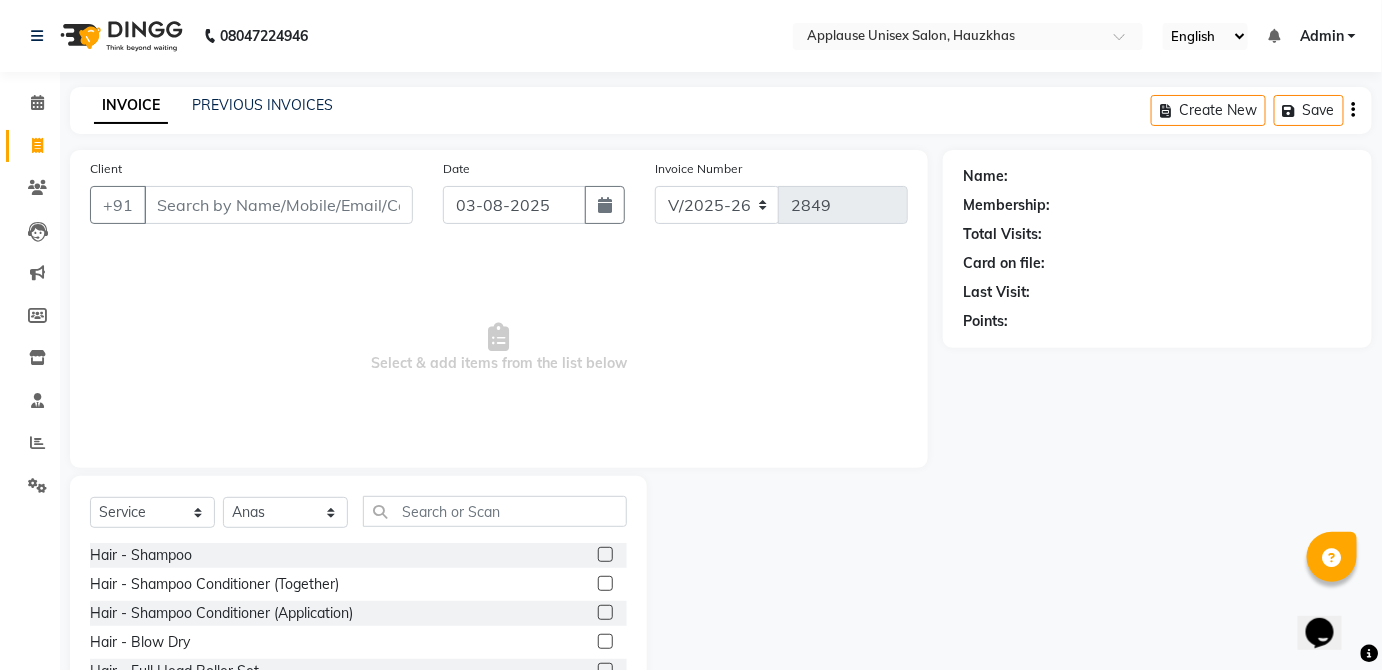 click on "Select Service Product Membership Package Voucher Prepaid Gift Card Select Stylist [STAFF_LIST] Hair - Shampoo Hair - Shampoo Conditioner (Together) Hair - Shampoo Conditioner (Application) Hair - Blow Dry Hair - Full Head Roller Set Hair - Ironing Hair - Smoothening Hair - Rebonding Hair - Keratin Treatment Hair - Perming Hair - Hair Do Hair - Iron Curls Hair - Blow Dry + Ironing Touch Up Hair -Botox Olaplex Shampoo & Conditioner Flat Brush GK Hair Shampoo Majirel hair color Foot Massage shoulder massage Cut & Finish - Trim Ladies One Length Cut & Finish - Hair Cut Ladies Cut & Finish - Hair Cut Gents Cut & Finish - Change Of Style Gents Cut & Finish - Hair Cut Boy Cut & Finish - Hair Cut Girl Cut & Finish - Fringe Trim Cut & Finish - Split Ends Cut & Finish - Shave Reg. Cut & Finish - Shave Deluxe Cut & Finish - Beard Spa" 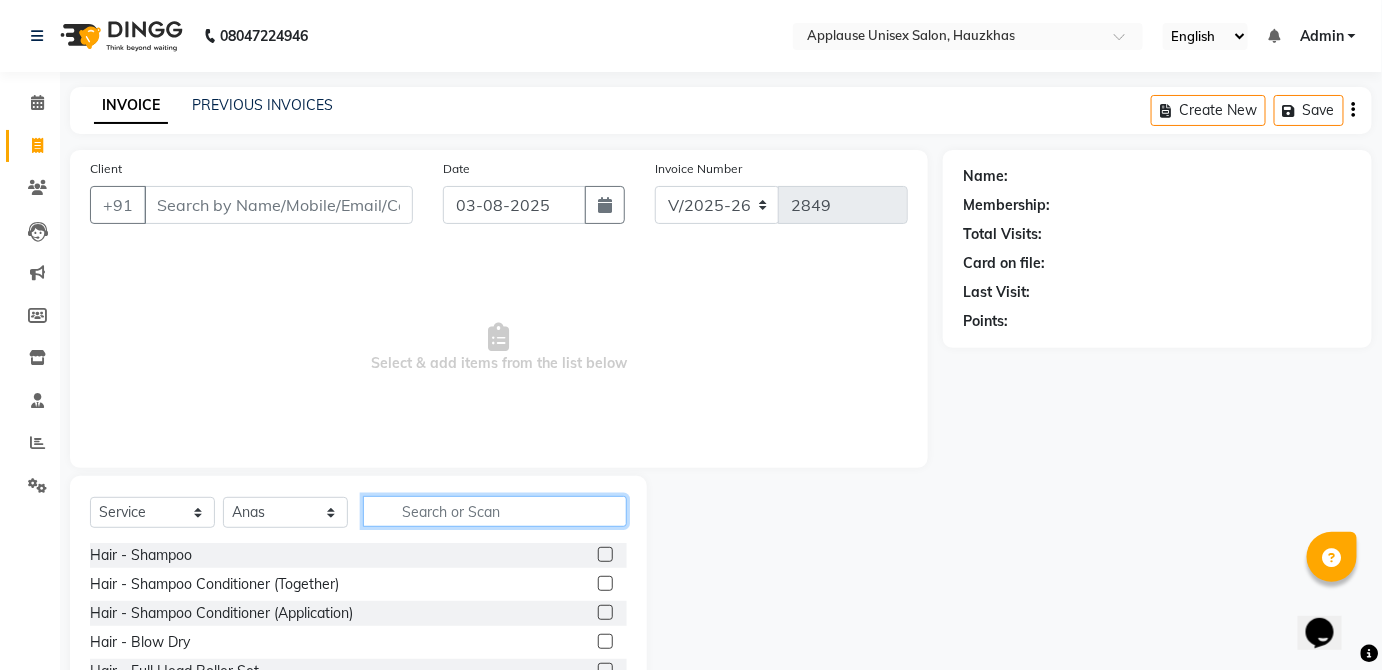click 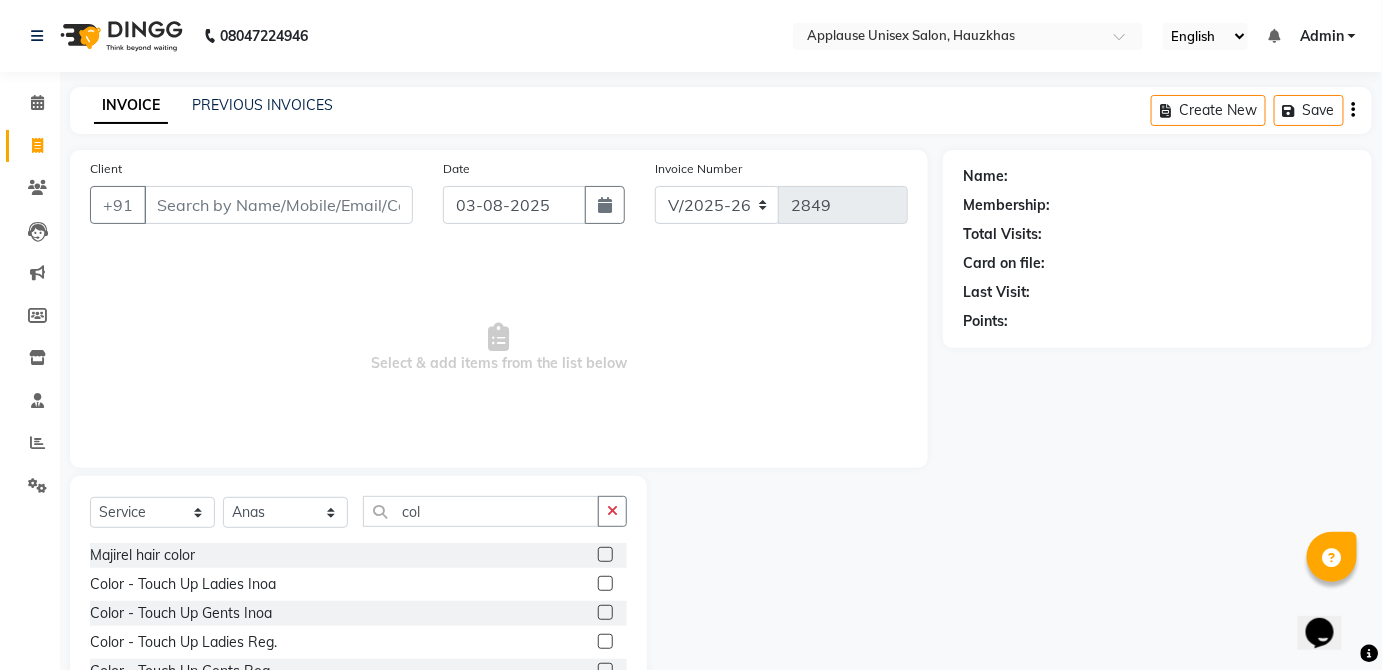 click 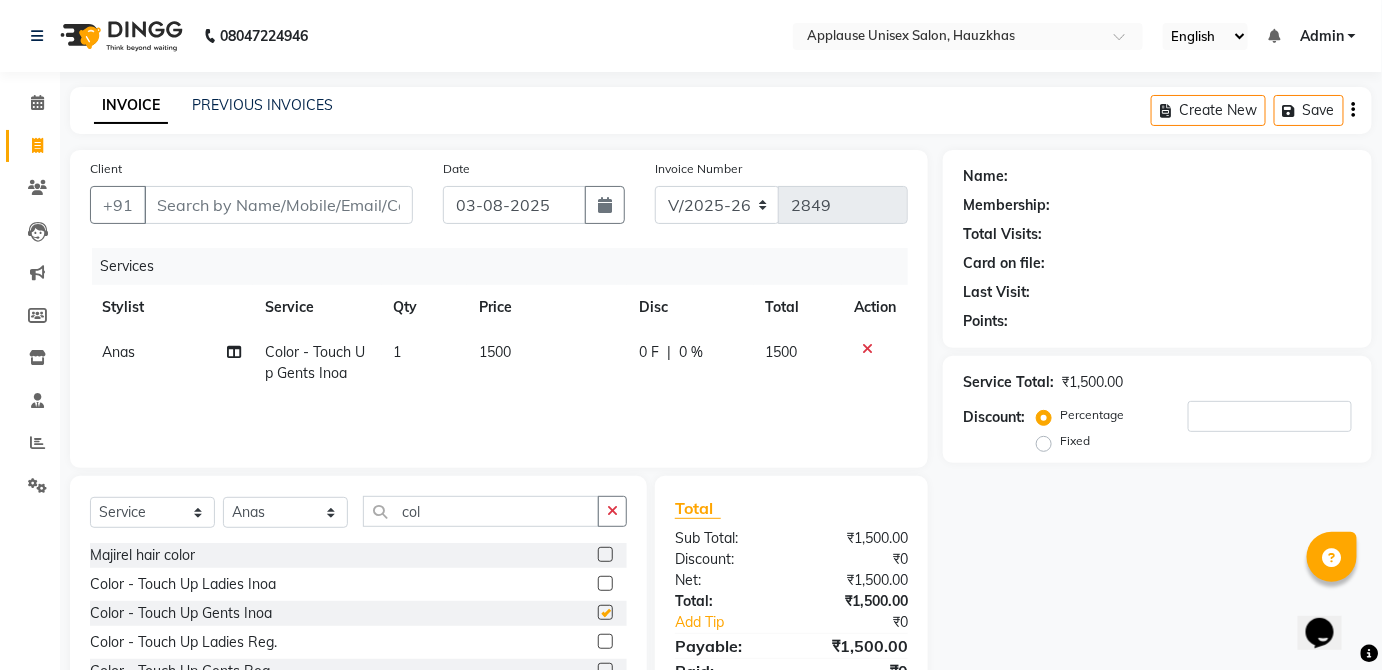 click on "1500" 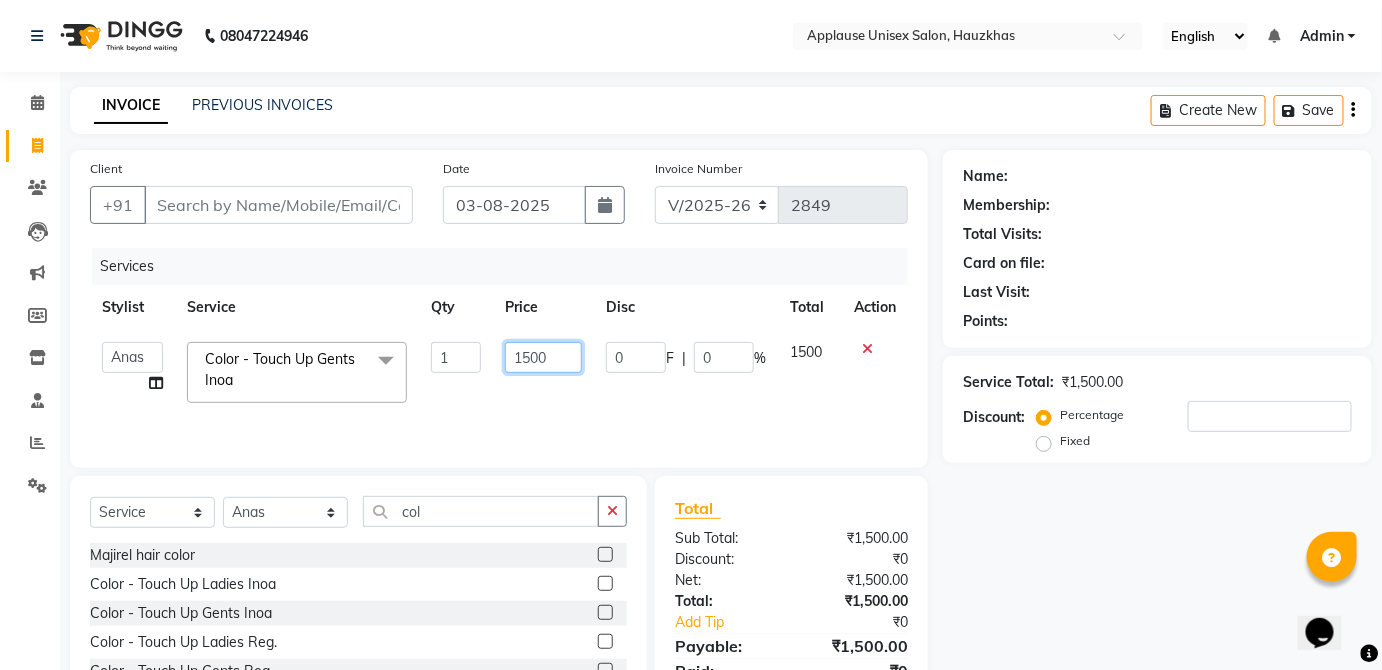 click on "1500" 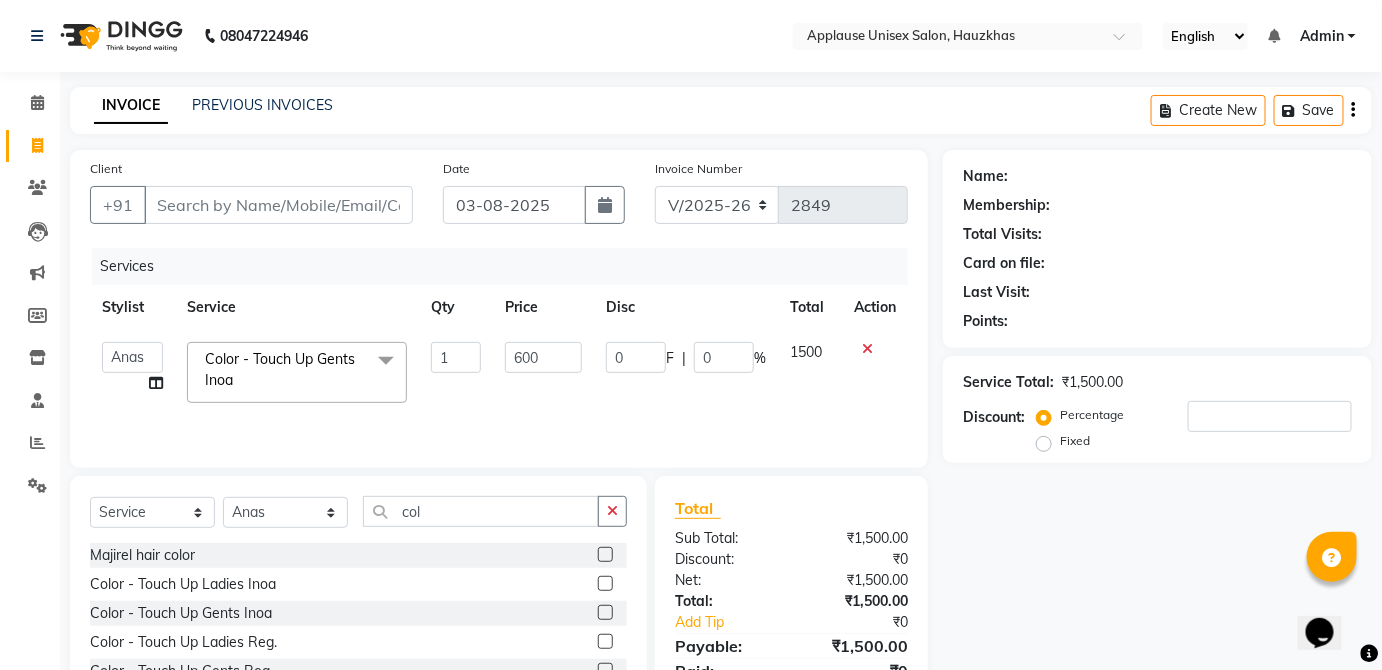 click on "1500" 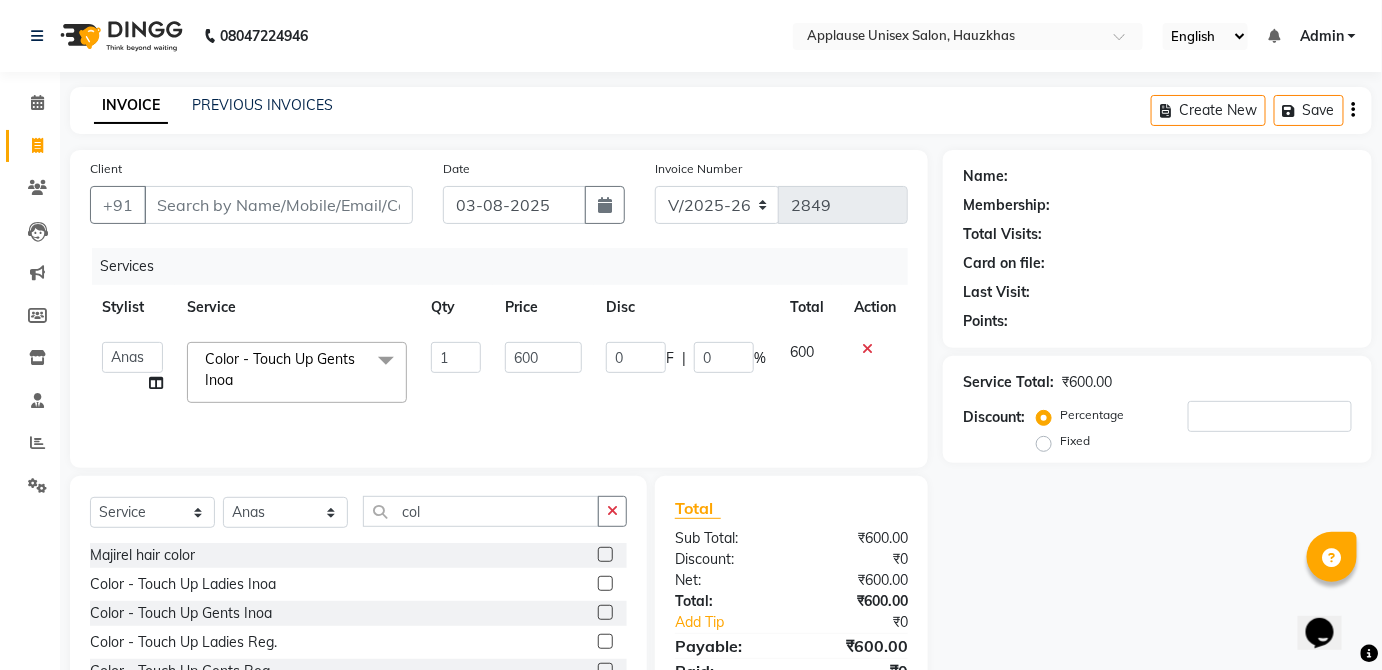 click 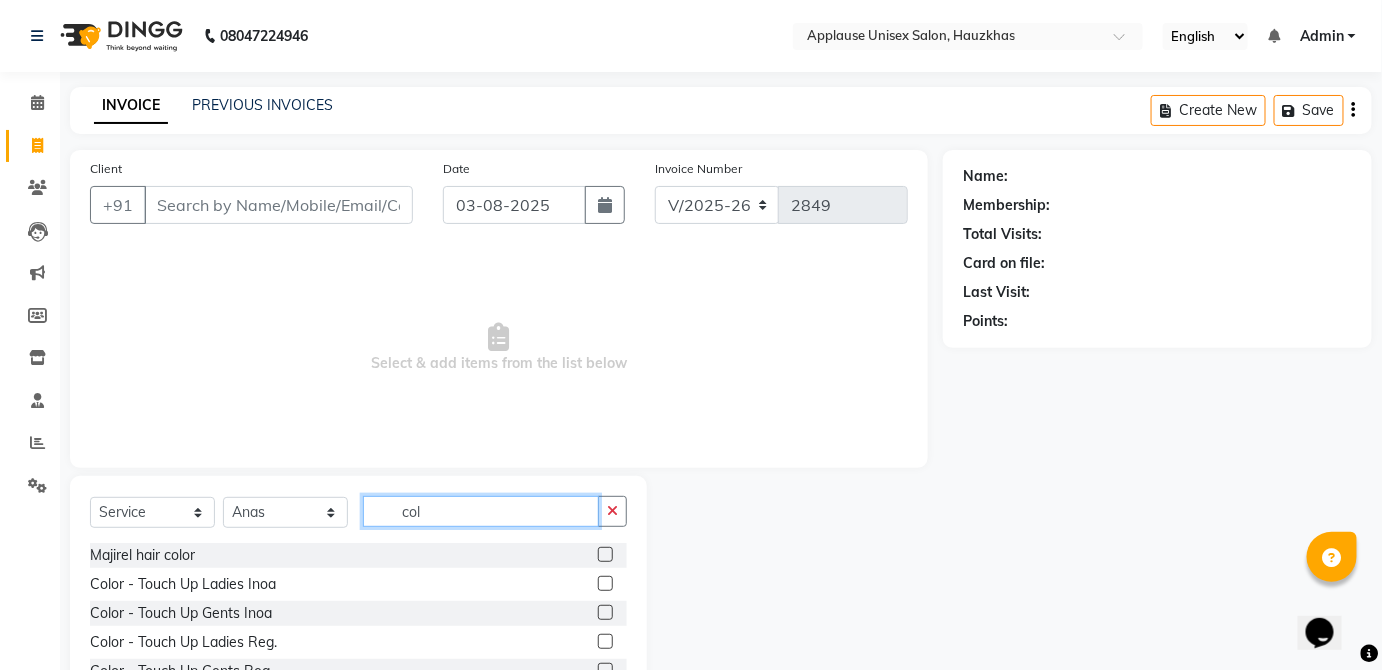 click on "col" 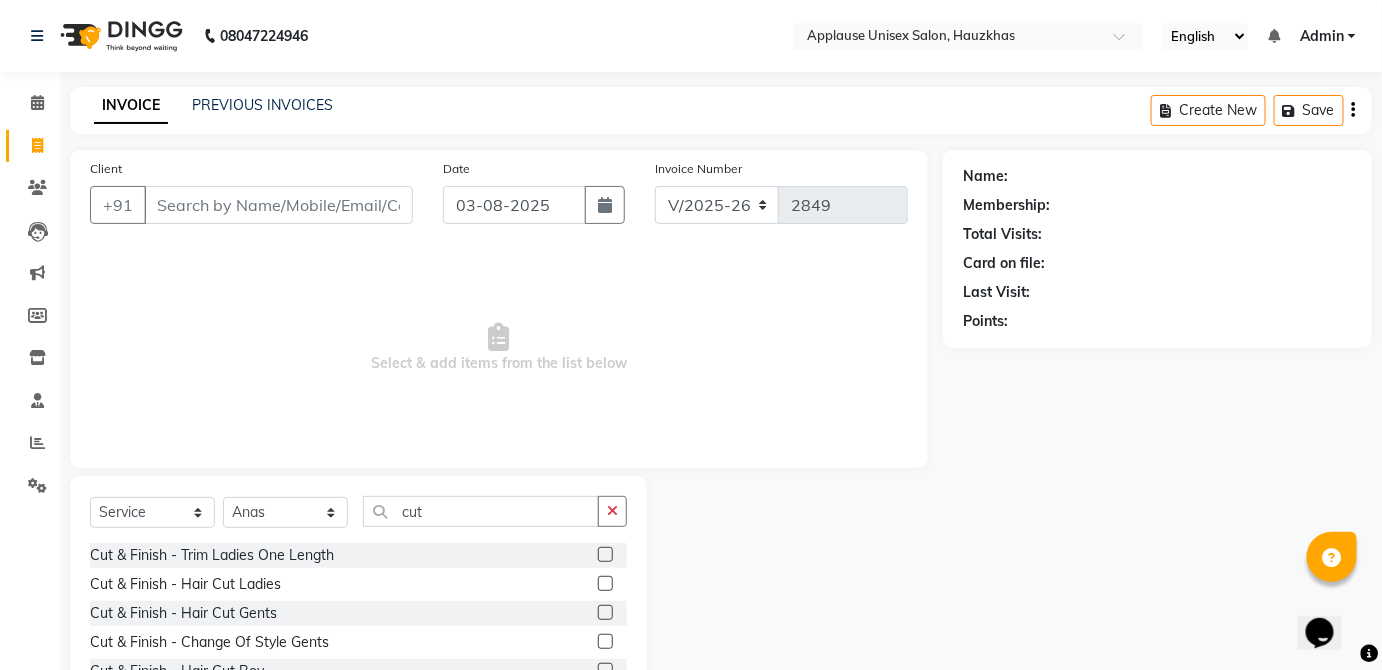 click 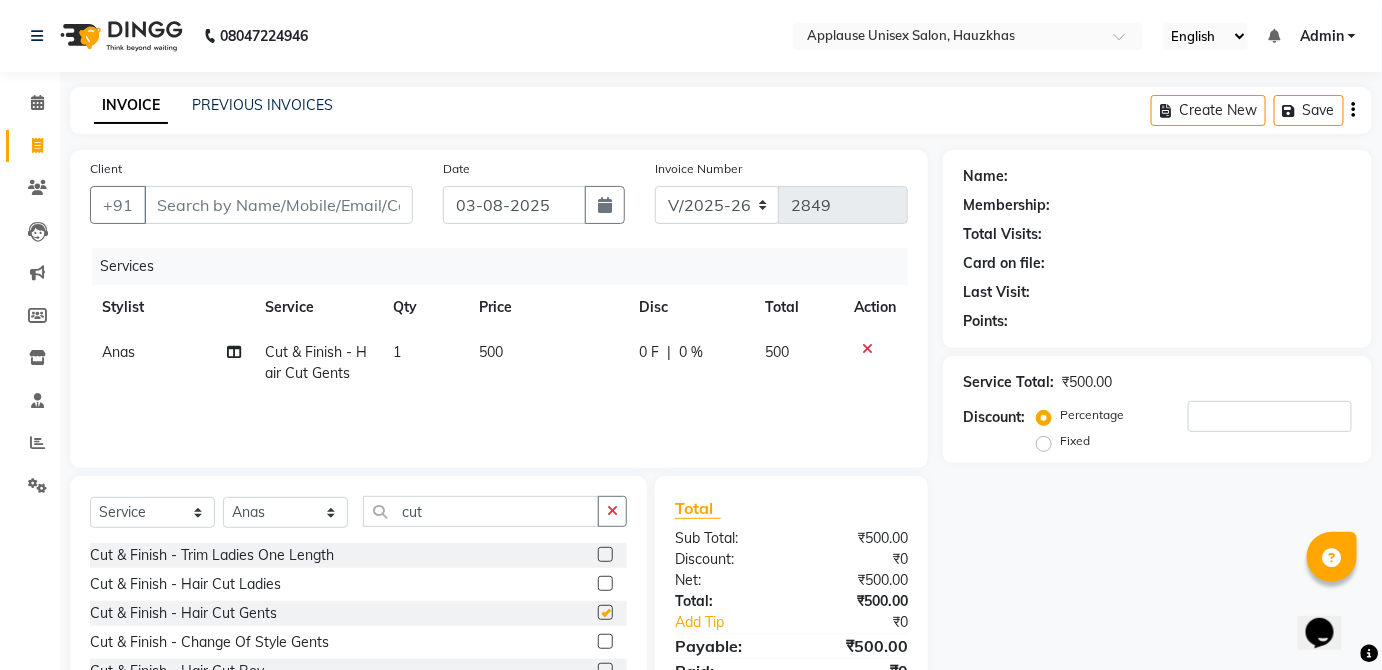 click on "500" 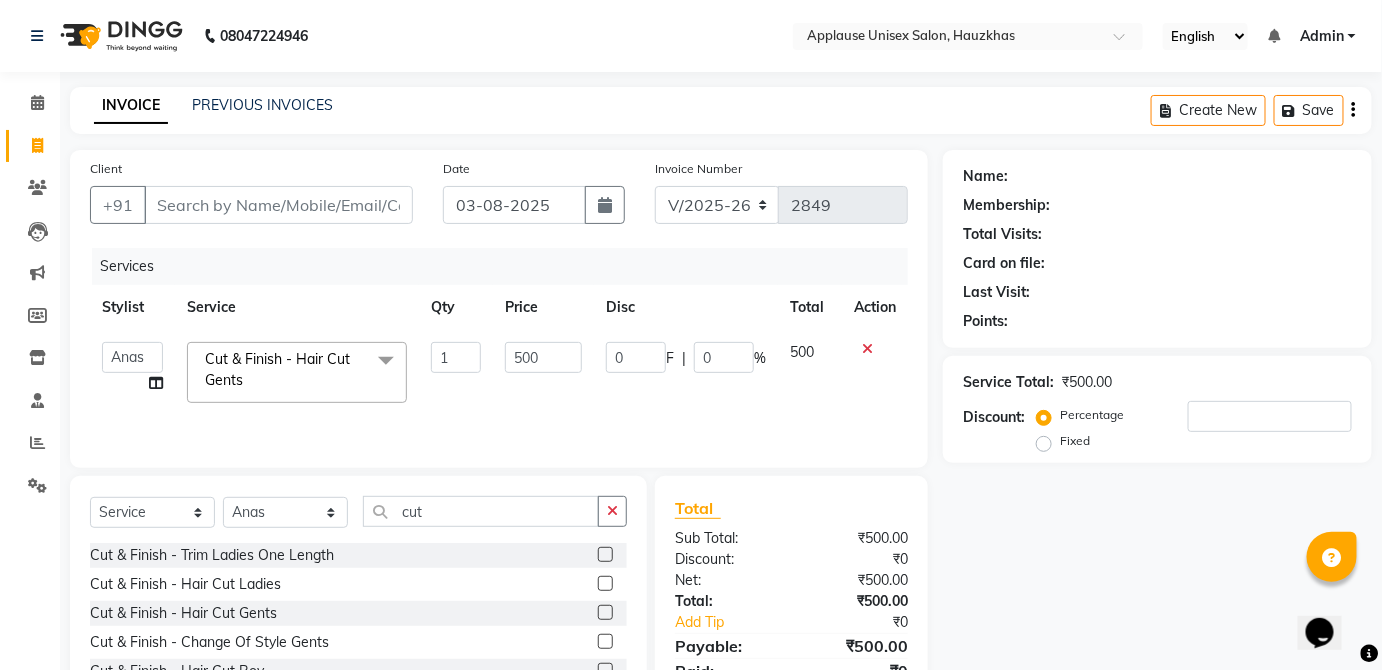 scroll, scrollTop: 130, scrollLeft: 0, axis: vertical 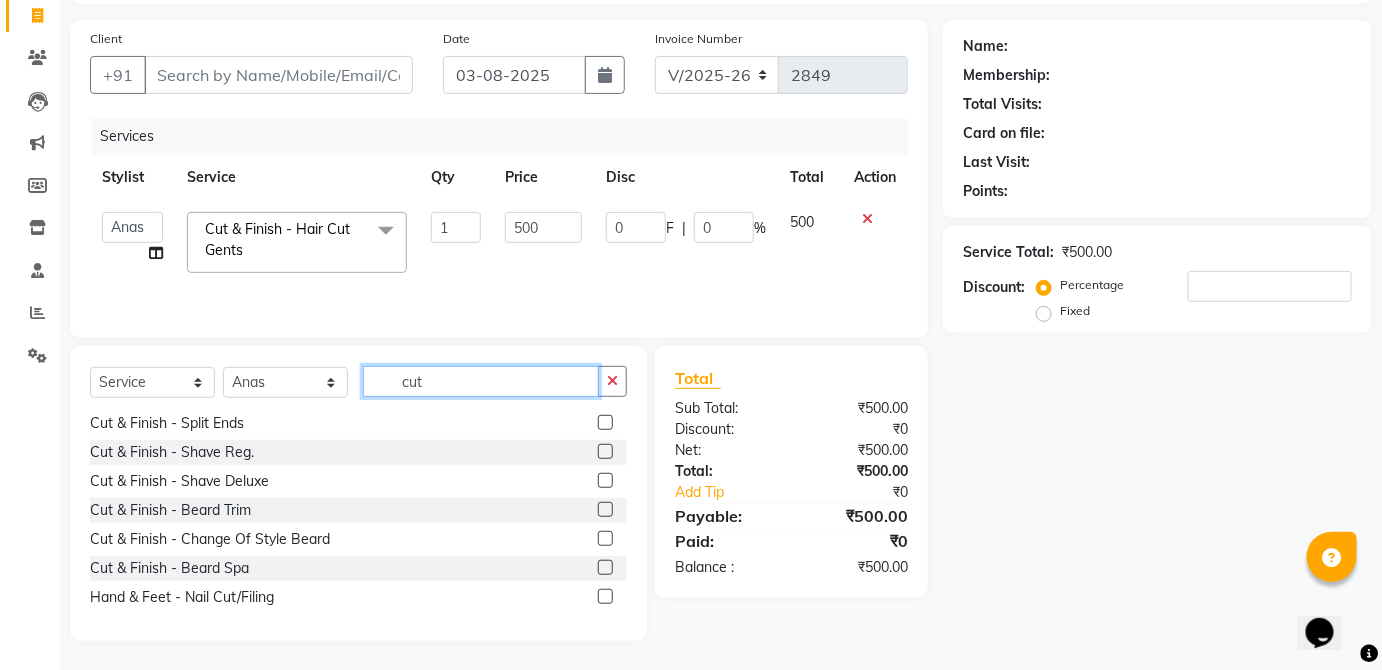 click on "cut" 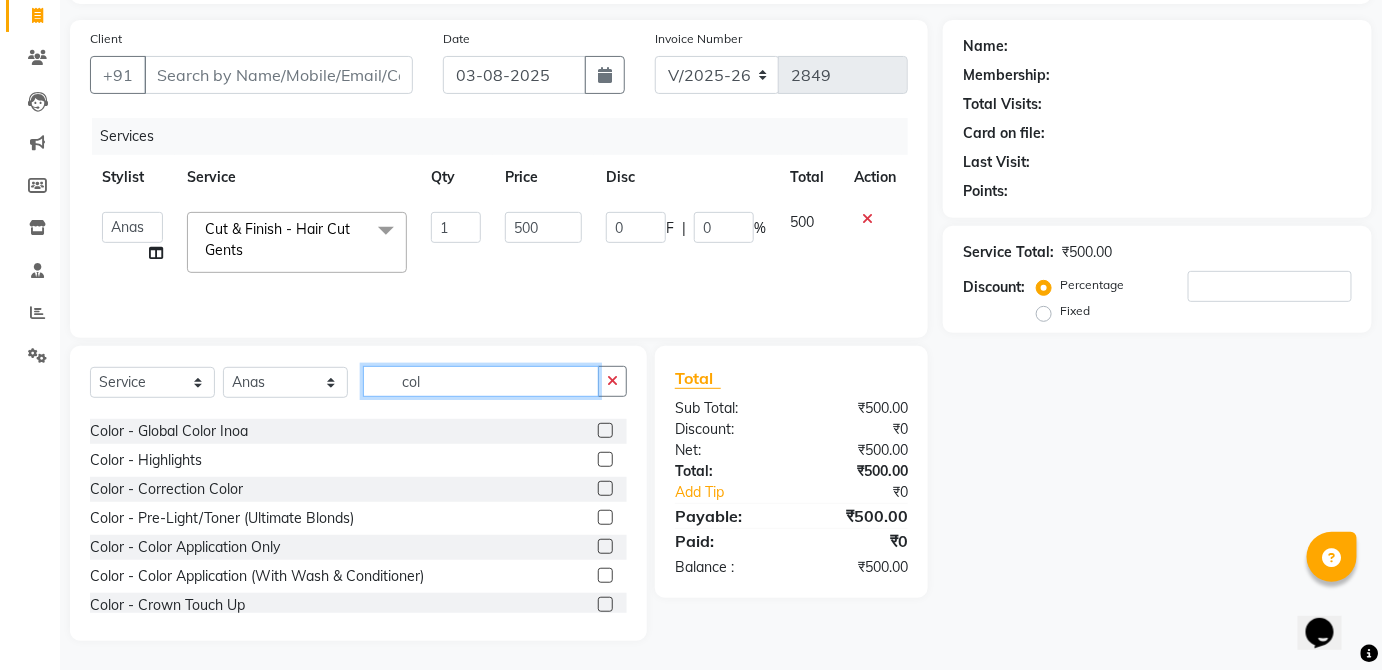 scroll, scrollTop: 234, scrollLeft: 0, axis: vertical 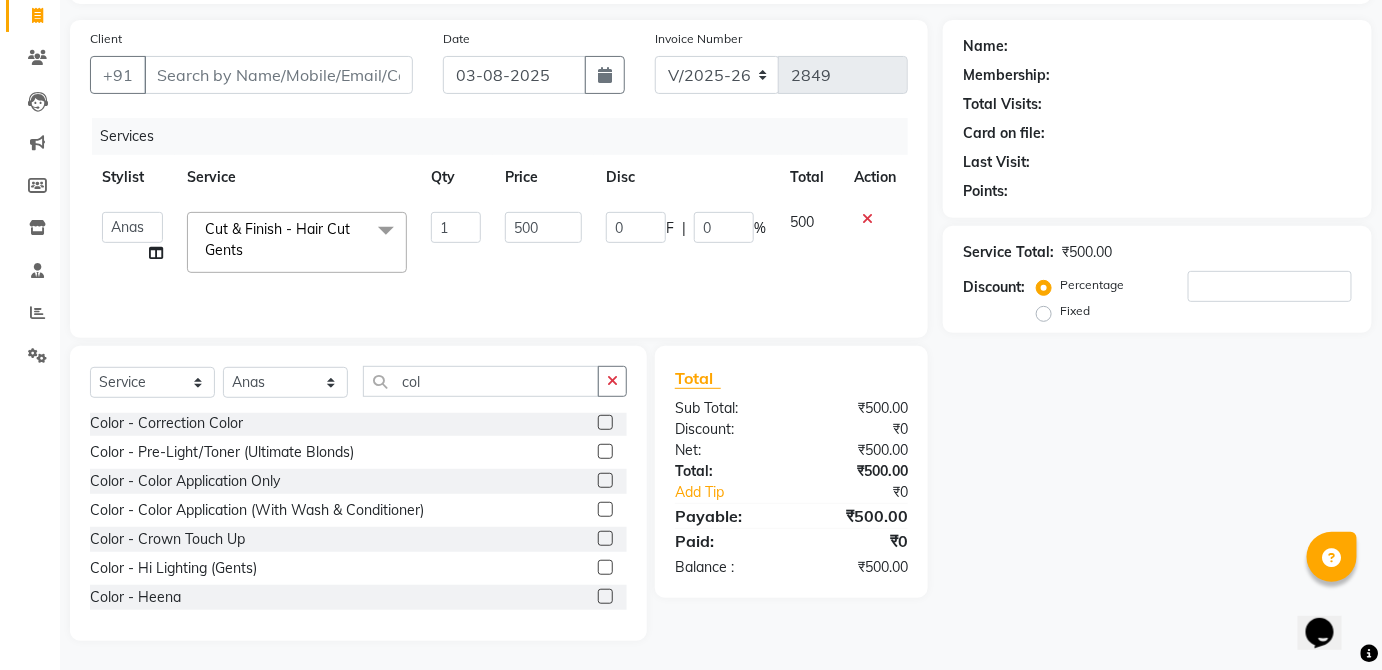 click 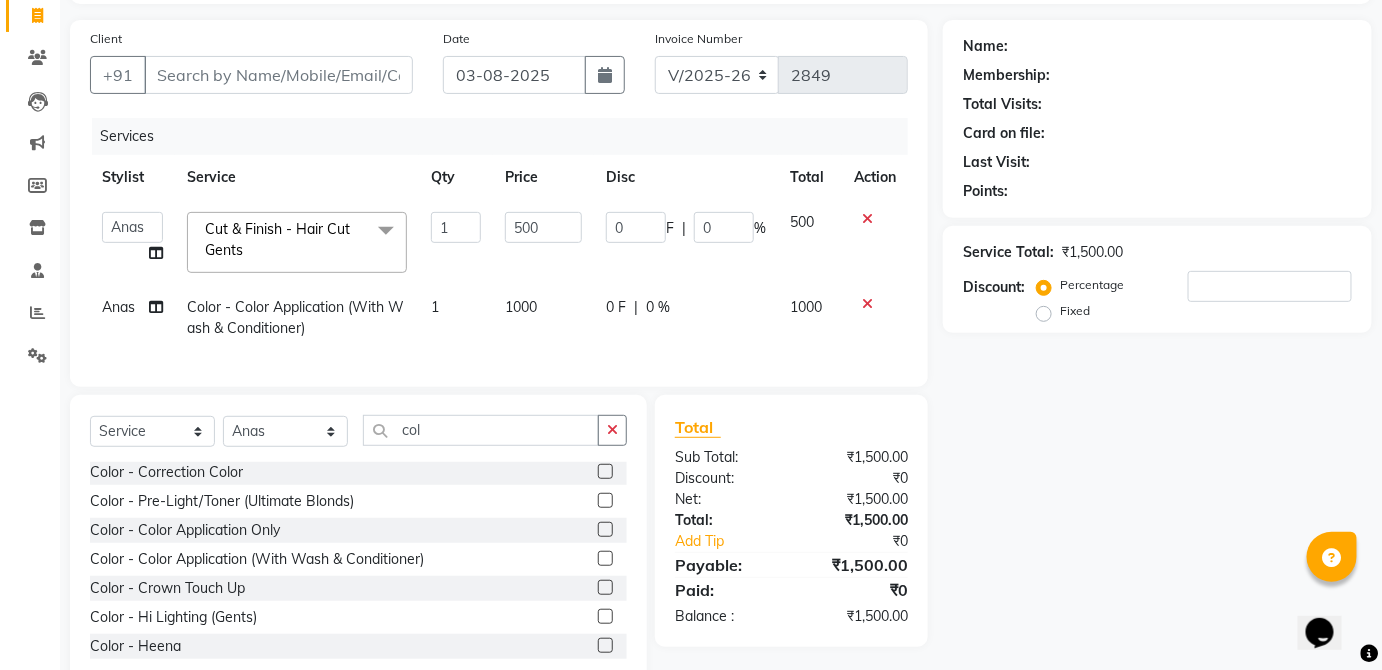 click on "1000" 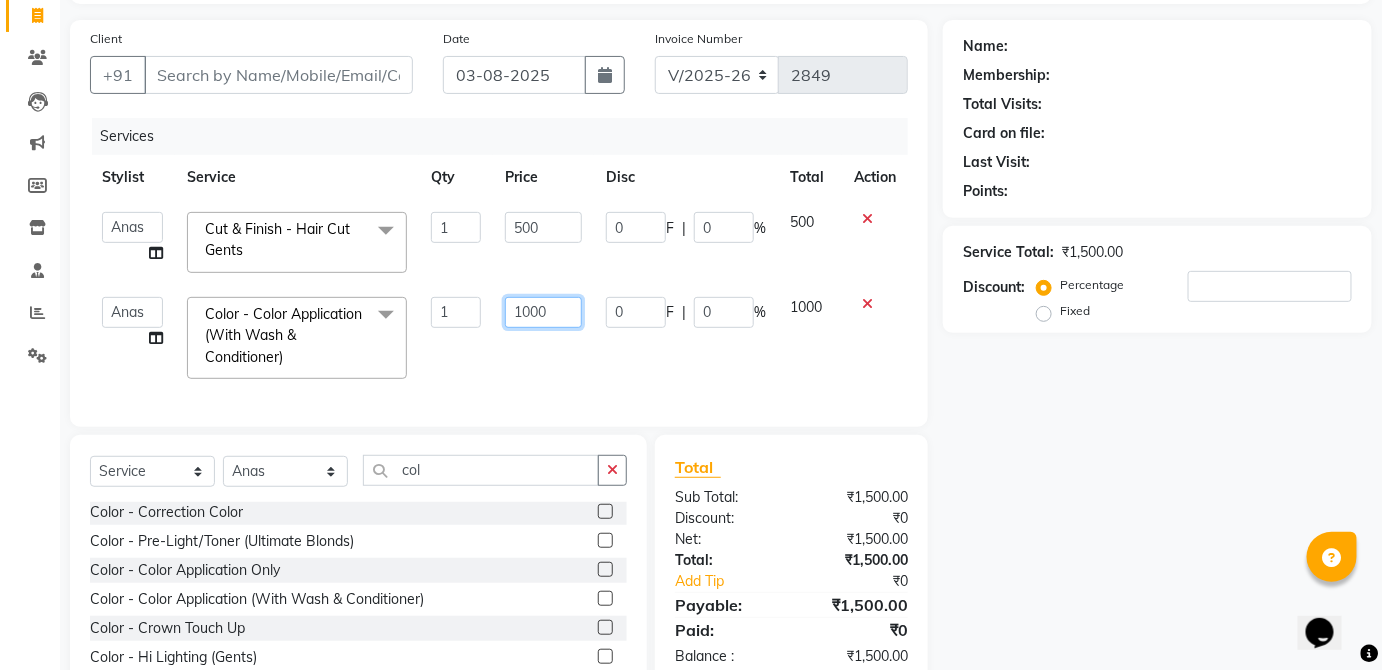 click on "1000" 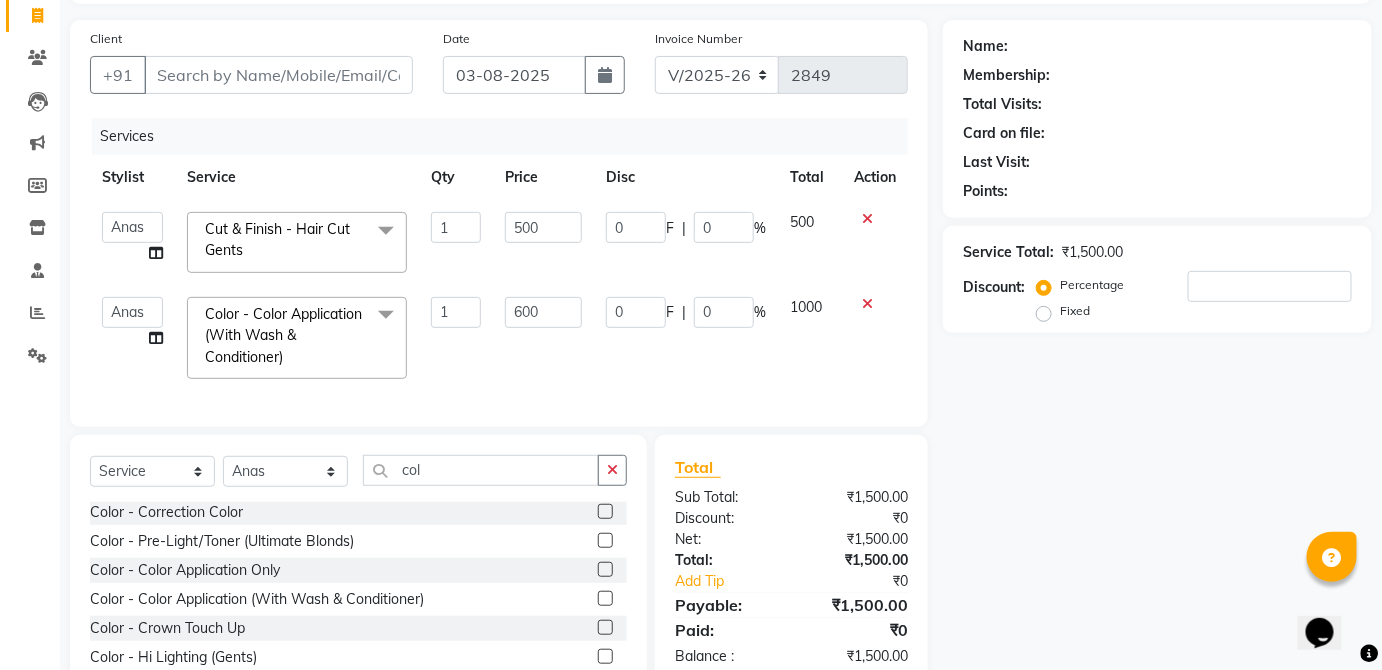click on "1000" 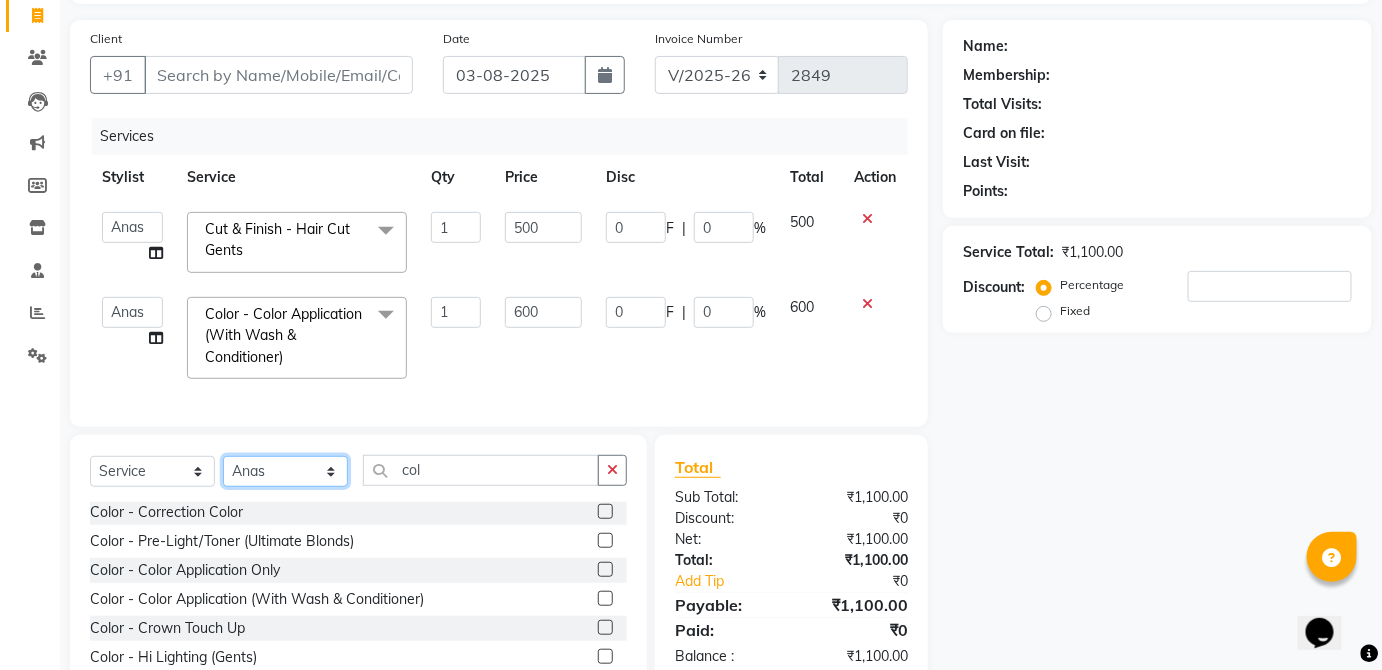 click on "Select Stylist  [FIRST] [FIRST] [FIRST] [FIRST] [FIRST] [FIRST] [FIRST] [FIRST]  [FIRST] [FIRST] [FIRST] [FIRST] [FIRST] [FIRST] [FIRST] [FIRST] [FIRST] [FIRST]  [FIRST] [FIRST] [FIRST] [FIRST] [FIRST] [FIRST] [FIRST] [FIRST]" 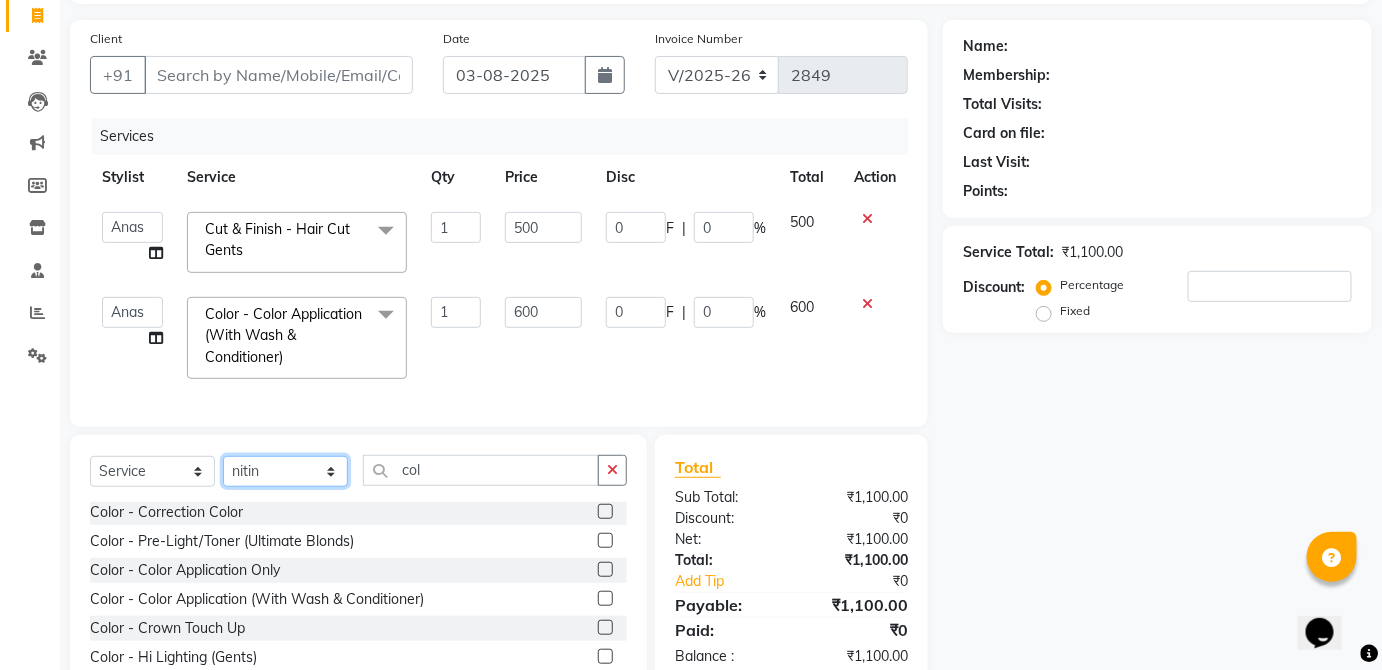 click on "Select Stylist  [FIRST] [FIRST] [FIRST] [FIRST] [FIRST] [FIRST] [FIRST] [FIRST]  [FIRST] [FIRST] [FIRST] [FIRST] [FIRST] [FIRST] [FIRST] [FIRST] [FIRST] [FIRST]  [FIRST] [FIRST] [FIRST] [FIRST] [FIRST] [FIRST] [FIRST] [FIRST]" 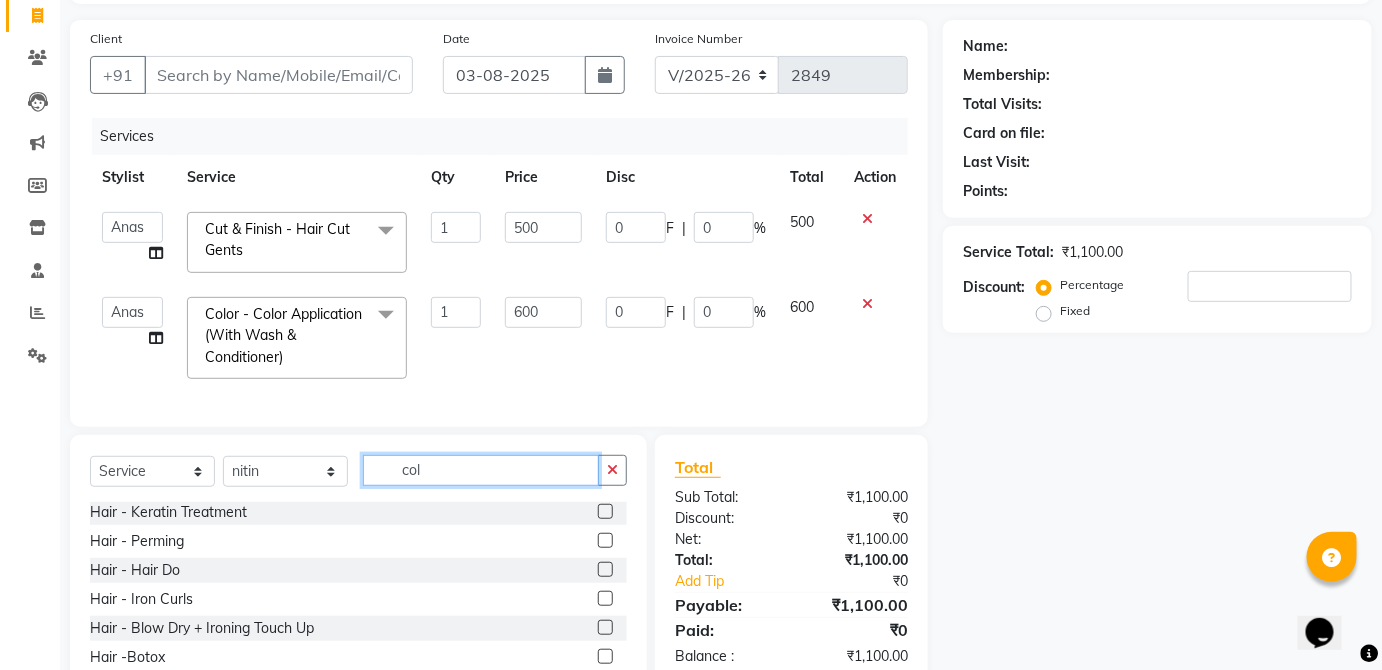 click on "col" 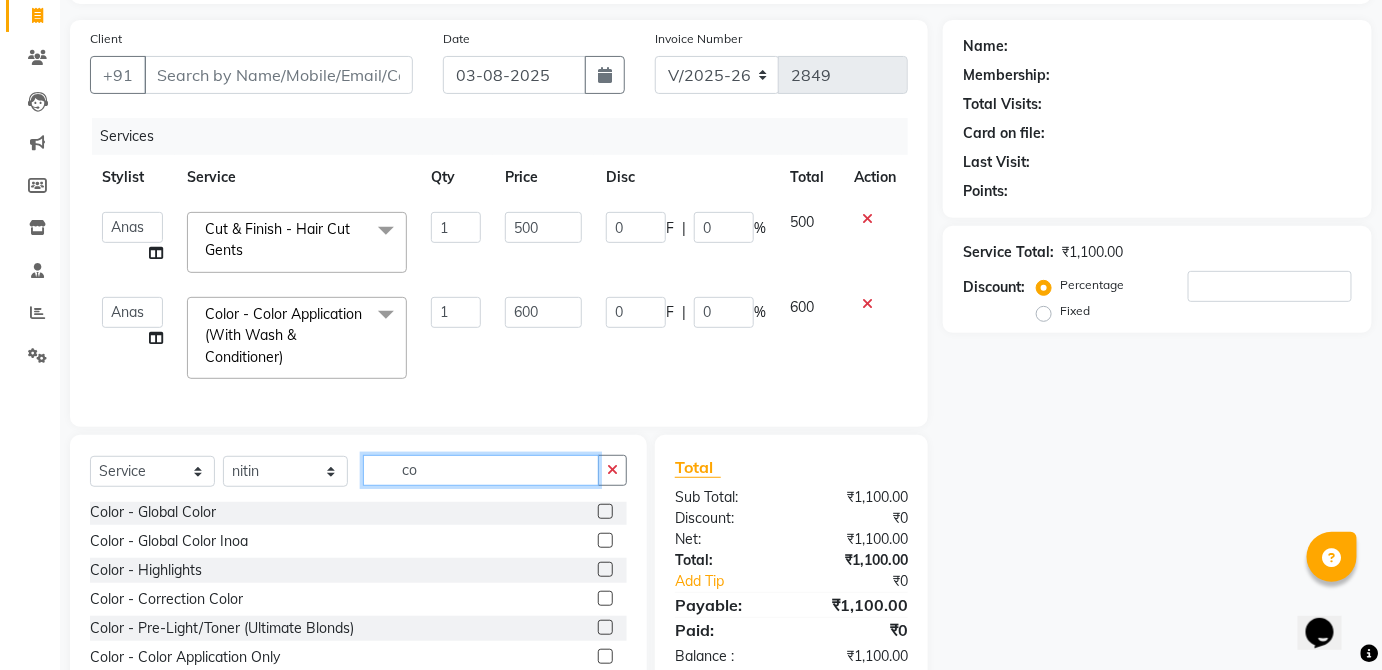 scroll, scrollTop: 0, scrollLeft: 0, axis: both 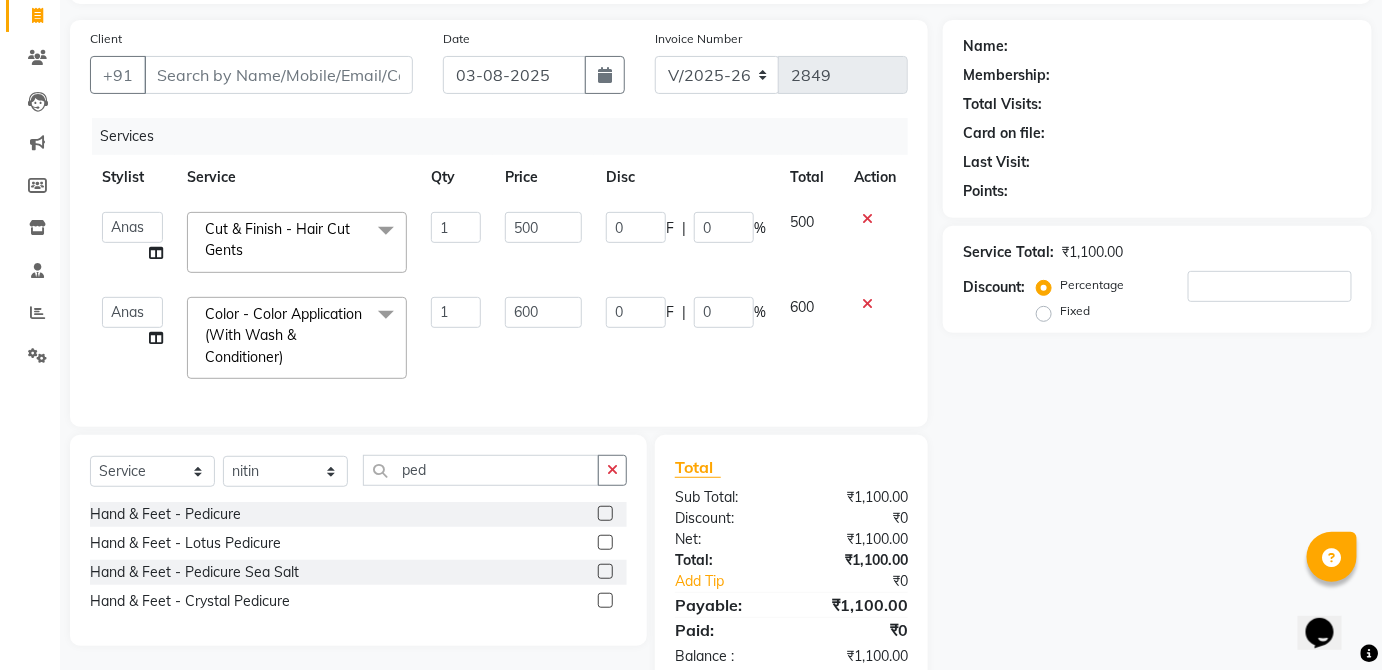 click 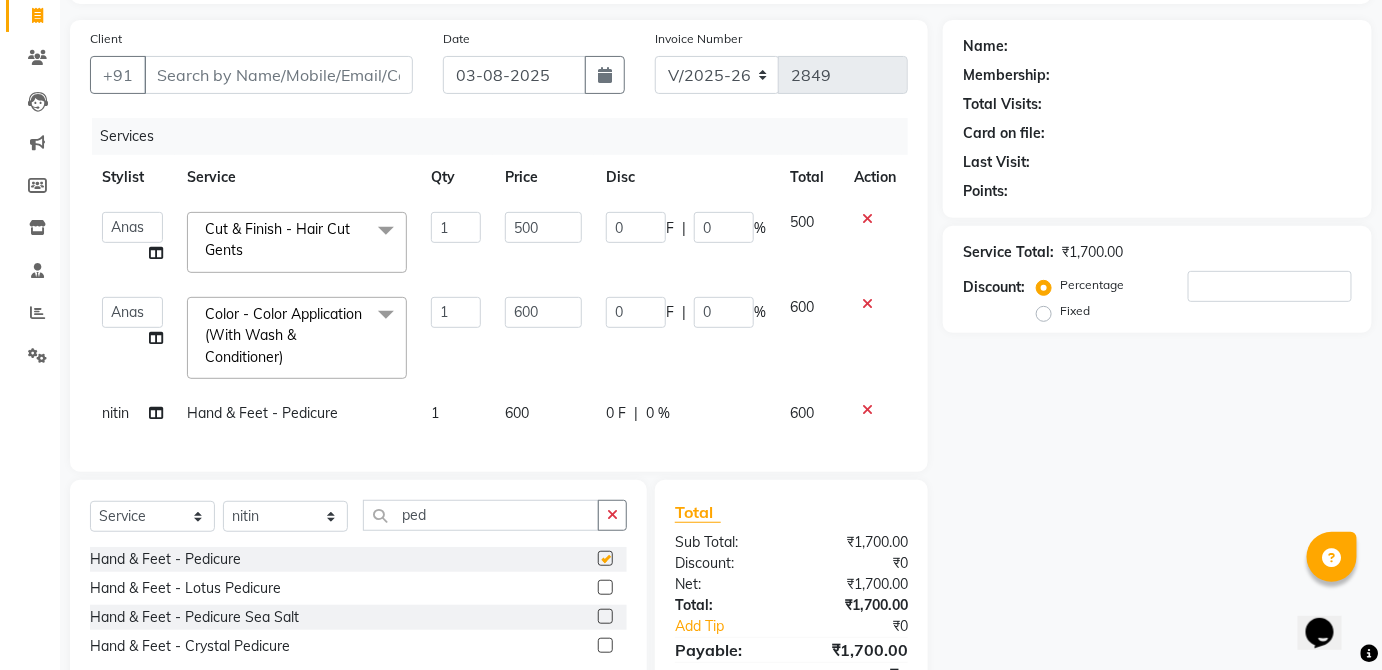 click on "0 F | 0 %" 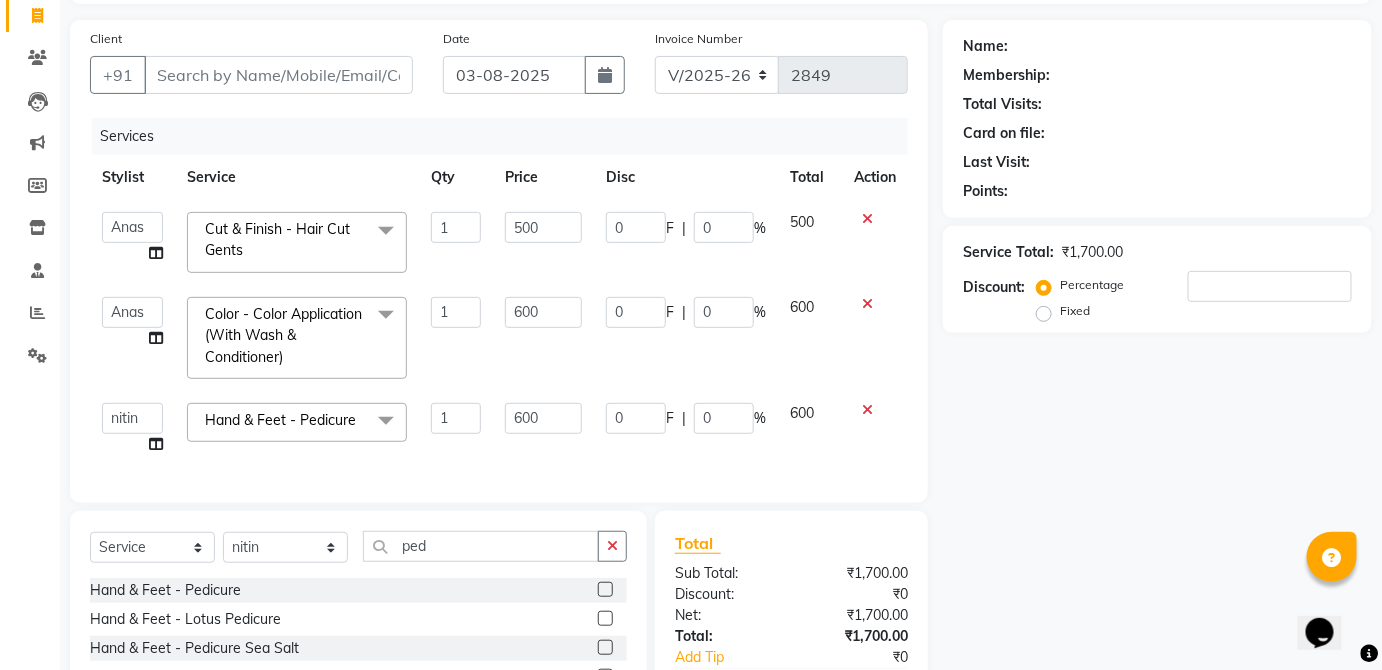 scroll, scrollTop: 0, scrollLeft: 0, axis: both 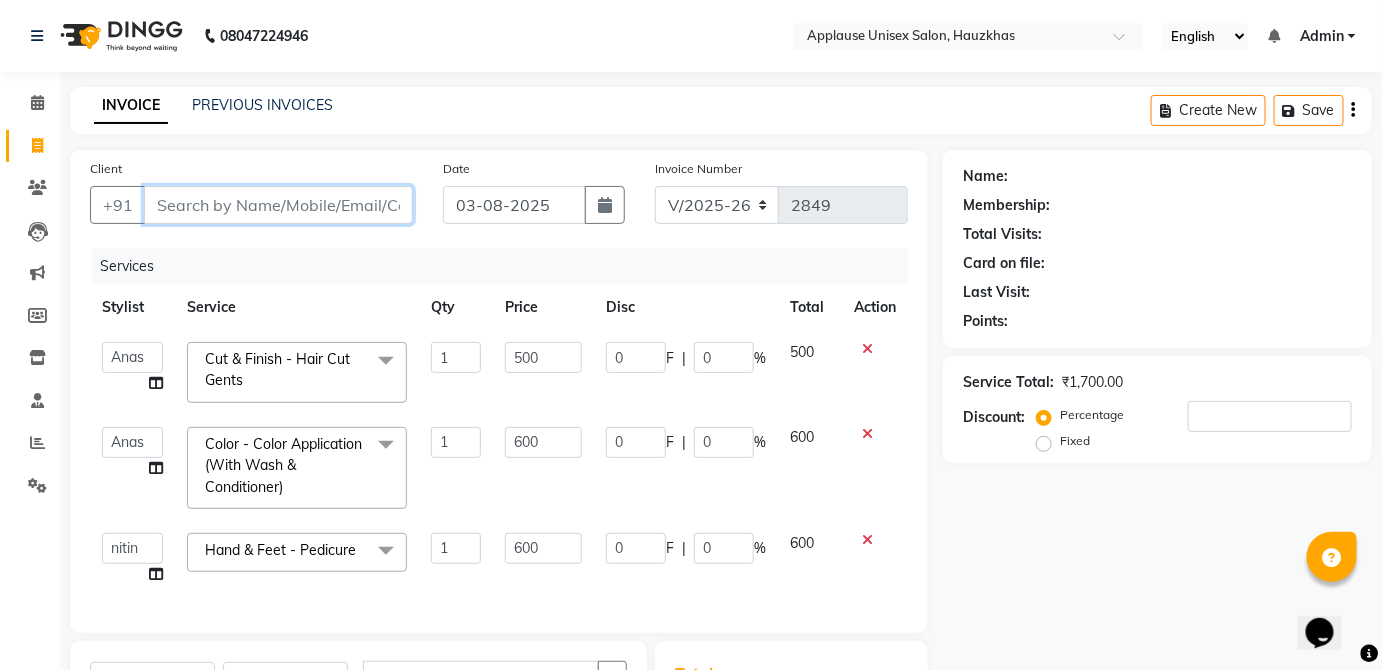 click on "Client" at bounding box center [278, 205] 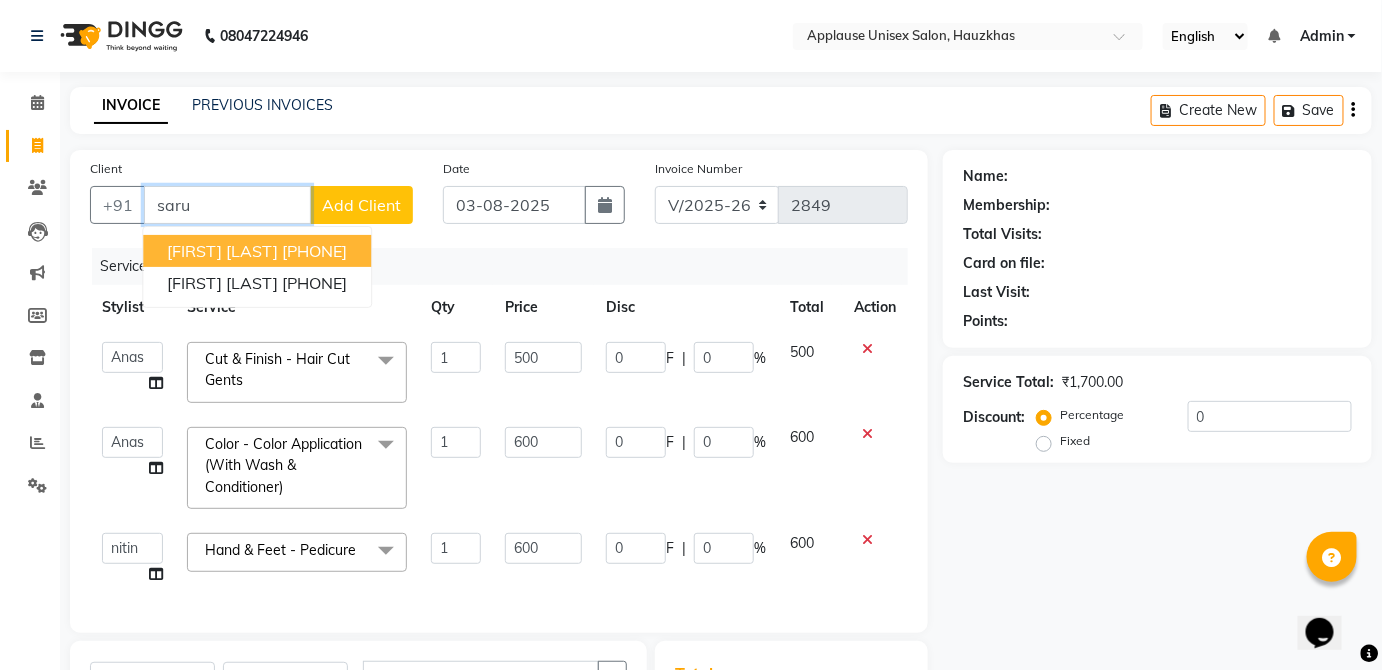 click on "[FIRST] [LAST]  [PHONE]" at bounding box center (257, 251) 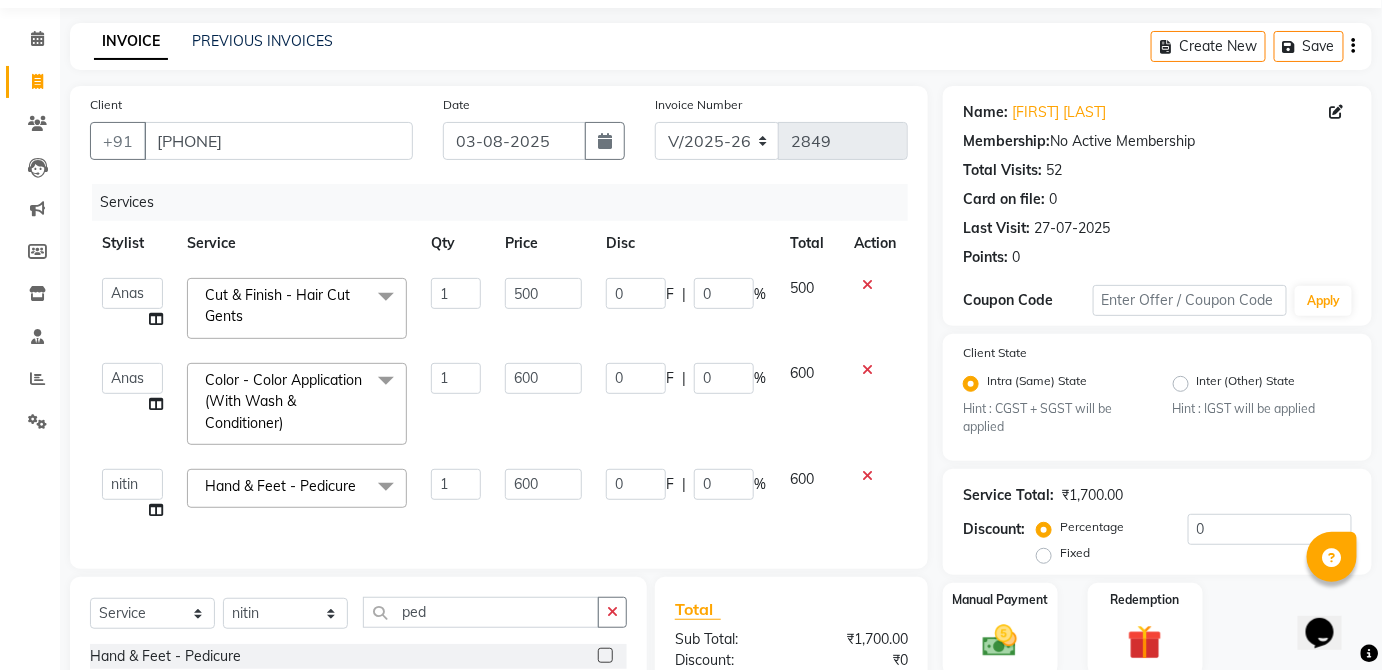 click on "Manual Payment" 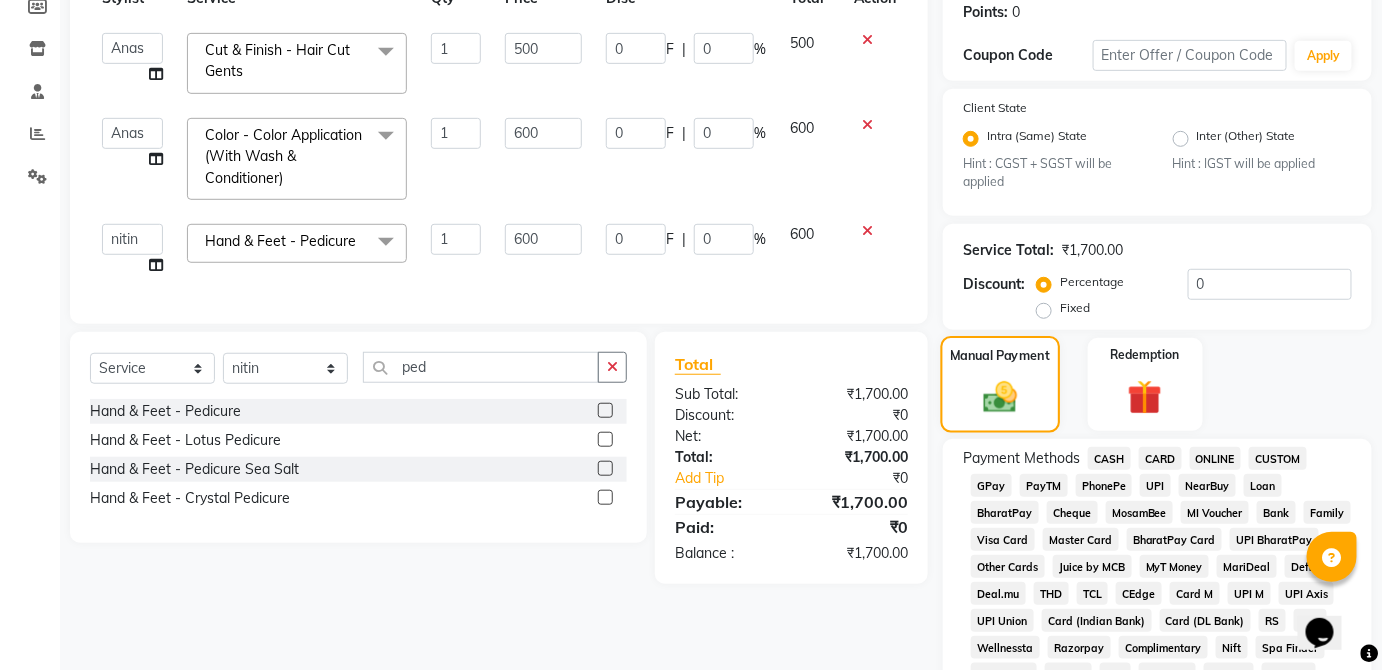 scroll, scrollTop: 314, scrollLeft: 0, axis: vertical 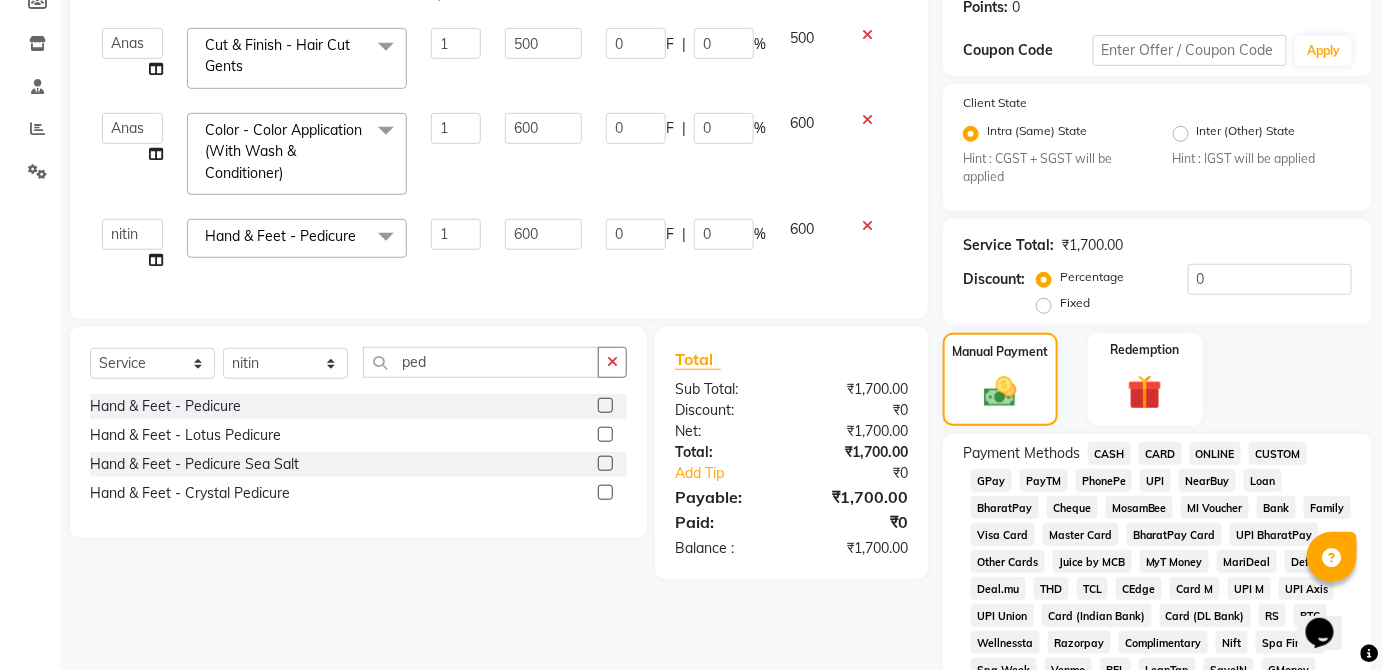 click on "CARD" 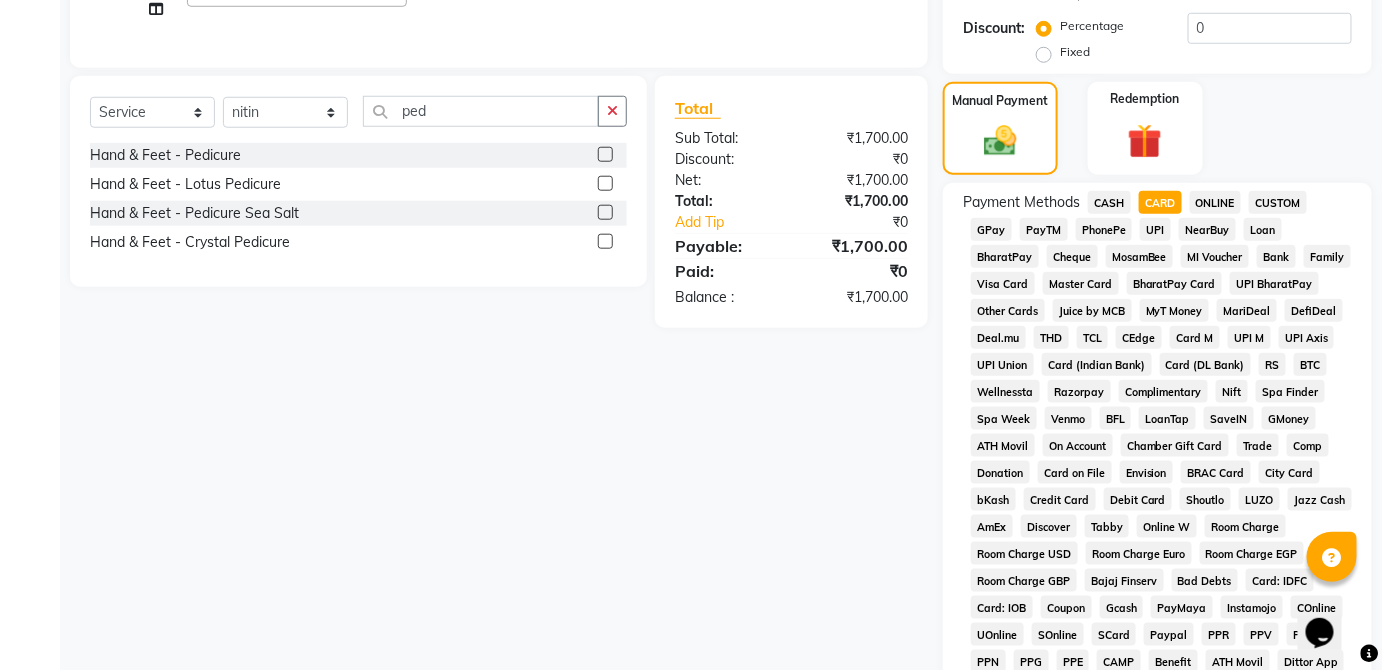 scroll, scrollTop: 943, scrollLeft: 0, axis: vertical 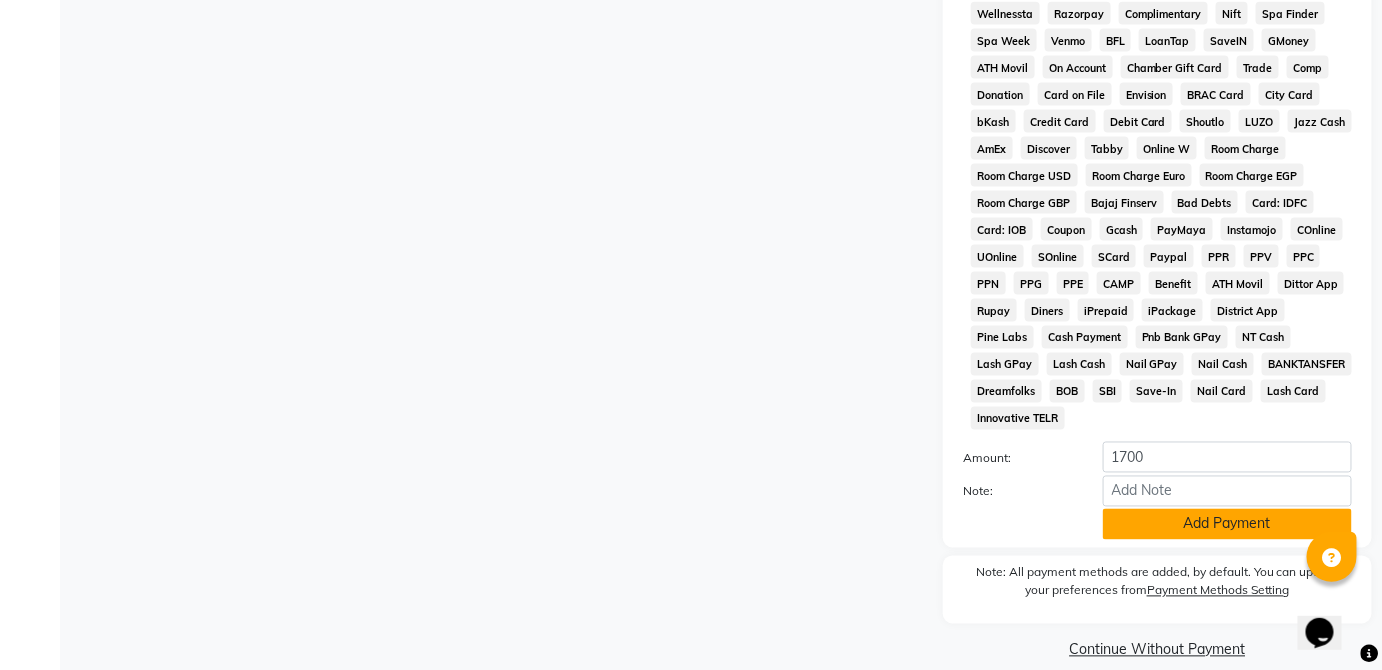 click on "Add Payment" 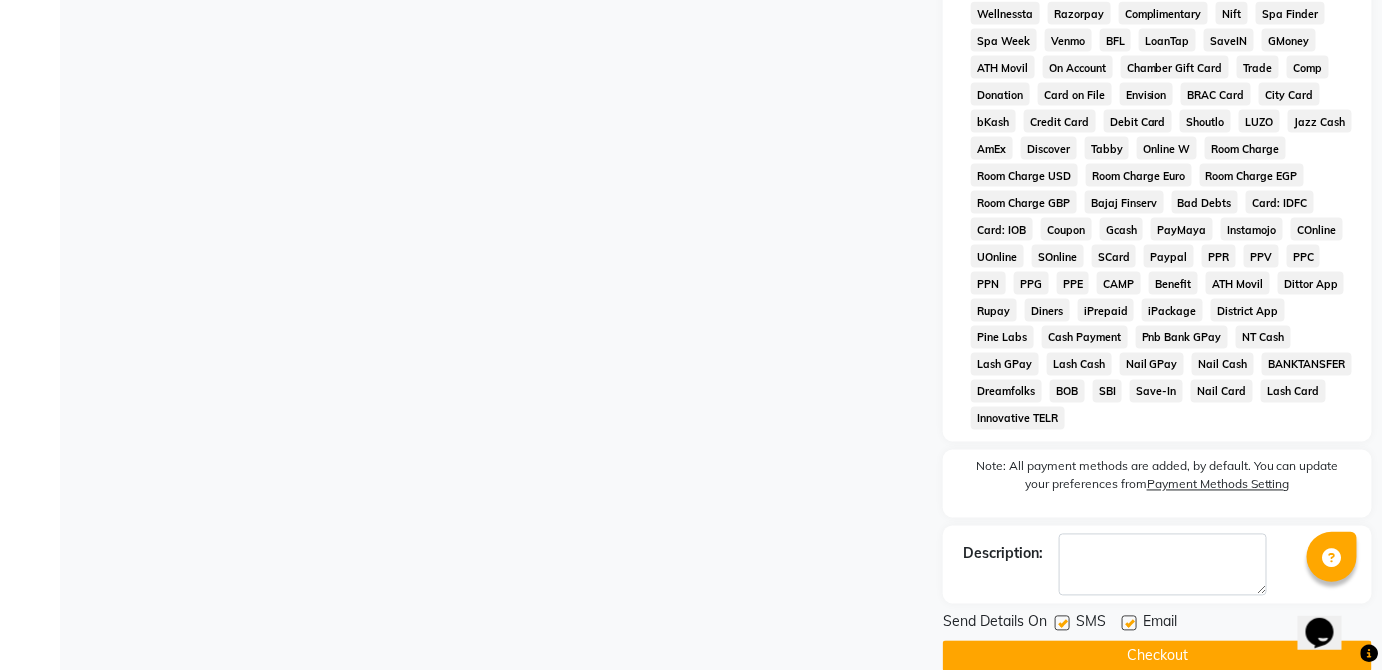 click on "Checkout" 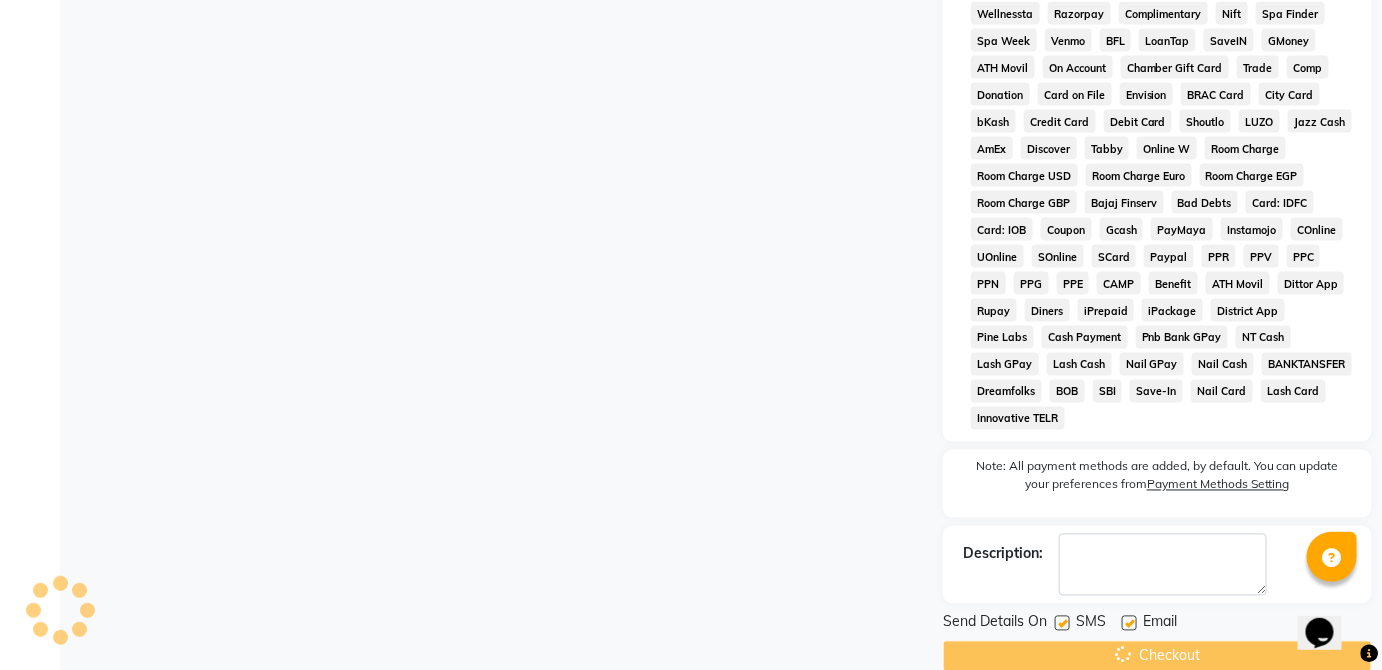 scroll, scrollTop: 0, scrollLeft: 0, axis: both 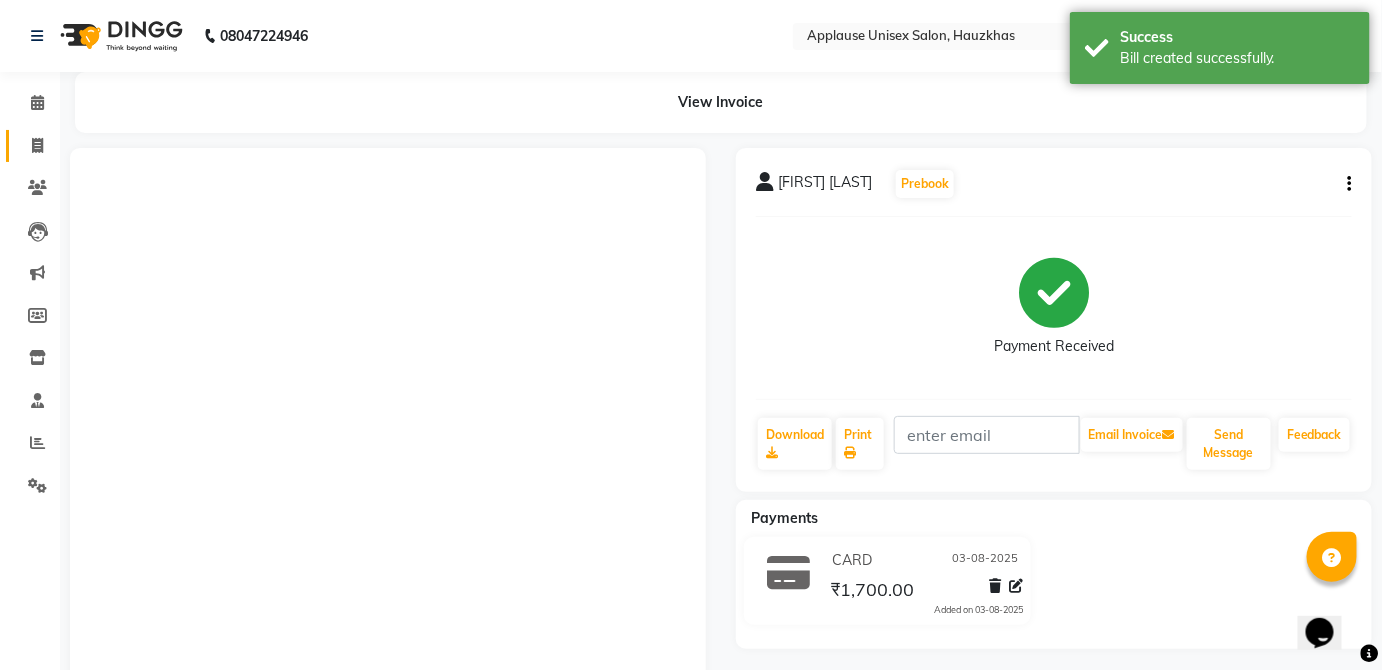 click on "Invoice" 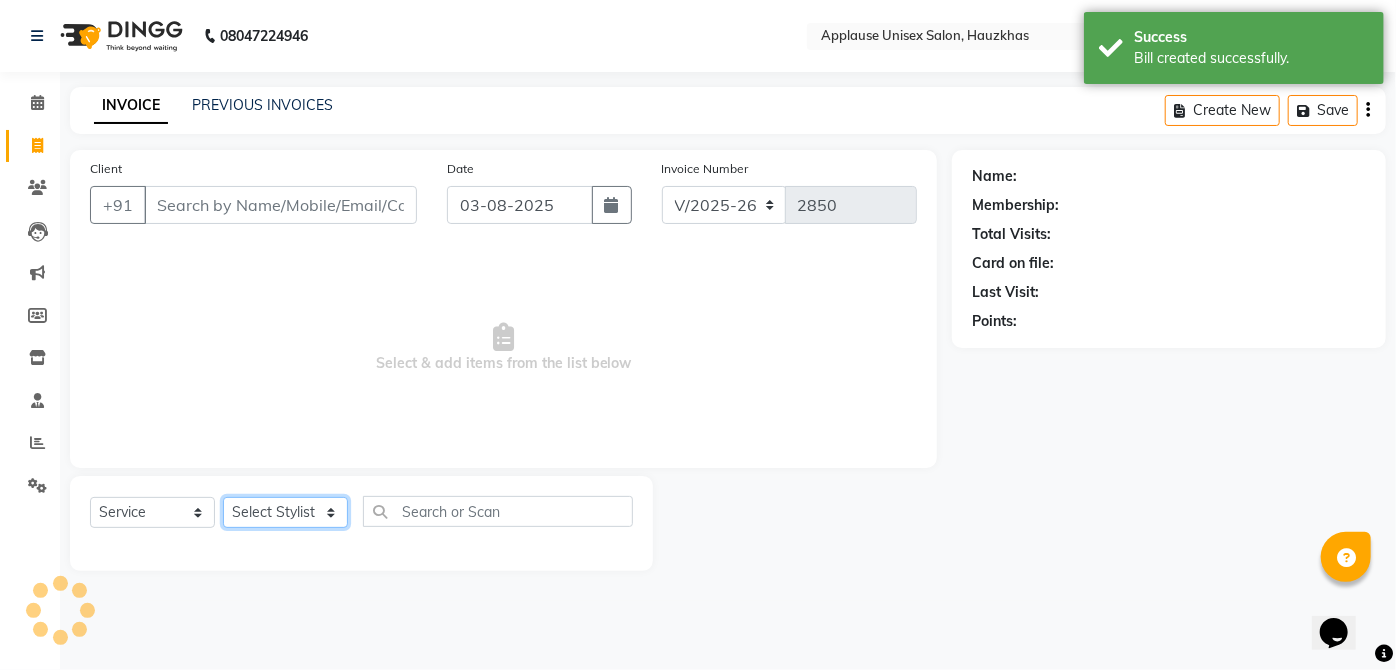 click on "Select Stylist" 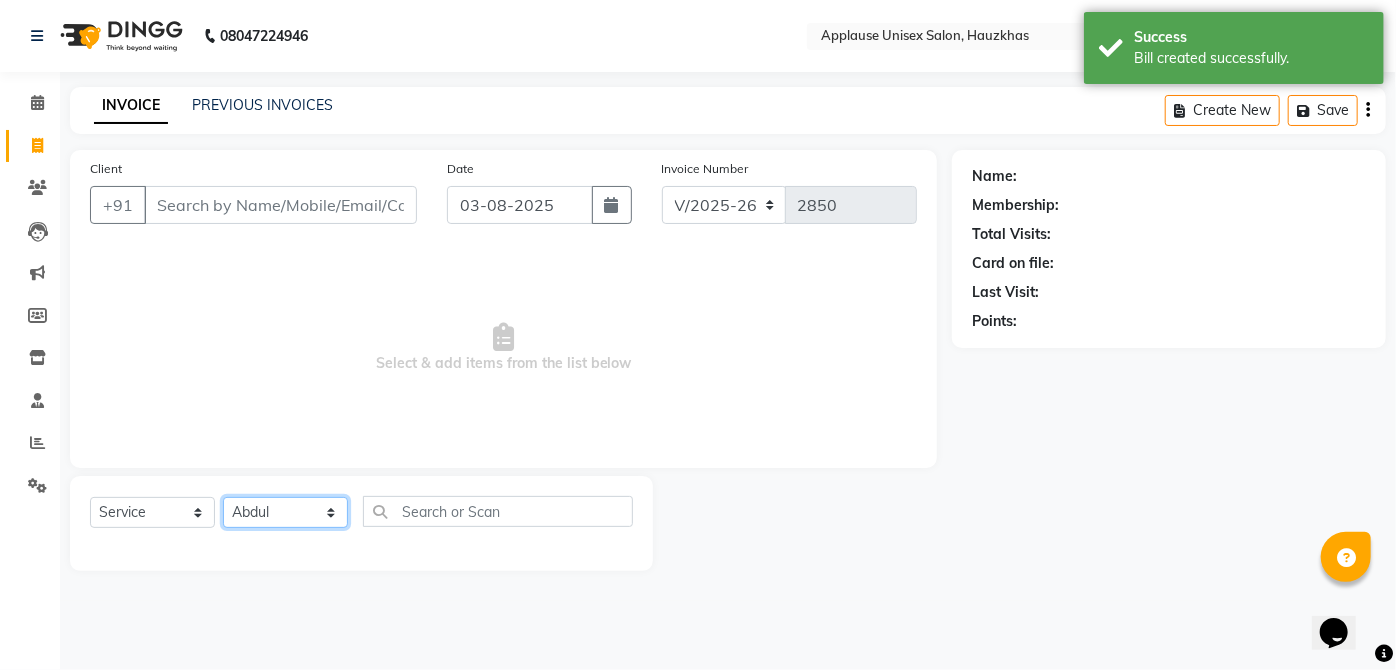 click on "Select Stylist  [FIRST] [FIRST] [FIRST] [FIRST] [FIRST] [FIRST] [FIRST] [FIRST]  [FIRST] [FIRST] [FIRST] [FIRST] [FIRST] [FIRST] [FIRST] [FIRST] [FIRST] [FIRST]  [FIRST] [FIRST] [FIRST] [FIRST] [FIRST] [FIRST] [FIRST] [FIRST]" 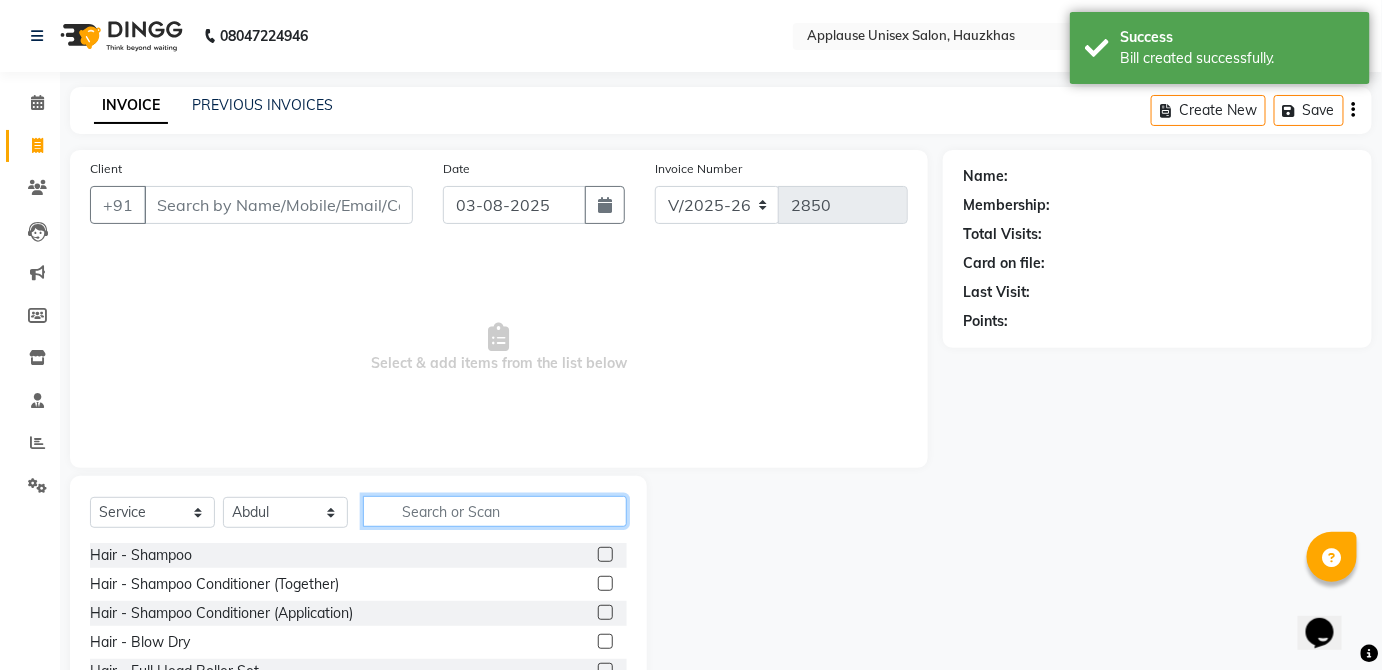 click 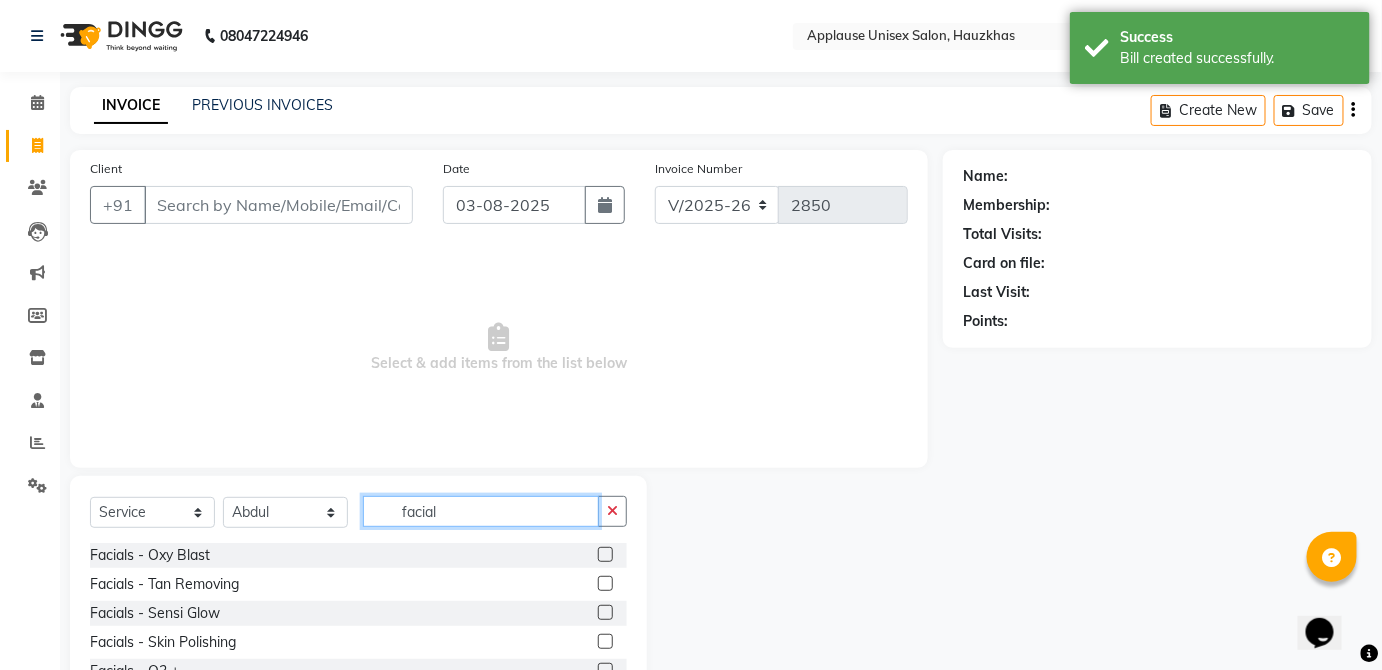 scroll, scrollTop: 130, scrollLeft: 0, axis: vertical 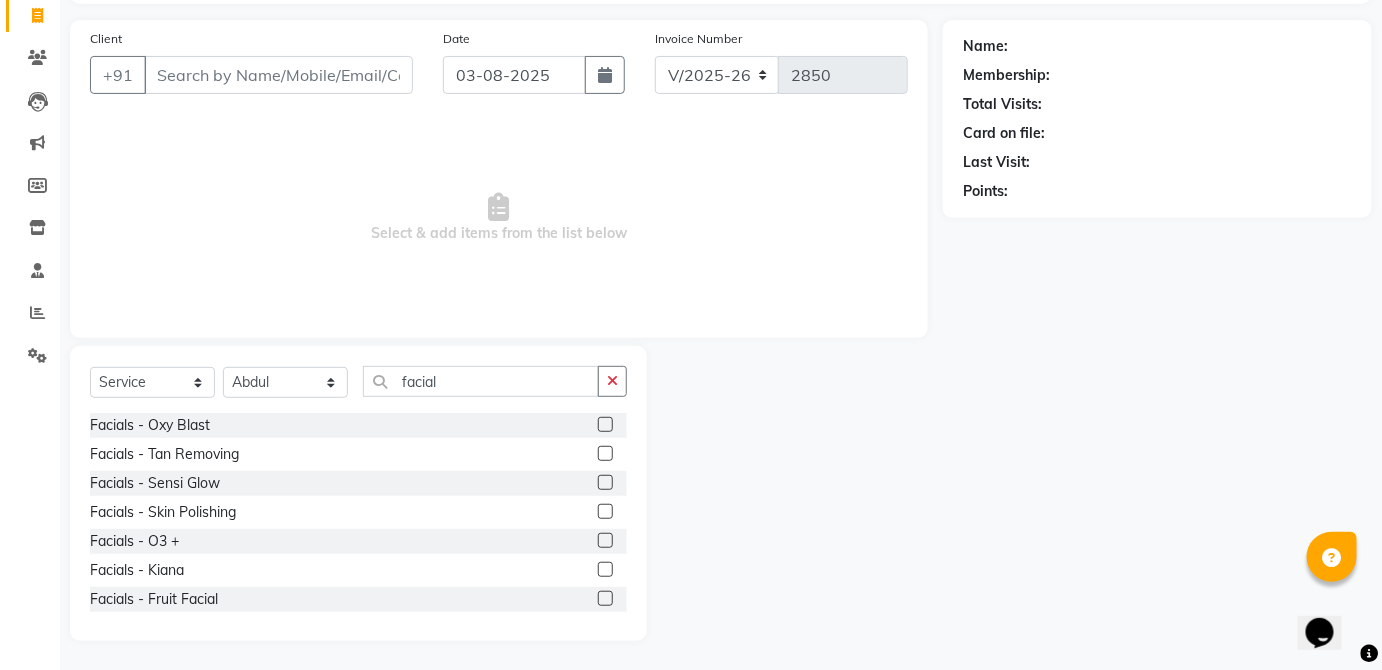 click 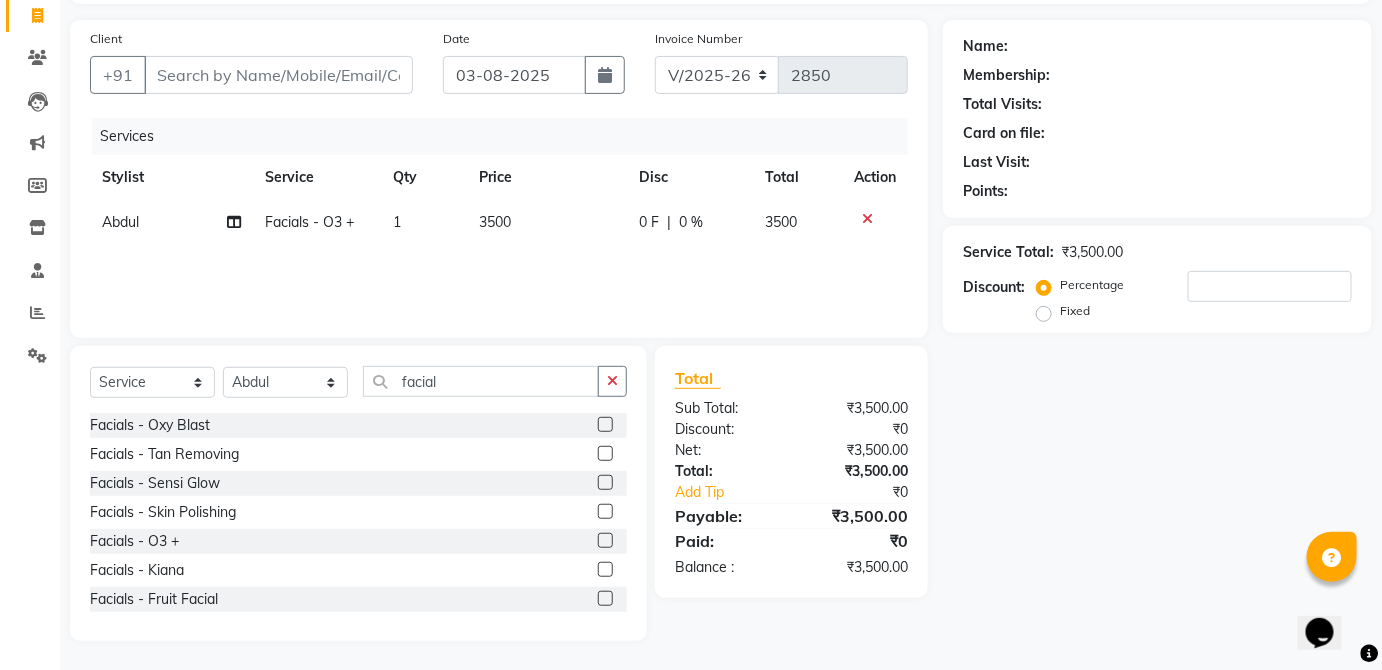click 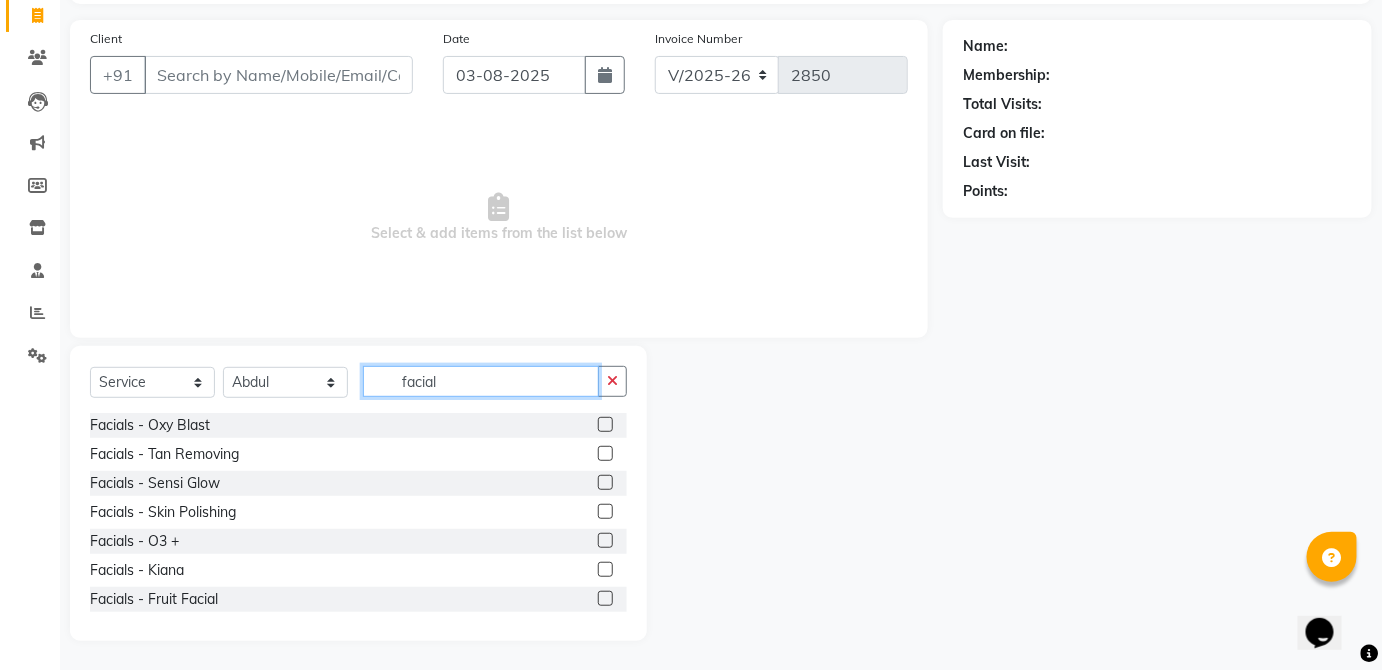 click on "facial" 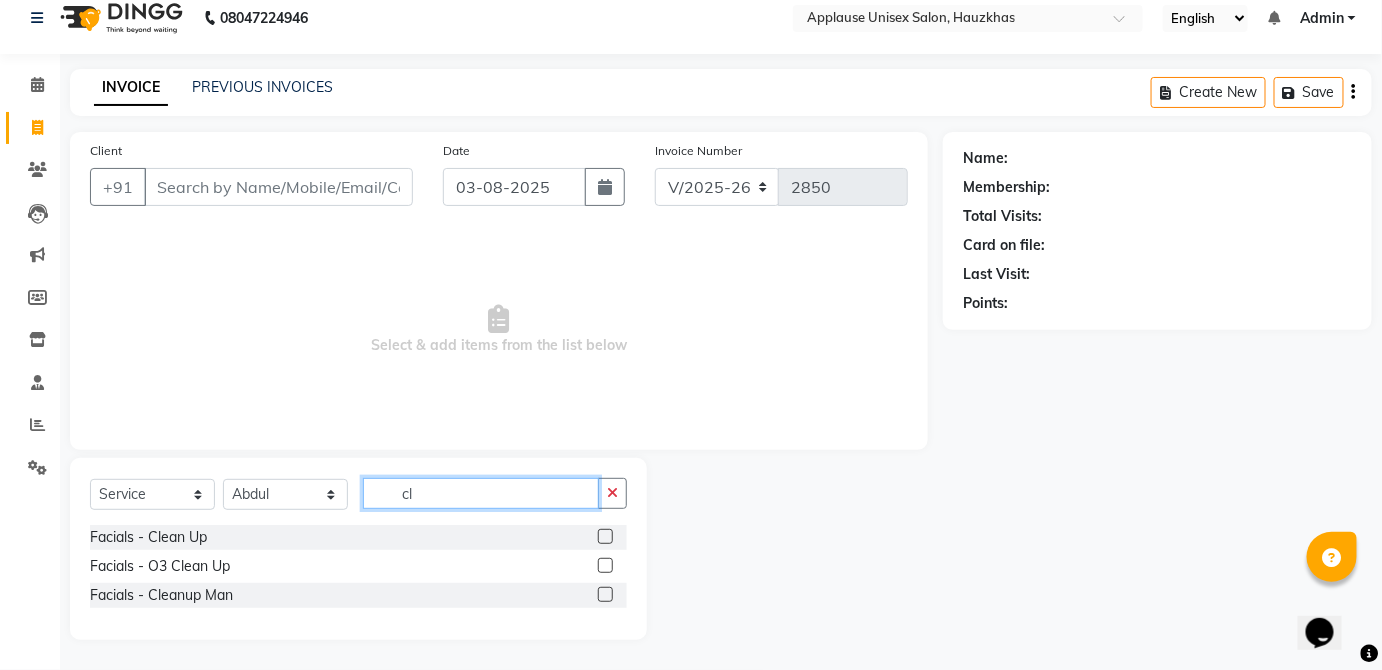 scroll, scrollTop: 17, scrollLeft: 0, axis: vertical 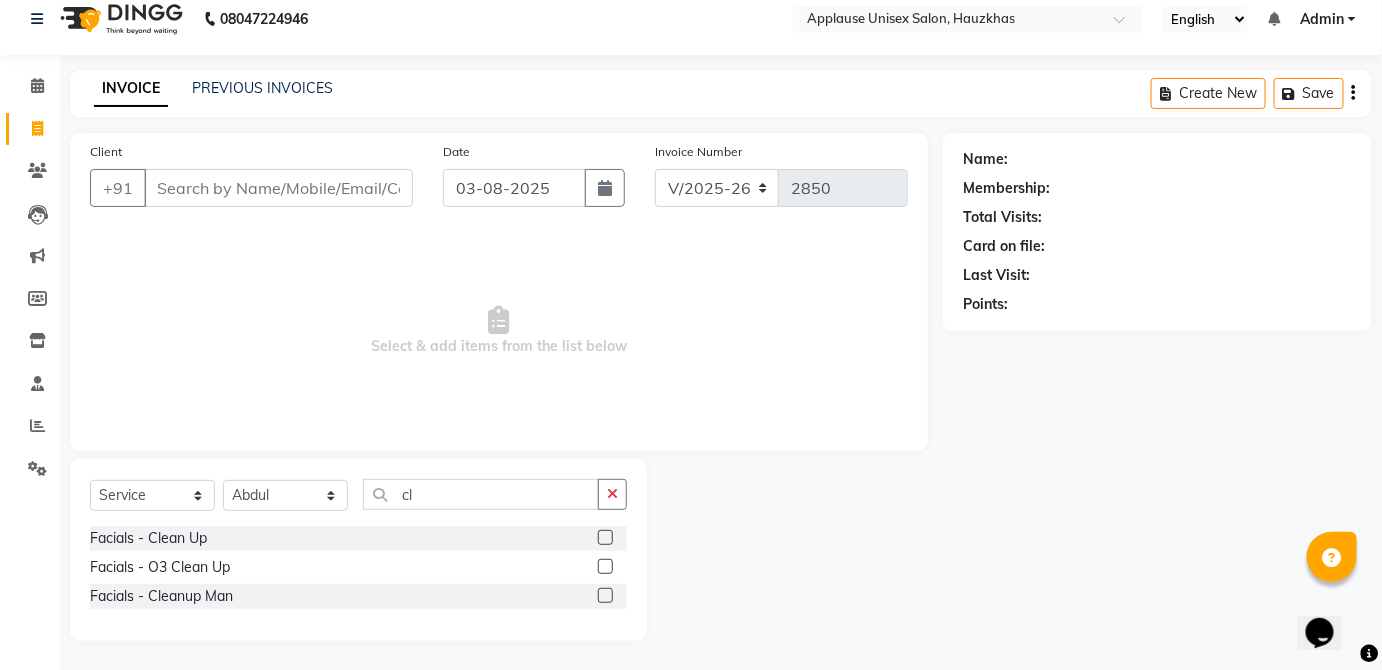 click 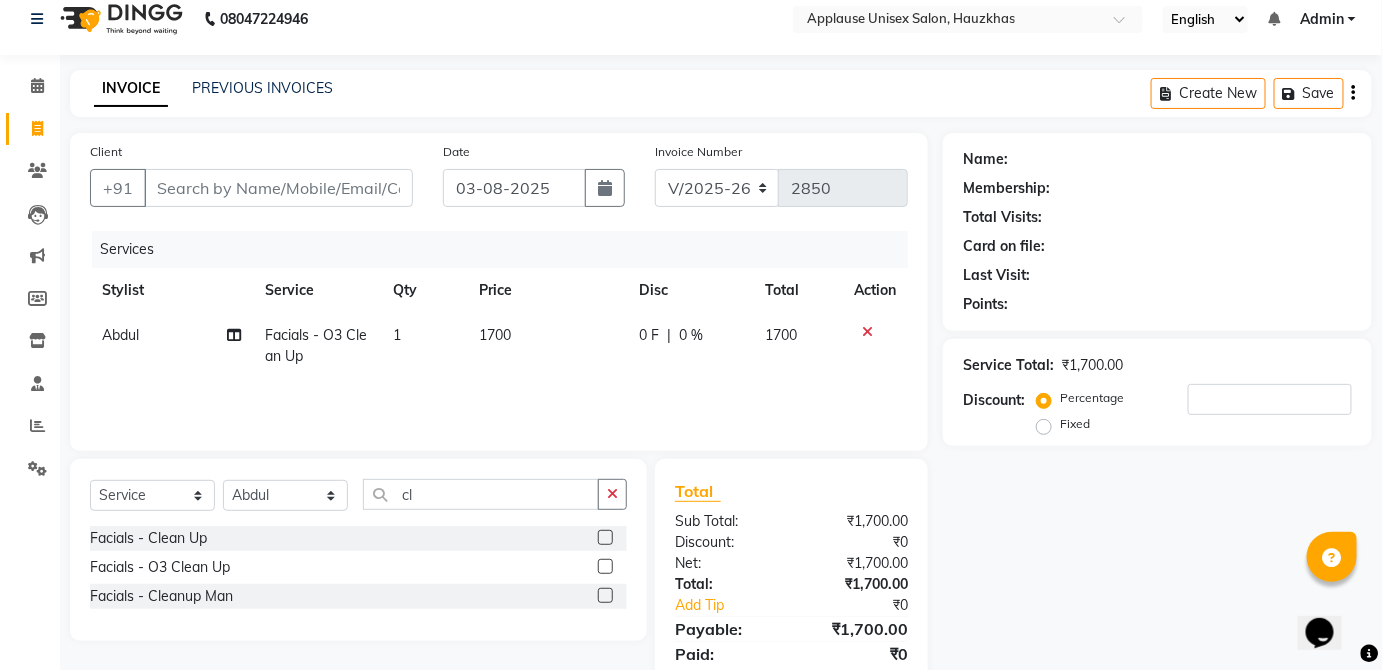click on "1700" 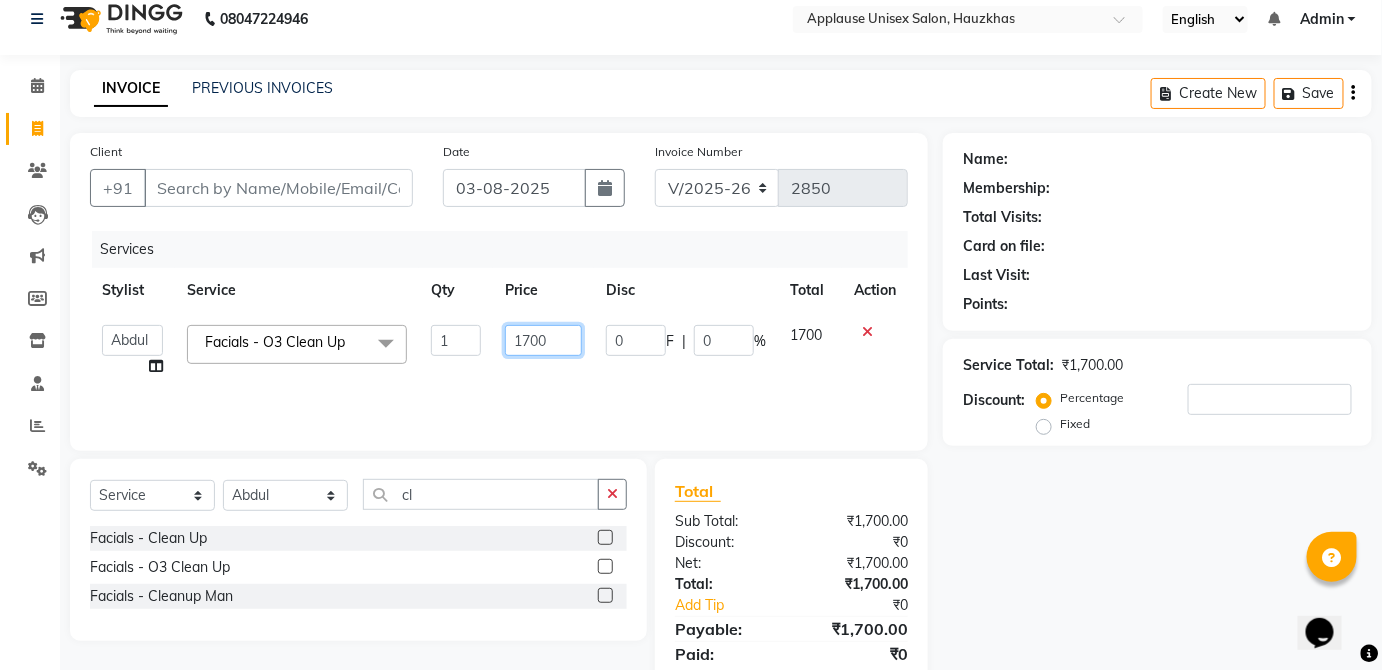 click on "1700" 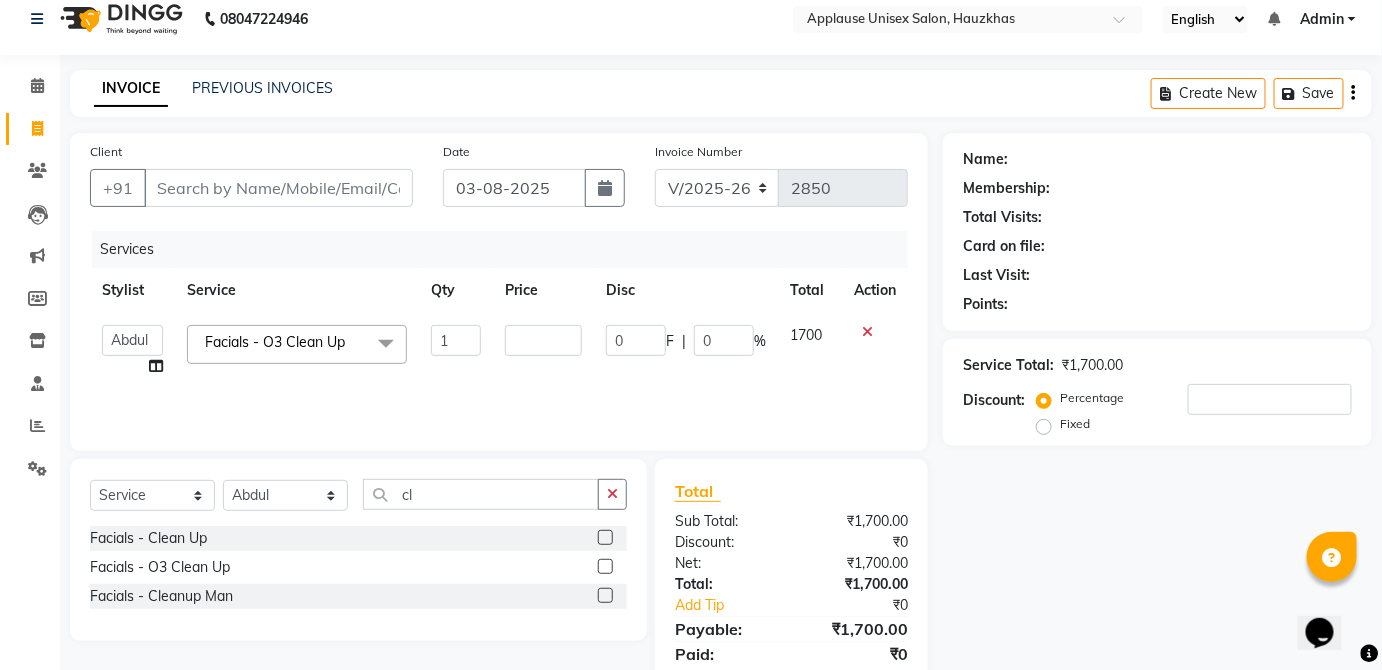 click 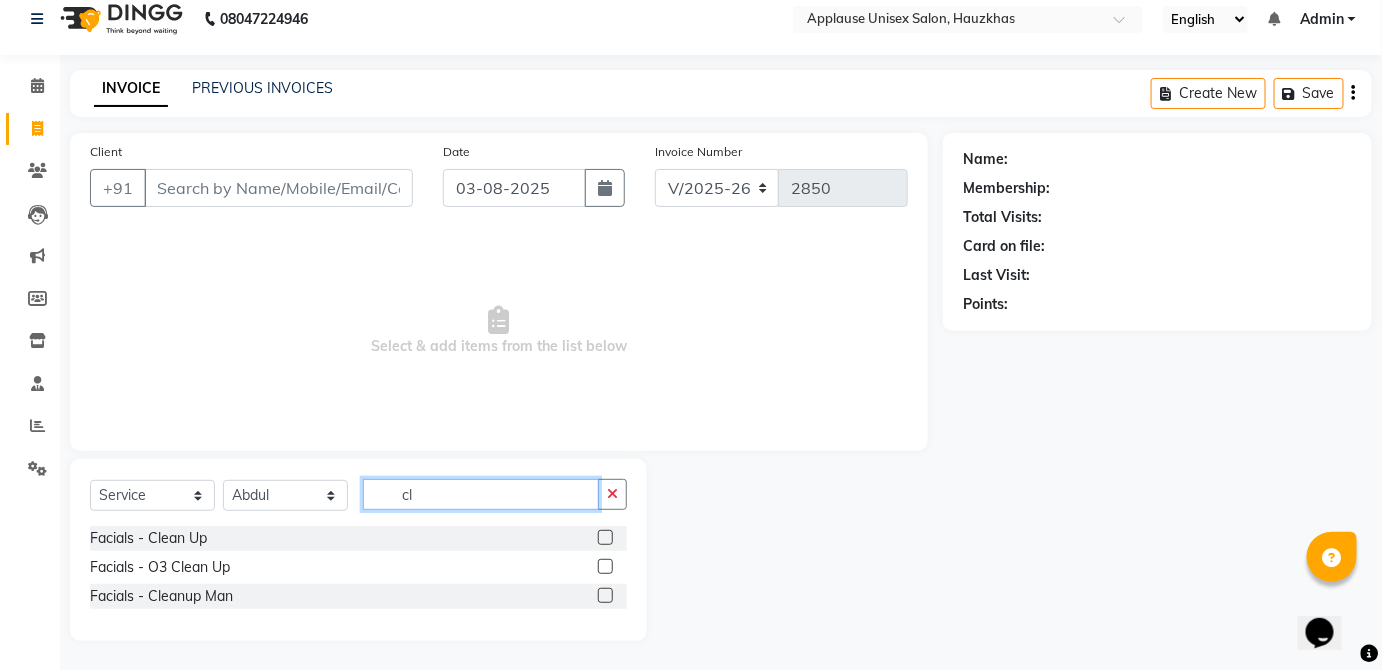 click on "cl" 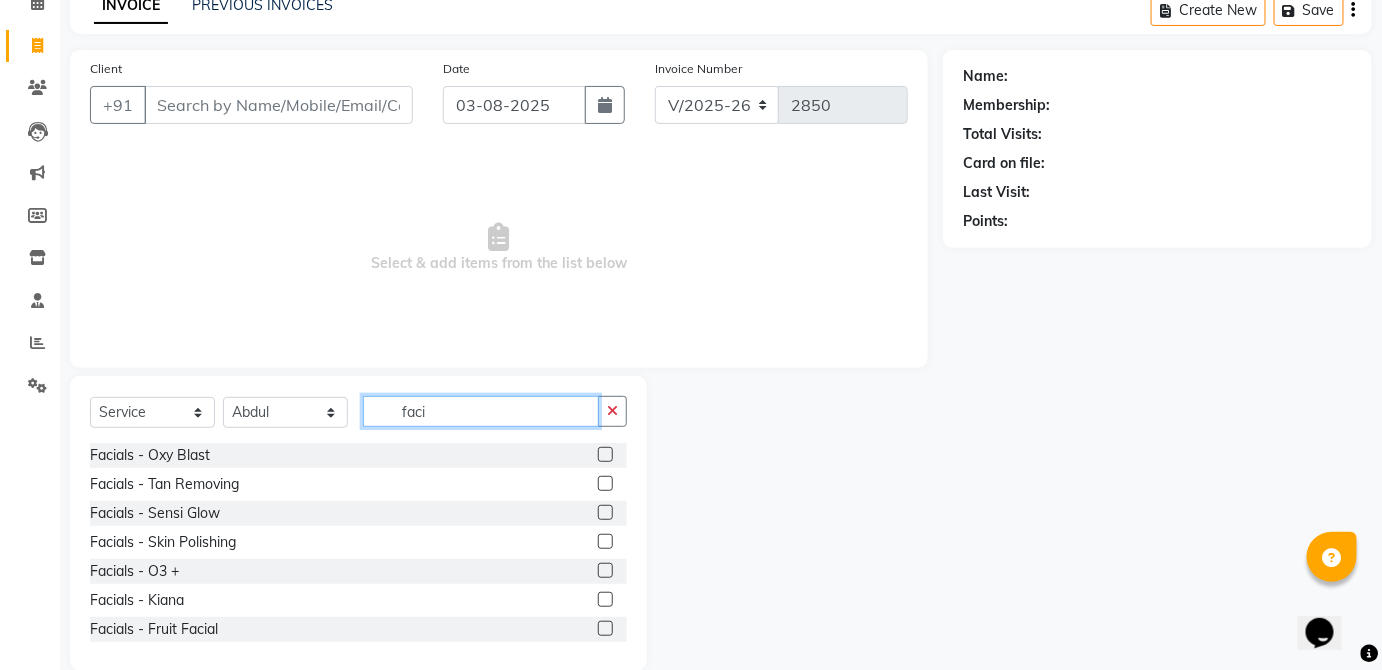 scroll, scrollTop: 130, scrollLeft: 0, axis: vertical 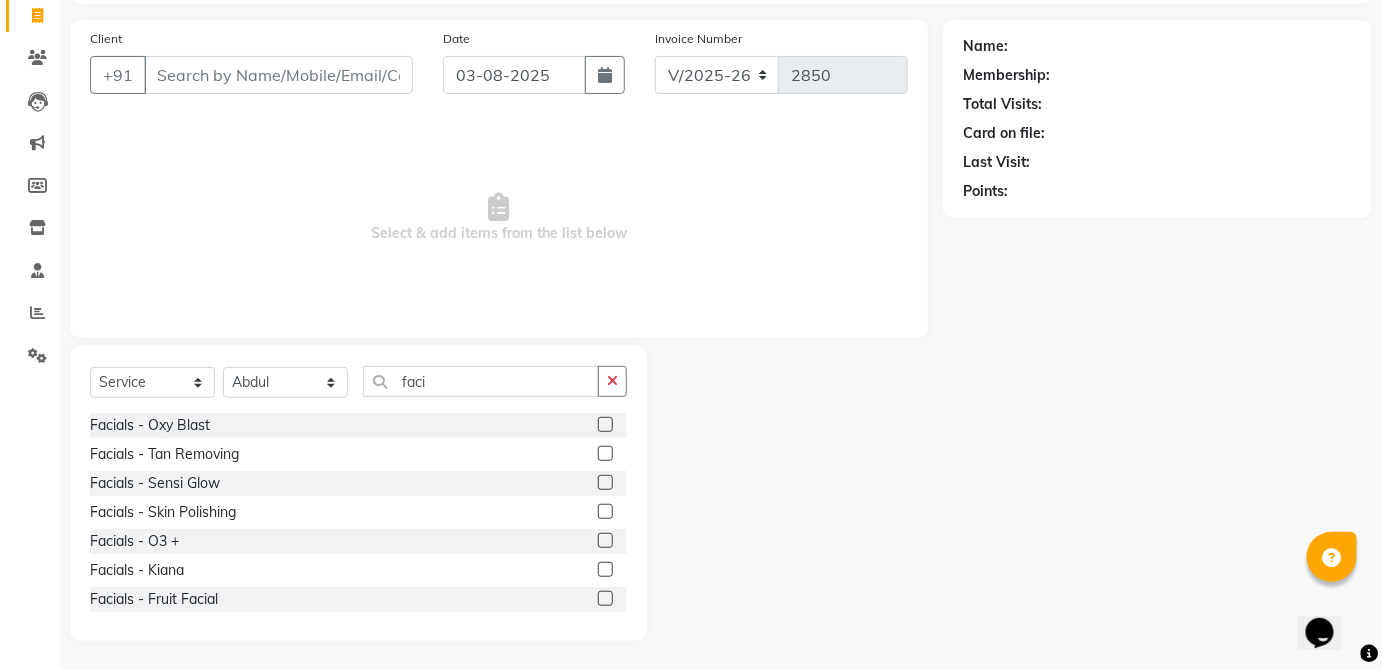 click 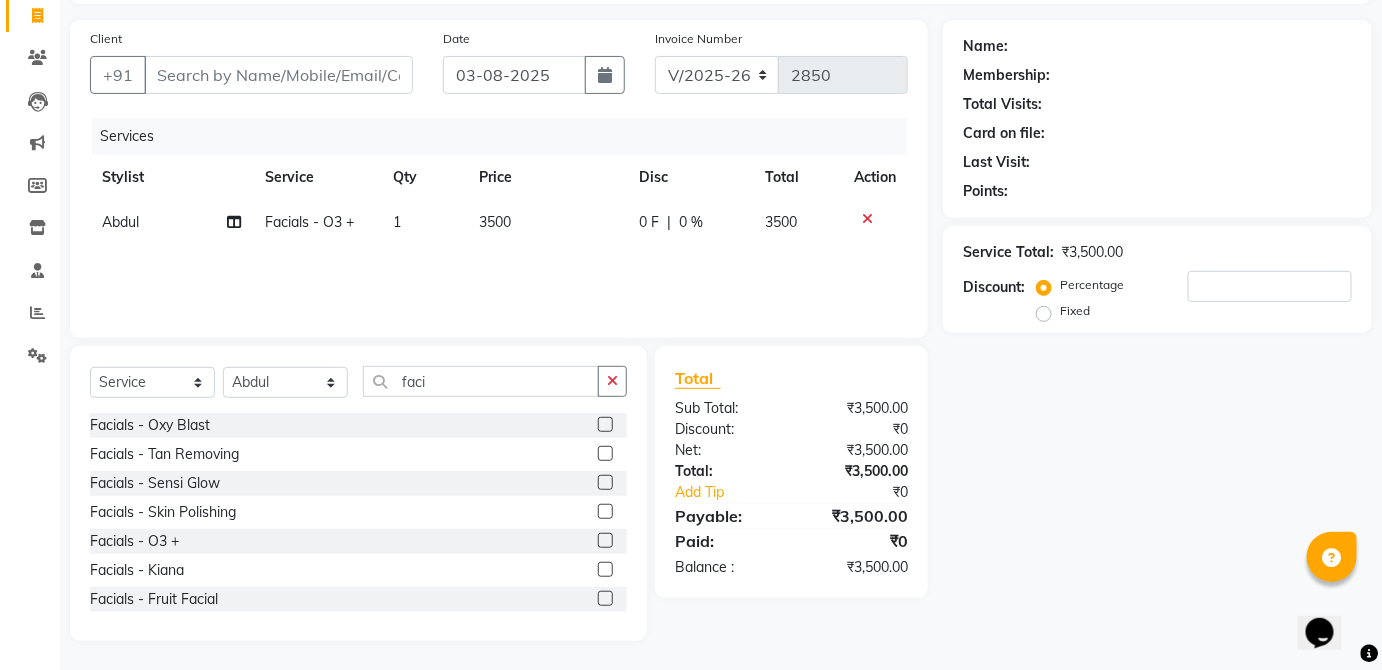 click 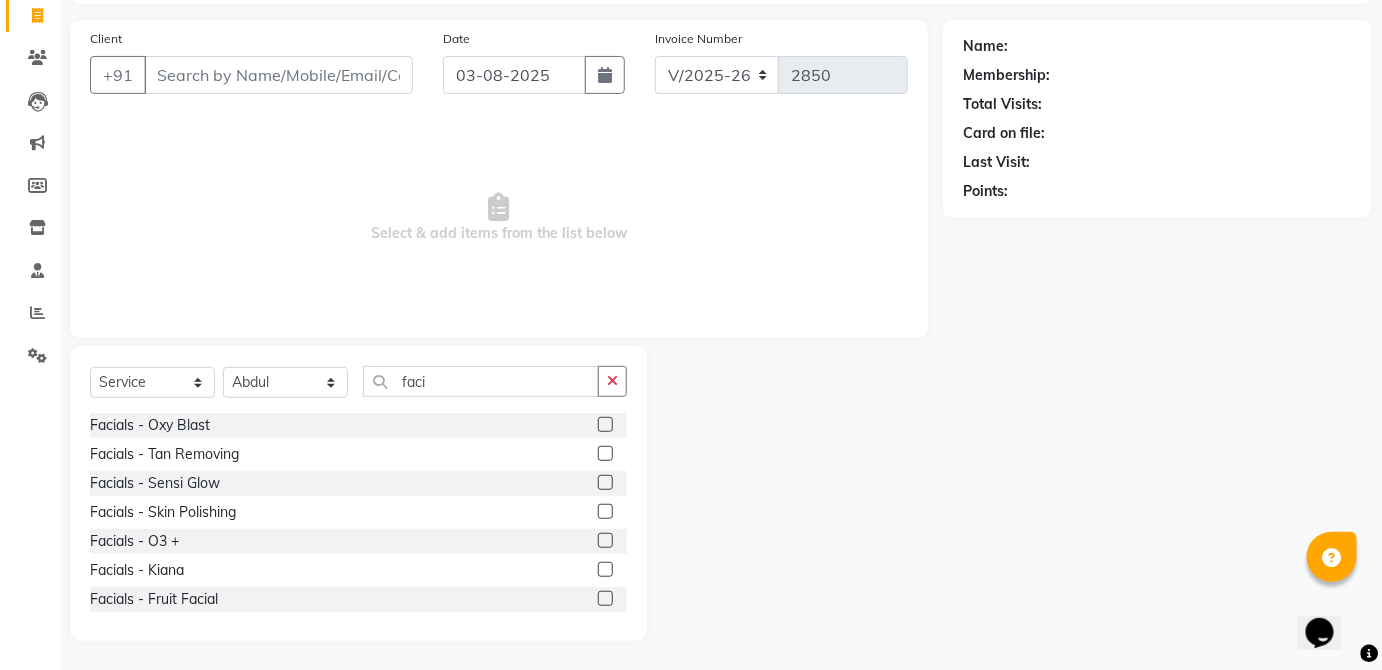 click 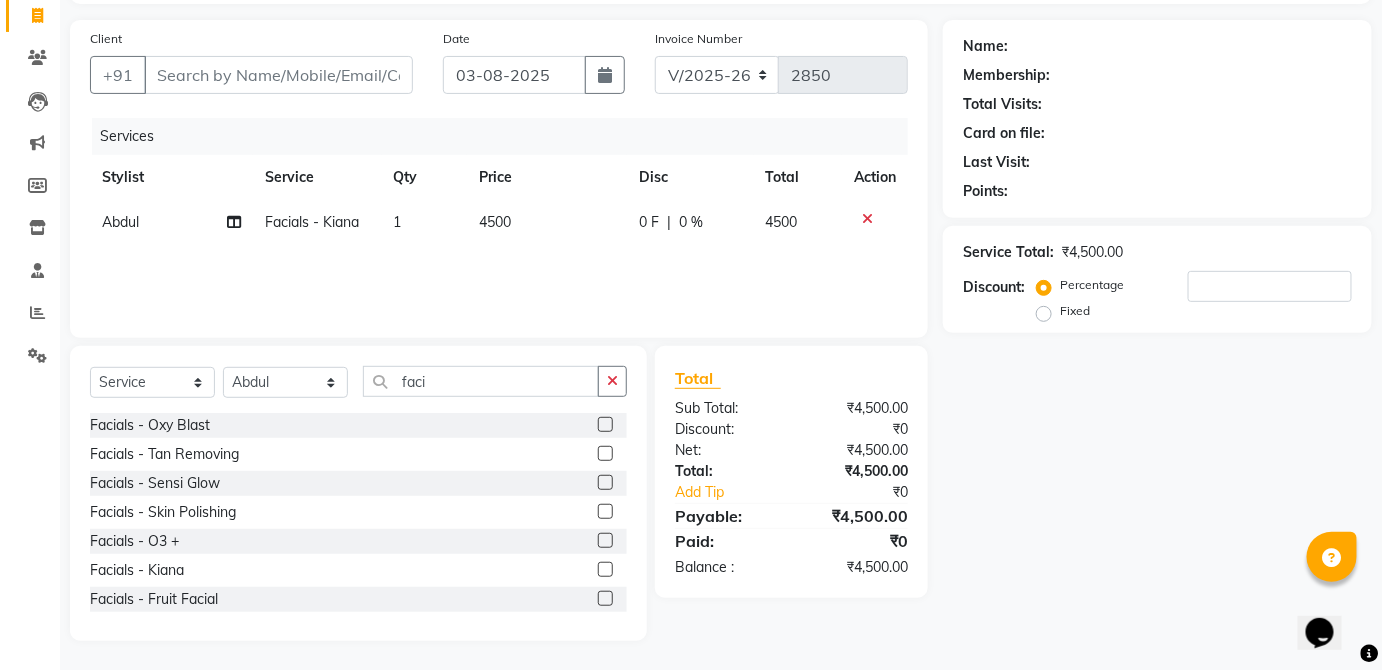 click on "4500" 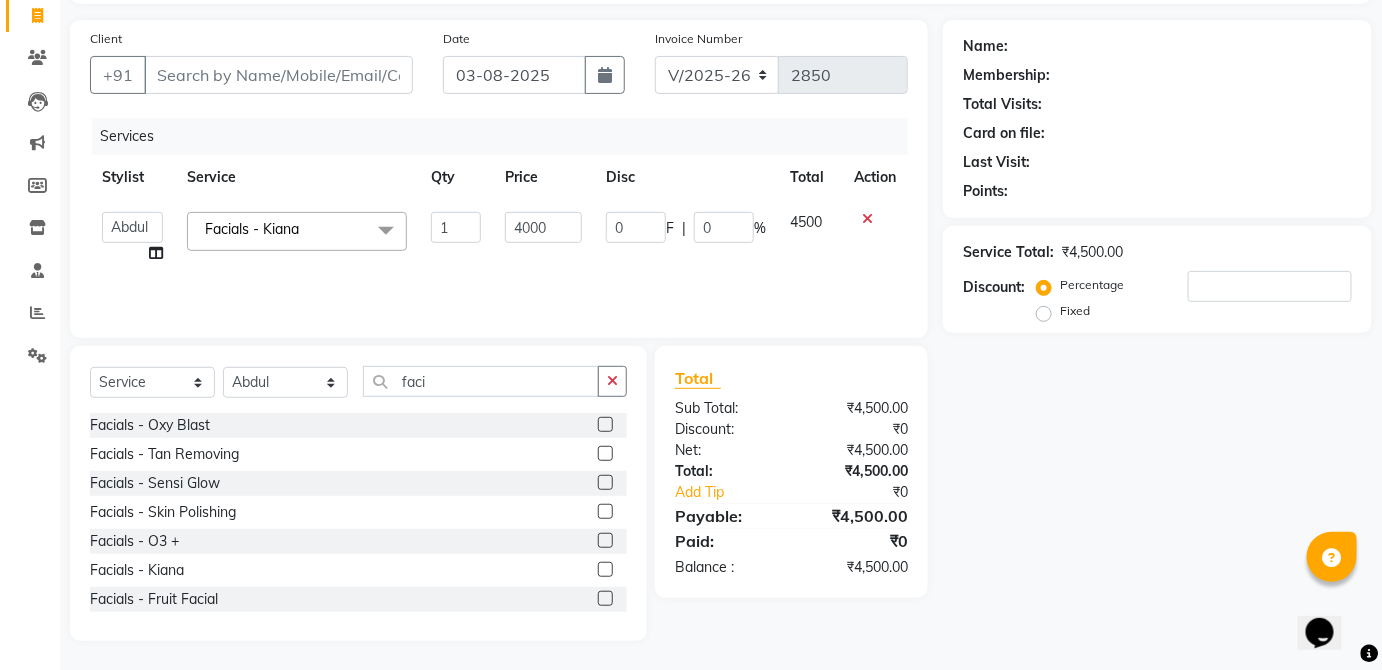click on "4500" 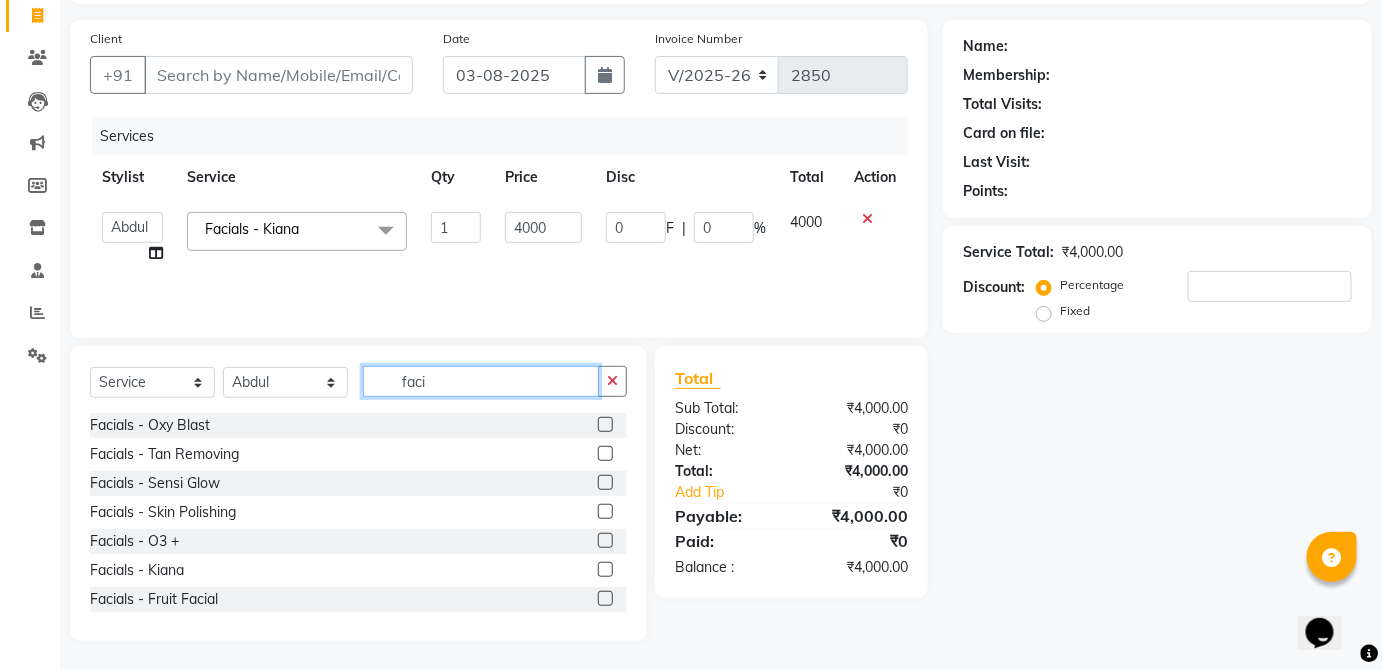 click on "faci" 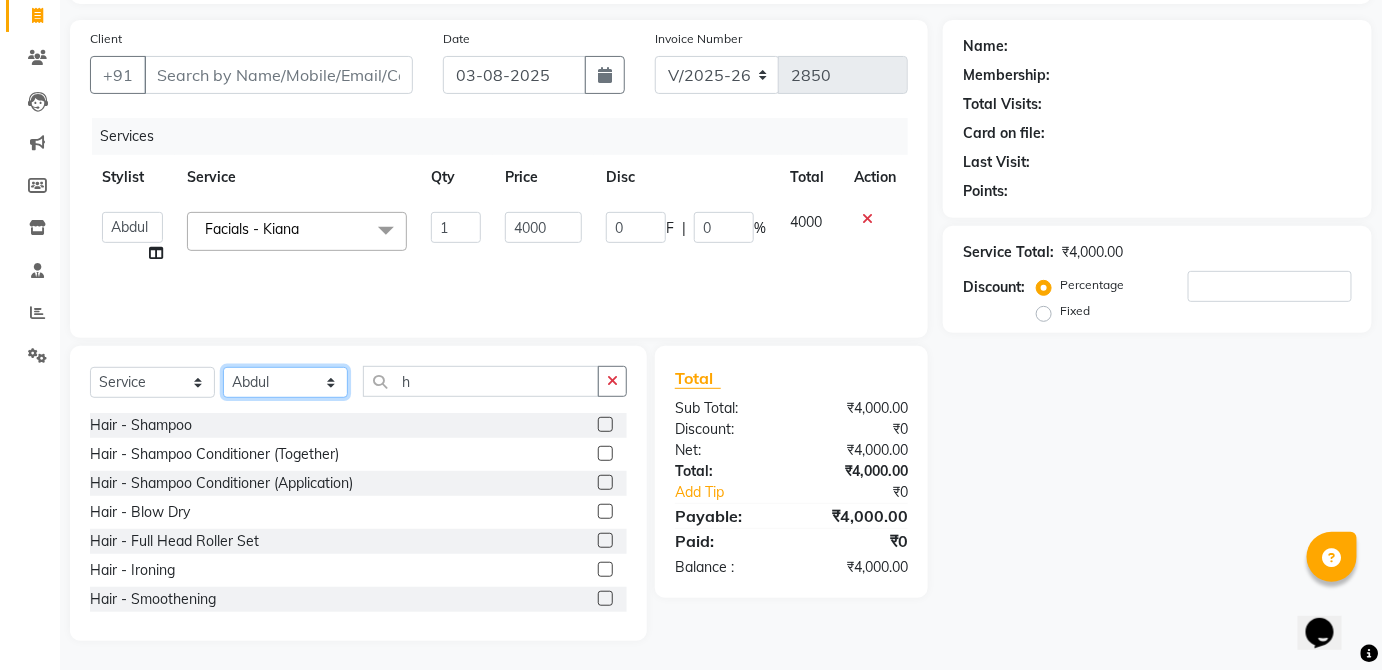 click on "Select Stylist  [FIRST] [FIRST] [FIRST] [FIRST] [FIRST] [FIRST] [FIRST] [FIRST]  [FIRST] [FIRST] [FIRST] [FIRST] [FIRST] [FIRST] [FIRST] [FIRST] [FIRST] [FIRST]  [FIRST] [FIRST] [FIRST] [FIRST] [FIRST] [FIRST] [FIRST] [FIRST]" 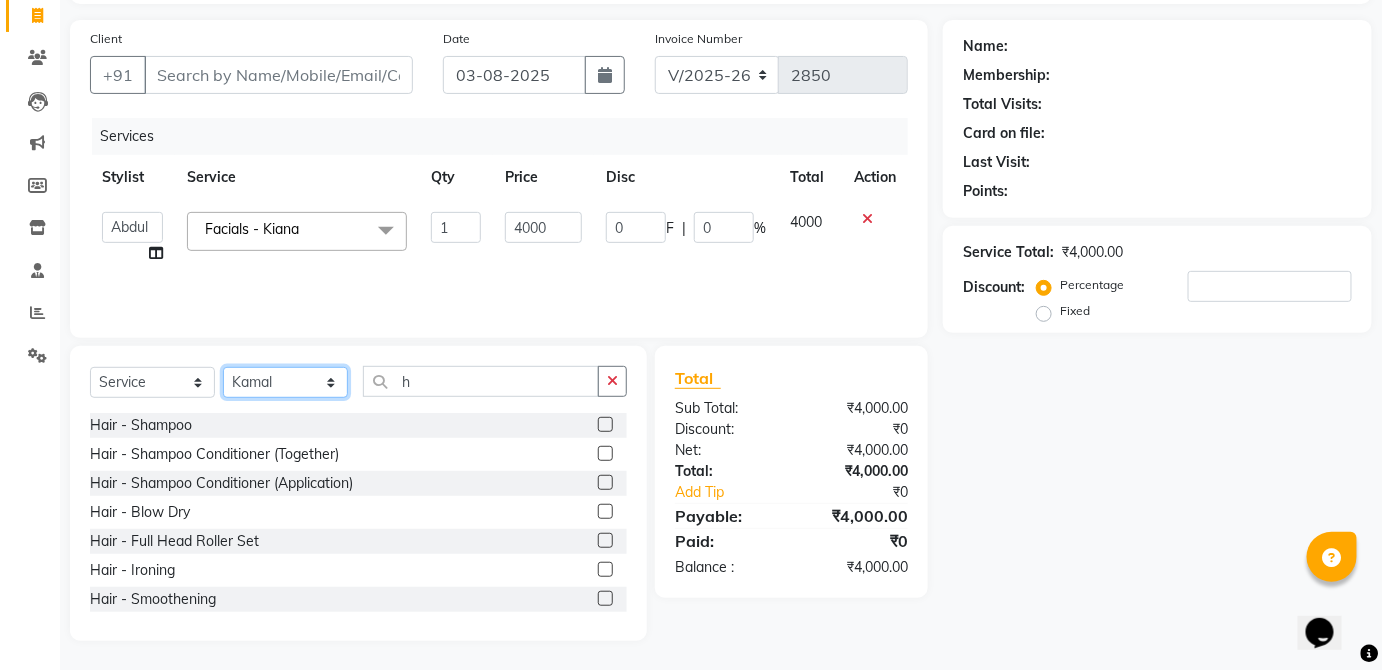 click on "Select Stylist  [FIRST] [FIRST] [FIRST] [FIRST] [FIRST] [FIRST] [FIRST] [FIRST]  [FIRST] [FIRST] [FIRST] [FIRST] [FIRST] [FIRST] [FIRST] [FIRST] [FIRST] [FIRST]  [FIRST] [FIRST] [FIRST] [FIRST] [FIRST] [FIRST] [FIRST] [FIRST]" 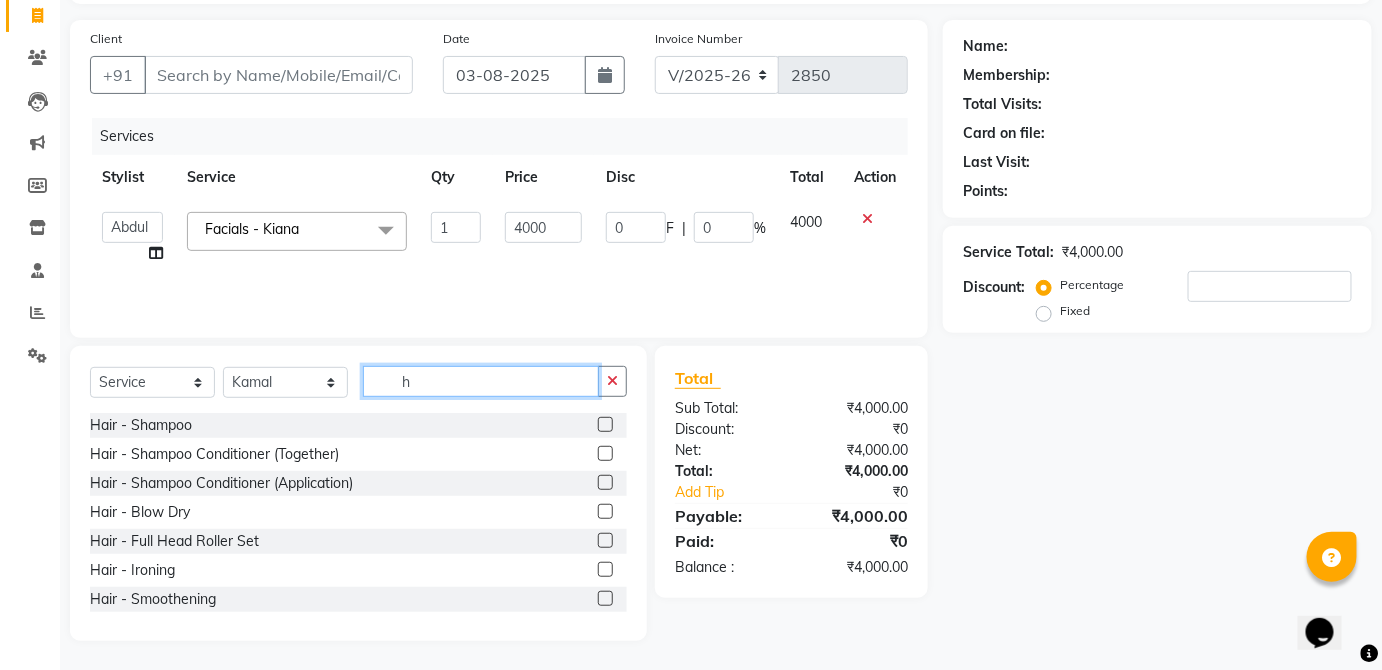 click on "h" 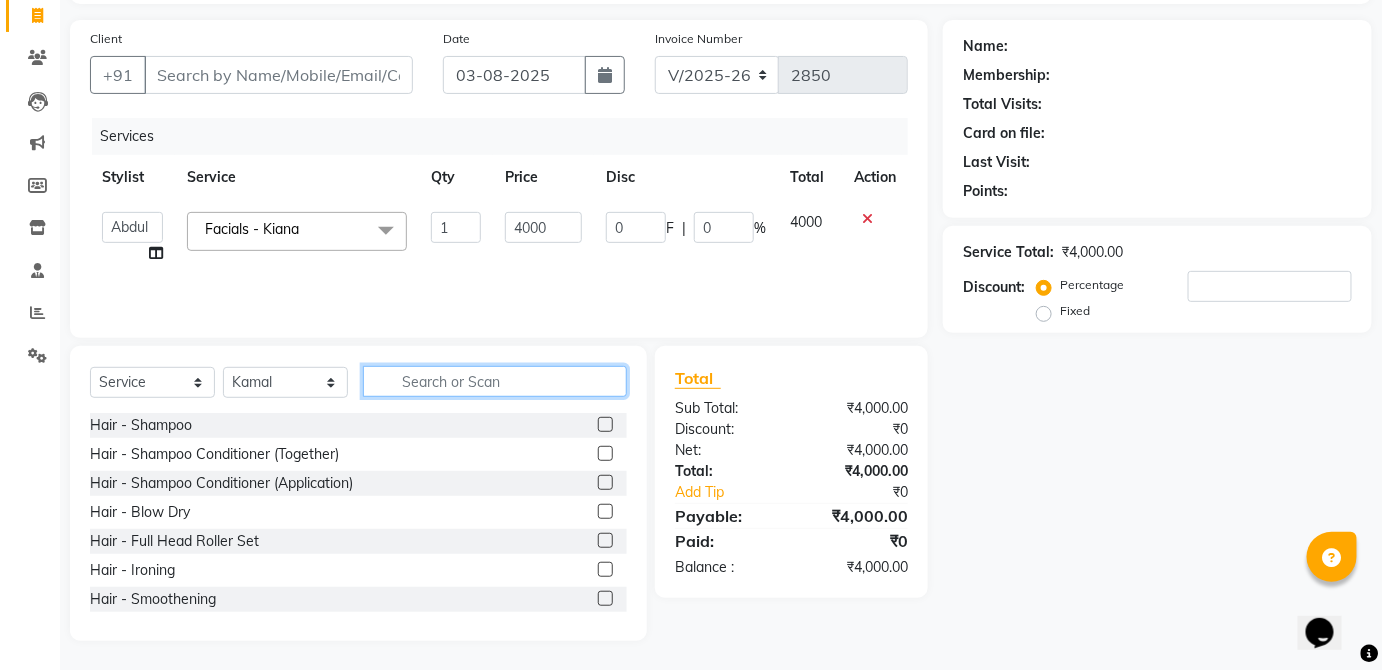 click 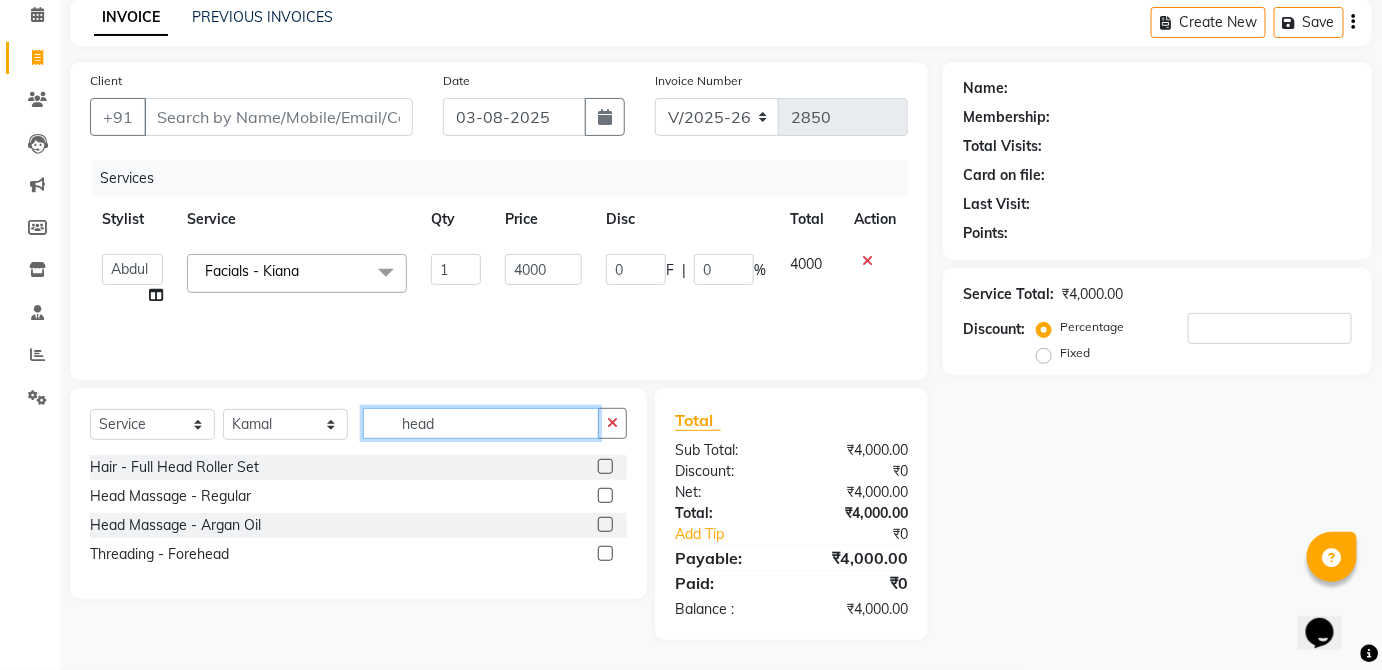 scroll, scrollTop: 86, scrollLeft: 0, axis: vertical 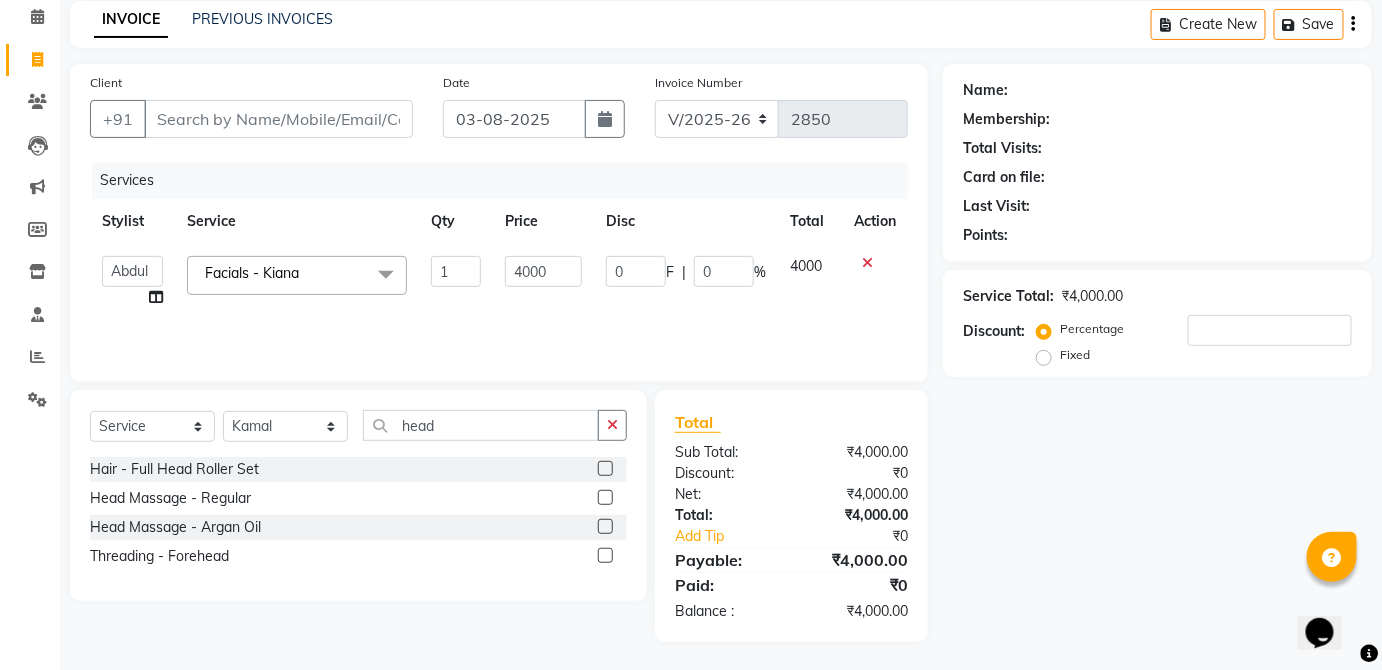 click 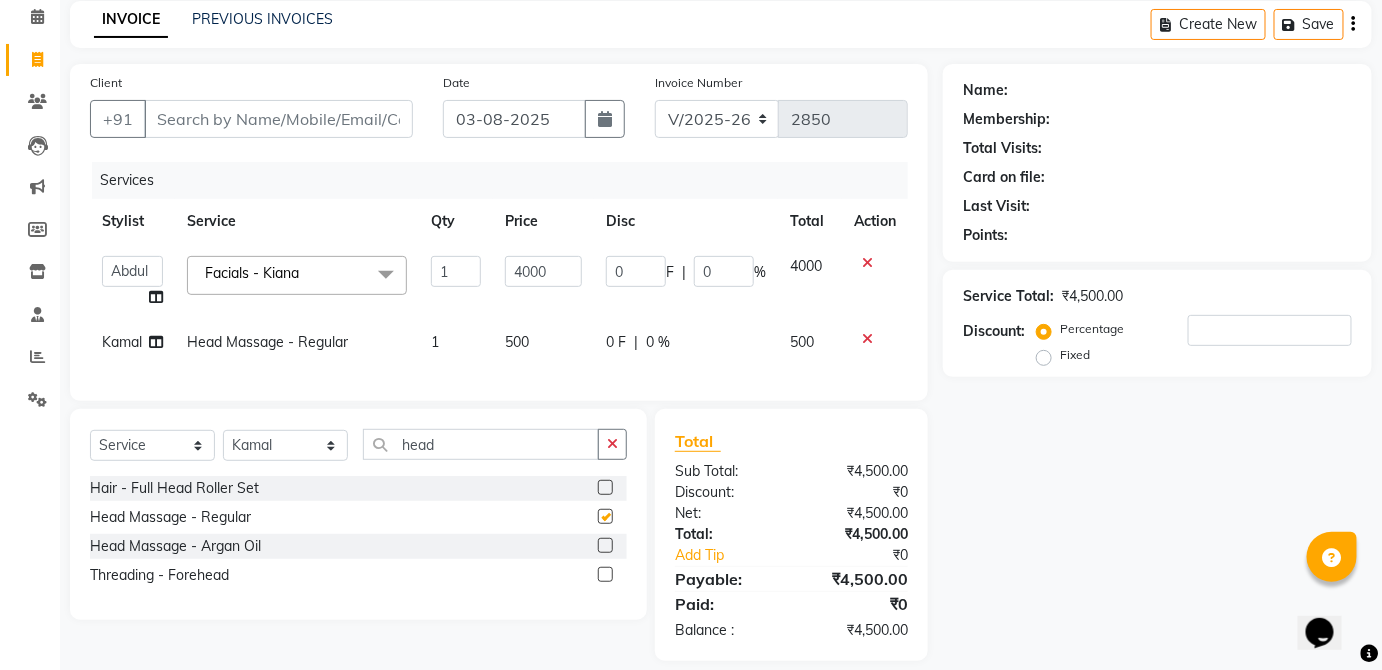 click on "0 F | 0 %" 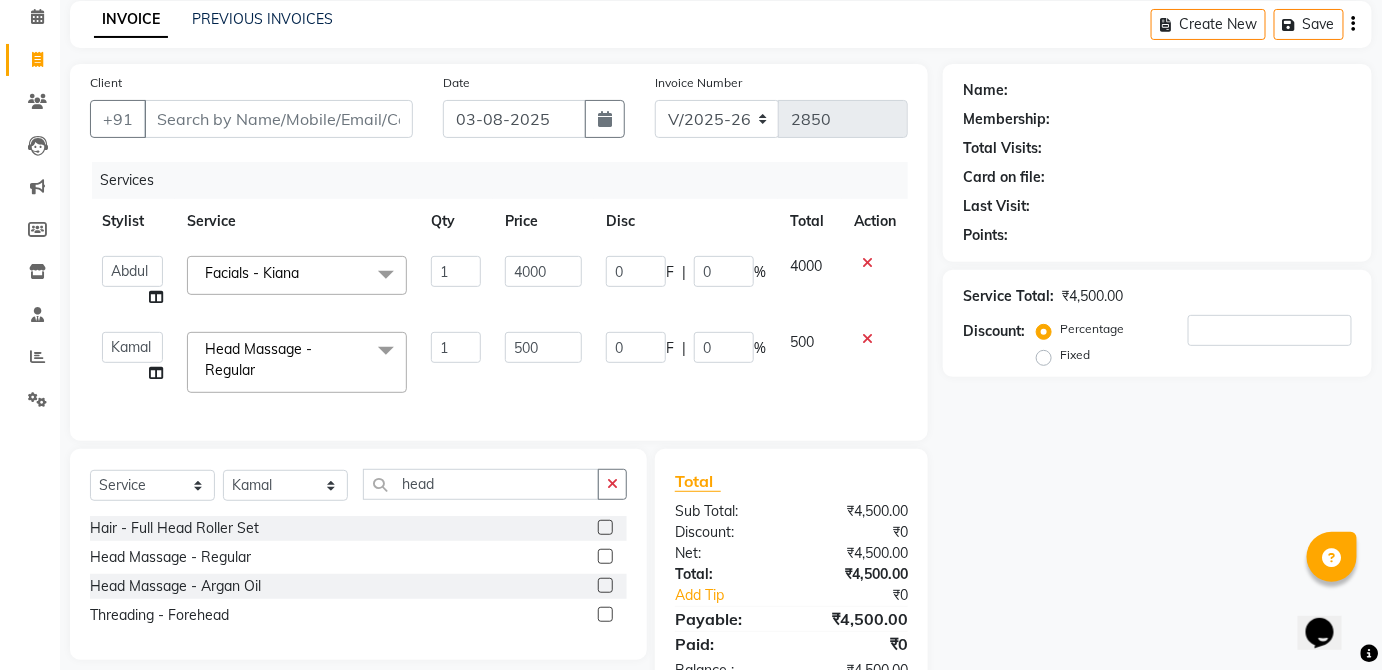 click 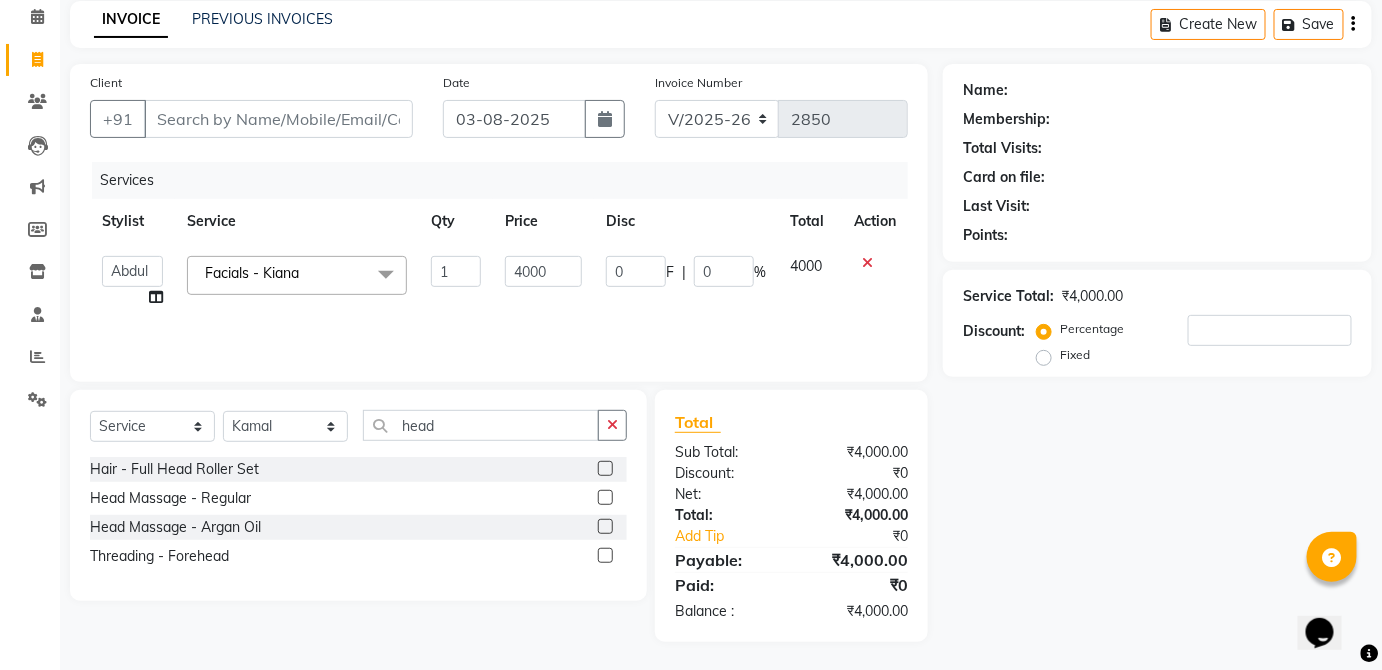 click 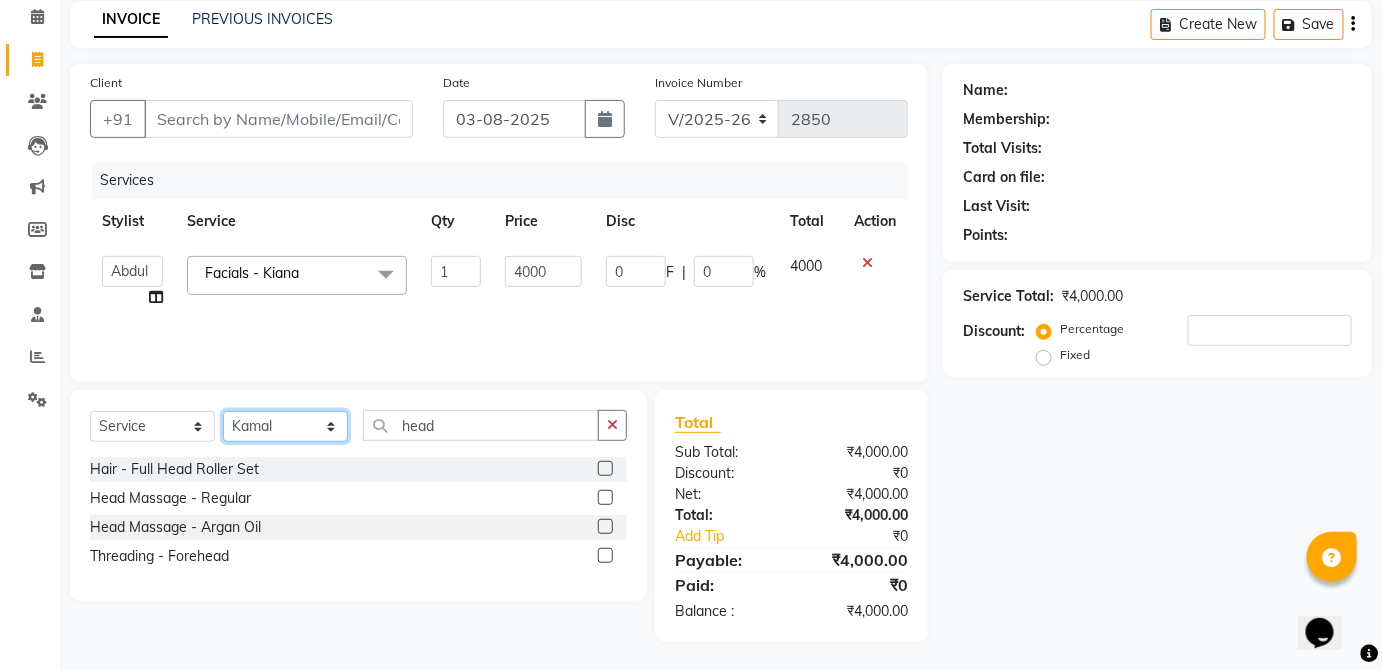 click on "Select Stylist  [FIRST] [FIRST] [FIRST] [FIRST] [FIRST] [FIRST] [FIRST] [FIRST]  [FIRST] [FIRST] [FIRST] [FIRST] [FIRST] [FIRST] [FIRST] [FIRST] [FIRST] [FIRST]  [FIRST] [FIRST] [FIRST] [FIRST] [FIRST] [FIRST] [FIRST] [FIRST]" 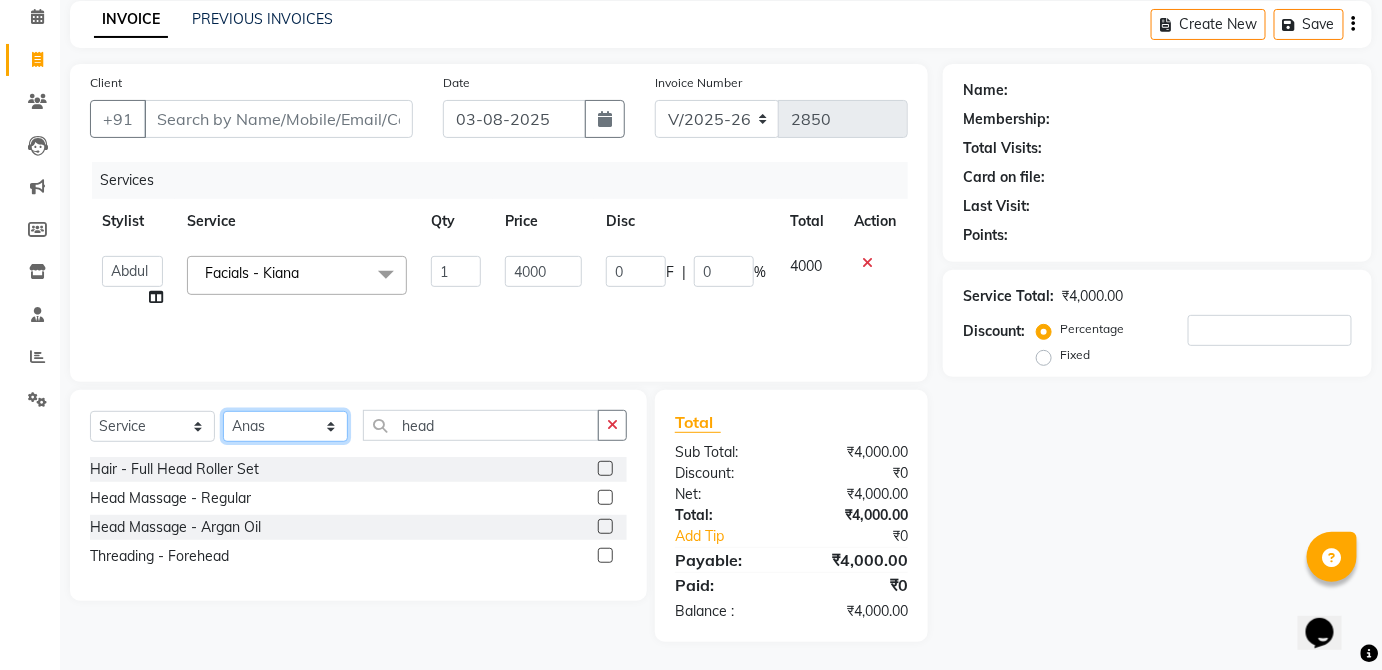 click on "Select Stylist  [FIRST] [FIRST] [FIRST] [FIRST] [FIRST] [FIRST] [FIRST] [FIRST]  [FIRST] [FIRST] [FIRST] [FIRST] [FIRST] [FIRST] [FIRST] [FIRST] [FIRST] [FIRST]  [FIRST] [FIRST] [FIRST] [FIRST] [FIRST] [FIRST] [FIRST] [FIRST]" 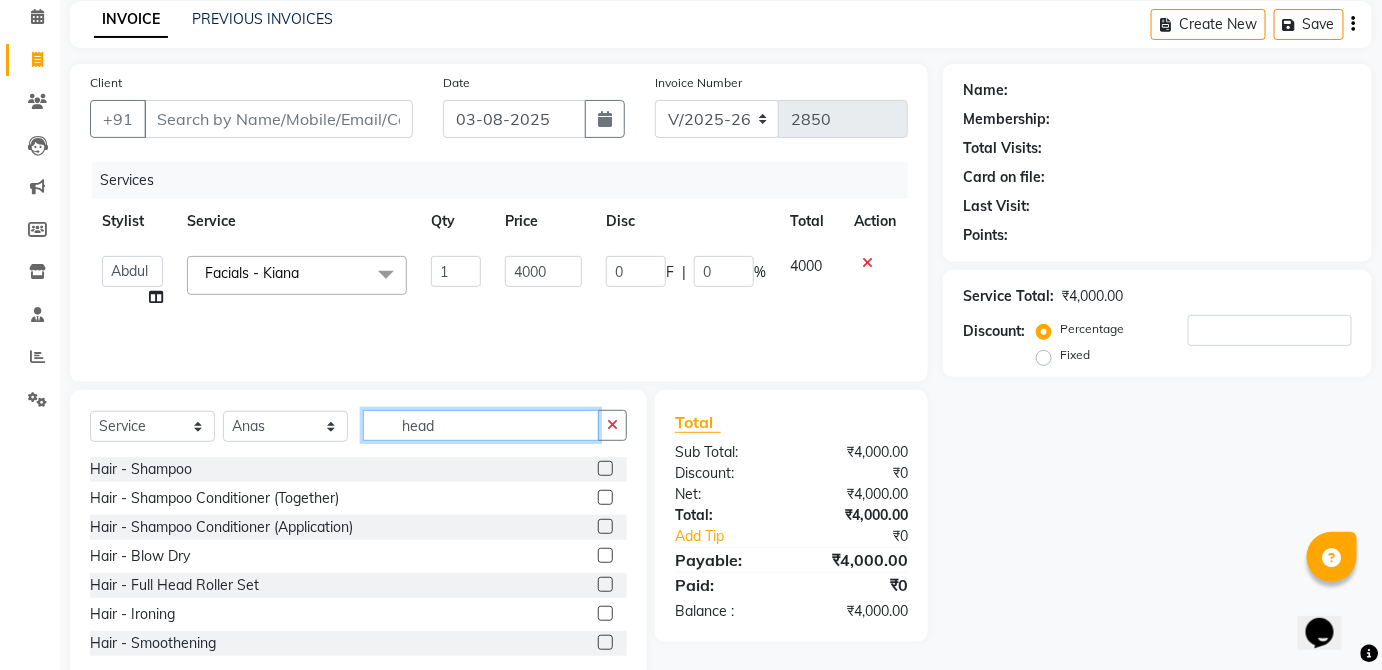 click on "head" 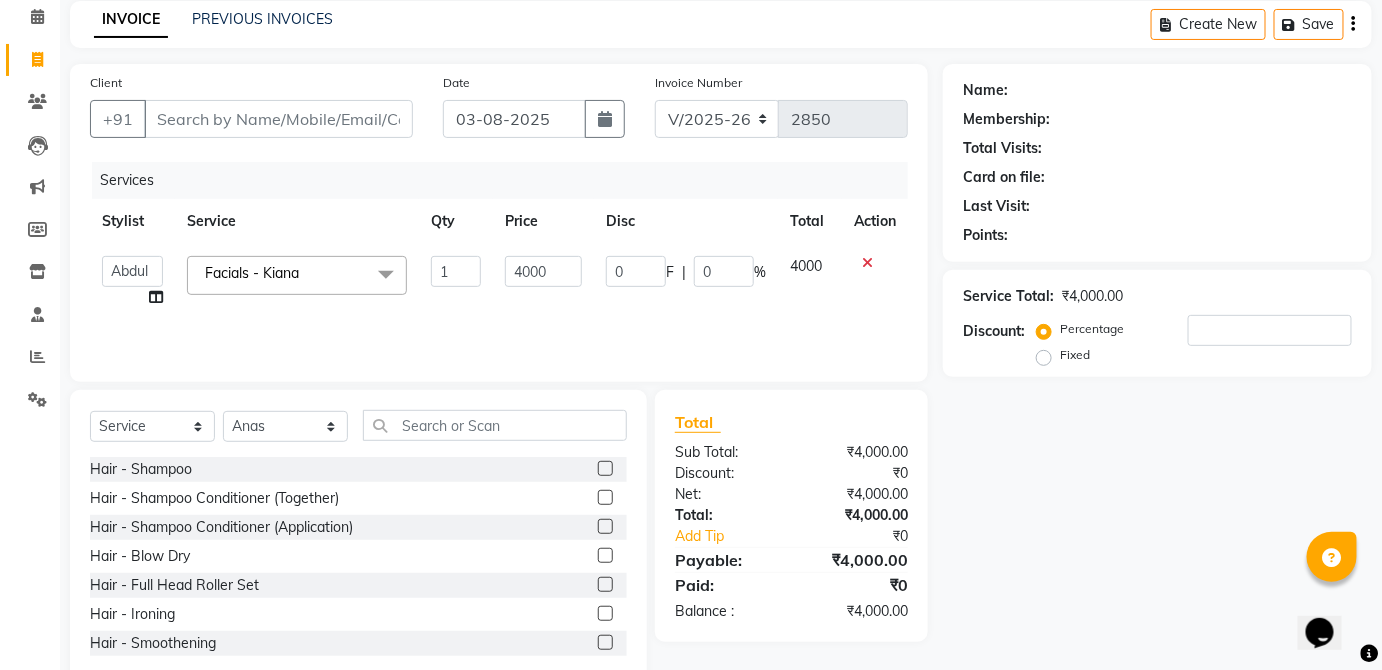 click 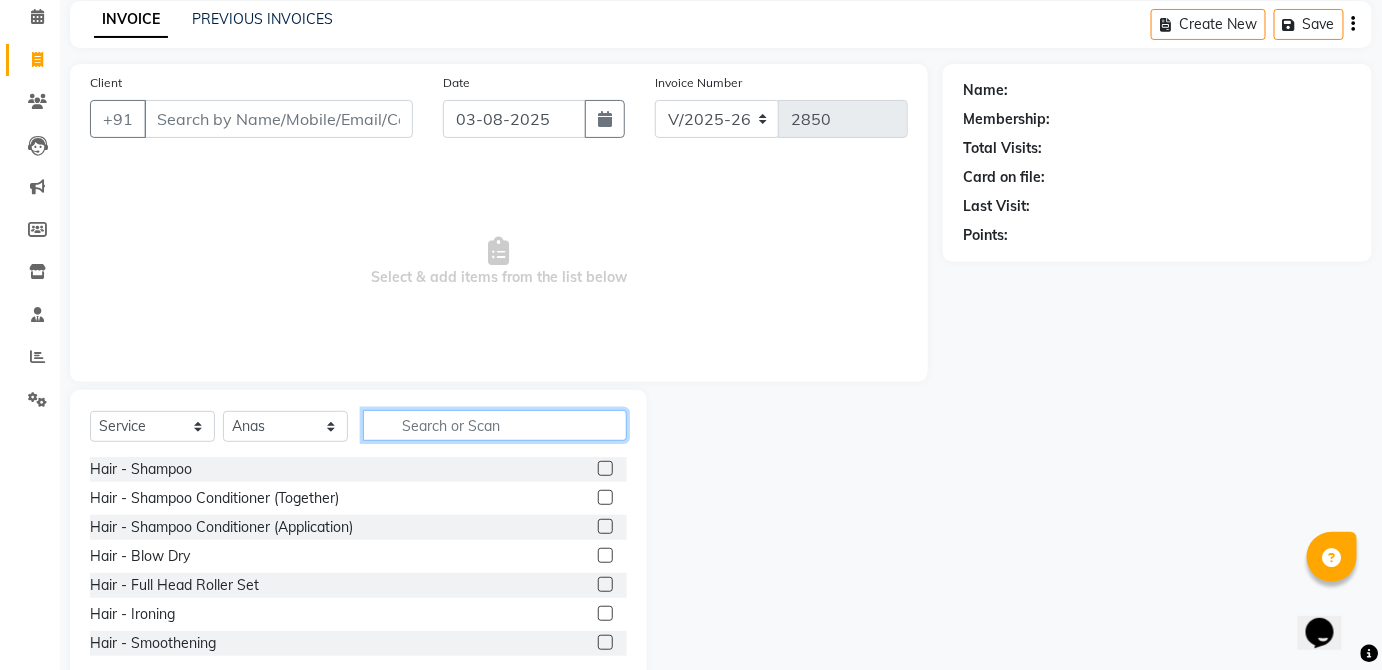 click 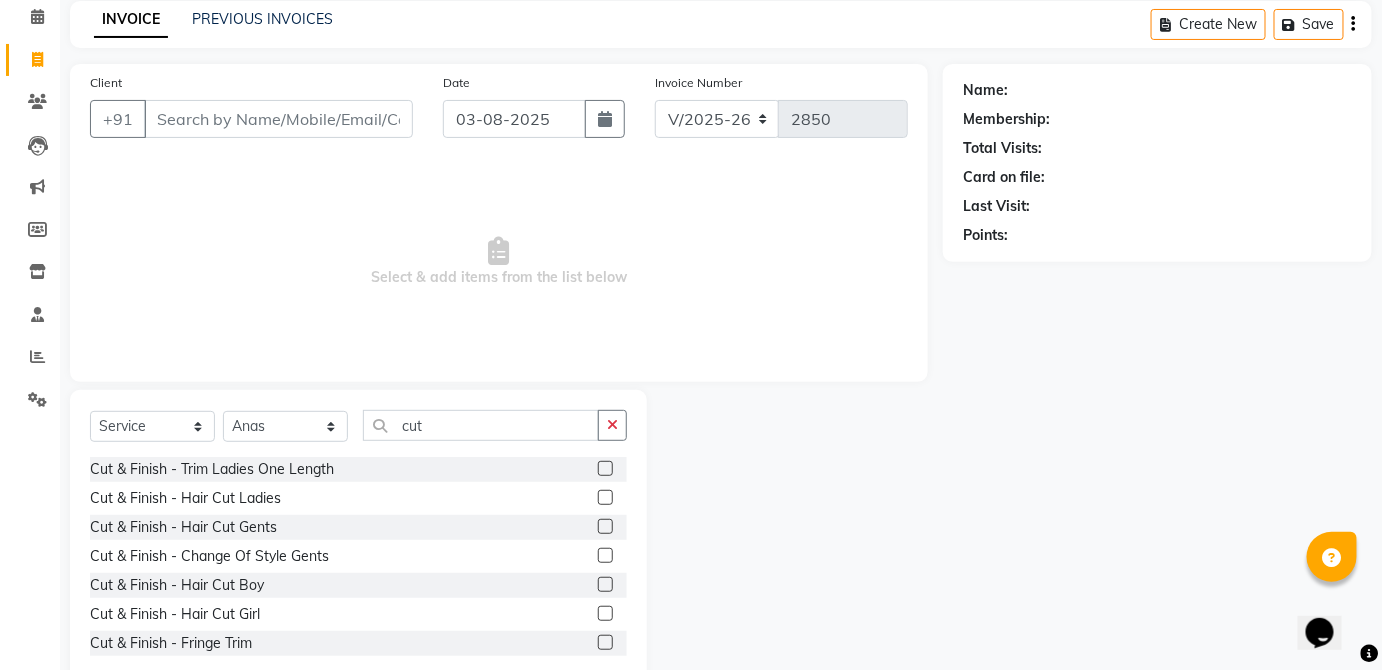 click 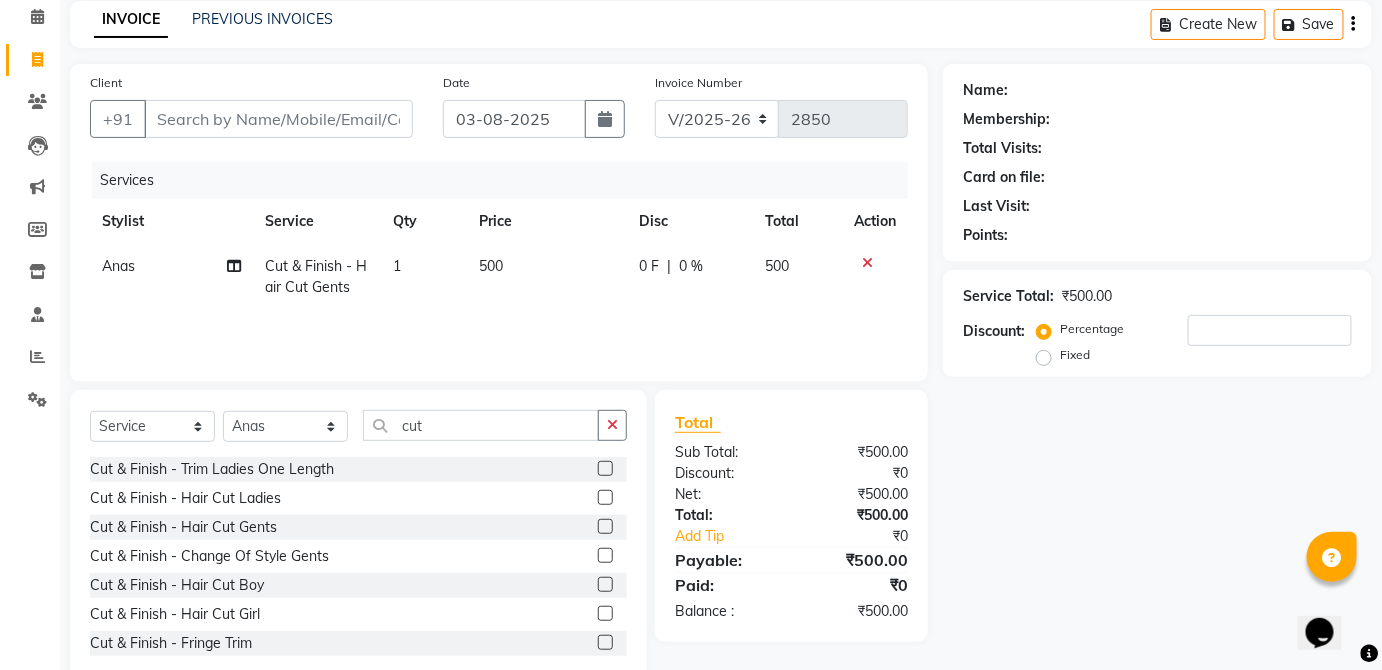 click on "500" 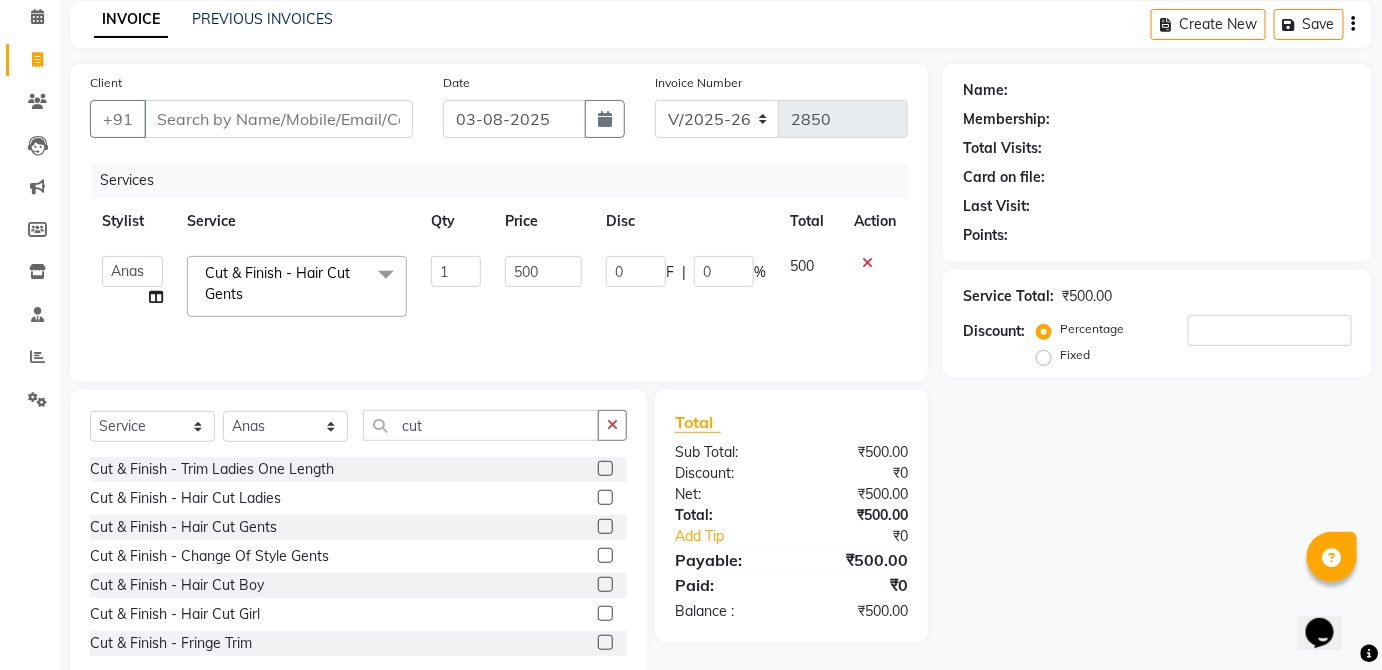scroll, scrollTop: 0, scrollLeft: 0, axis: both 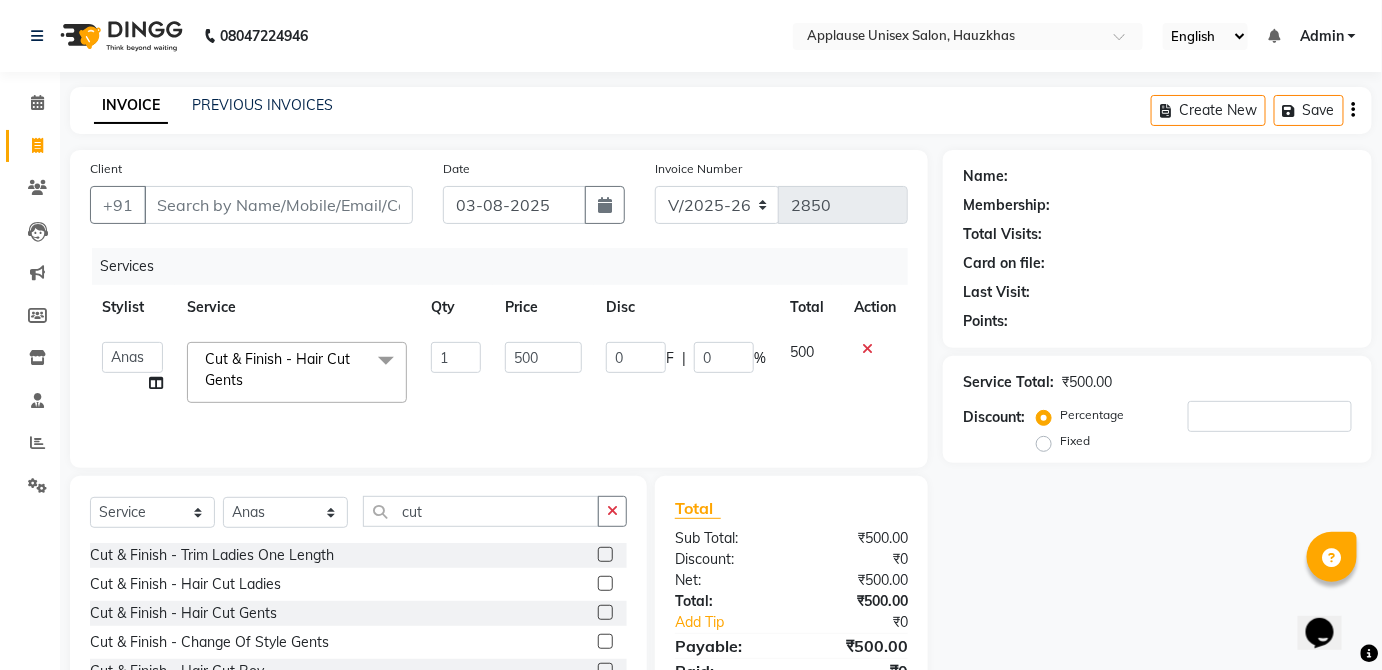 click on "Name: Membership: Total Visits: Card on file: Last Visit:  Points:  Service Total:  ₹500.00  Discount:  Percentage   Fixed" 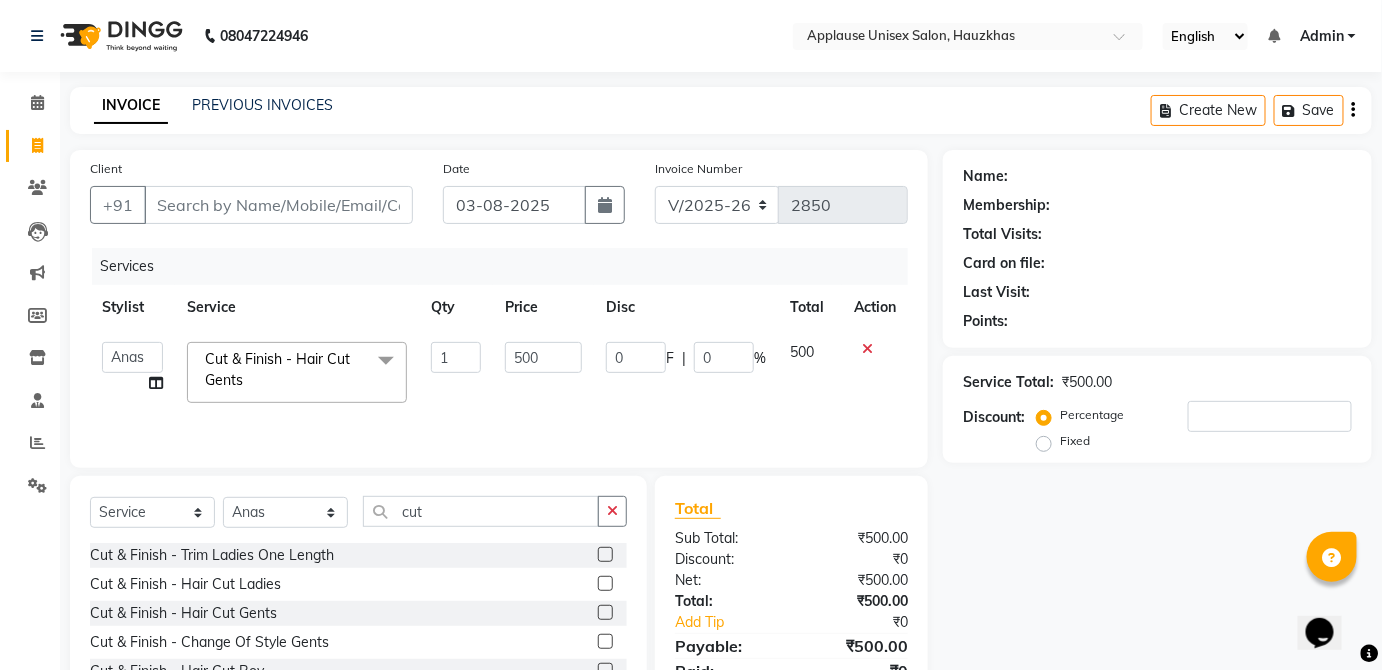 click 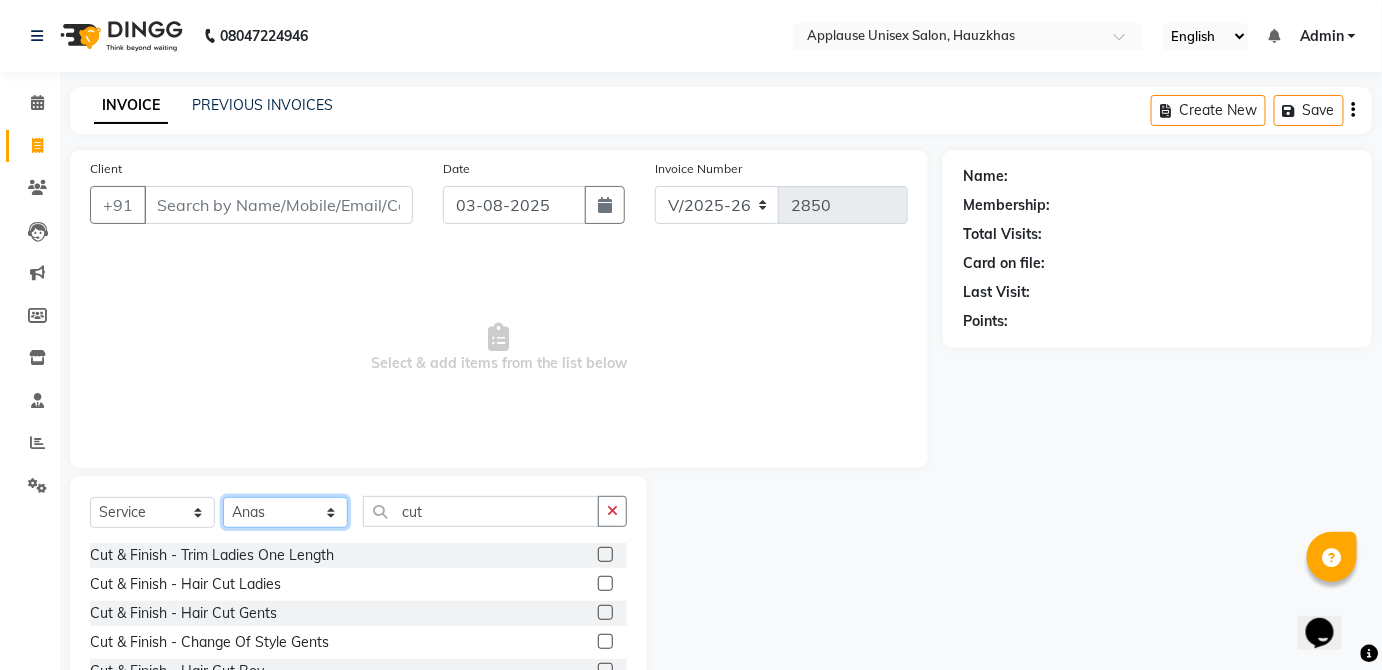 click on "Select Stylist  [FIRST] [FIRST] [FIRST] [FIRST] [FIRST] [FIRST] [FIRST] [FIRST]  [FIRST] [FIRST] [FIRST] [FIRST] [FIRST] [FIRST] [FIRST] [FIRST] [FIRST] [FIRST]  [FIRST] [FIRST] [FIRST] [FIRST] [FIRST] [FIRST] [FIRST] [FIRST]" 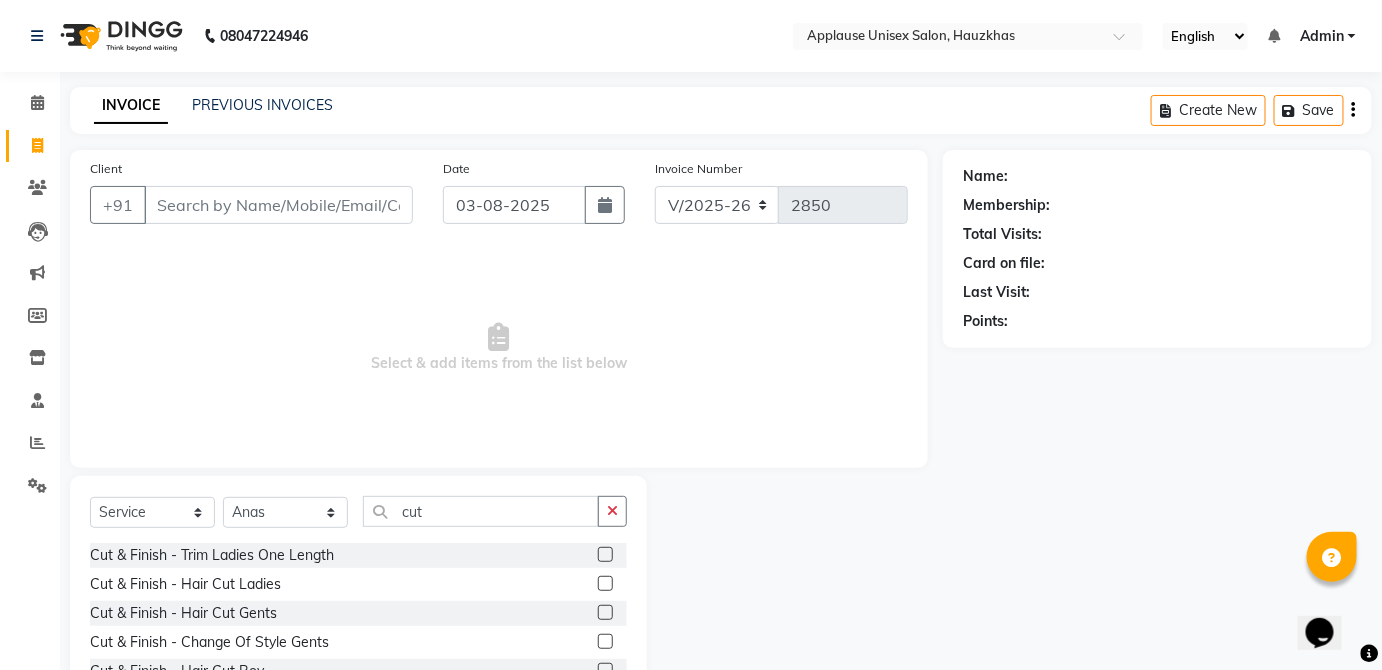 click 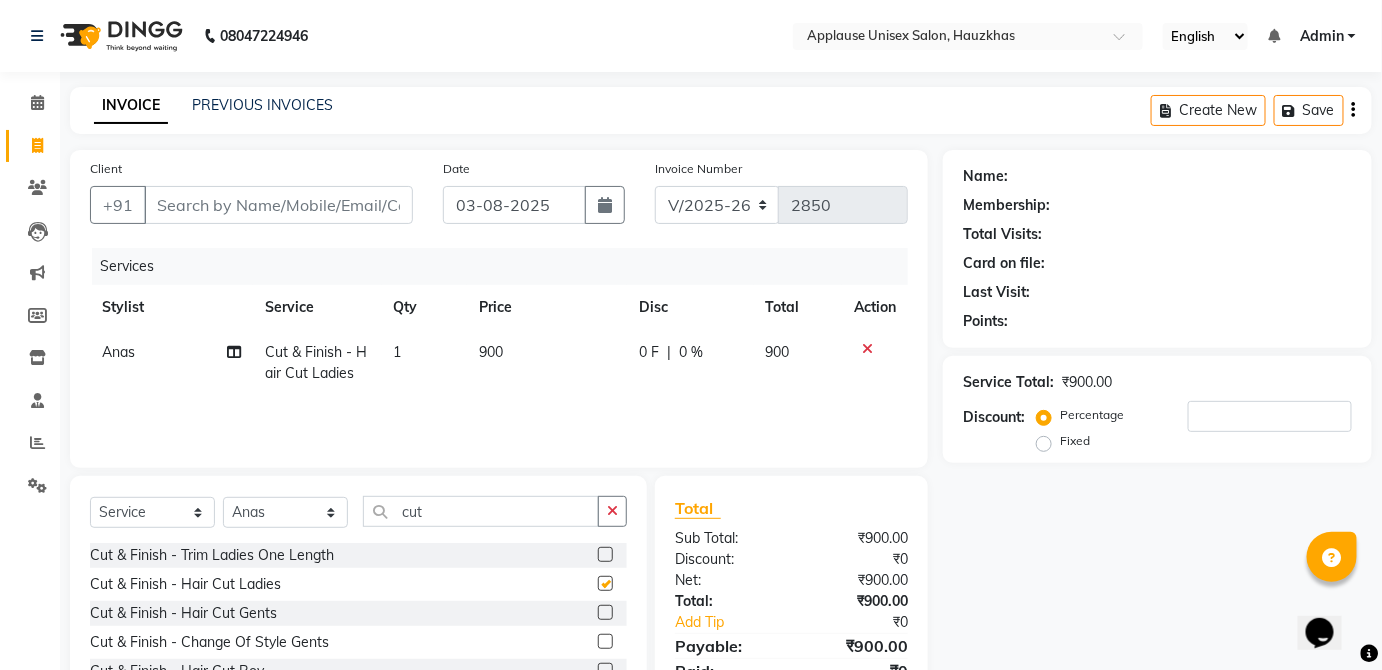 click on "900" 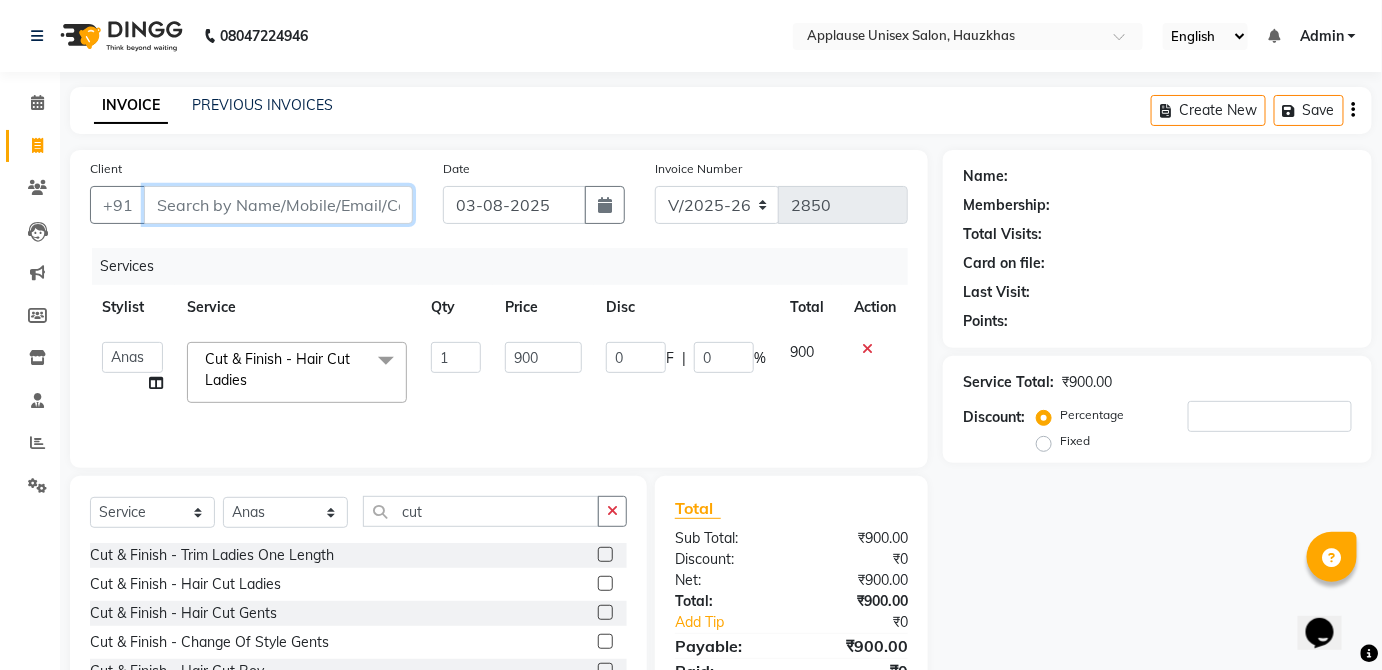 click on "Client" at bounding box center (278, 205) 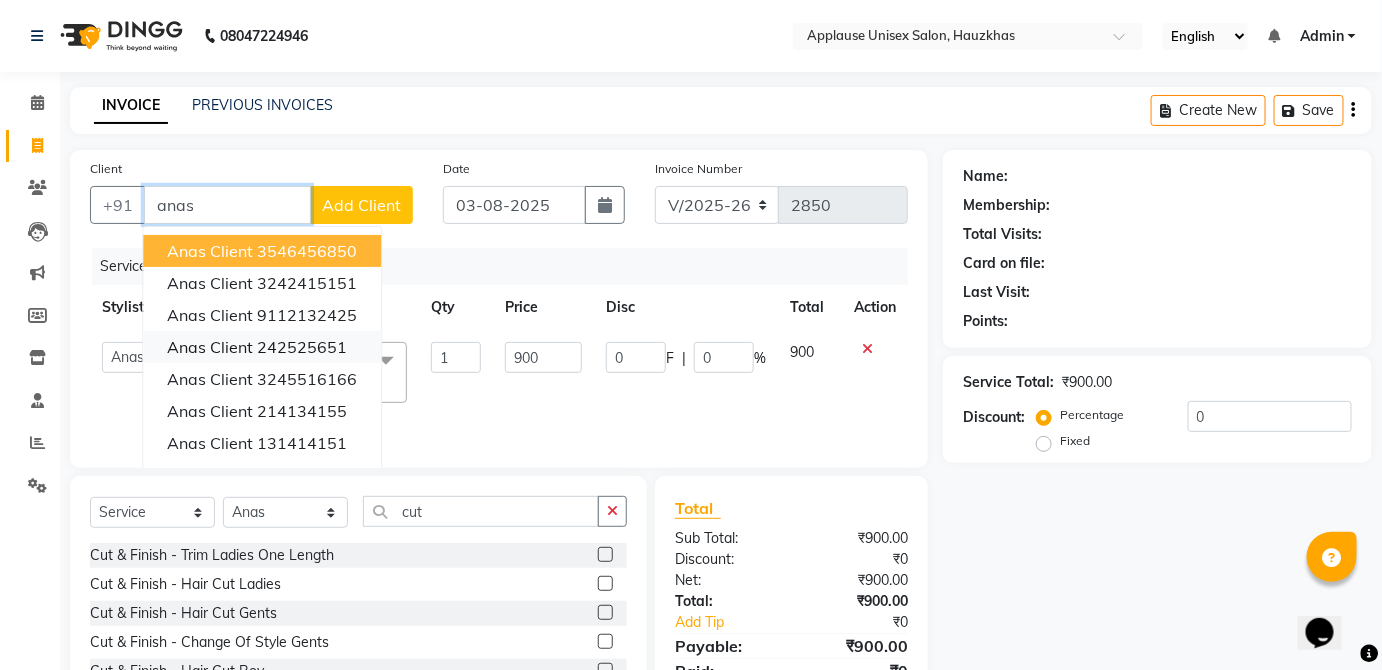 click on "242525651" at bounding box center [302, 347] 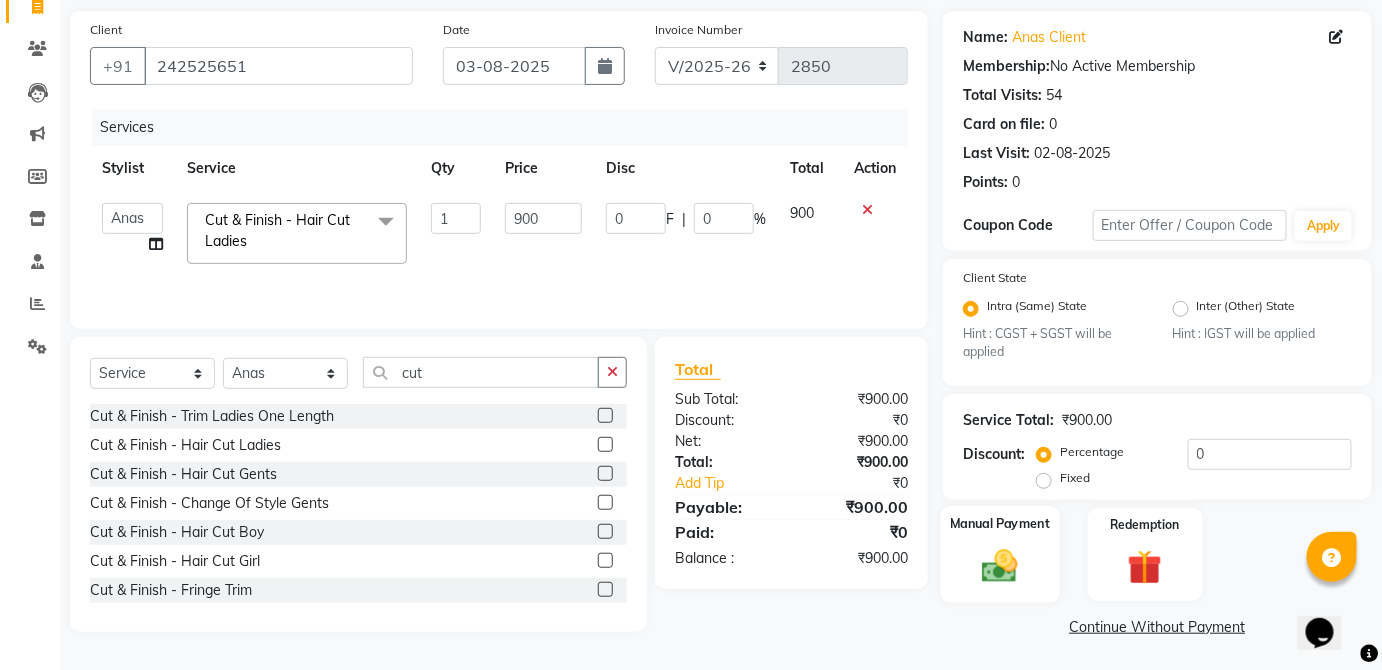 click 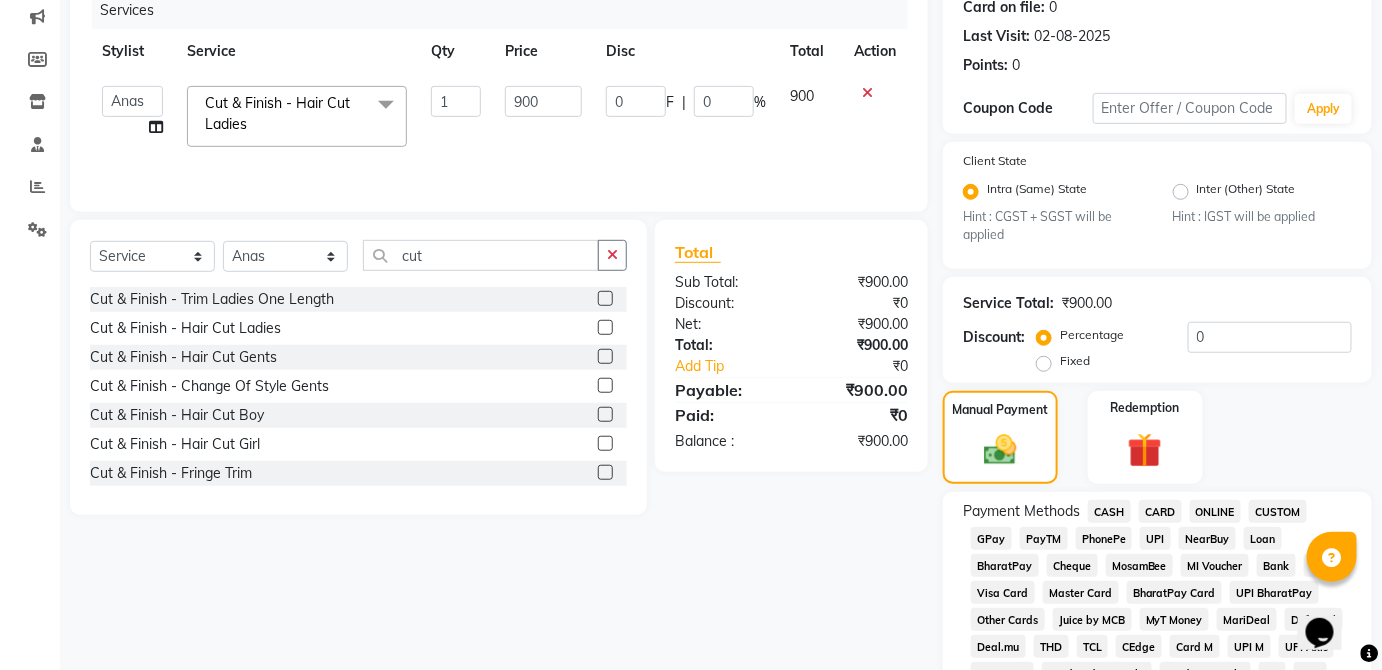 click on "UPI" 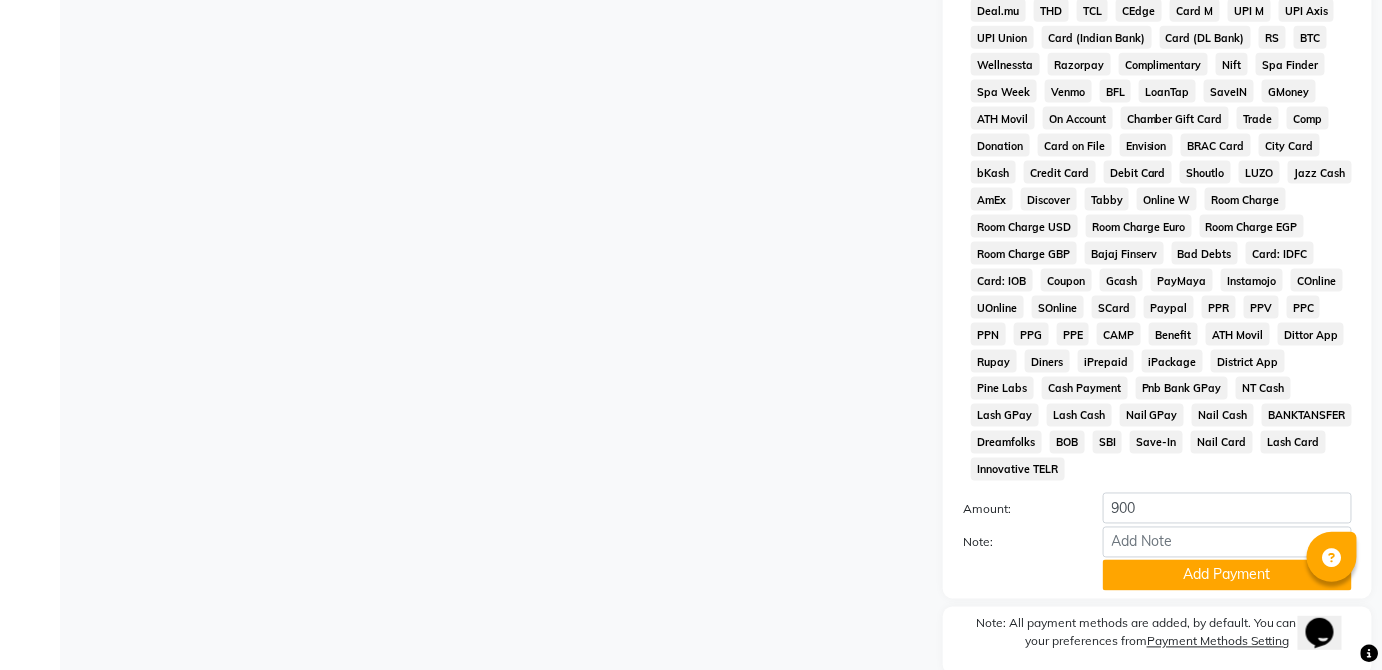 scroll, scrollTop: 943, scrollLeft: 0, axis: vertical 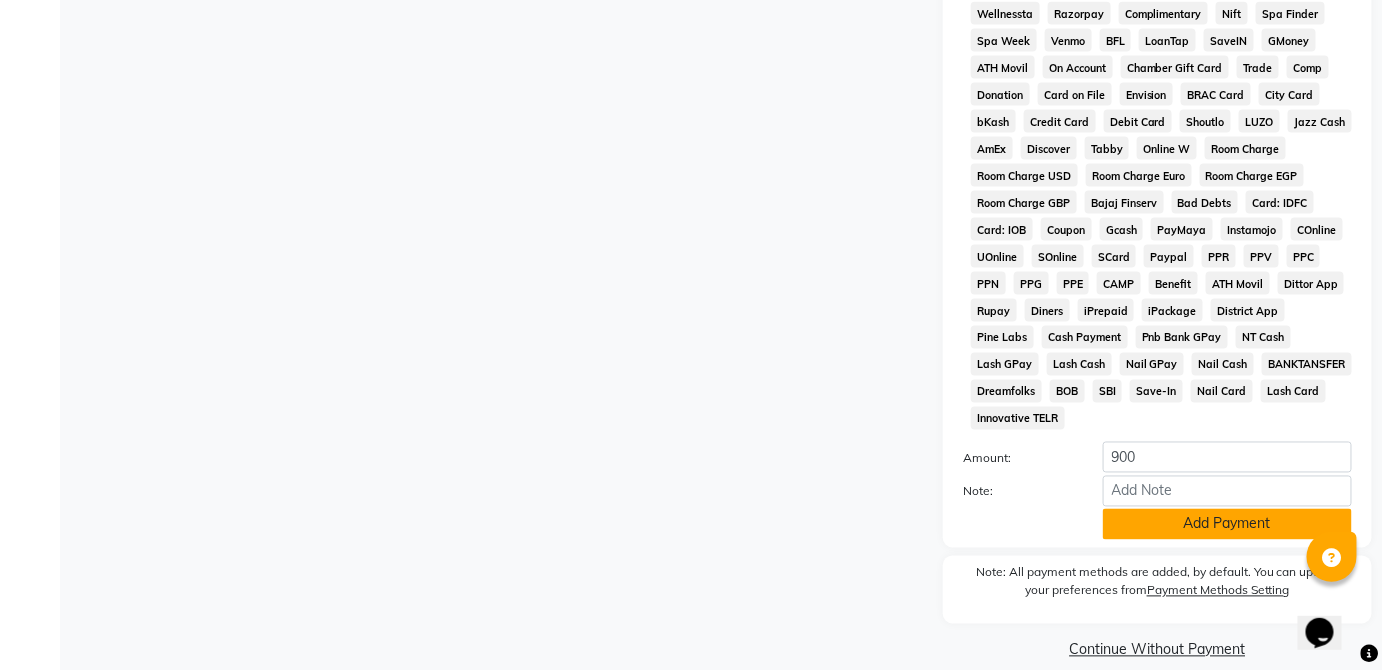 click on "Add Payment" 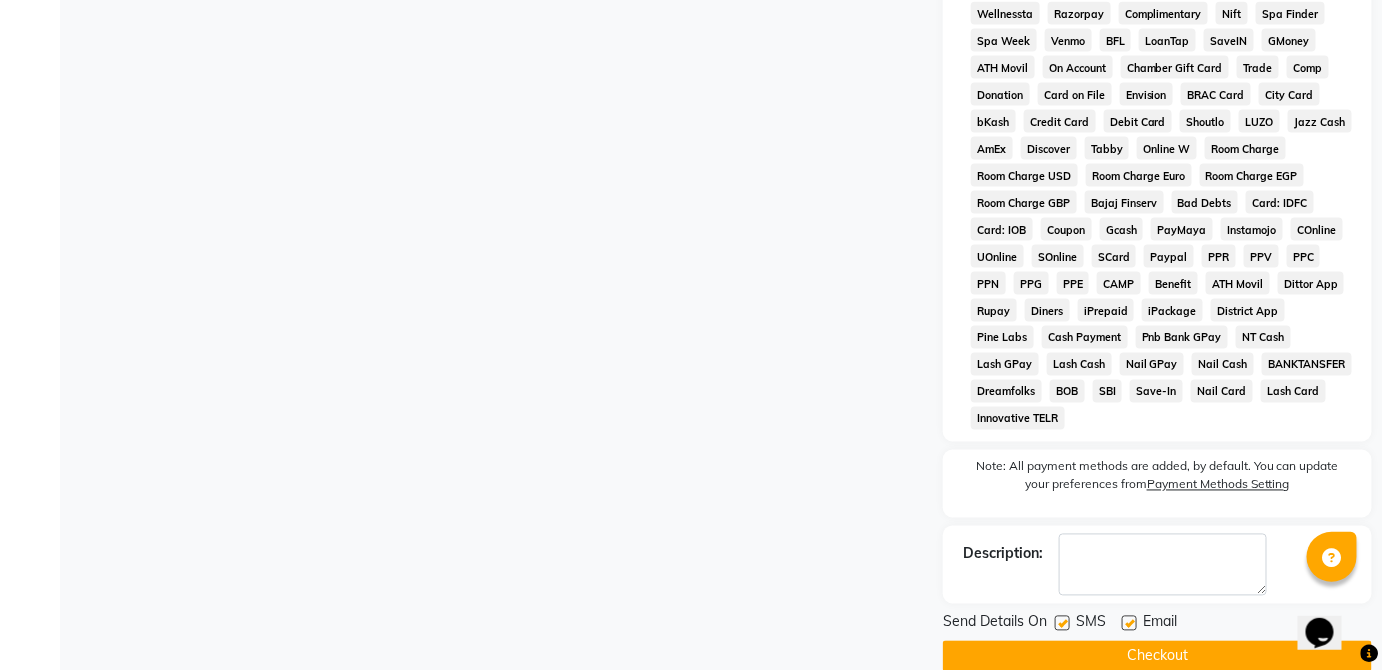 click on "Checkout" 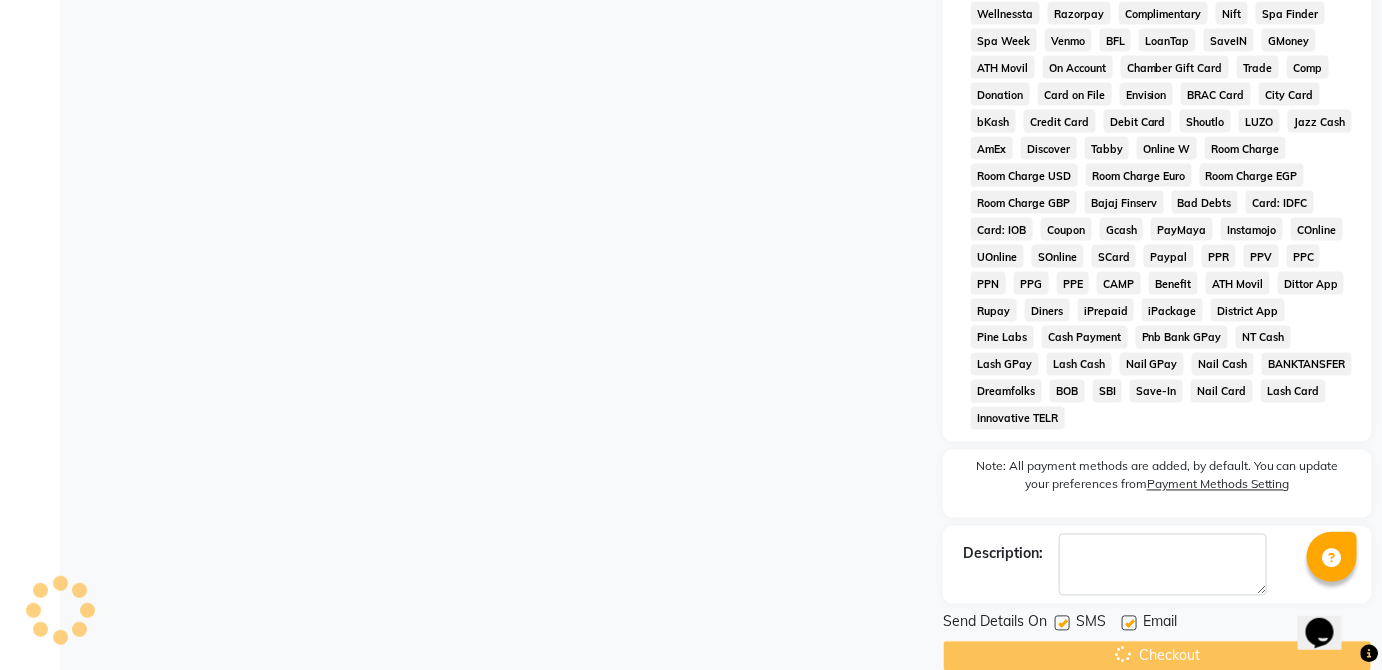 click on "Checkout" 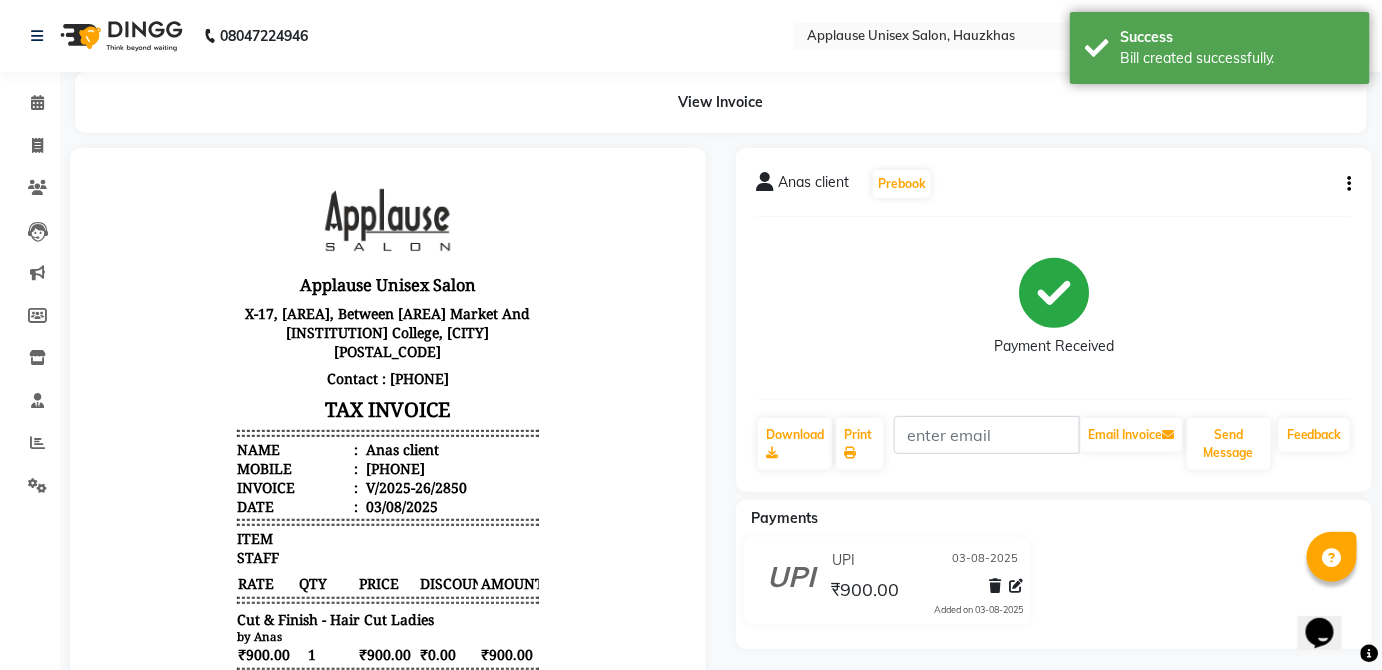 scroll, scrollTop: 0, scrollLeft: 0, axis: both 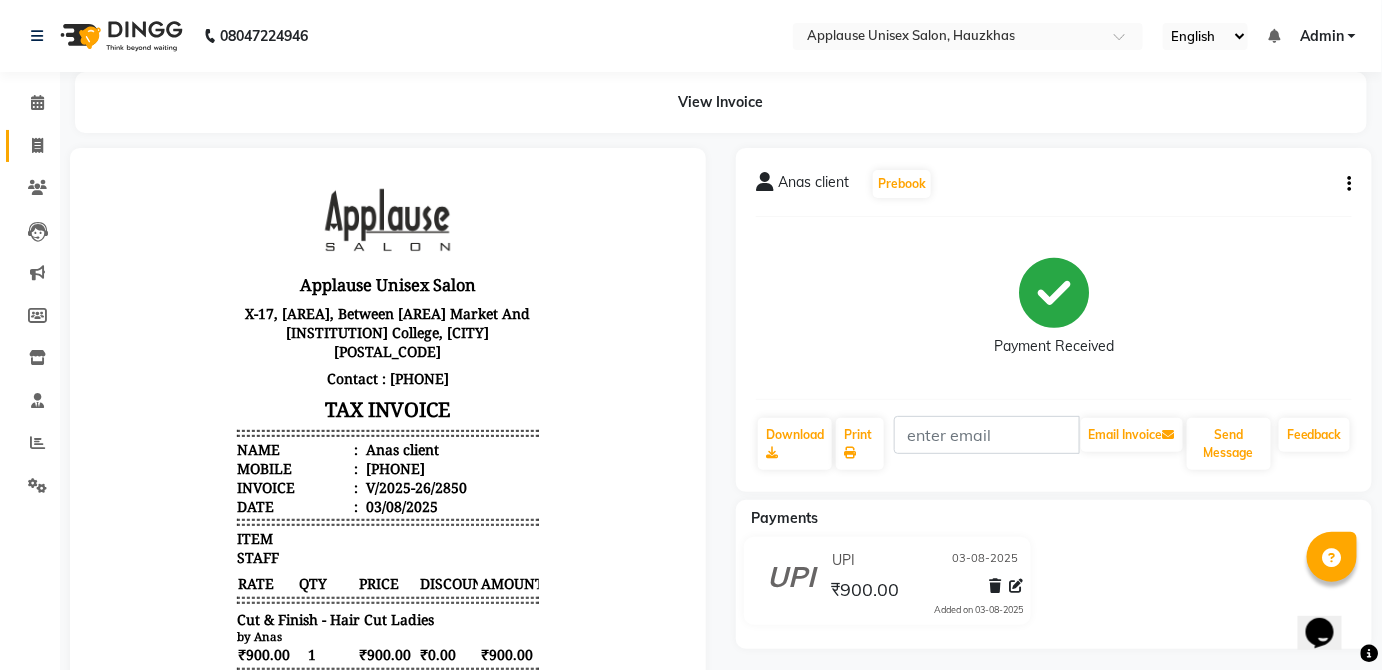 click 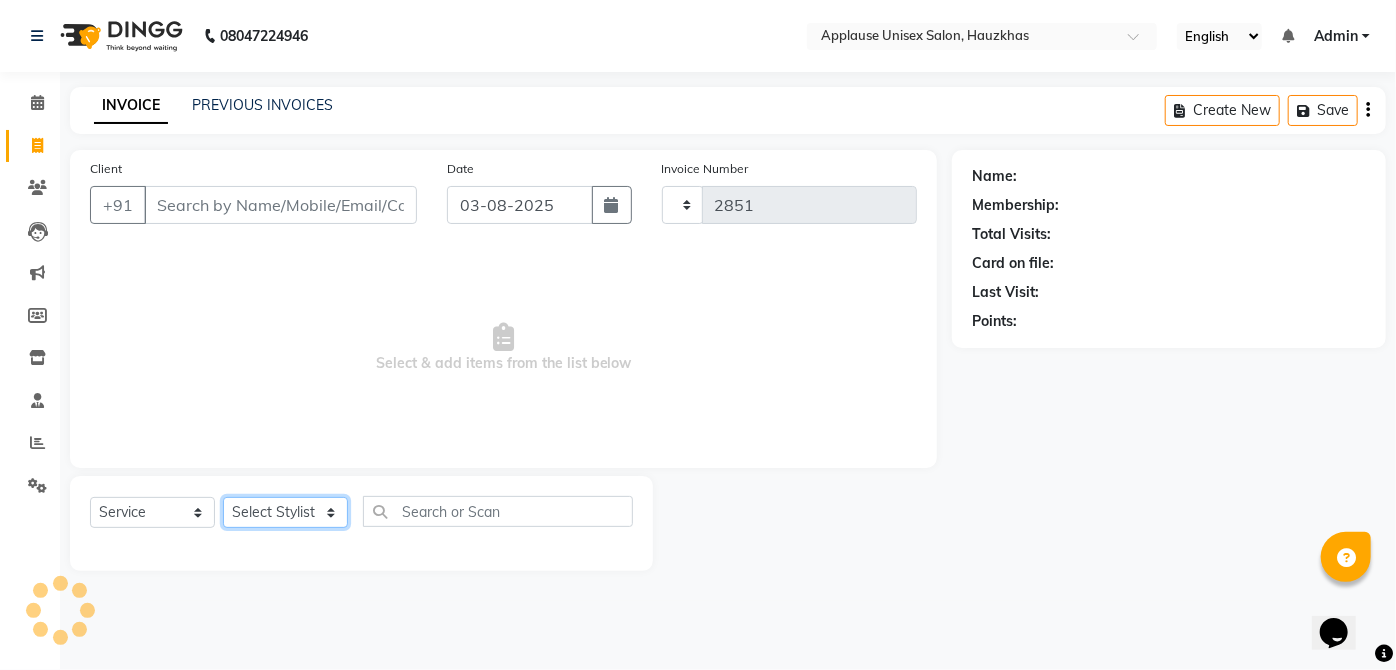 click on "Select Stylist" 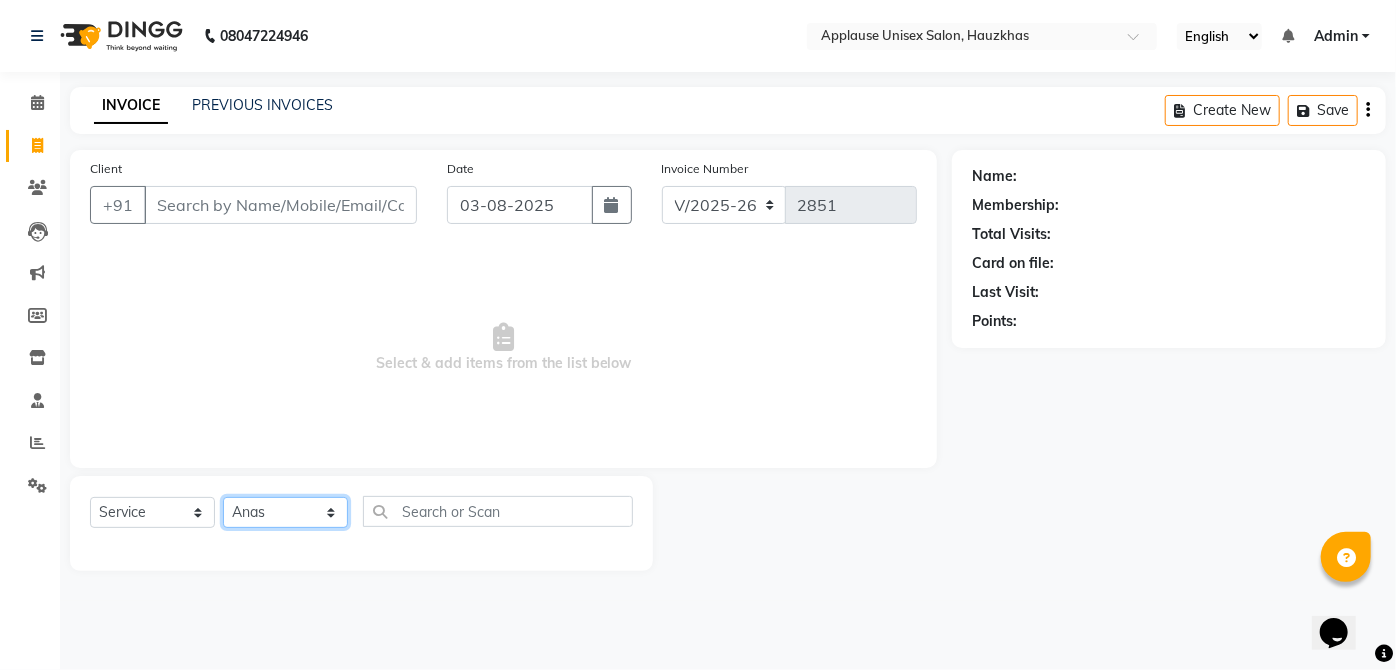 click on "Select Stylist  [FIRST] [FIRST] [FIRST] [FIRST] [FIRST] [FIRST] [FIRST] [FIRST]  [FIRST] [FIRST] [FIRST] [FIRST] [FIRST] [FIRST] [FIRST] [FIRST] [FIRST] [FIRST]  [FIRST] [FIRST] [FIRST] [FIRST] [FIRST] [FIRST] [FIRST] [FIRST]" 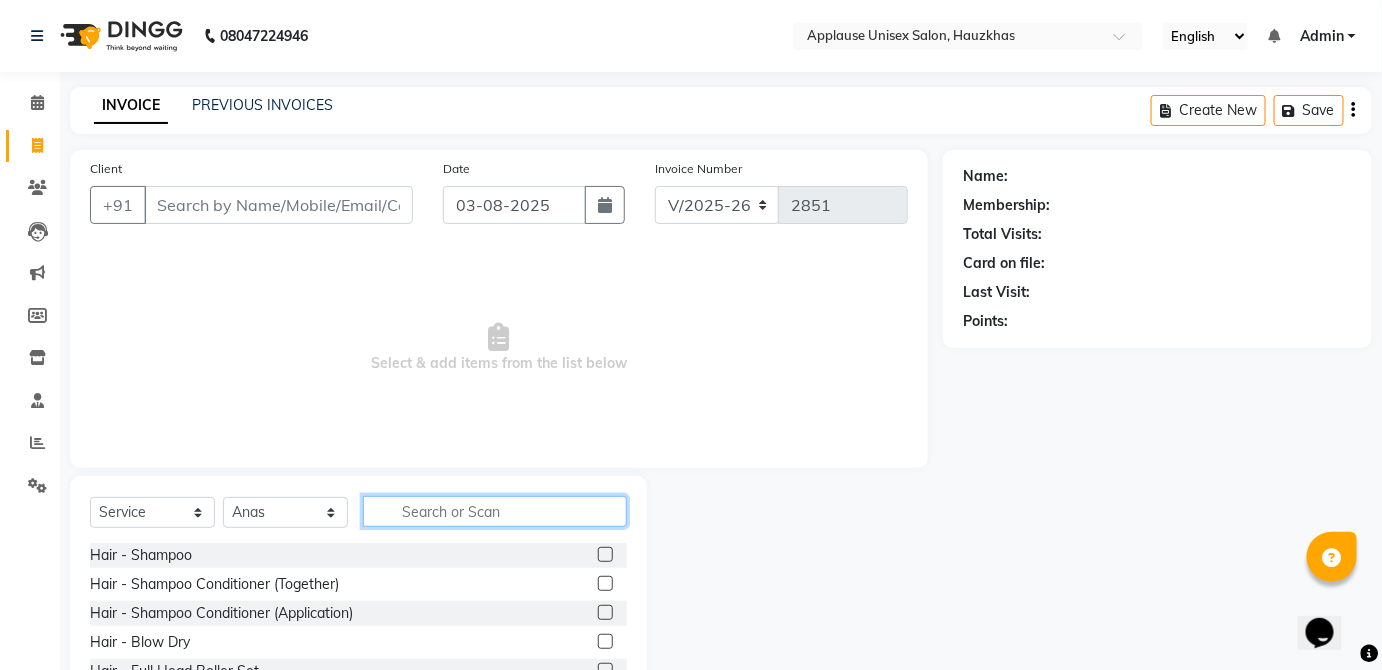 click 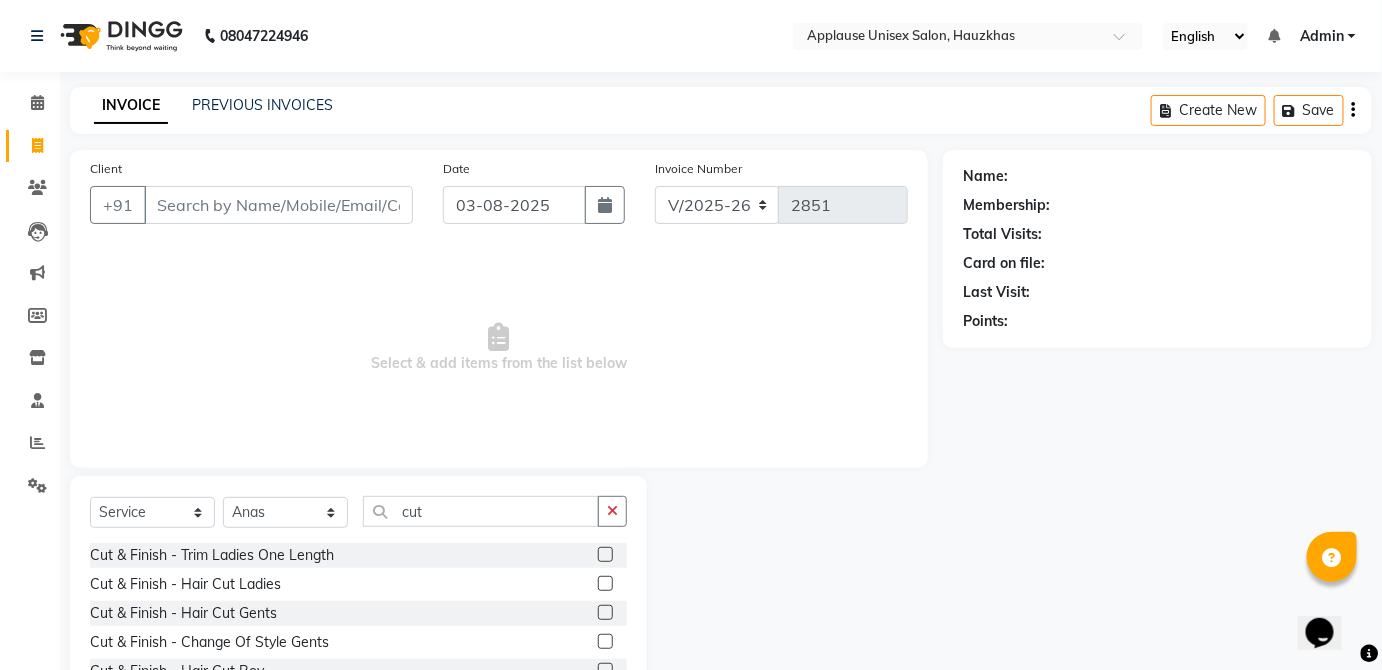 click 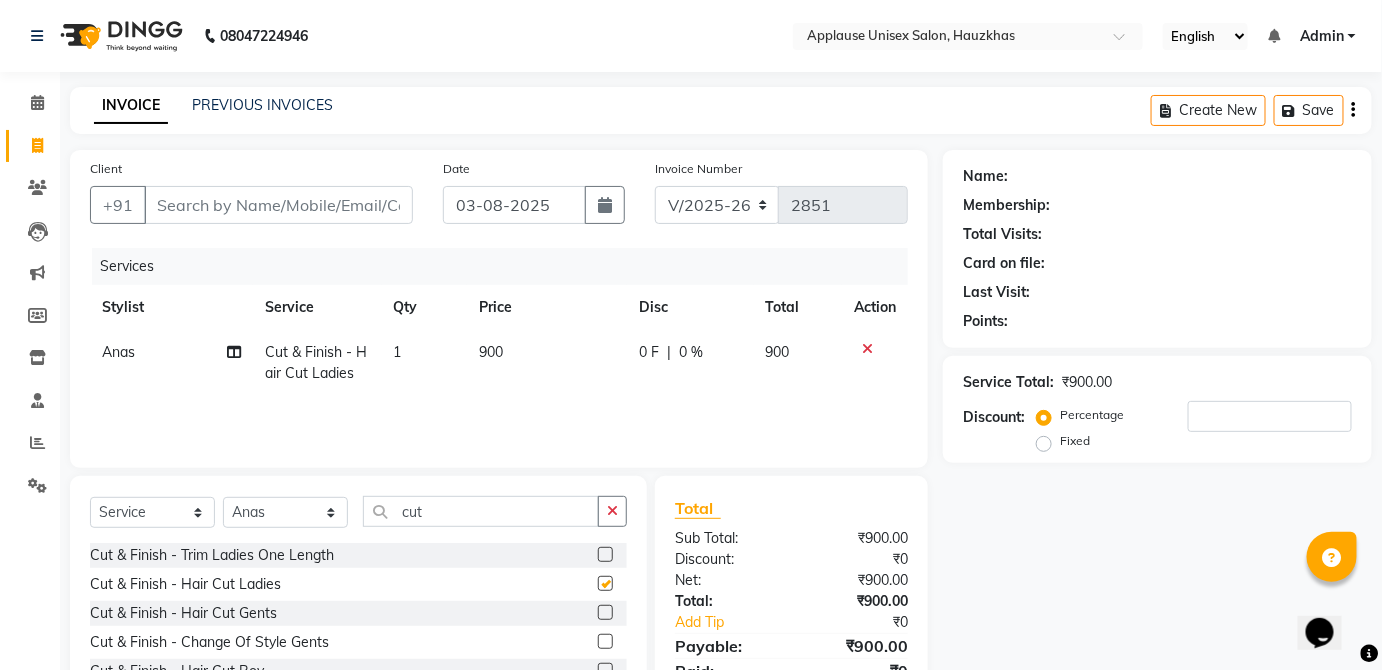 click on "900" 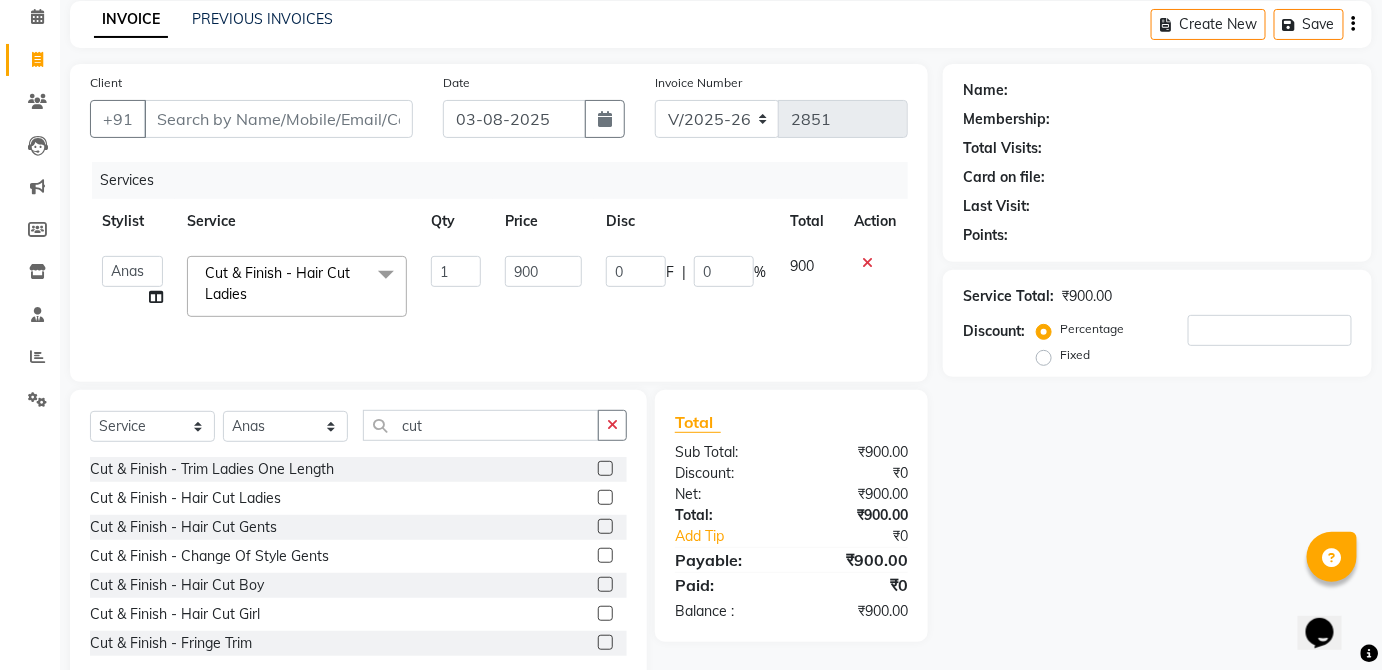 scroll, scrollTop: 96, scrollLeft: 0, axis: vertical 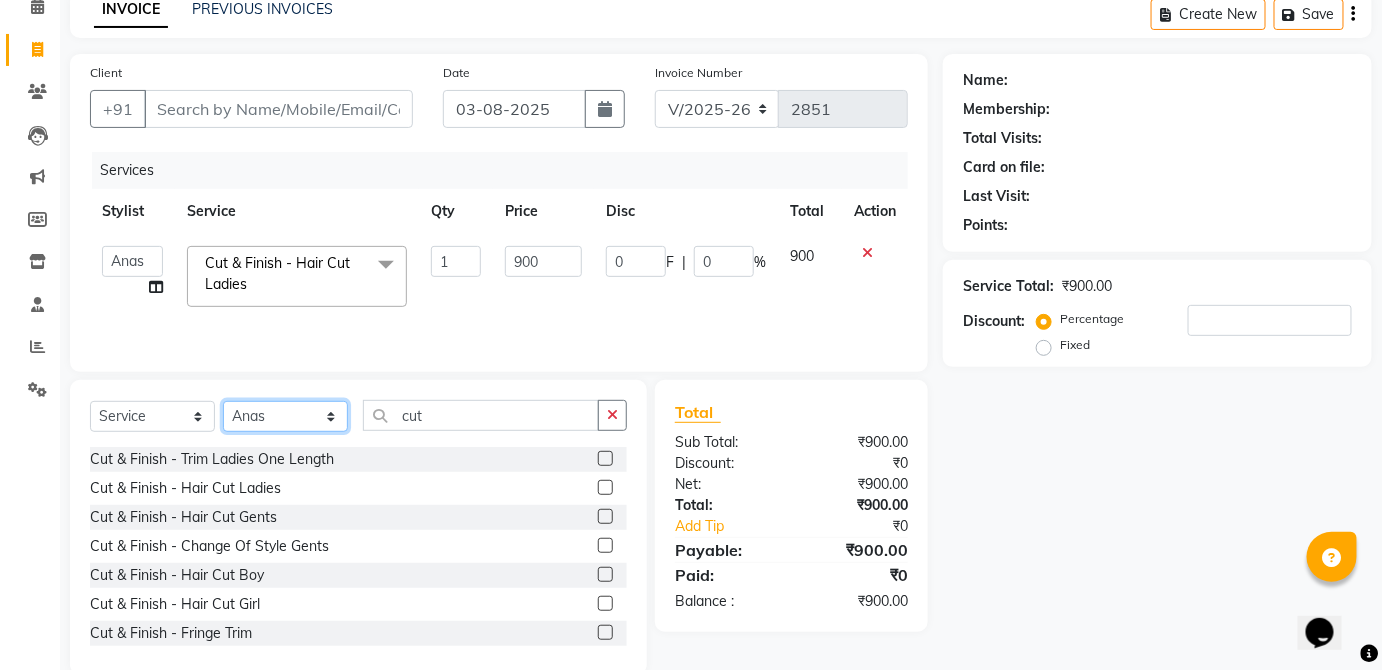 click on "Select Stylist  [FIRST] [FIRST] [FIRST] [FIRST] [FIRST] [FIRST] [FIRST] [FIRST]  [FIRST] [FIRST] [FIRST] [FIRST] [FIRST] [FIRST] [FIRST] [FIRST] [FIRST] [FIRST]  [FIRST] [FIRST] [FIRST] [FIRST] [FIRST] [FIRST] [FIRST] [FIRST]" 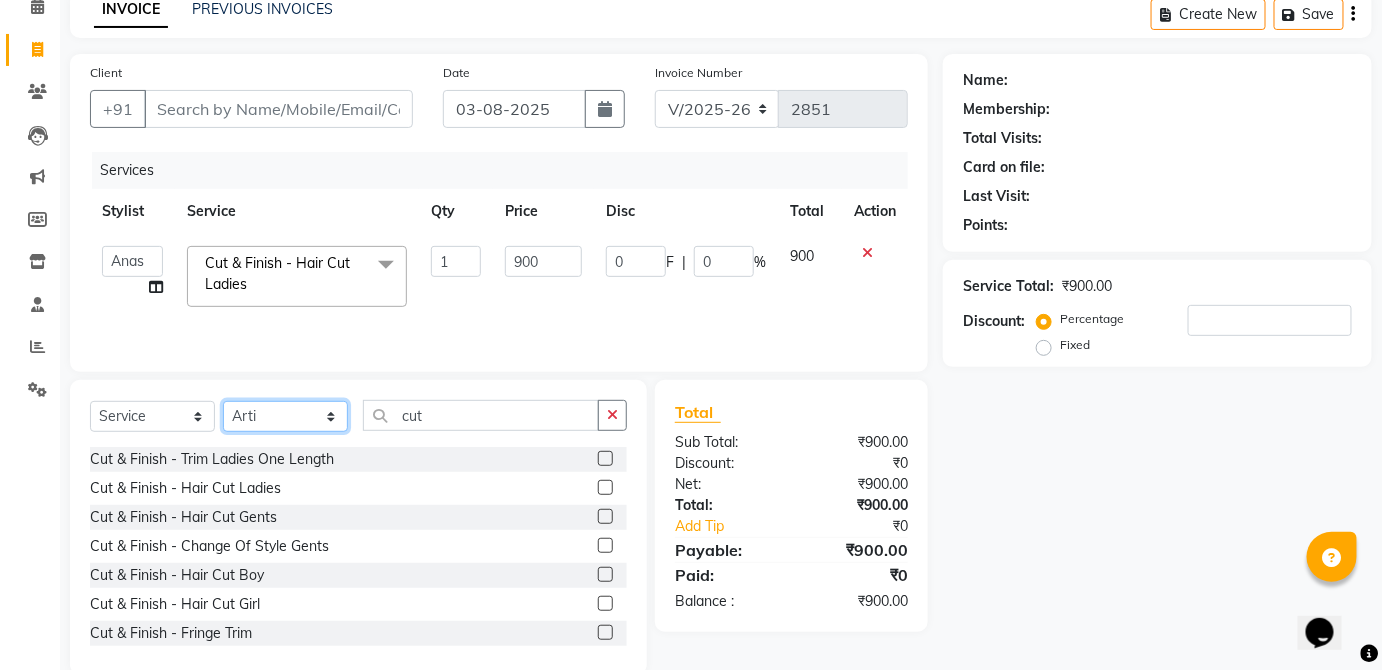 click on "Select Stylist  [FIRST] [FIRST] [FIRST] [FIRST] [FIRST] [FIRST] [FIRST] [FIRST]  [FIRST] [FIRST] [FIRST] [FIRST] [FIRST] [FIRST] [FIRST] [FIRST] [FIRST] [FIRST]  [FIRST] [FIRST] [FIRST] [FIRST] [FIRST] [FIRST] [FIRST] [FIRST]" 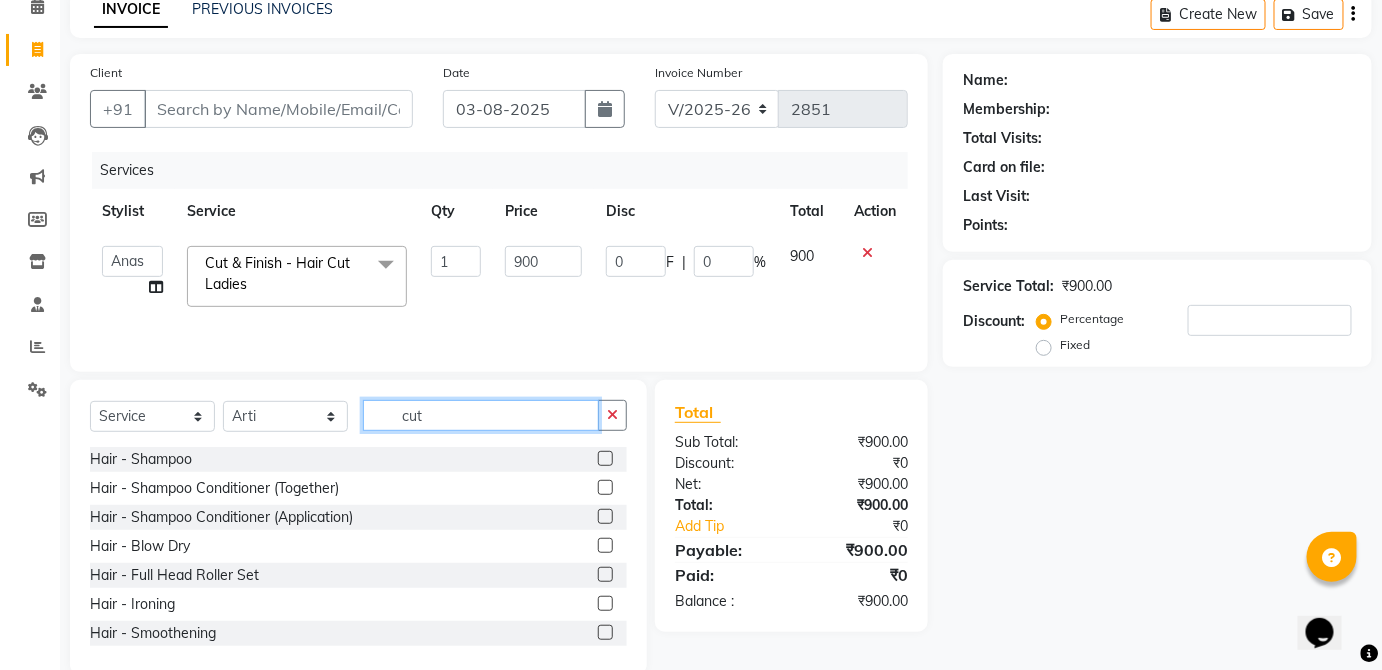 click on "cut" 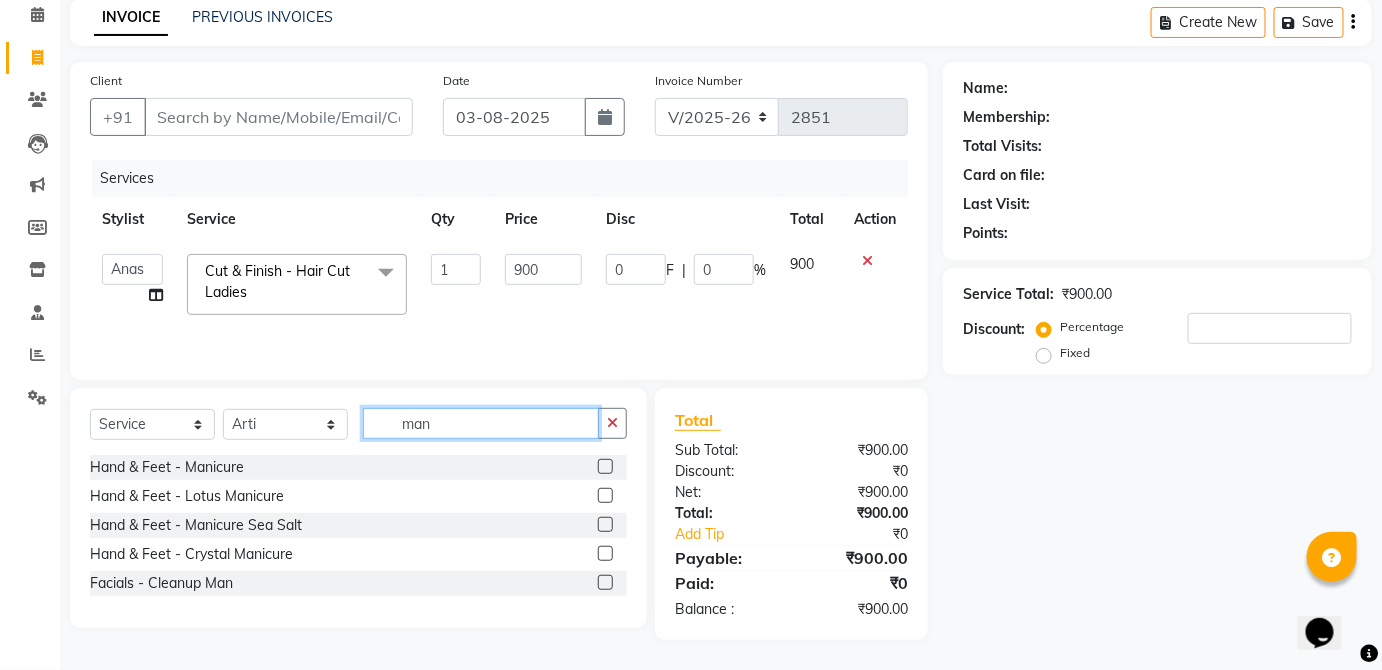 scroll, scrollTop: 86, scrollLeft: 0, axis: vertical 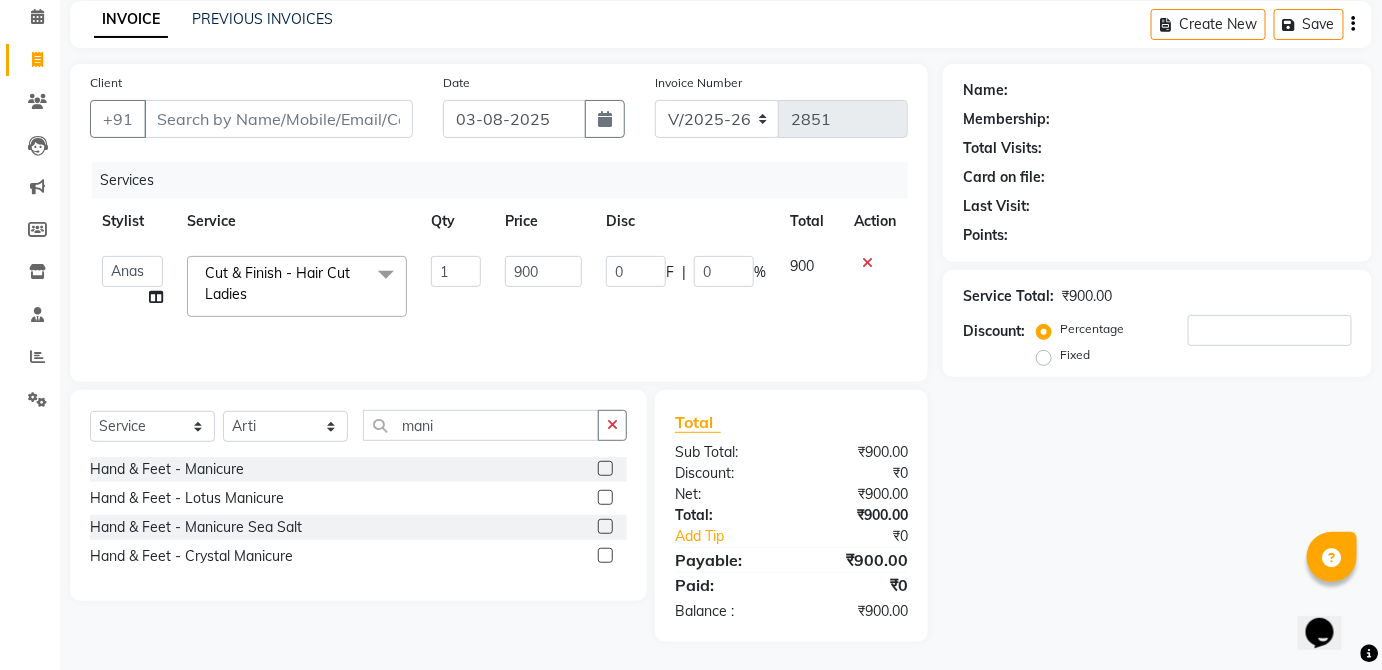 click 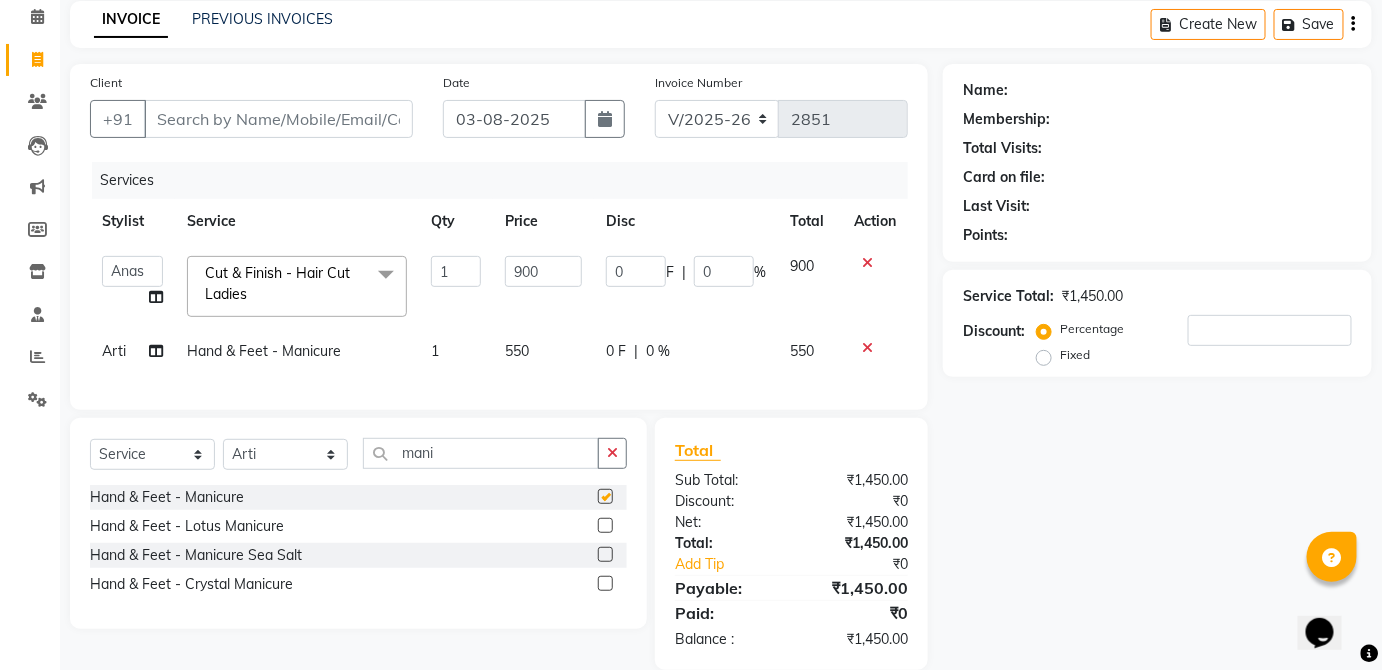 click on "550" 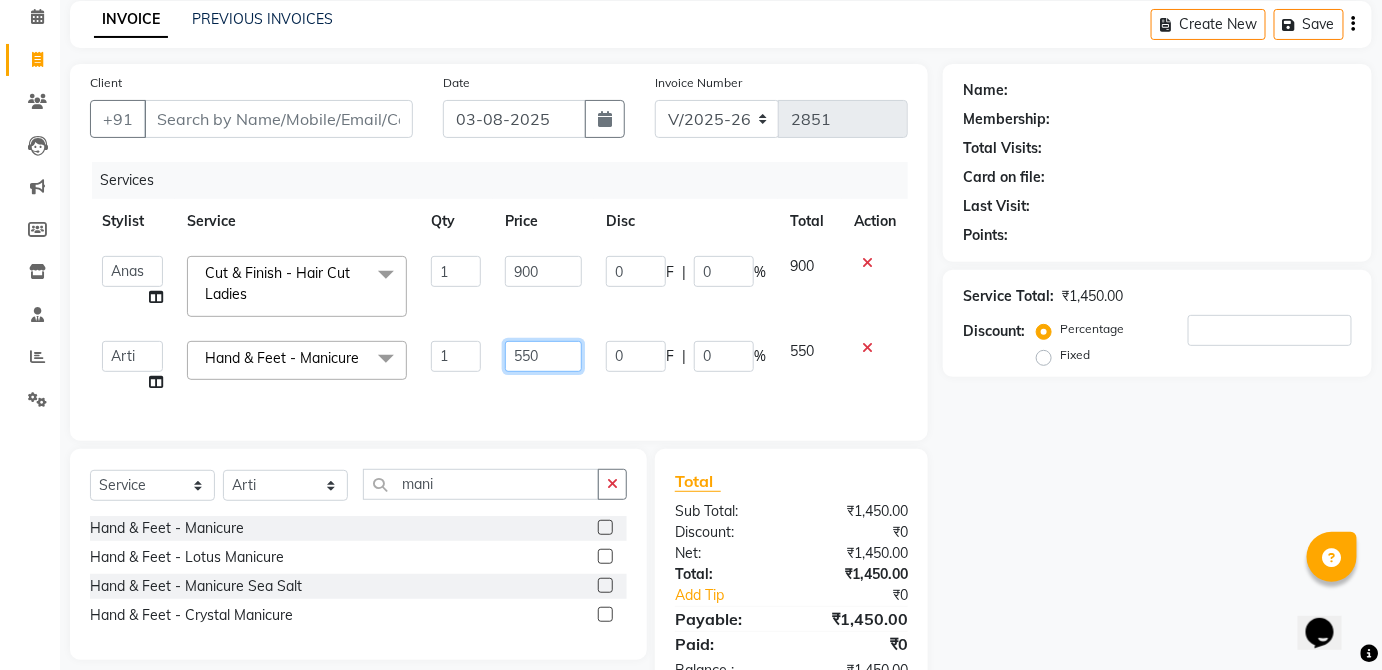 click on "550" 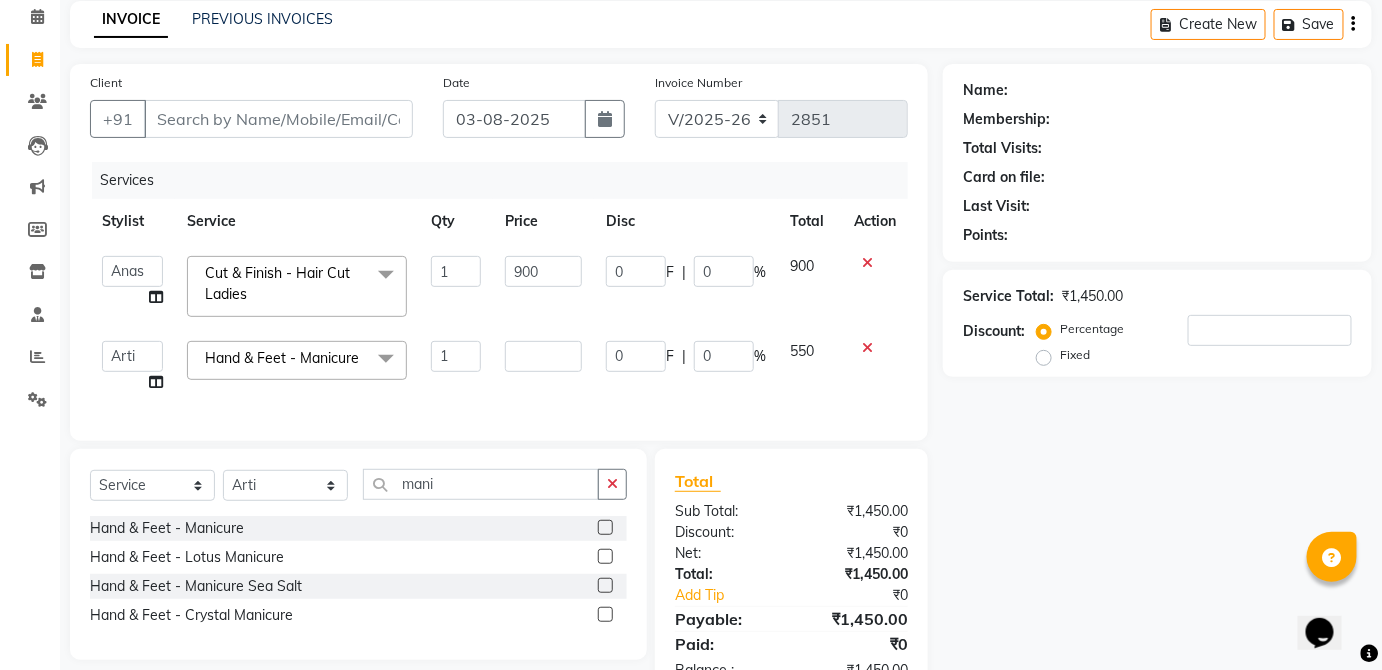 click 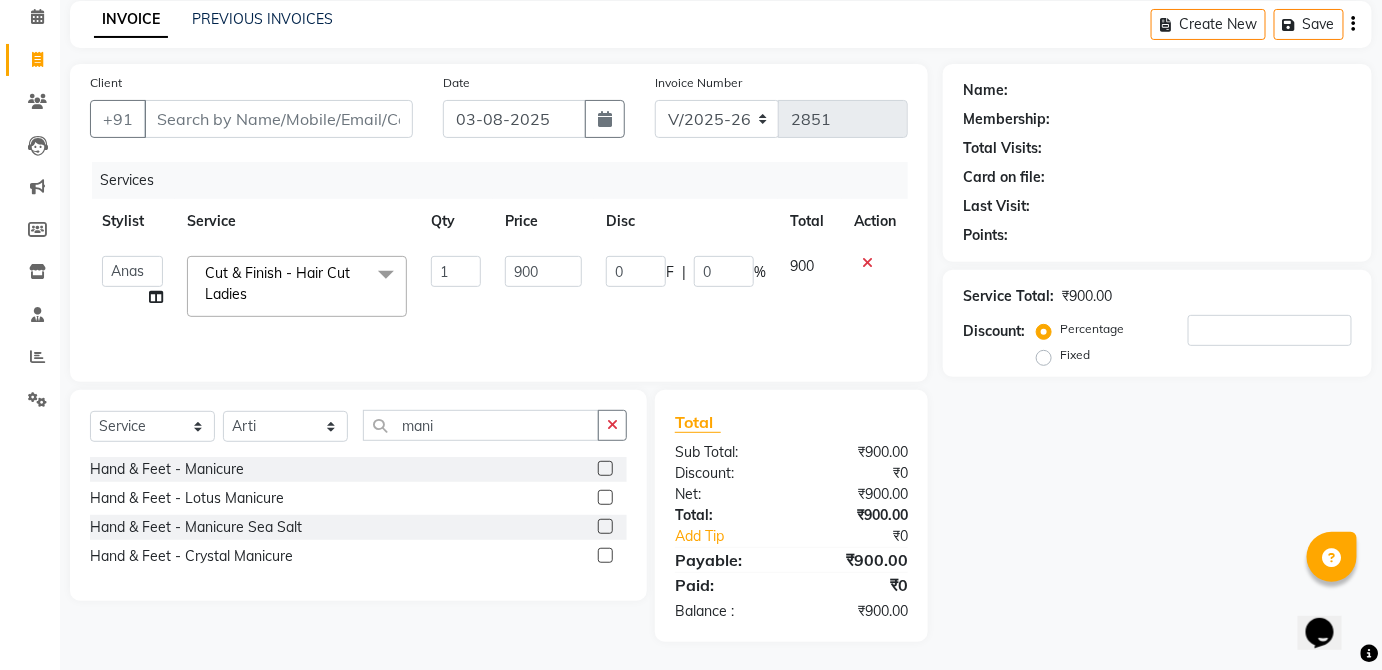 click on "Hand & Feet - Manicure" 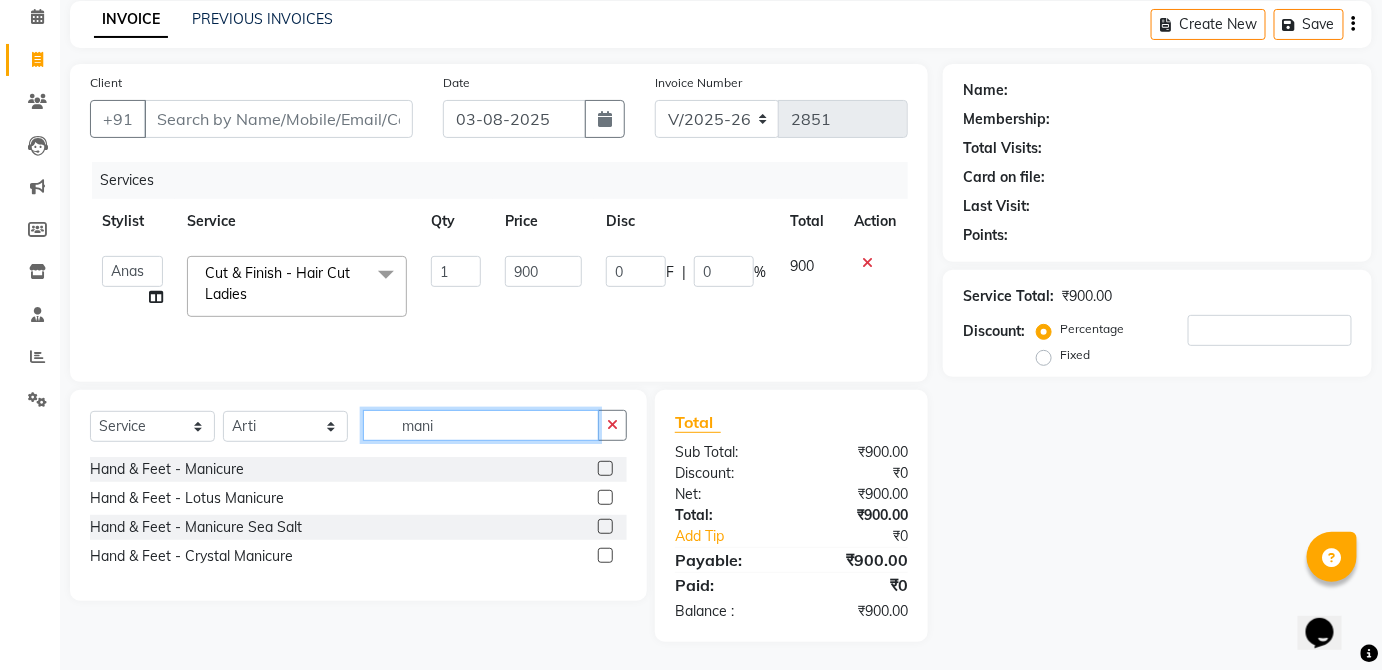 click on "mani" 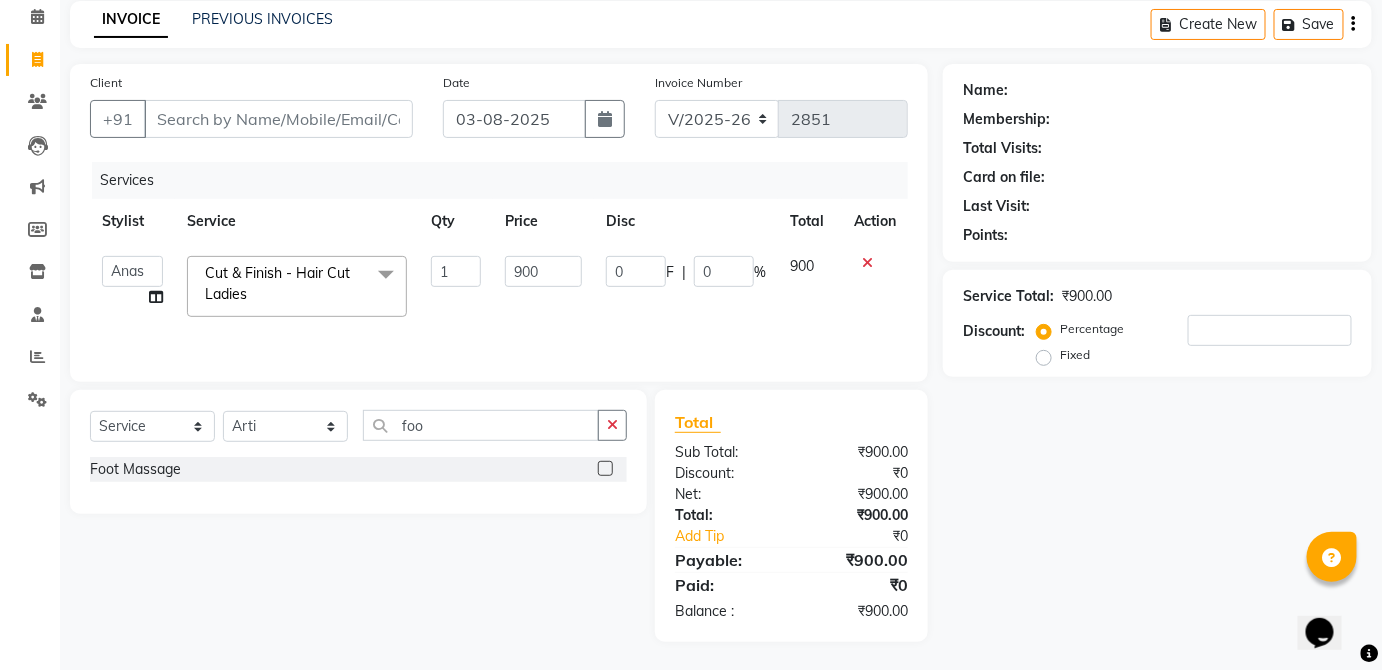 click 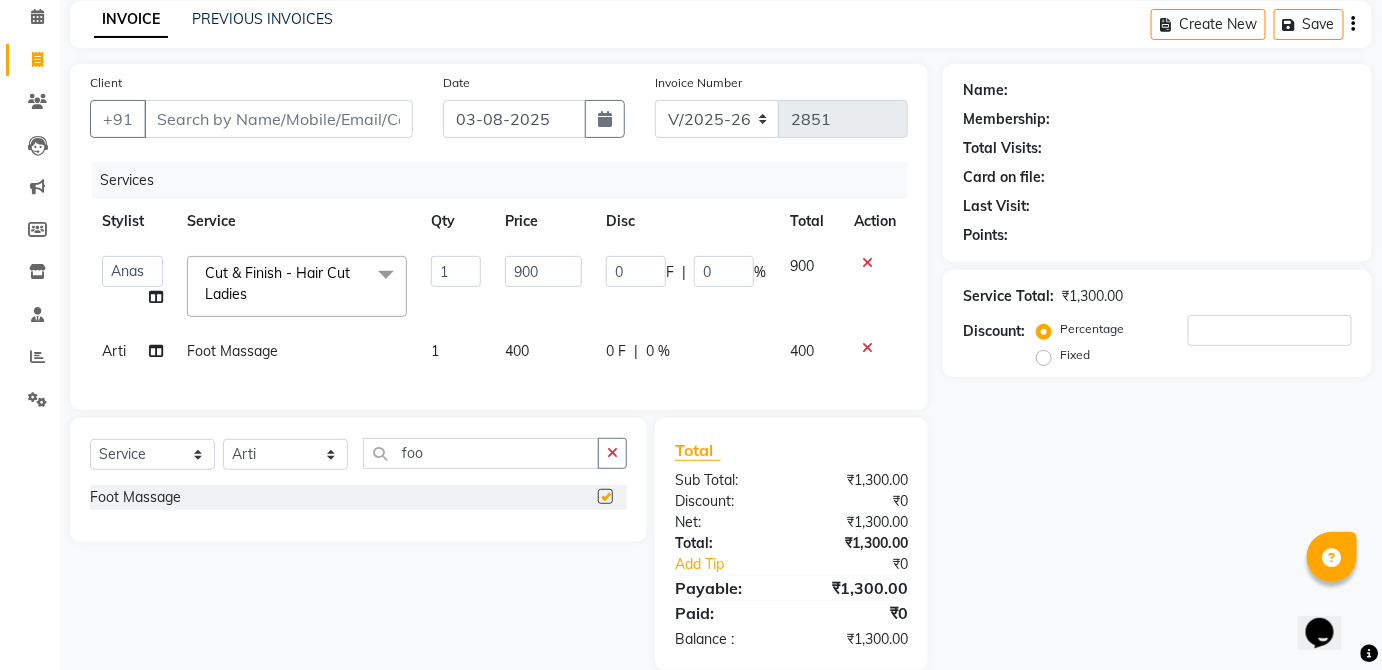 click on "0 F | 0 %" 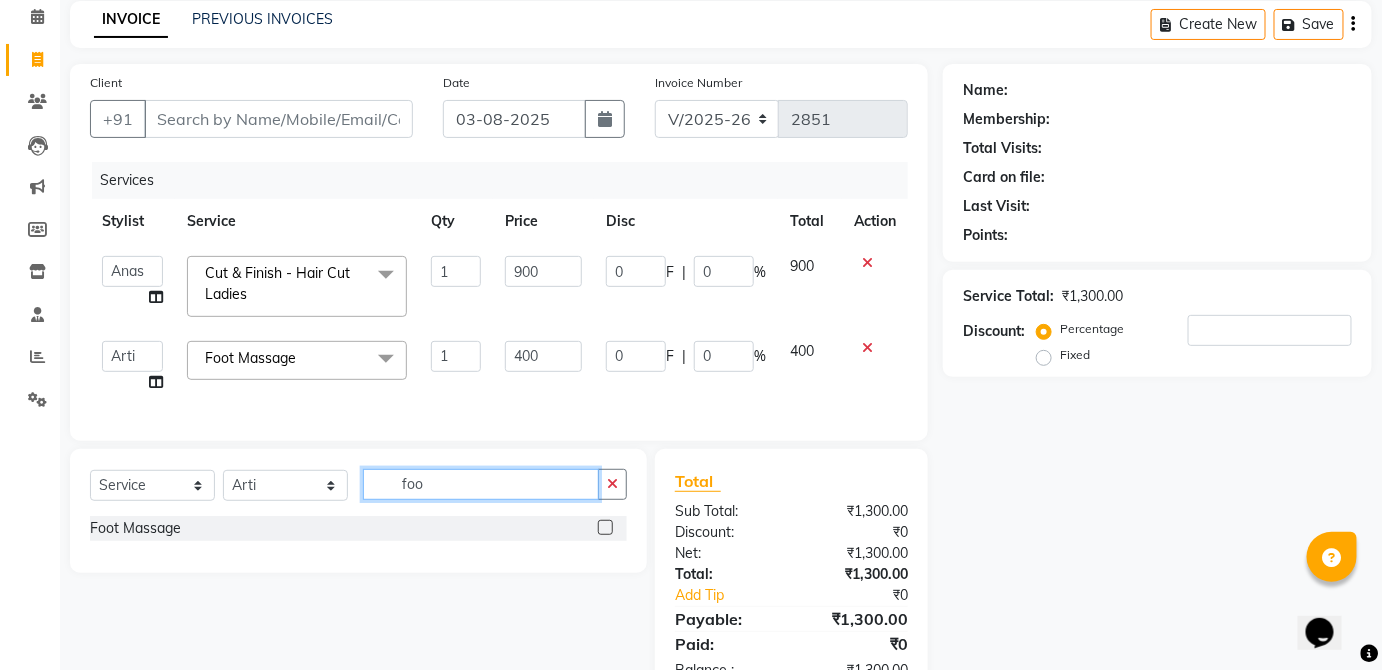 click on "foo" 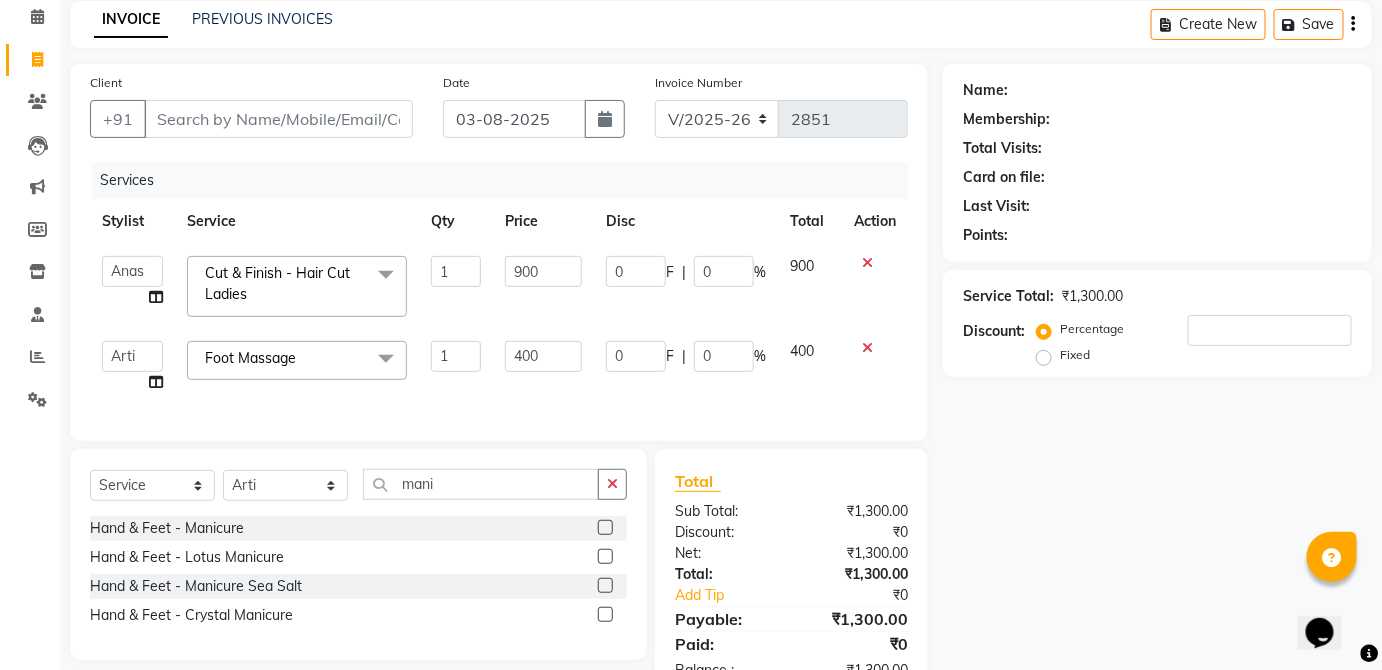 click 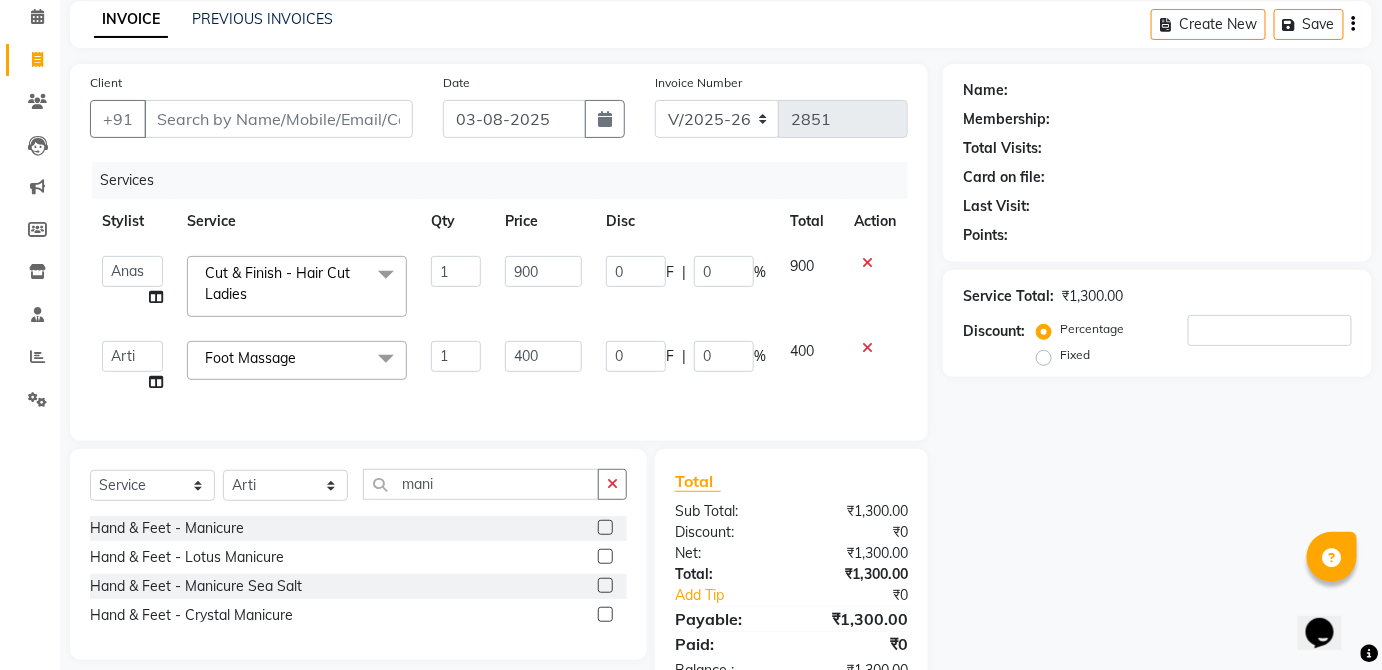 click at bounding box center [604, 557] 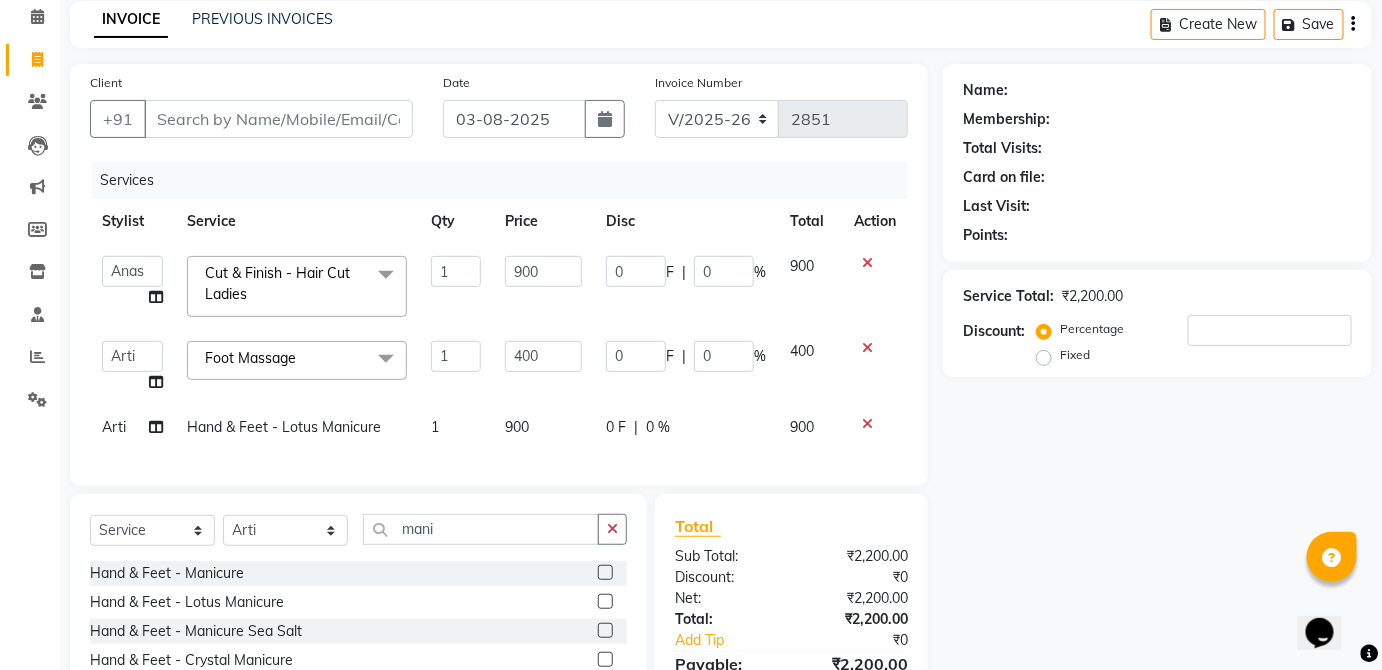click on "900" 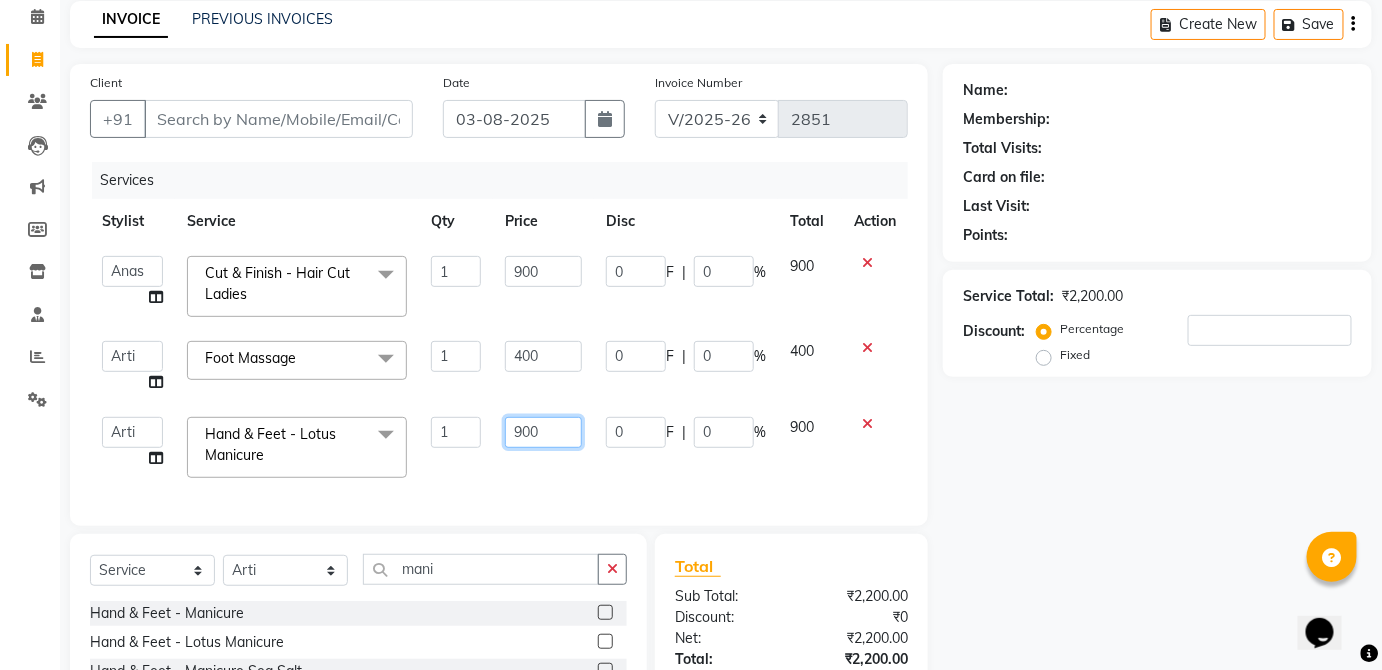 click on "900" 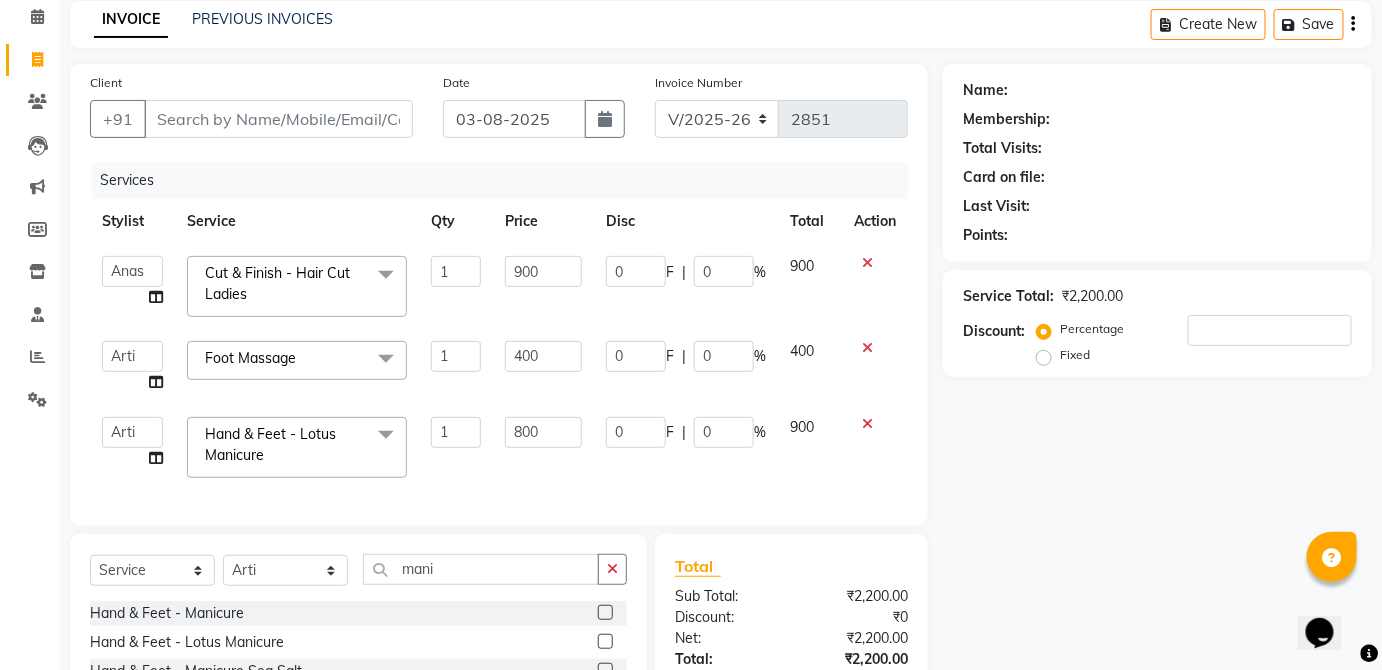 click on "900" 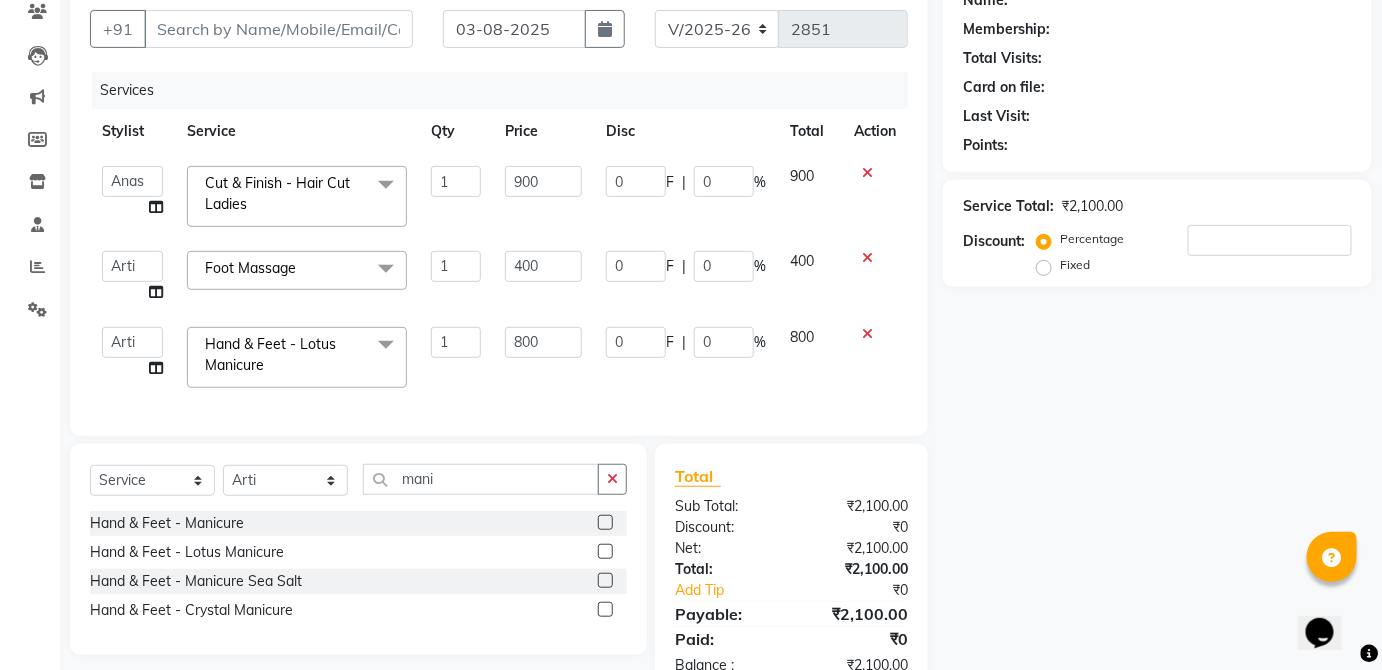 scroll, scrollTop: 180, scrollLeft: 0, axis: vertical 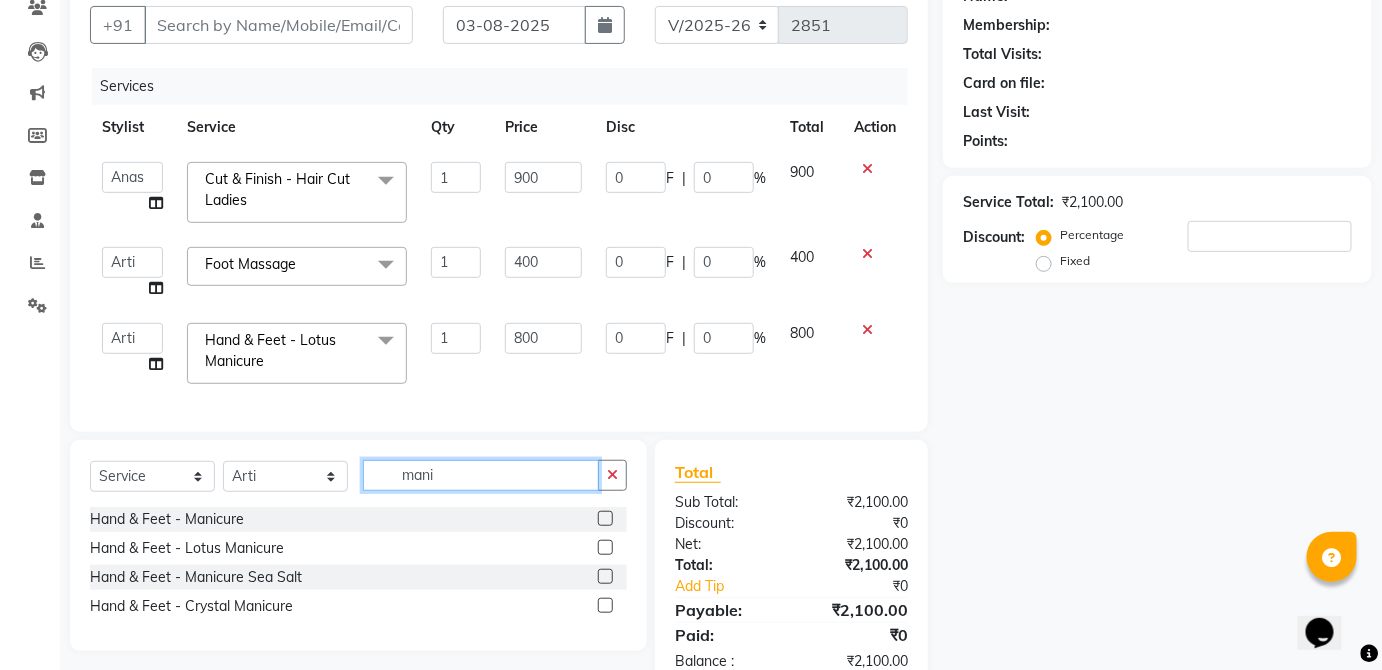 click on "mani" 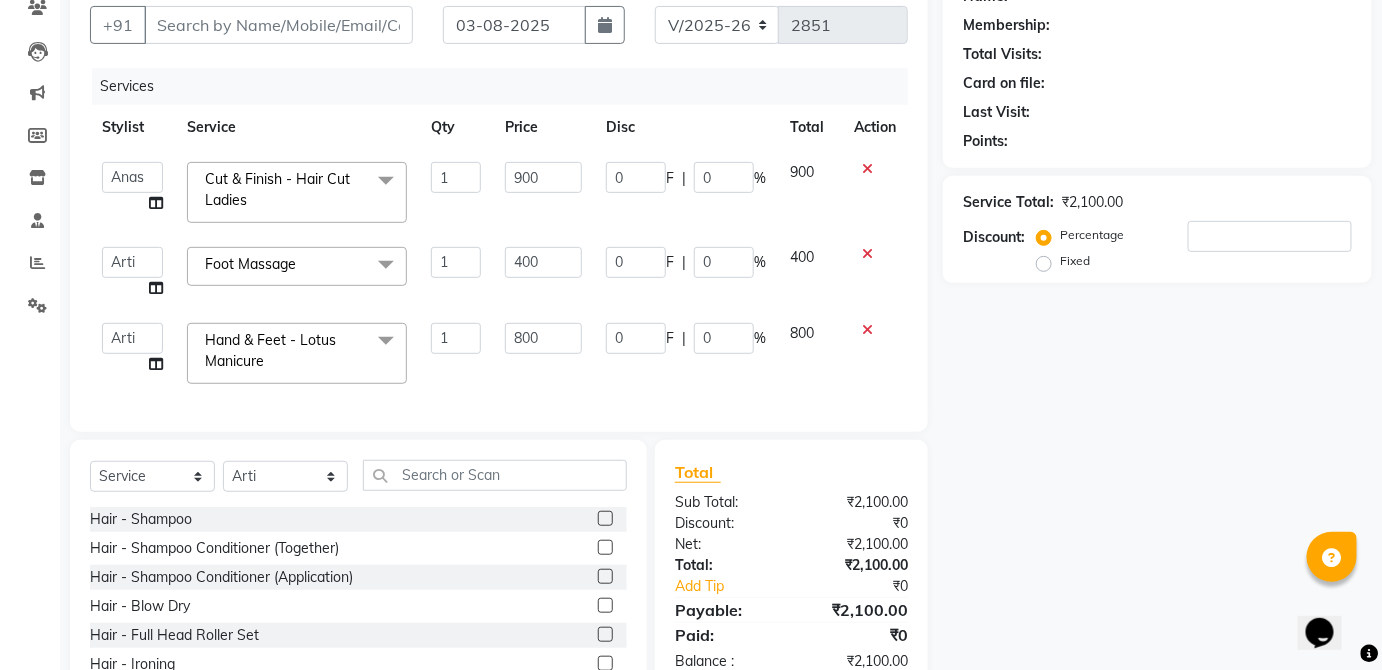 click 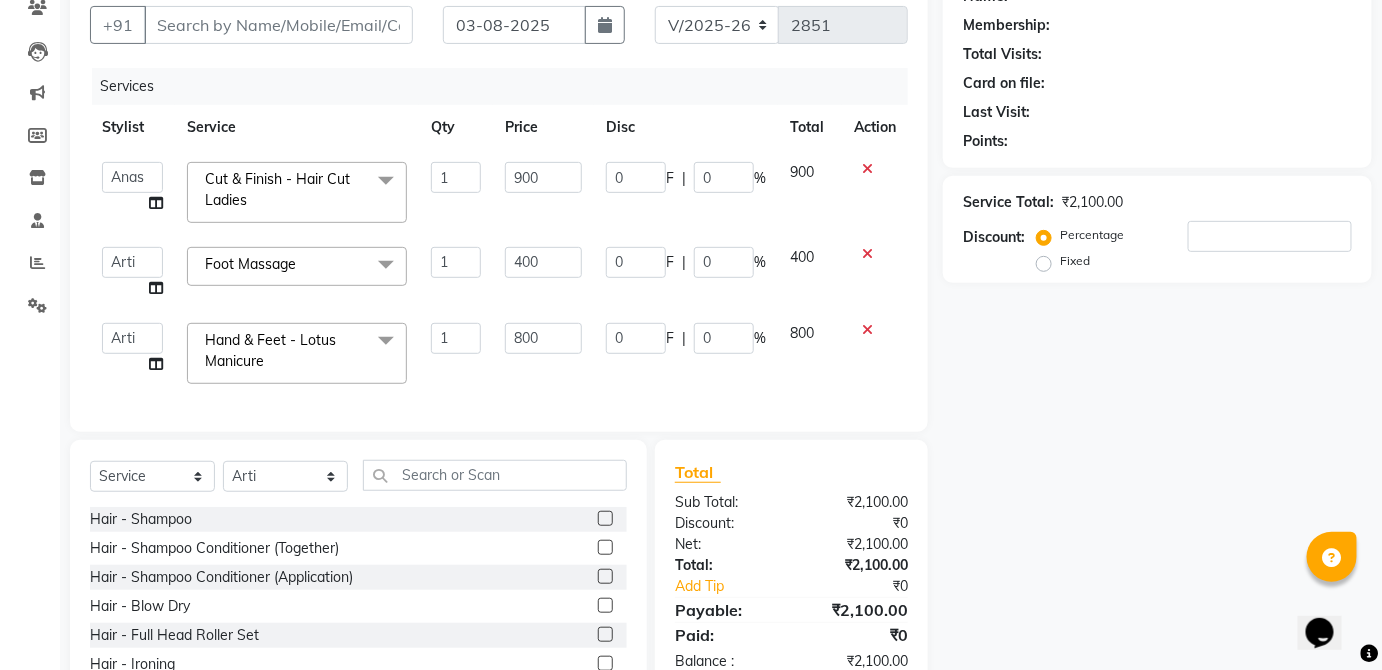 click at bounding box center [604, 519] 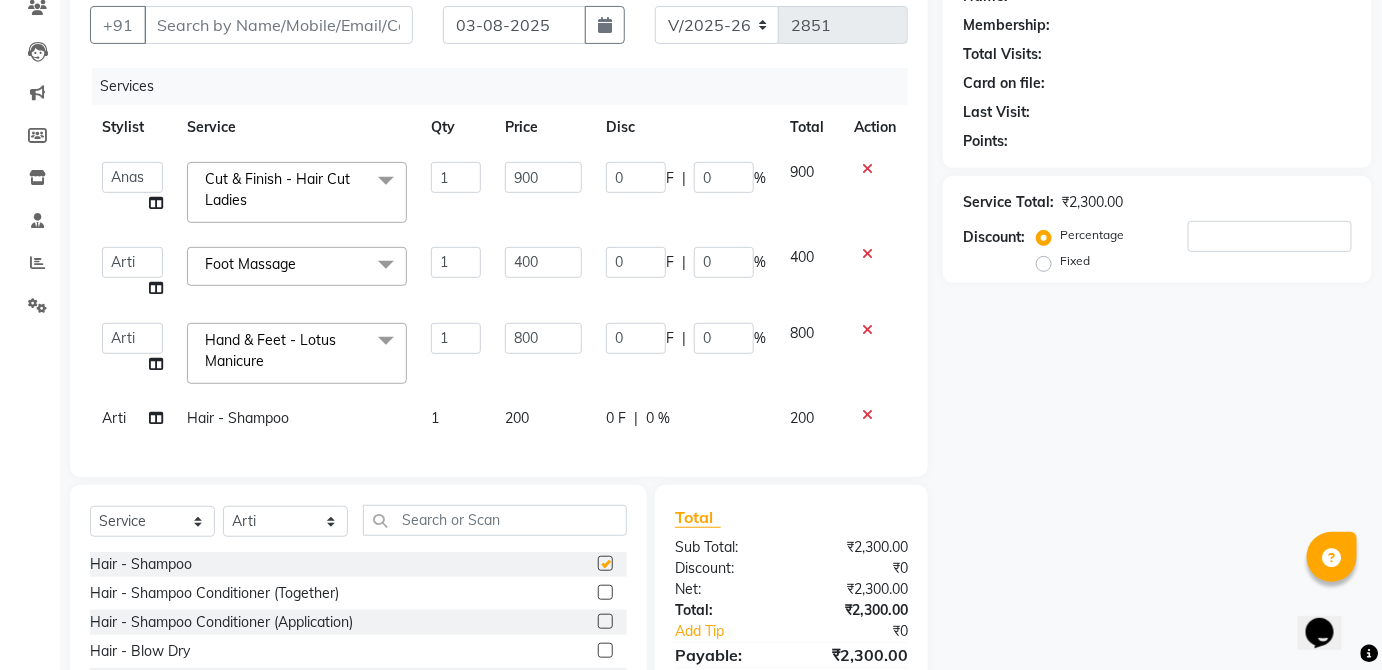 click on "0 F | 0 %" 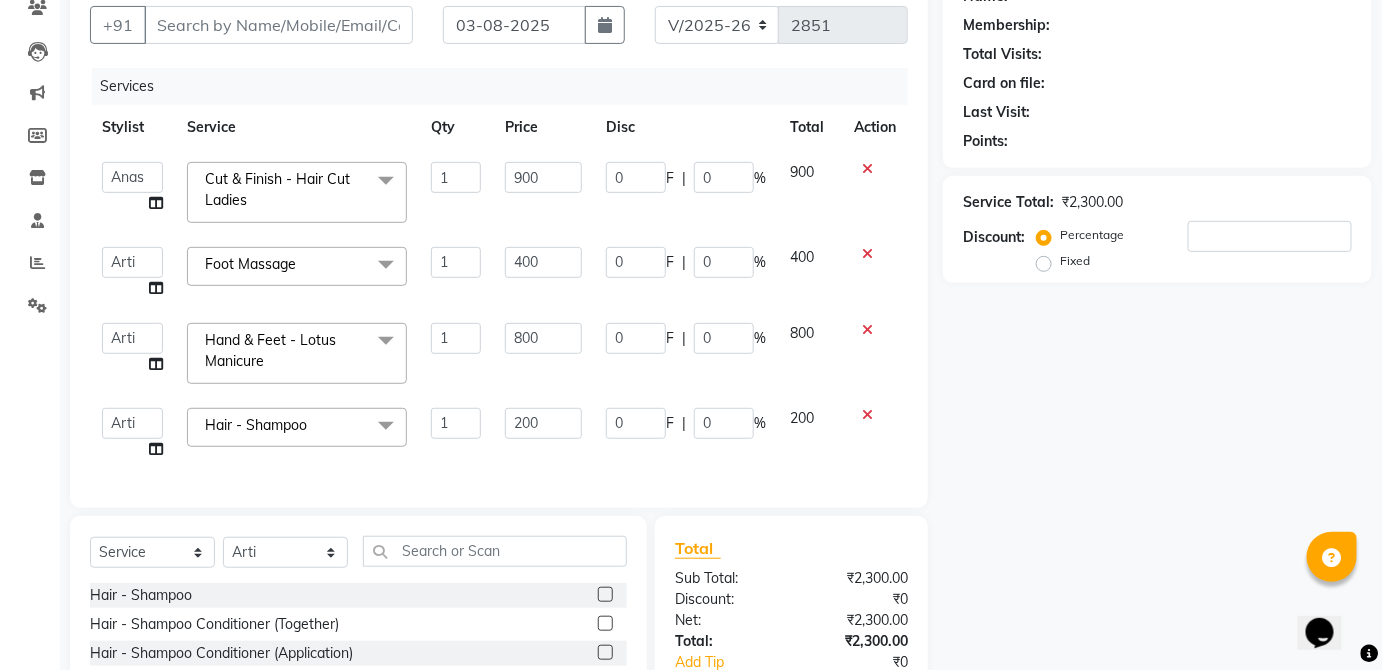 scroll, scrollTop: 0, scrollLeft: 0, axis: both 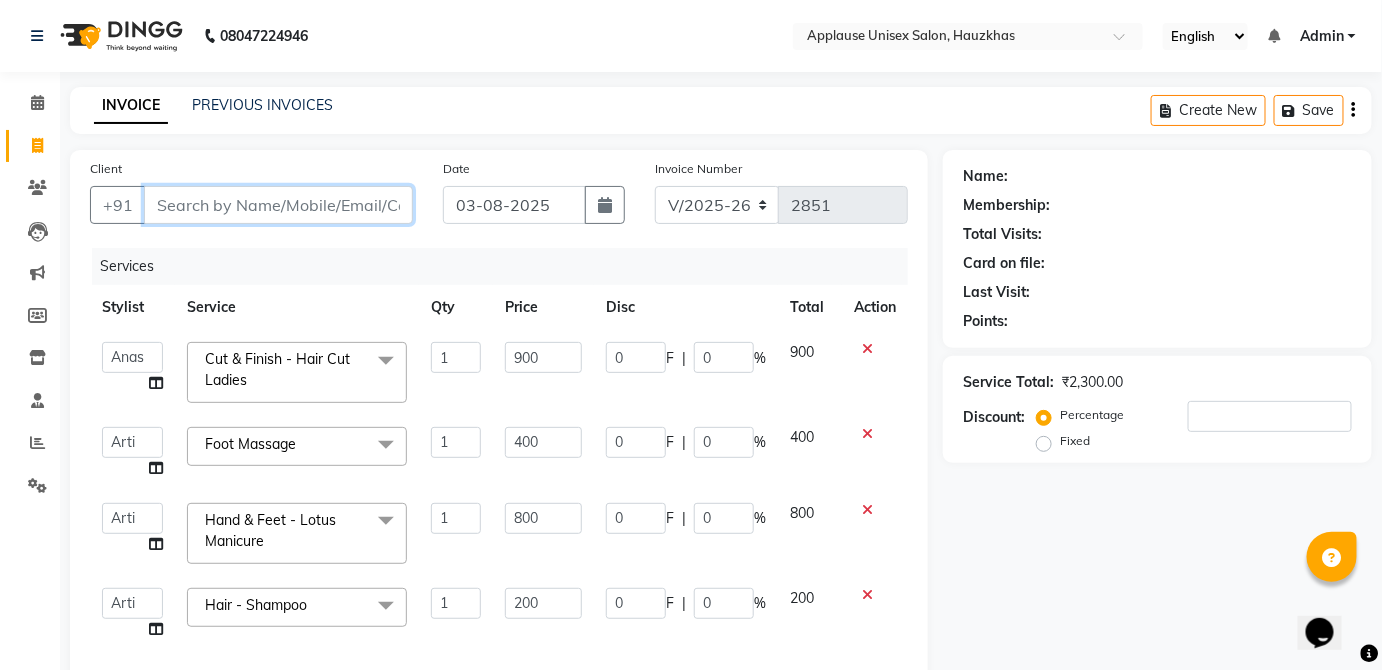 click on "Client" at bounding box center [278, 205] 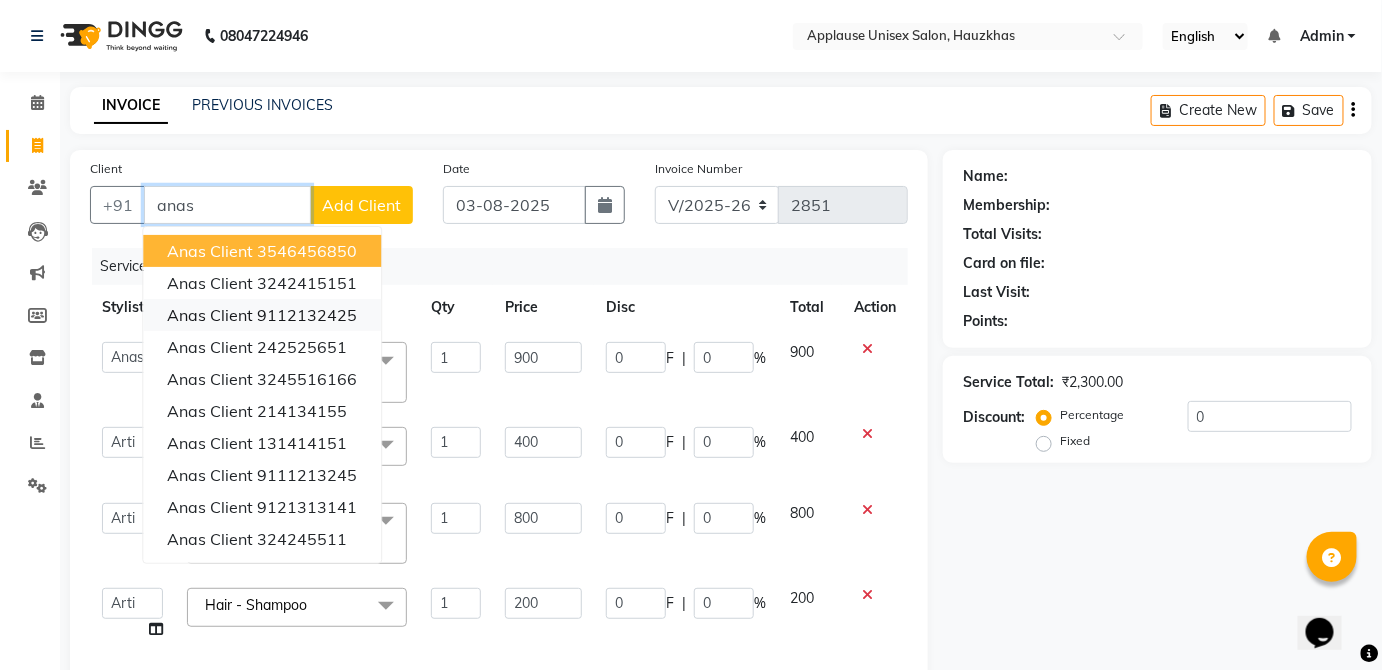 click on "9112132425" at bounding box center [307, 315] 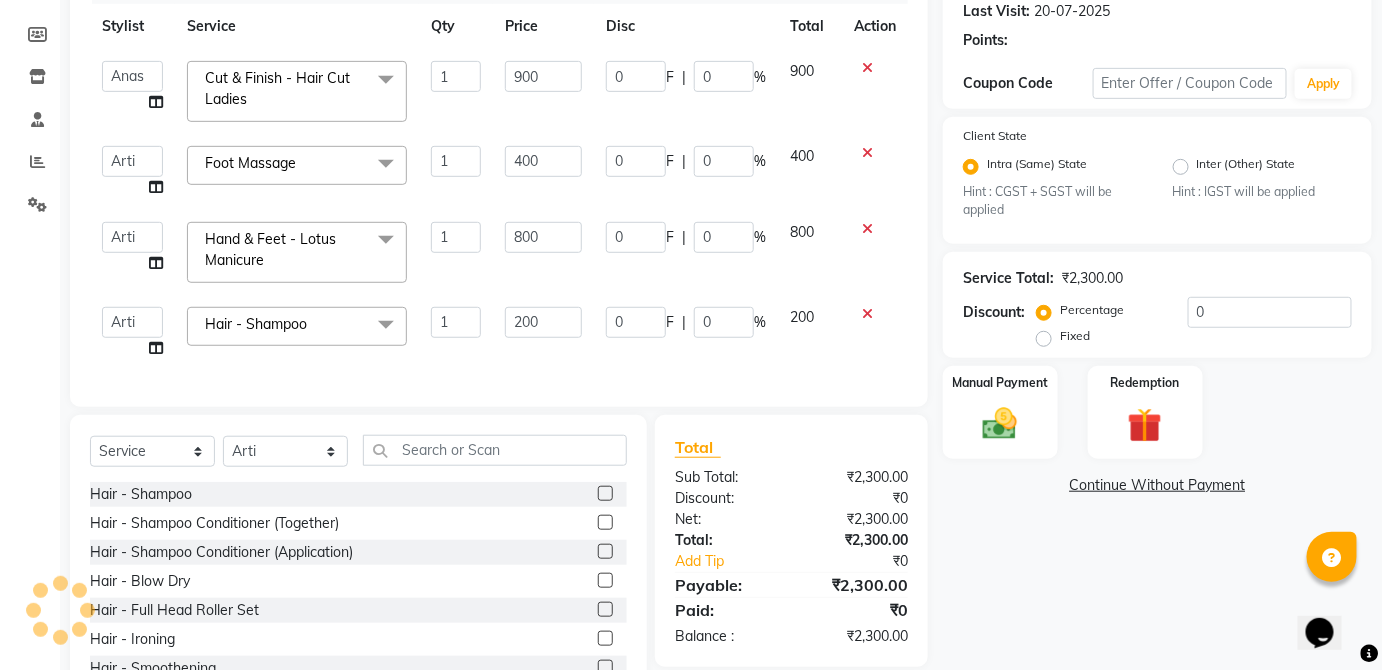 scroll, scrollTop: 362, scrollLeft: 0, axis: vertical 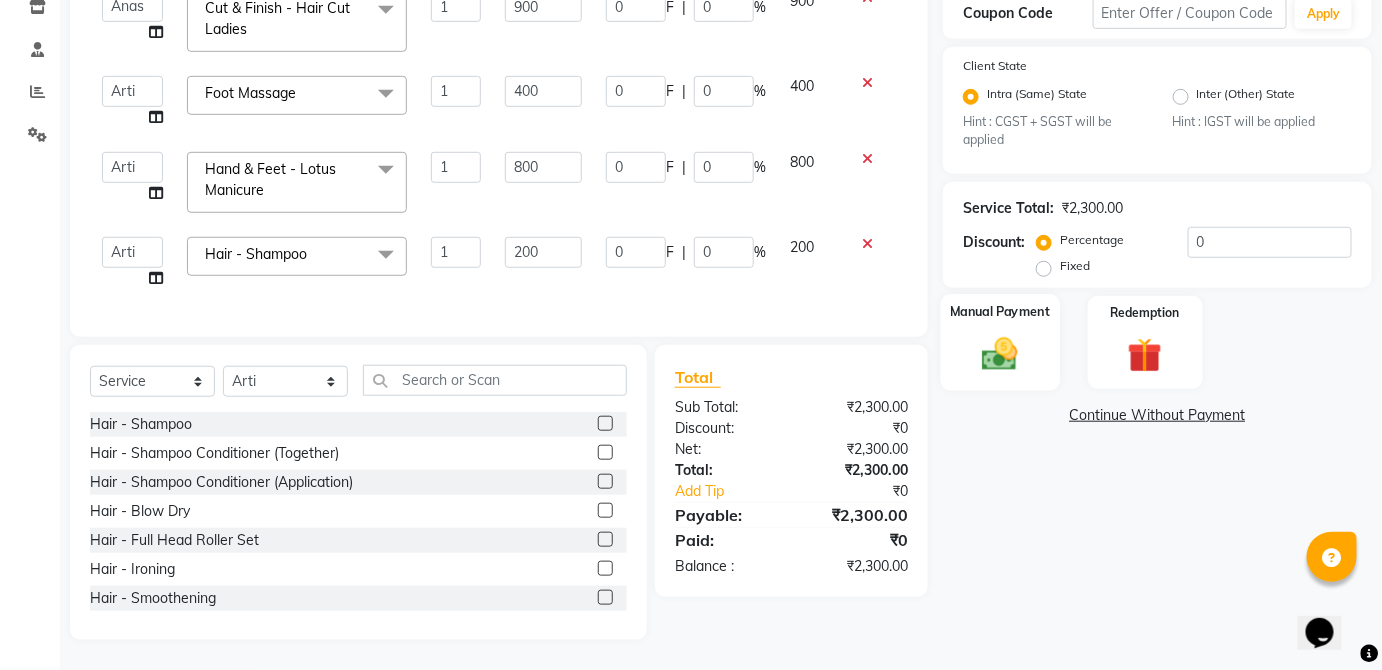 click on "Manual Payment" 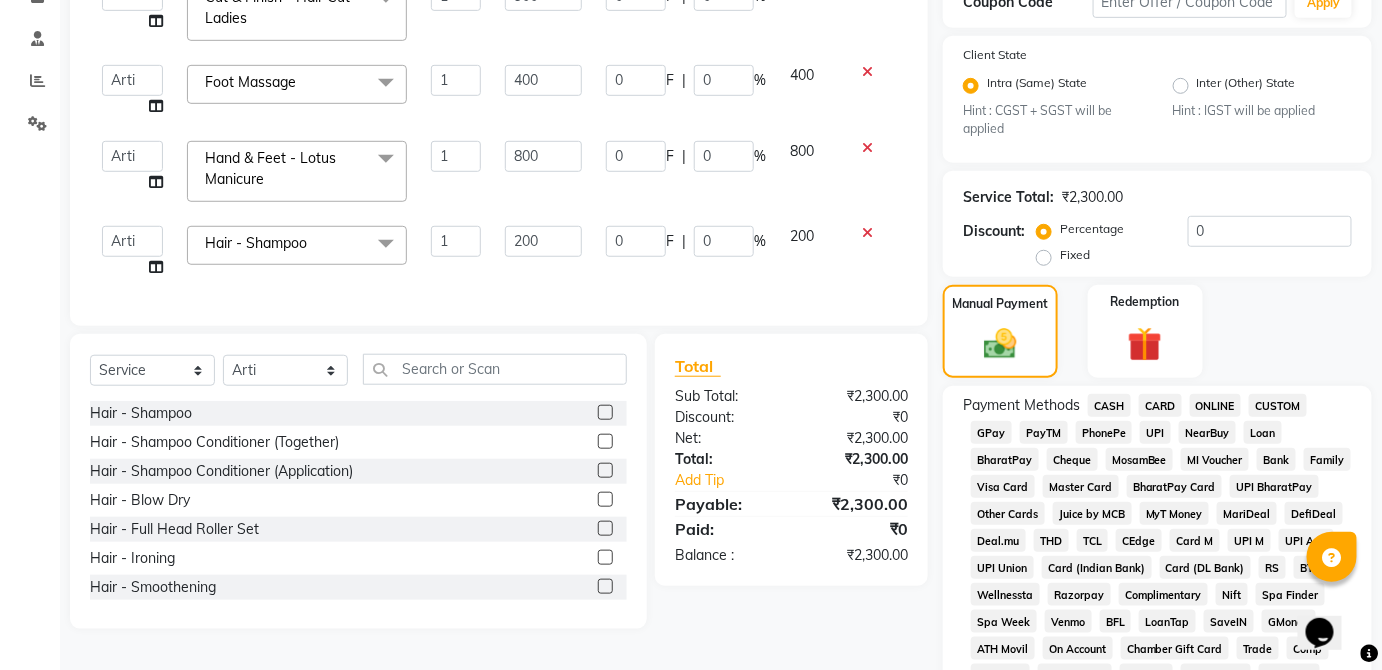 click on "CARD" 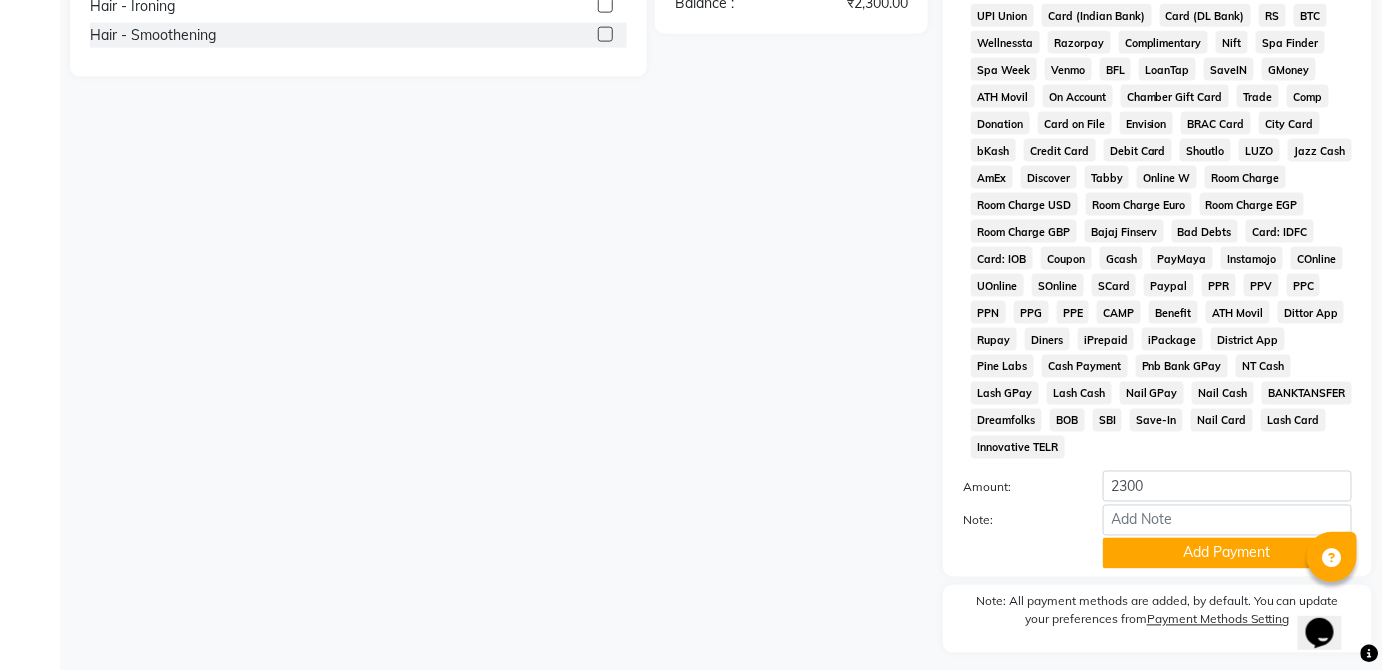 scroll, scrollTop: 943, scrollLeft: 0, axis: vertical 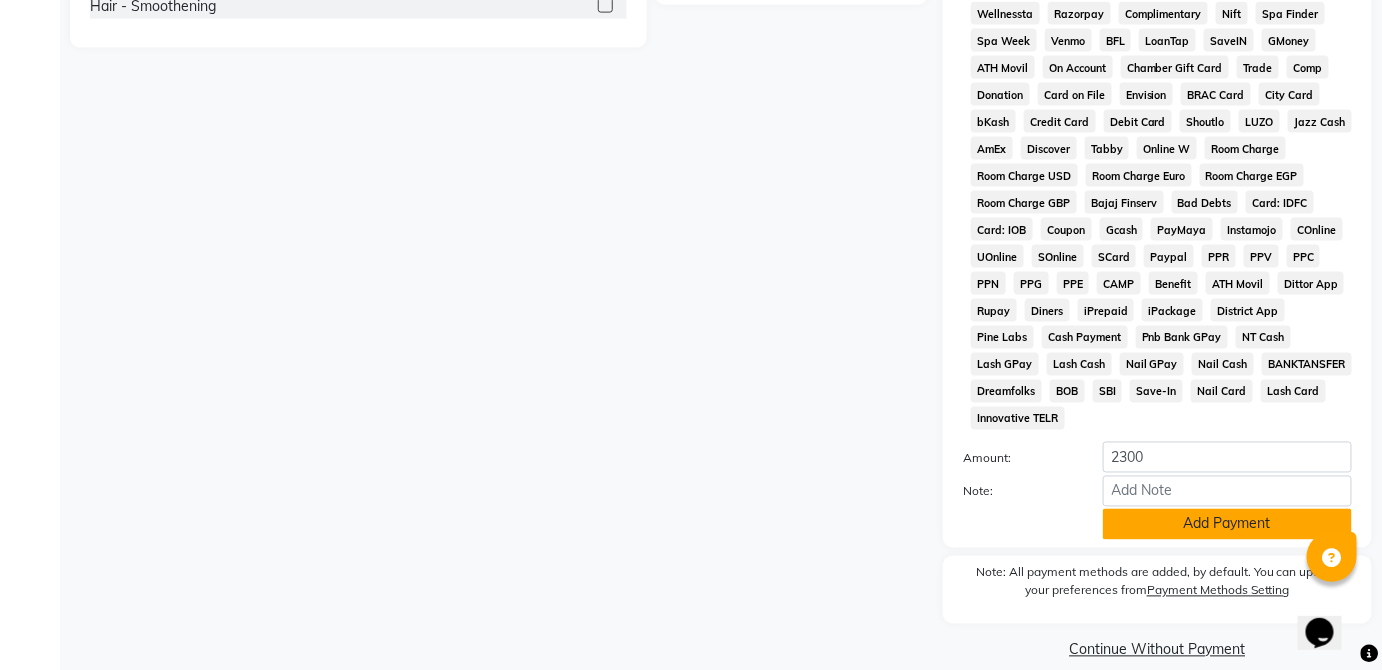 click on "Add Payment" 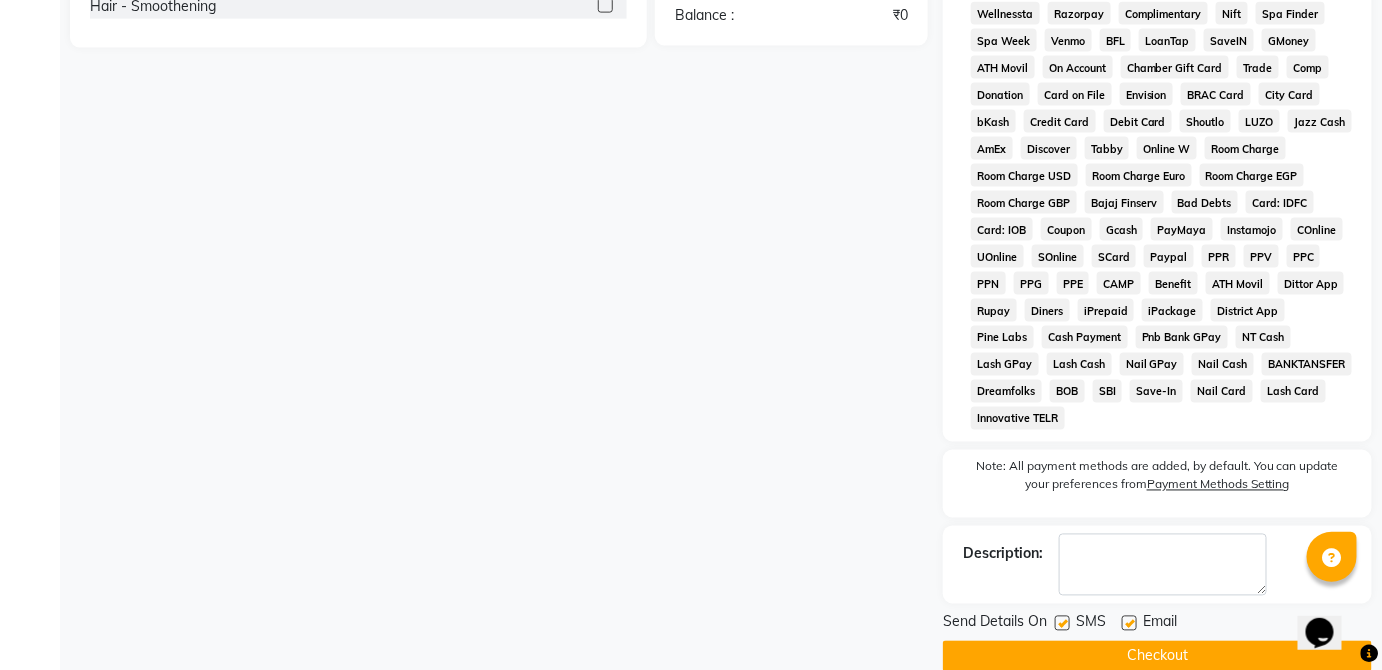 click on "Checkout" 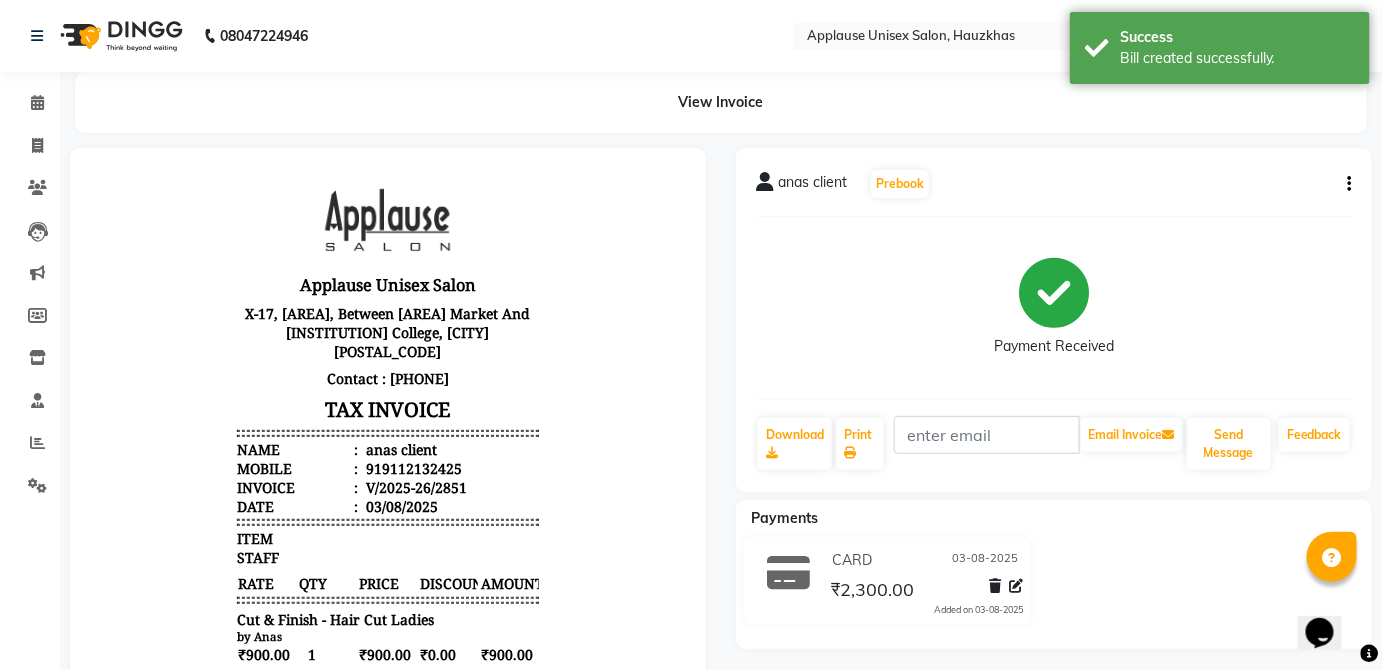 scroll, scrollTop: 0, scrollLeft: 0, axis: both 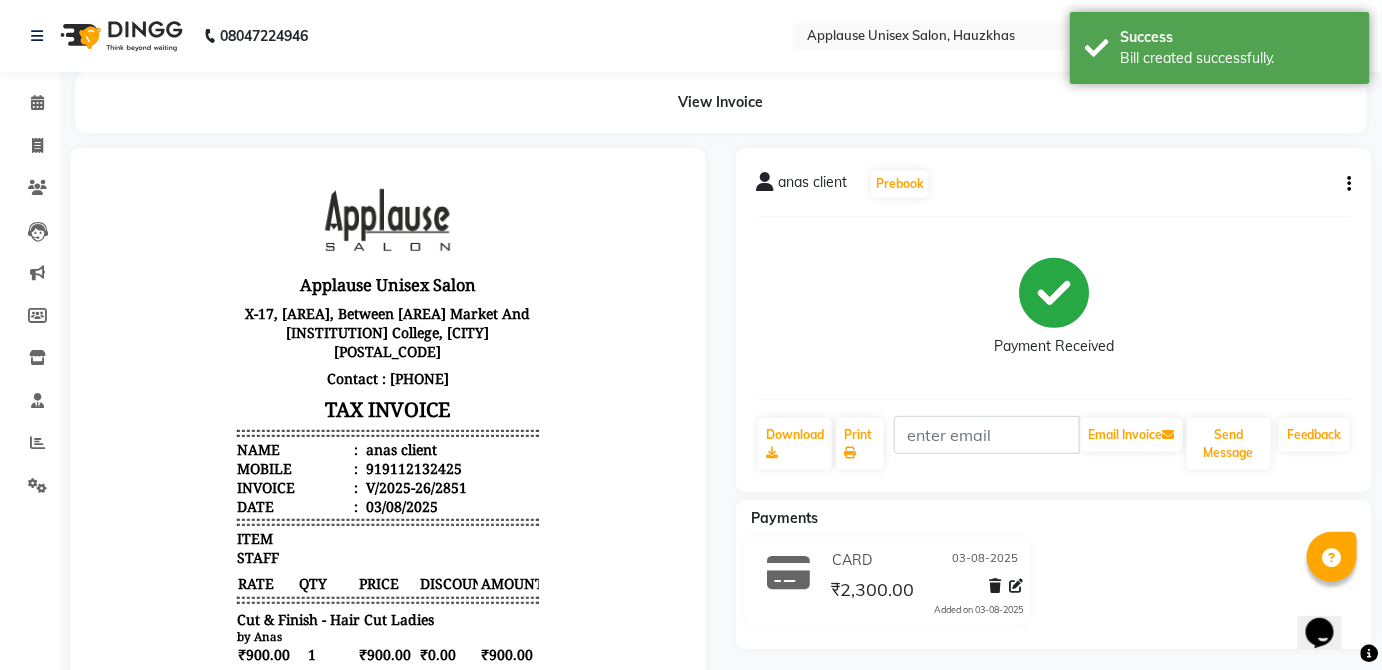 click on "CARD" 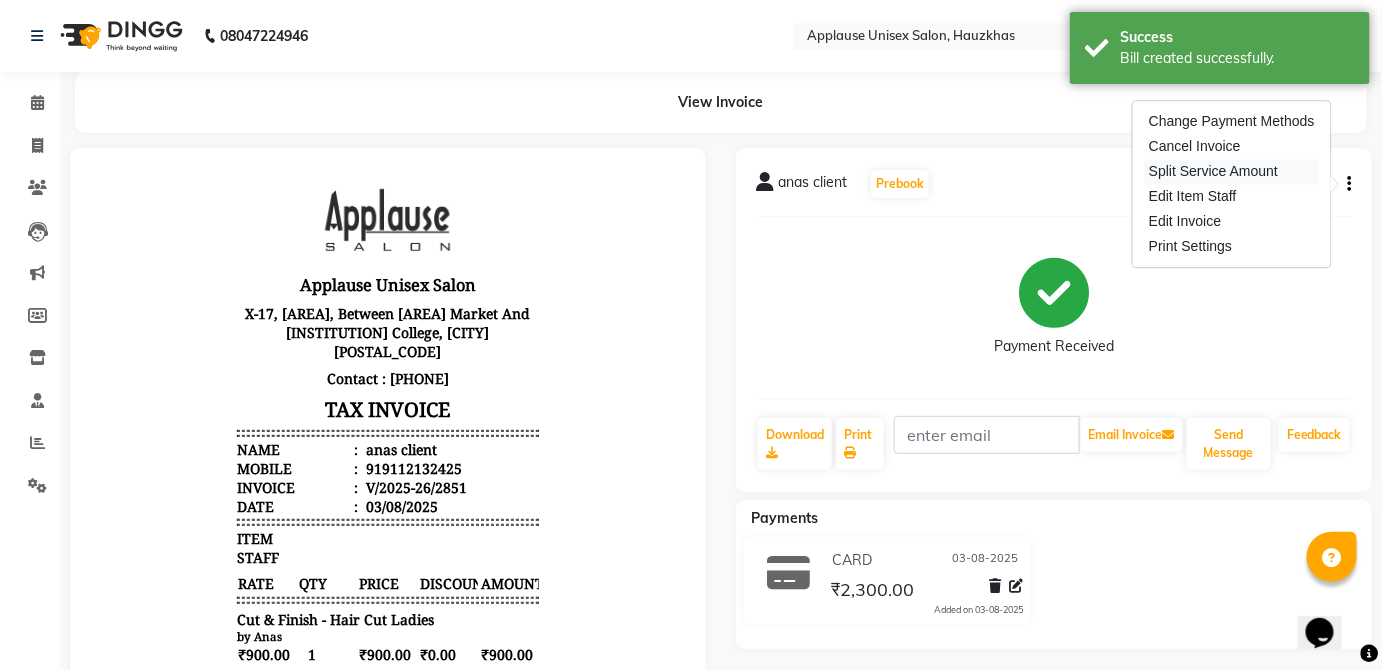 click on "Split Service Amount" at bounding box center [1232, 171] 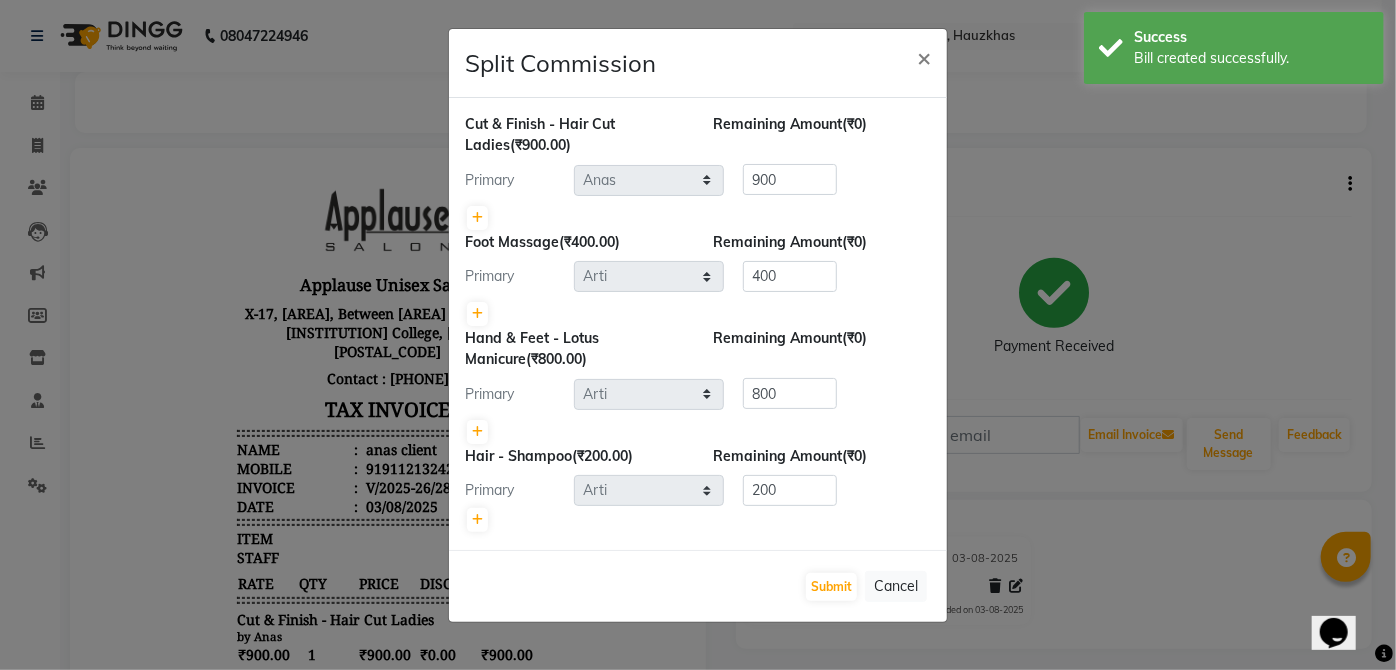 click on "Split Commission × Cut & Finish - Hair Cut Ladies (₹900.00) Remaining Amount (₹0) Primary Select [STAFF_LIST] 900 Foot Massage (₹400.00) Remaining Amount (₹0) Primary Select [STAFF_LIST] 400 Hand & Feet - Lotus Manicure (₹800.00) Remaining Amount (₹0) Primary Select [STAFF_LIST] 800 Hair - Shampoo (₹200.00) Remaining Amount (₹0) Primary Select [STAFF_LIST]" 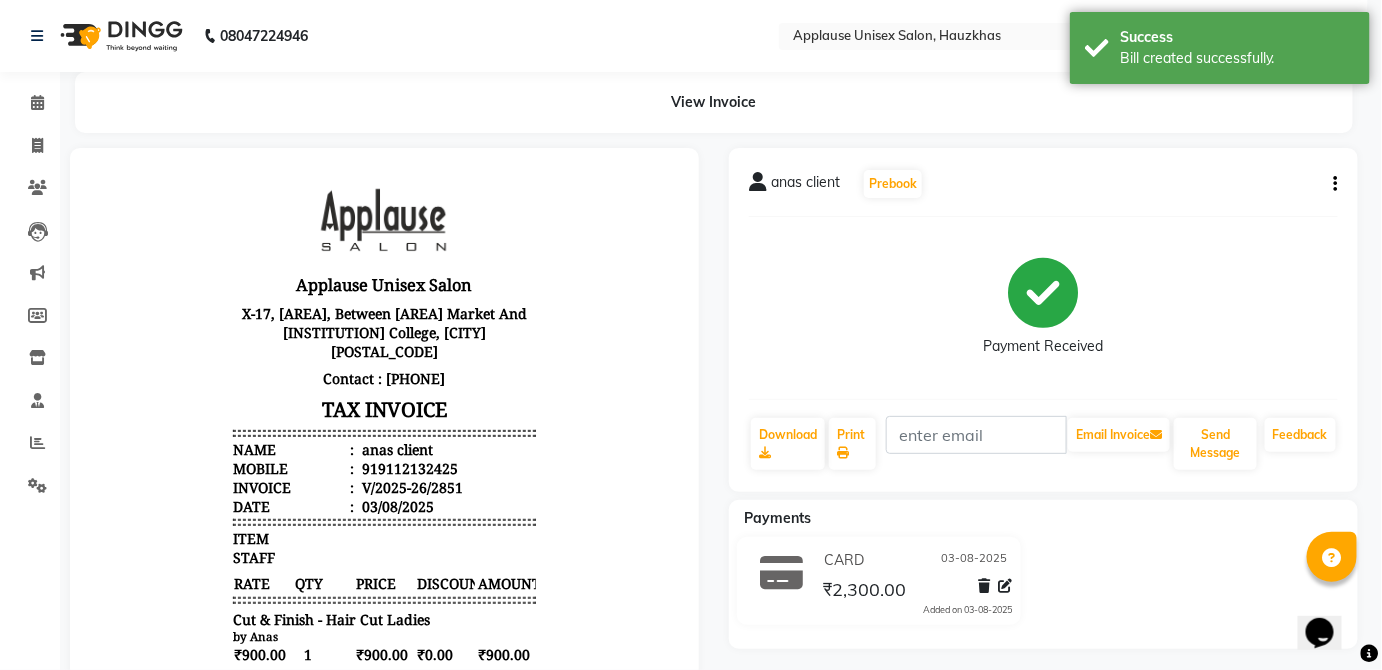 click 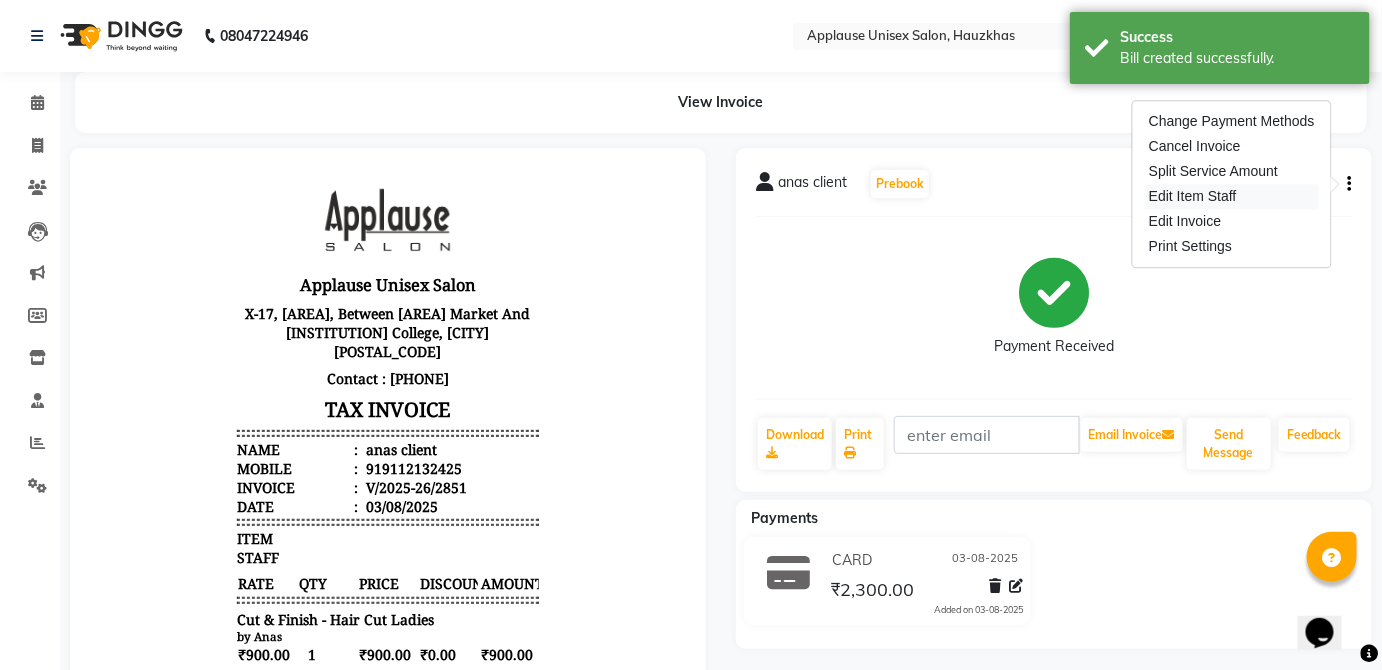 click on "Edit Item Staff" at bounding box center (1232, 196) 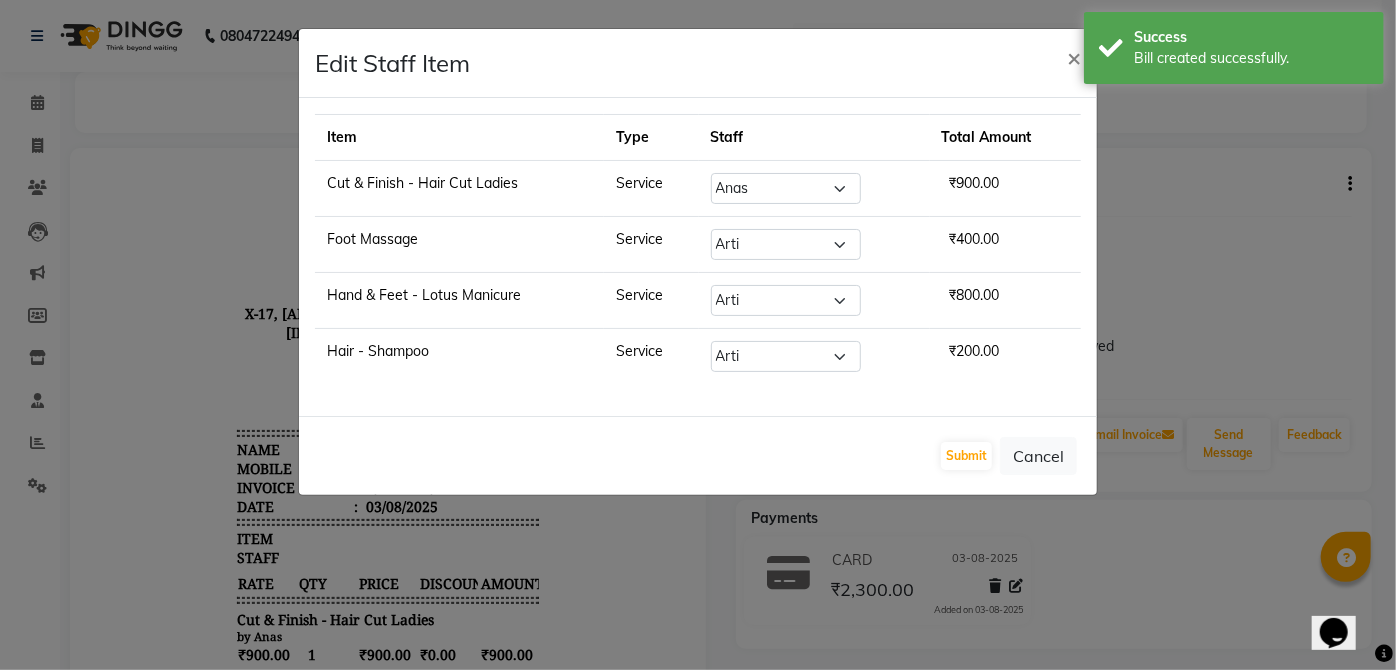 click on "Edit Staff Item × Item Type Staff Total Amount Cut & Finish - Hair Cut Ladies Service Select [STAFF_LIST] ₹900.00 Foot Massage Service Select [STAFF_LIST] ₹400.00 Hand & Feet - Lotus Manicure Service Select [STAFF_LIST] ₹800.00 Hair - Shampoo Service Select [STAFF_LIST]" 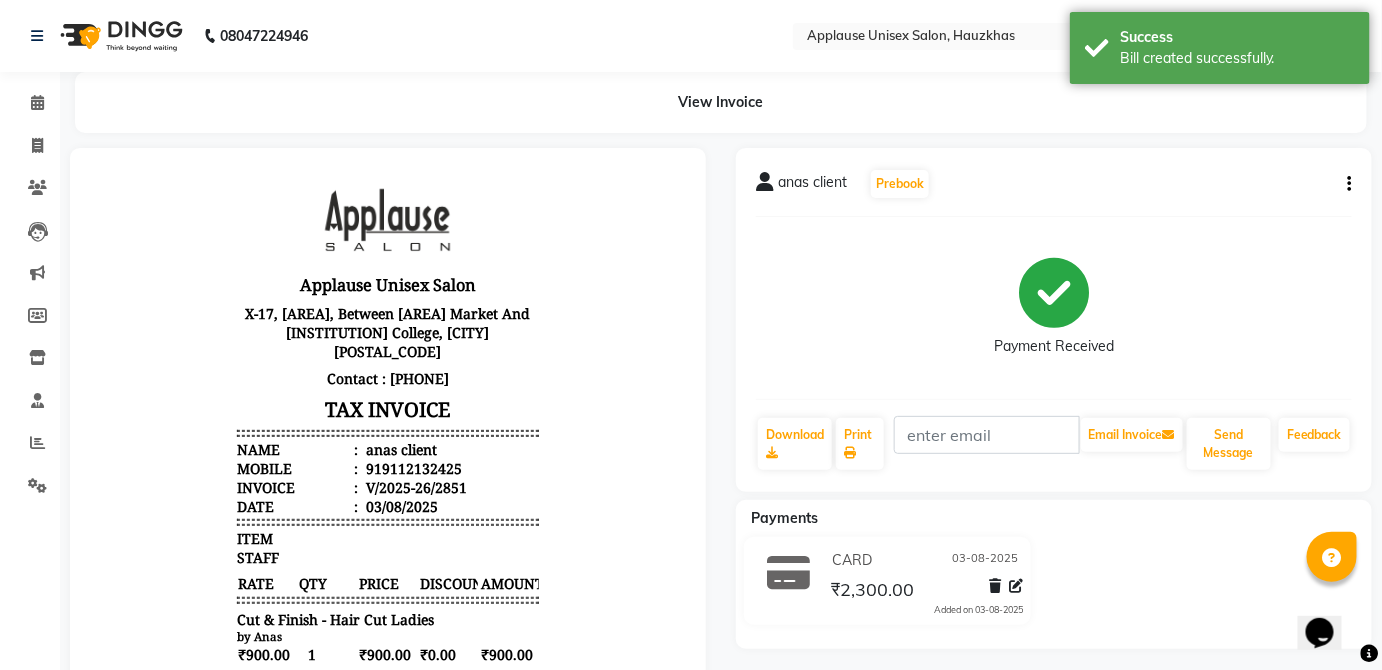 click 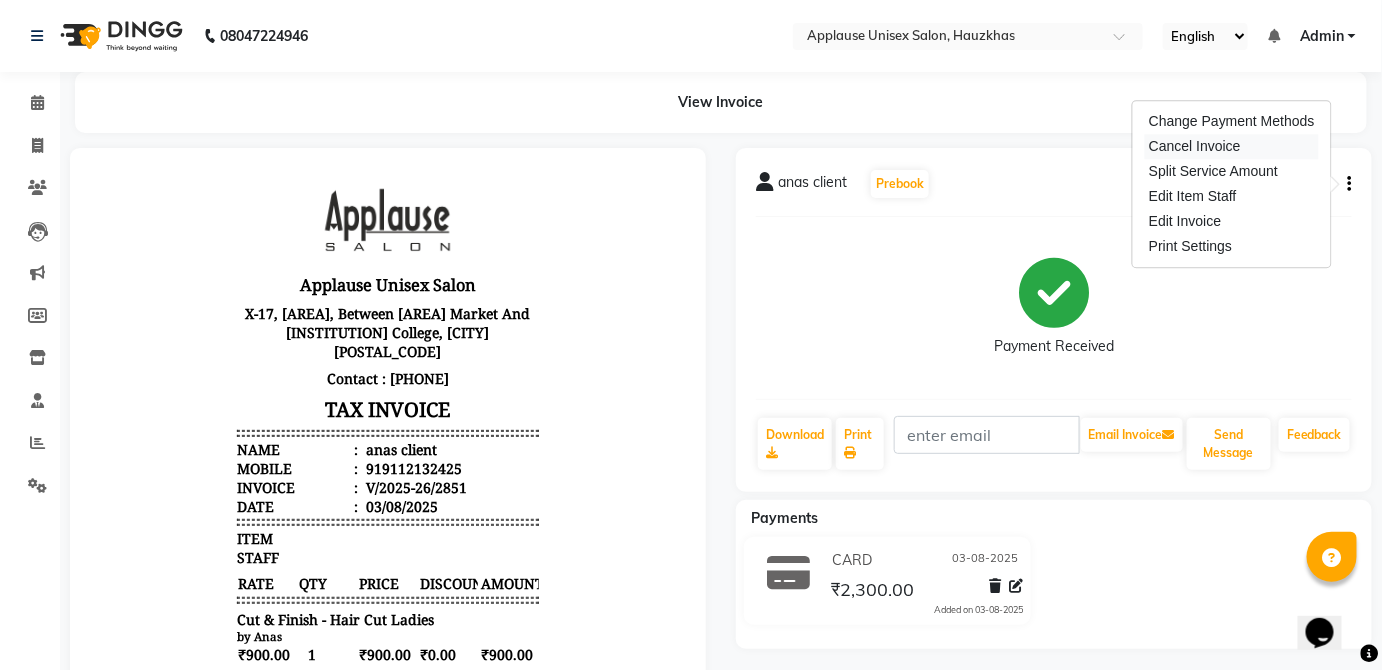 click on "Cancel Invoice" at bounding box center (1232, 146) 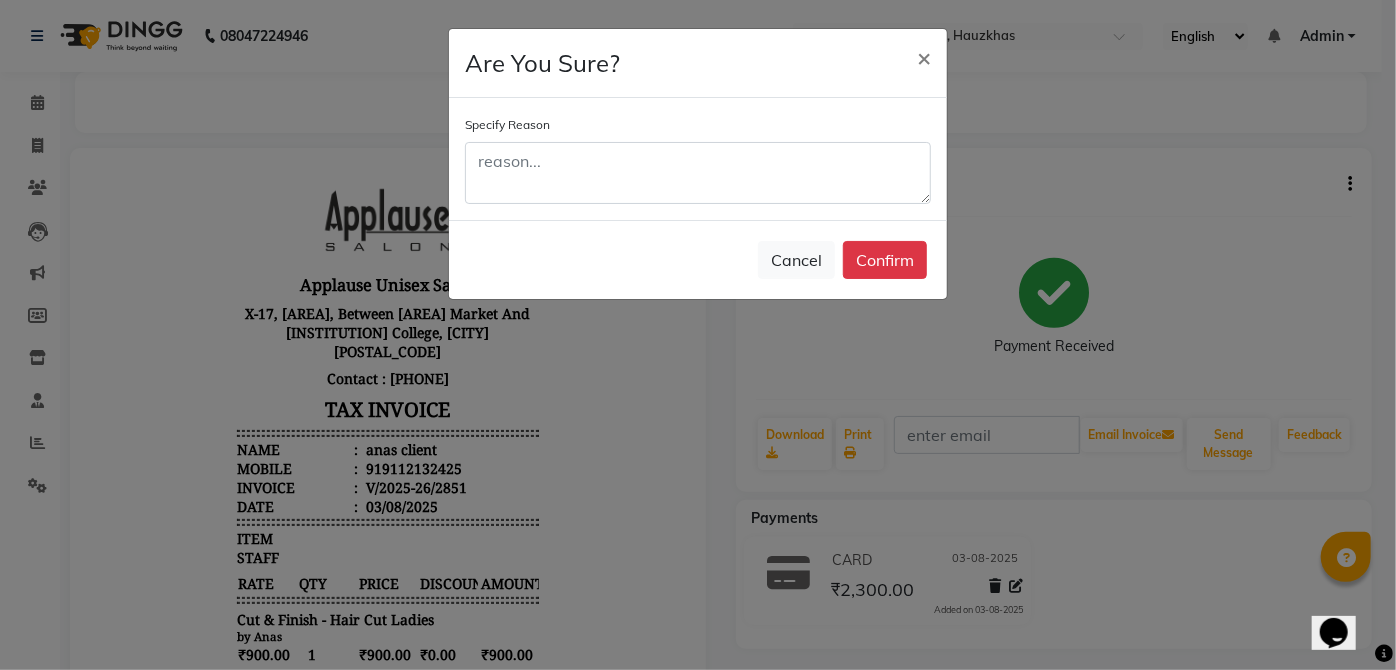 click on "Are You Sure? × Specify Reason  Cancel   Confirm" 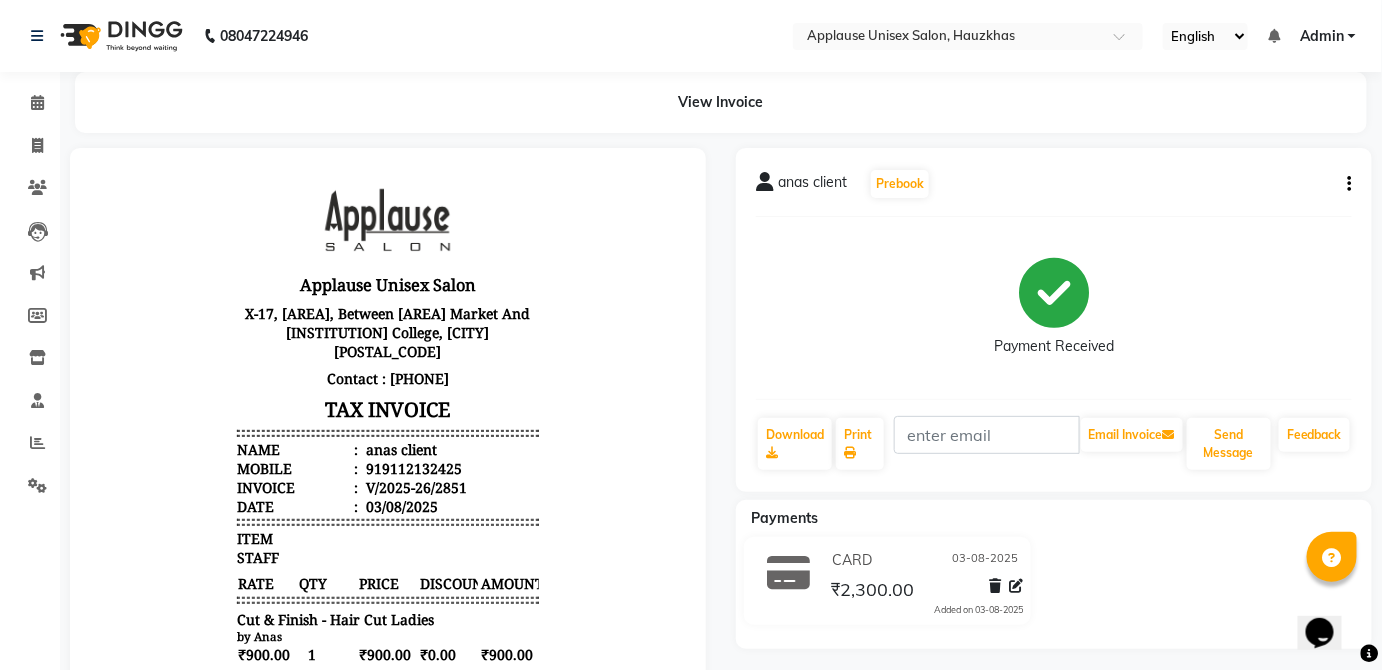 click 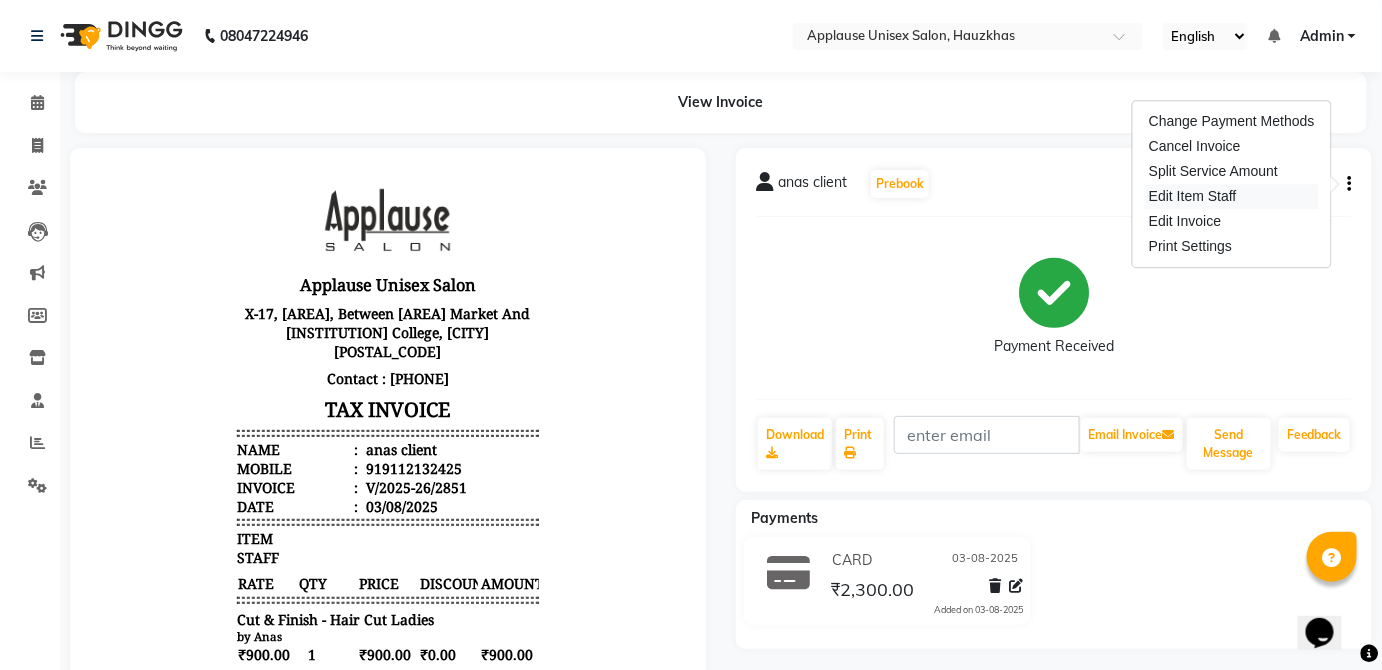 click on "Edit Item Staff" at bounding box center (1232, 196) 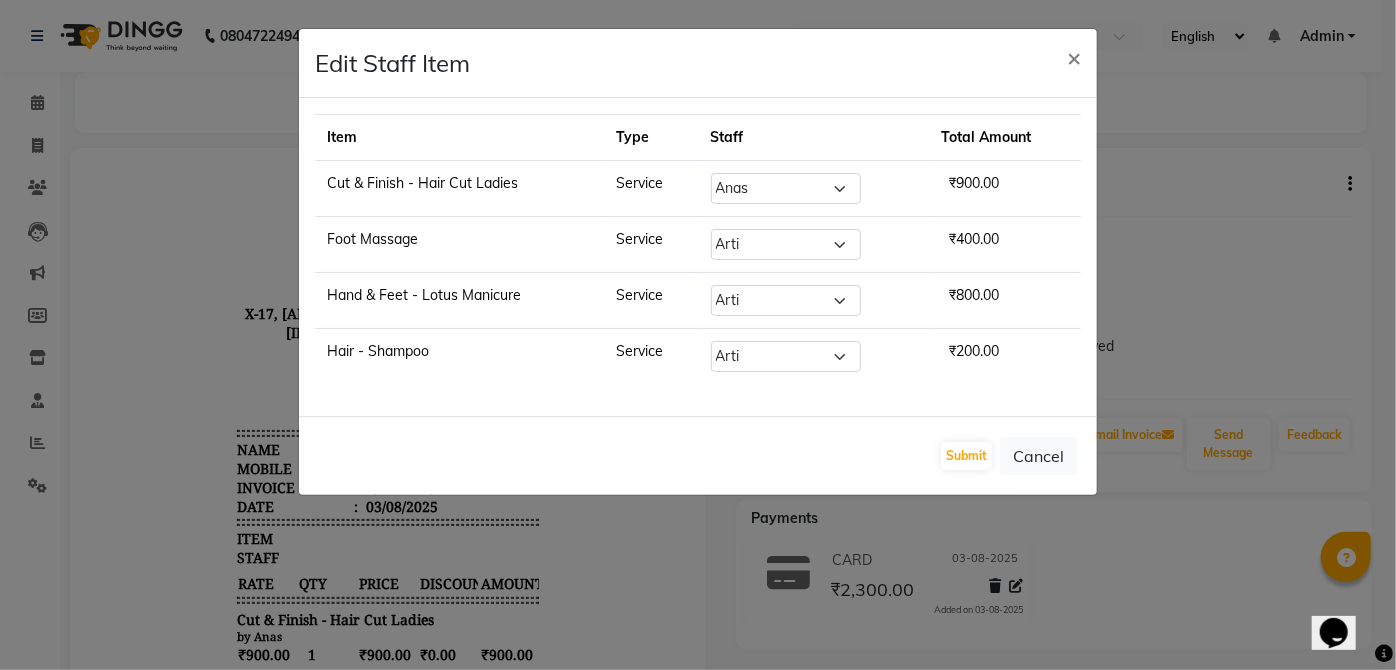 click on "Edit Staff Item × Item Type Staff Total Amount Cut & Finish - Hair Cut Ladies Service Select [STAFF_LIST] ₹900.00 Foot Massage Service Select [STAFF_LIST] ₹400.00 Hand & Feet - Lotus Manicure Service Select [STAFF_LIST] ₹800.00 Hair - Shampoo Service Select [STAFF_LIST]" 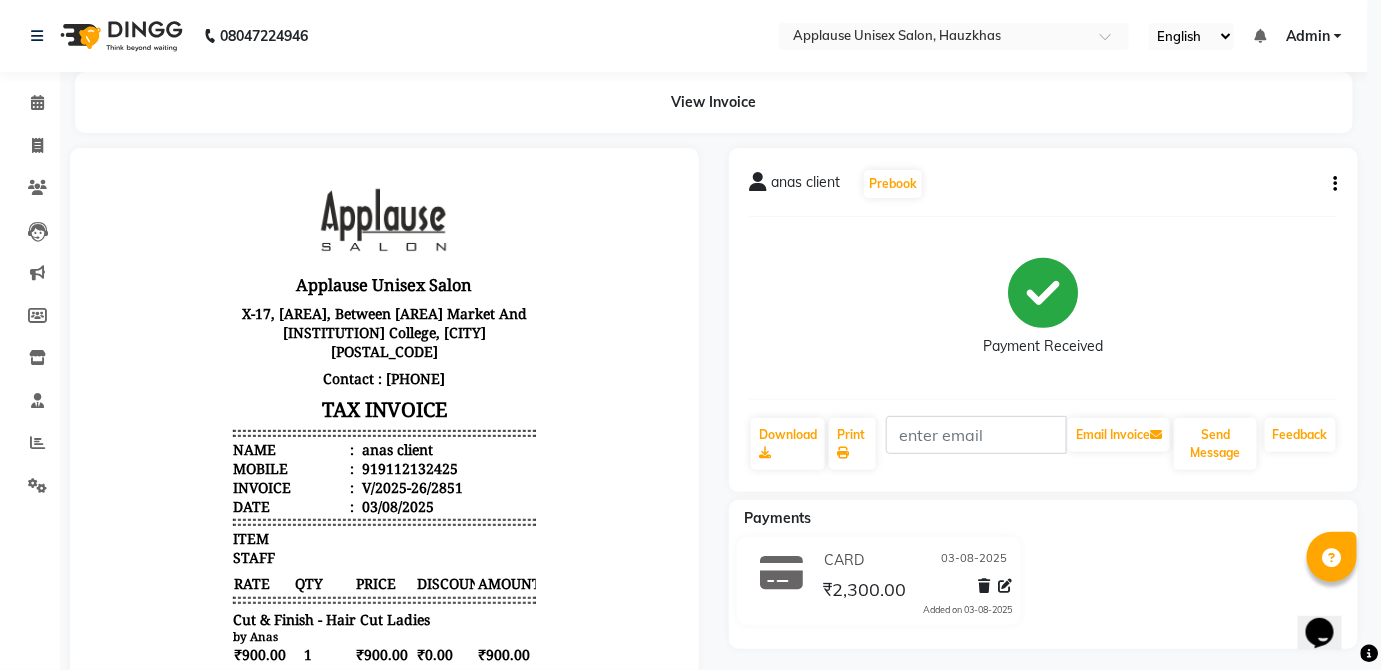 click 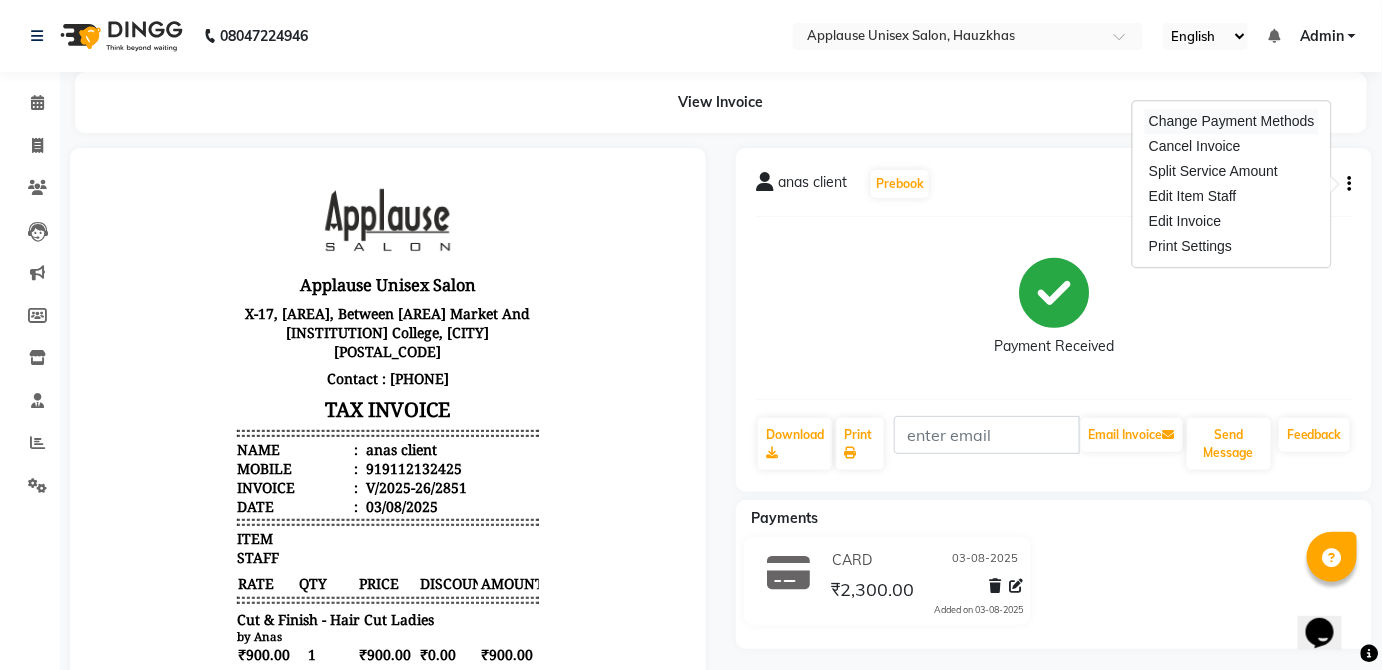 click on "Change Payment Methods" at bounding box center [1232, 121] 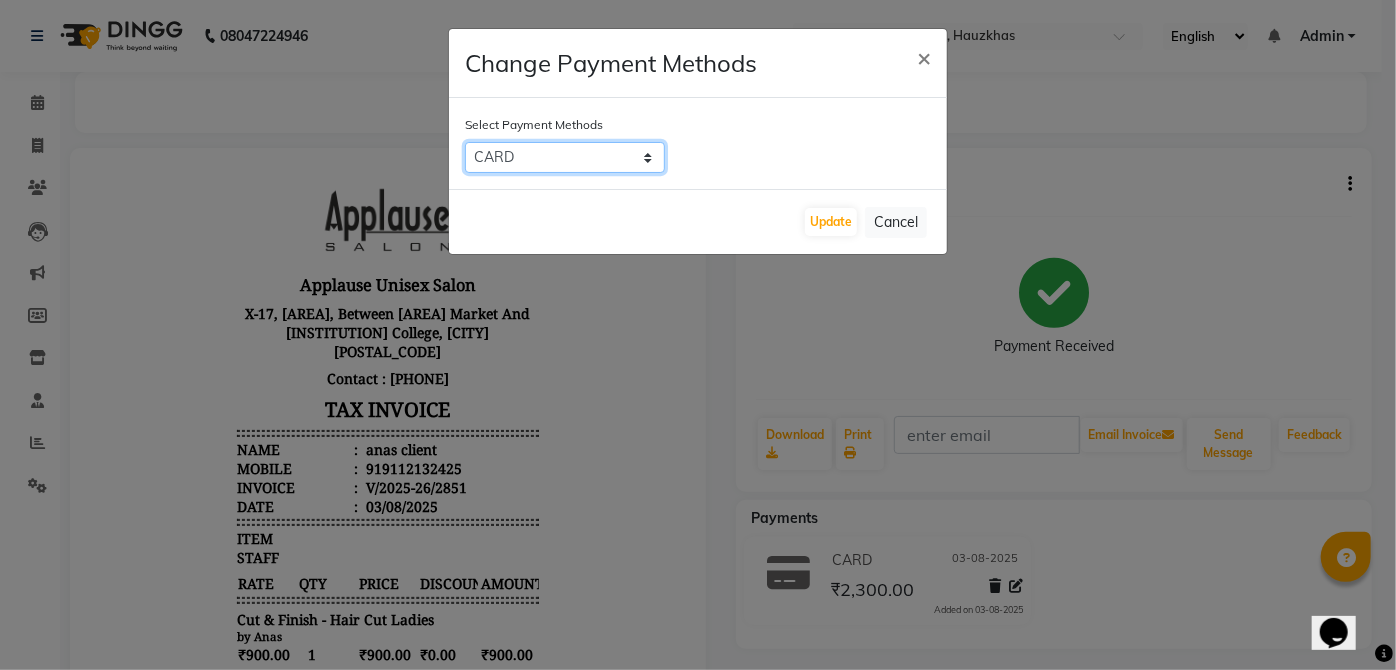 click on "CASH   CARD   ONLINE   CUSTOM   GPay   PayTM   PhonePe   UPI   NearBuy   Loan   BharatPay   Cheque   MosamBee   MI Voucher   Bank   Family   Visa Card   Master Card   BharatPay Card   UPI BharatPay   Other Cards   Juice by MCB   MyT Money   MariDeal   DefiDeal   Deal.mu   THD   TCL   CEdge   Card M   UPI M   UPI Axis   UPI Union   Card (Indian Bank)   Card (DL Bank)   RS   BTC   Wellnessta   Razorpay   Complimentary   Nift   Spa Finder   Spa Week   Venmo   BFL   LoanTap   SaveIN   GMoney   ATH Movil   On Account   Chamber Gift Card   Trade   Comp   Donation   Card on File   Envision   BRAC Card   City Card   bKash   Credit Card   Debit Card   Shoutlo   LUZO   Jazz Cash   AmEx   Discover   Tabby   Online W   Room Charge   Room Charge USD   Room Charge Euro   Room Charge EGP   Room Charge GBP   Bajaj Finserv   Bad Debts   Card: IDFC   Card: IOB   Coupon   Gcash   PayMaya   Instamojo   COnline   UOnline   SOnline   SCard   Paypal   PPR   PPV   PPC   PPN   PPG   PPE   CAMP   Benefit   ATH Movil   Dittor App" 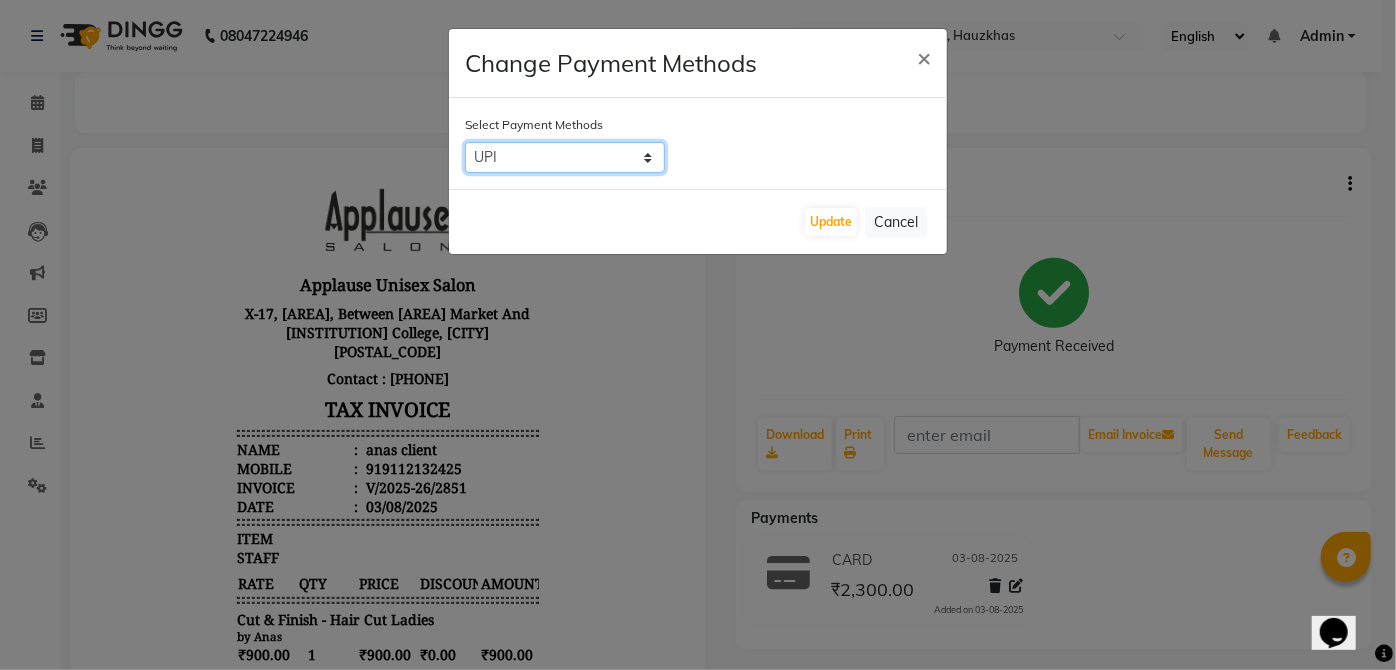 click on "CASH   CARD   ONLINE   CUSTOM   GPay   PayTM   PhonePe   UPI   NearBuy   Loan   BharatPay   Cheque   MosamBee   MI Voucher   Bank   Family   Visa Card   Master Card   BharatPay Card   UPI BharatPay   Other Cards   Juice by MCB   MyT Money   MariDeal   DefiDeal   Deal.mu   THD   TCL   CEdge   Card M   UPI M   UPI Axis   UPI Union   Card (Indian Bank)   Card (DL Bank)   RS   BTC   Wellnessta   Razorpay   Complimentary   Nift   Spa Finder   Spa Week   Venmo   BFL   LoanTap   SaveIN   GMoney   ATH Movil   On Account   Chamber Gift Card   Trade   Comp   Donation   Card on File   Envision   BRAC Card   City Card   bKash   Credit Card   Debit Card   Shoutlo   LUZO   Jazz Cash   AmEx   Discover   Tabby   Online W   Room Charge   Room Charge USD   Room Charge Euro   Room Charge EGP   Room Charge GBP   Bajaj Finserv   Bad Debts   Card: IDFC   Card: IOB   Coupon   Gcash   PayMaya   Instamojo   COnline   UOnline   SOnline   SCard   Paypal   PPR   PPV   PPC   PPN   PPG   PPE   CAMP   Benefit   ATH Movil   Dittor App" 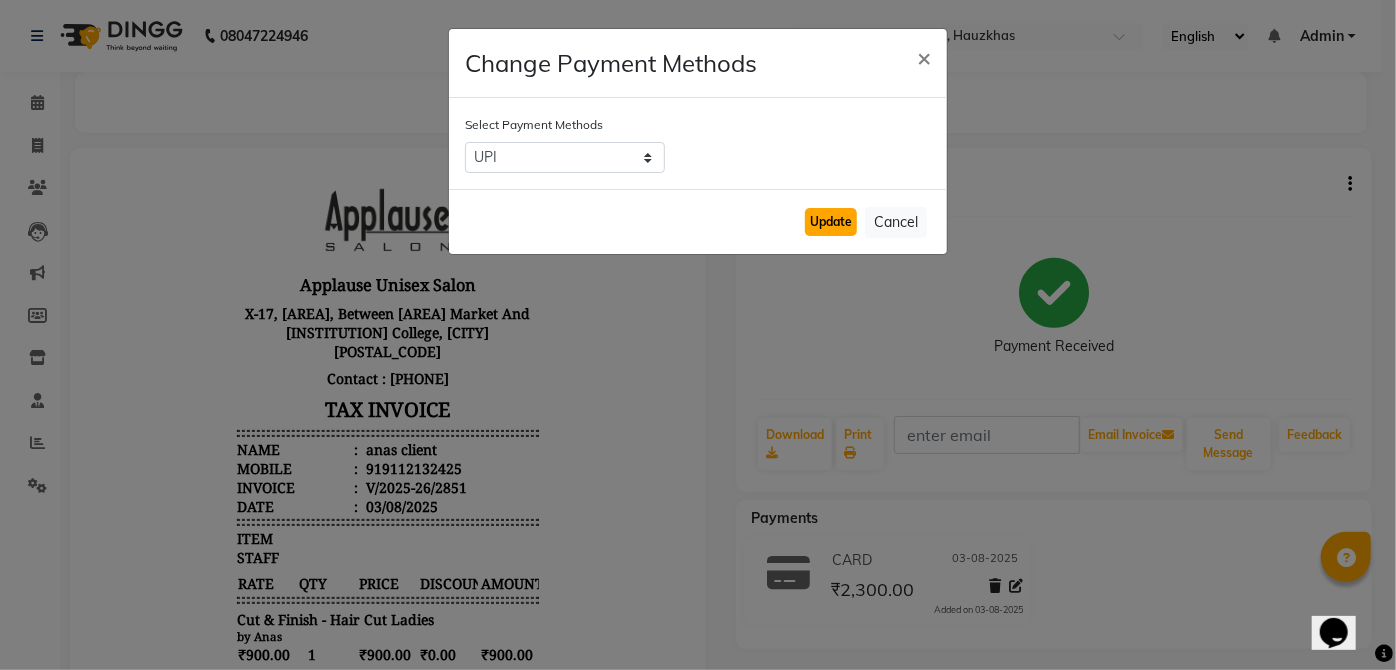 click on "Update" 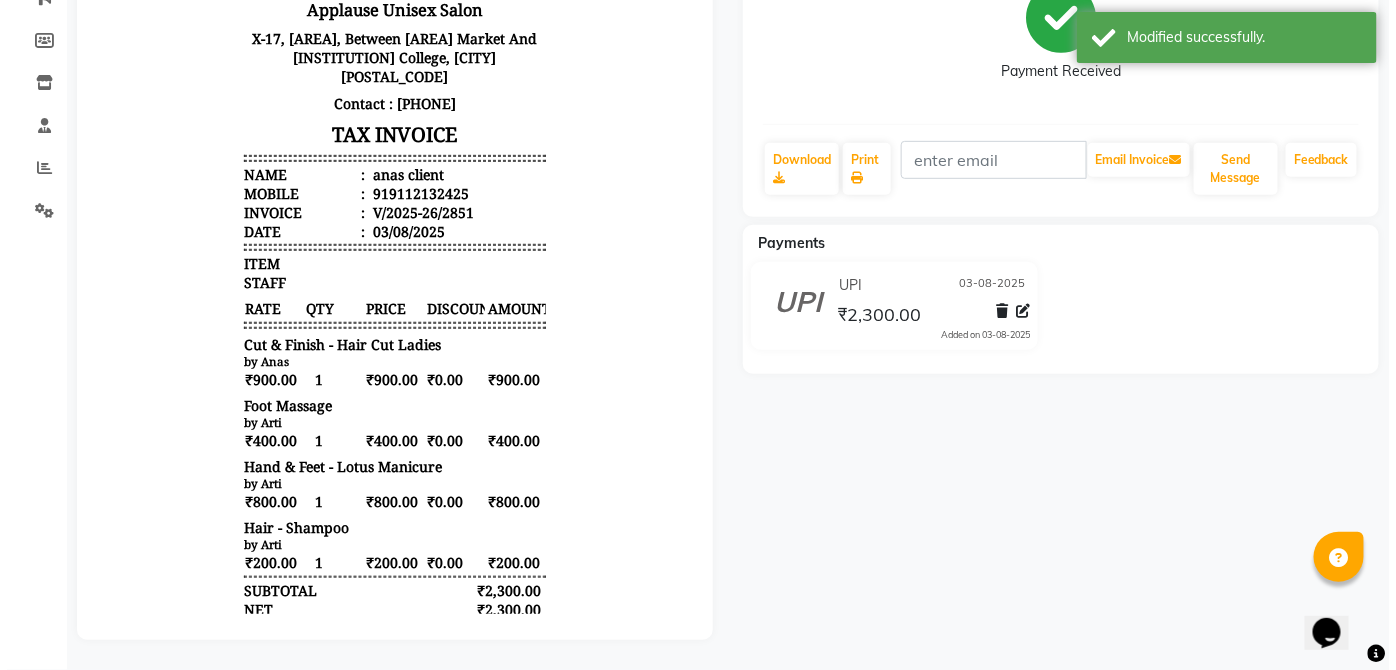 scroll, scrollTop: 0, scrollLeft: 0, axis: both 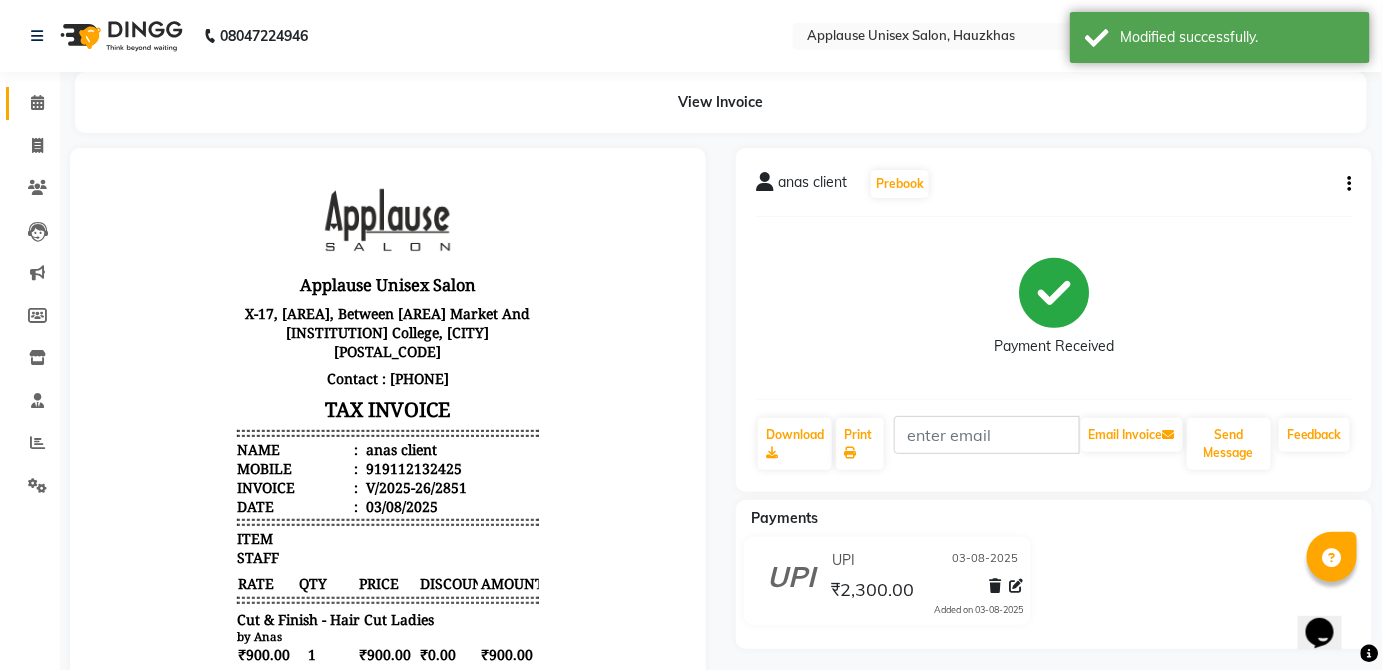 click on "Calendar" 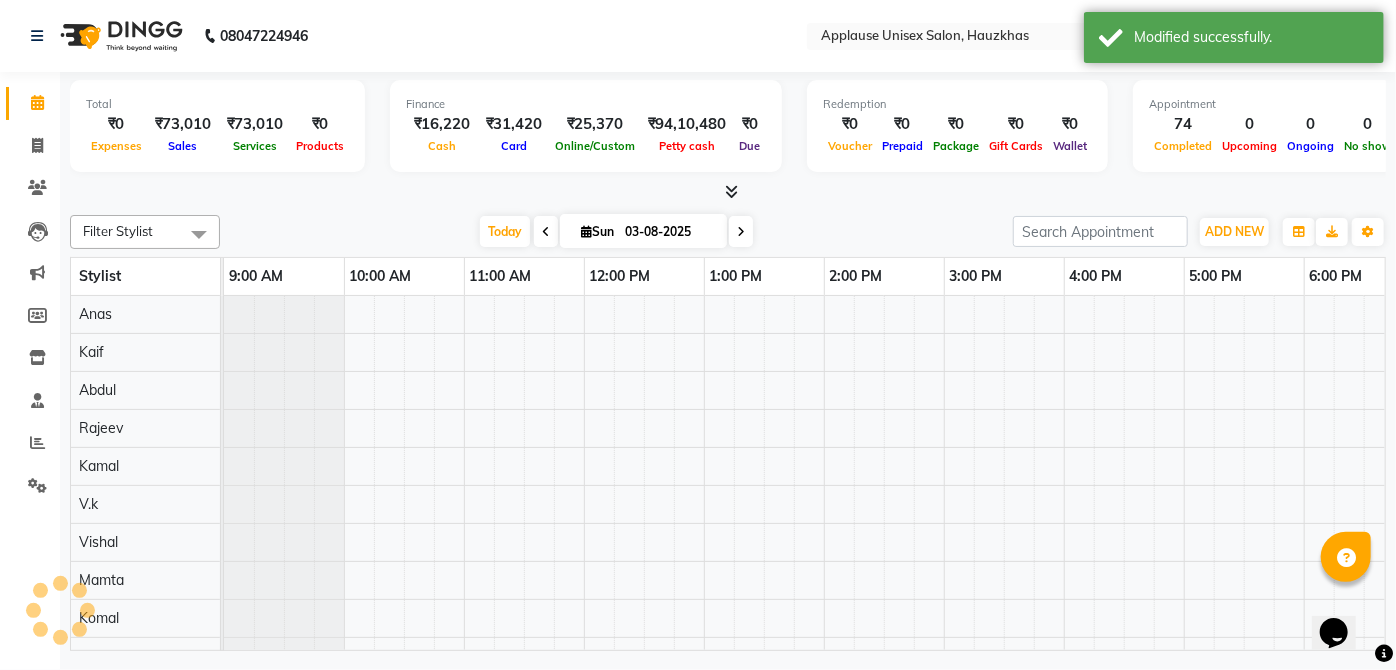 scroll, scrollTop: 0, scrollLeft: 0, axis: both 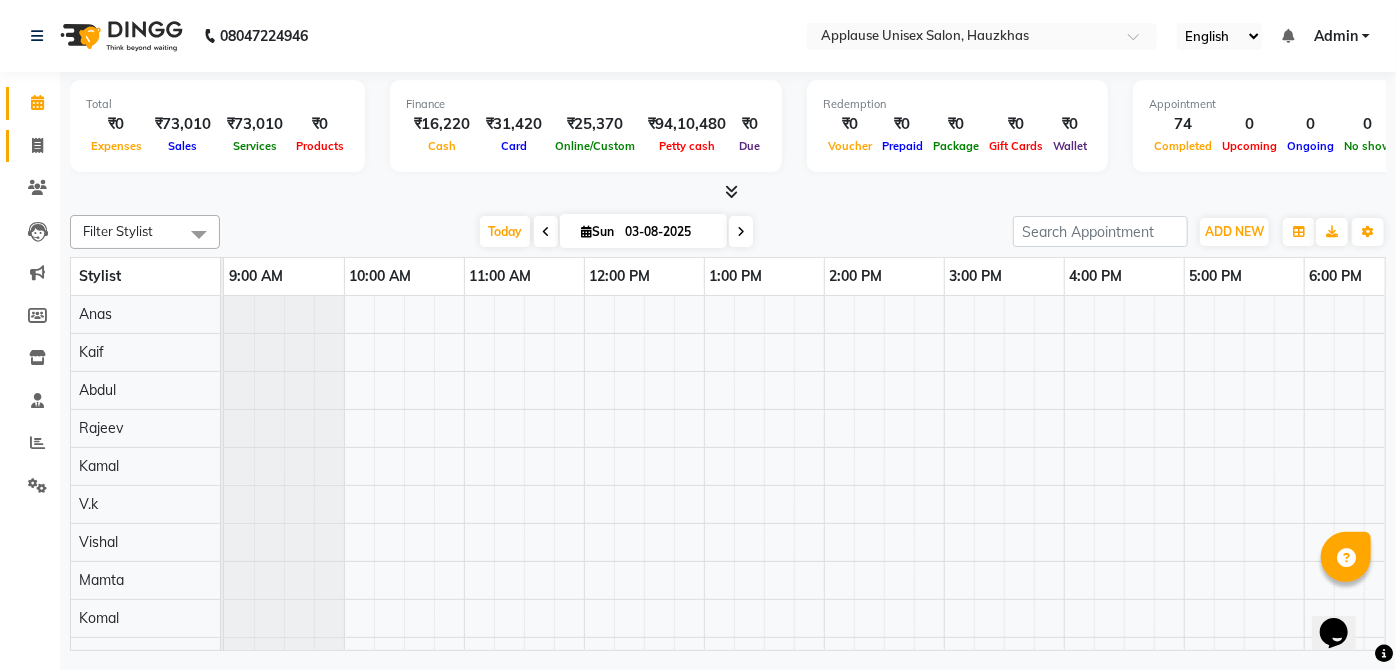click 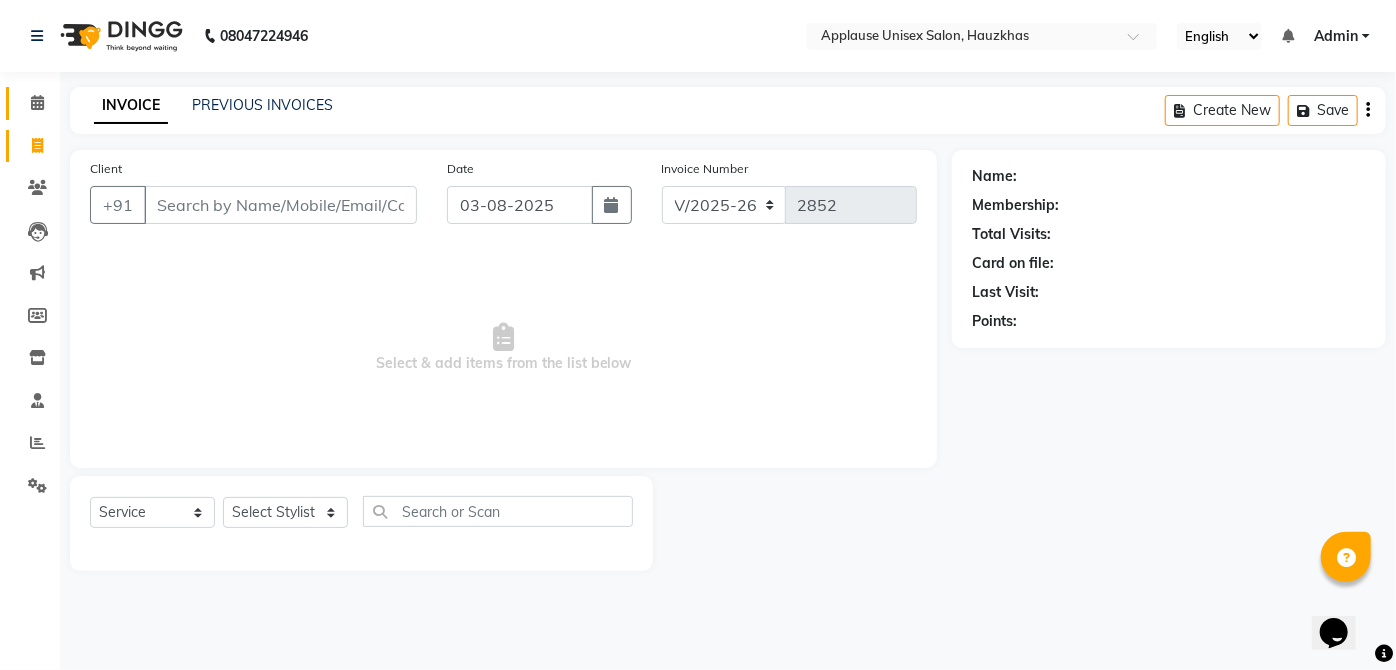 click 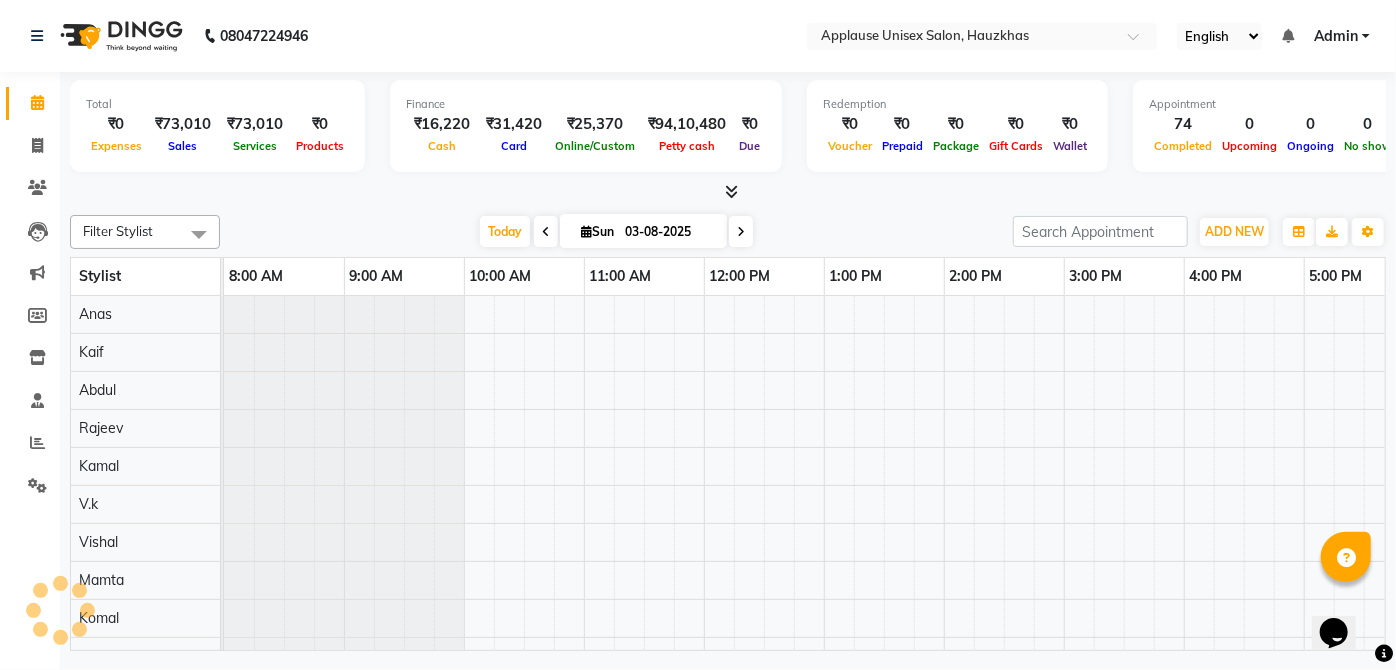 scroll, scrollTop: 0, scrollLeft: 280, axis: horizontal 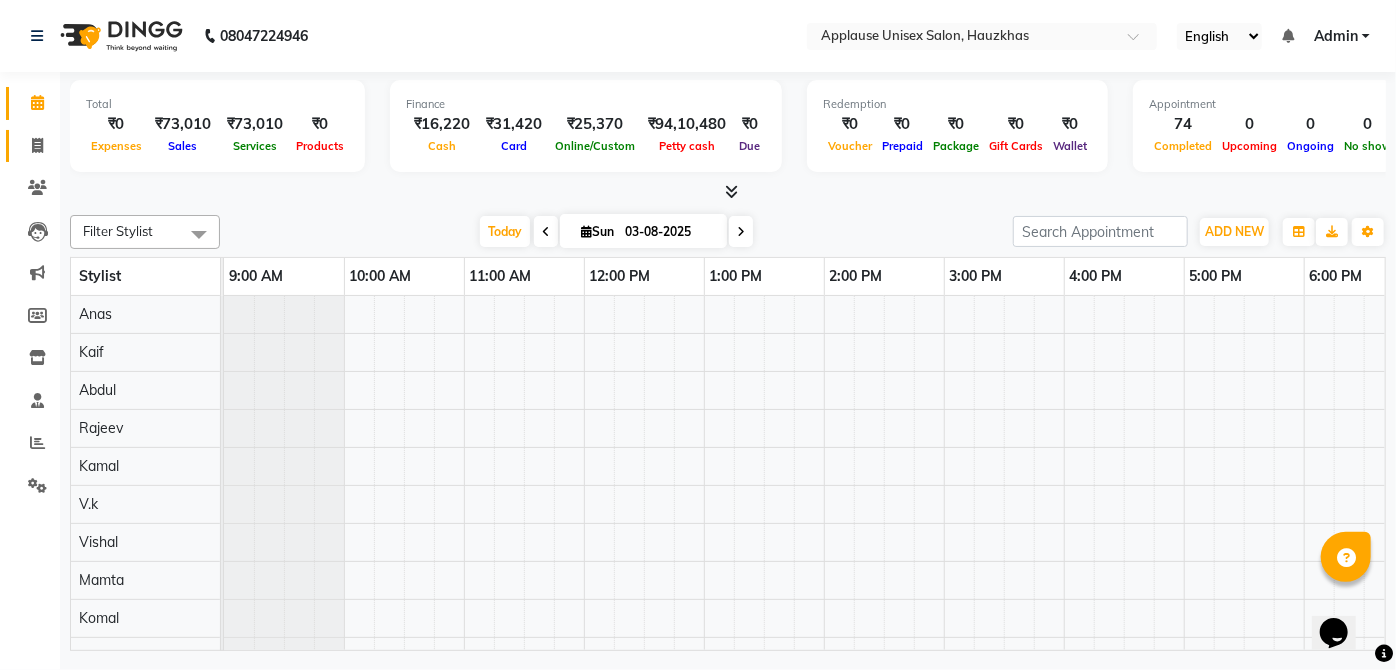 click 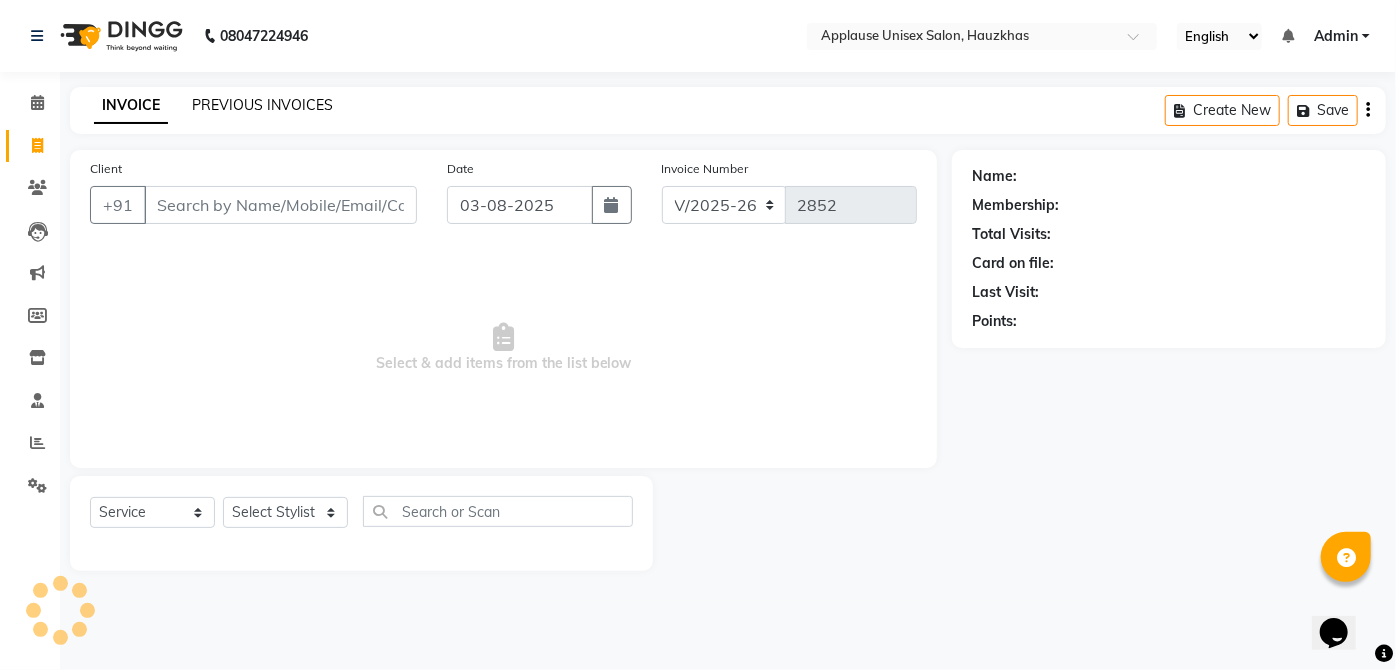 click on "PREVIOUS INVOICES" 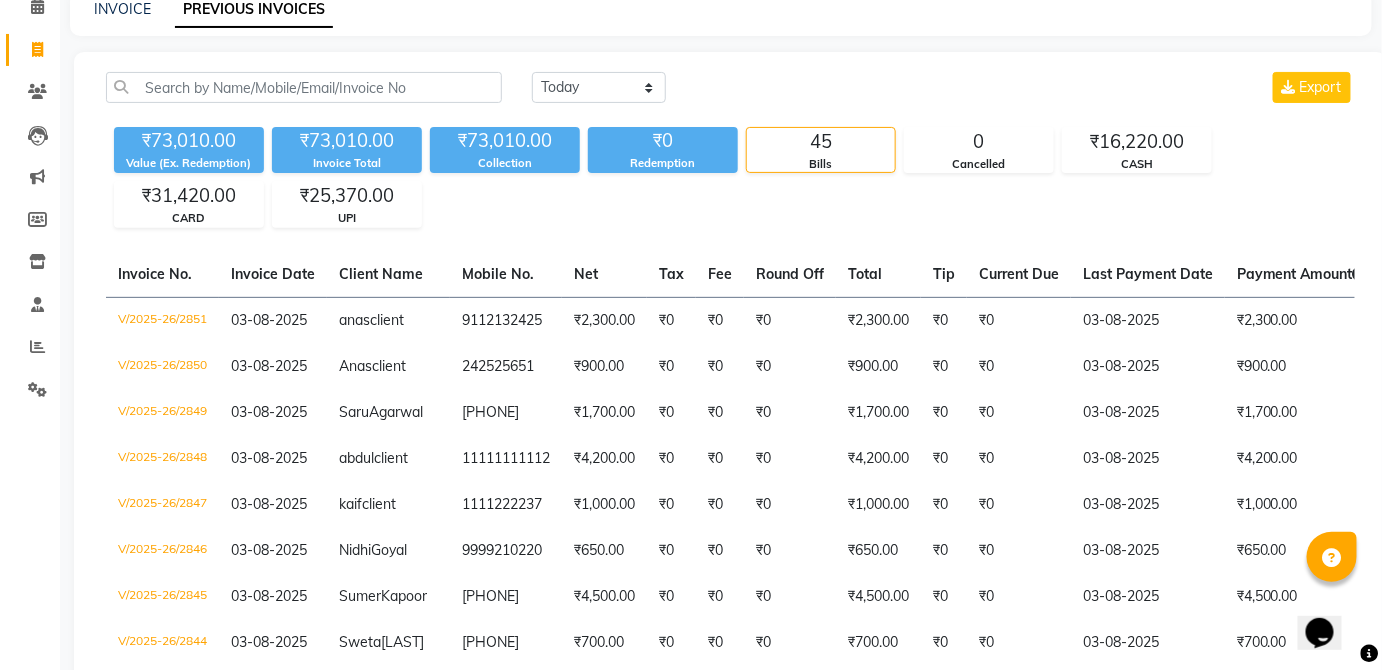 scroll, scrollTop: 145, scrollLeft: 0, axis: vertical 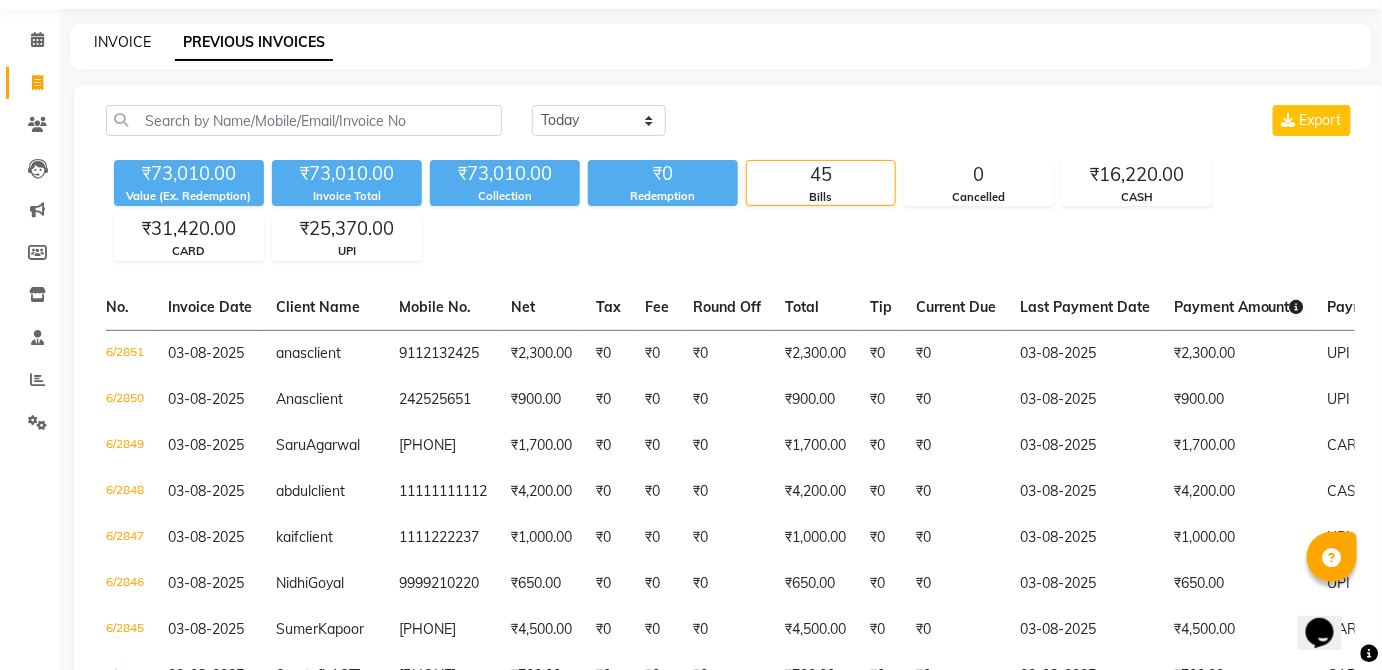 click on "INVOICE" 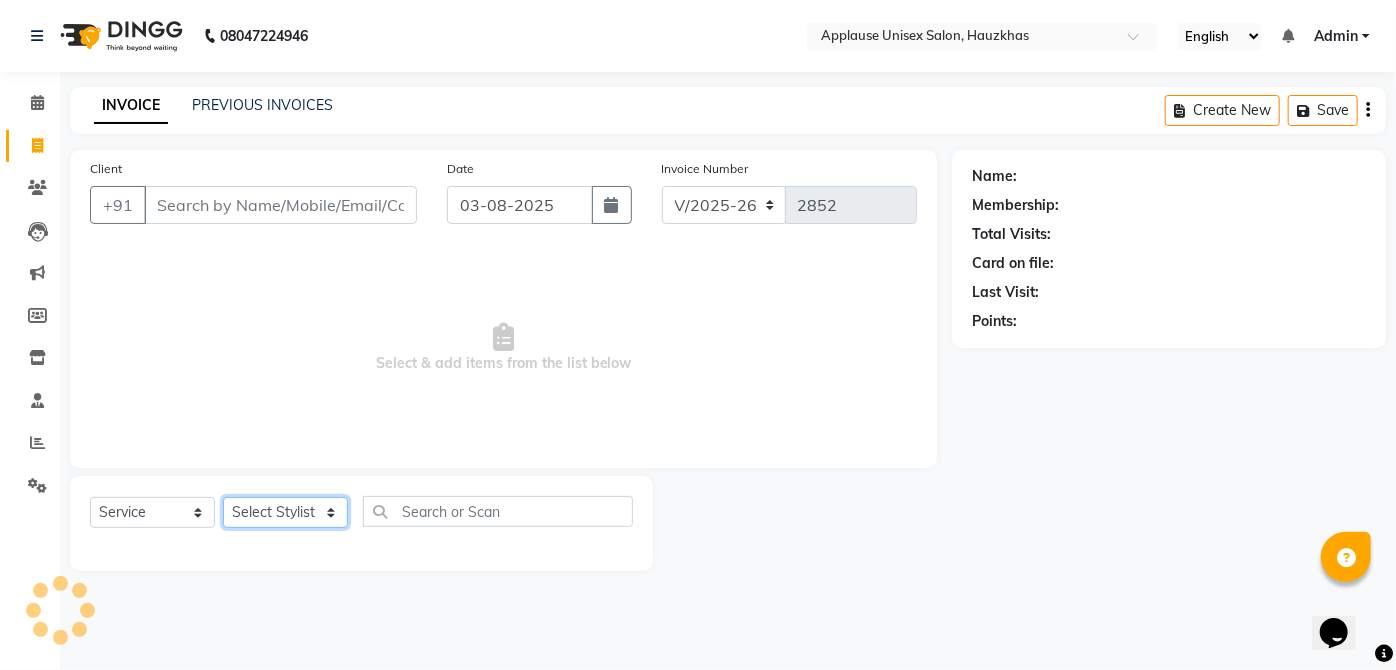 click on "Select Stylist" 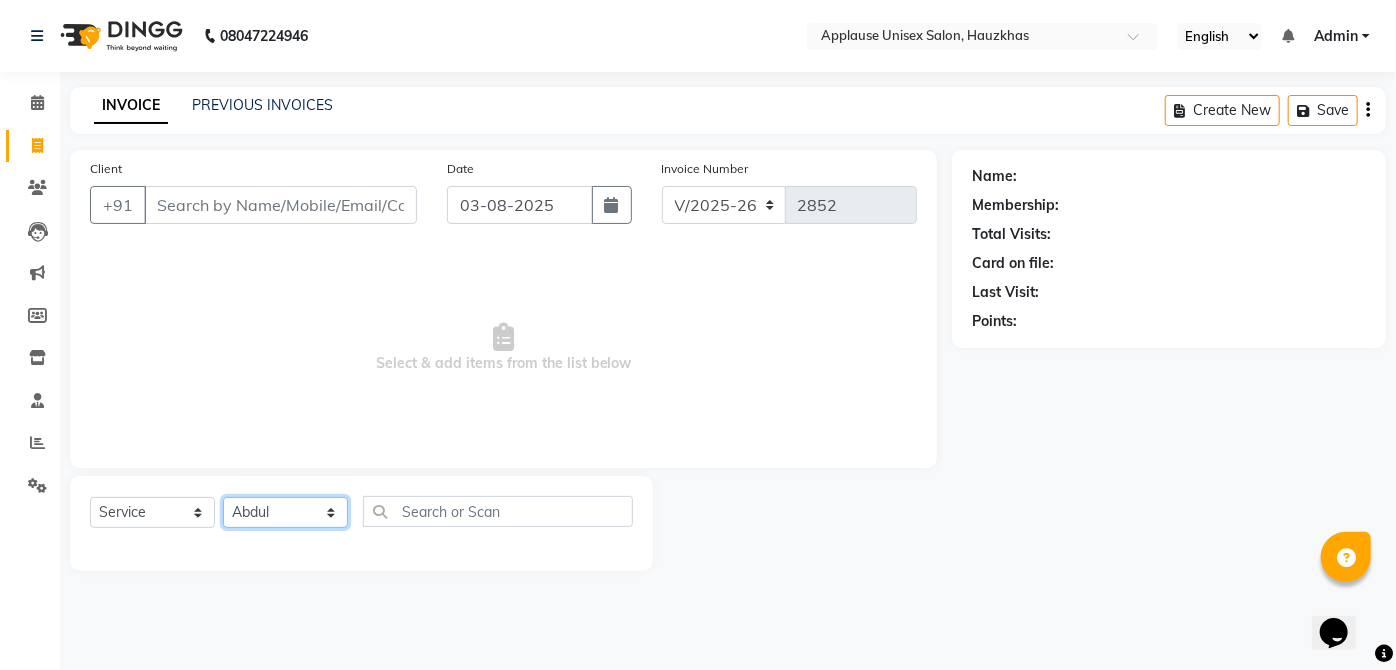 click on "Select Stylist  [FIRST] [FIRST] [FIRST] [FIRST] [FIRST] [FIRST] [FIRST] [FIRST]  [FIRST] [FIRST] [FIRST] [FIRST] [FIRST] [FIRST] [FIRST] [FIRST] [FIRST] [FIRST]  [FIRST] [FIRST] [FIRST] [FIRST] [FIRST] [FIRST] [FIRST] [FIRST]" 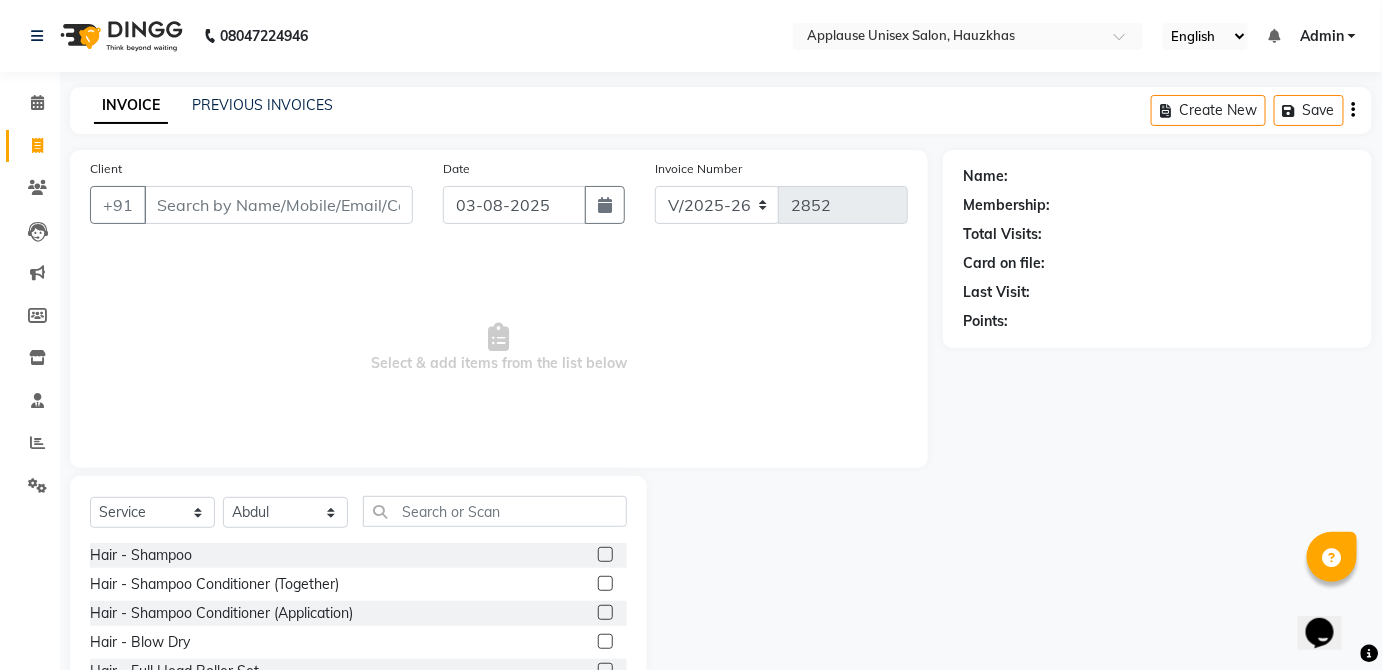 click on "Select Service Product Membership Package Voucher Prepaid Gift Card Select Stylist [STAFF_LIST] Hair - Shampoo Hair - Shampoo Conditioner (Together) Hair - Shampoo Conditioner (Application) Hair - Blow Dry Hair - Full Head Roller Set Hair - Ironing Hair - Smoothening Hair - Rebonding Hair - Keratin Treatment Hair - Perming Hair - Hair Do Hair - Iron Curls Hair - Blow Dry + Ironing Touch Up Hair -Botox Olaplex Shampoo & Conditioner Flat Brush GK Hair Shampoo Majirel hair color Foot Massage shoulder massage Cut & Finish - Trim Ladies One Length Cut & Finish - Hair Cut Ladies Cut & Finish - Hair Cut Gents Cut & Finish - Change Of Style Gents Cut & Finish - Hair Cut Boy Cut & Finish - Hair Cut Girl Cut & Finish - Fringe Trim Cut & Finish - Split Ends Cut & Finish - Shave Reg. Cut & Finish - Shave Deluxe Cut & Finish - Beard Spa" 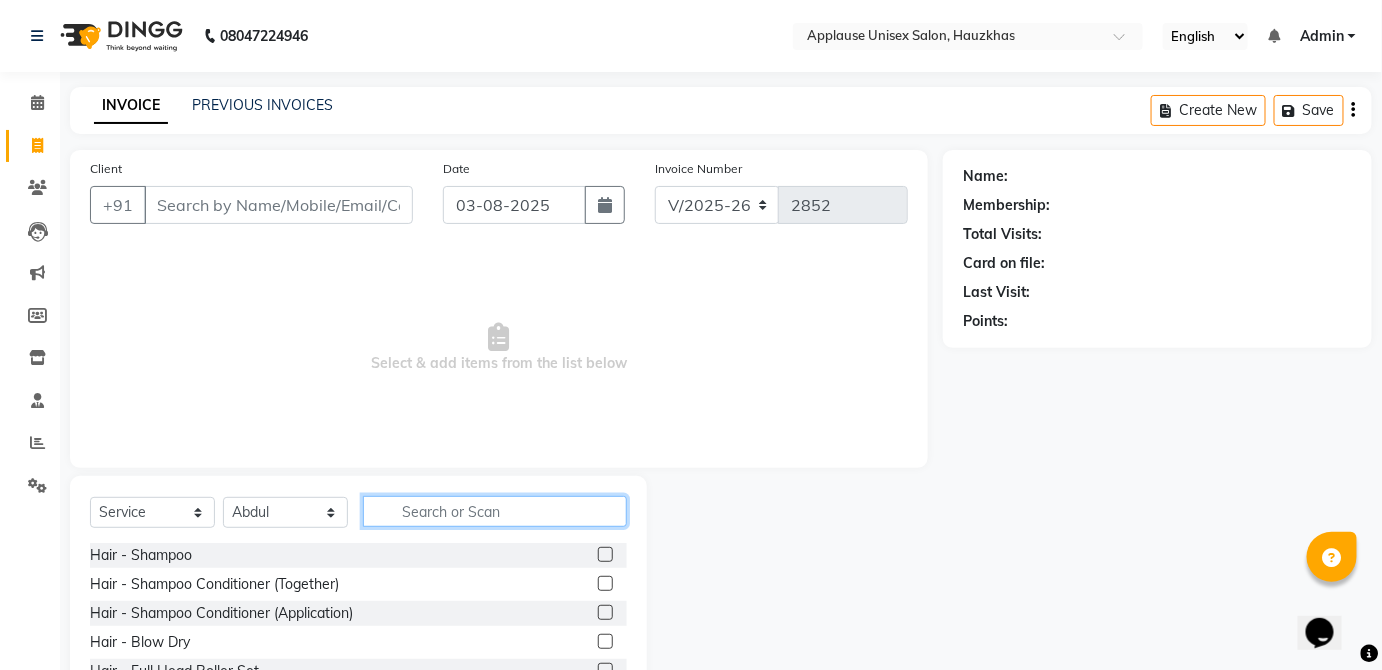 click 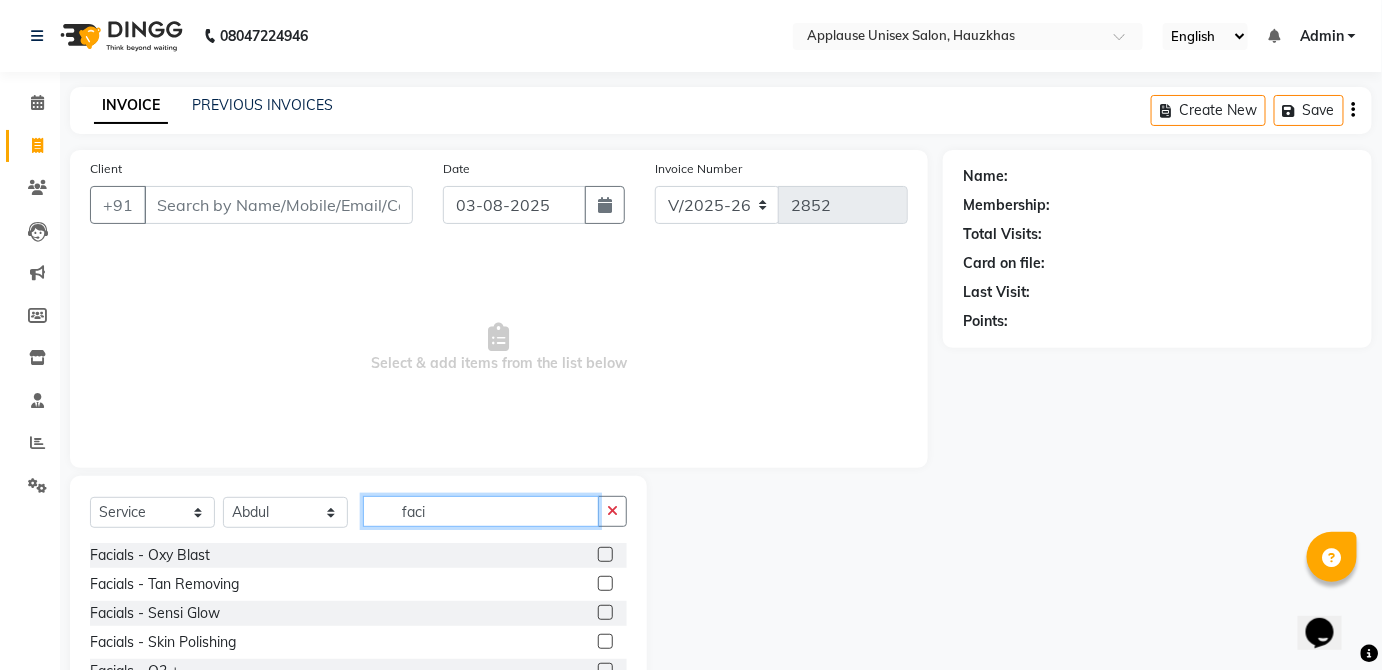 scroll, scrollTop: 130, scrollLeft: 0, axis: vertical 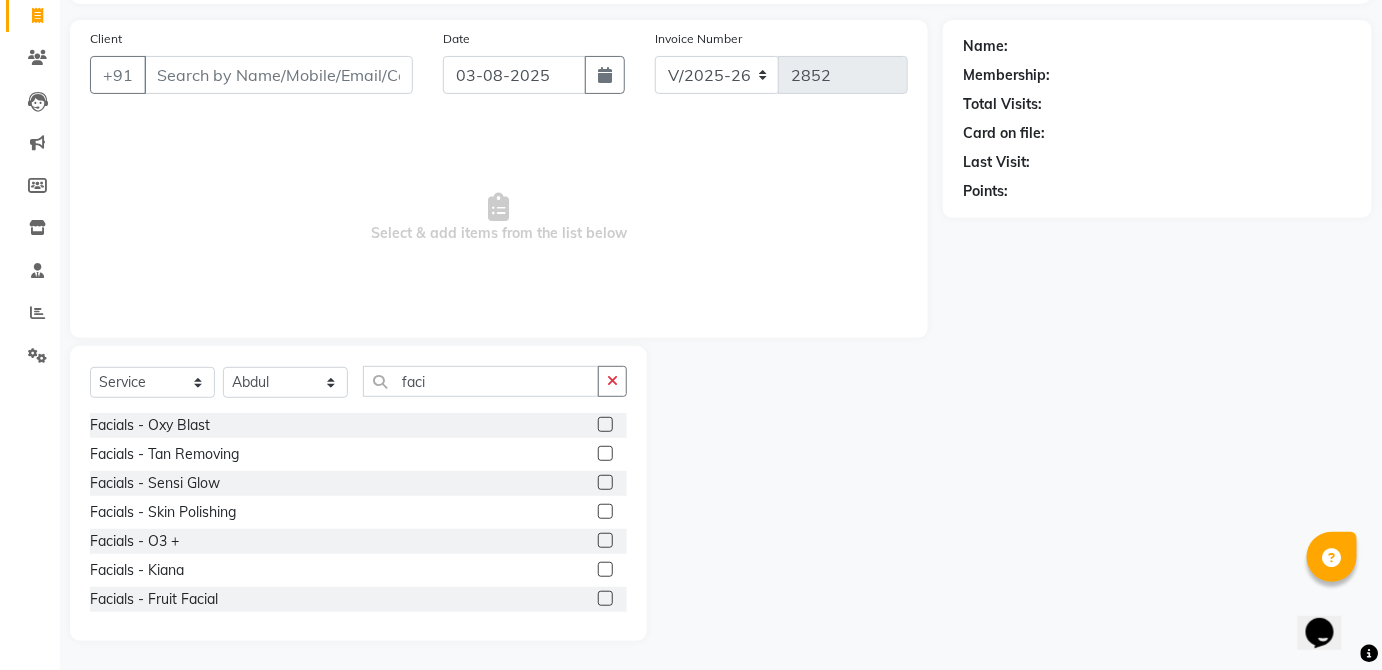 click 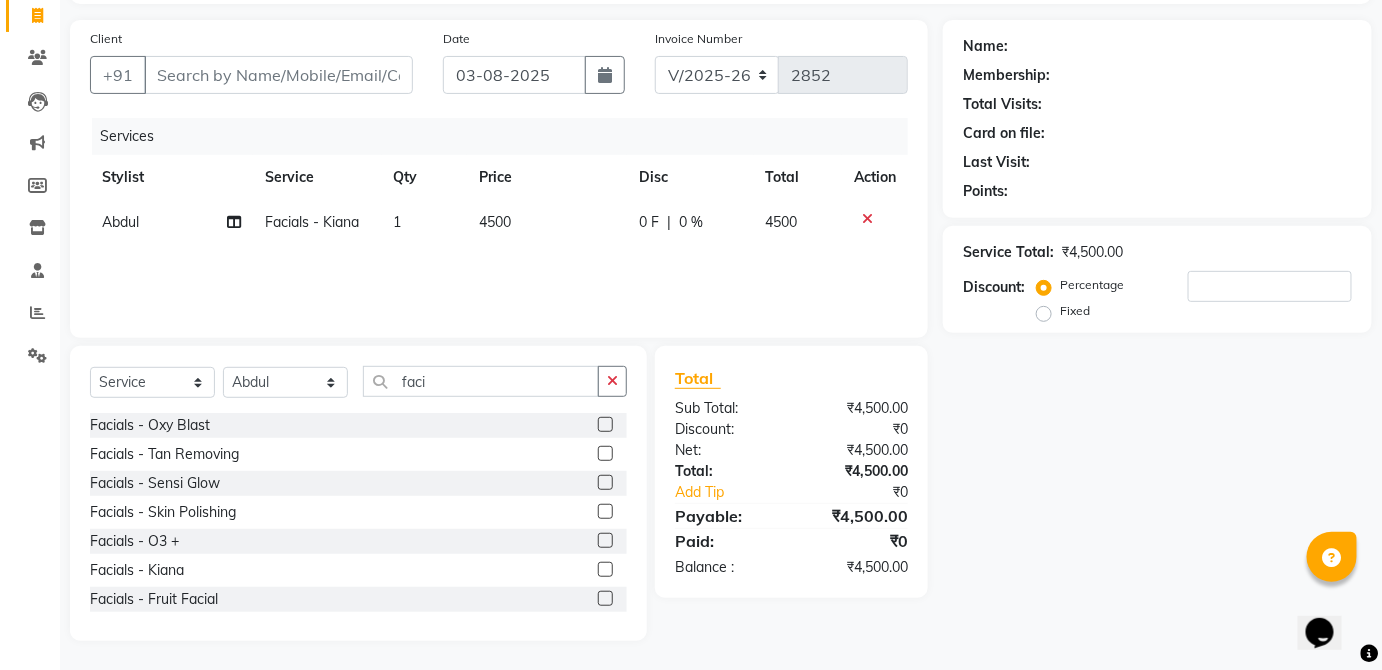 click on "4500" 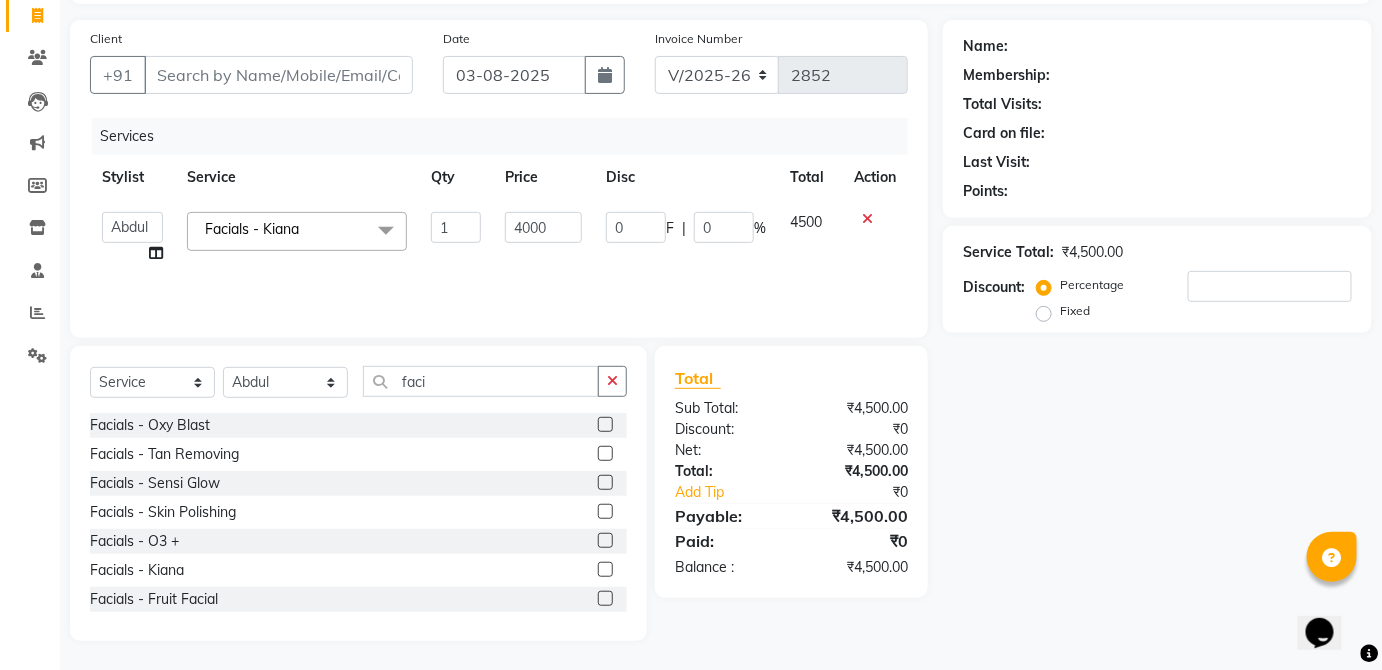 click on "4500" 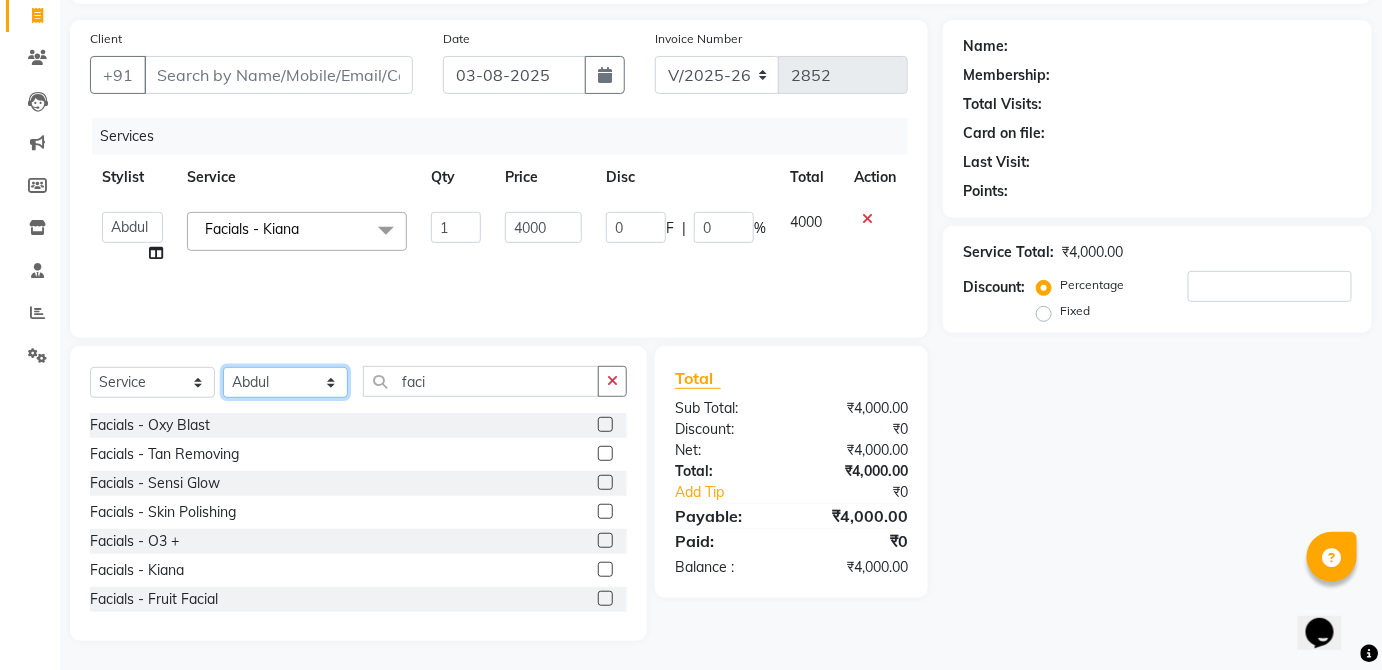 click on "Select Stylist  [FIRST] [FIRST] [FIRST] [FIRST] [FIRST] [FIRST] [FIRST] [FIRST]  [FIRST] [FIRST] [FIRST] [FIRST] [FIRST] [FIRST] [FIRST] [FIRST] [FIRST] [FIRST]  [FIRST] [FIRST] [FIRST] [FIRST] [FIRST] [FIRST] [FIRST] [FIRST]" 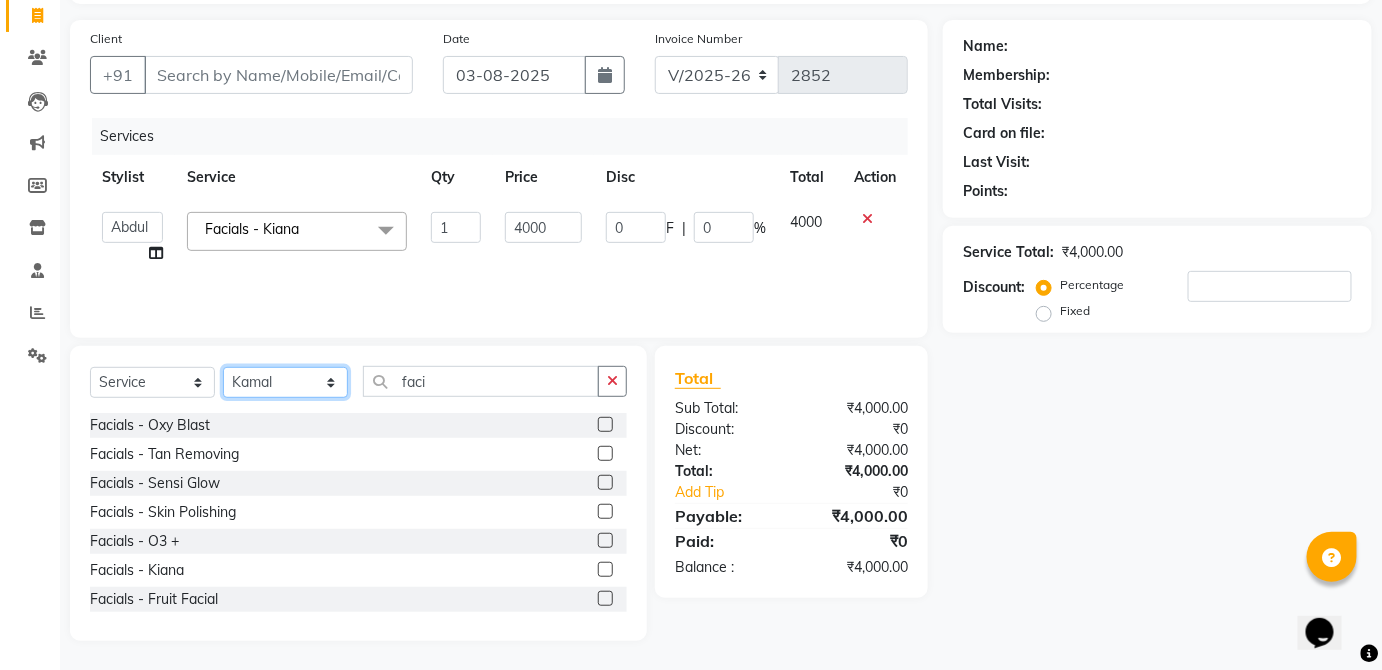 click on "Select Stylist  [FIRST] [FIRST] [FIRST] [FIRST] [FIRST] [FIRST] [FIRST] [FIRST]  [FIRST] [FIRST] [FIRST] [FIRST] [FIRST] [FIRST] [FIRST] [FIRST] [FIRST] [FIRST]  [FIRST] [FIRST] [FIRST] [FIRST] [FIRST] [FIRST] [FIRST] [FIRST]" 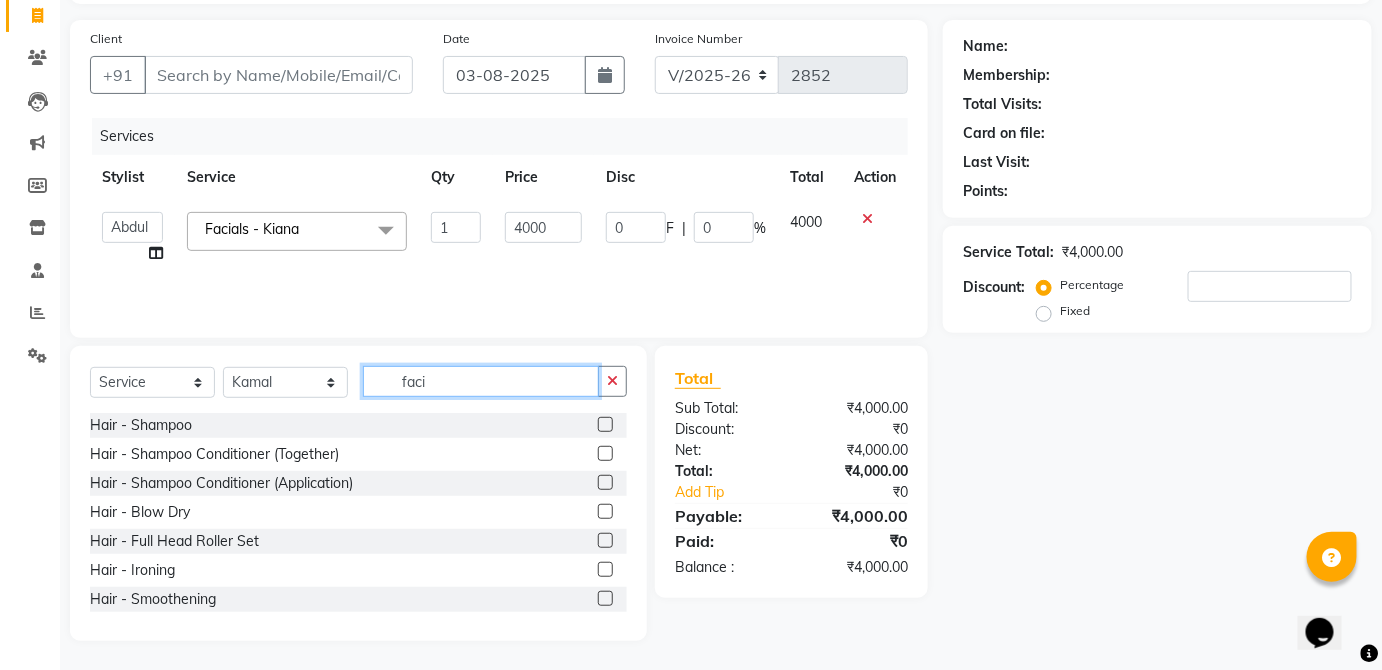 click on "faci" 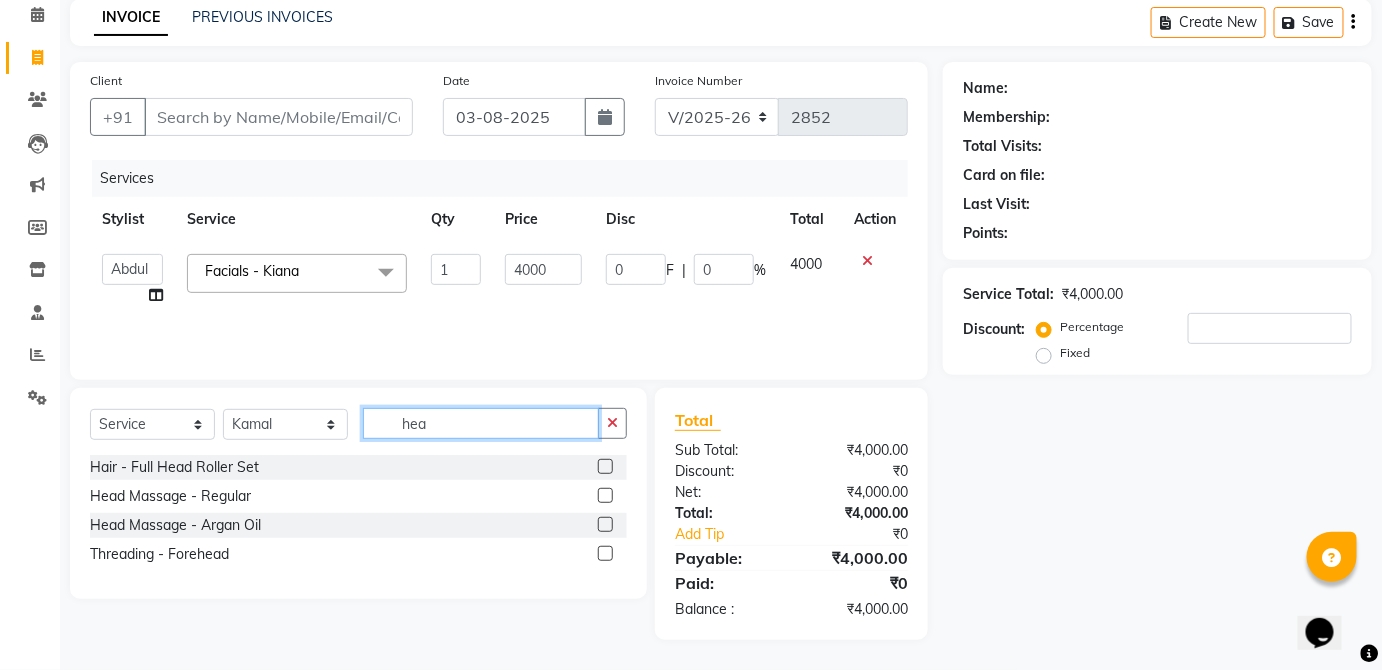 scroll, scrollTop: 86, scrollLeft: 0, axis: vertical 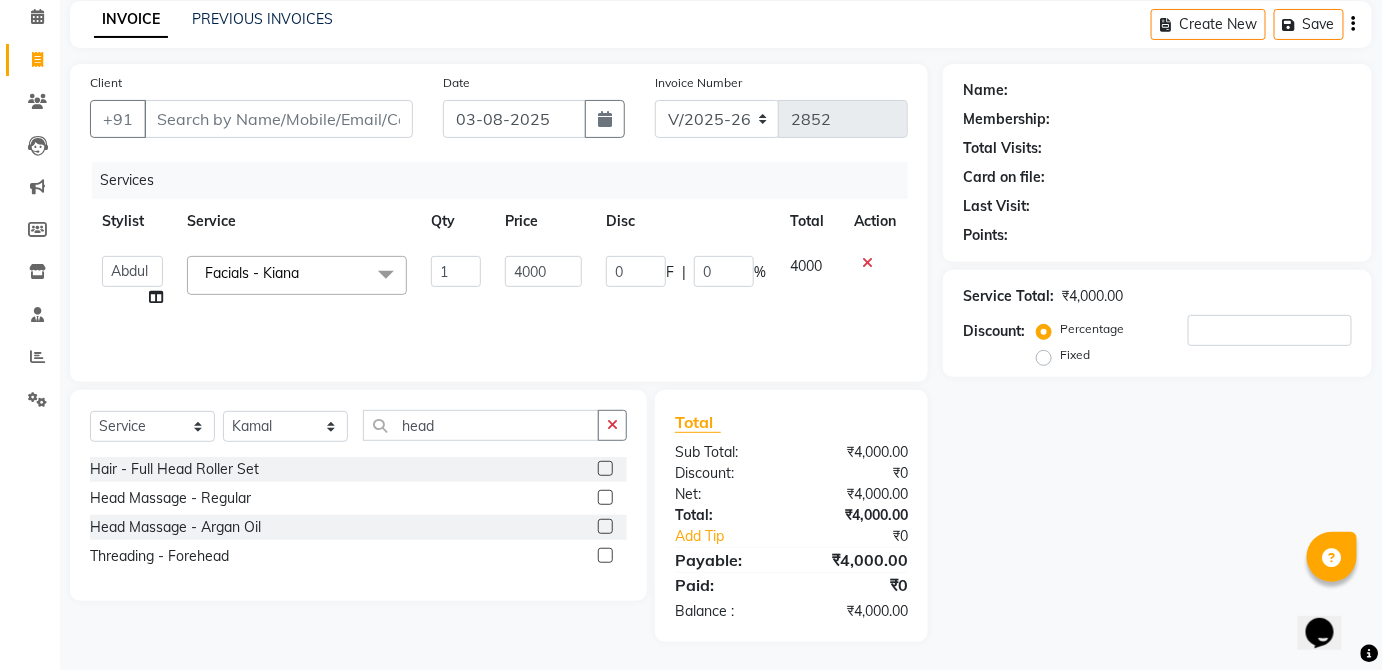 click 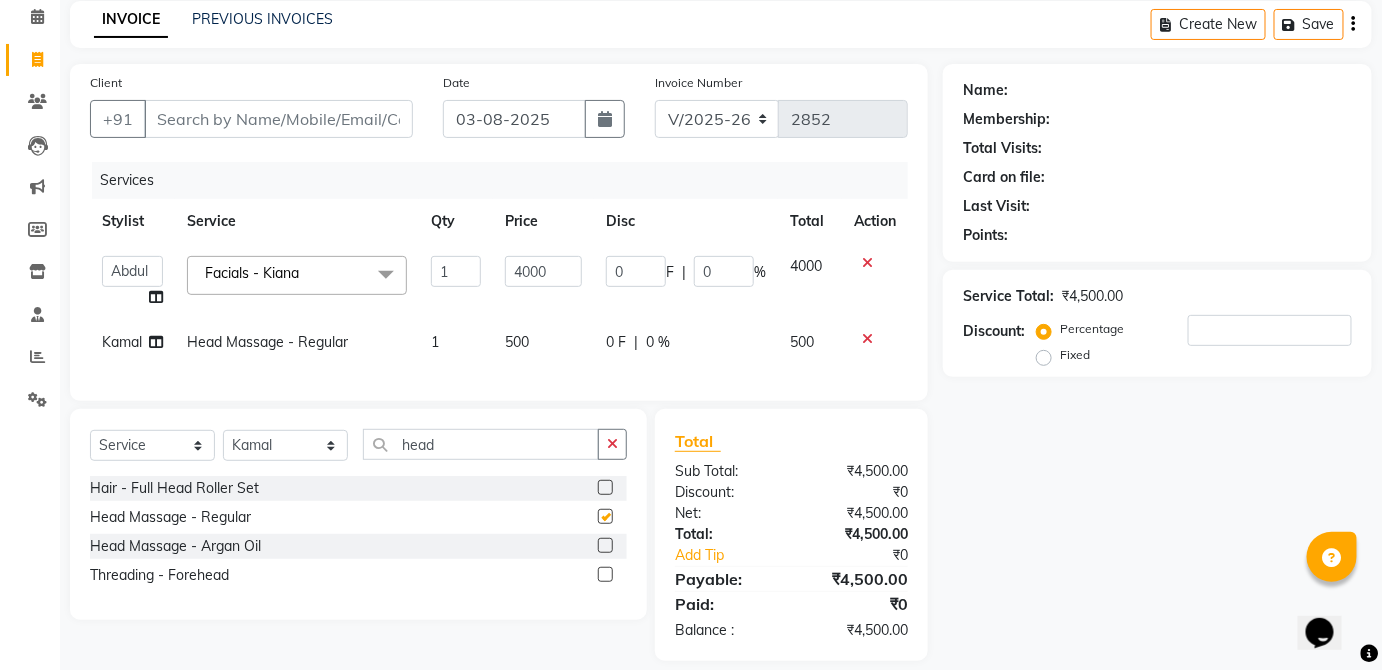 click on "0 F | 0 %" 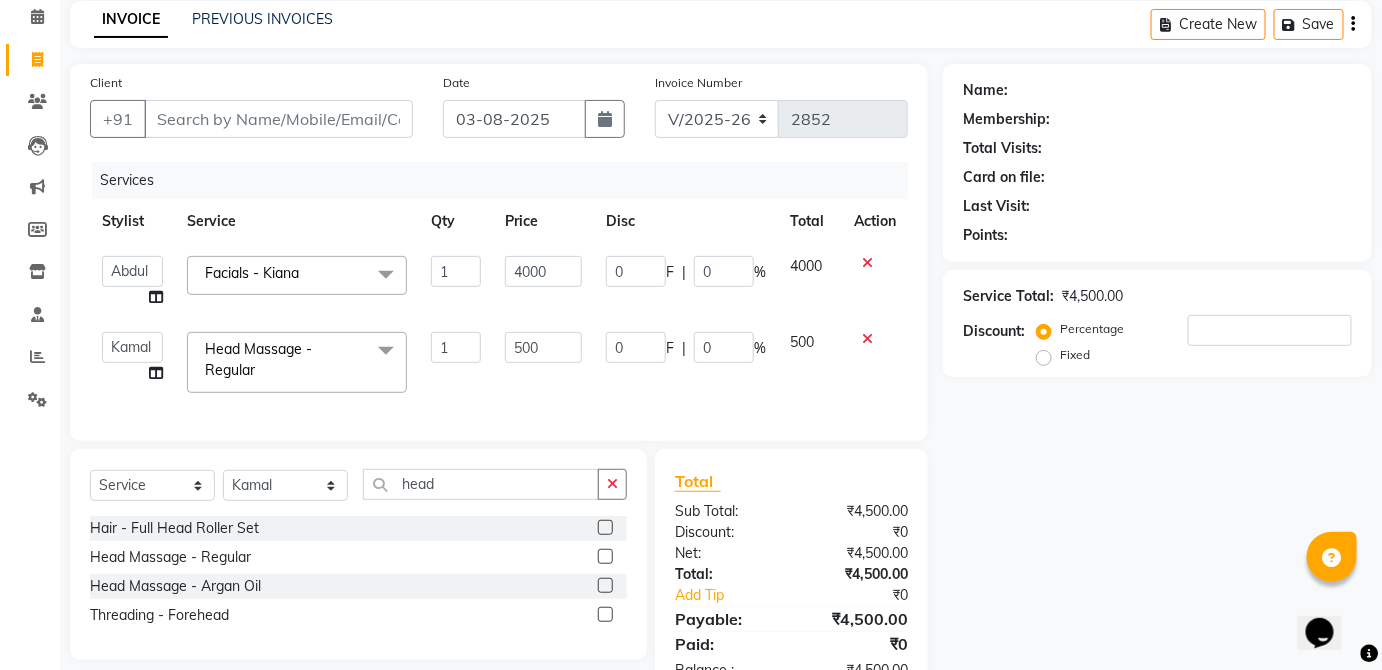 scroll, scrollTop: 0, scrollLeft: 0, axis: both 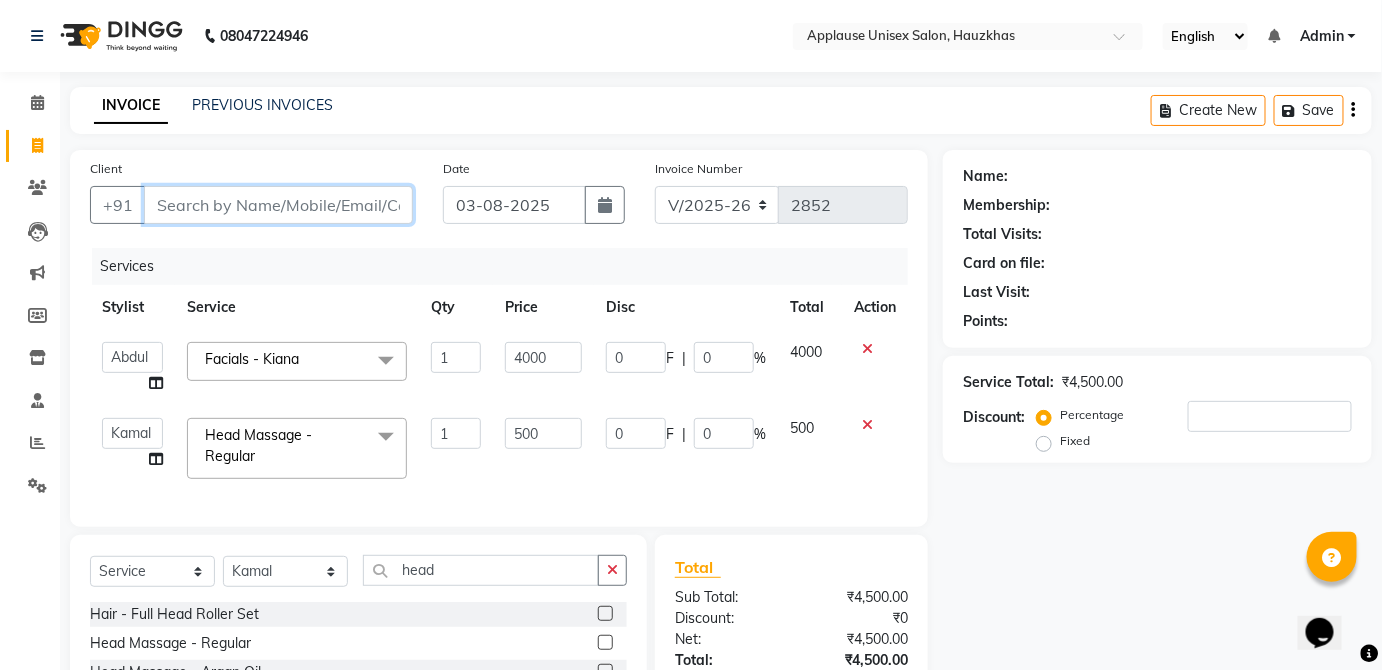click on "Client" at bounding box center (278, 205) 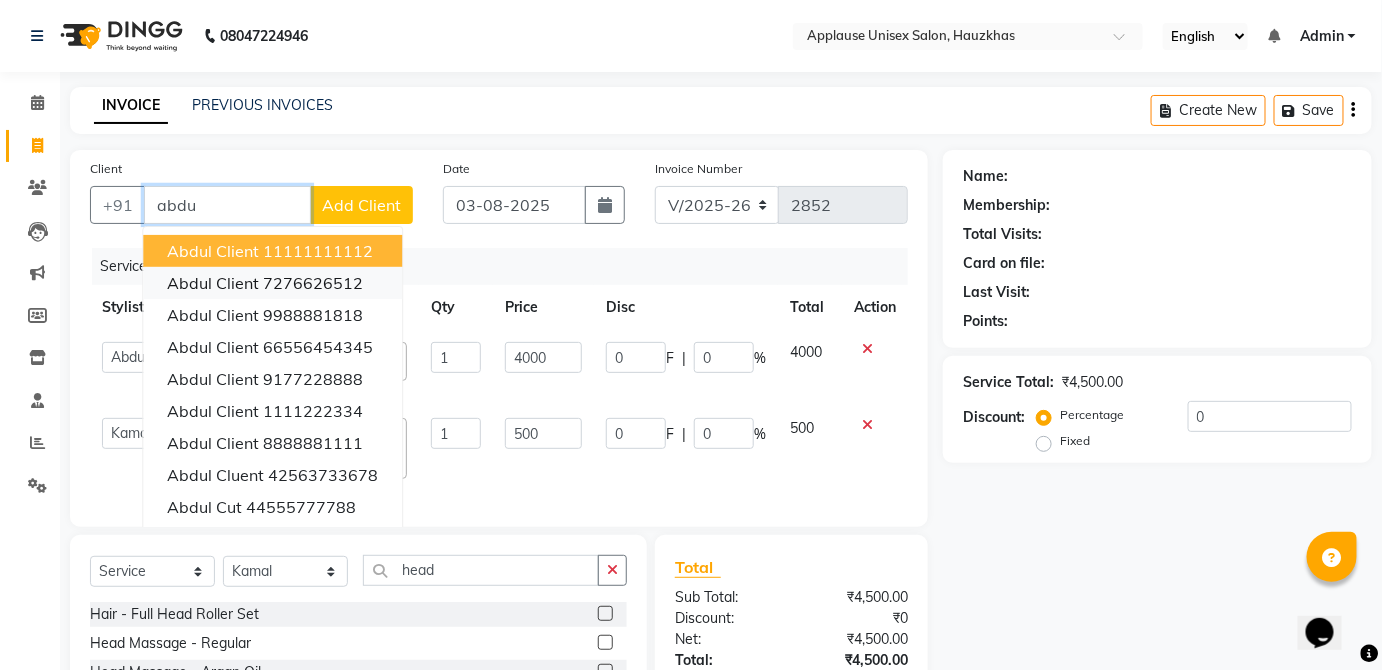 click on "7276626512" at bounding box center [313, 283] 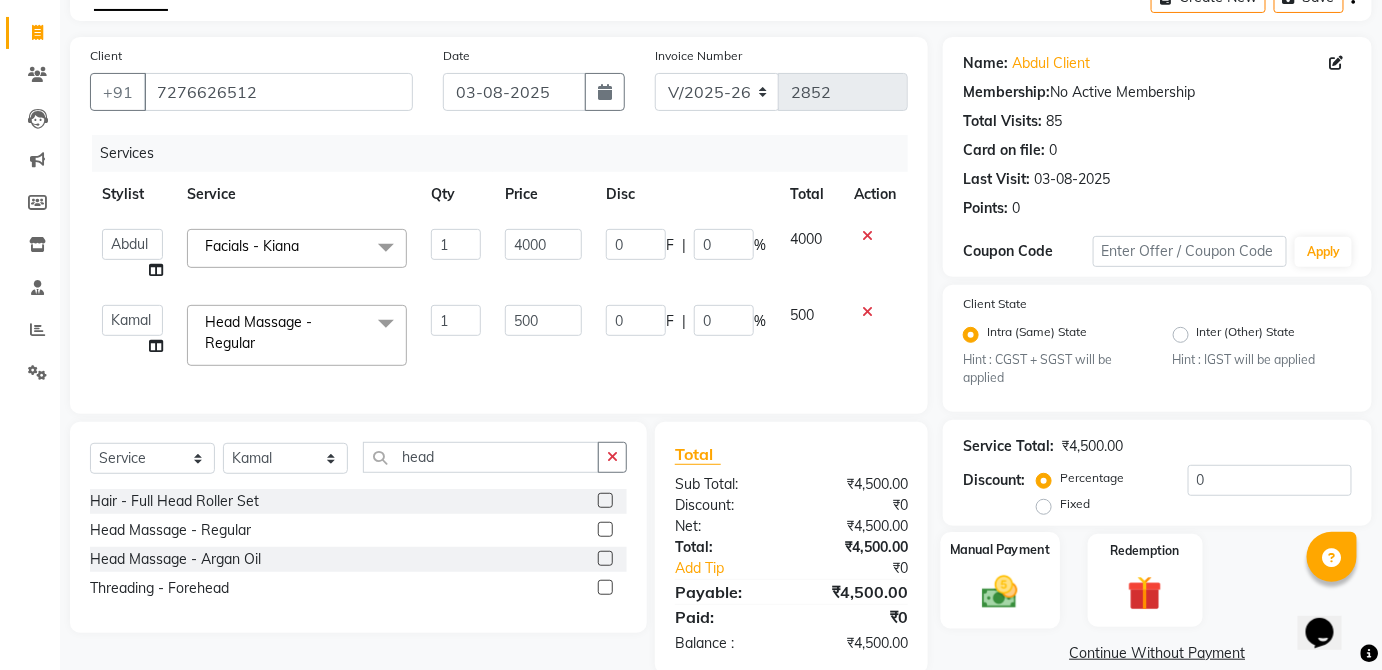 click on "Manual Payment" 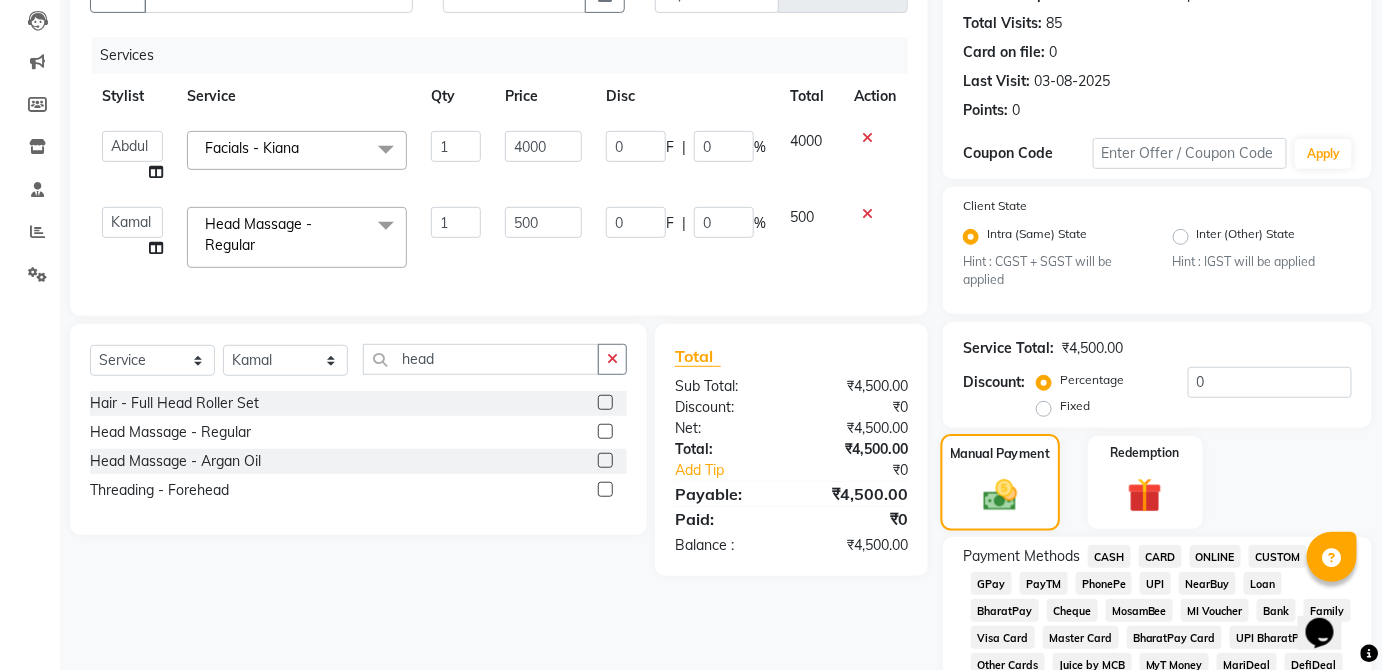 scroll, scrollTop: 253, scrollLeft: 0, axis: vertical 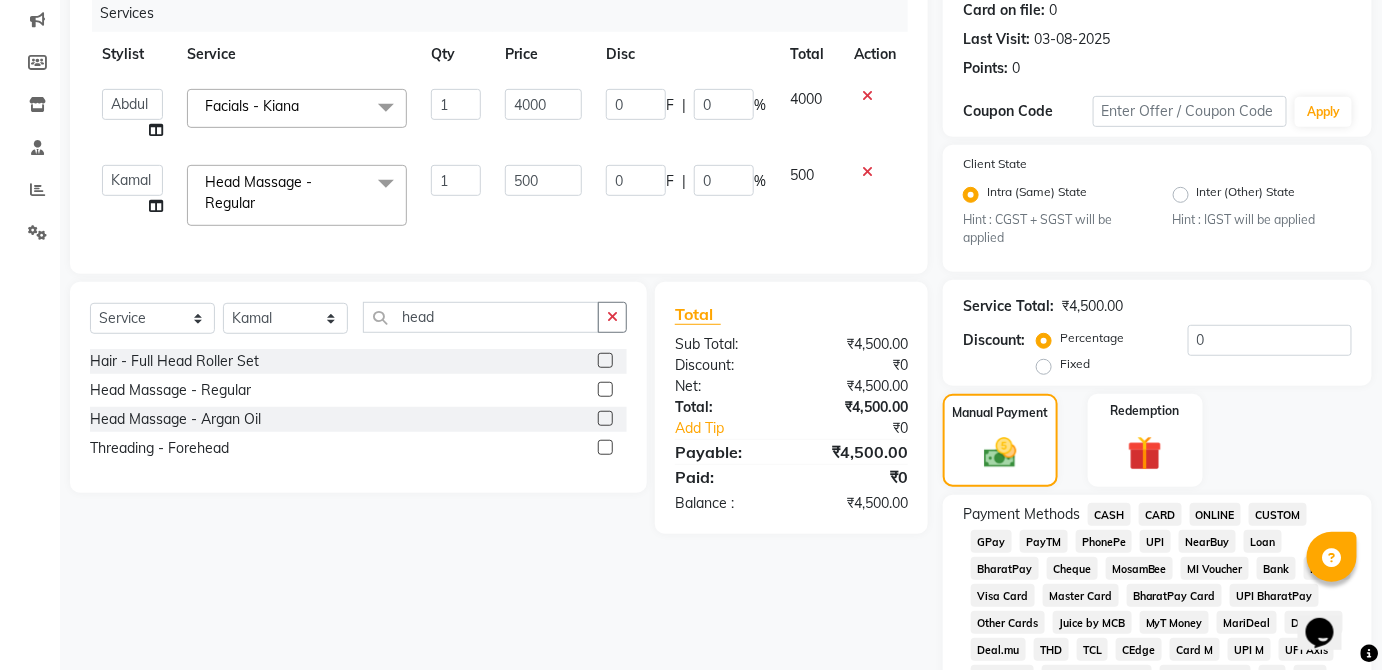 click on "CASH" 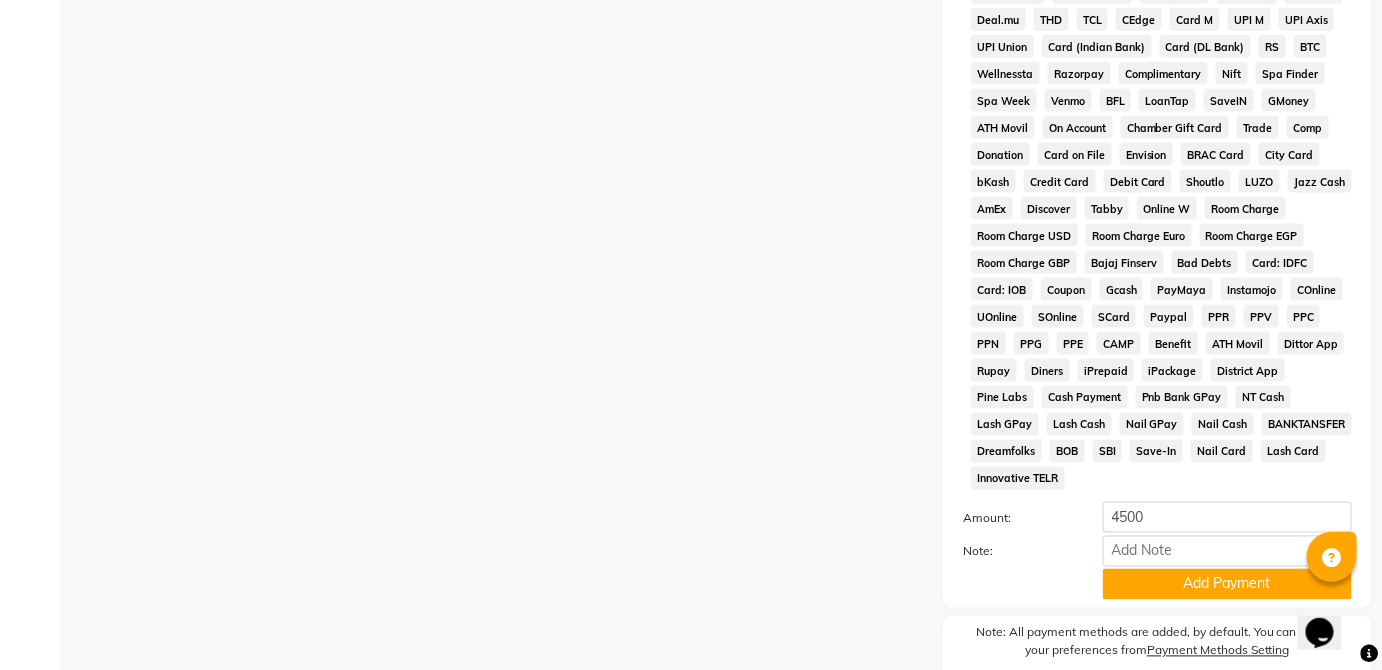 scroll, scrollTop: 943, scrollLeft: 0, axis: vertical 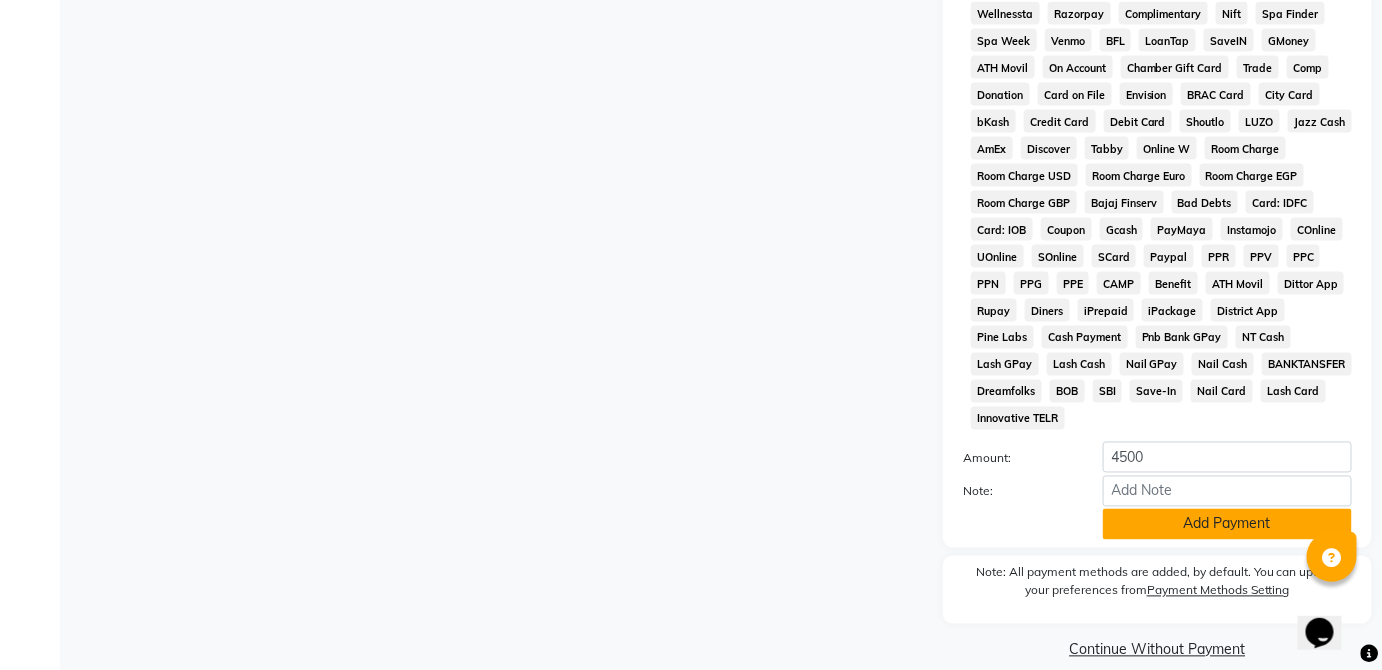 click on "Add Payment" 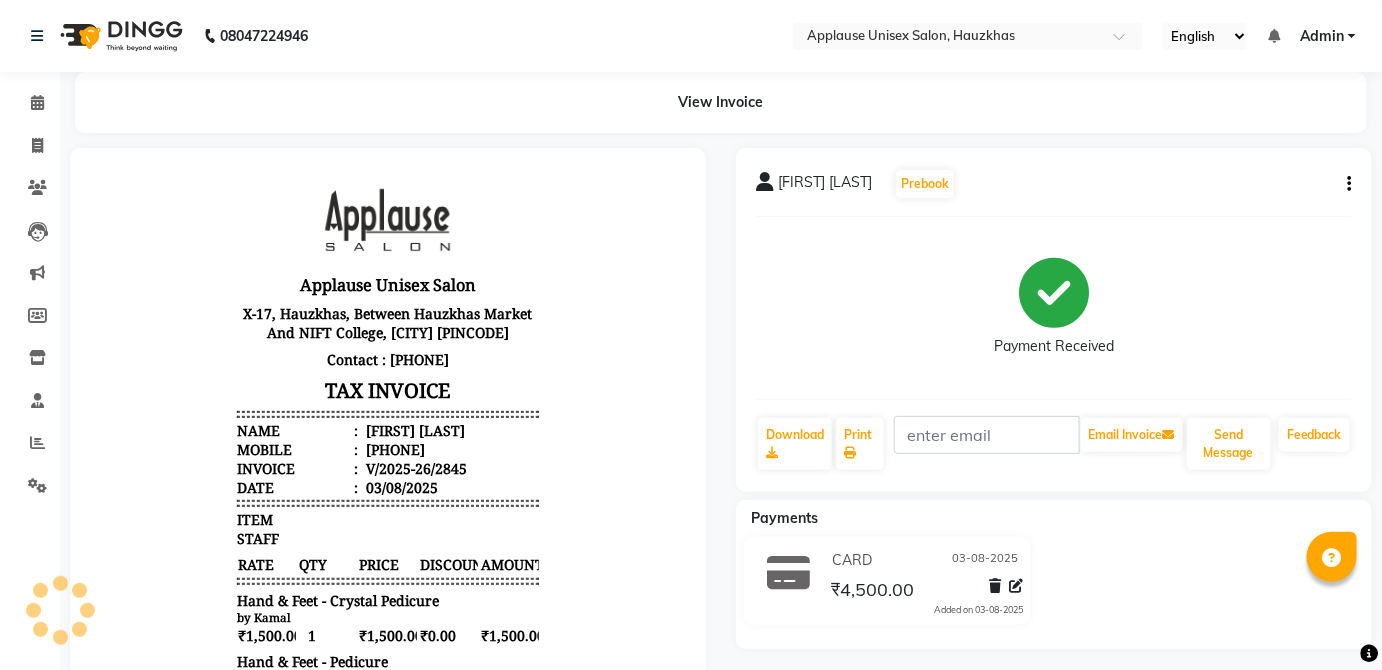 scroll, scrollTop: 0, scrollLeft: 0, axis: both 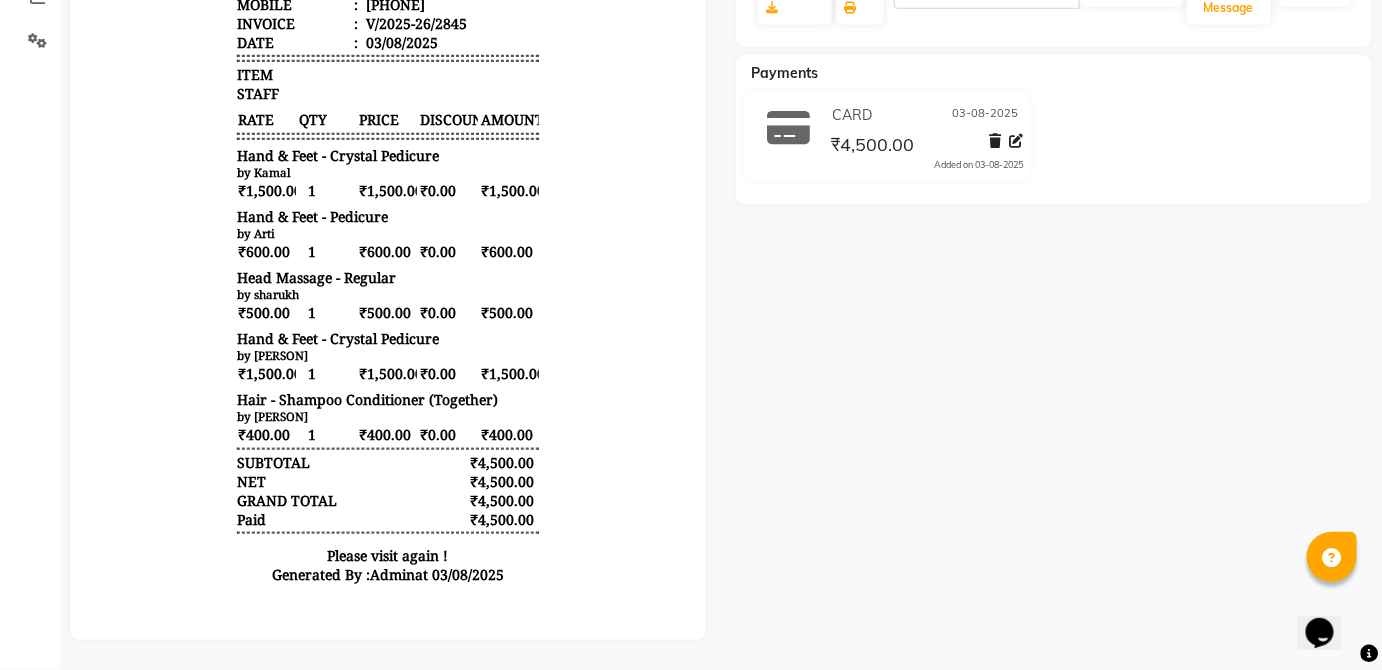 click on "[FIRST] [LAST]  Prebook   Payment Received  Download  Print   Email Invoice   Send Message Feedback  Payments CARD 03-08-2025 ₹4,500.00  Added on 03-08-2025" 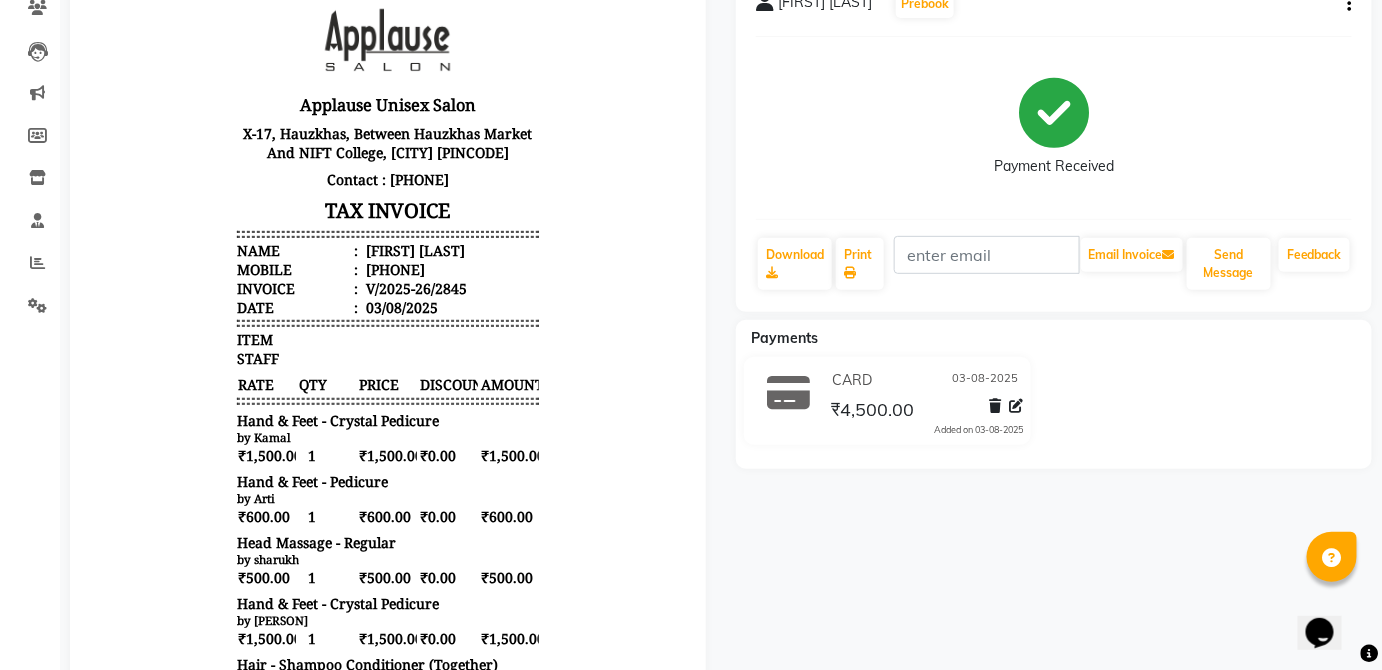 scroll, scrollTop: 0, scrollLeft: 0, axis: both 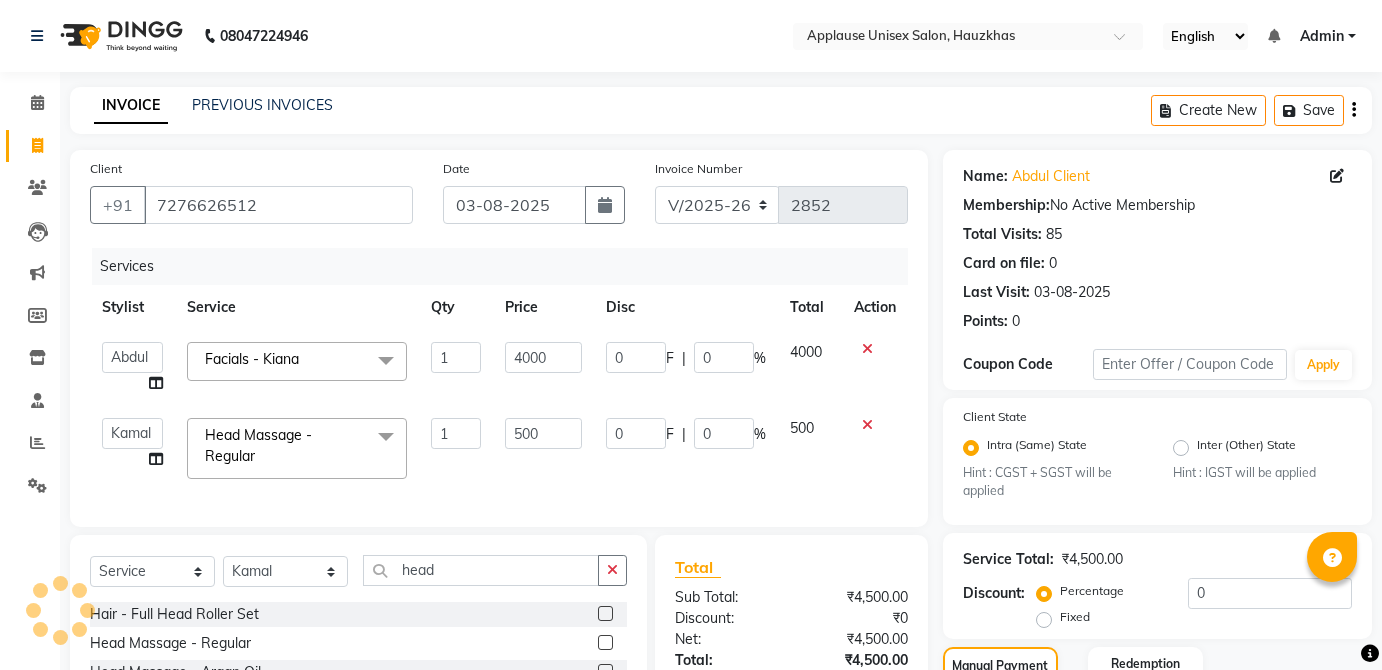 select on "5082" 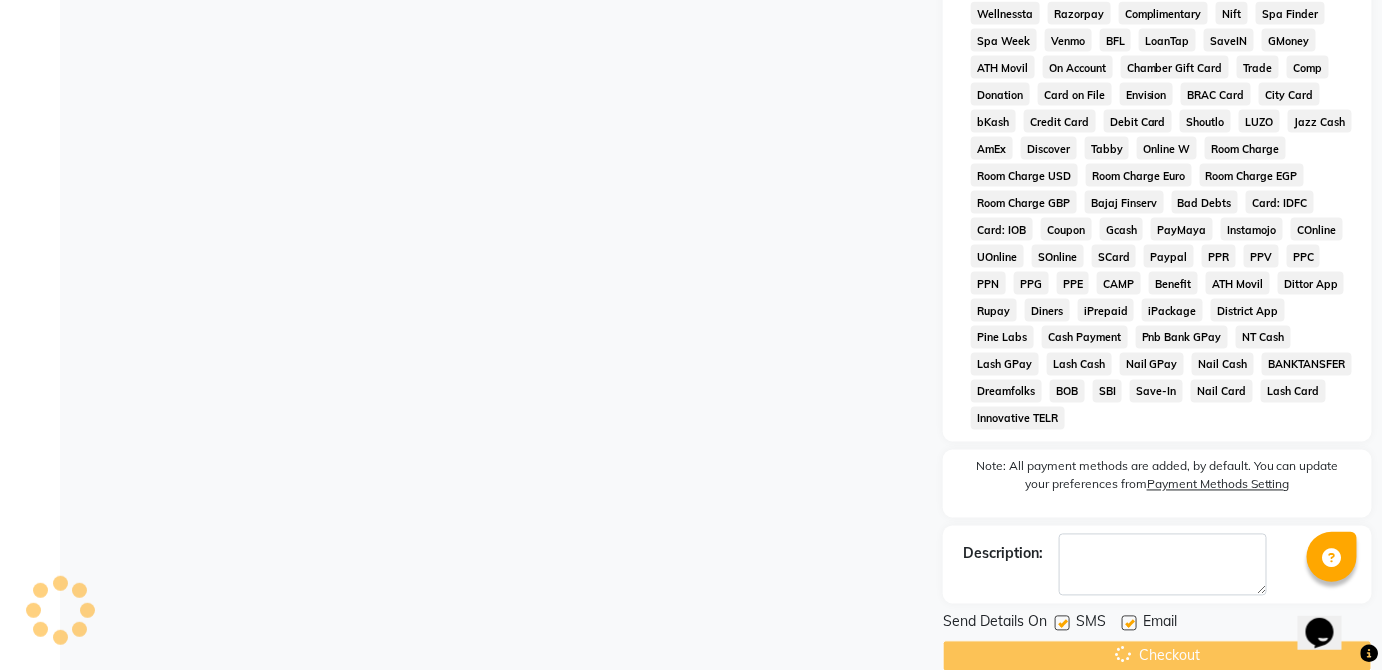 scroll, scrollTop: 0, scrollLeft: 0, axis: both 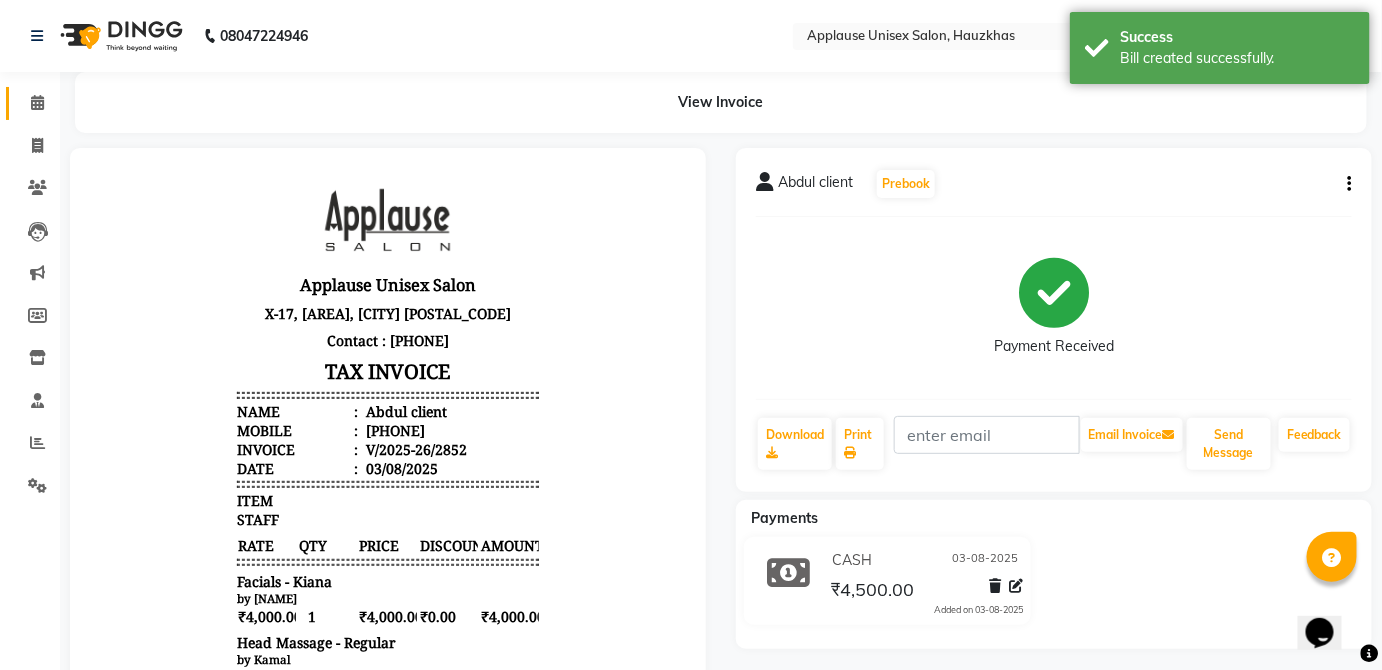click 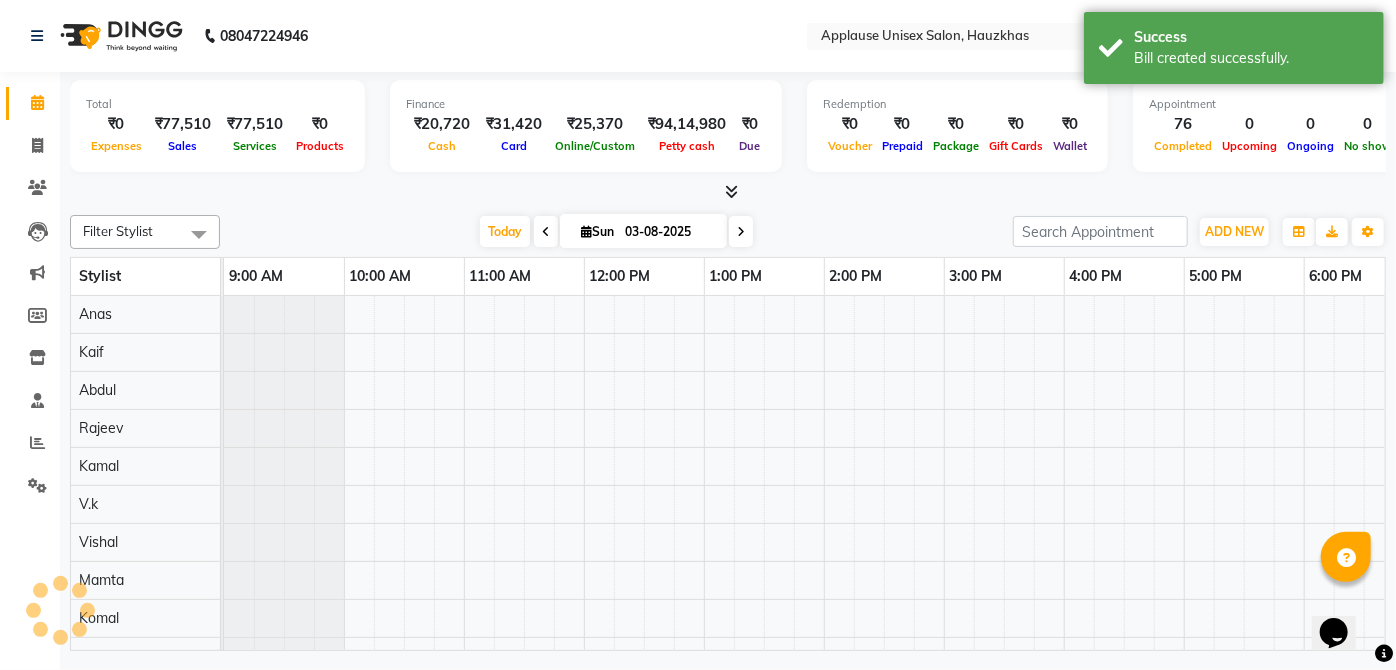 scroll, scrollTop: 0, scrollLeft: 397, axis: horizontal 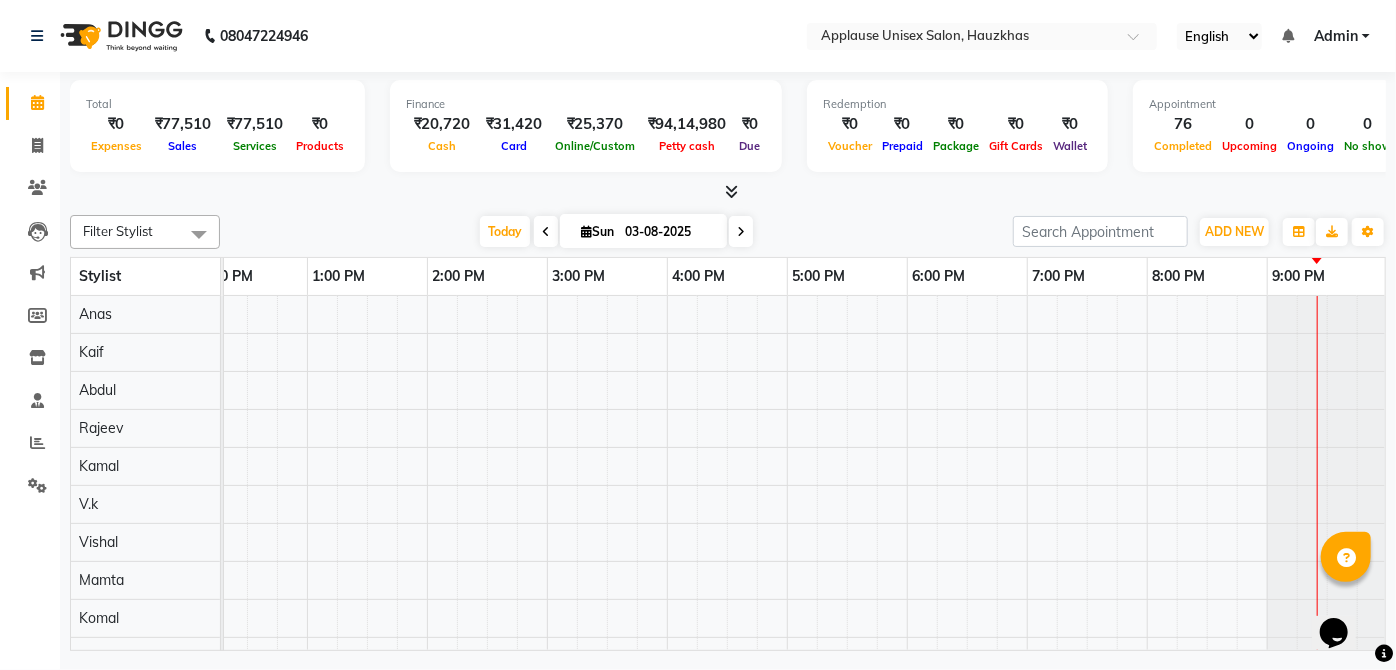 drag, startPoint x: 49, startPoint y: 106, endPoint x: 698, endPoint y: 313, distance: 681.21216 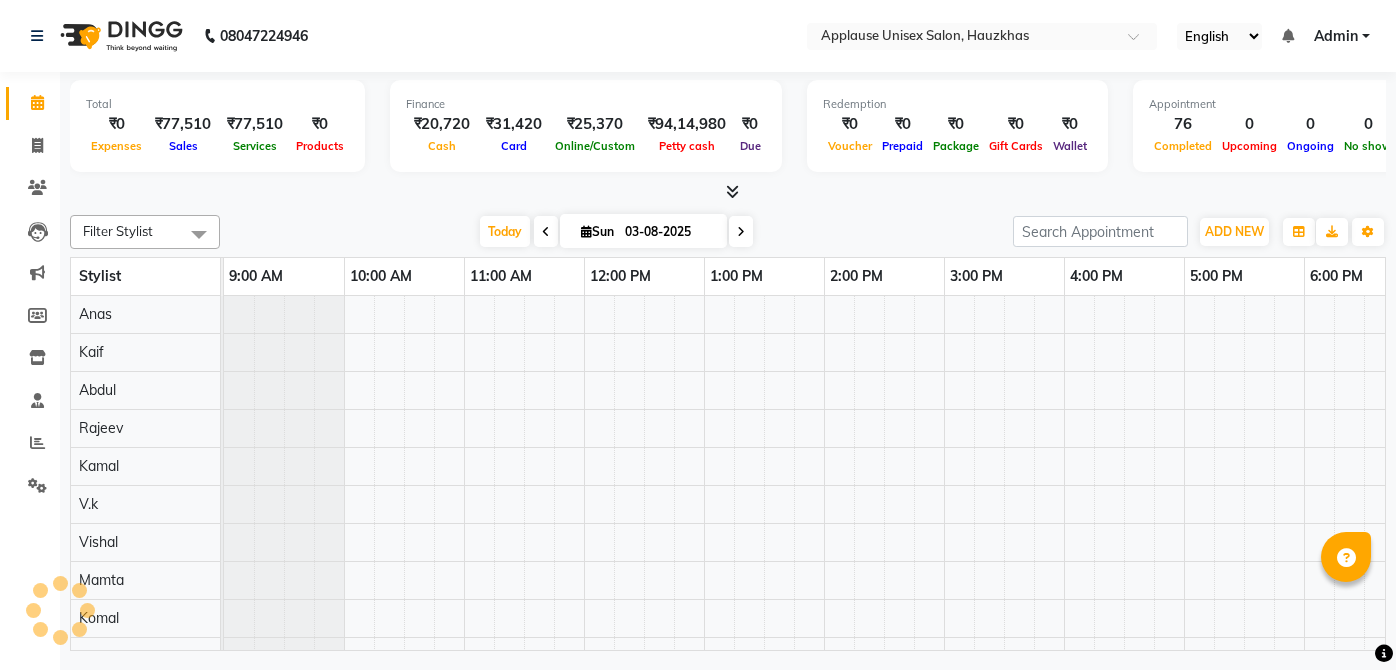 scroll, scrollTop: 0, scrollLeft: 0, axis: both 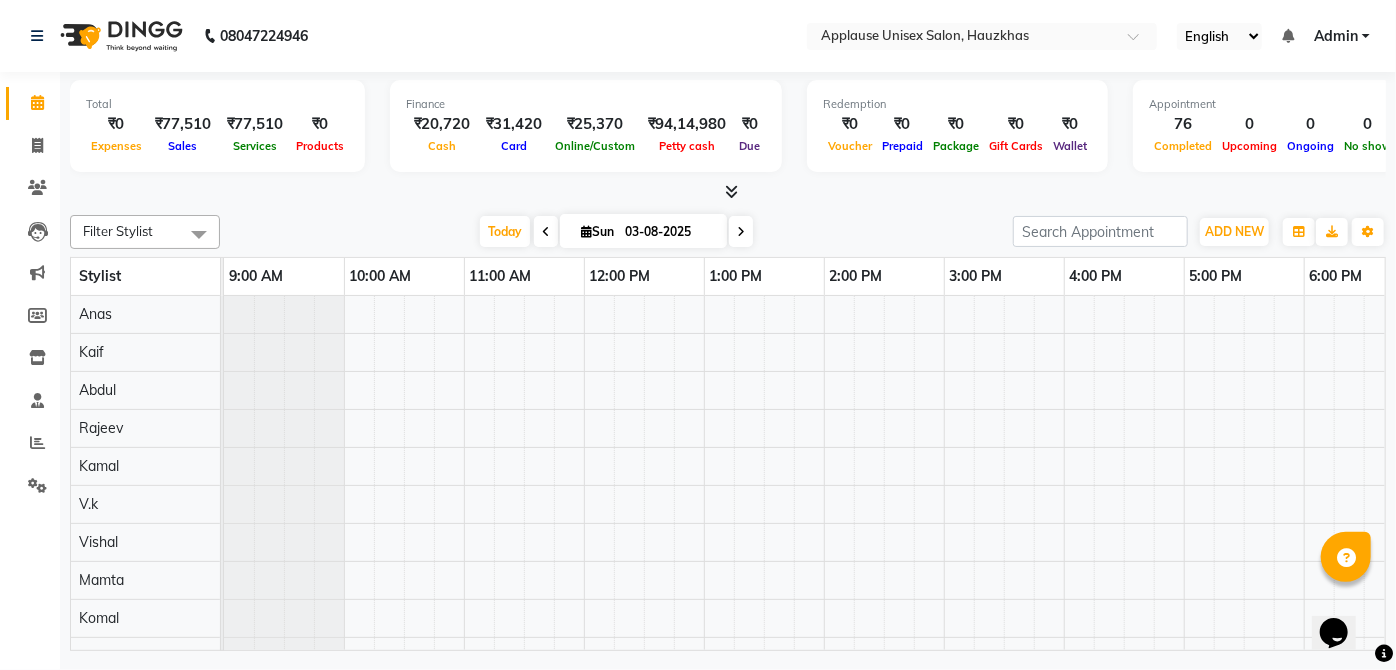 click at bounding box center (1004, 770) 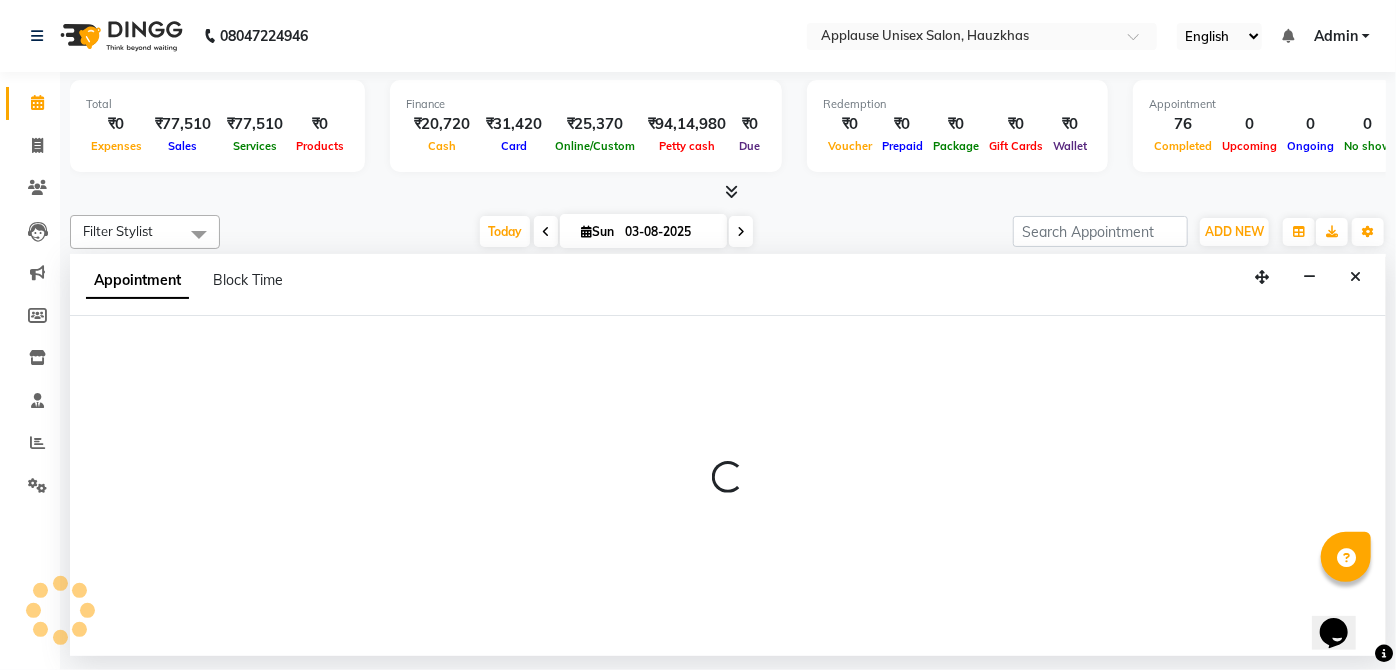 select on "32125" 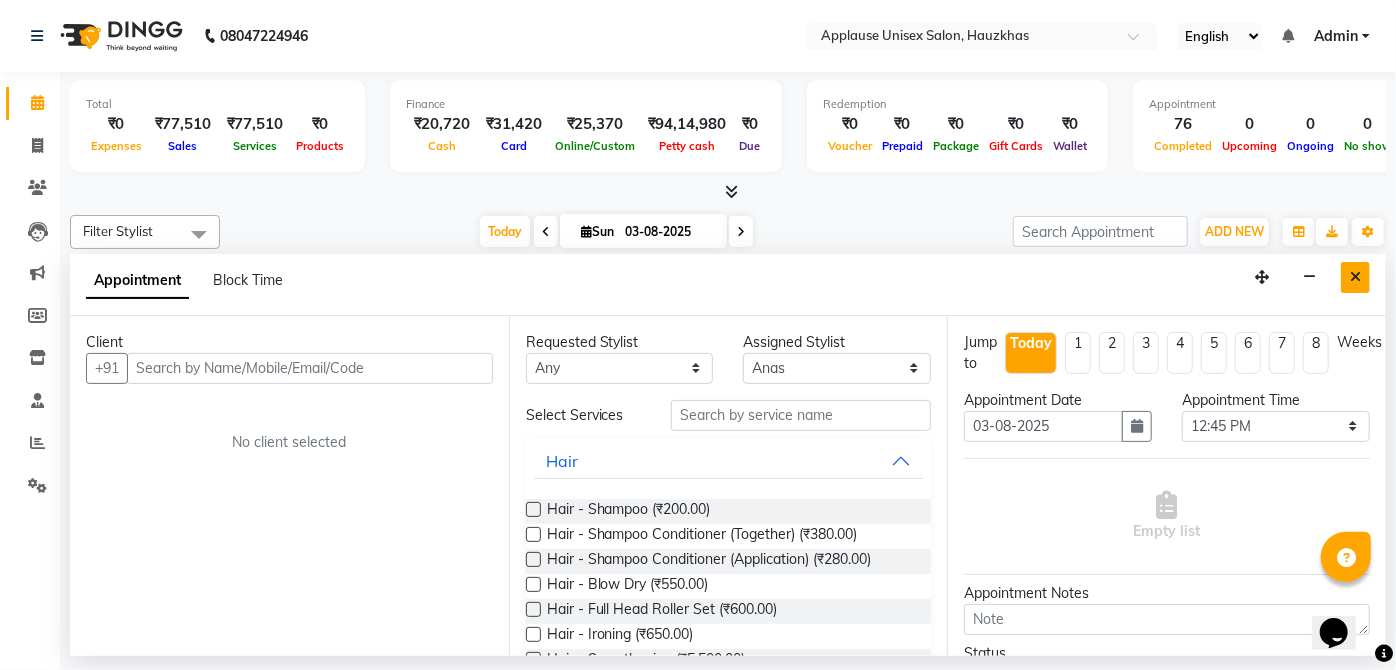 click at bounding box center [1355, 277] 